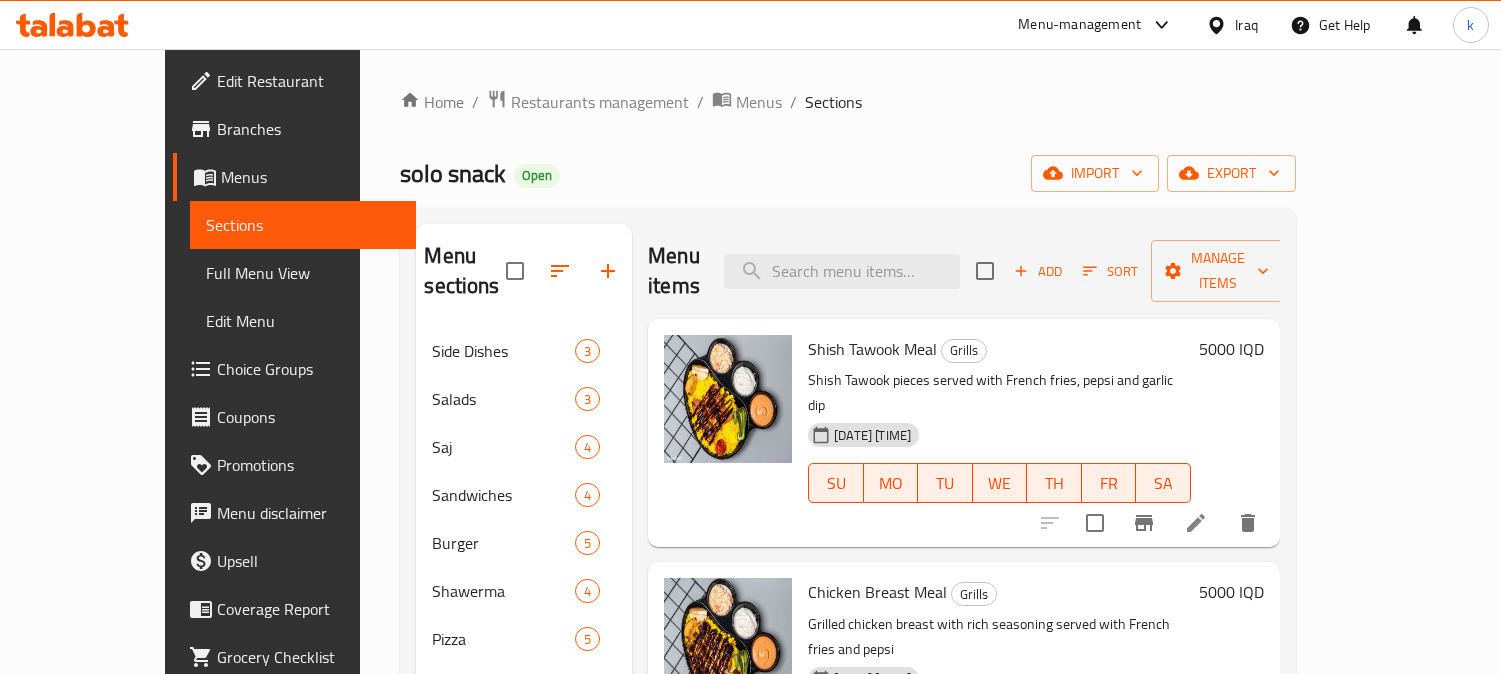 scroll, scrollTop: 310, scrollLeft: 0, axis: vertical 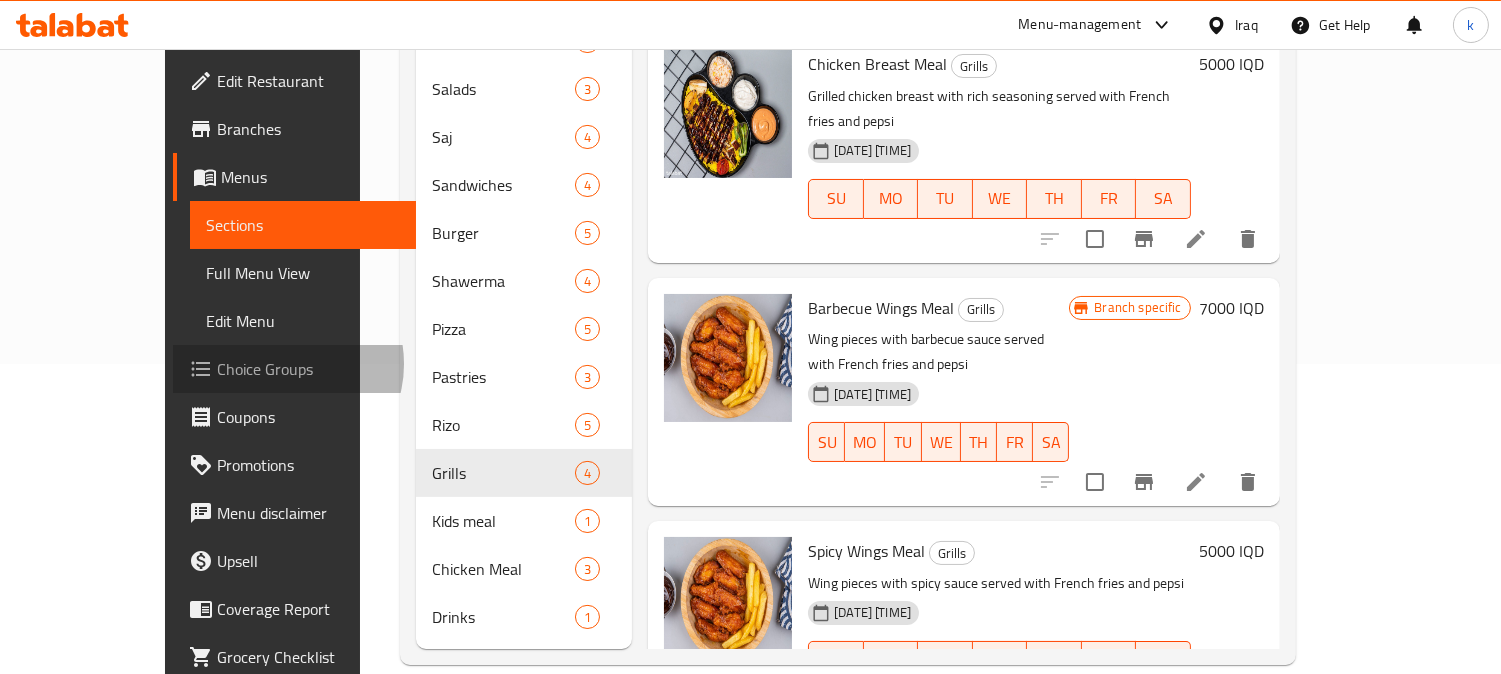 click on "Choice Groups" at bounding box center [308, 369] 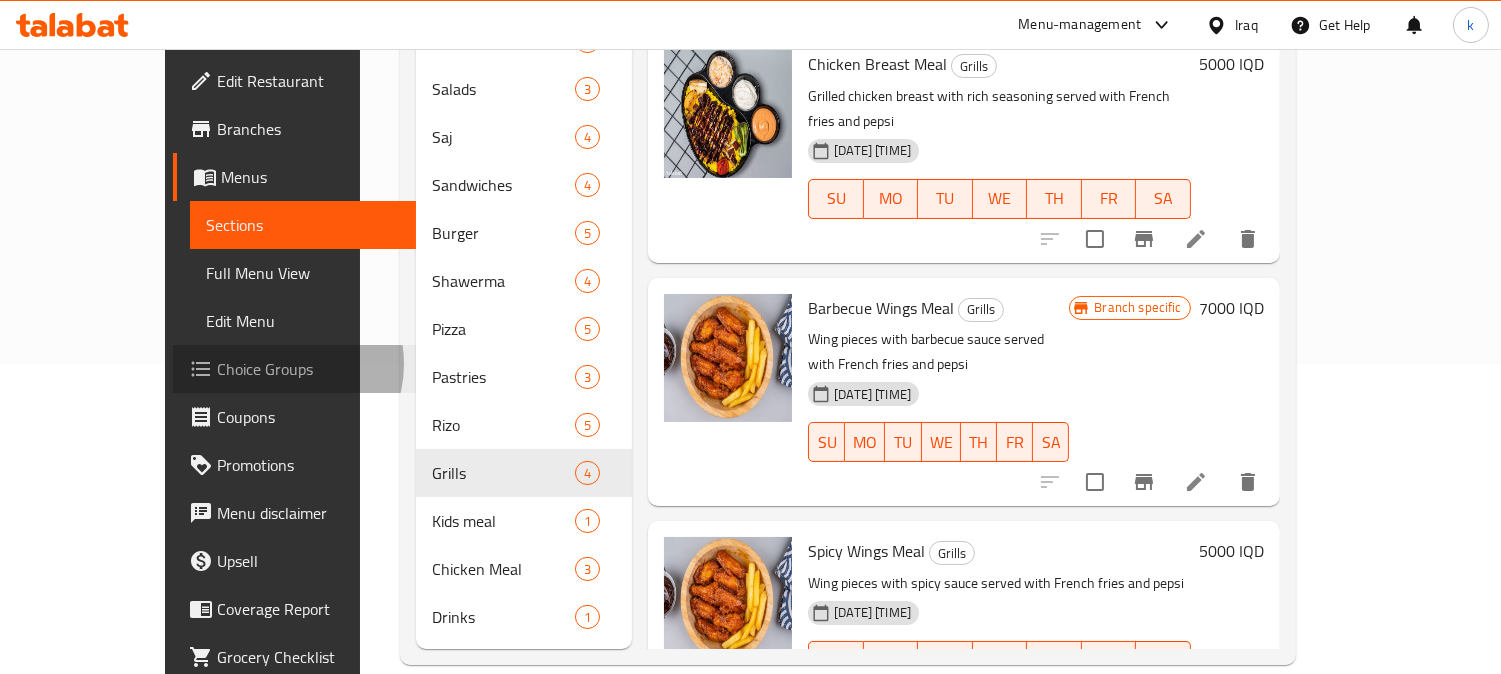 scroll, scrollTop: 0, scrollLeft: 0, axis: both 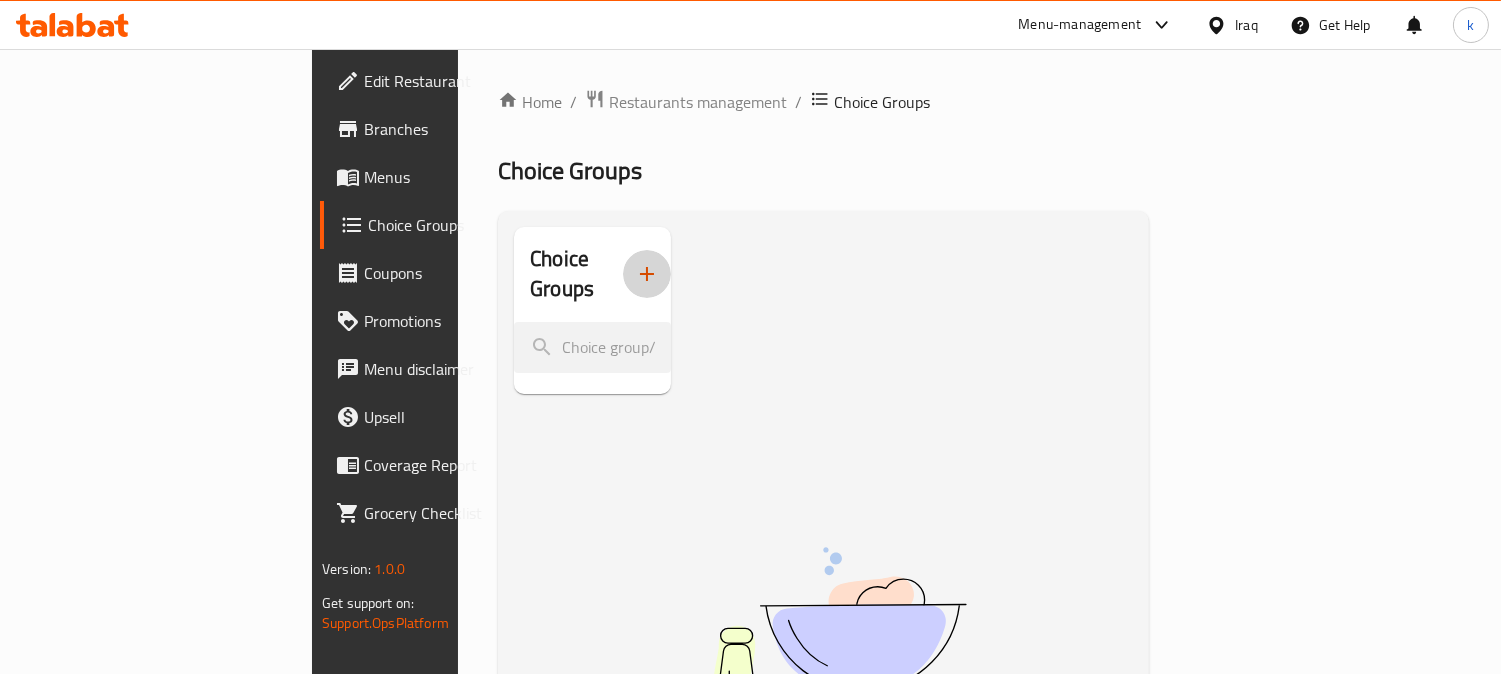 click at bounding box center (647, 274) 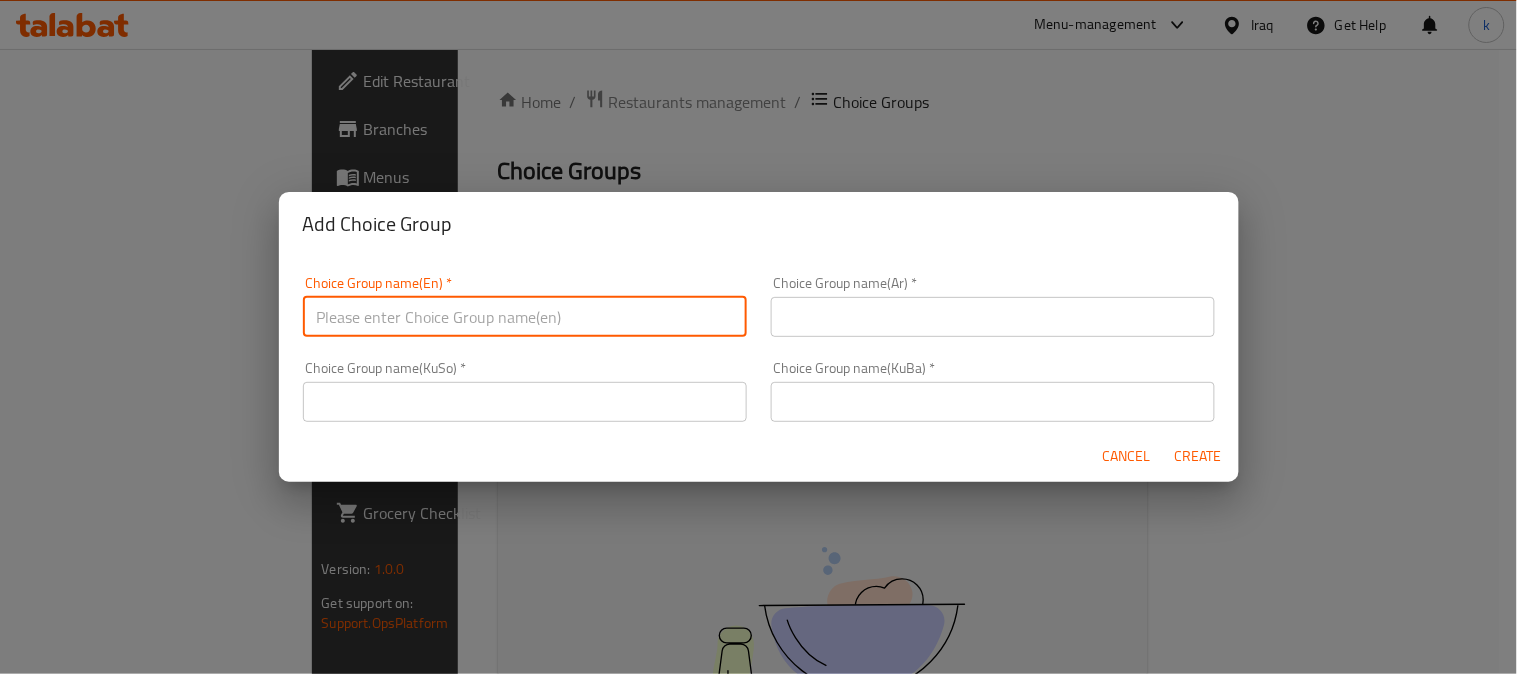 click at bounding box center (525, 317) 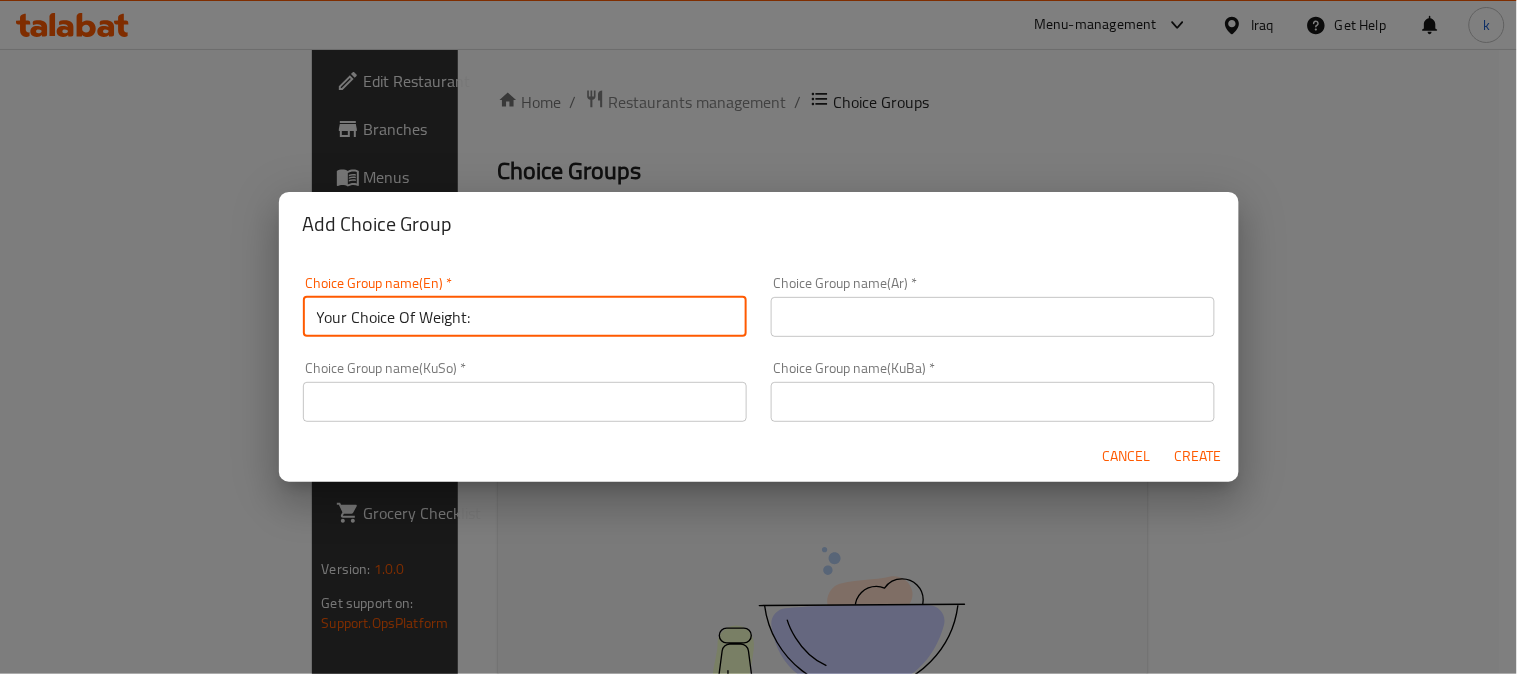 type on "Your Choice Of Weight:" 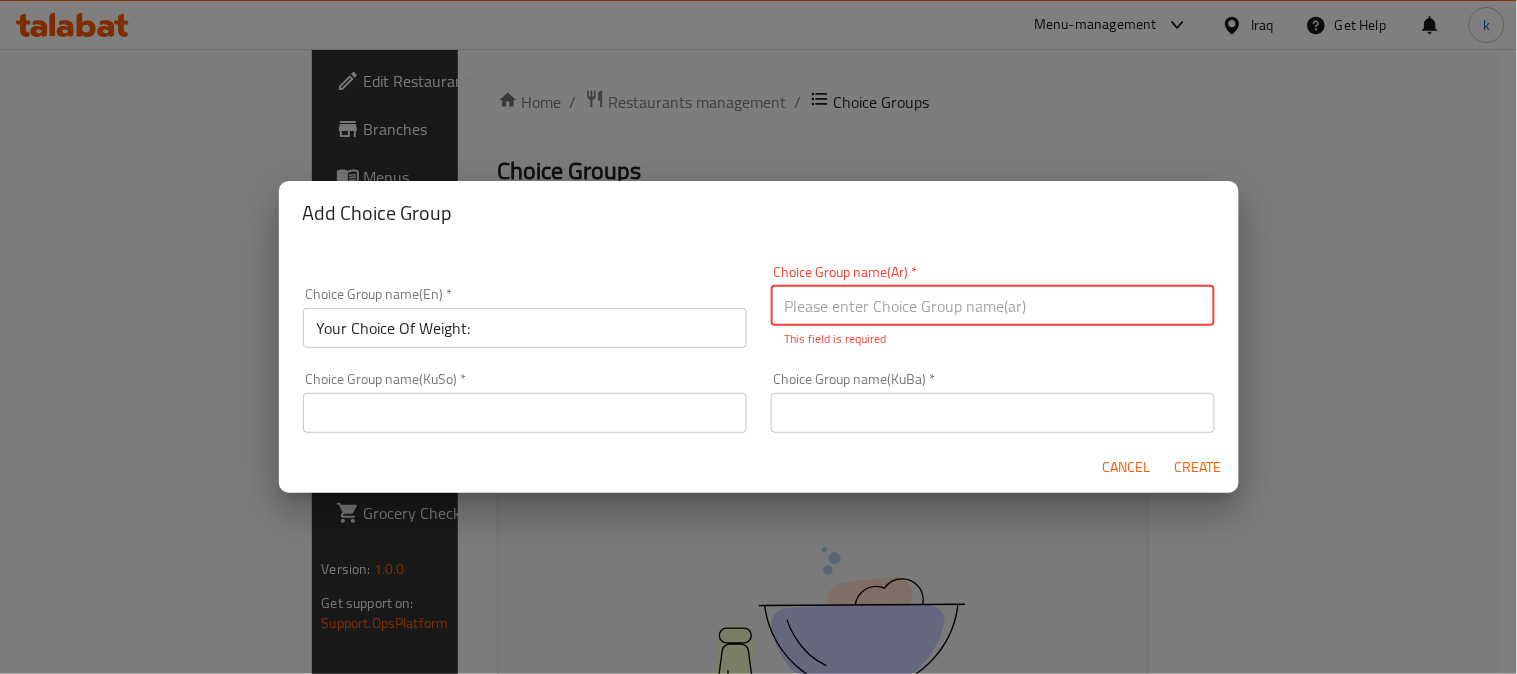 click at bounding box center [993, 413] 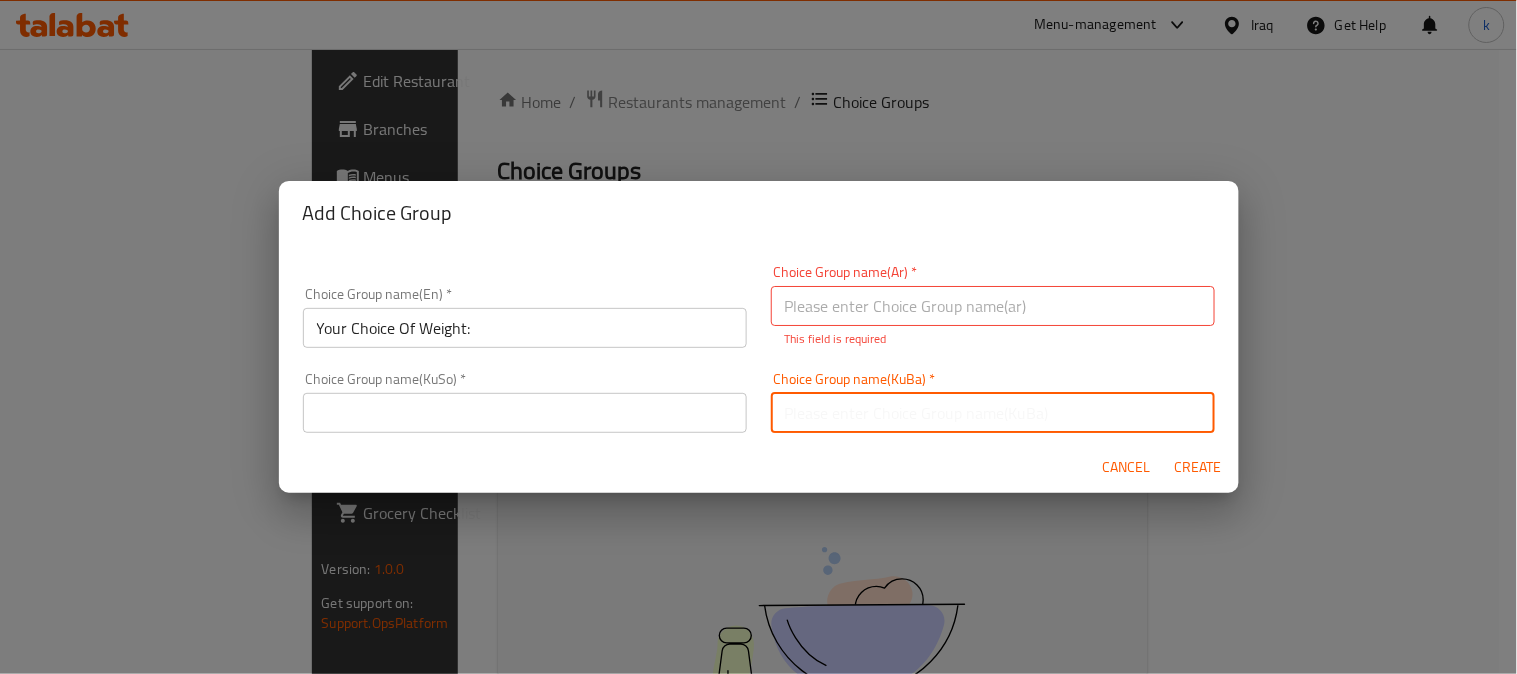 paste on "هەڵبژاردنت لە کێش:" 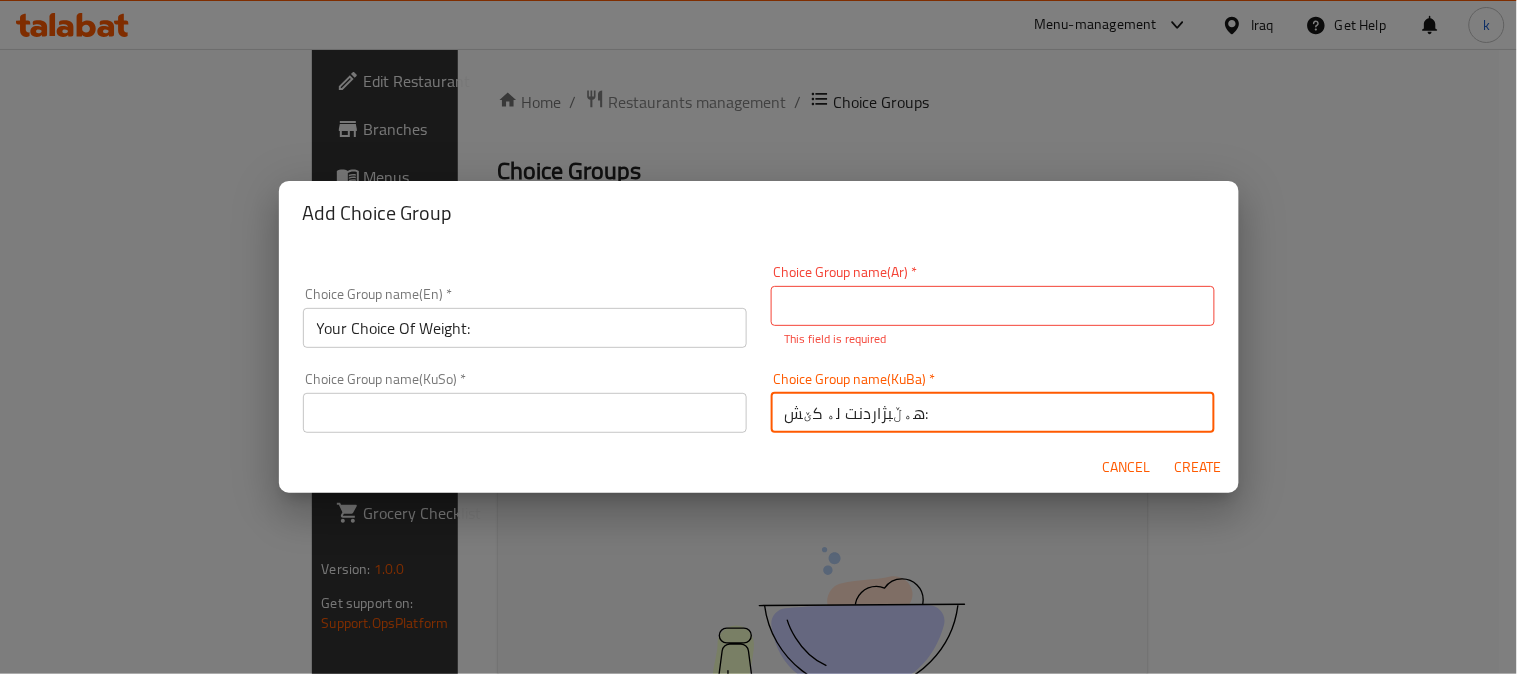 type on "هەڵبژاردنت لە کێش:" 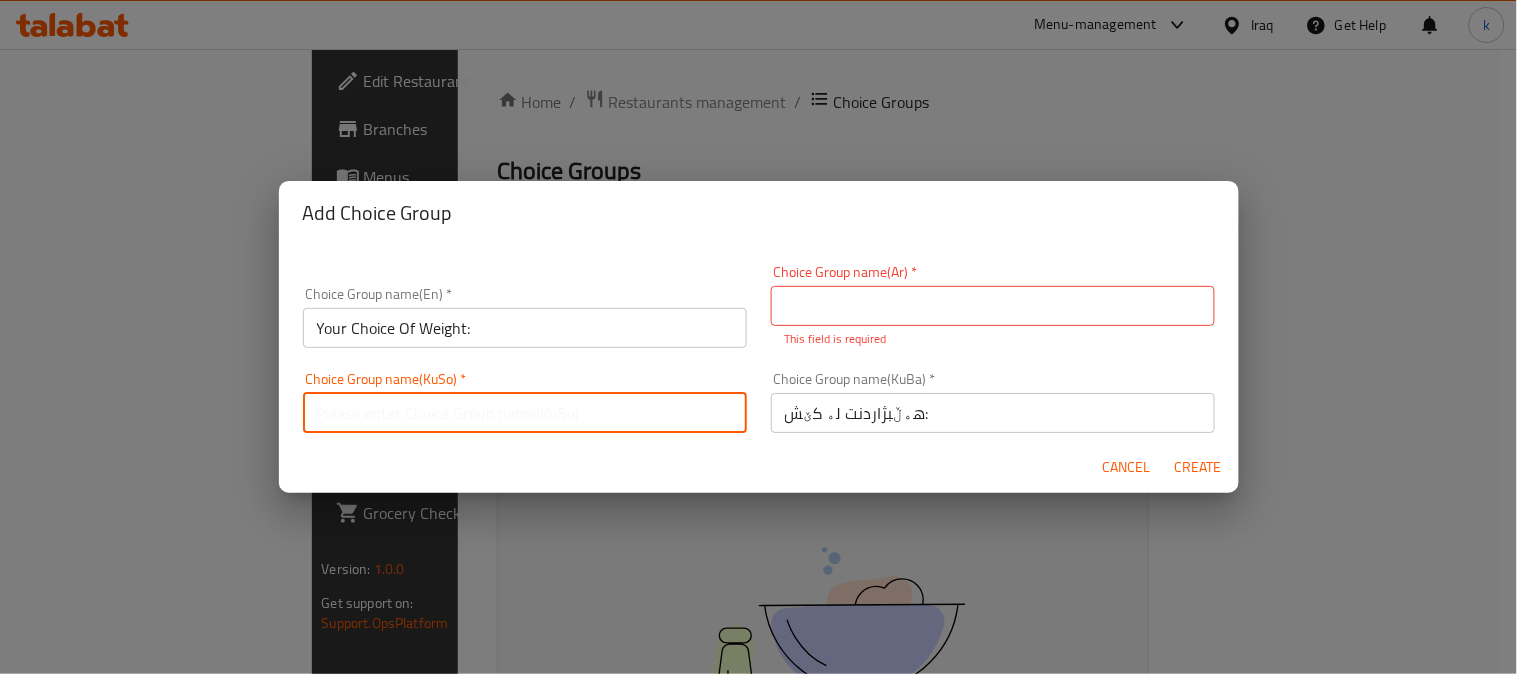 drag, startPoint x: 584, startPoint y: 414, endPoint x: 825, endPoint y: 345, distance: 250.68306 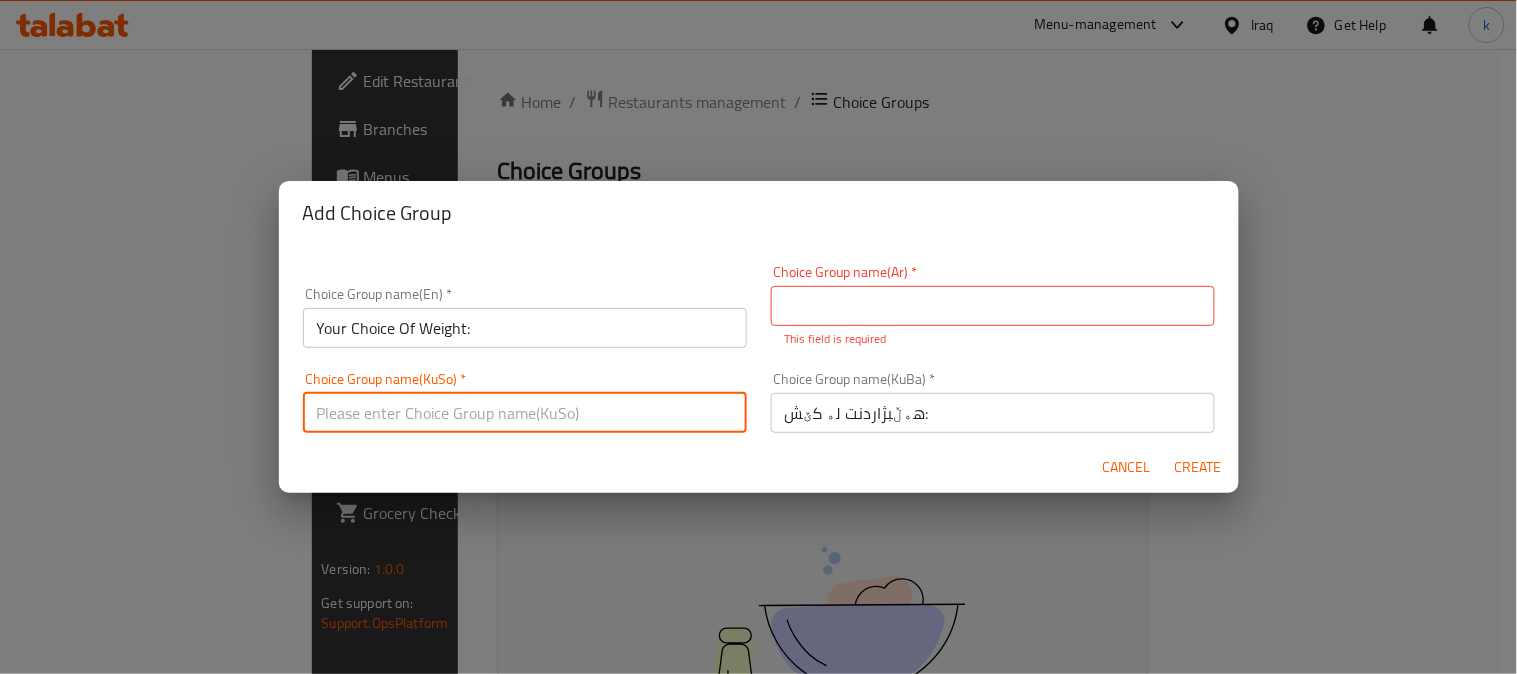 click at bounding box center (525, 413) 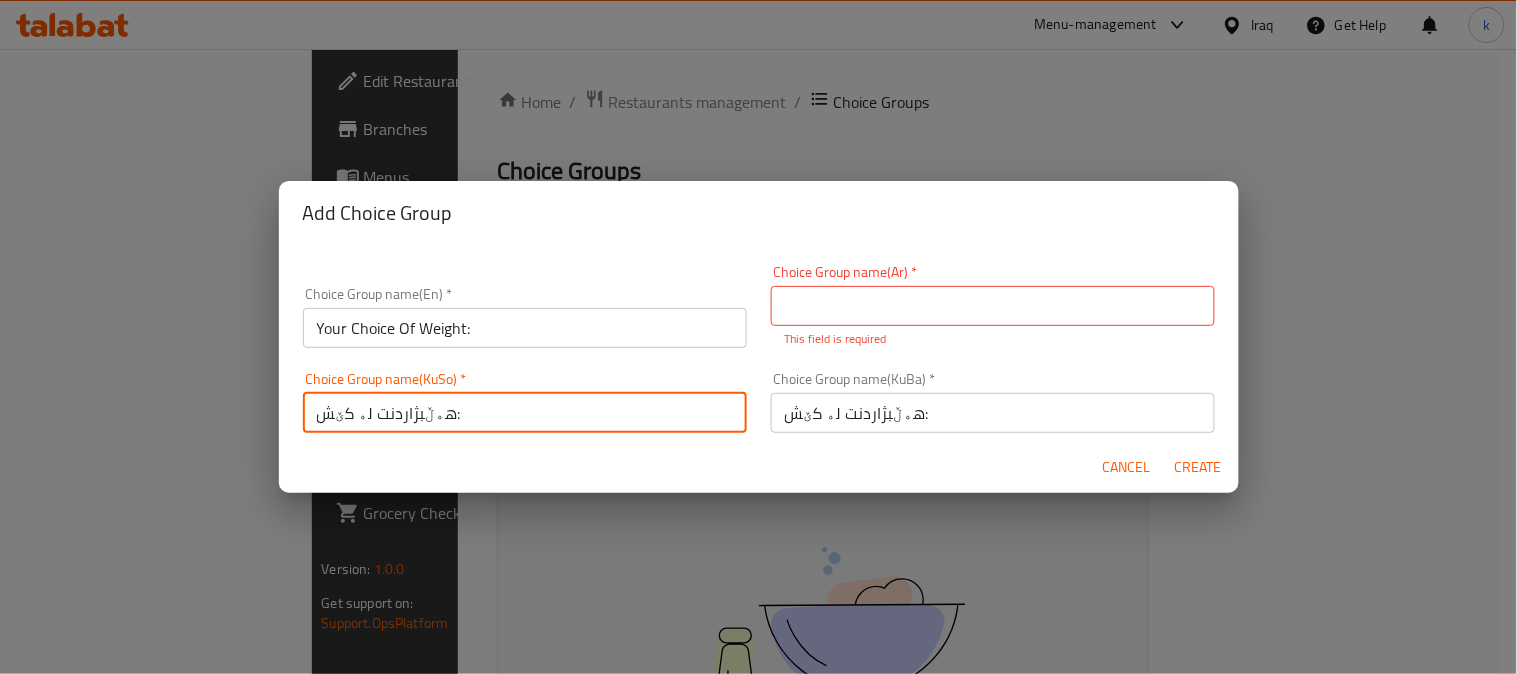 type on "هەڵبژاردنت لە کێش:" 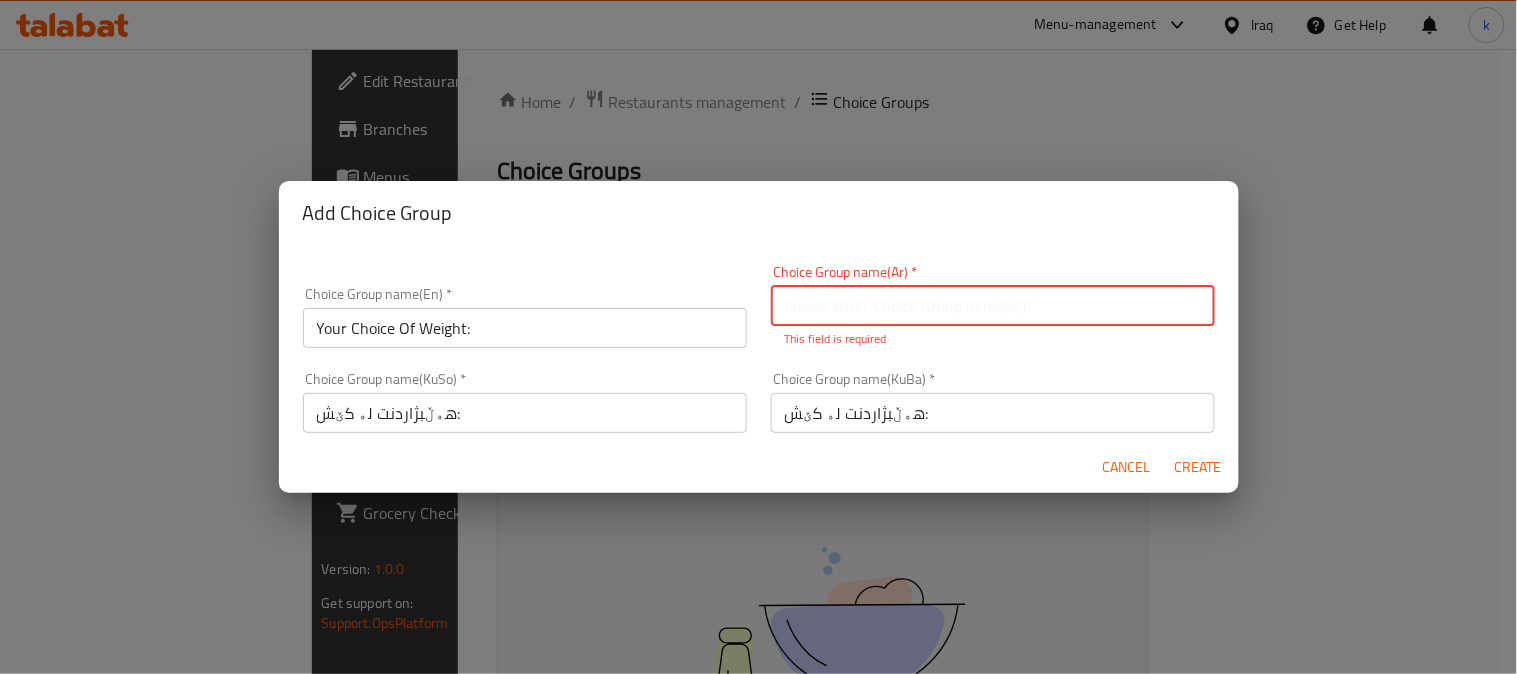 paste on "إختيارك من الوزن:" 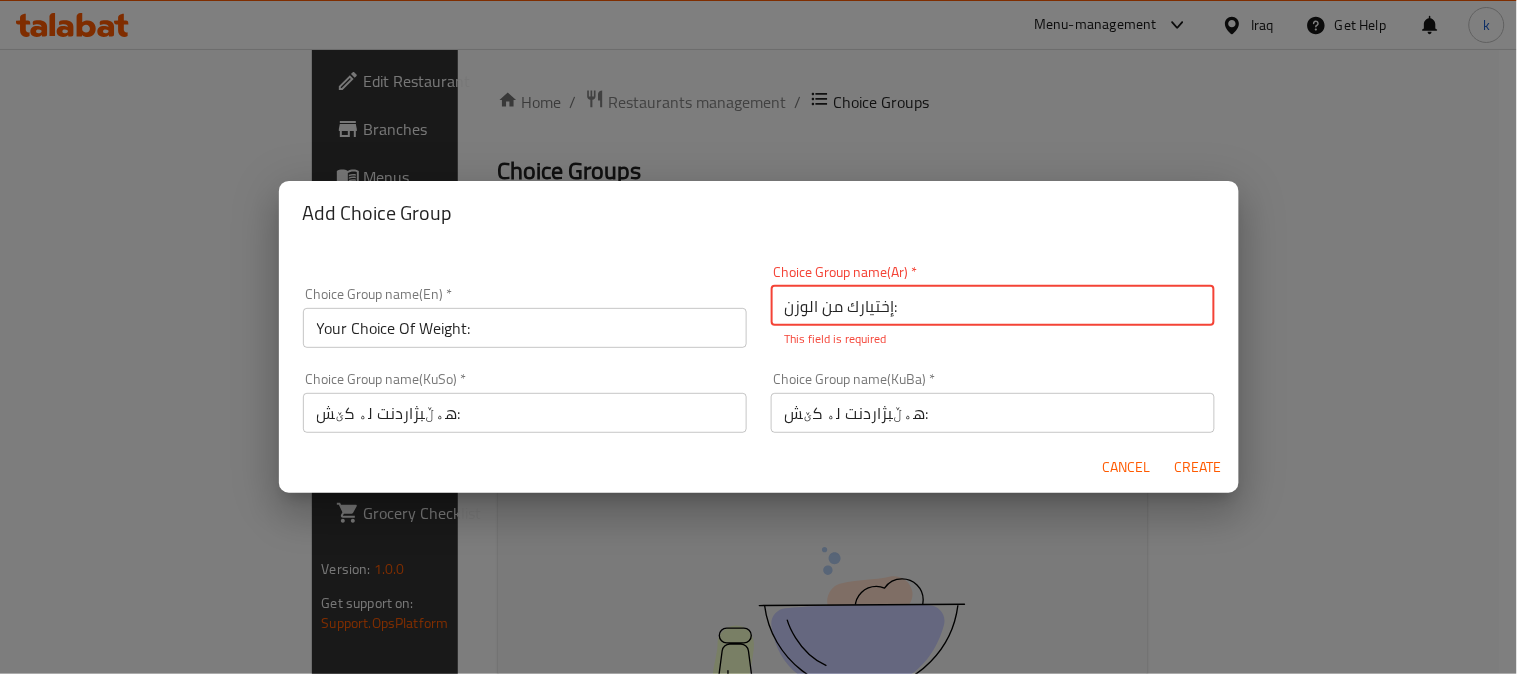 type on "إختيارك من الوزن:" 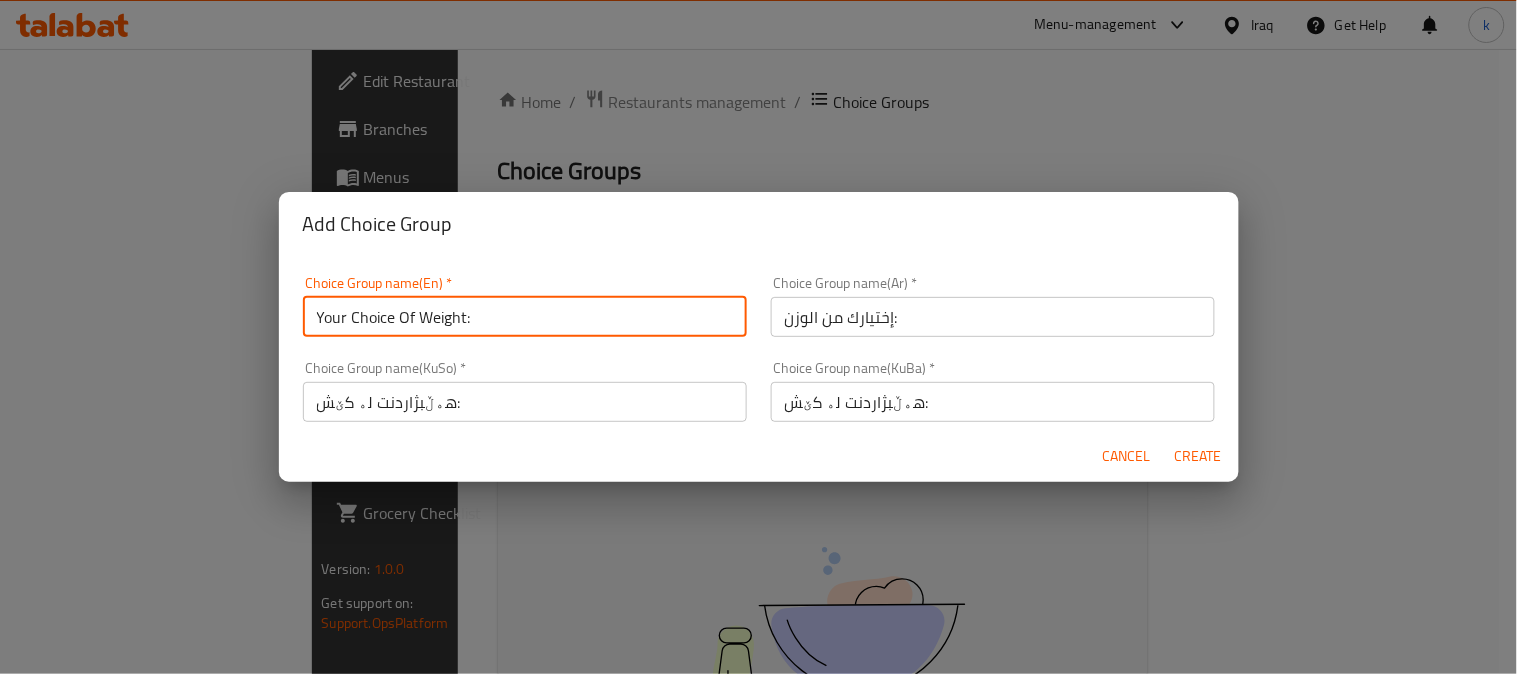 drag, startPoint x: 588, startPoint y: 322, endPoint x: 178, endPoint y: 328, distance: 410.0439 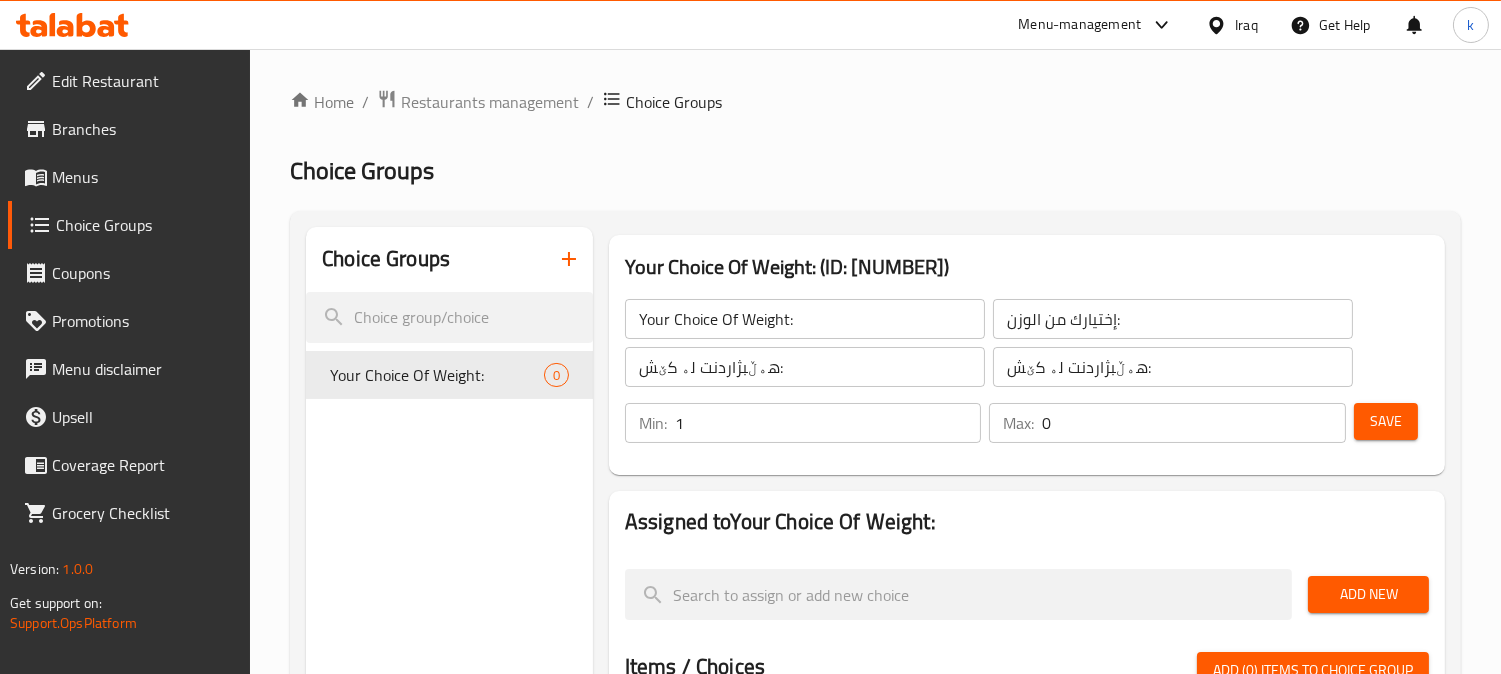 type on "1" 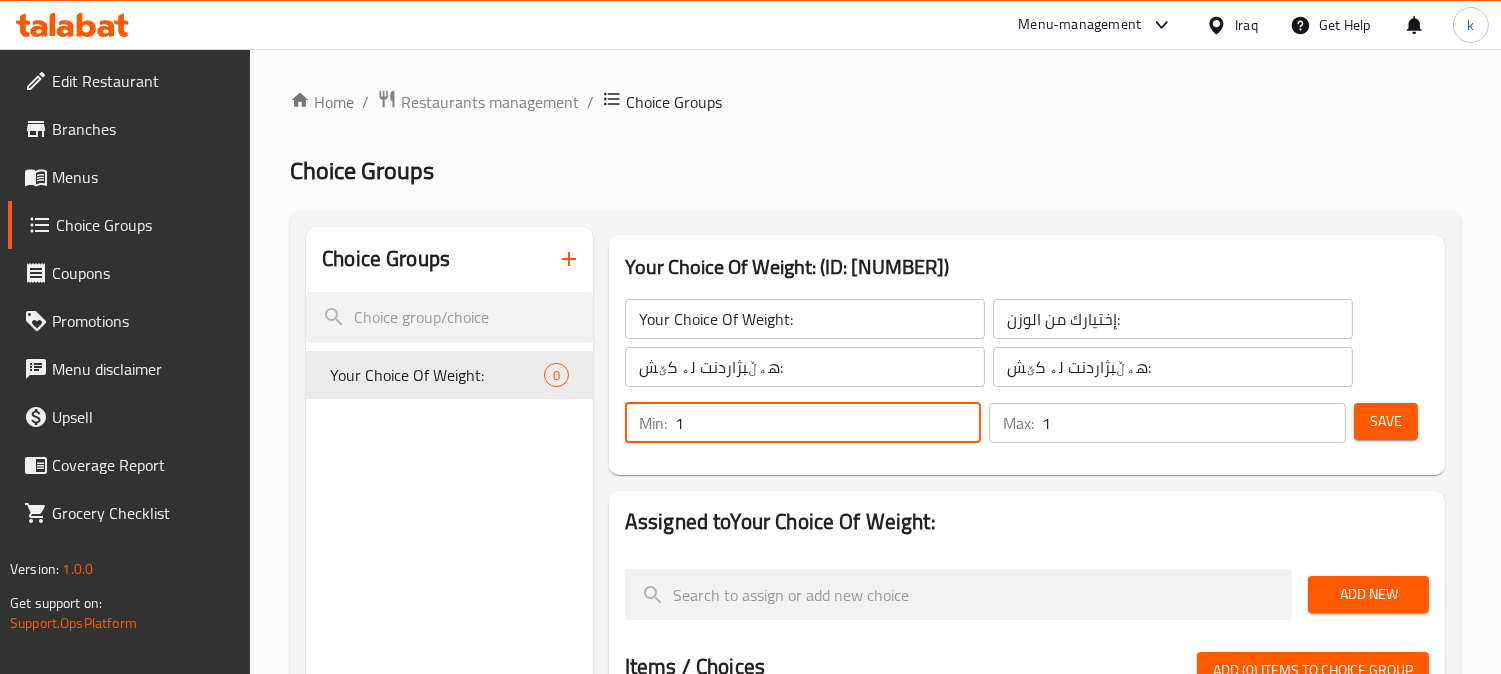 drag, startPoint x: 1323, startPoint y: 412, endPoint x: 1366, endPoint y: 416, distance: 43.185646 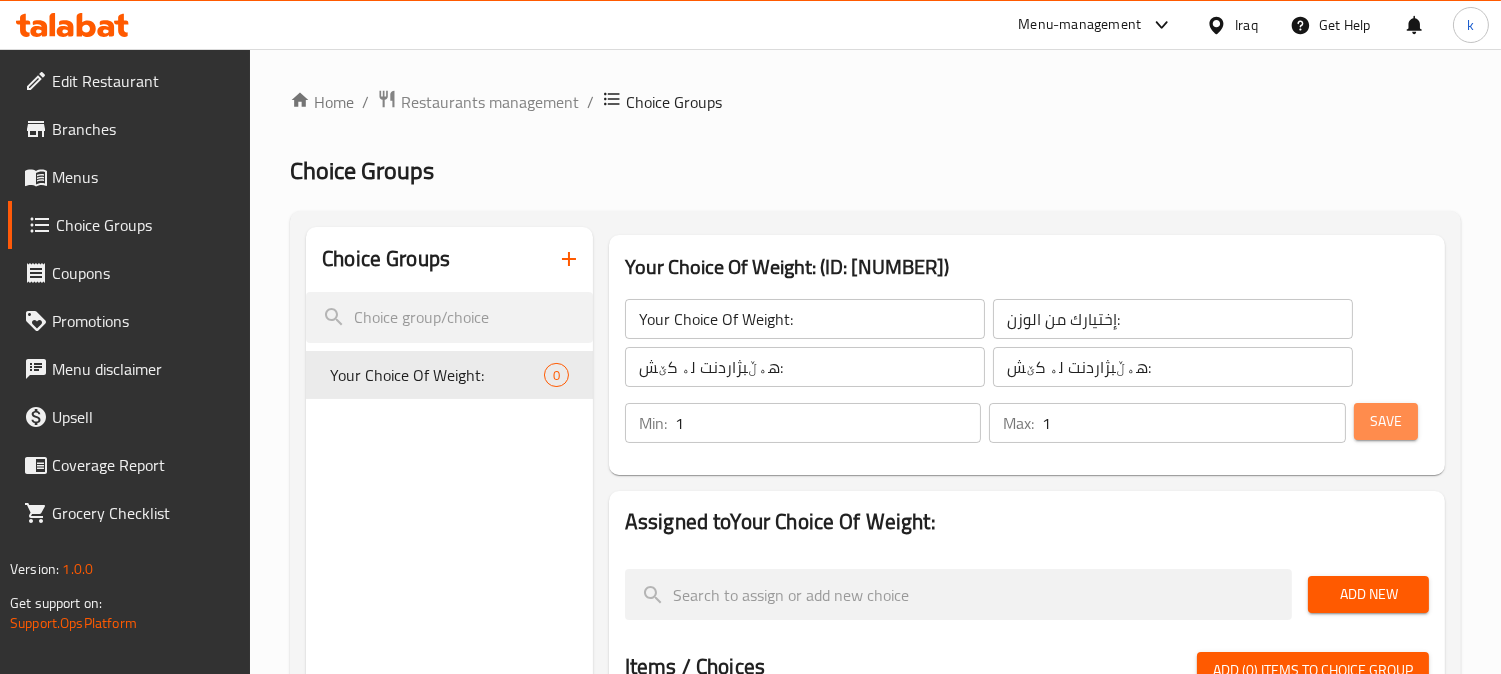 click on "Save" at bounding box center (1386, 421) 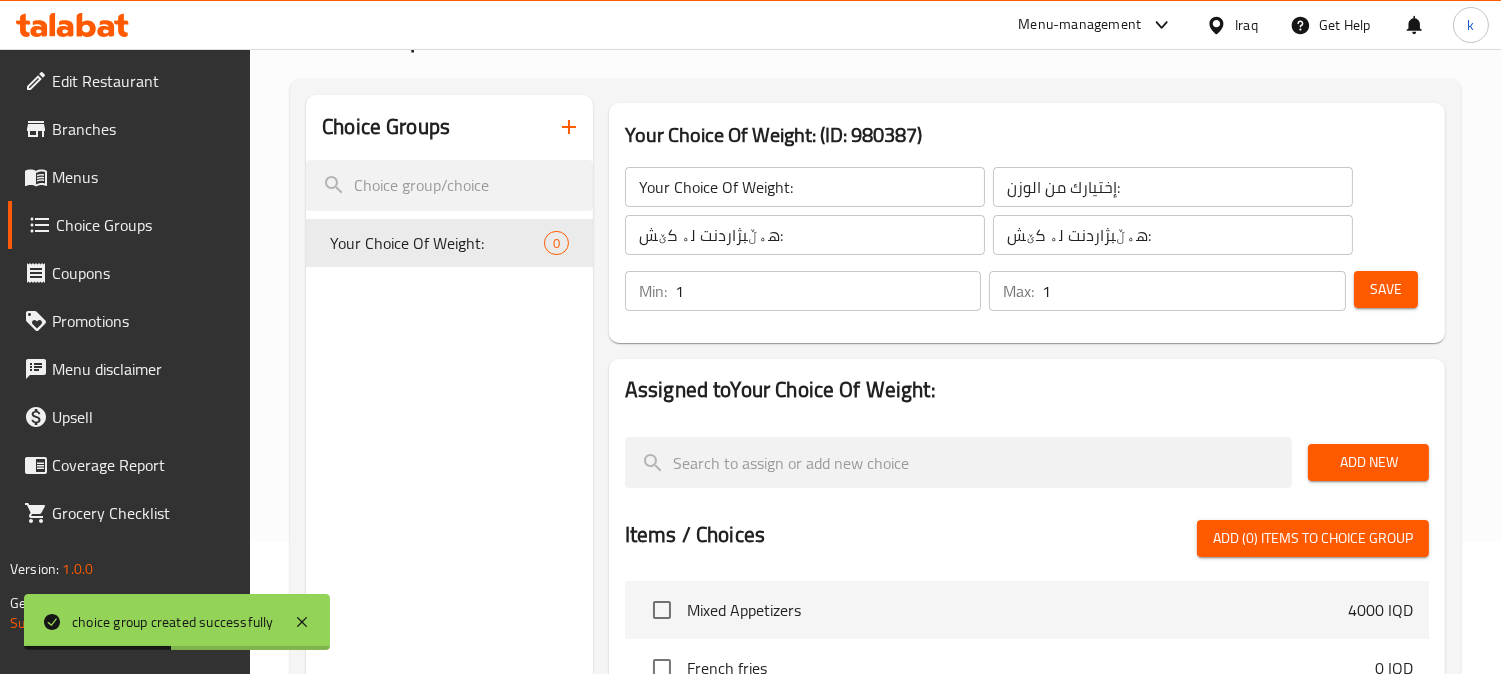 scroll, scrollTop: 185, scrollLeft: 0, axis: vertical 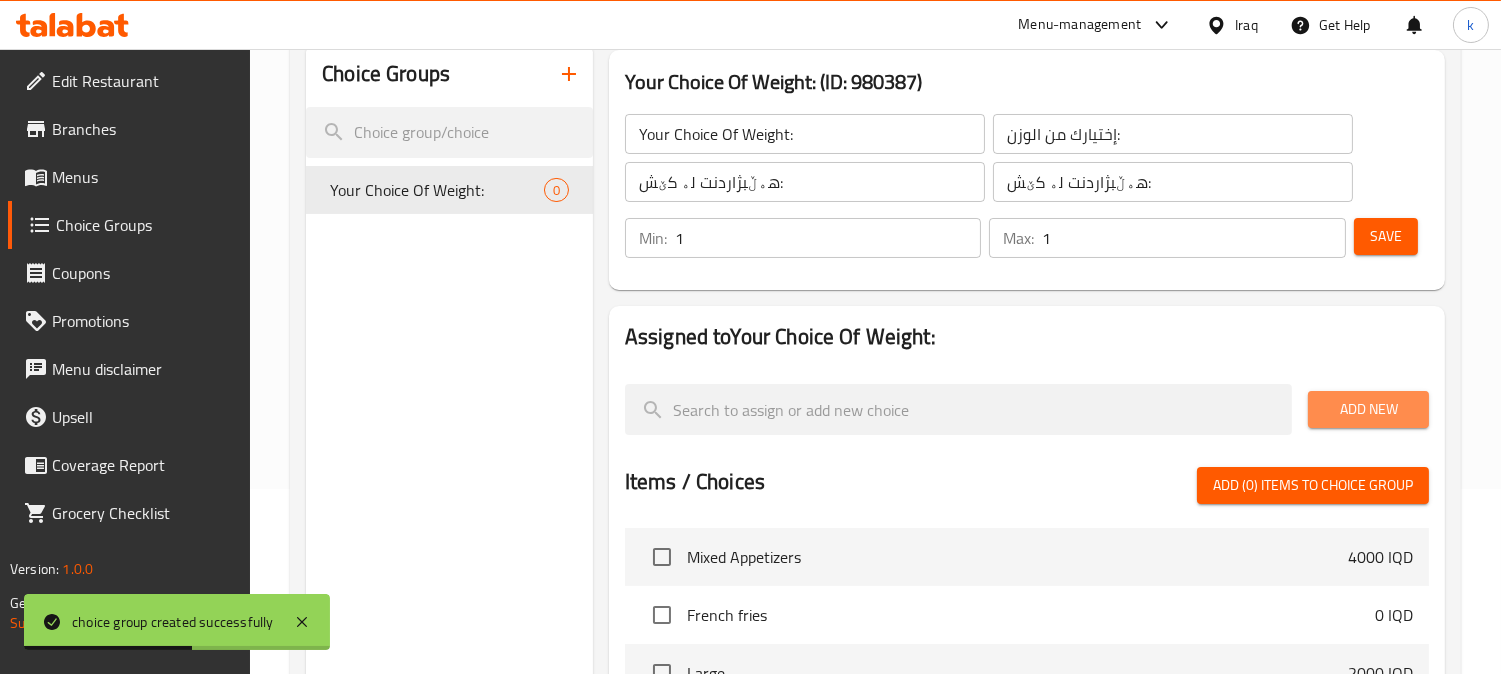 click on "Add New" at bounding box center [1368, 409] 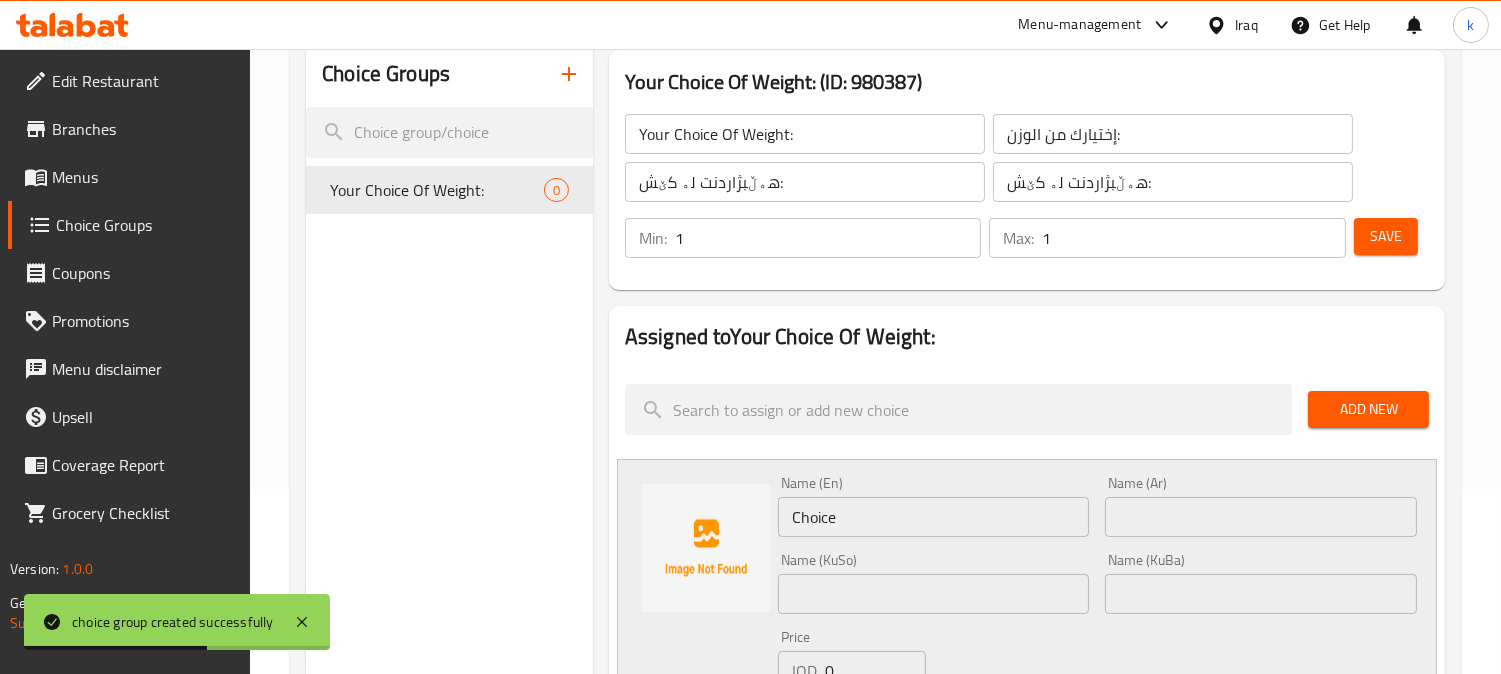 scroll, scrollTop: 548, scrollLeft: 0, axis: vertical 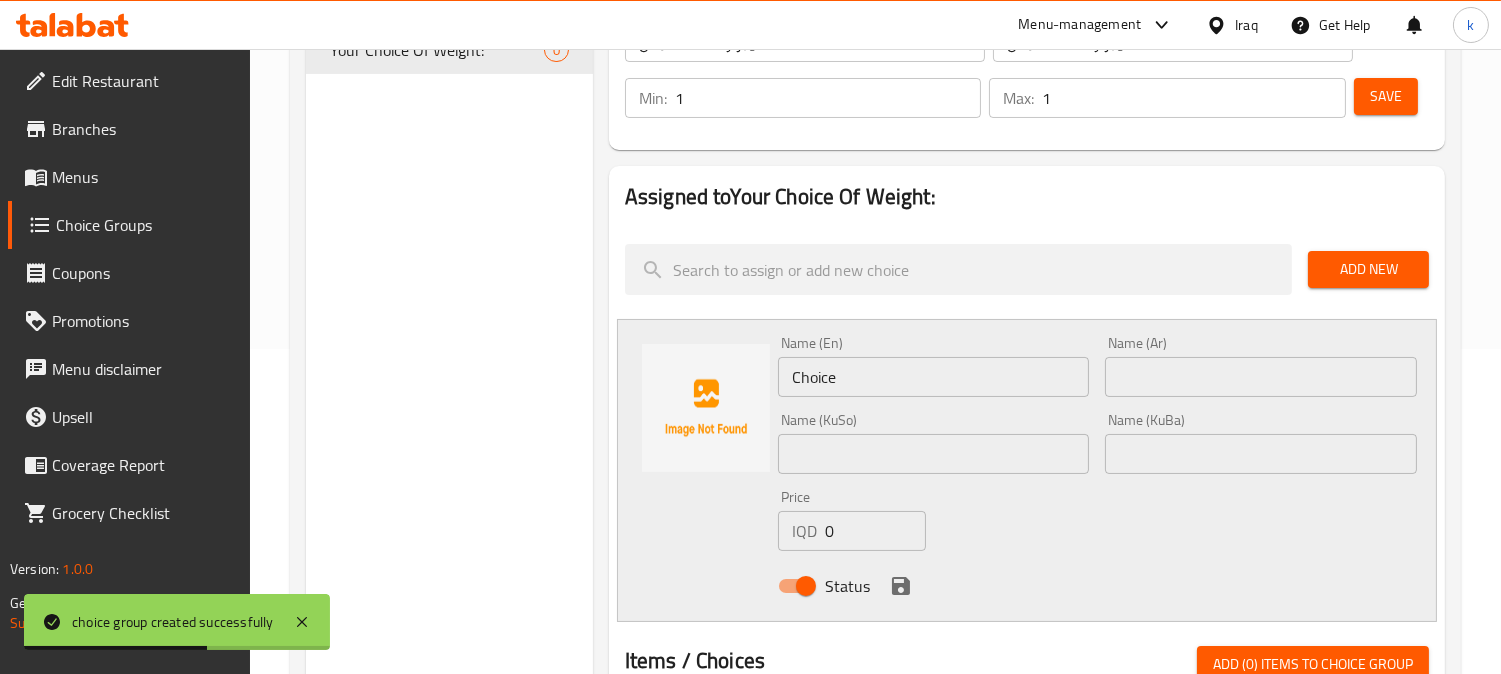 type 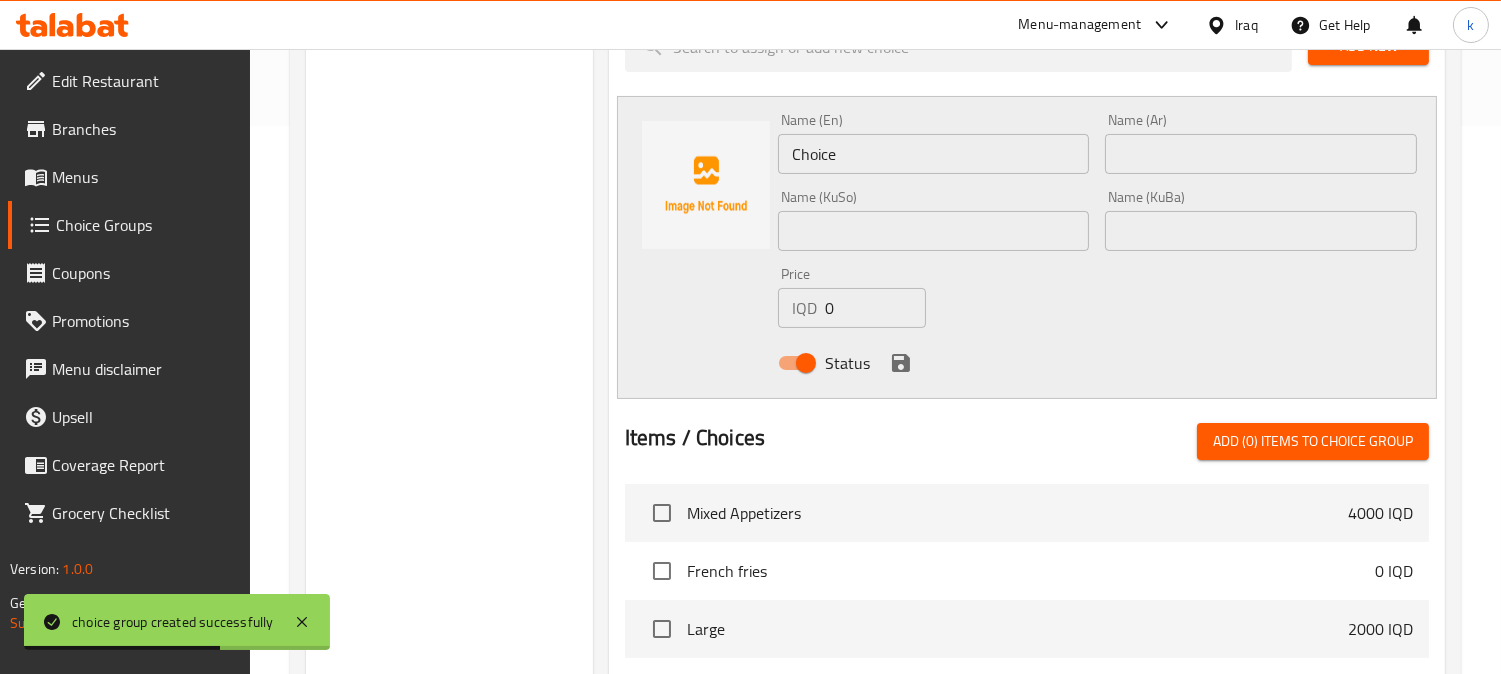 scroll, scrollTop: 555, scrollLeft: 0, axis: vertical 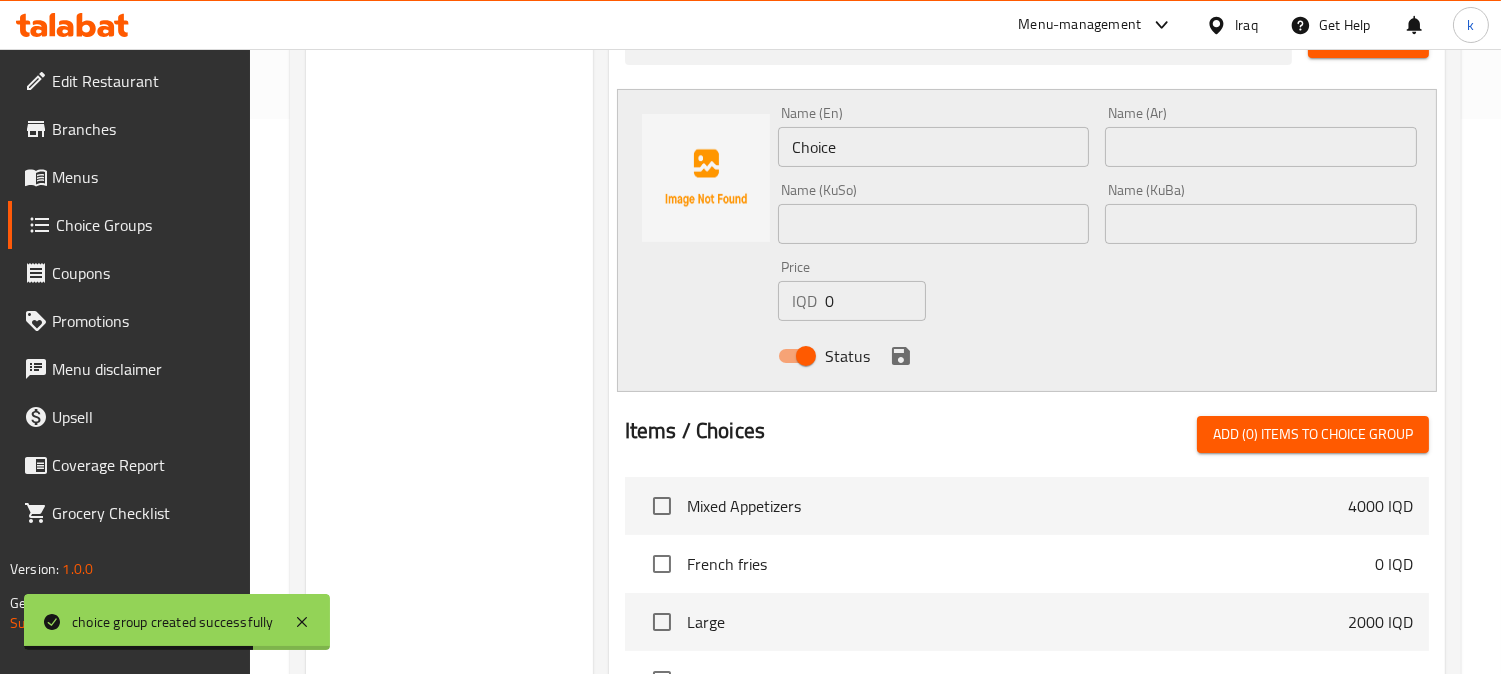 click on "Choice" at bounding box center [934, 147] 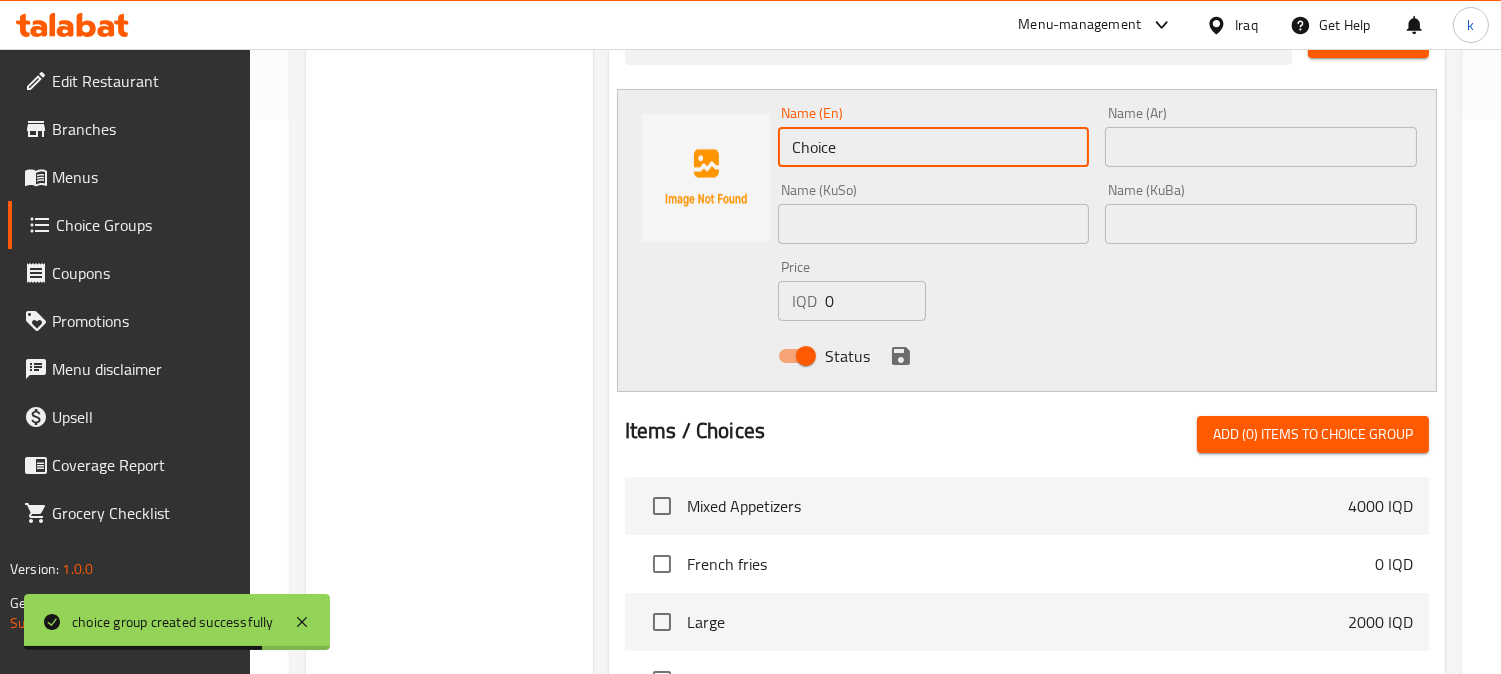 click on "Choice" at bounding box center (934, 147) 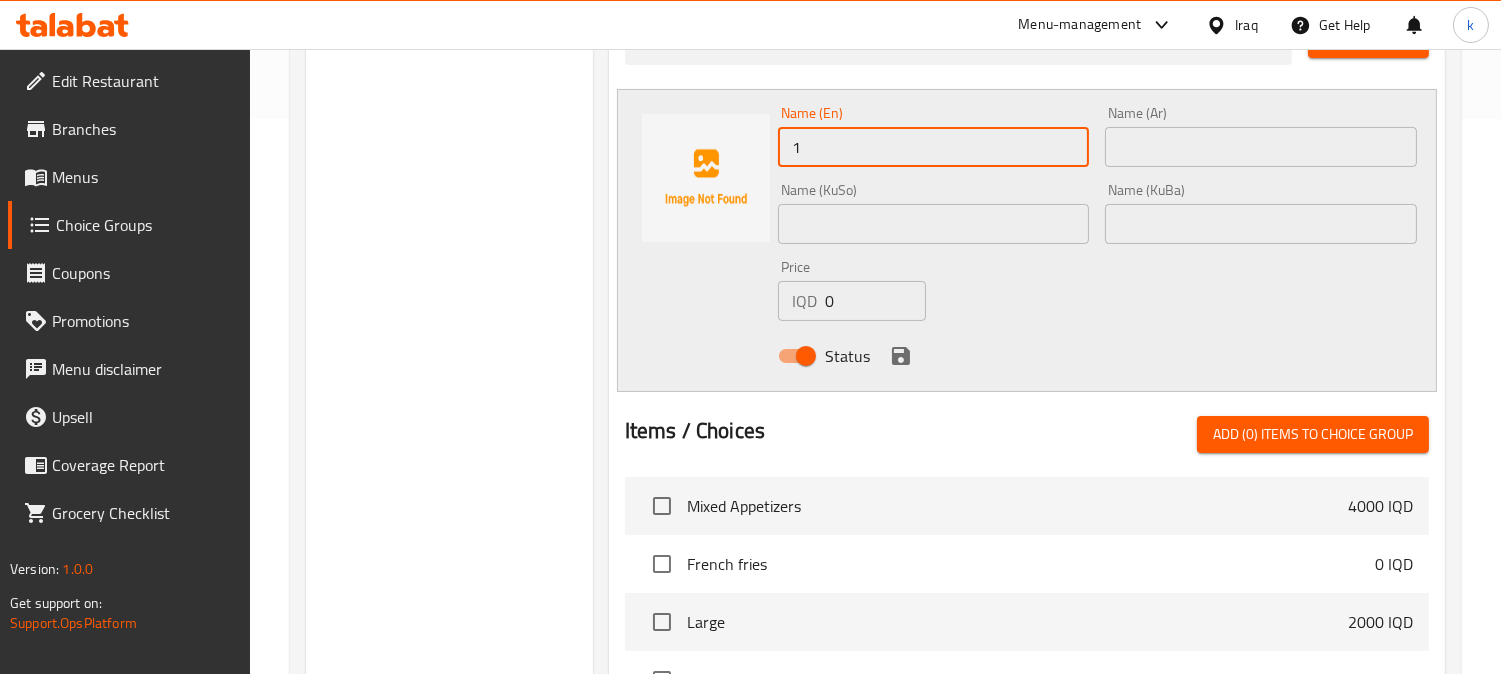 type on "1 Kilo" 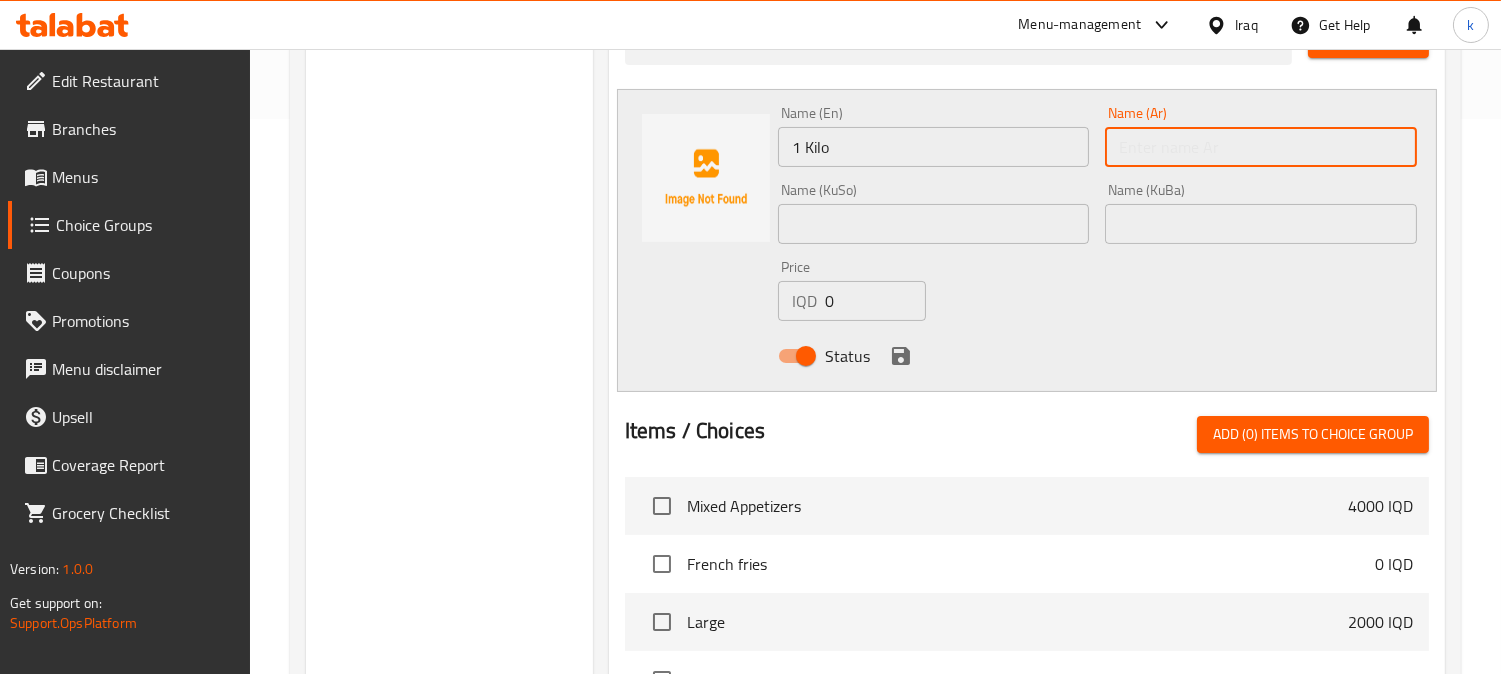 click at bounding box center [1261, 147] 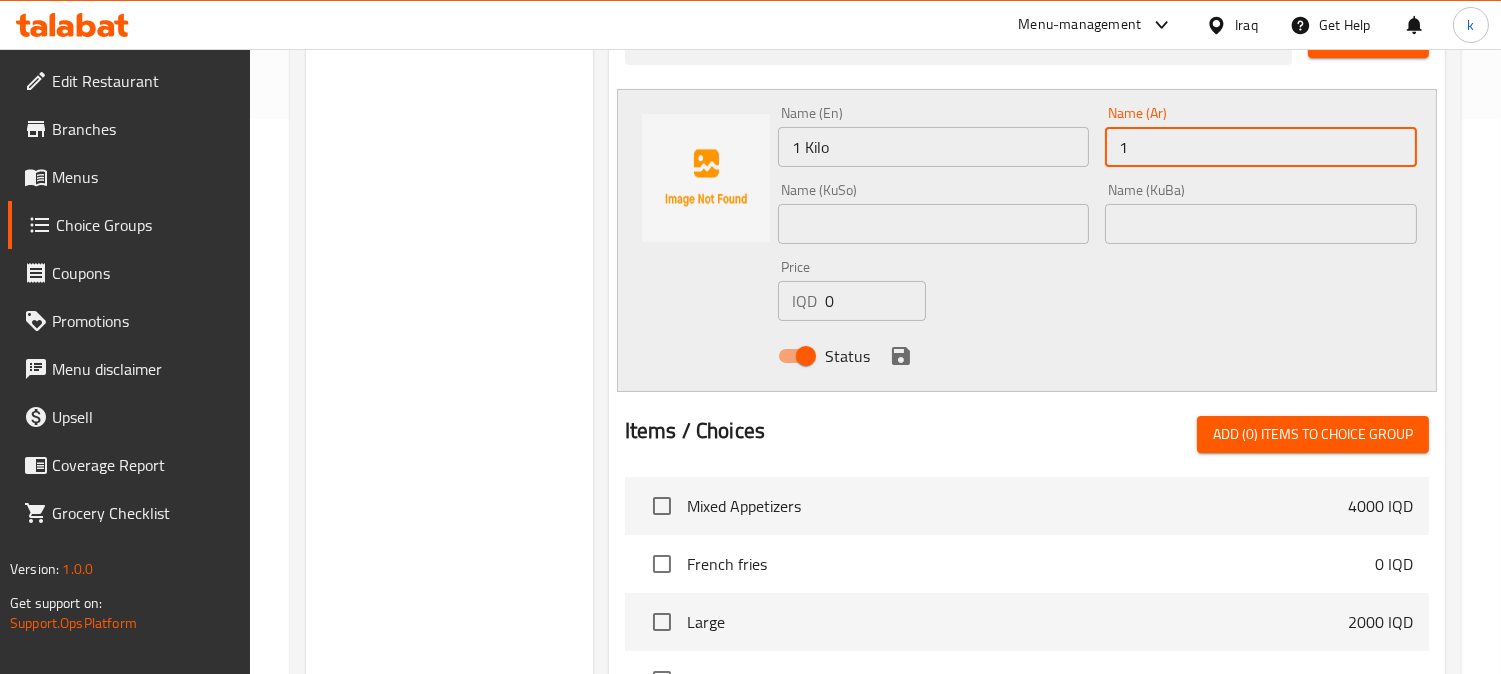type on "1 كيلو" 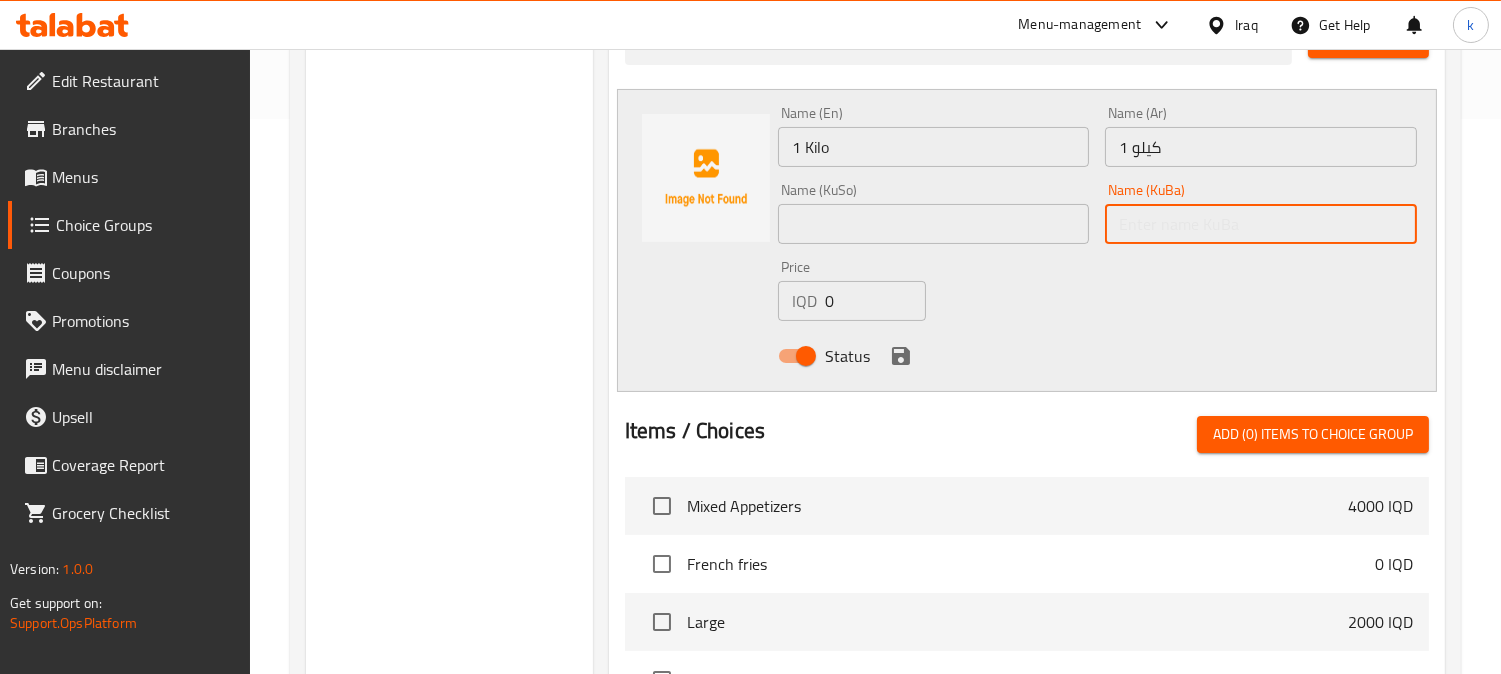 click at bounding box center [1261, 224] 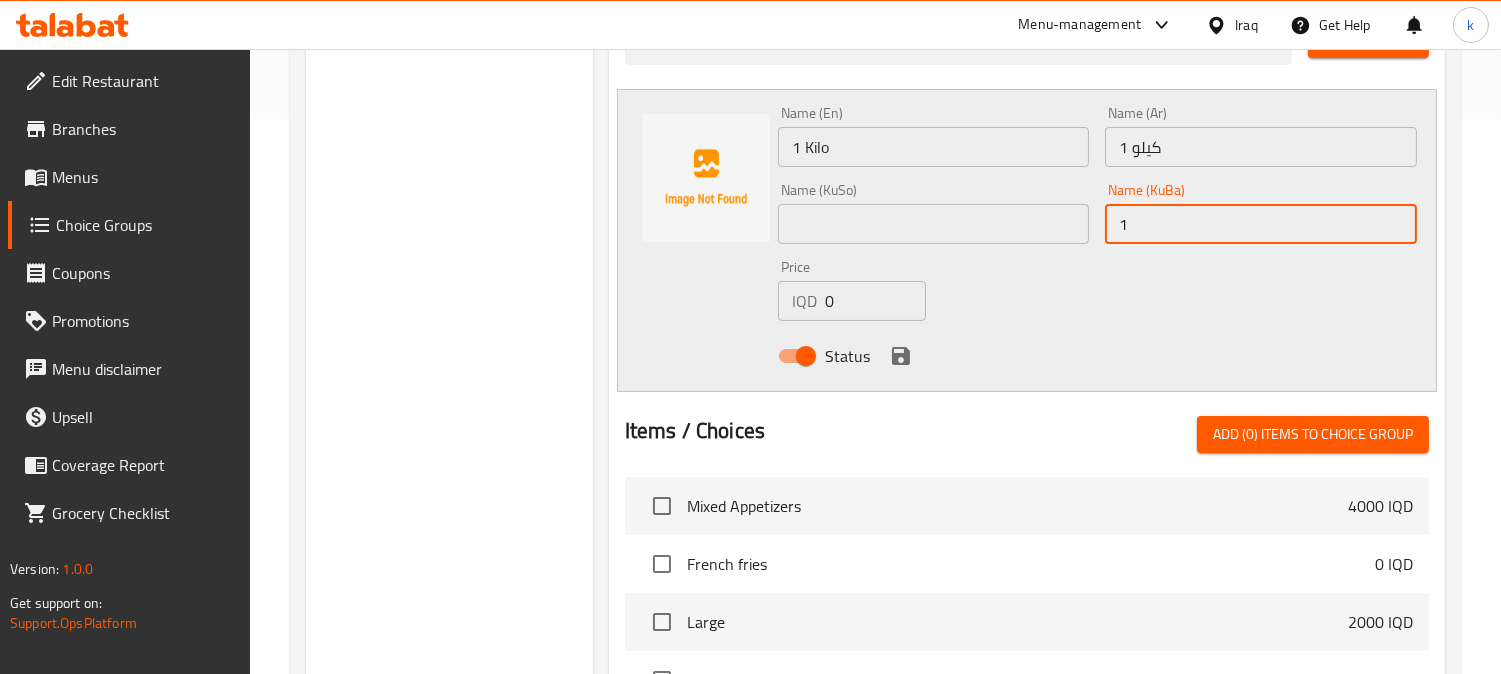 type on "1 کیلۆ" 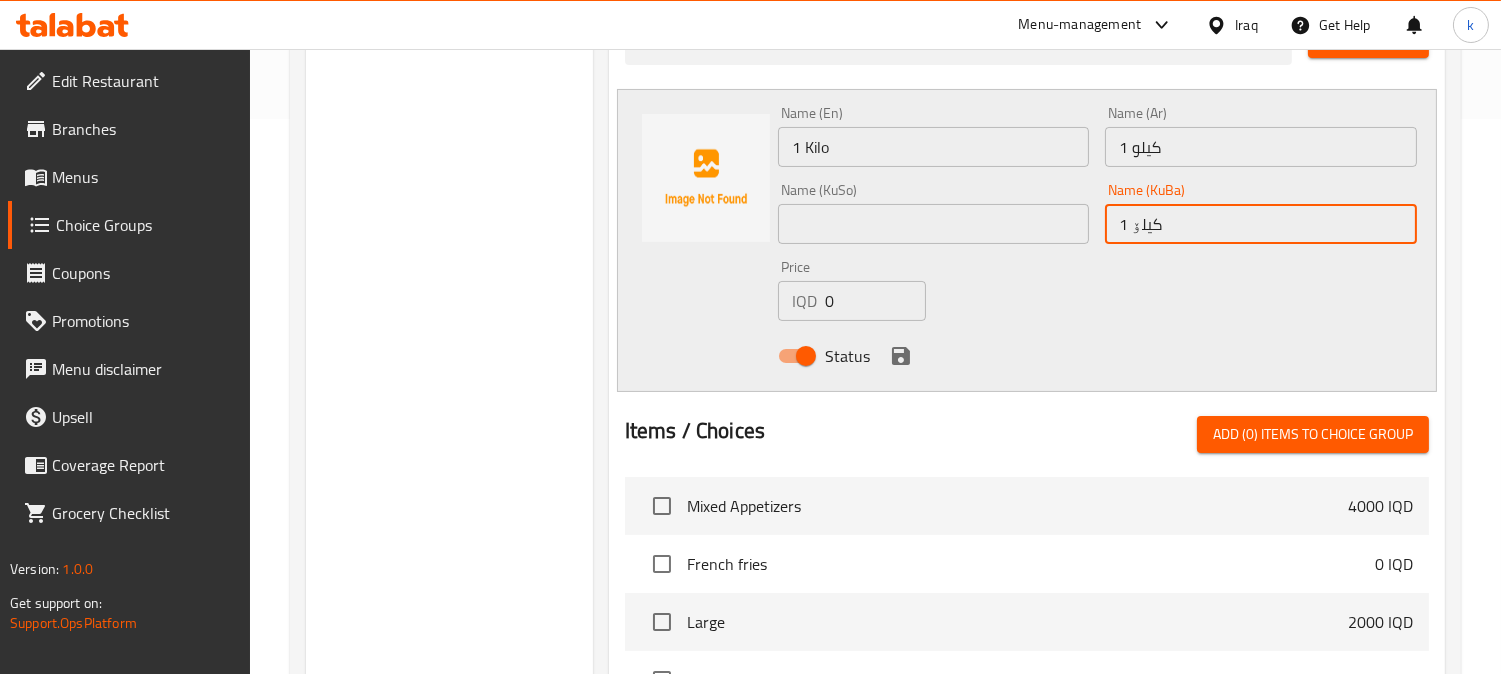 drag, startPoint x: 1245, startPoint y: 206, endPoint x: 1027, endPoint y: 224, distance: 218.74185 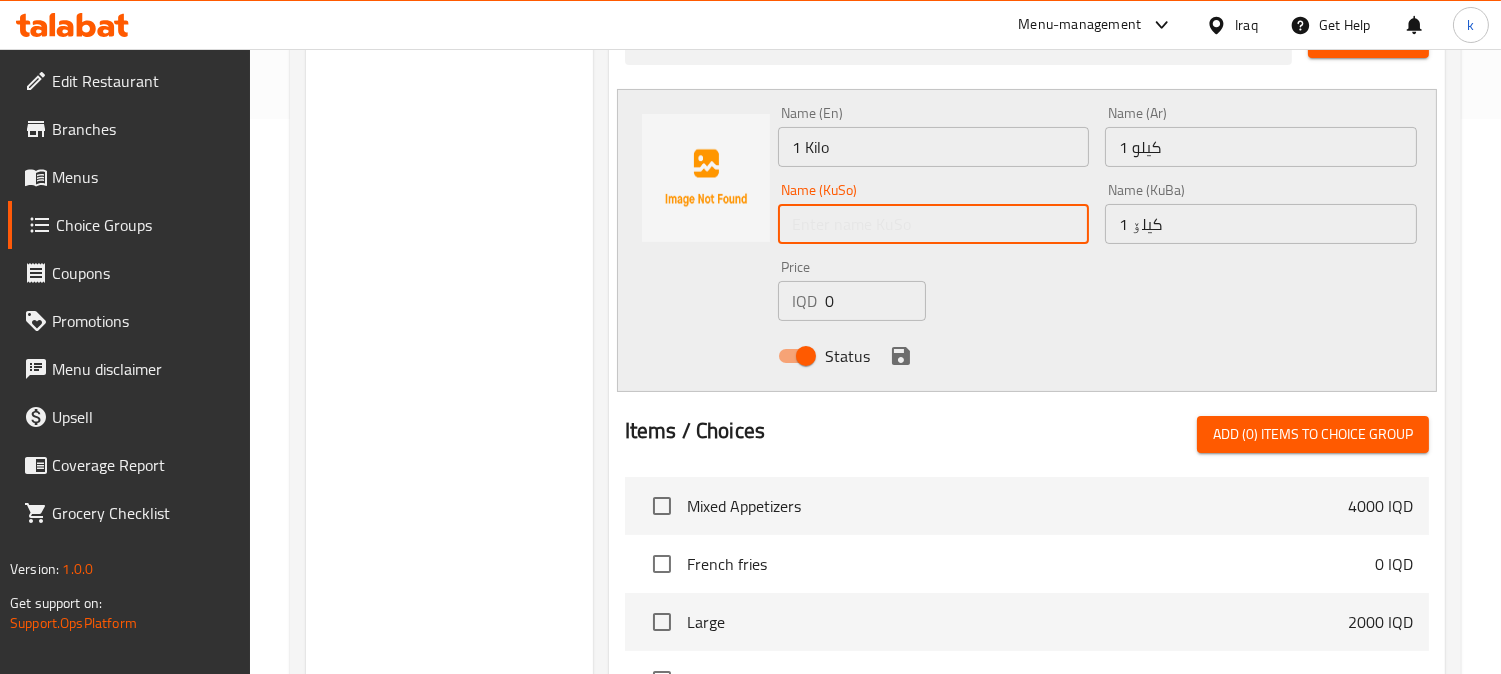 click at bounding box center (934, 224) 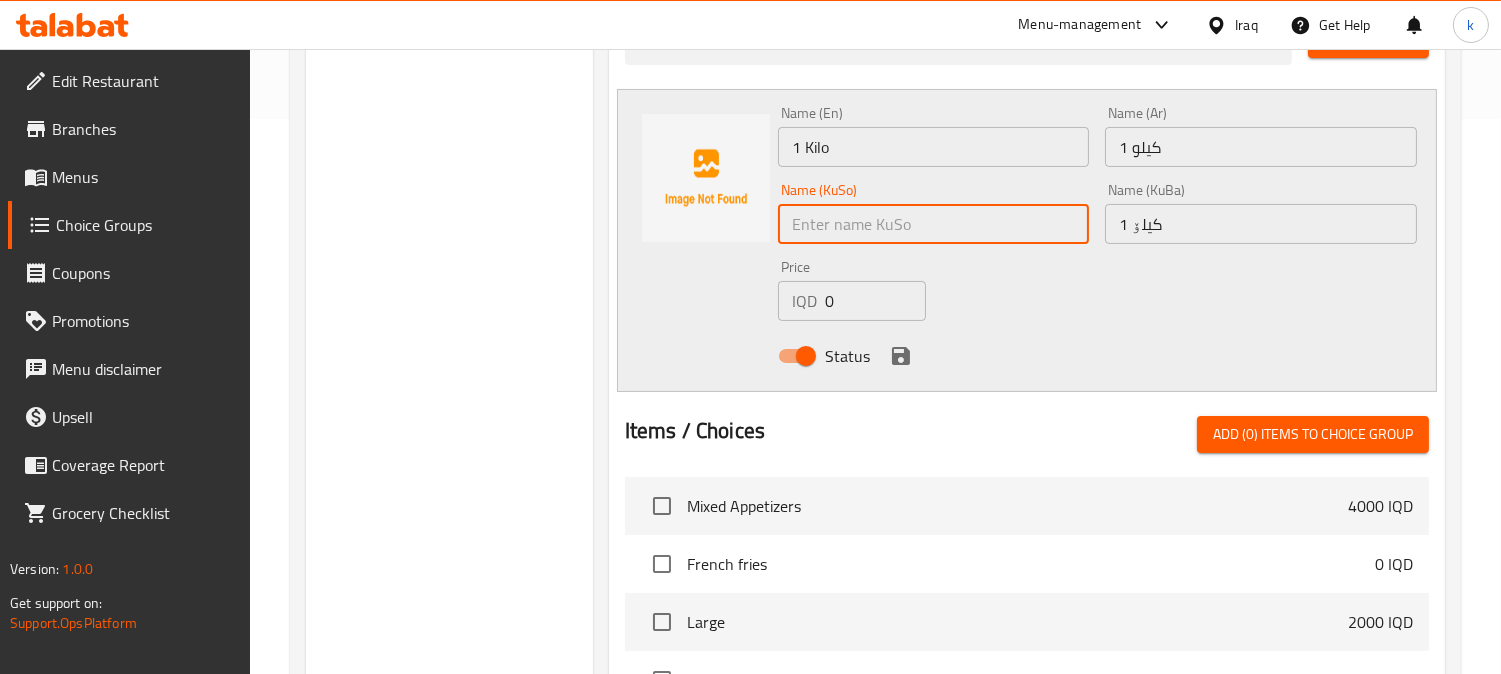 paste on "1 کیلۆ" 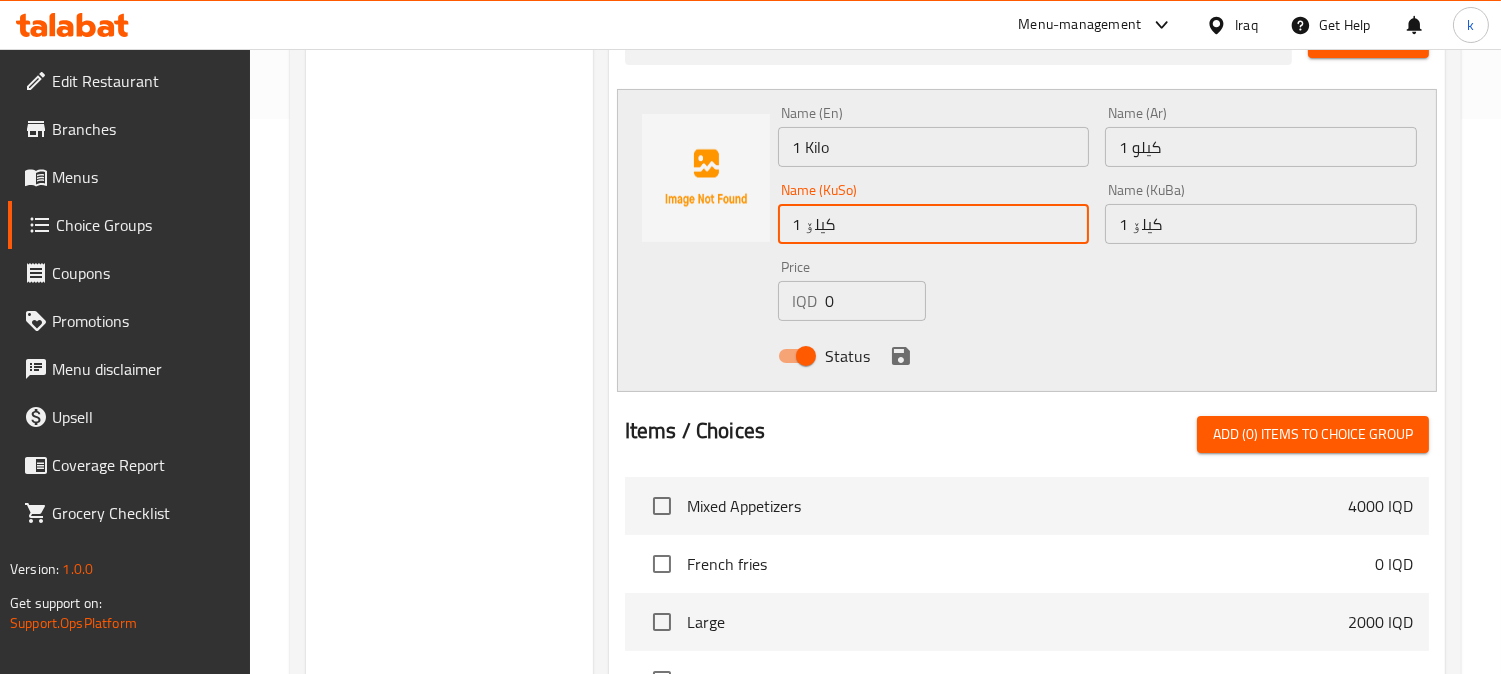 type on "1 کیلۆ" 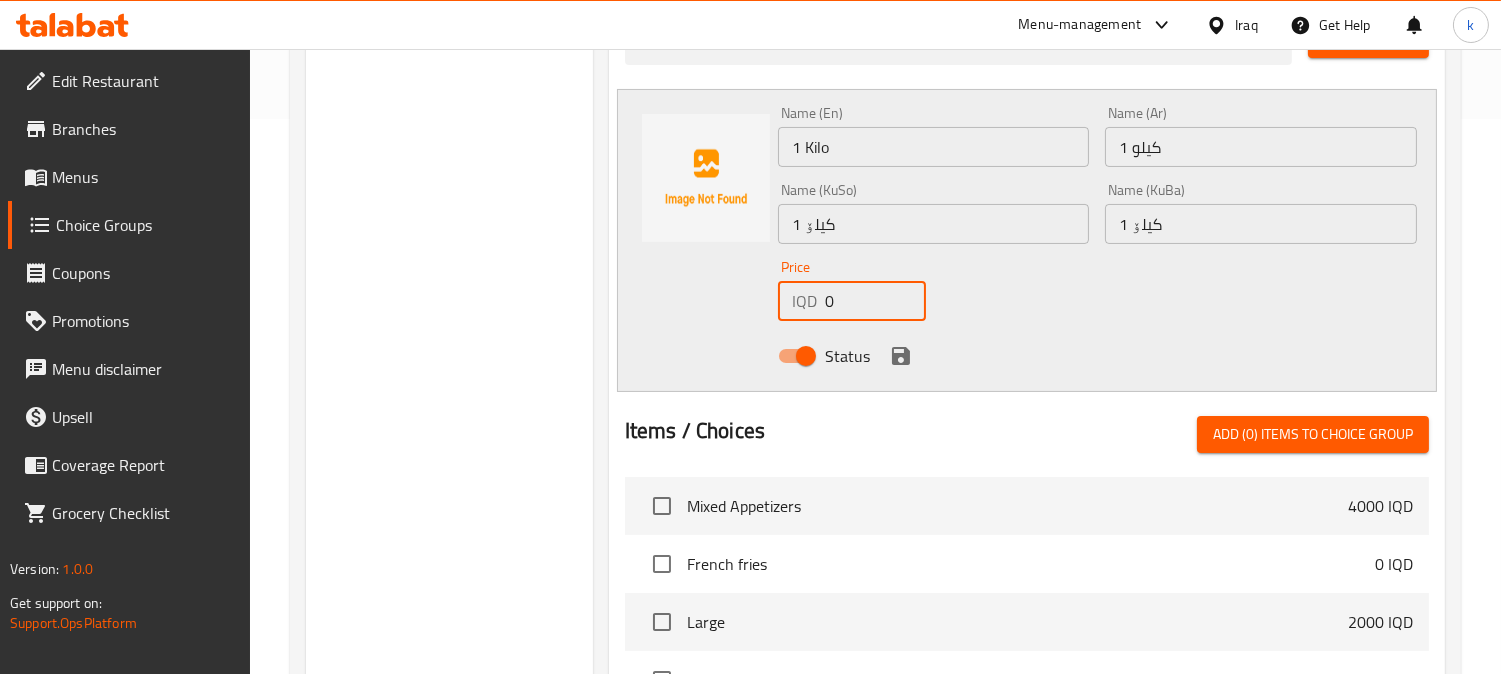 drag, startPoint x: 837, startPoint y: 297, endPoint x: 793, endPoint y: 320, distance: 49.648766 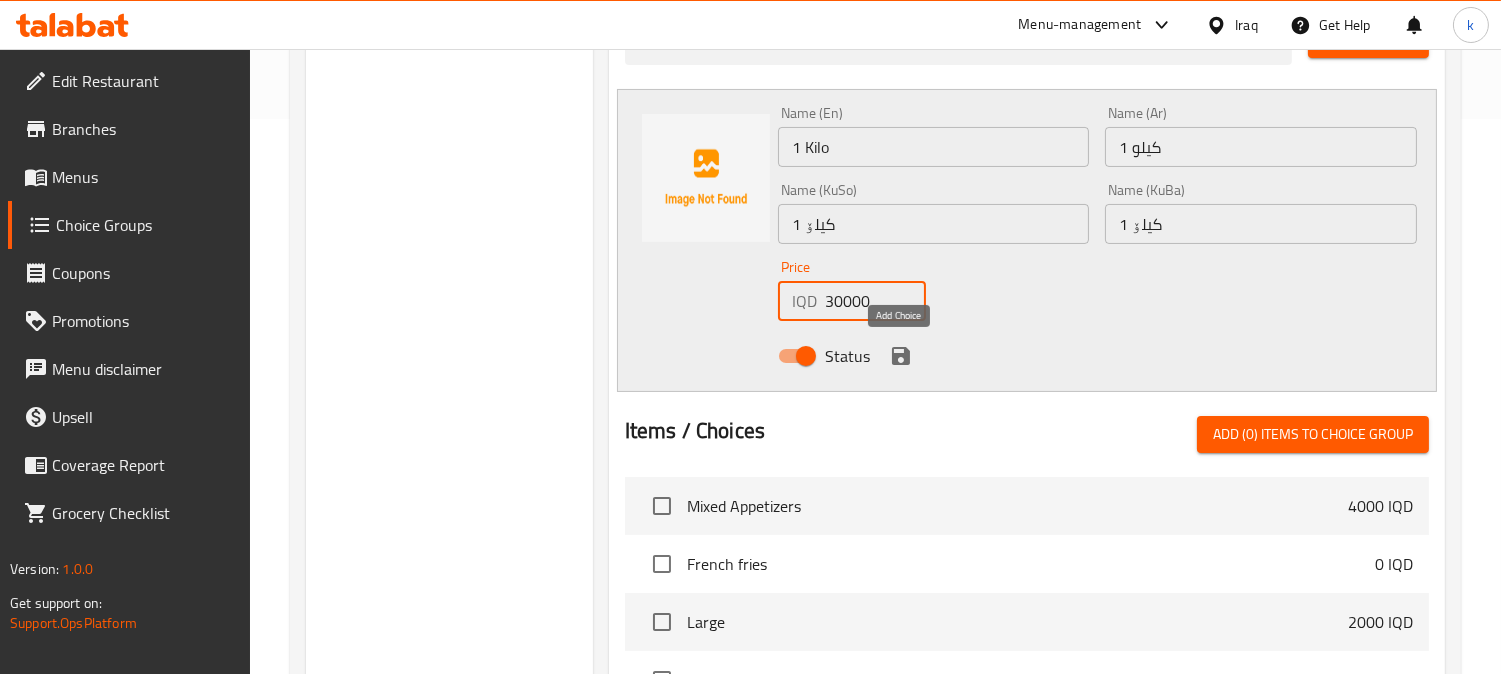 type on "30000" 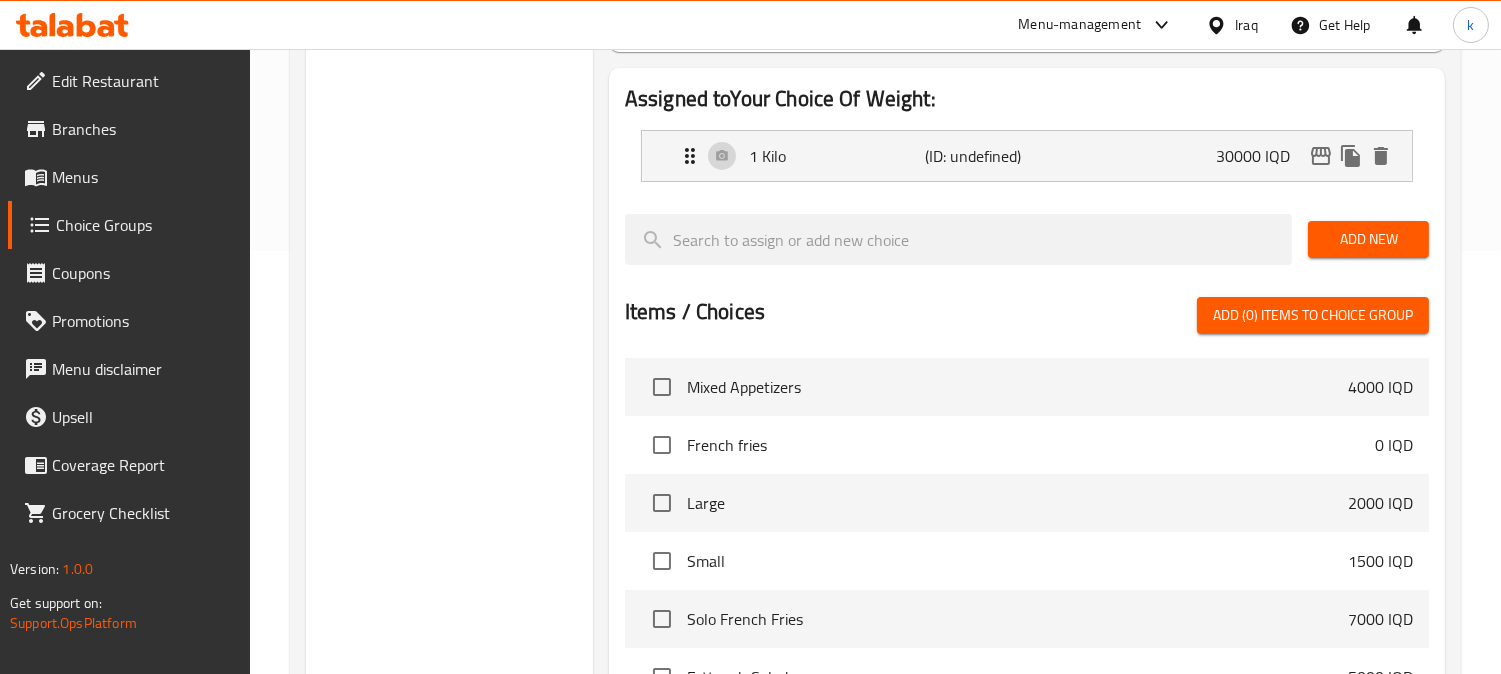 scroll, scrollTop: 370, scrollLeft: 0, axis: vertical 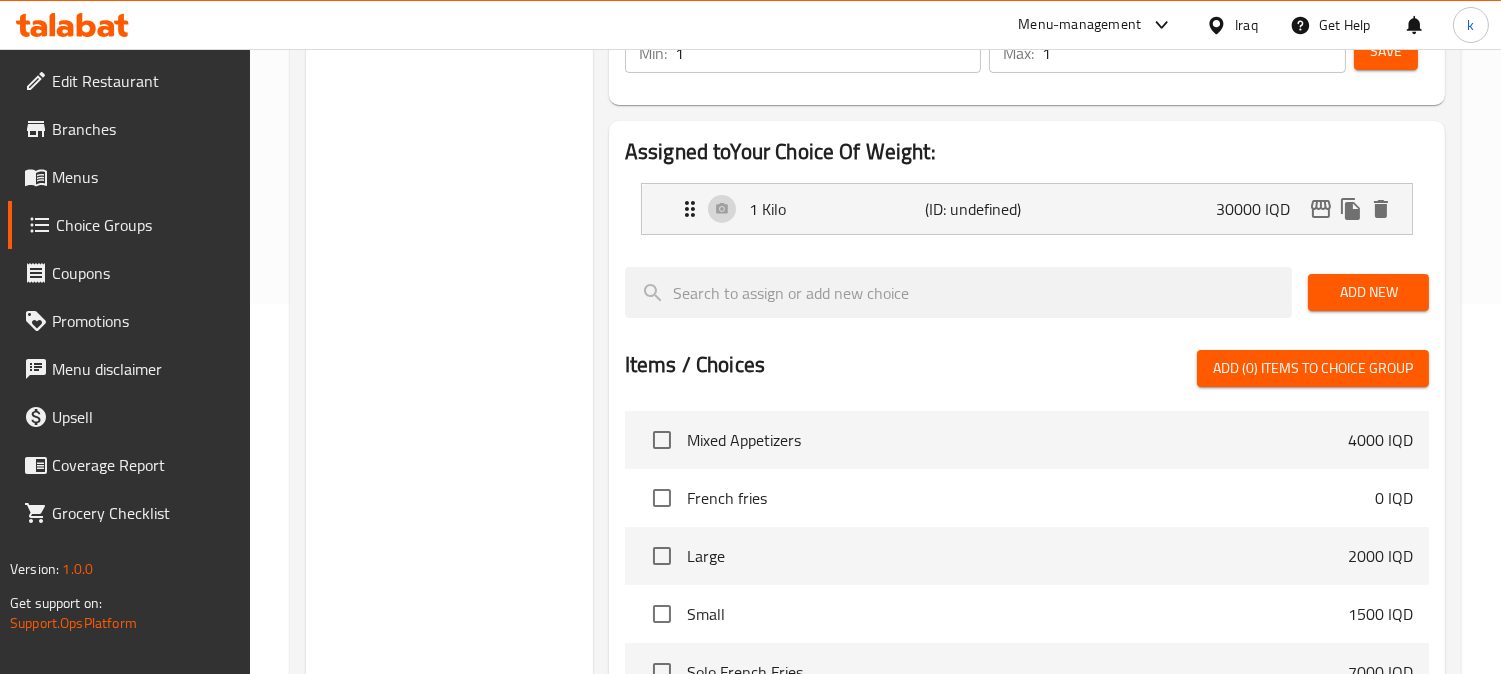 click on "Add New" at bounding box center (1368, 292) 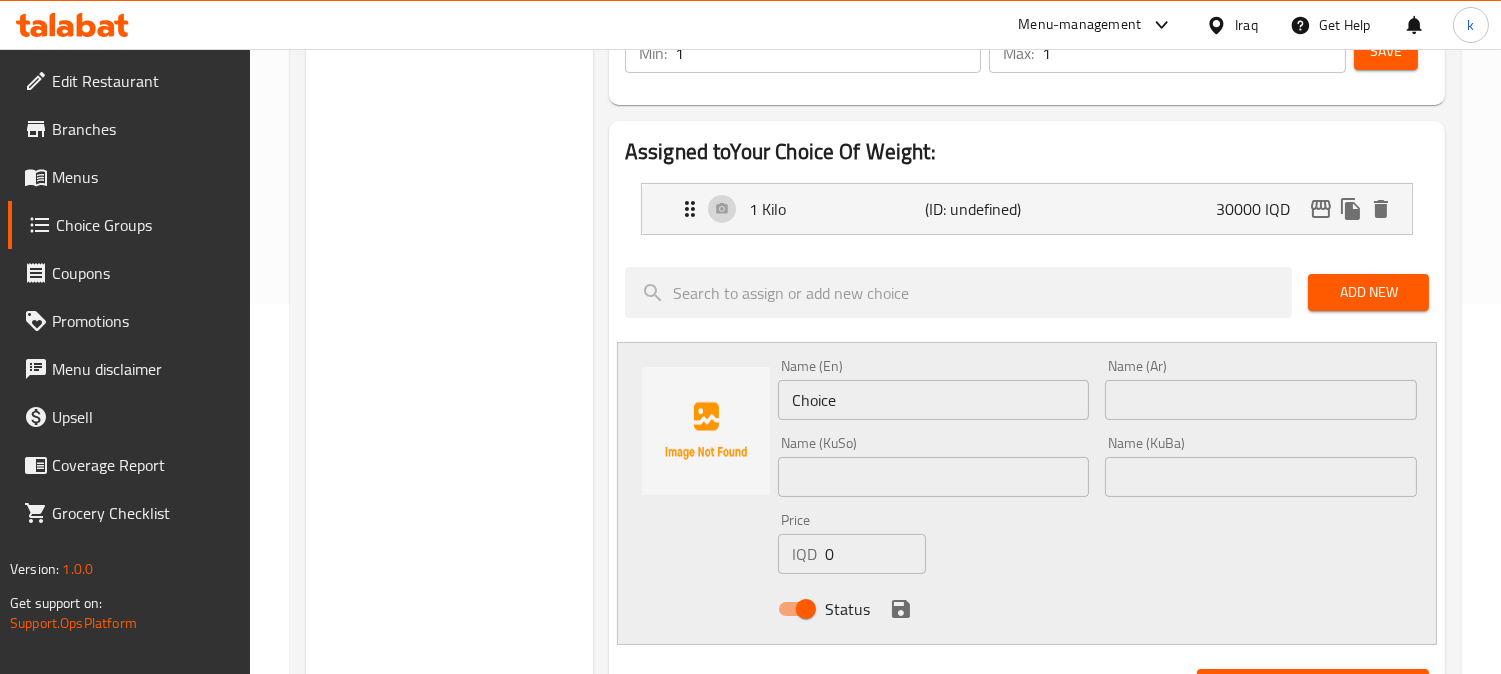 click on "Name (En) Choice Name (En)" at bounding box center [934, 389] 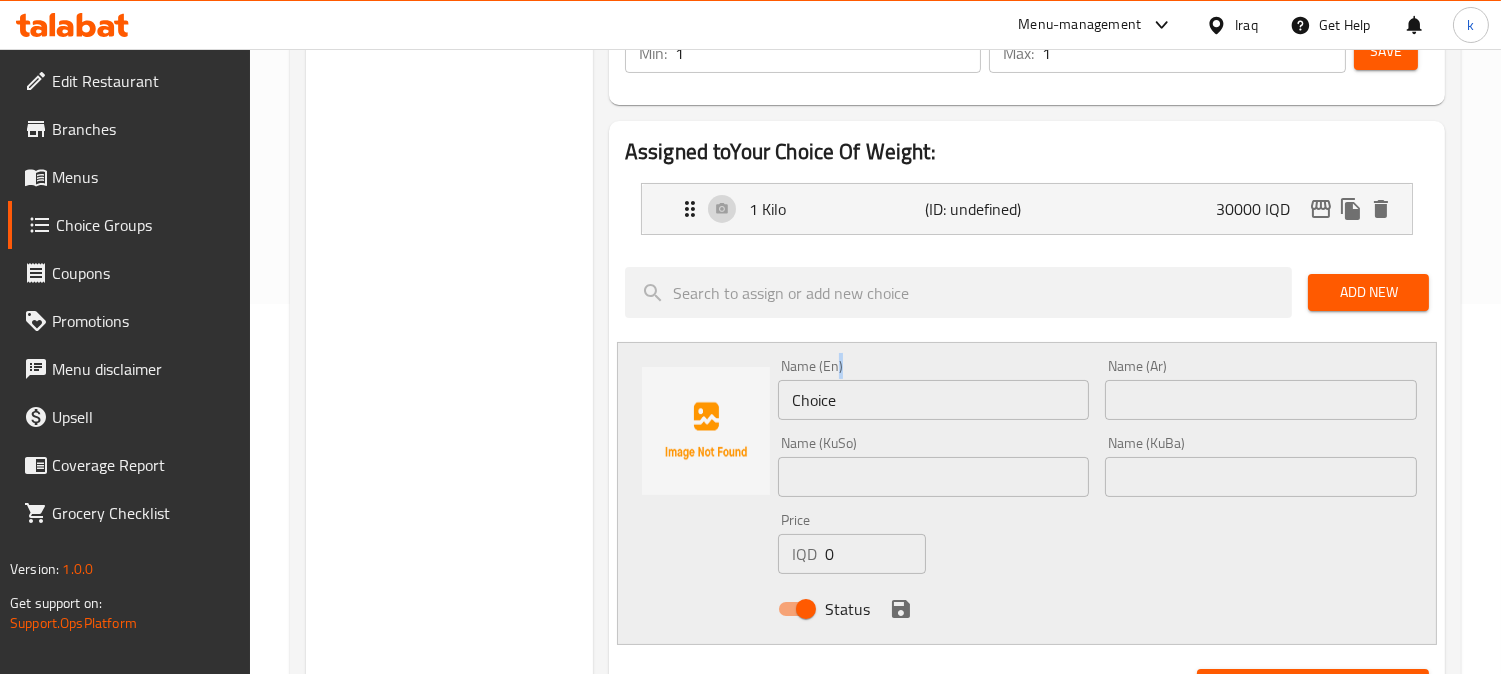 drag, startPoint x: 875, startPoint y: 378, endPoint x: 871, endPoint y: 398, distance: 20.396078 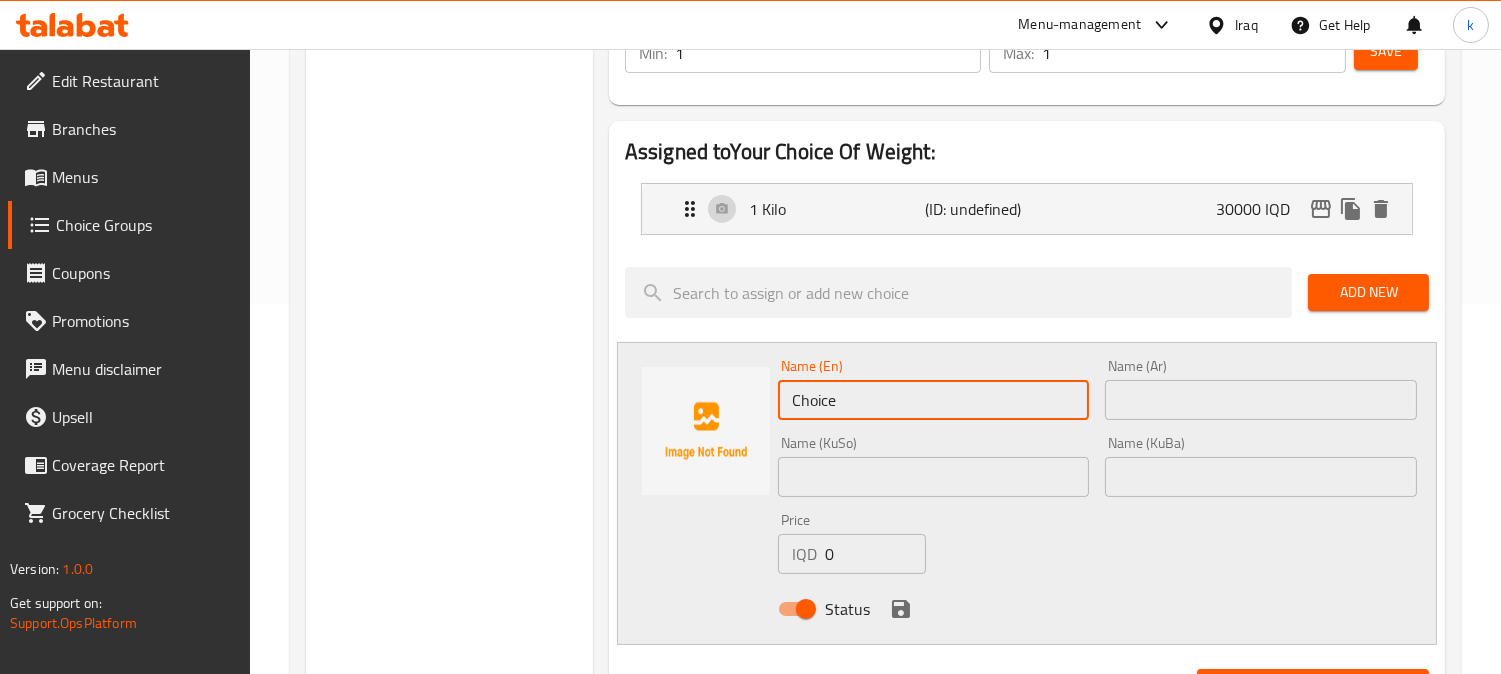 click on "Choice" at bounding box center (934, 400) 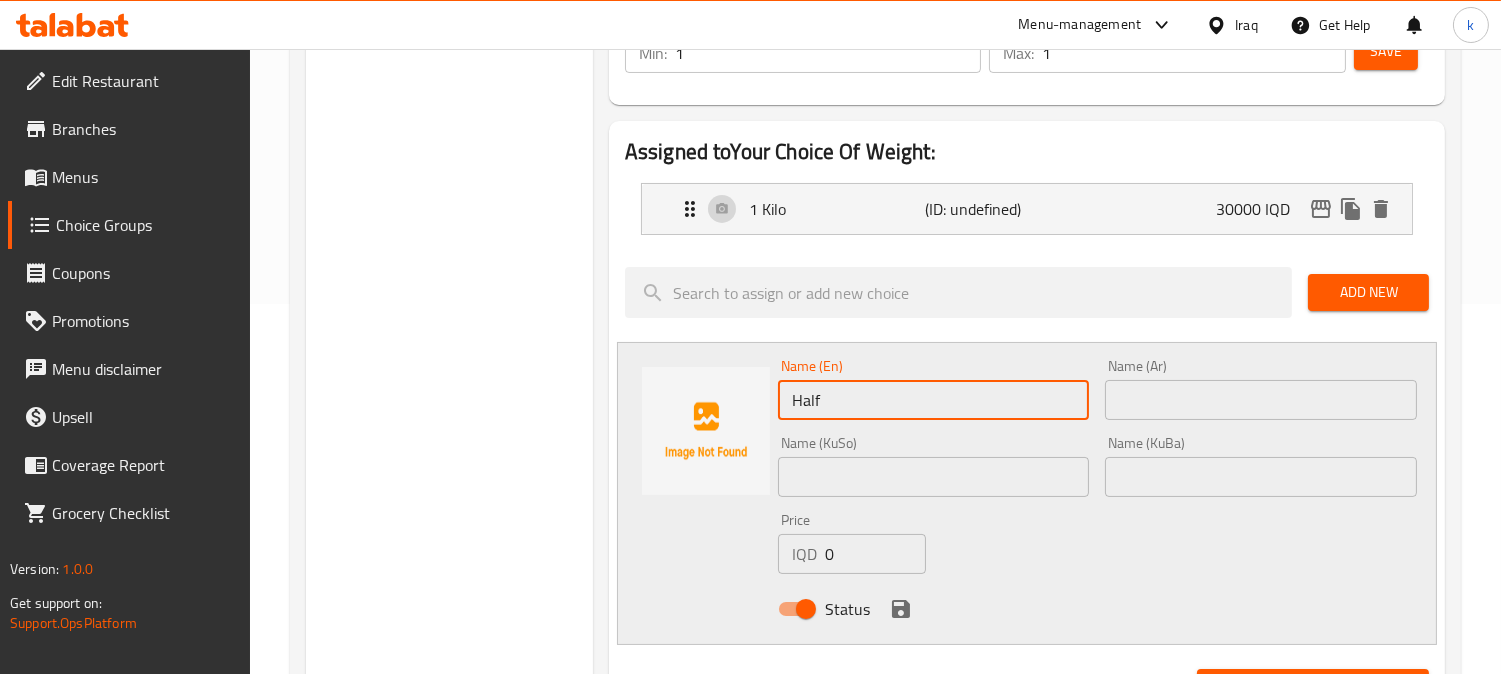 type on "Half Kilo" 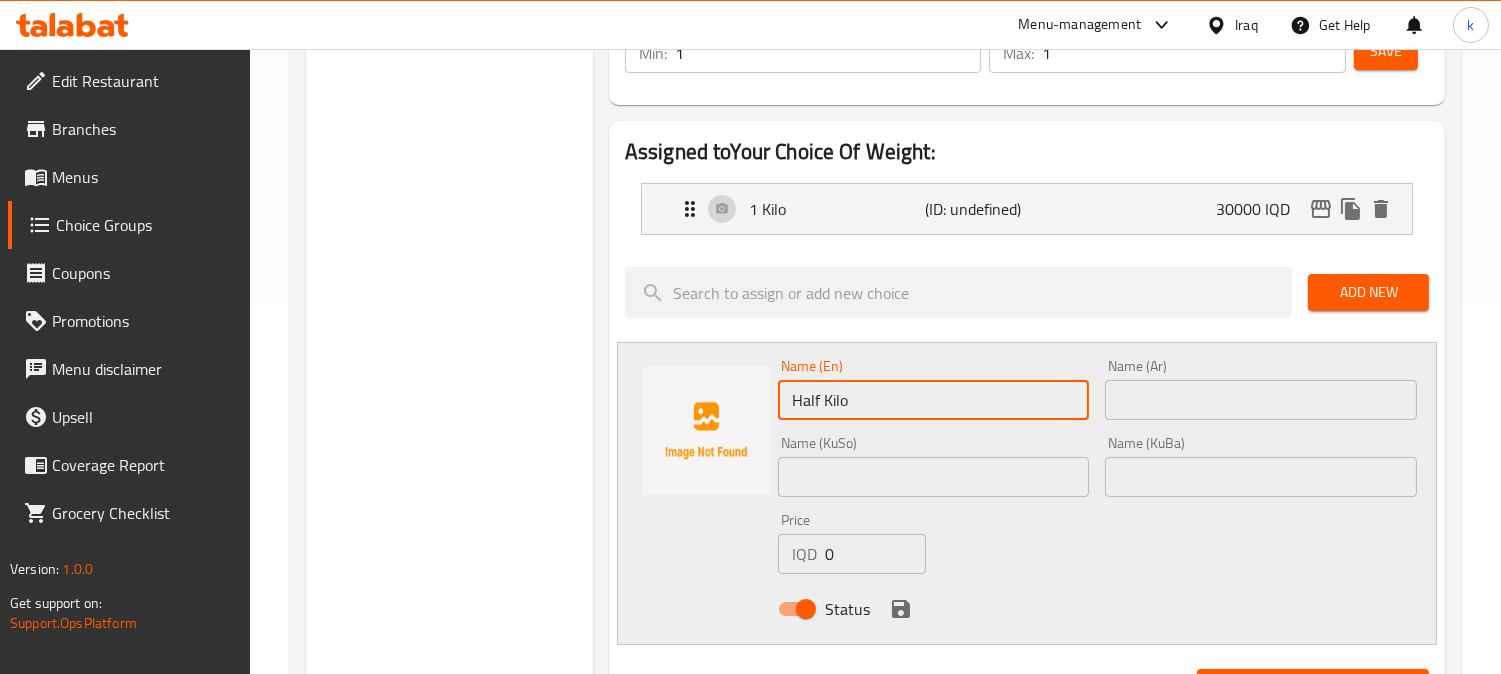 click at bounding box center [1261, 400] 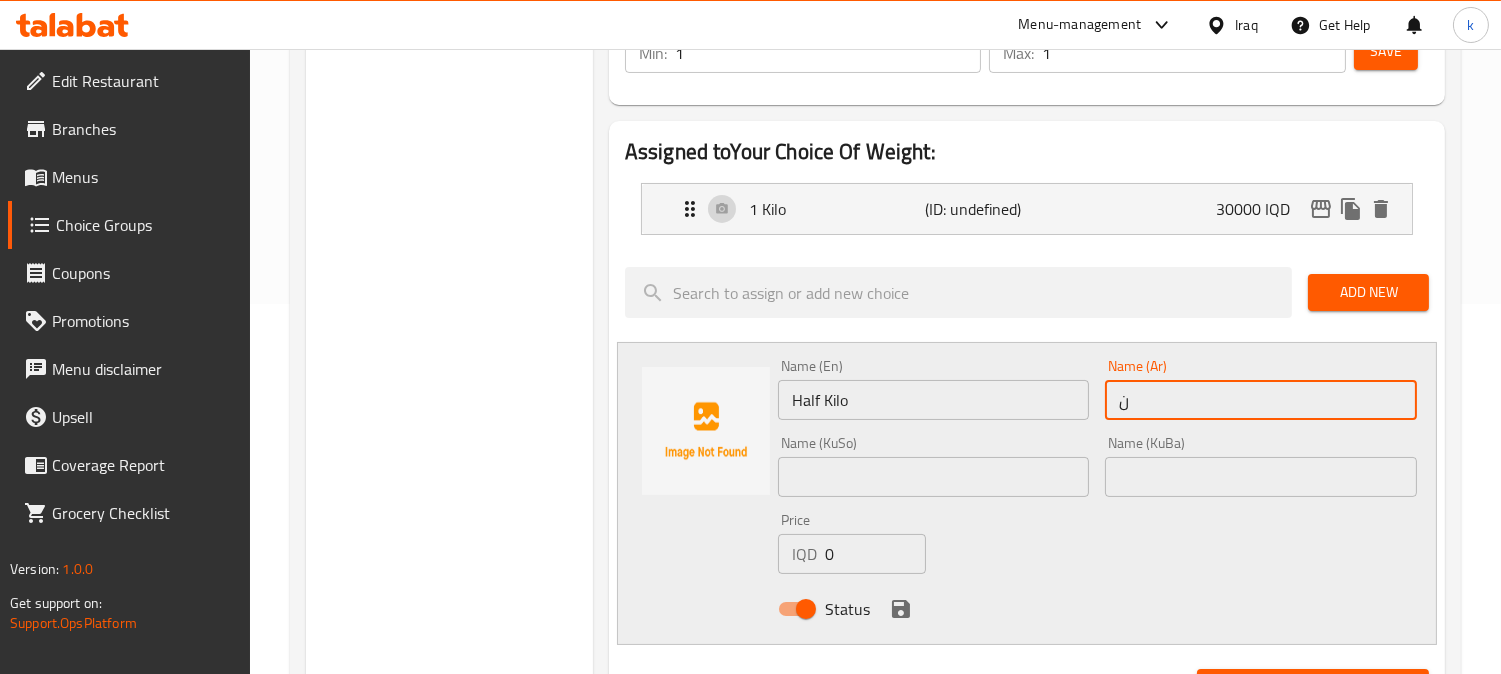 type on "نصف كيلو" 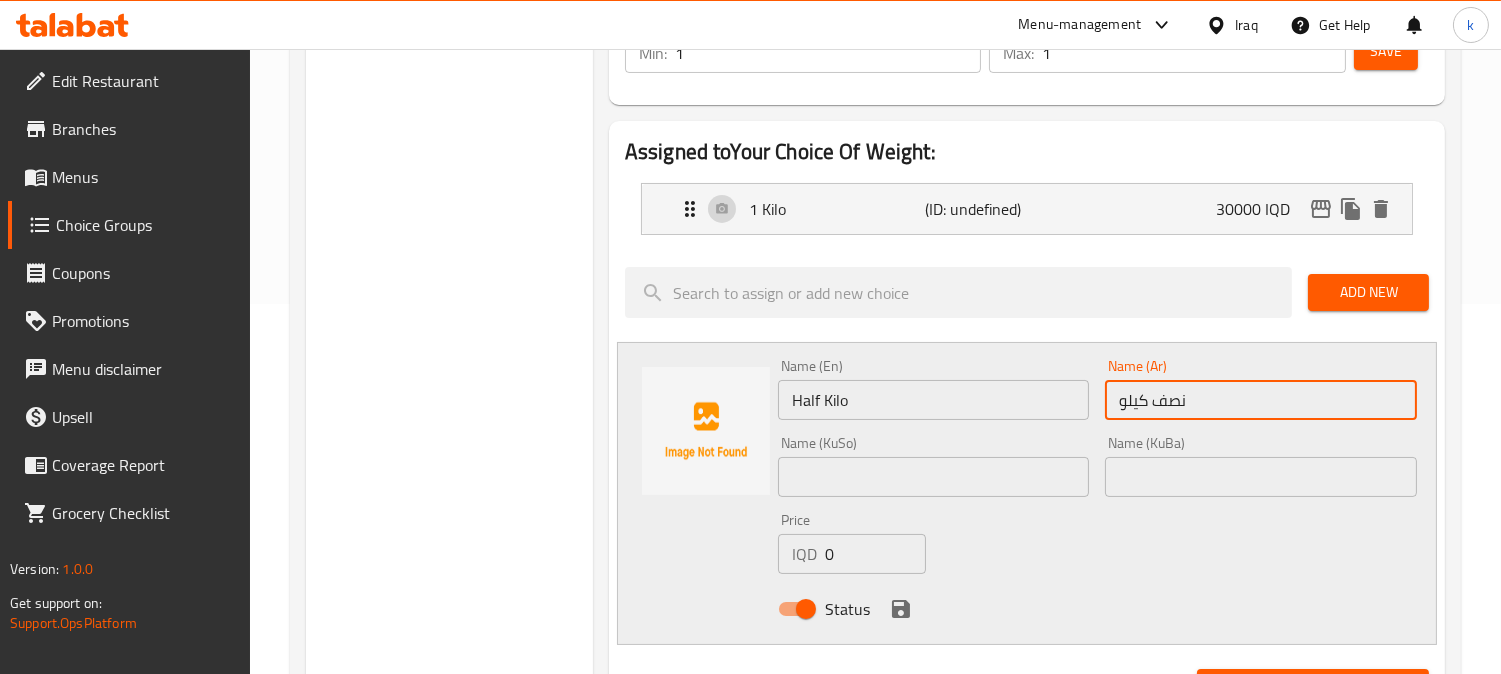 click at bounding box center [1261, 477] 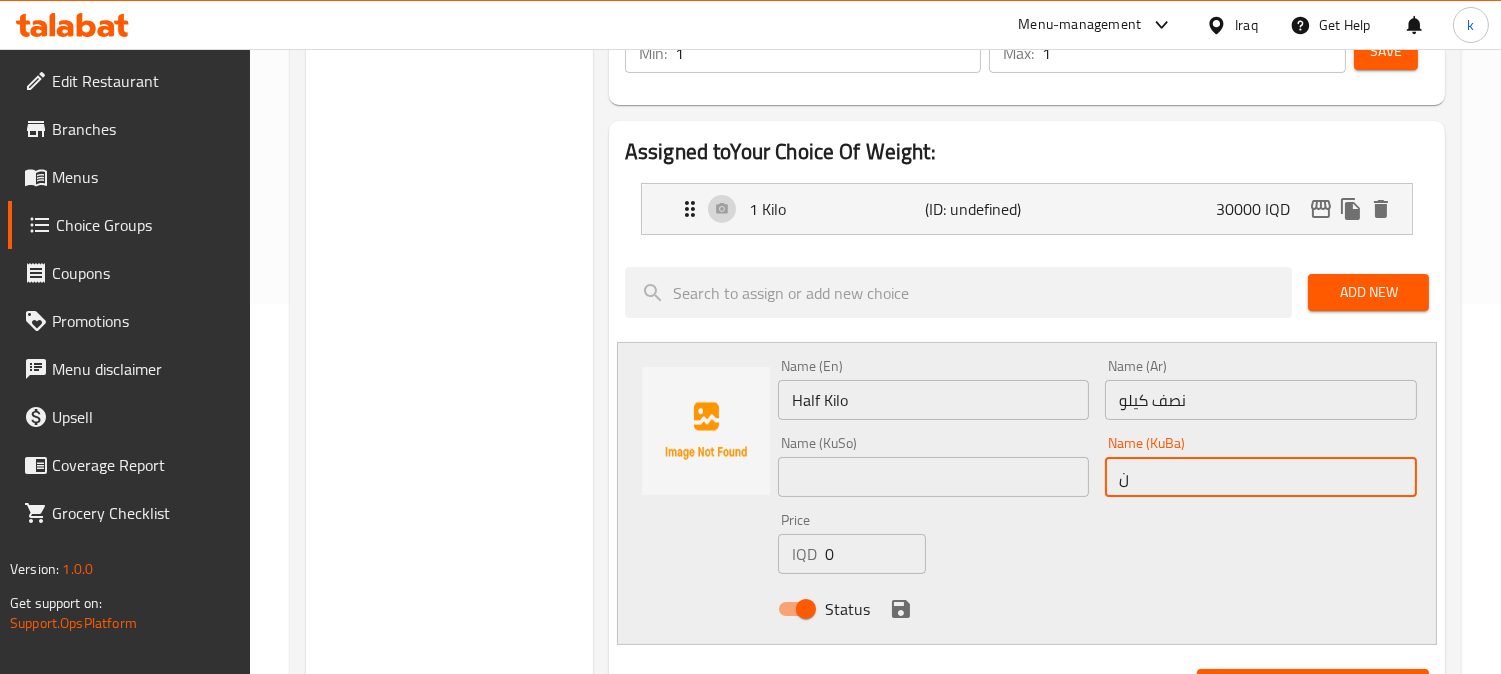 type on "نیو کیلۆ" 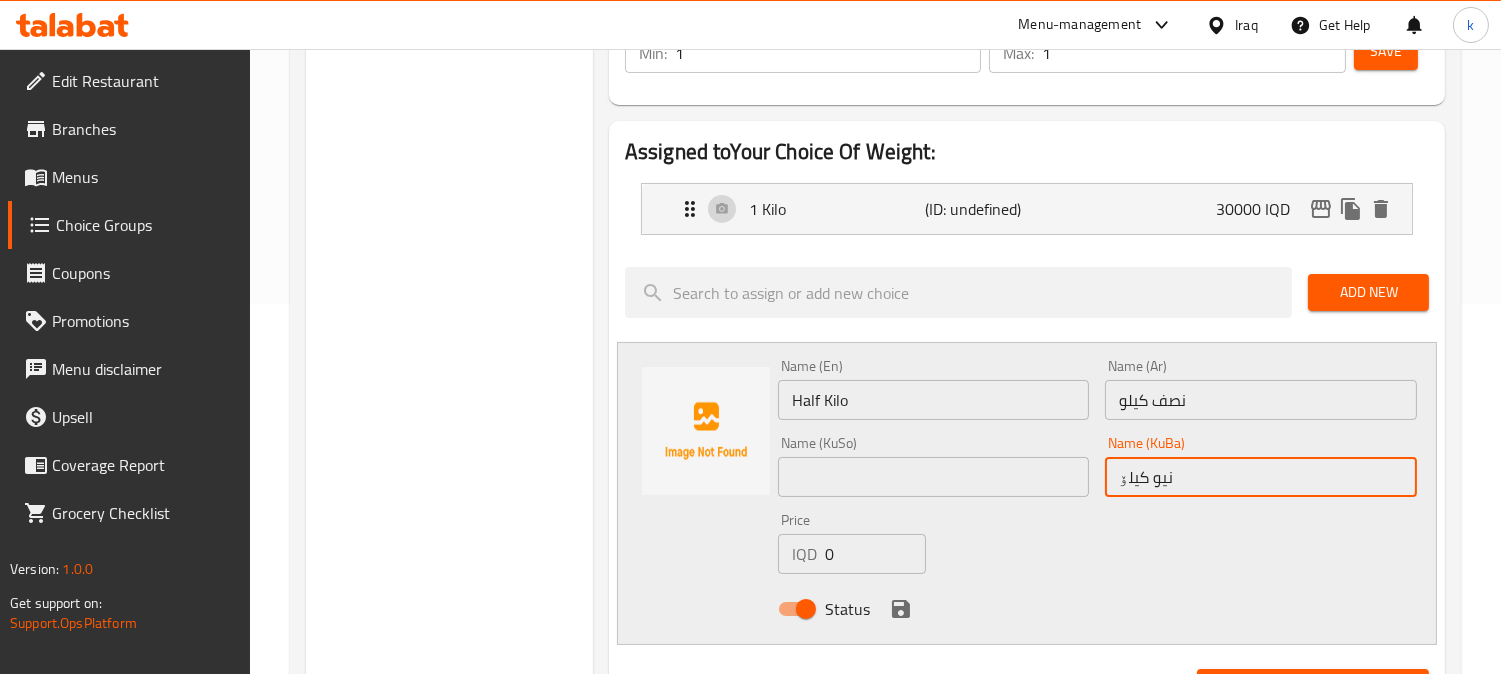 drag, startPoint x: 1217, startPoint y: 471, endPoint x: 1064, endPoint y: 487, distance: 153.83432 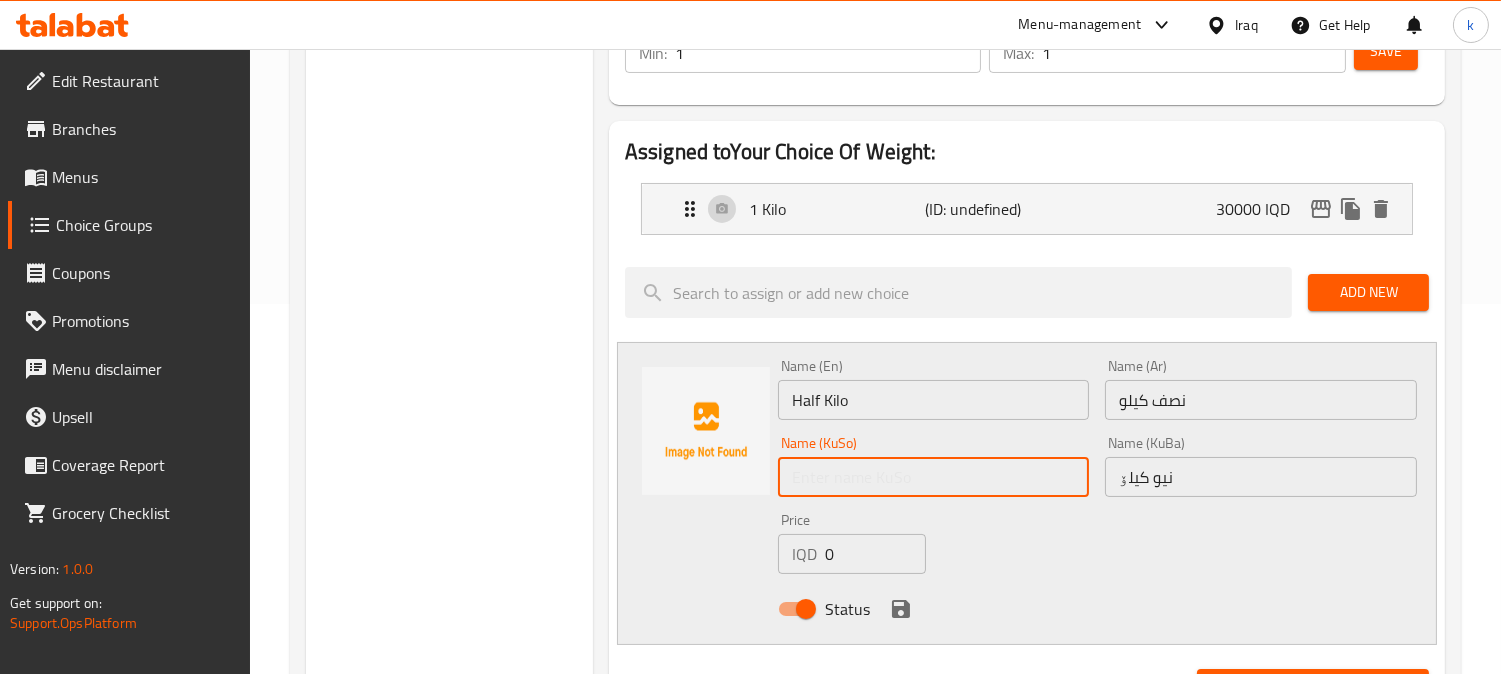 click at bounding box center (934, 477) 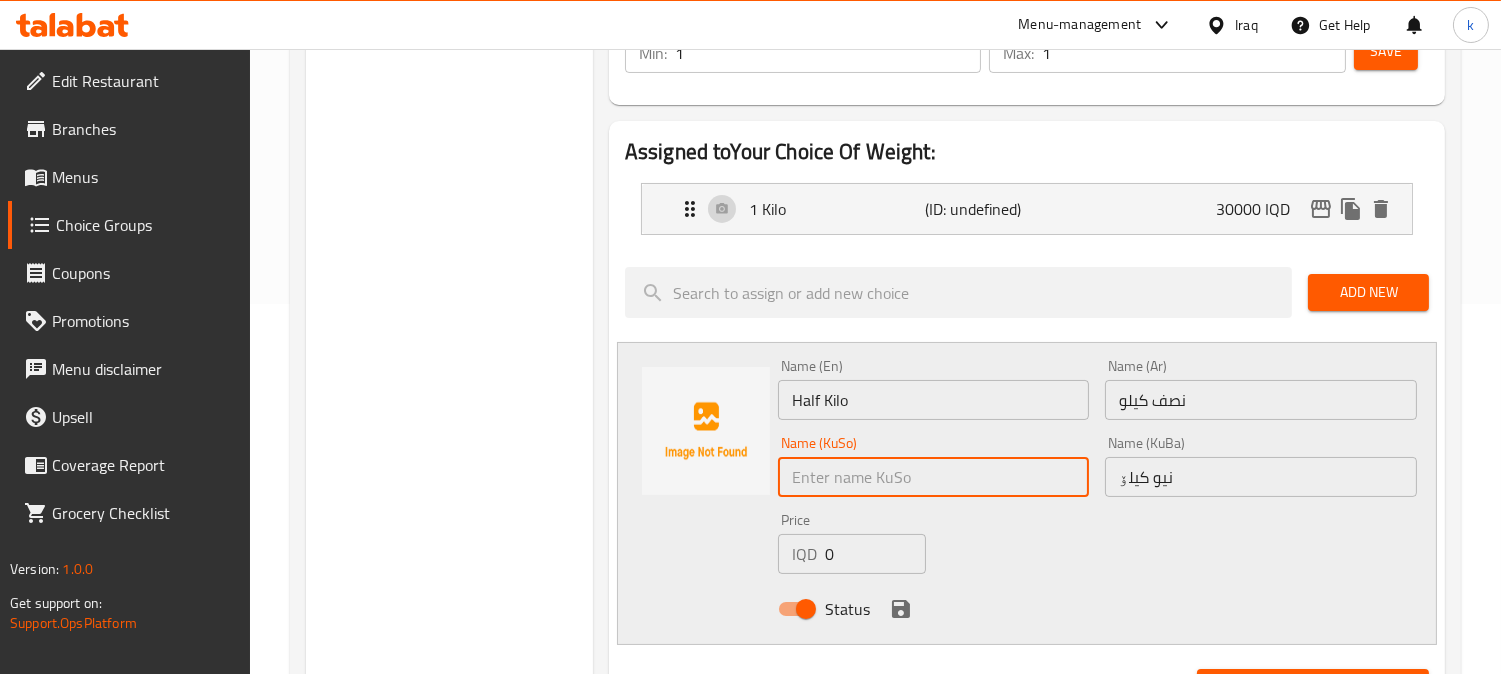 paste on "نیو کیلۆ" 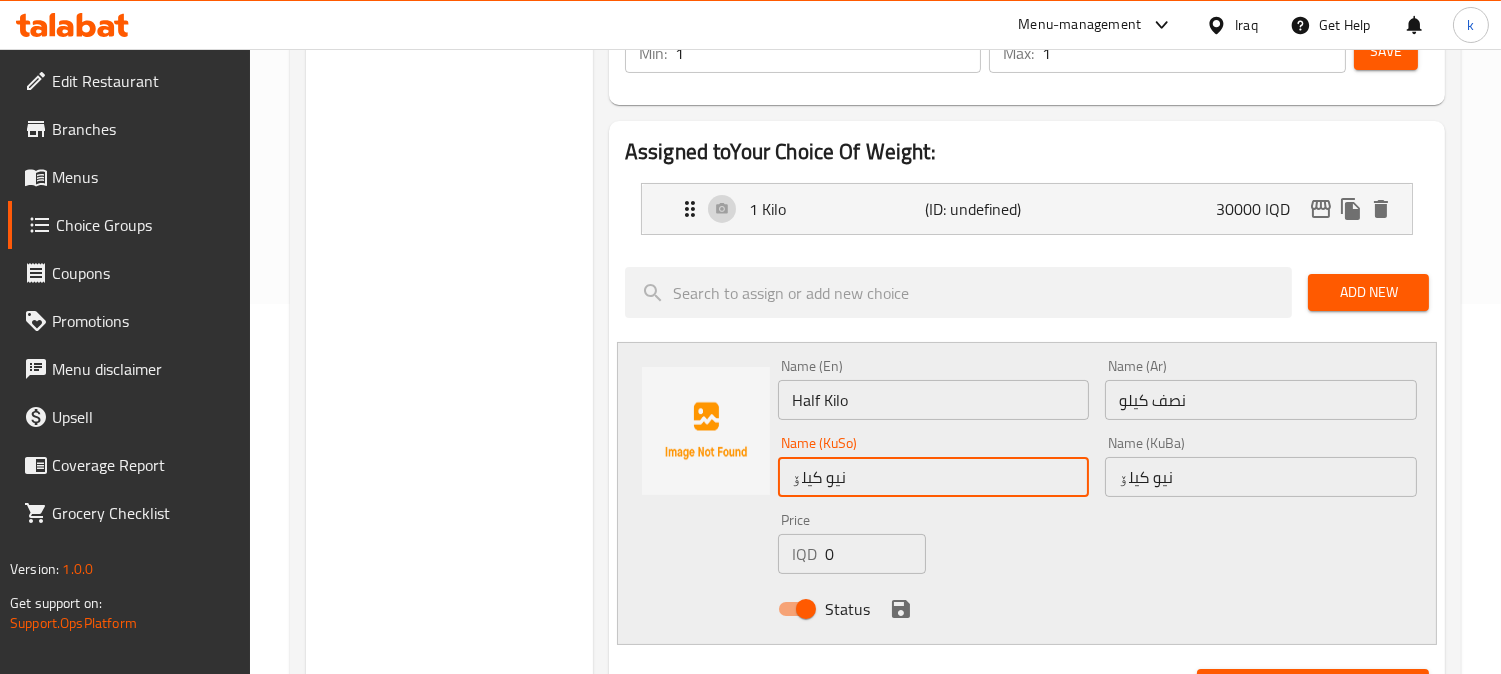 type on "نیو کیلۆ" 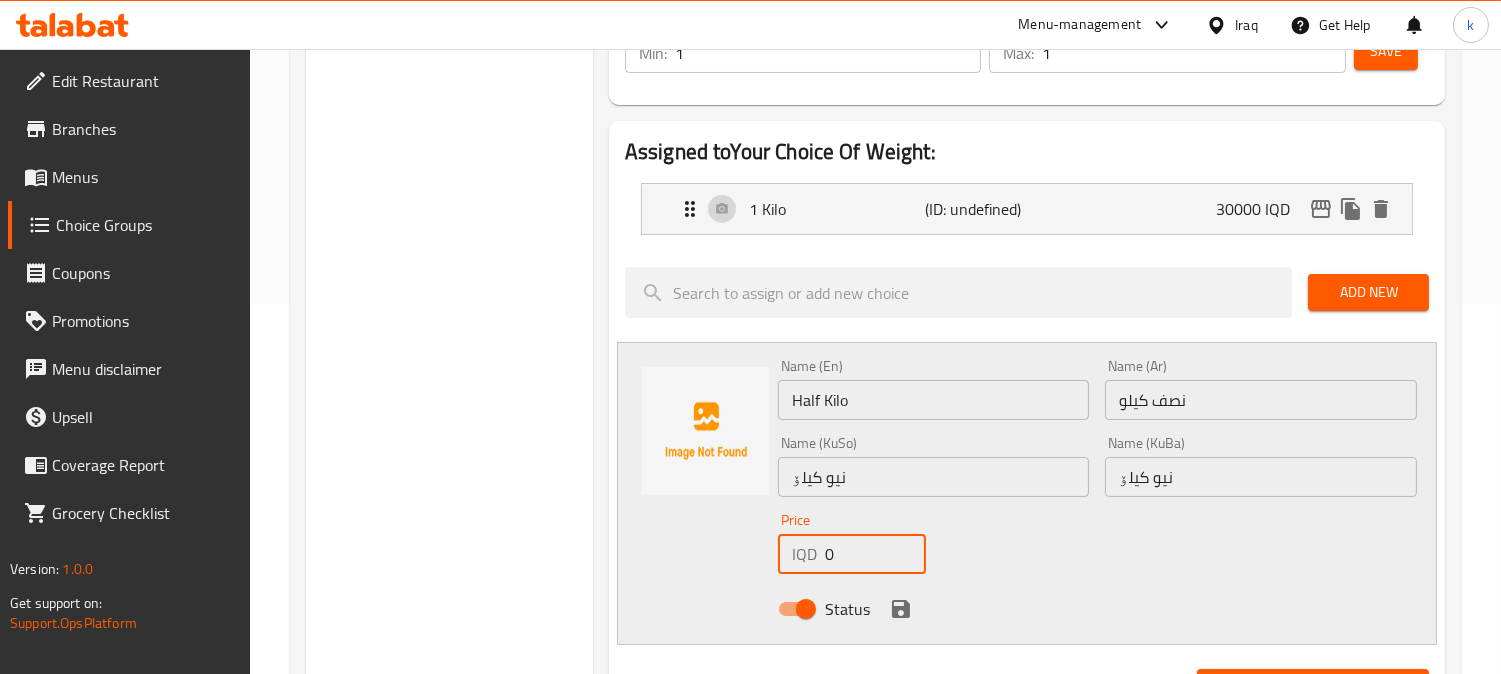 paste on "1600" 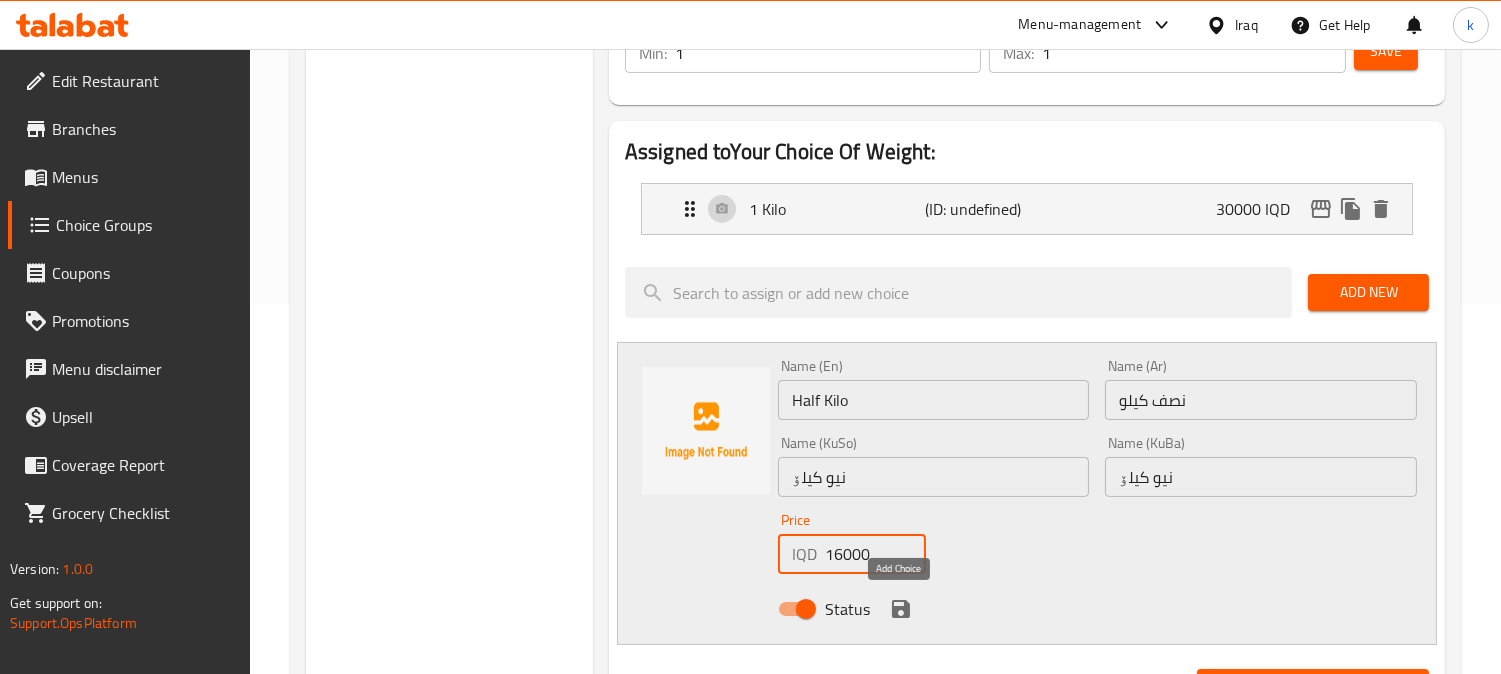 type on "16000" 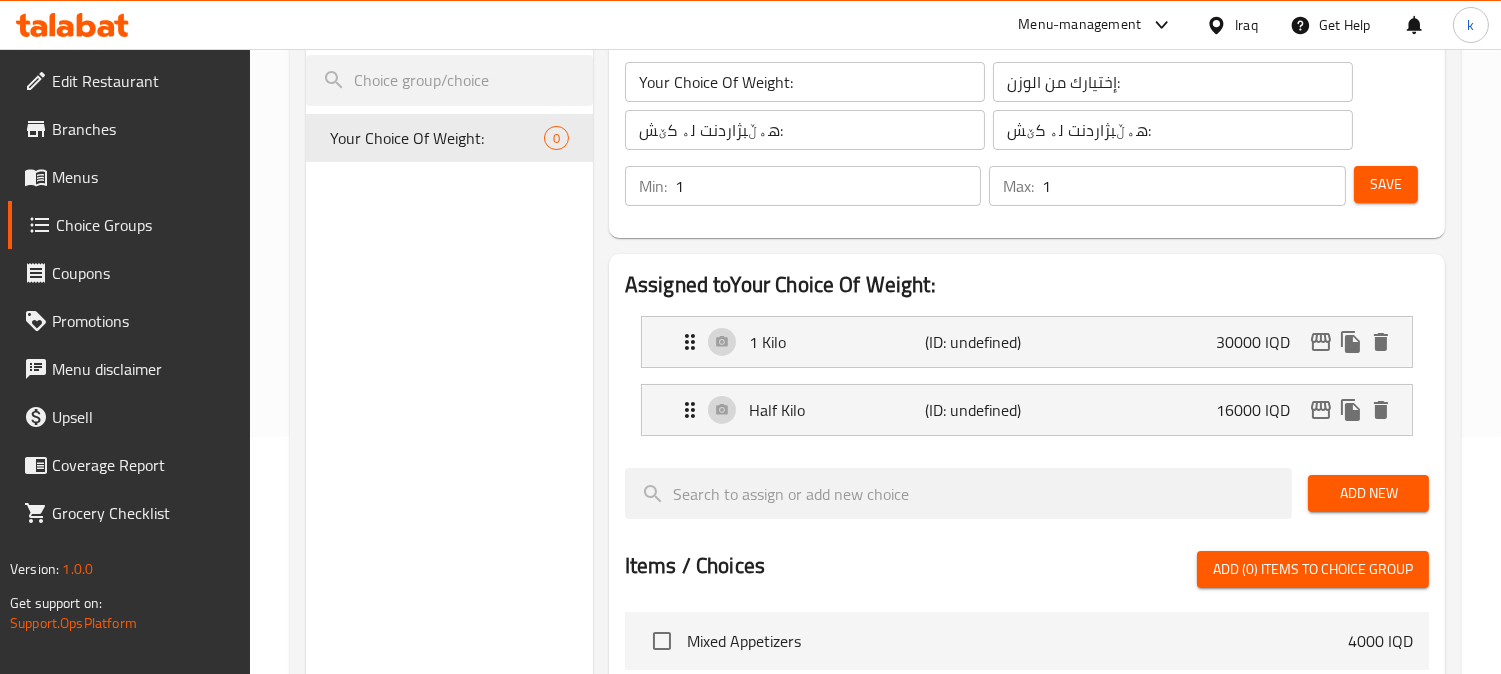 scroll, scrollTop: 185, scrollLeft: 0, axis: vertical 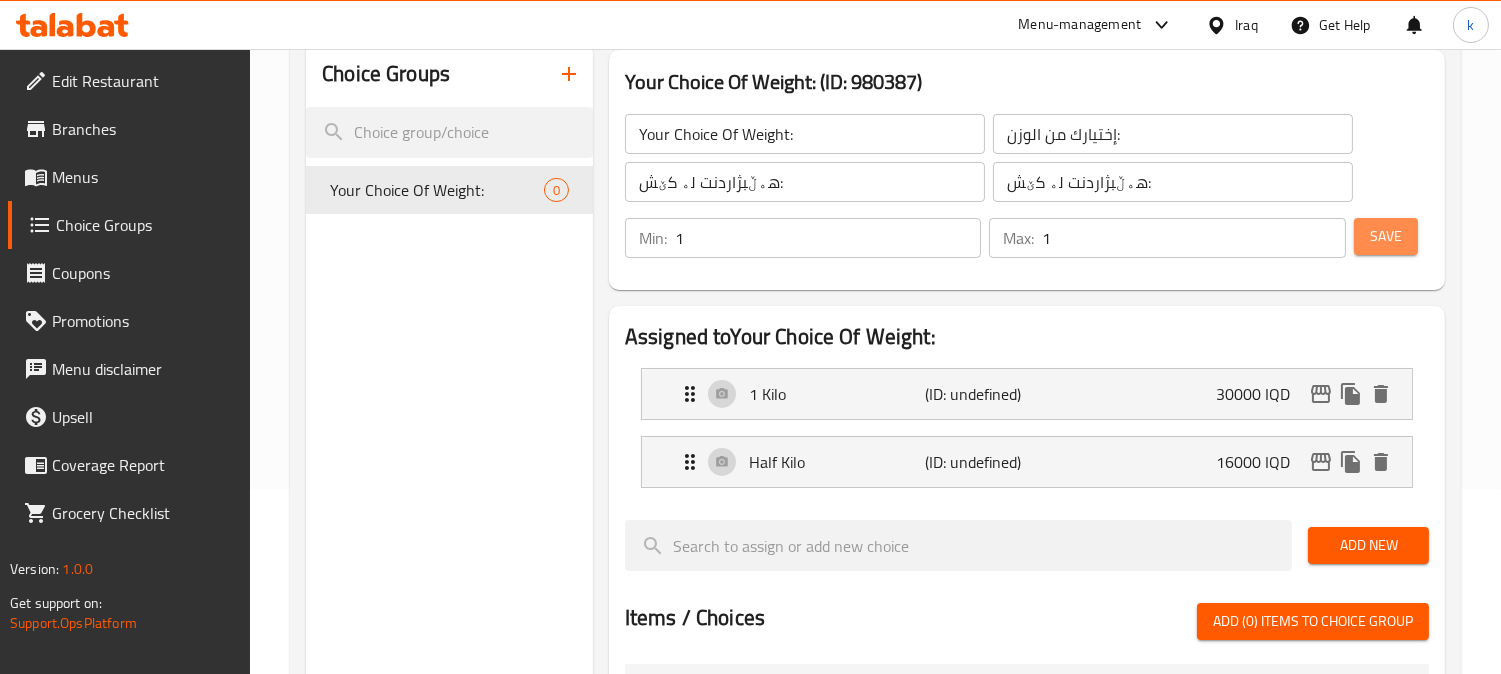 click on "Save" at bounding box center [1386, 236] 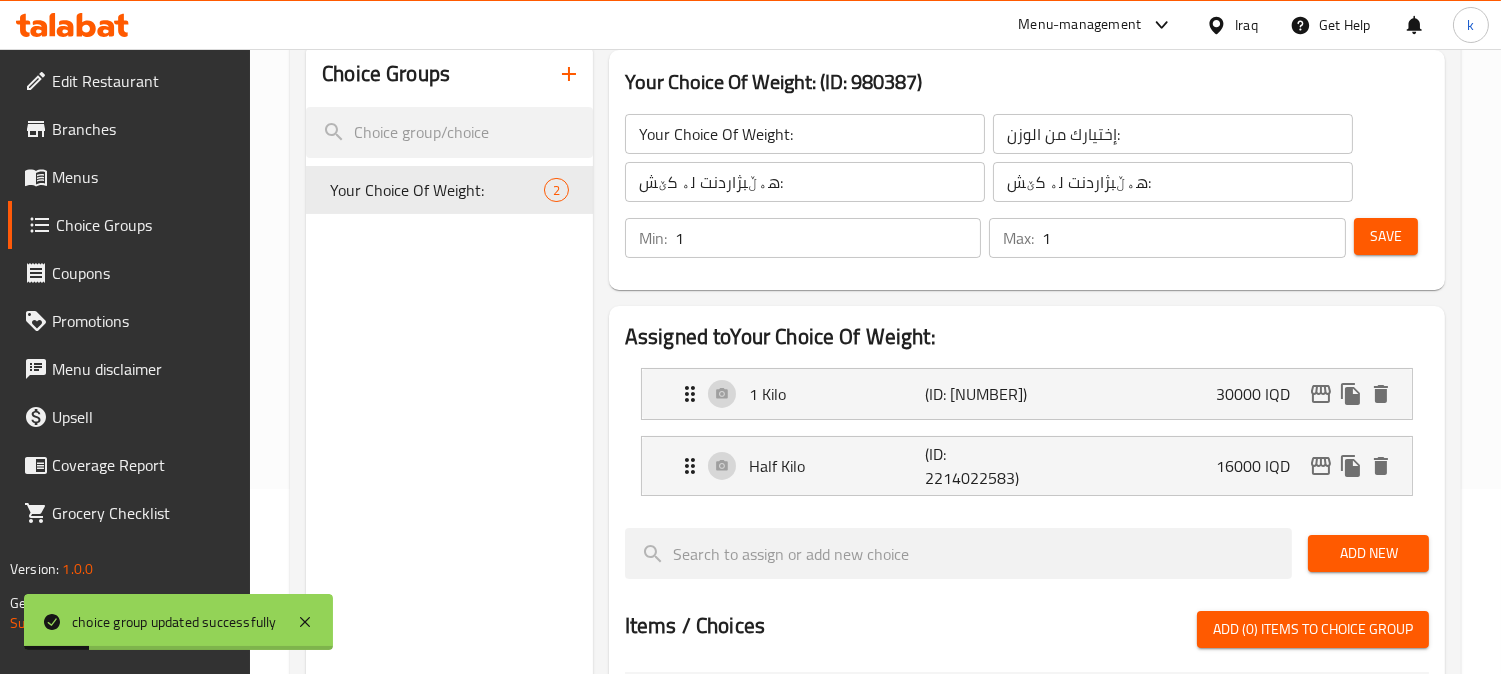 click on "Menus" at bounding box center [143, 177] 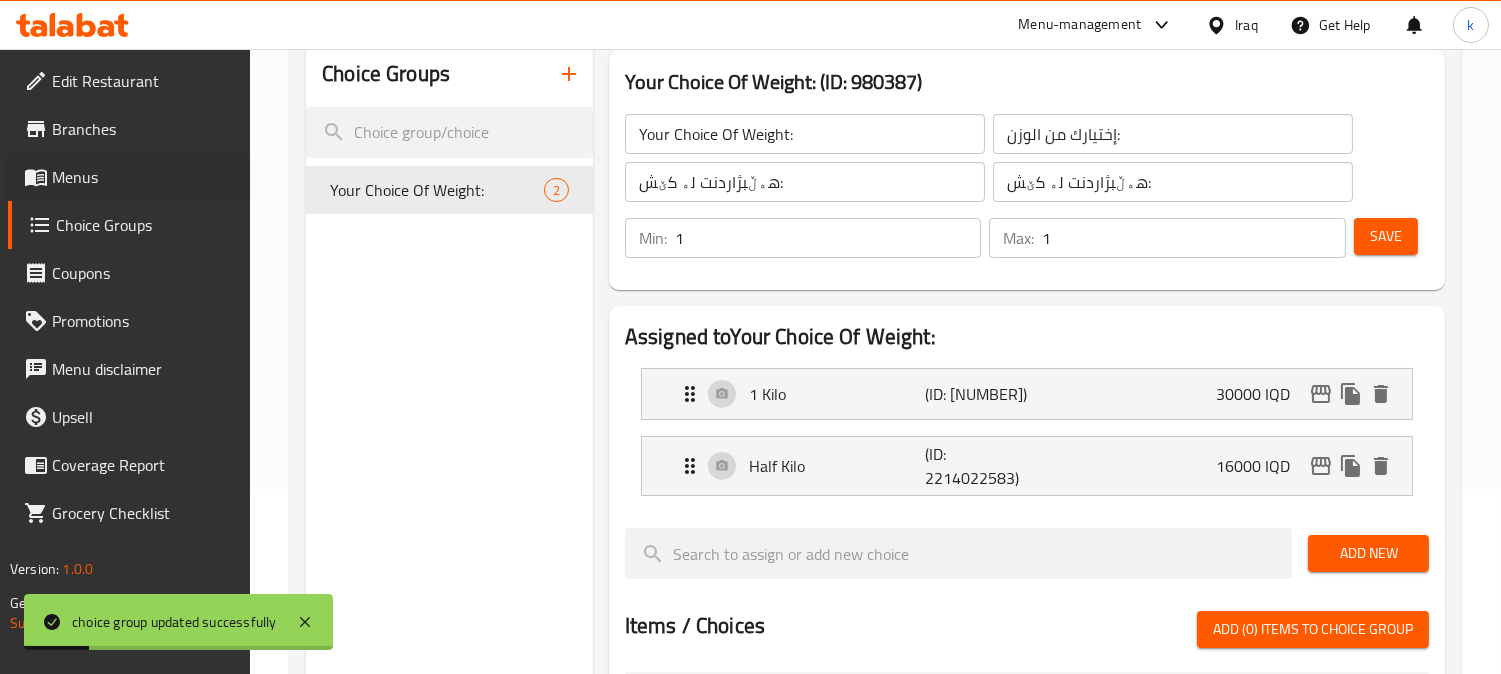 scroll, scrollTop: 0, scrollLeft: 0, axis: both 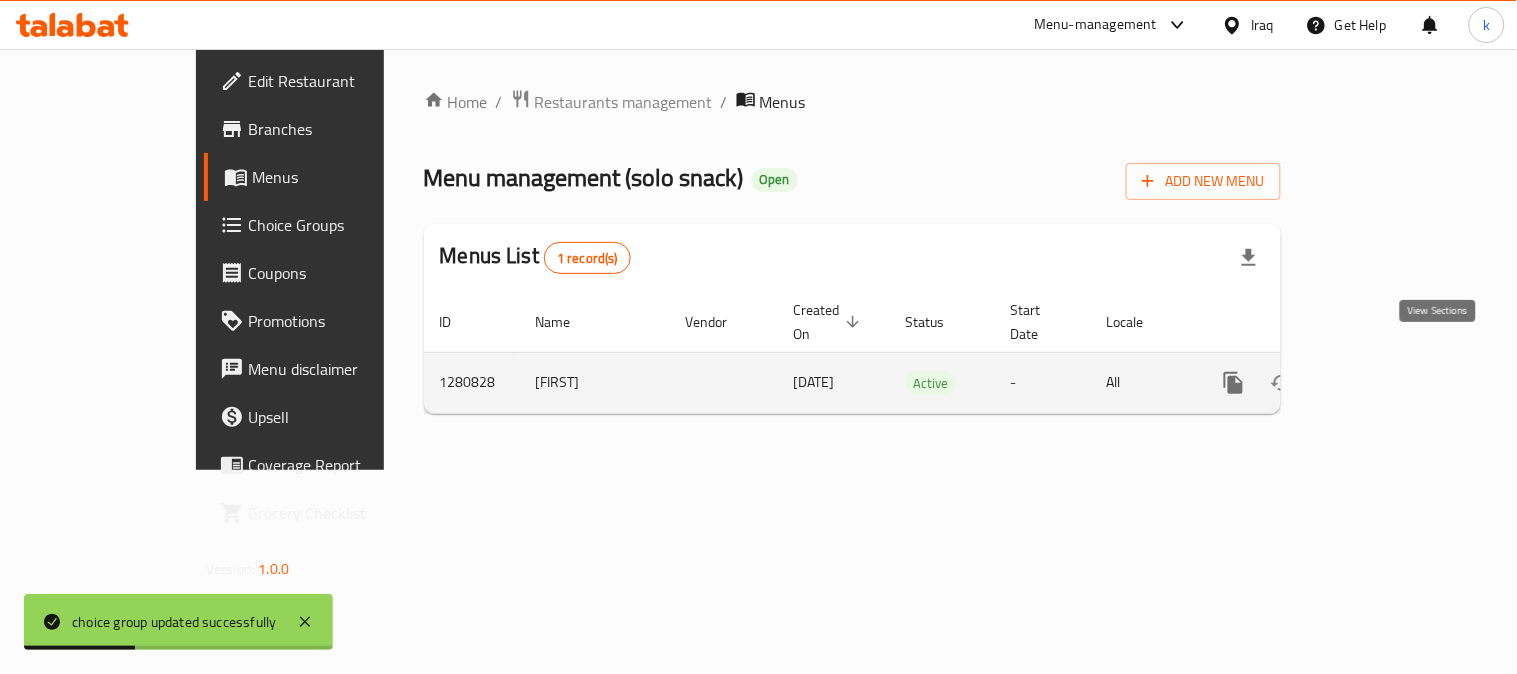 click 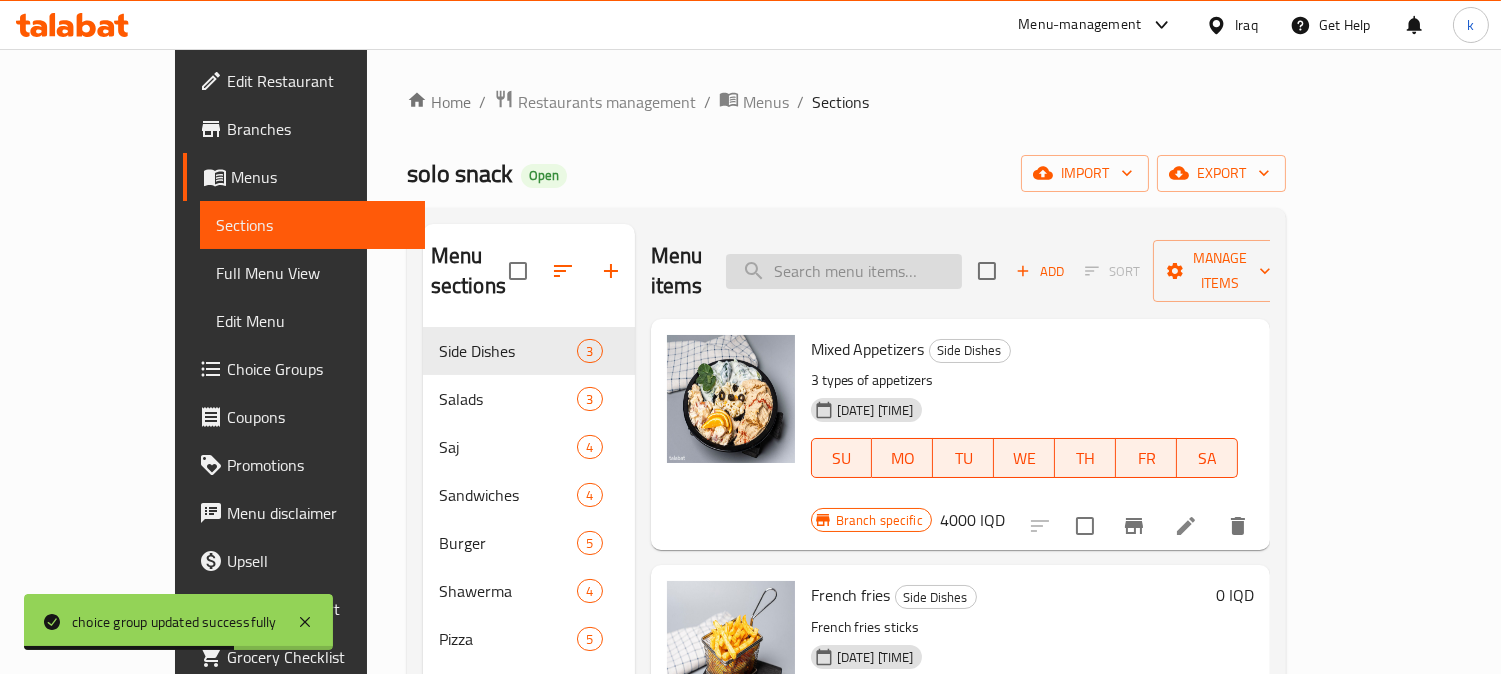 click at bounding box center [844, 271] 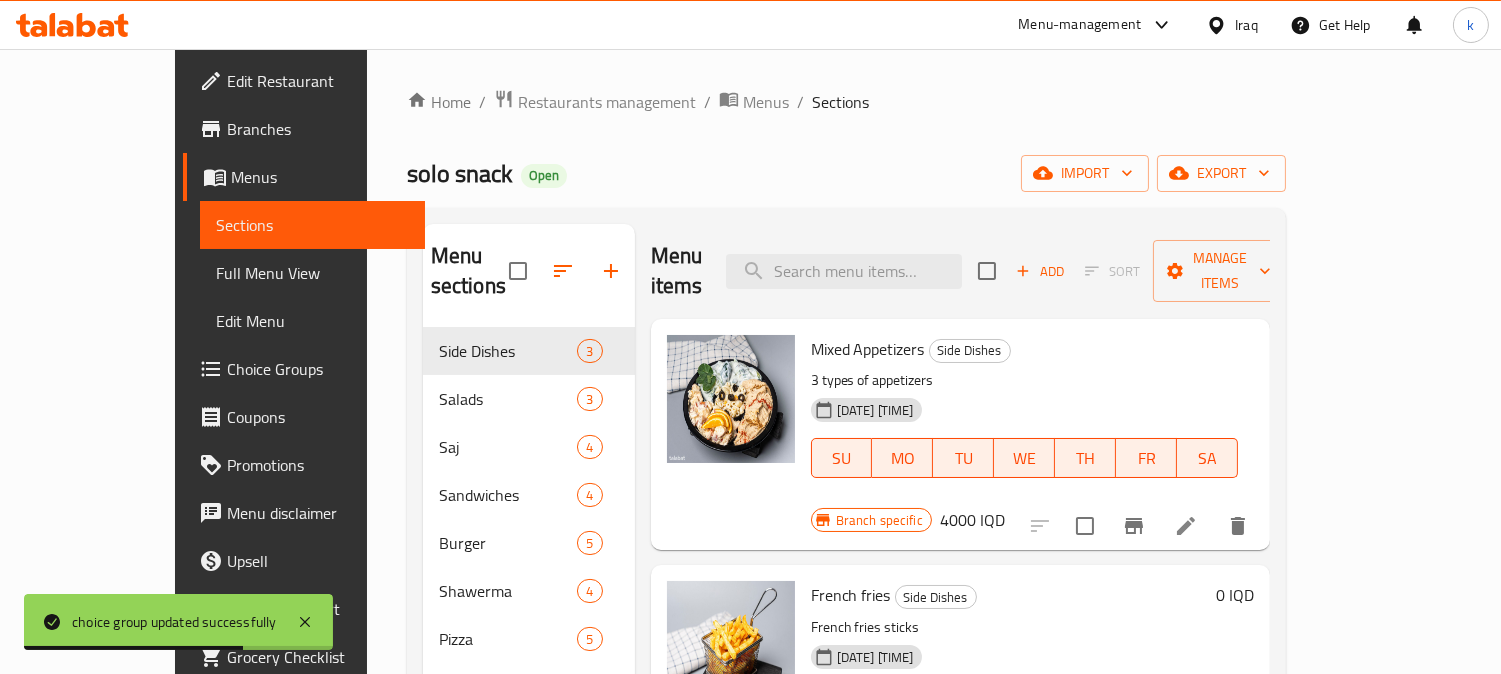 paste on "Meat Kebab" 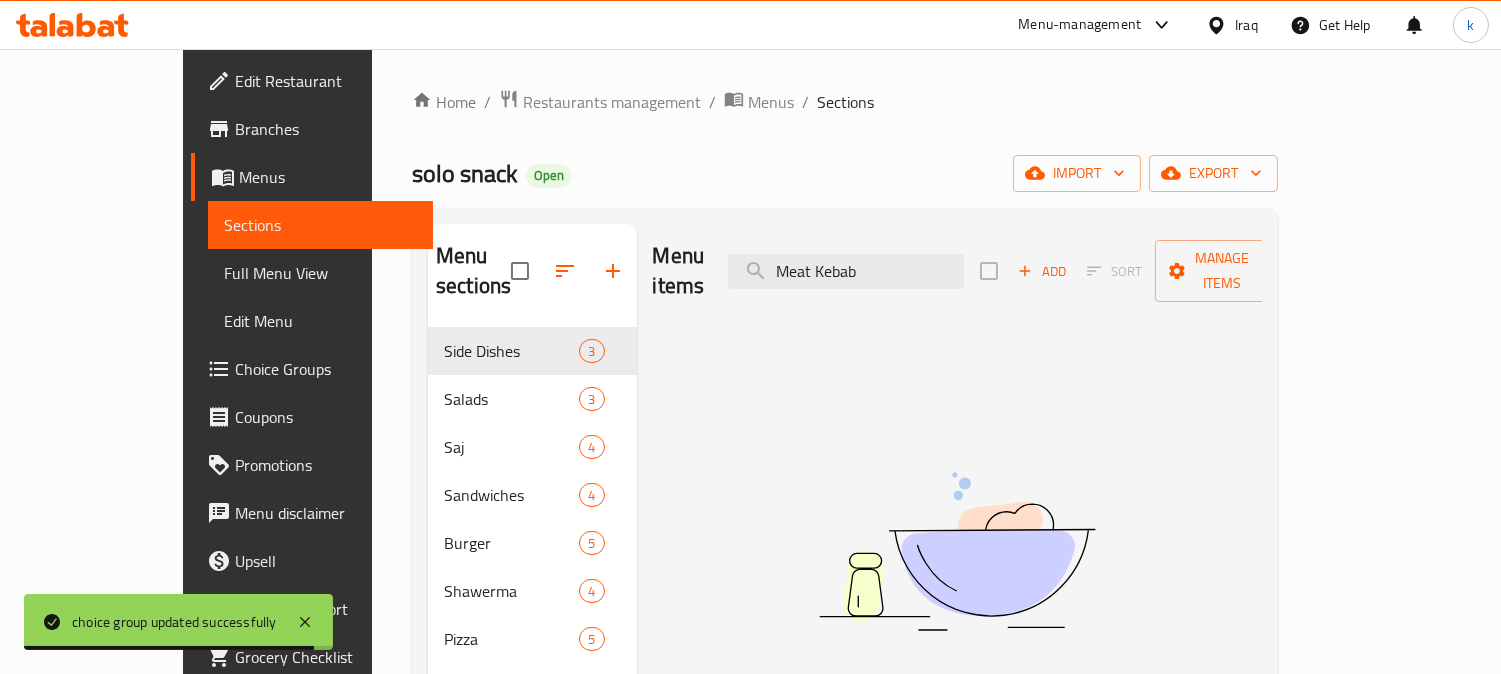 drag, startPoint x: 868, startPoint y: 252, endPoint x: 766, endPoint y: 275, distance: 104.56099 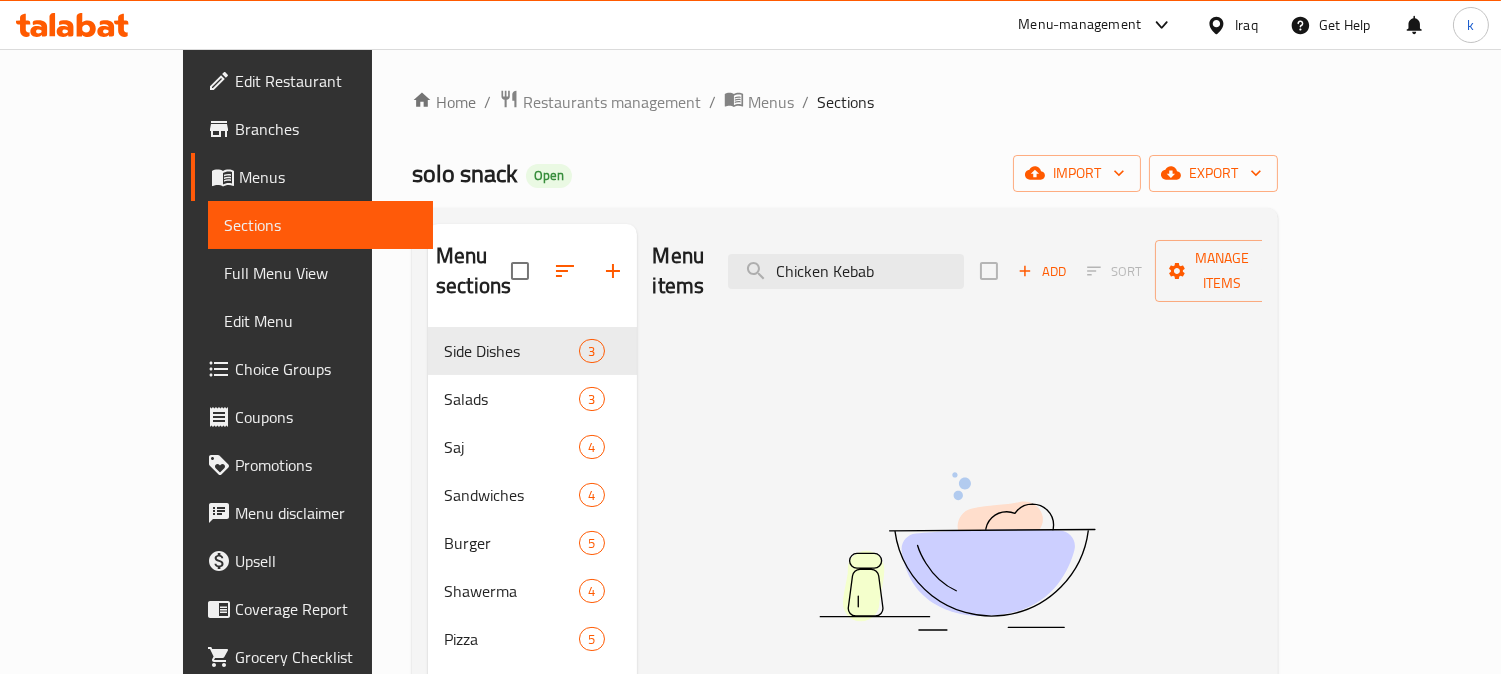 drag, startPoint x: 951, startPoint y: 257, endPoint x: 733, endPoint y: 263, distance: 218.08255 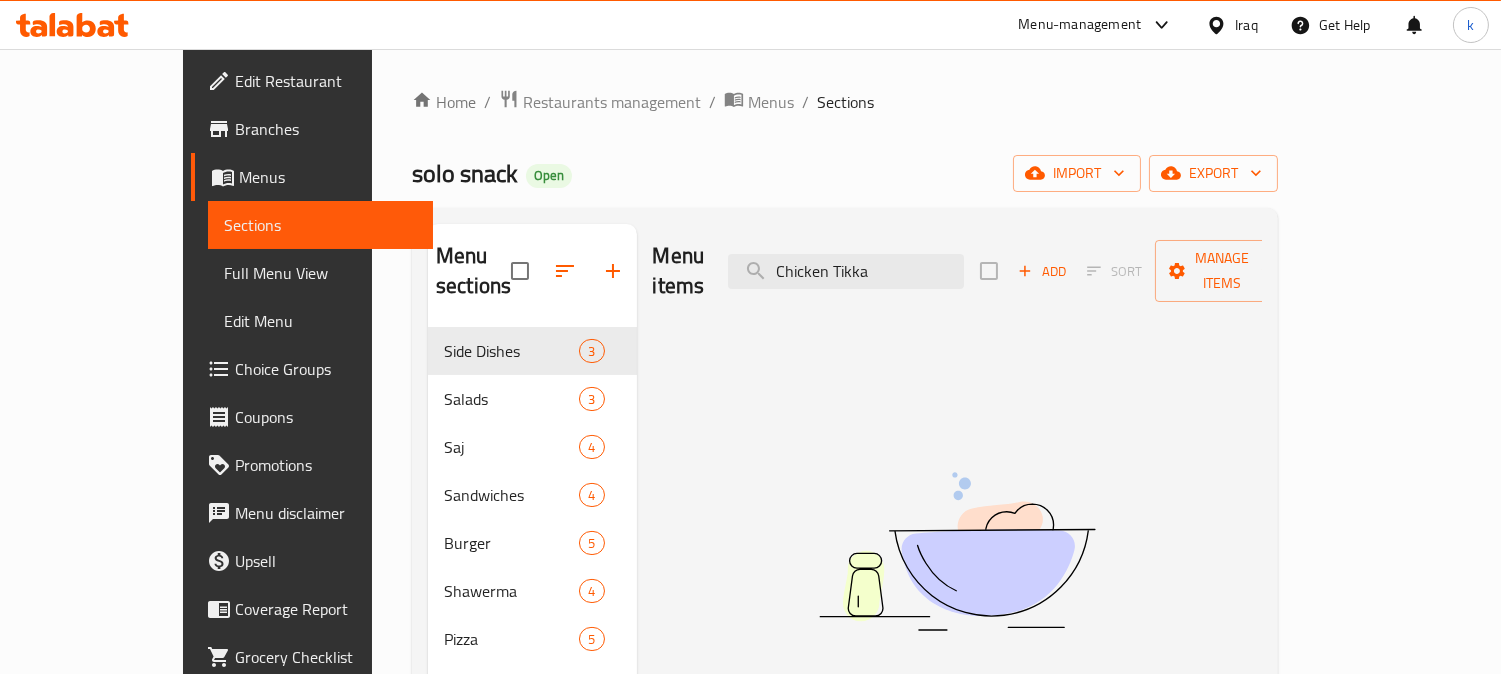 drag, startPoint x: 957, startPoint y: 266, endPoint x: 868, endPoint y: 290, distance: 92.17918 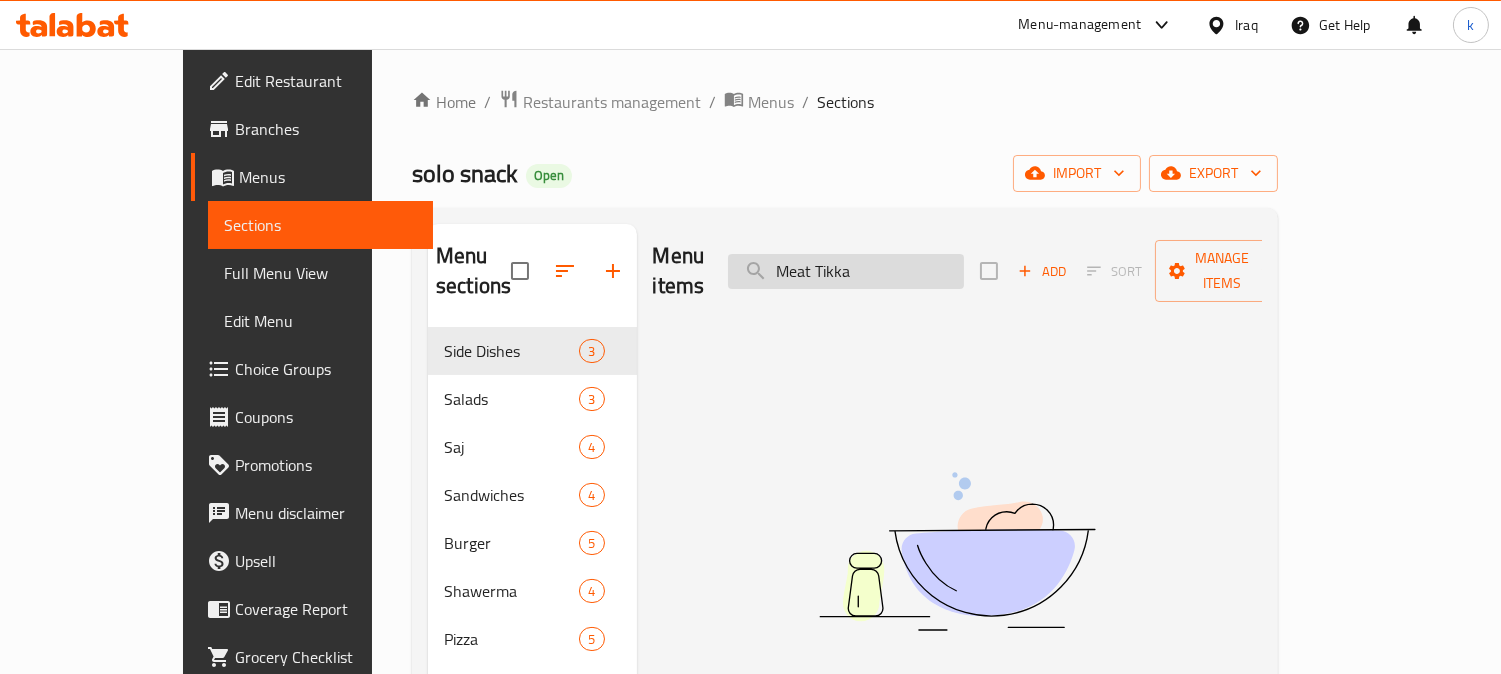 drag, startPoint x: 947, startPoint y: 244, endPoint x: 838, endPoint y: 271, distance: 112.29426 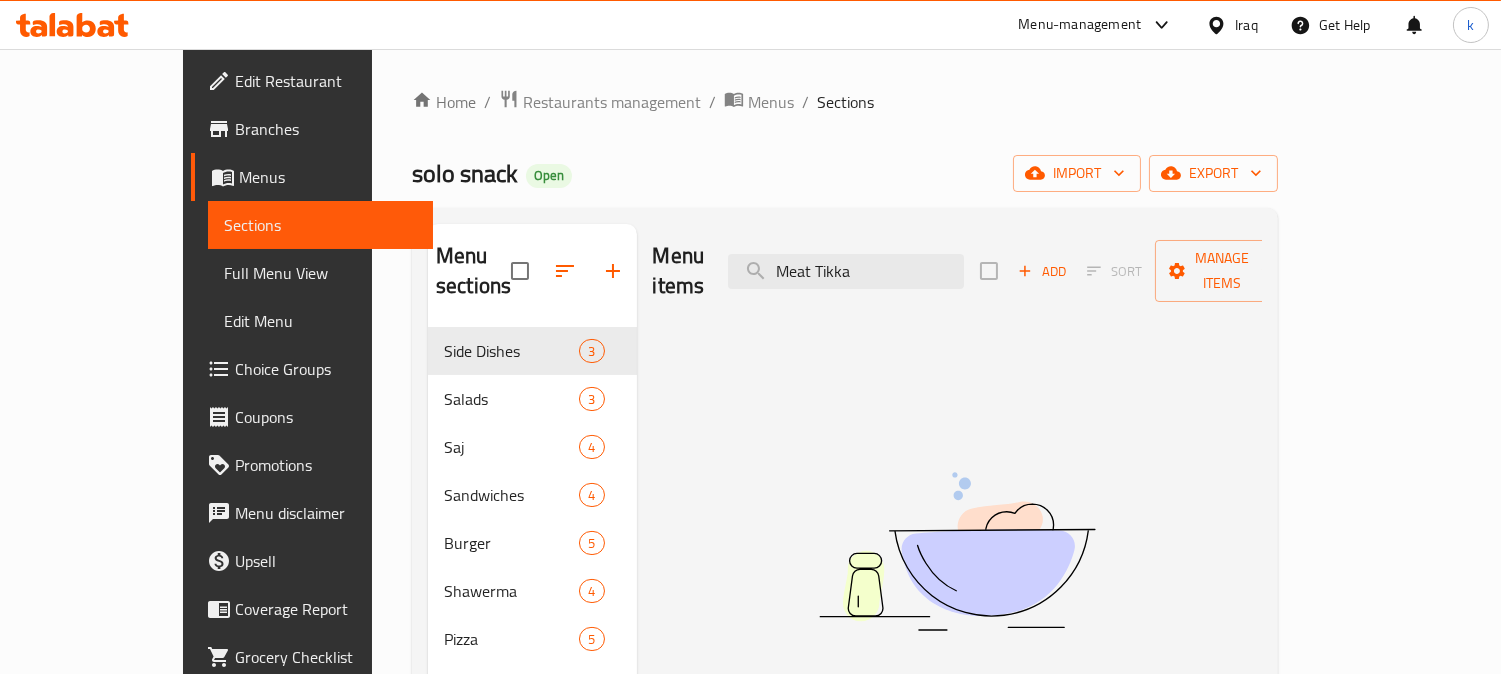 paste on "oulaak" 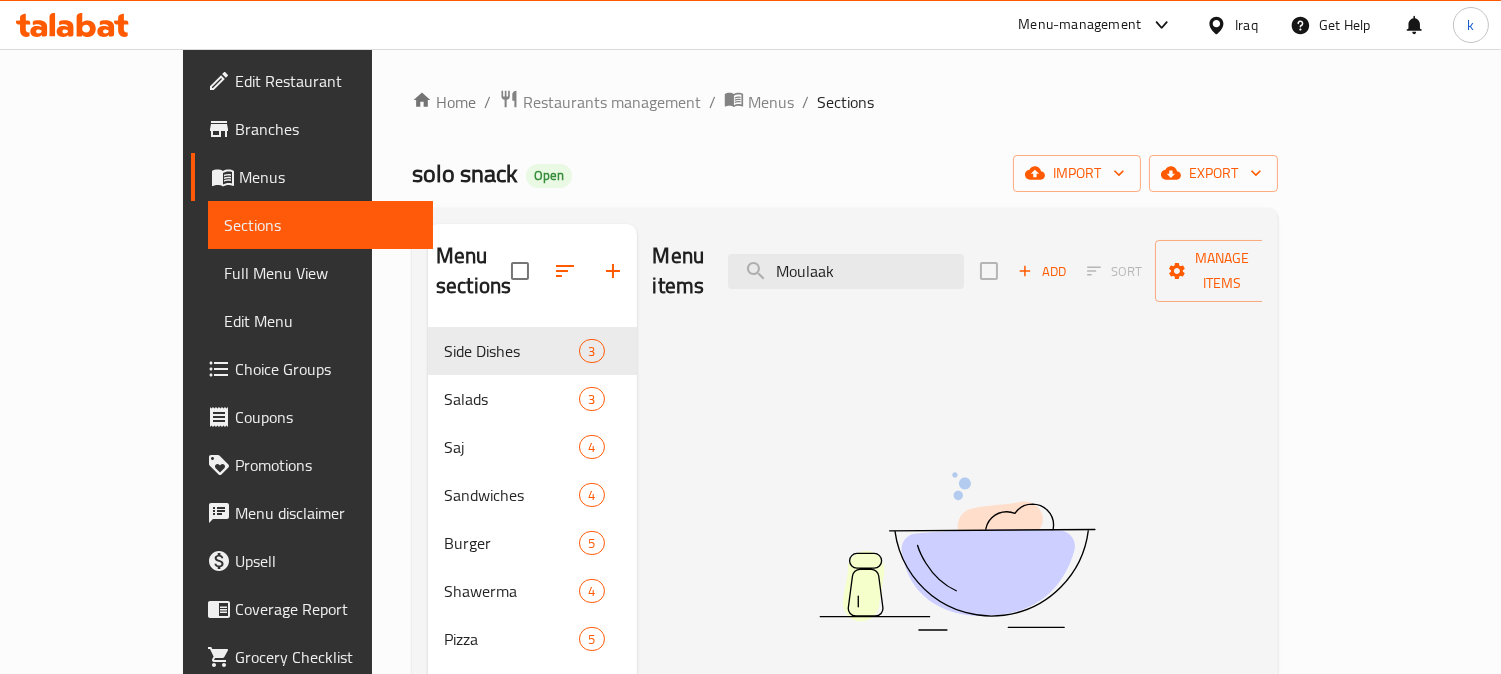 drag, startPoint x: 926, startPoint y: 262, endPoint x: 764, endPoint y: 264, distance: 162.01234 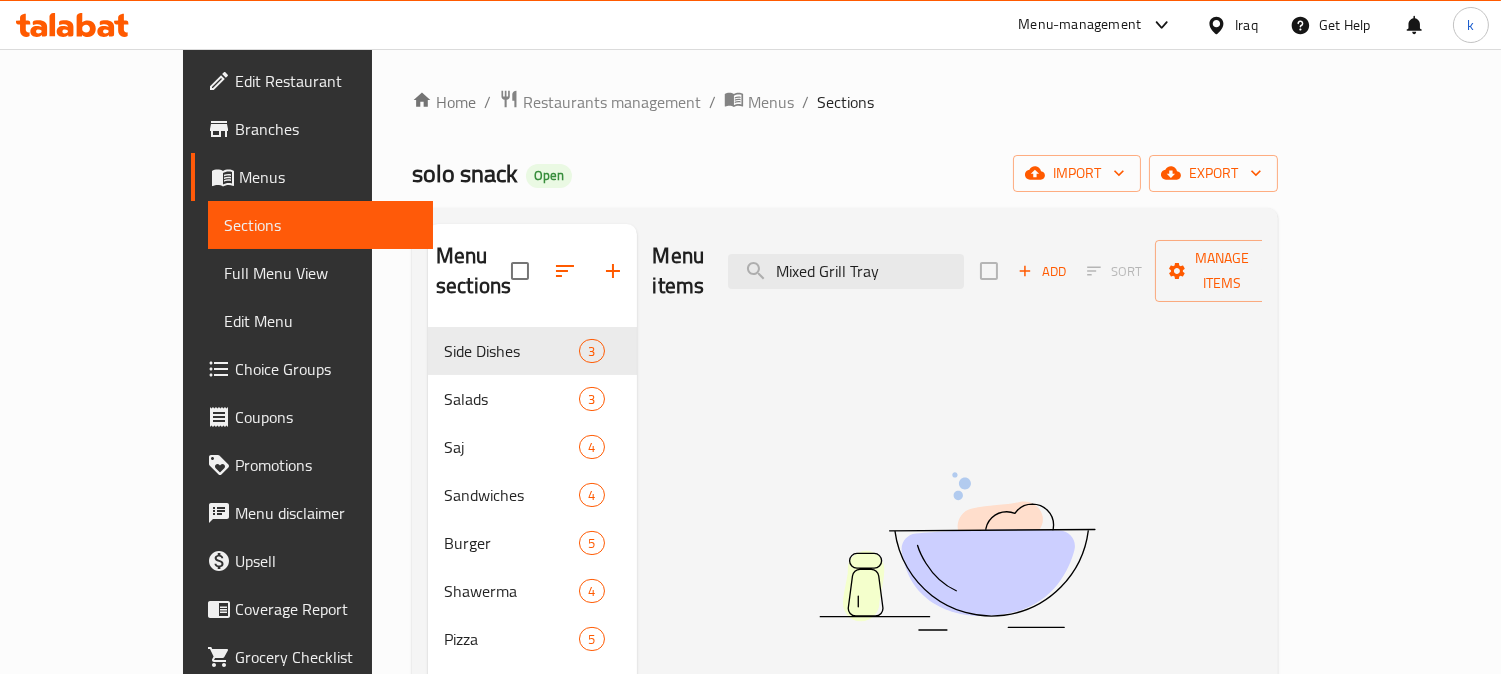 drag, startPoint x: 954, startPoint y: 246, endPoint x: 932, endPoint y: 283, distance: 43.046486 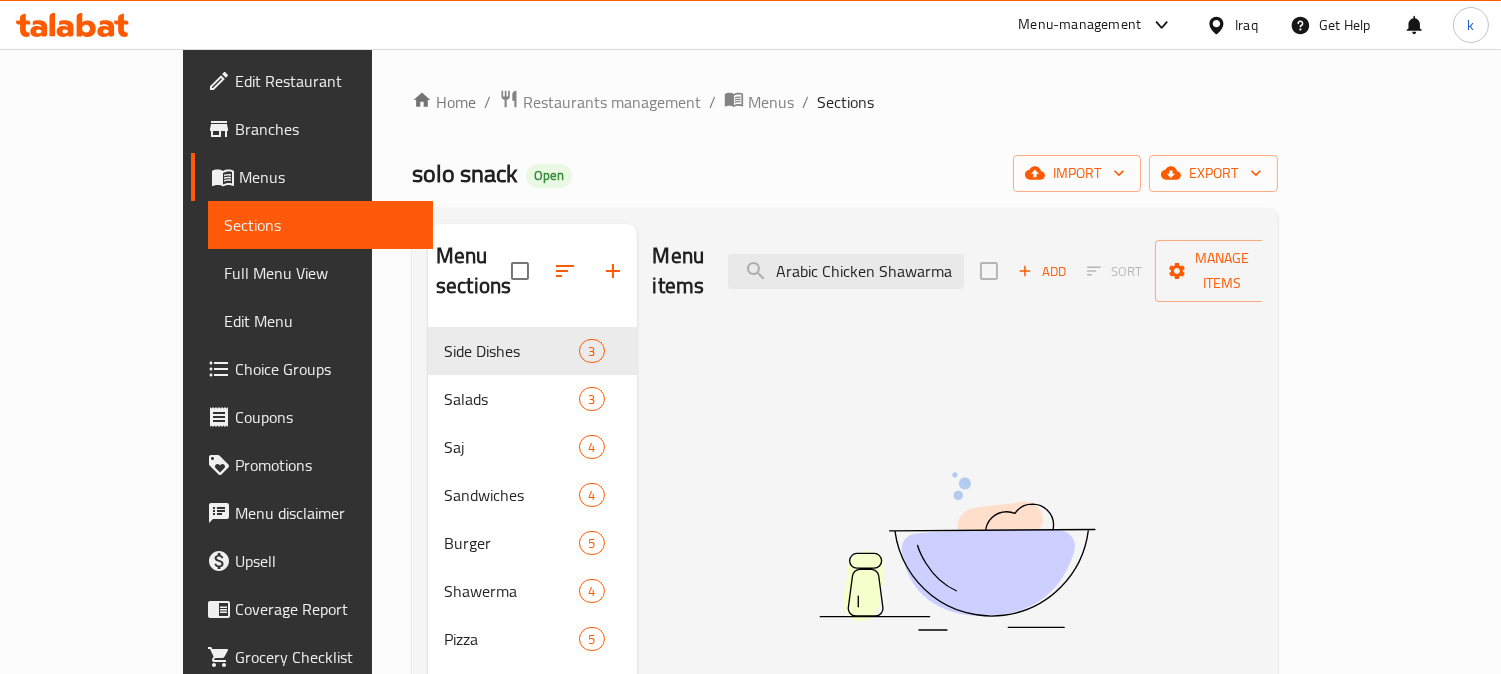 drag, startPoint x: 1008, startPoint y: 260, endPoint x: 776, endPoint y: 258, distance: 232.00862 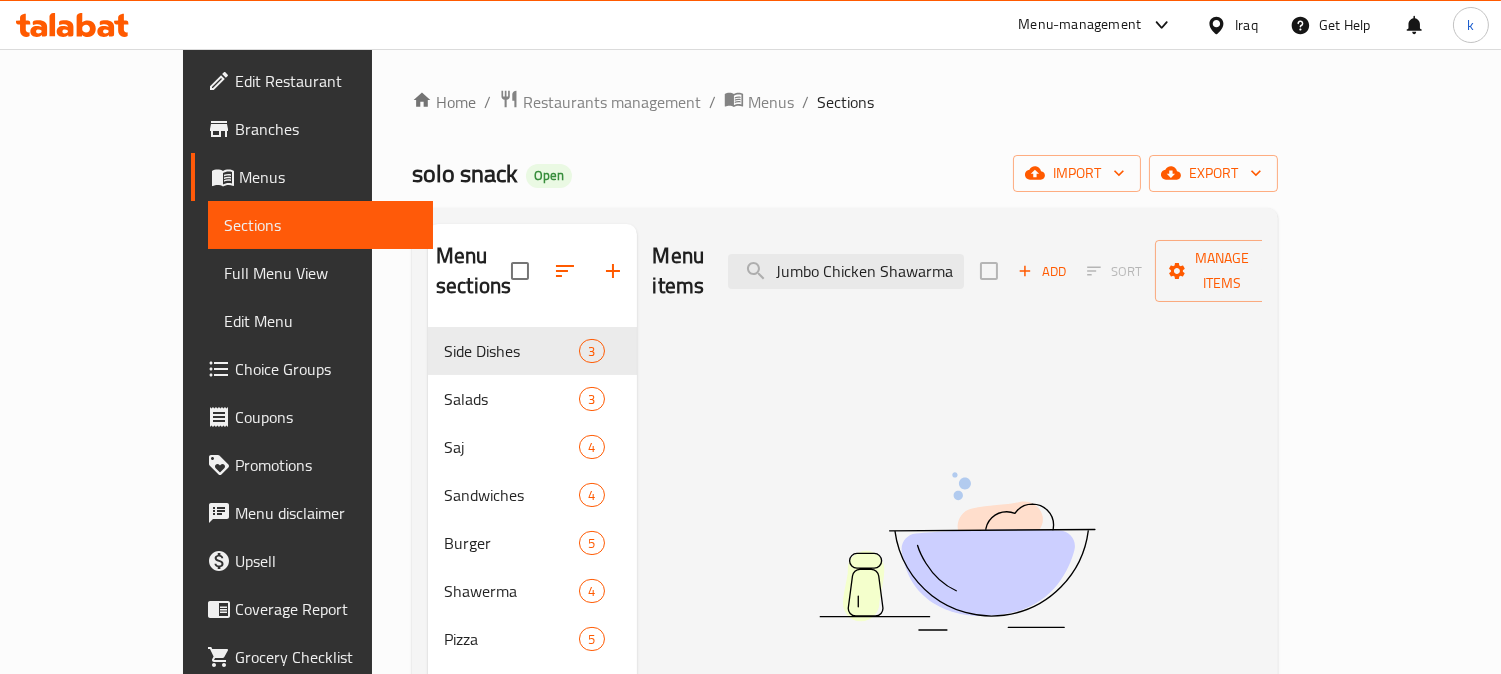 scroll, scrollTop: 0, scrollLeft: 28, axis: horizontal 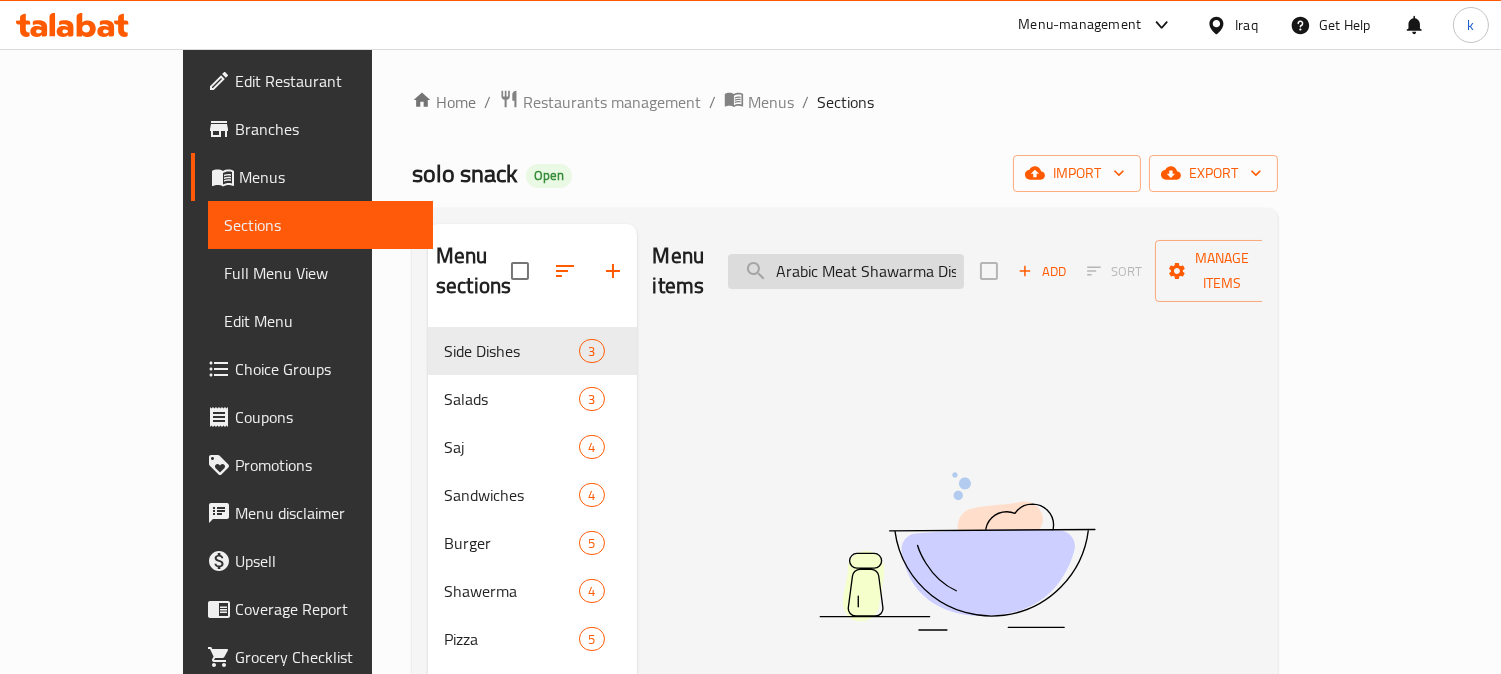 click on "Arabic Meat Shawarma Dish" at bounding box center (846, 271) 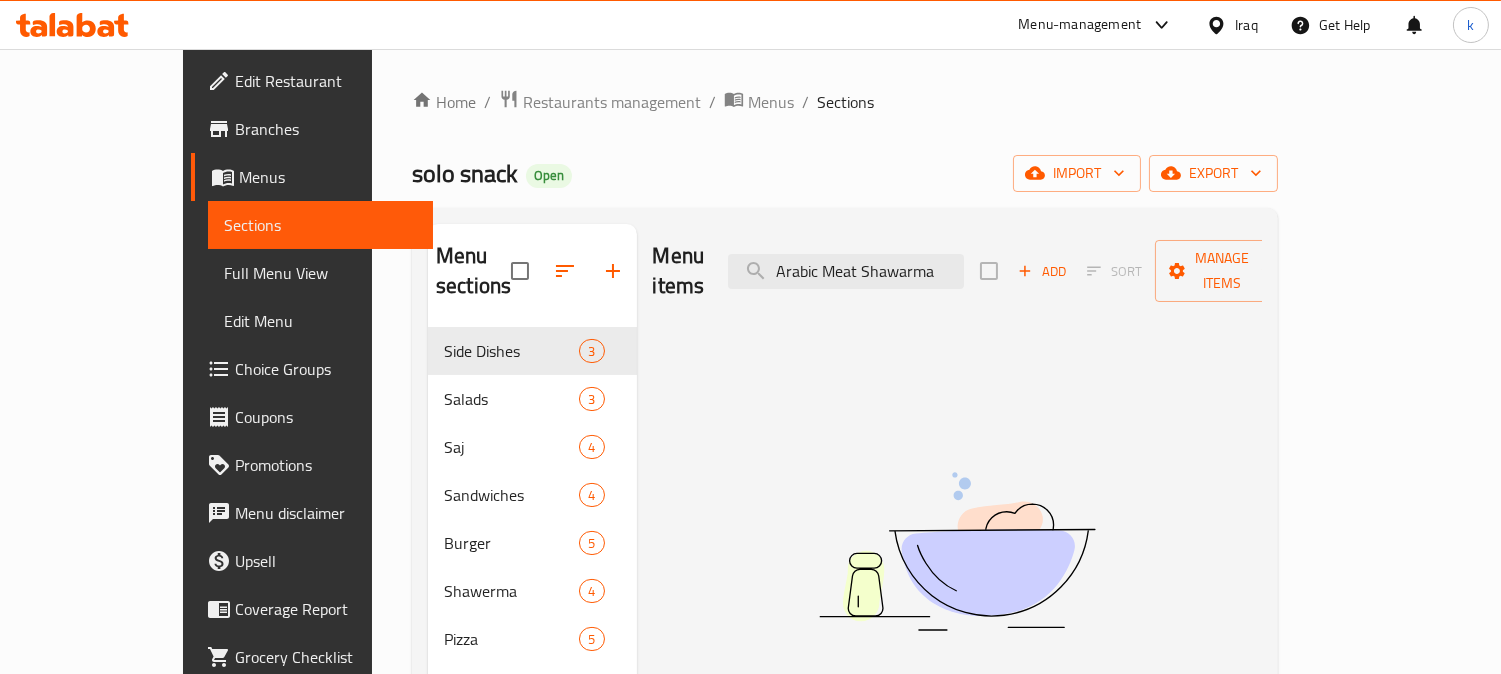 drag, startPoint x: 1006, startPoint y: 257, endPoint x: 700, endPoint y: 260, distance: 306.0147 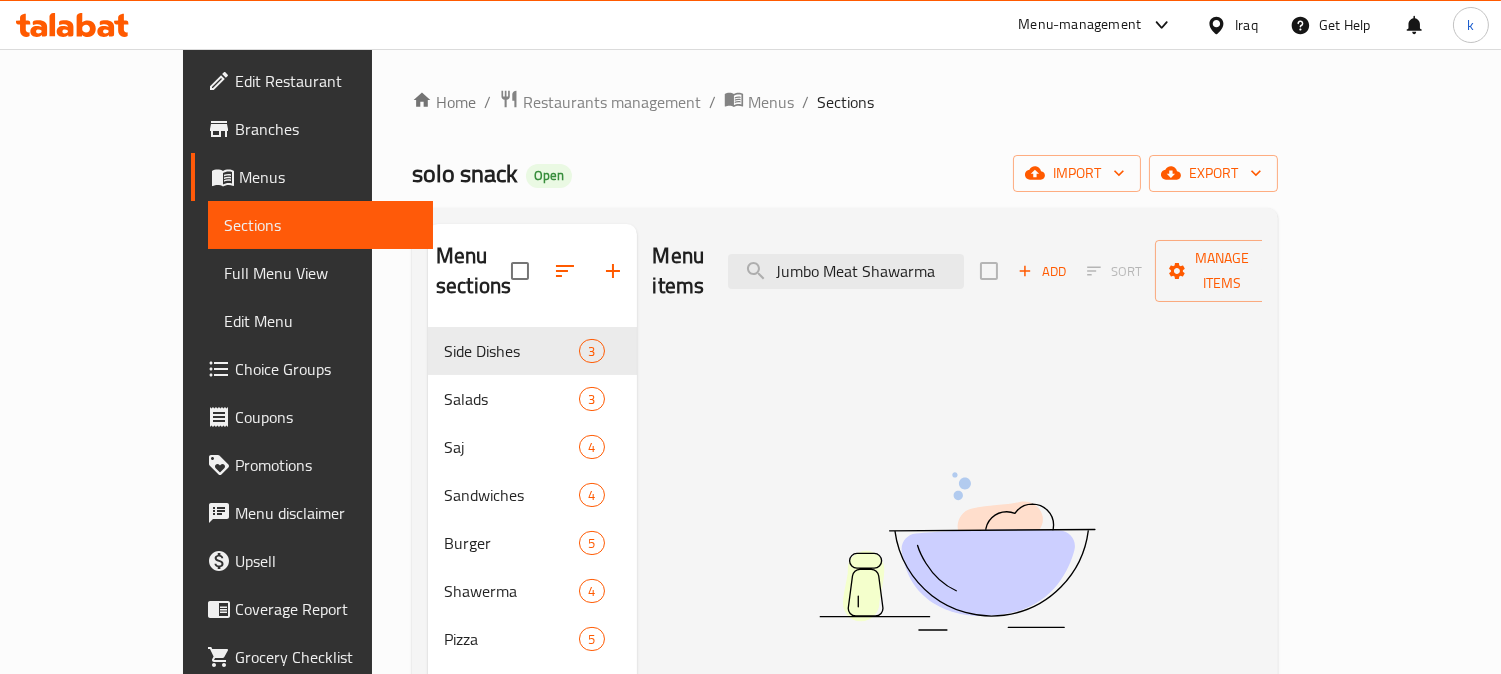 scroll, scrollTop: 0, scrollLeft: 0, axis: both 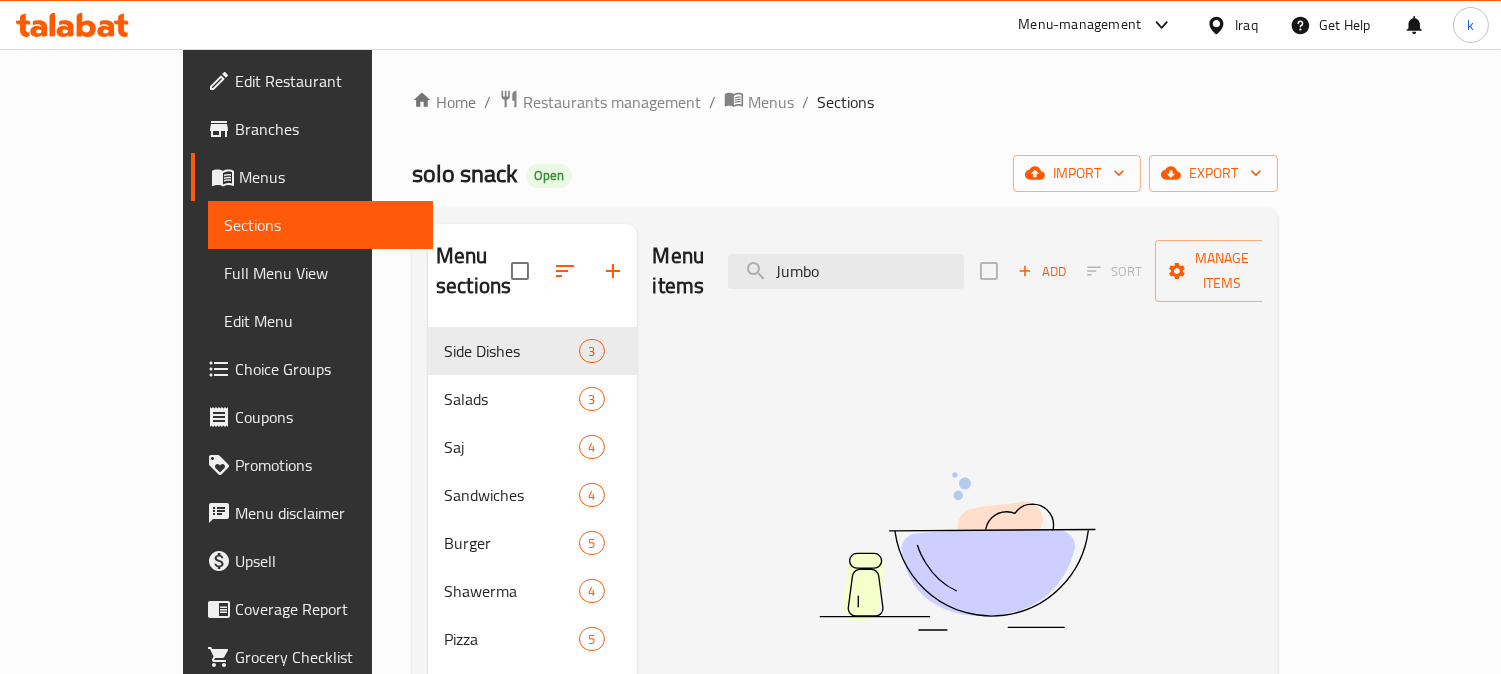 type on "Jumbo" 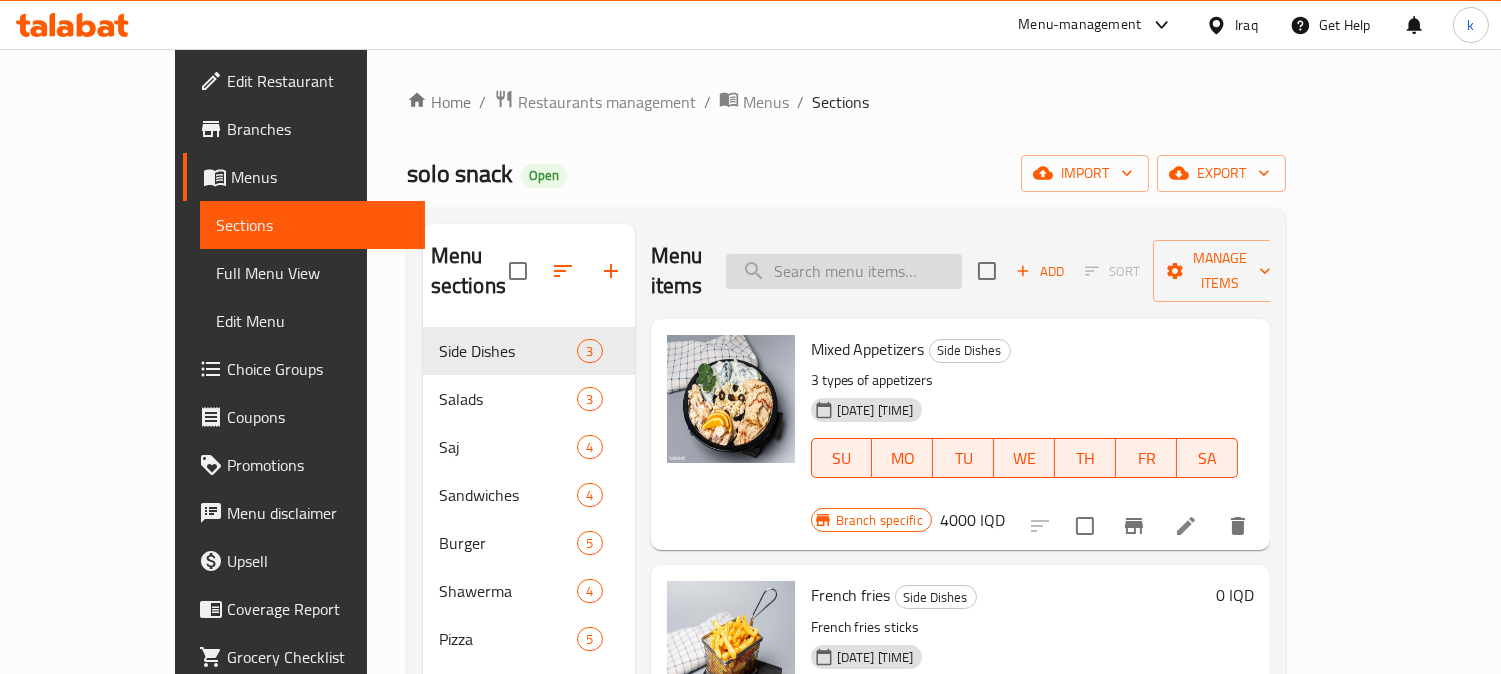 paste on "Crispy" 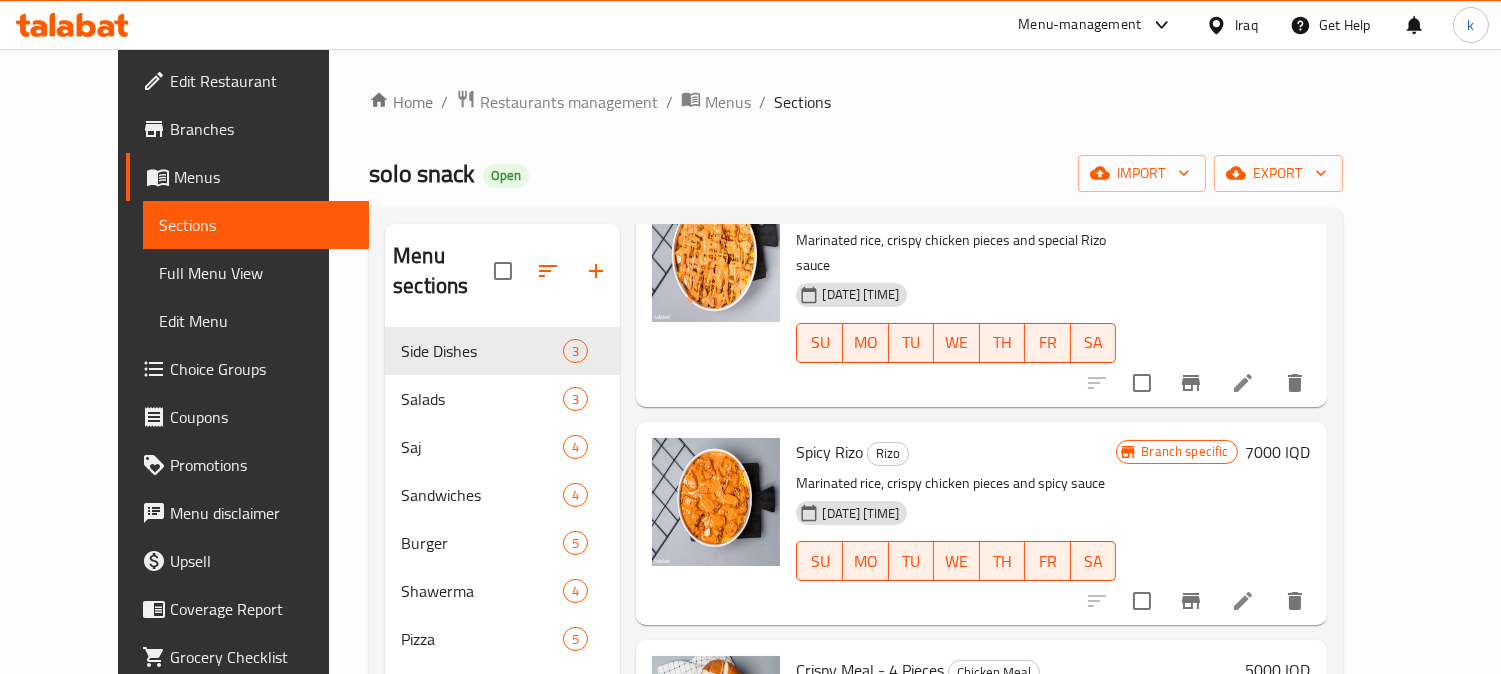 scroll, scrollTop: 898, scrollLeft: 0, axis: vertical 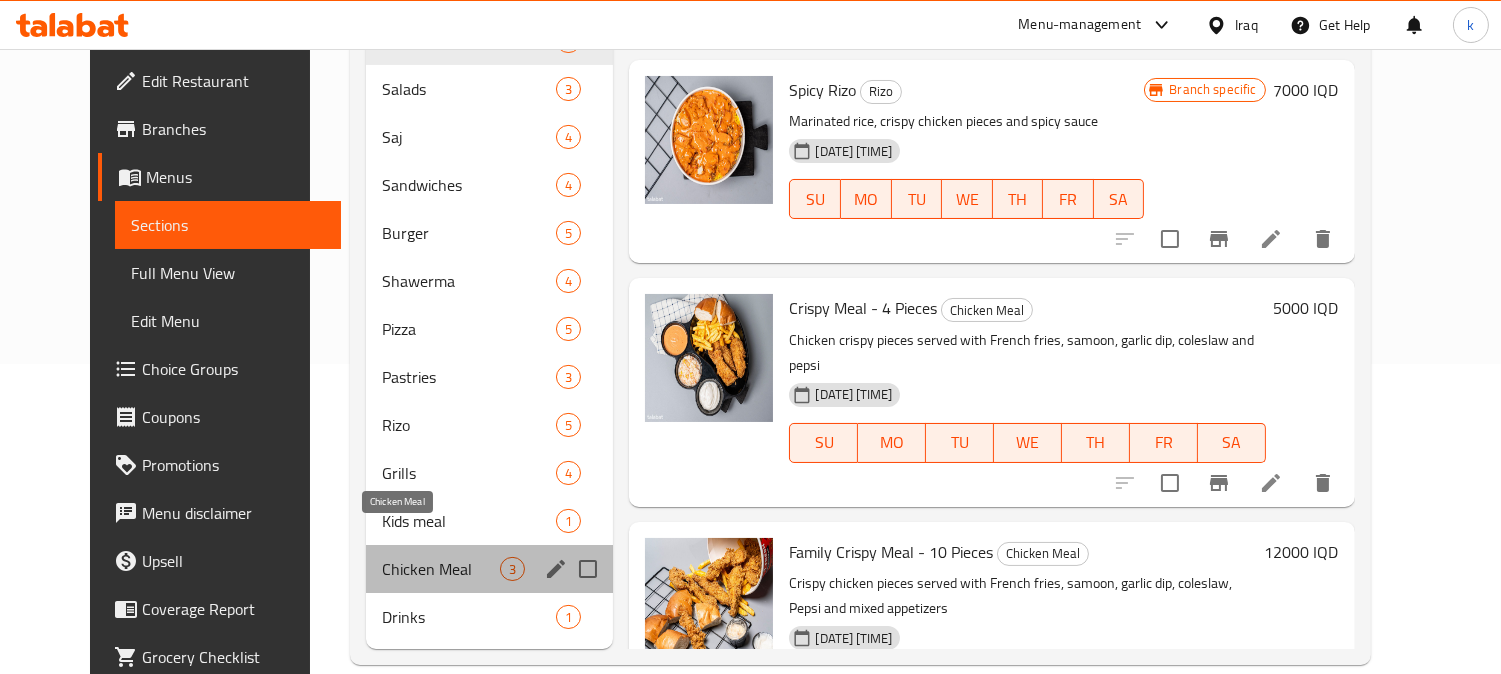 click on "Chicken Meal" at bounding box center (441, 569) 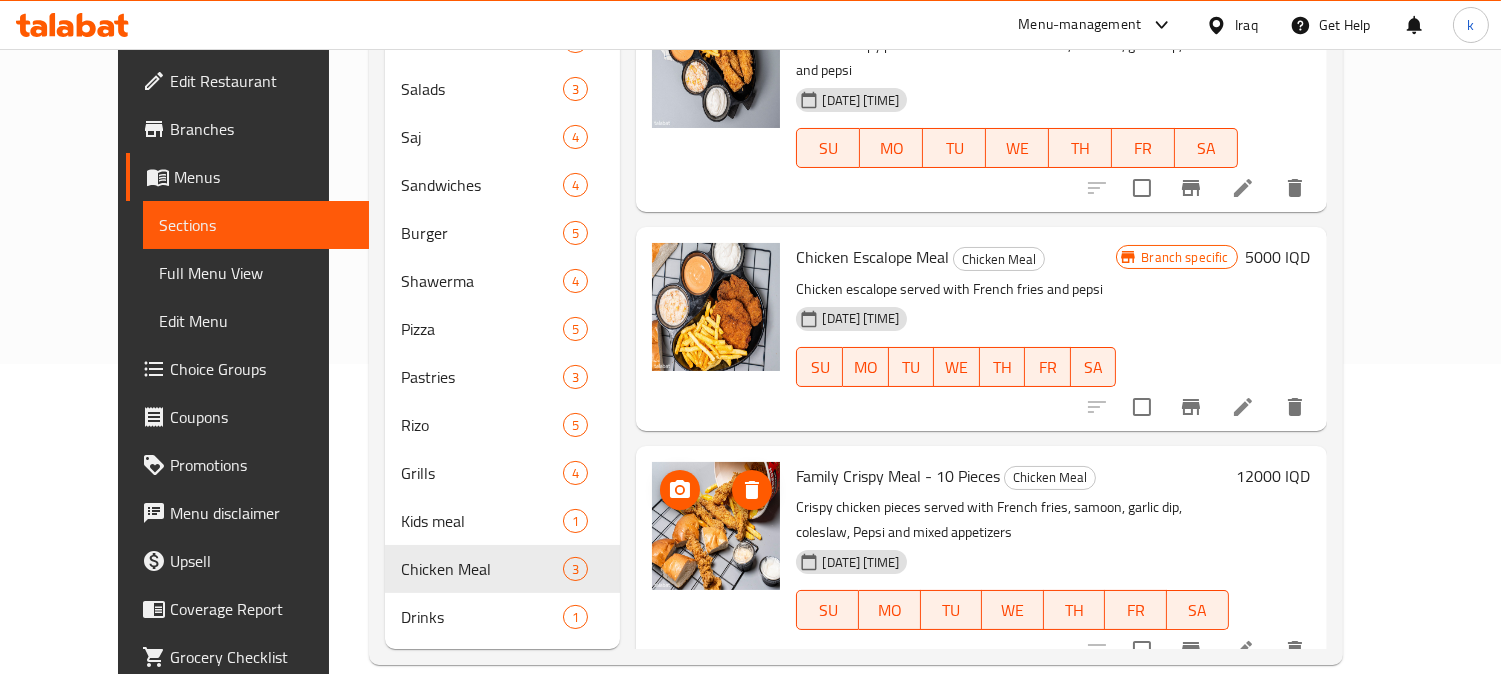 scroll, scrollTop: 0, scrollLeft: 0, axis: both 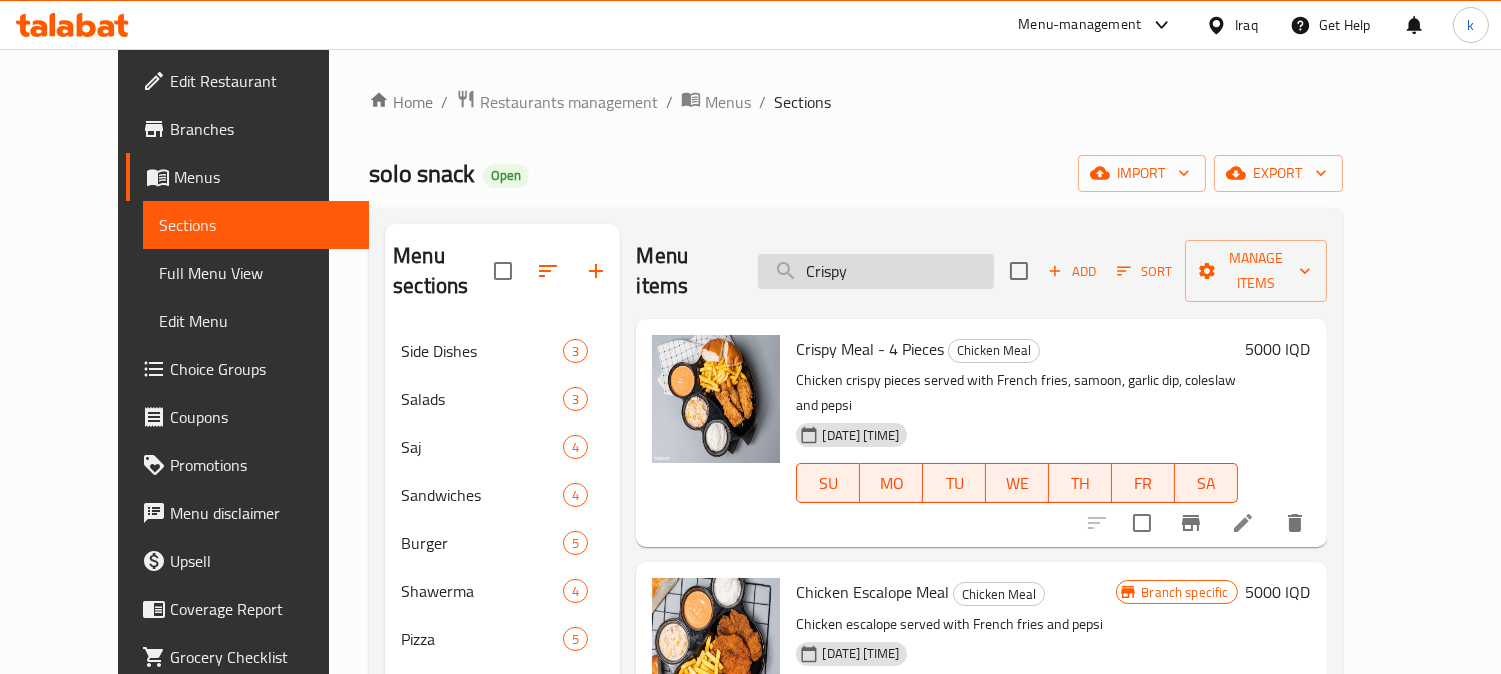 click on "Crispy" at bounding box center [876, 271] 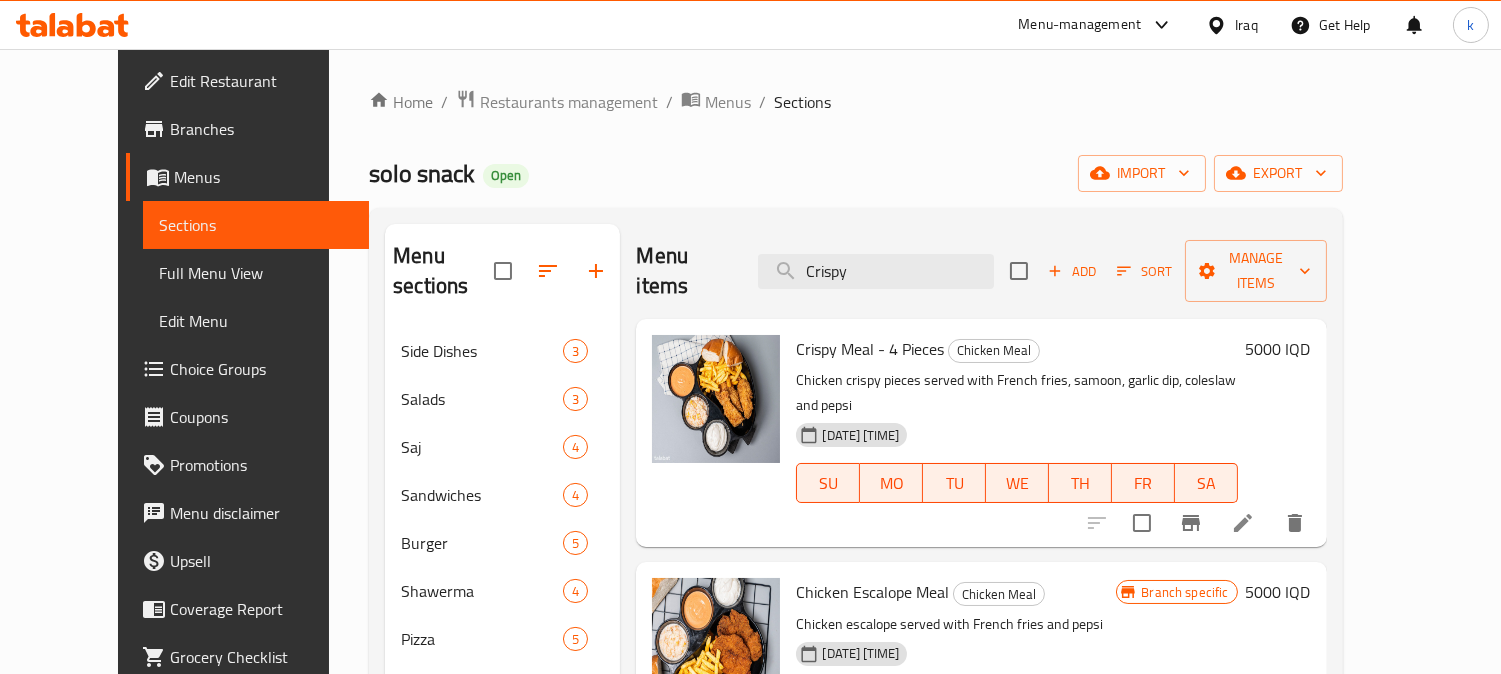 paste on "Wings Meal" 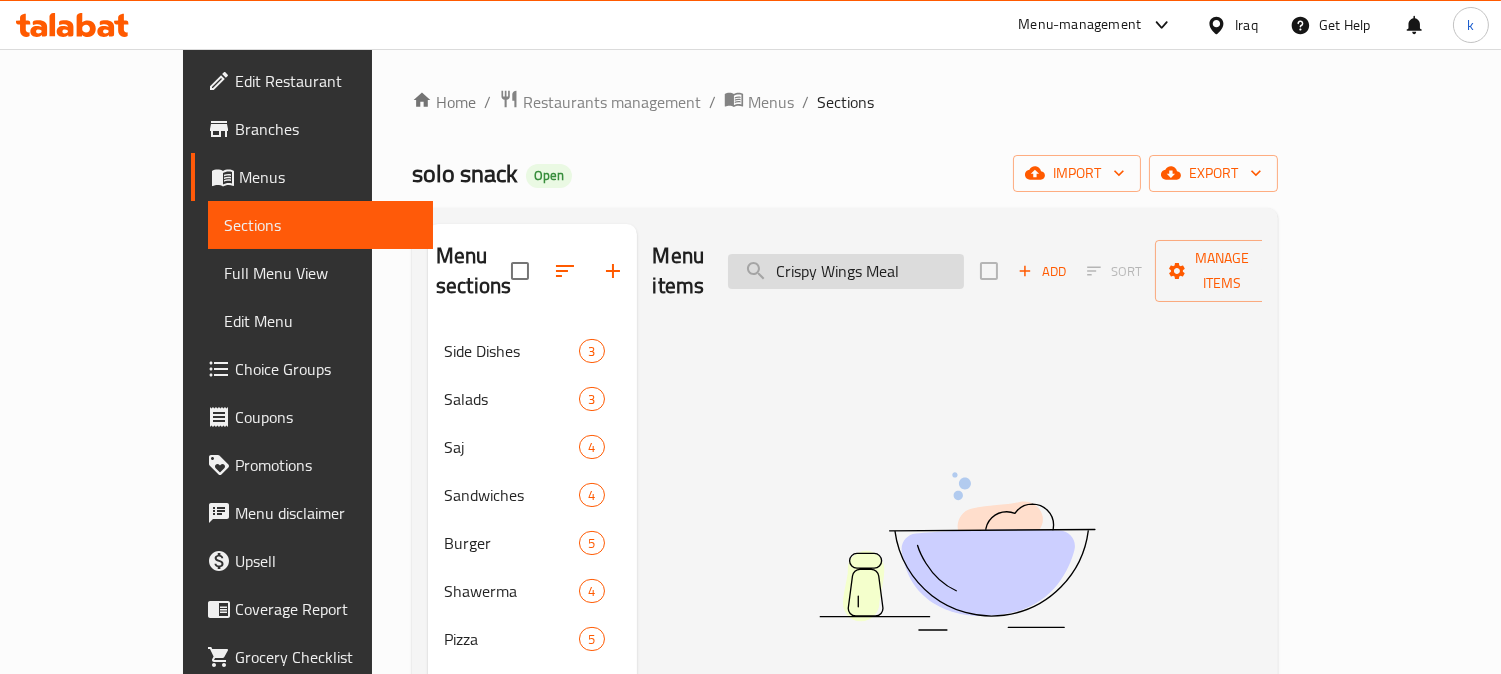 click on "Crispy Wings Meal" at bounding box center (846, 271) 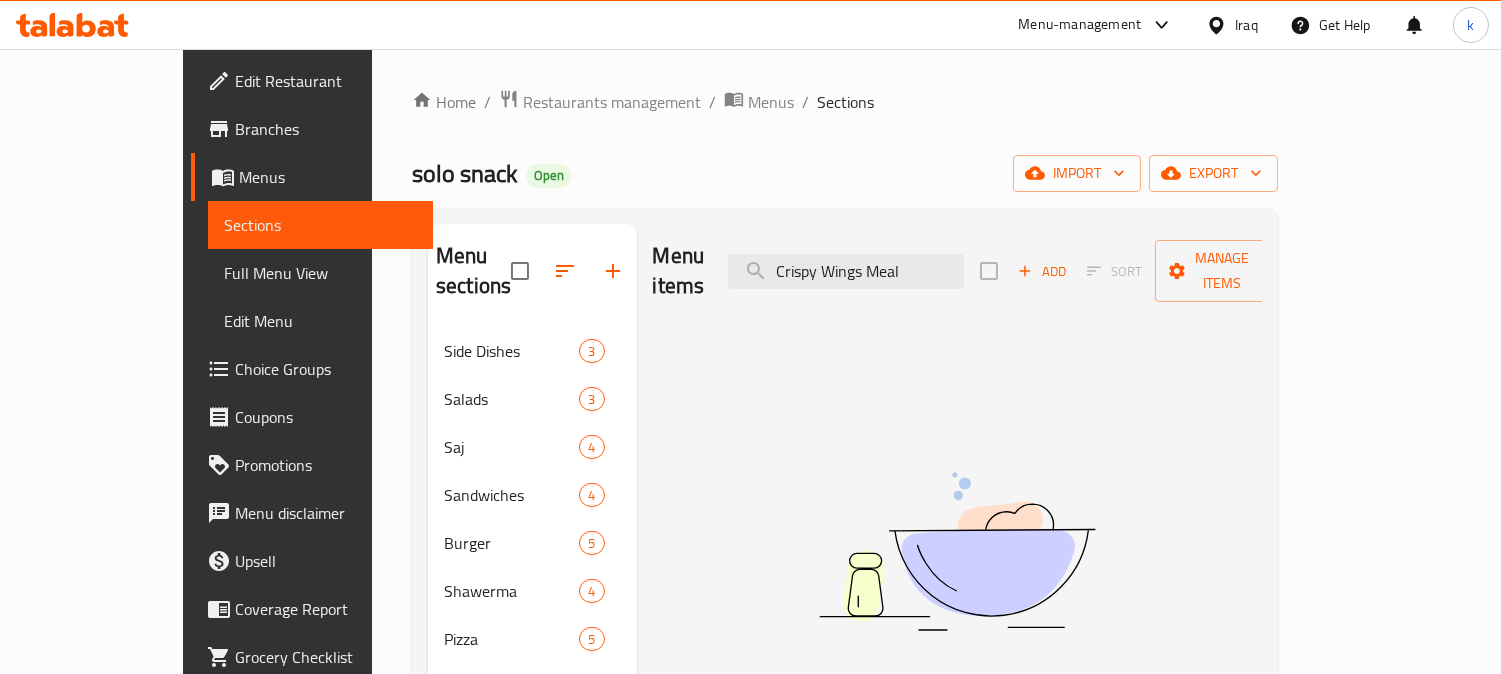 paste on "Shish Tawook Sandwich" 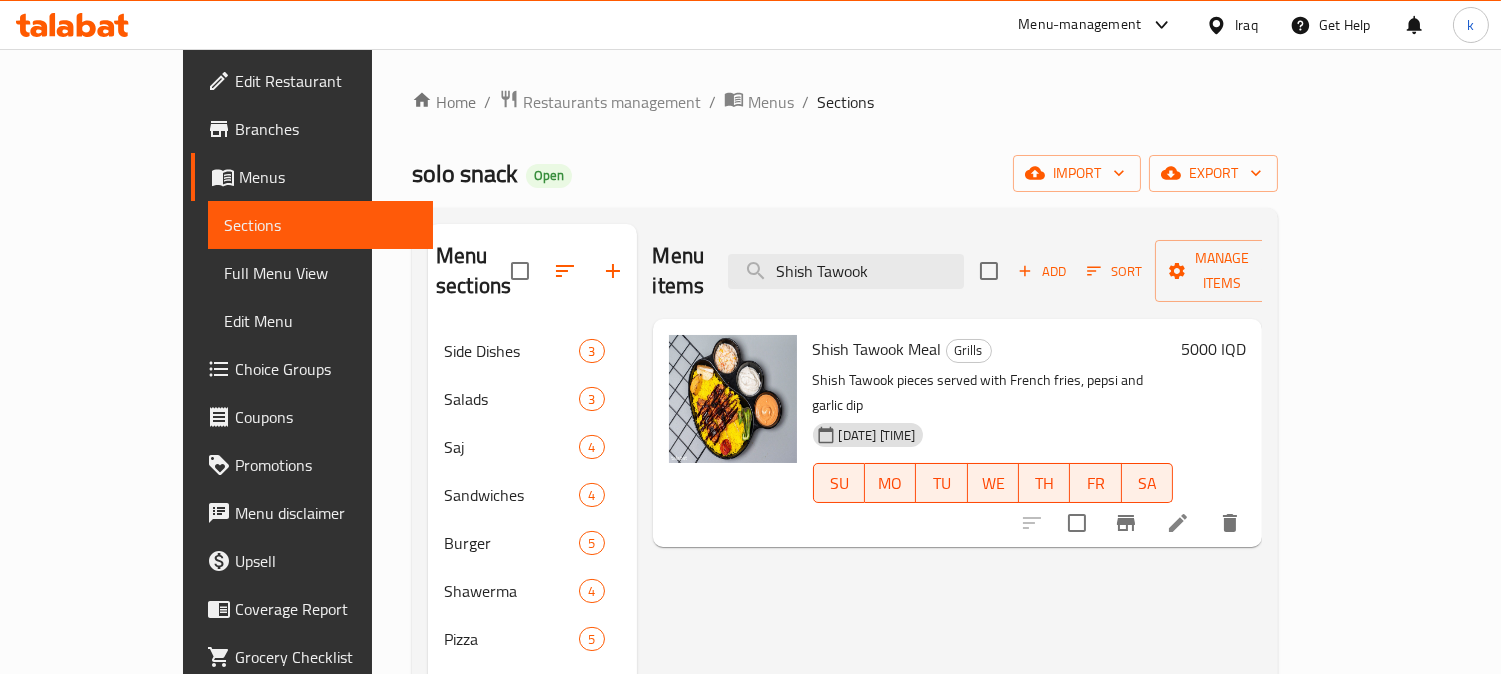 drag, startPoint x: 974, startPoint y: 253, endPoint x: 647, endPoint y: 252, distance: 327.00153 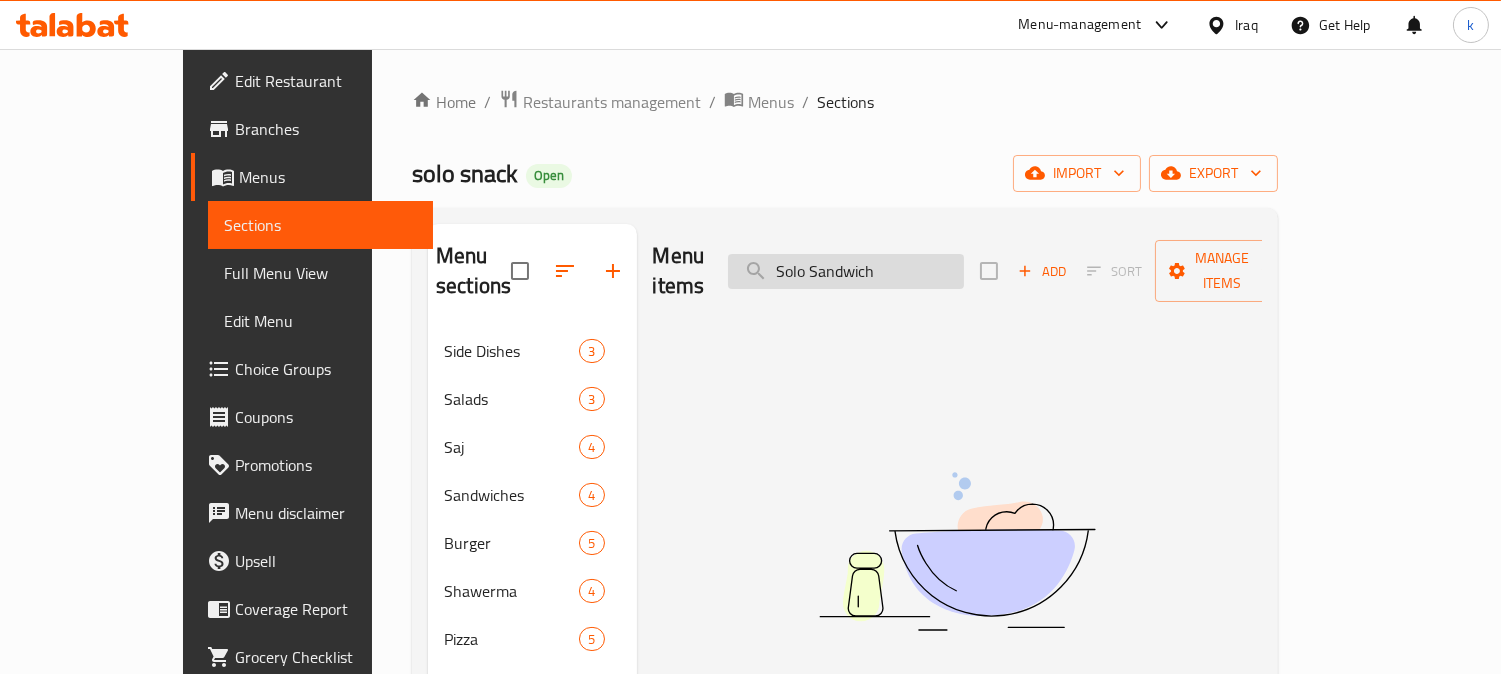 drag, startPoint x: 973, startPoint y: 255, endPoint x: 790, endPoint y: 258, distance: 183.02458 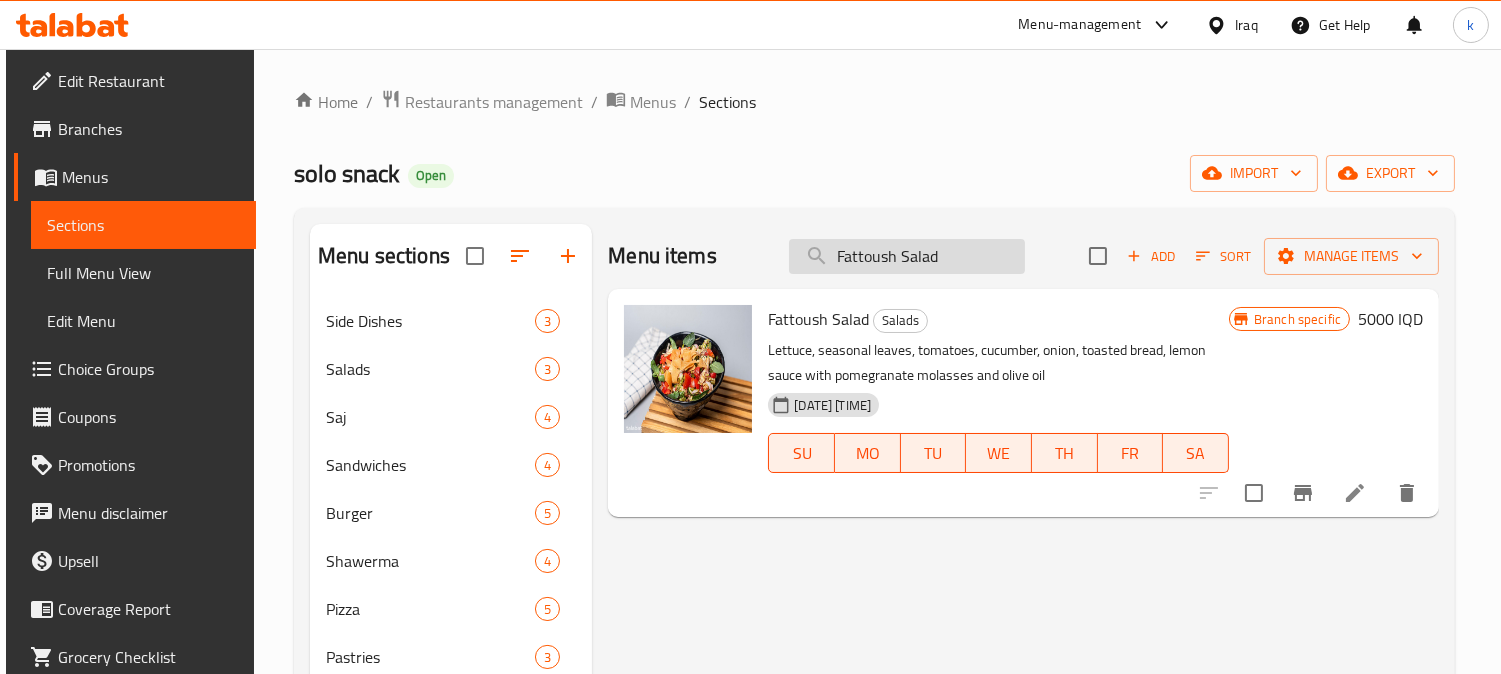 type on "Fattoush Salad" 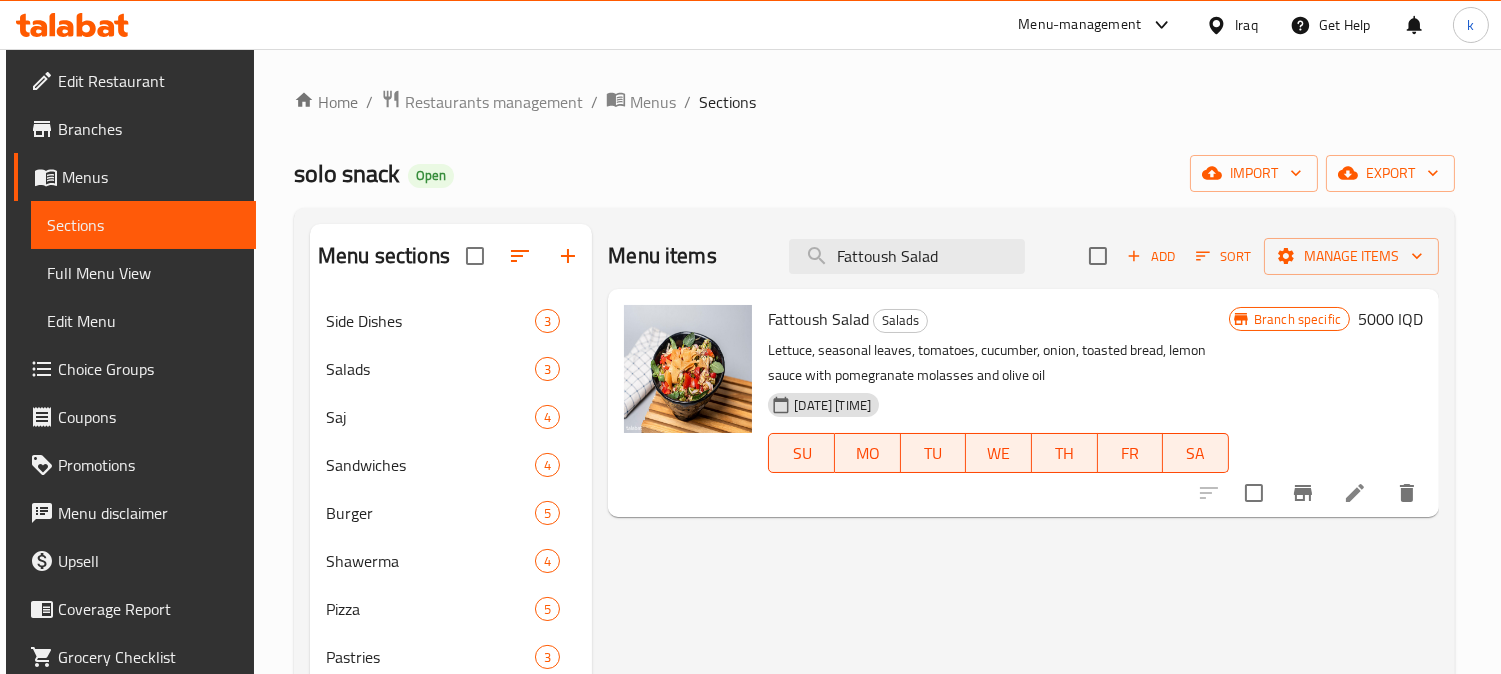 click on "5000   IQD" at bounding box center [1390, 319] 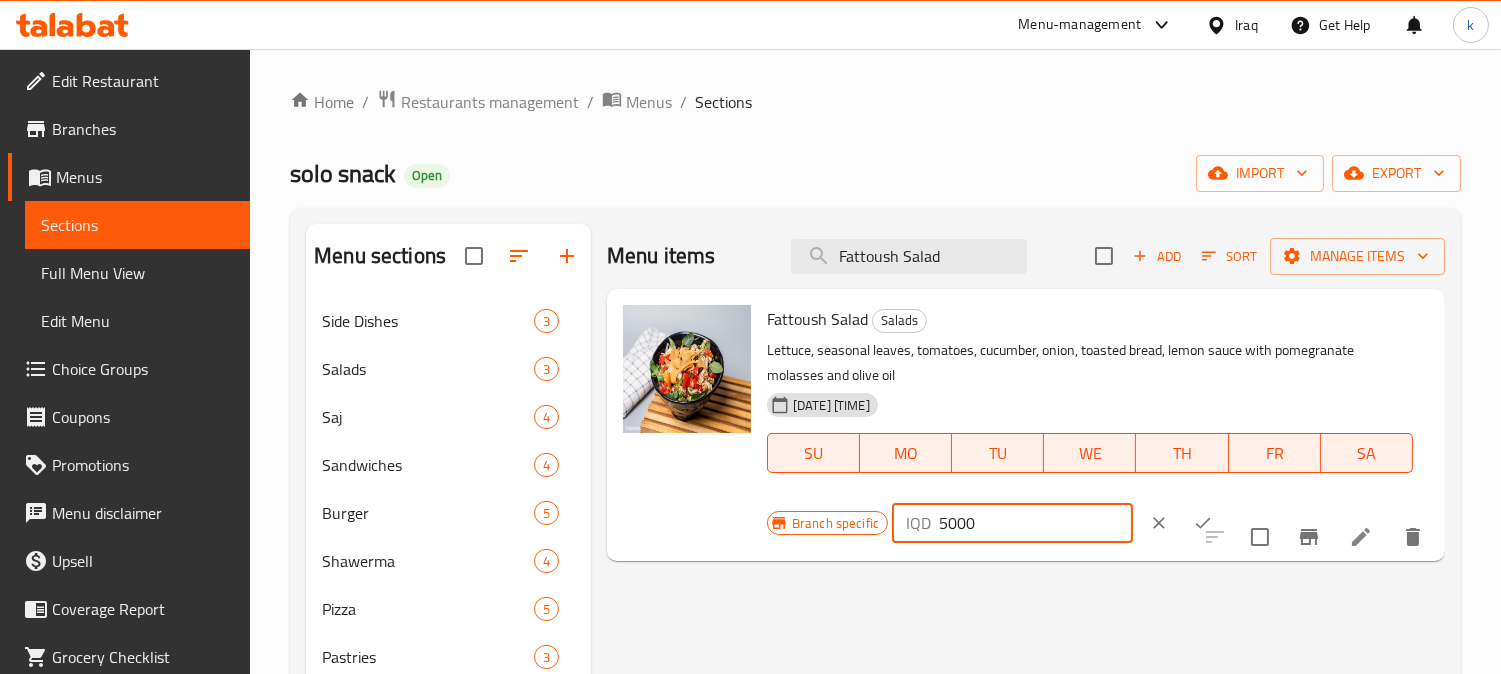 click on "5000" at bounding box center [1036, 523] 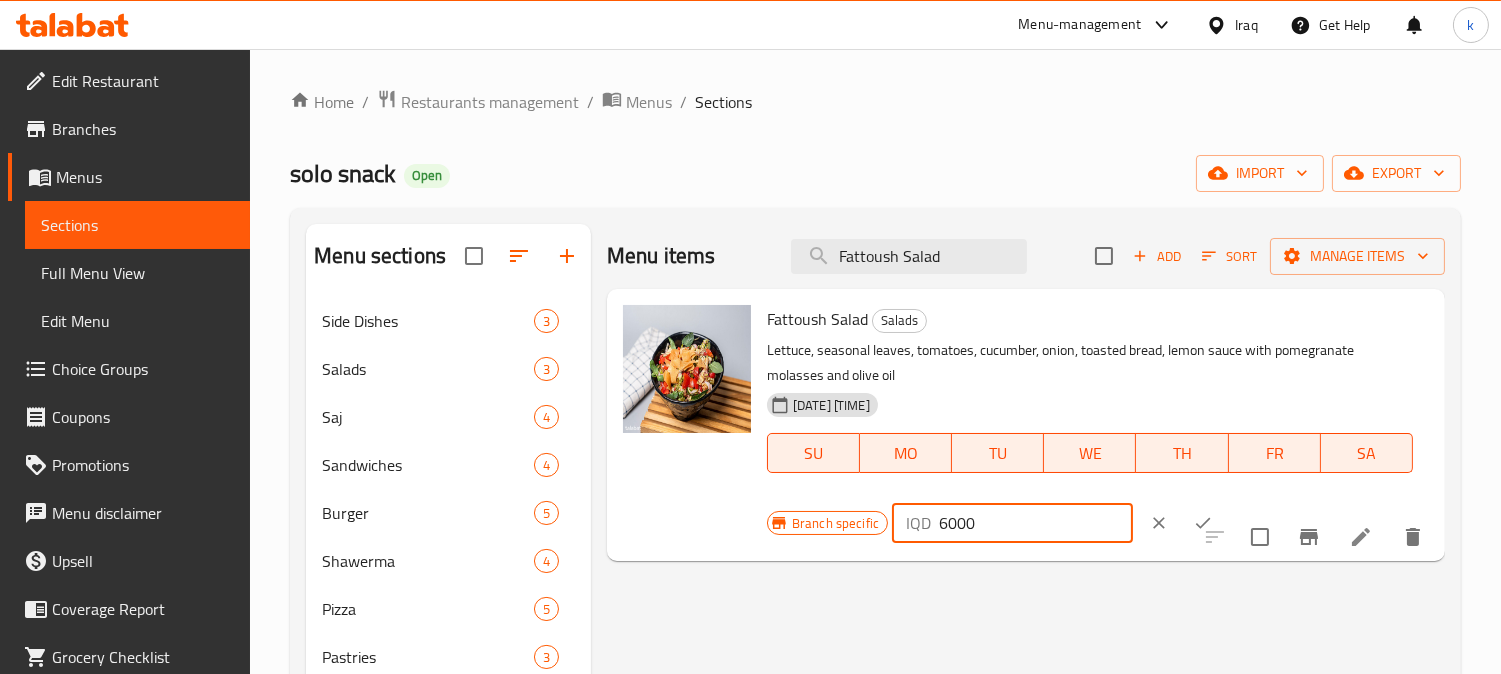 type on "6000" 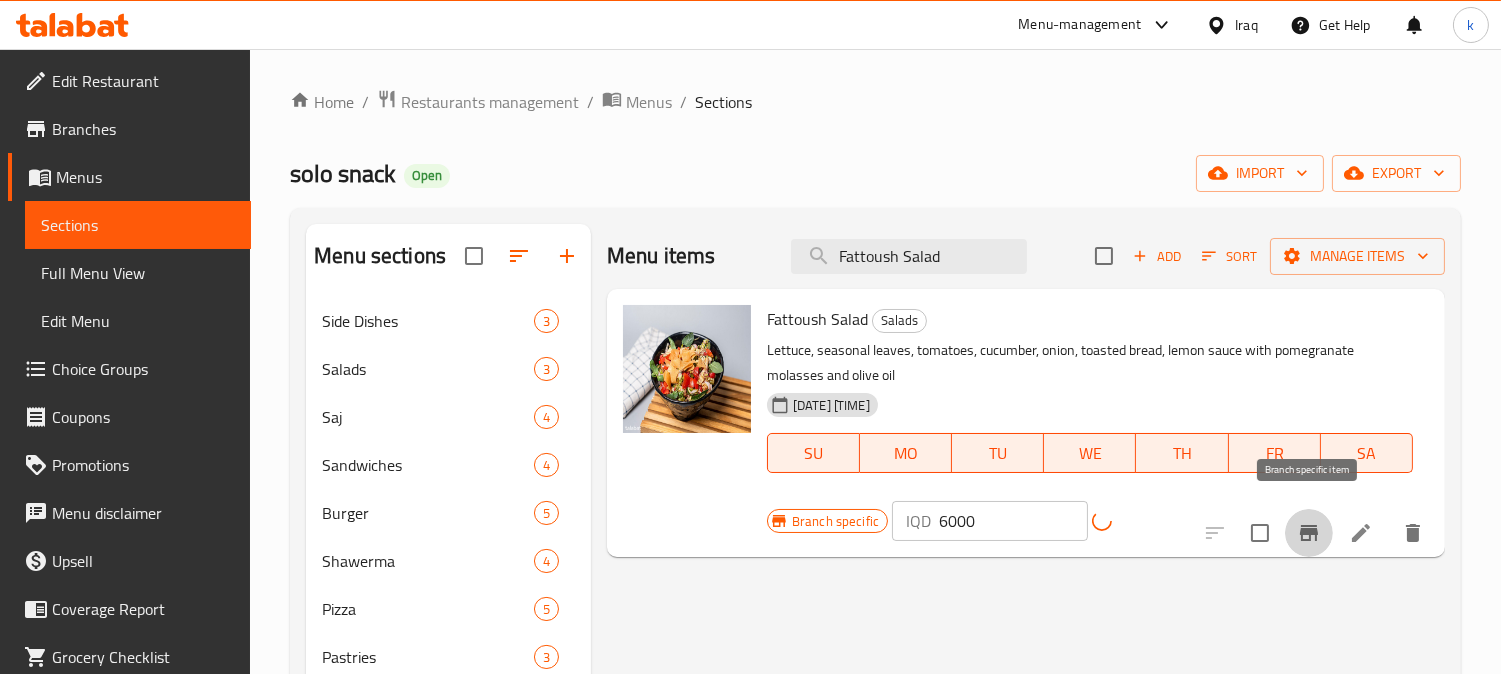 click at bounding box center (1309, 533) 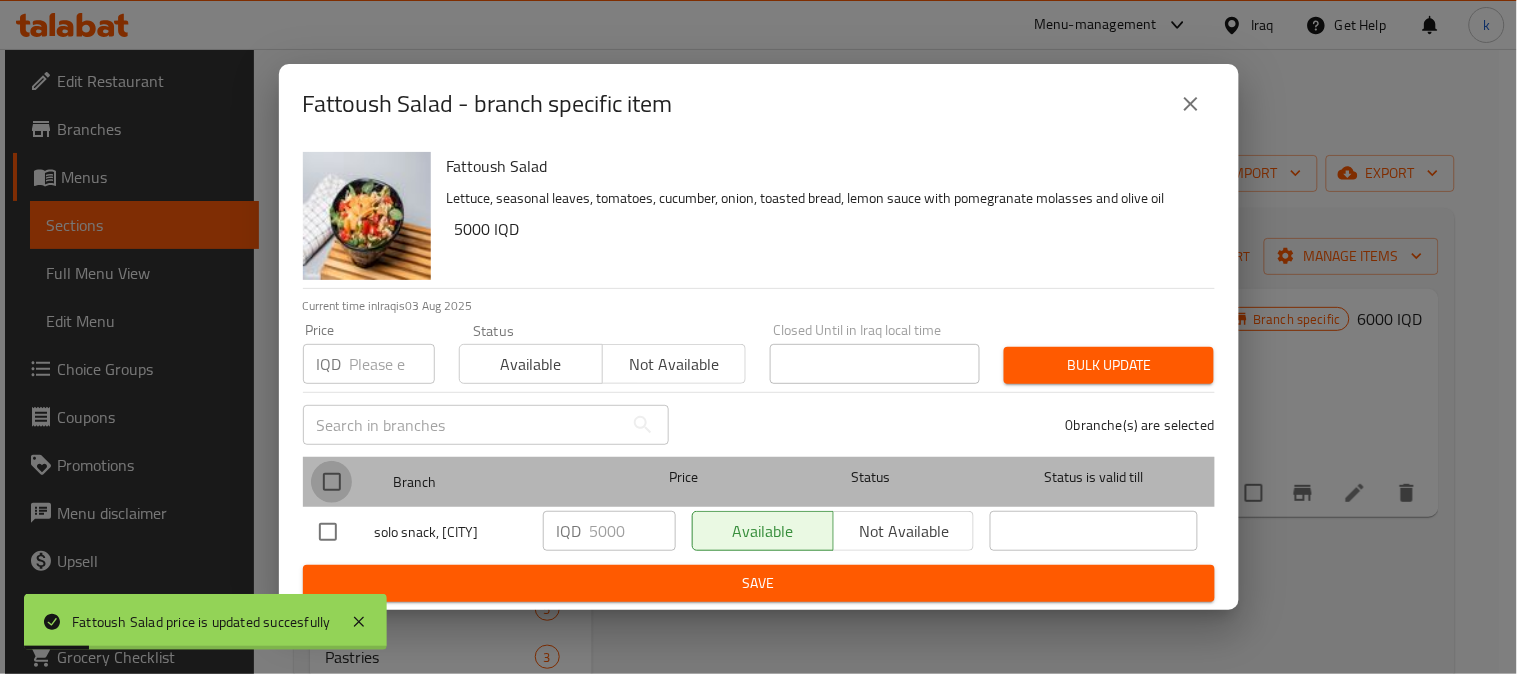 drag, startPoint x: 332, startPoint y: 481, endPoint x: 663, endPoint y: 541, distance: 336.3941 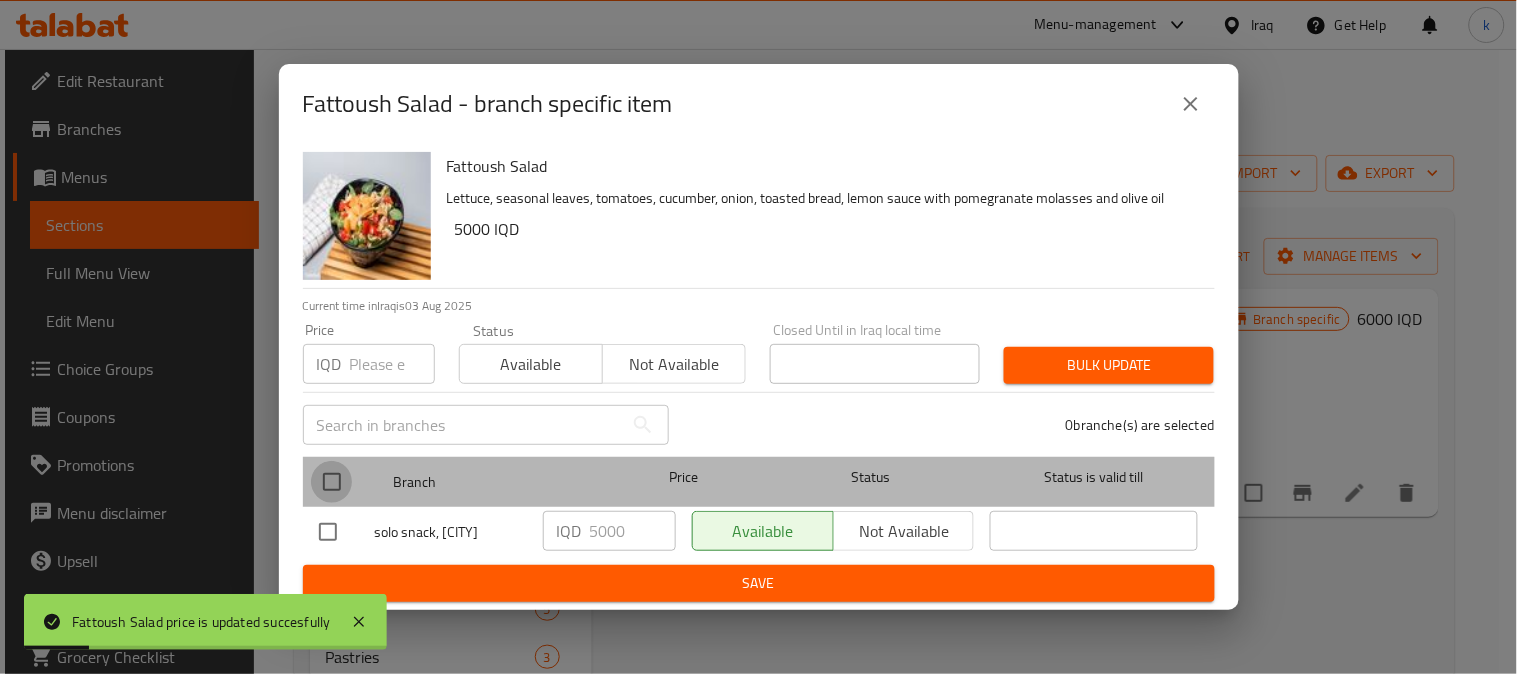 click at bounding box center [332, 482] 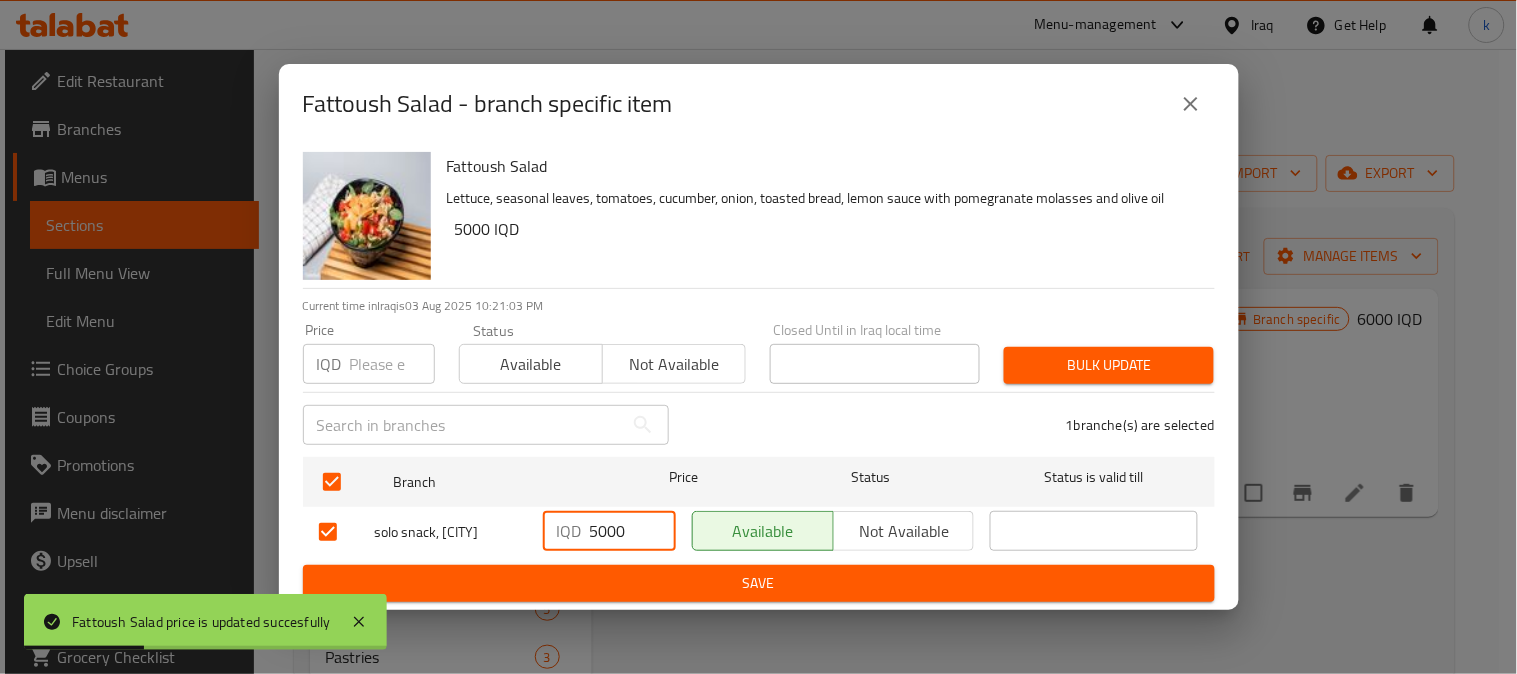 click on "5000" at bounding box center [633, 531] 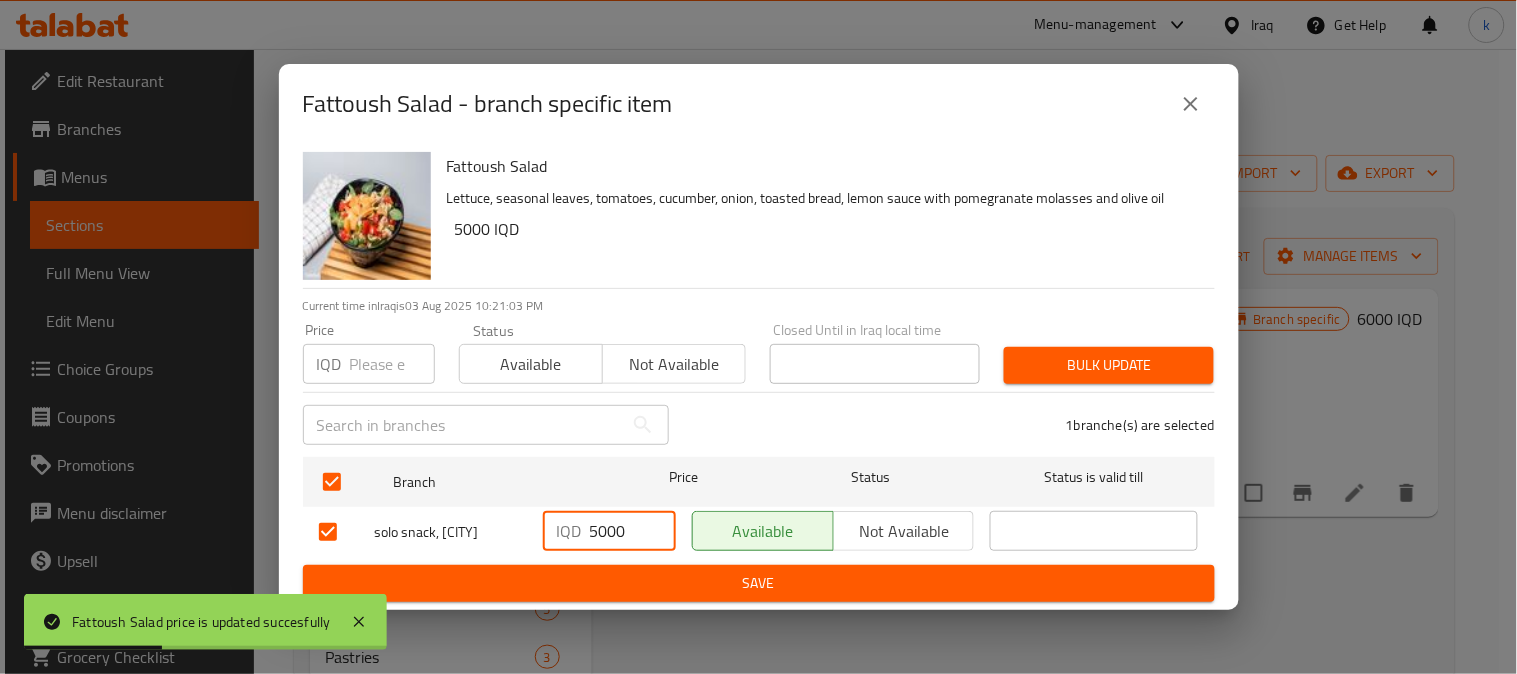 paste on "6" 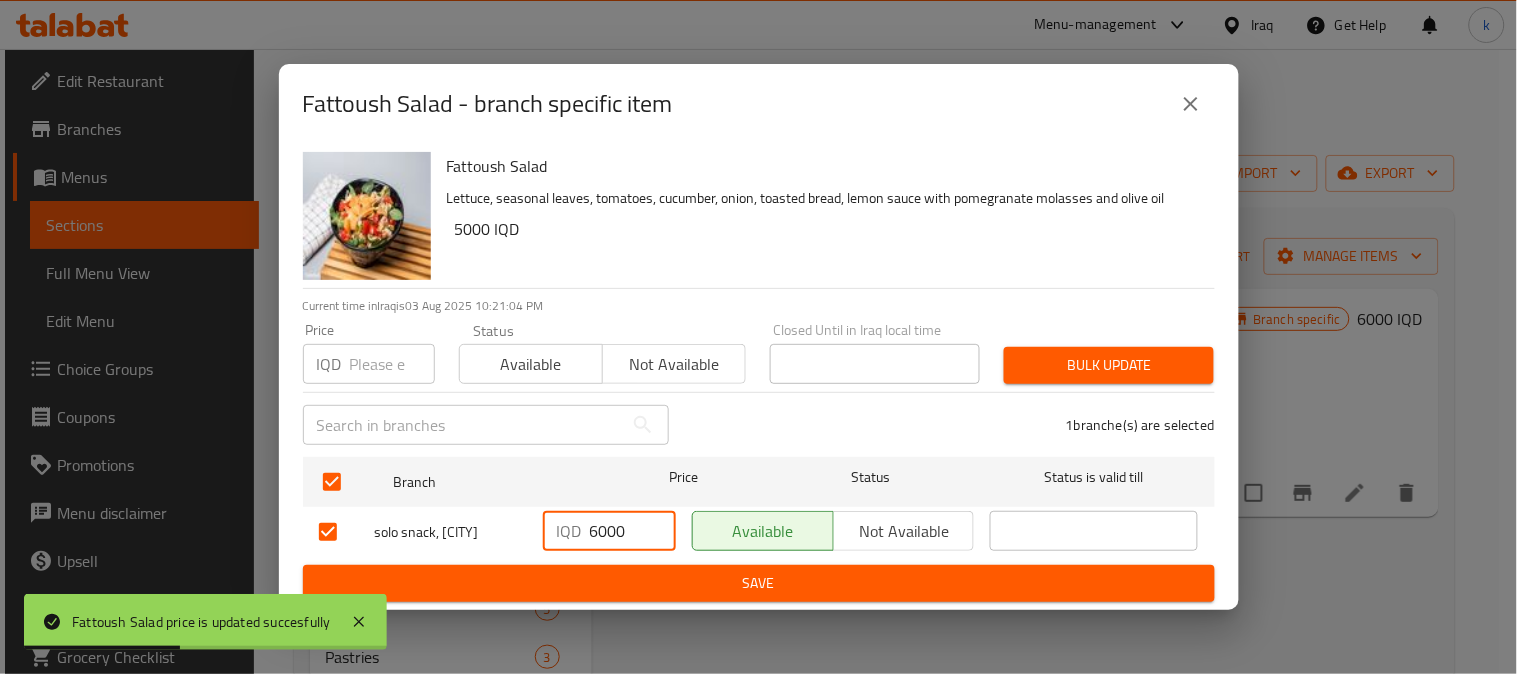 type on "6000" 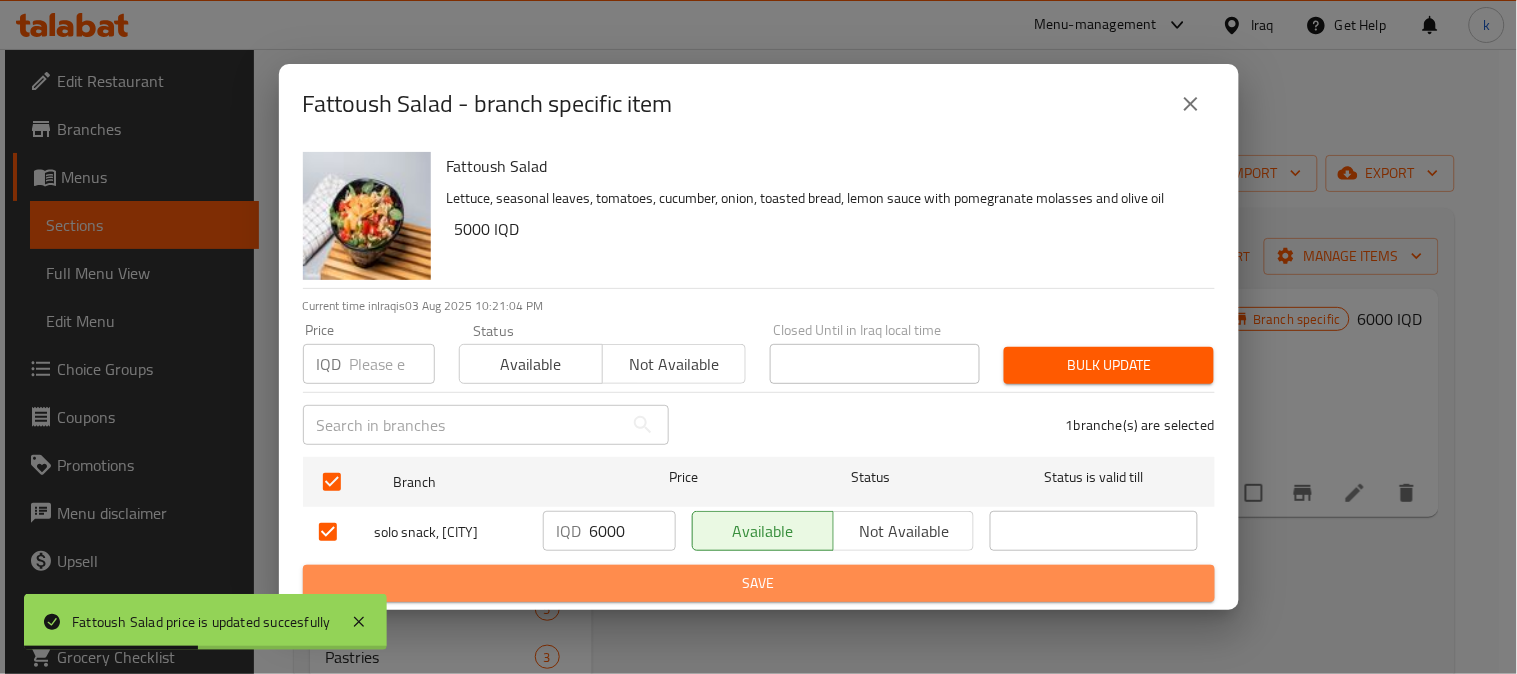 click on "Save" at bounding box center [759, 583] 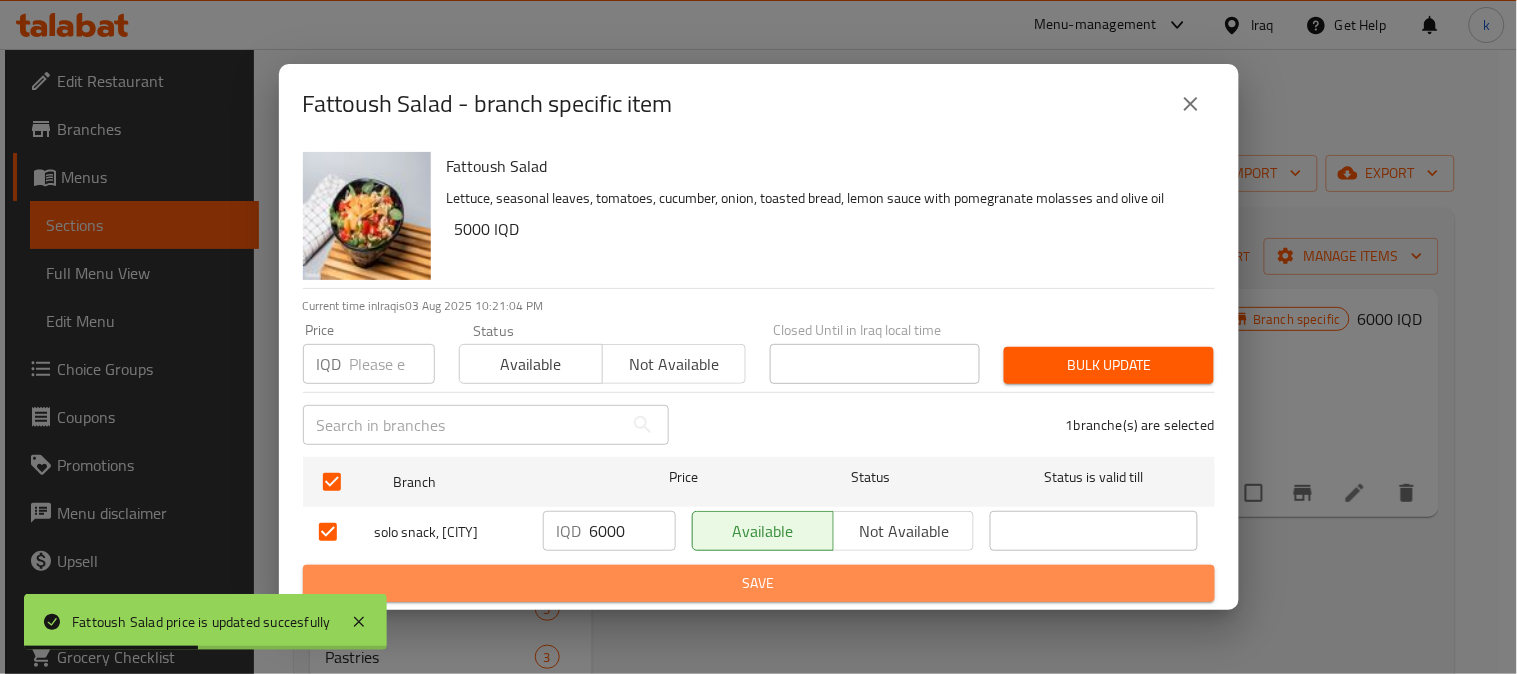 type 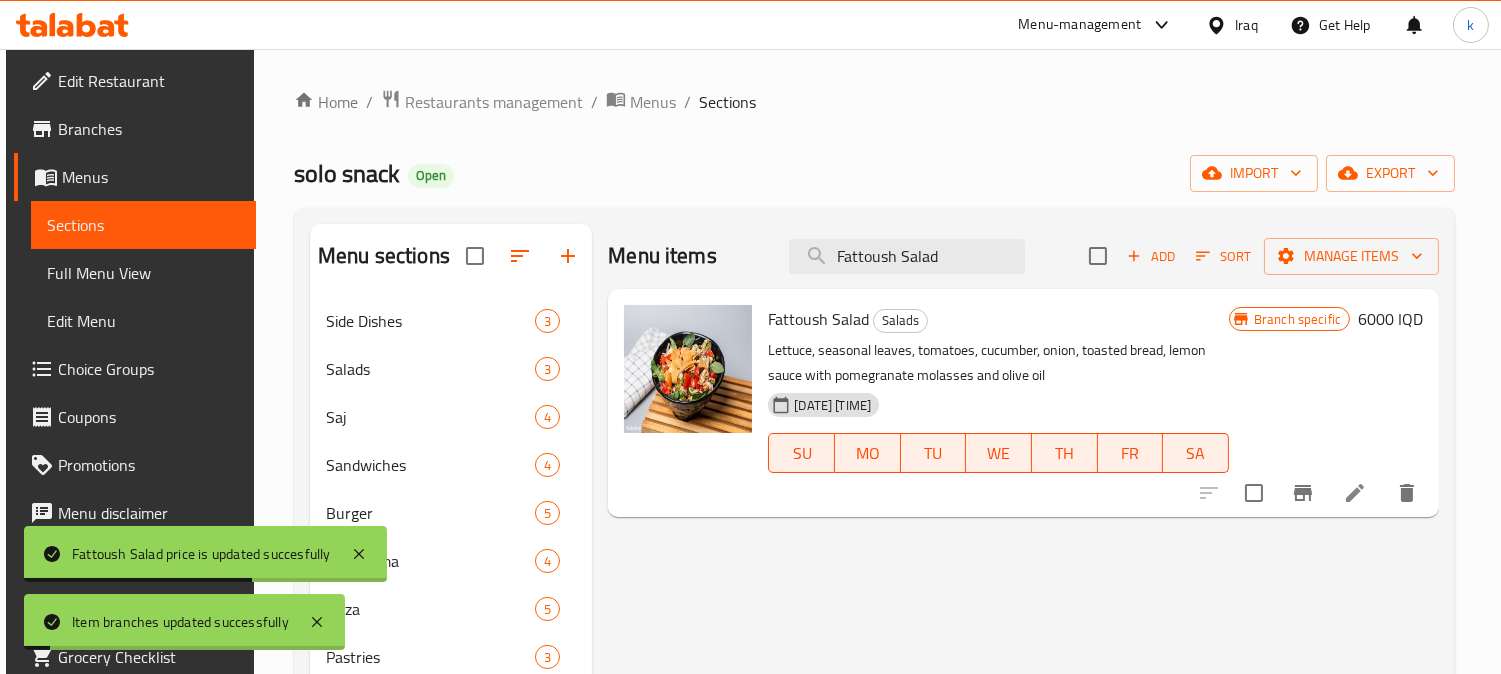 type 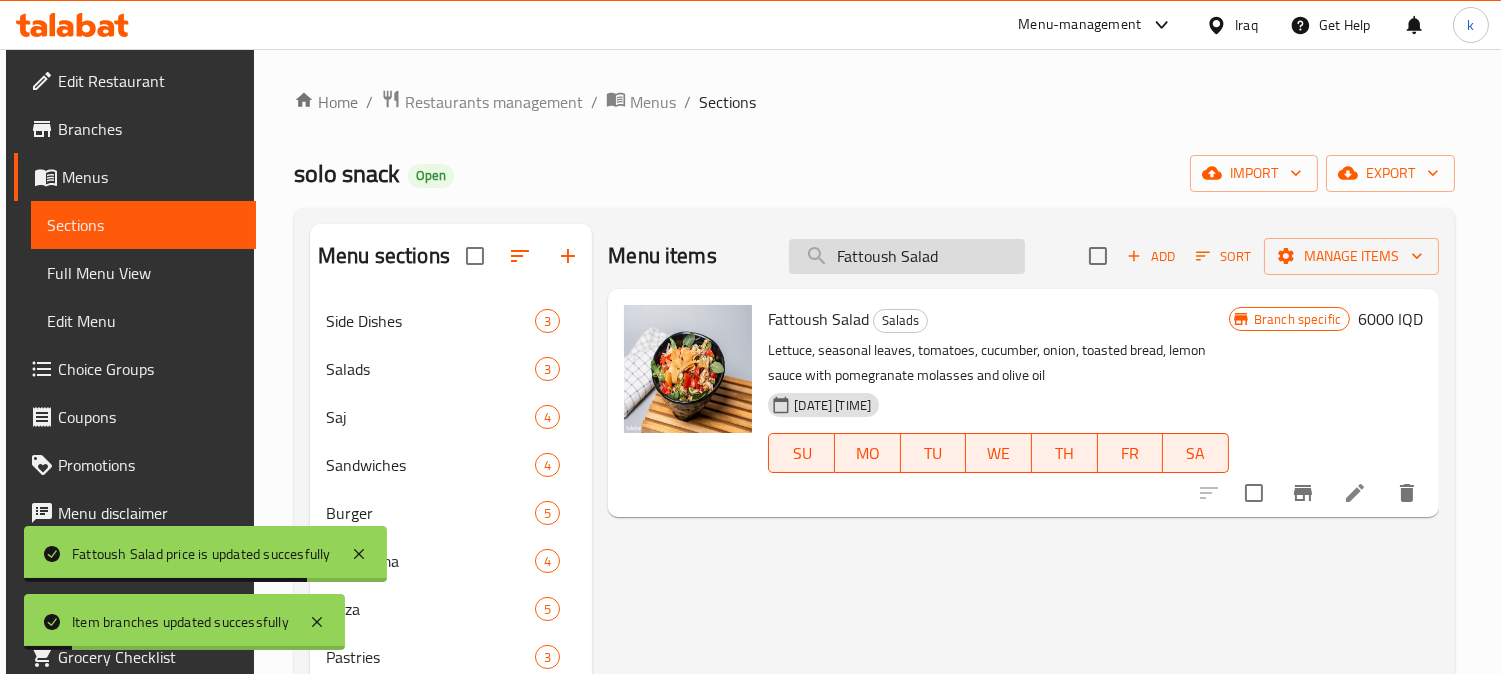 click on "Fattoush Salad" at bounding box center [907, 256] 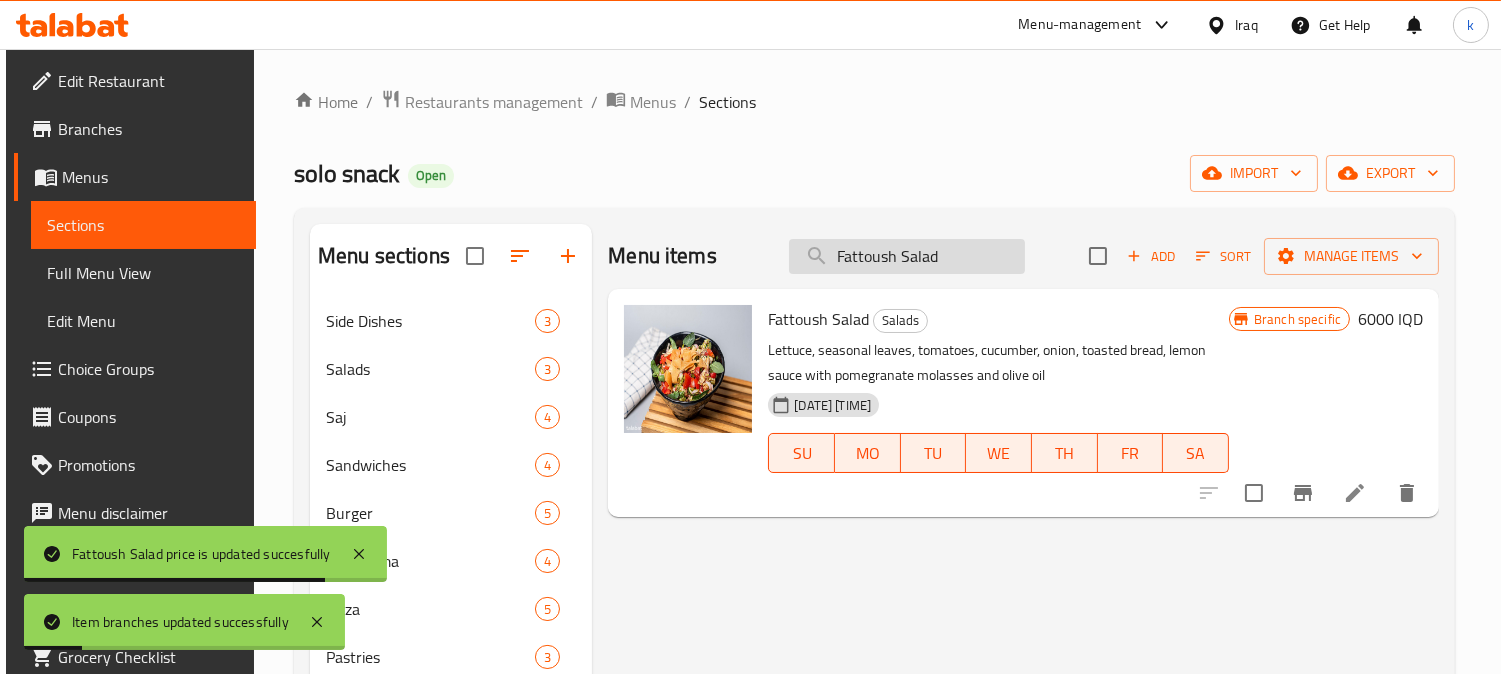 click on "Fattoush Salad" at bounding box center (907, 256) 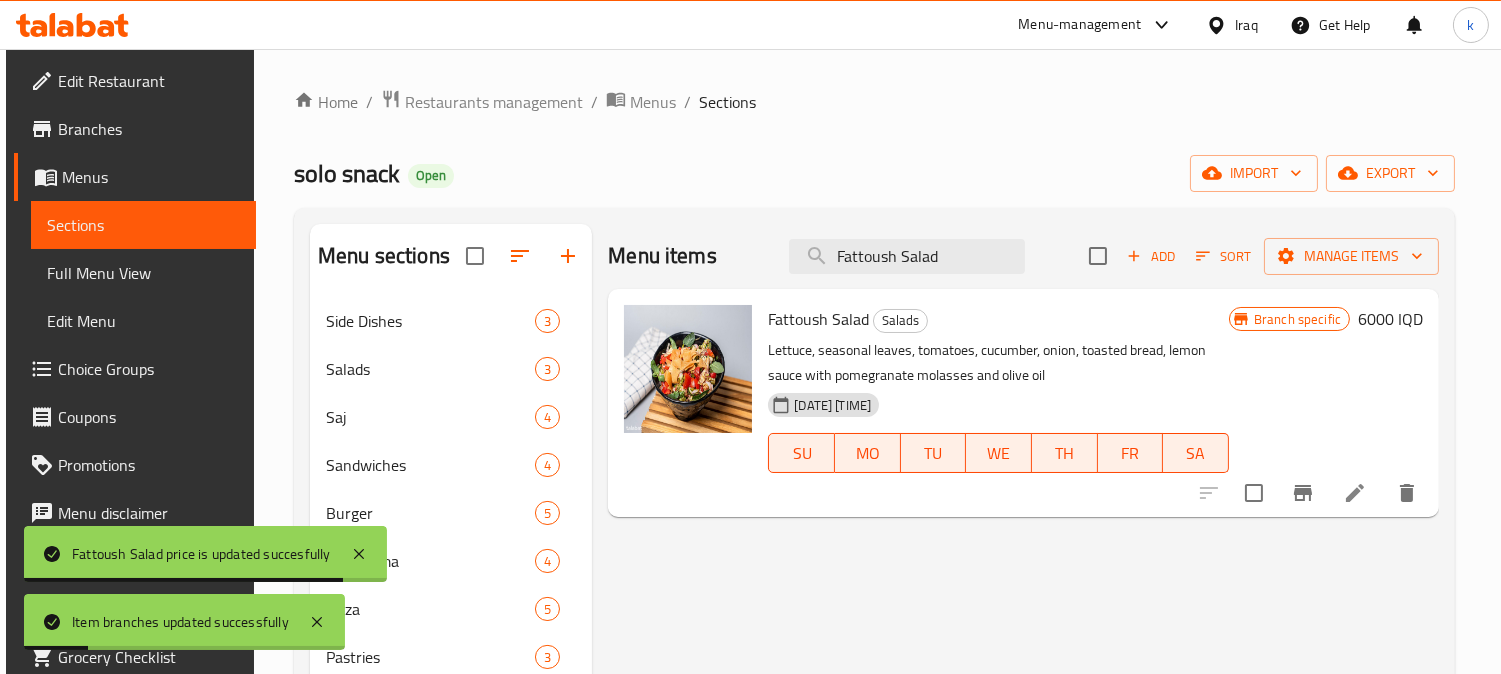drag, startPoint x: 907, startPoint y: 256, endPoint x: 997, endPoint y: 328, distance: 115.25623 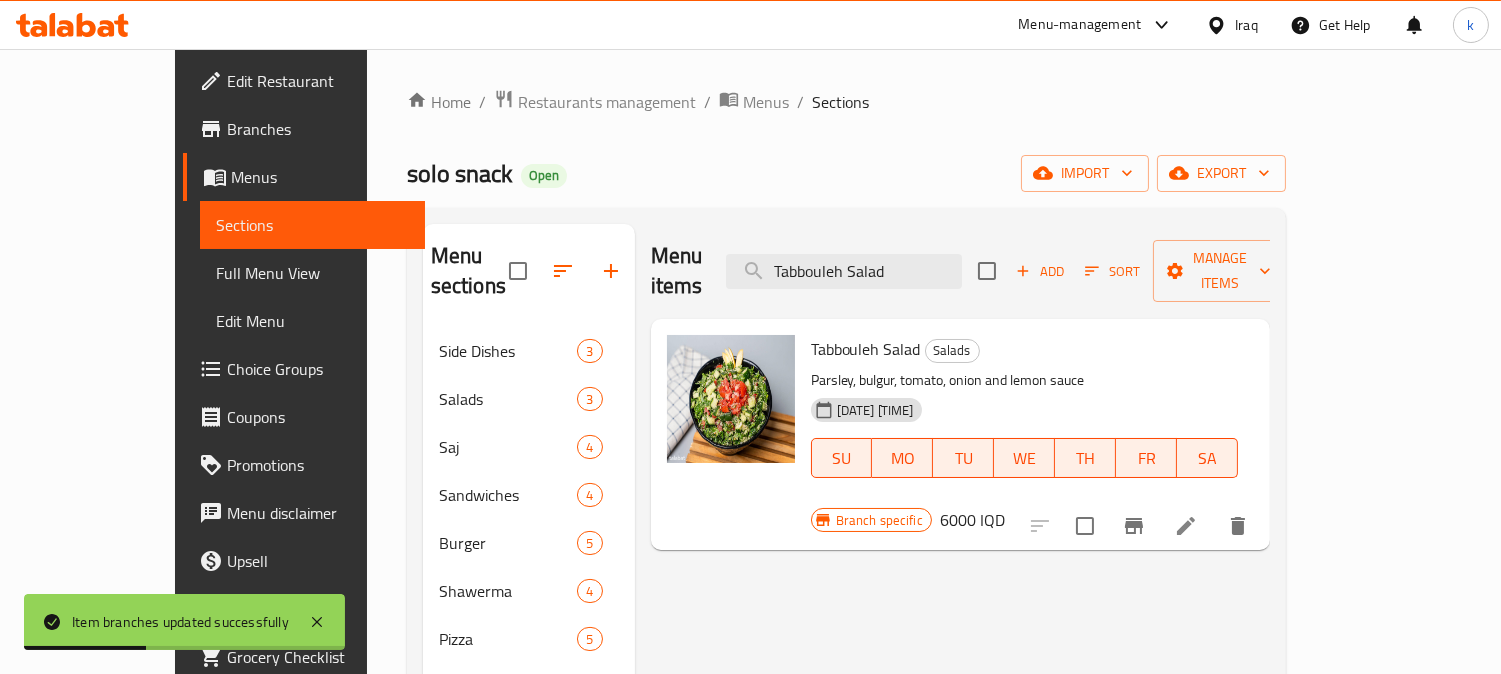 type on "Tabbouleh Salad" 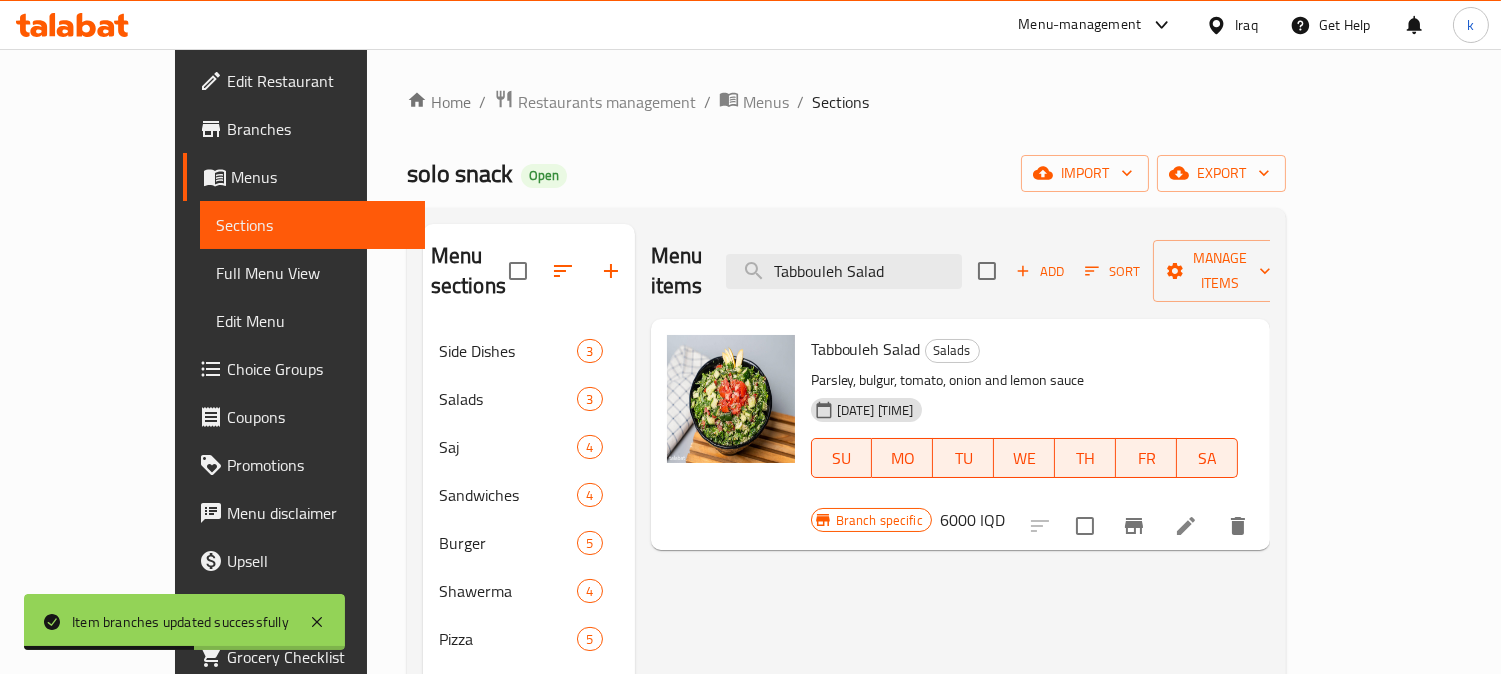click on "6000   IQD" at bounding box center [972, 520] 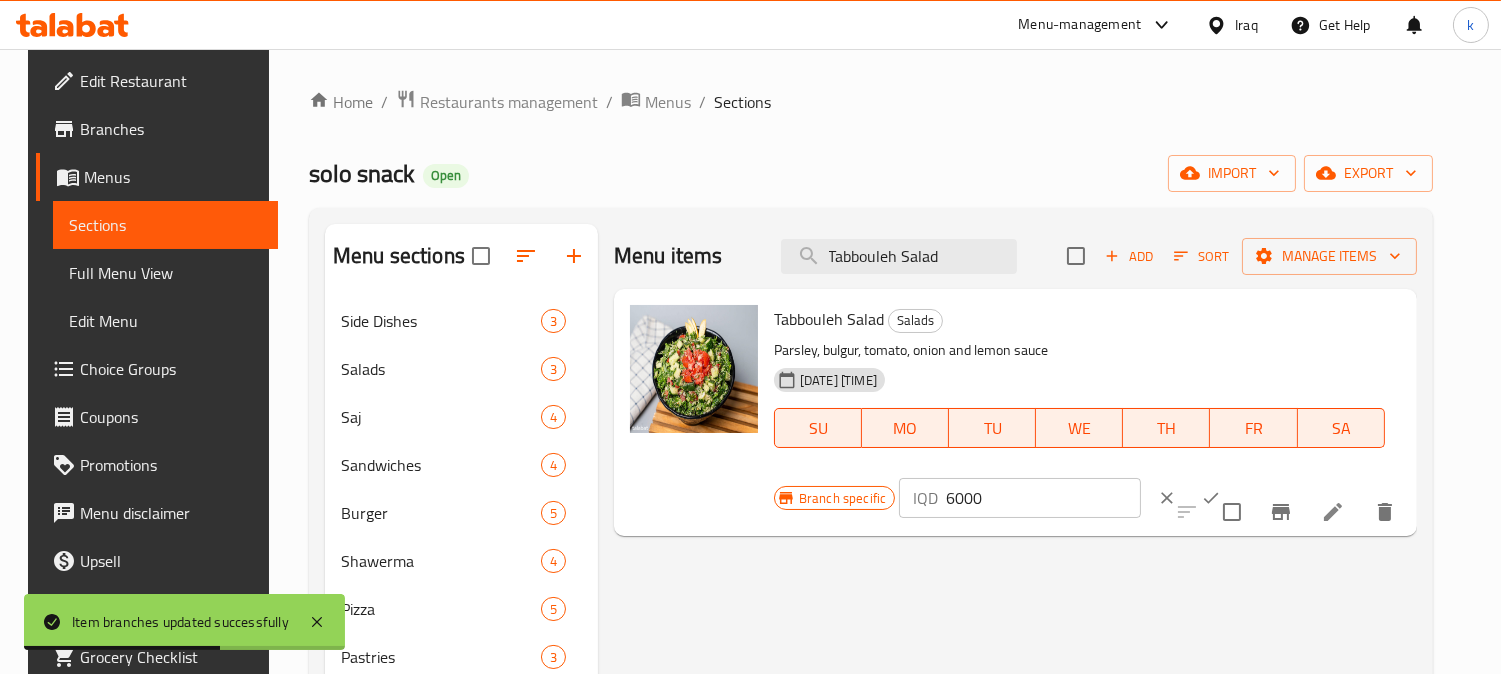 click on "6000" at bounding box center (1043, 498) 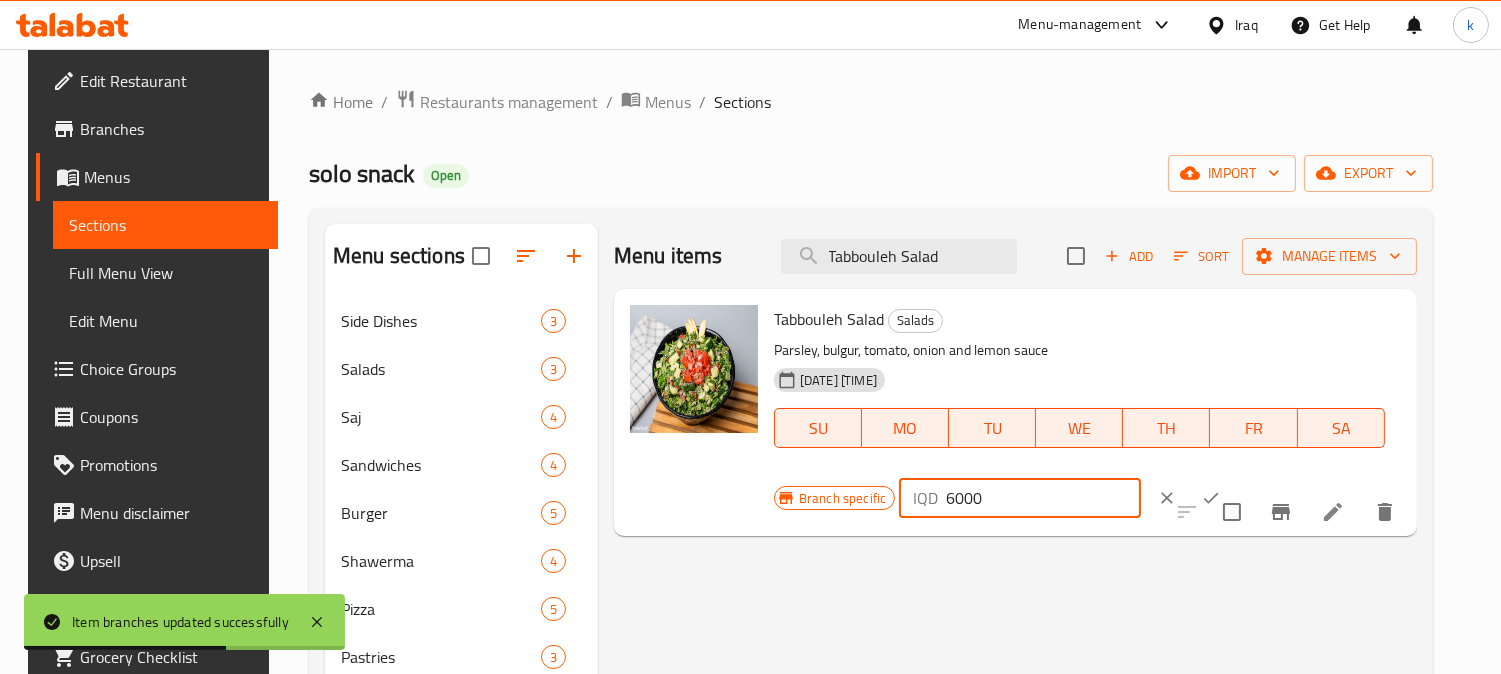 click on "6000" at bounding box center [1043, 498] 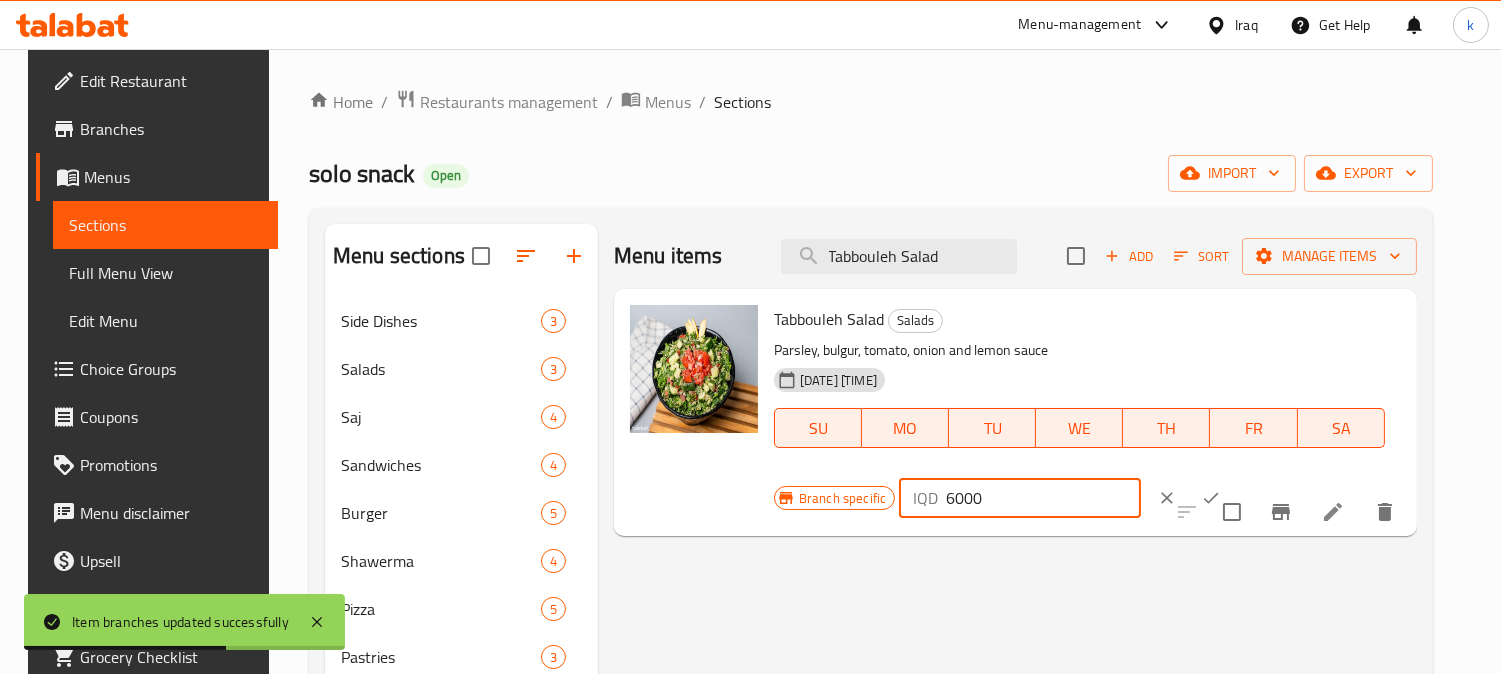 paste on "5" 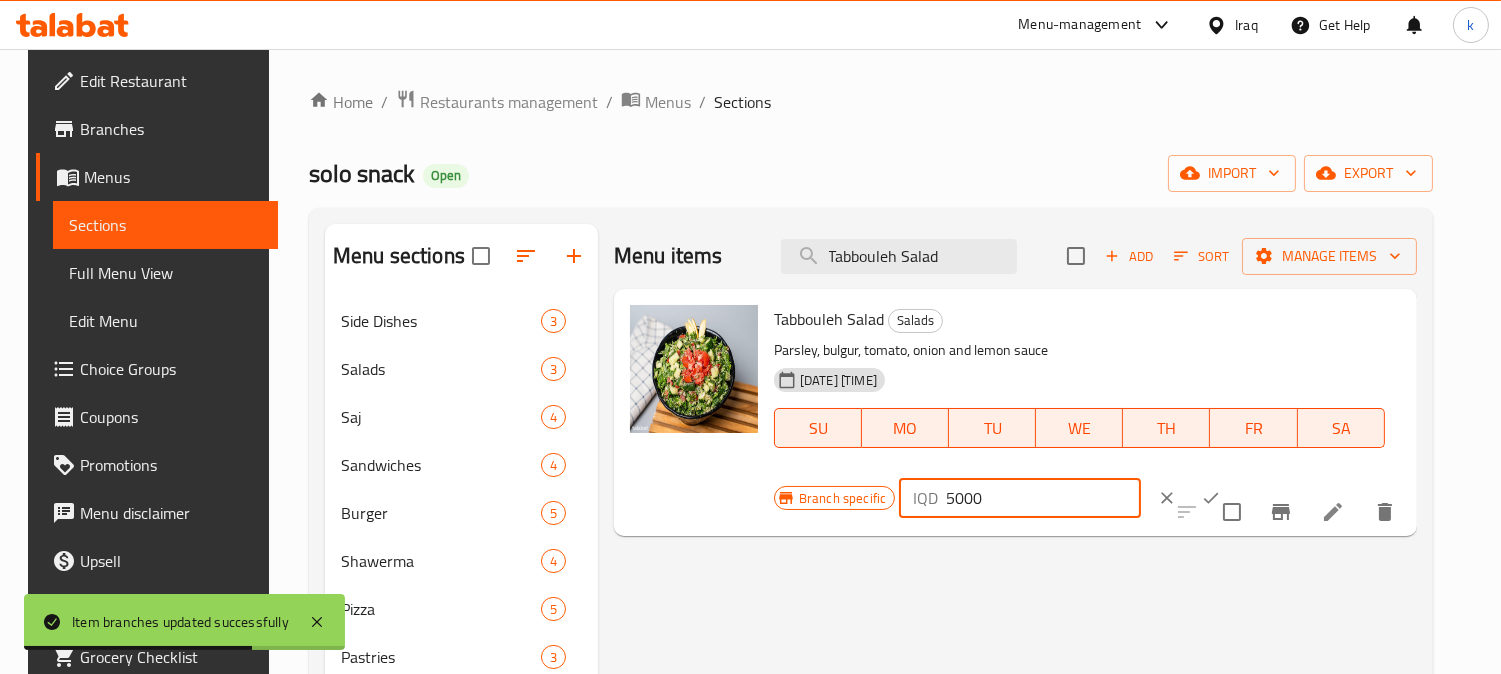 type on "5000" 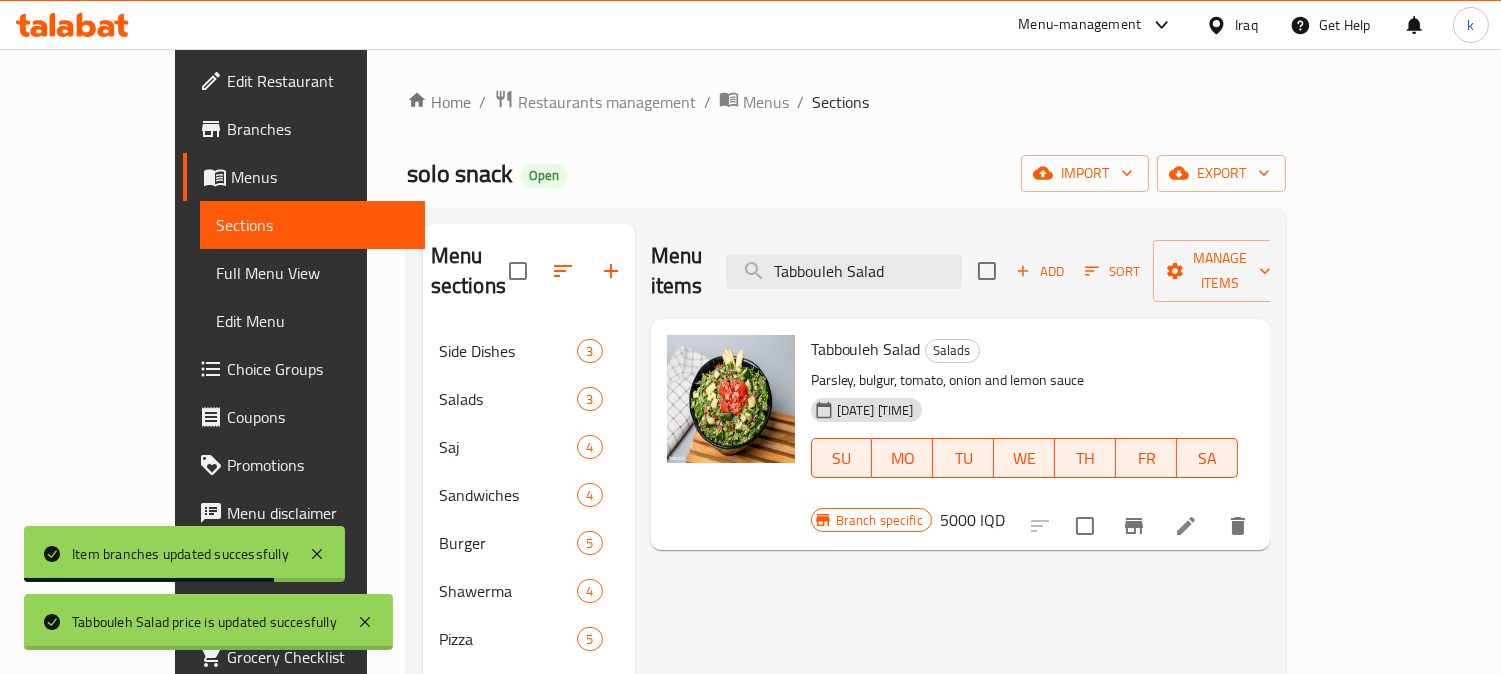 click 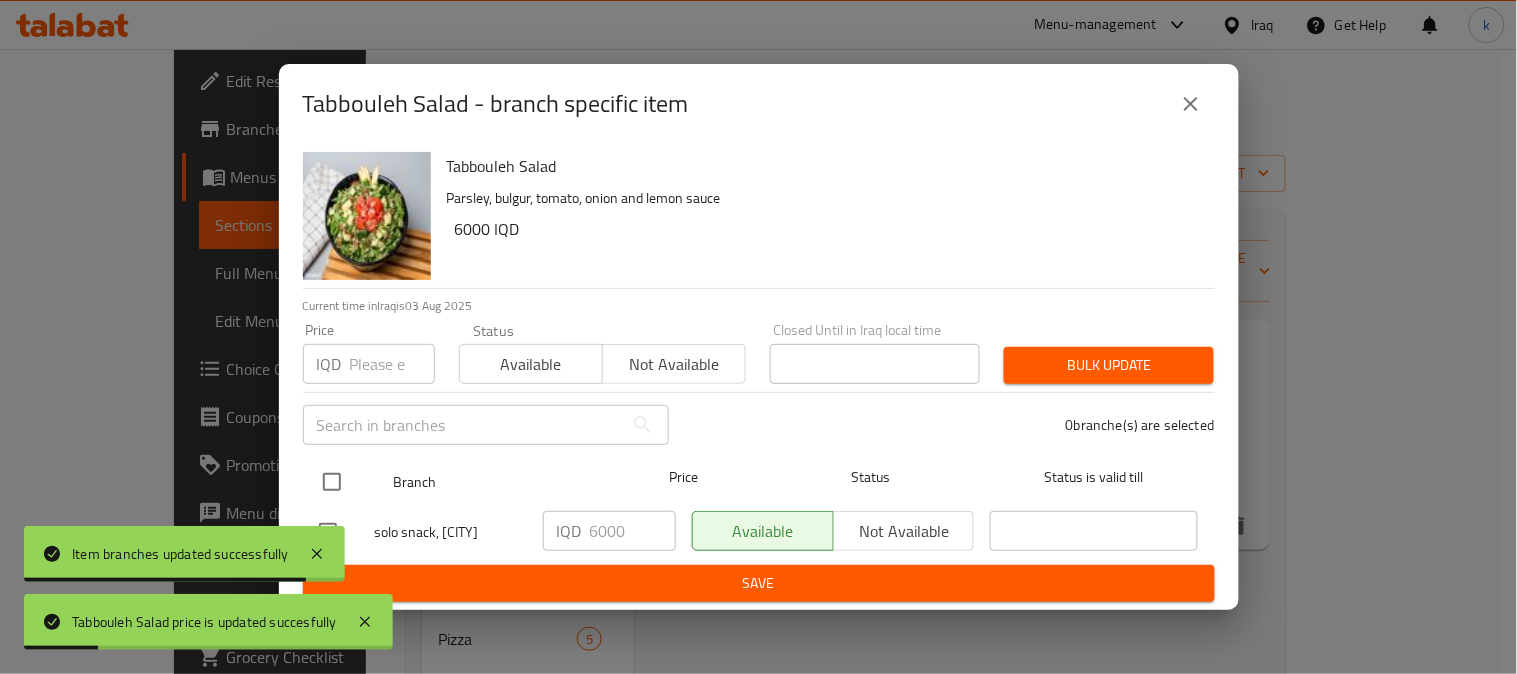 drag, startPoint x: 328, startPoint y: 481, endPoint x: 396, endPoint y: 507, distance: 72.8011 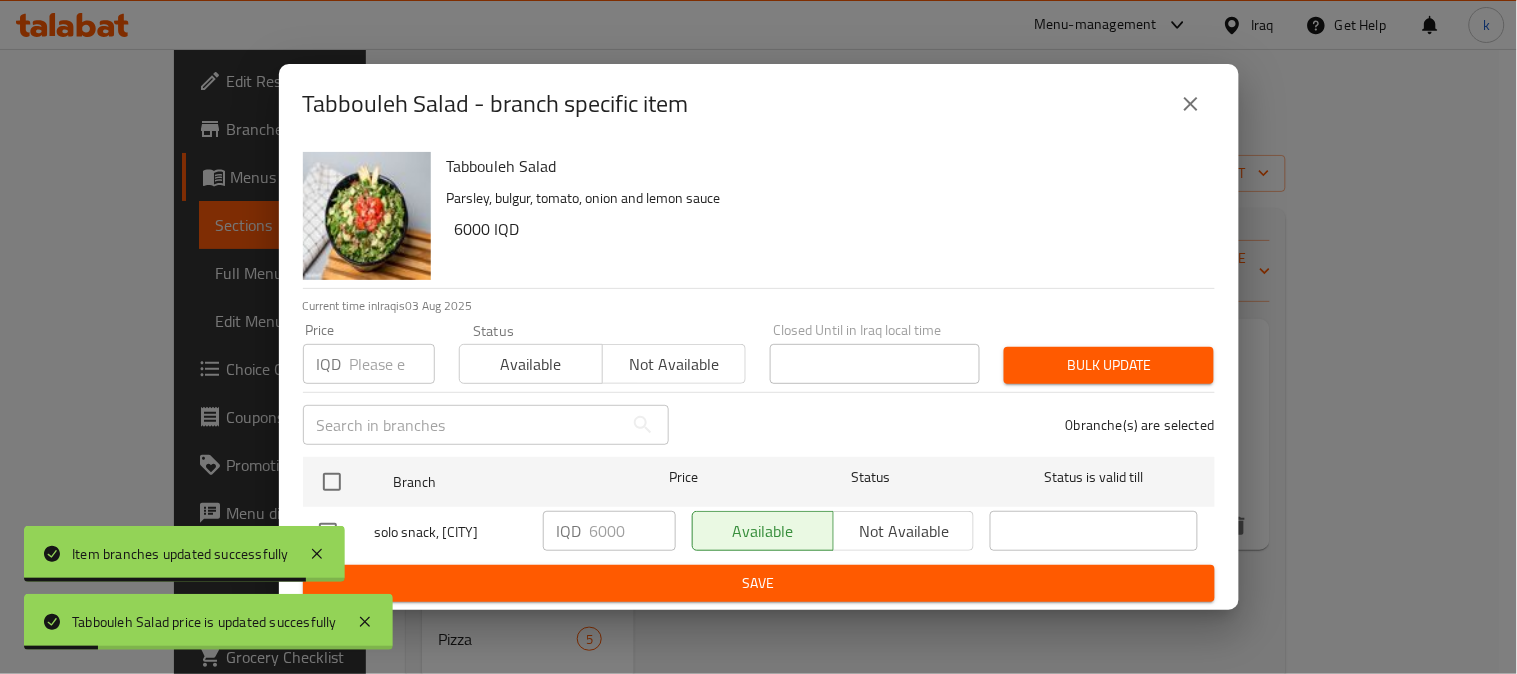 click at bounding box center (332, 482) 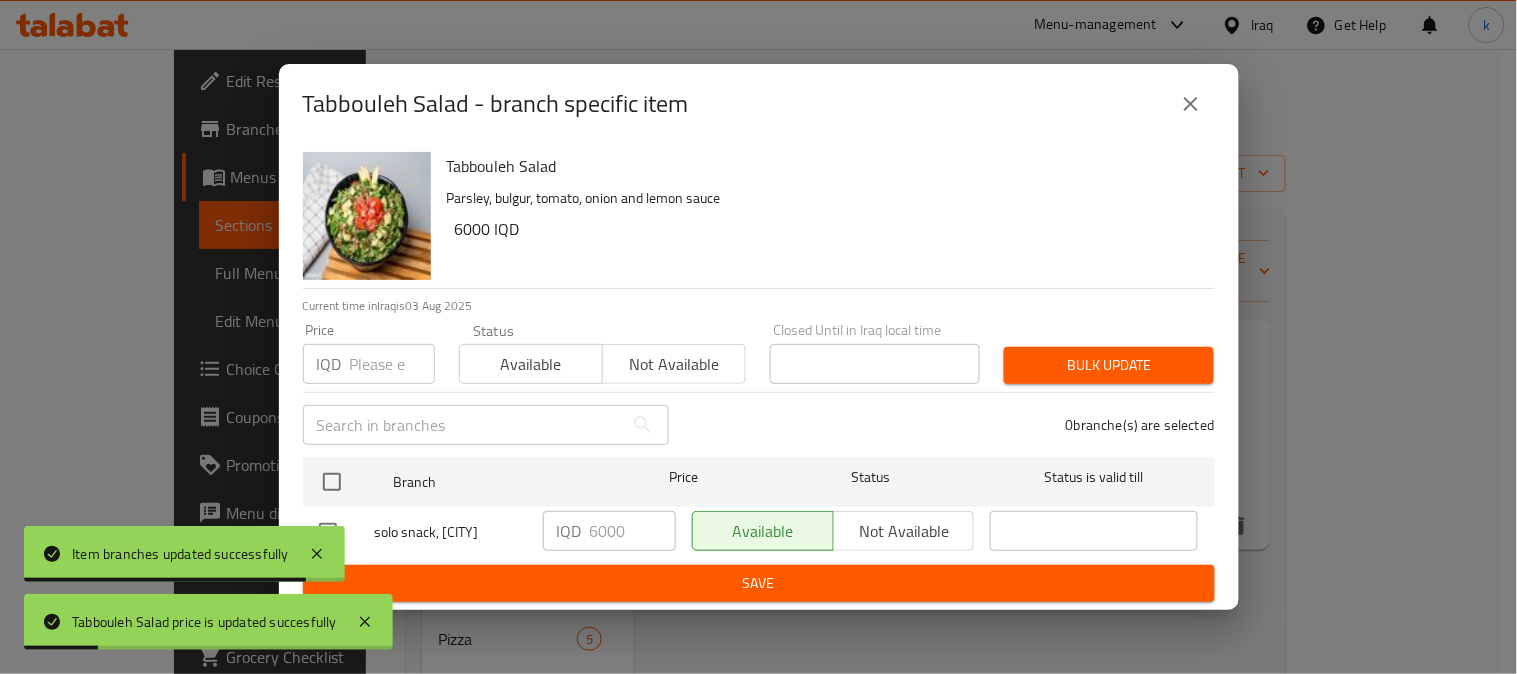 checkbox on "true" 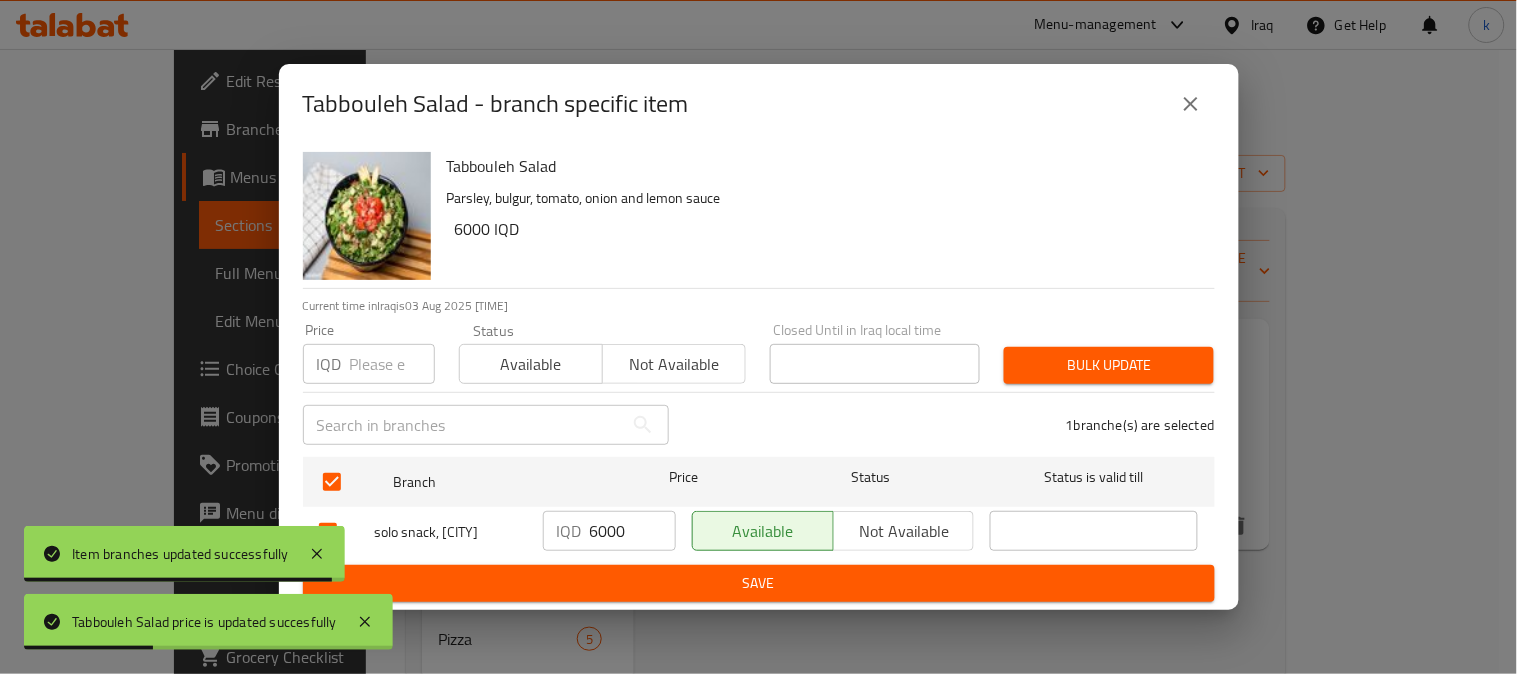 click on "6000" at bounding box center (633, 531) 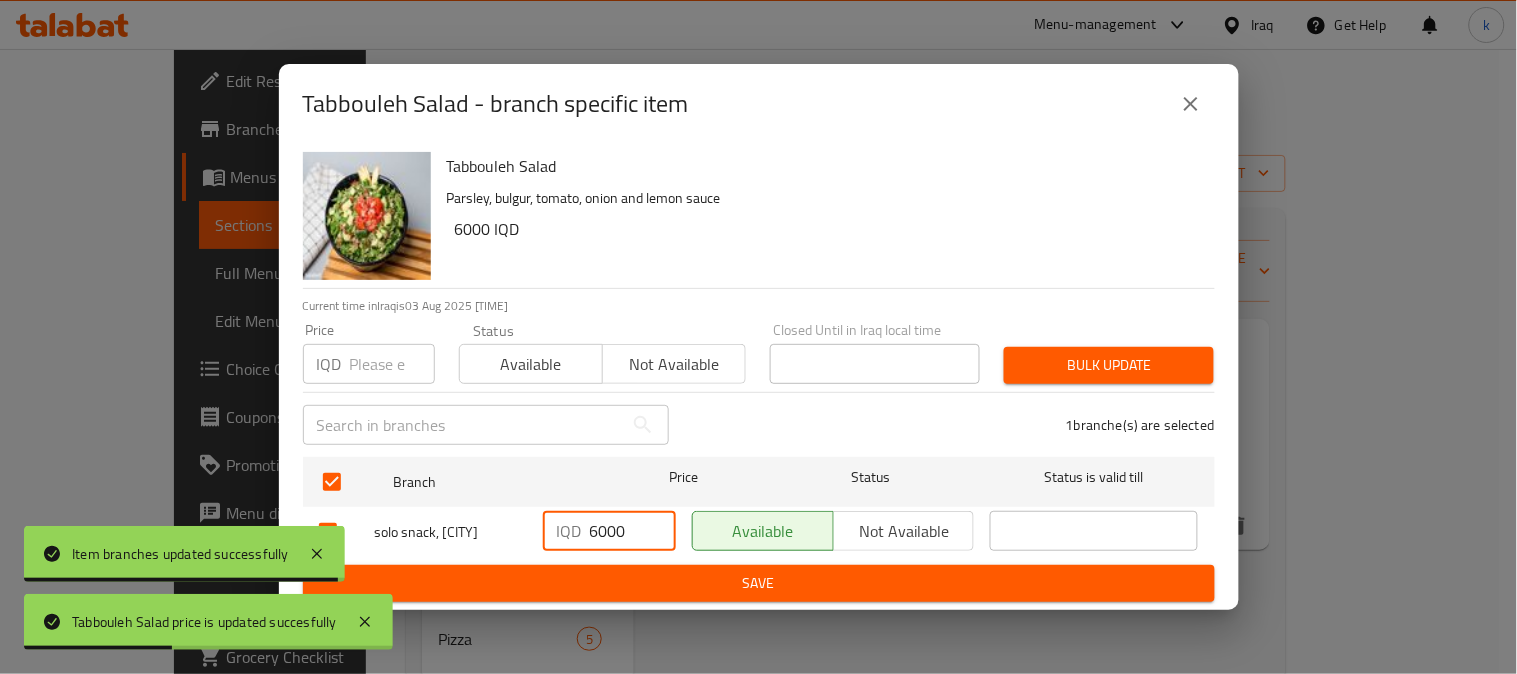 click on "6000" at bounding box center [633, 531] 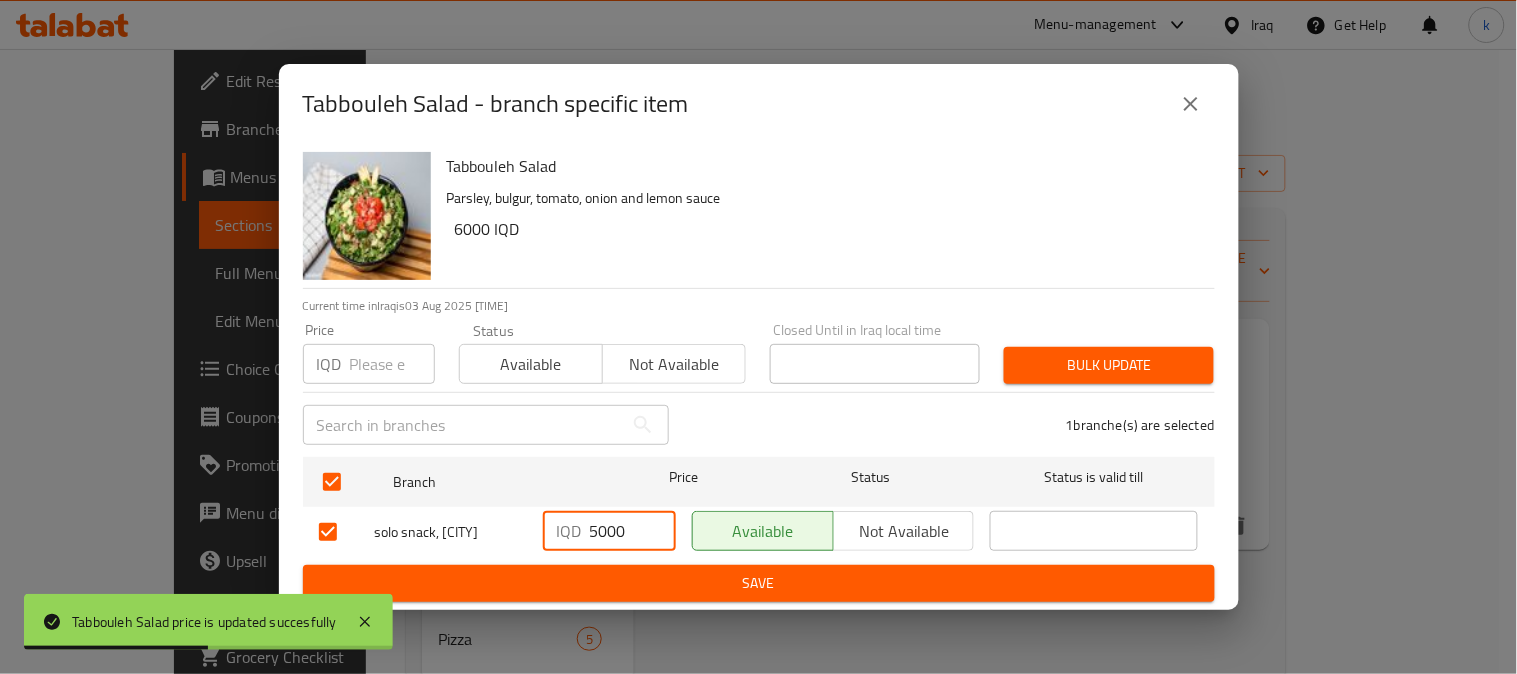type on "5000" 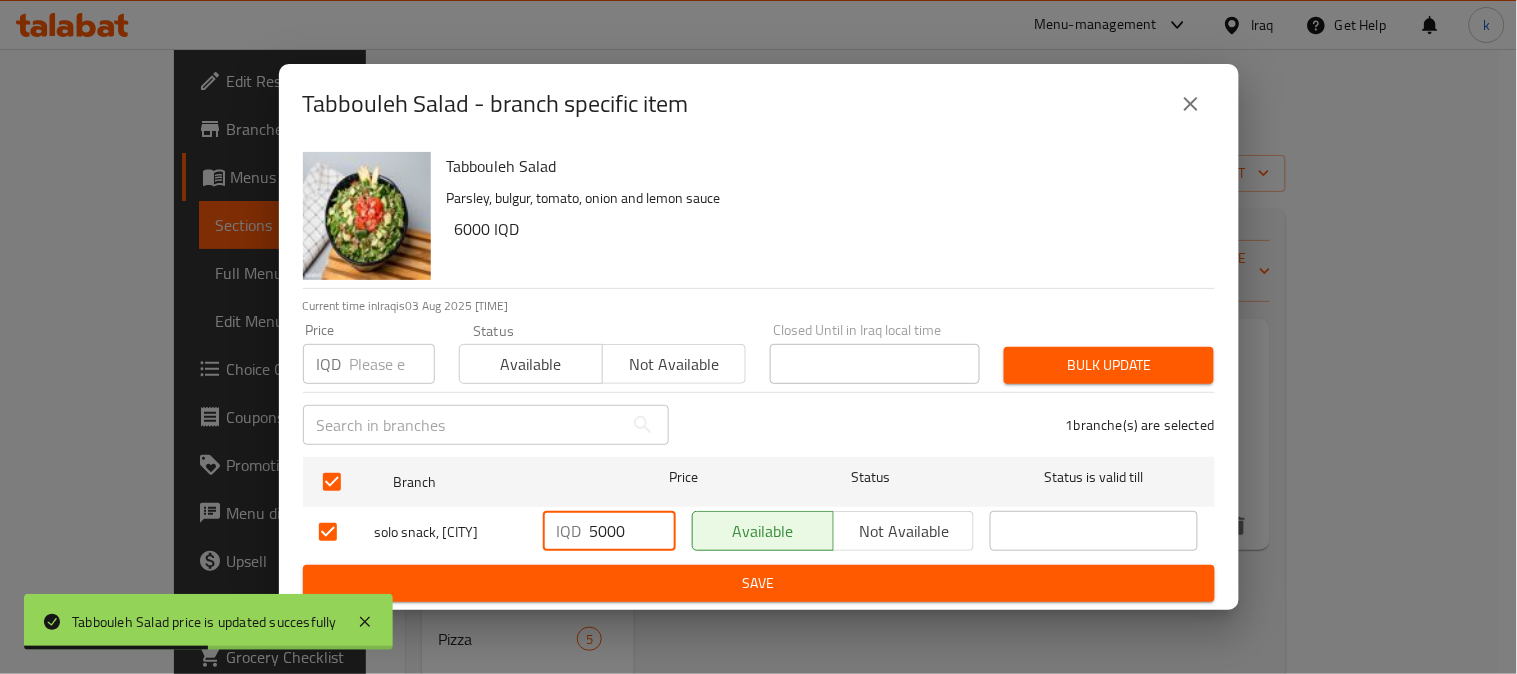 click on "Save" at bounding box center [759, 583] 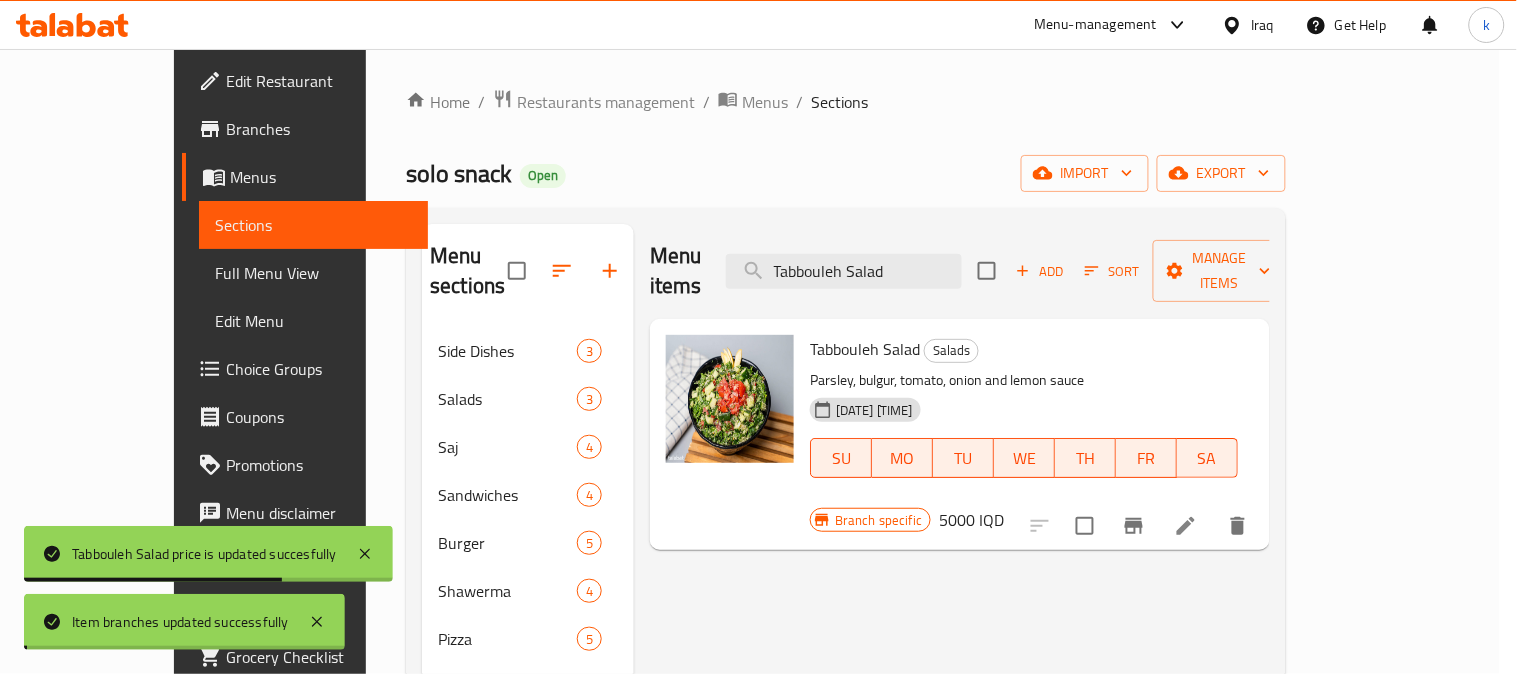type 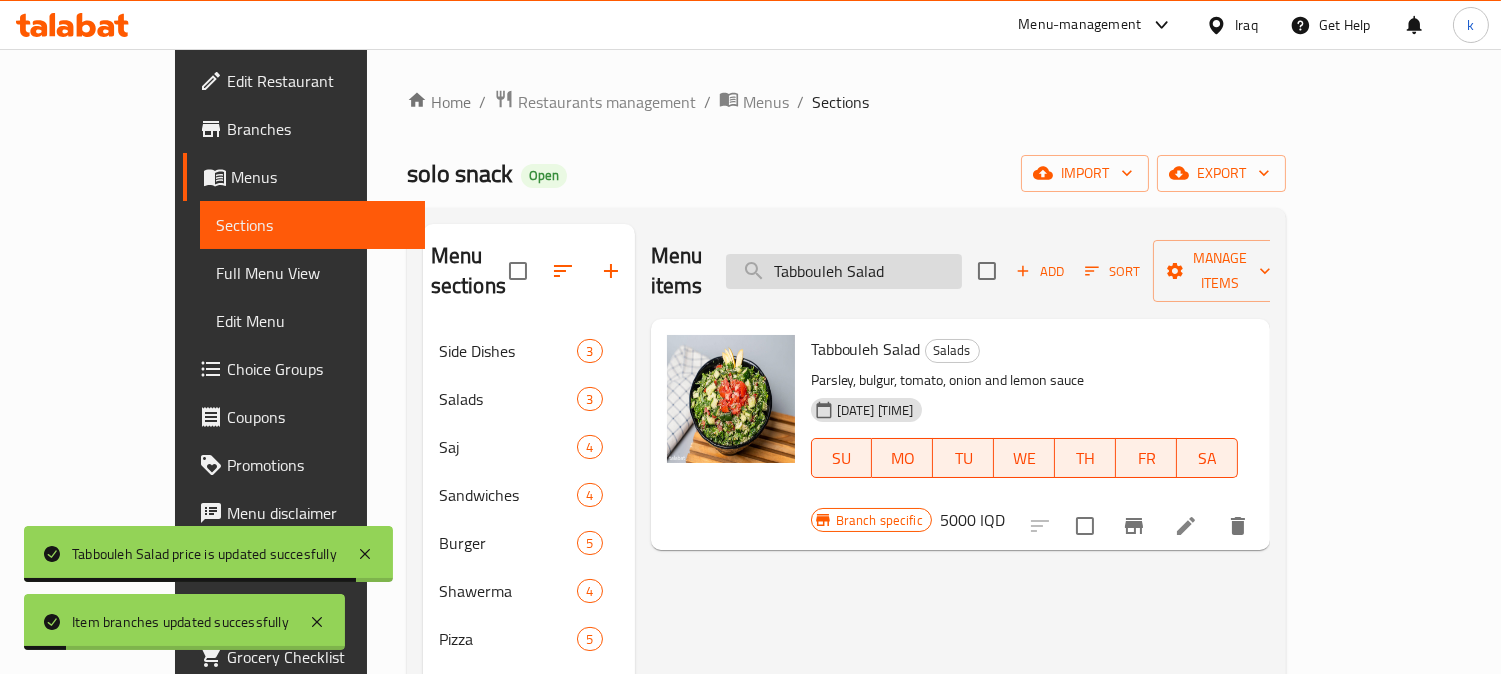 click on "Tabbouleh Salad" at bounding box center (844, 271) 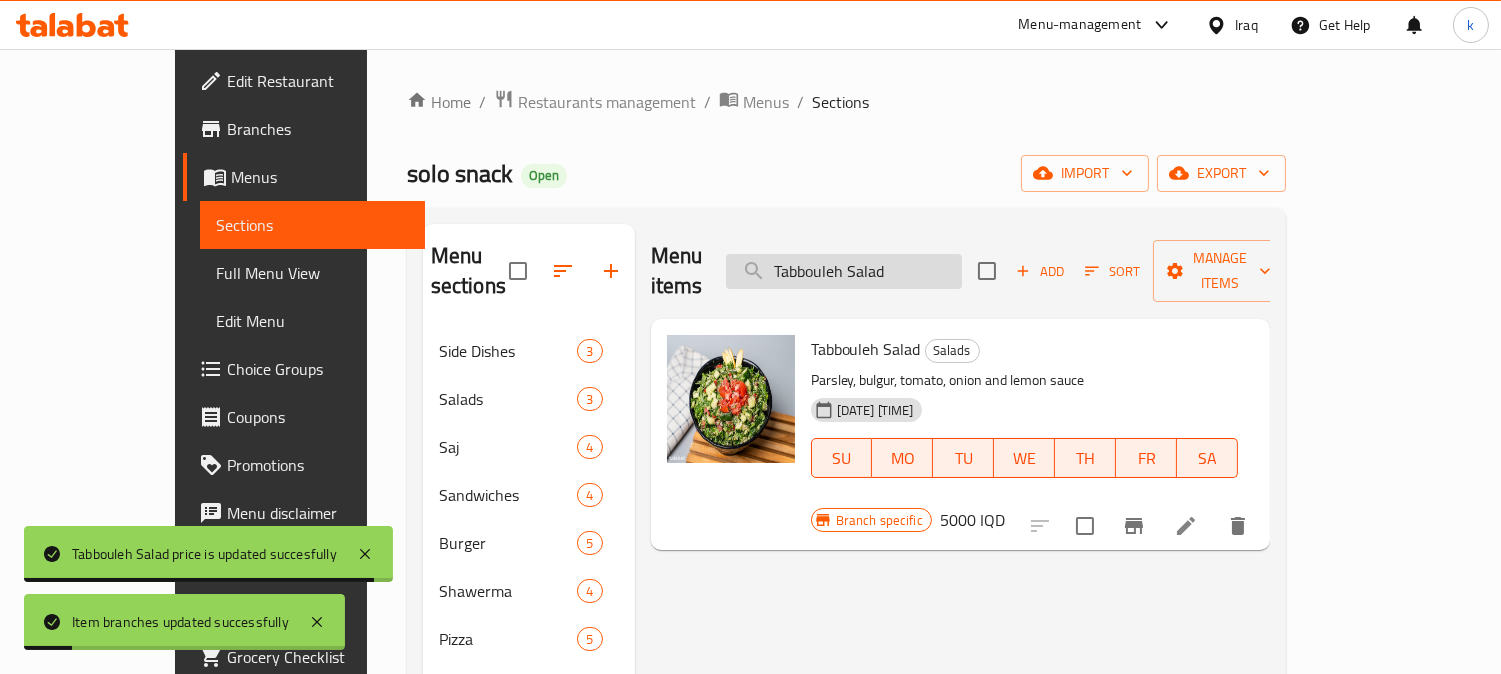 drag, startPoint x: 898, startPoint y: 264, endPoint x: 913, endPoint y: 305, distance: 43.65776 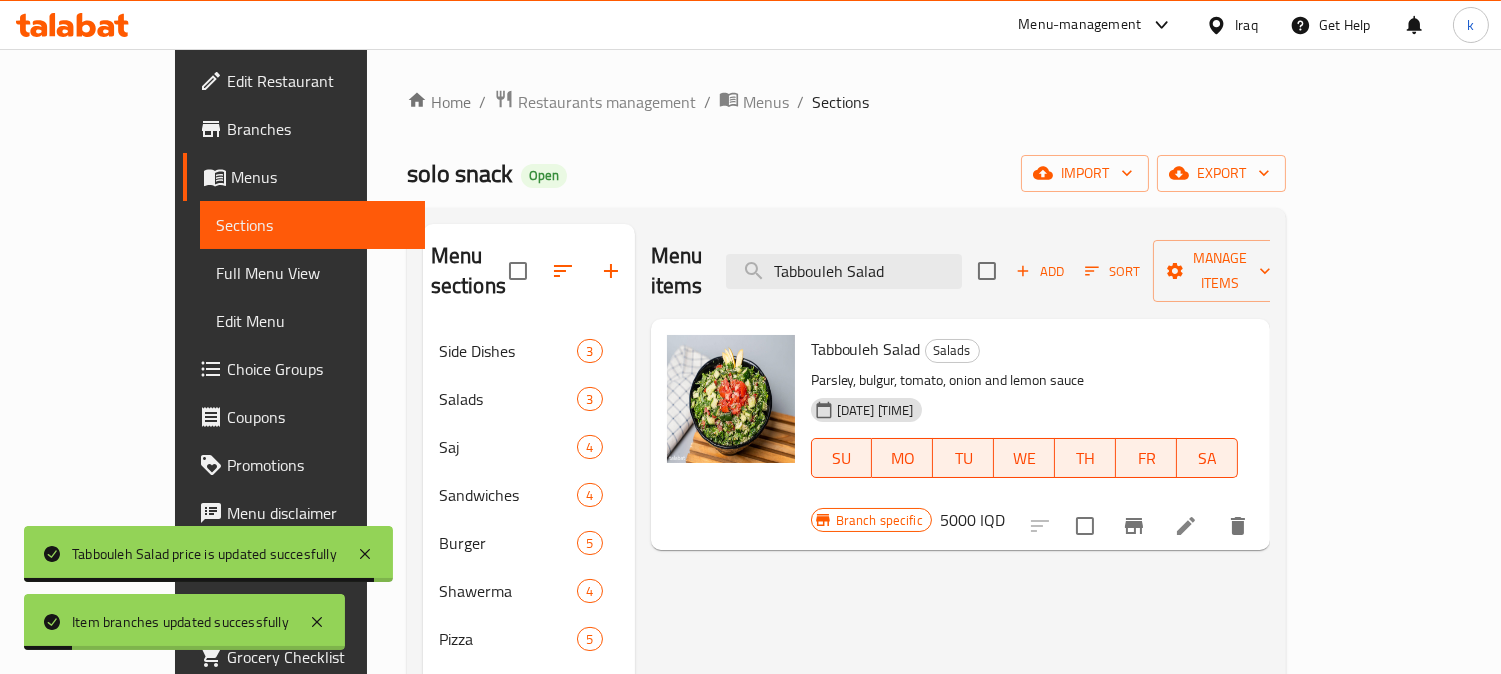paste on "Caesar" 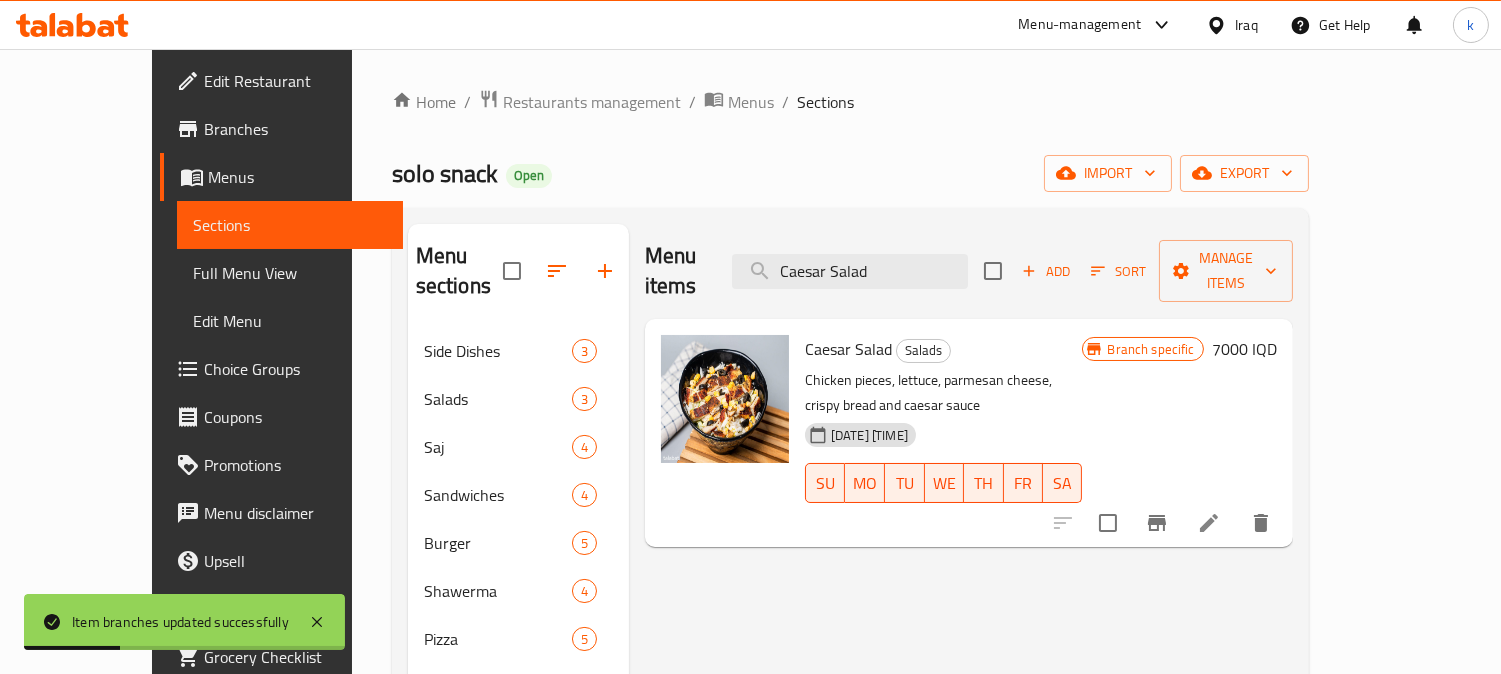 type on "Caesar Salad" 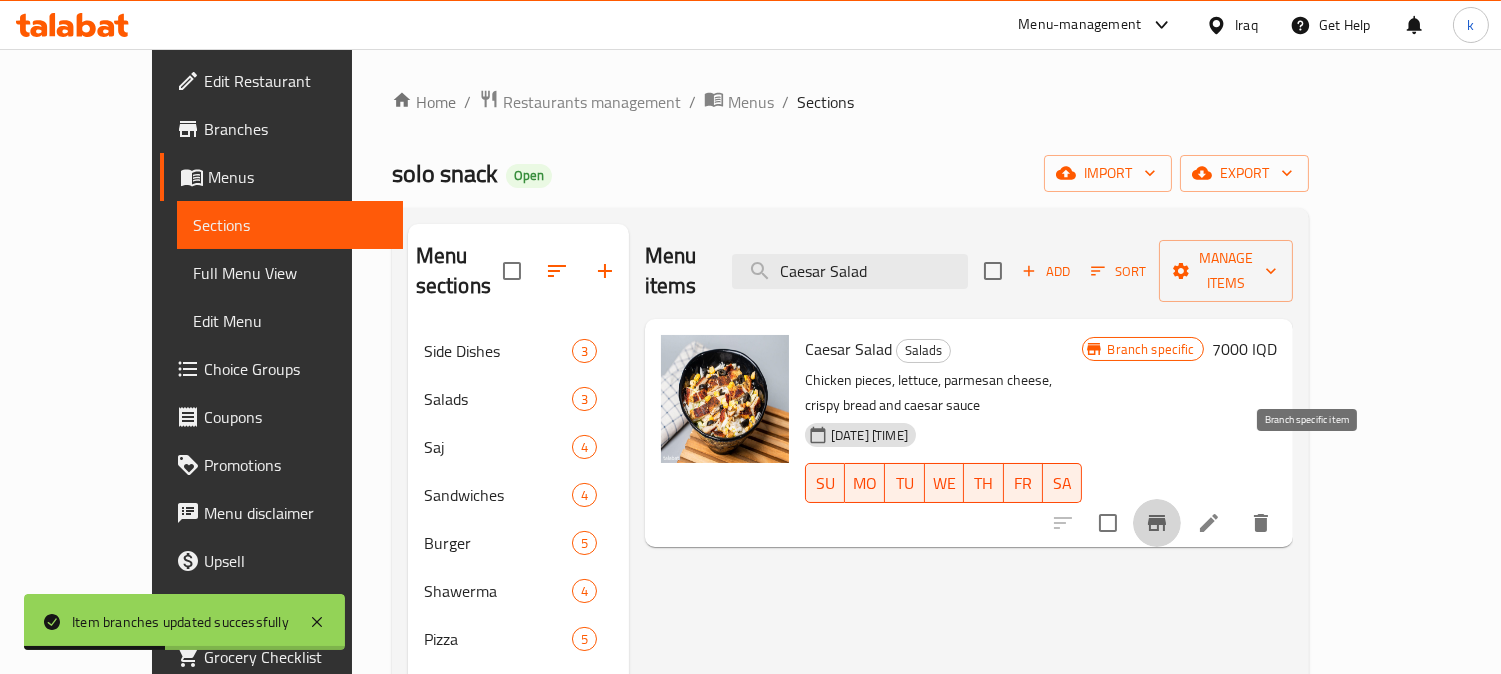 click 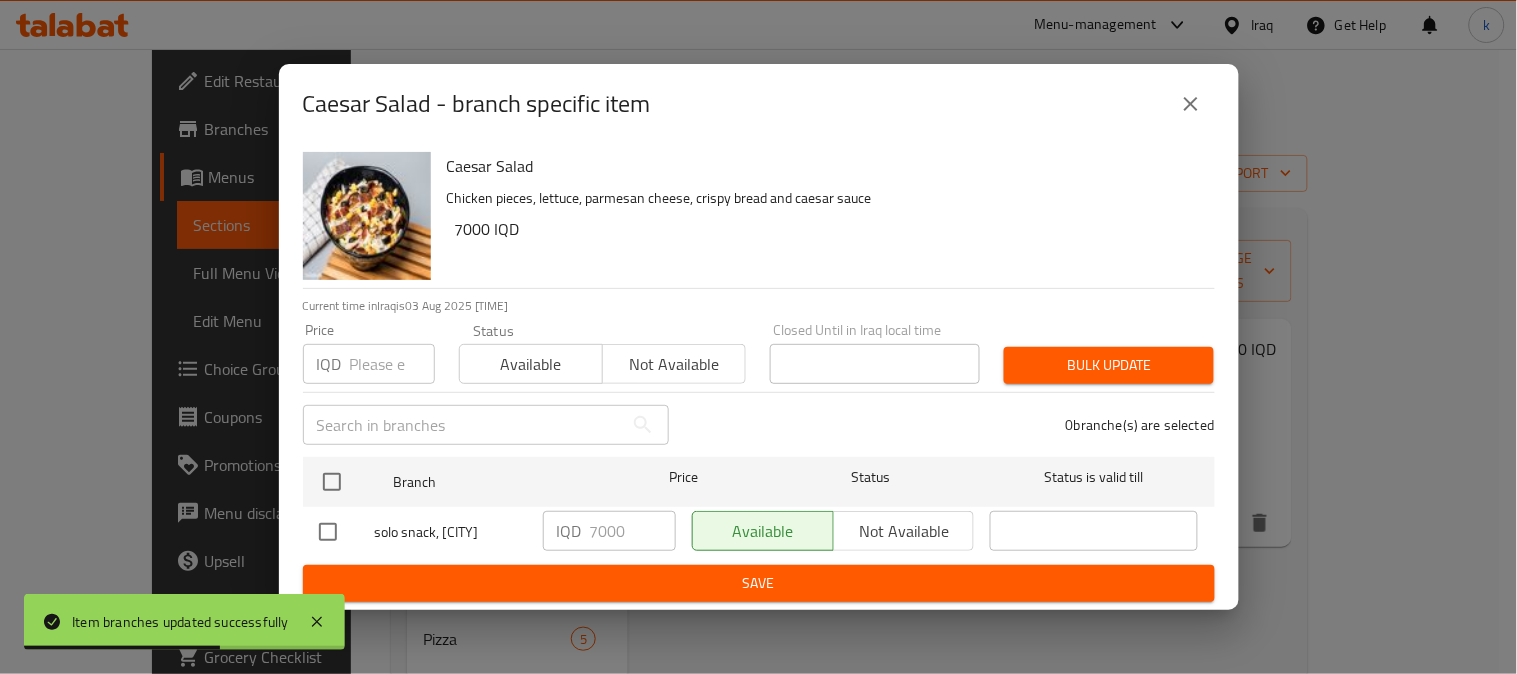 drag, startPoint x: 1195, startPoint y: 85, endPoint x: 1134, endPoint y: 215, distance: 143.60014 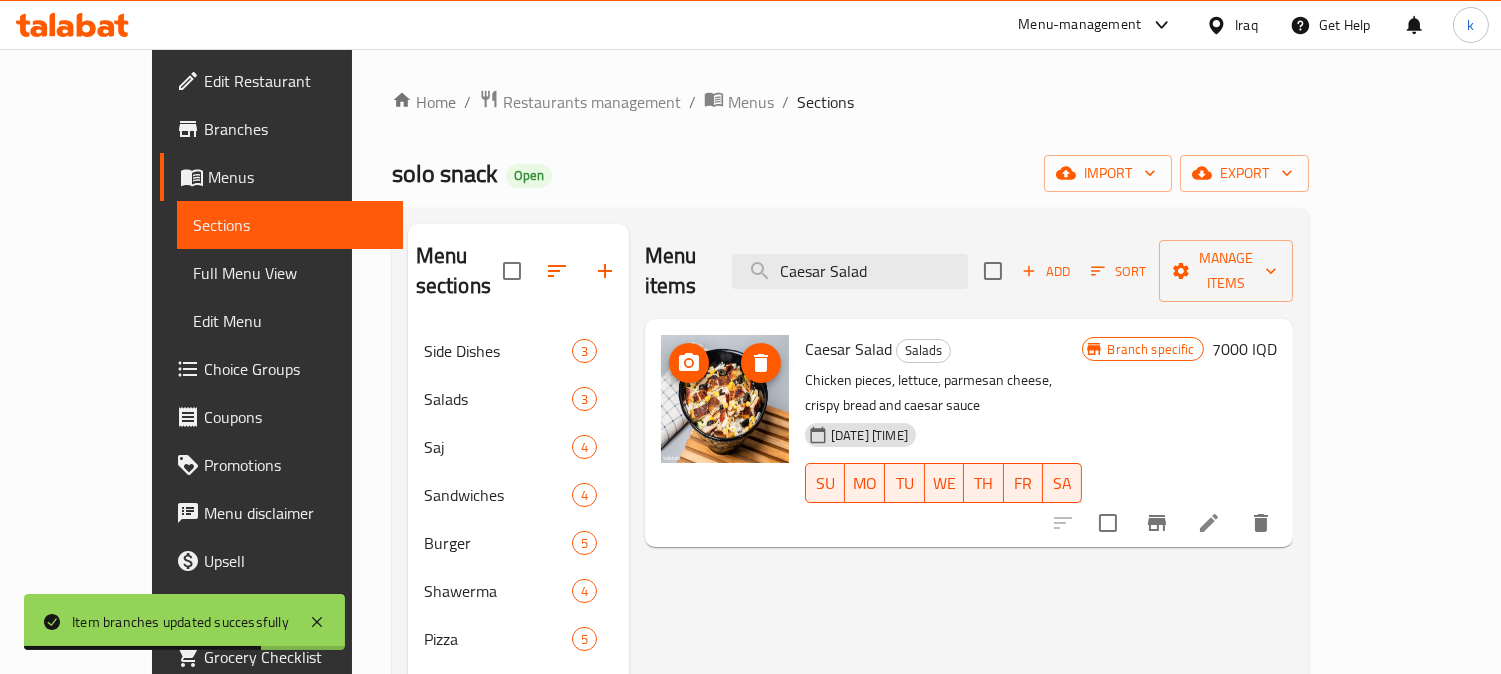 type 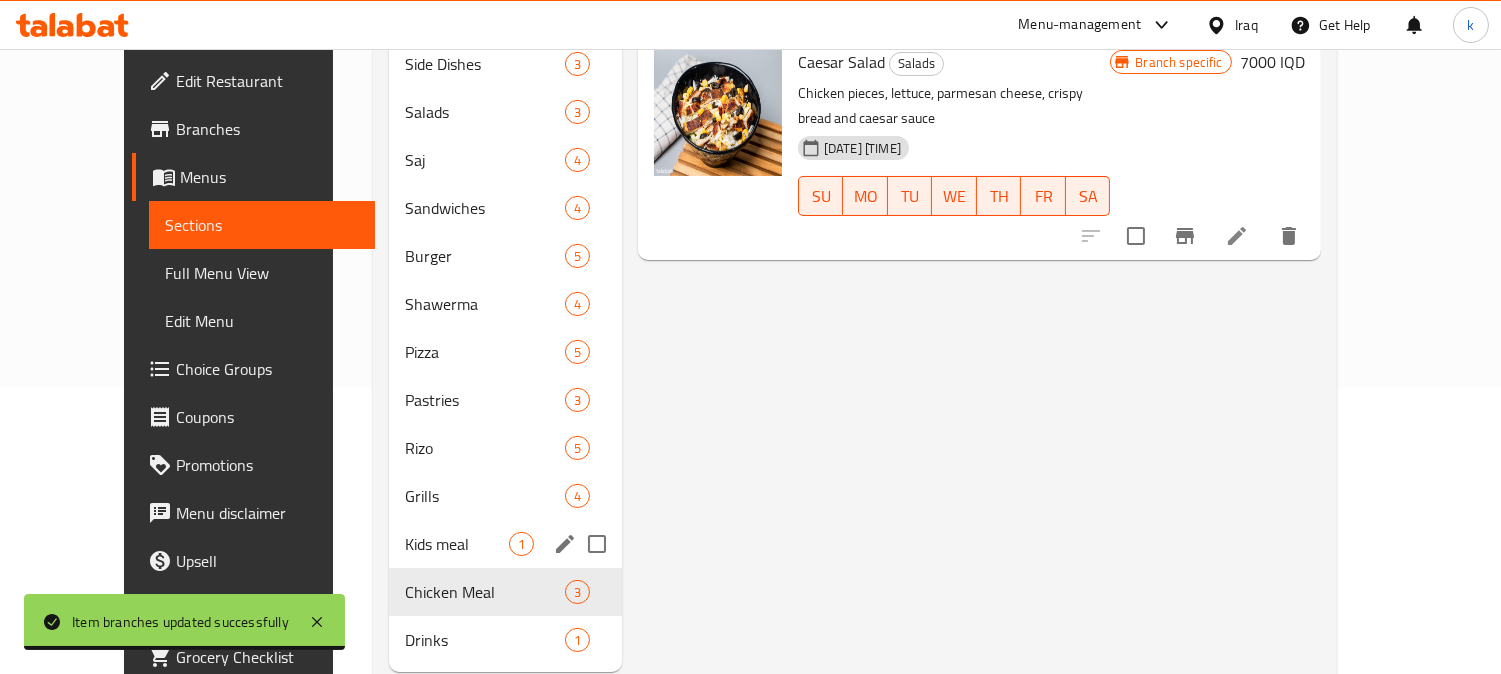 scroll, scrollTop: 310, scrollLeft: 0, axis: vertical 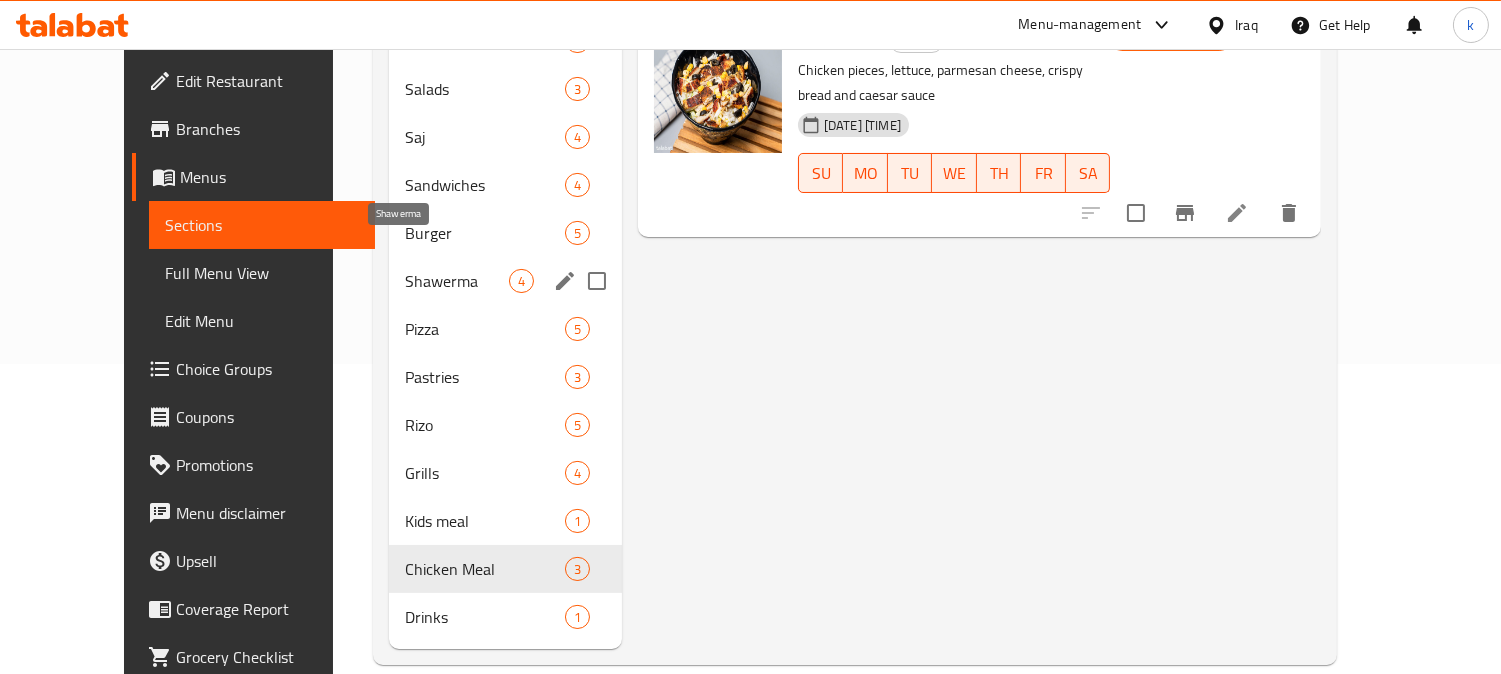 click on "Shawerma" at bounding box center (457, 281) 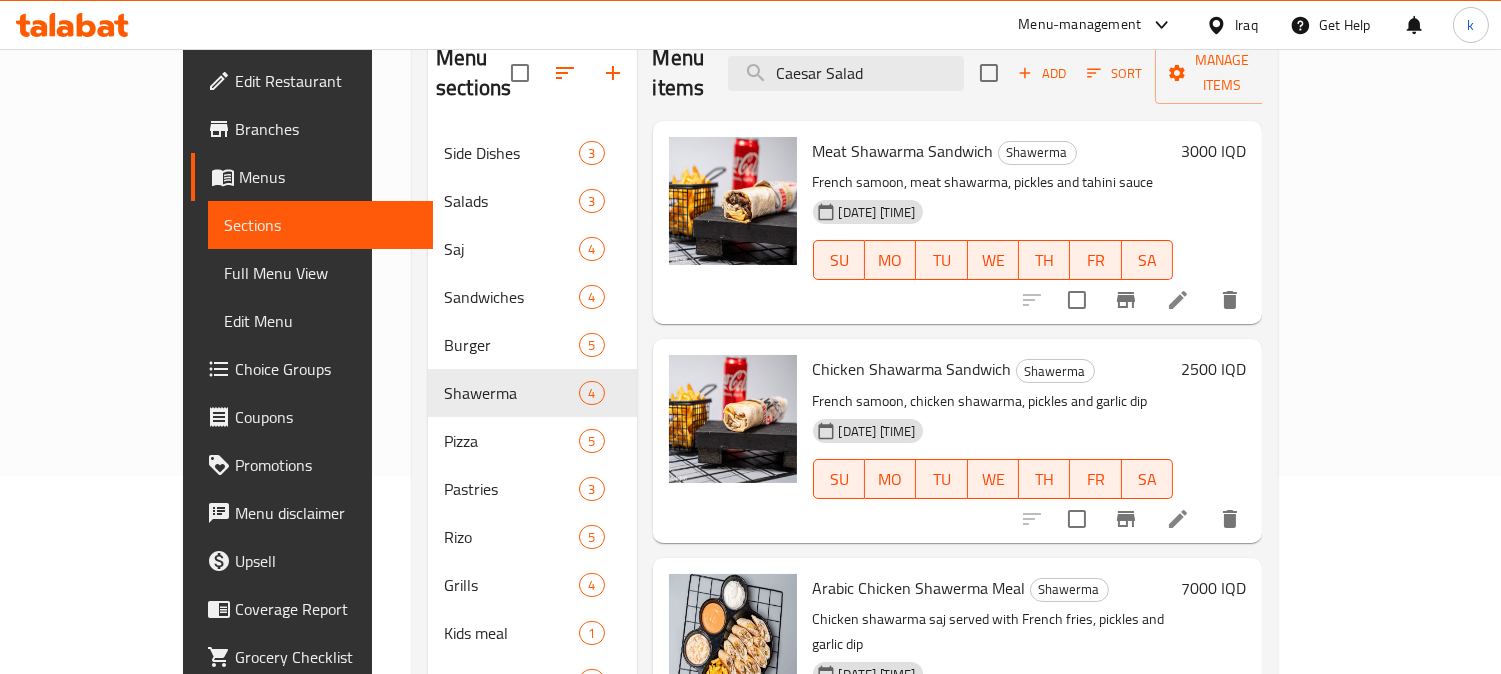 scroll, scrollTop: 124, scrollLeft: 0, axis: vertical 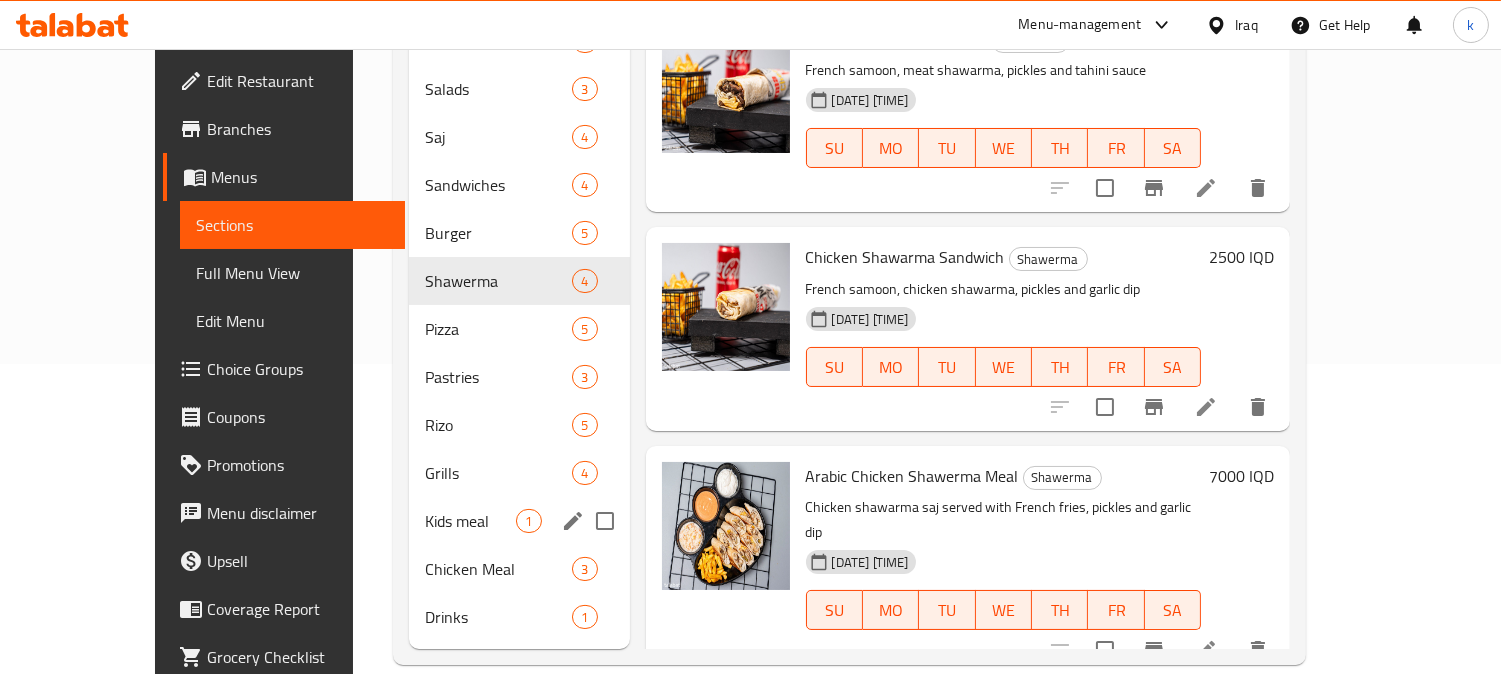 click on "Kids meal 1" at bounding box center [519, 521] 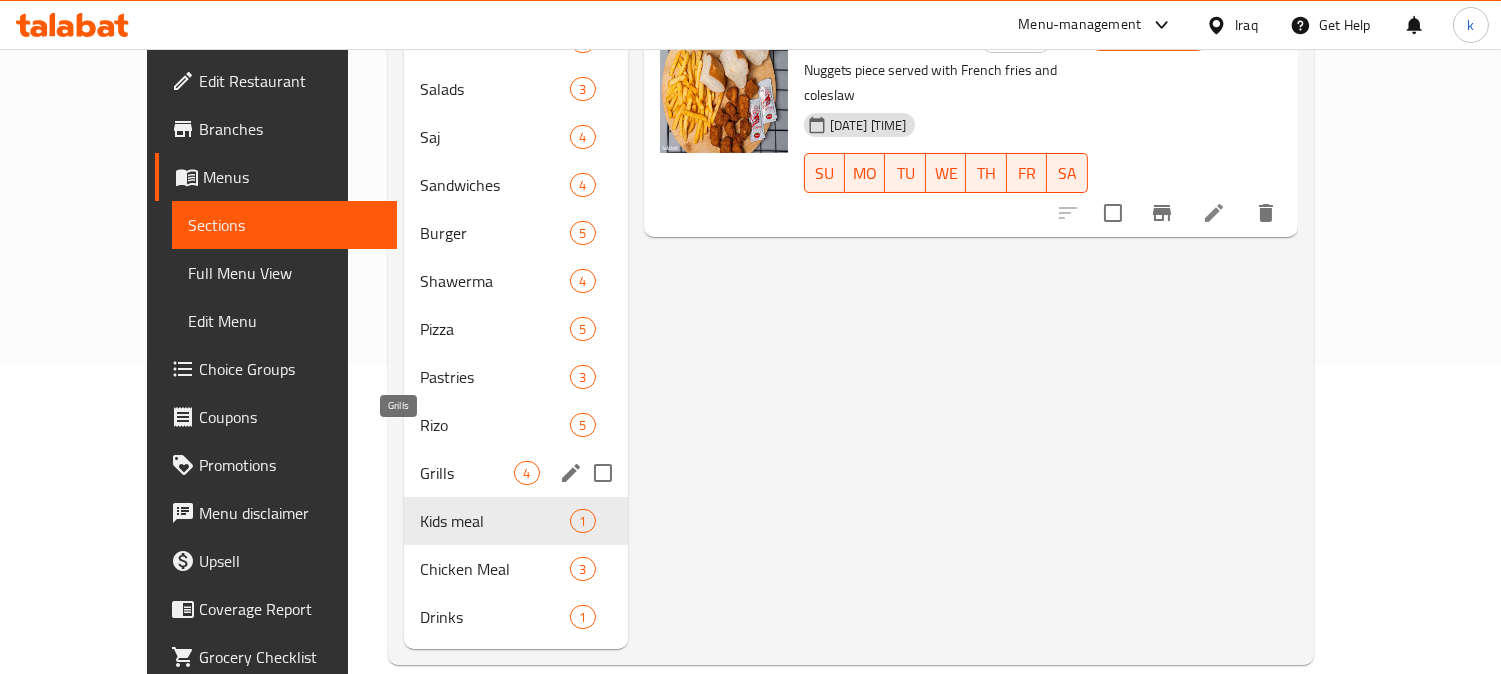click on "Grills" at bounding box center (467, 473) 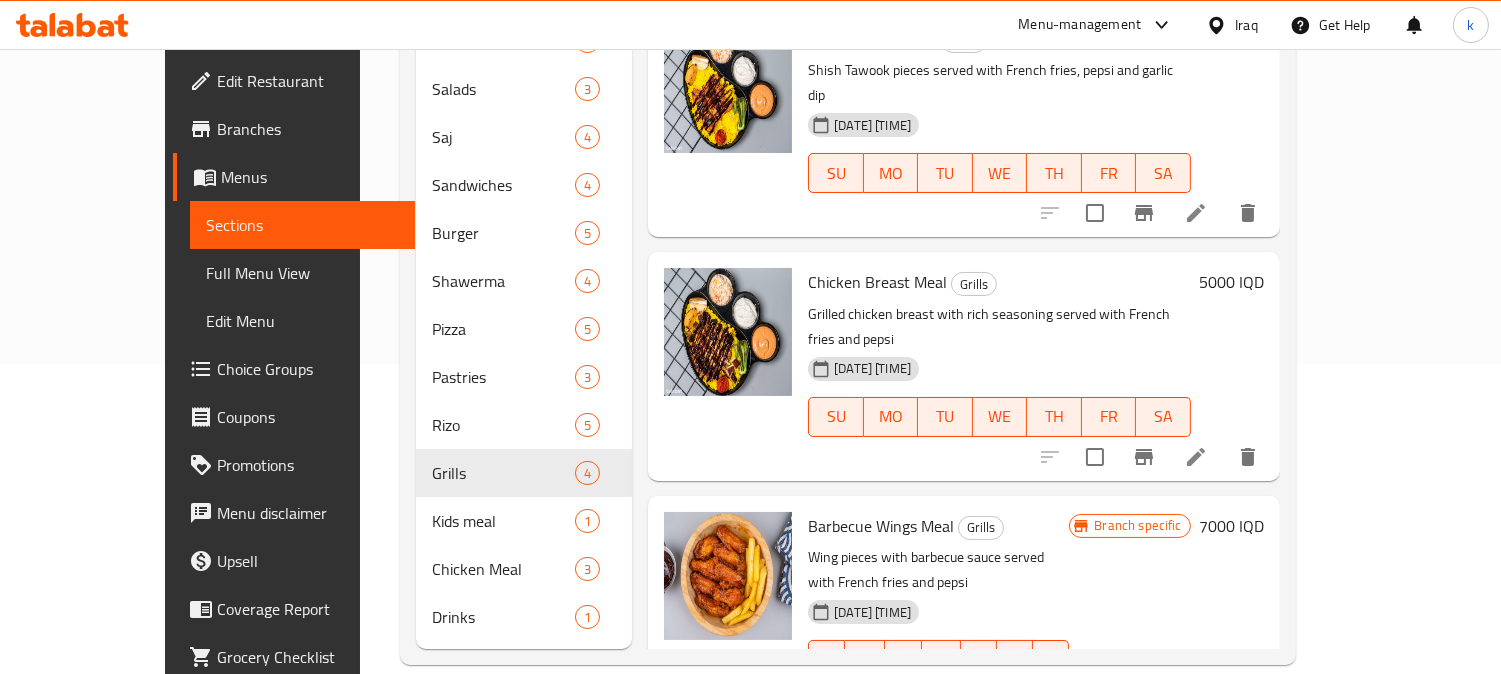 scroll, scrollTop: 0, scrollLeft: 0, axis: both 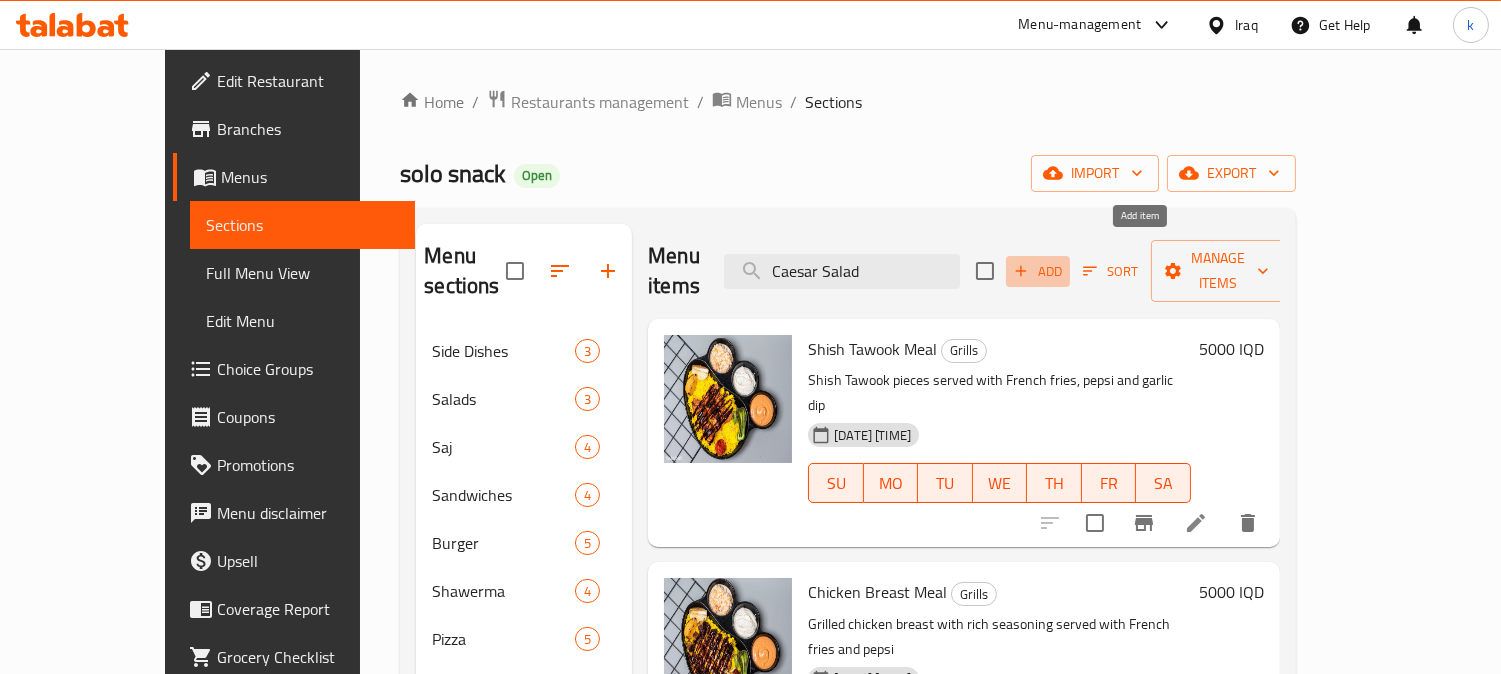 click 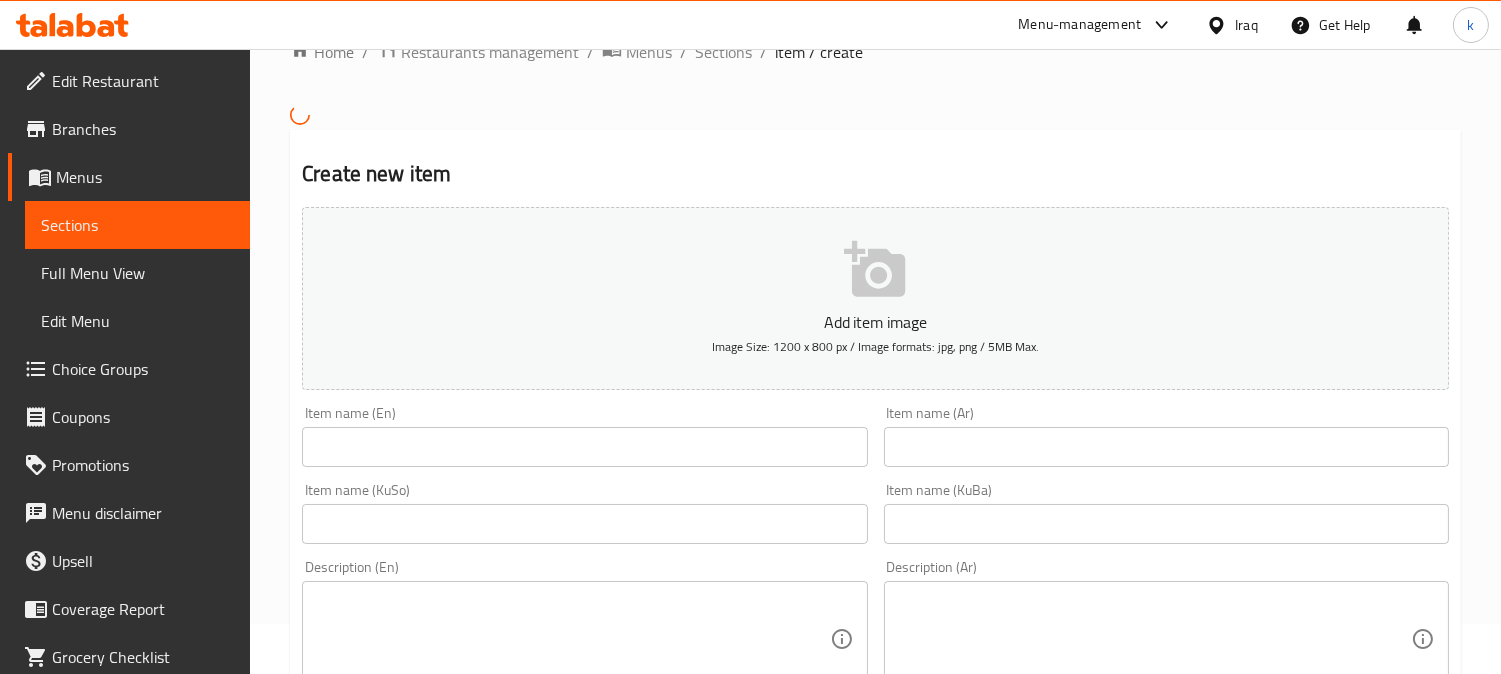 scroll, scrollTop: 370, scrollLeft: 0, axis: vertical 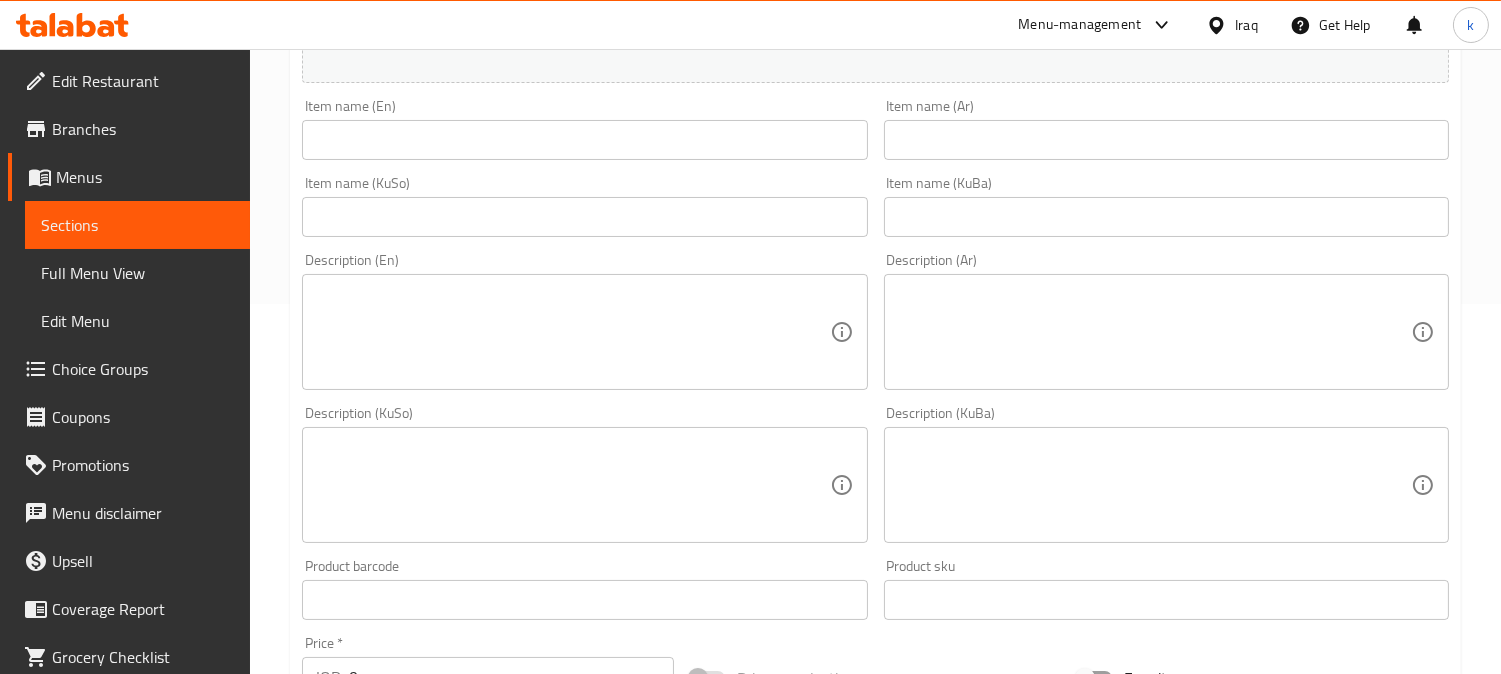 drag, startPoint x: 964, startPoint y: 222, endPoint x: 782, endPoint y: 225, distance: 182.02472 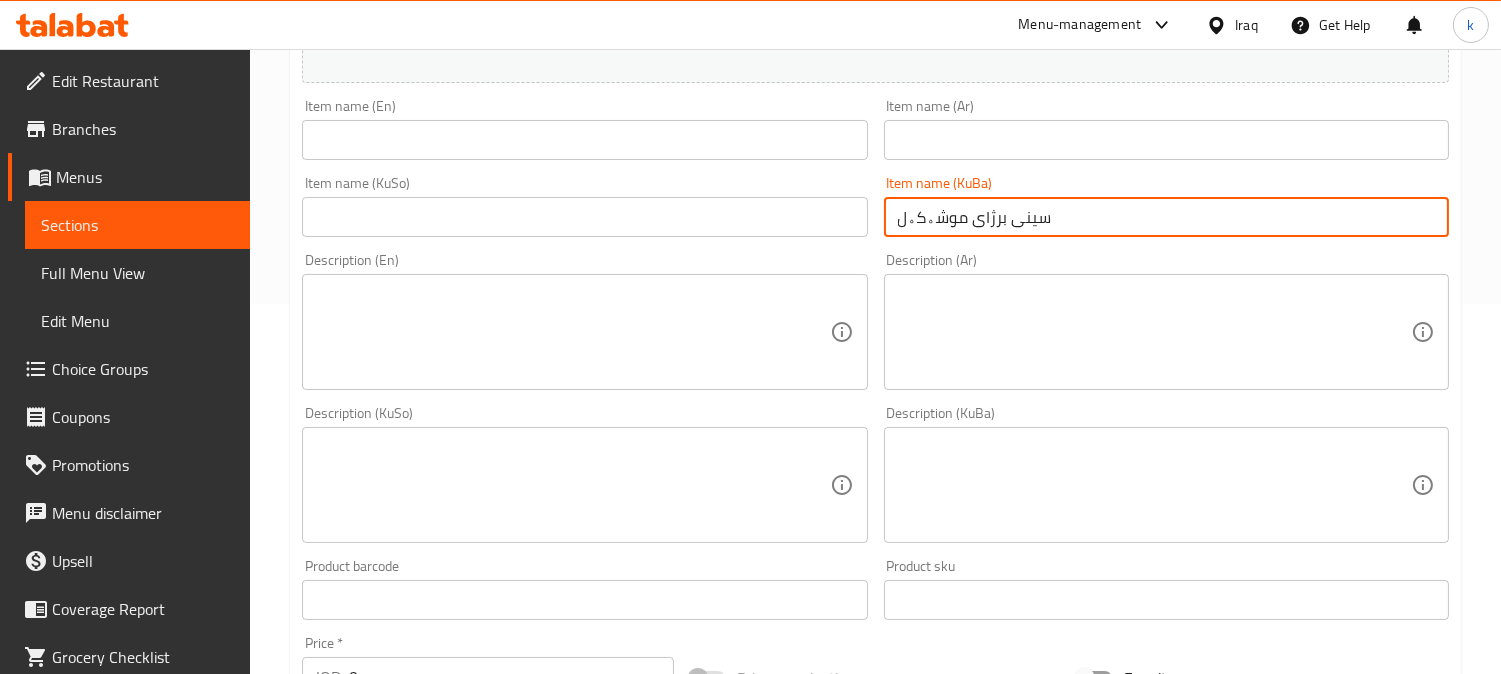 type on "سینی برژای موشەکەل" 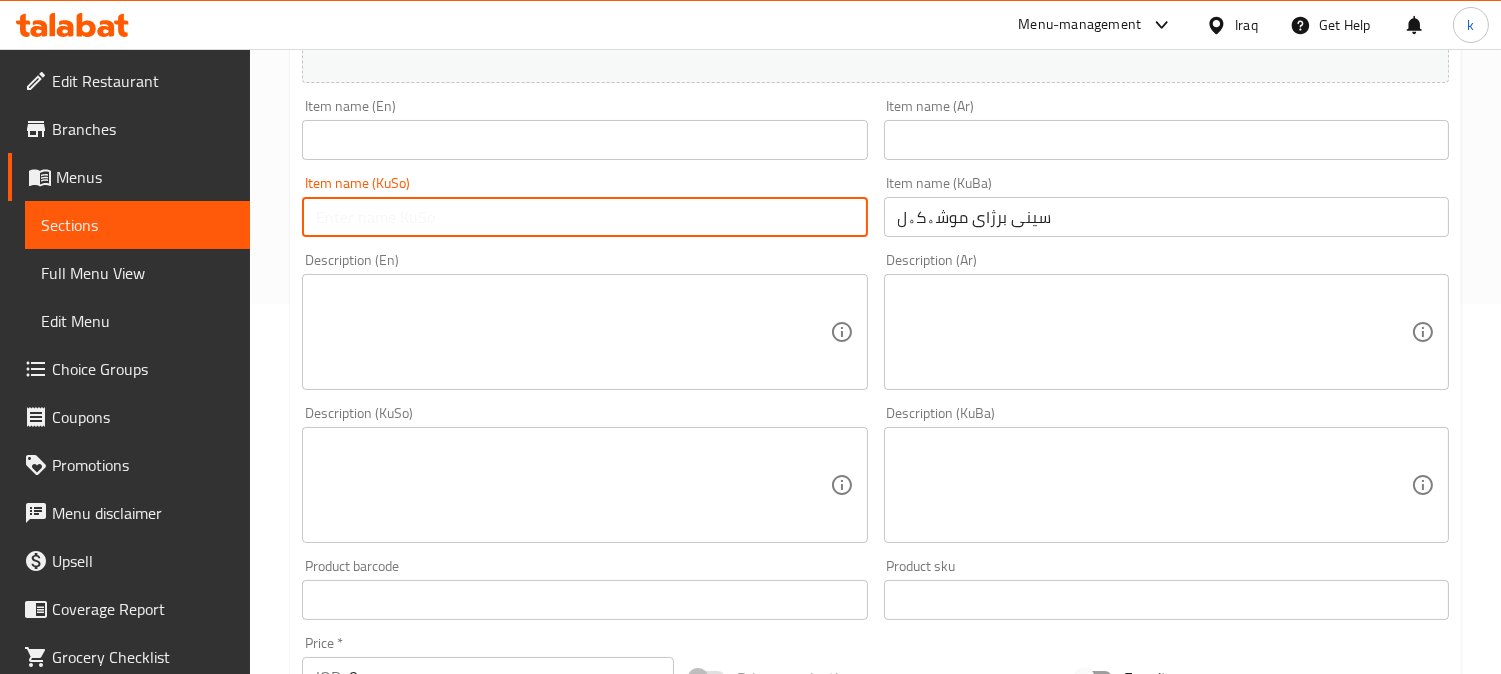 paste on "سینی برژای موشەکەل" 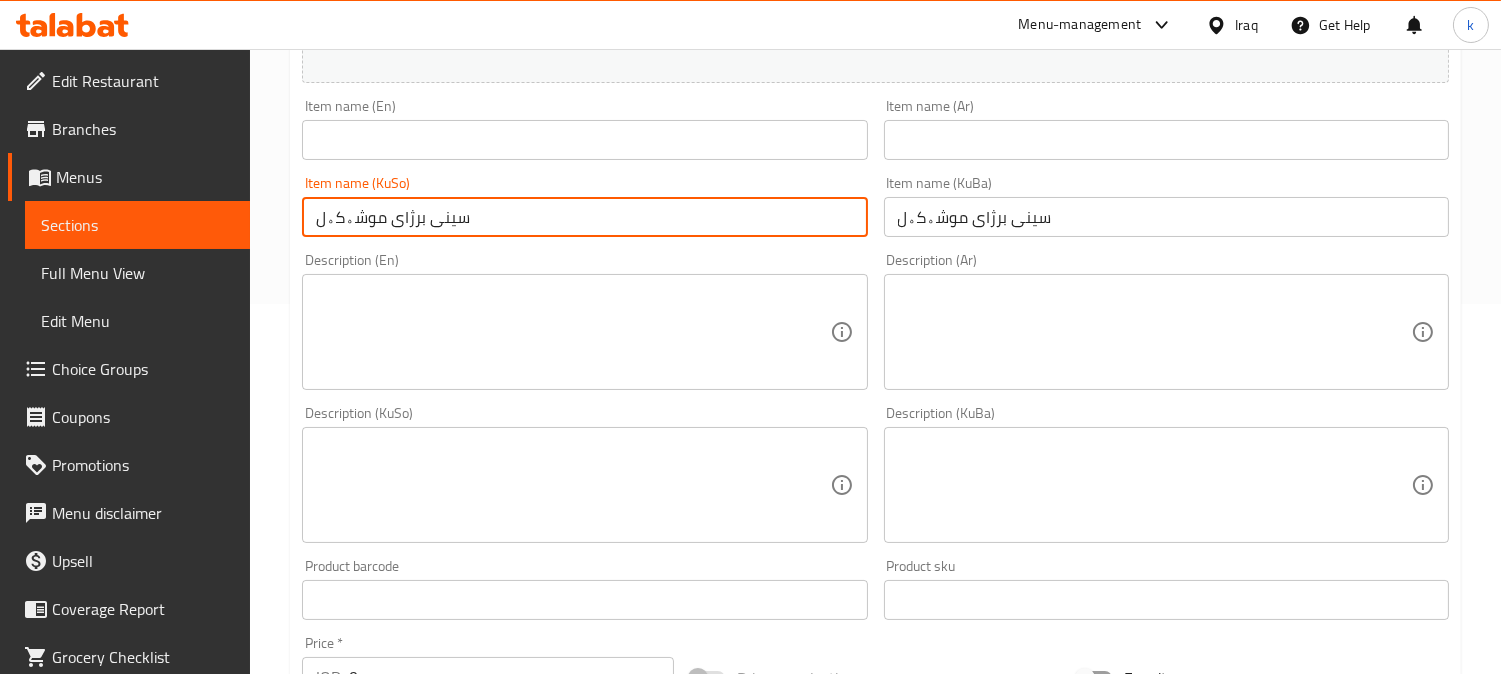 type on "سینی برژای موشەکەل" 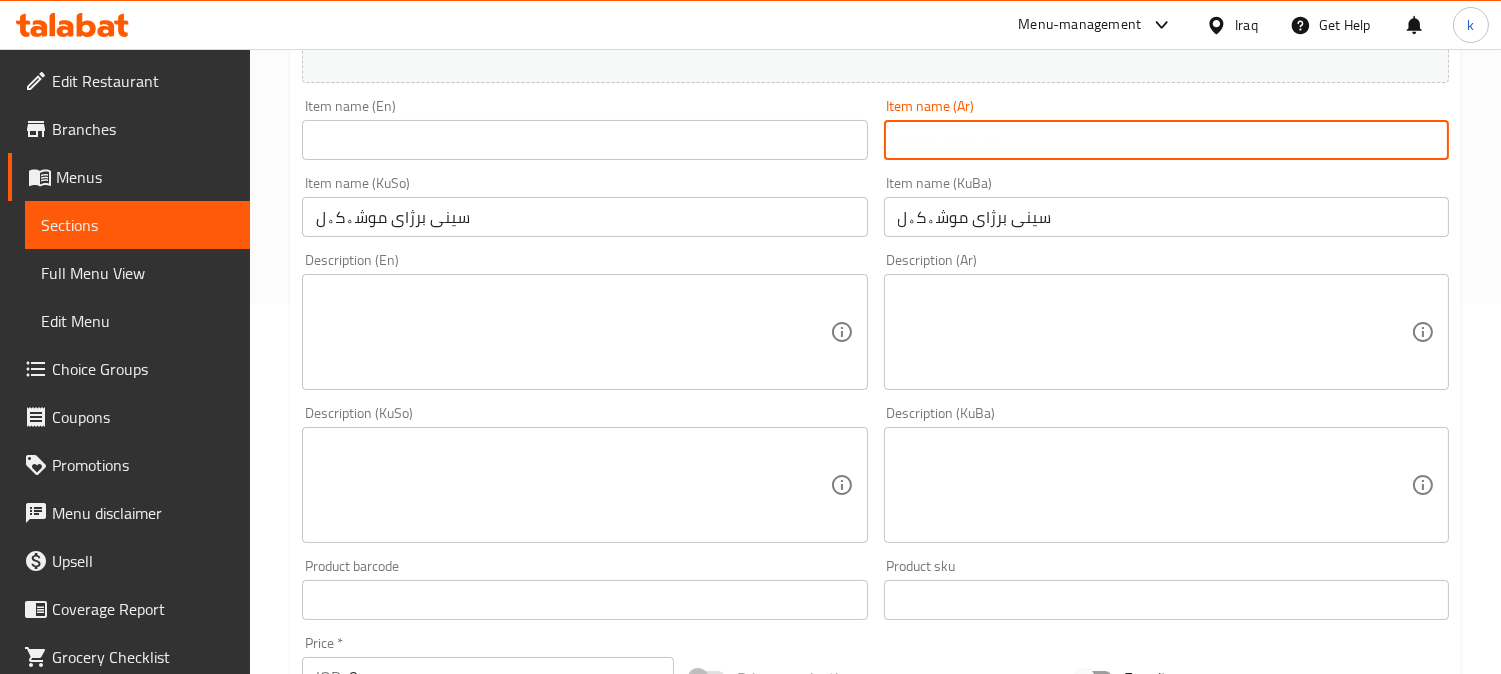 paste on "صينية مشاوي مشكل" 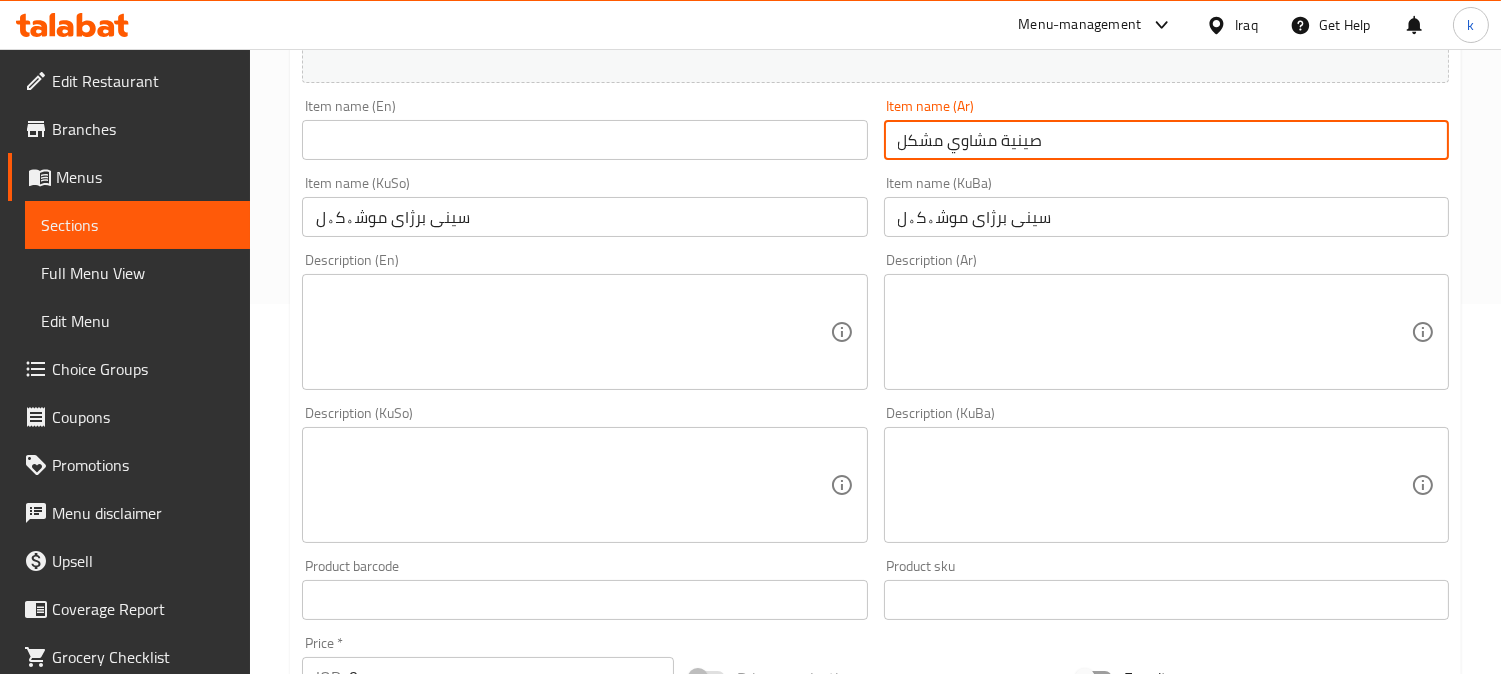 type on "صينية مشاوي مشكل" 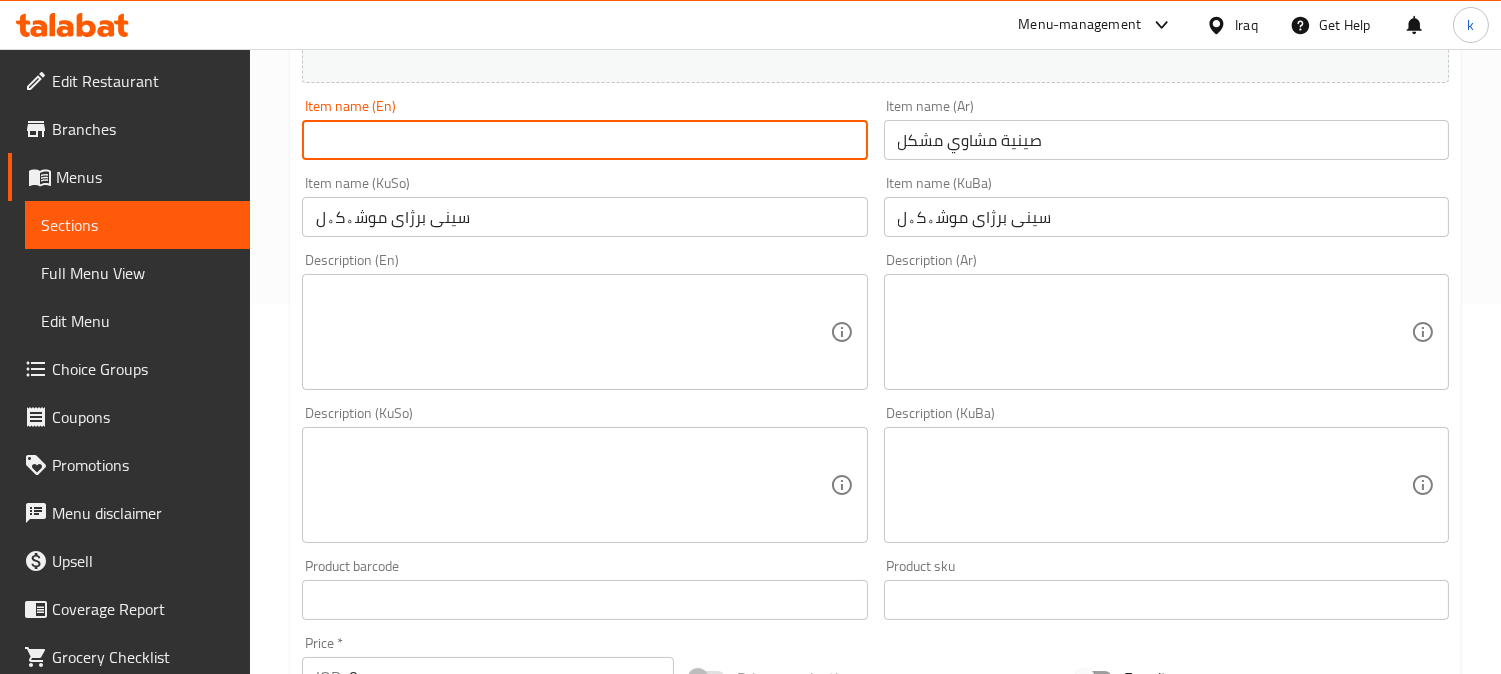 paste on "Mixed Grill Tray" 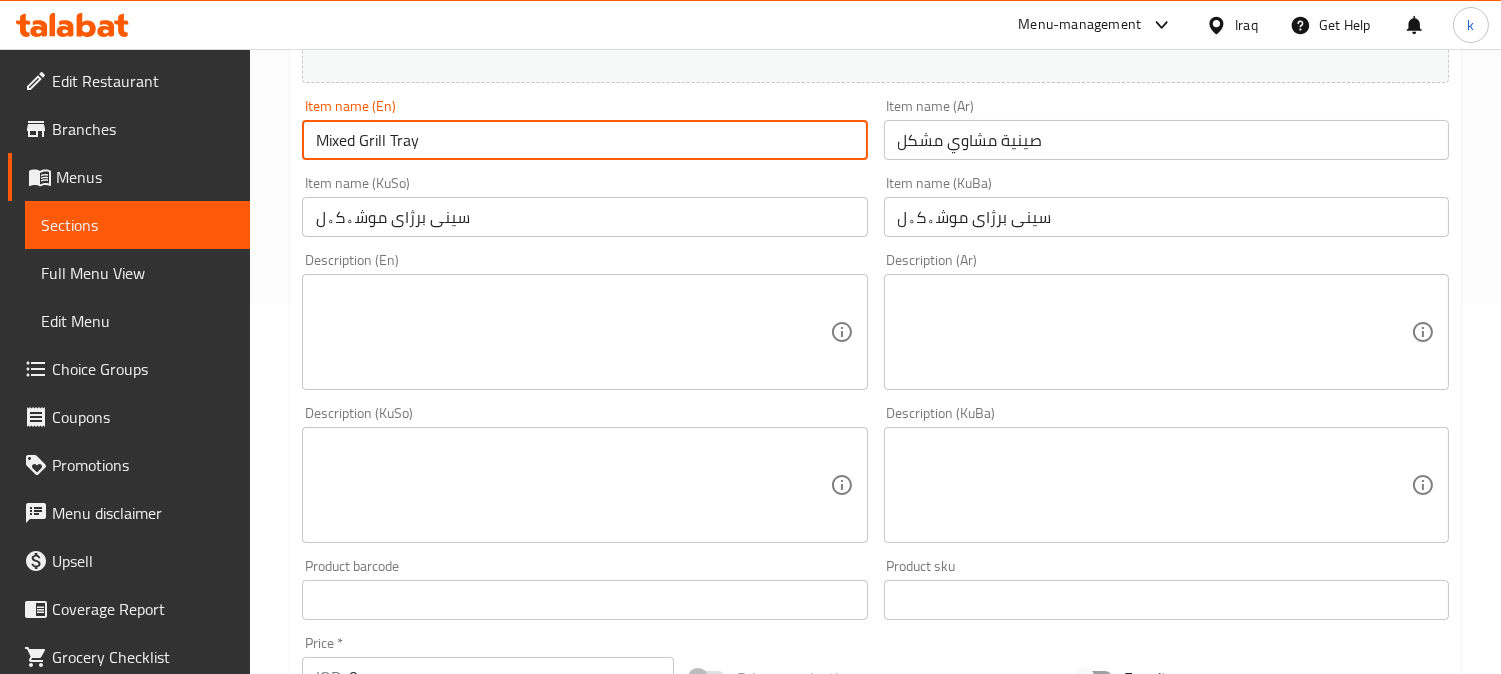 type on "Mixed Grill Tray" 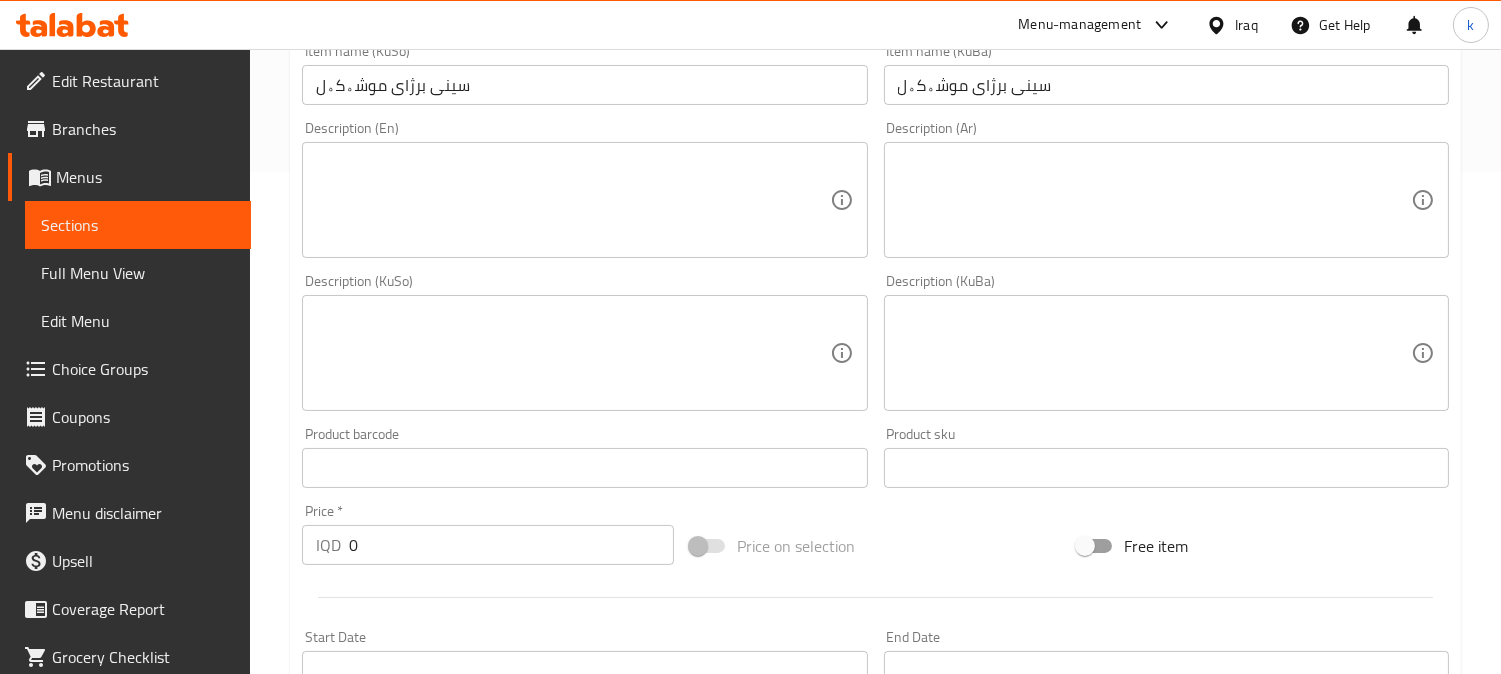 scroll, scrollTop: 555, scrollLeft: 0, axis: vertical 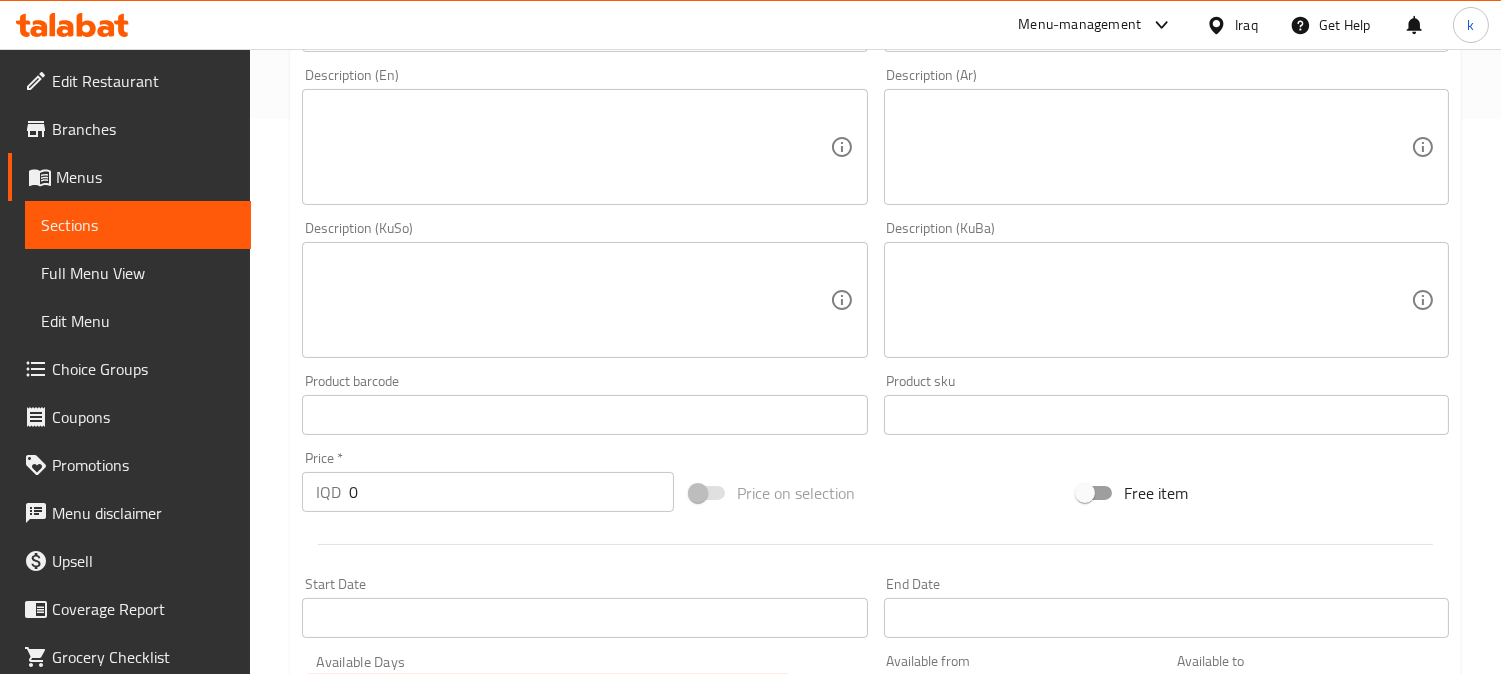click at bounding box center (1154, 300) 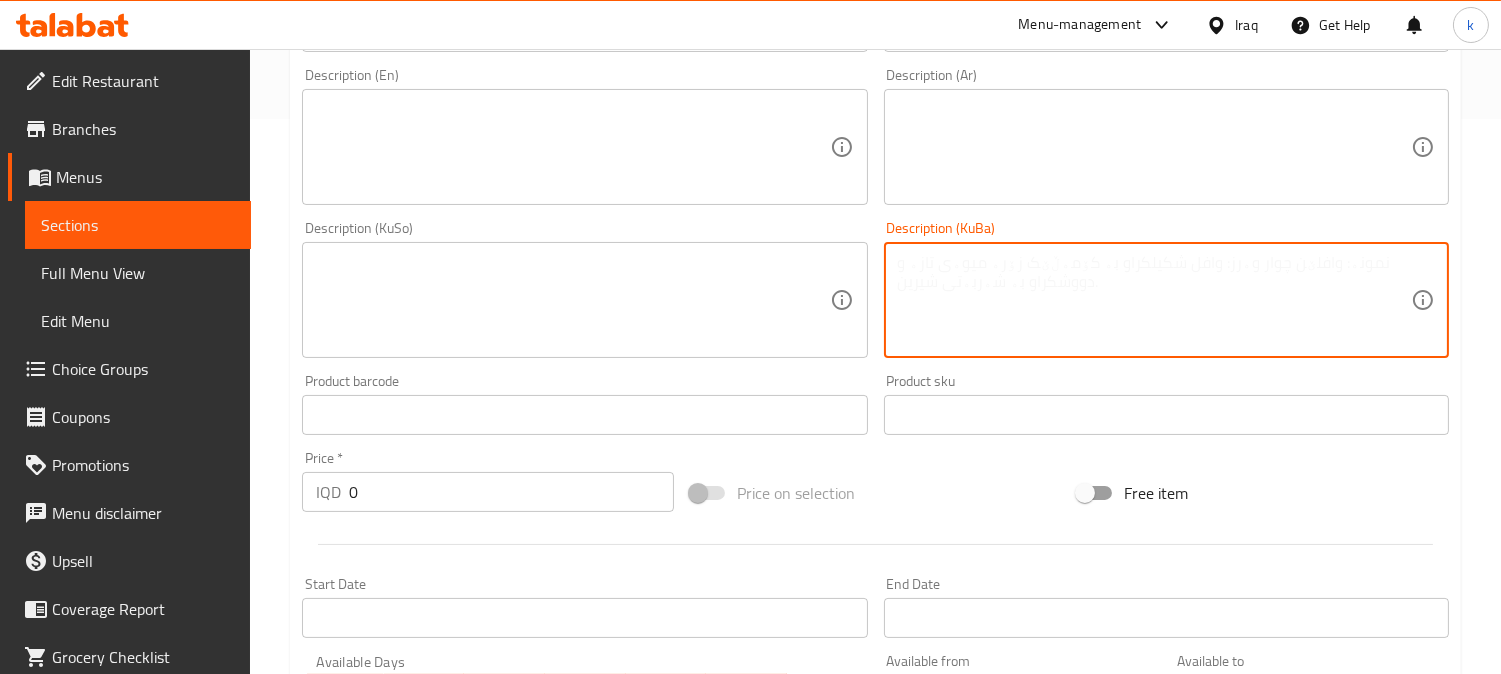 paste on "کەبابی گۆشت، کەبابی مریشک، باڵی برژاو، تکەی گۆشت، تکەی مریشک، جەرگ، تەماتە، پیازی برژاو، سەوزەی گەڵا و موقەبیلاتی موشەکەل" 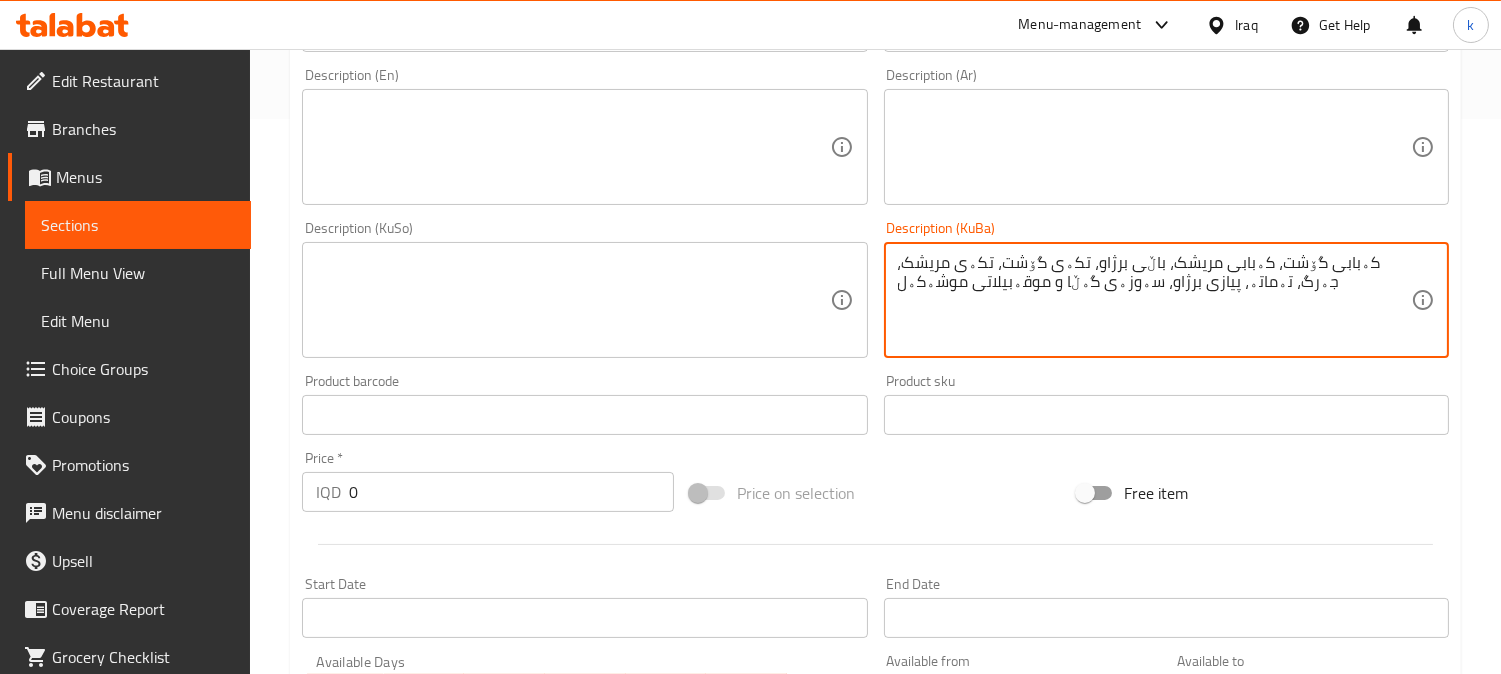 type on "کەبابی گۆشت، کەبابی مریشک، باڵی برژاو، تکەی گۆشت، تکەی مریشک، جەرگ، تەماتە، پیازی برژاو، سەوزەی گەڵا و موقەبیلاتی موشەکەل" 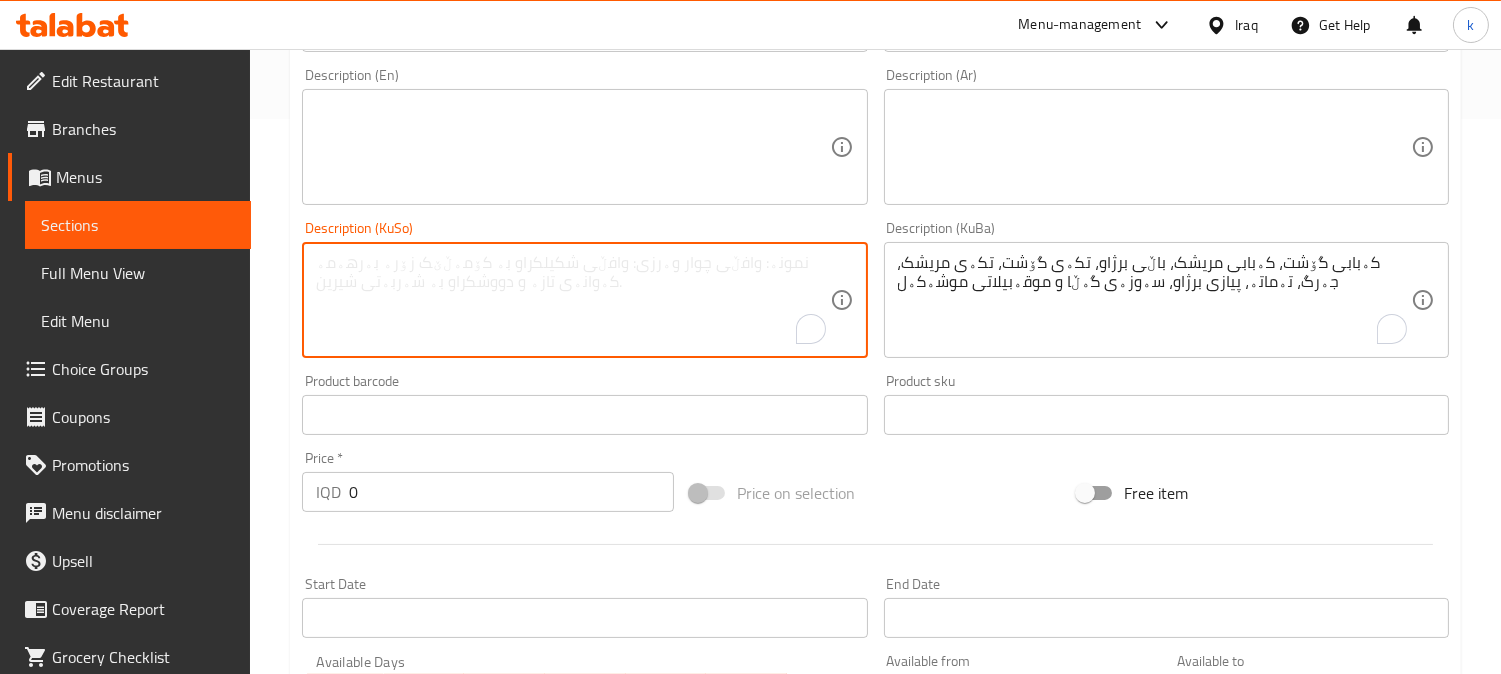 click at bounding box center [572, 300] 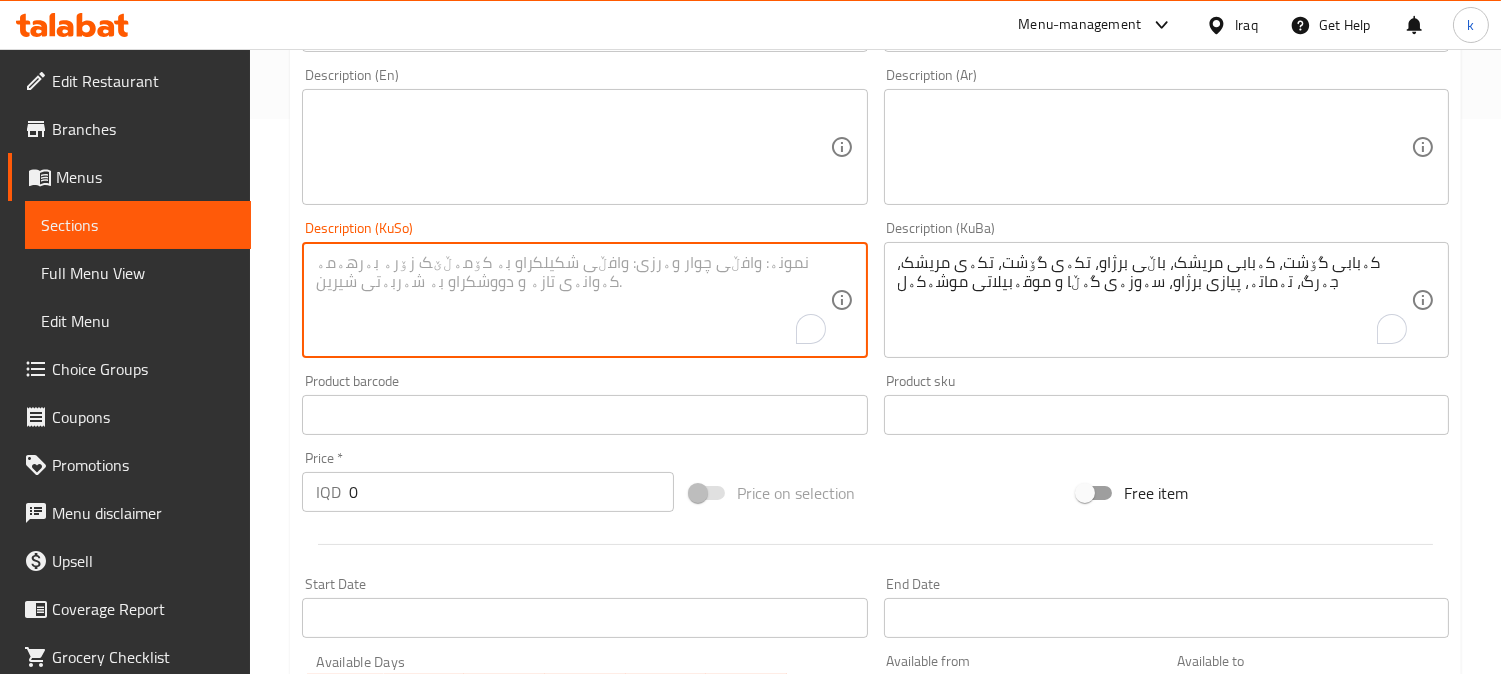 paste on "کەبابی گۆشت، کەبابی مریشک، باڵی برژاو، تکەی گۆشت، تکەی مریشک، جەرگ، تەماتە، پیازی برژاو، سەوزەی گەڵا و موقەبیلاتی موشەکەل" 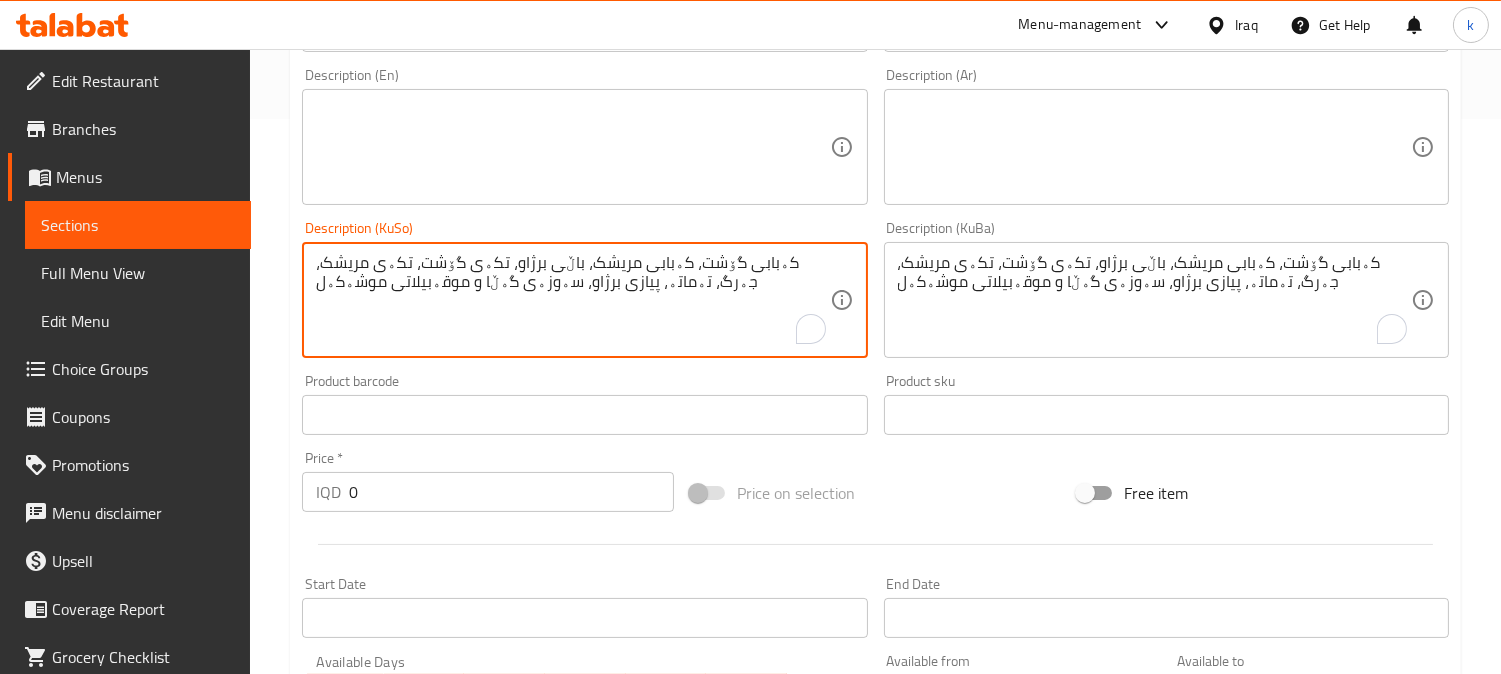 type on "کەبابی گۆشت، کەبابی مریشک، باڵی برژاو، تکەی گۆشت، تکەی مریشک، جەرگ، تەماتە، پیازی برژاو، سەوزەی گەڵا و موقەبیلاتی موشەکەل" 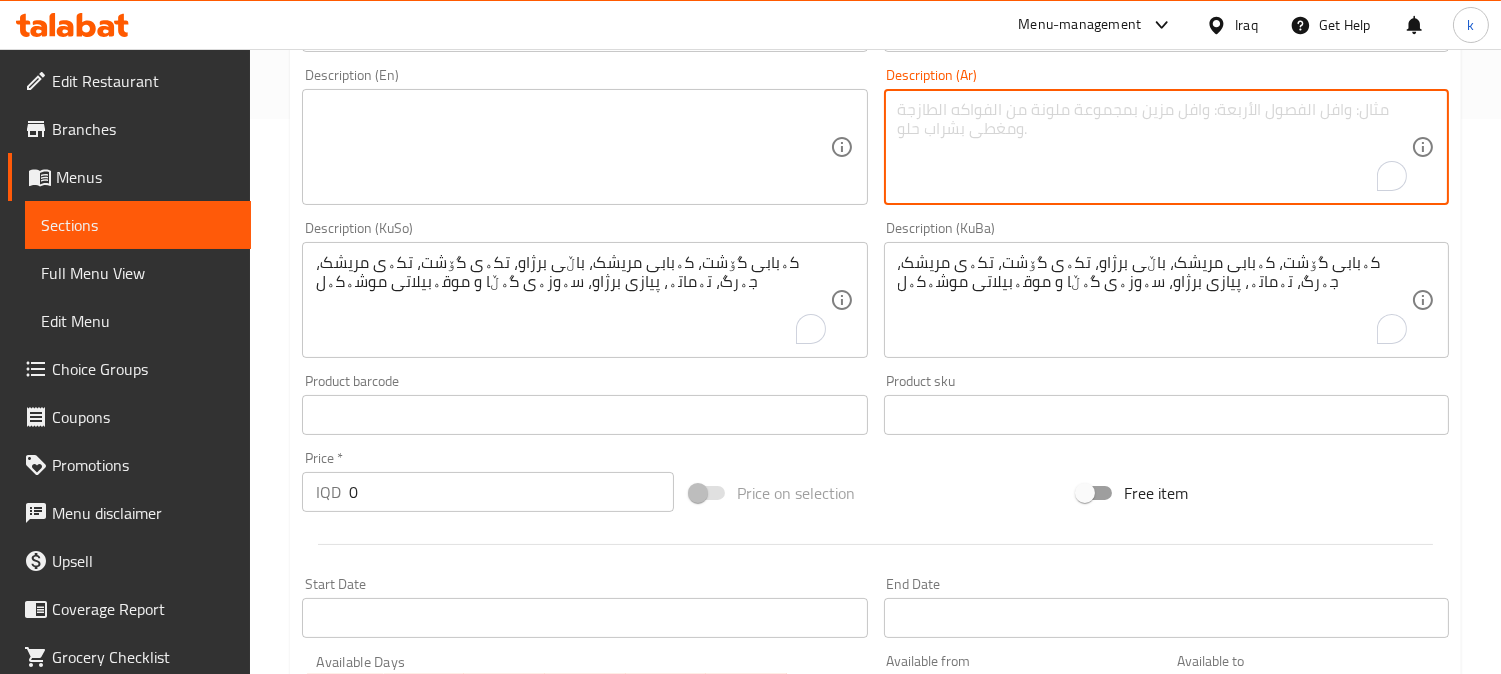 paste on "كباب لحم، كباب دجاج، اجنحة مشوية، تكة لحم، تكة دجاج، معلاك، طماطة، بصل مشوي، خضروات ورقية ومقبلات مشكلة" 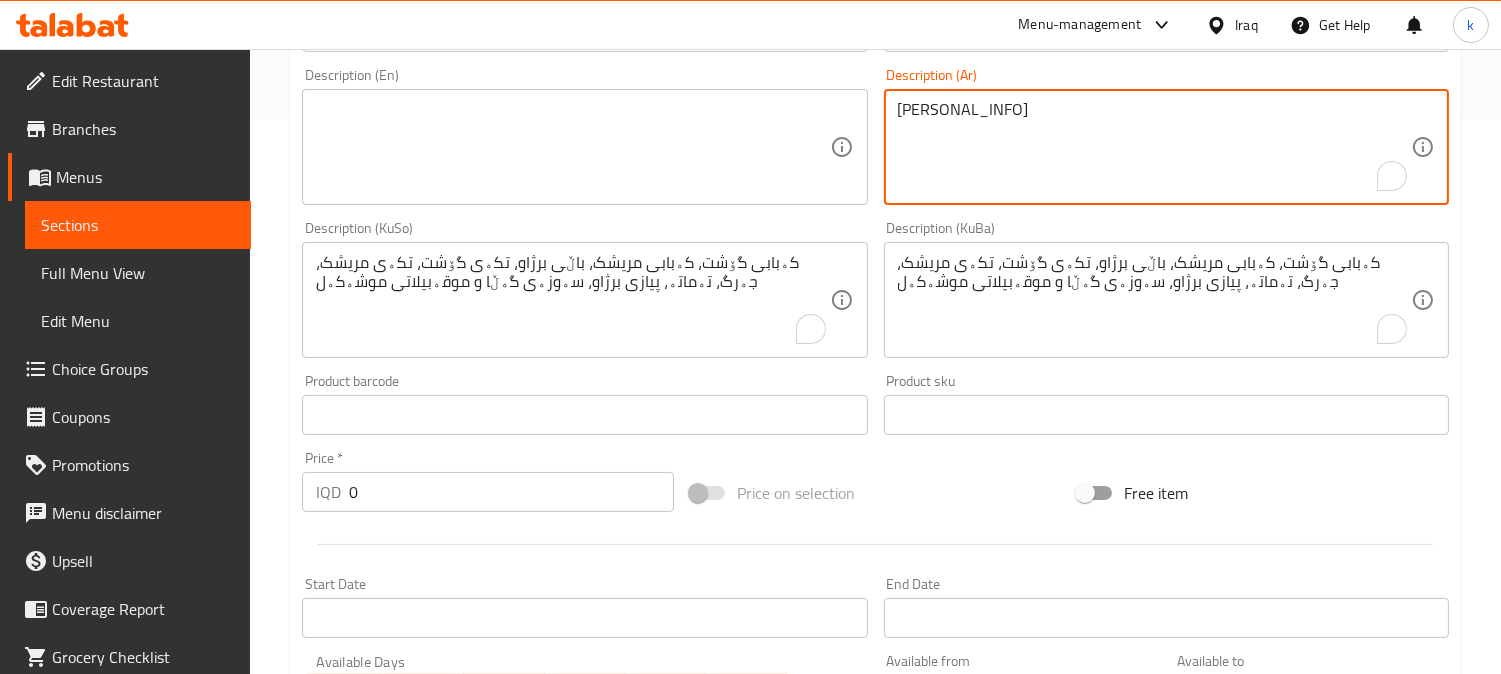 type on "كباب لحم، كباب دجاج، اجنحة مشوية، تكة لحم، تكة دجاج، معلاك، طماطة، بصل مشوي، خضروات ورقية ومقبلات مشكلة" 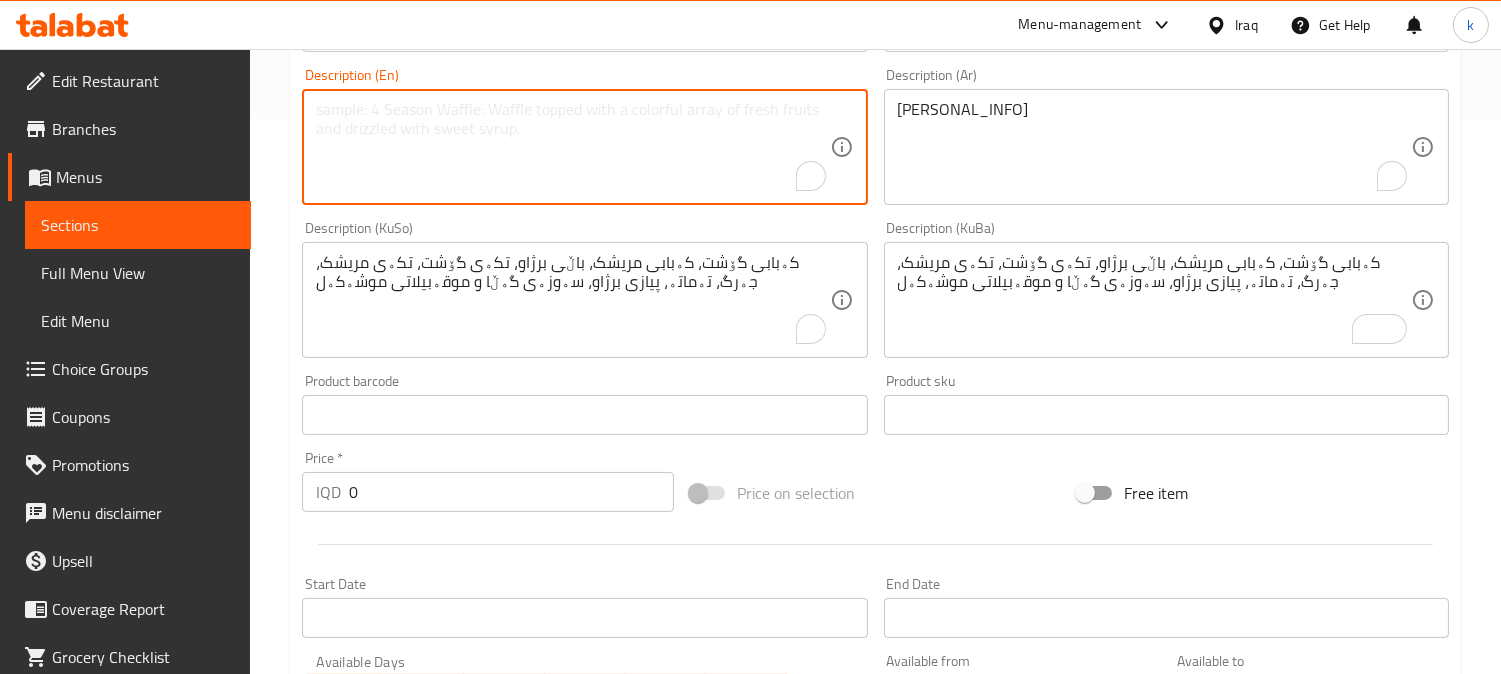 click at bounding box center [572, 147] 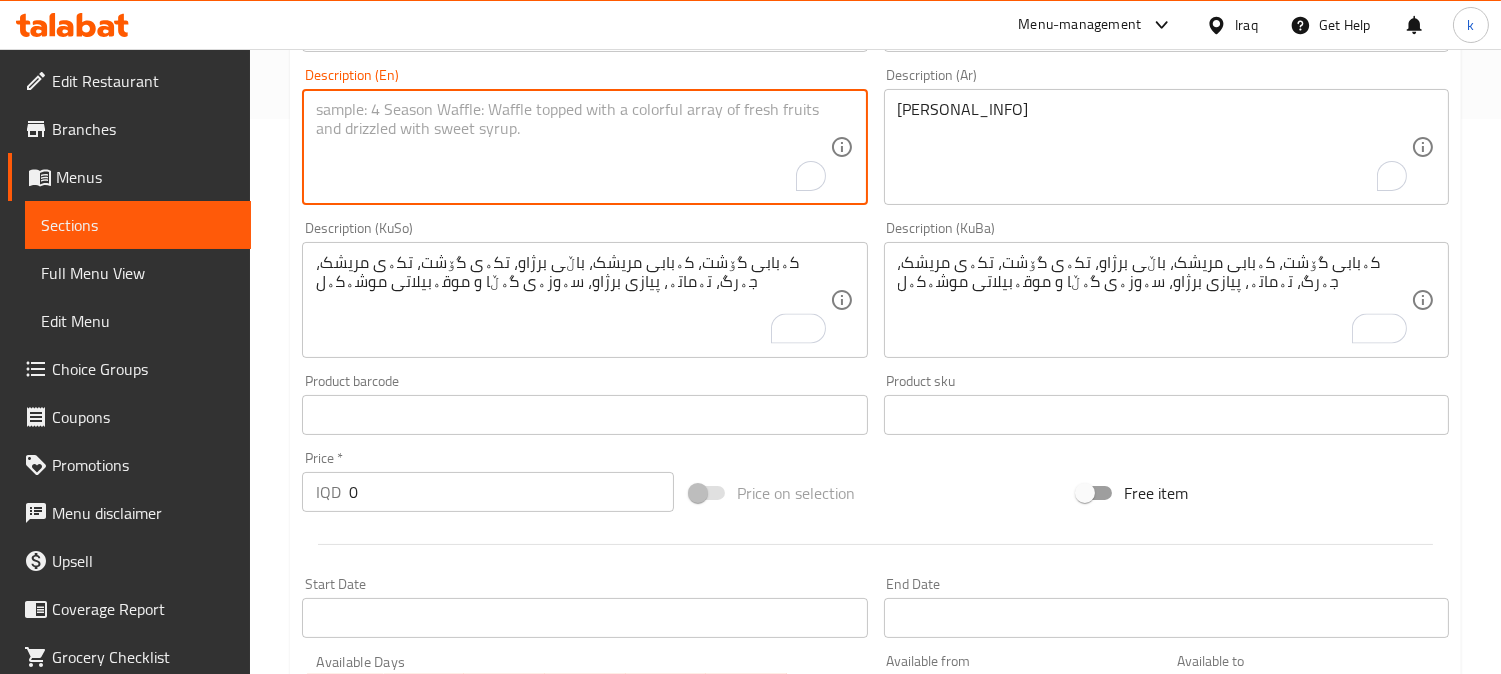 paste on "Meat kebab, chicken kebab, grilled wings, meat tikka, chicken tikka, moulaak, tomatoes, grilled onions, leafy vegetables and mixed appetizers" 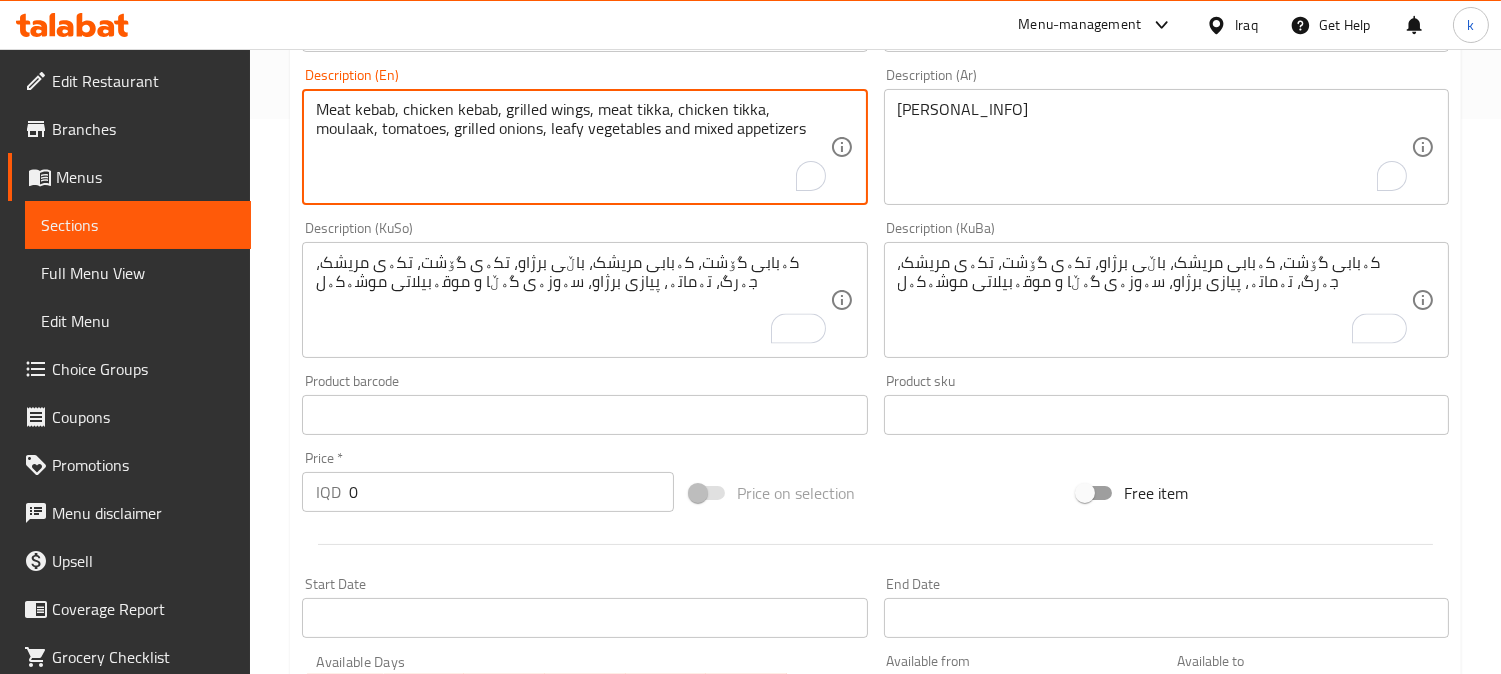 type on "Meat kebab, chicken kebab, grilled wings, meat tikka, chicken tikka, moulaak, tomatoes, grilled onions, leafy vegetables and mixed appetizers" 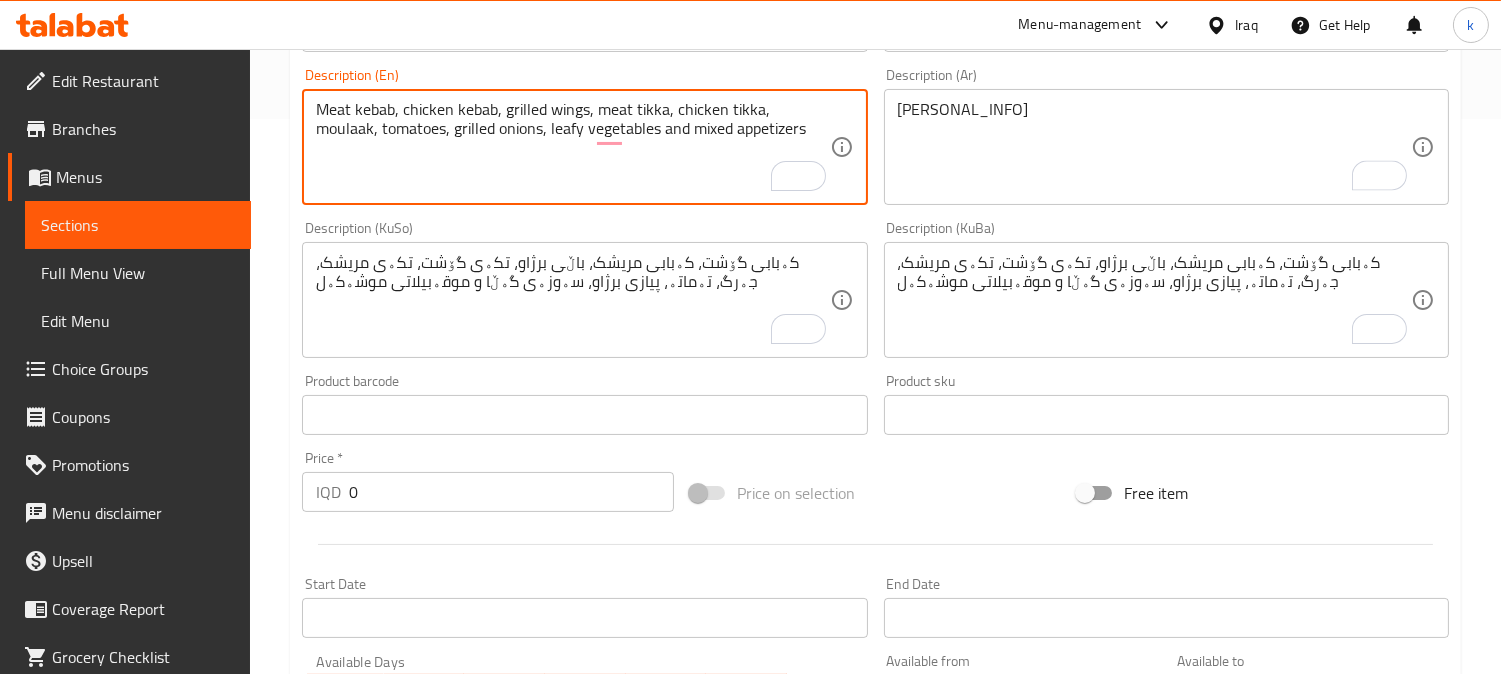 scroll, scrollTop: 741, scrollLeft: 0, axis: vertical 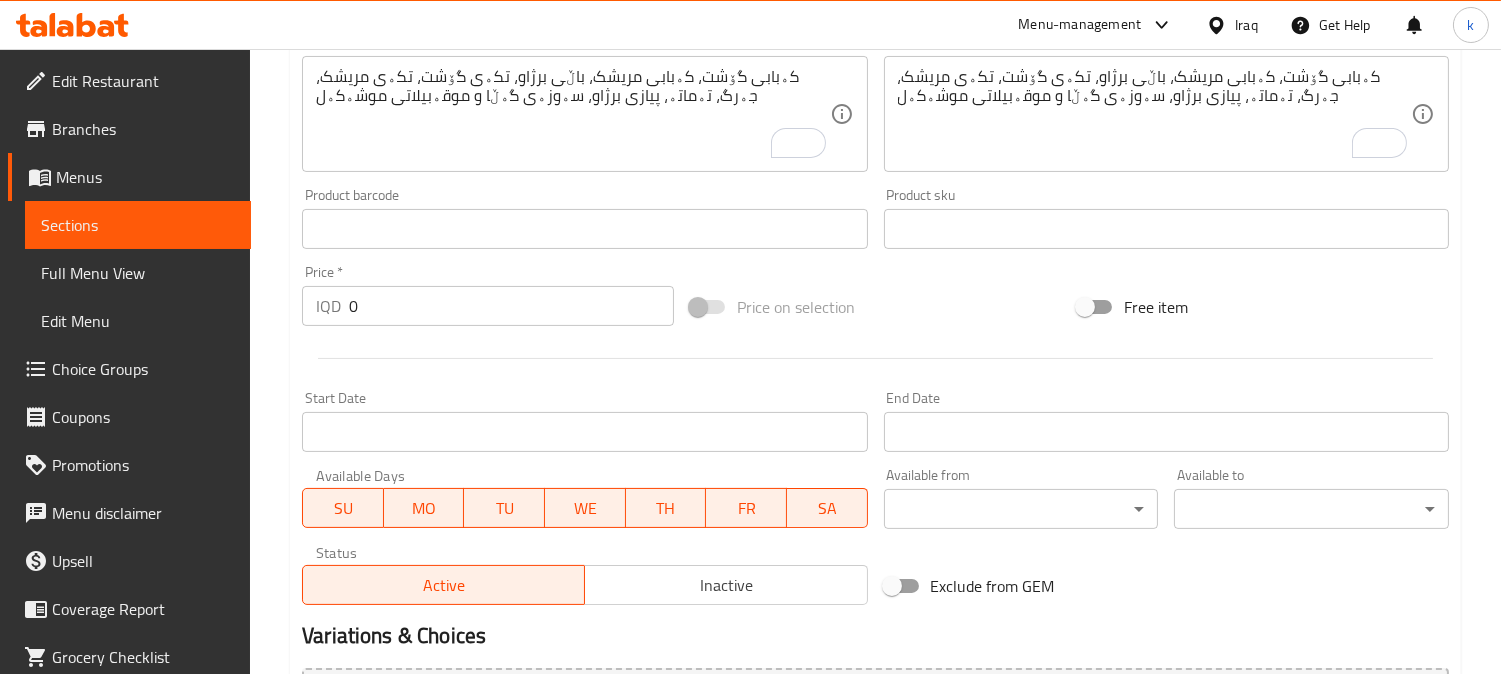 drag, startPoint x: 203, startPoint y: 326, endPoint x: 178, endPoint y: 335, distance: 26.57066 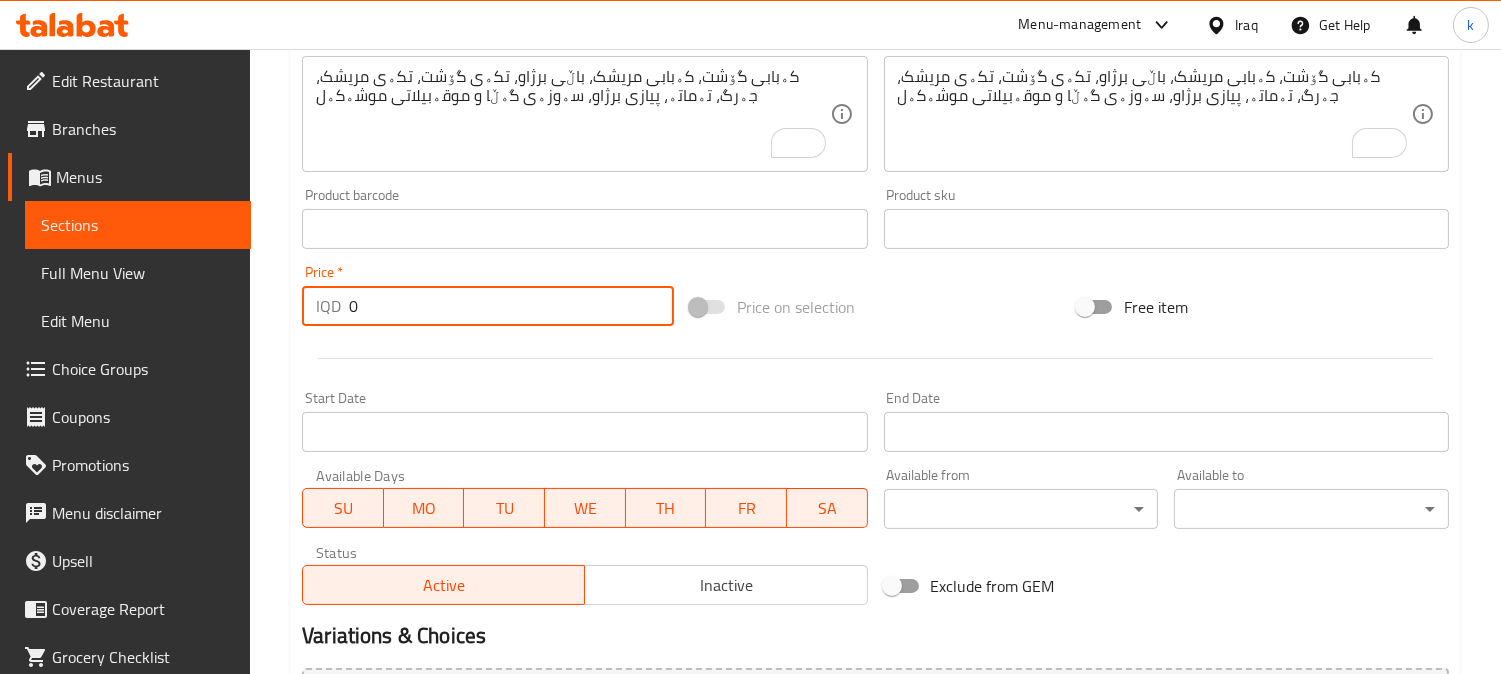 paste on "3500" 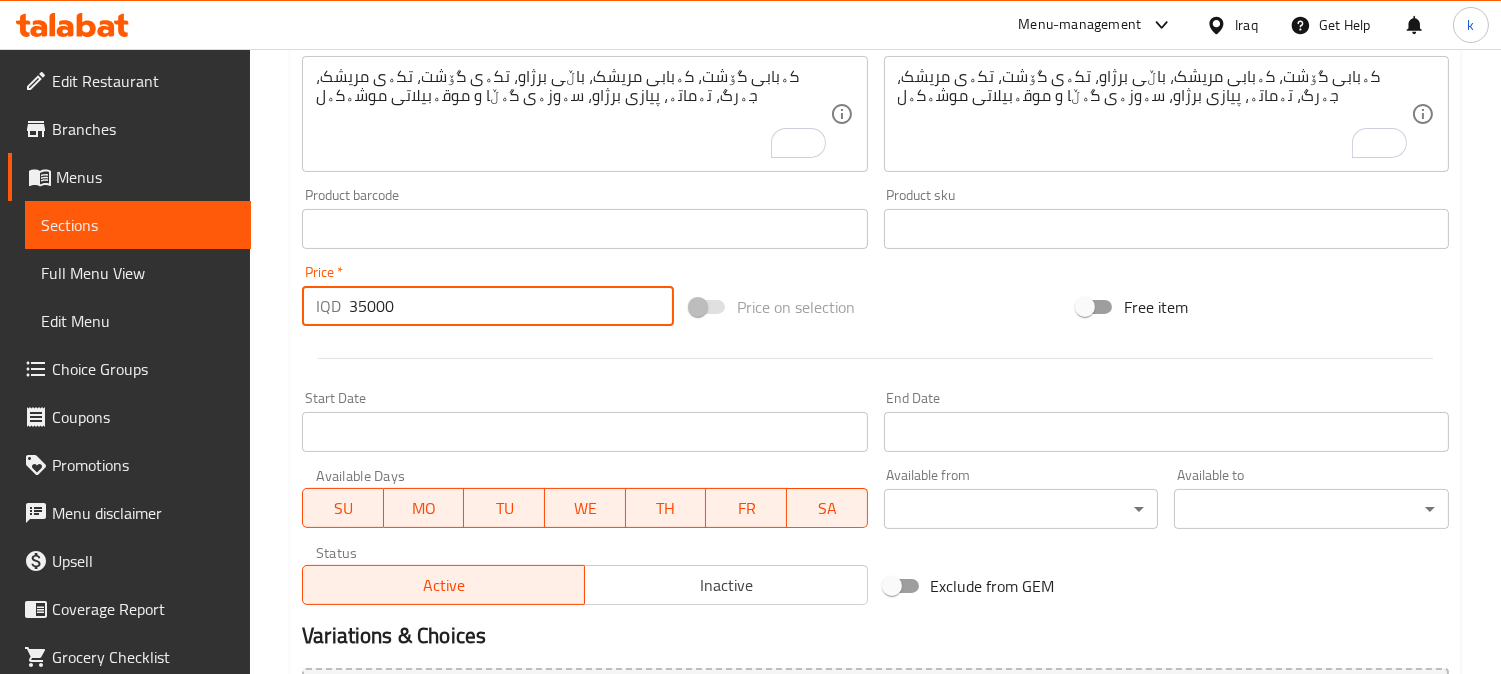 type on "35000" 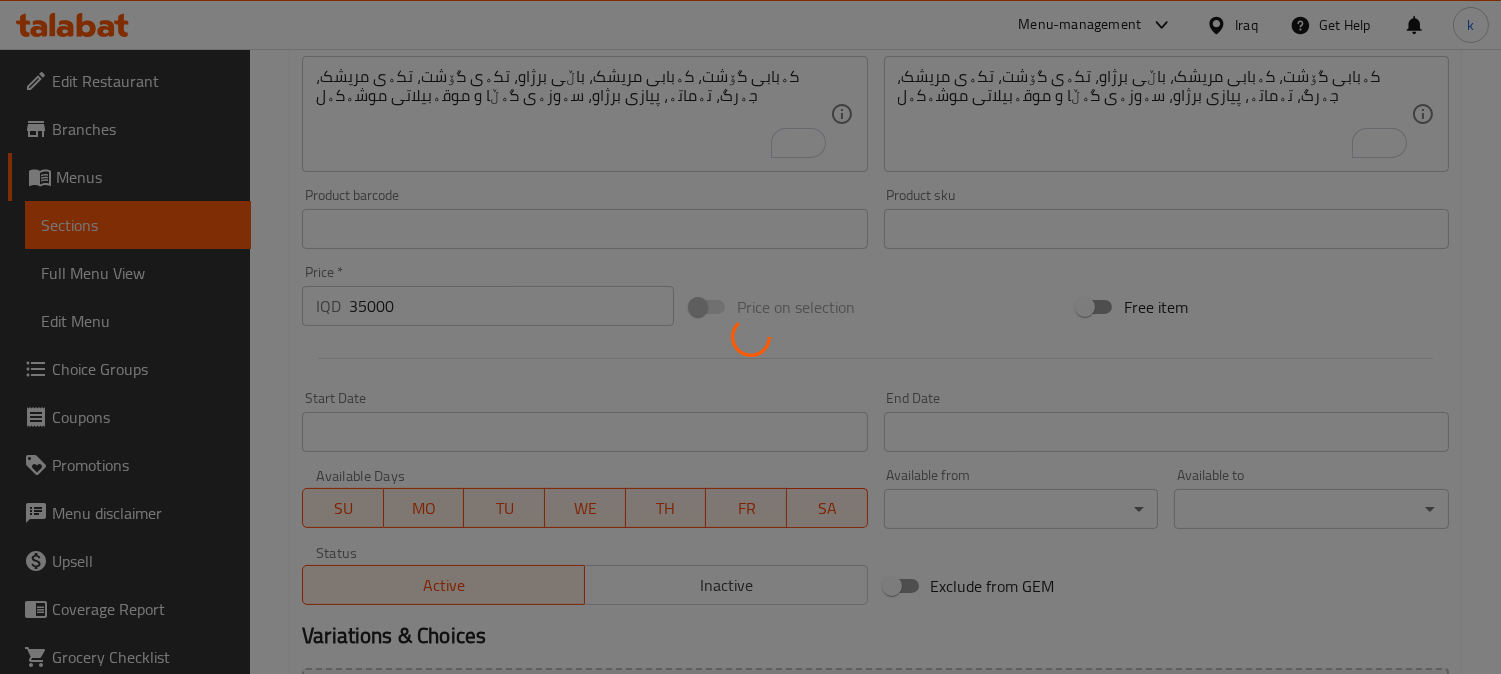 type 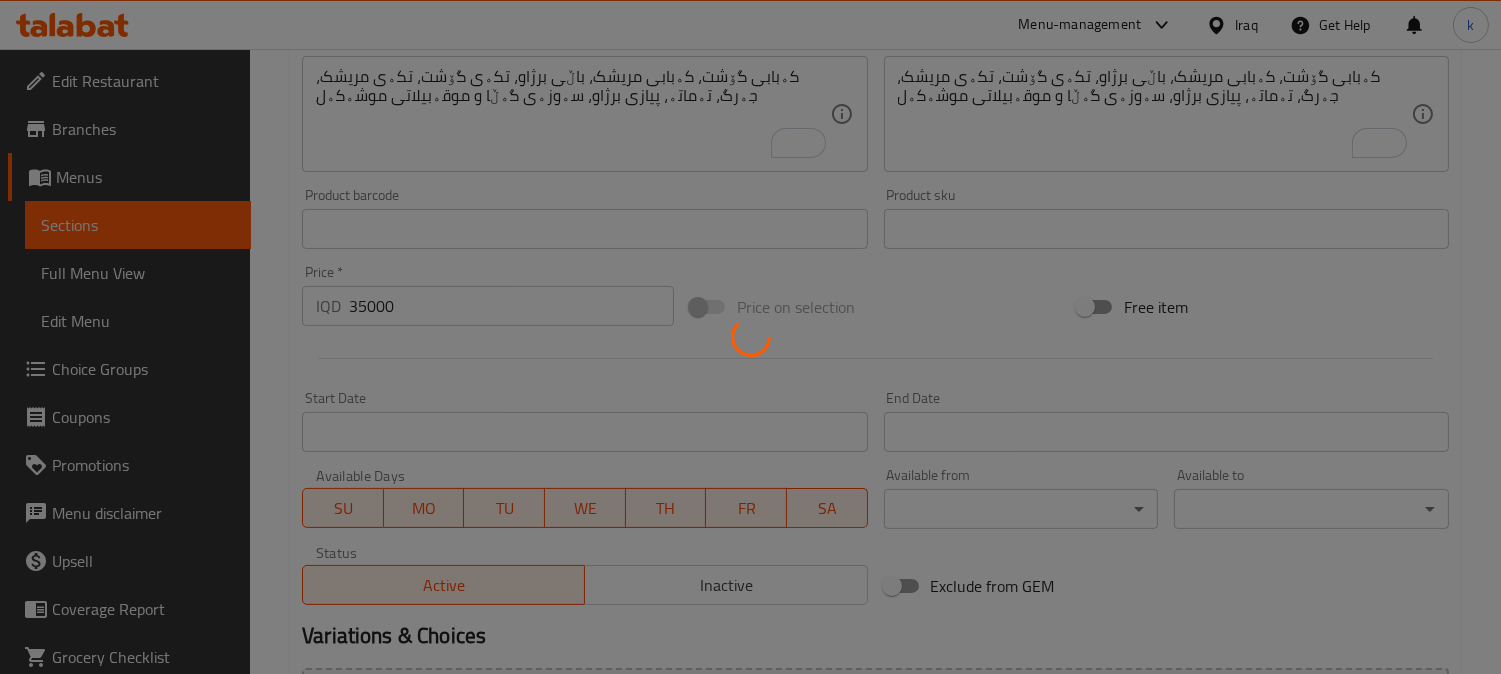 type 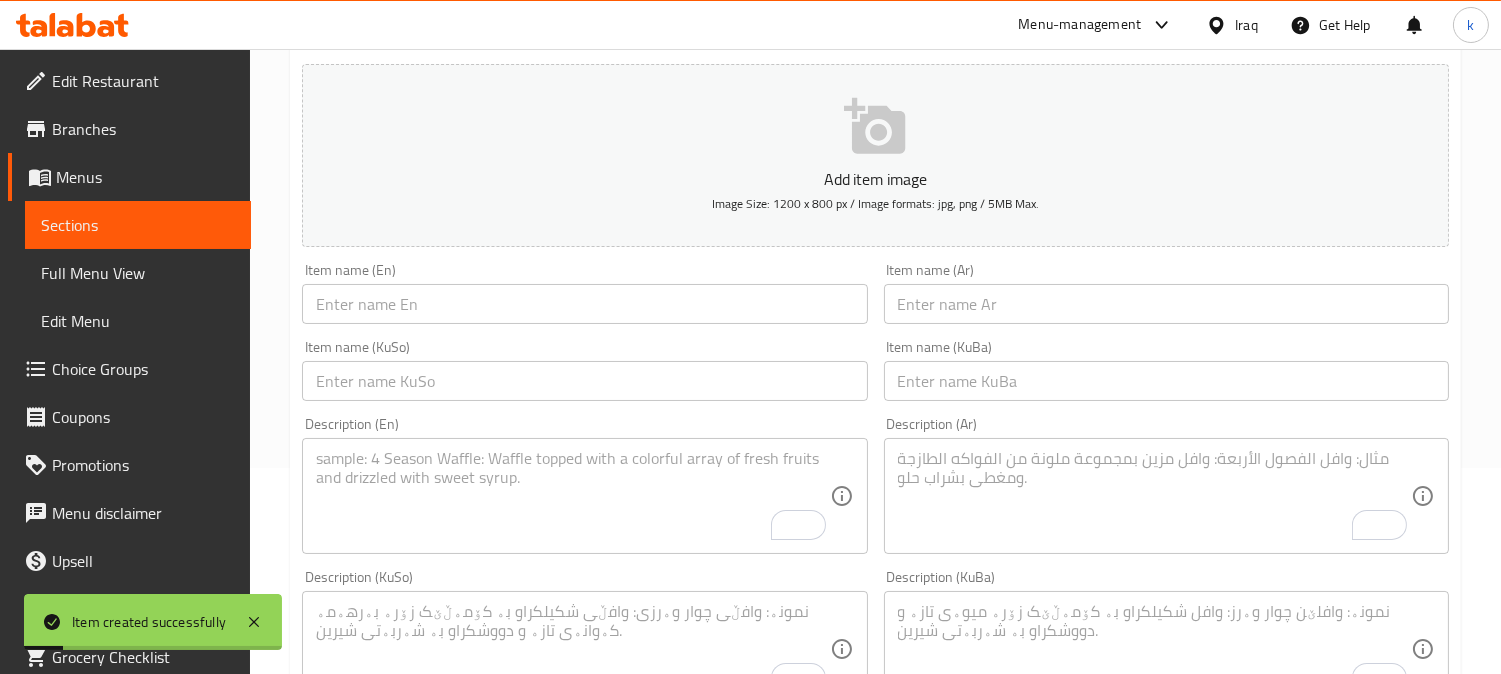 scroll, scrollTop: 185, scrollLeft: 0, axis: vertical 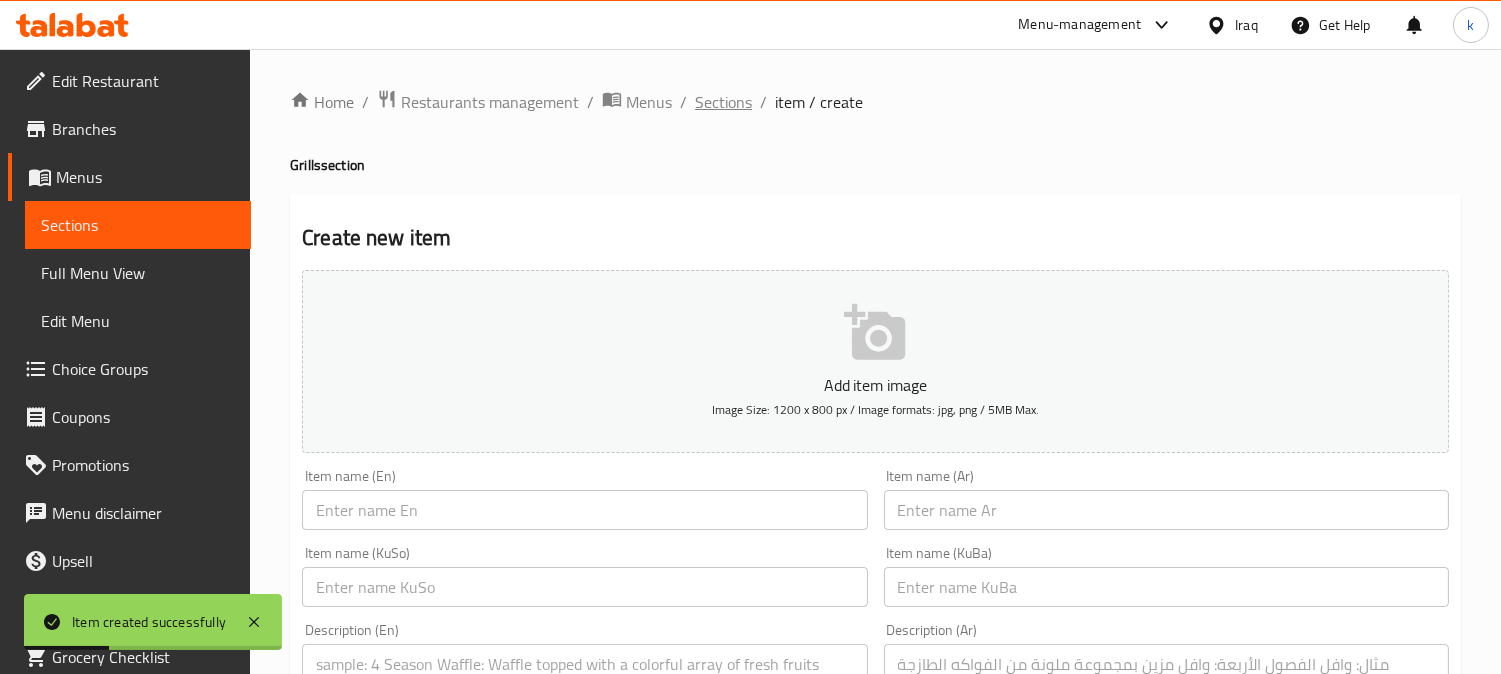 click on "Sections" at bounding box center (723, 102) 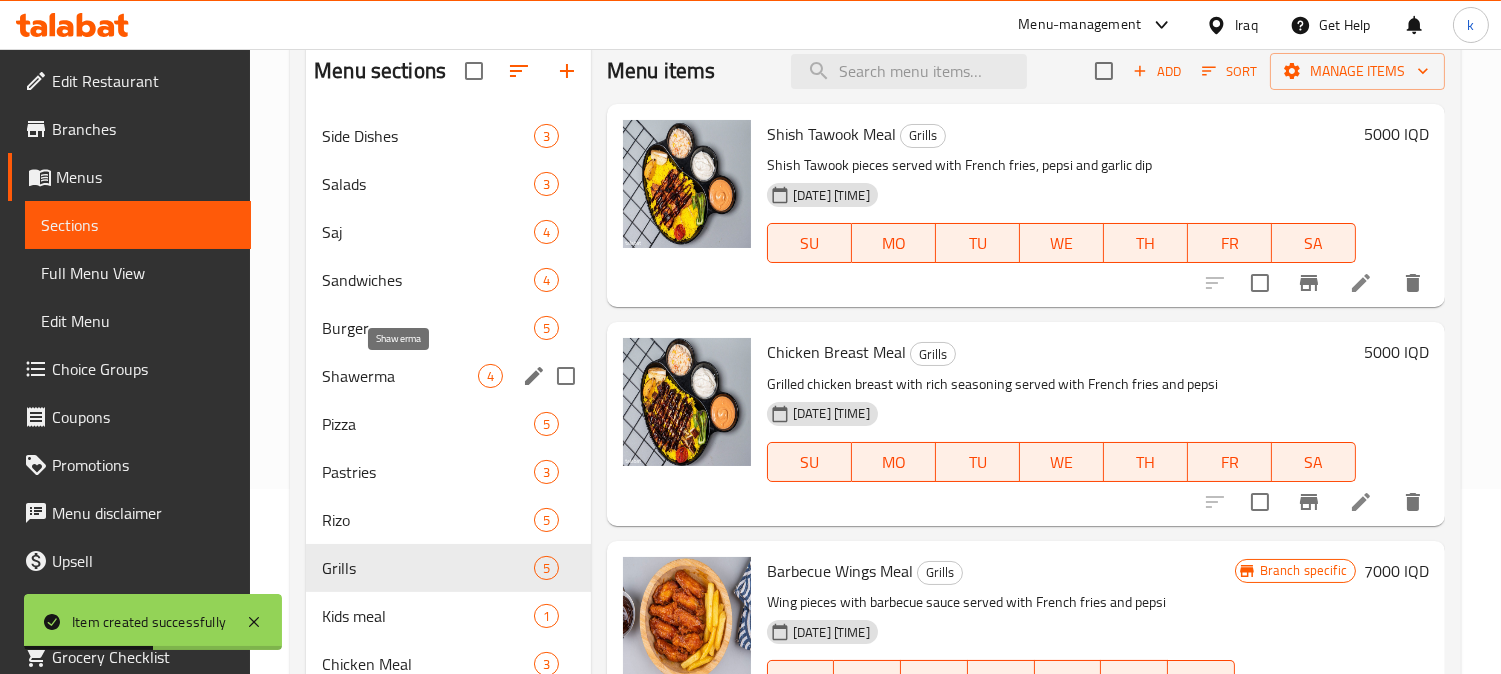 drag, startPoint x: 408, startPoint y: 371, endPoint x: 427, endPoint y: 371, distance: 19 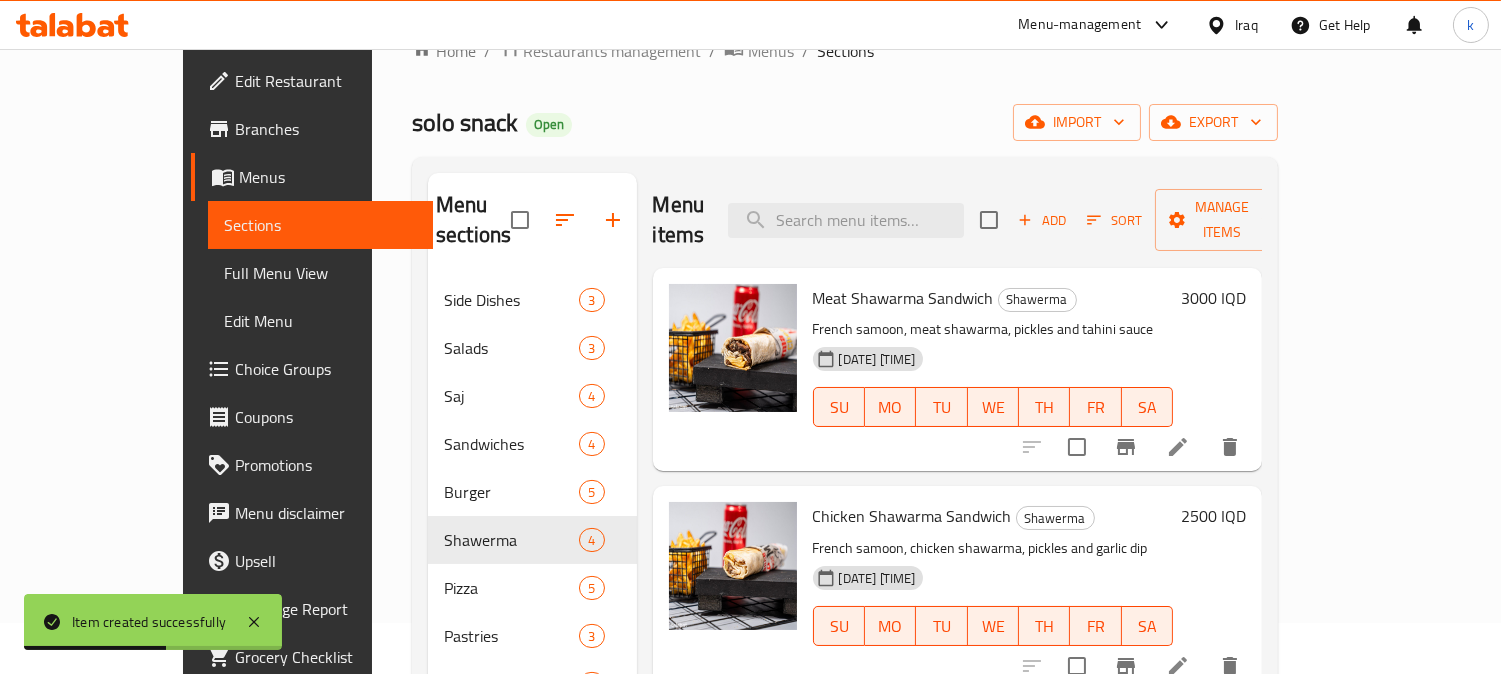 scroll, scrollTop: 0, scrollLeft: 0, axis: both 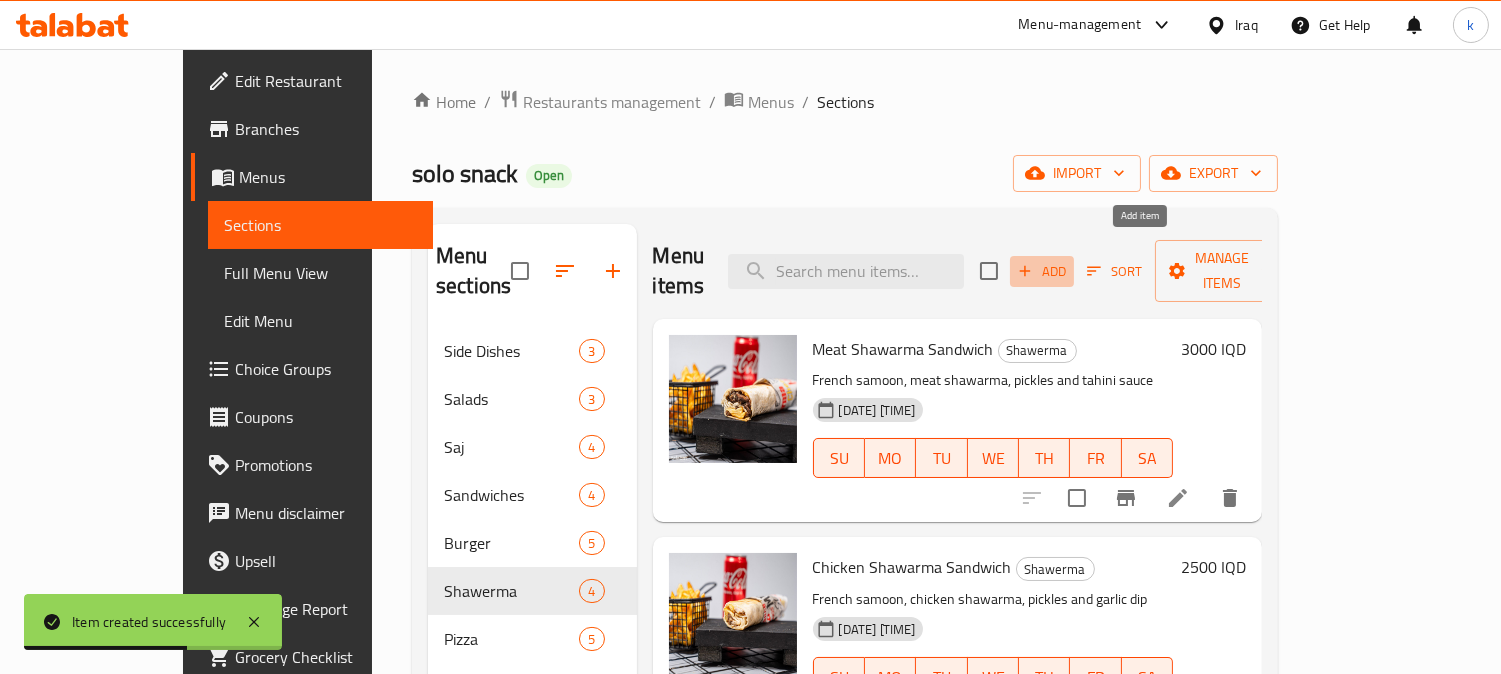 click on "Add" at bounding box center (1042, 271) 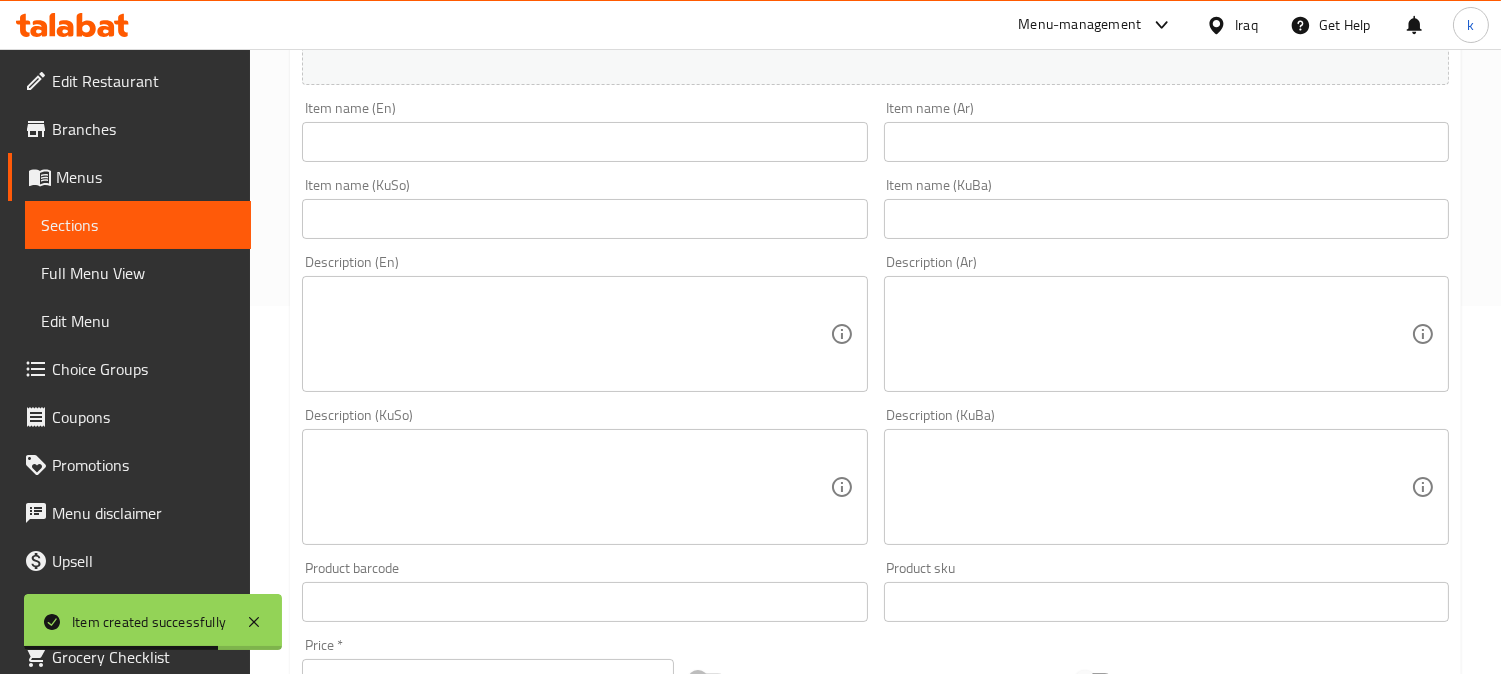 scroll, scrollTop: 370, scrollLeft: 0, axis: vertical 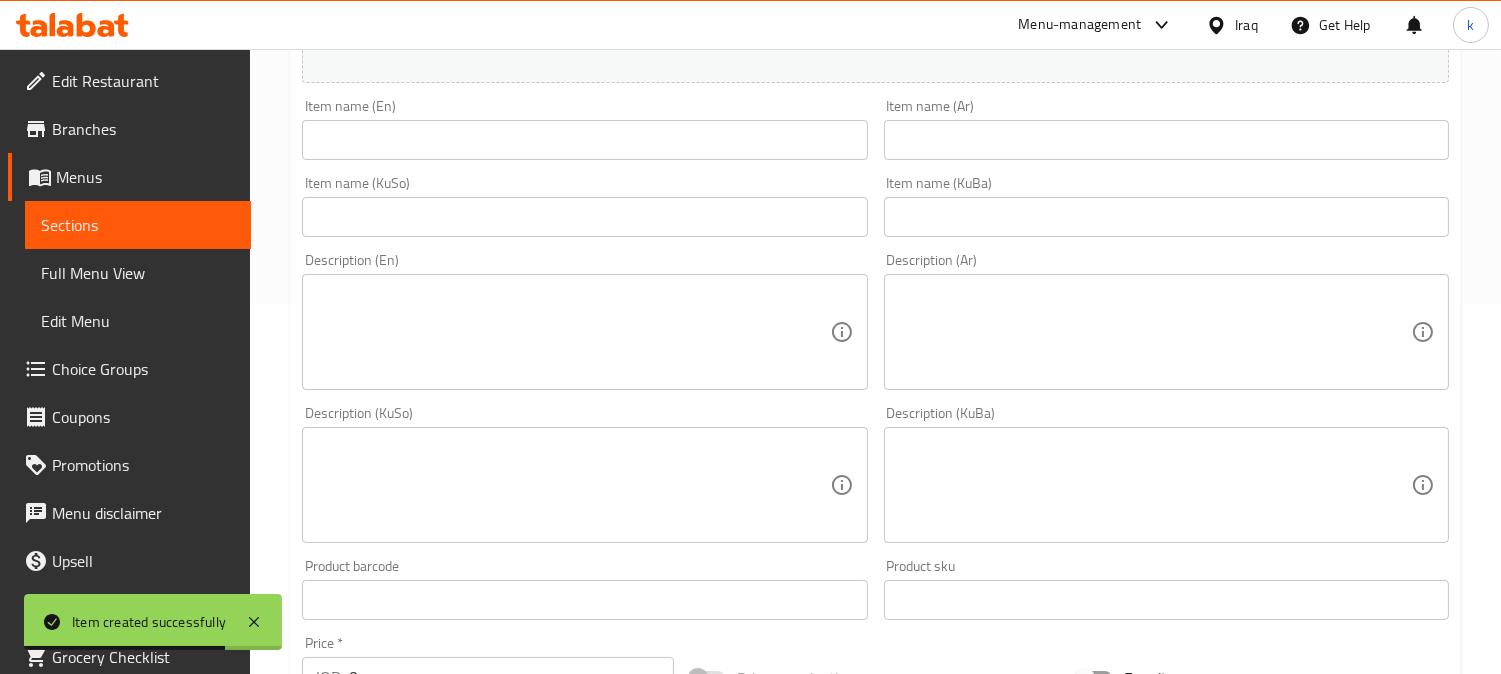 click at bounding box center [1166, 217] 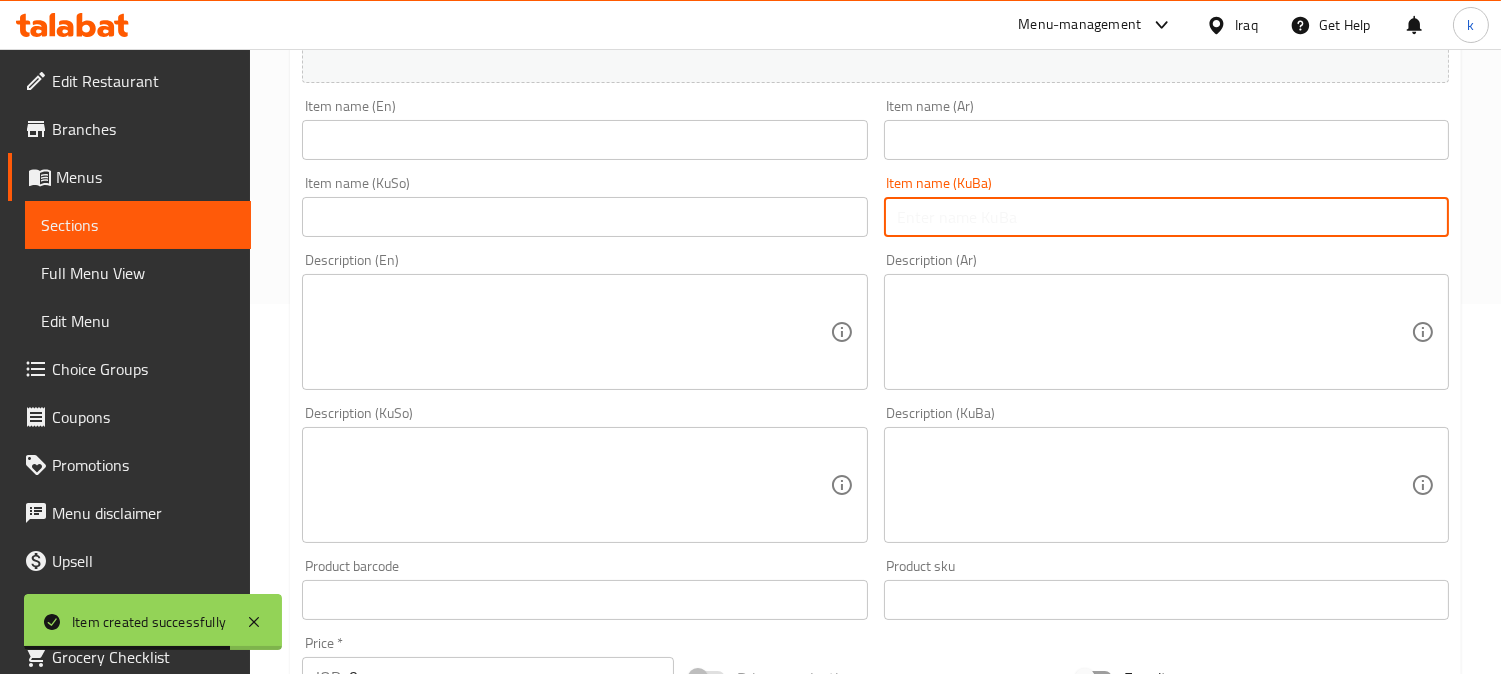 paste on "شاورمەی مریشکی عەرەبی" 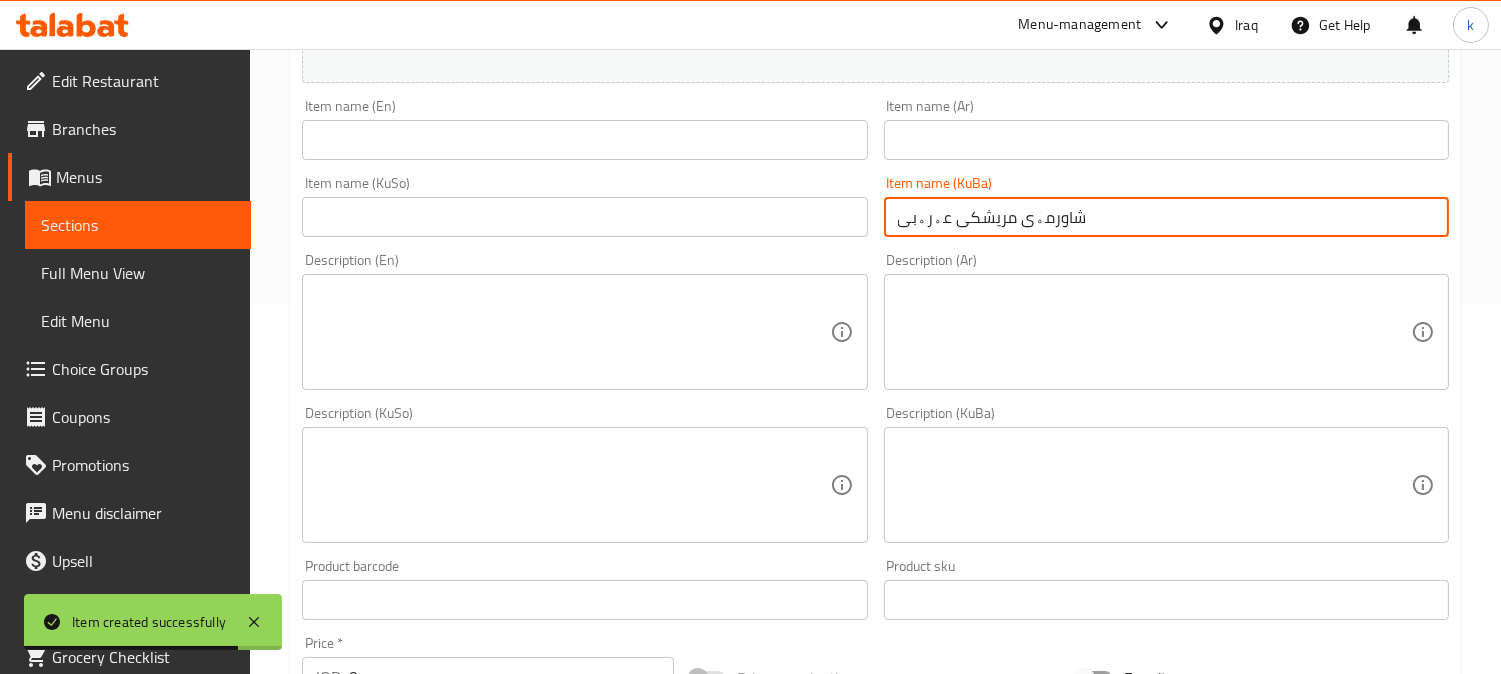 type on "شاورمەی مریشکی عەرەبی" 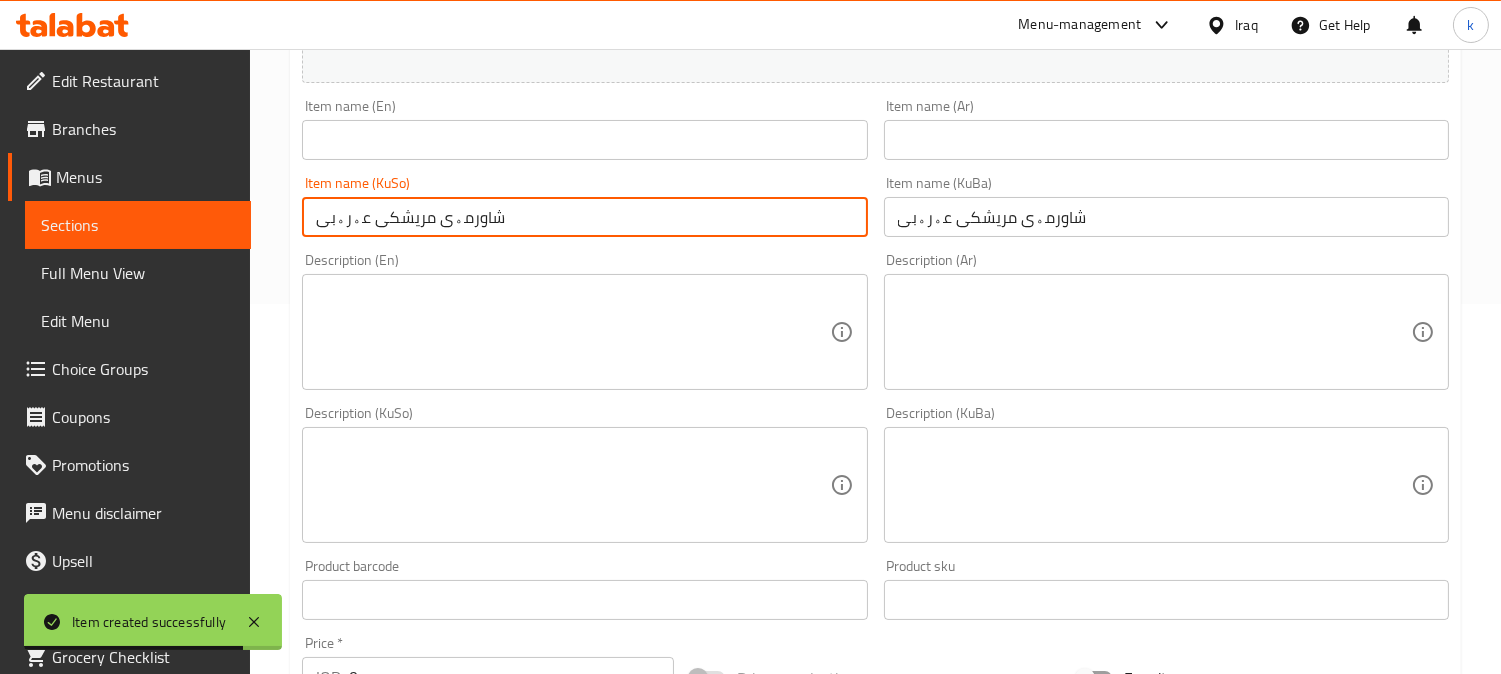 type on "شاورمەی مریشکی عەرەبی" 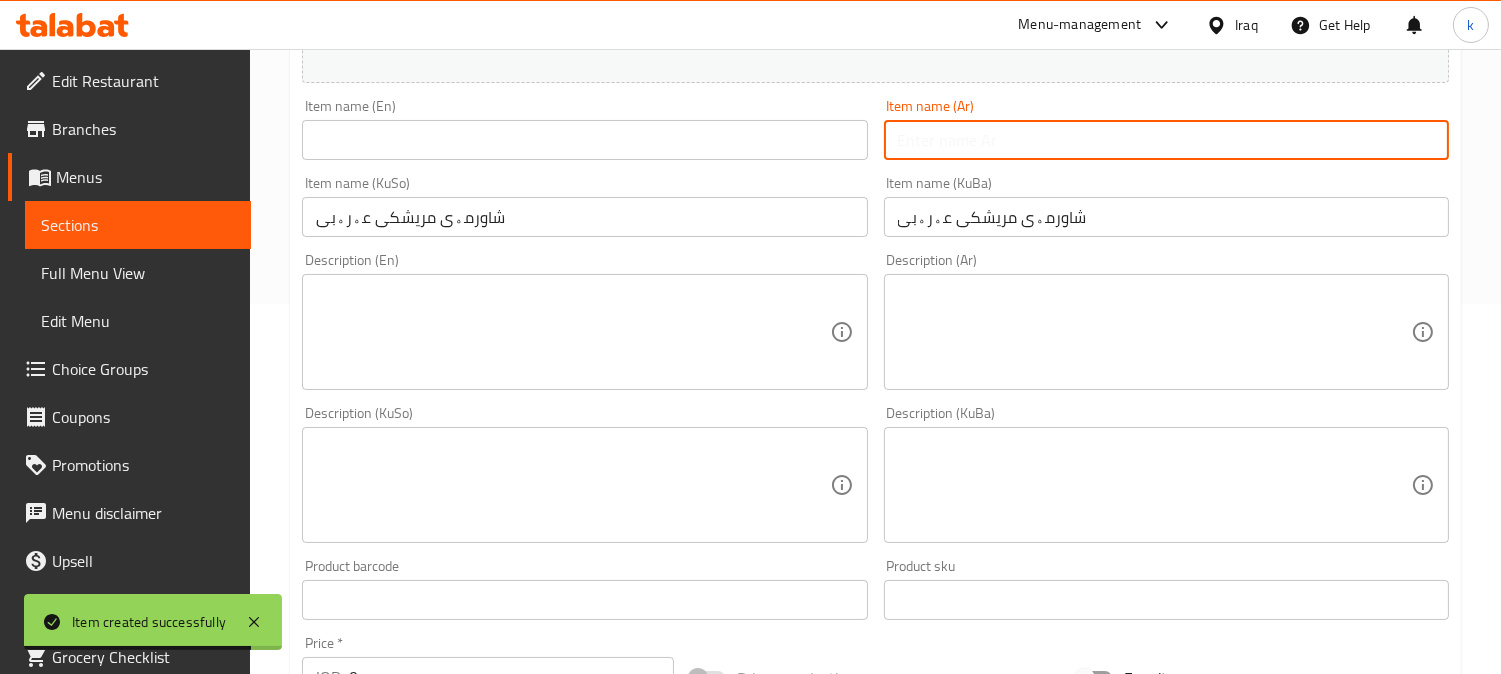 click at bounding box center [1166, 140] 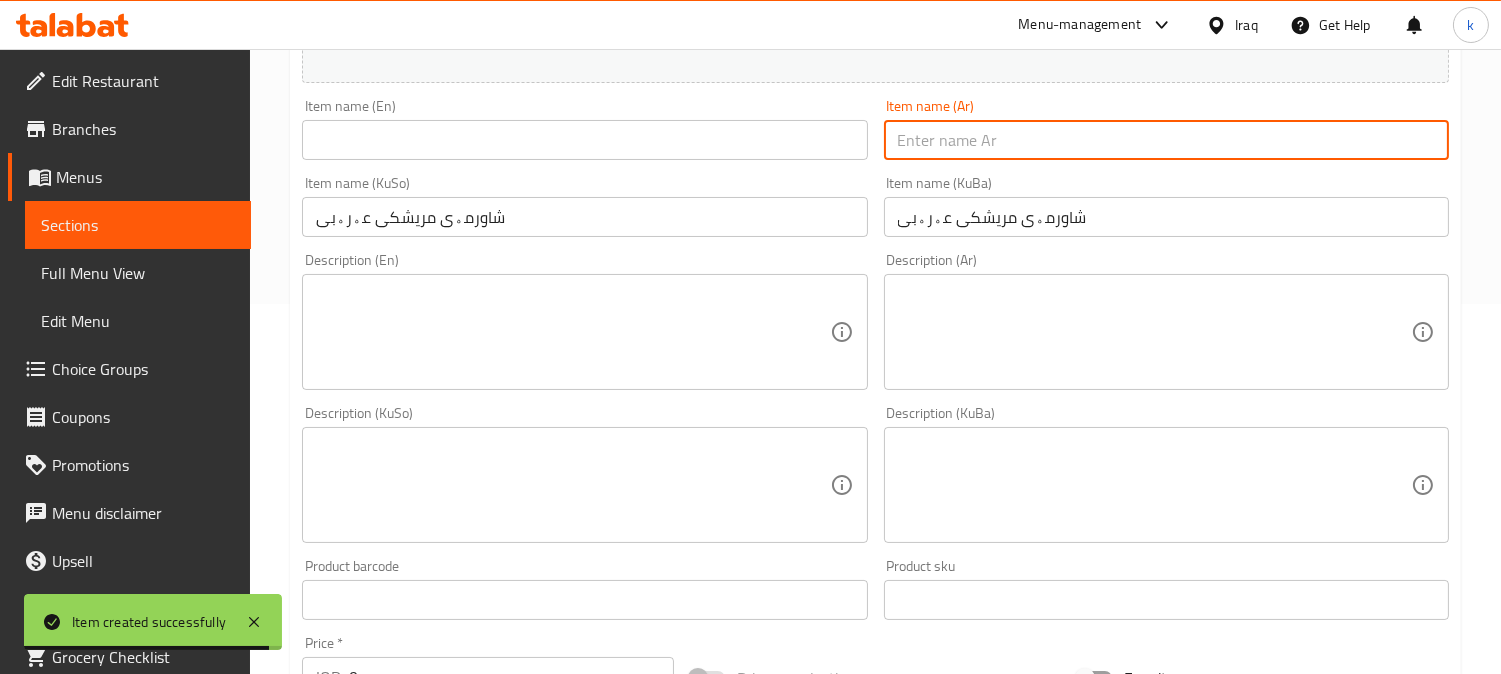 paste on "عربي شاورما دجاج" 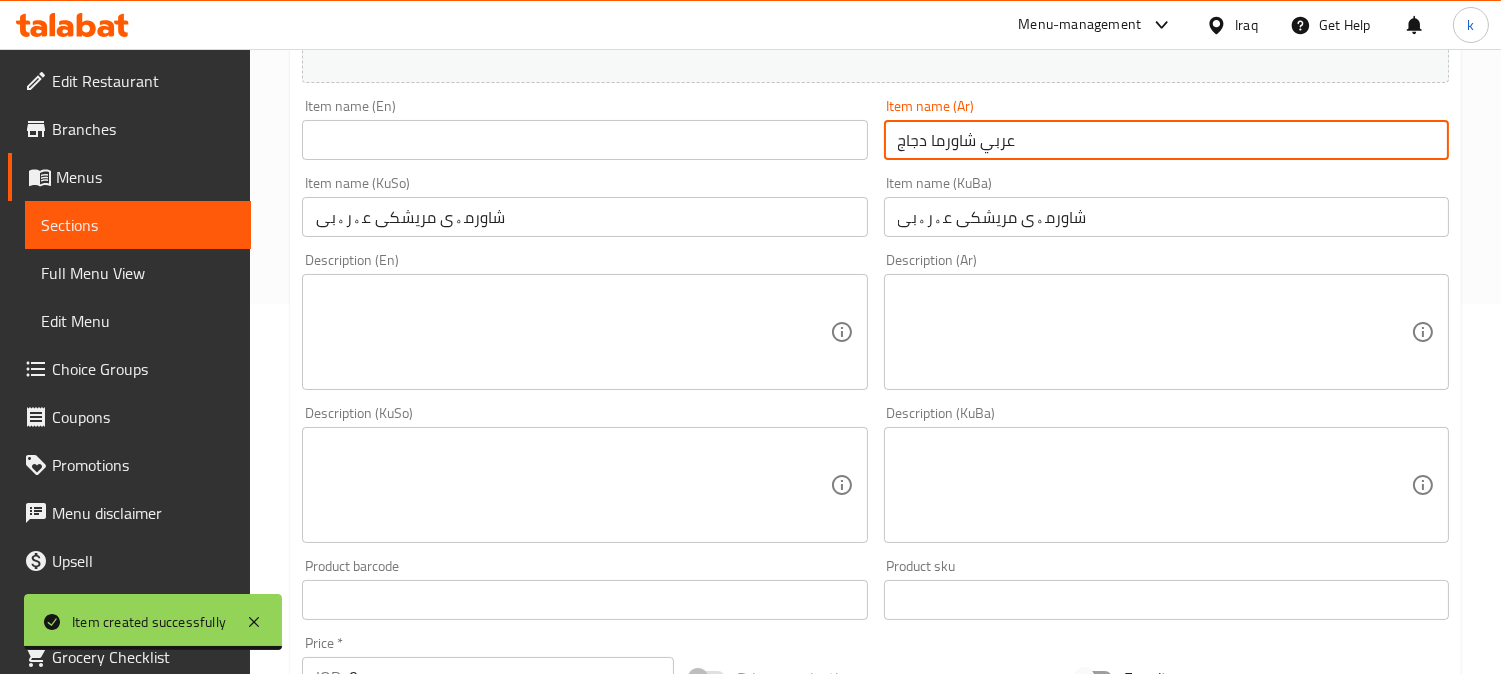 type on "عربي شاورما دجاج" 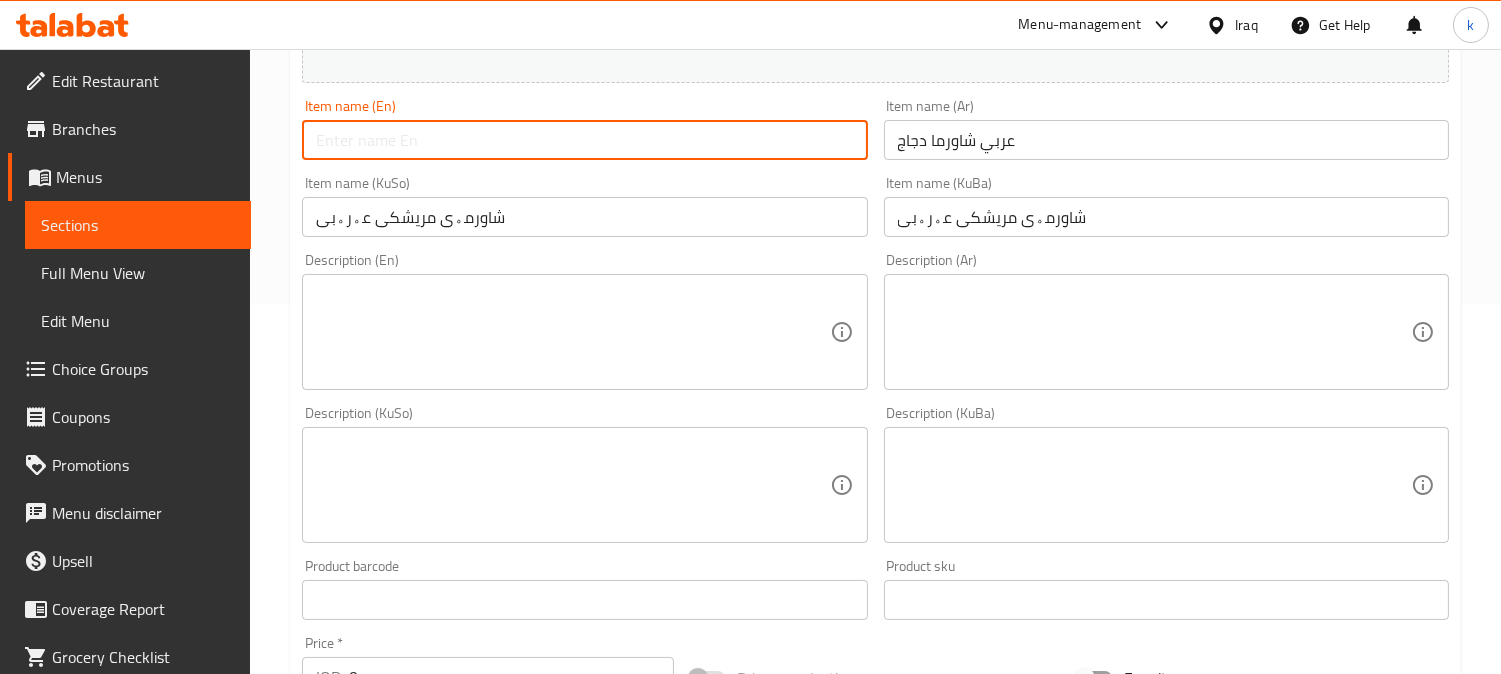 paste on "Arabic Chicken Shawarma" 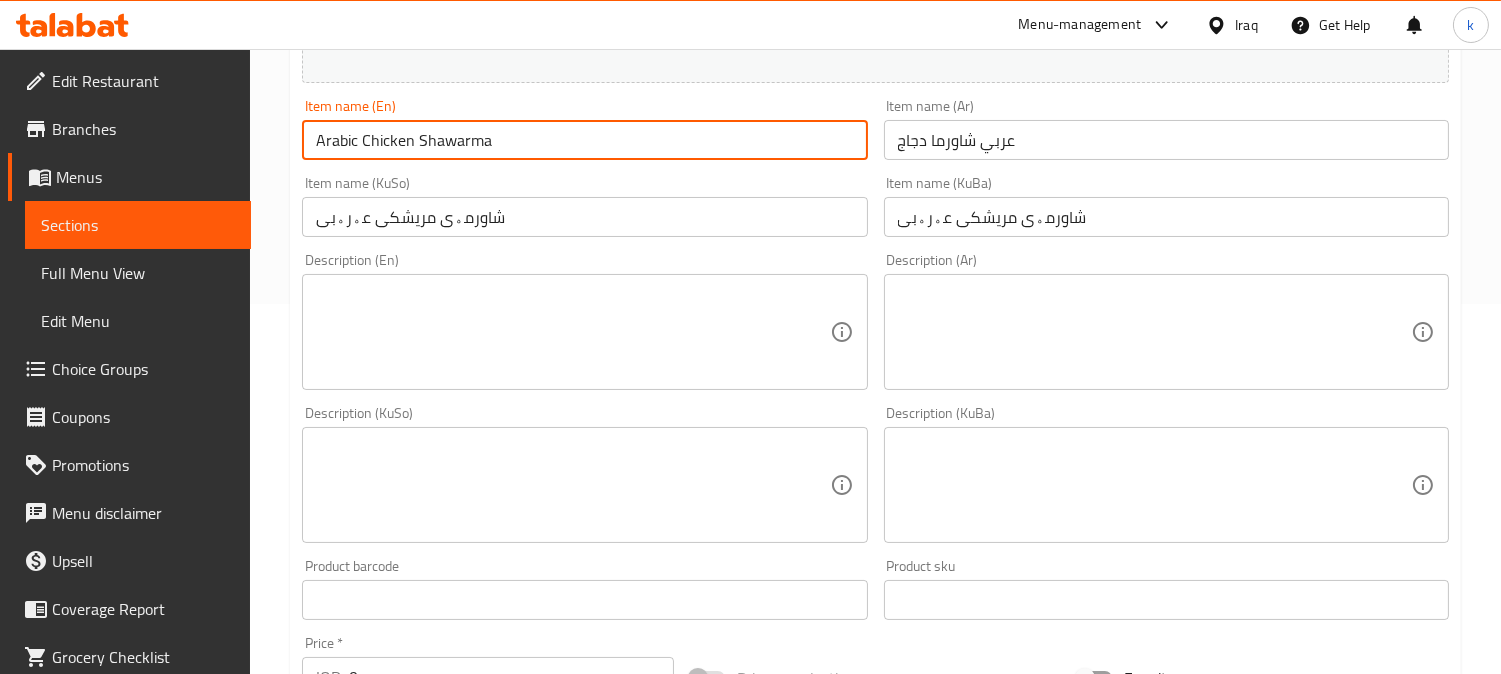 type on "Arabic Chicken Shawarma" 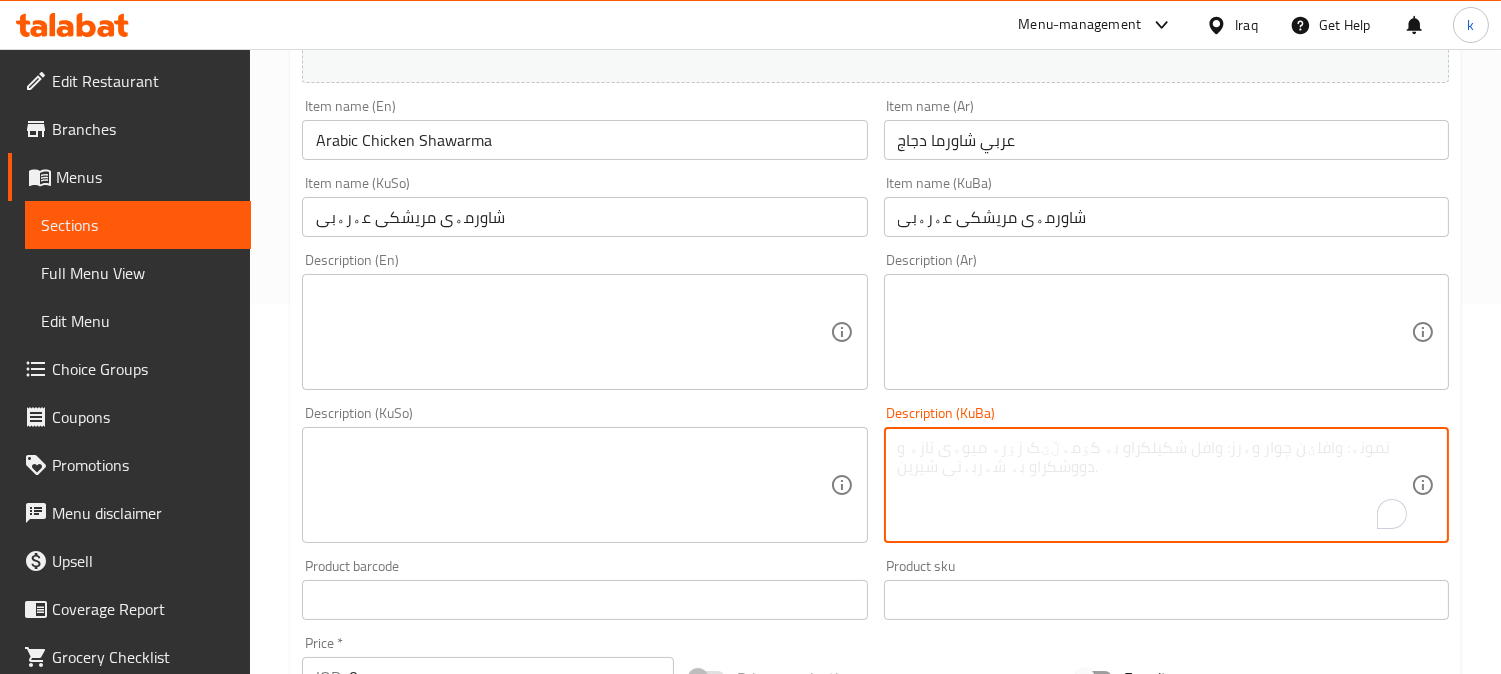 paste on "6 پارچە ساجی مریشک لەگەڵ فینگەر و سۆس" 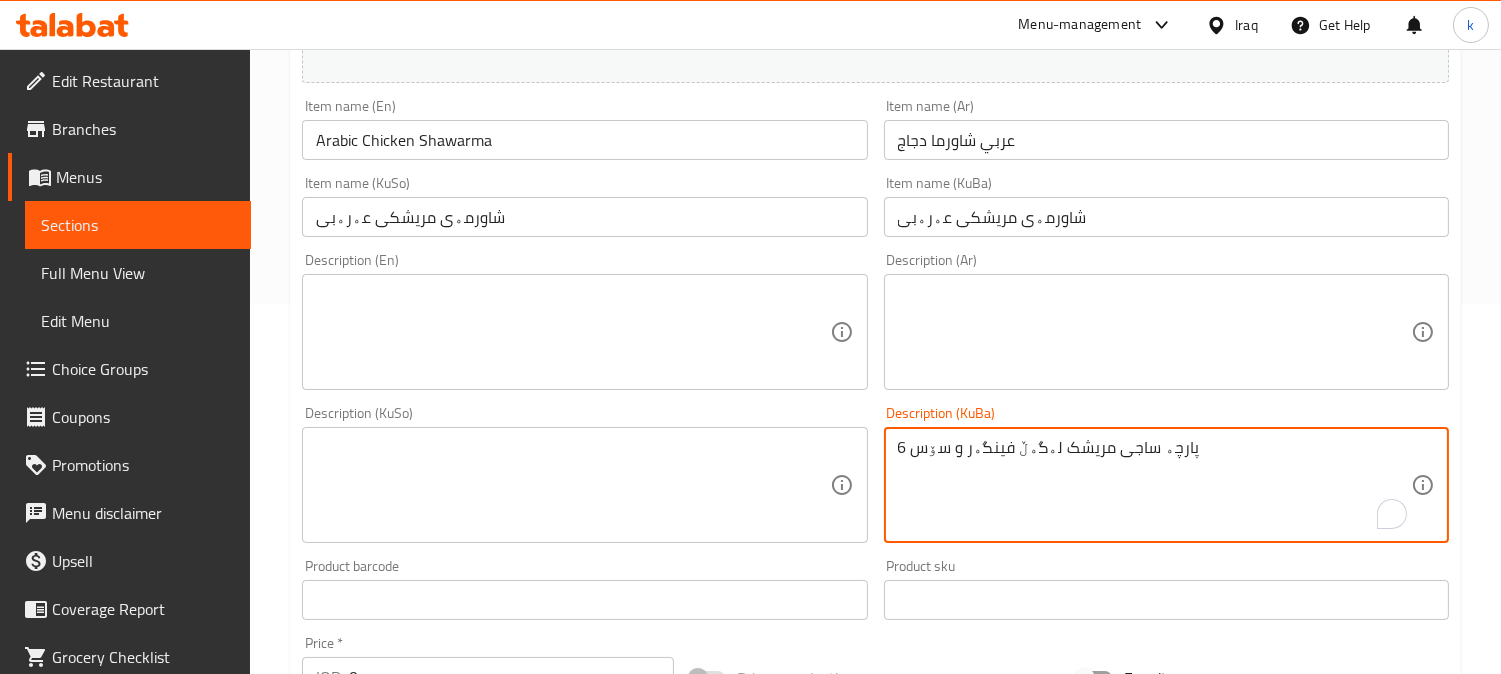 type on "6 پارچە ساجی مریشک لەگەڵ فینگەر و سۆس" 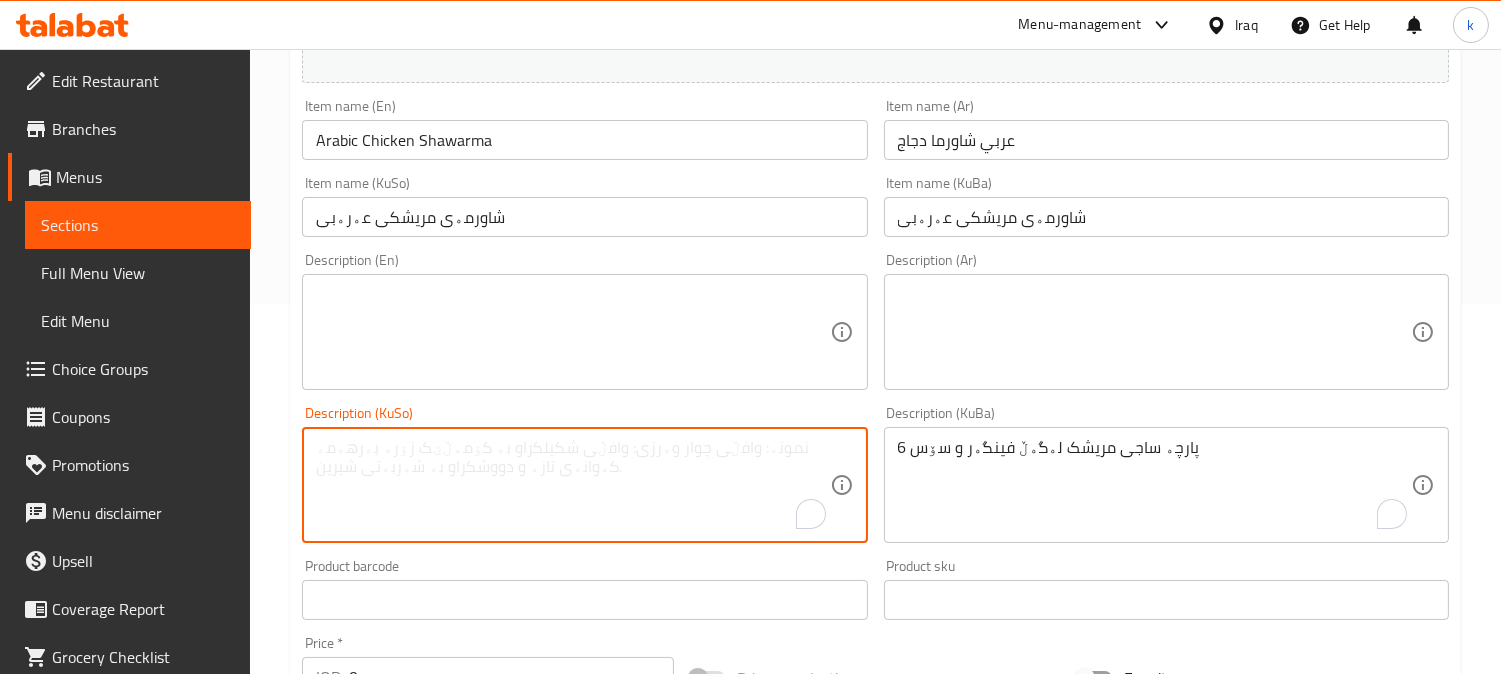 click at bounding box center [572, 485] 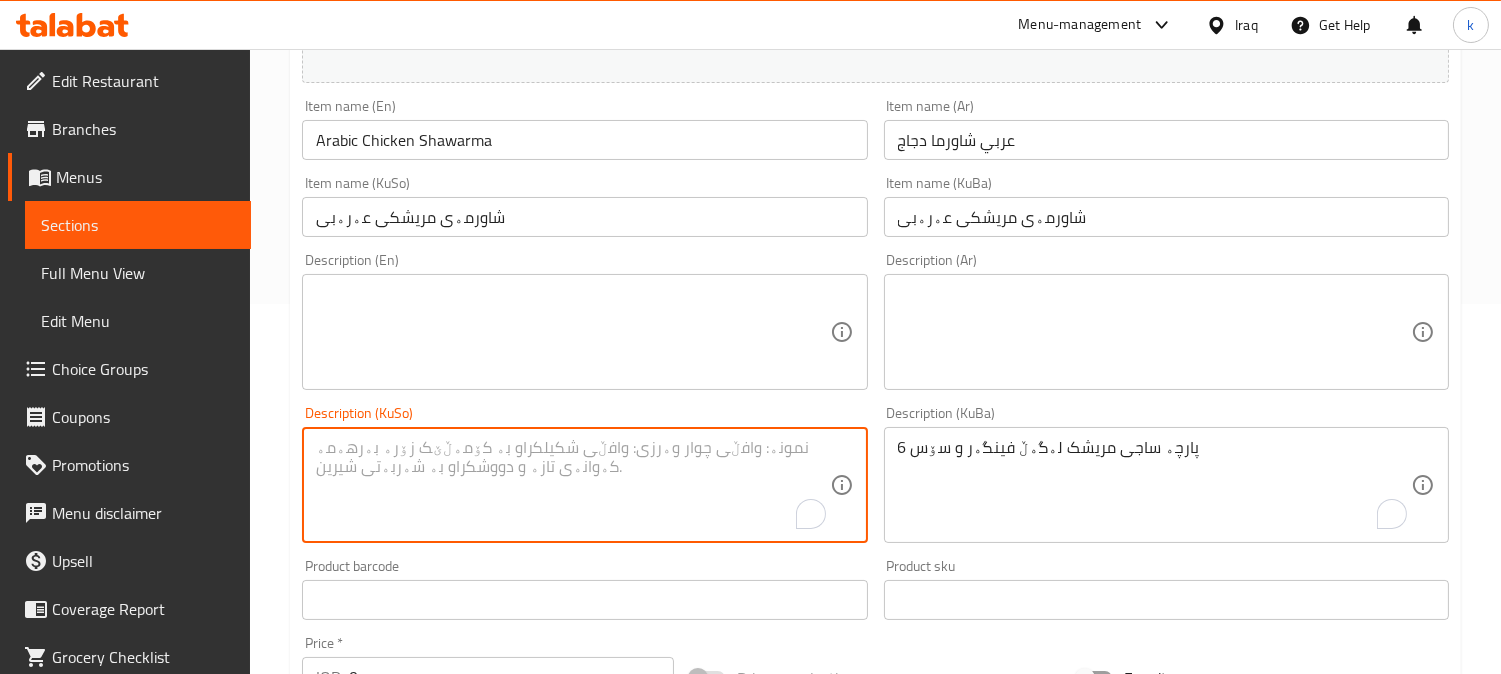 paste on "6 پارچە ساجی مریشک لەگەڵ فینگەر و سۆس" 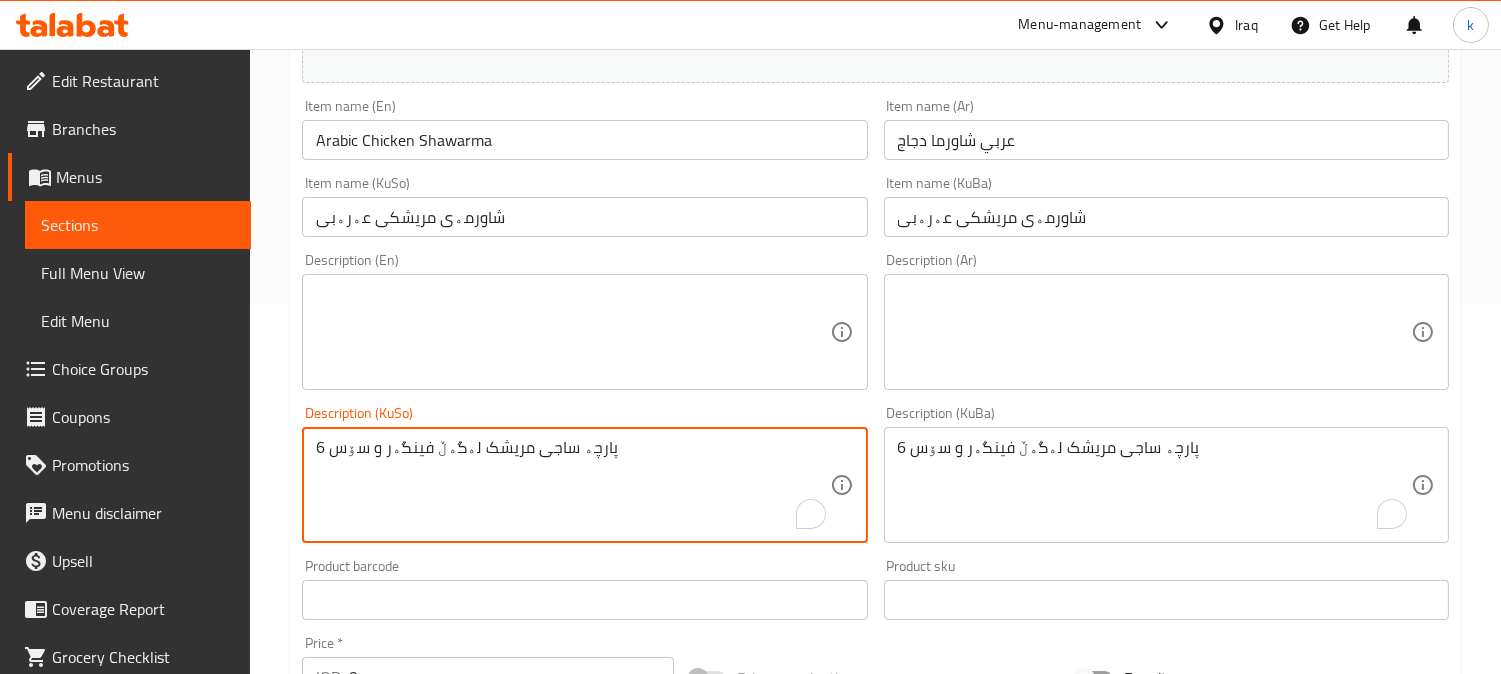 type on "6 پارچە ساجی مریشک لەگەڵ فینگەر و سۆس" 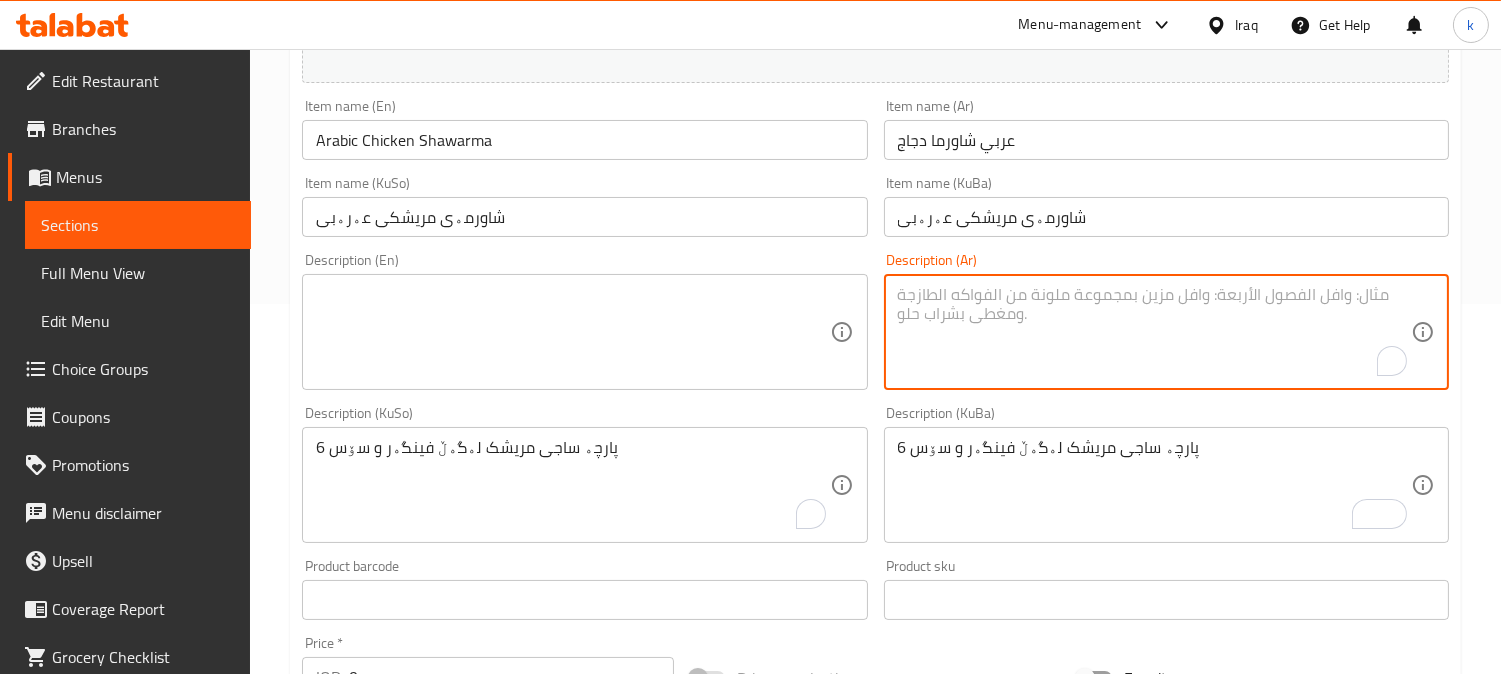 click at bounding box center [1154, 332] 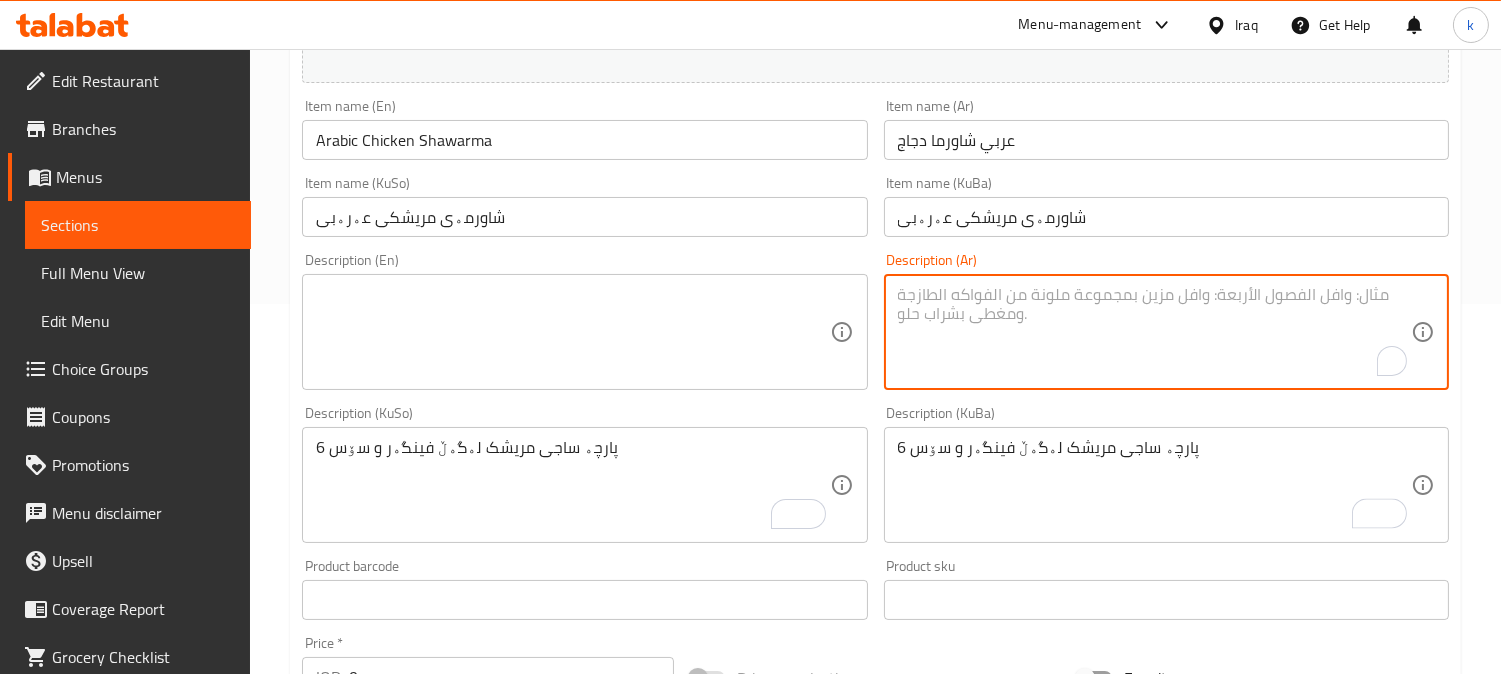 paste on "6 قطع صاج دجاج مع بطاطا مقلية وصلصات" 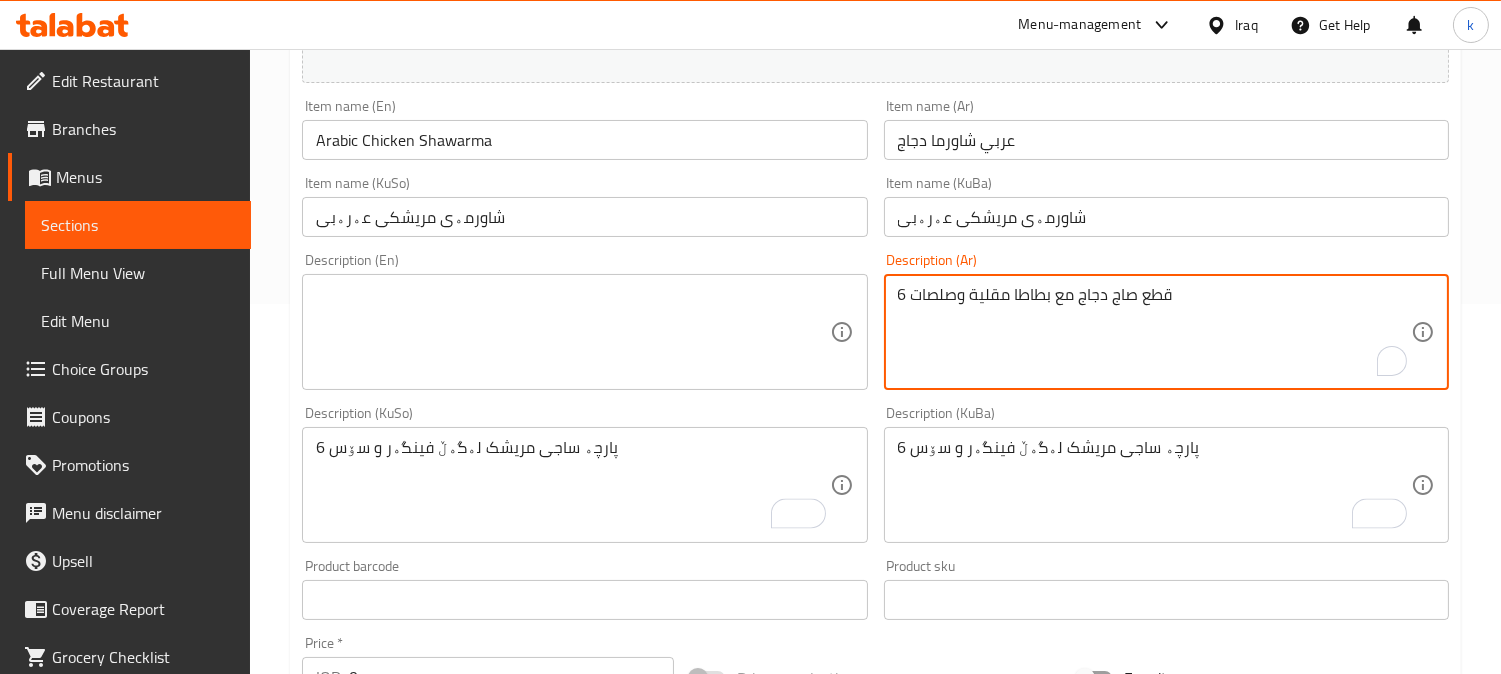 type on "6 قطع صاج دجاج مع بطاطا مقلية وصلصات" 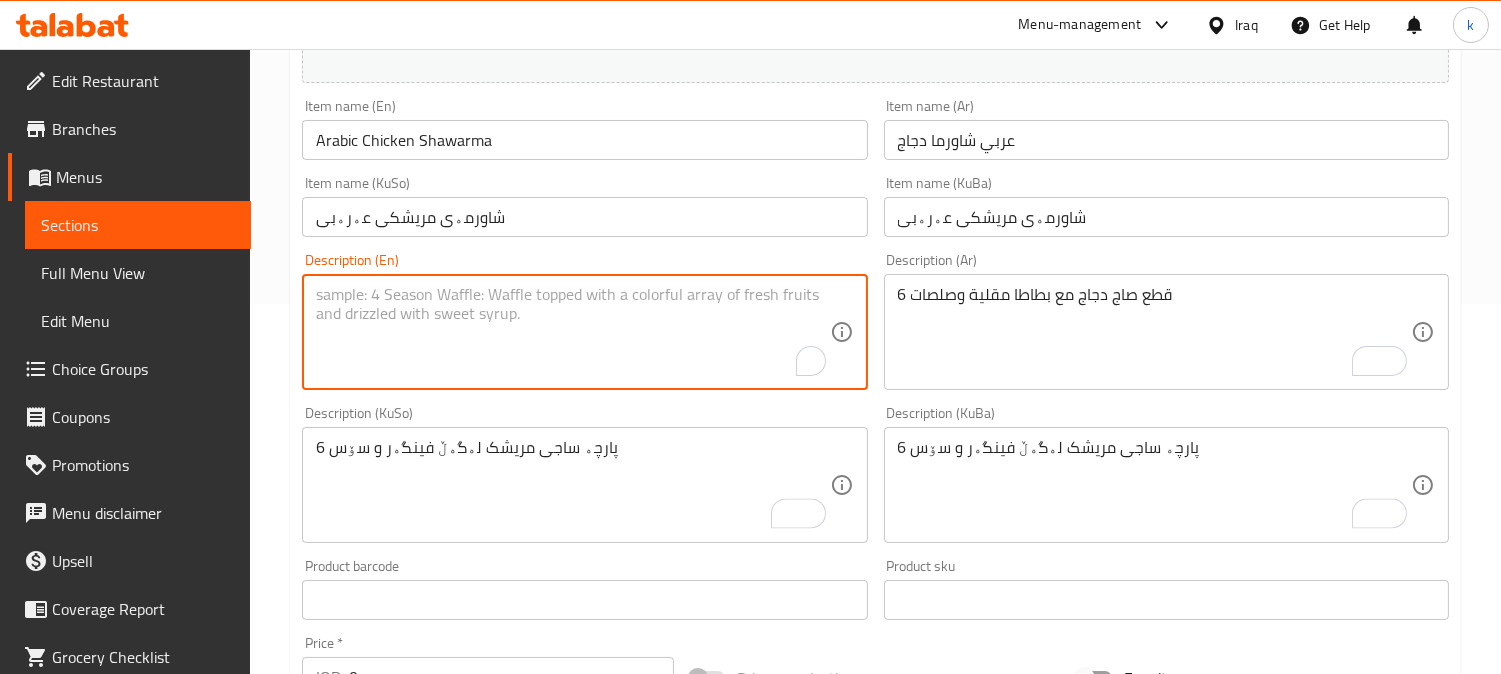 click at bounding box center (572, 332) 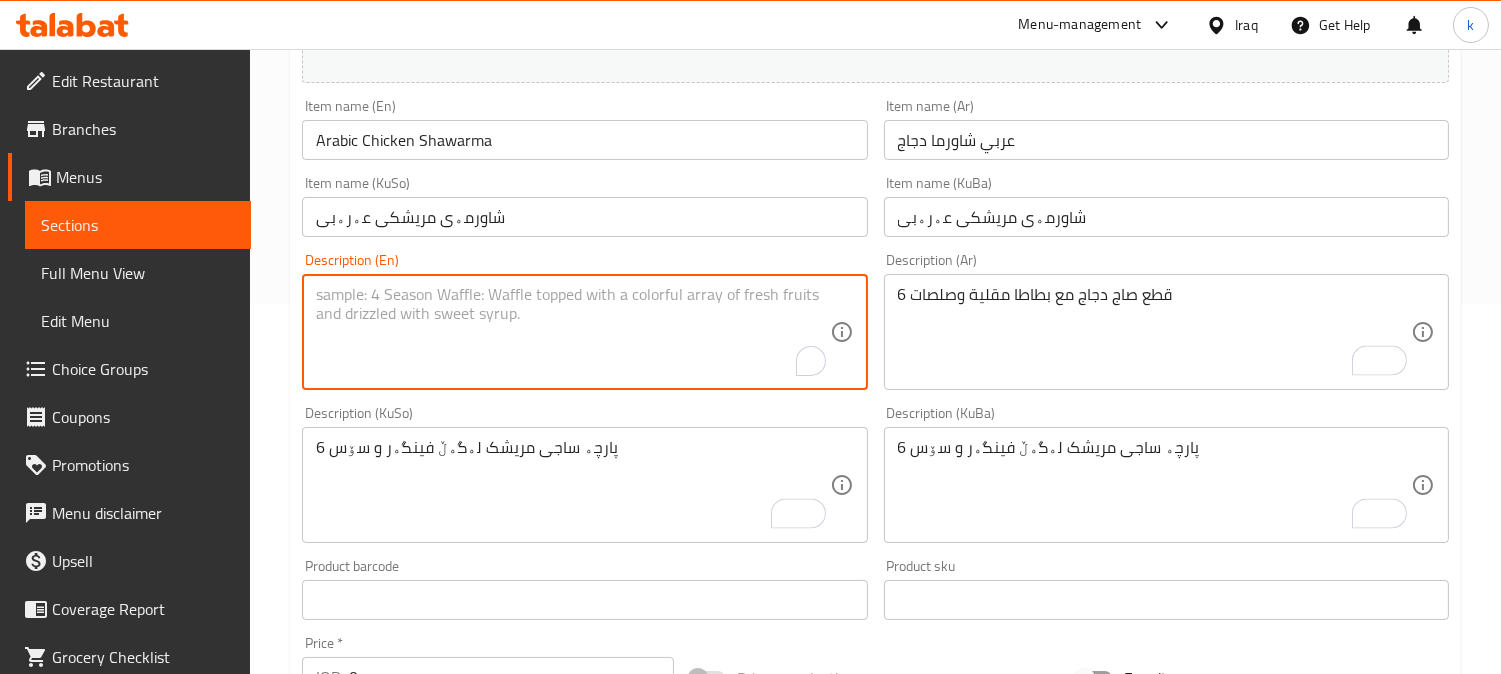 paste on "6 Pieces chicken saj with French fries and sauces" 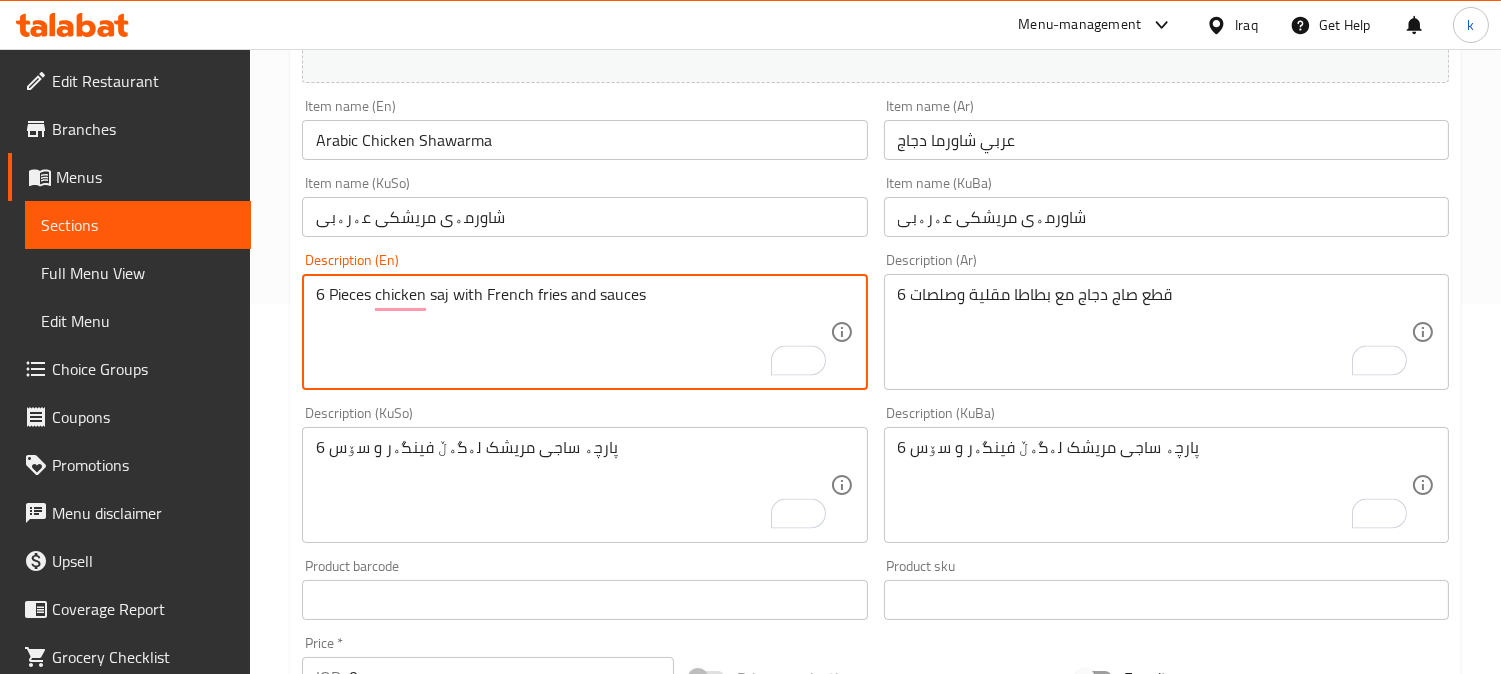 type on "6 Pieces chicken saj with French fries and sauces" 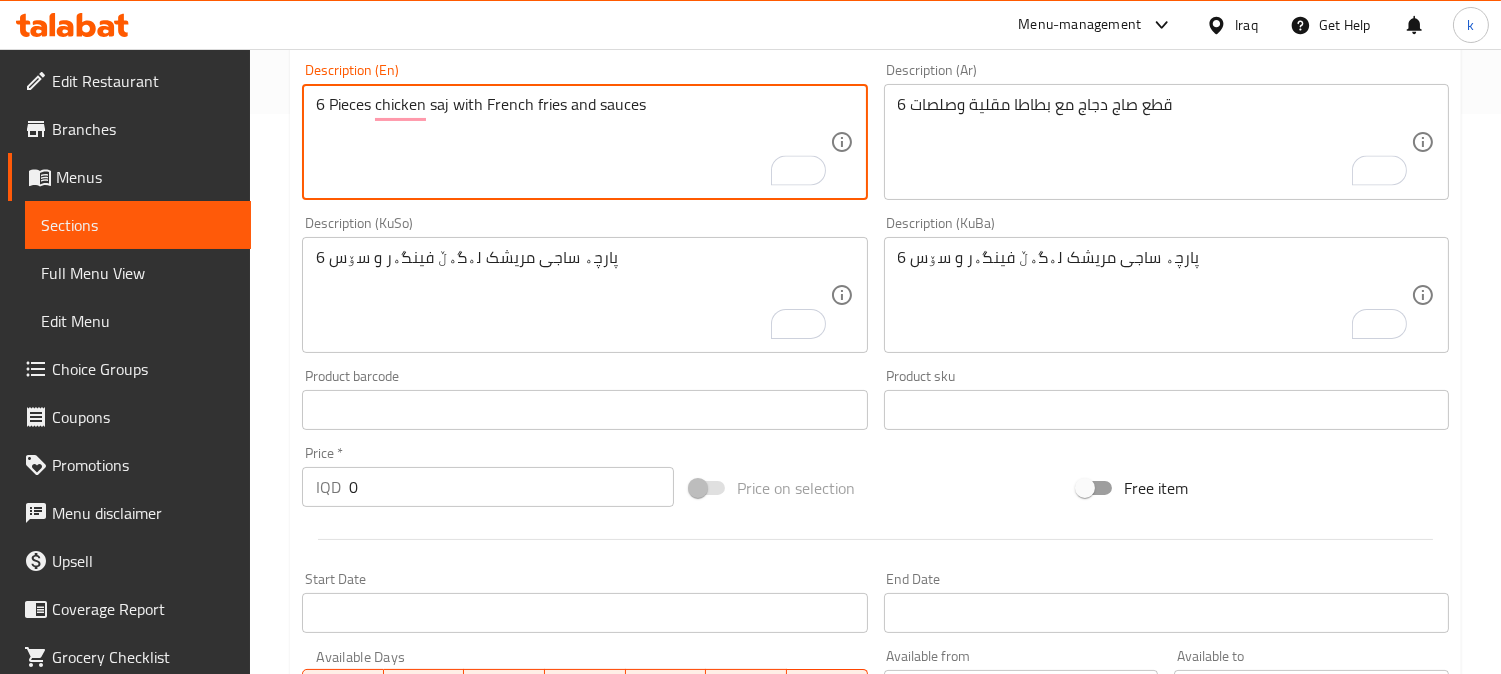 scroll, scrollTop: 741, scrollLeft: 0, axis: vertical 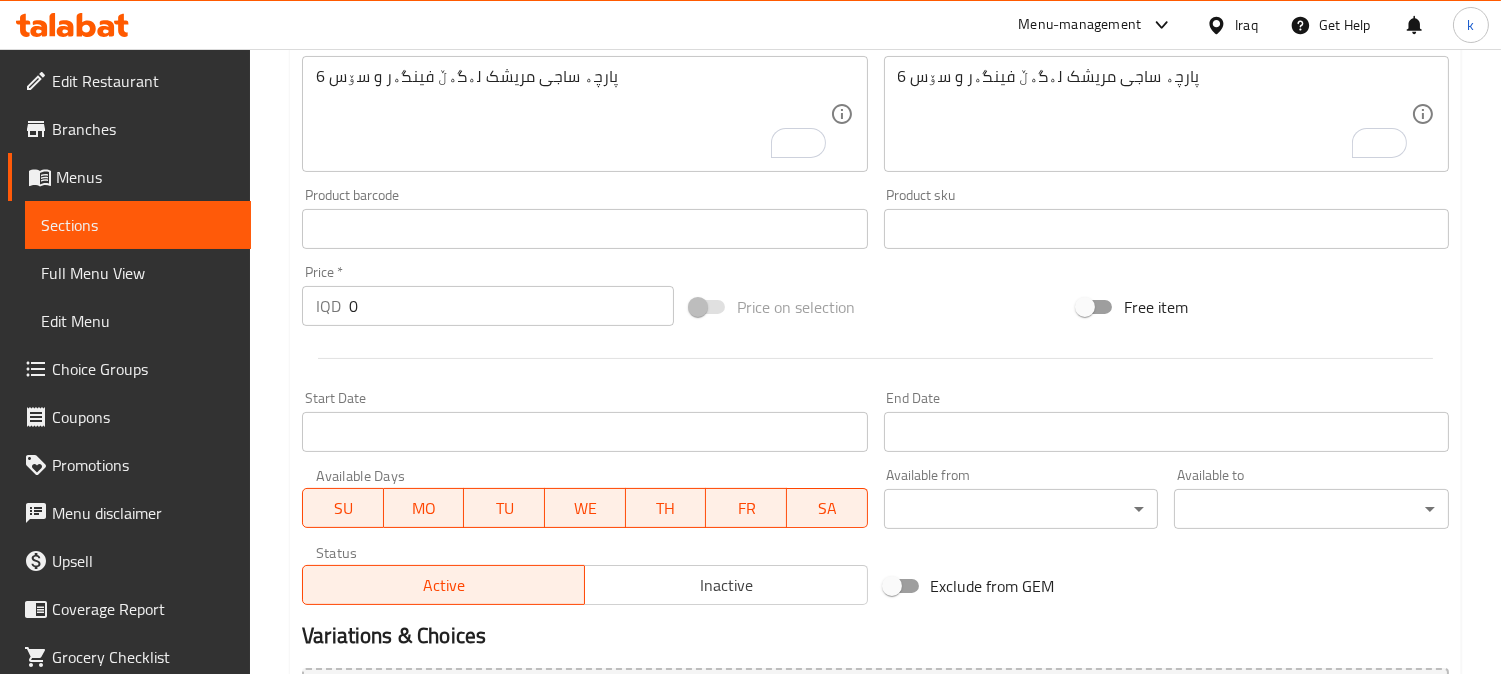 drag, startPoint x: 372, startPoint y: 311, endPoint x: 254, endPoint y: 305, distance: 118.15244 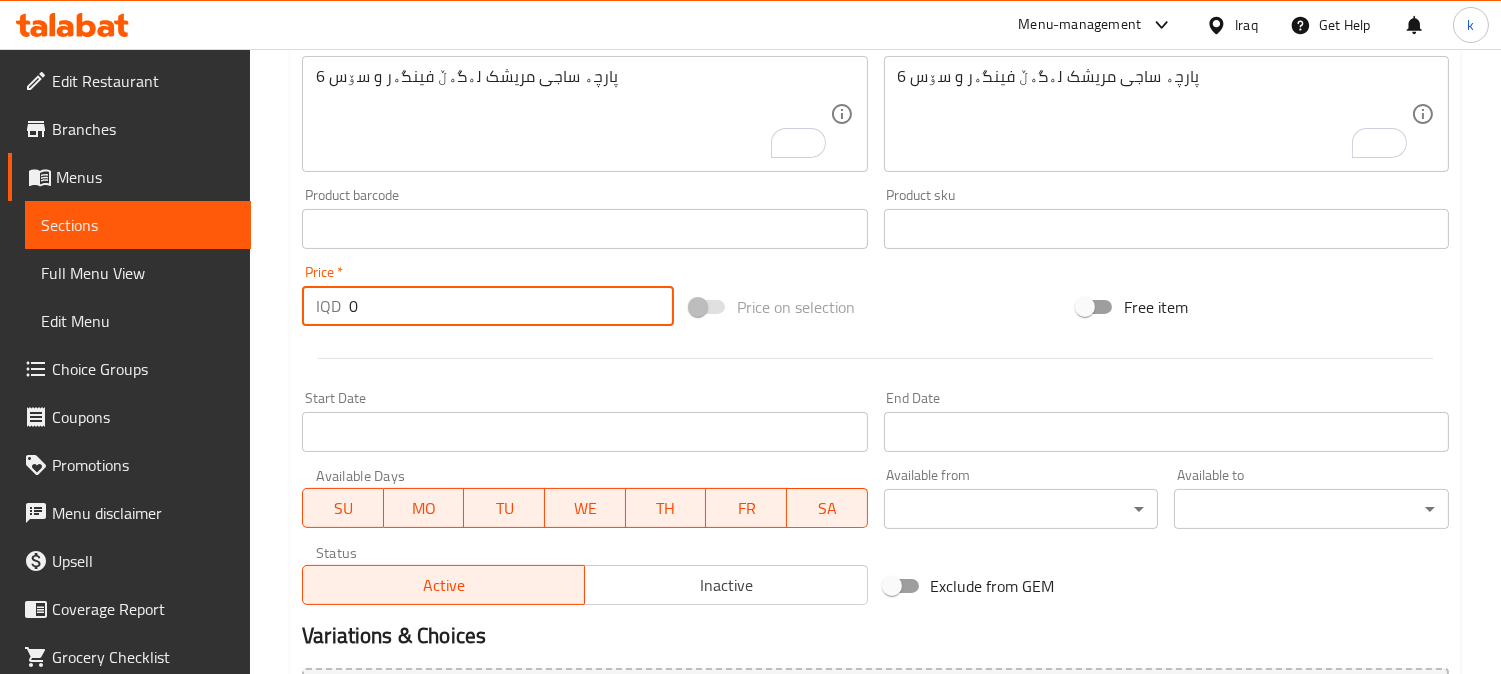 paste on "500" 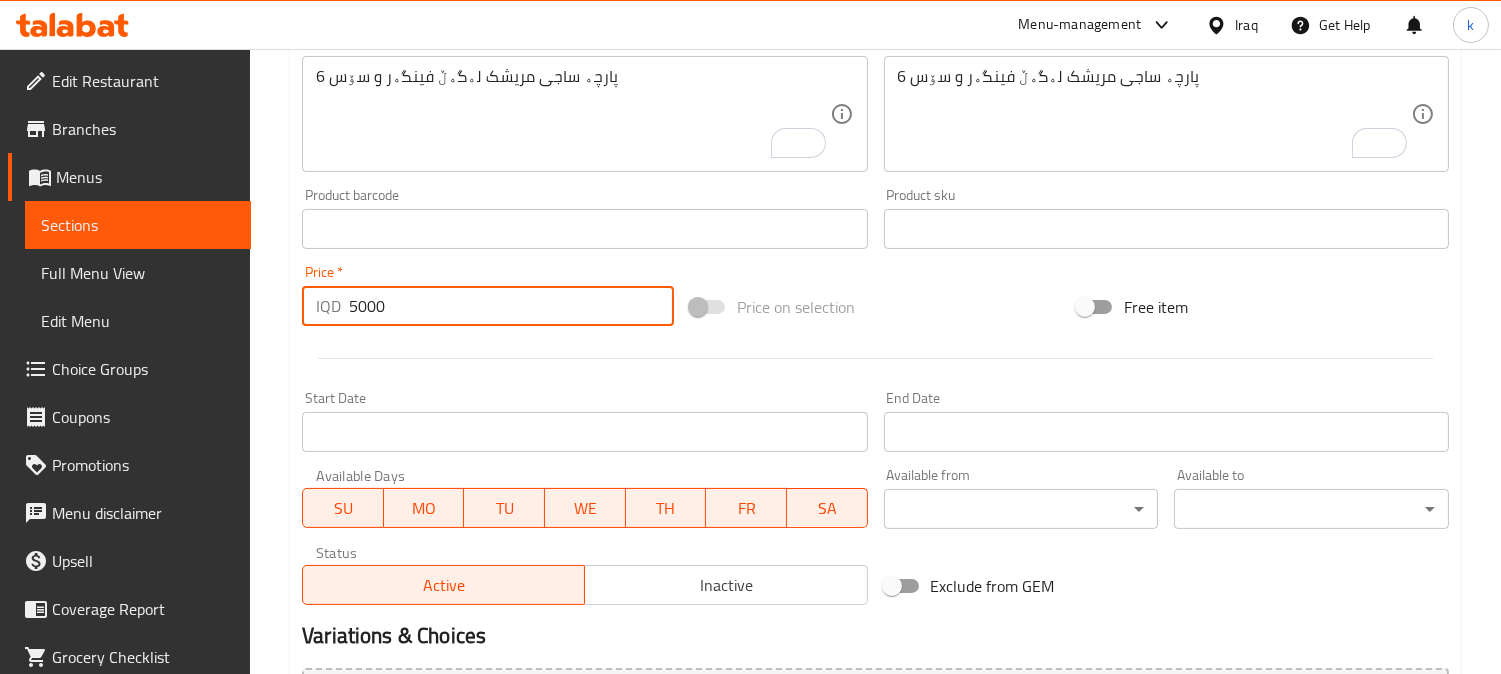 type on "5000" 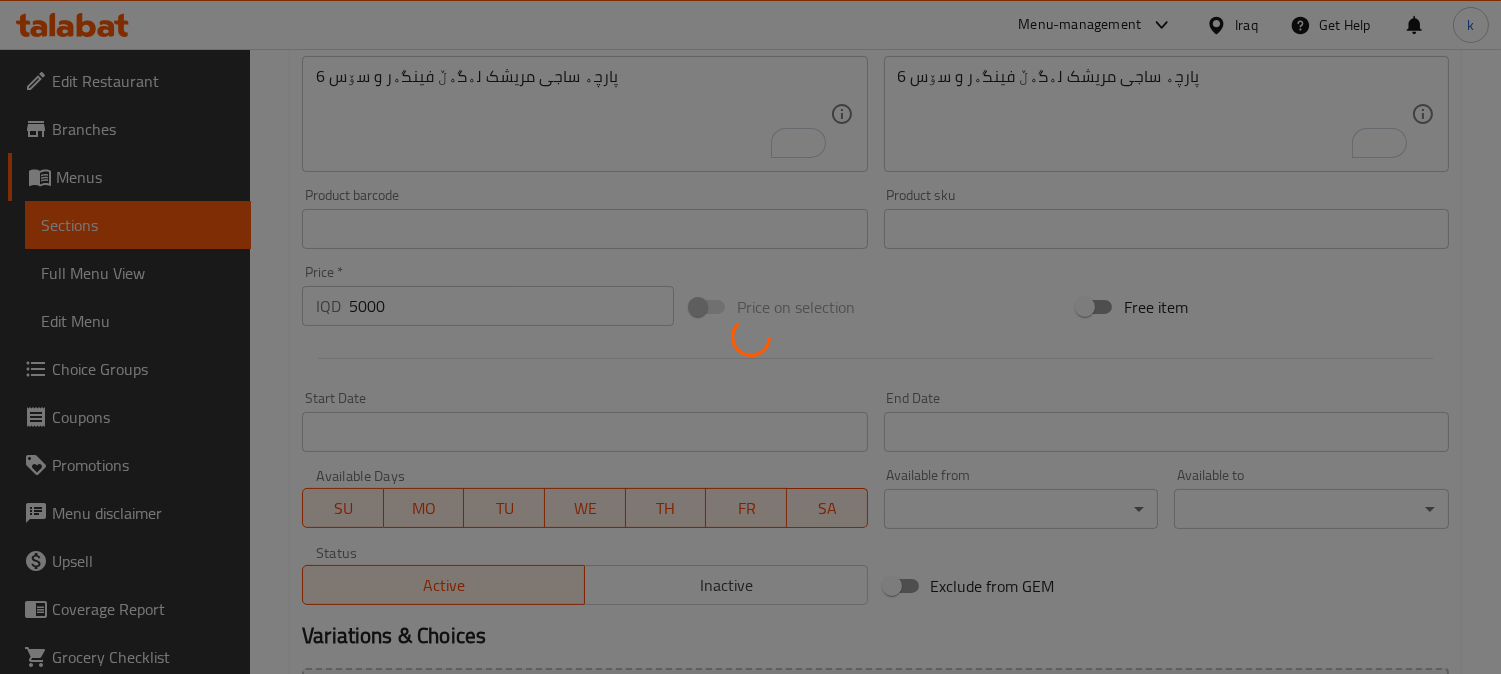 type 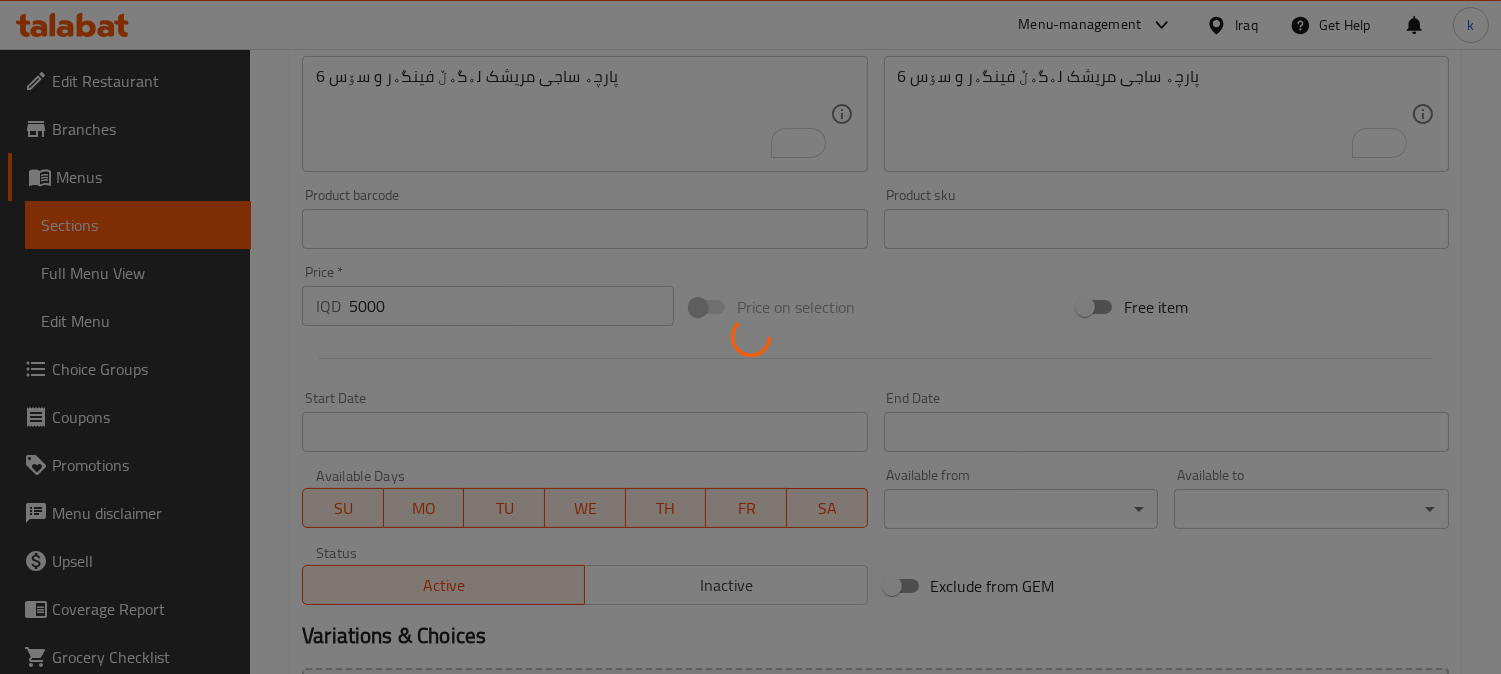 type 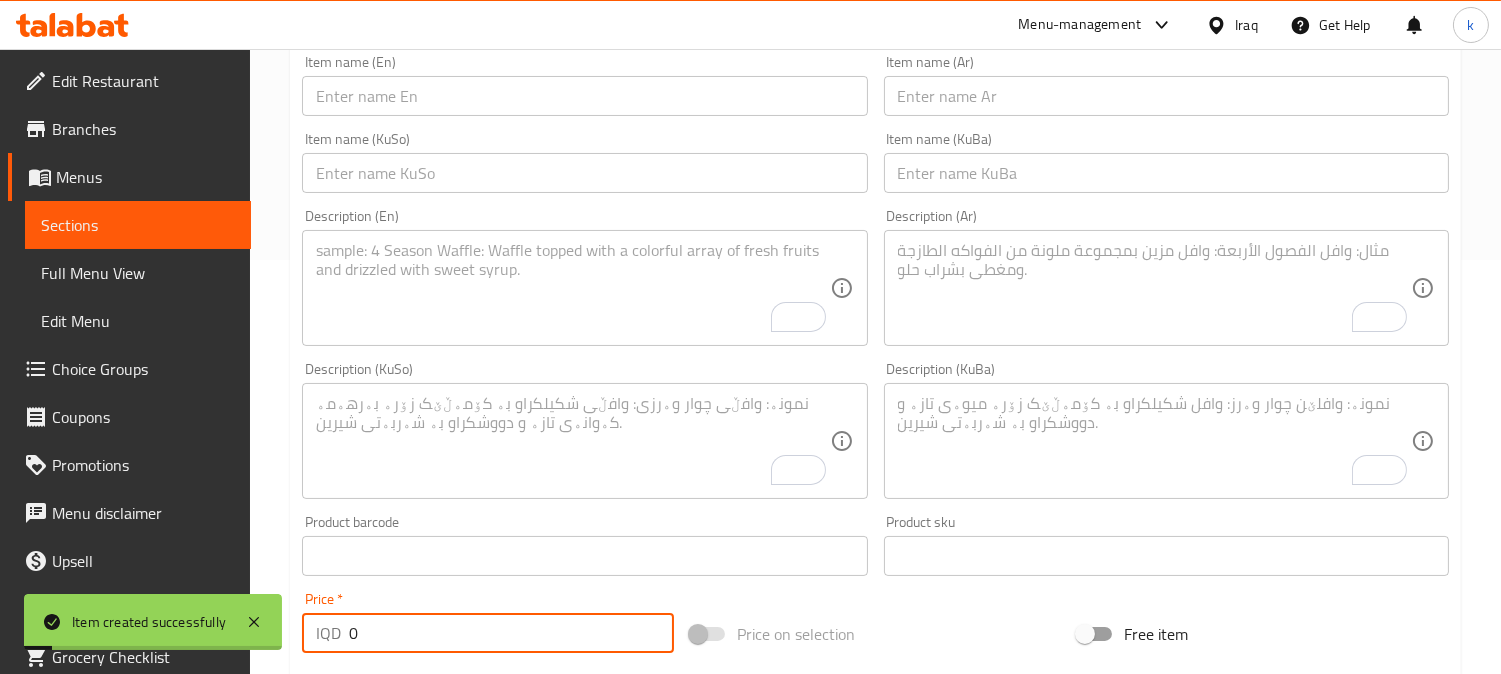 scroll, scrollTop: 185, scrollLeft: 0, axis: vertical 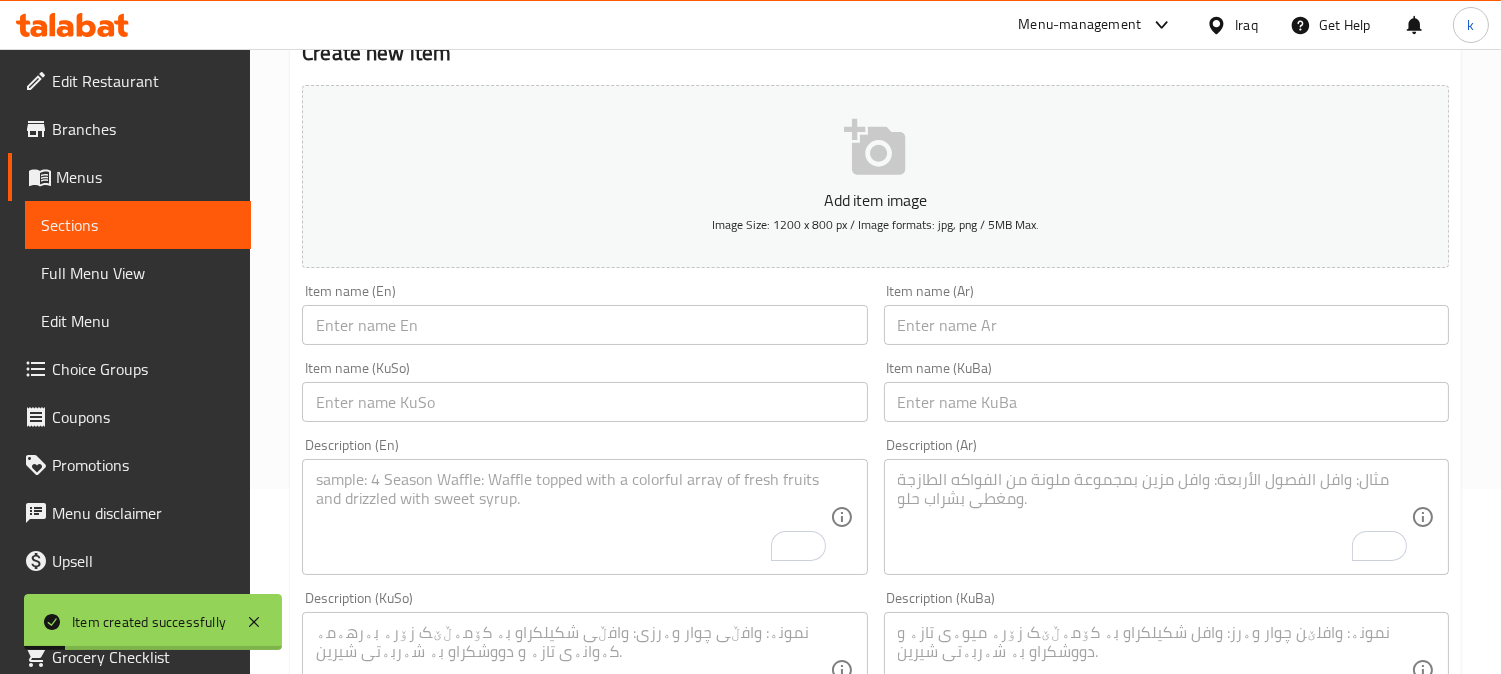 click at bounding box center (1166, 402) 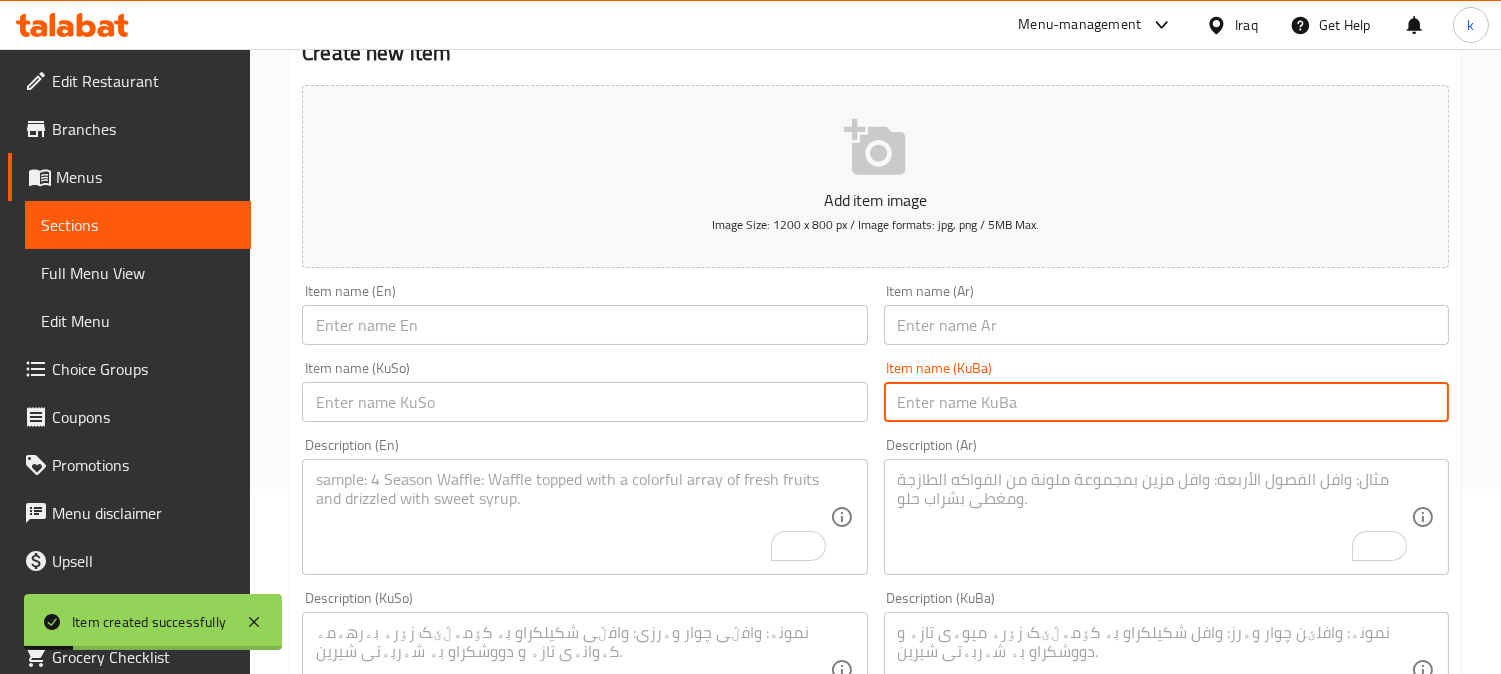 paste on "قاپێ جامبۆی شاورمەی مریشک" 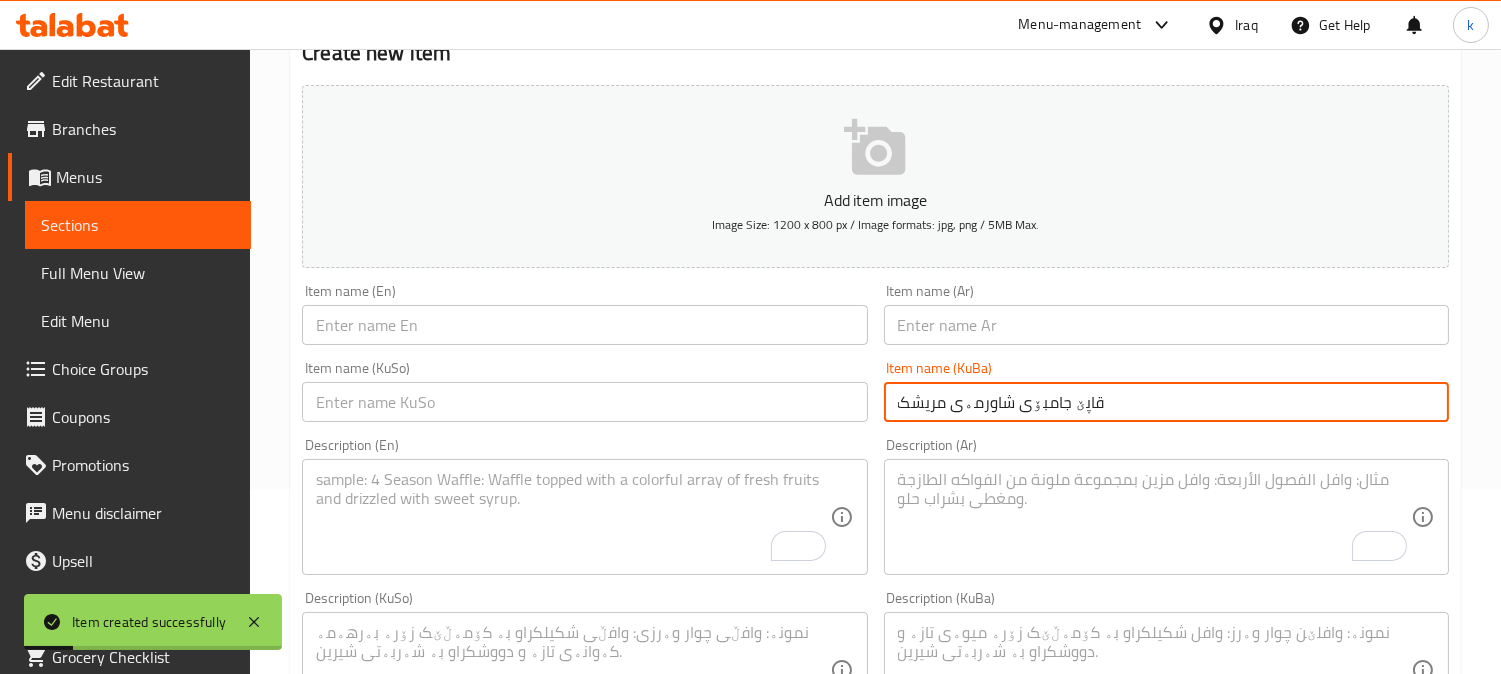type on "قاپێ جامبۆی شاورمەی مریشک" 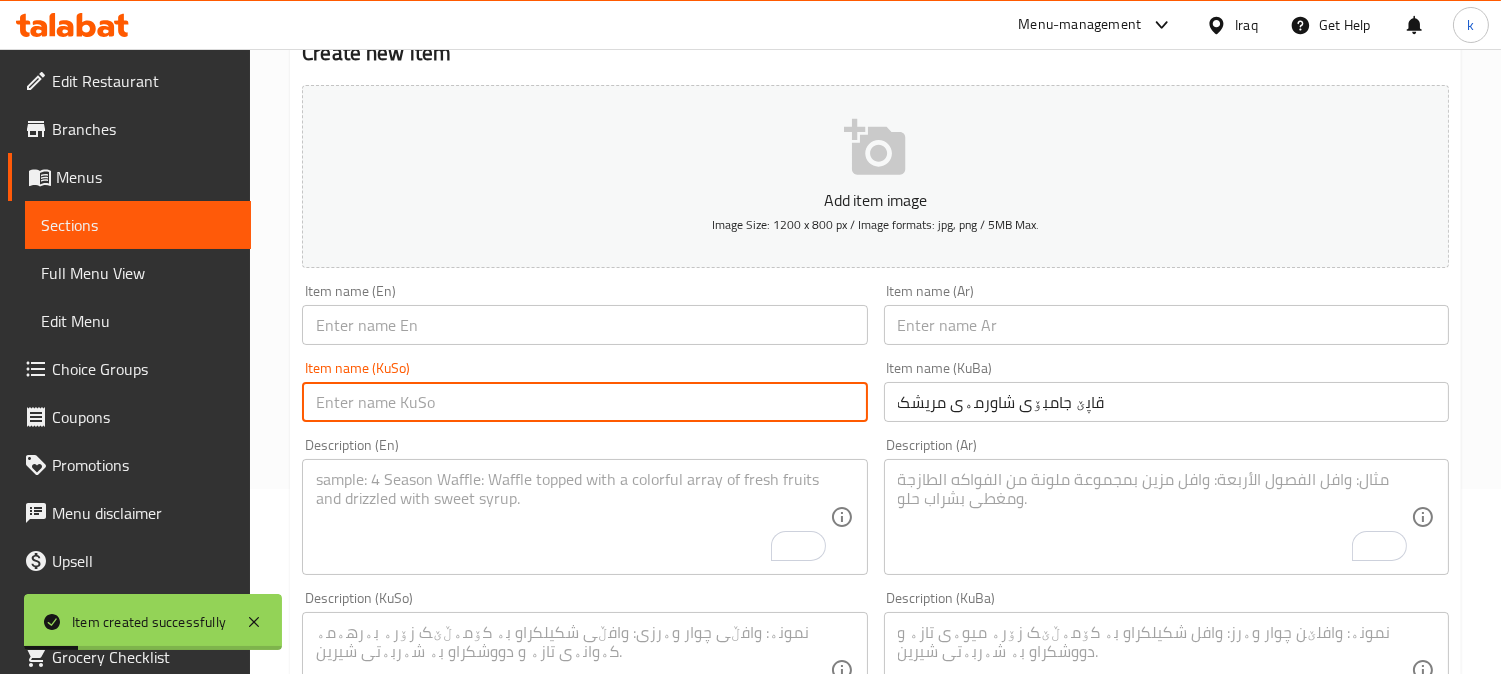 drag, startPoint x: 778, startPoint y: 415, endPoint x: 994, endPoint y: 337, distance: 229.65192 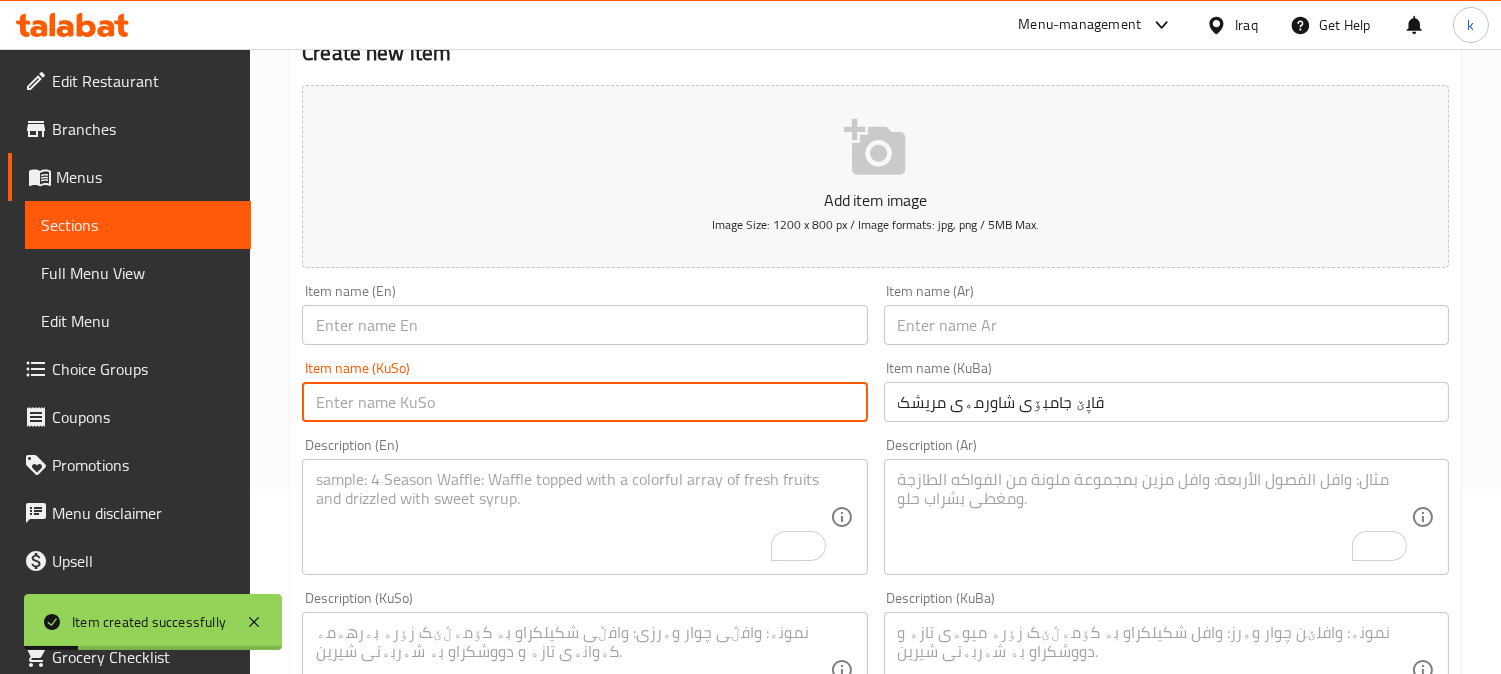 click at bounding box center (584, 402) 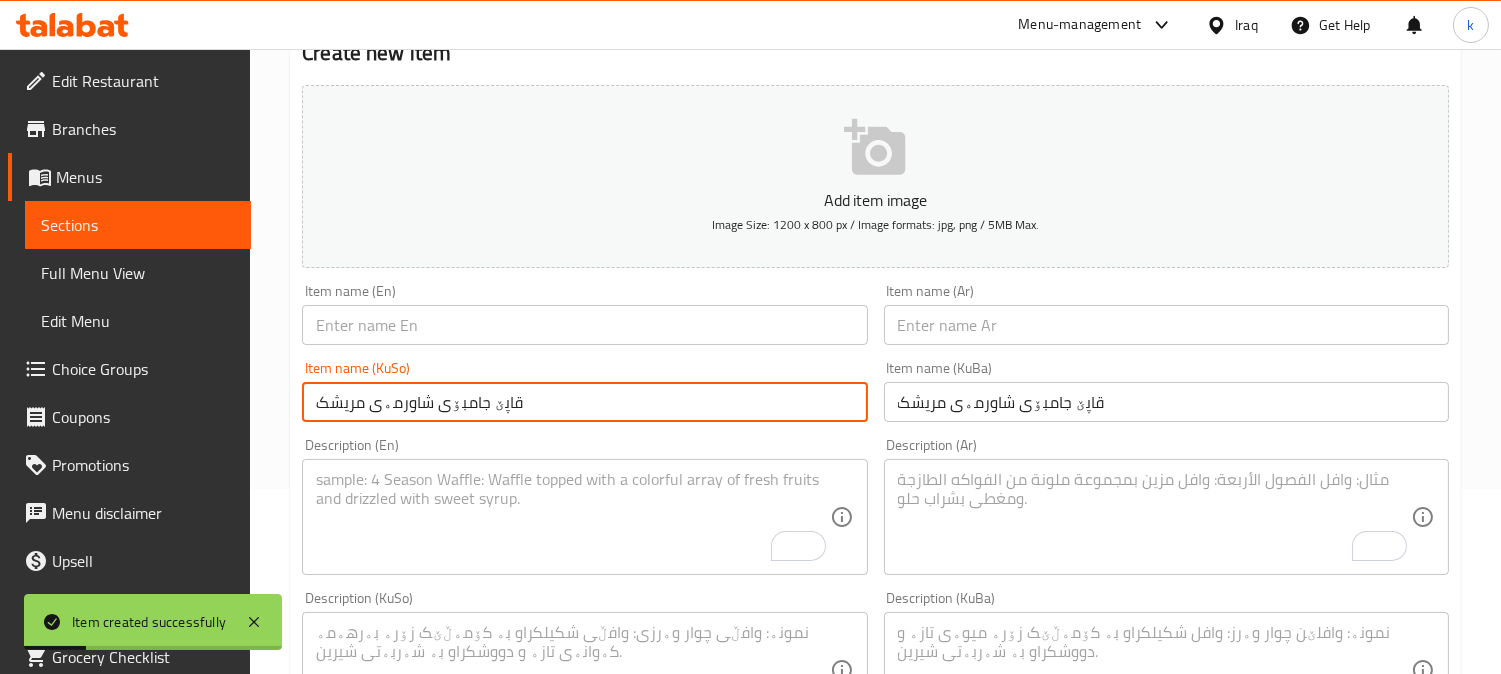type on "قاپێ جامبۆی شاورمەی مریشک" 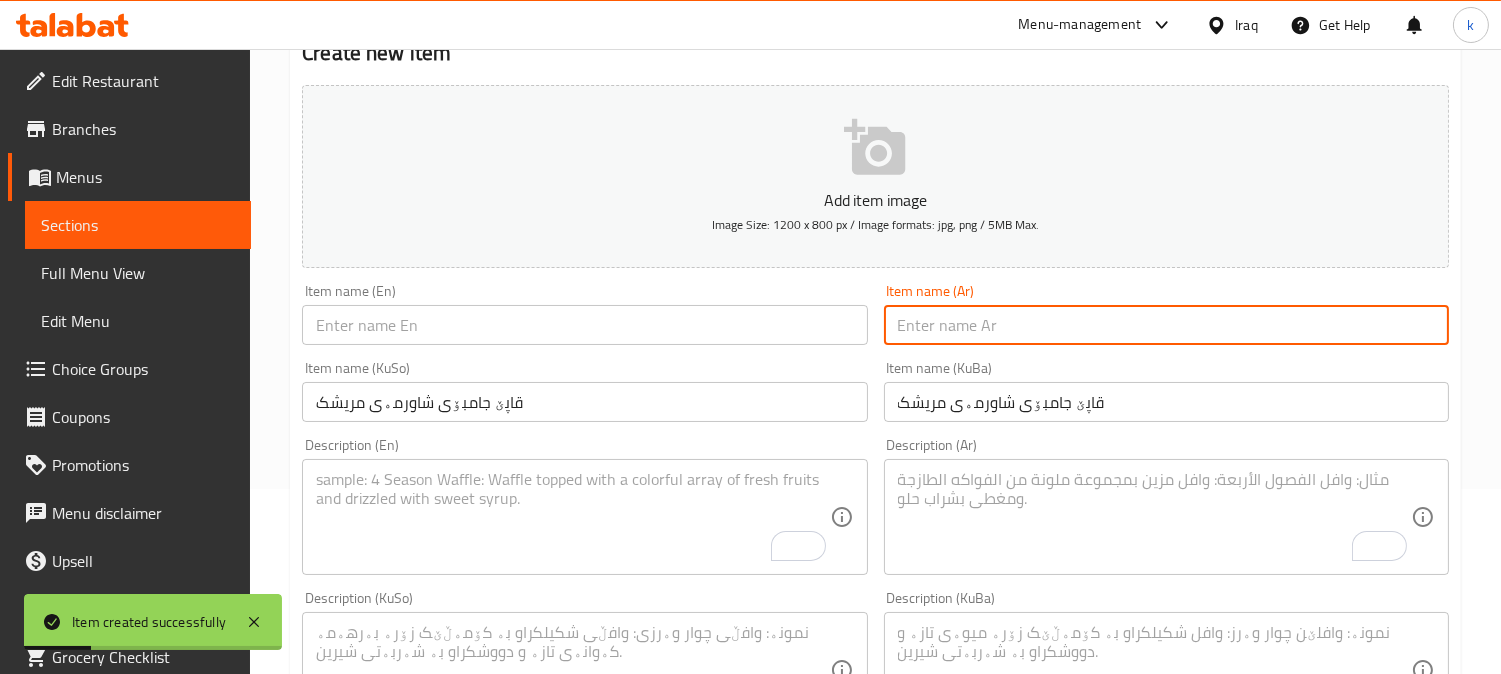 click at bounding box center (1166, 325) 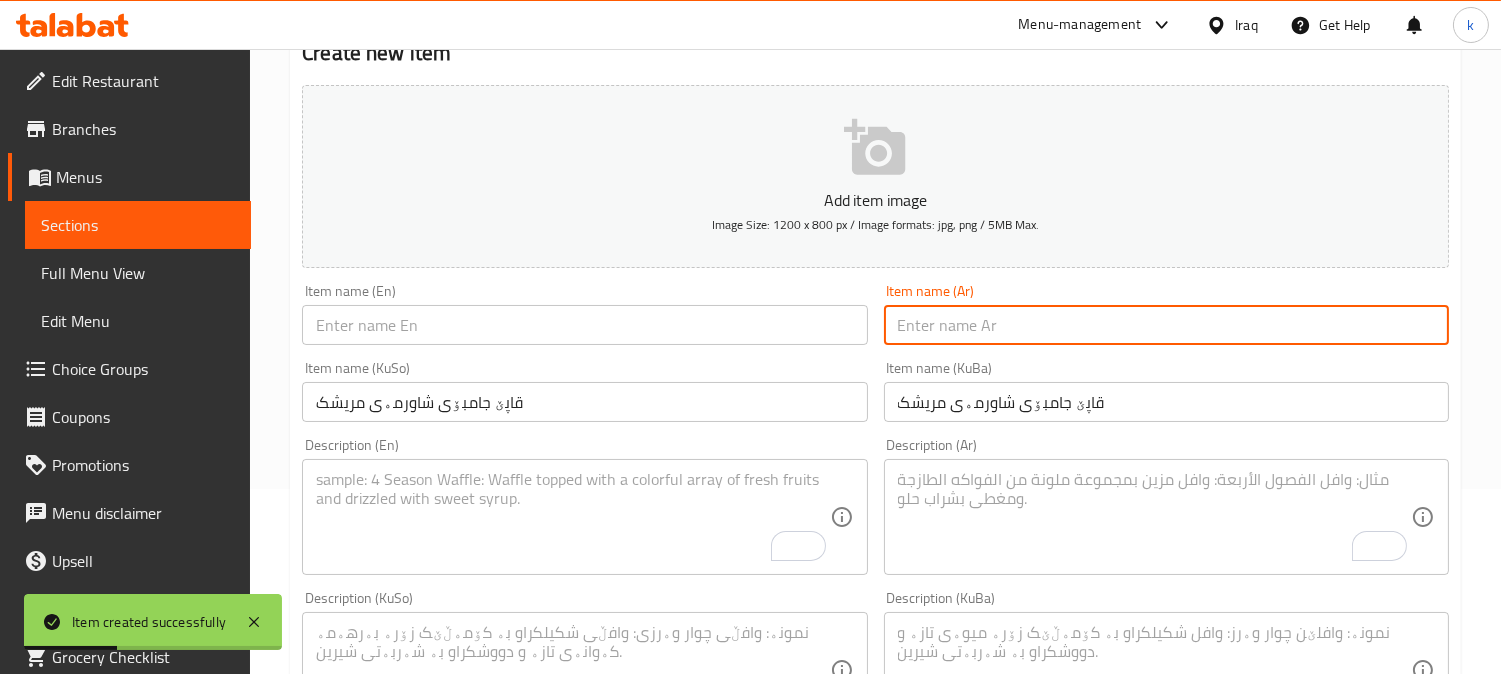 paste on "طبق جامبو شاورما دجاج" 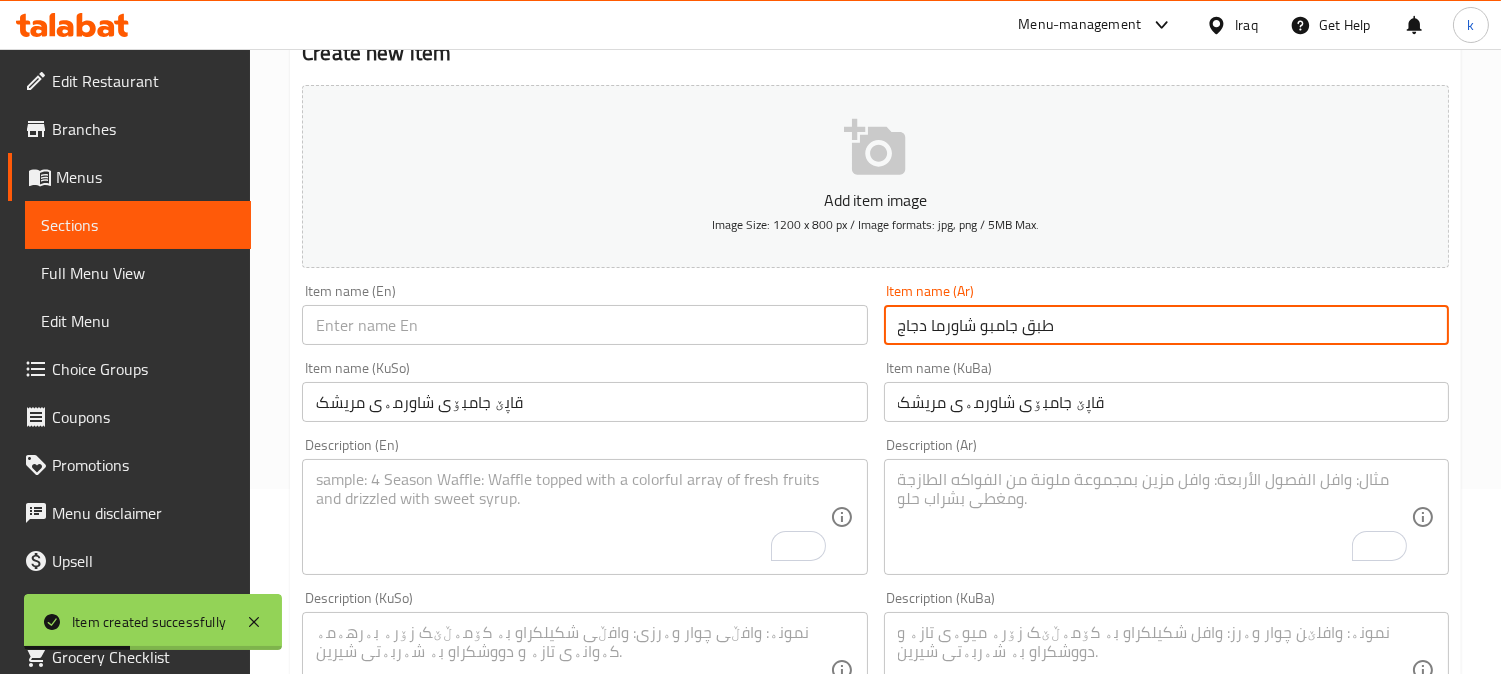 type on "طبق جامبو شاورما دجاج" 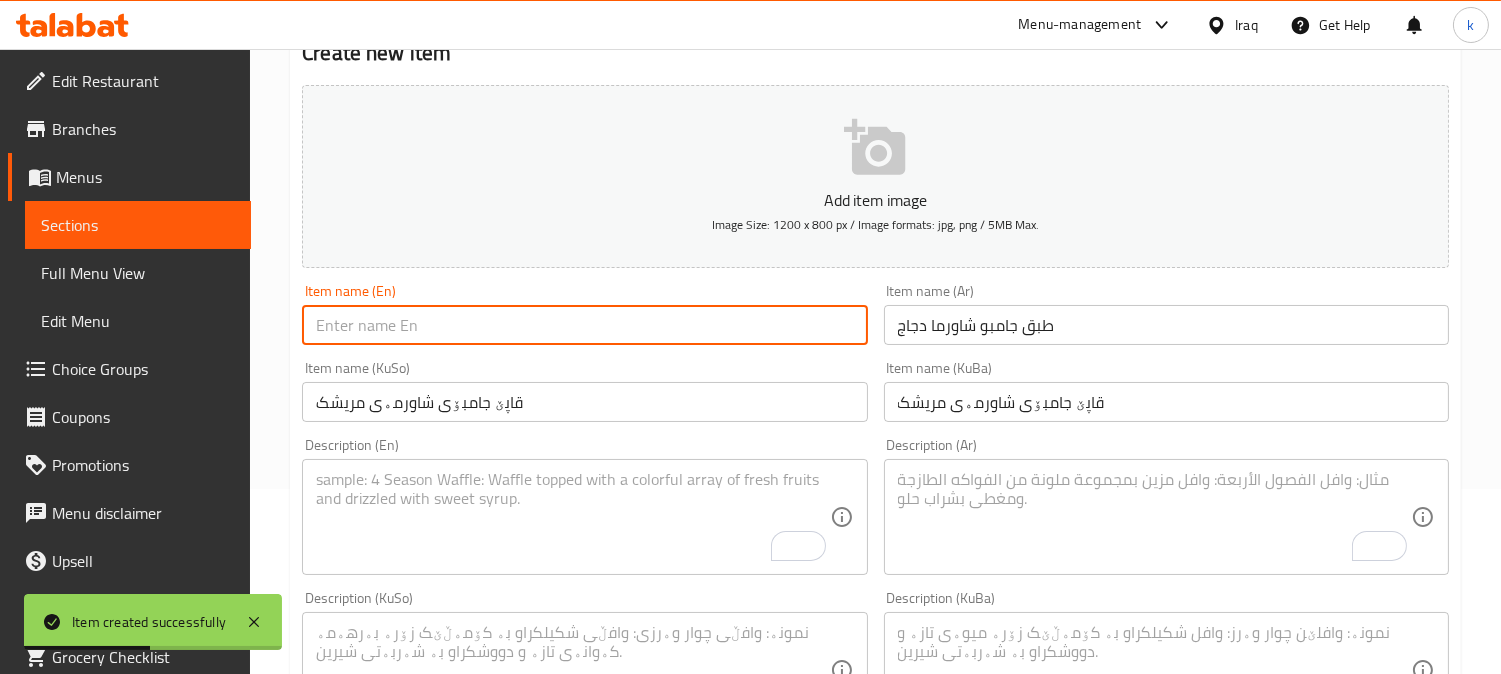 paste on "Jumbo Chicken Shawarma Dish" 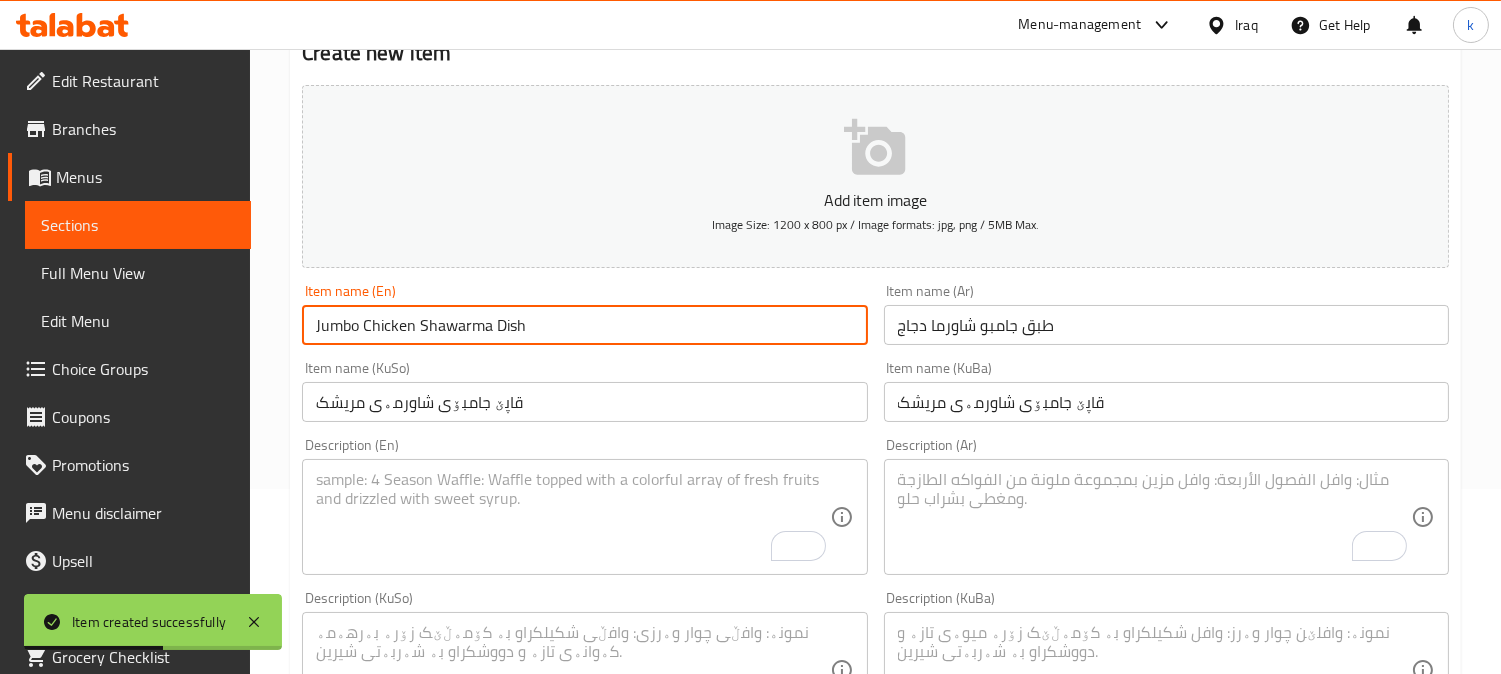 type on "Jumbo Chicken Shawarma Dish" 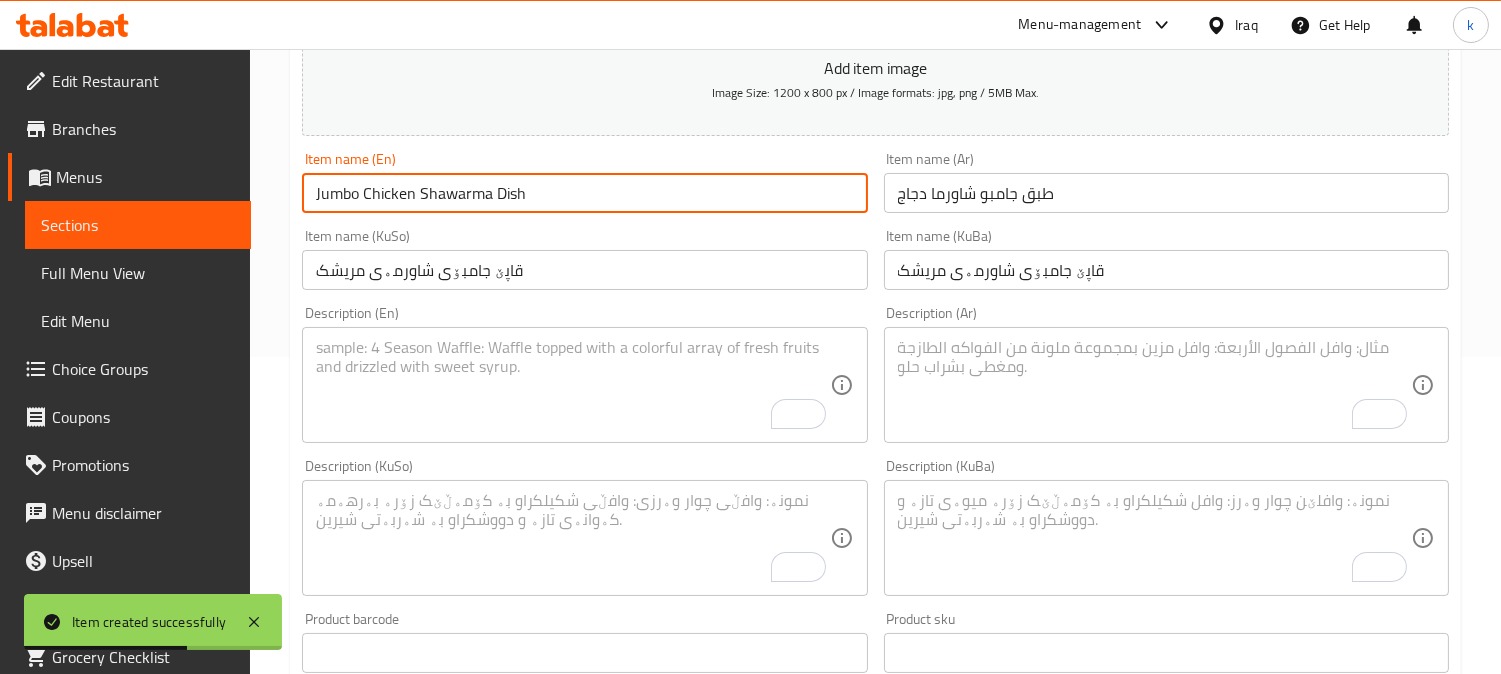 scroll, scrollTop: 370, scrollLeft: 0, axis: vertical 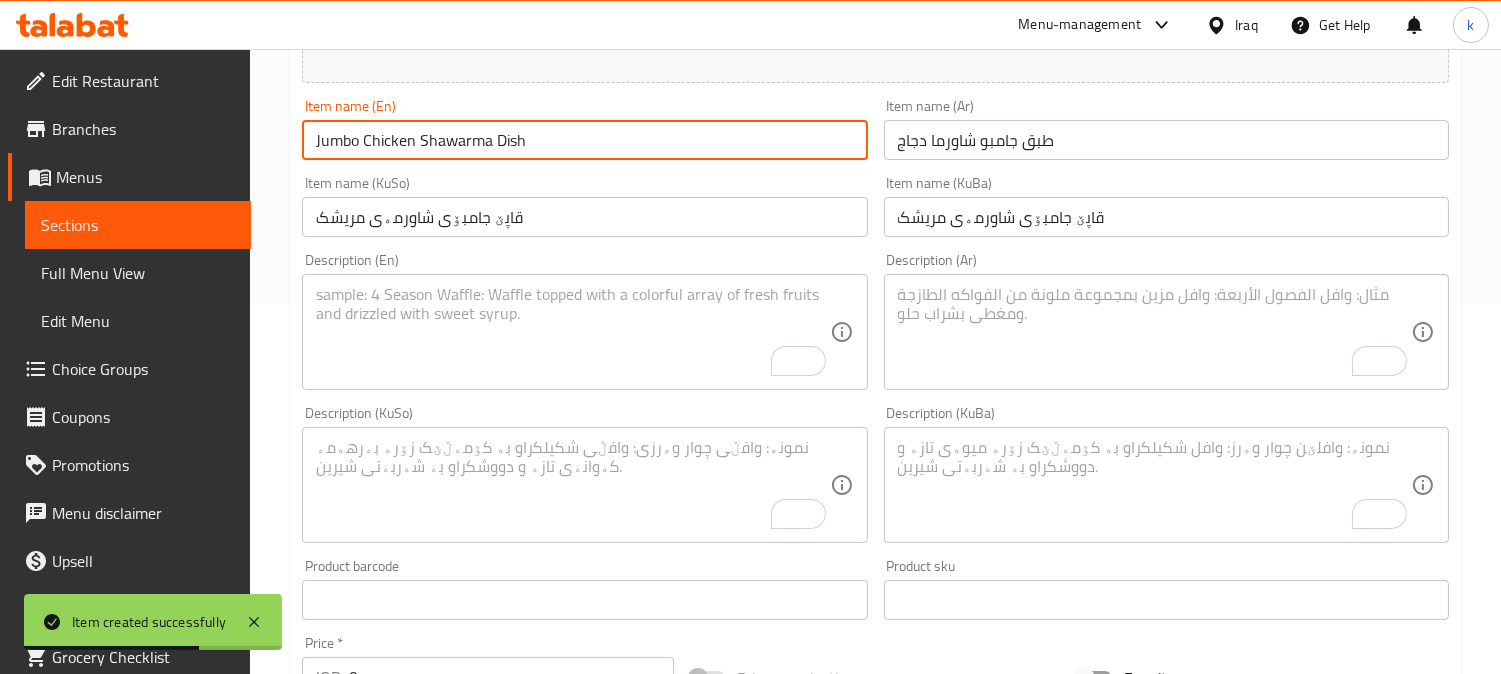 drag, startPoint x: 1063, startPoint y: 507, endPoint x: 655, endPoint y: 467, distance: 409.9561 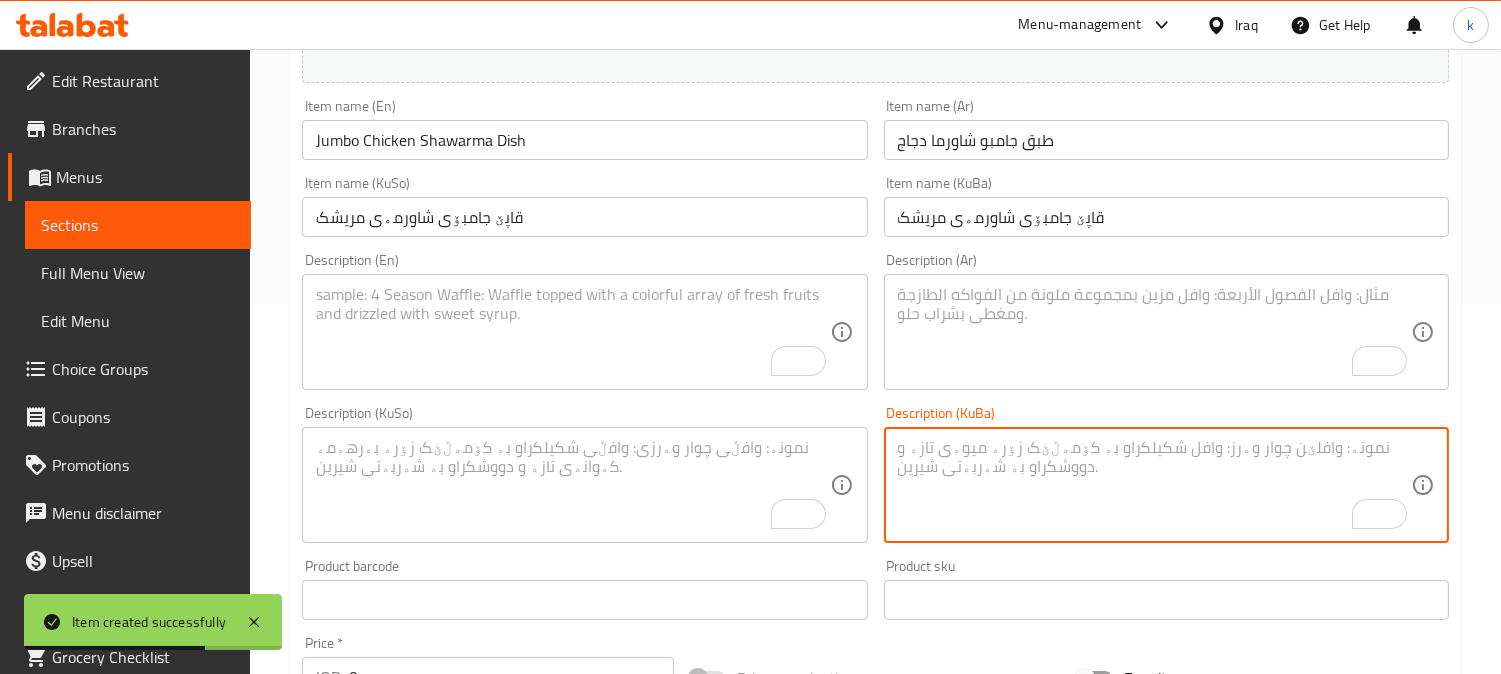 paste on "12 پارچە ساجی شاورمەی مریشک لەگەڵ فینگەر و سۆس" 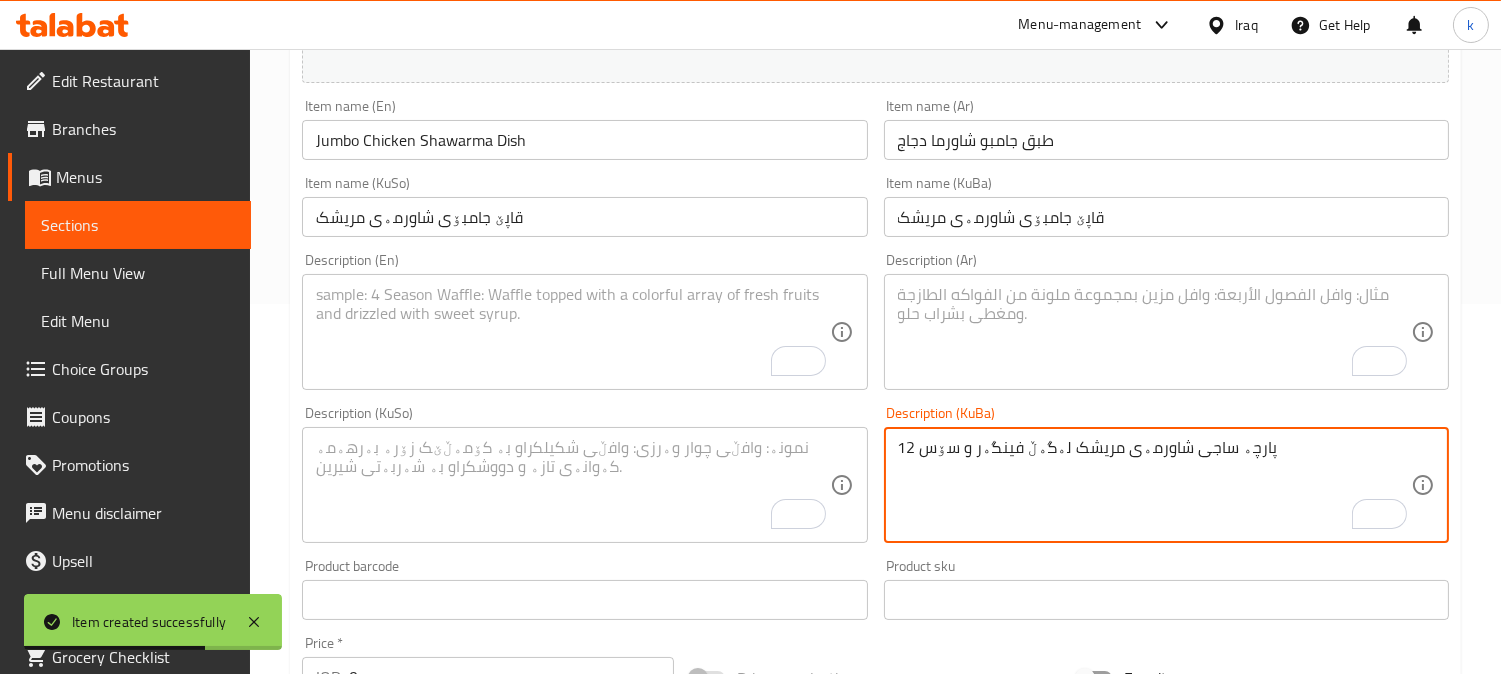 type on "12 پارچە ساجی شاورمەی مریشک لەگەڵ فینگەر و سۆس" 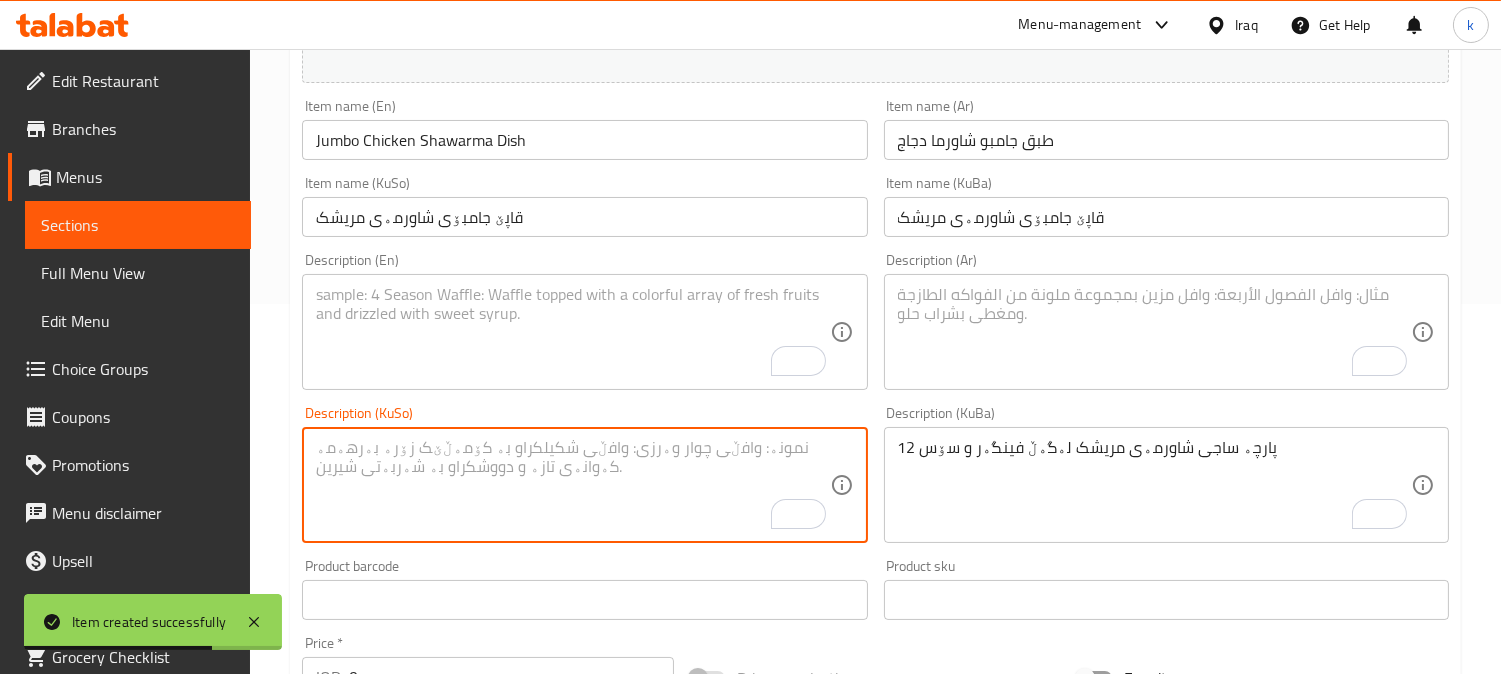 drag, startPoint x: 614, startPoint y: 467, endPoint x: 930, endPoint y: 373, distance: 329.6847 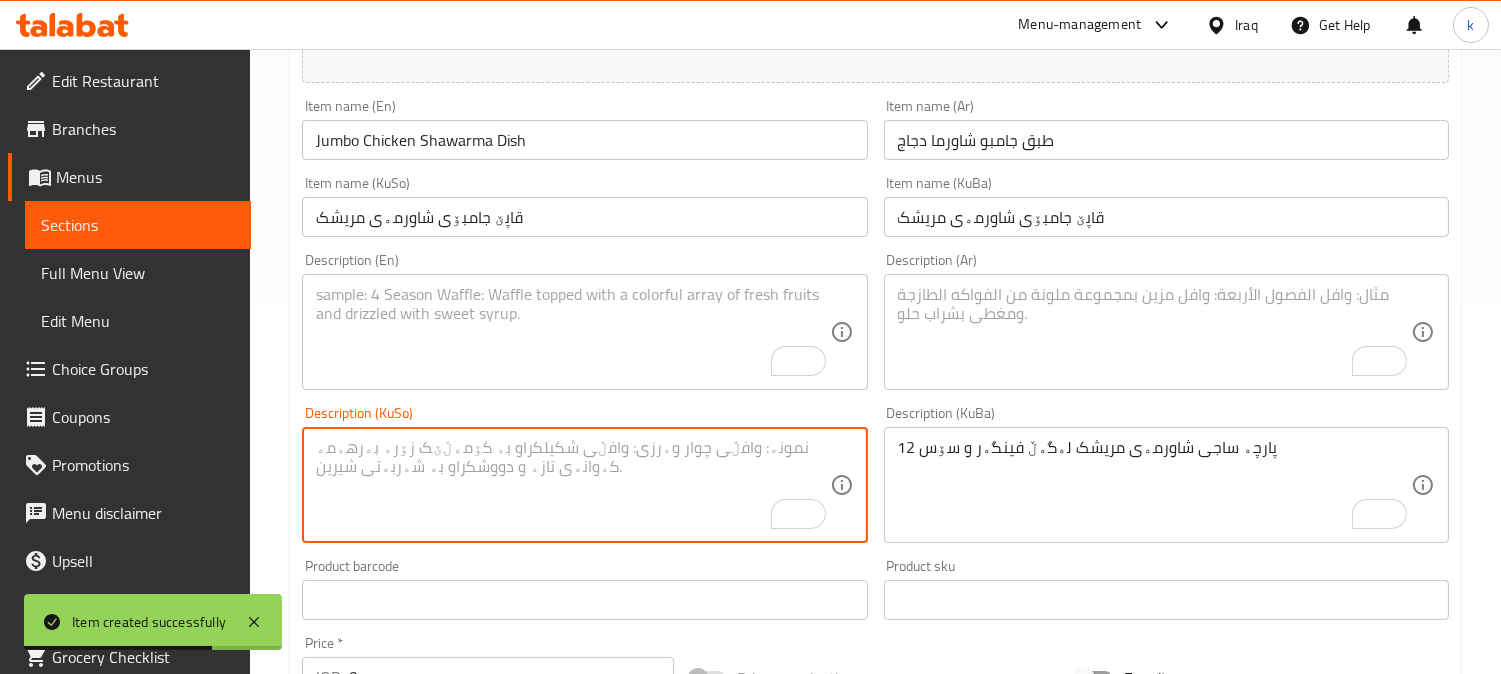 click at bounding box center (572, 485) 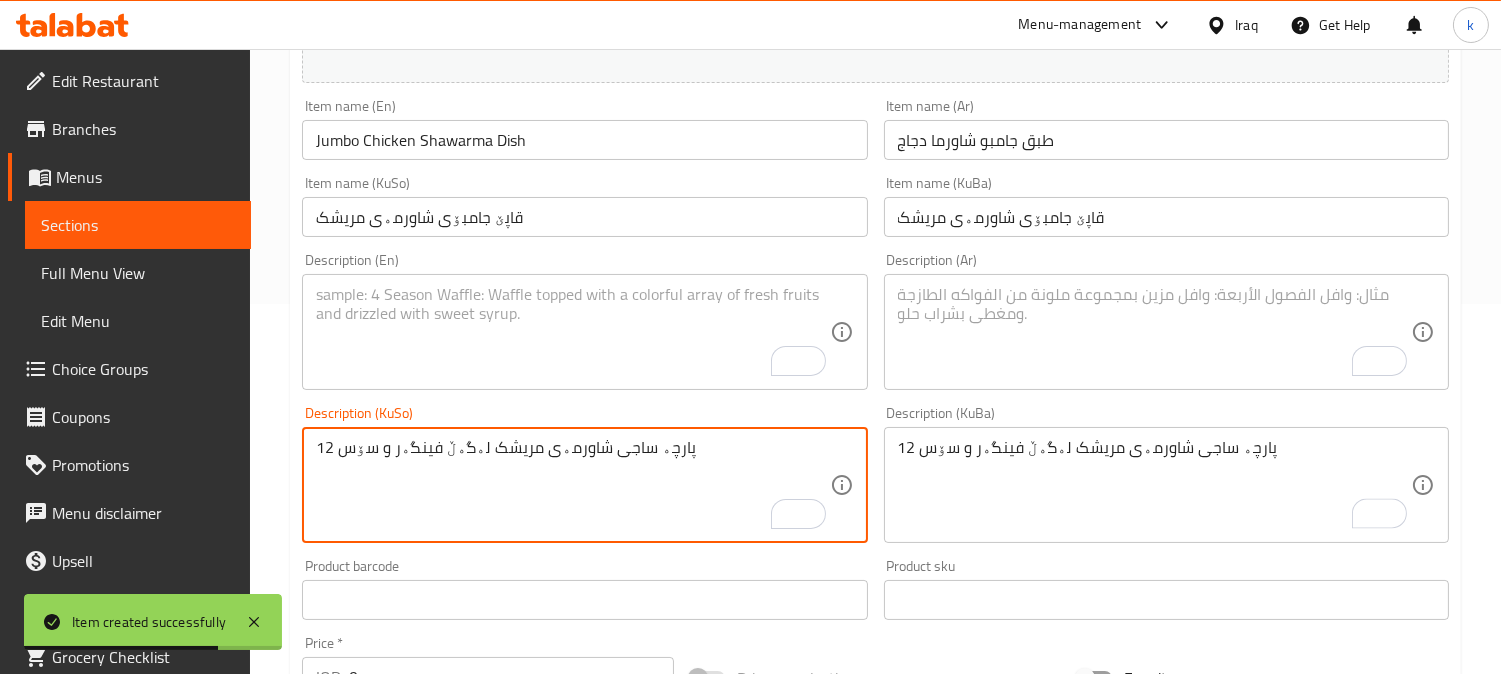 type on "12 پارچە ساجی شاورمەی مریشک لەگەڵ فینگەر و سۆس" 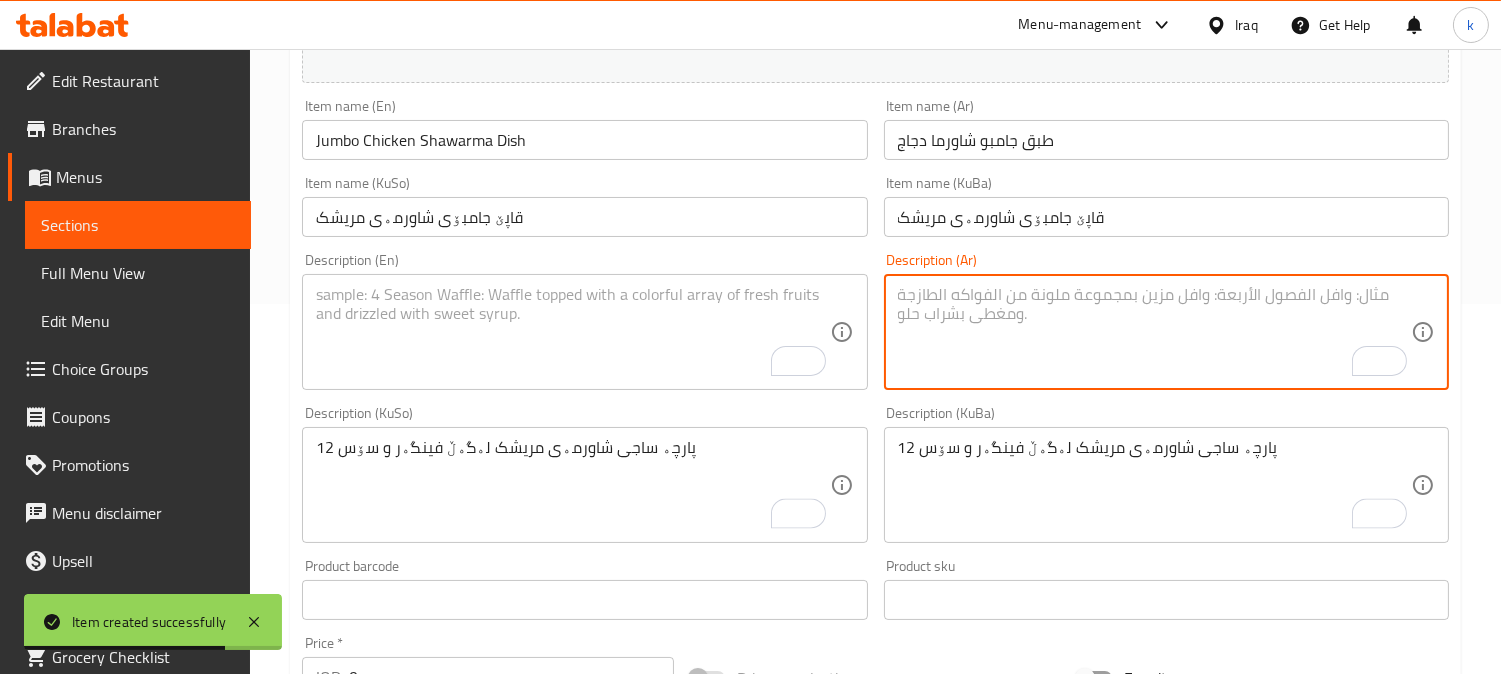click at bounding box center [1154, 332] 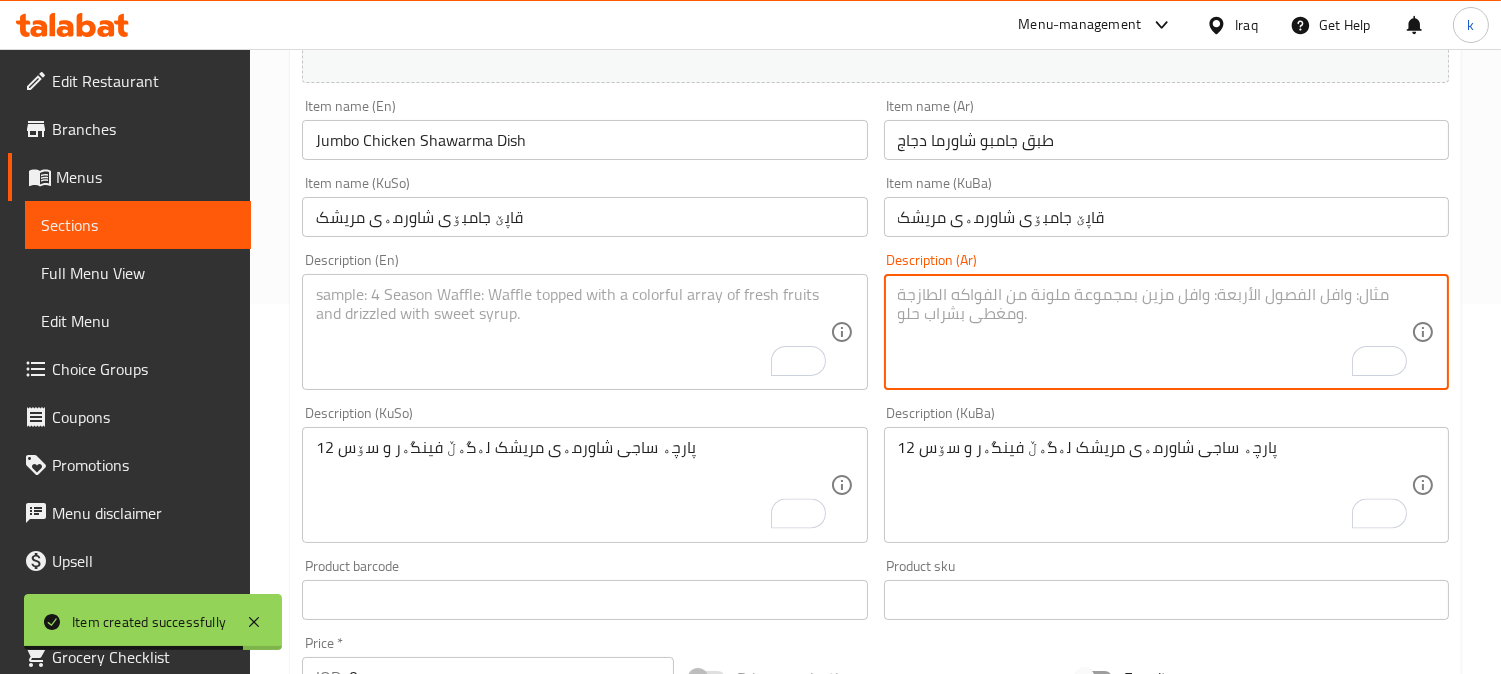 paste on "12 قطعة صاج شاورما دجاج مع بطاطا مقلية وصلصات" 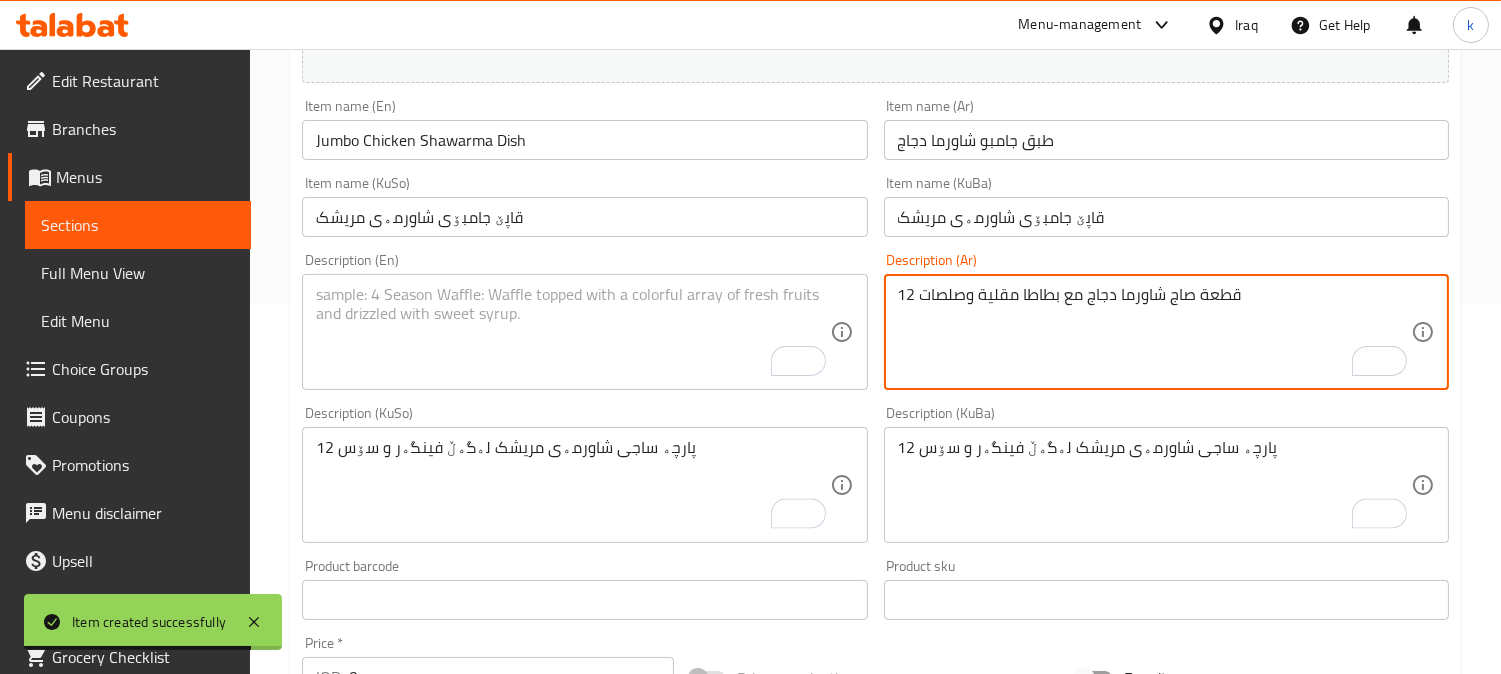 type on "12 قطعة صاج شاورما دجاج مع بطاطا مقلية وصلصات" 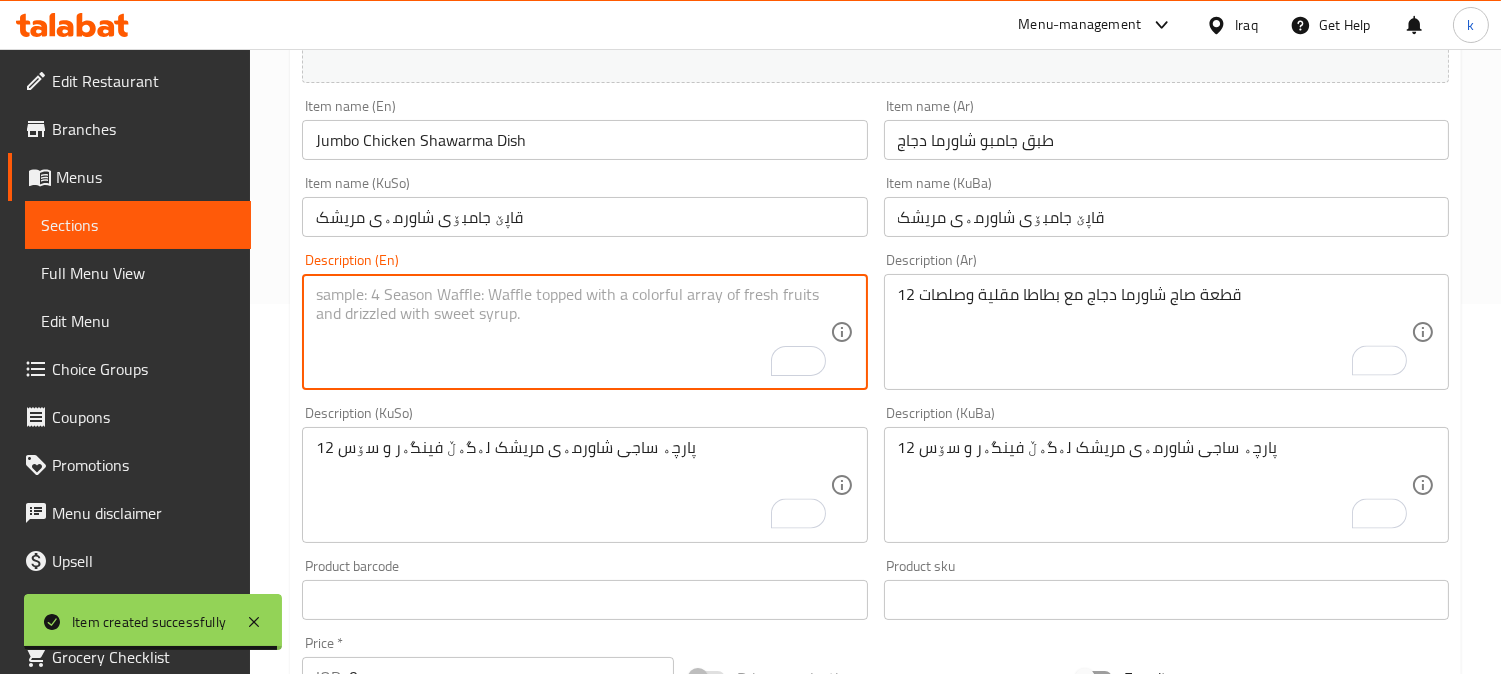 paste on "12 Pieces chicken shawarma saj with French fries and sauces" 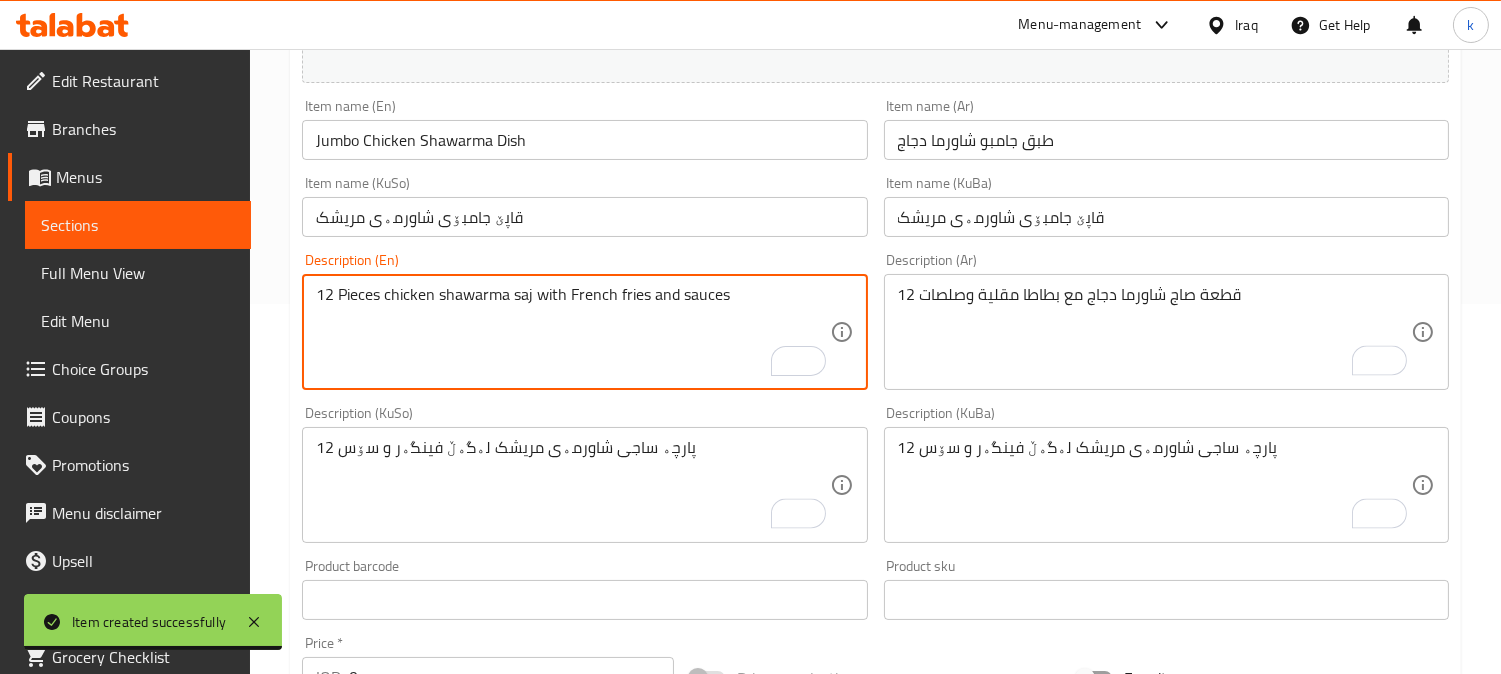 type on "12 Pieces chicken shawarma saj with French fries and sauces" 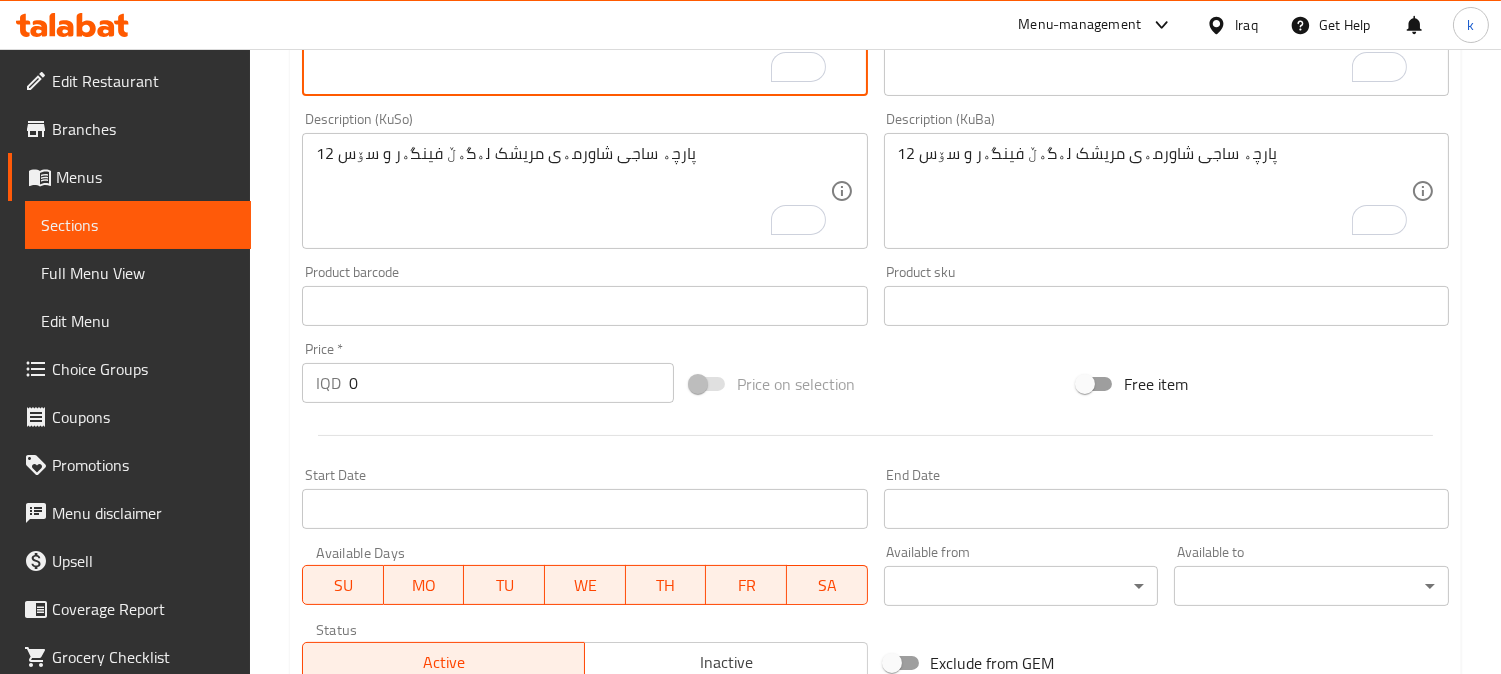 scroll, scrollTop: 741, scrollLeft: 0, axis: vertical 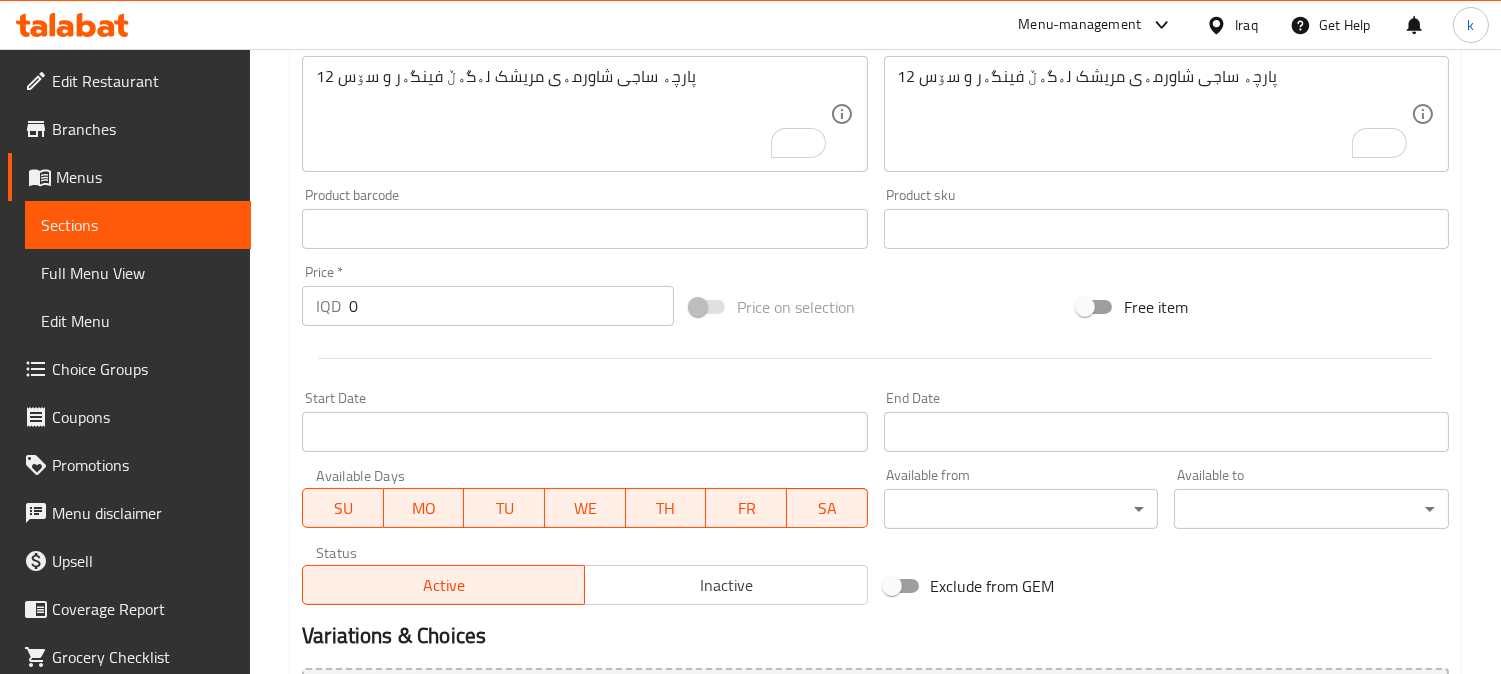 click on "Edit Restaurant   Branches   Menus   Sections   Full Menu View   Edit Menu   Choice Groups   Coupons   Promotions   Menu disclaimer   Upsell   Coverage Report   Grocery Checklist  Version:    1.0.0  Get support on:    Support.OpsPlatform Home / Restaurants management / Menus / Sections / item / create Shawerma  section Create new item Add item image Image Size: 1200 x 800 px / Image formats: jpg, png / 5MB Max. Item name (En) Jumbo Chicken Shawarma Dish Item name (En) Item name (Ar) طبق جامبو شاورما دجاج Item name (Ar) Item name (KuSo) قاپێ جامبۆی شاورمەی مریشک Item name (KuSo) Item name (KuBa) قاپێ جامبۆی شاورمەی مریشک Item name (KuBa) Description (En) 12 Pieces chicken shawarma saj with French fries and sauces
Description (En) Description (Ar) 12 قطعة صاج شاورما دجاج مع بطاطا مقلية وصلصات
Description (Ar) Description (KuSo) 12 پارچە ساجی شاورمەی مریشک لەگەڵ فینگەر و سۆس
*" at bounding box center (750, 105) 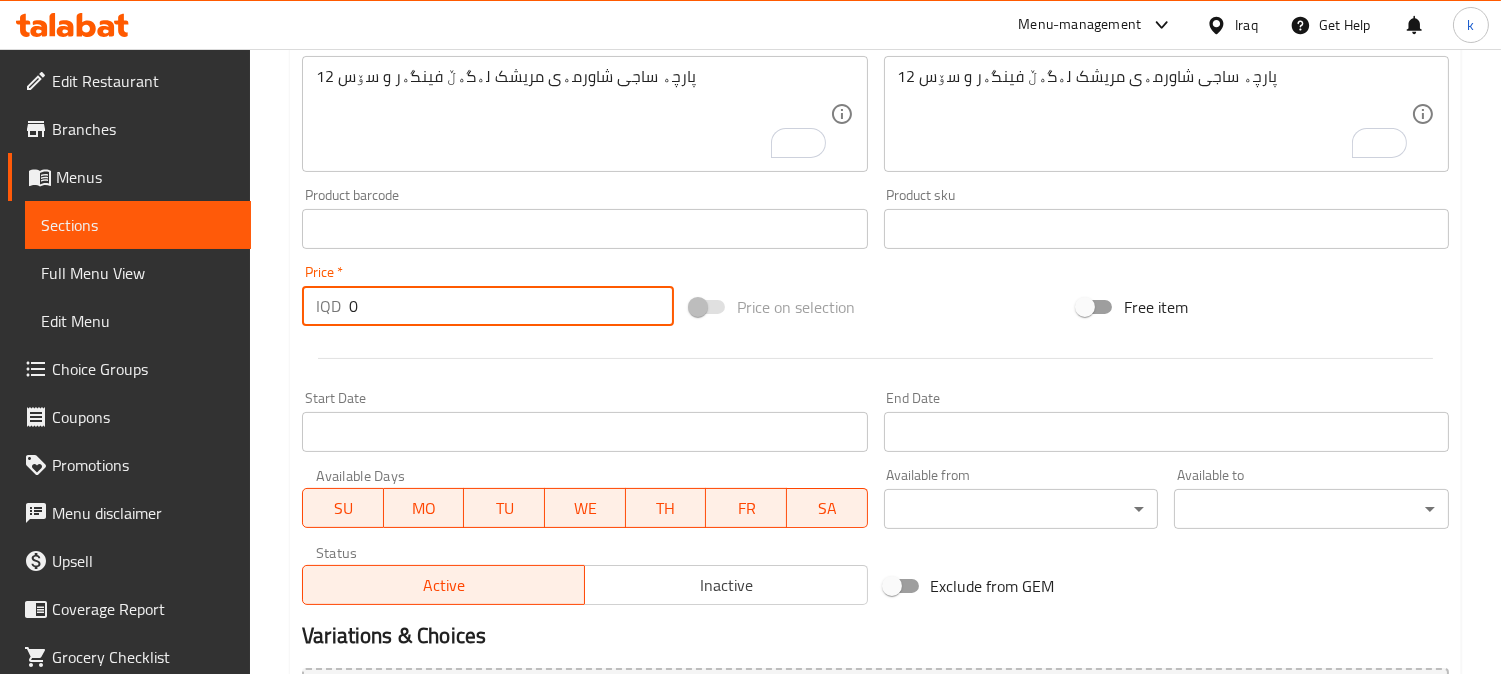 paste on "800" 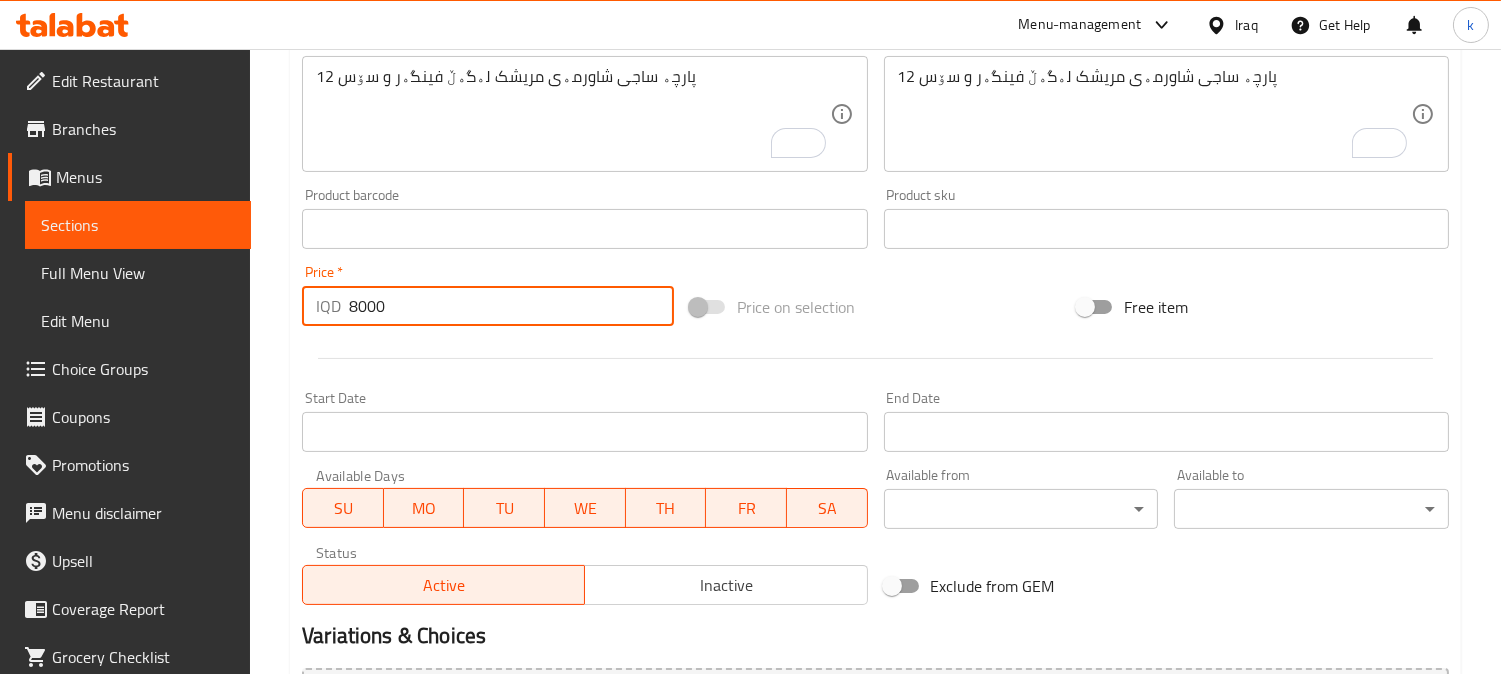 type on "8000" 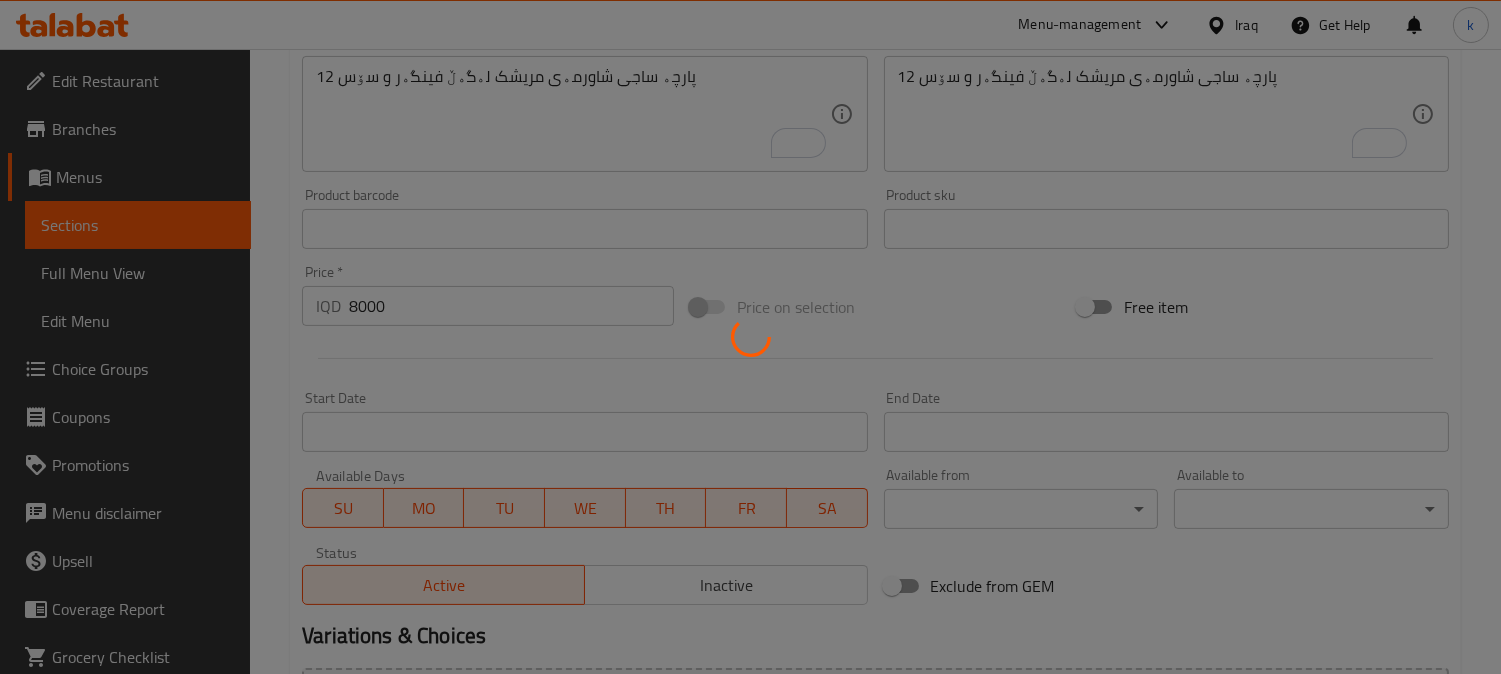 type 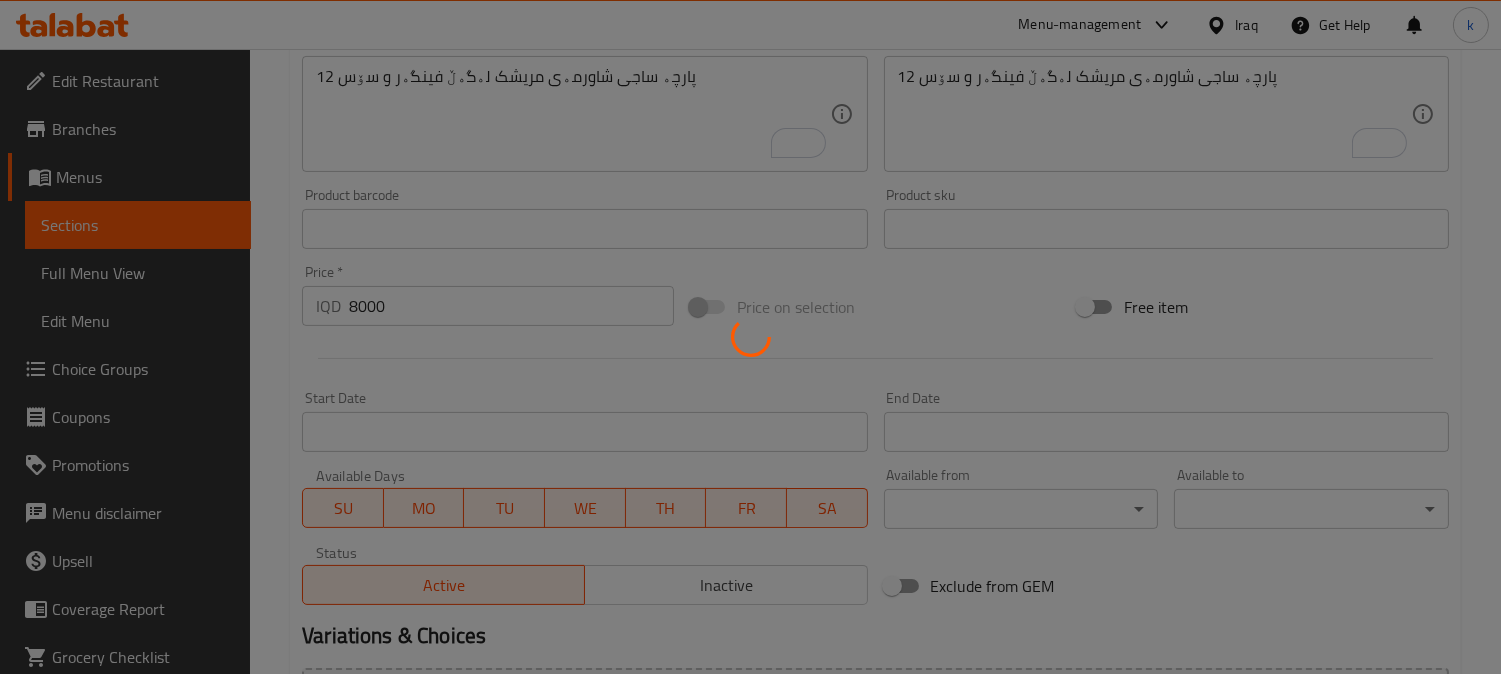 type 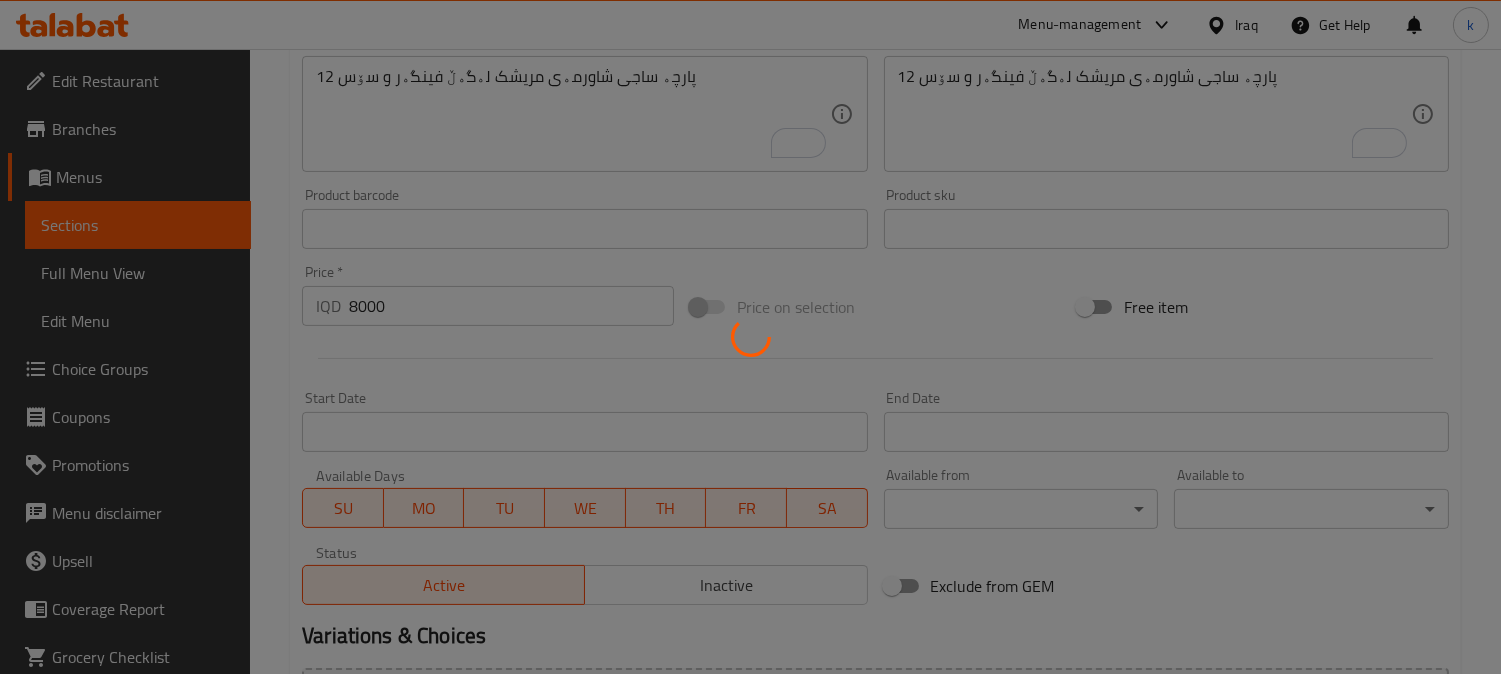 type 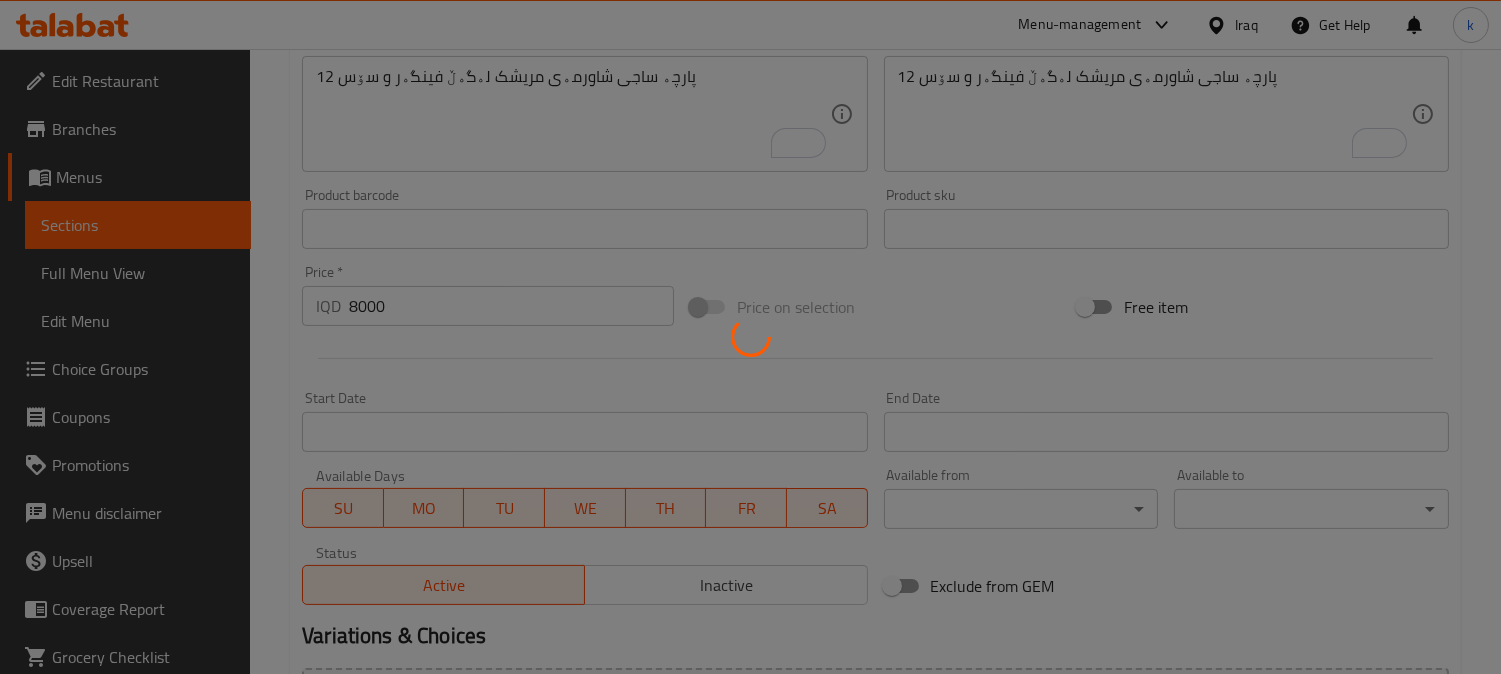 type 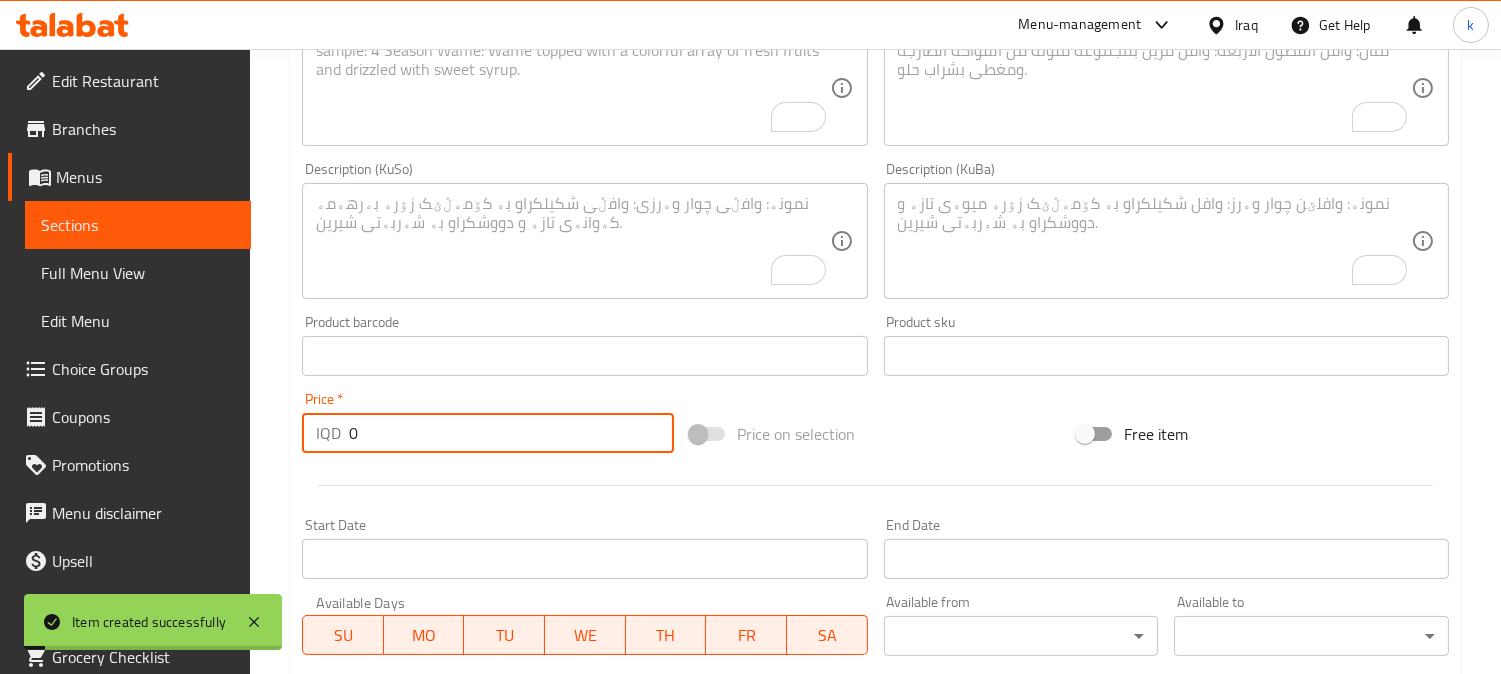 scroll, scrollTop: 0, scrollLeft: 0, axis: both 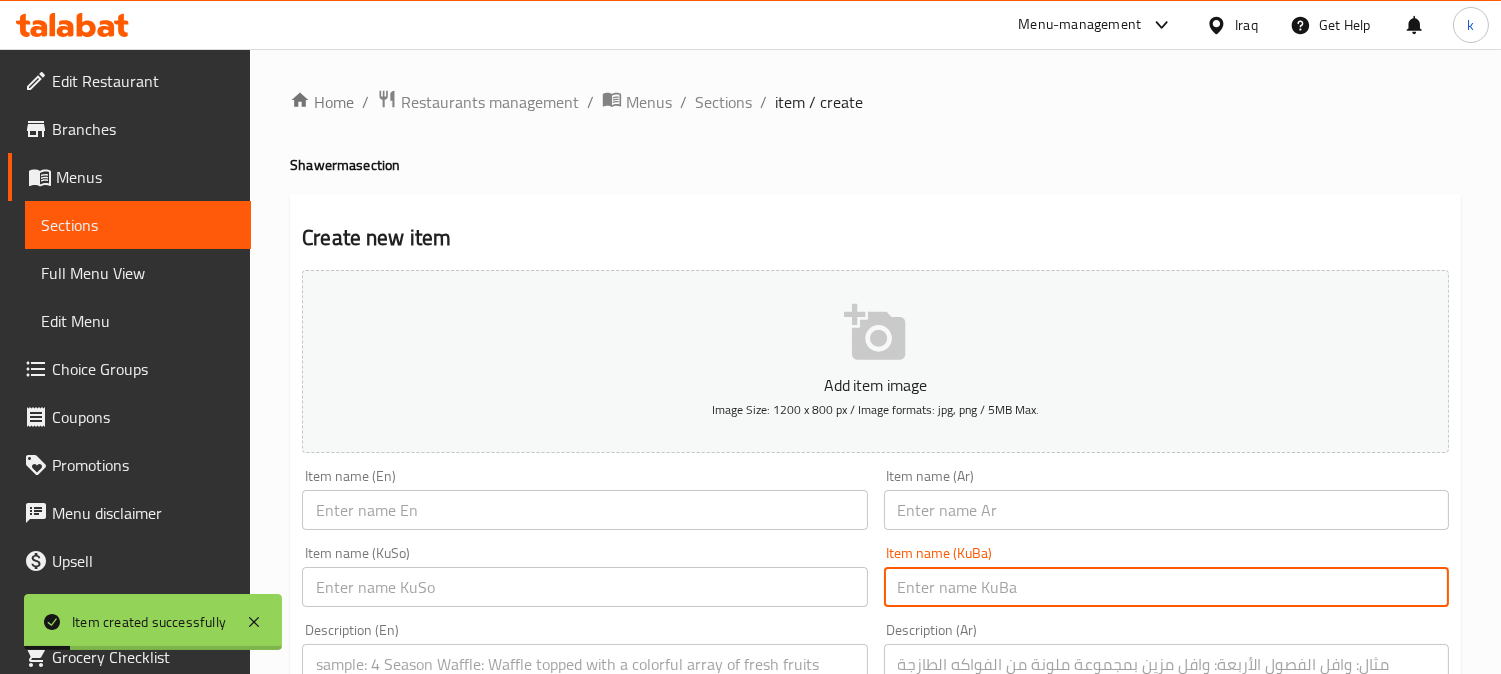 click at bounding box center [1166, 587] 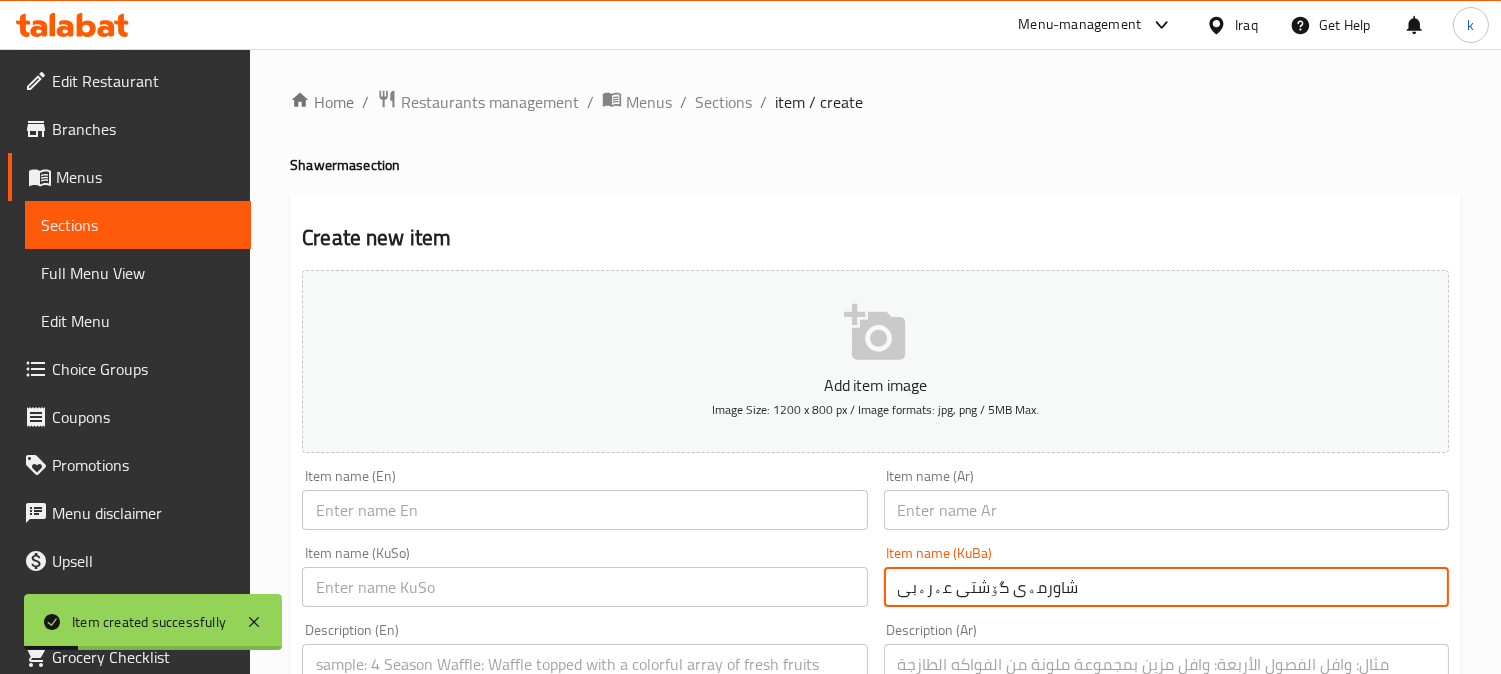 type on "شاورمەی گۆشتی عەرەبی" 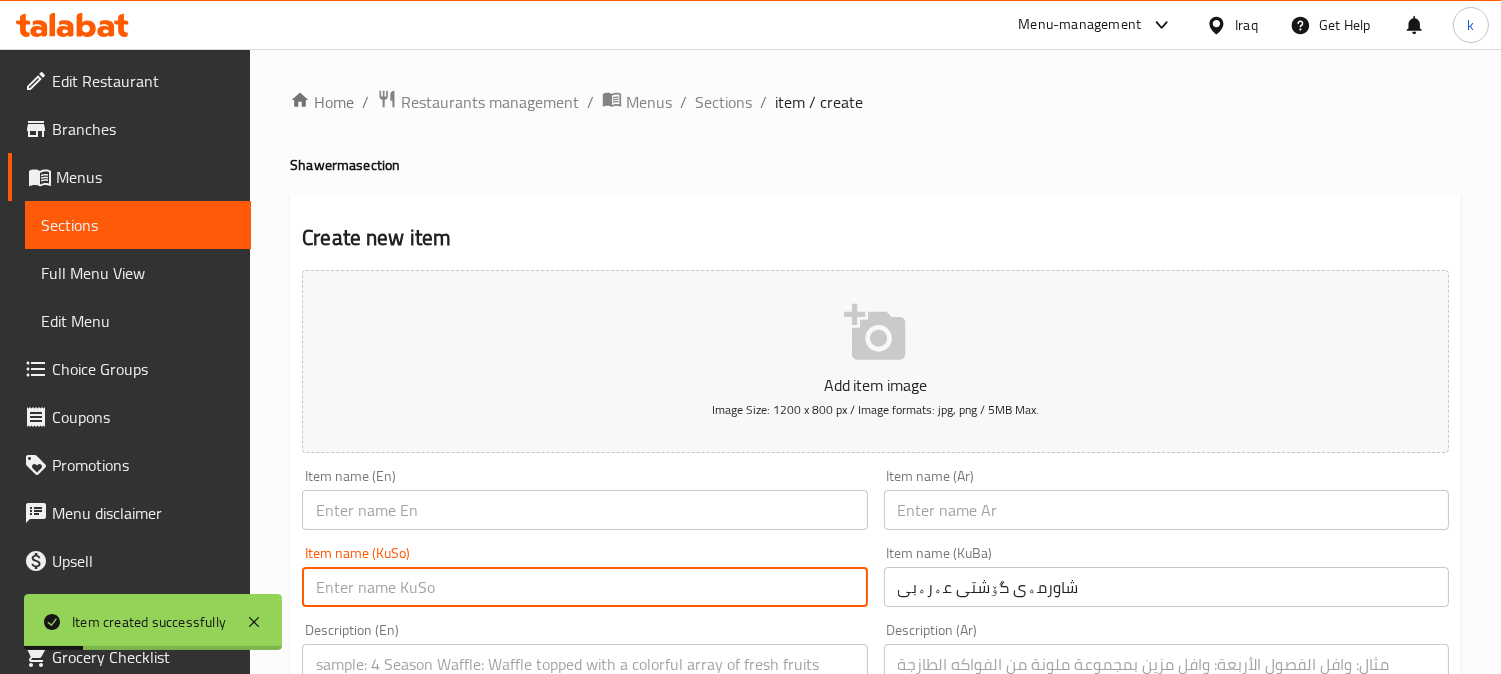 paste on "شاورمەی گۆشتی عەرەبی" 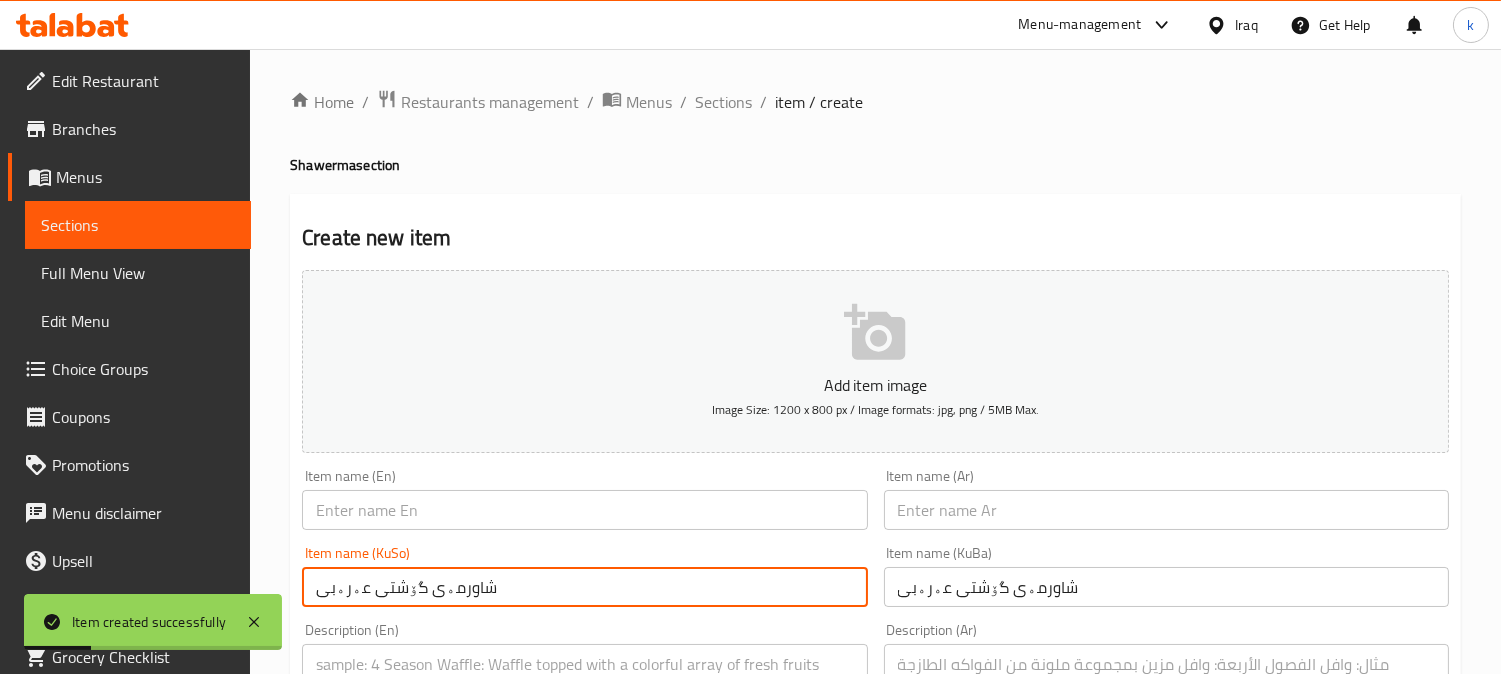 type on "شاورمەی گۆشتی عەرەبی" 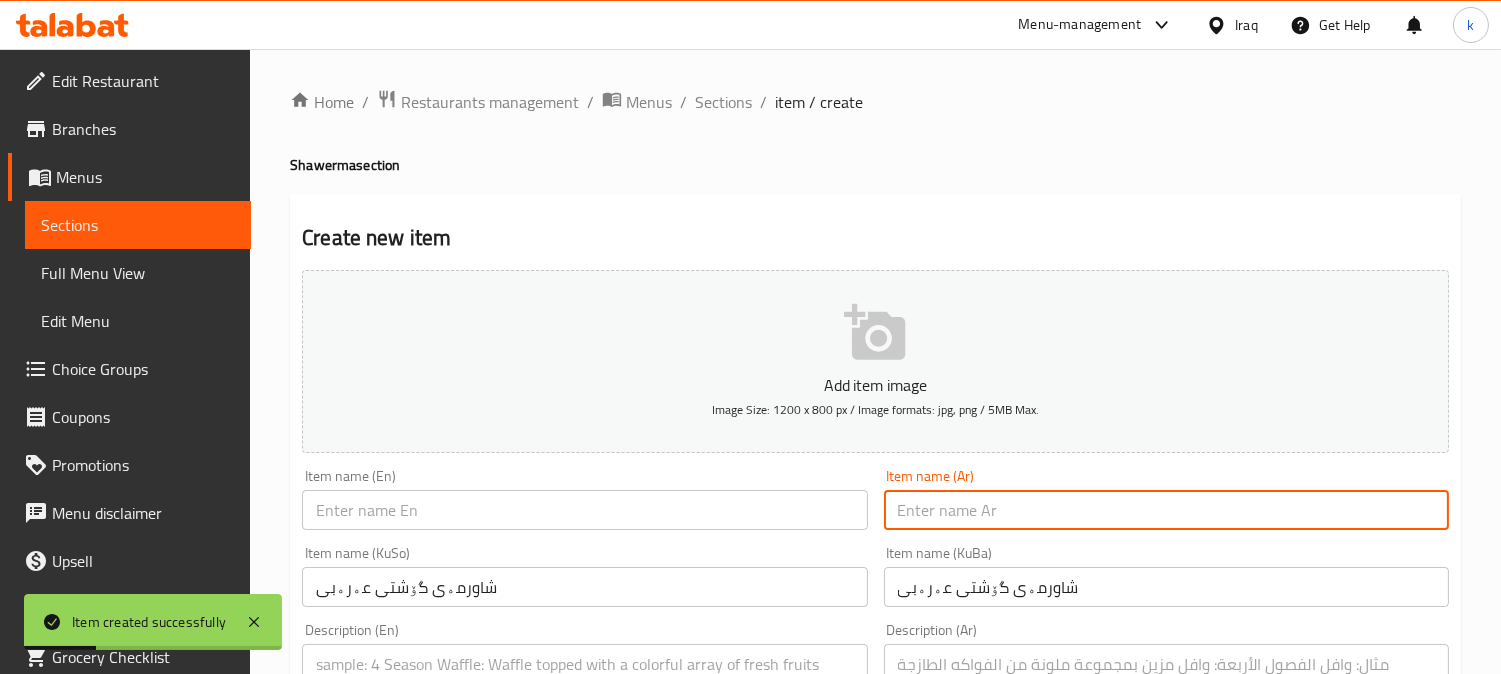 click at bounding box center (1166, 510) 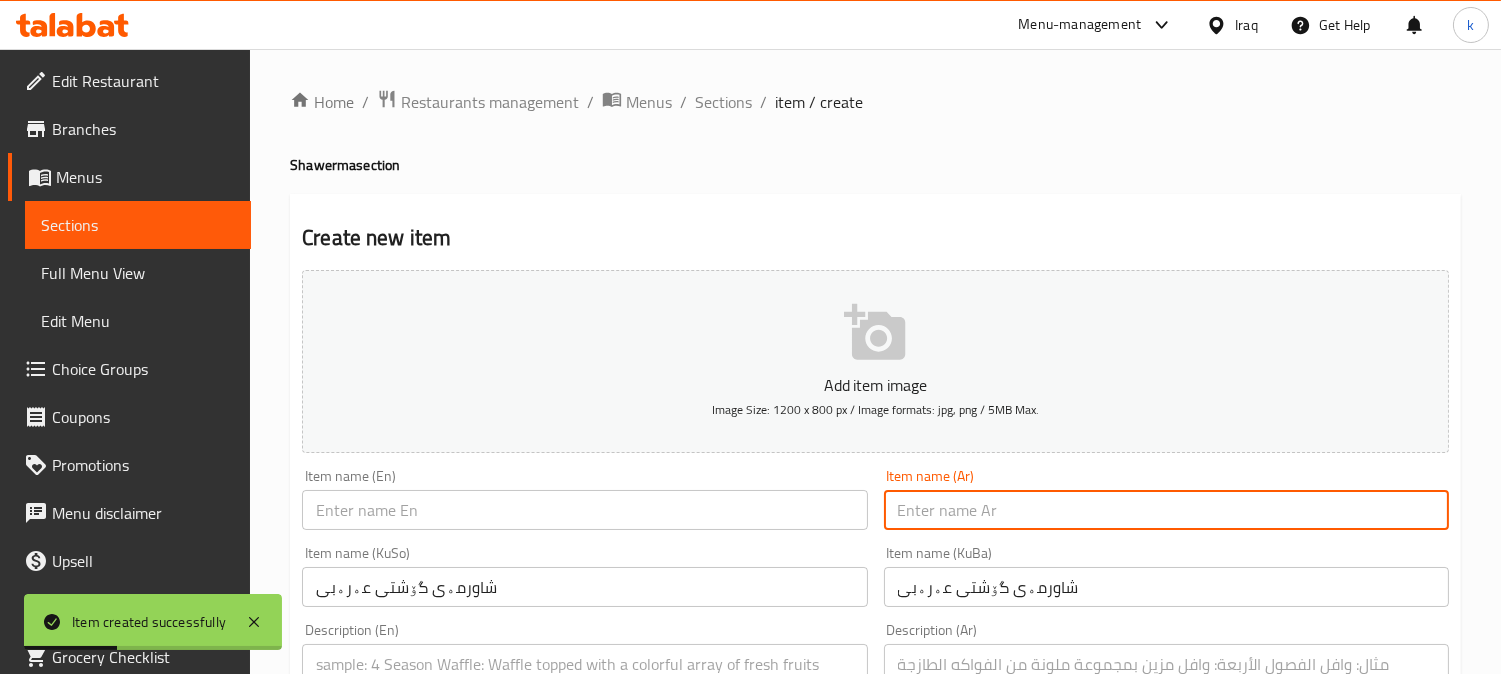 paste on "عربي شاورما لحم" 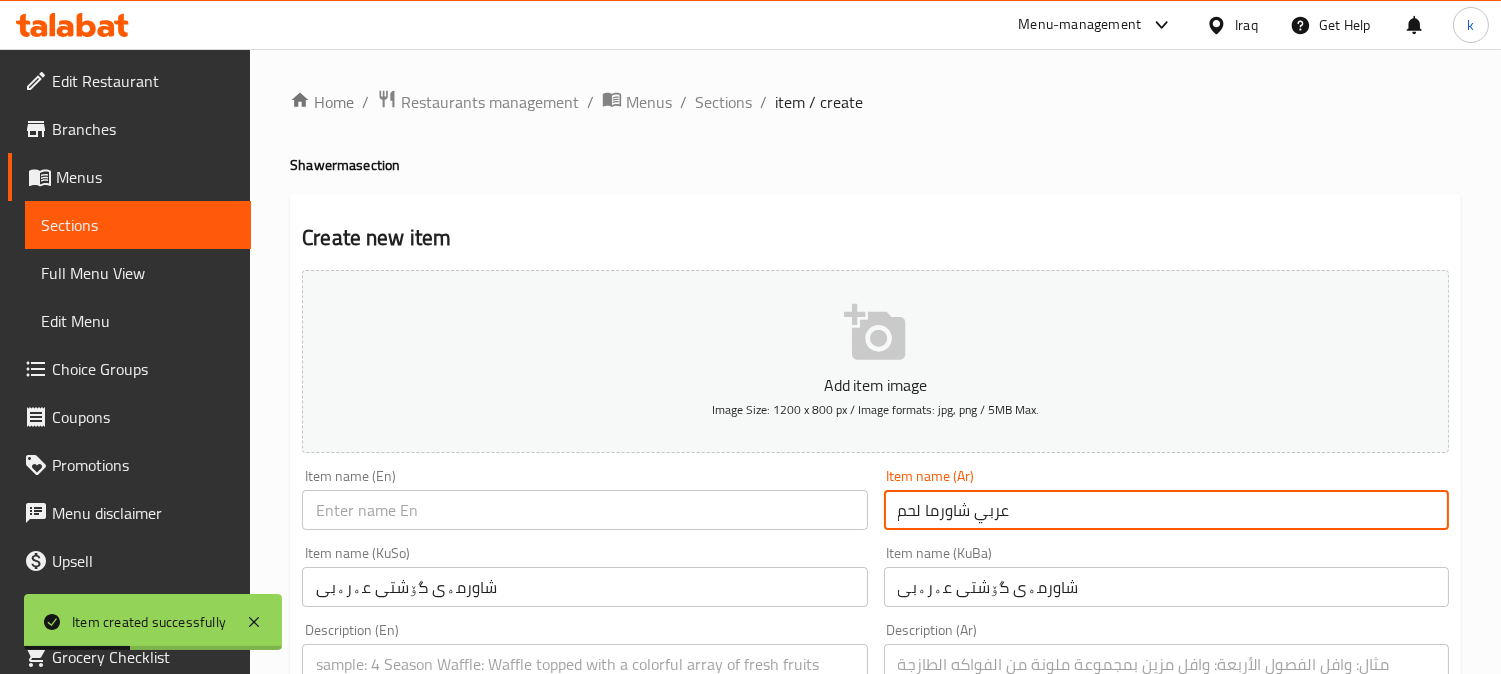 type on "عربي شاورما لحم" 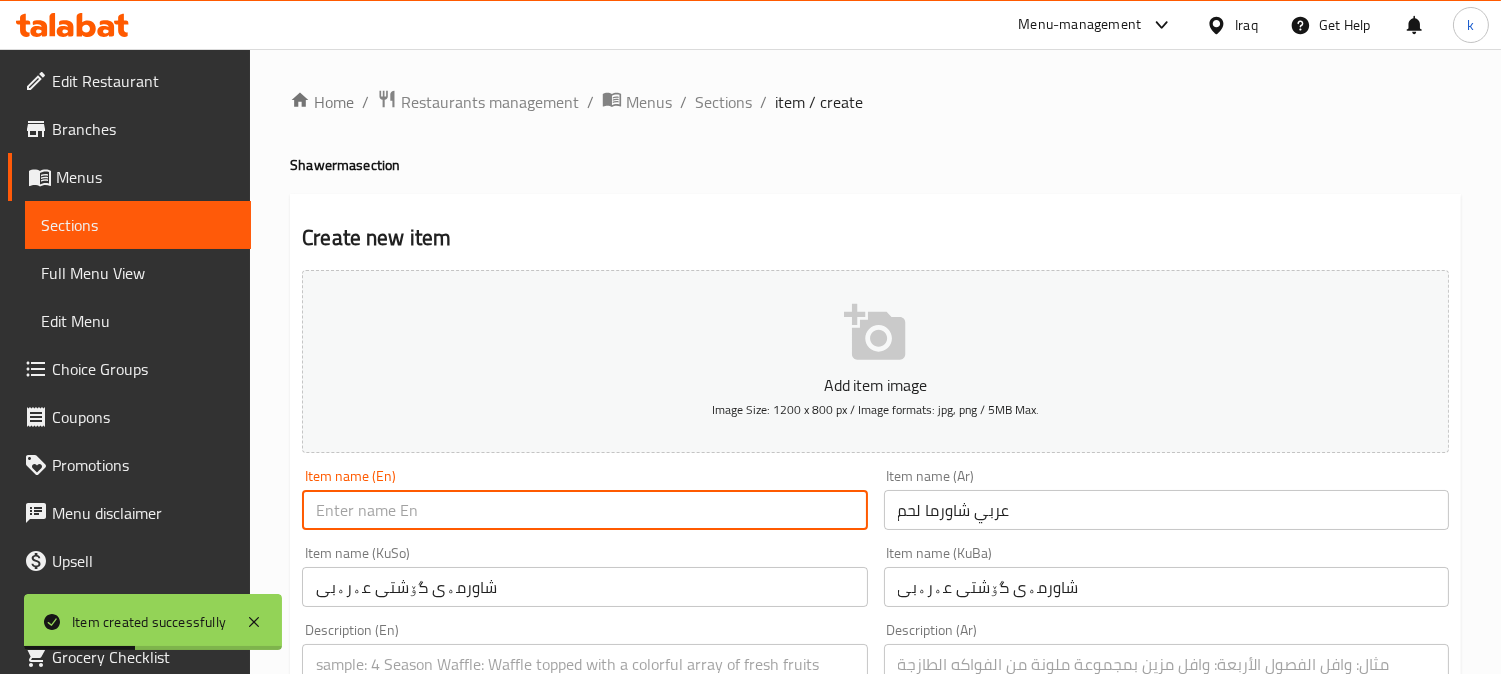 click at bounding box center [584, 510] 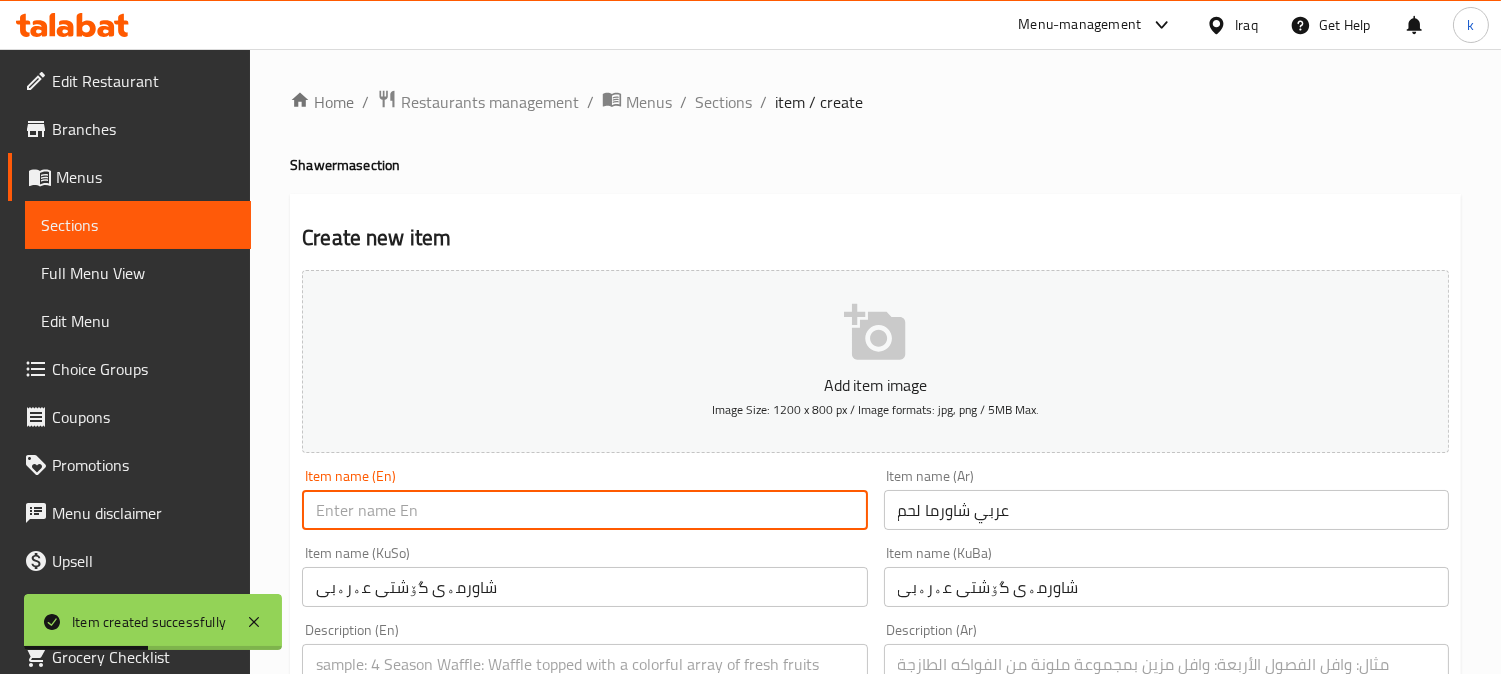 paste on "Arabic Meat Shawarma" 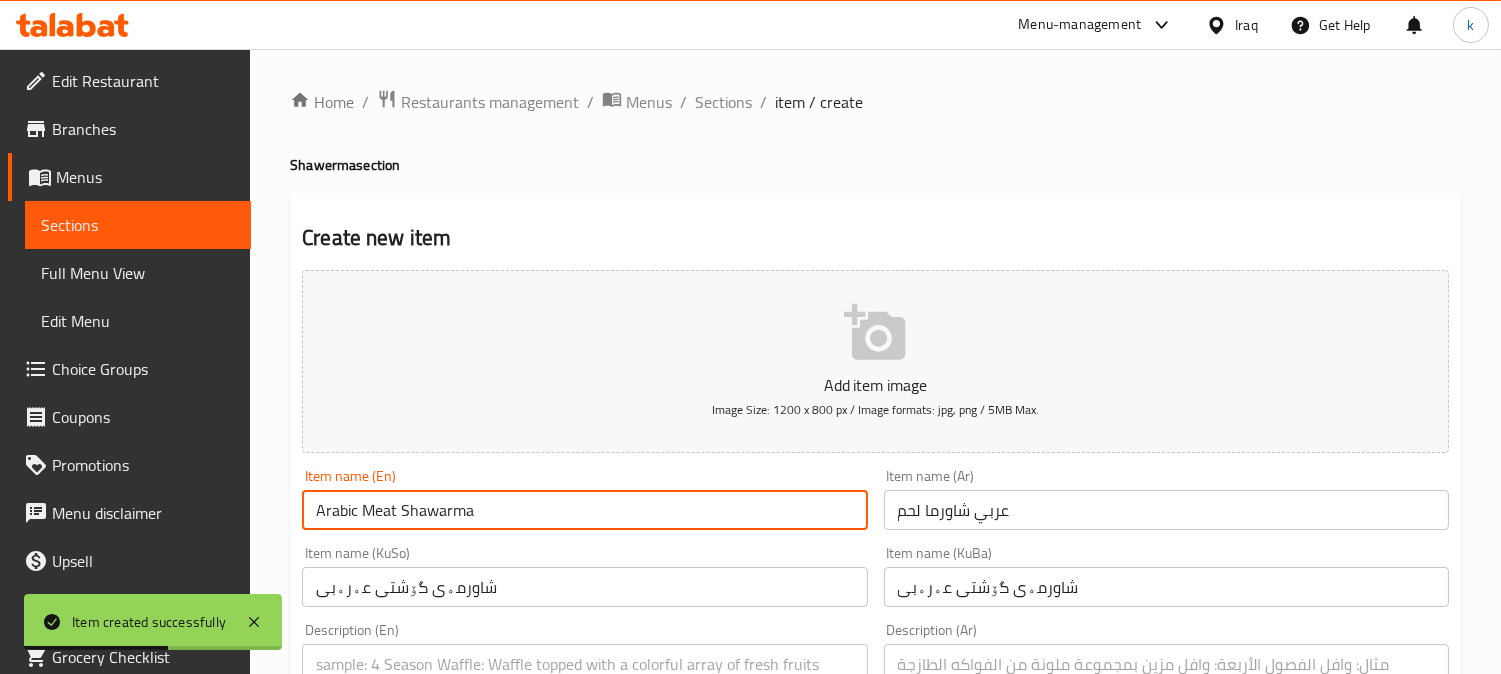 scroll, scrollTop: 185, scrollLeft: 0, axis: vertical 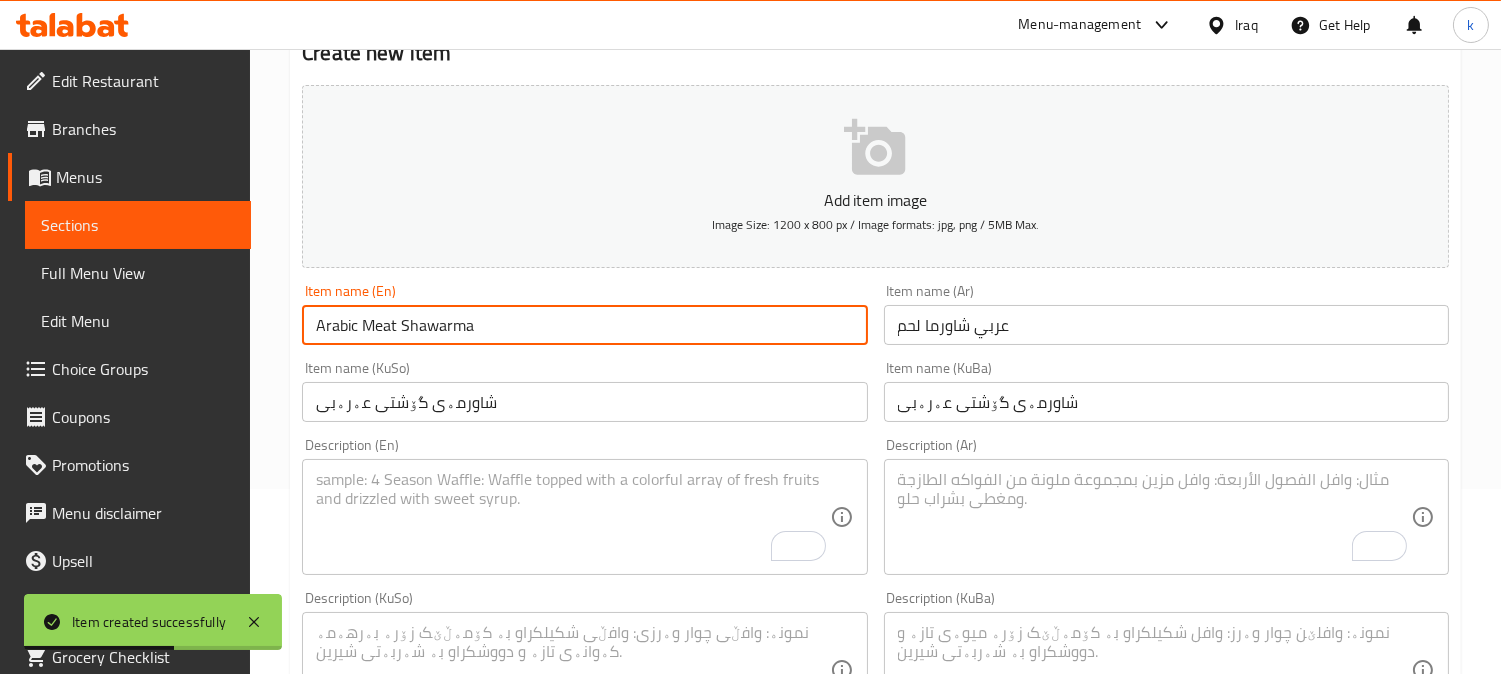 type on "Arabic Meat Shawarma" 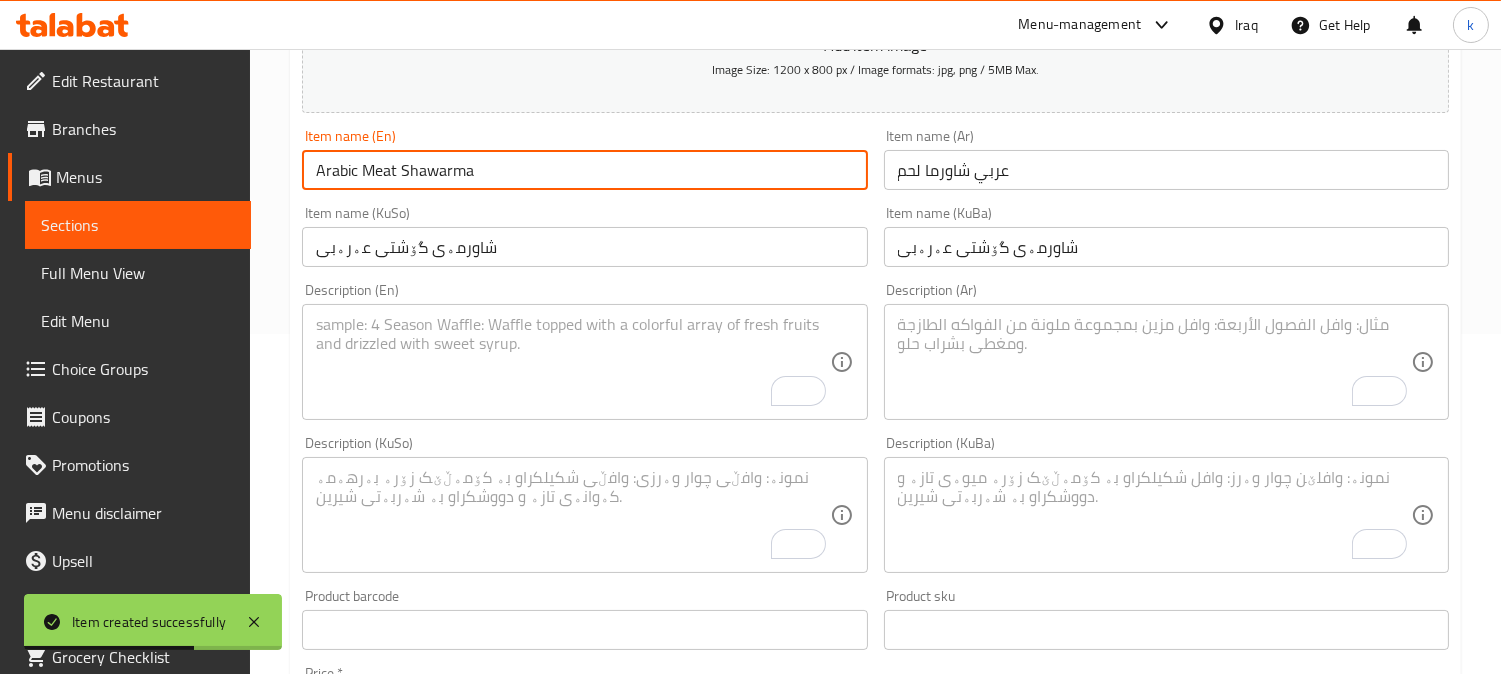 scroll, scrollTop: 370, scrollLeft: 0, axis: vertical 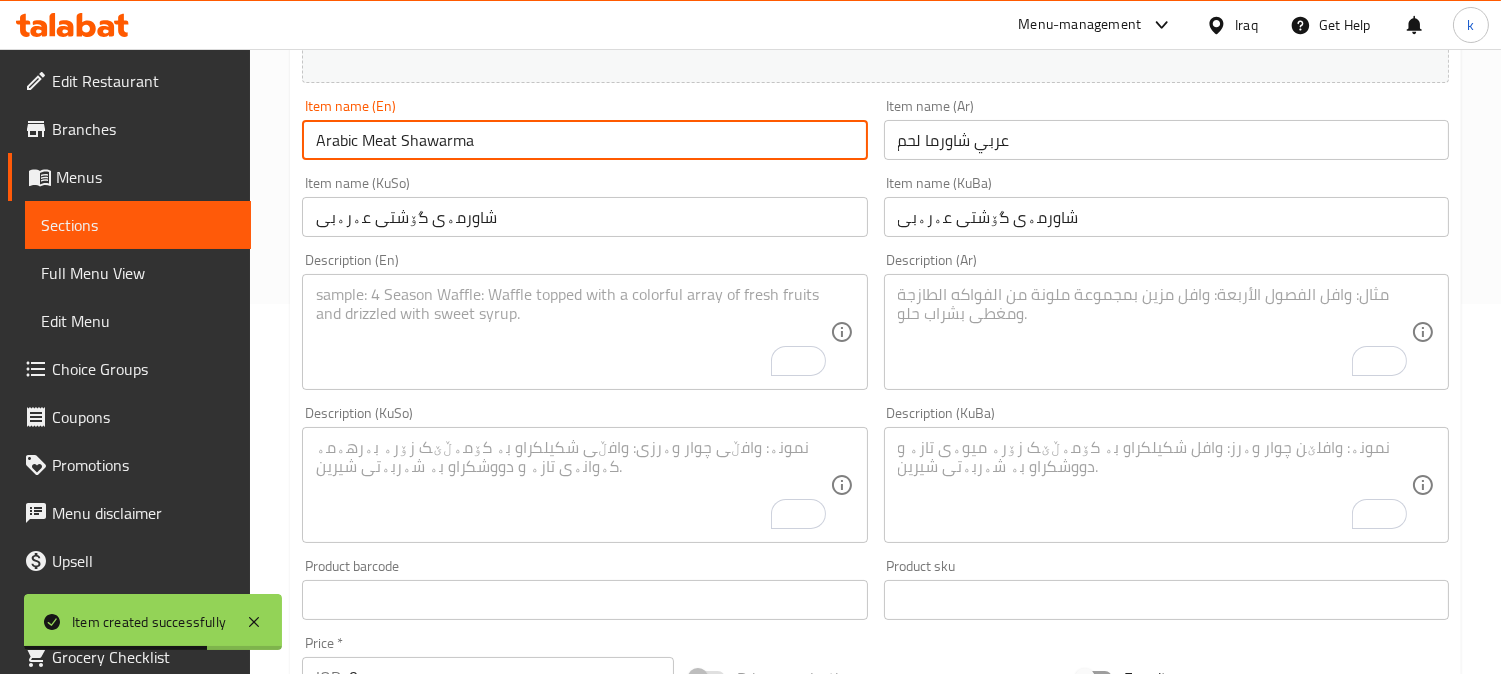 drag, startPoint x: 1027, startPoint y: 507, endPoint x: 825, endPoint y: 484, distance: 203.30519 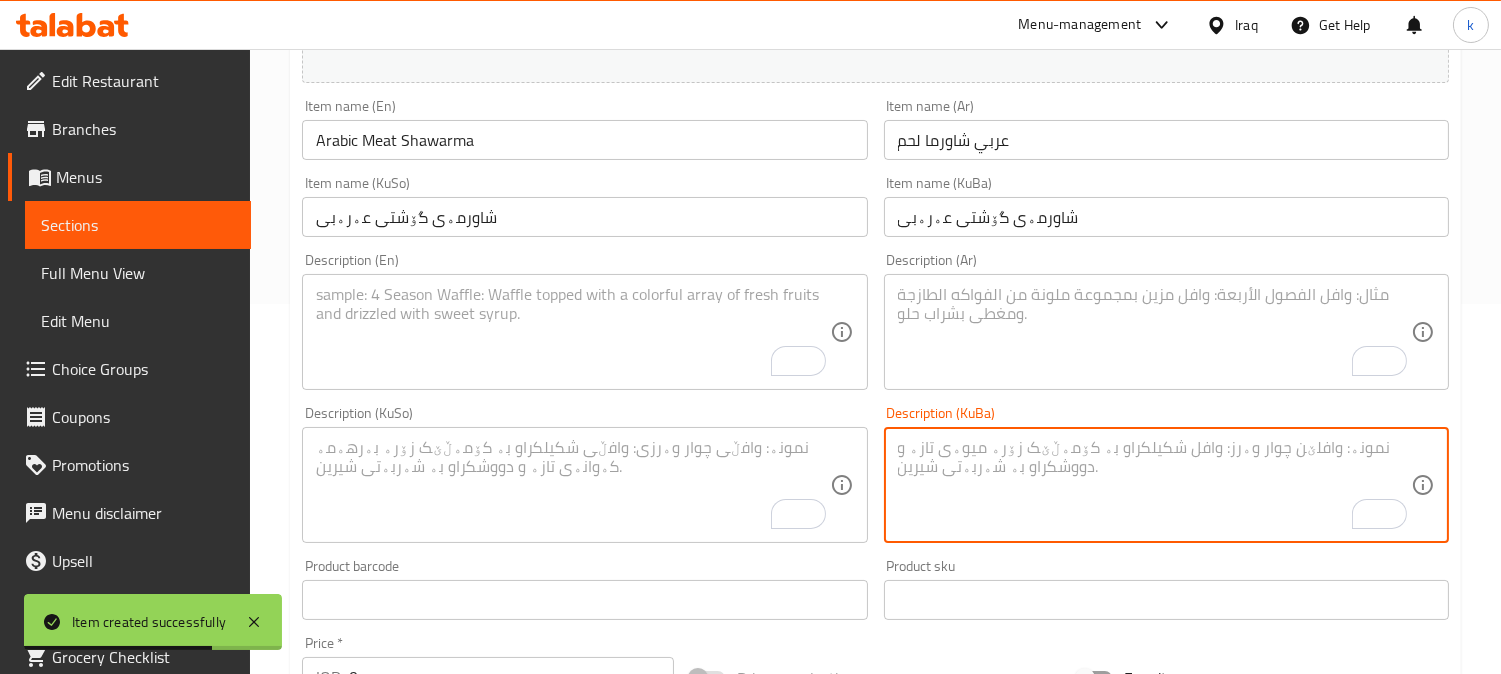 paste on "6 پارچە ساجی گۆشت لەگەڵ فینگەر و سۆس" 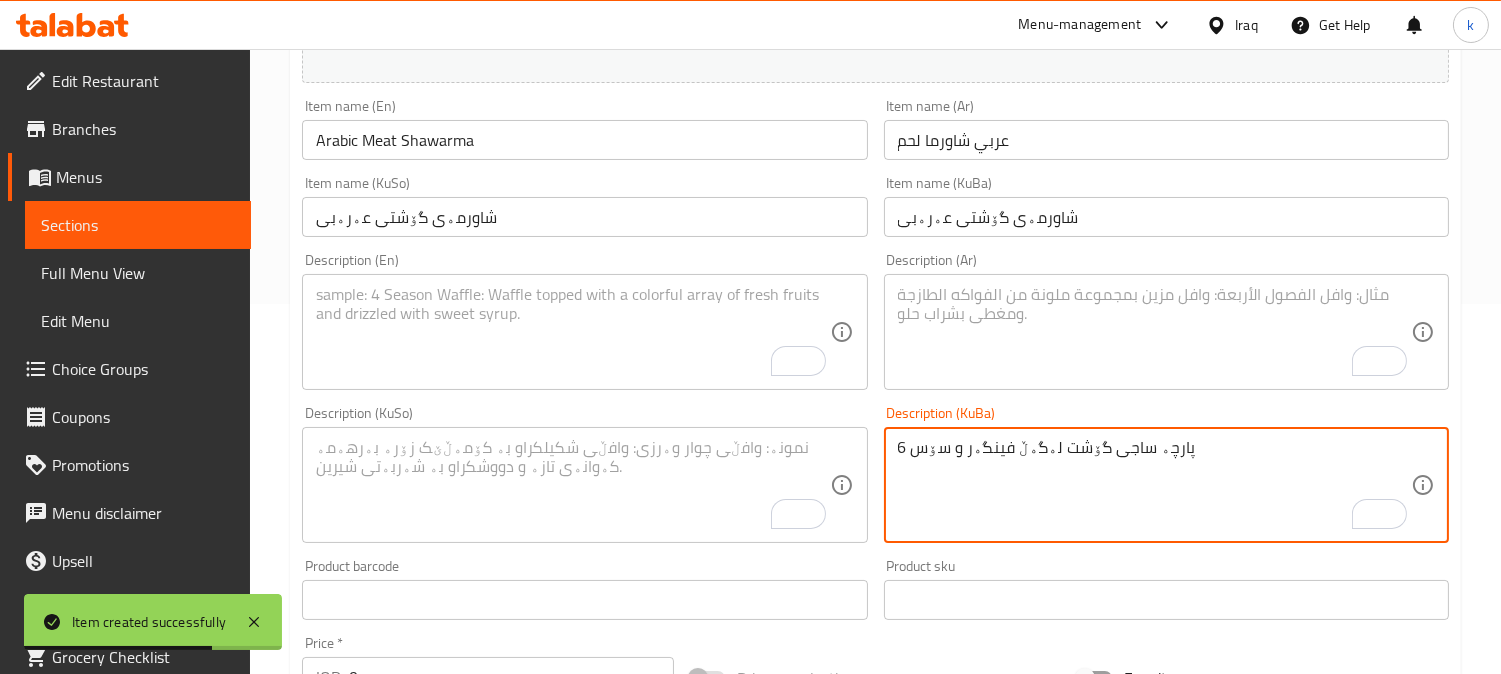 type on "6 پارچە ساجی گۆشت لەگەڵ فینگەر و سۆس" 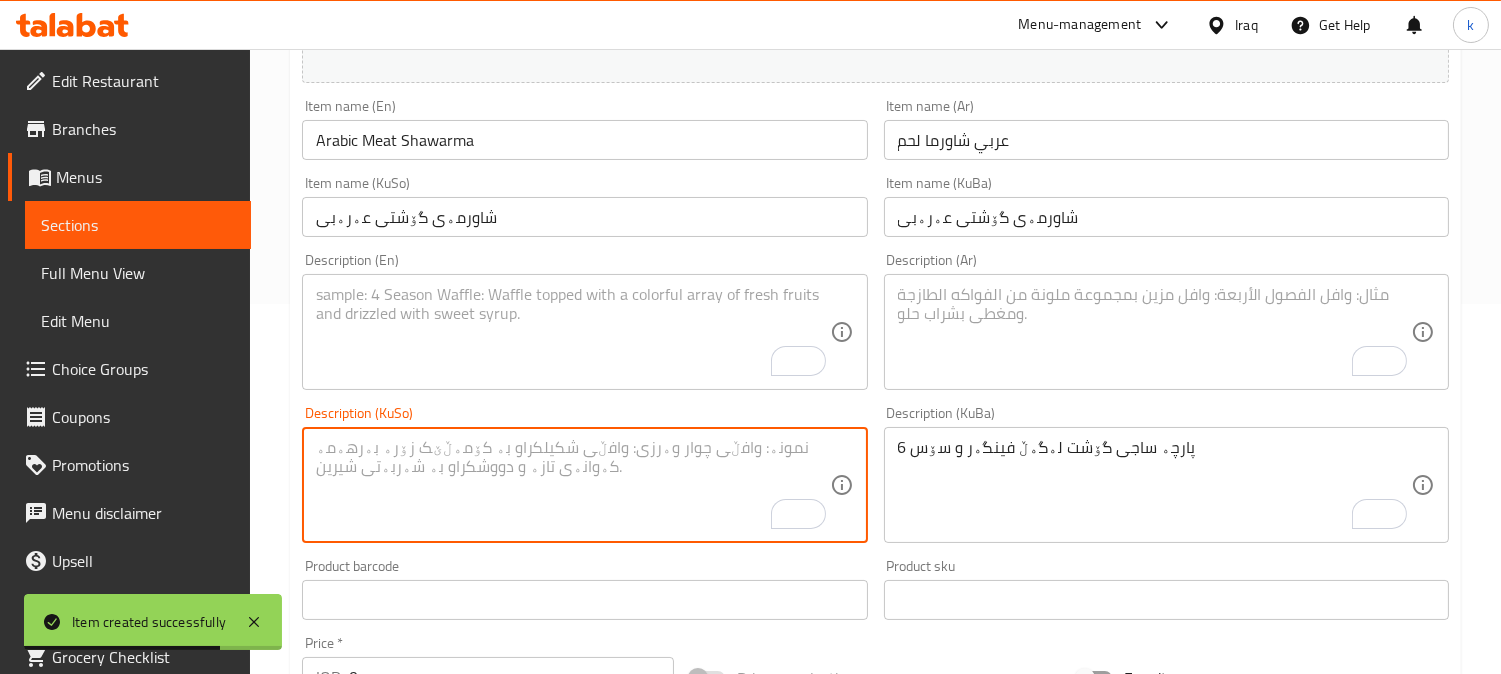 click at bounding box center [572, 485] 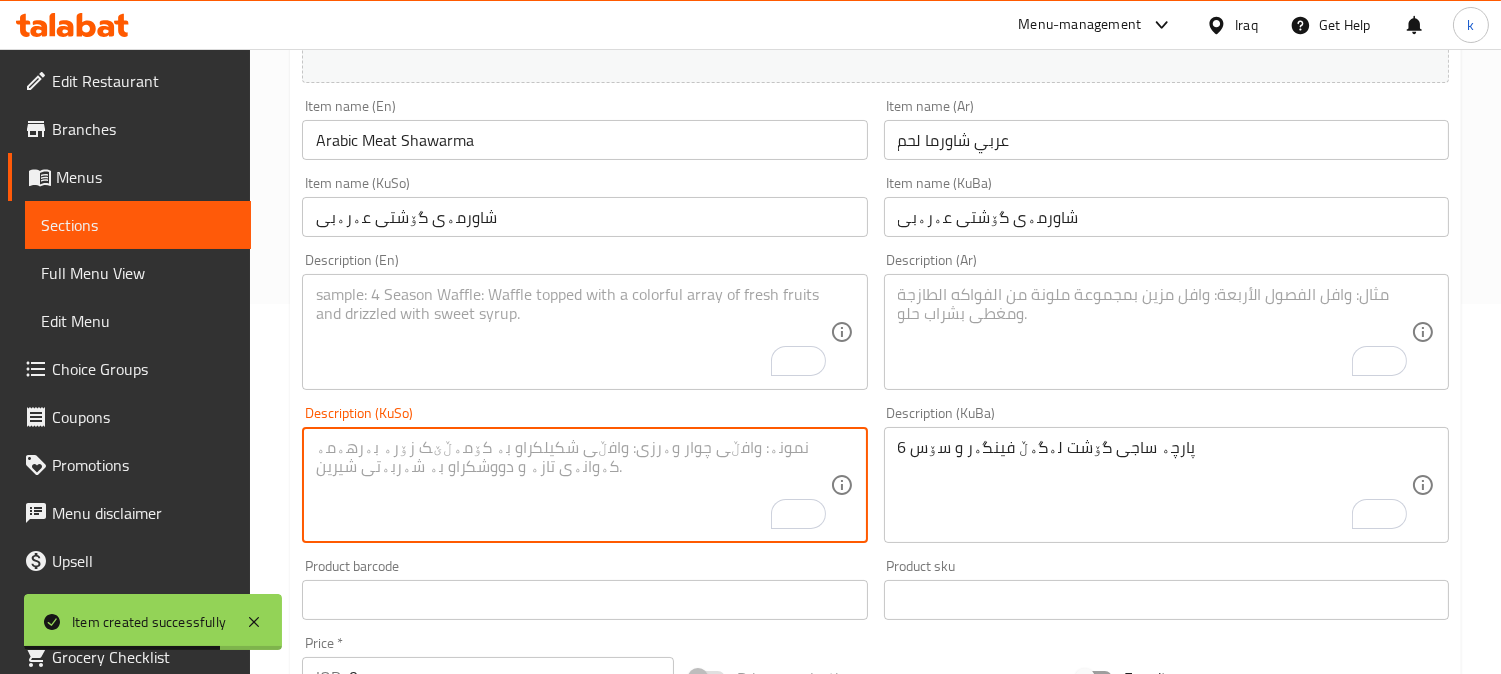 paste on "6 پارچە ساجی گۆشت لەگەڵ فینگەر و سۆس" 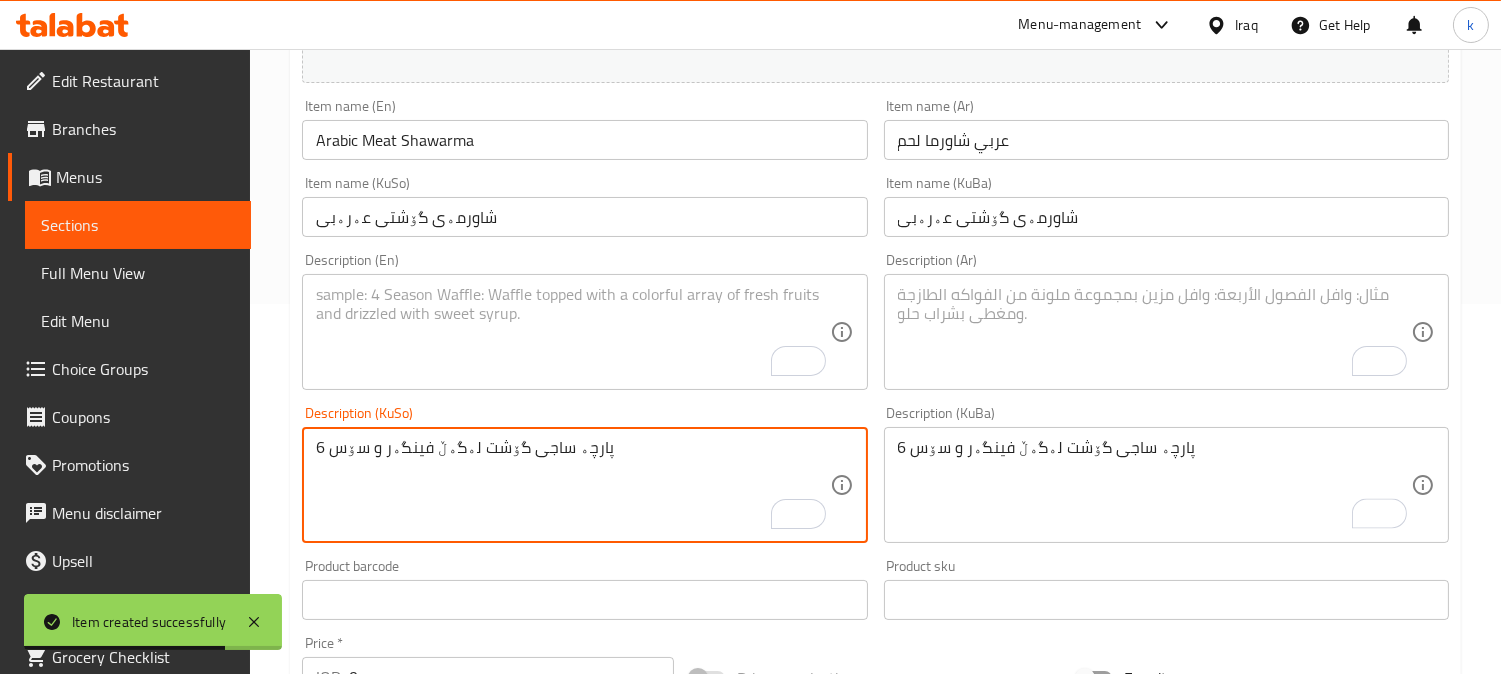 type on "6 پارچە ساجی گۆشت لەگەڵ فینگەر و سۆس" 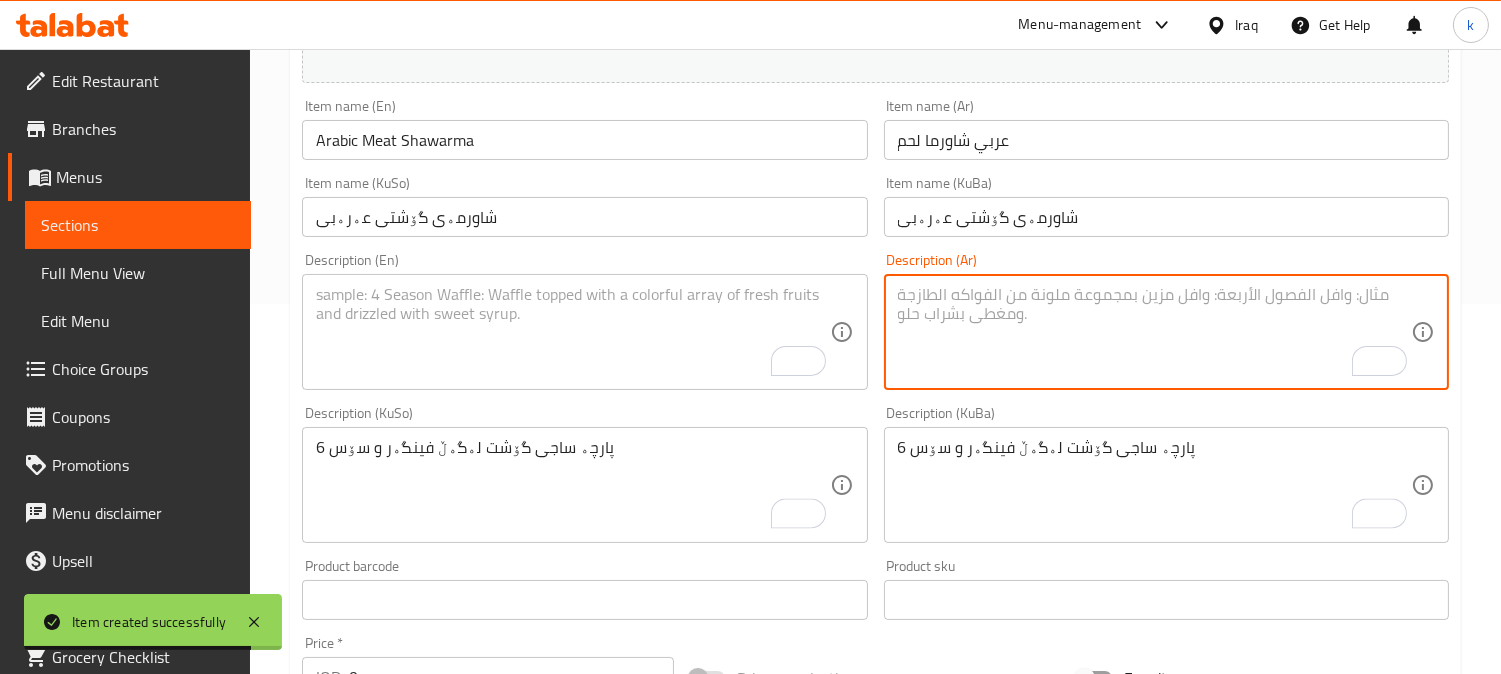 paste on "6 قطع صاج لحم مع بطاطا مقلية وصلصات" 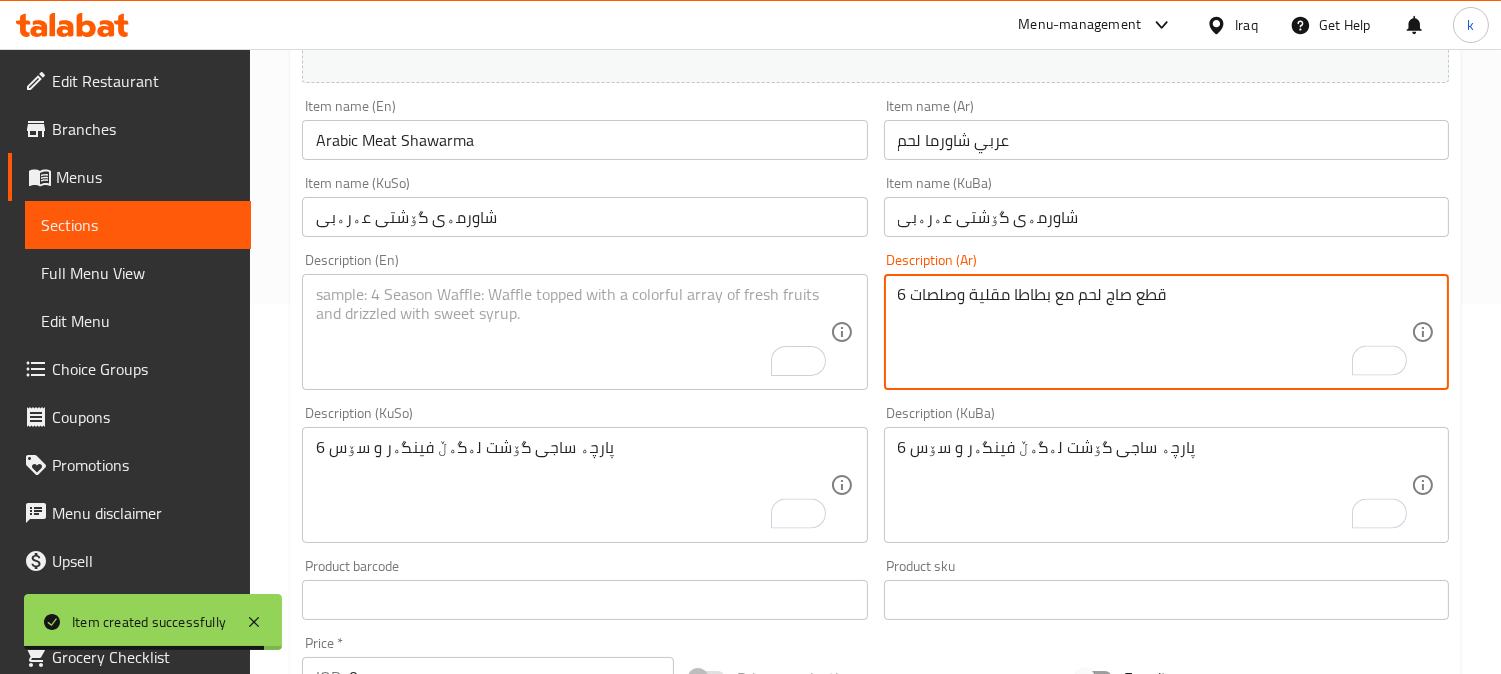 type on "6 قطع صاج لحم مع بطاطا مقلية وصلصات" 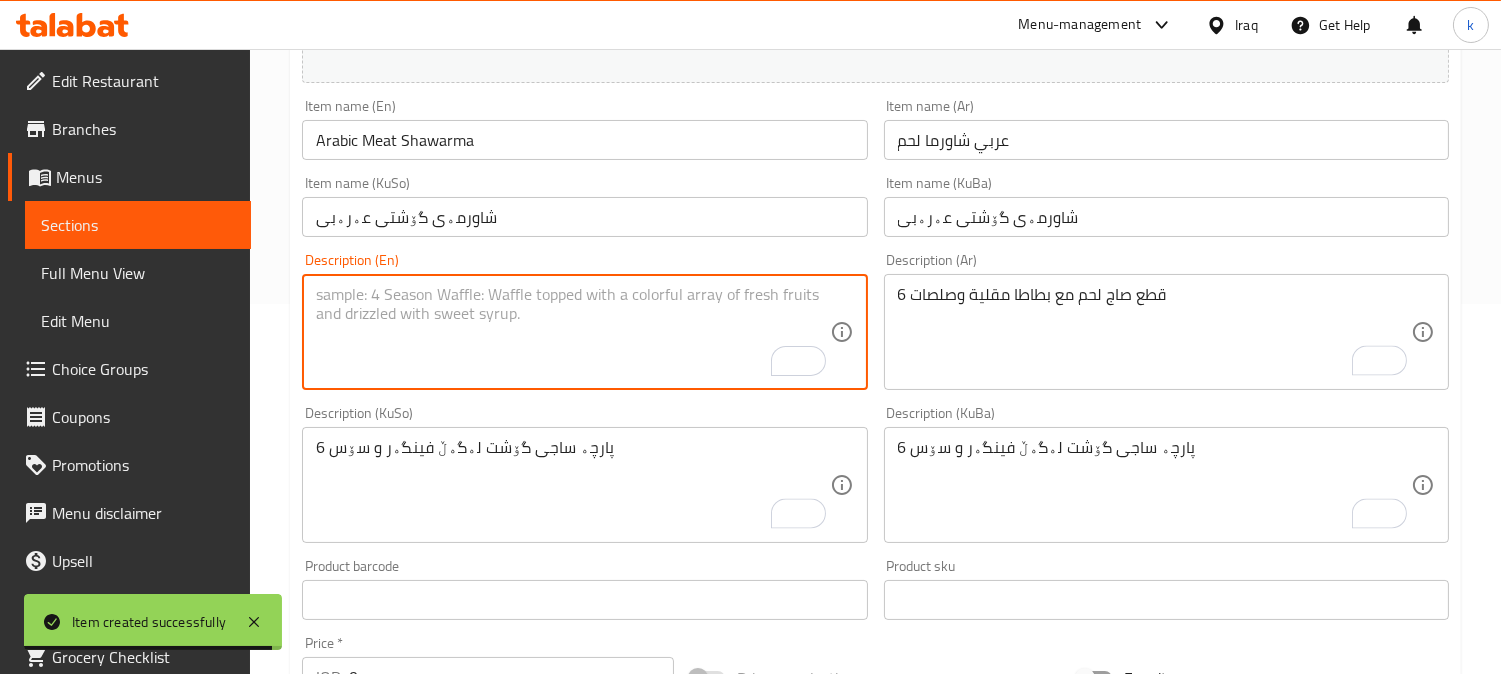 click at bounding box center (572, 332) 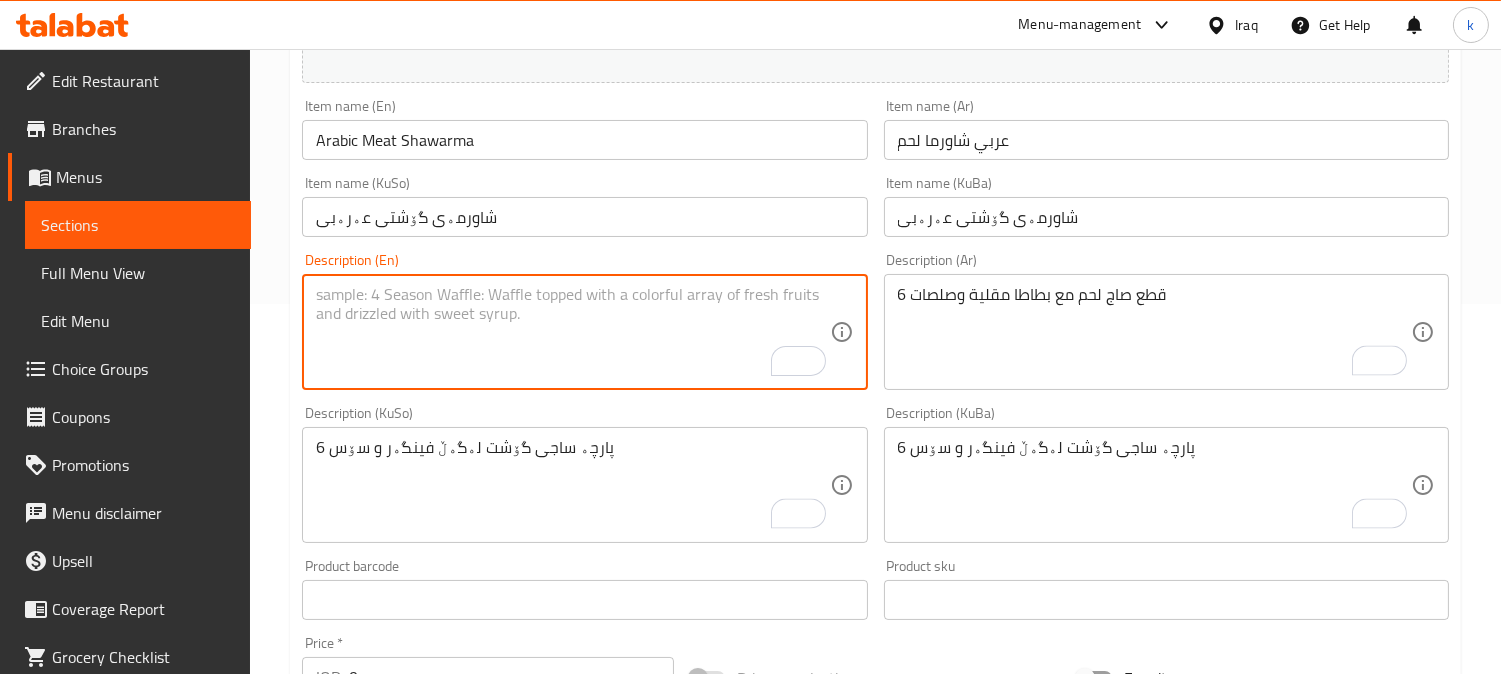 paste on "6 Pieces meat saj with French fries and sauces" 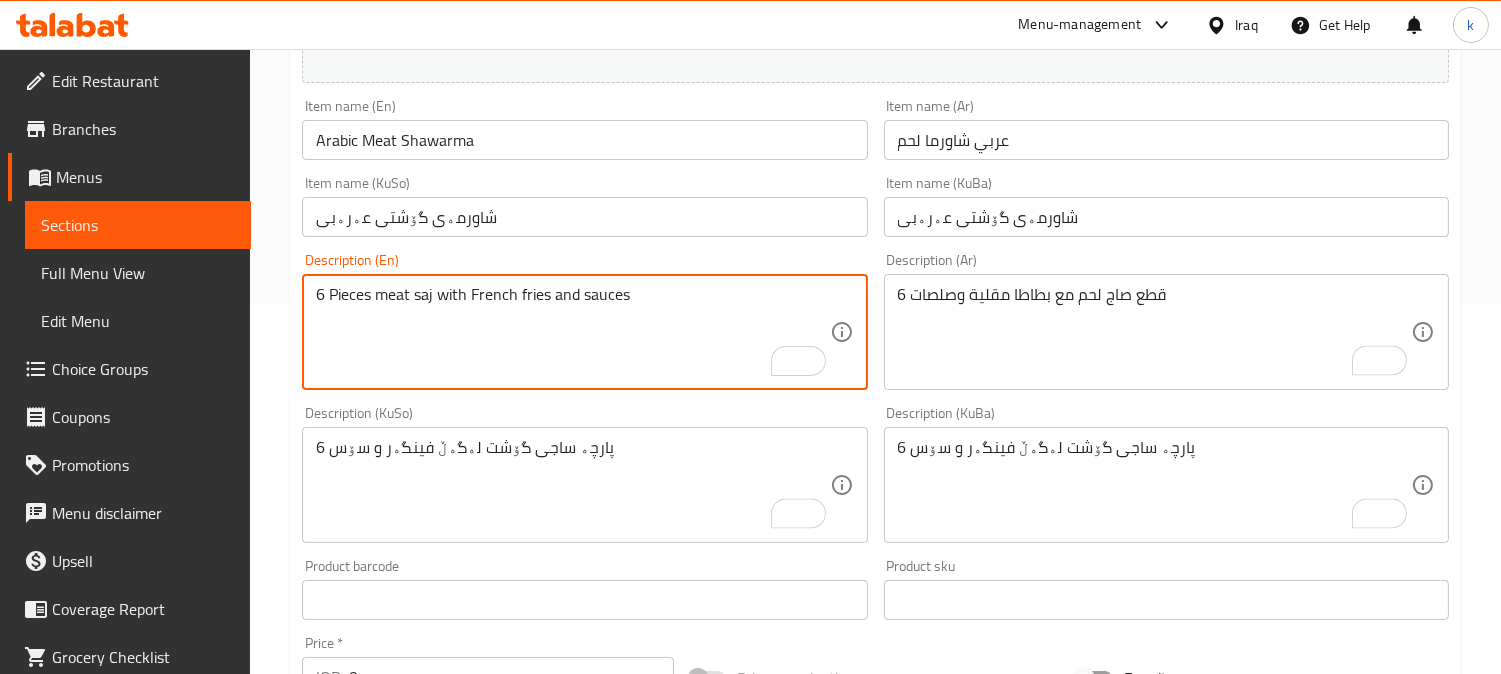 type on "6 Pieces meat saj with French fries and sauces" 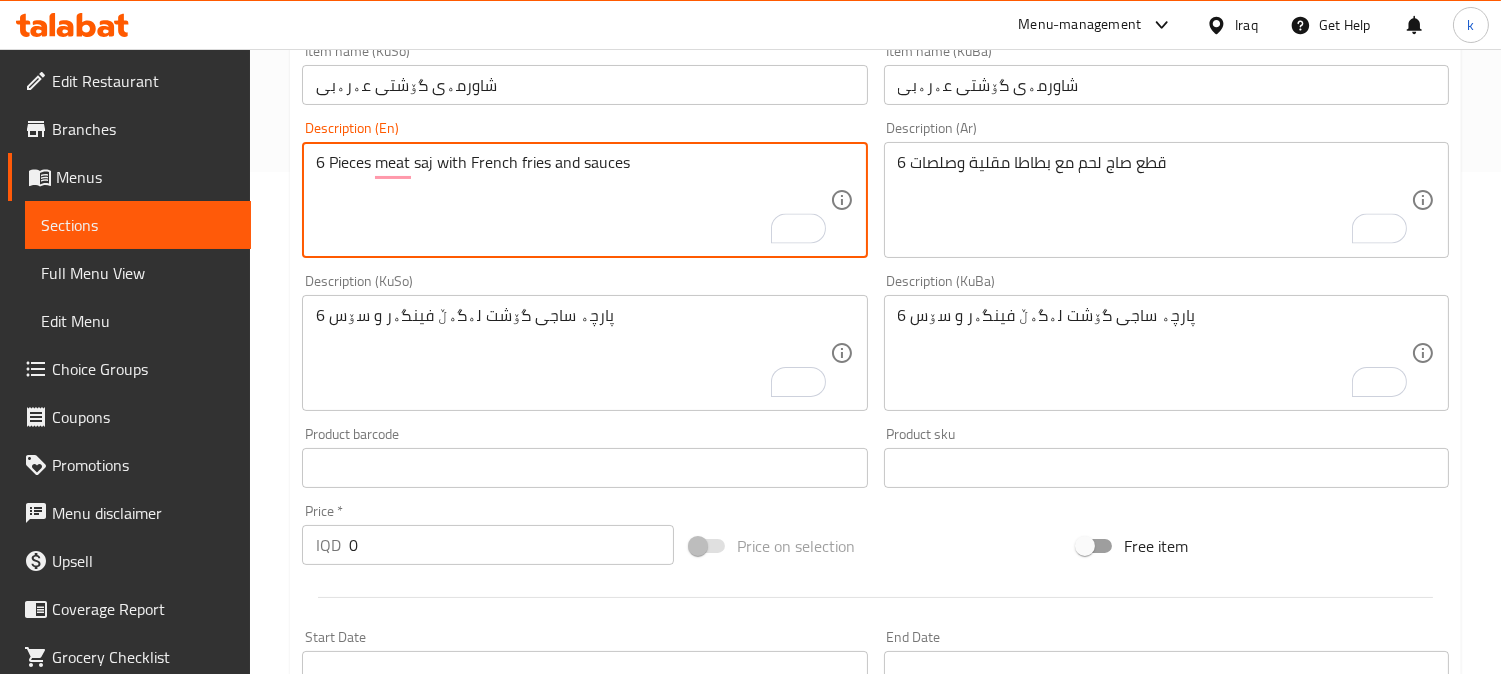 scroll, scrollTop: 555, scrollLeft: 0, axis: vertical 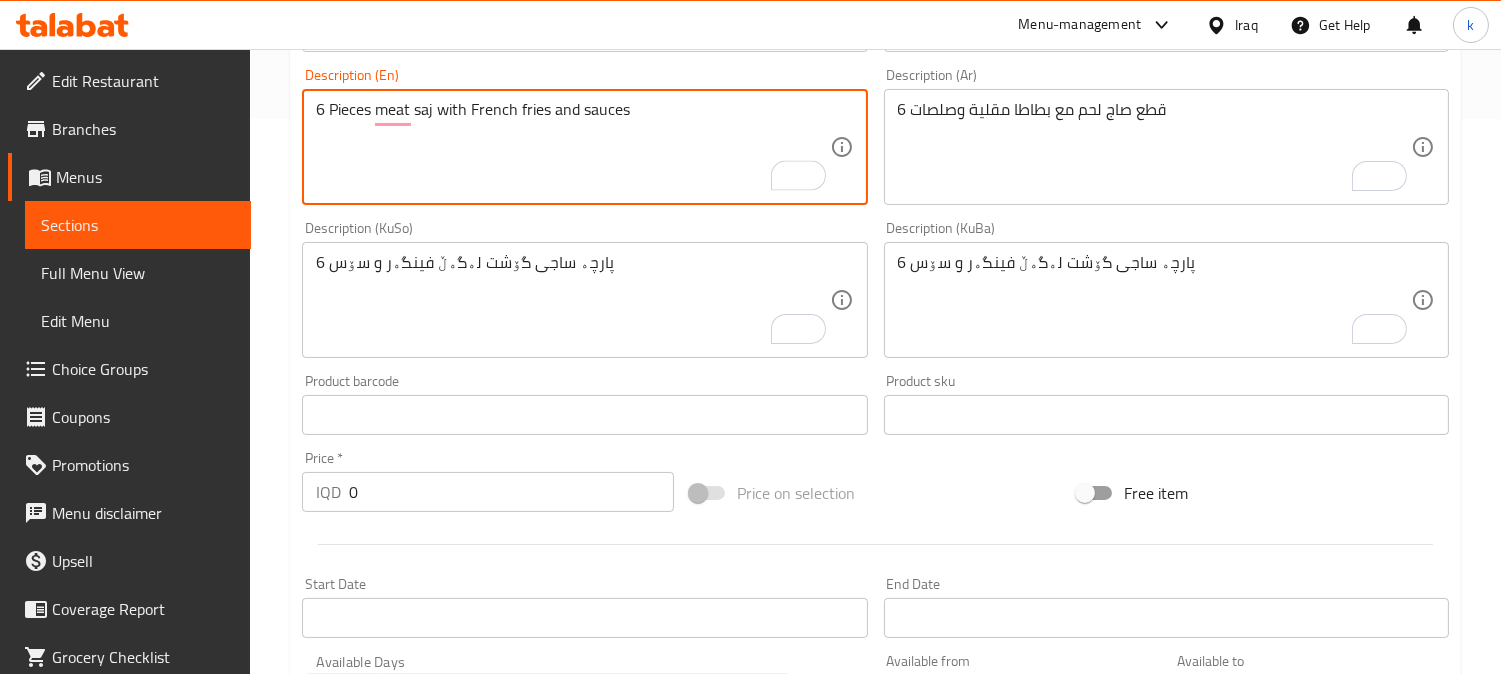 click on "Home / Restaurants management / Menus / Sections / item / create Shawerma  section Create new item Add item image Image Size: 1200 x 800 px / Image formats: jpg, png / 5MB Max. Item name (En) Arabic Meat Shawarma Item name (En) Item name (Ar) عربي شاورما لحم Item name (Ar) Item name (KuSo) شاورمەی گۆشتی عەرەبی Item name (KuSo) Item name (KuBa) شاورمەی گۆشتی عەرەبی Item name (KuBa) Description (En) 6 Pieces meat saj with French fries and sauces
Description (En) Description (Ar) 6 قطع صاج لحم مع بطاطا مقلية وصلصات
Description (Ar) Description (KuSo) 6 پارچە ساجی گۆشت لەگەڵ فینگەر و سۆس
Description (KuSo) Description (KuBa) 6 پارچە ساجی گۆشت لەگەڵ فینگەر و سۆس
Description (KuBa) Product barcode Product barcode Product sku Product sku Price   * IQD 0 Price  * Price on selection Free item Start Date Start Date End Date End Date Available Days SU MO TU WE TH FR SA Available from" at bounding box center (875, 291) 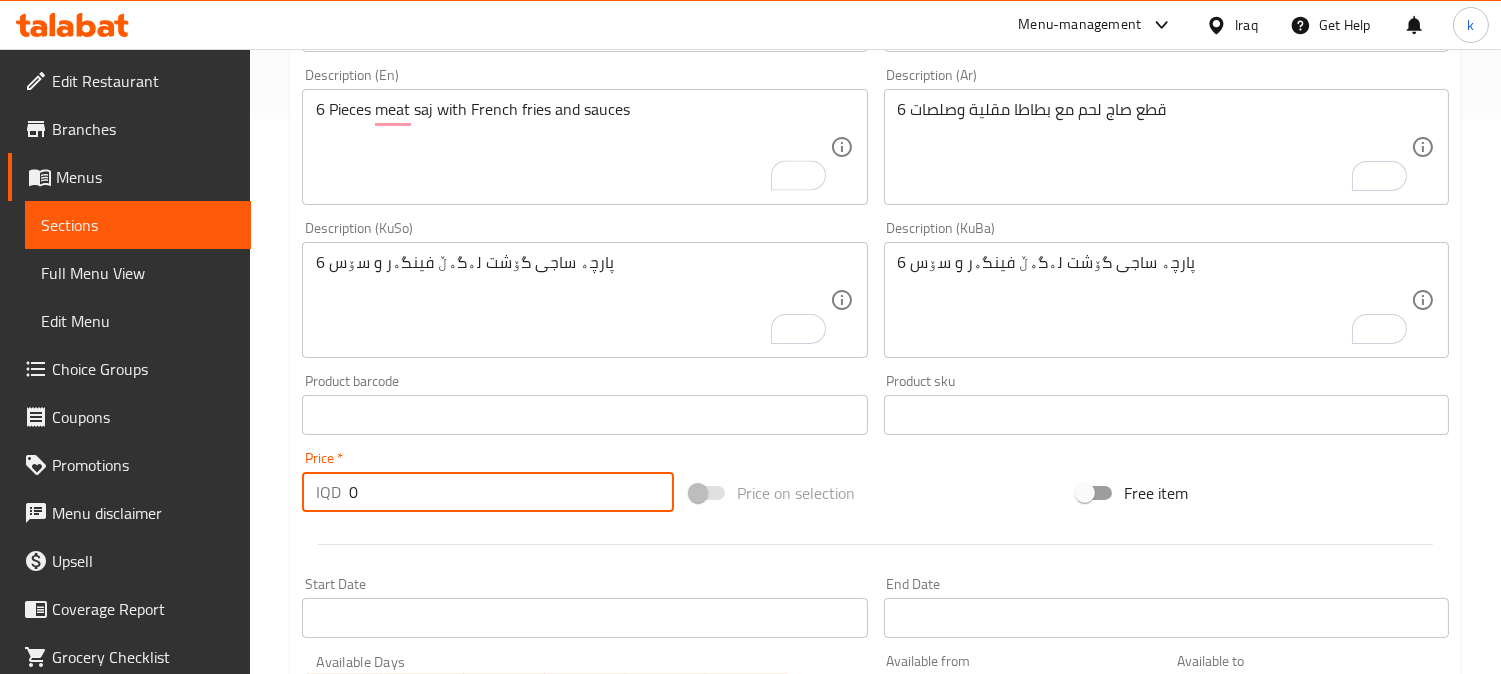 paste on "600" 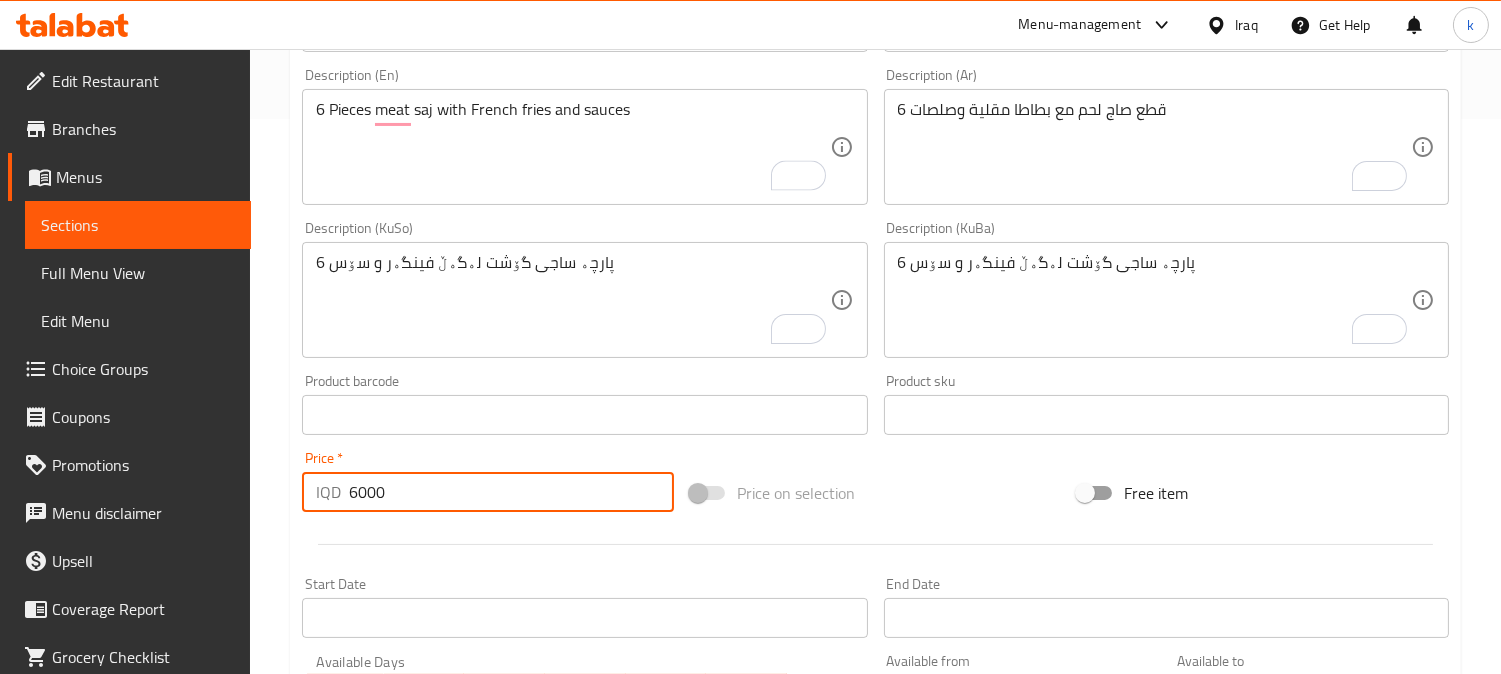 type on "6000" 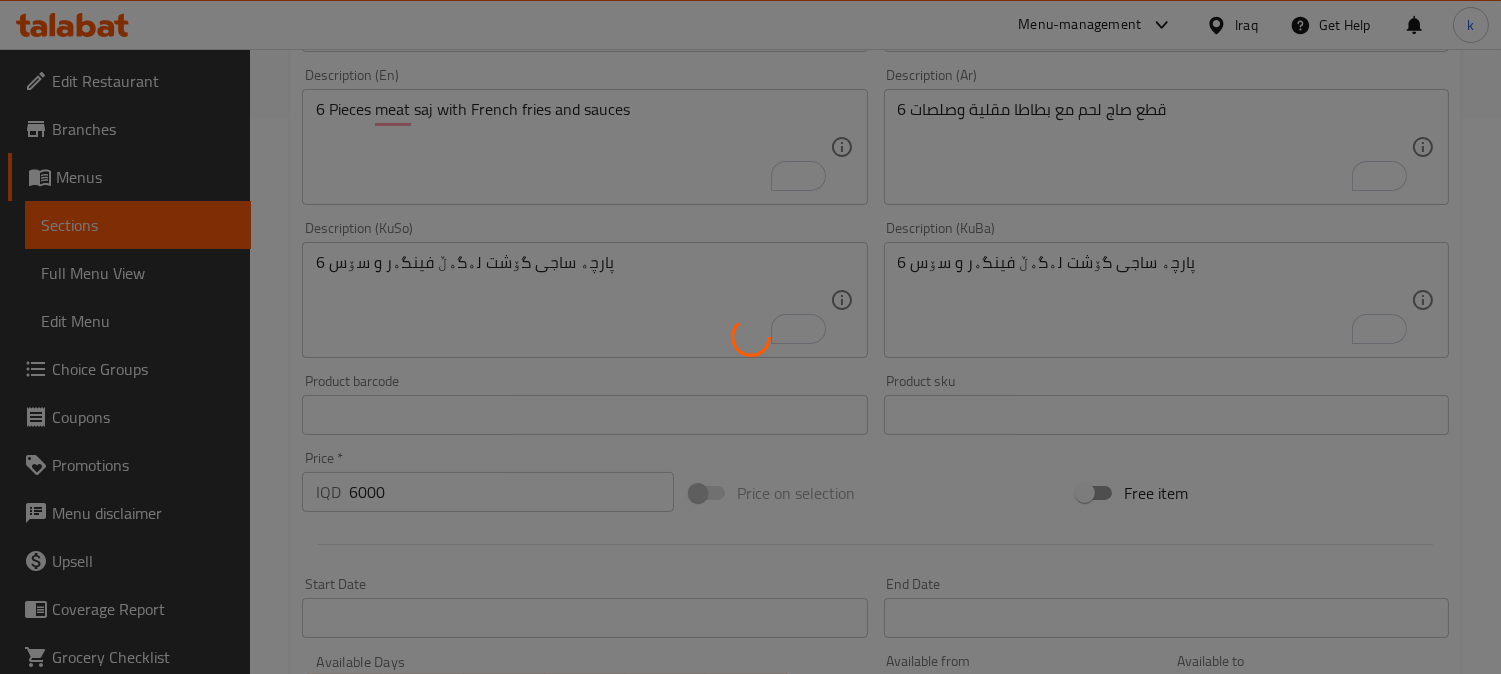type 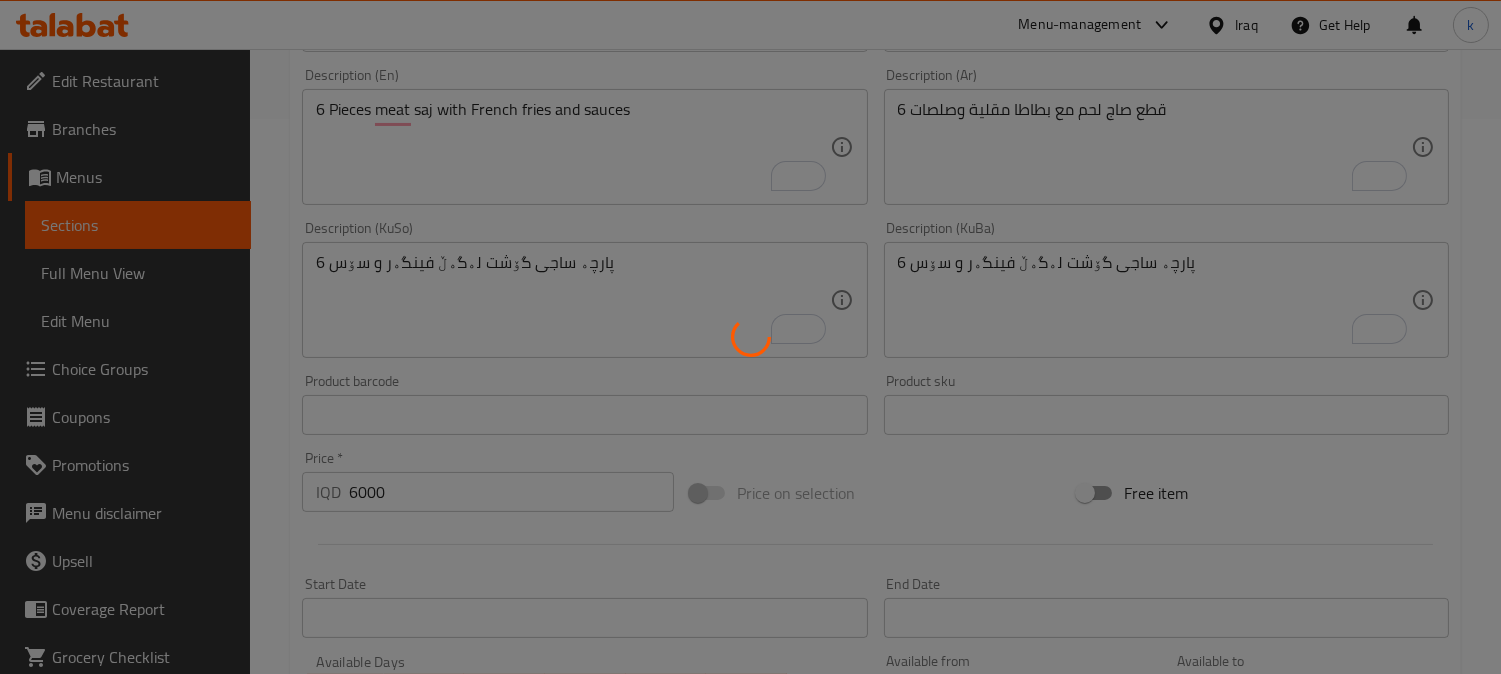 type 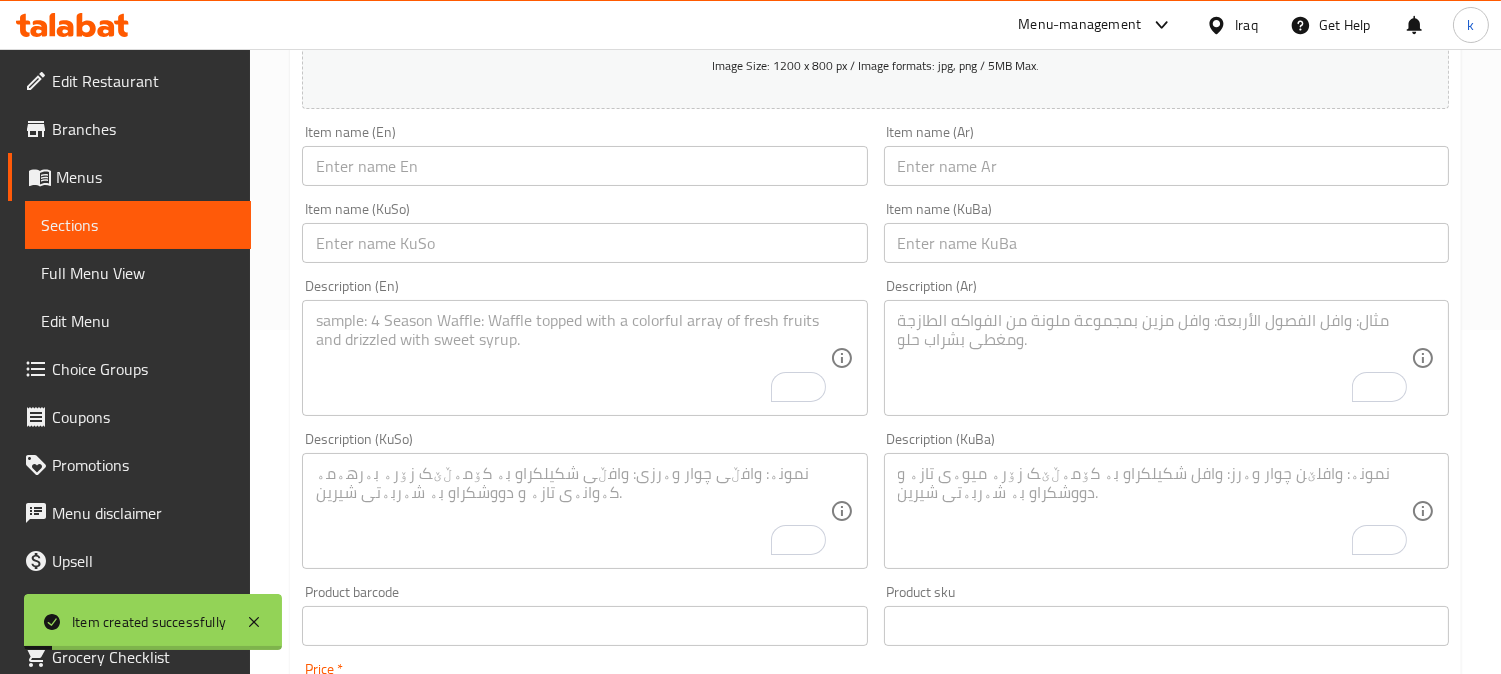 scroll, scrollTop: 0, scrollLeft: 0, axis: both 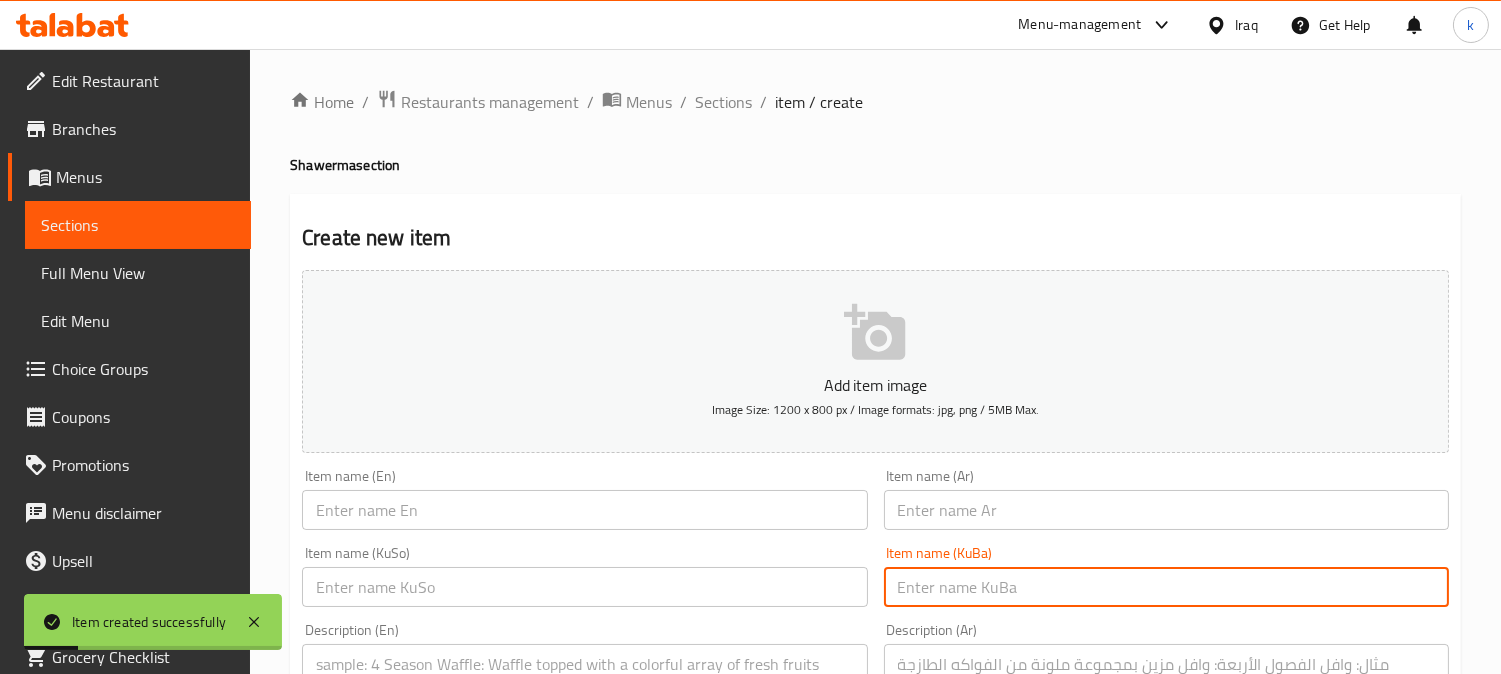 drag, startPoint x: 994, startPoint y: 578, endPoint x: 884, endPoint y: 580, distance: 110.01818 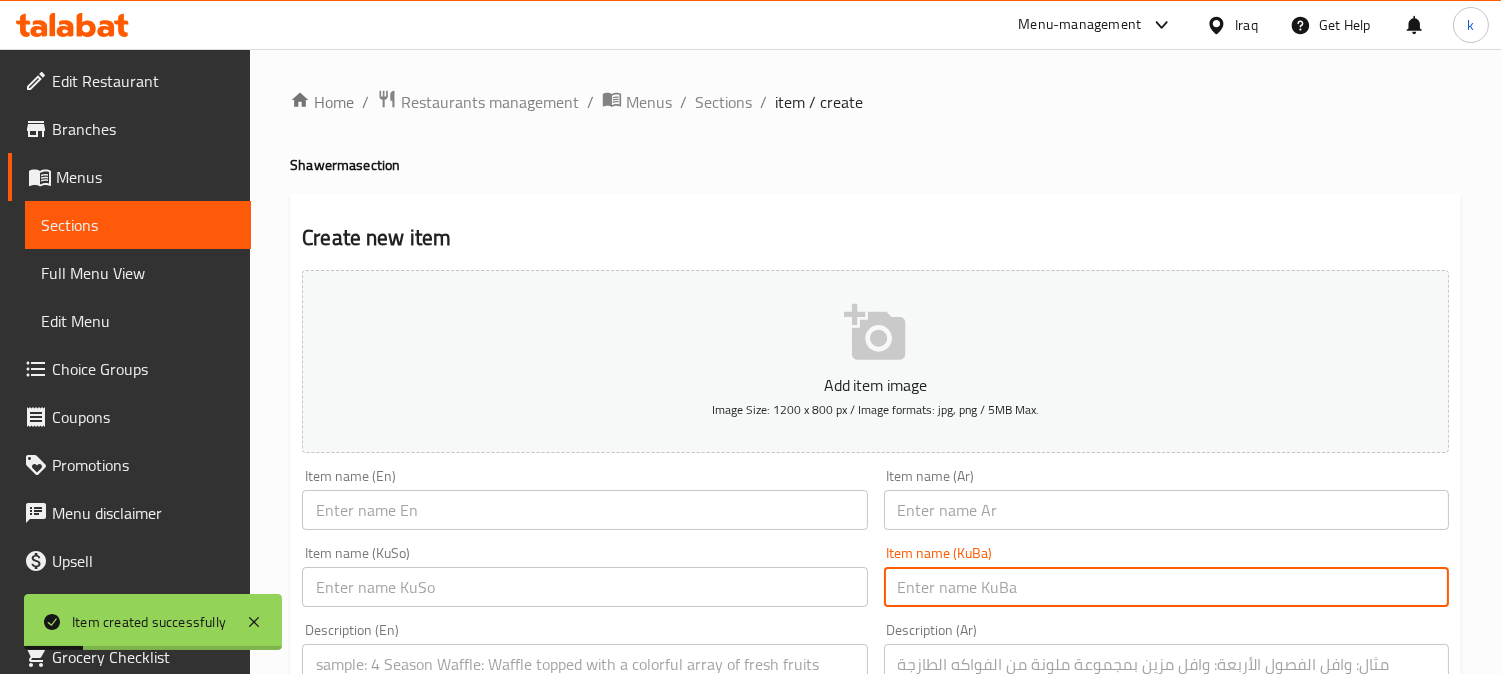 paste on "قاپێ جامبۆی شاورمەی گۆشت" 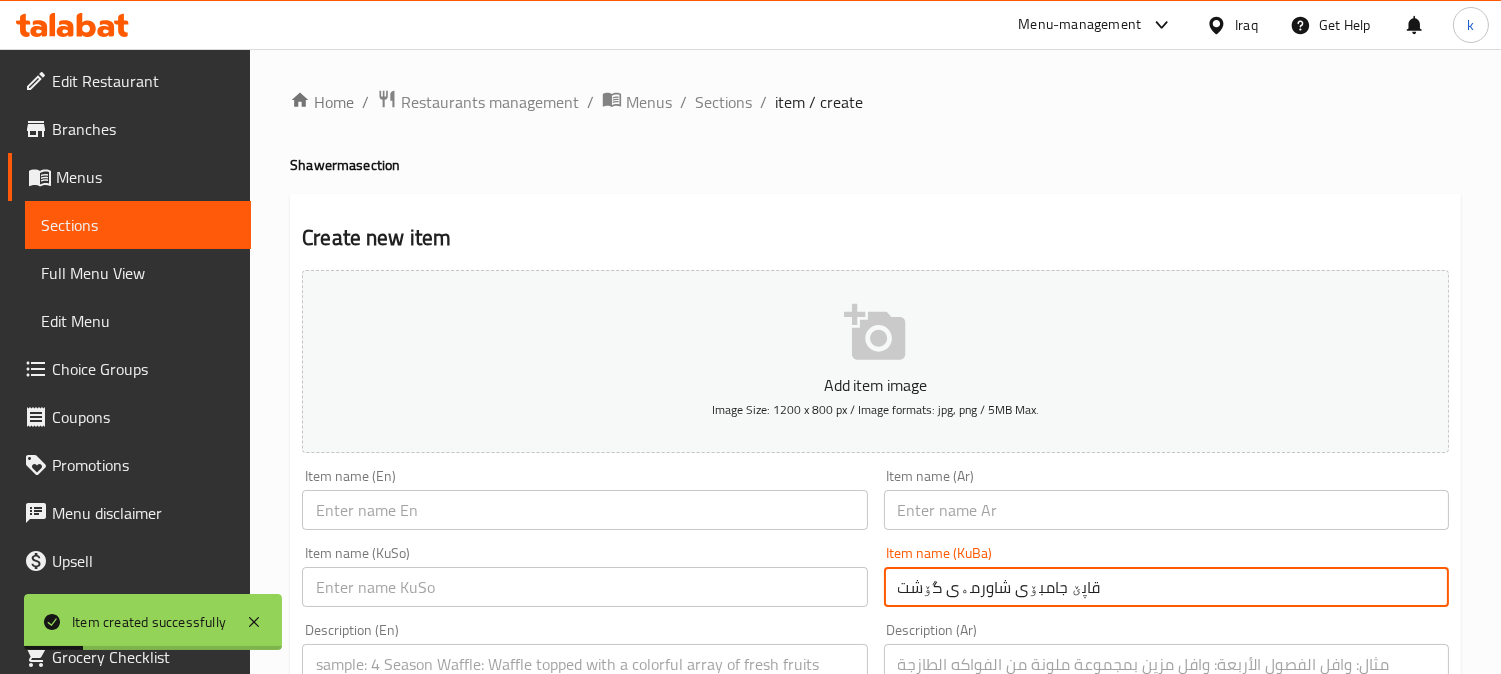 type on "قاپێ جامبۆی شاورمەی گۆشت" 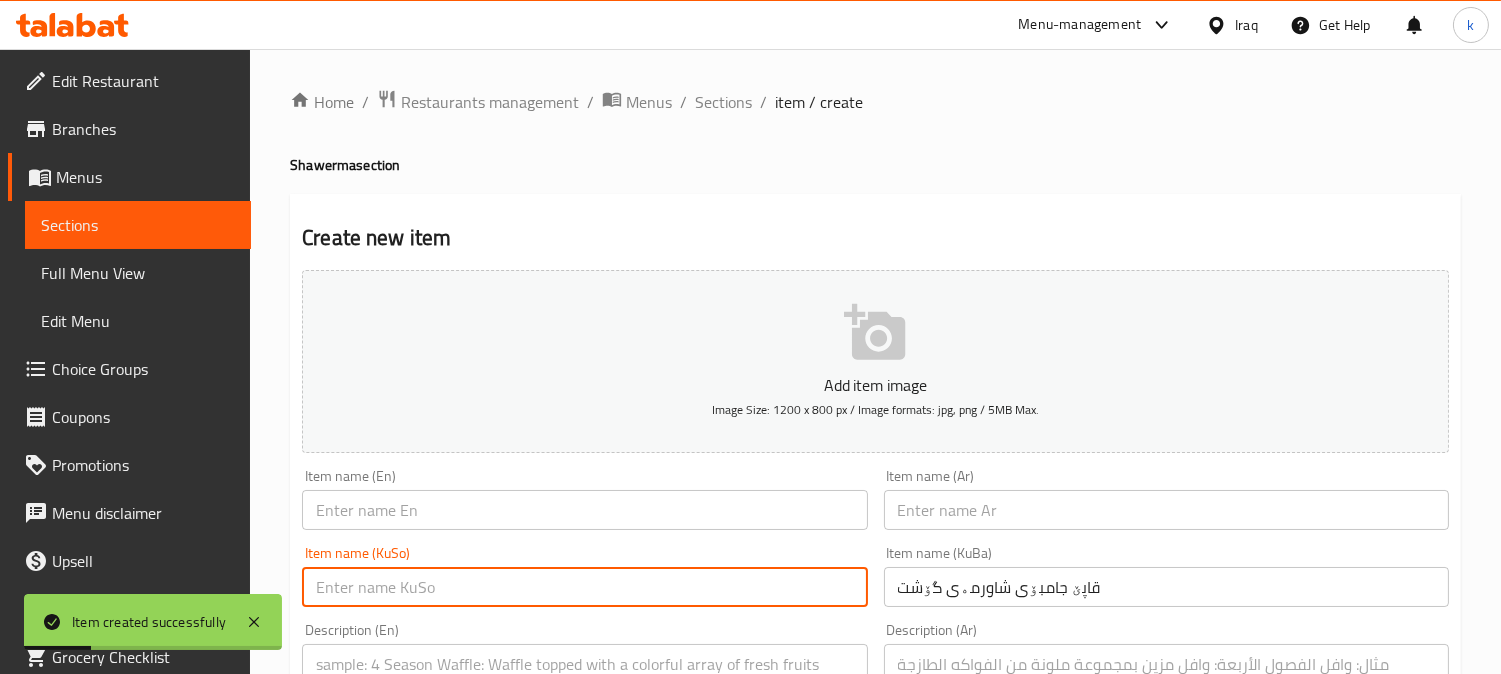 click at bounding box center (584, 587) 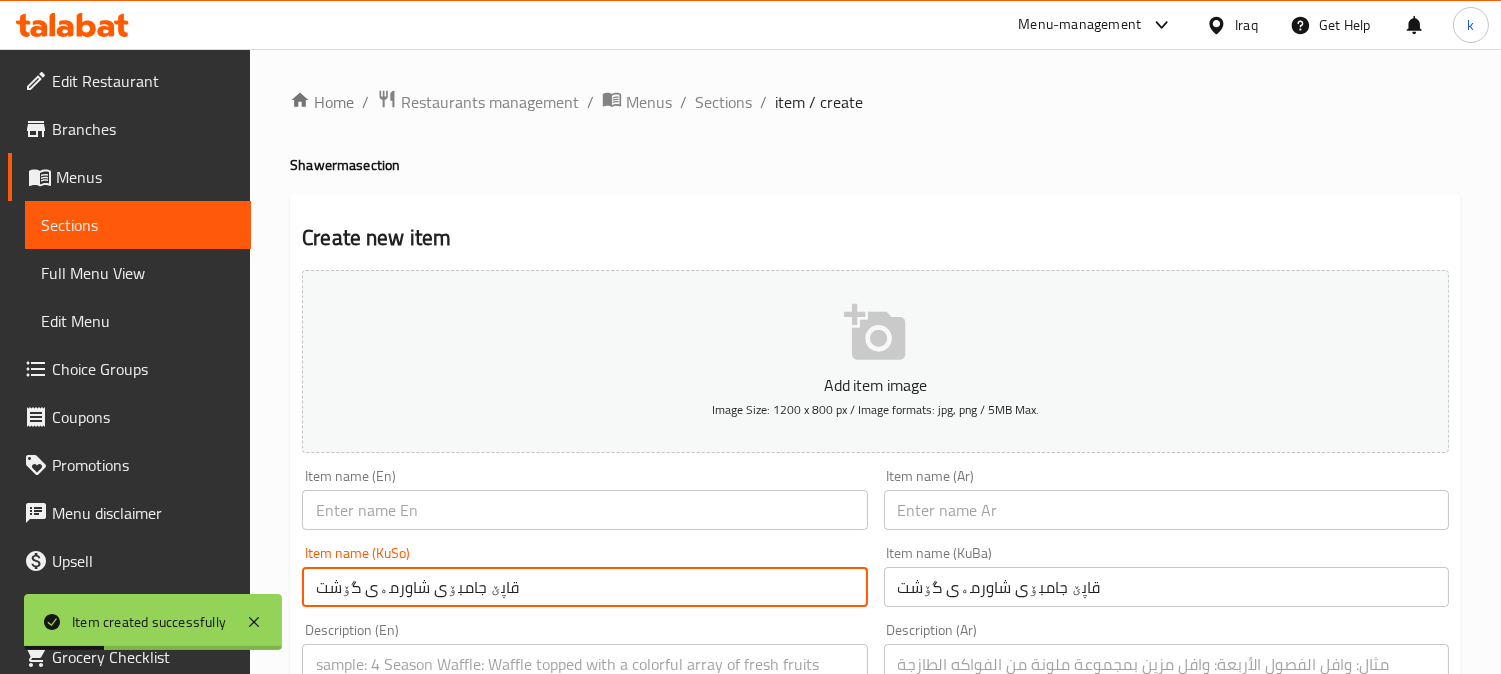 type on "قاپێ جامبۆی شاورمەی گۆشت" 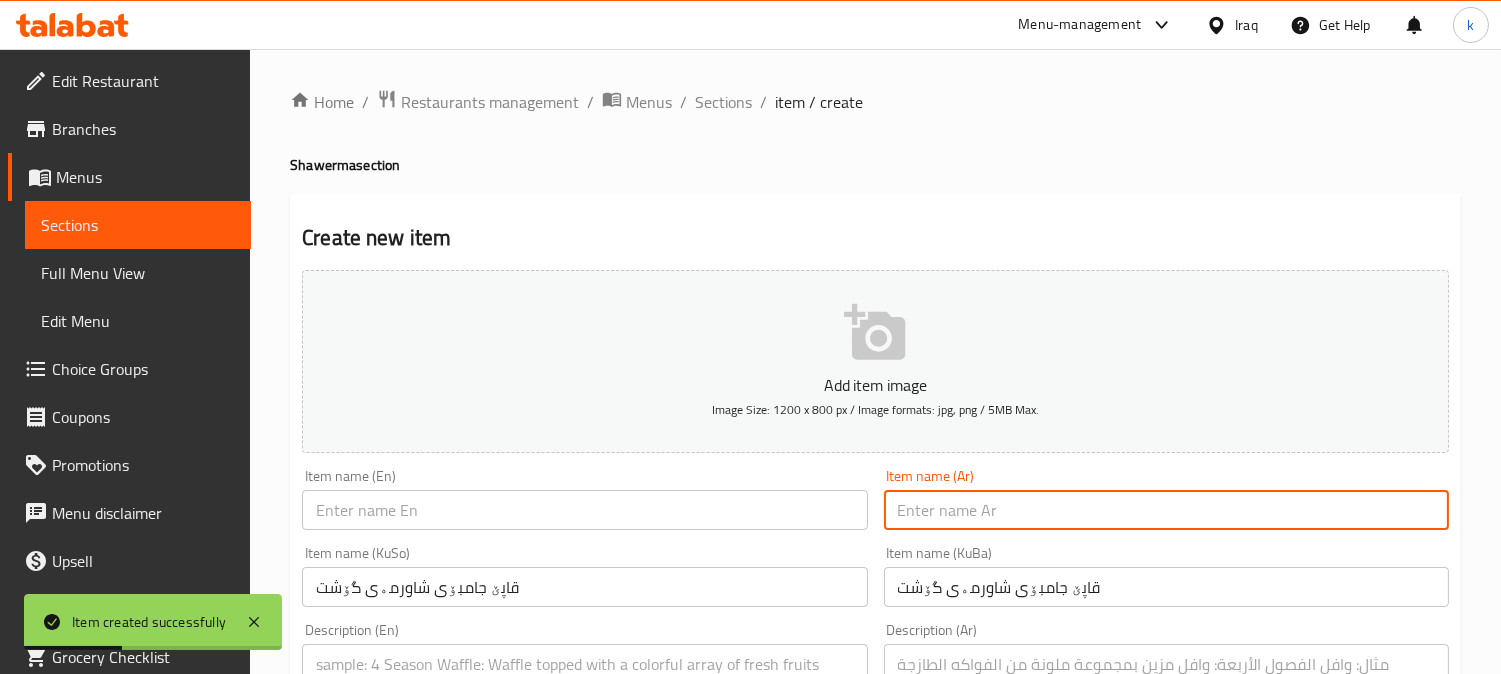 paste on "طبق جامبو شاورما لحم" 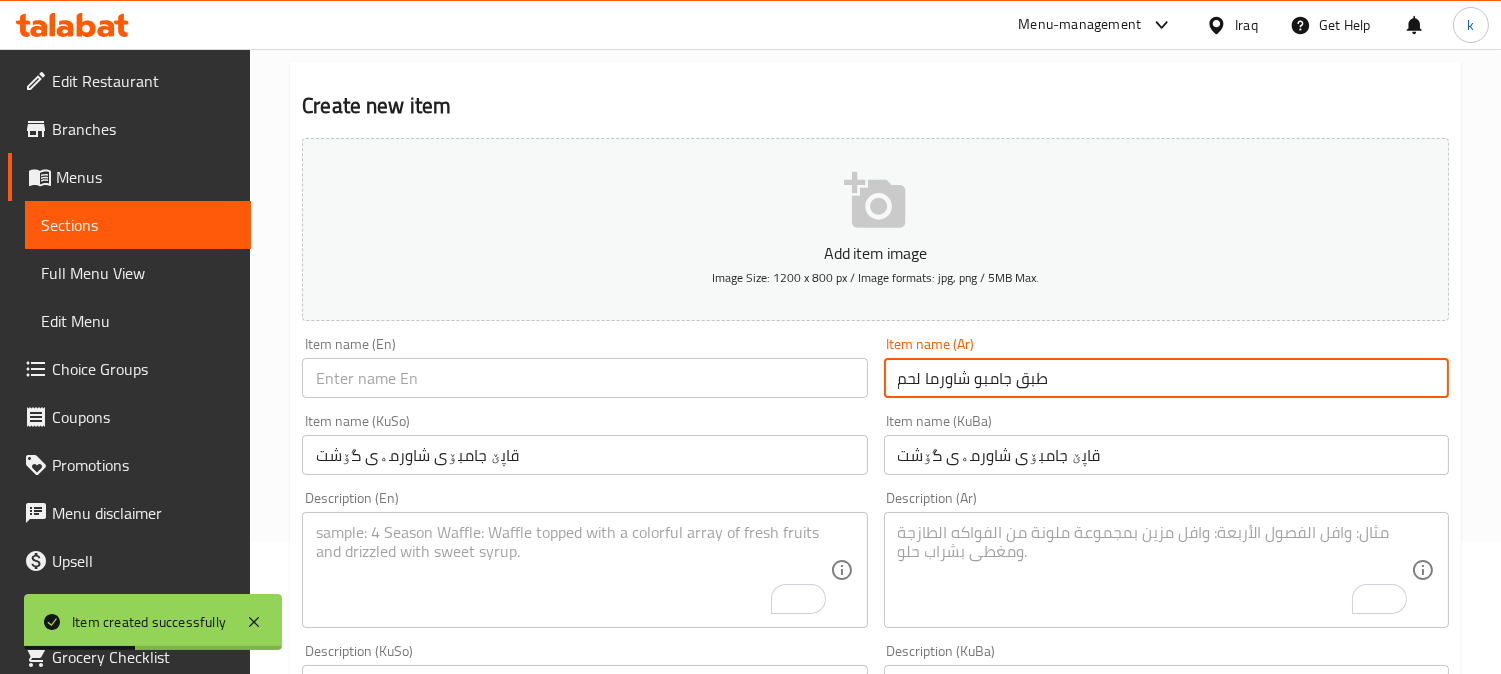 scroll, scrollTop: 185, scrollLeft: 0, axis: vertical 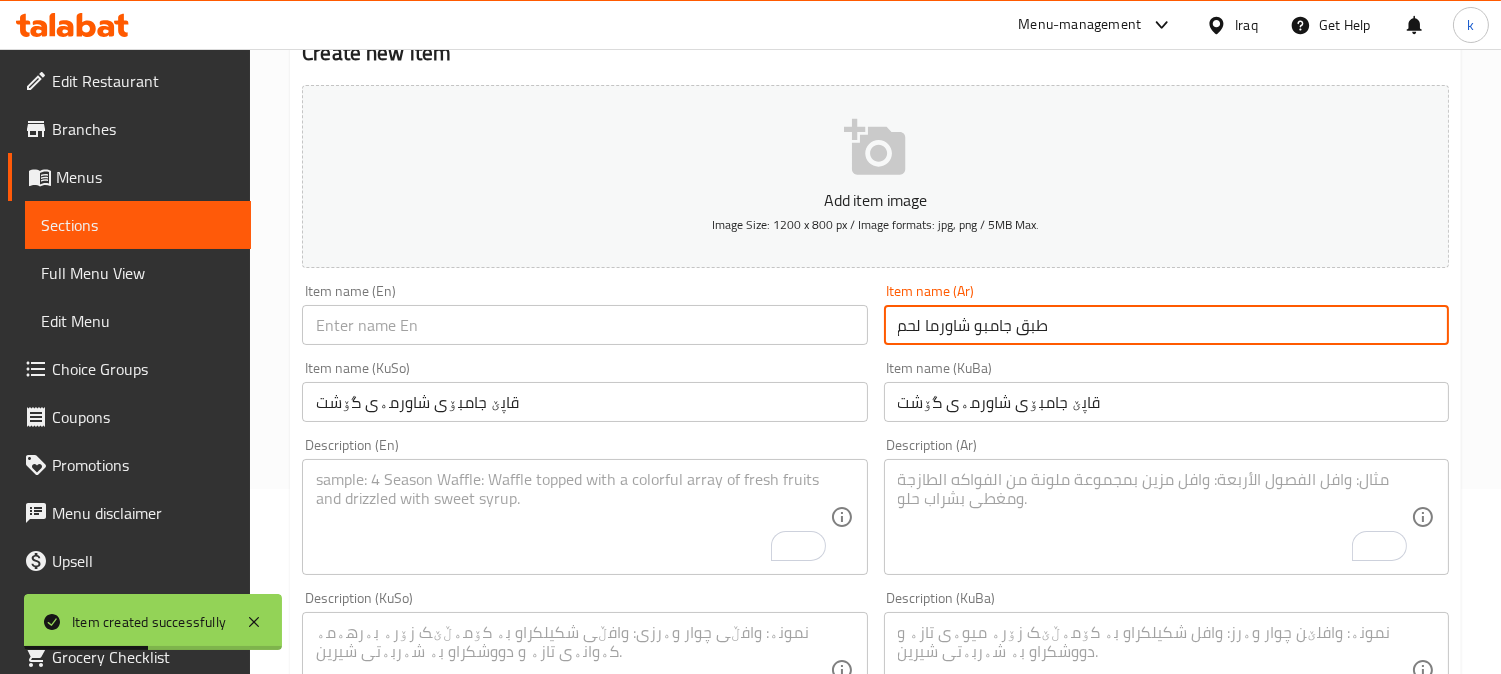 type on "طبق جامبو شاورما لحم" 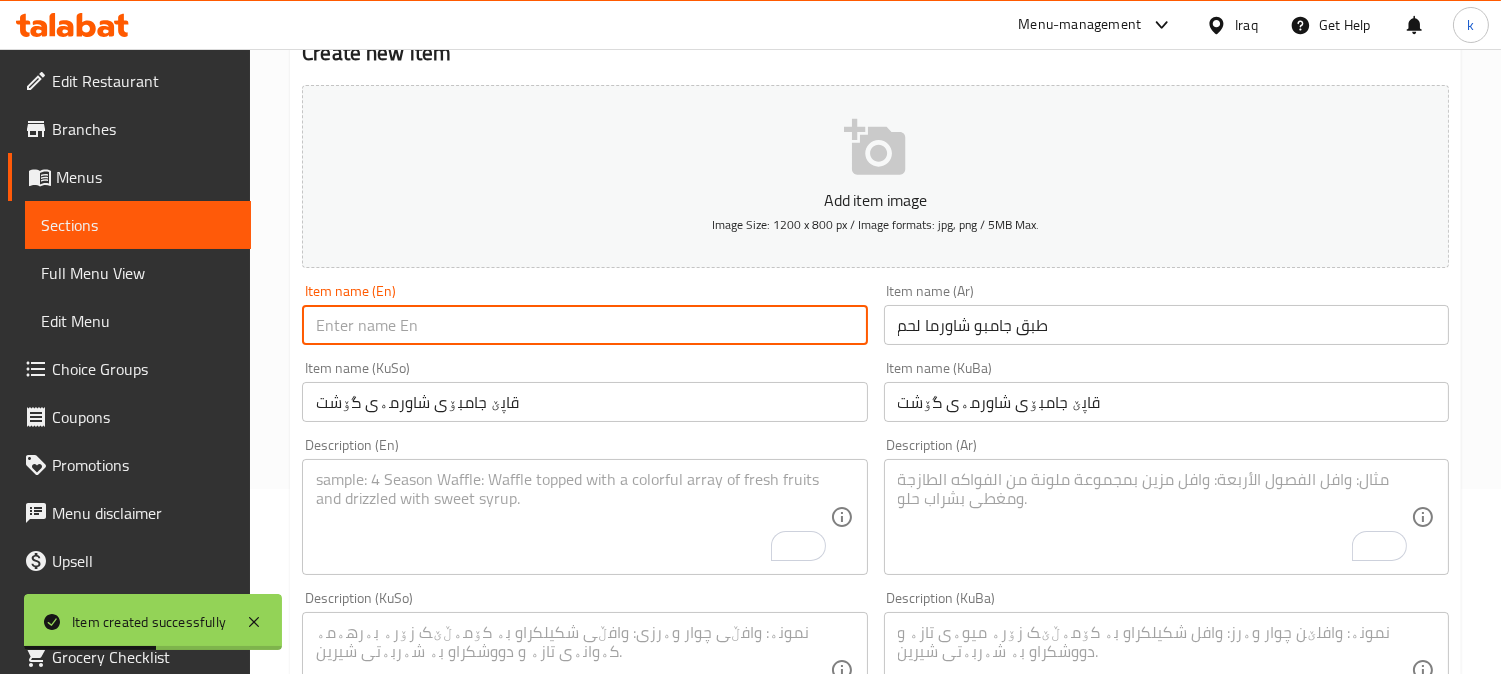 click at bounding box center (584, 325) 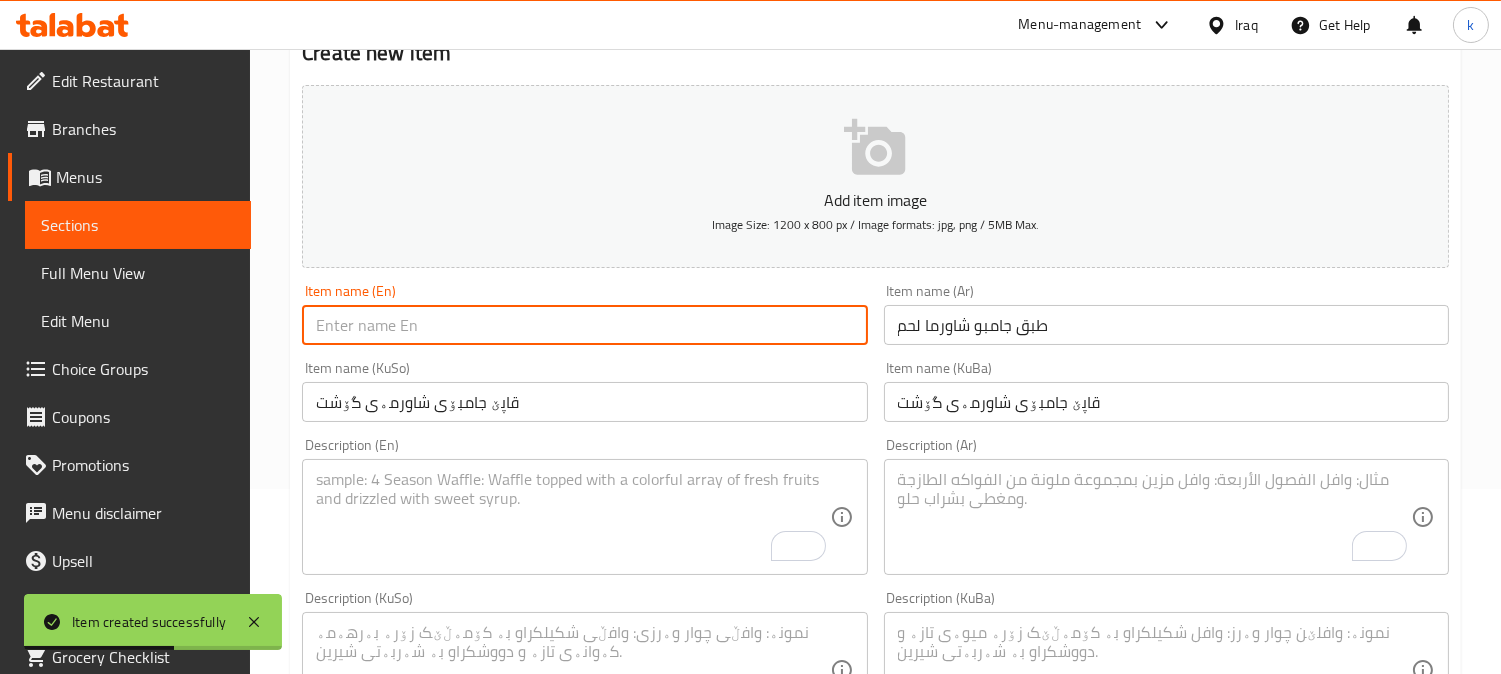 paste on "Jumbo Meat Shawarma Dish" 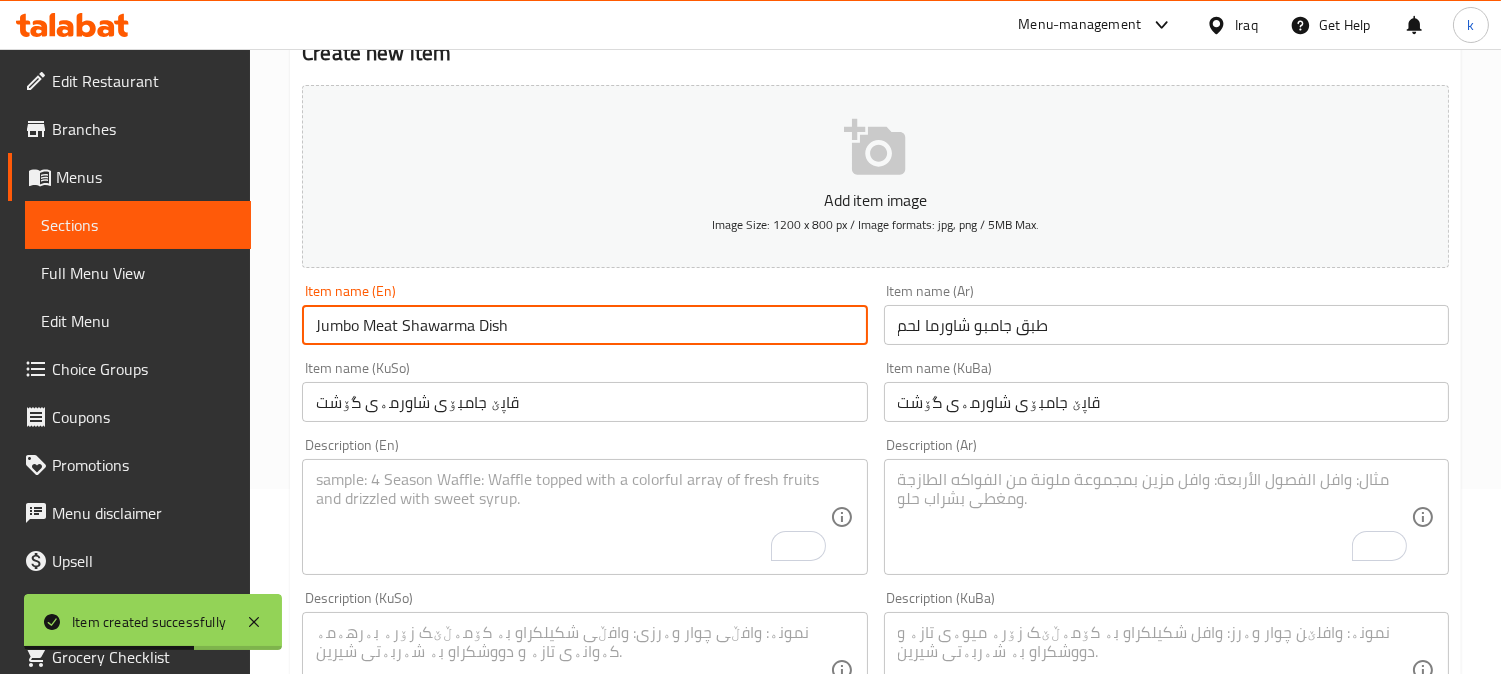 type on "Jumbo Meat Shawarma Dish" 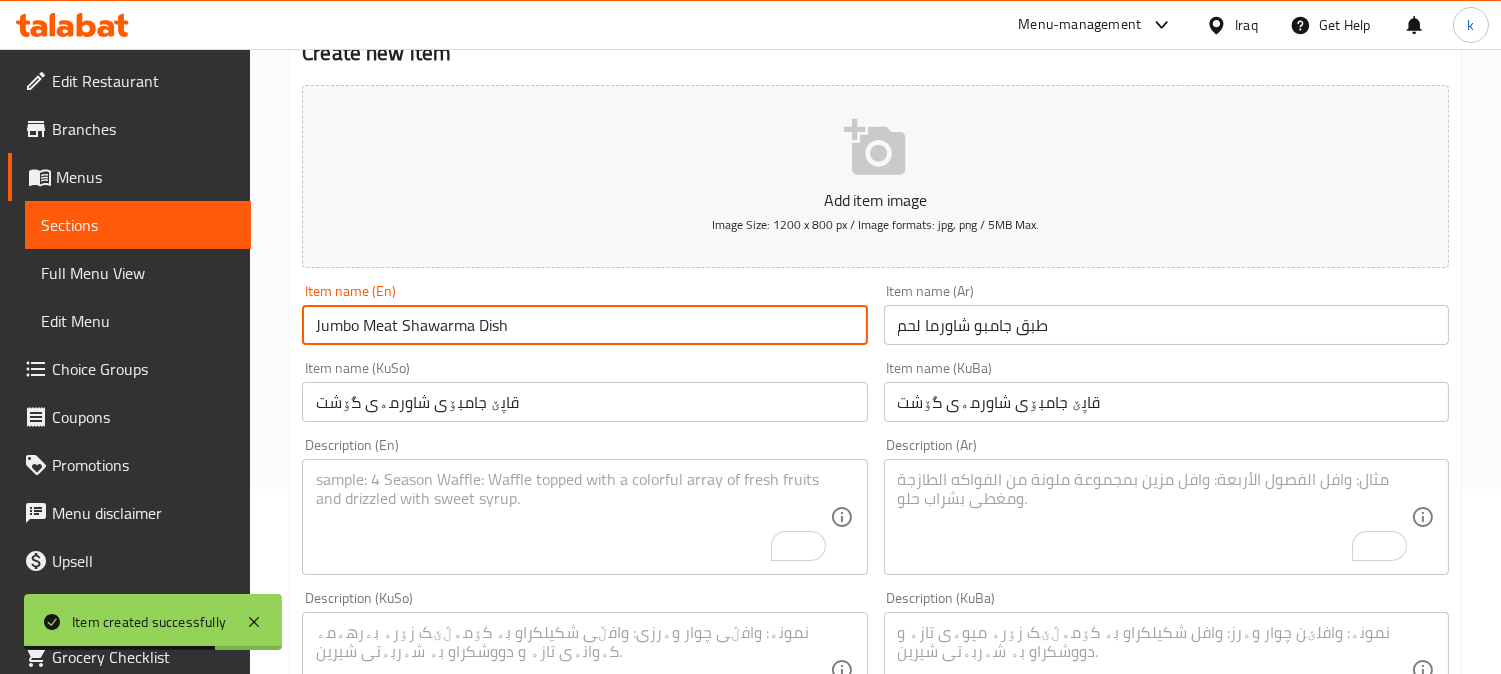 scroll, scrollTop: 370, scrollLeft: 0, axis: vertical 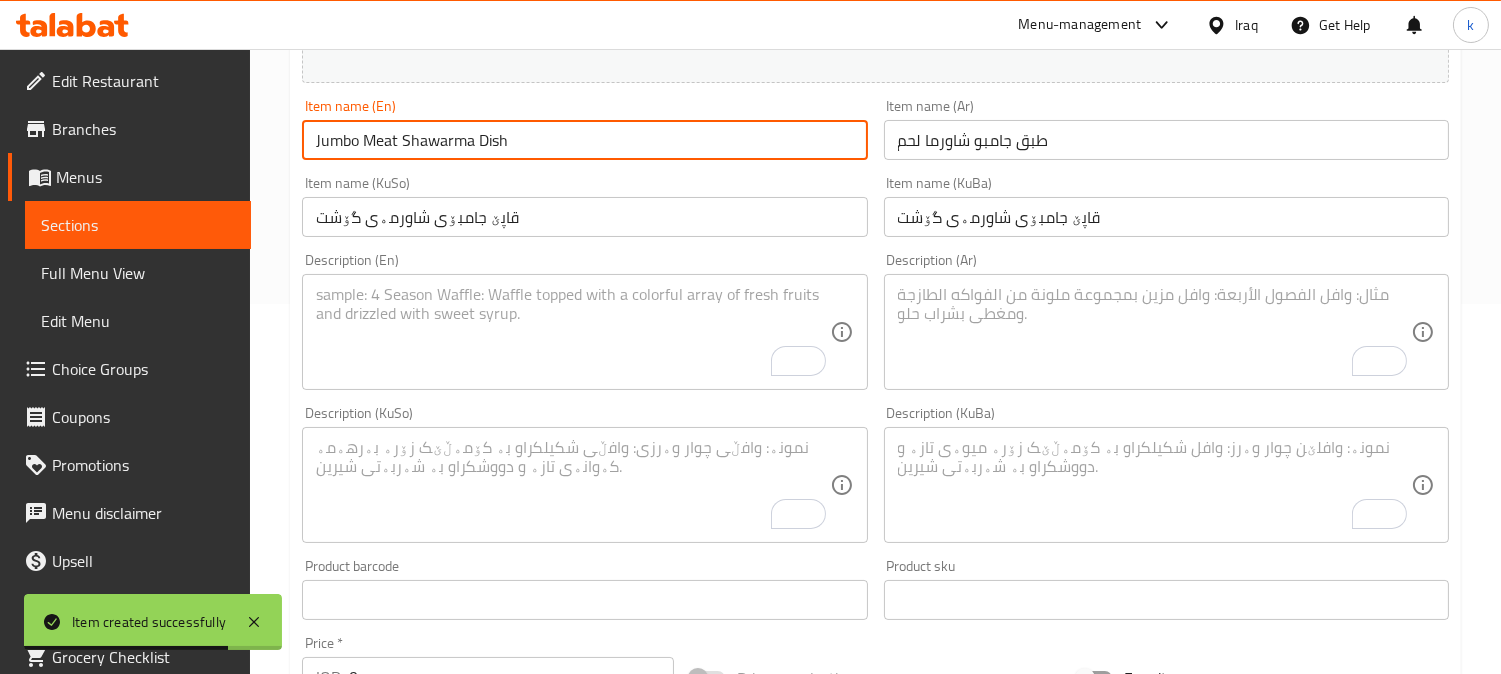 drag, startPoint x: 1121, startPoint y: 502, endPoint x: 837, endPoint y: 500, distance: 284.00705 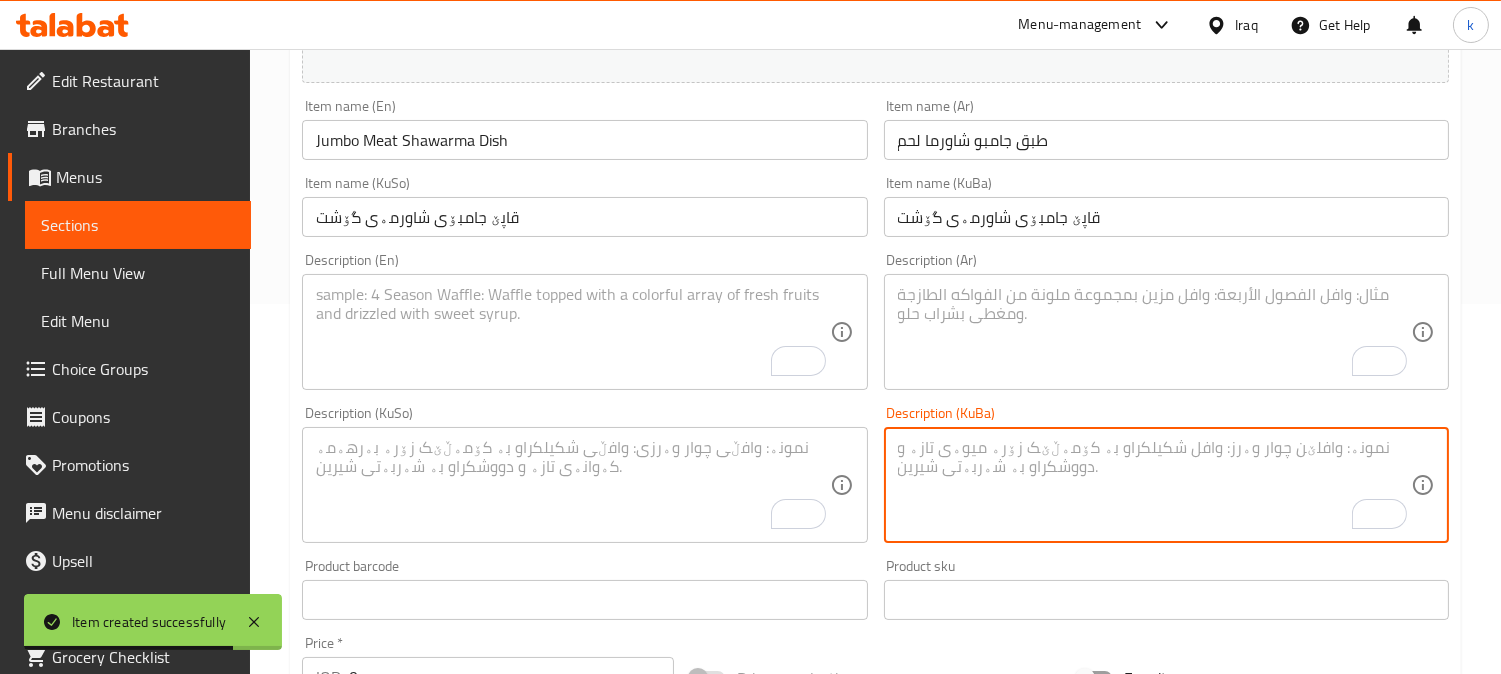 paste on "12 پارچە ساجی شاورمەی گۆشت لەگەڵ فینگەر و سۆس" 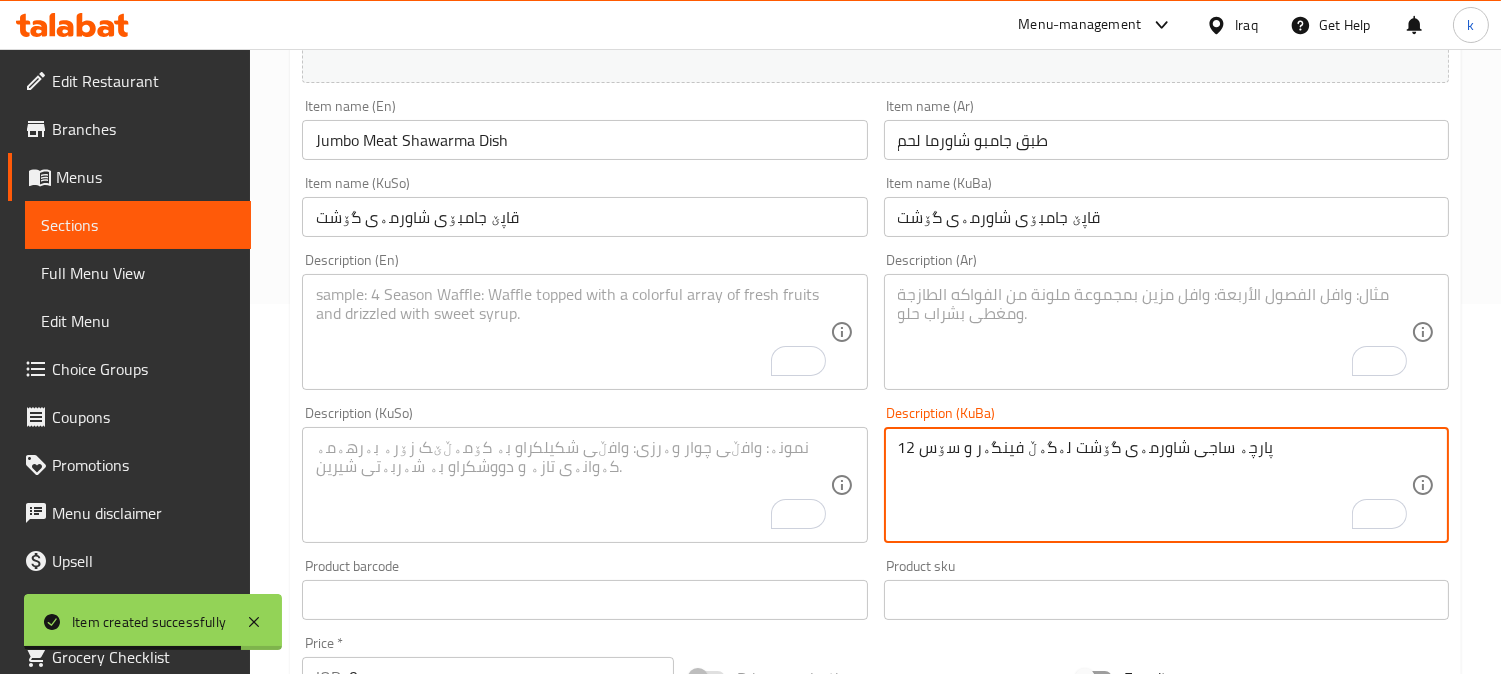 type on "12 پارچە ساجی شاورمەی گۆشت لەگەڵ فینگەر و سۆس" 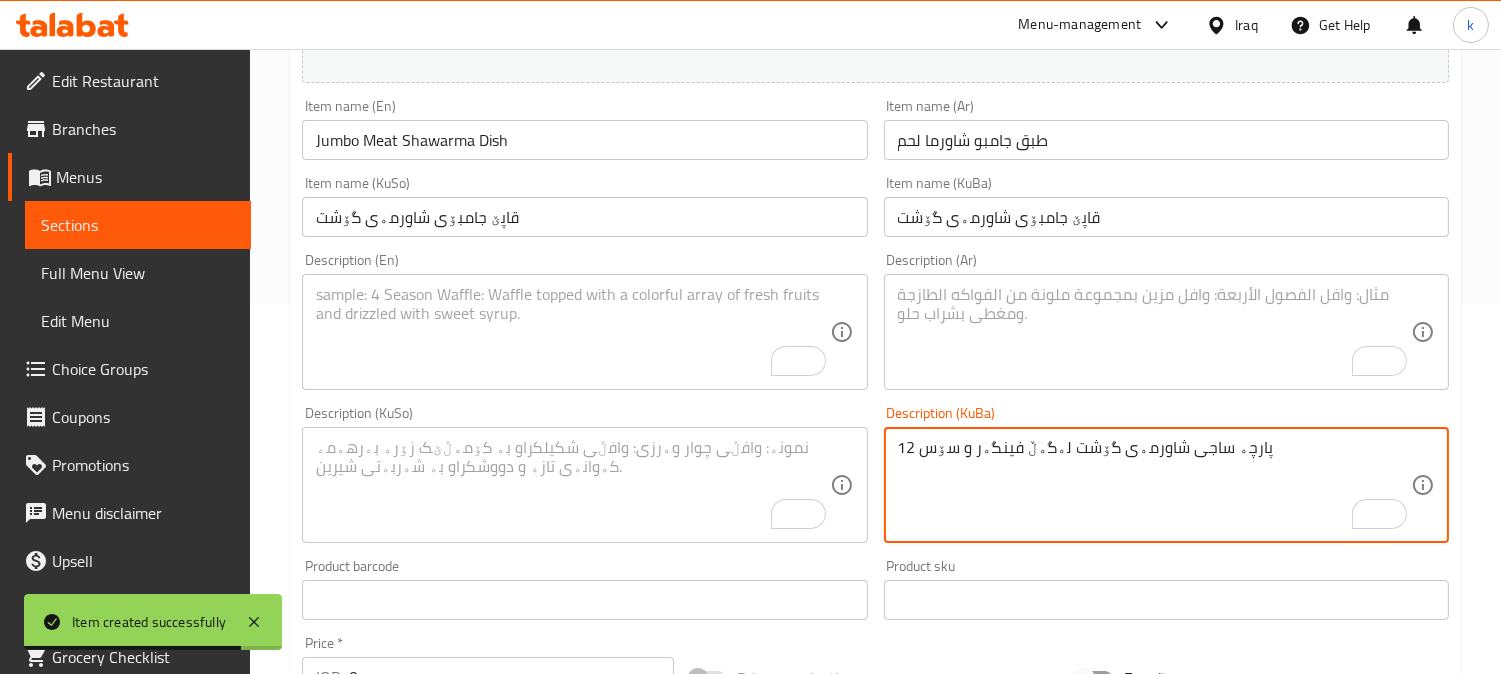 click at bounding box center (572, 485) 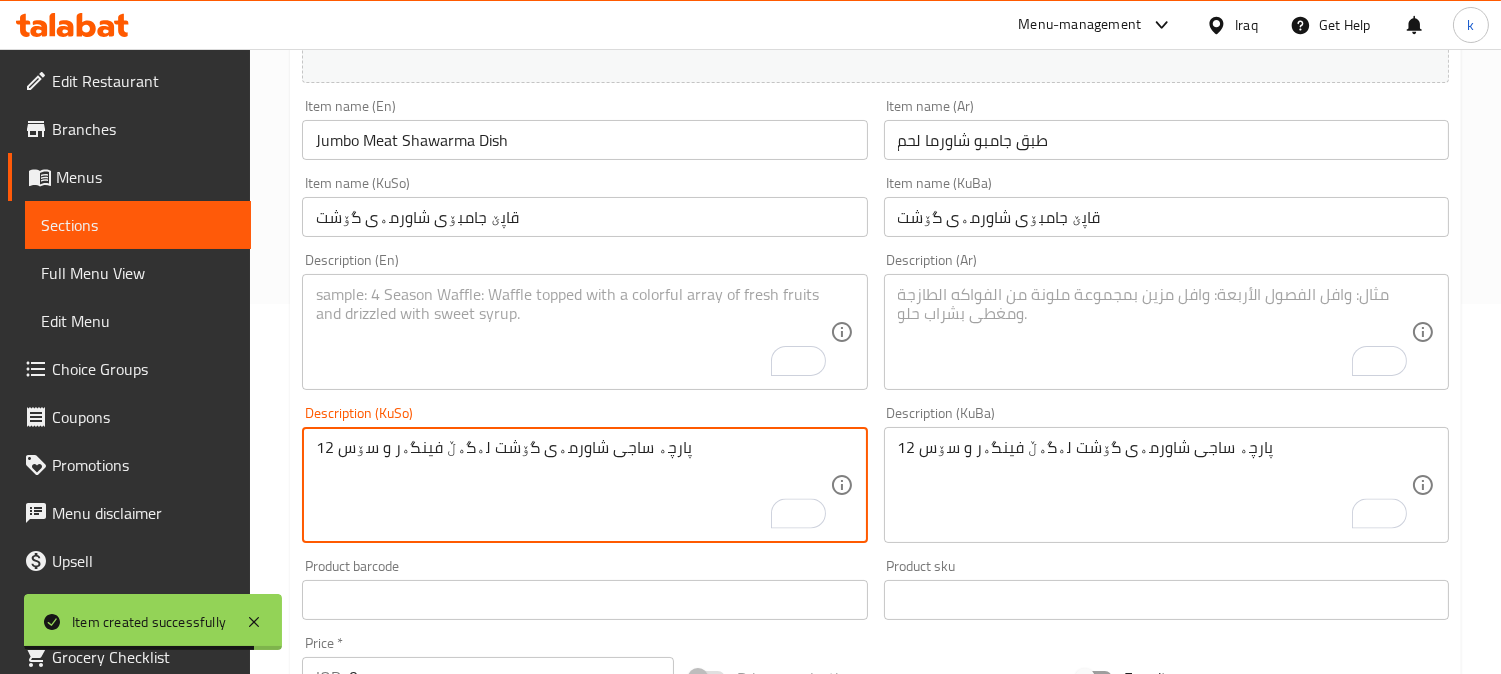 type on "12 پارچە ساجی شاورمەی گۆشت لەگەڵ فینگەر و سۆس" 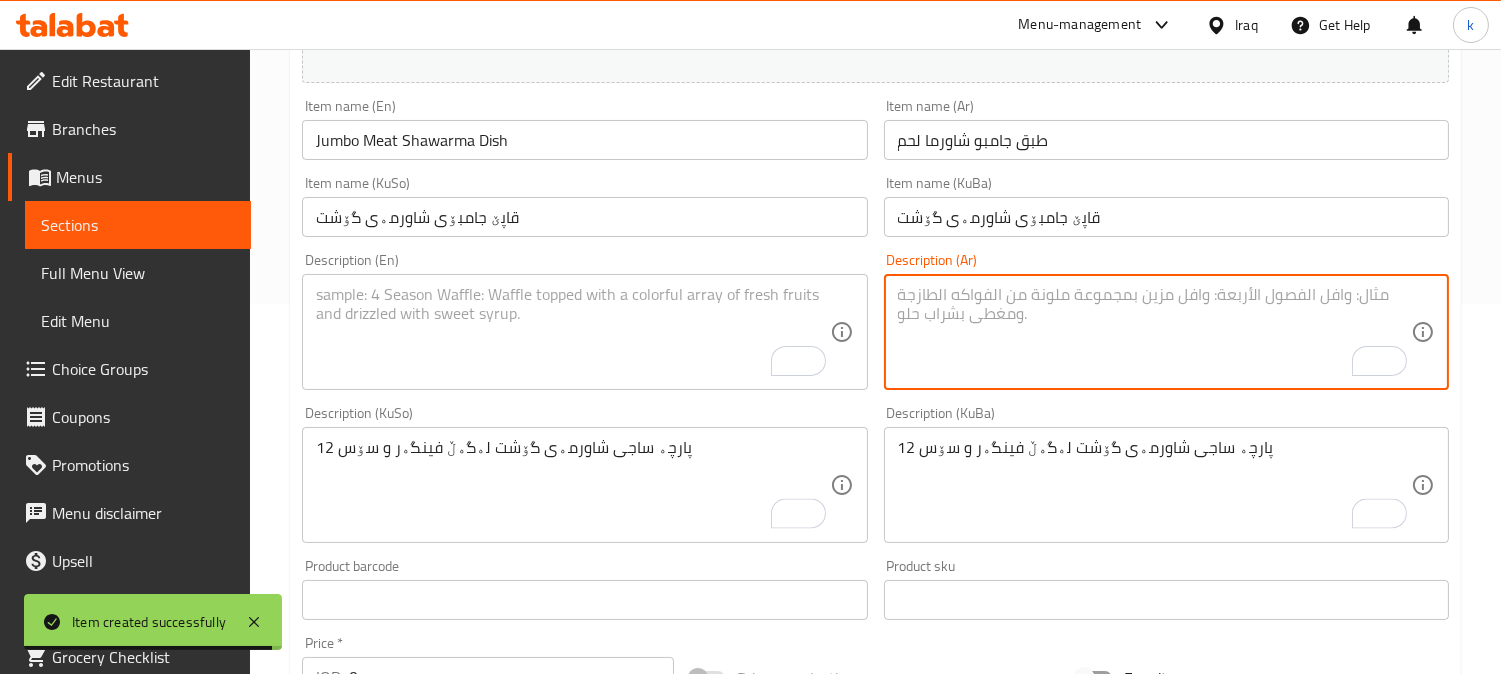 paste on "12 قطعة صاج شاورما لحم مع بطاطا مقلية وصلصات" 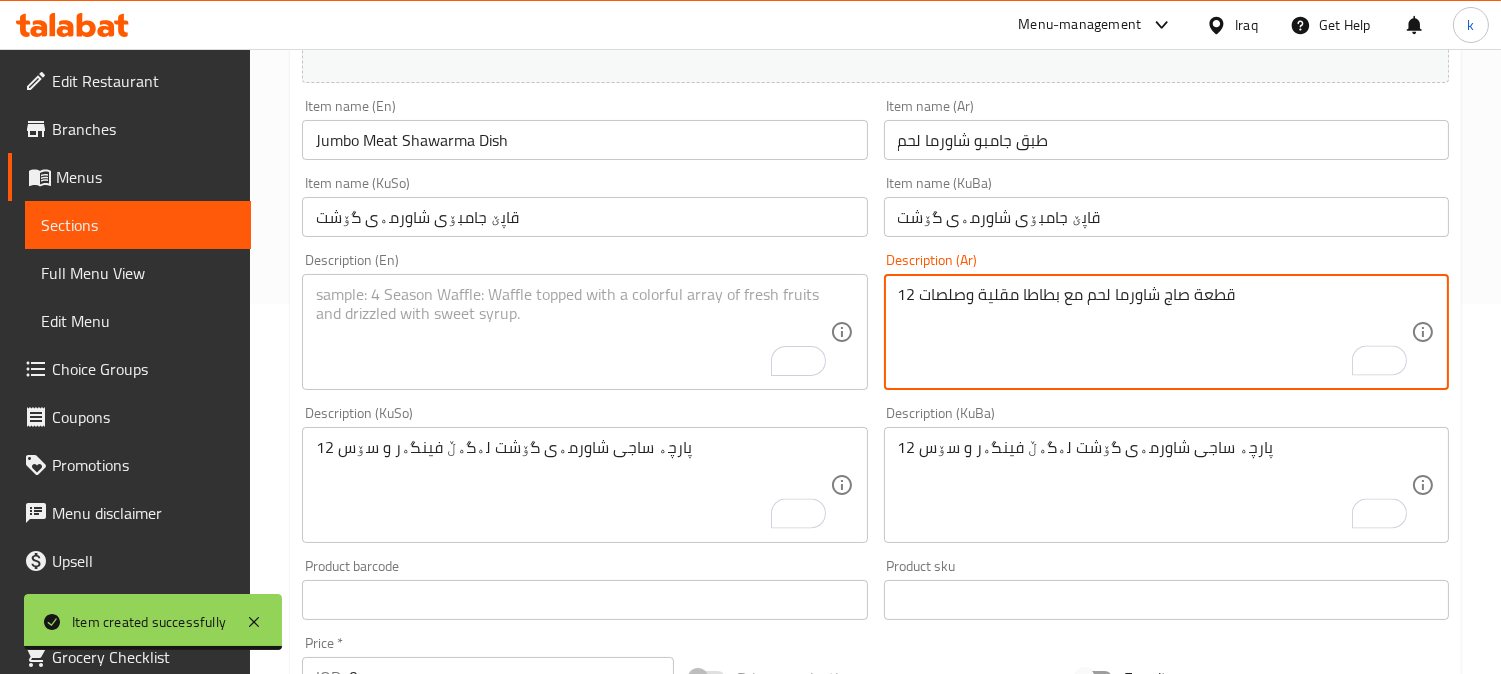 type on "12 قطعة صاج شاورما لحم مع بطاطا مقلية وصلصات" 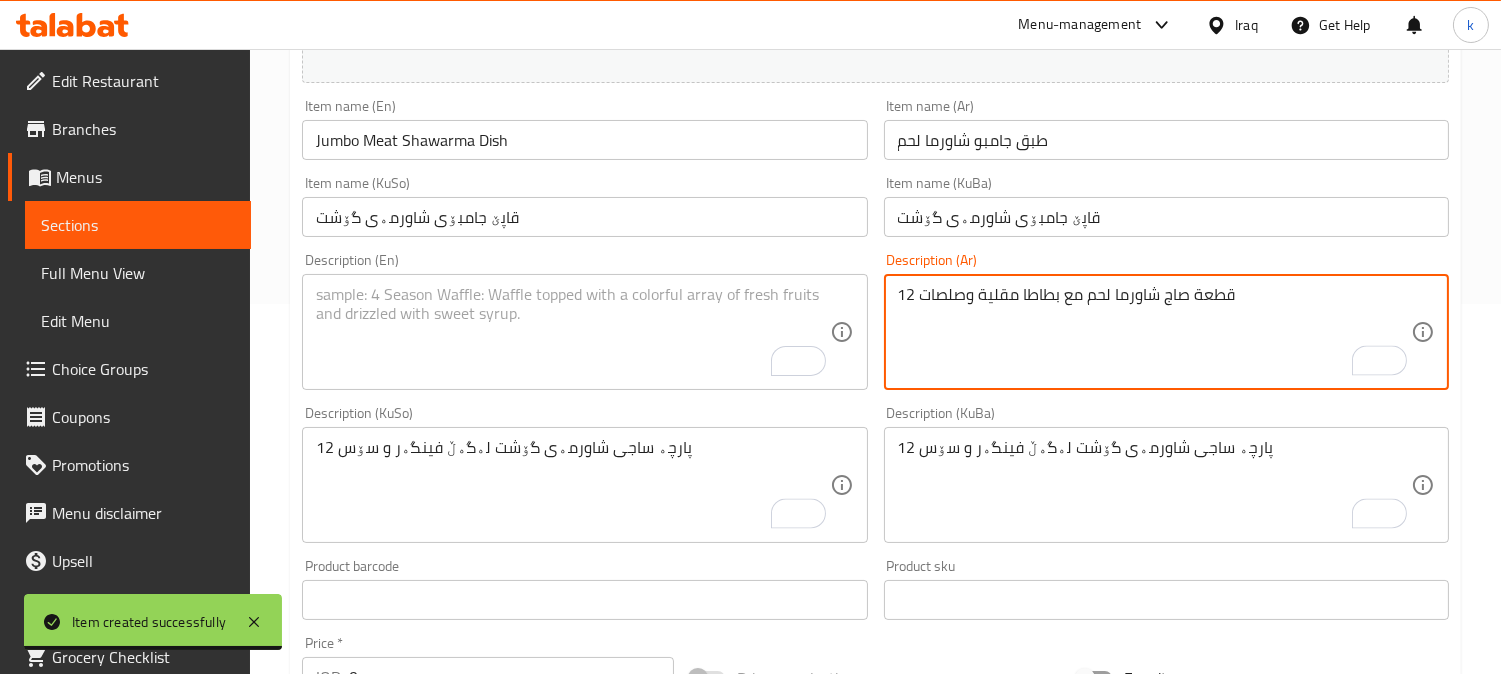 click at bounding box center (572, 332) 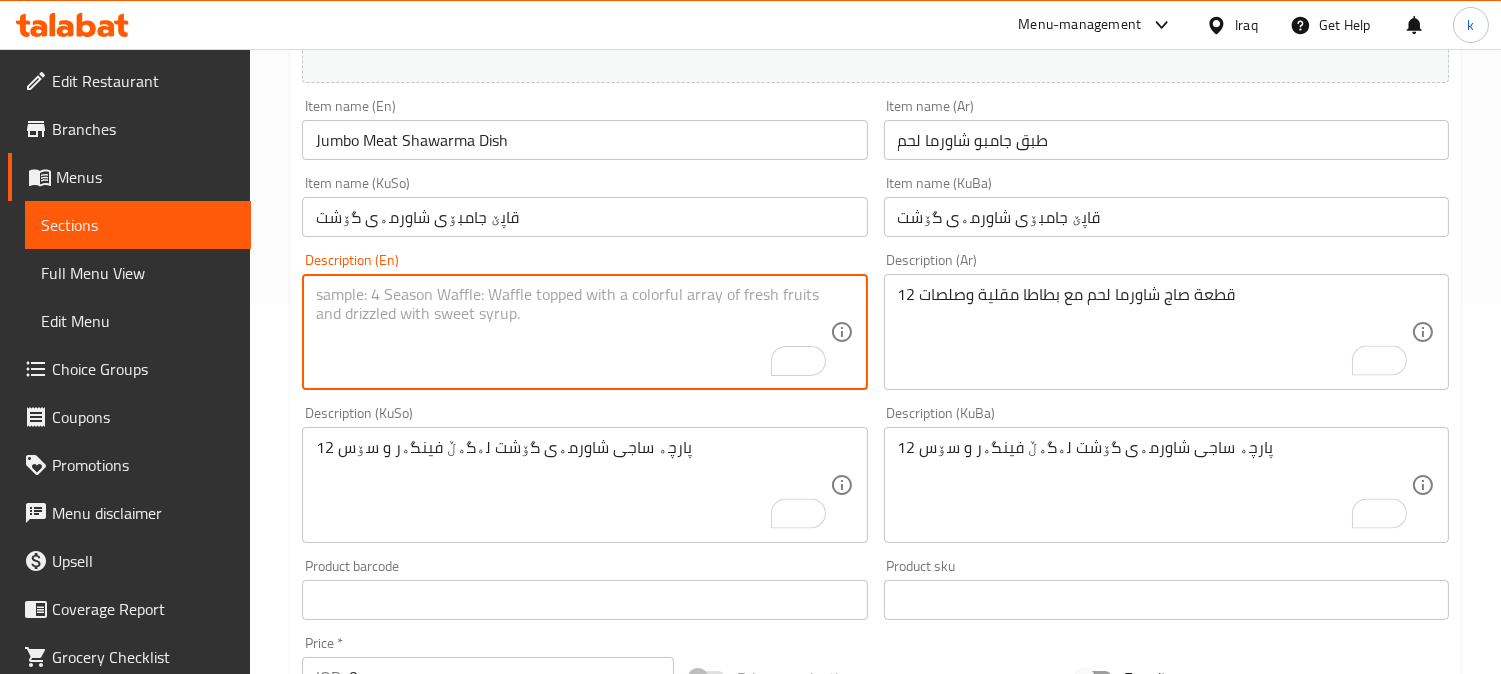 paste on "12 Pieces meat shawarma saj with French fries and sauces" 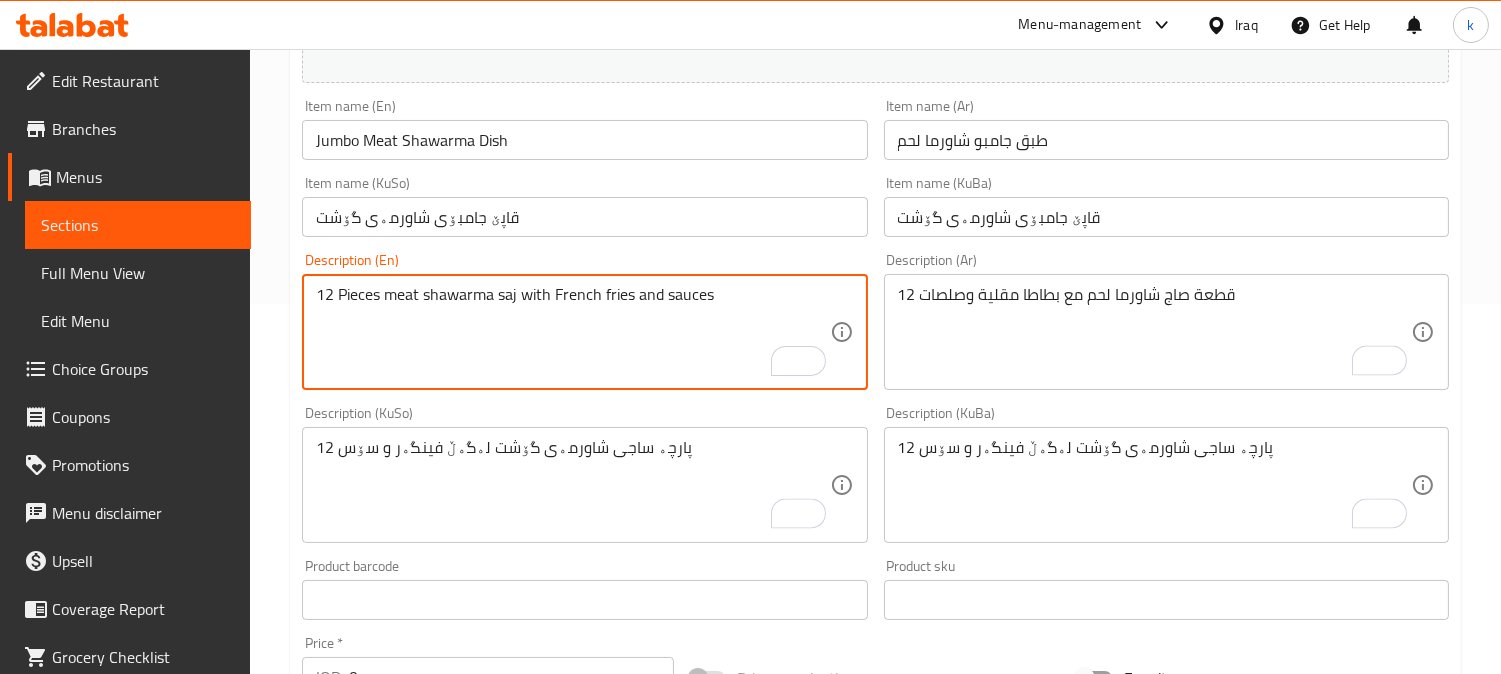 type on "12 Pieces meat shawarma saj with French fries and sauces" 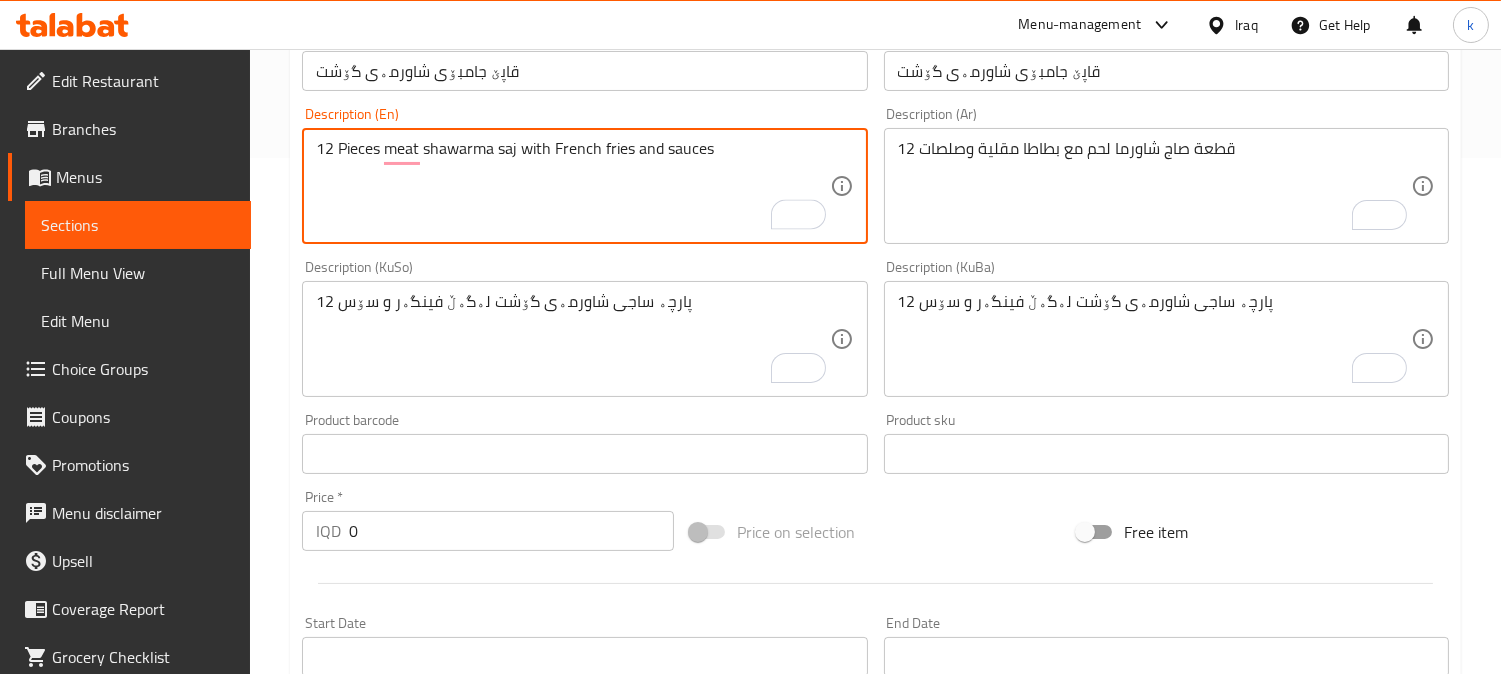 scroll, scrollTop: 741, scrollLeft: 0, axis: vertical 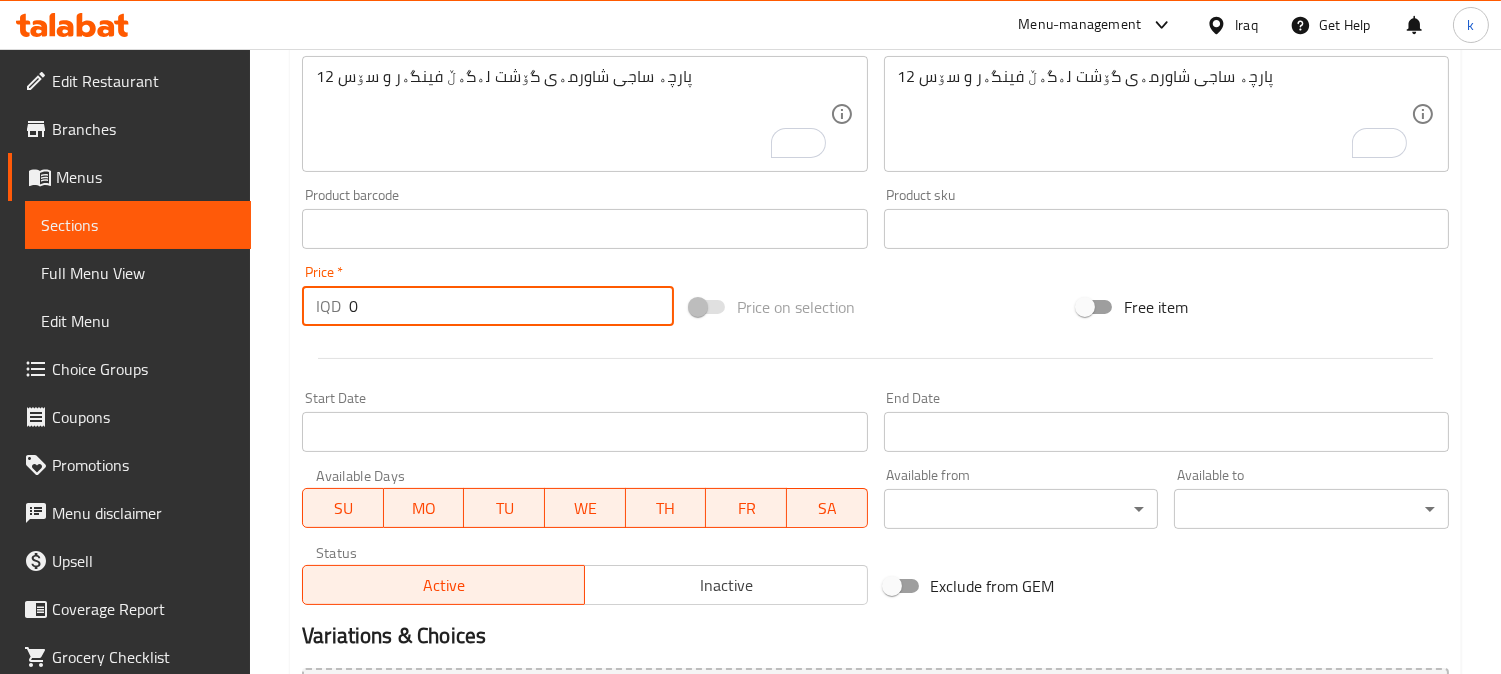 drag, startPoint x: 401, startPoint y: 307, endPoint x: 285, endPoint y: 317, distance: 116.43024 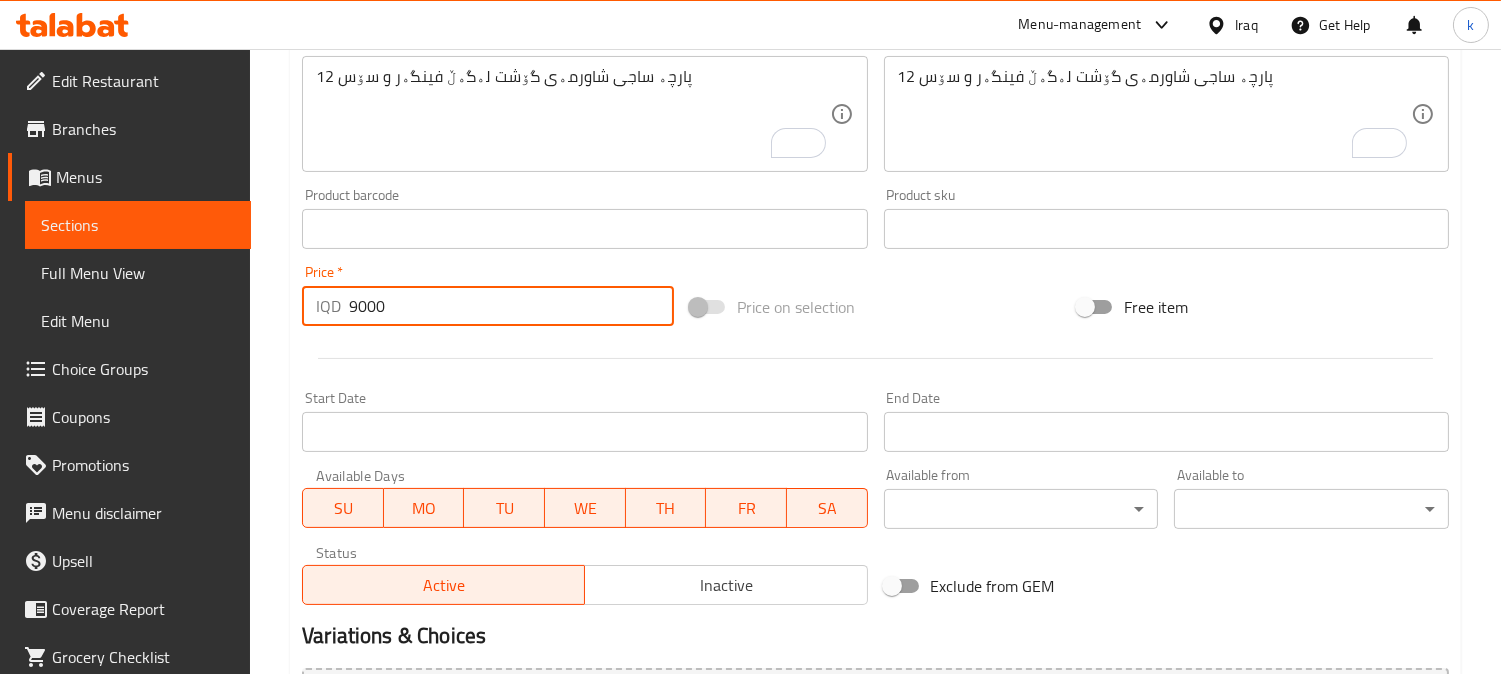 type on "9000" 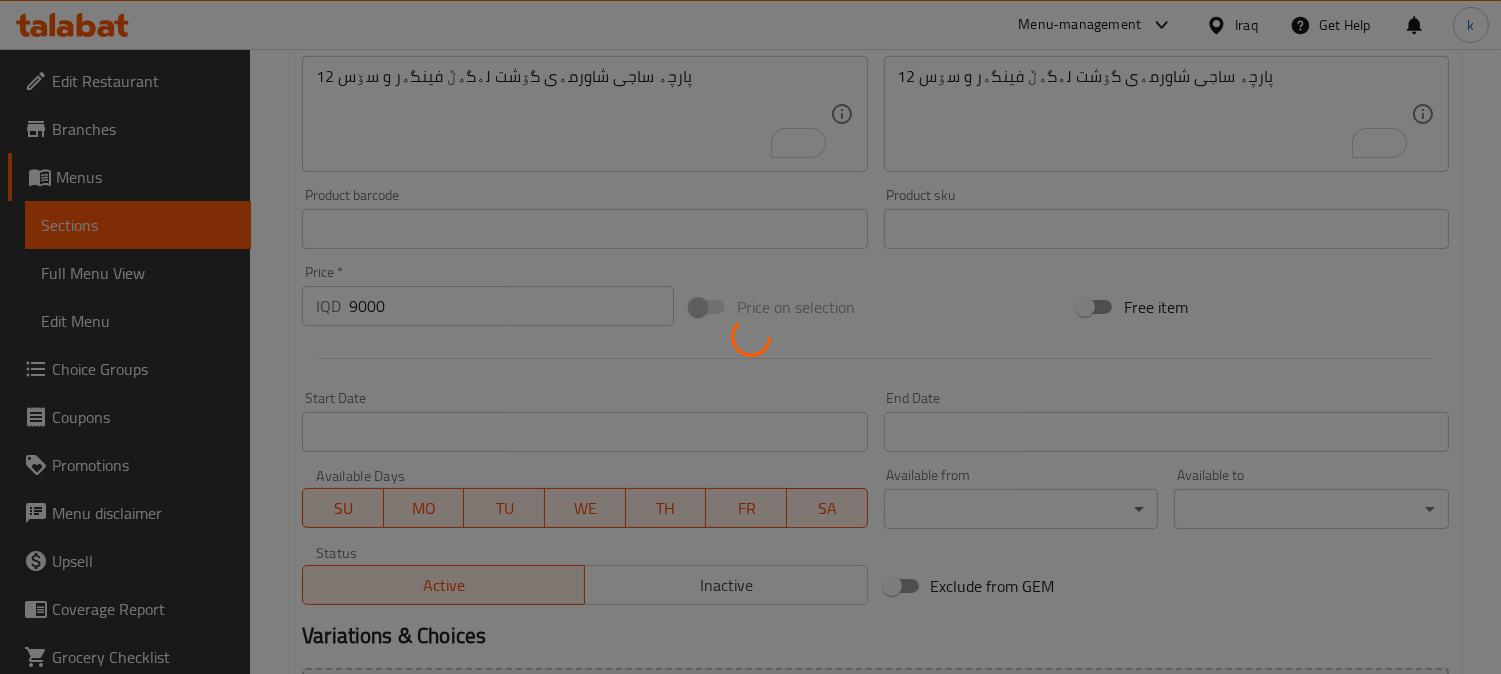 type 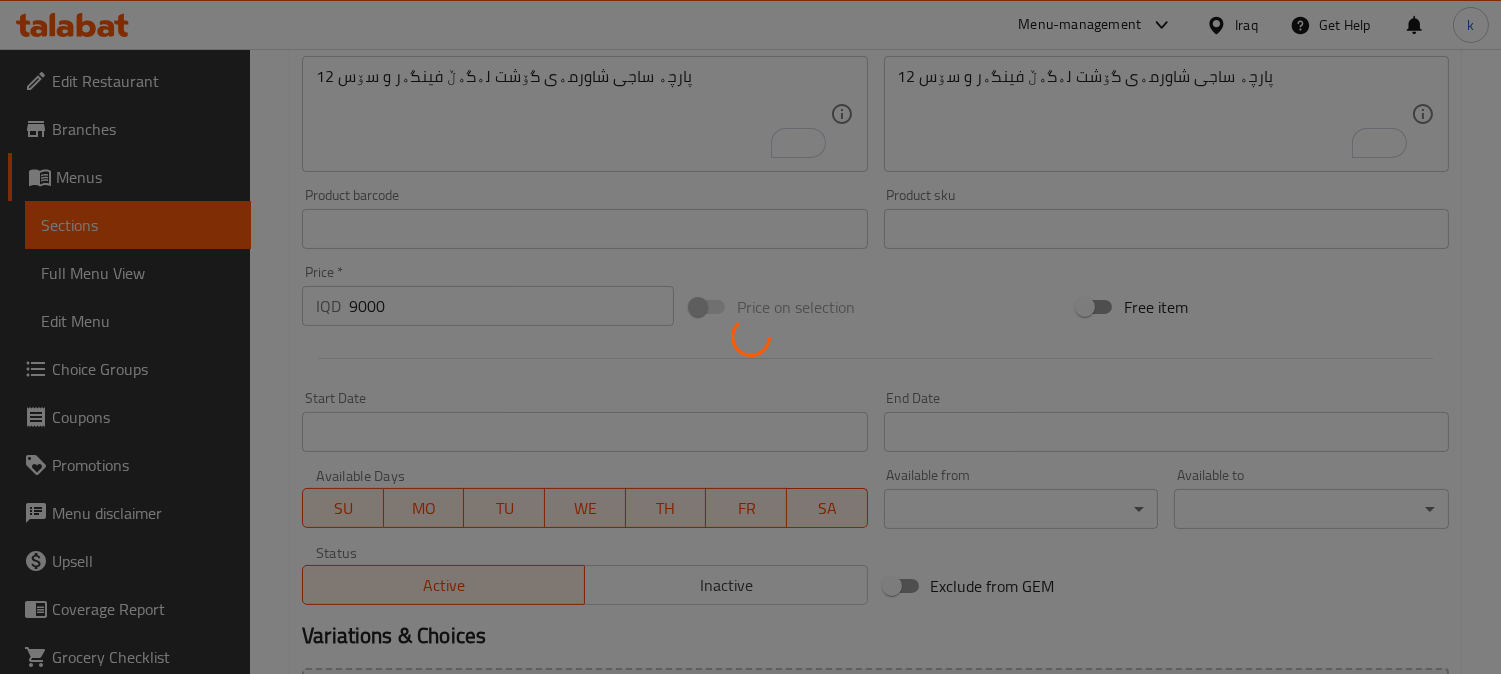 type 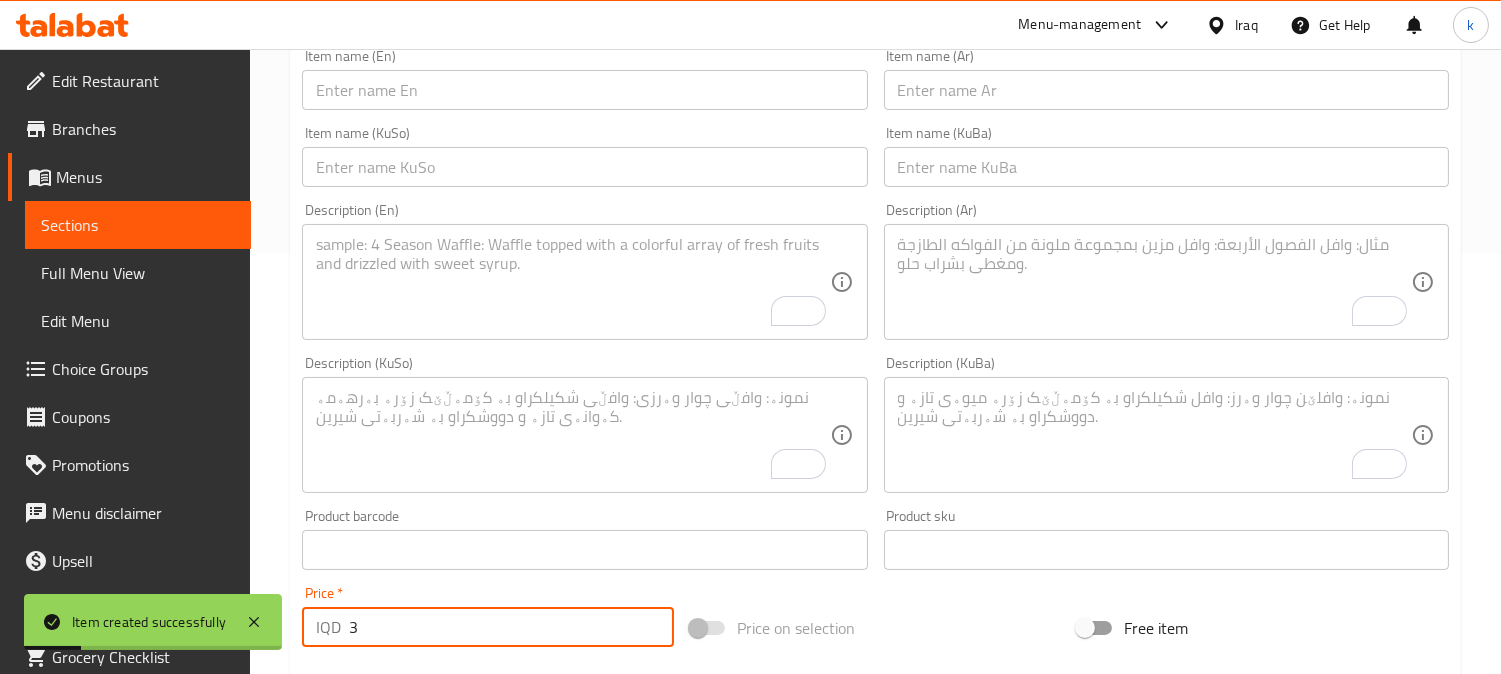 scroll, scrollTop: 0, scrollLeft: 0, axis: both 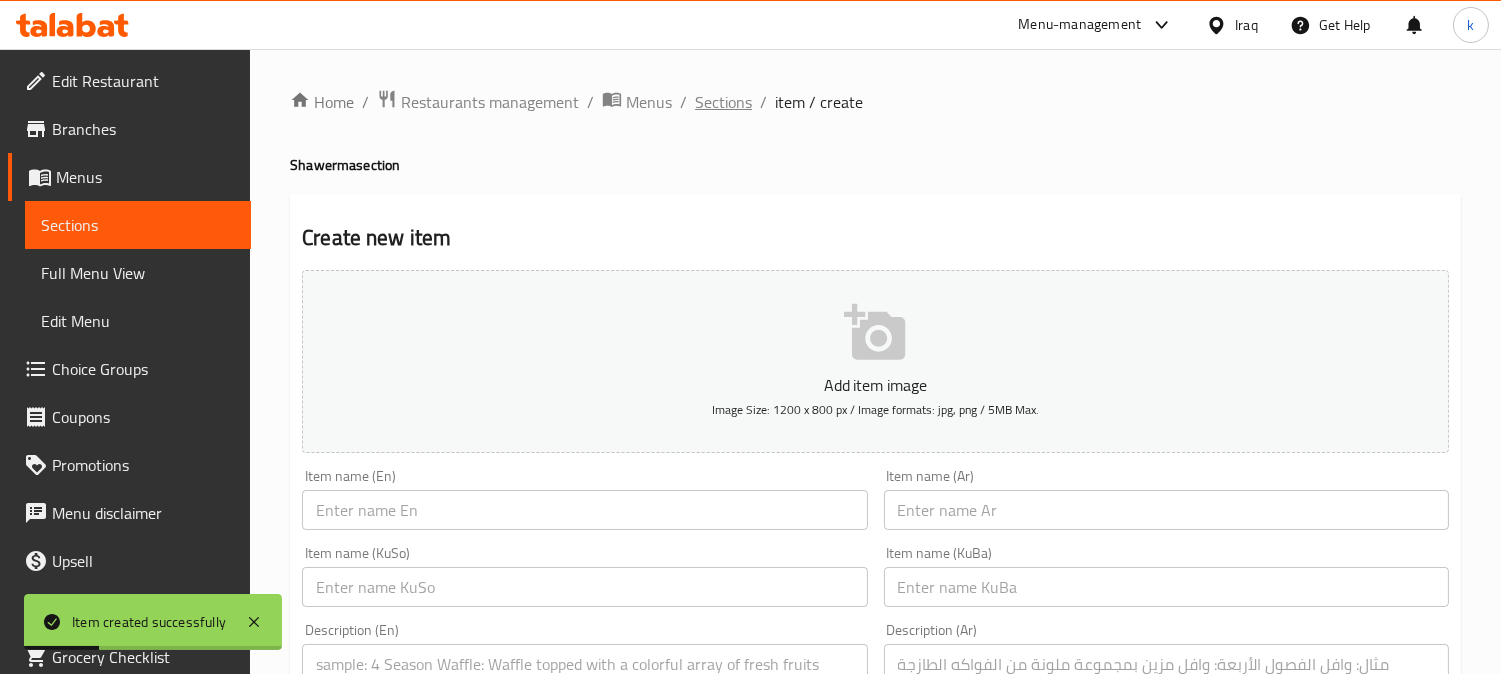 type on "3" 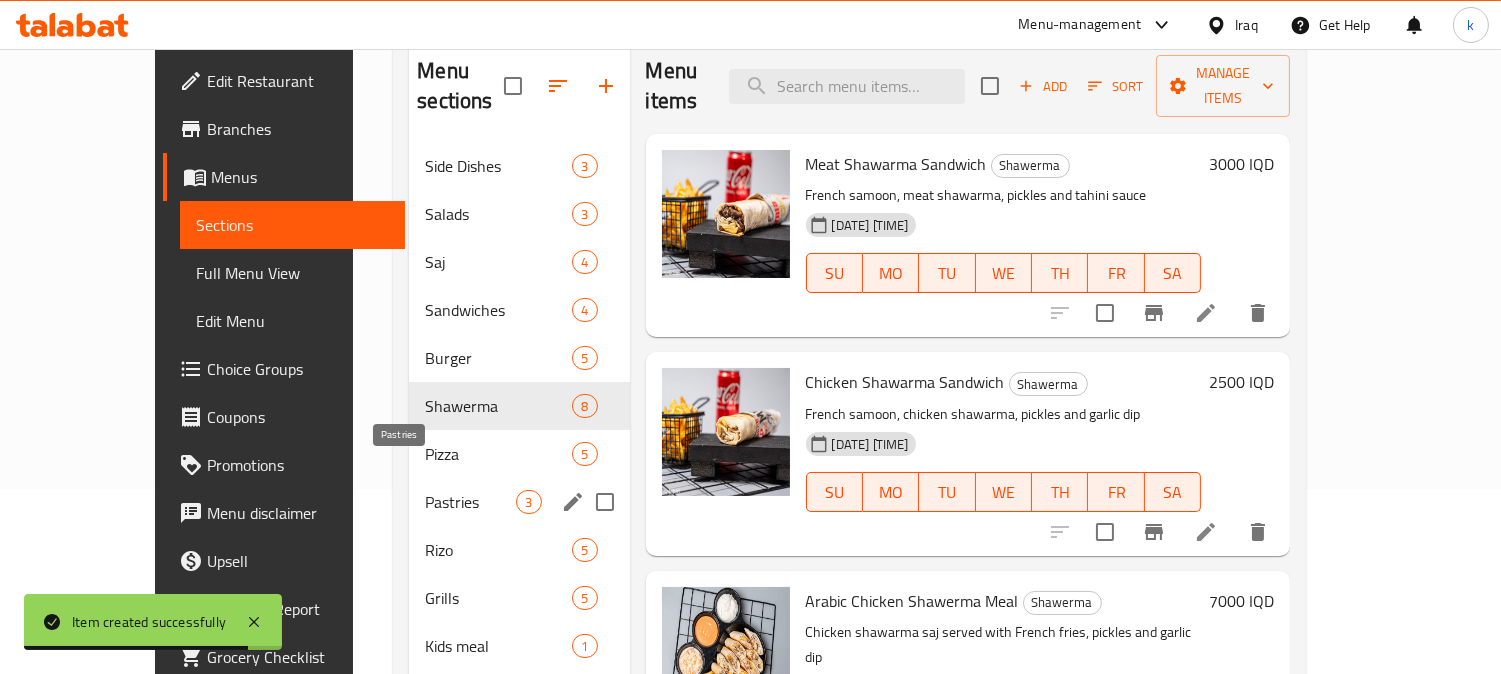 scroll, scrollTop: 310, scrollLeft: 0, axis: vertical 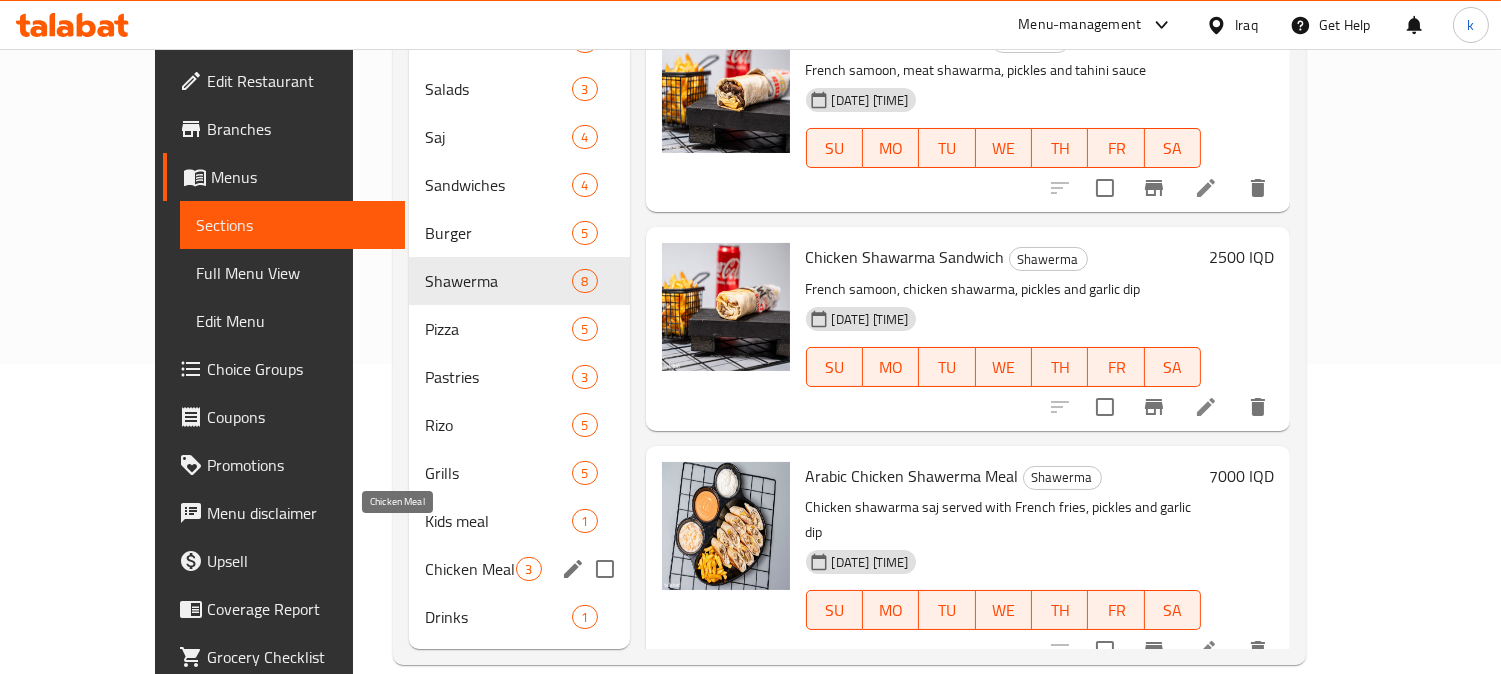 click on "Chicken Meal" at bounding box center (470, 569) 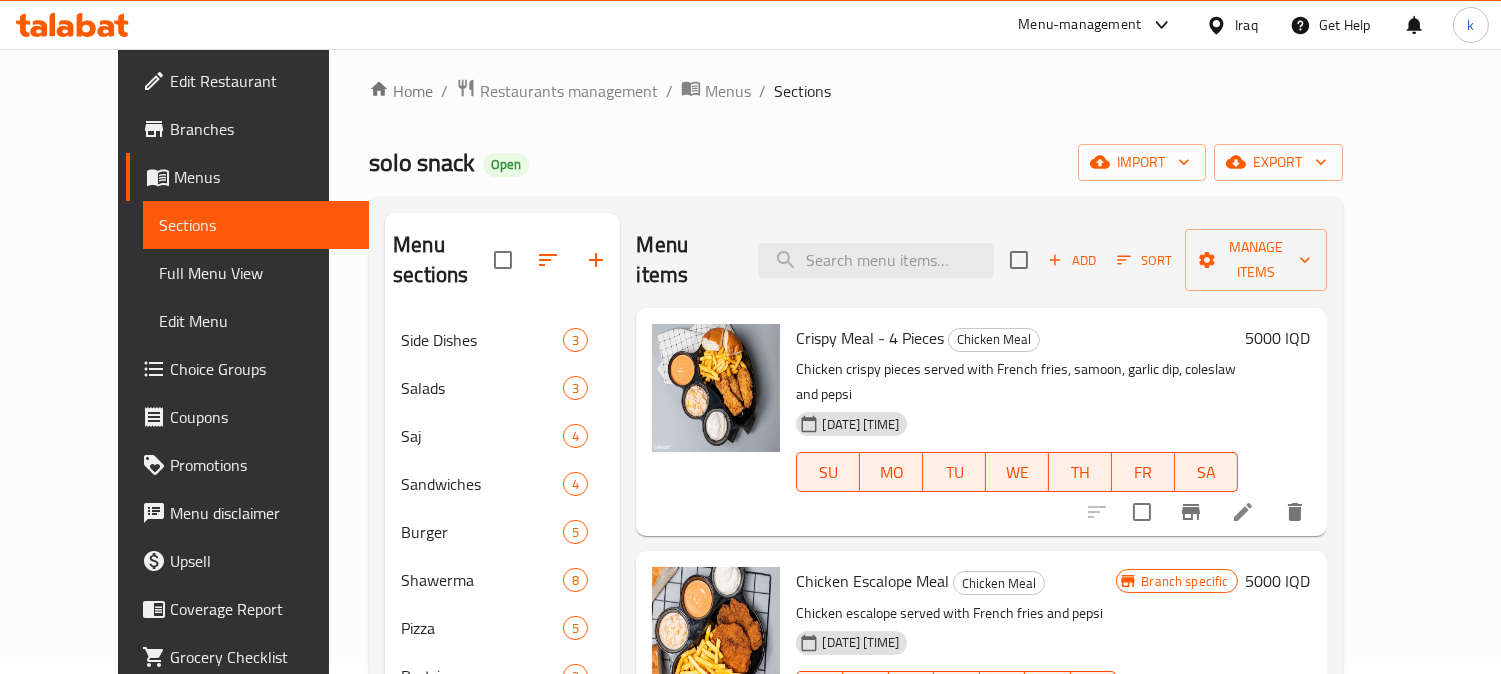 scroll, scrollTop: 0, scrollLeft: 0, axis: both 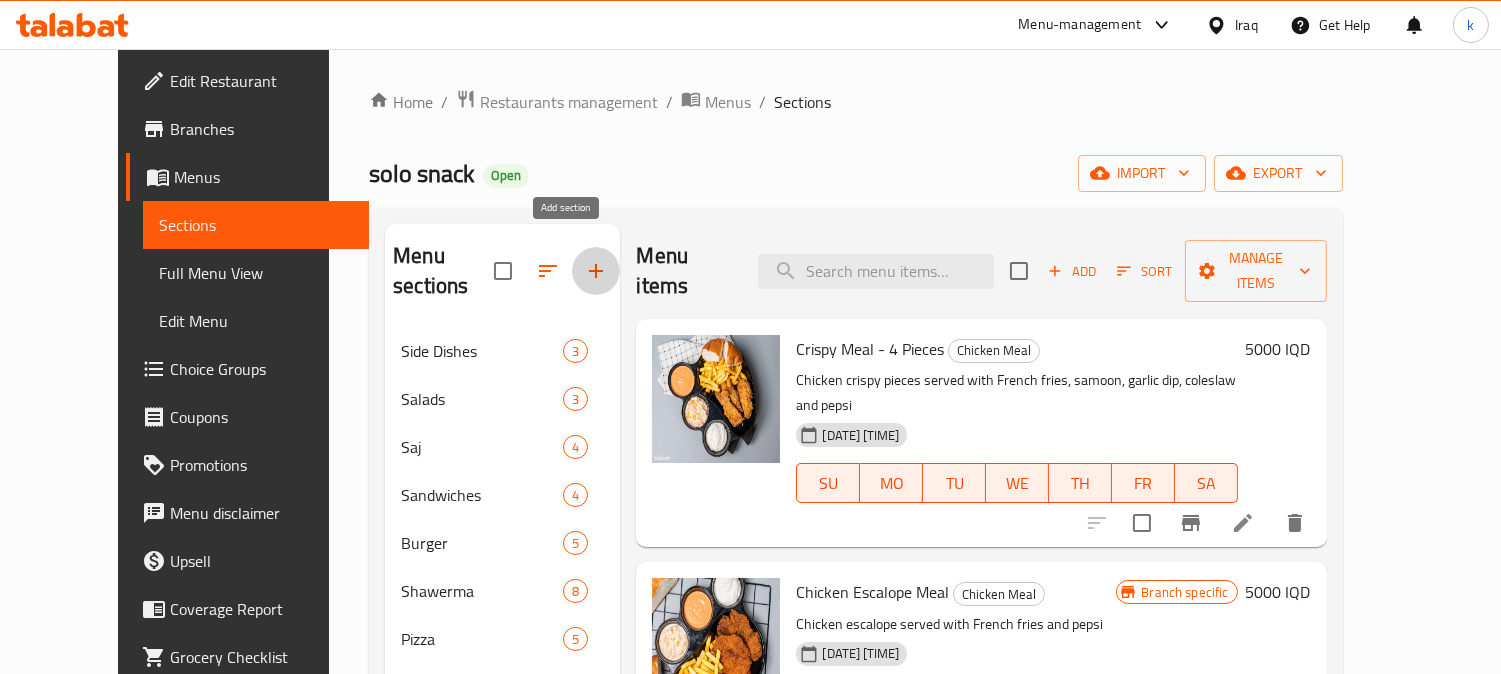 click 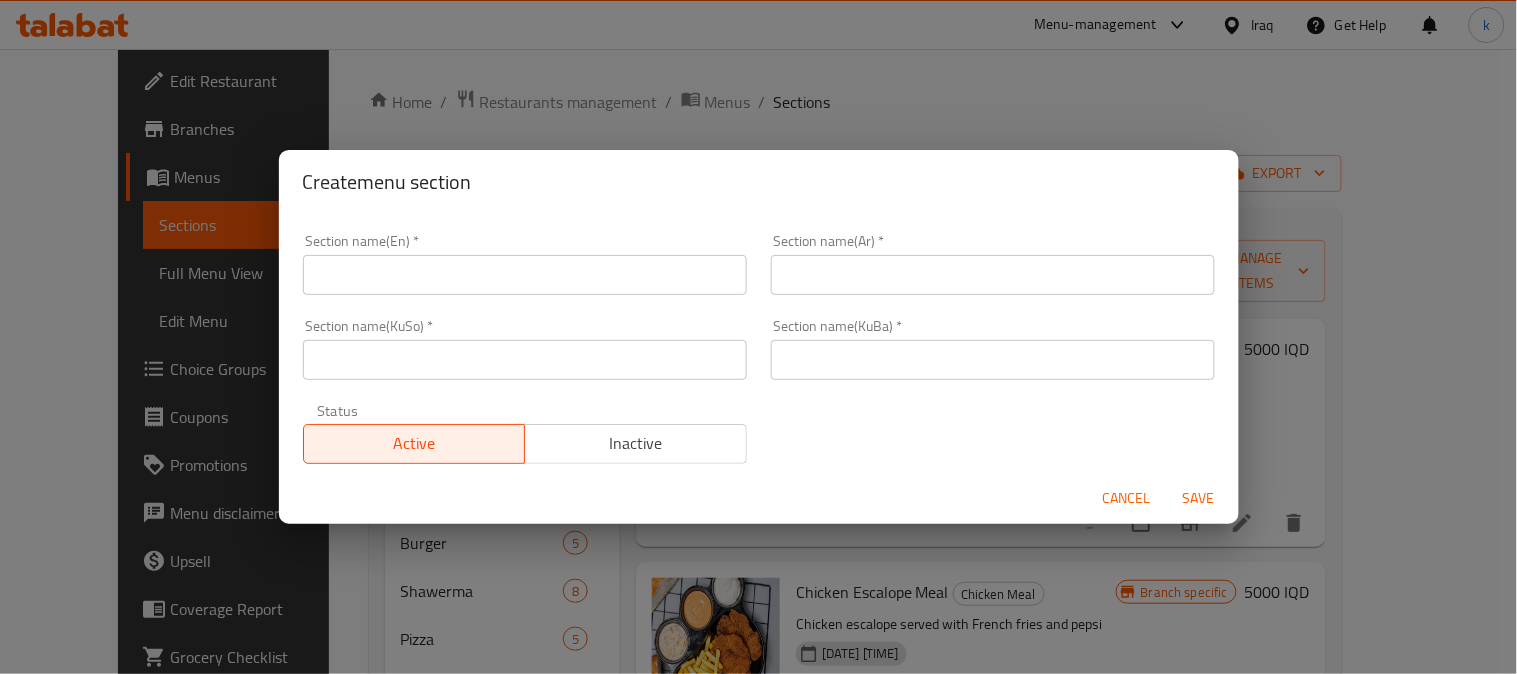 drag, startPoint x: 894, startPoint y: 365, endPoint x: 836, endPoint y: 365, distance: 58 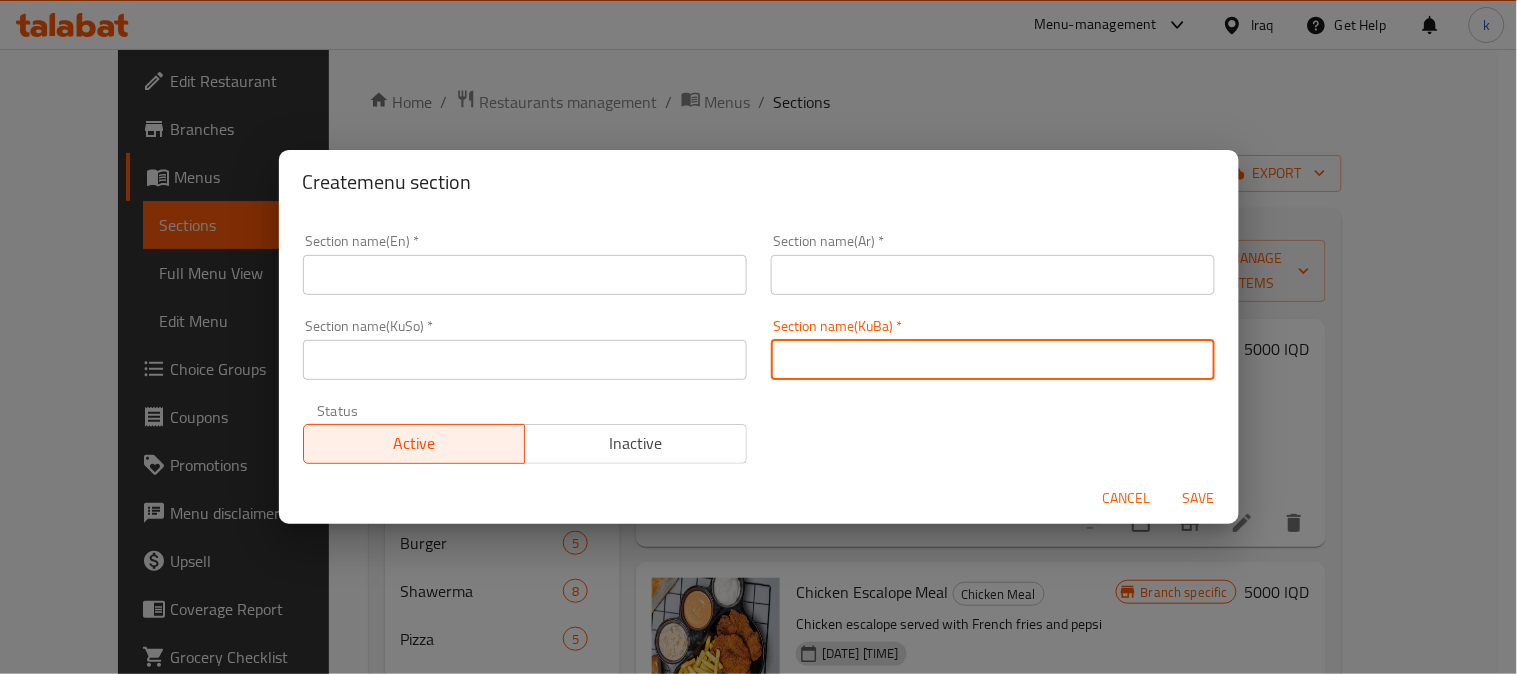 paste on "مریشکی کریسپی" 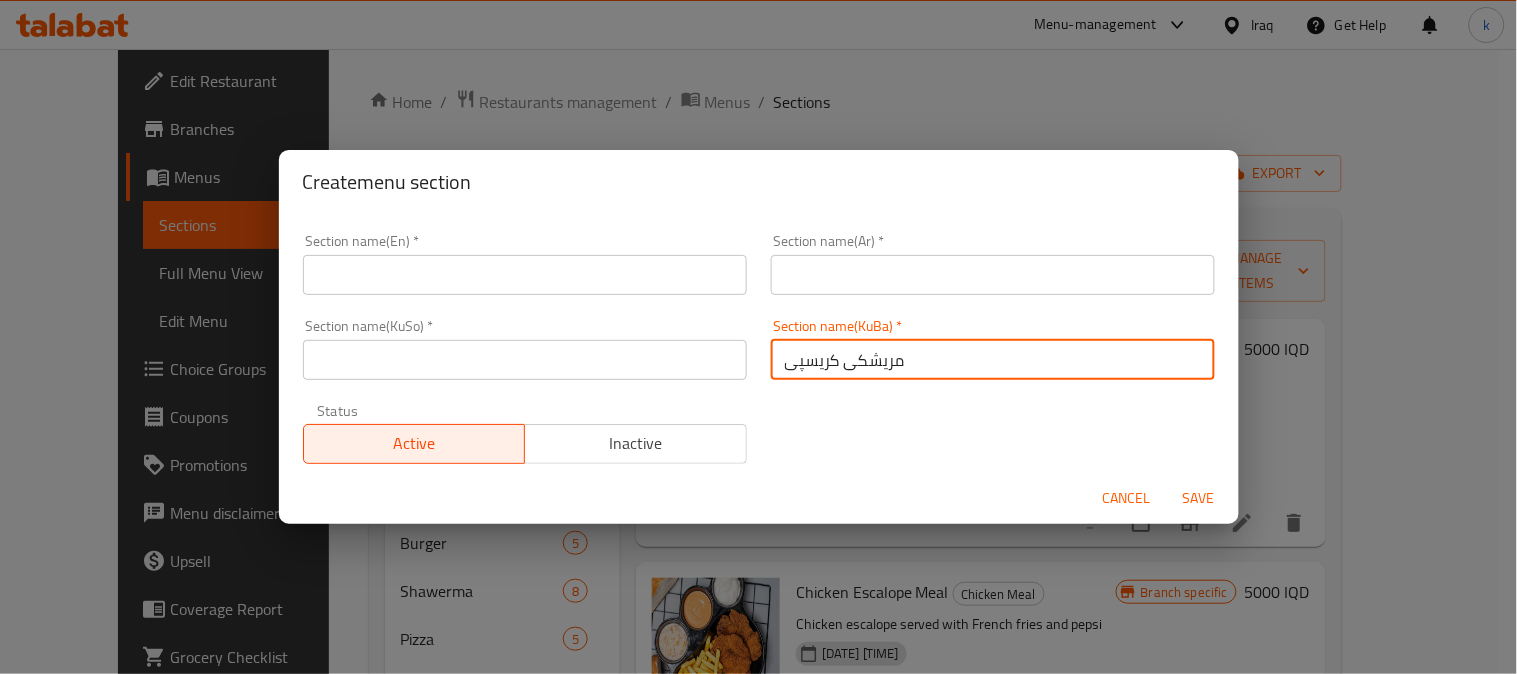 type on "مریشکی کریسپی" 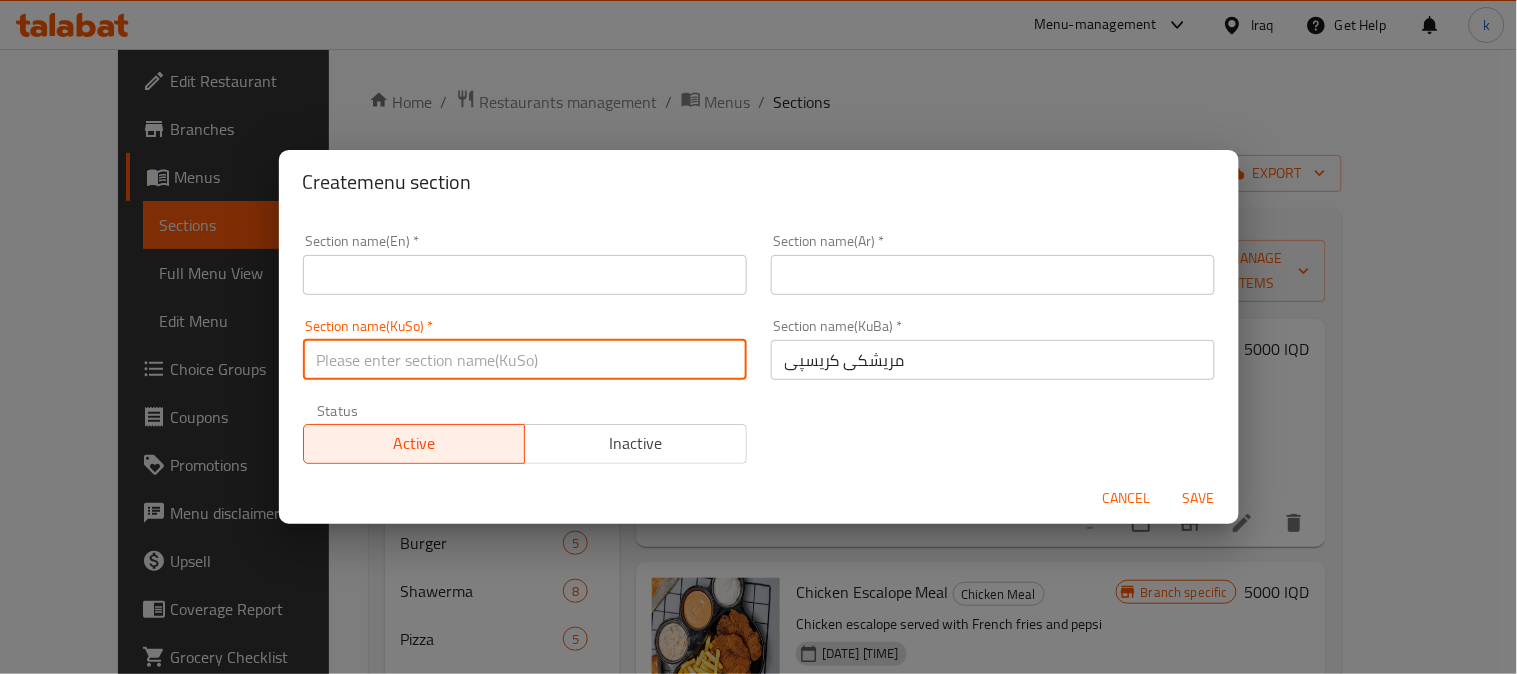 click at bounding box center (525, 360) 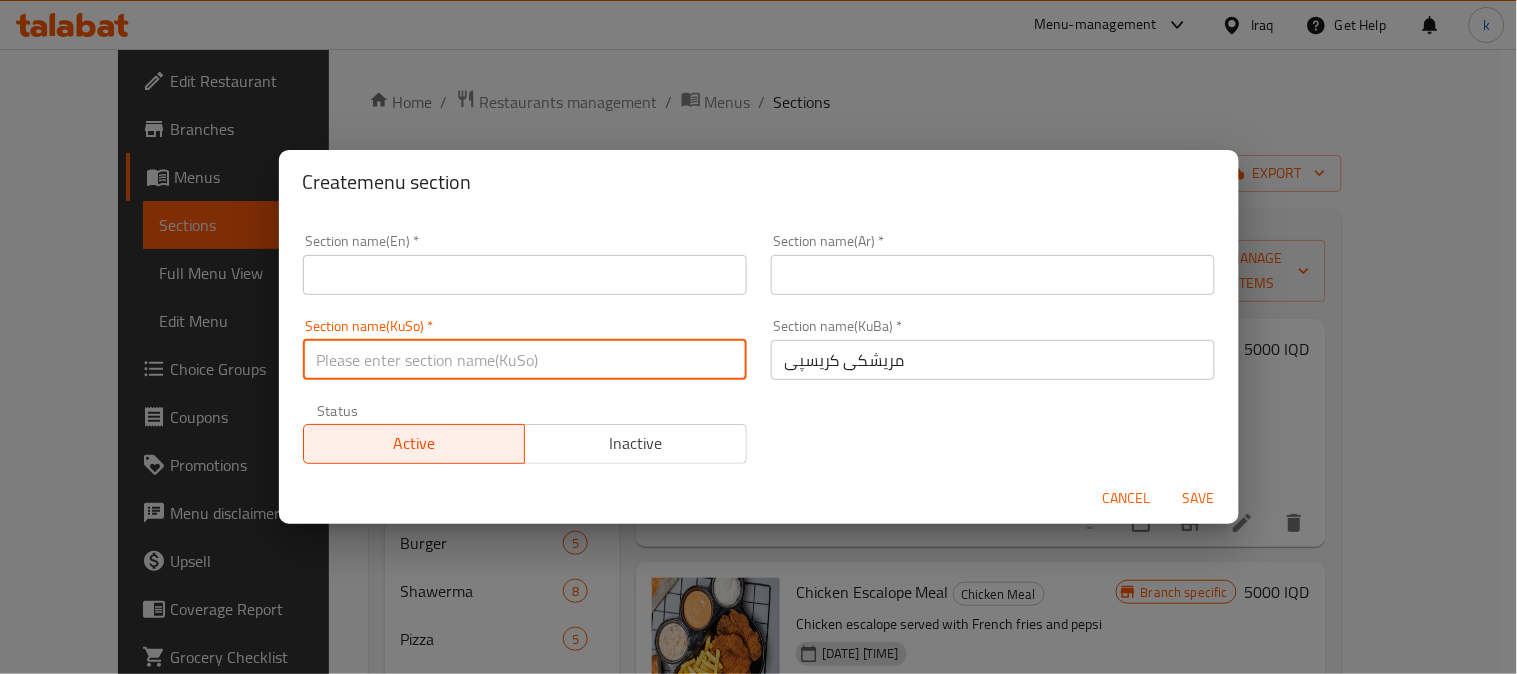 paste on "مریشکی کریسپی" 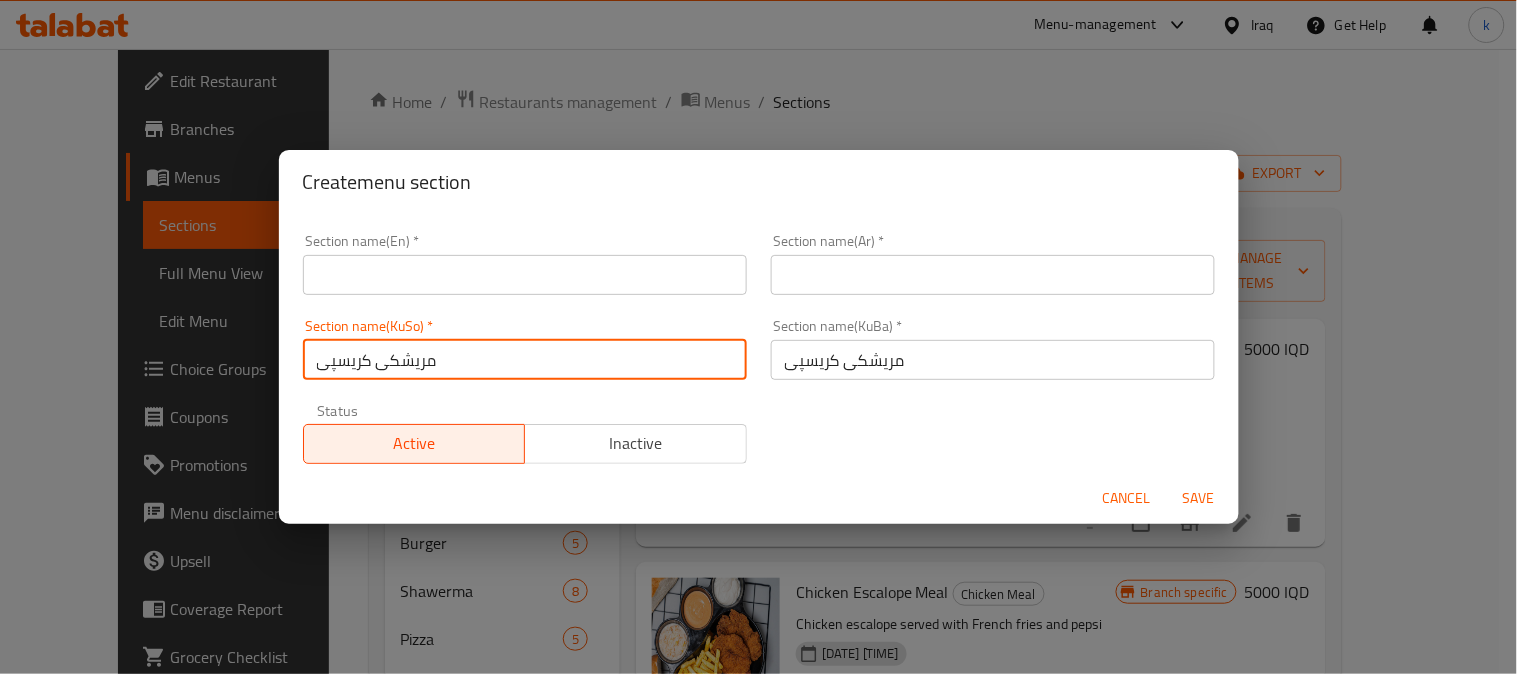type on "مریشکی کریسپی" 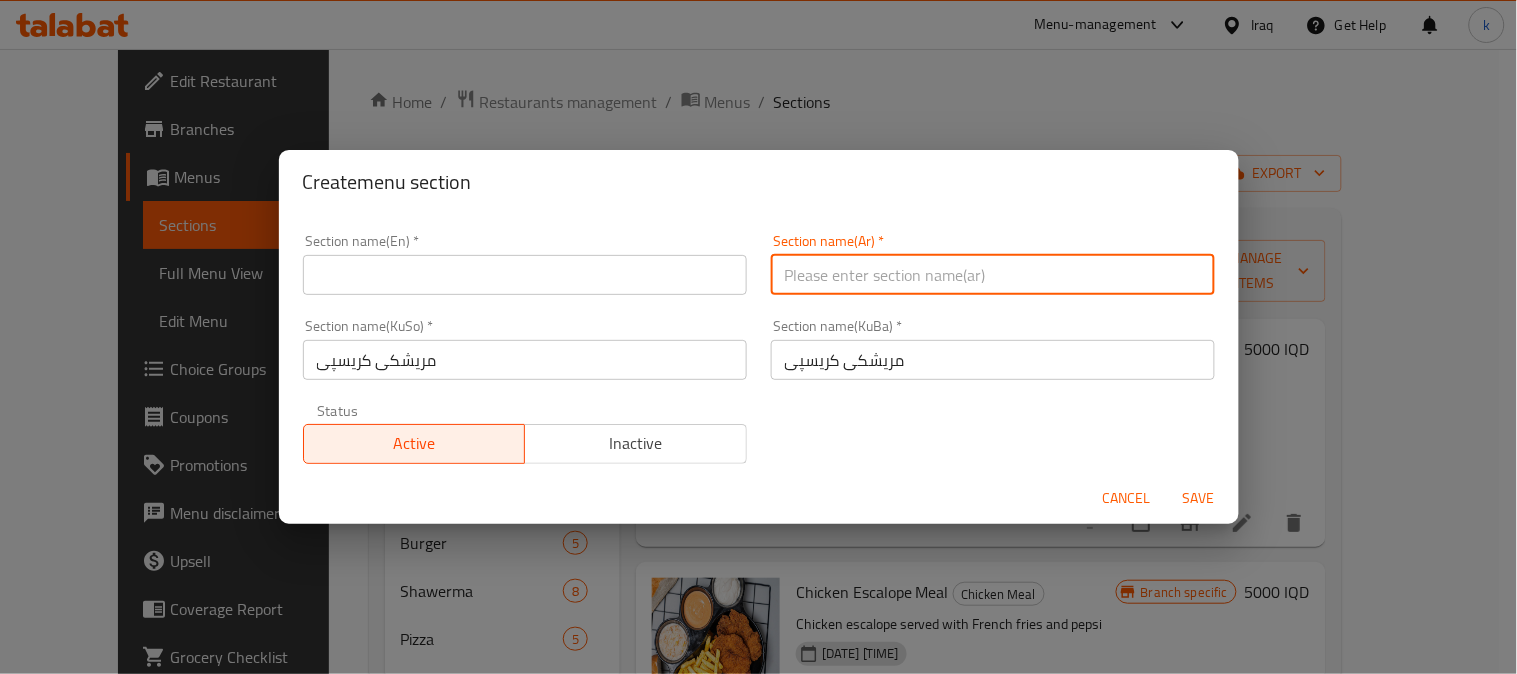 click at bounding box center [993, 275] 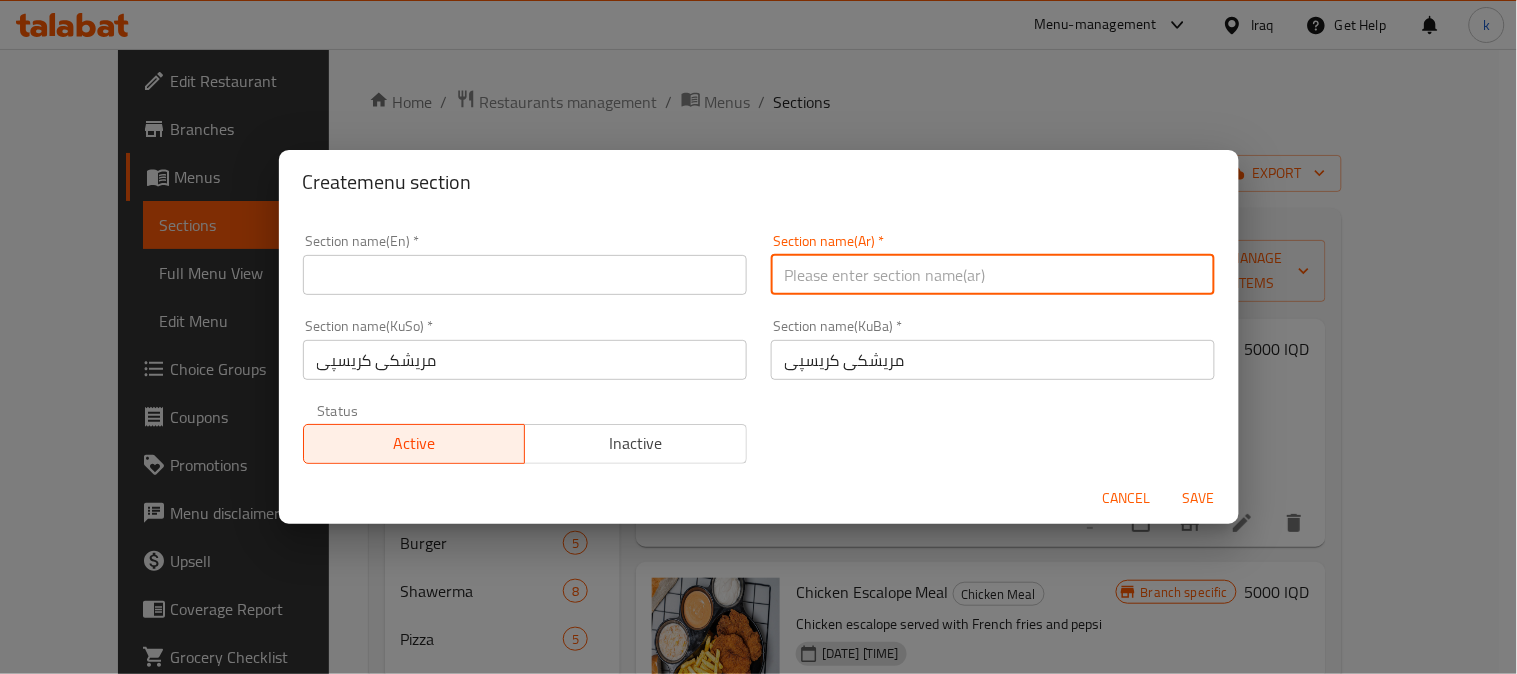 paste on "الدجاج المقرمش" 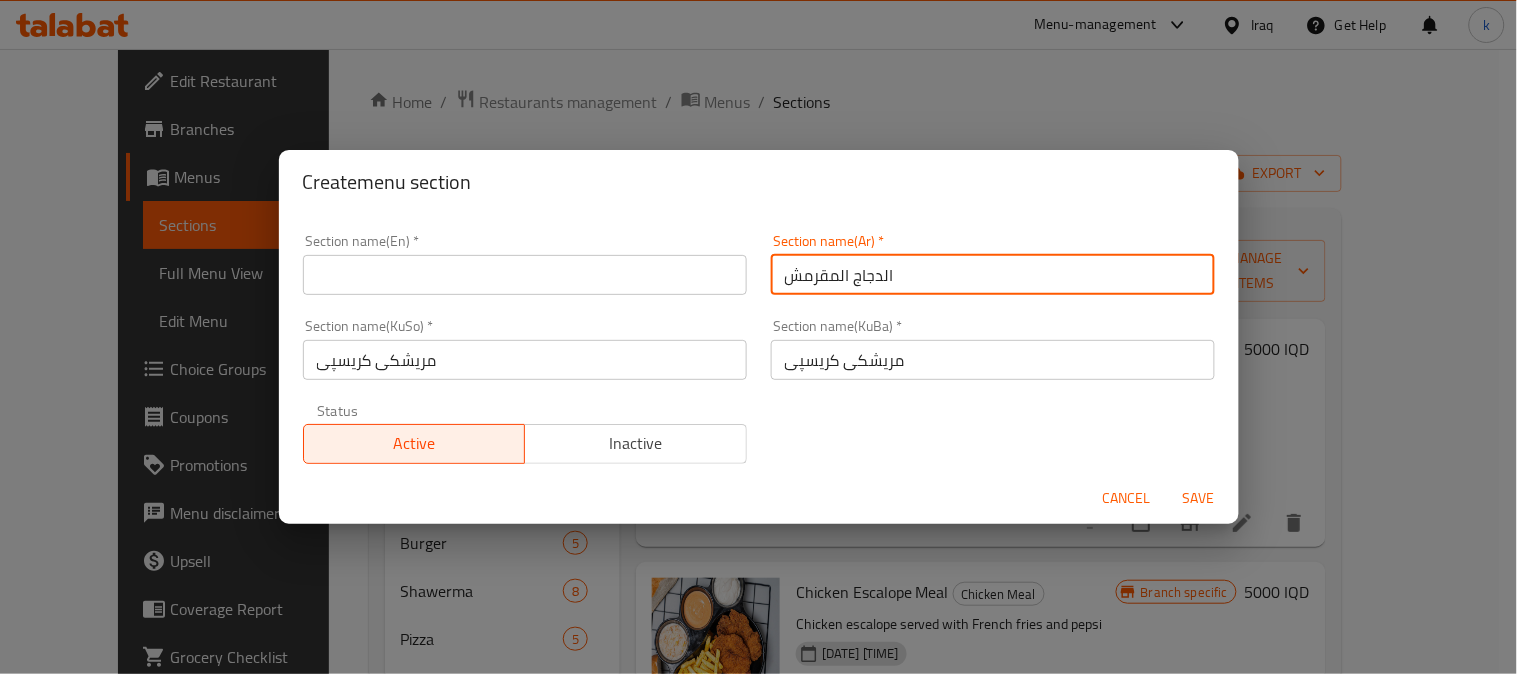 type on "الدجاج المقرمش" 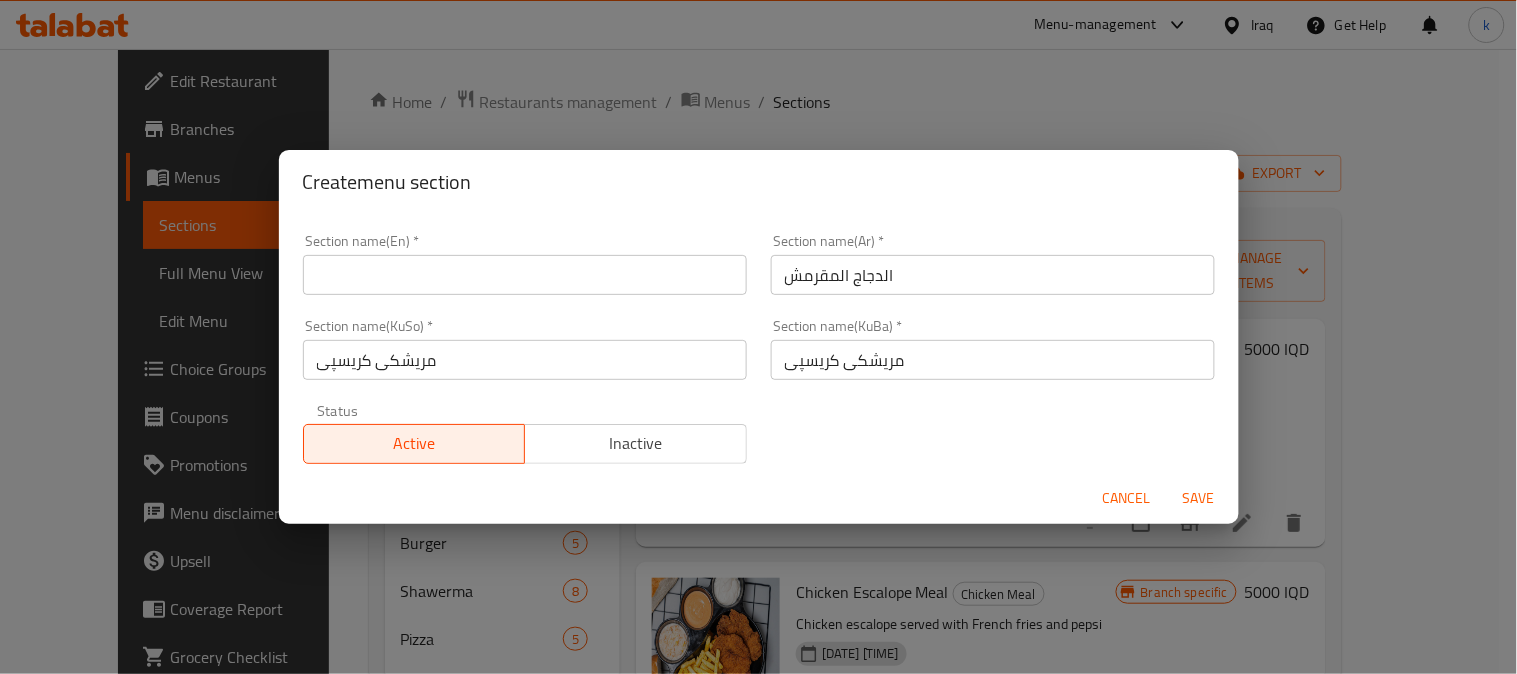 click on "Section name(En)   * Section name(En)  *" at bounding box center (525, 264) 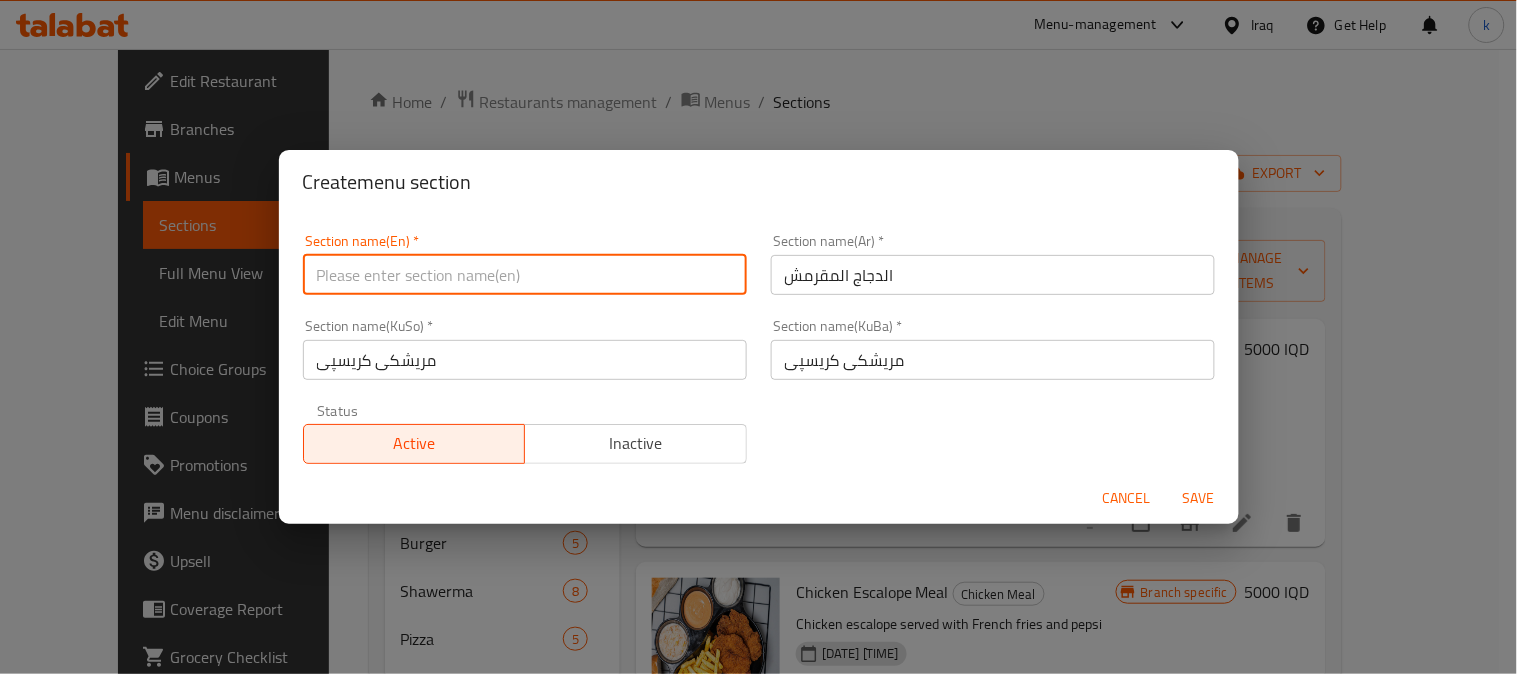 click at bounding box center [525, 275] 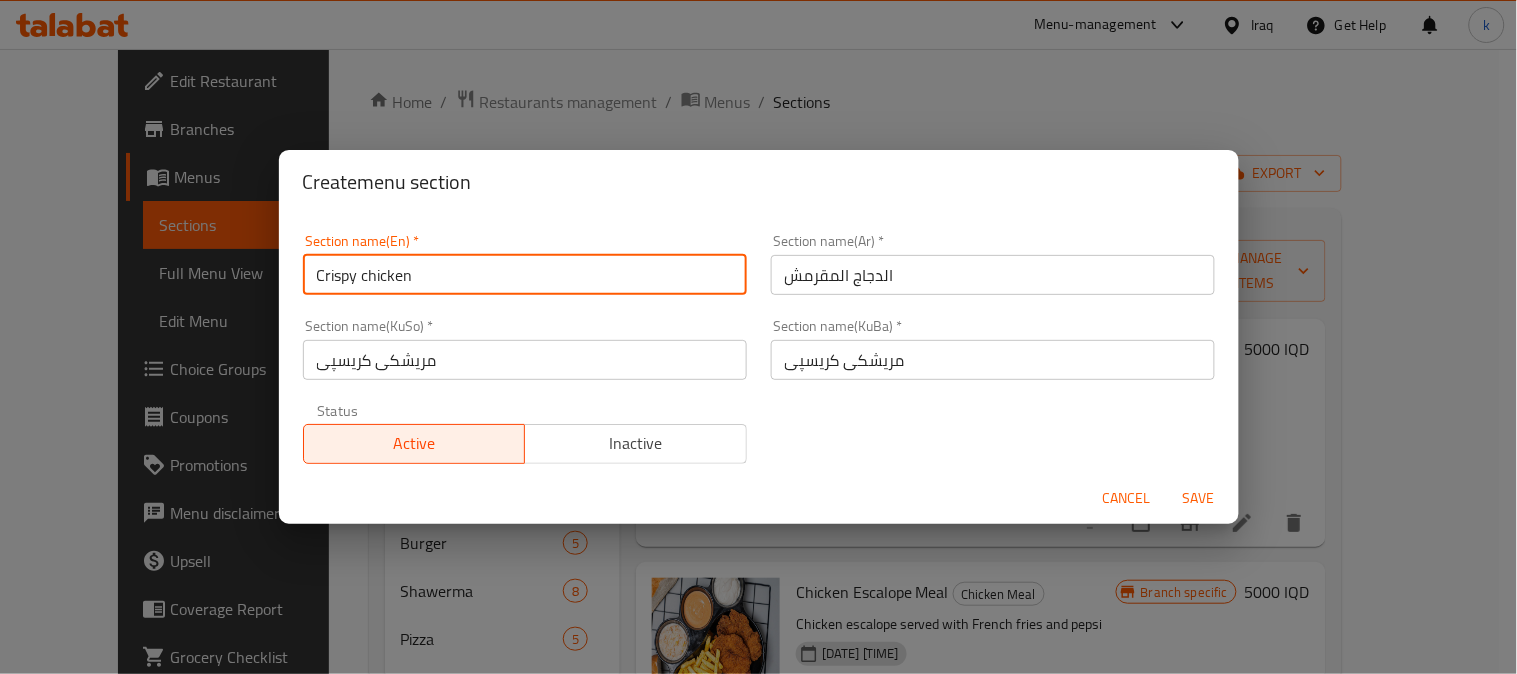 type on "Crispy Chicken" 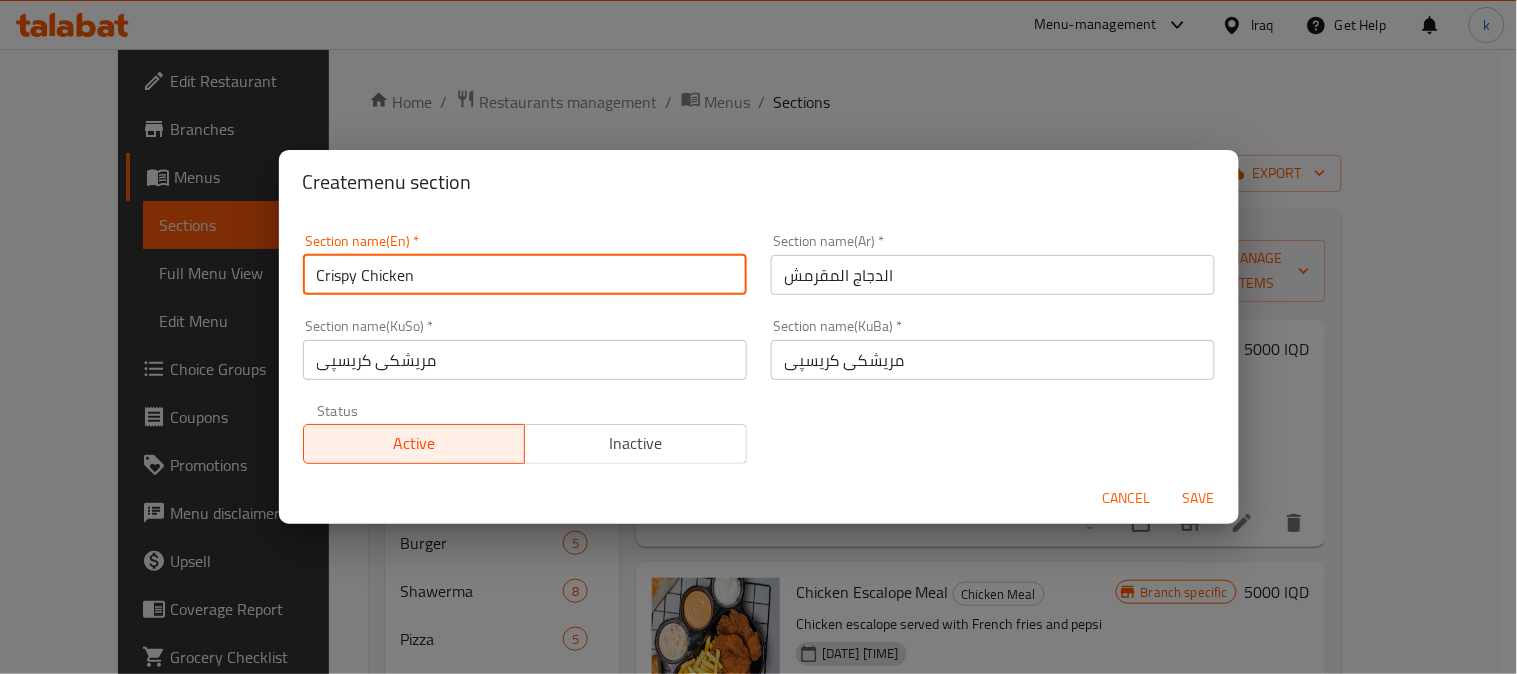 click on "Save" at bounding box center [1199, 498] 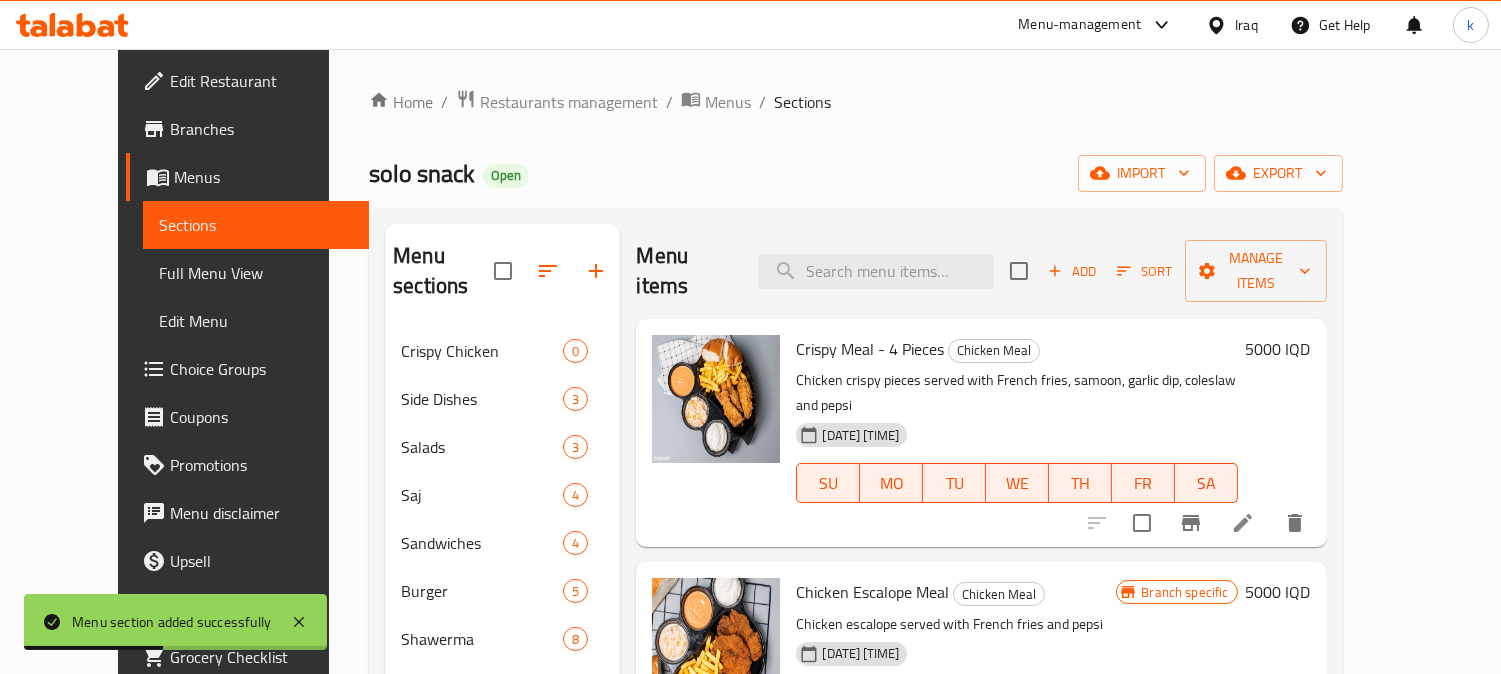 click at bounding box center [548, 271] 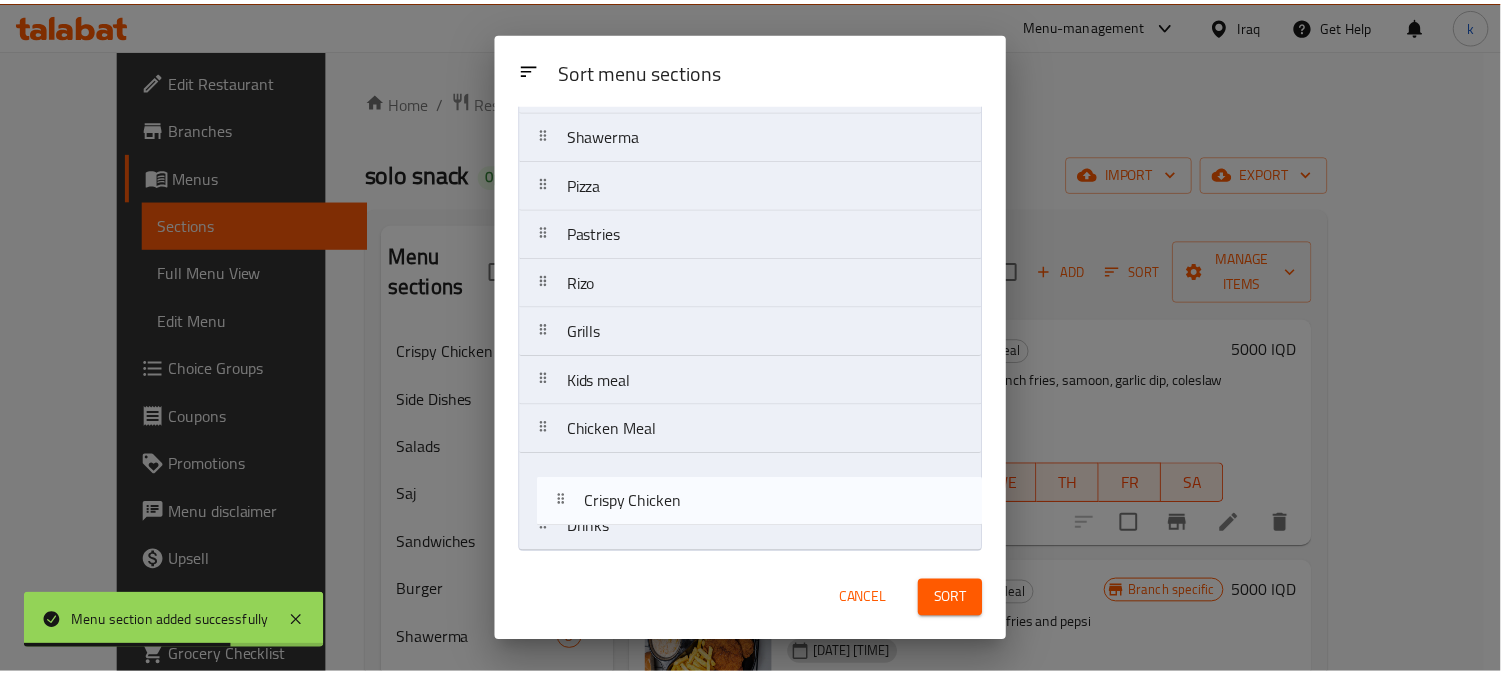 scroll, scrollTop: 301, scrollLeft: 0, axis: vertical 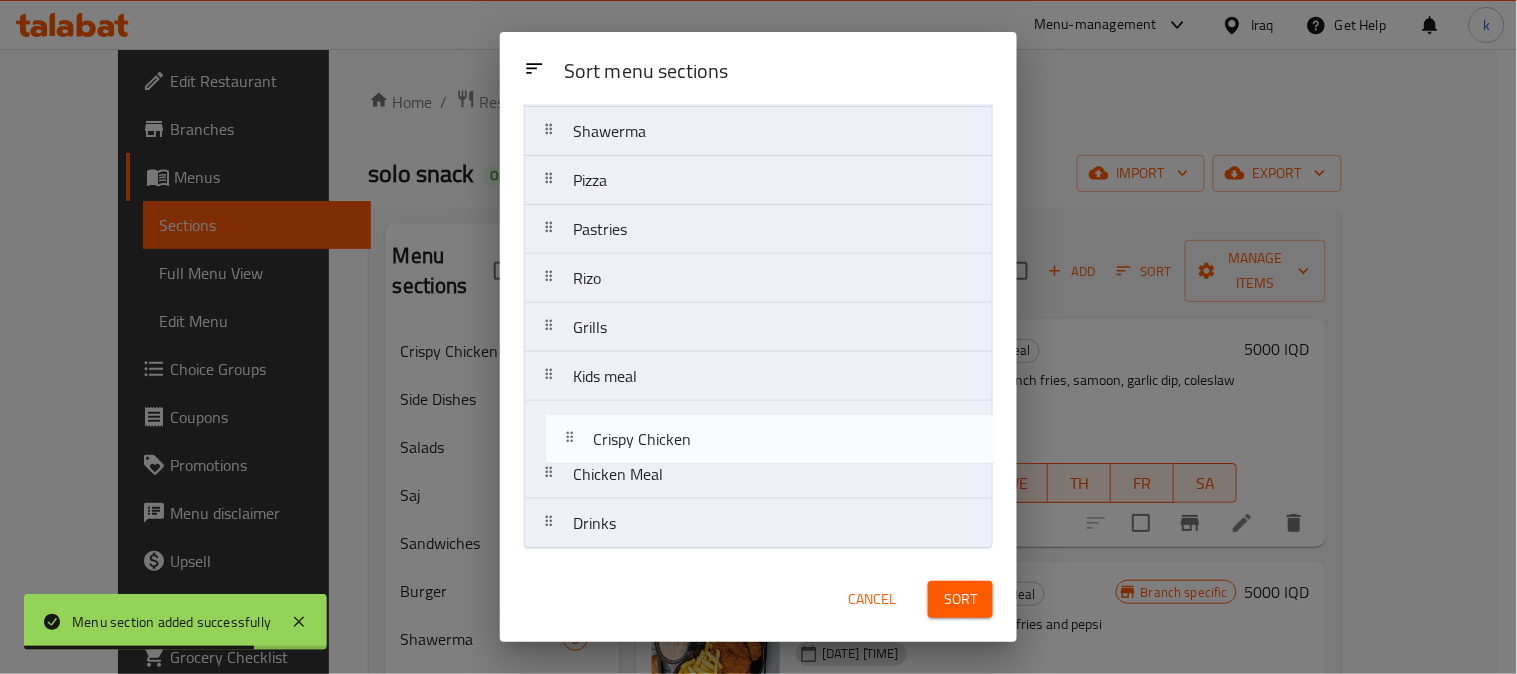 drag, startPoint x: 550, startPoint y: 196, endPoint x: 570, endPoint y: 454, distance: 258.77405 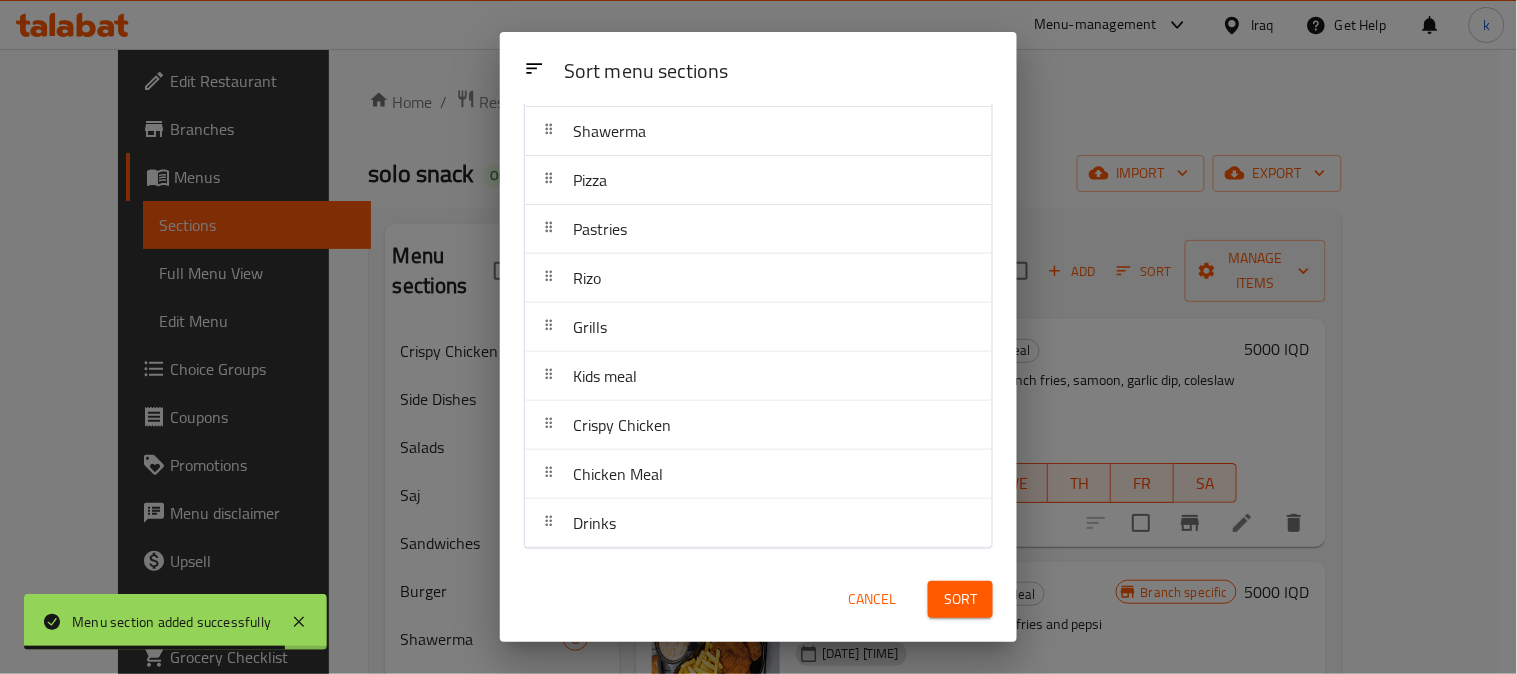 click on "Sort" at bounding box center [960, 599] 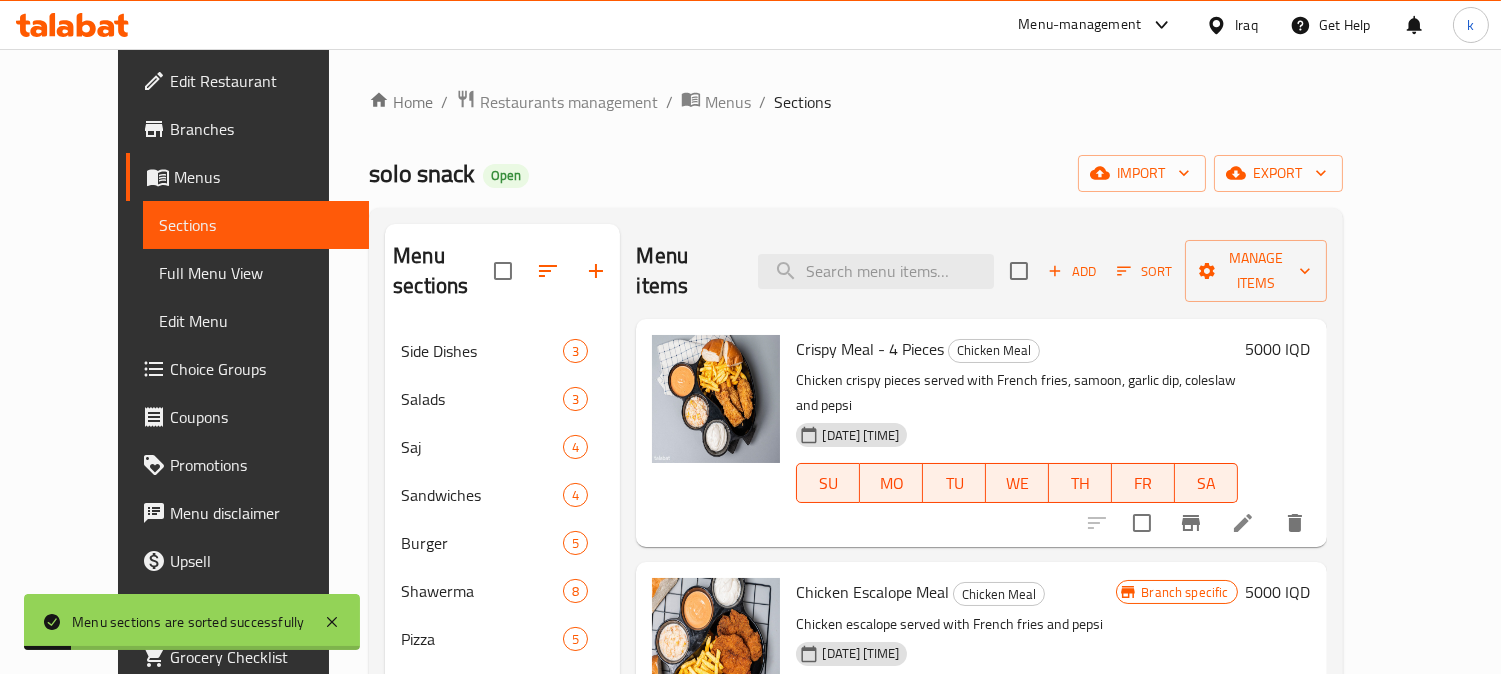 scroll, scrollTop: 358, scrollLeft: 0, axis: vertical 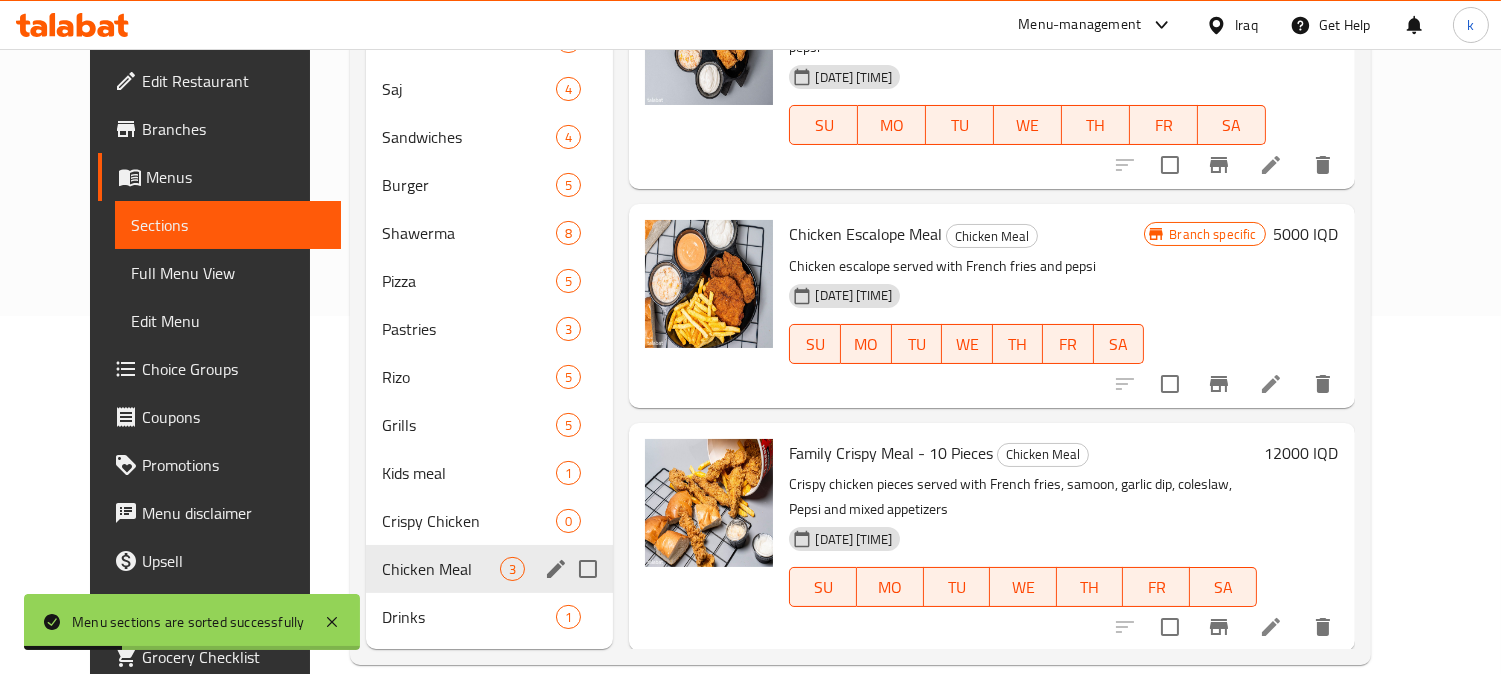 click on "Crispy Chicken" at bounding box center [469, 521] 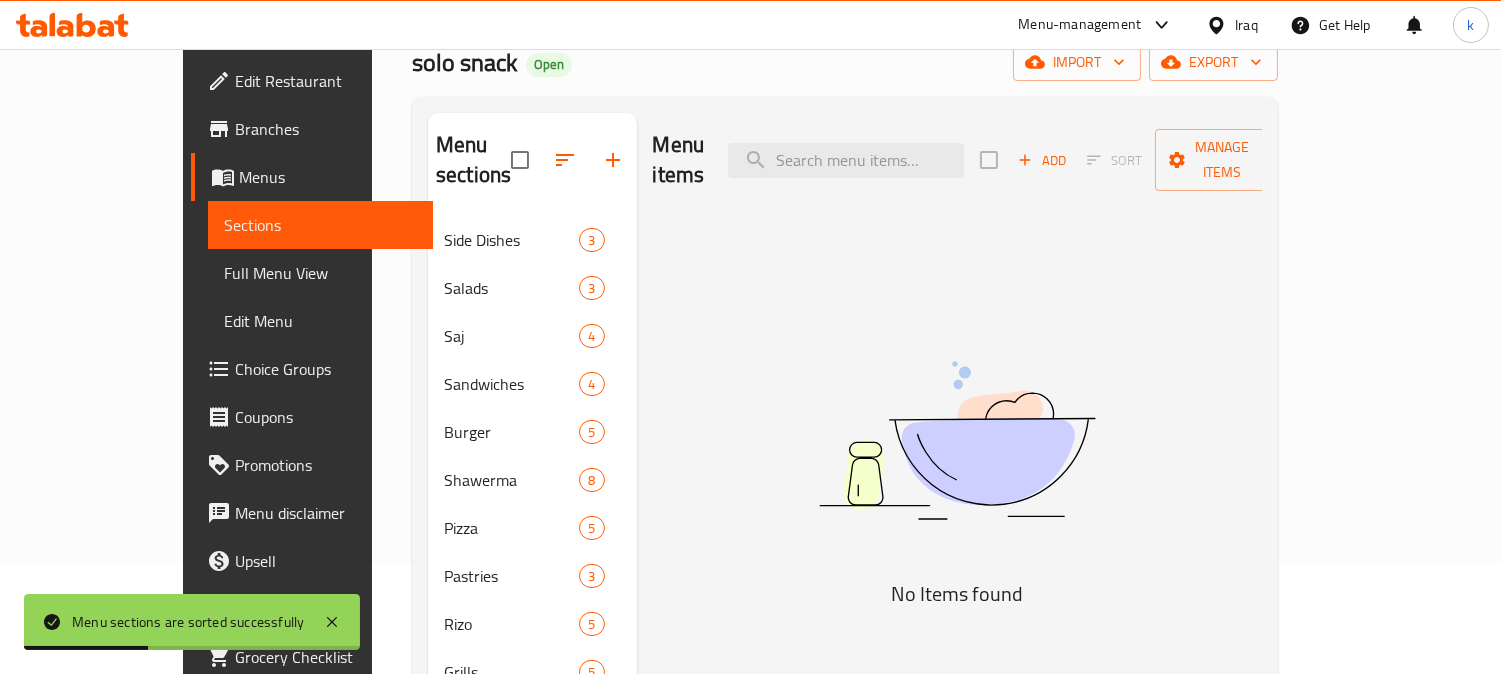 scroll, scrollTop: 0, scrollLeft: 0, axis: both 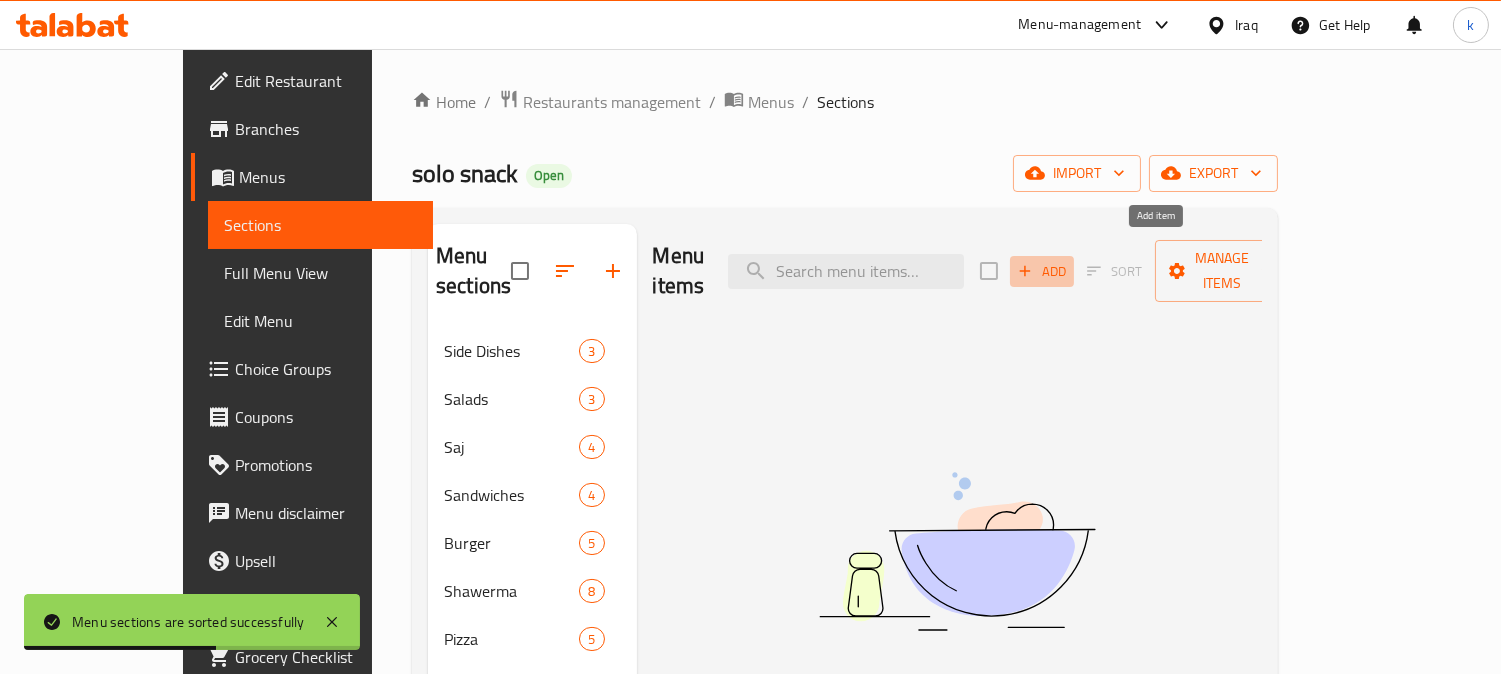 click on "Add" at bounding box center (1042, 271) 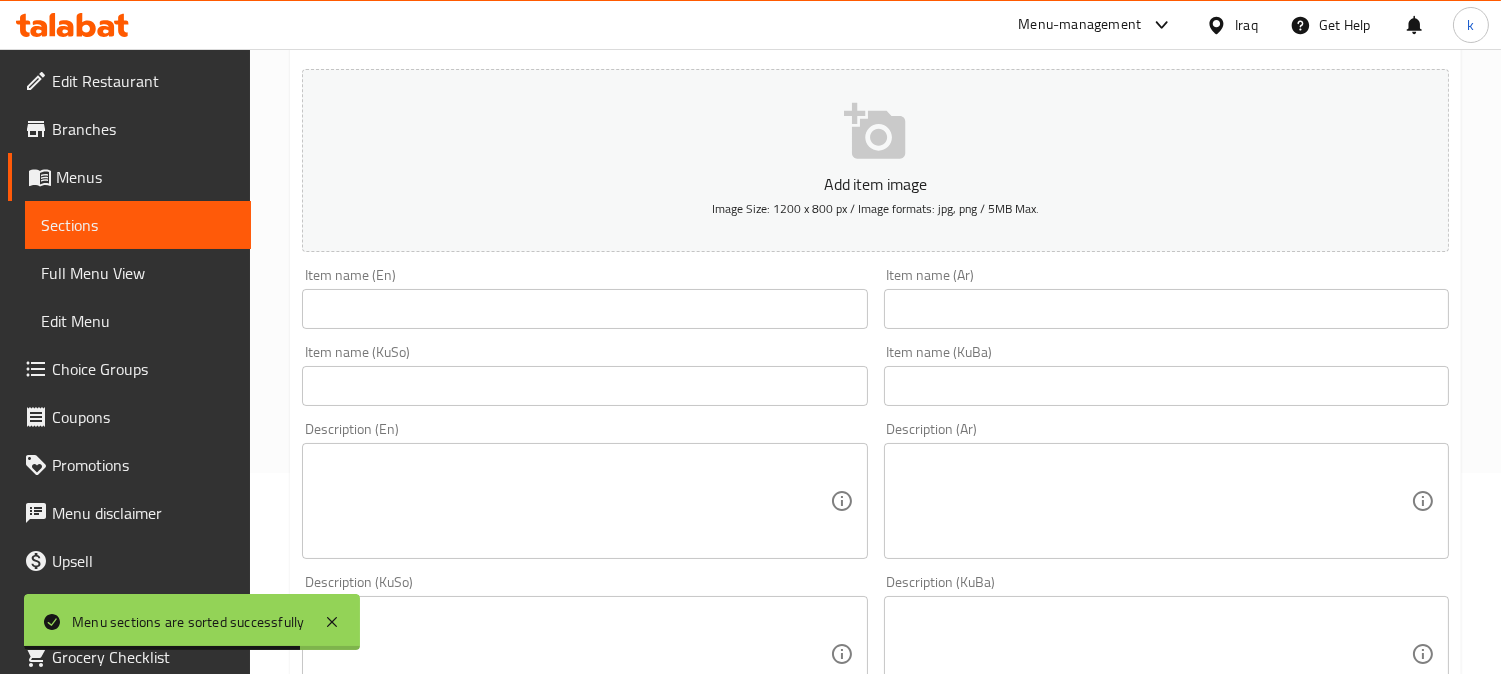 scroll, scrollTop: 370, scrollLeft: 0, axis: vertical 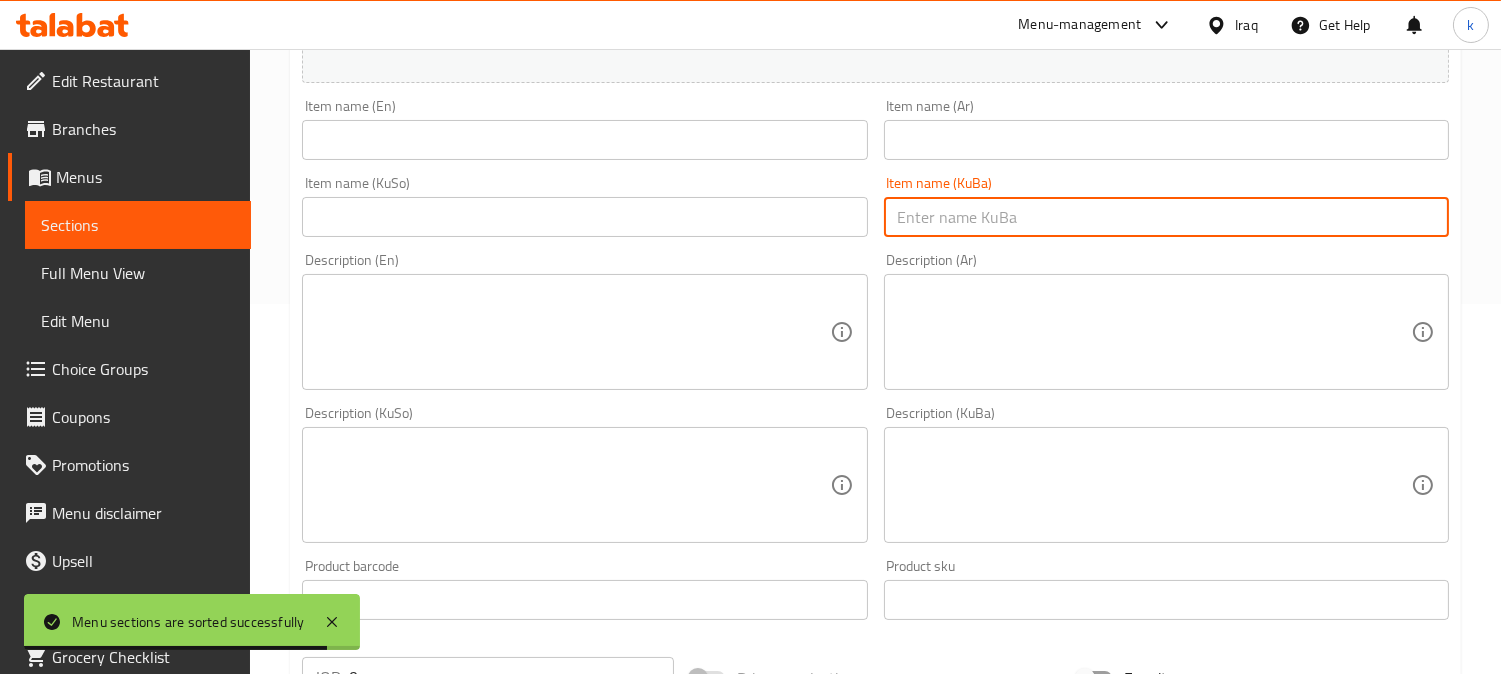 click at bounding box center (1166, 217) 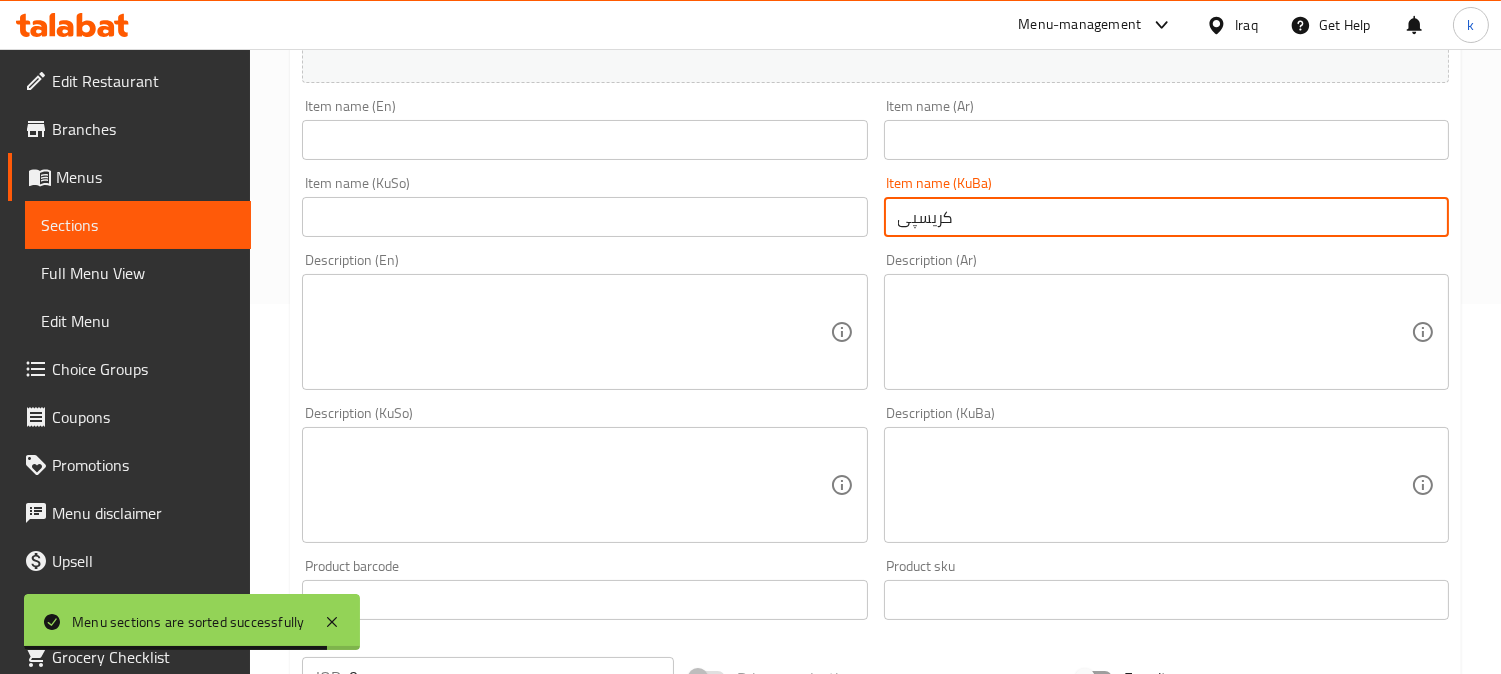 type on "کریسپی" 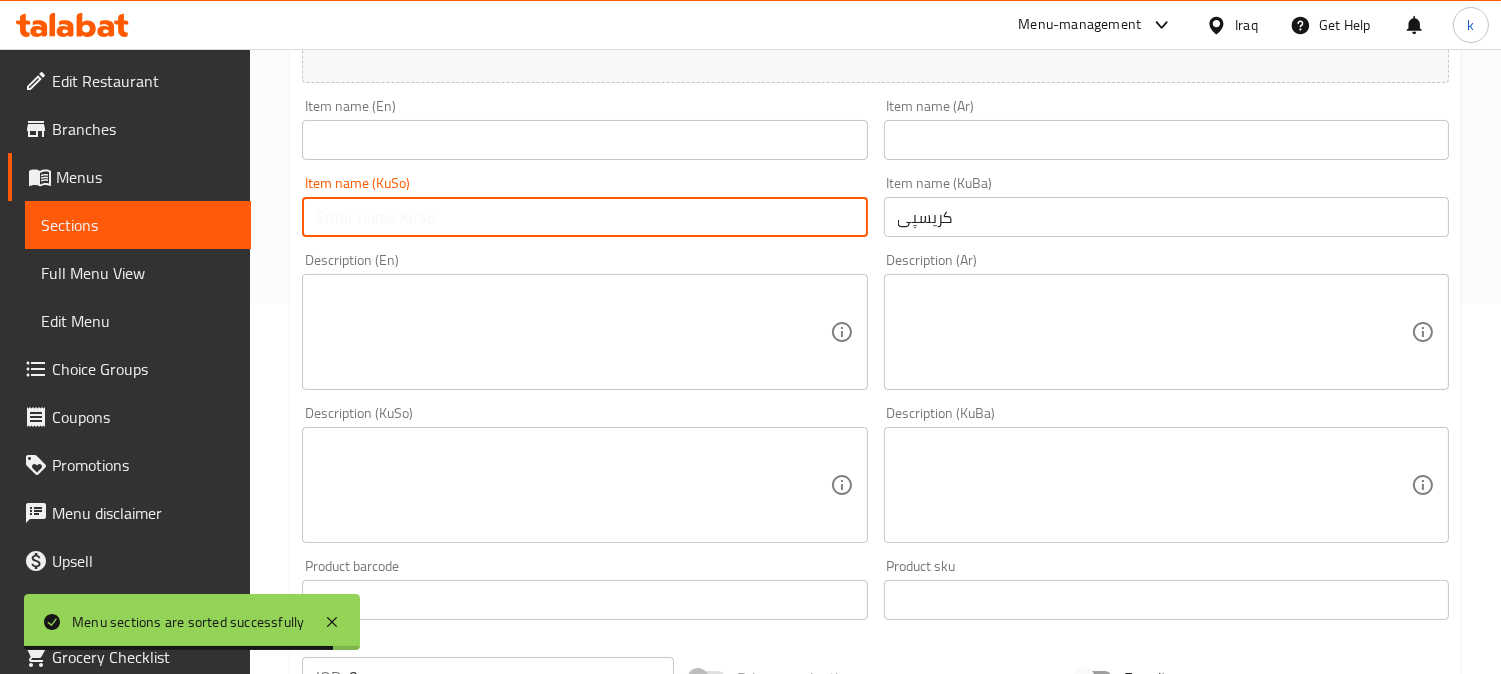 drag, startPoint x: 817, startPoint y: 215, endPoint x: 867, endPoint y: 193, distance: 54.626 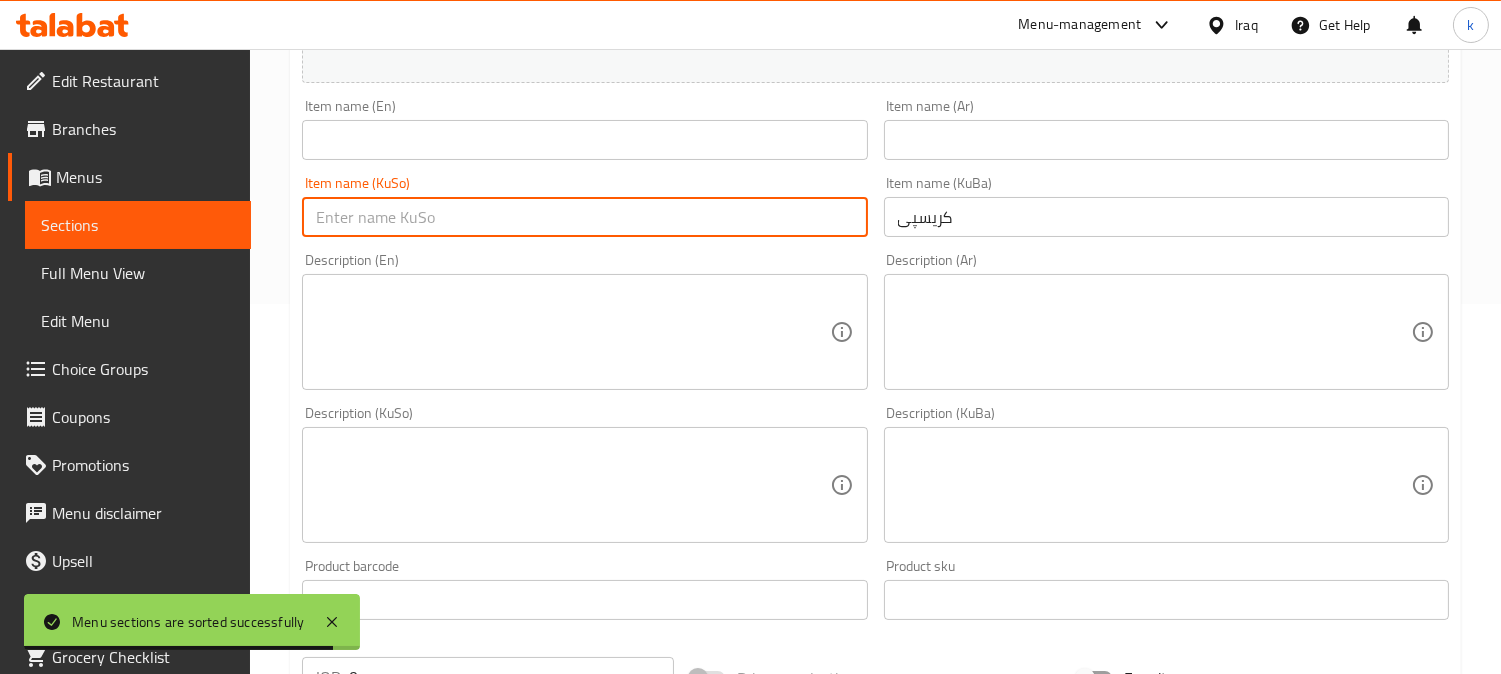 click at bounding box center [584, 217] 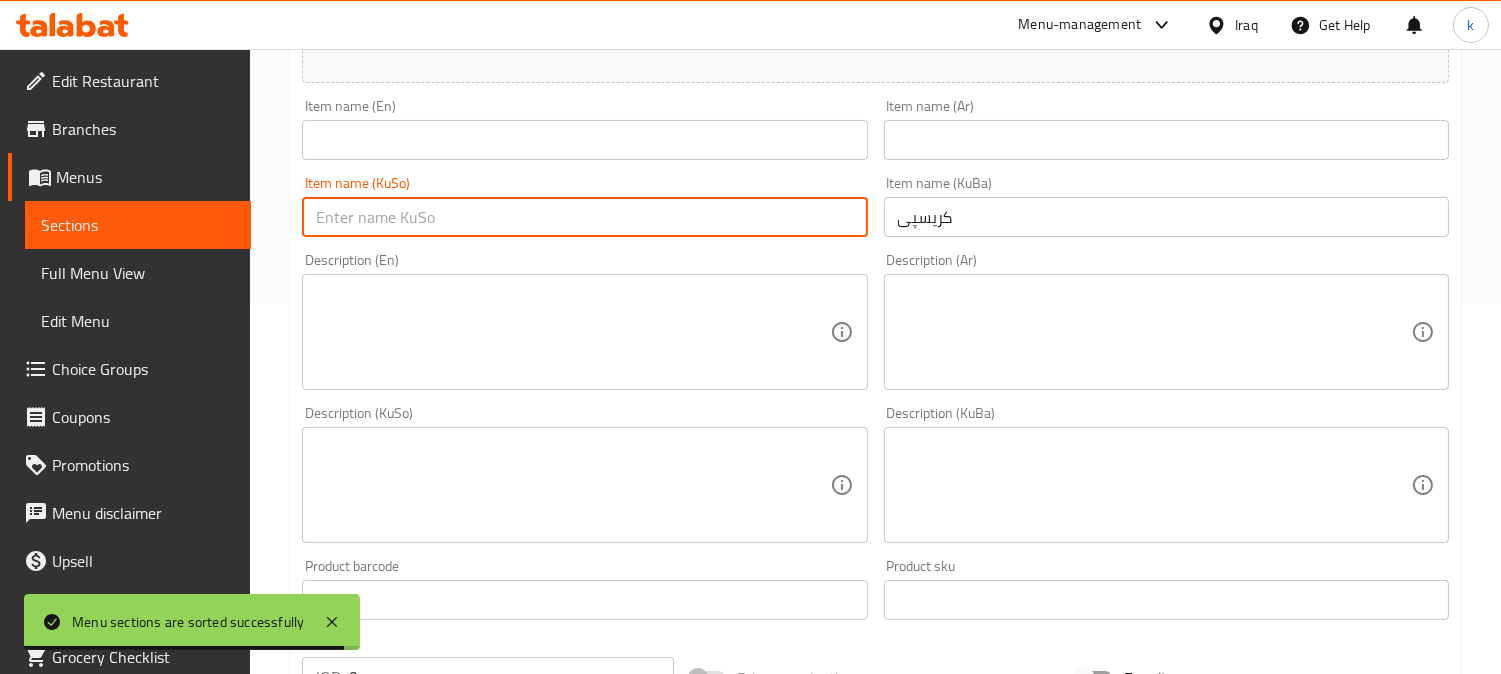 paste on "کریسپی" 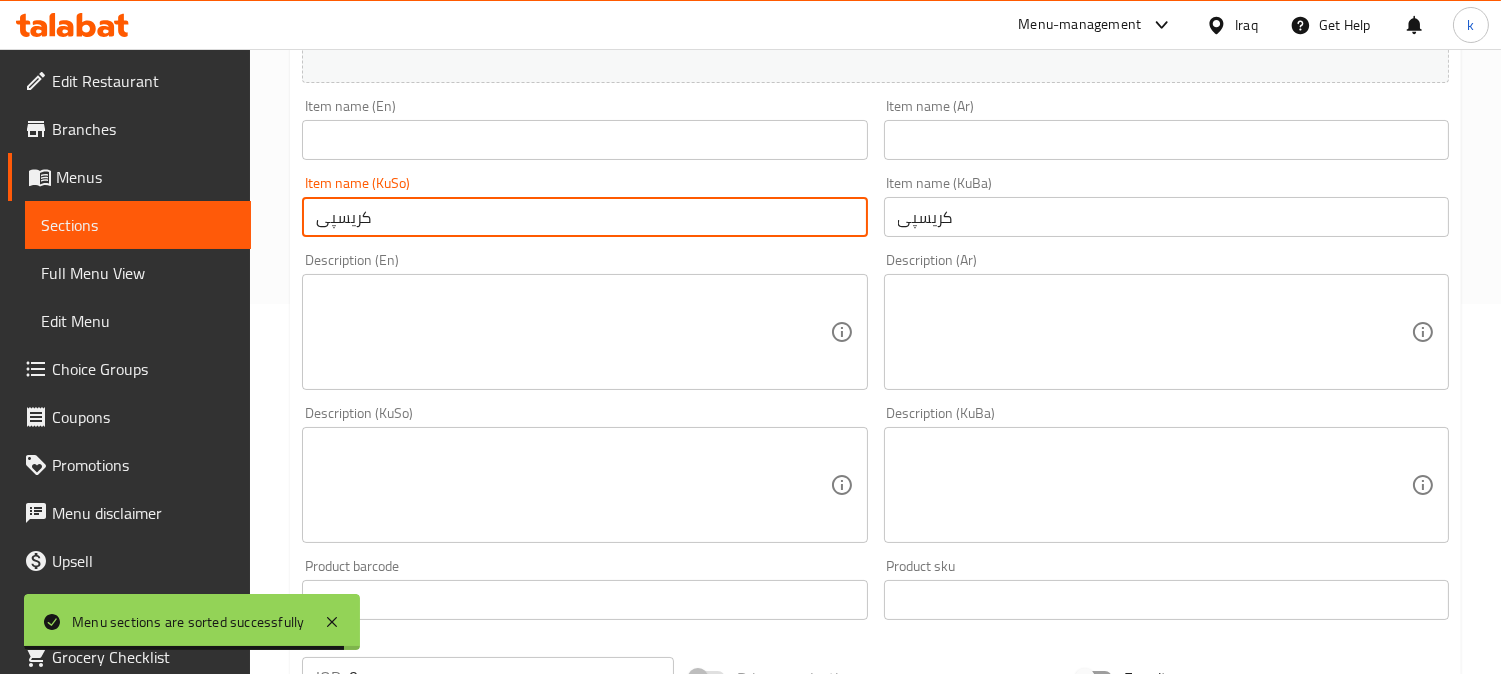 type on "کریسپی" 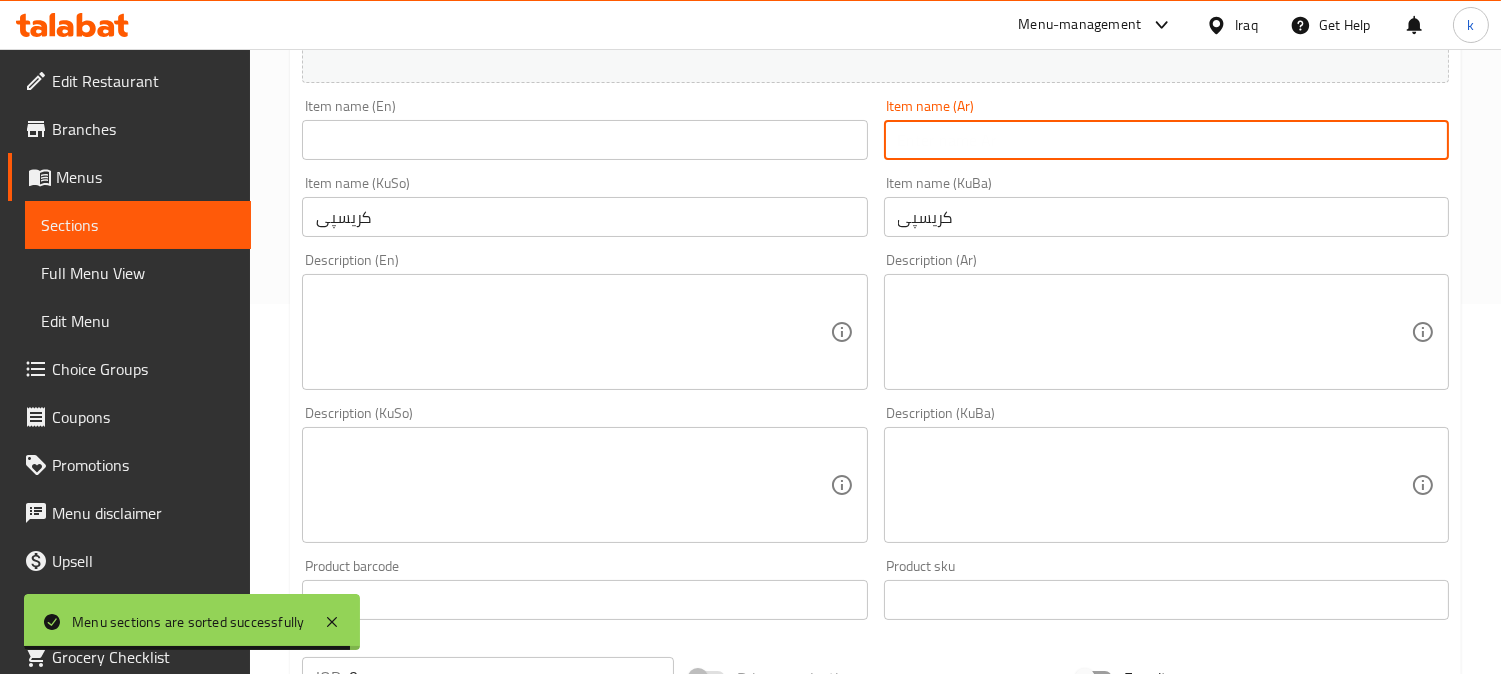 click at bounding box center [1166, 140] 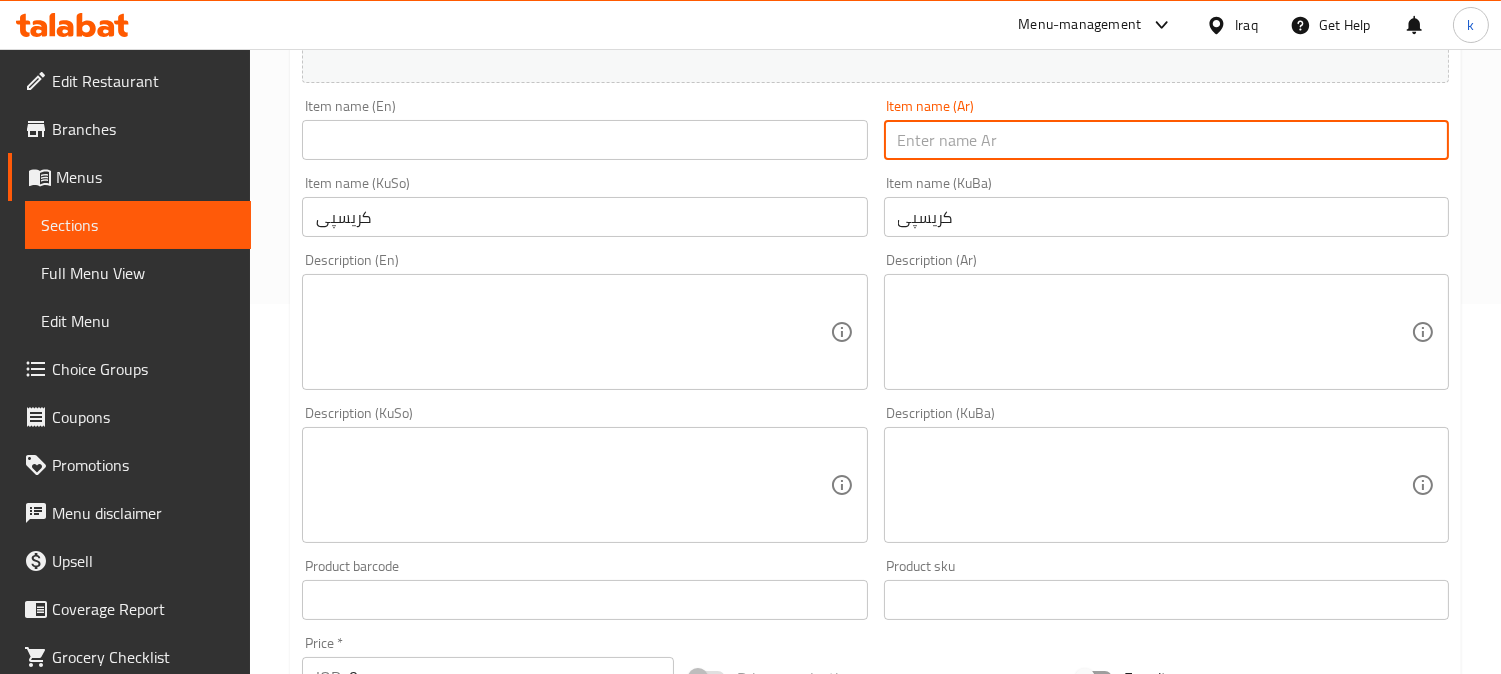 paste on "كريسبي" 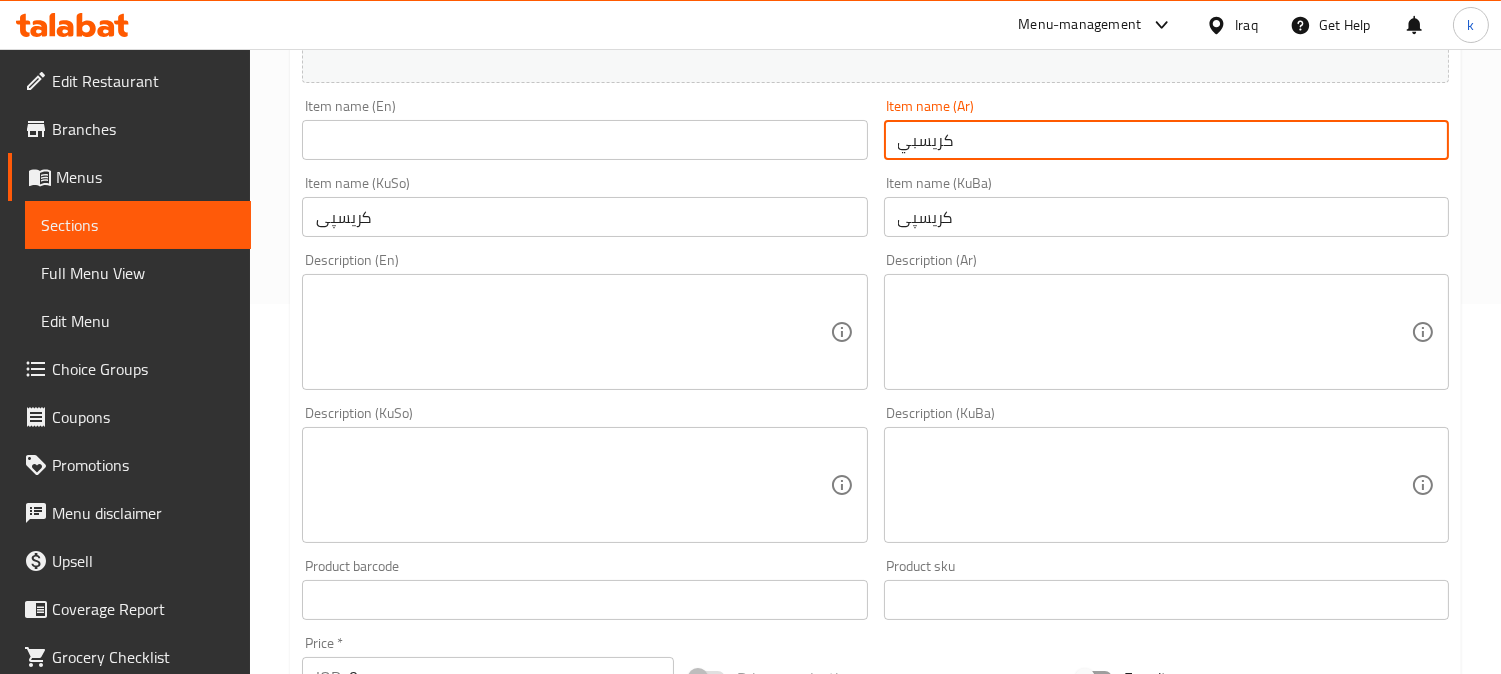 type on "كريسبي" 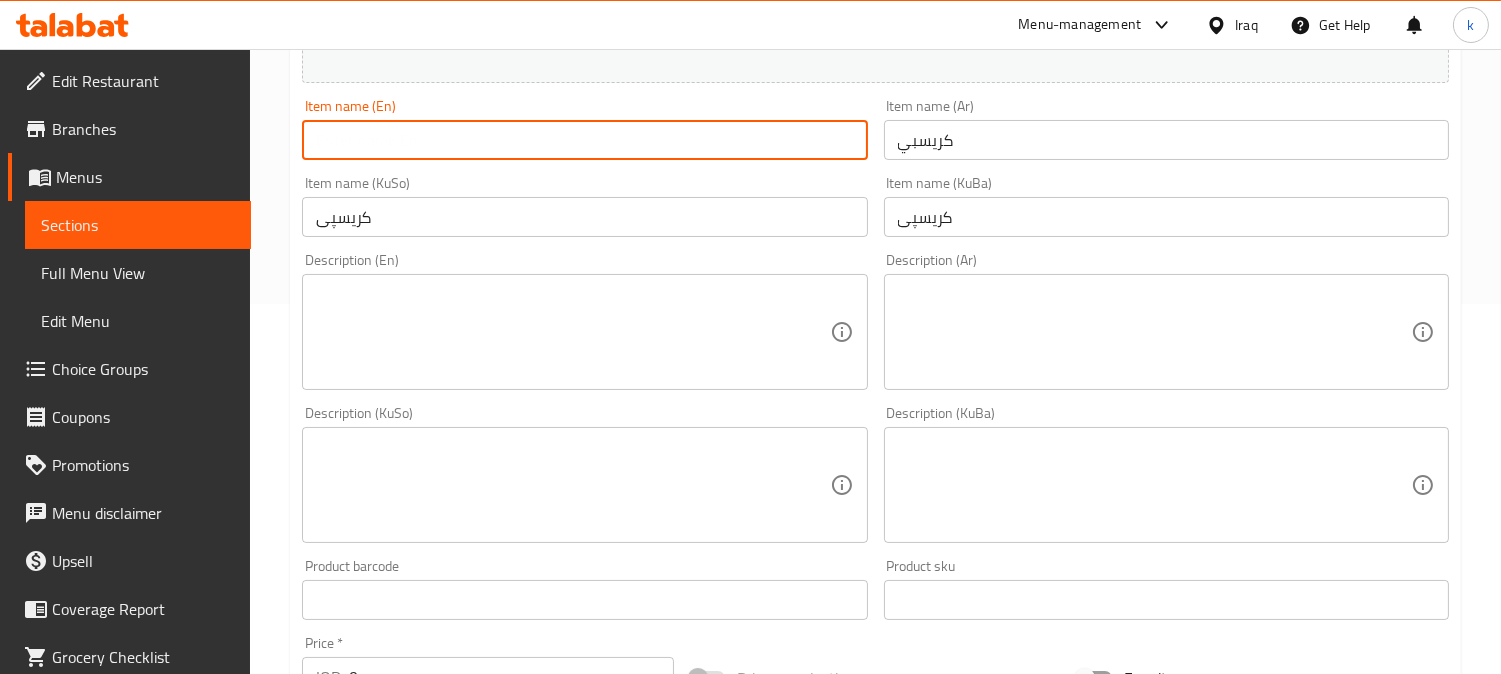 paste on "Crispy" 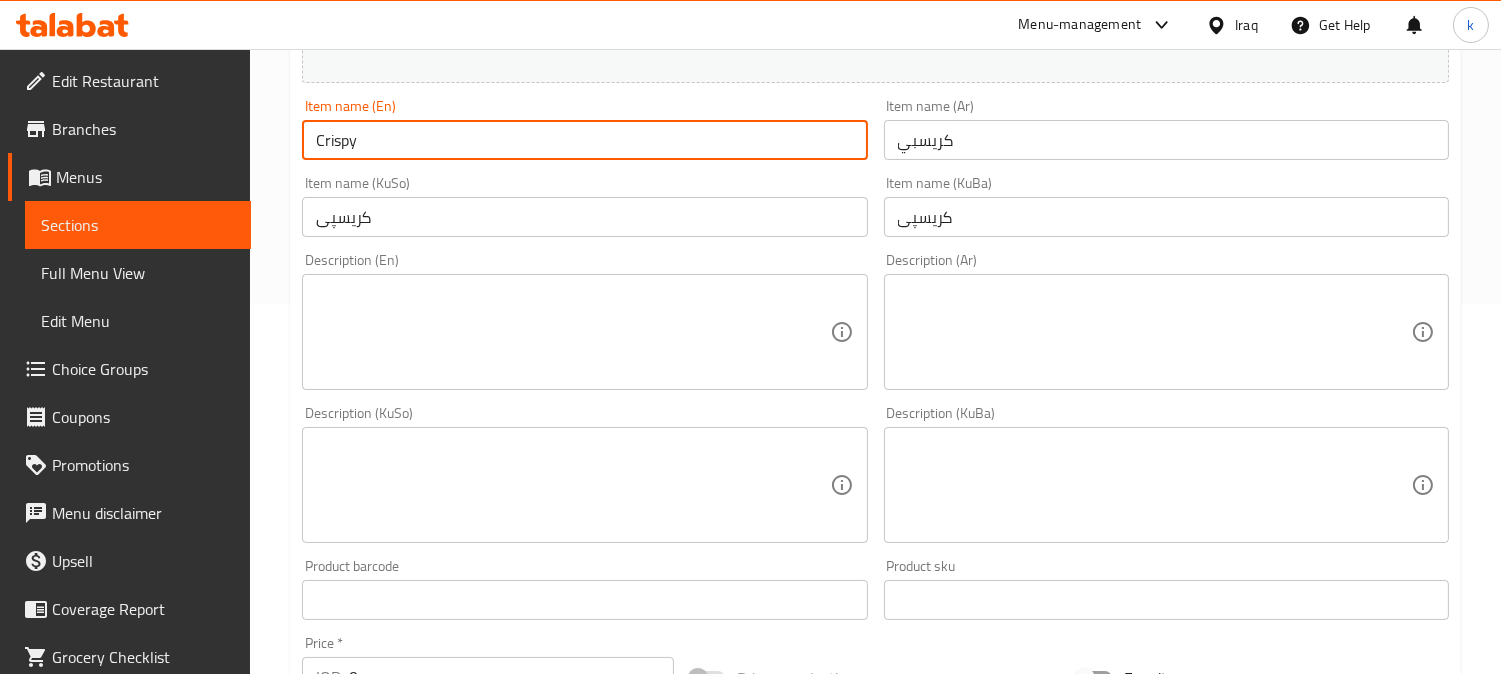 type on "Crispy" 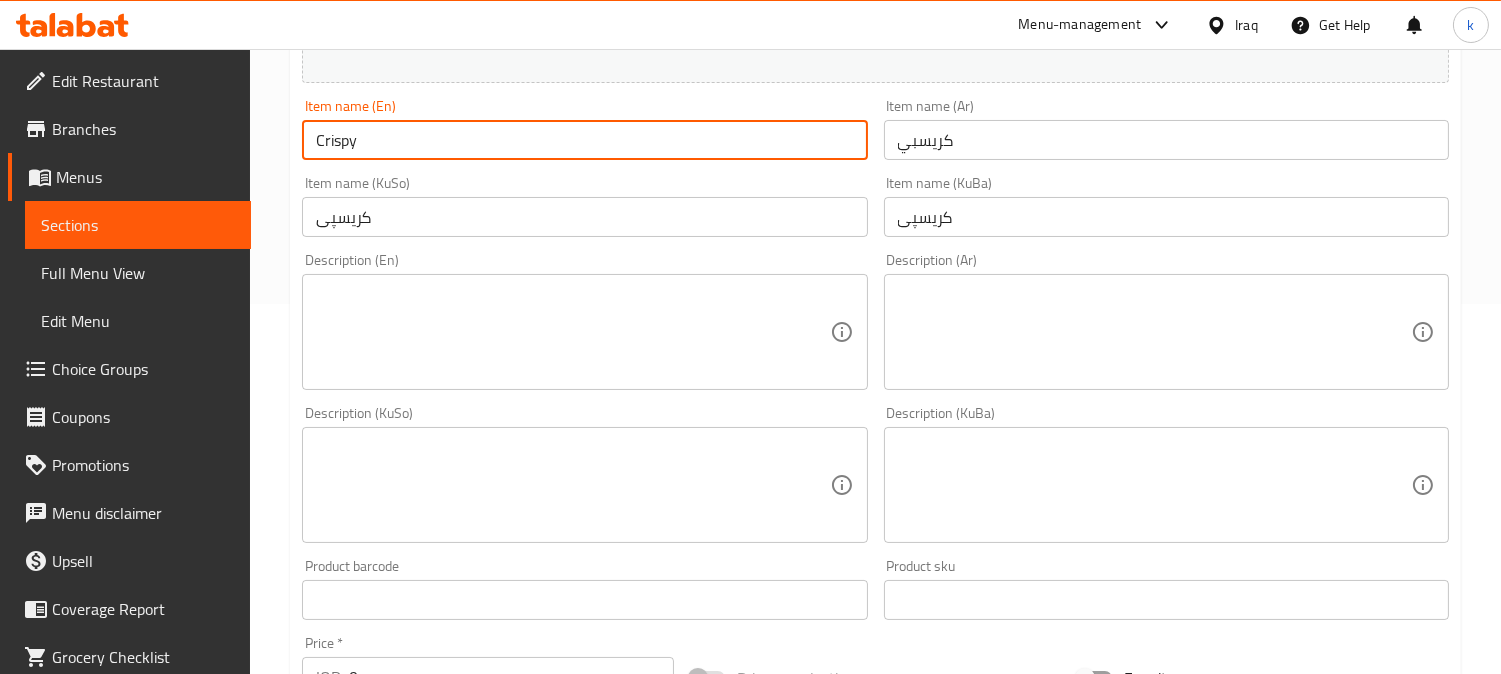 click at bounding box center (1154, 485) 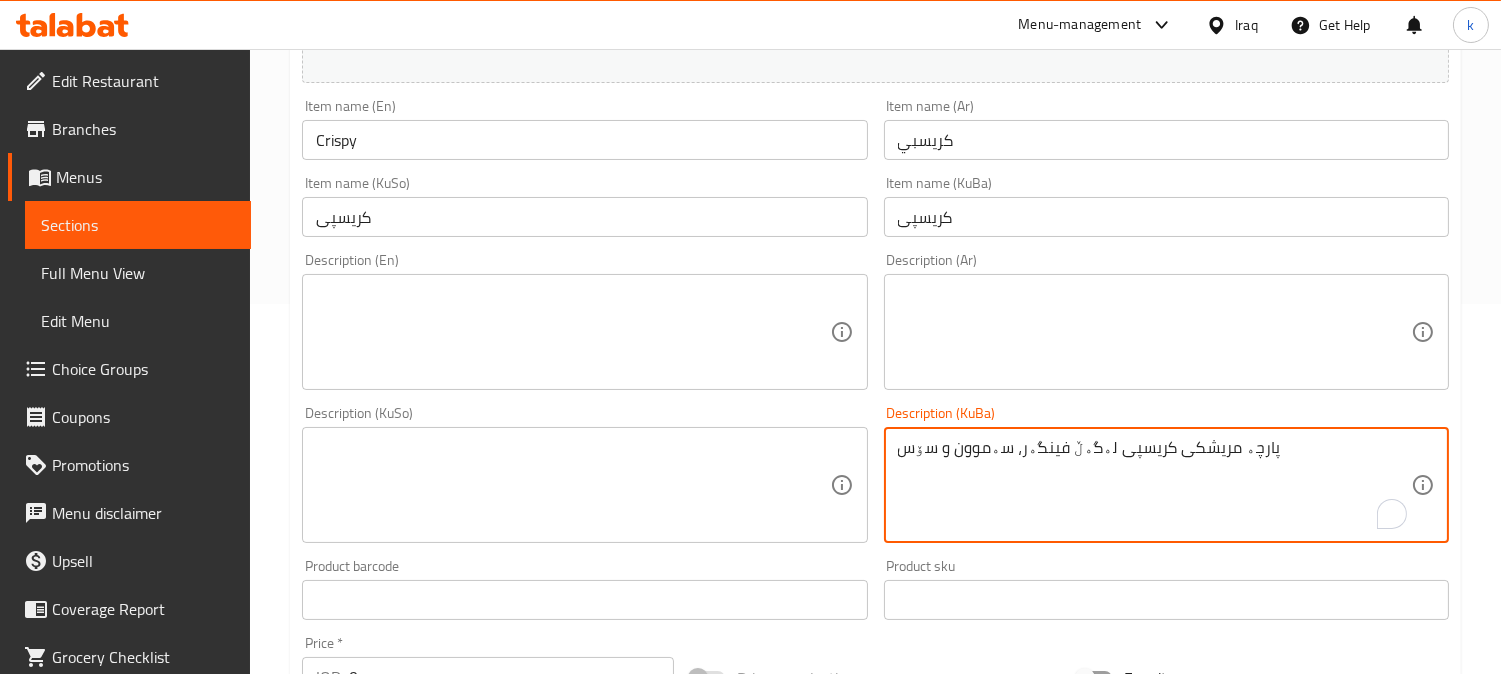 type on "پارچە مریشکی کریسپی لەگەڵ فینگەر، سەموون و سۆس" 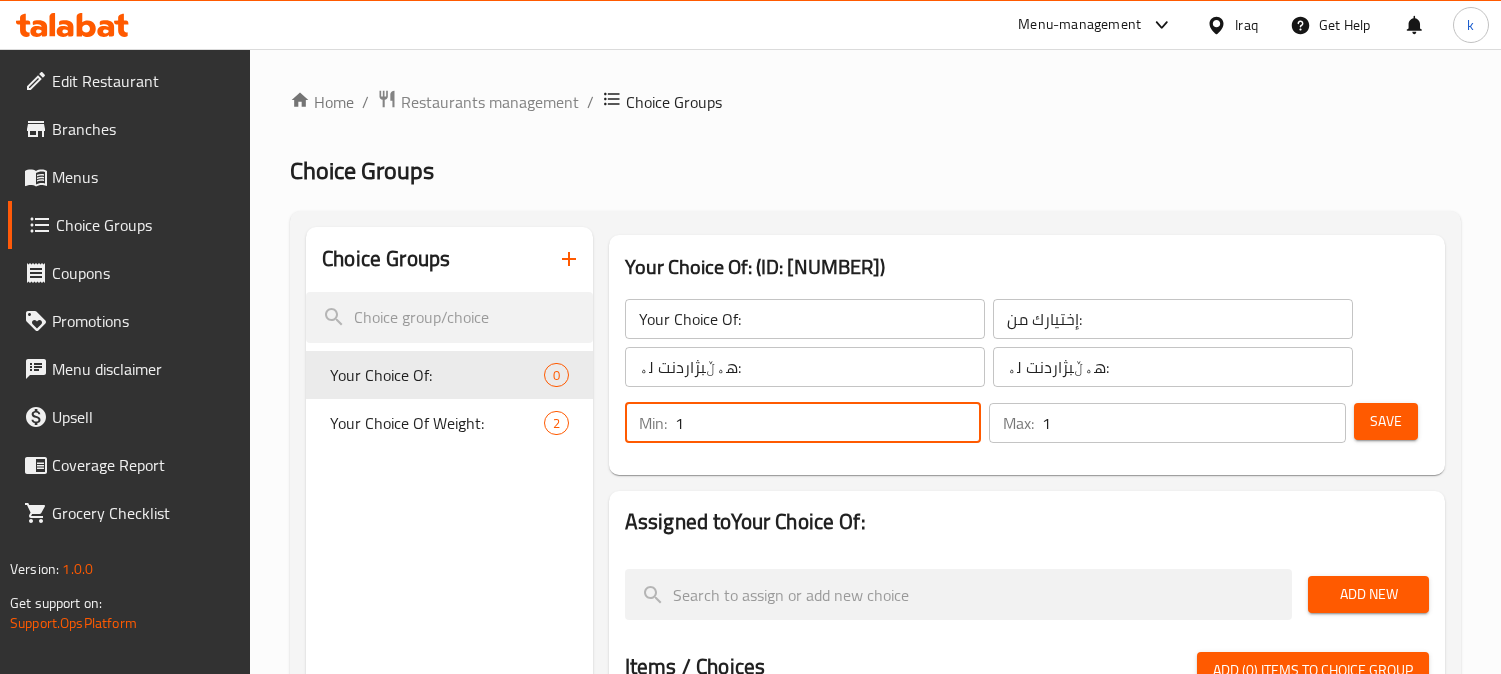 scroll, scrollTop: 0, scrollLeft: 0, axis: both 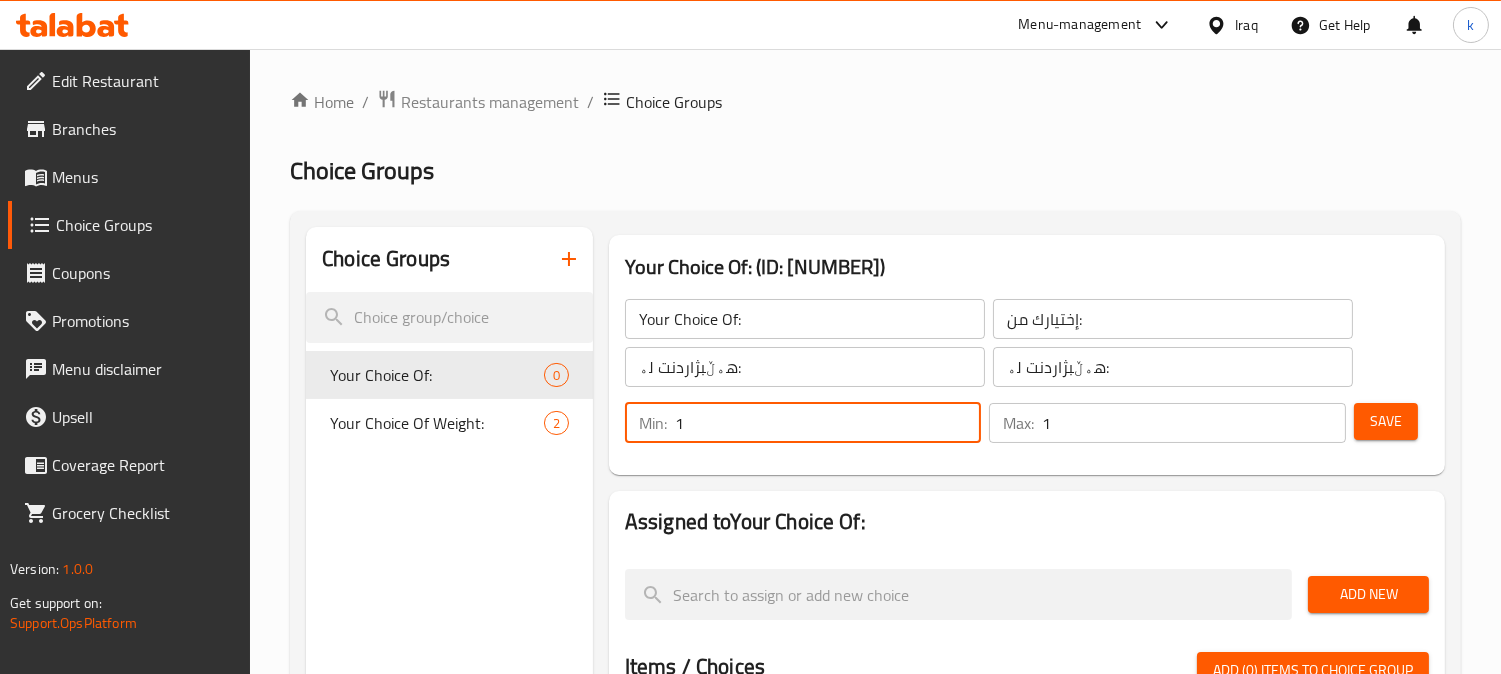 type on "1" 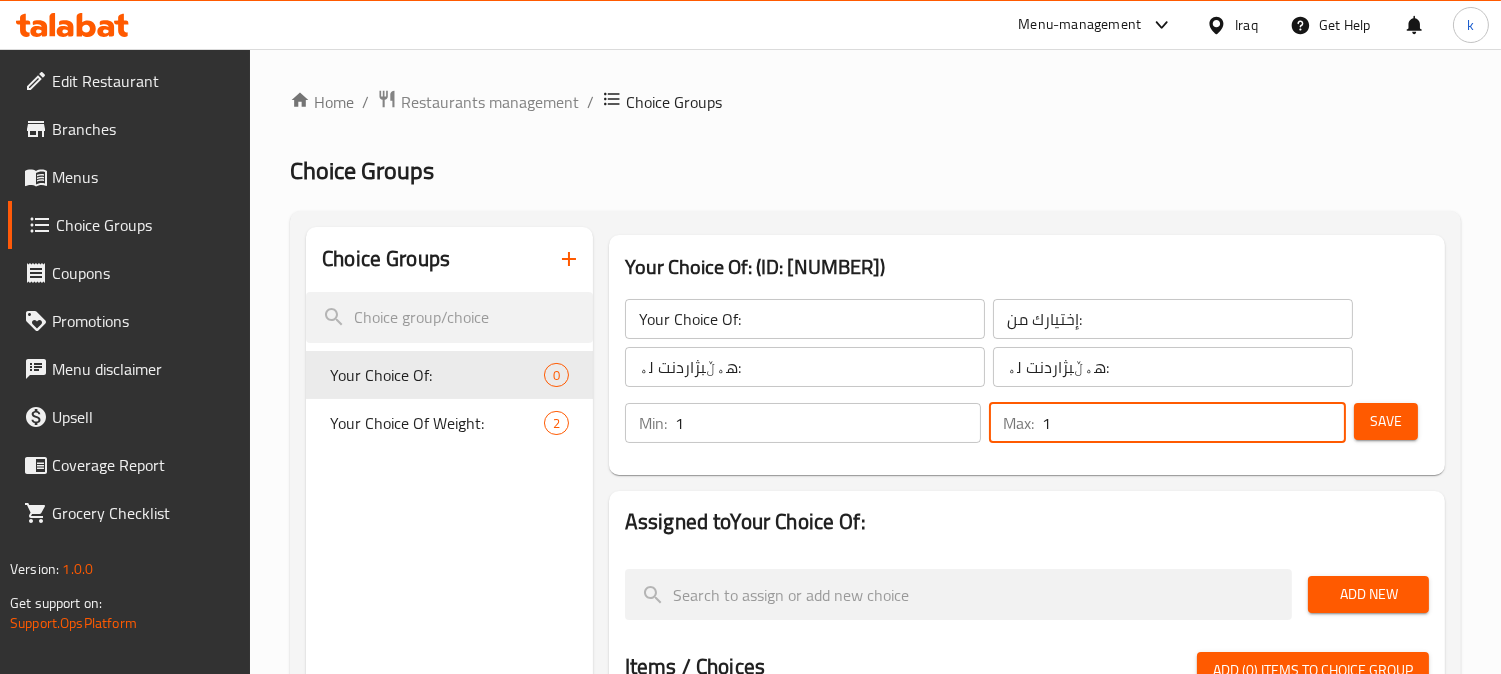 drag, startPoint x: 1315, startPoint y: 410, endPoint x: 1356, endPoint y: 410, distance: 41 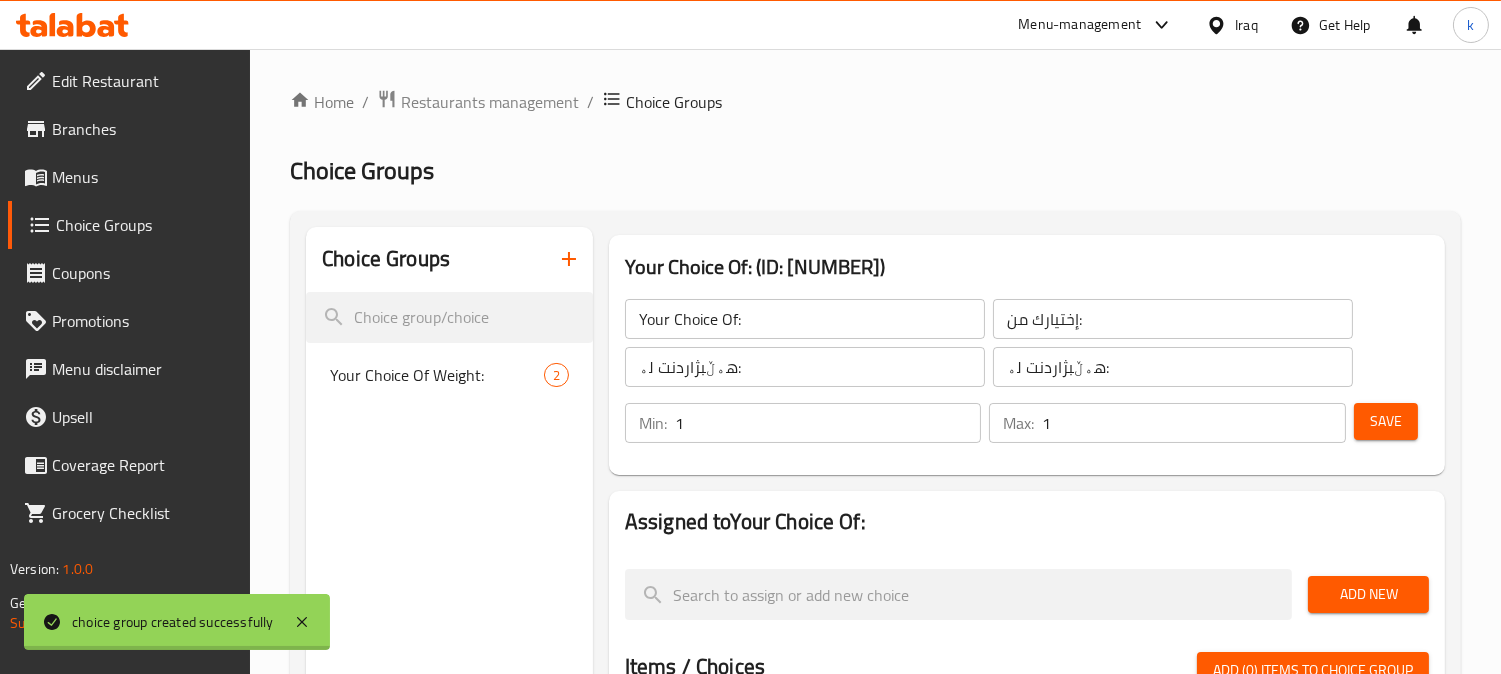 type 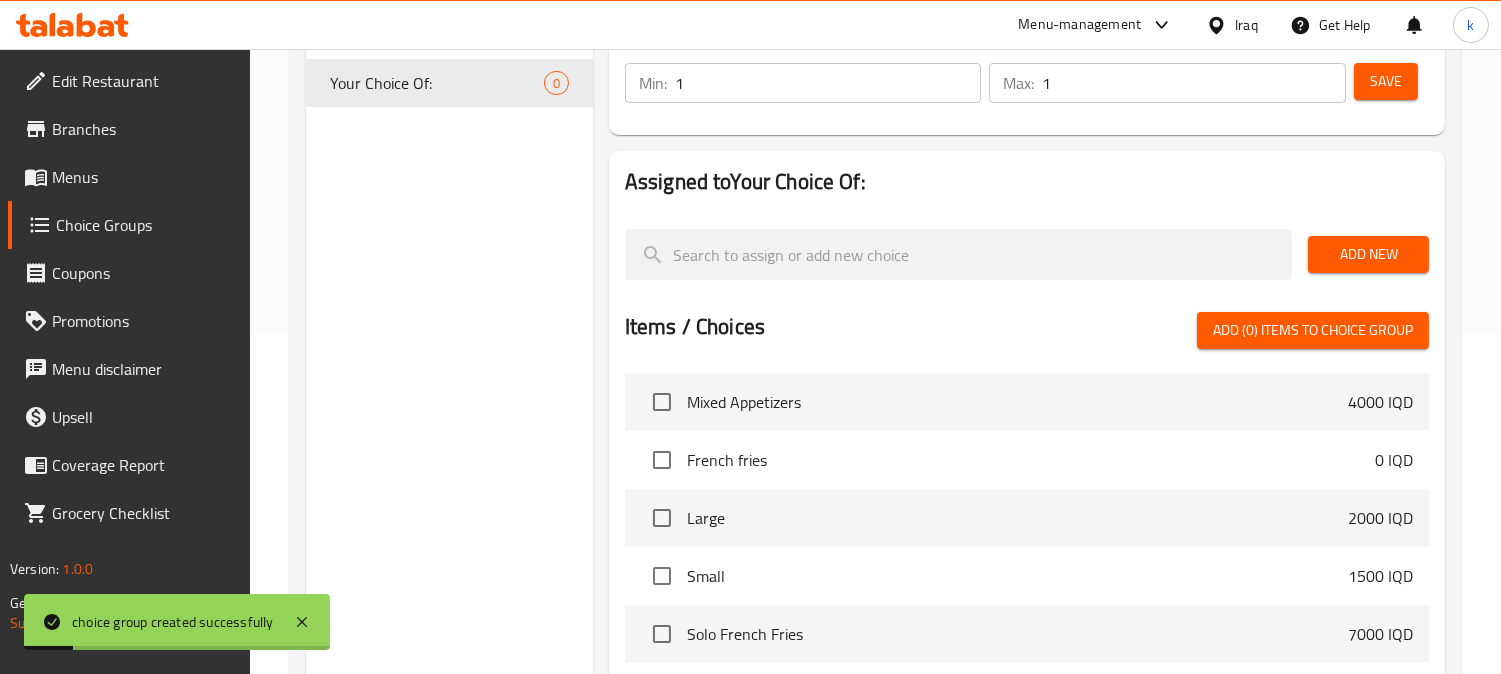 scroll, scrollTop: 370, scrollLeft: 0, axis: vertical 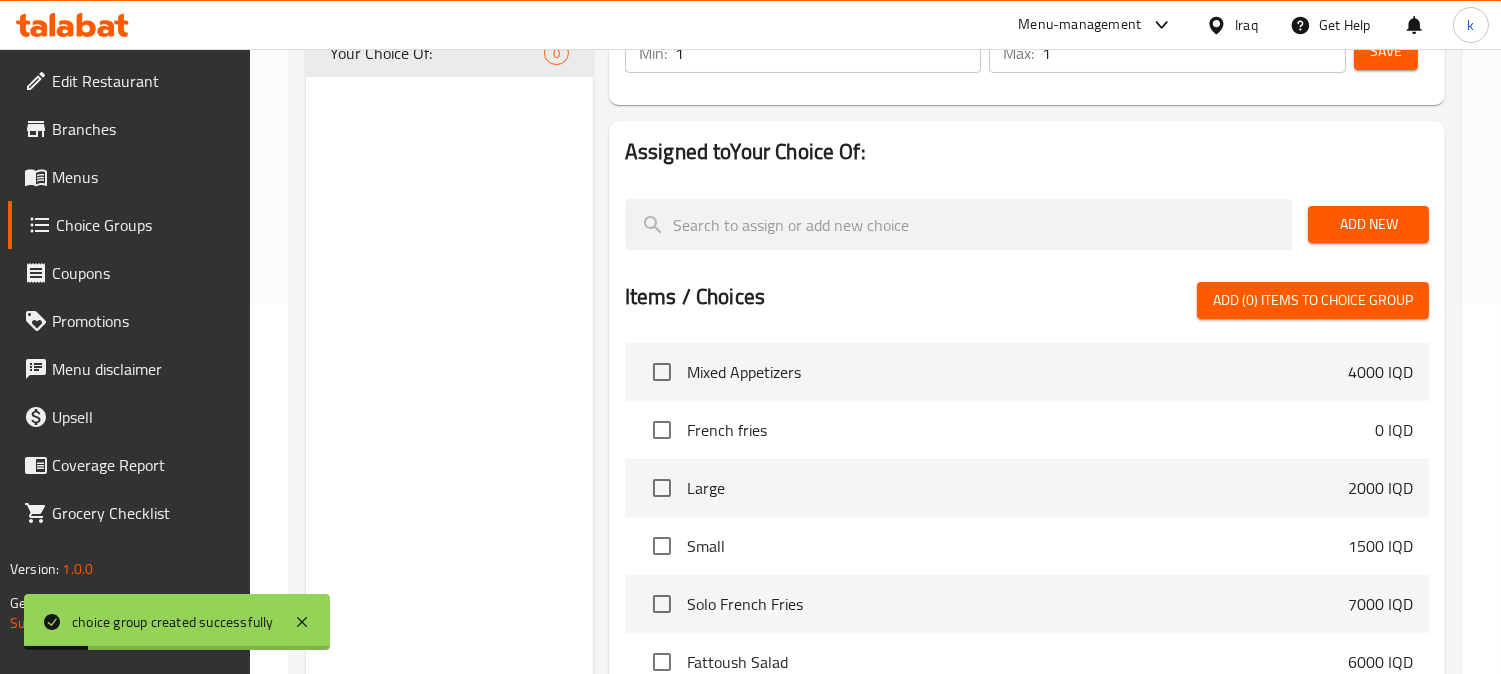 click on "Add New" at bounding box center (1368, 224) 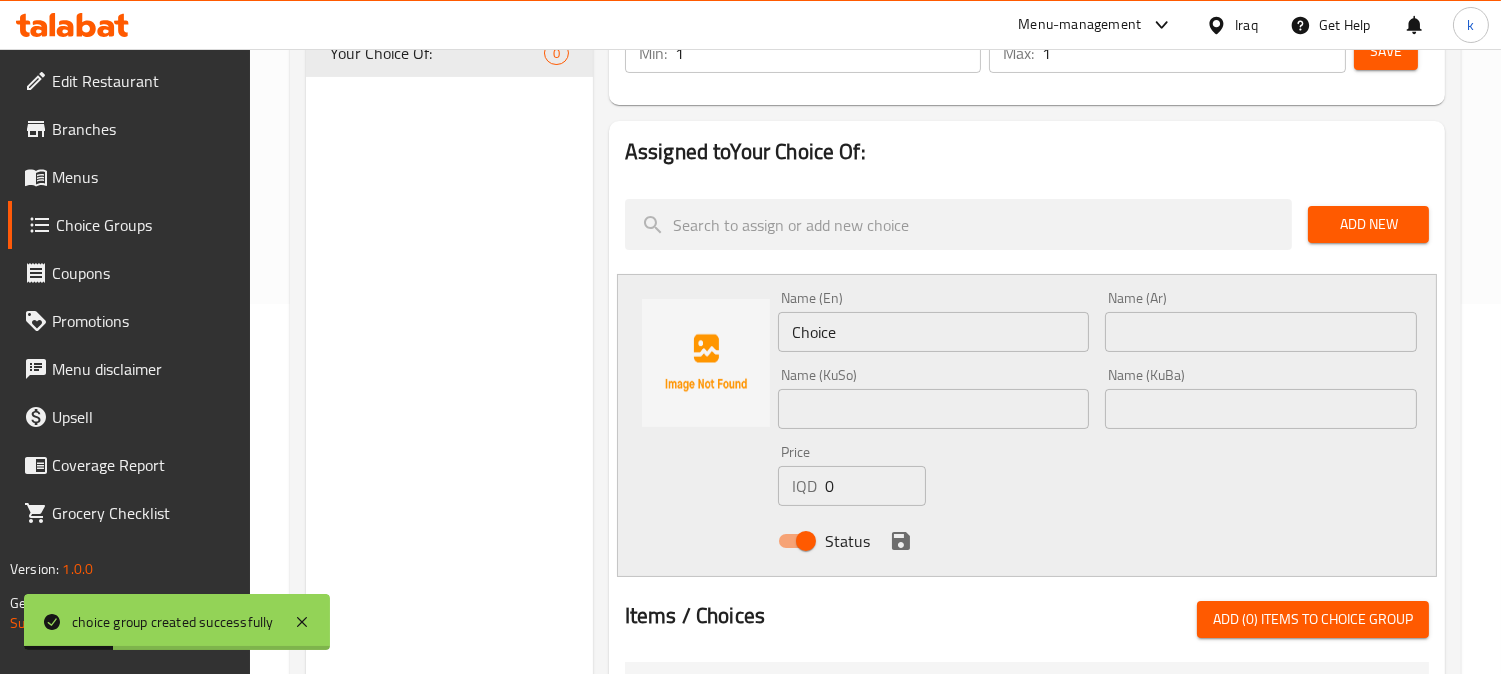 click on "Choice" at bounding box center (934, 332) 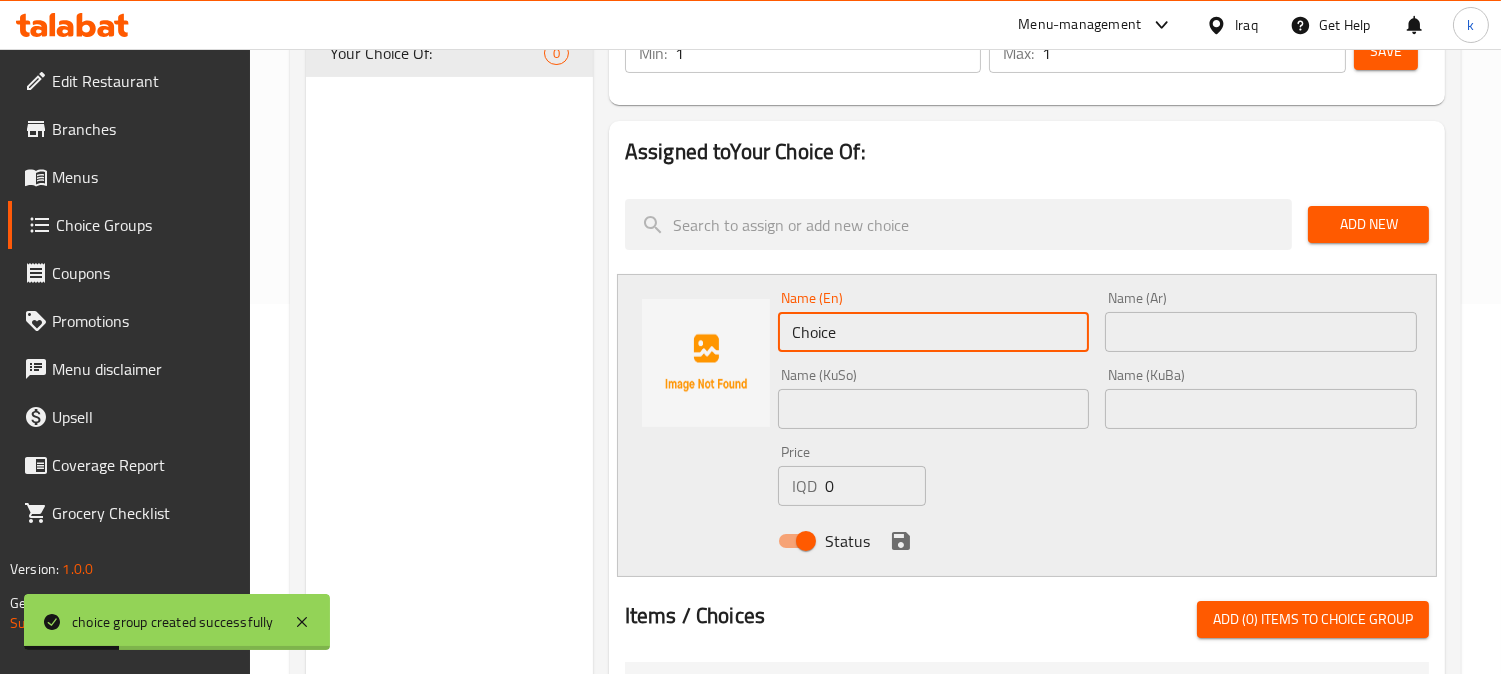 click on "Choice" at bounding box center (934, 332) 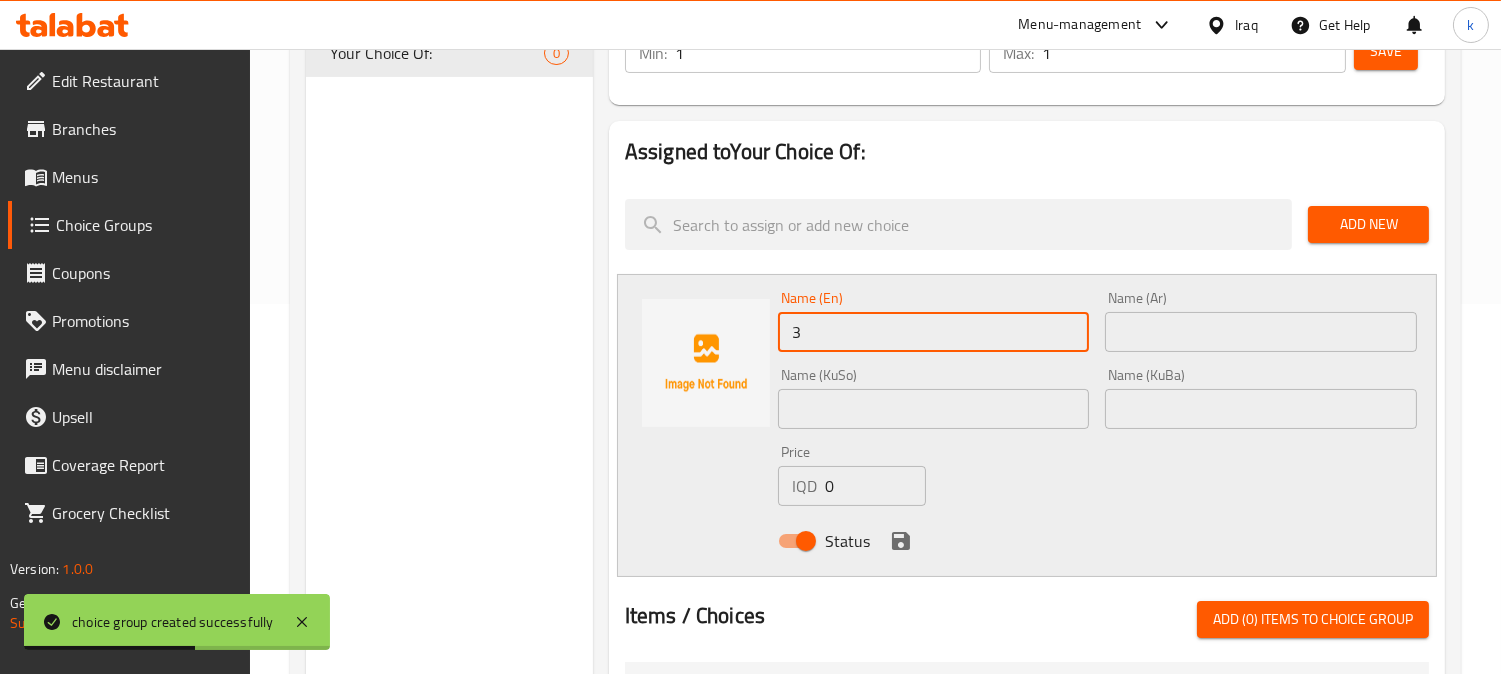 type on "3 Pieces" 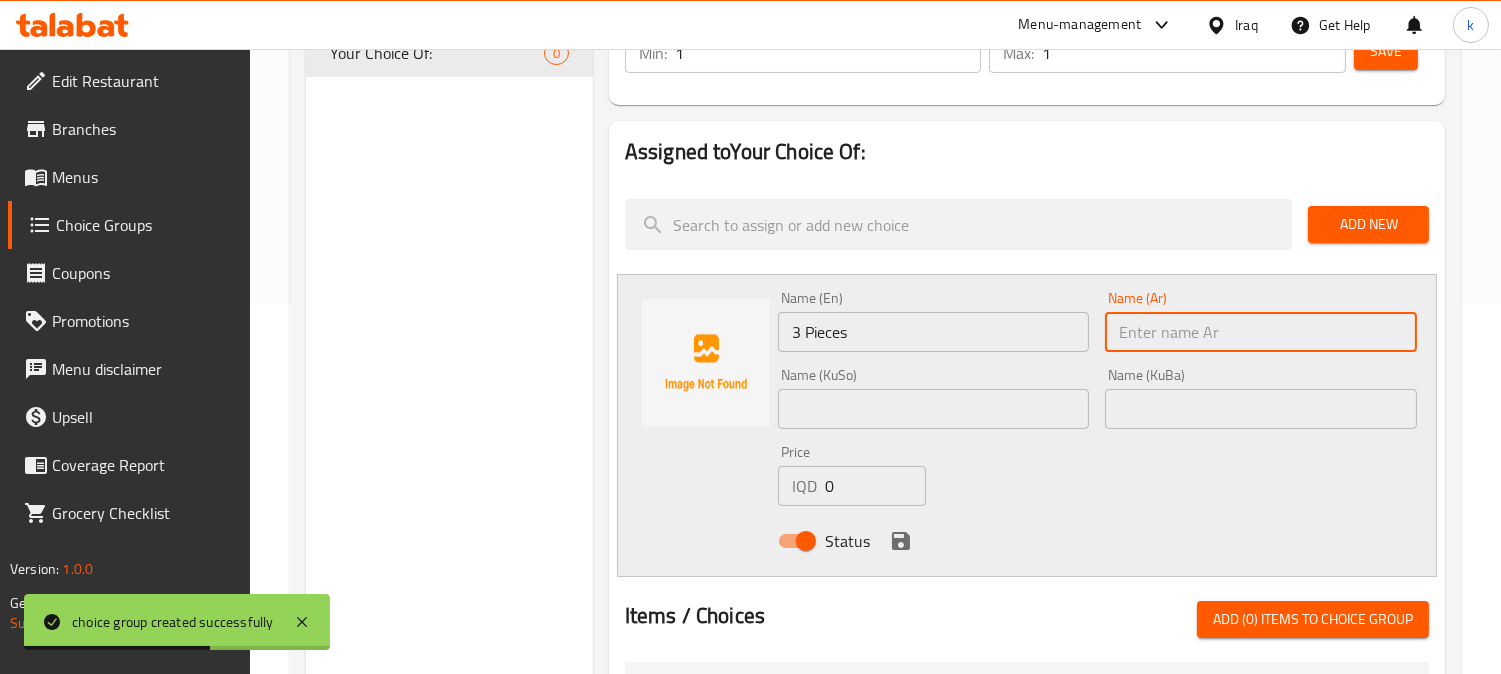 click at bounding box center [1261, 332] 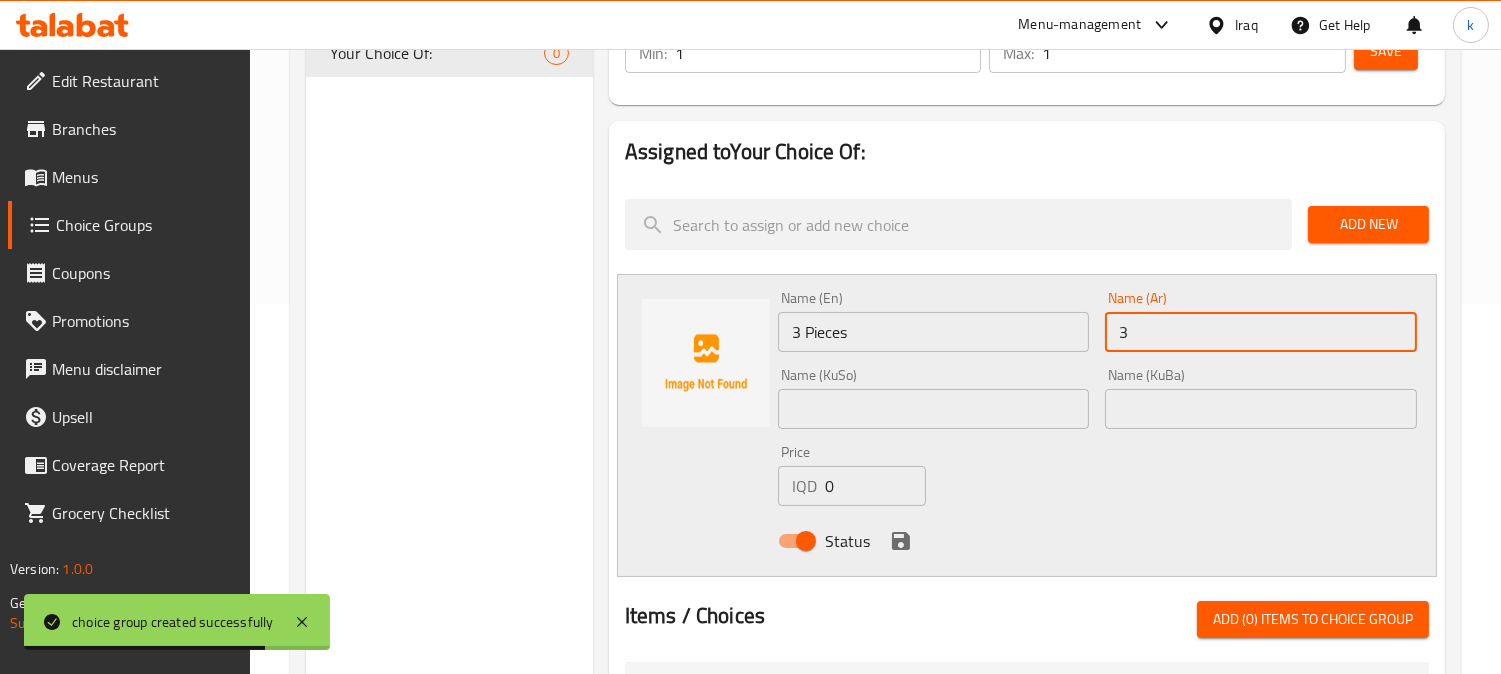 type on "3 قطع" 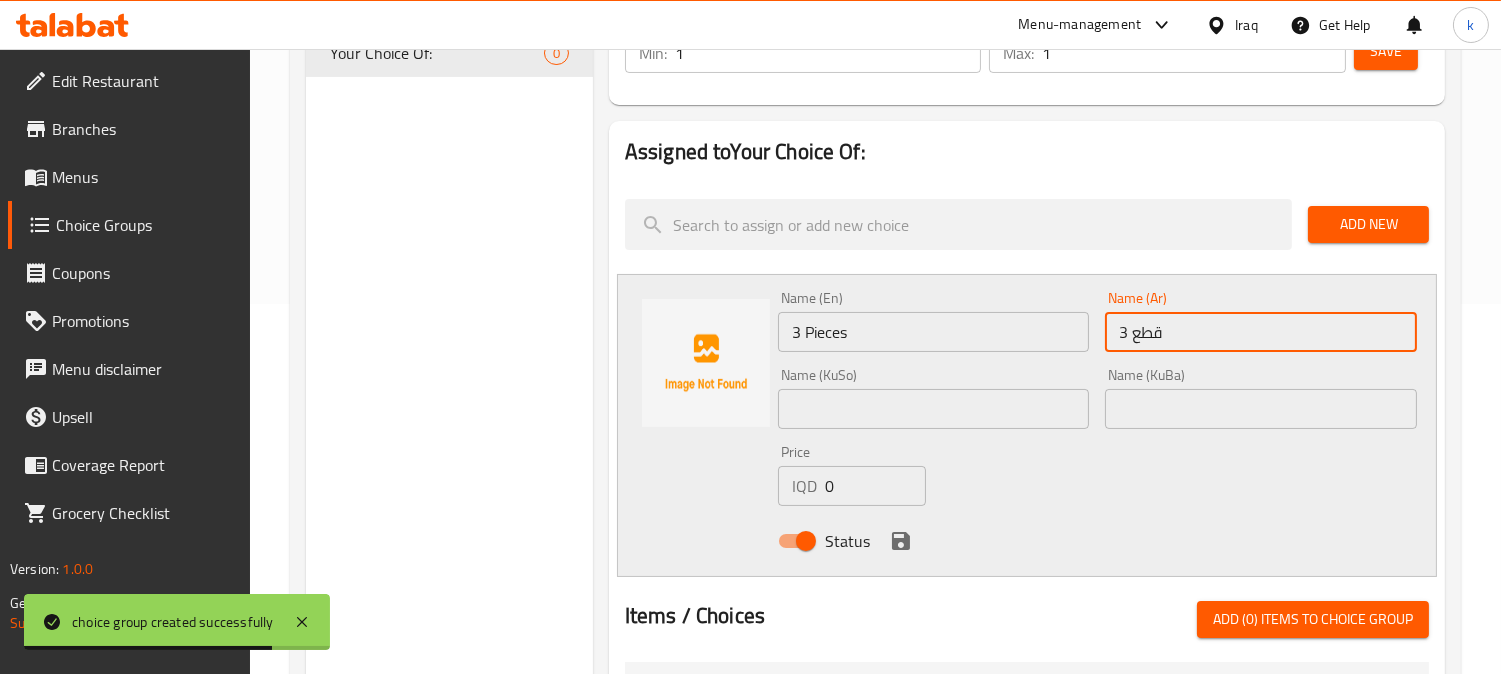 click at bounding box center (1261, 409) 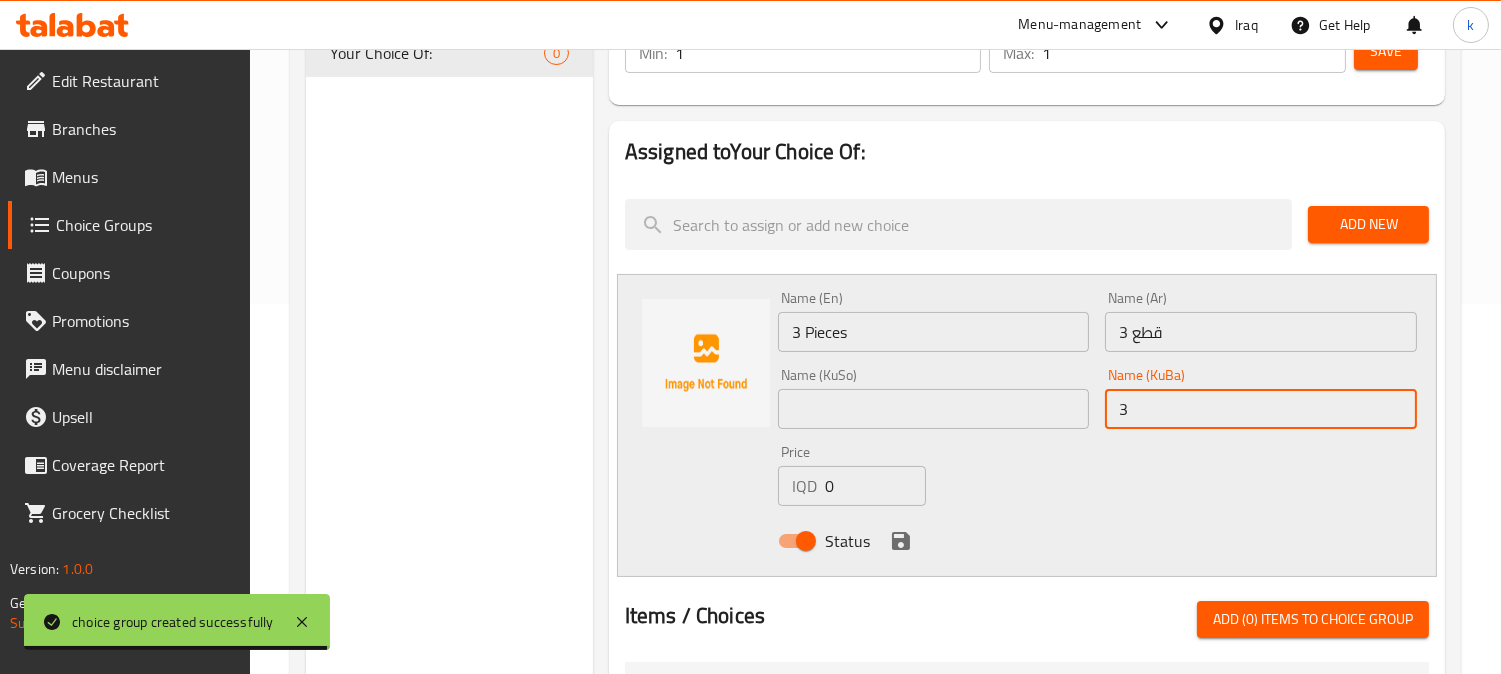 type on "3 پارچە" 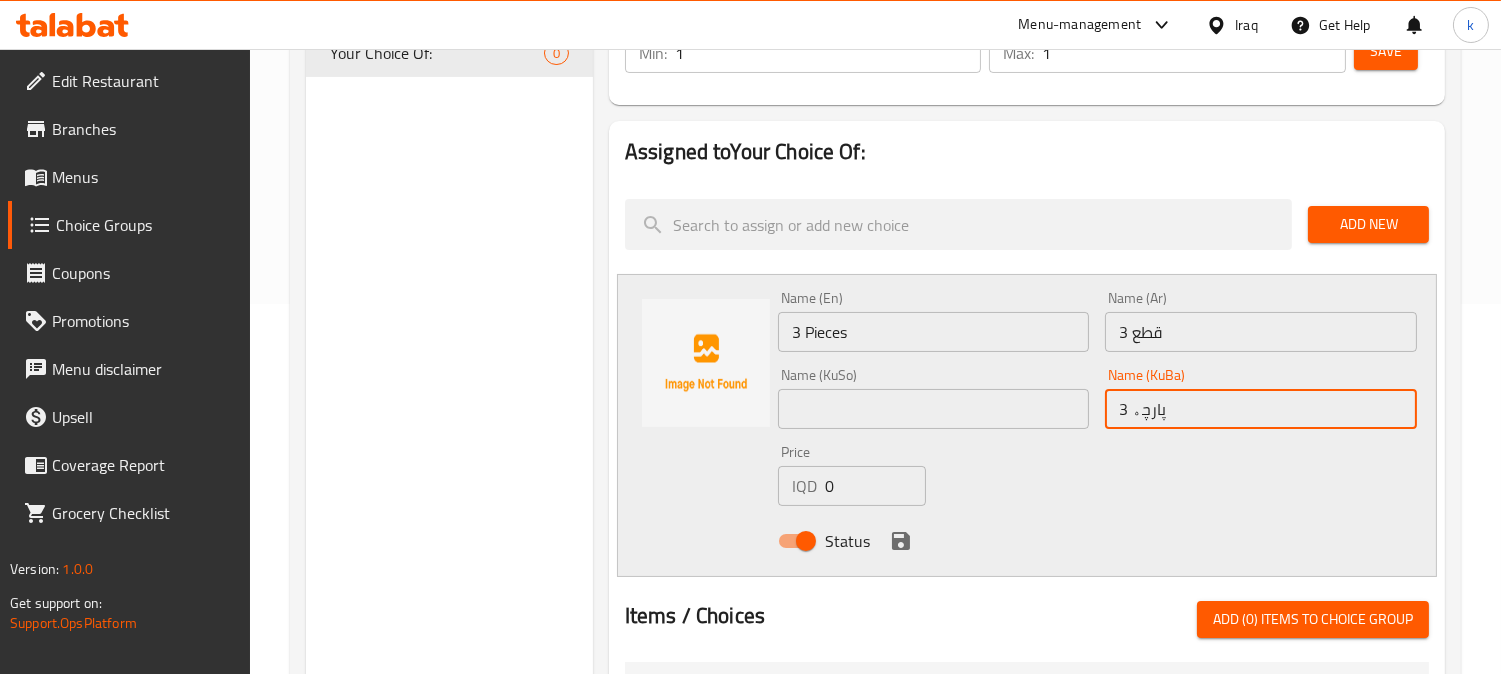 drag, startPoint x: 1206, startPoint y: 404, endPoint x: 1073, endPoint y: 425, distance: 134.64769 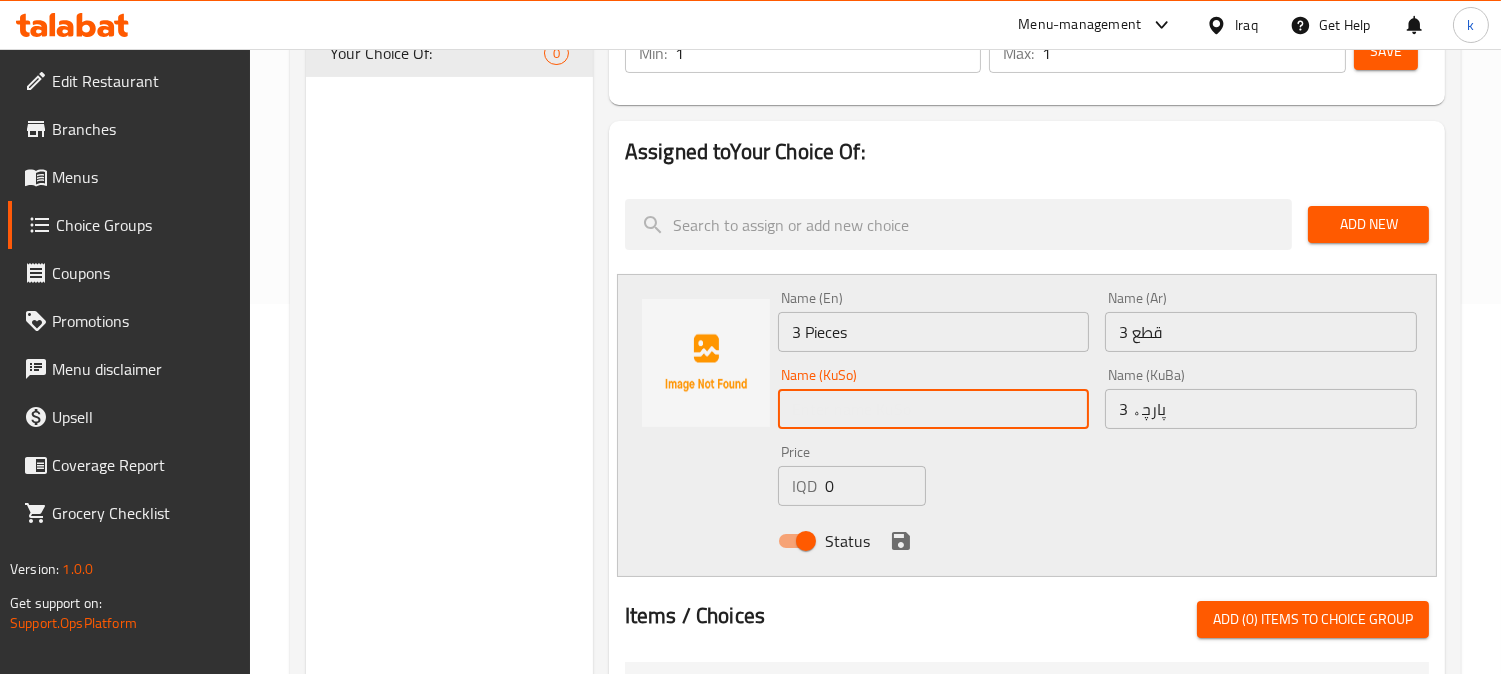 paste on "3 پارچە" 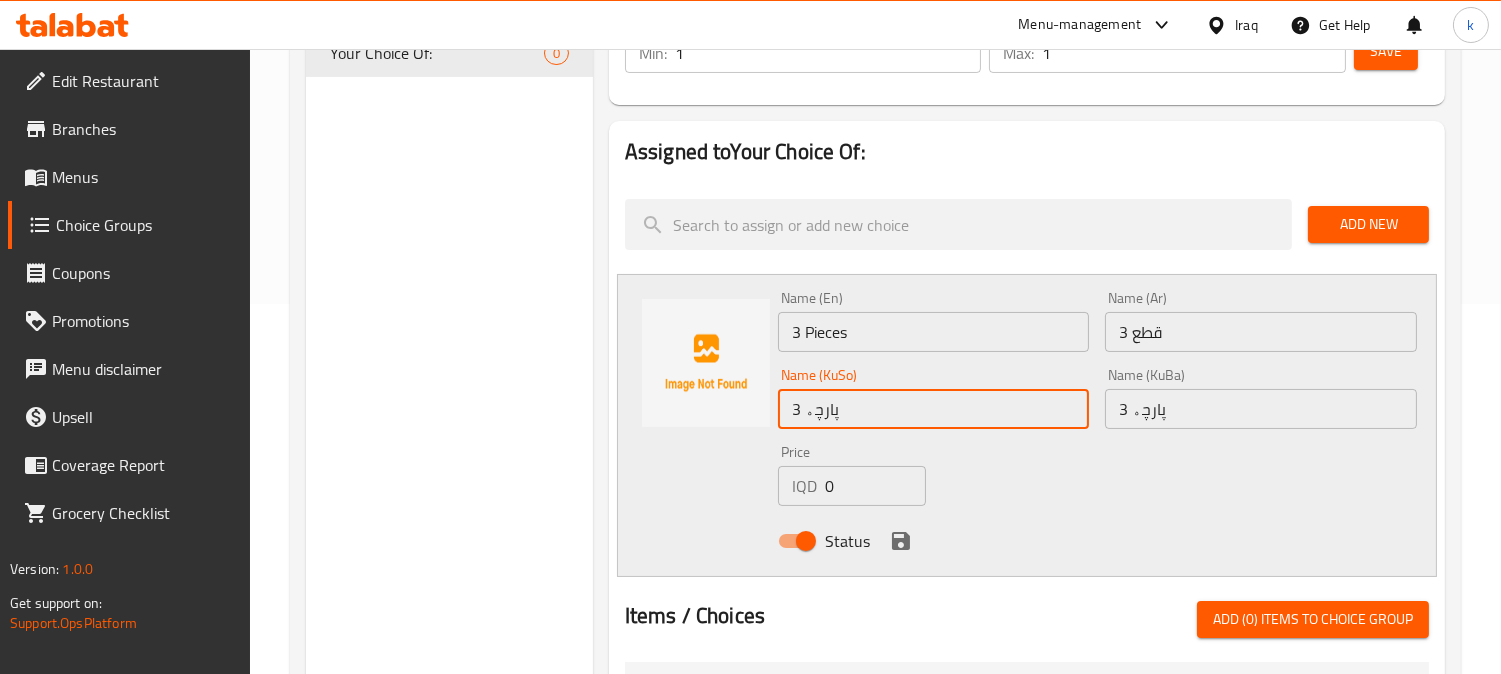 type on "3 پارچە" 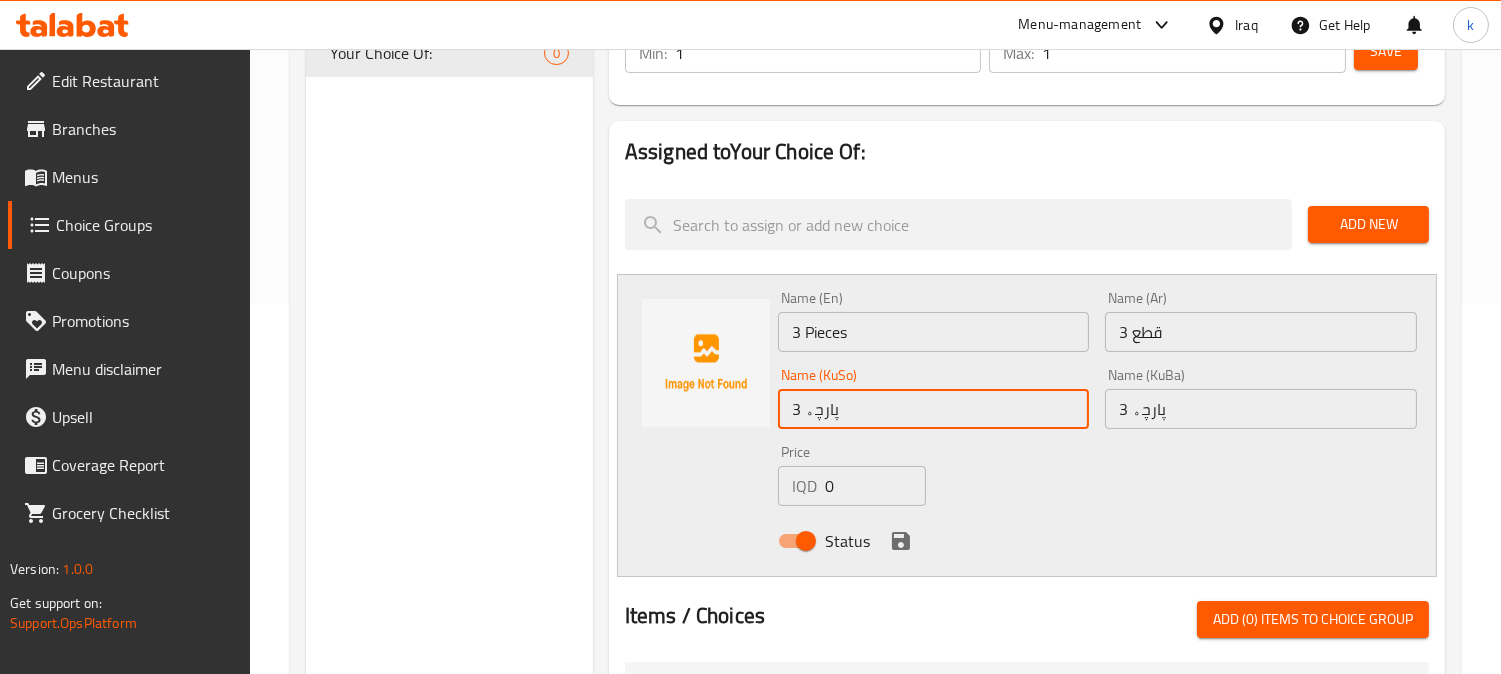 drag, startPoint x: 842, startPoint y: 486, endPoint x: 742, endPoint y: 504, distance: 101.607086 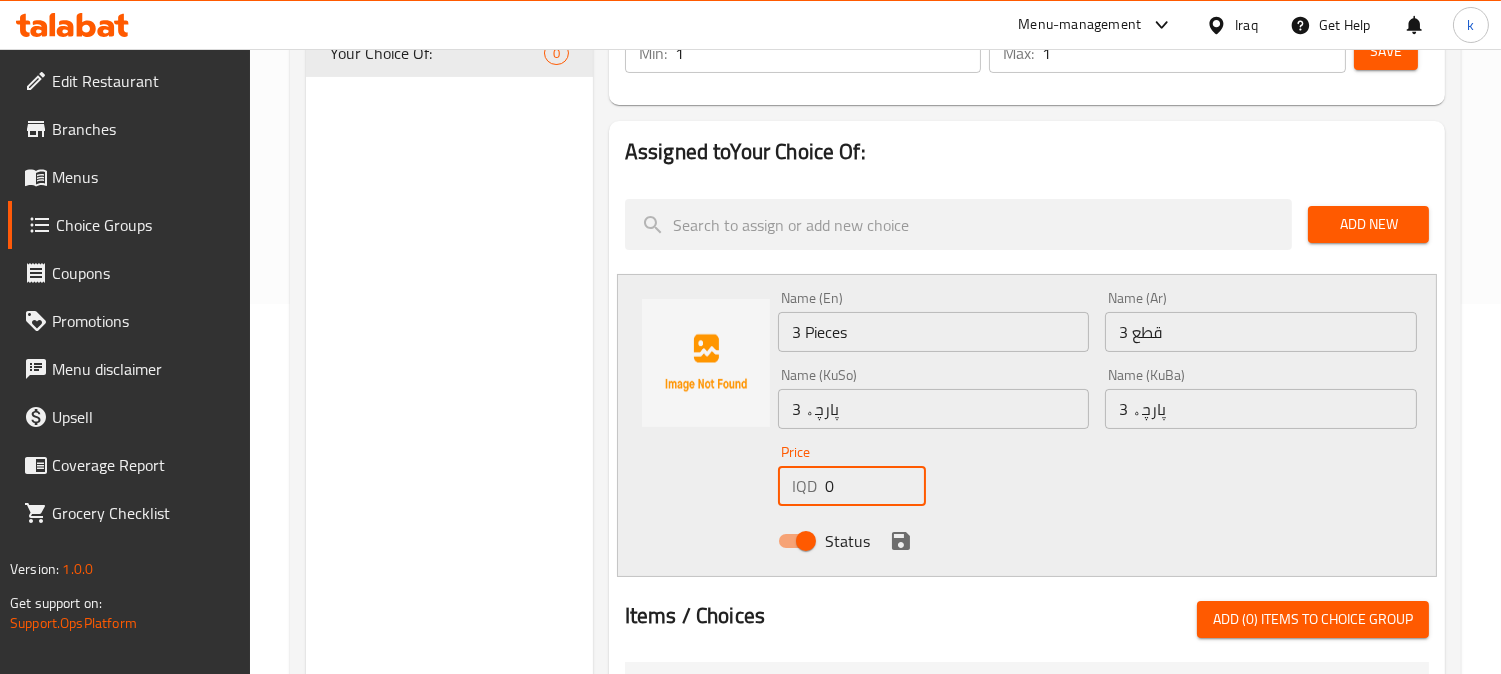 paste on "700" 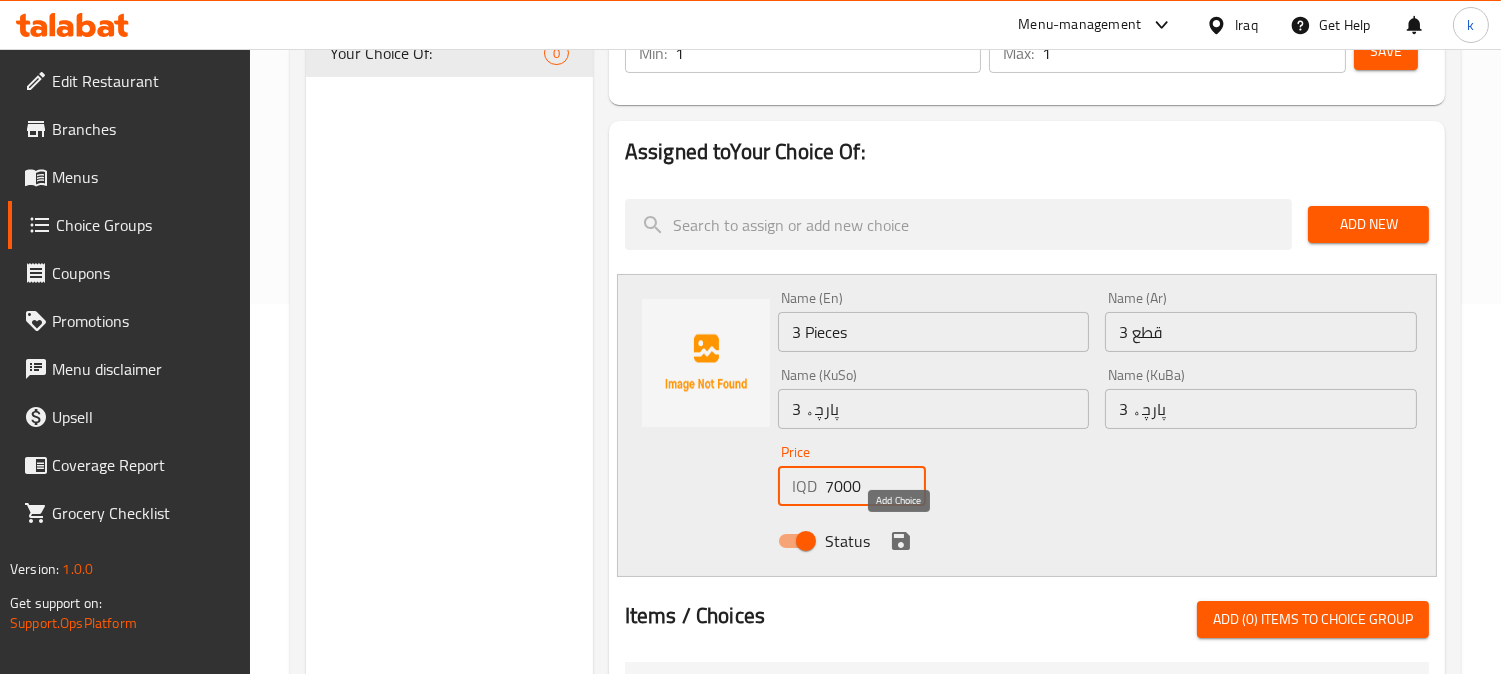 type on "7000" 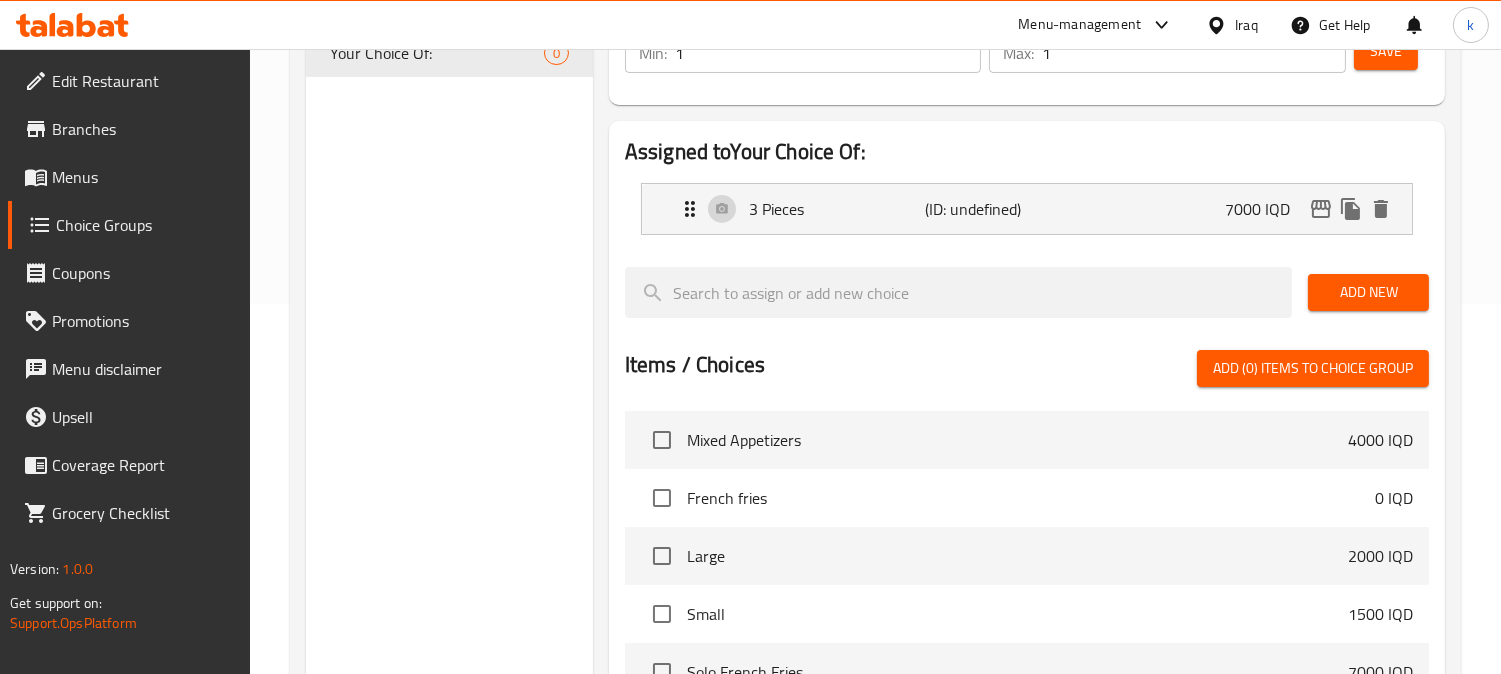 click on "Add New" at bounding box center [1368, 292] 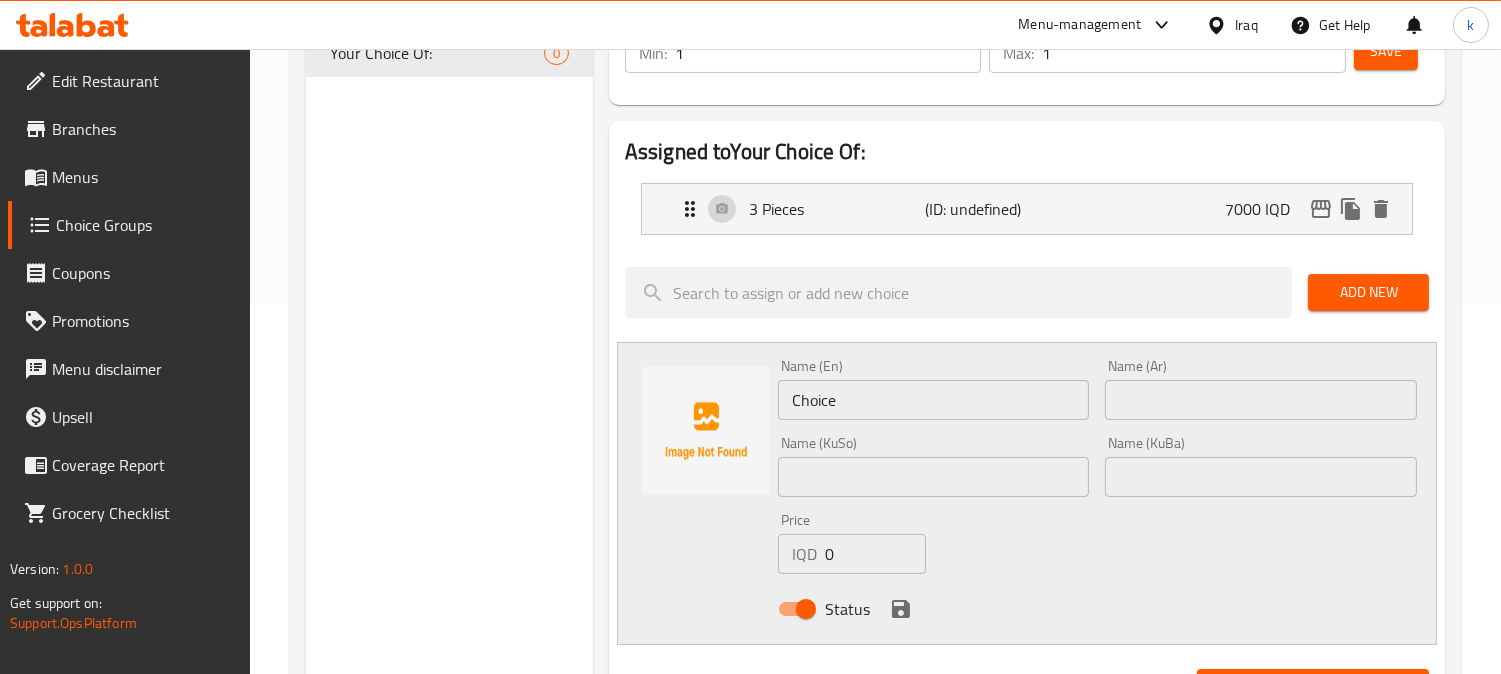 type 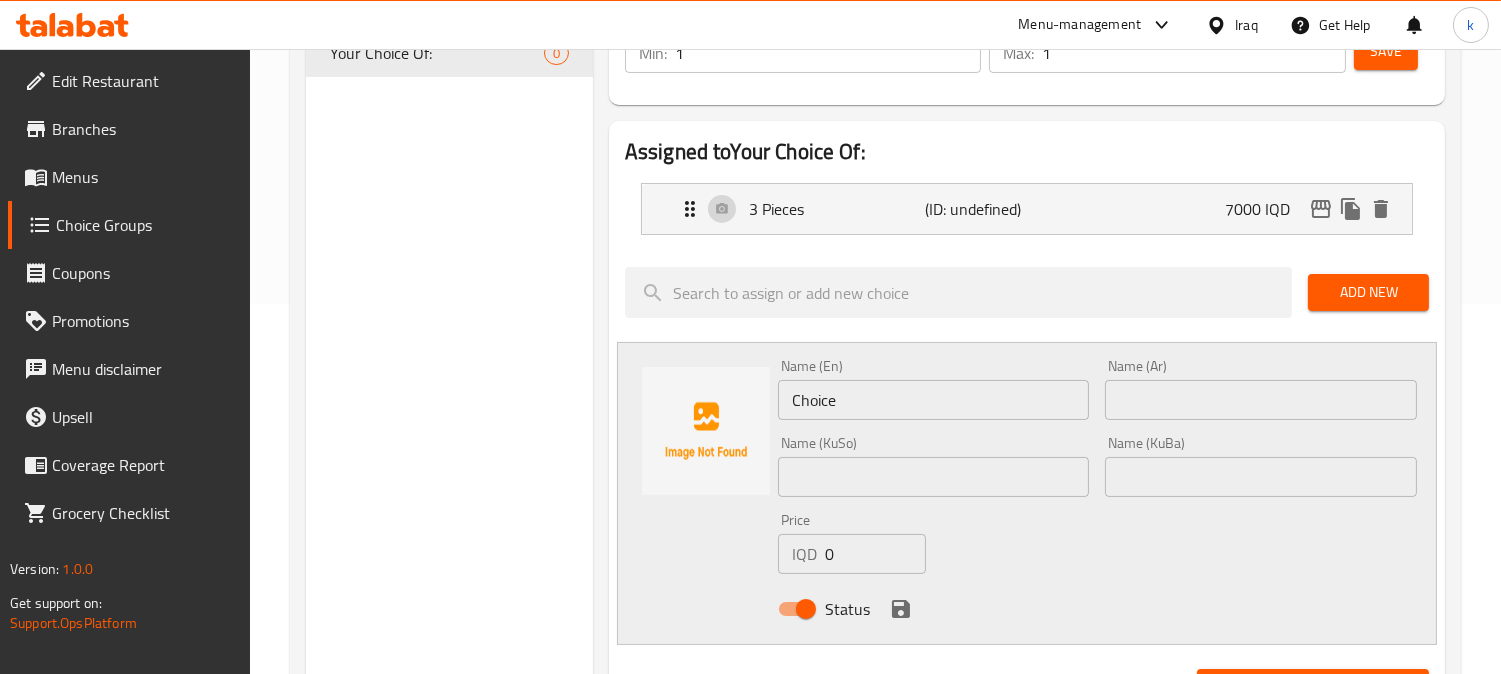 click on "Choice" at bounding box center (934, 400) 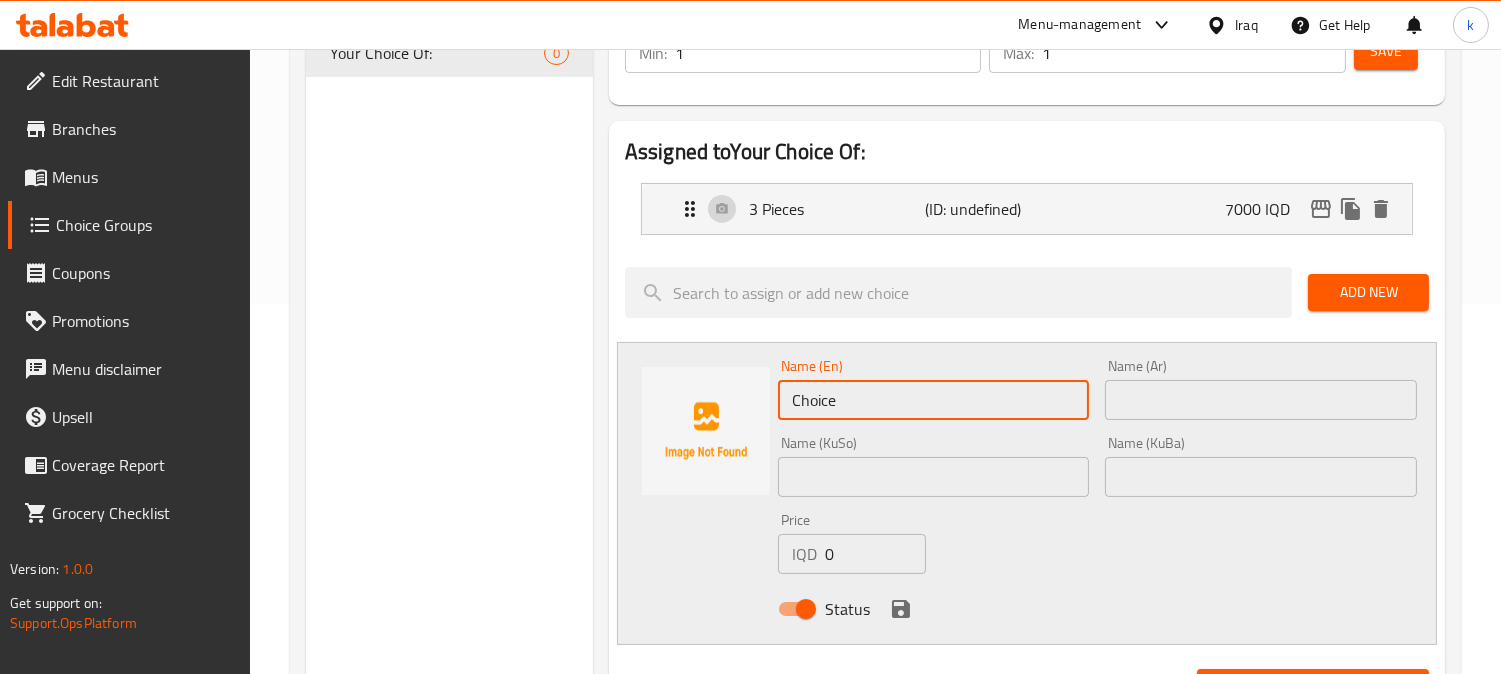 click on "Choice" at bounding box center (934, 400) 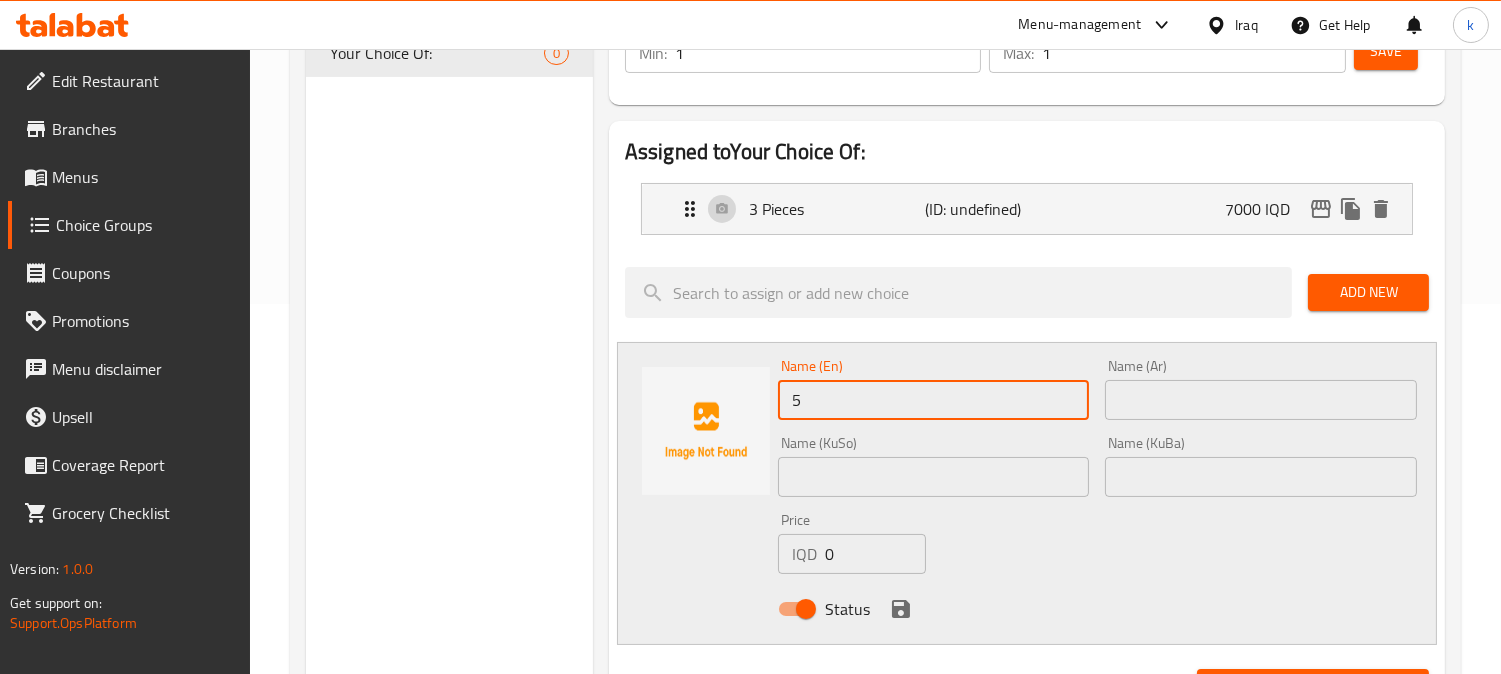 type on "5 Pieces" 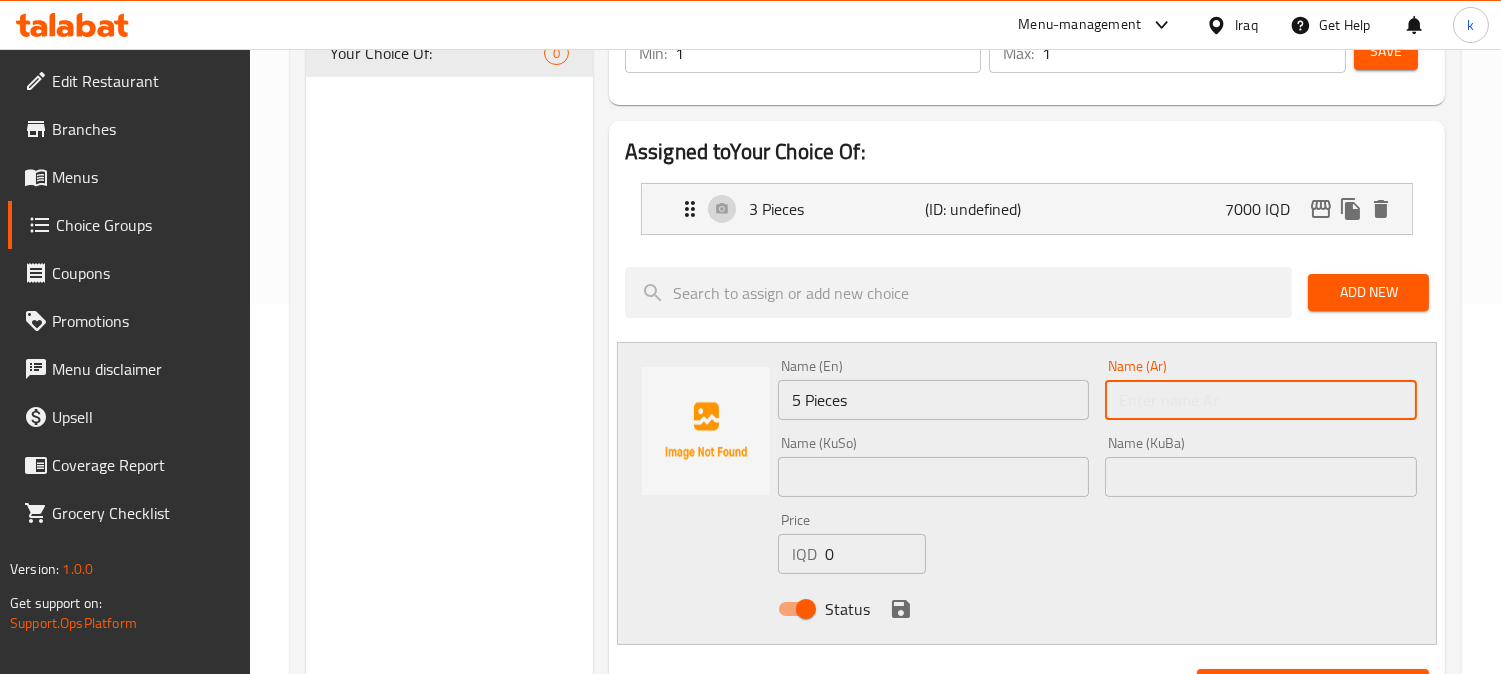 click at bounding box center [1261, 400] 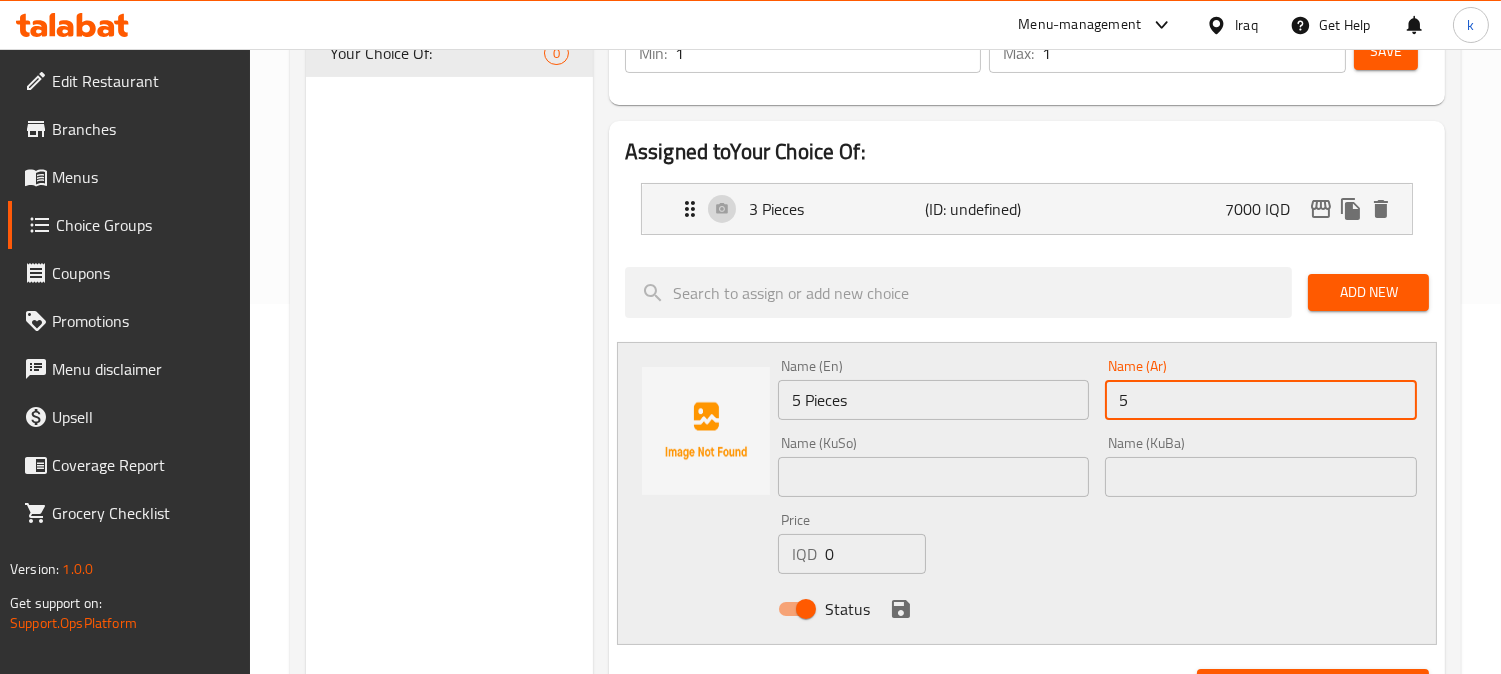 type on "5 قطع" 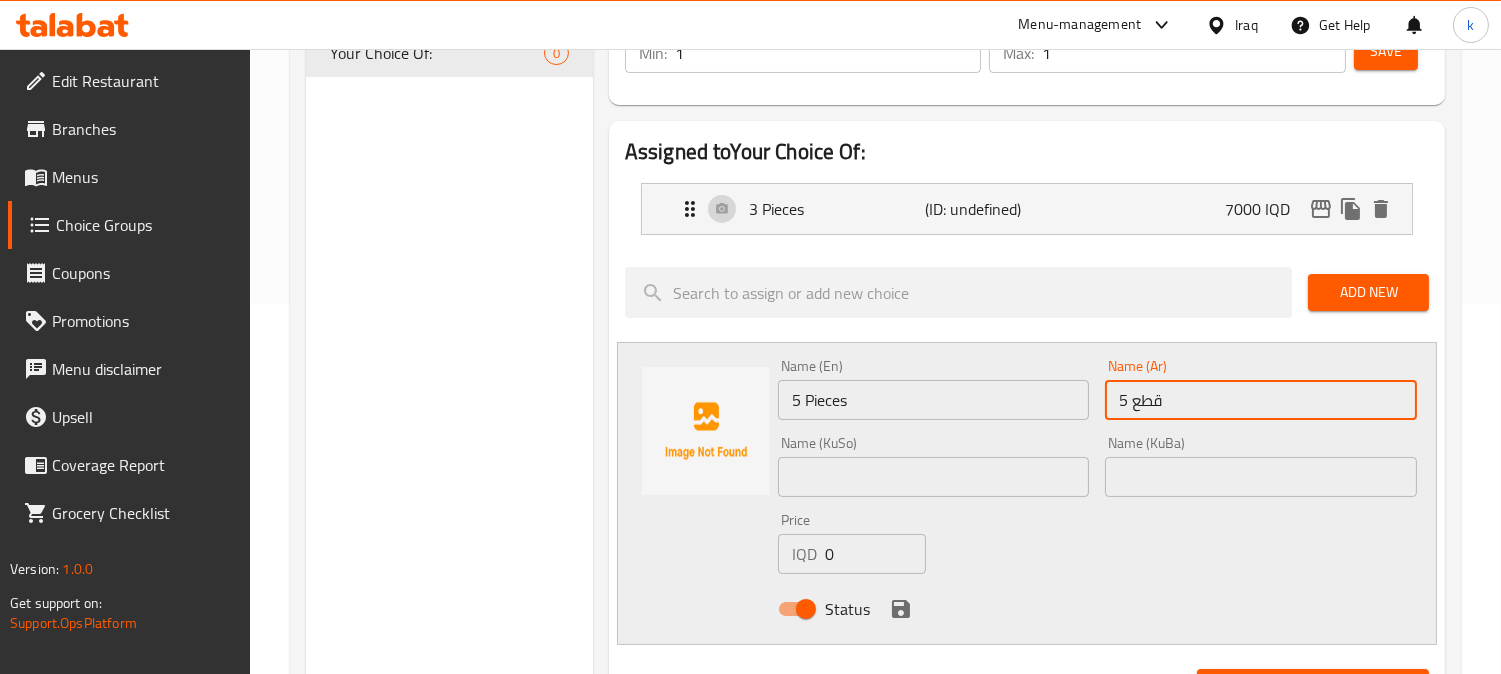 drag, startPoint x: 1112, startPoint y: 487, endPoint x: 1141, endPoint y: 474, distance: 31.780497 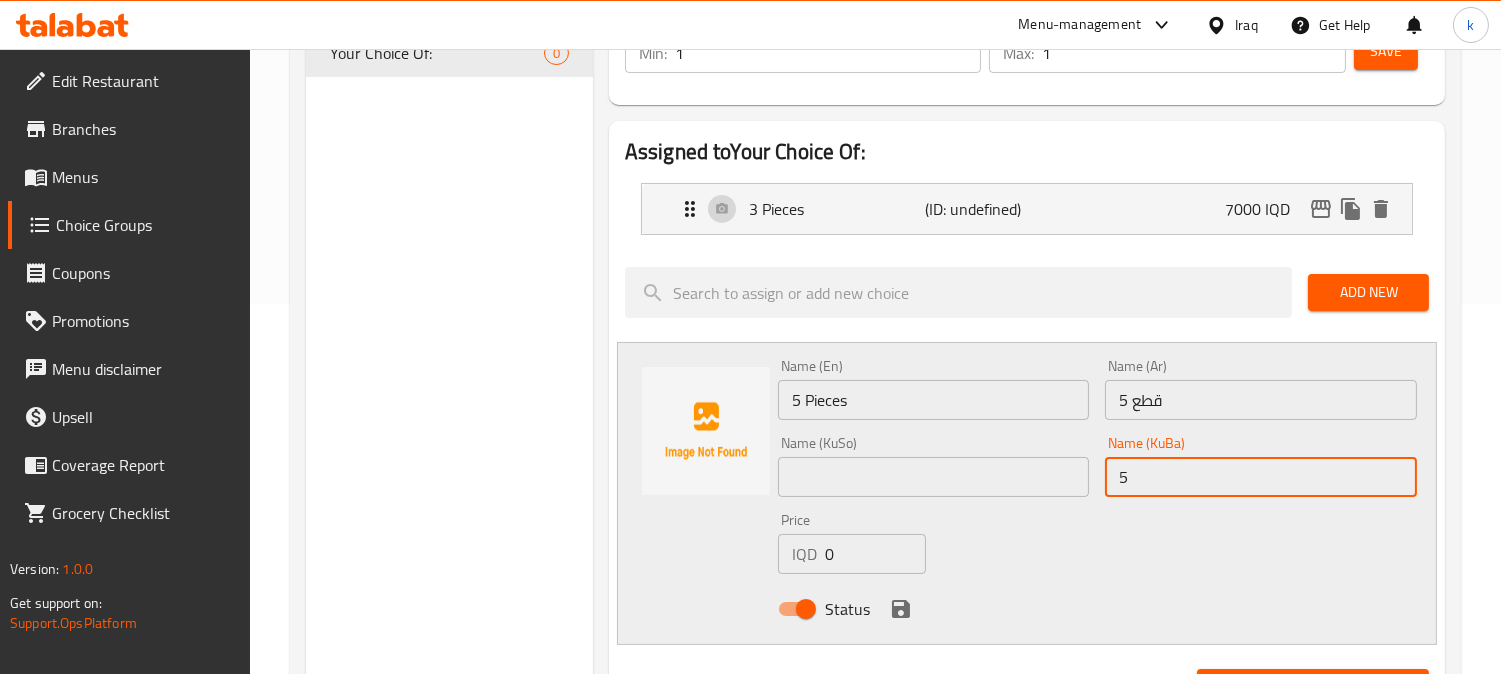 type on "5 پارچە" 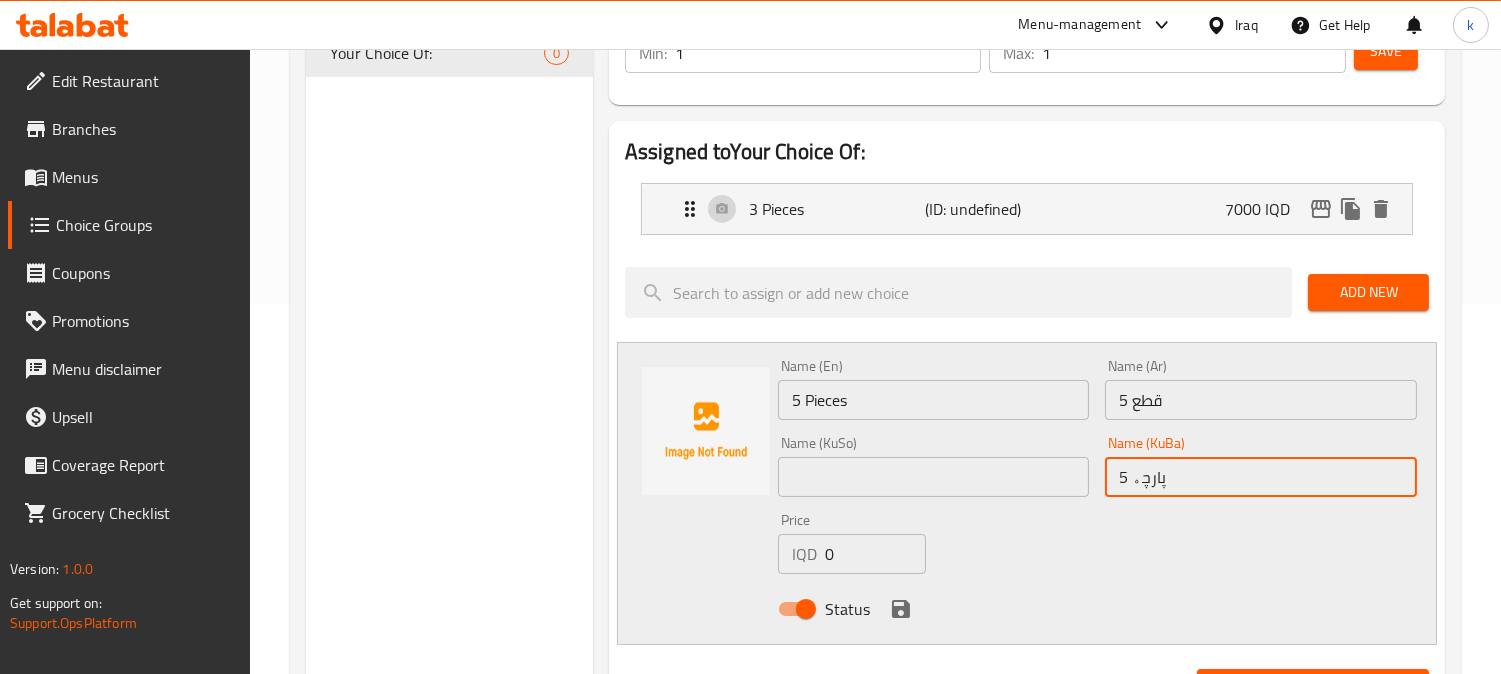 drag, startPoint x: 1194, startPoint y: 478, endPoint x: 992, endPoint y: 488, distance: 202.24738 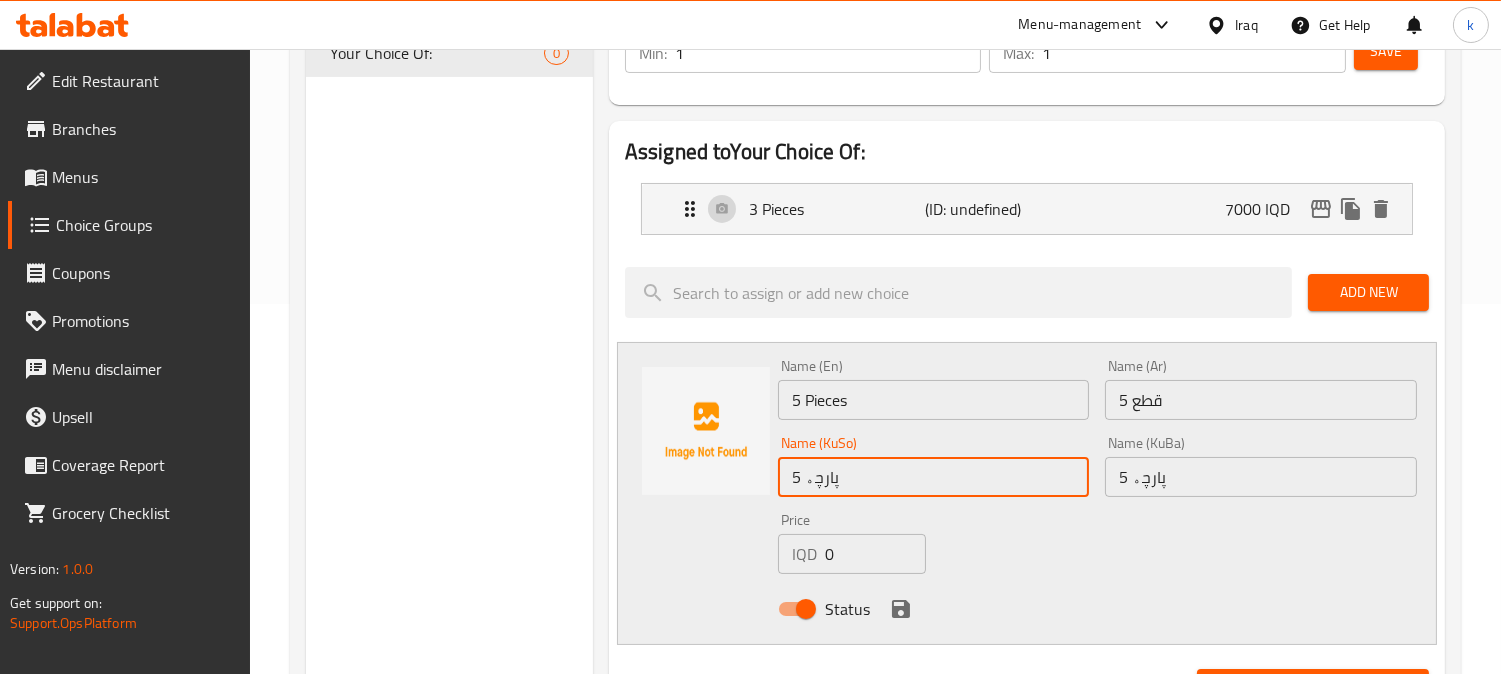 type on "5 پارچە" 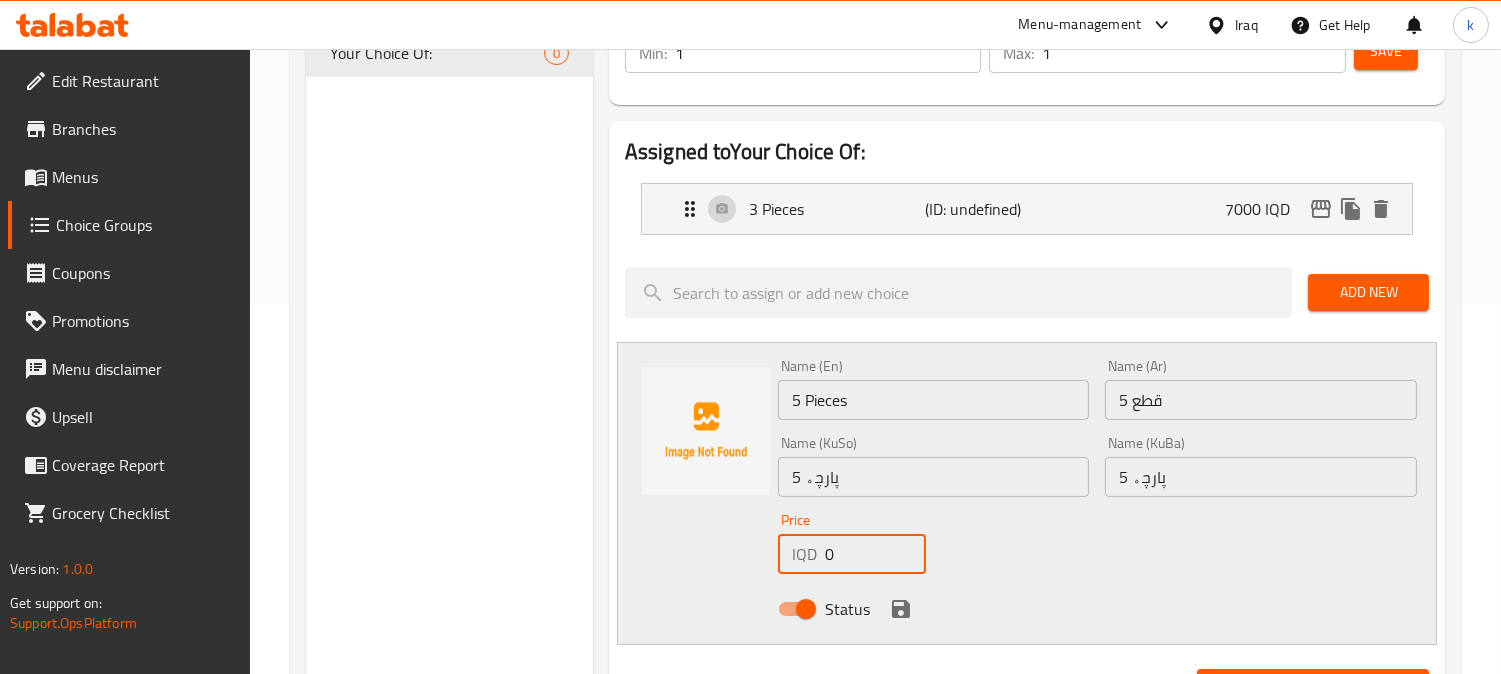 drag, startPoint x: 842, startPoint y: 551, endPoint x: 780, endPoint y: 564, distance: 63.348244 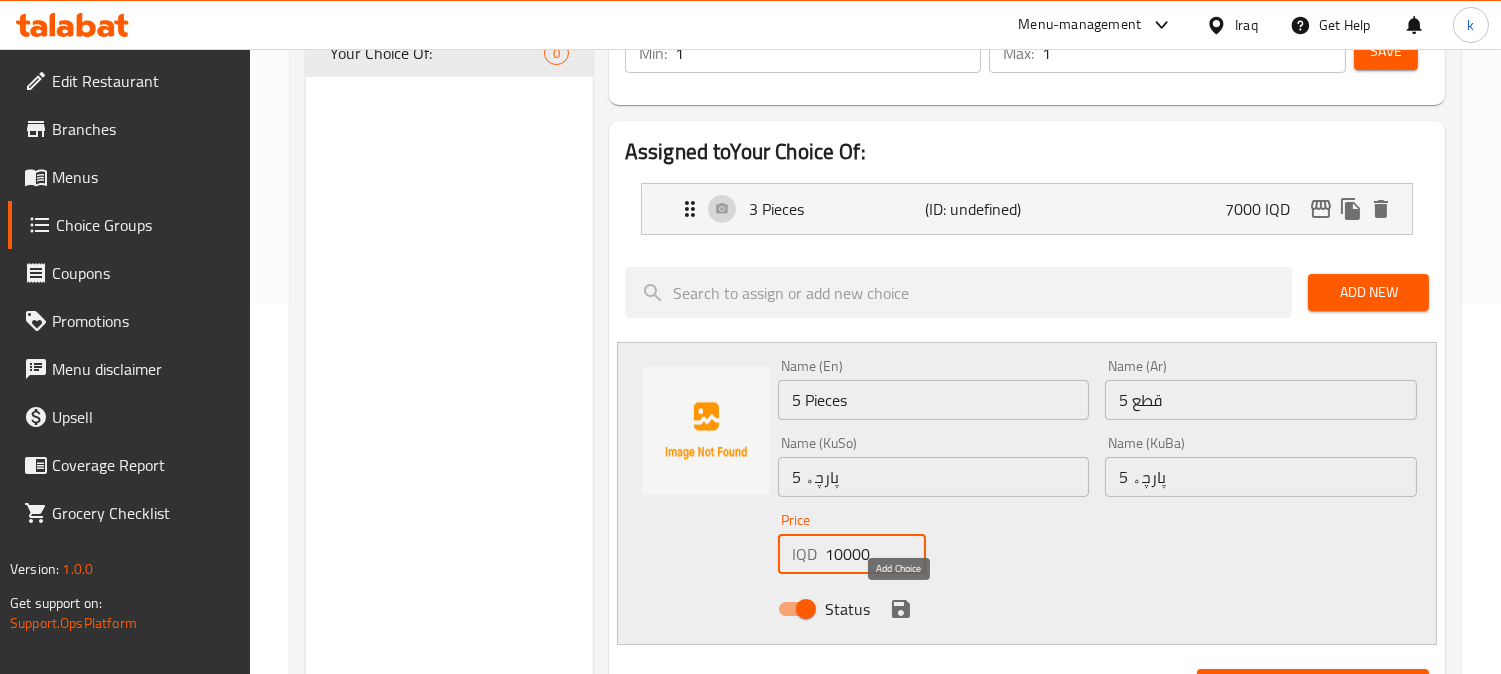 type on "10000" 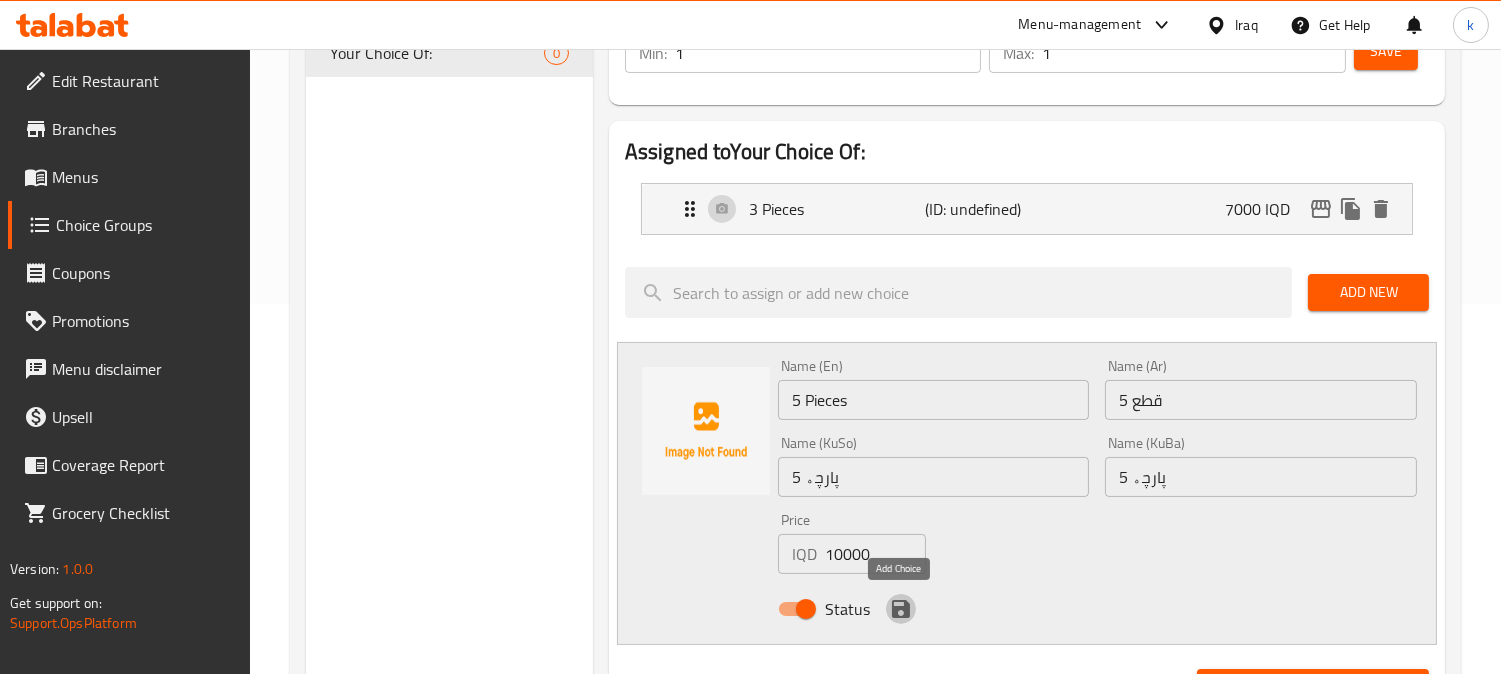 click 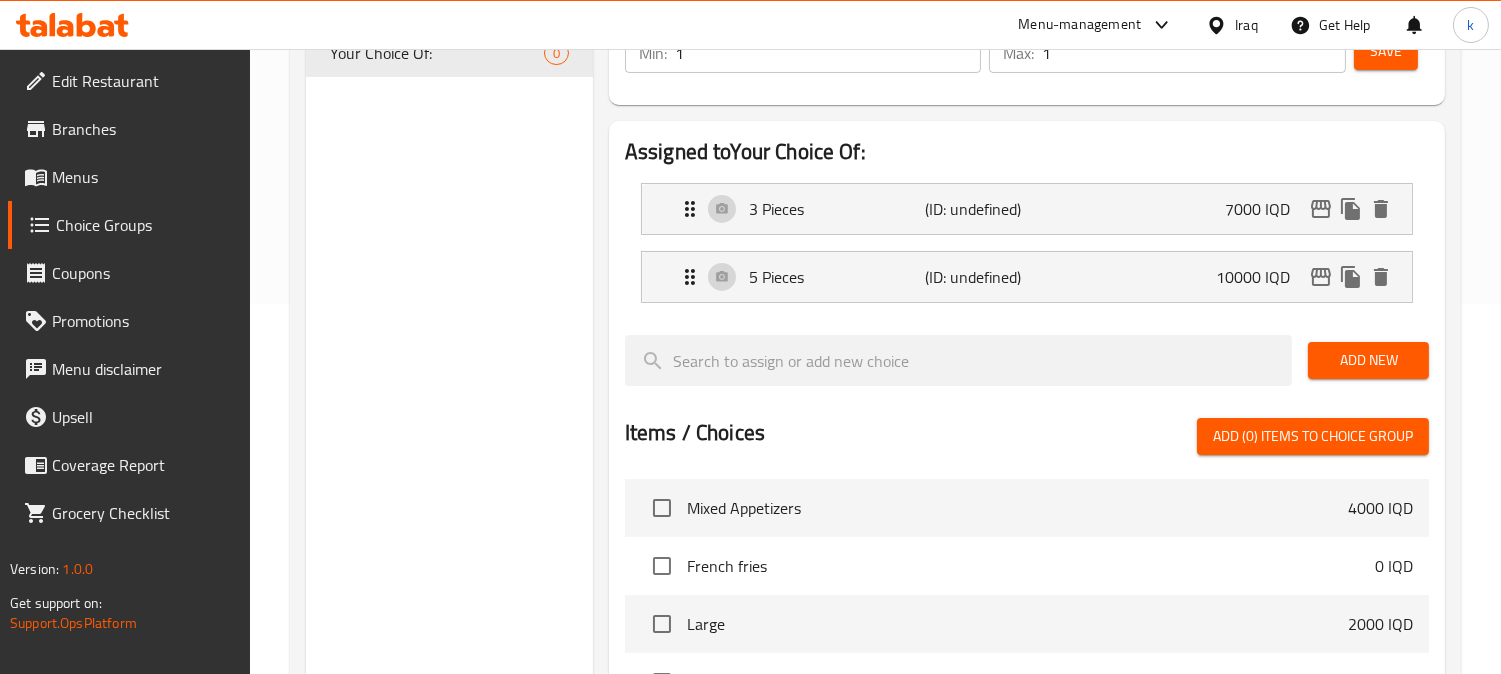 click on "Add New" at bounding box center (1368, 360) 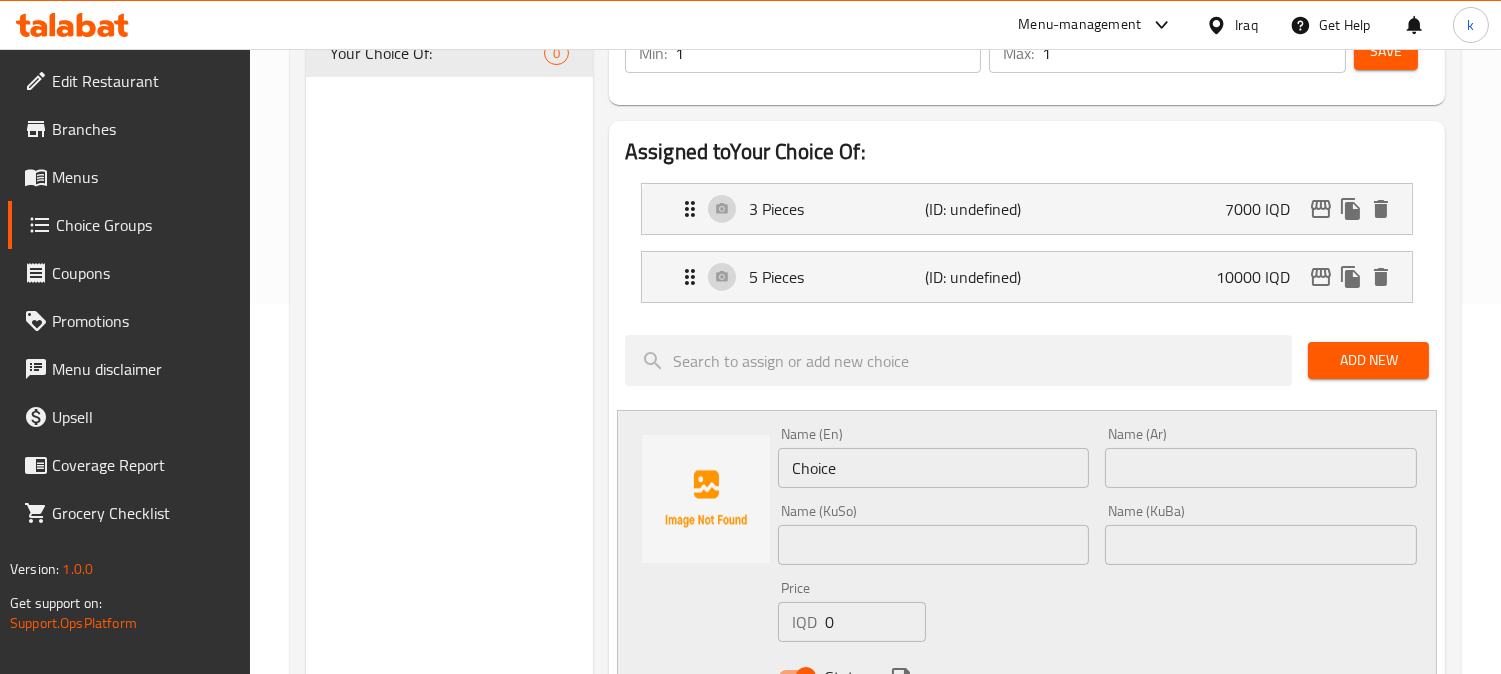 click on "Choice" at bounding box center [934, 468] 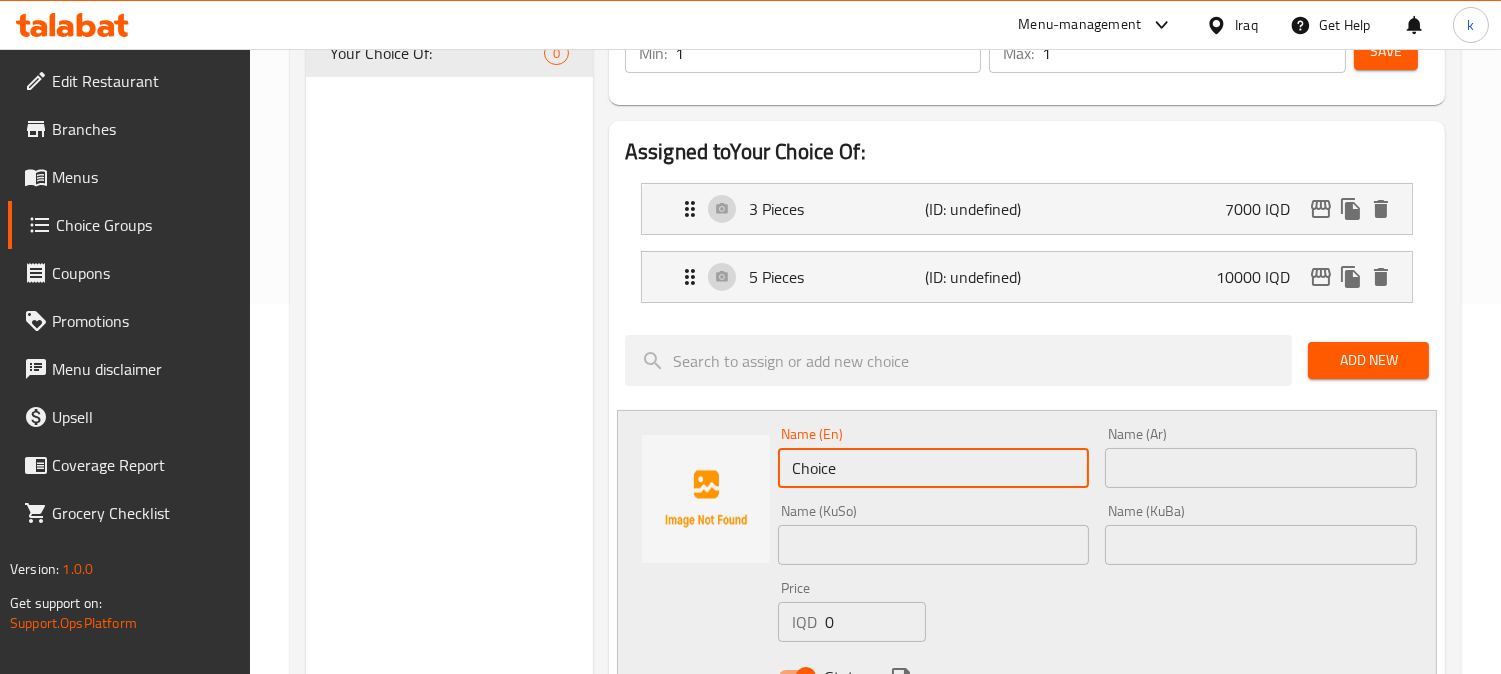 click on "Choice" at bounding box center [934, 468] 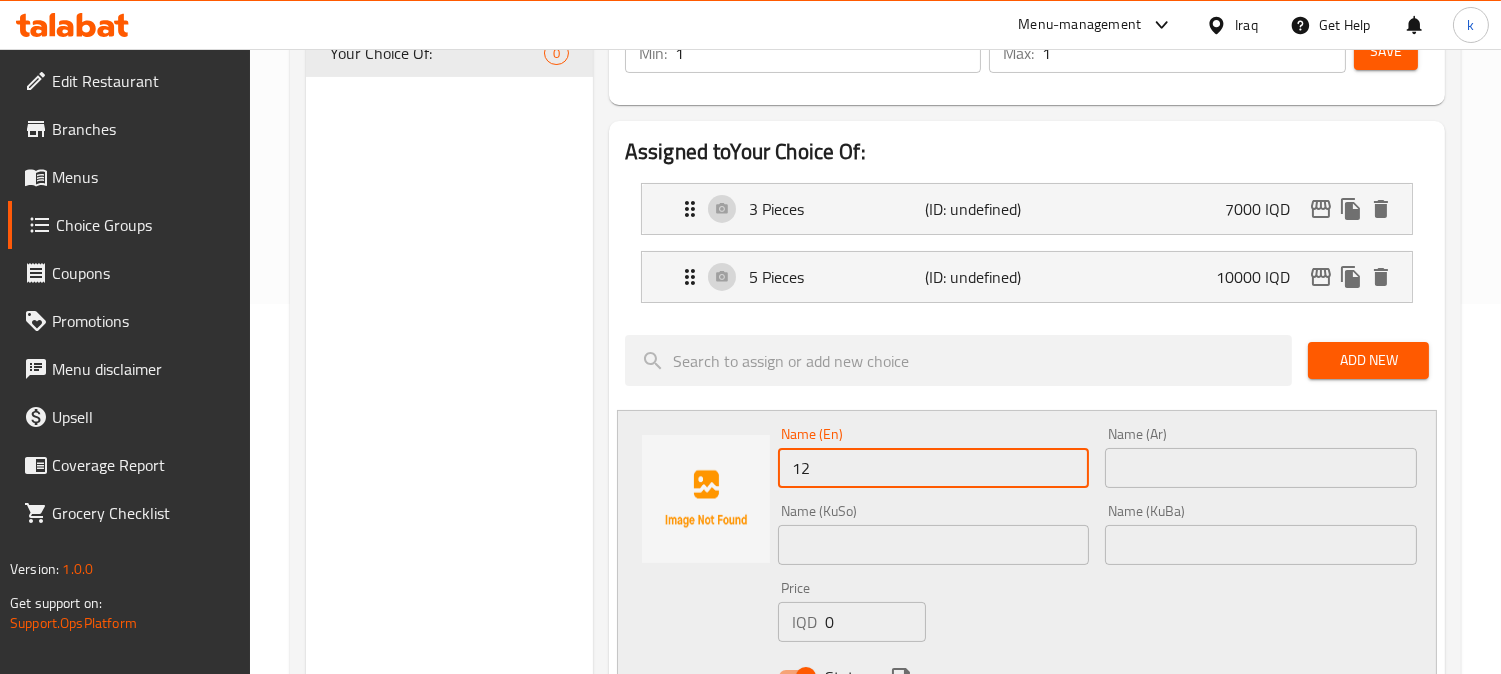 type on "12 Pieces" 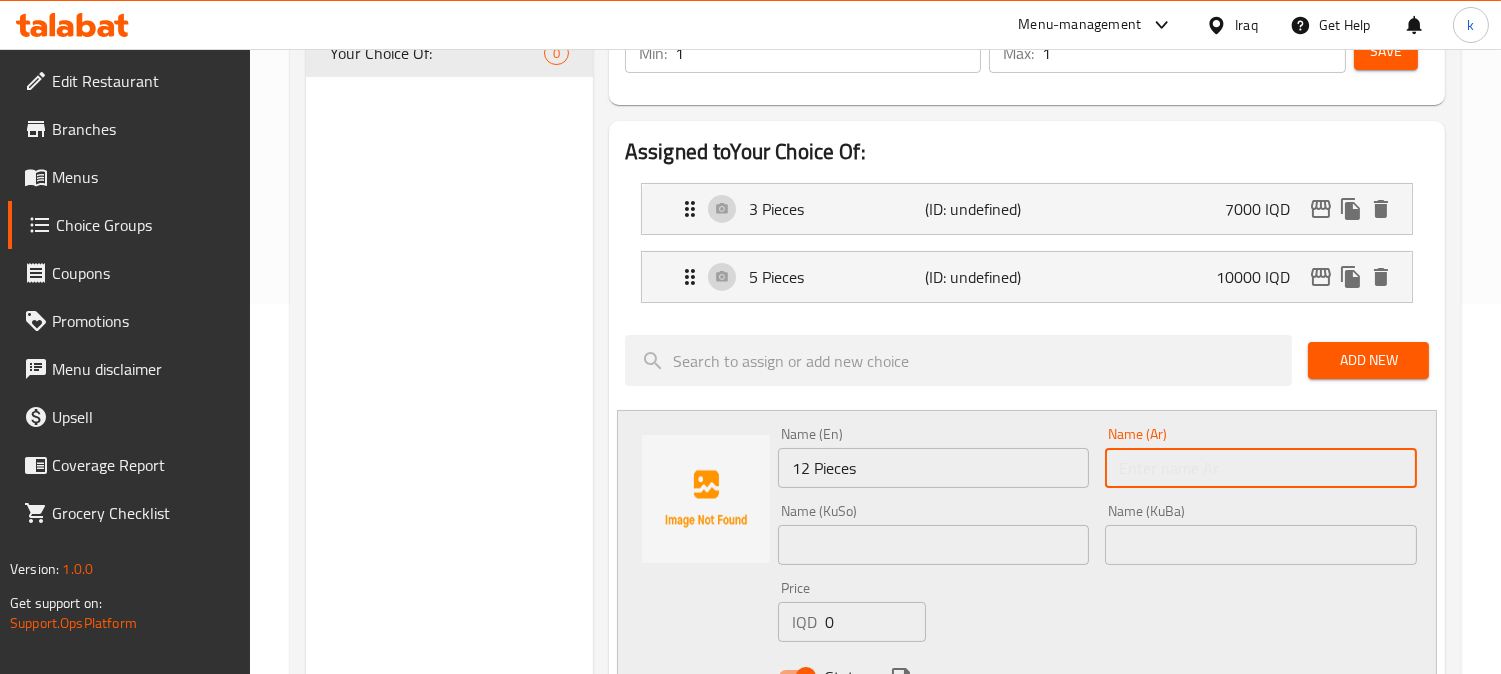 click at bounding box center [1261, 468] 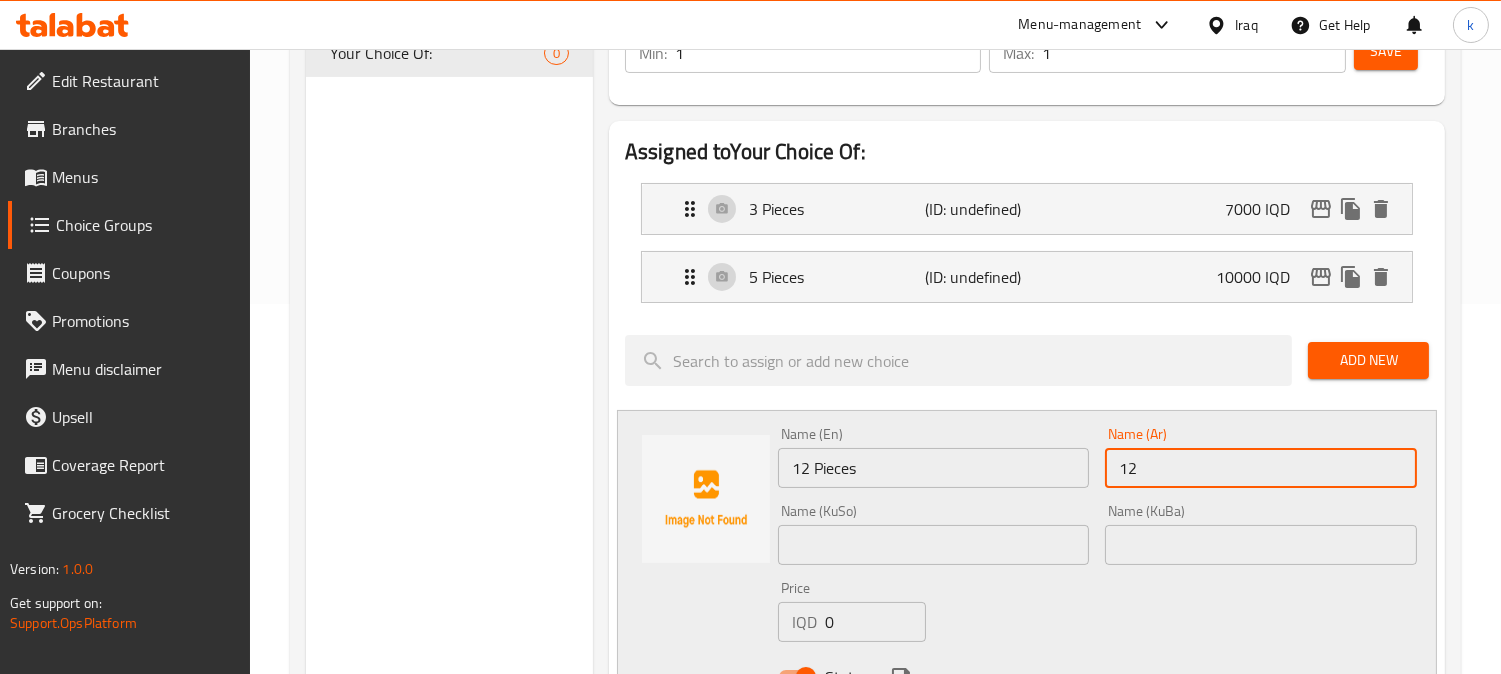 type on "12 قطع" 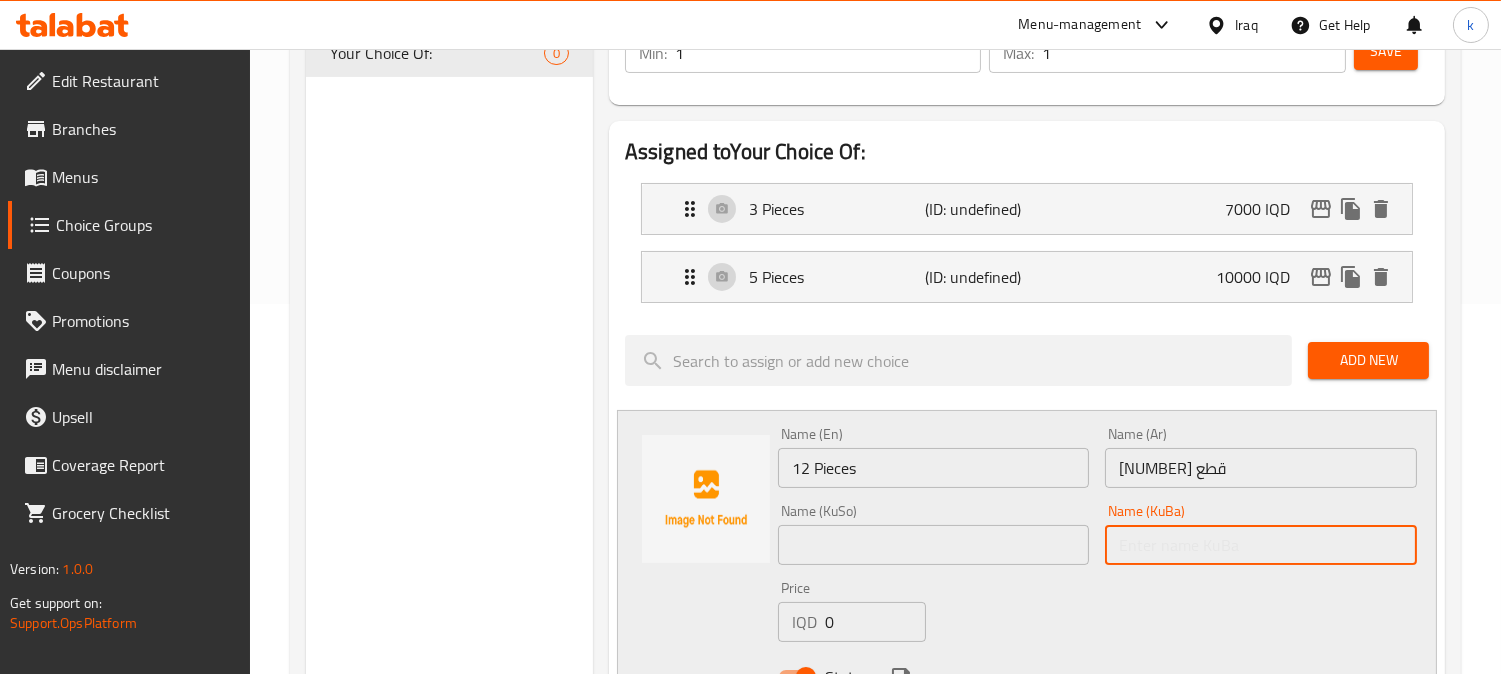 click at bounding box center (1261, 545) 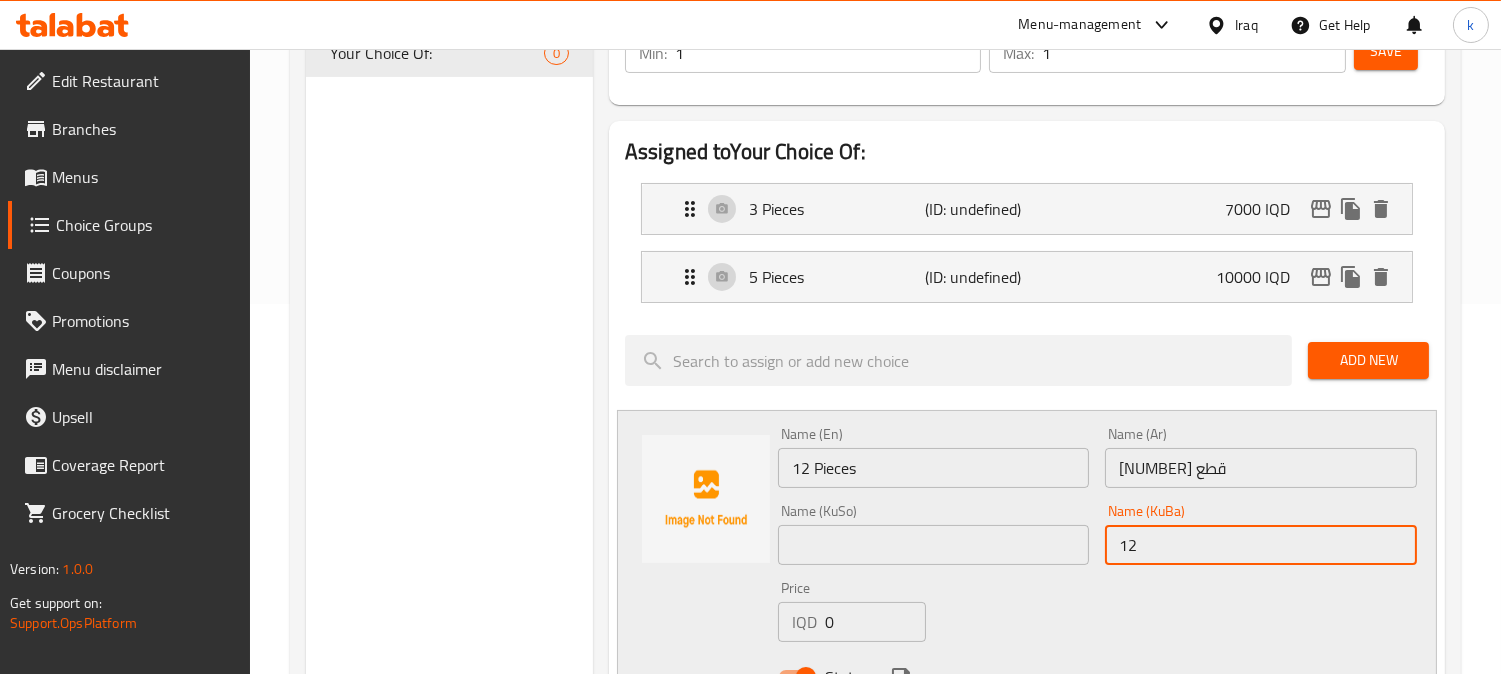 type on "12 پارچە" 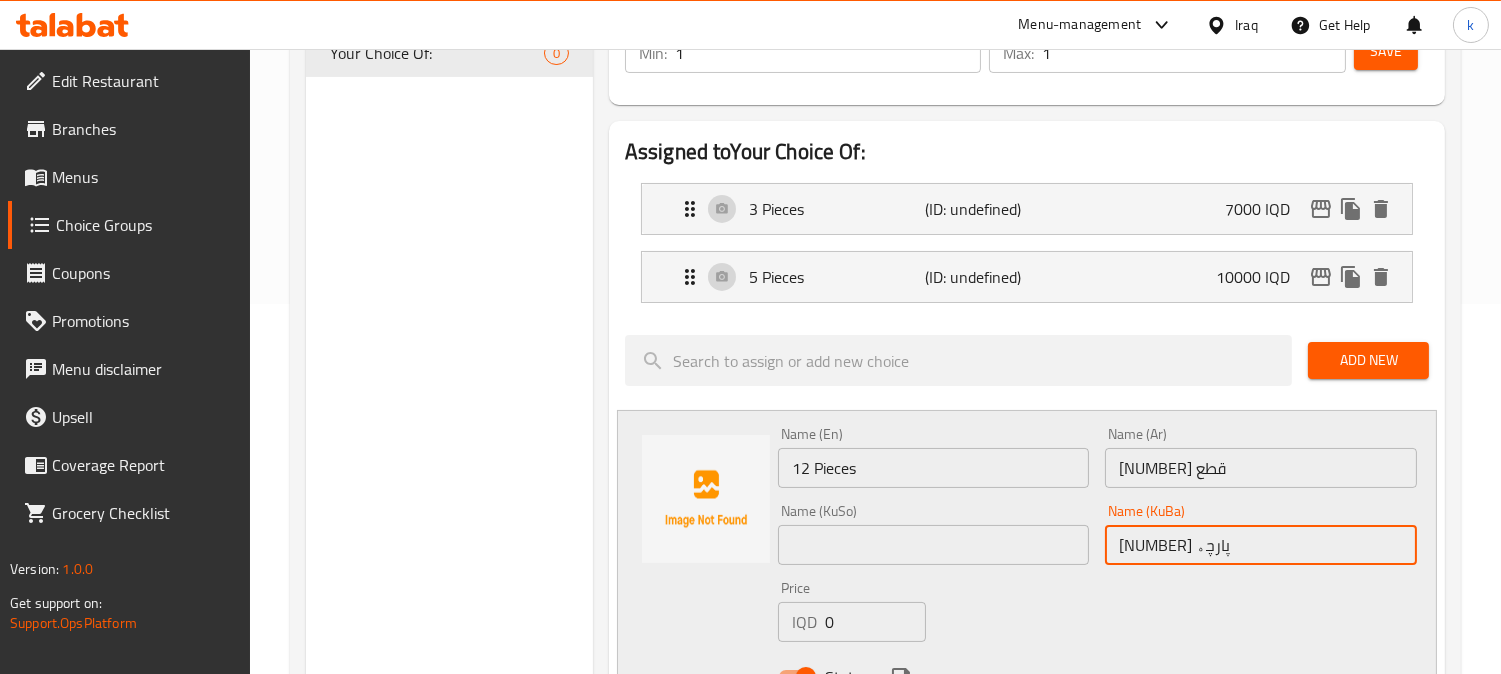 drag, startPoint x: 1214, startPoint y: 528, endPoint x: 1058, endPoint y: 528, distance: 156 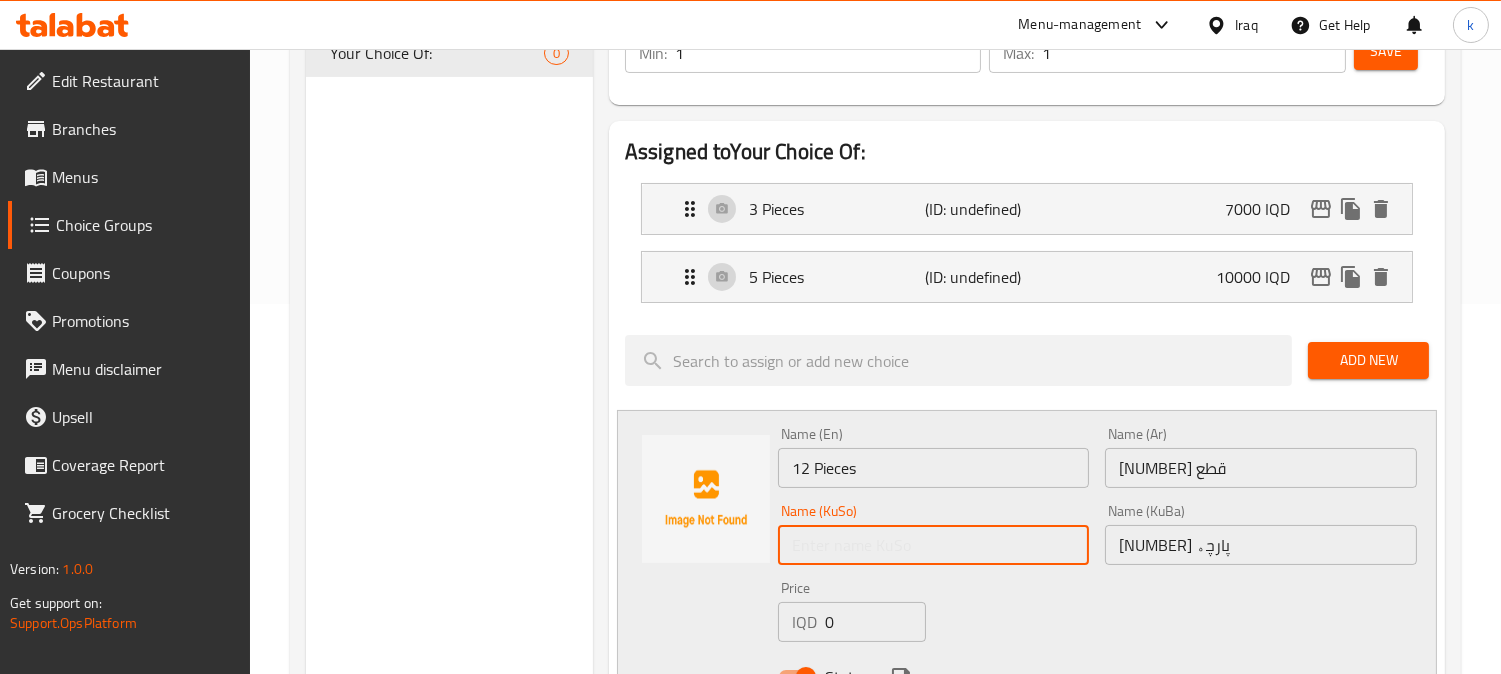 paste on "12 پارچە" 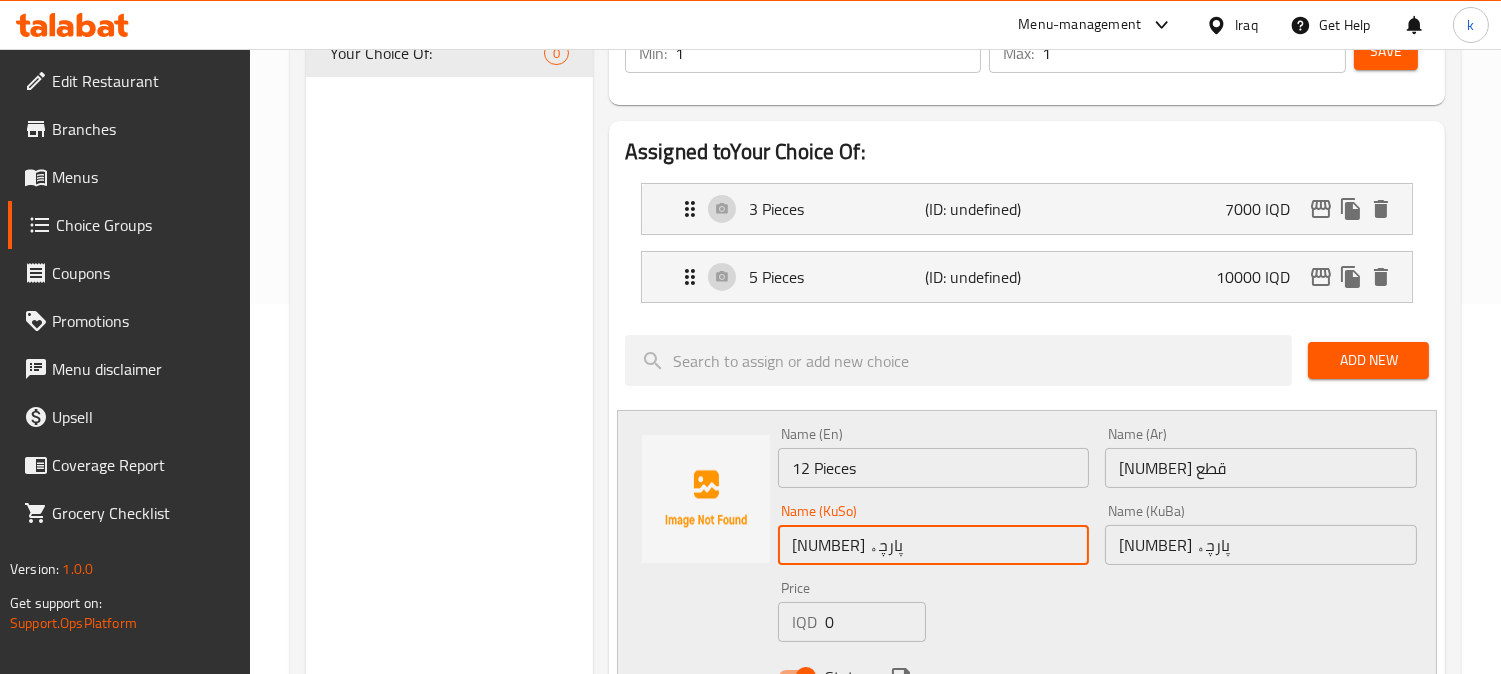 type on "12 پارچە" 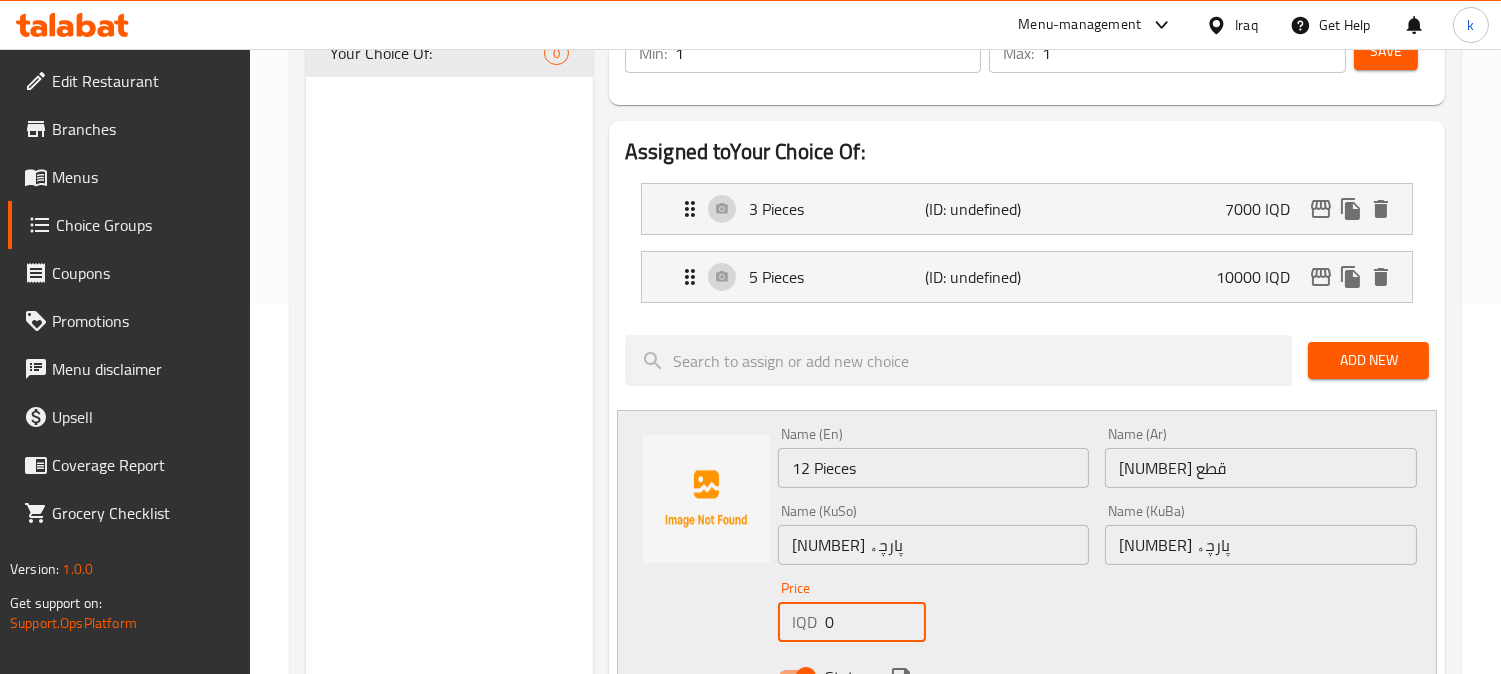 drag, startPoint x: 852, startPoint y: 608, endPoint x: 695, endPoint y: 615, distance: 157.15598 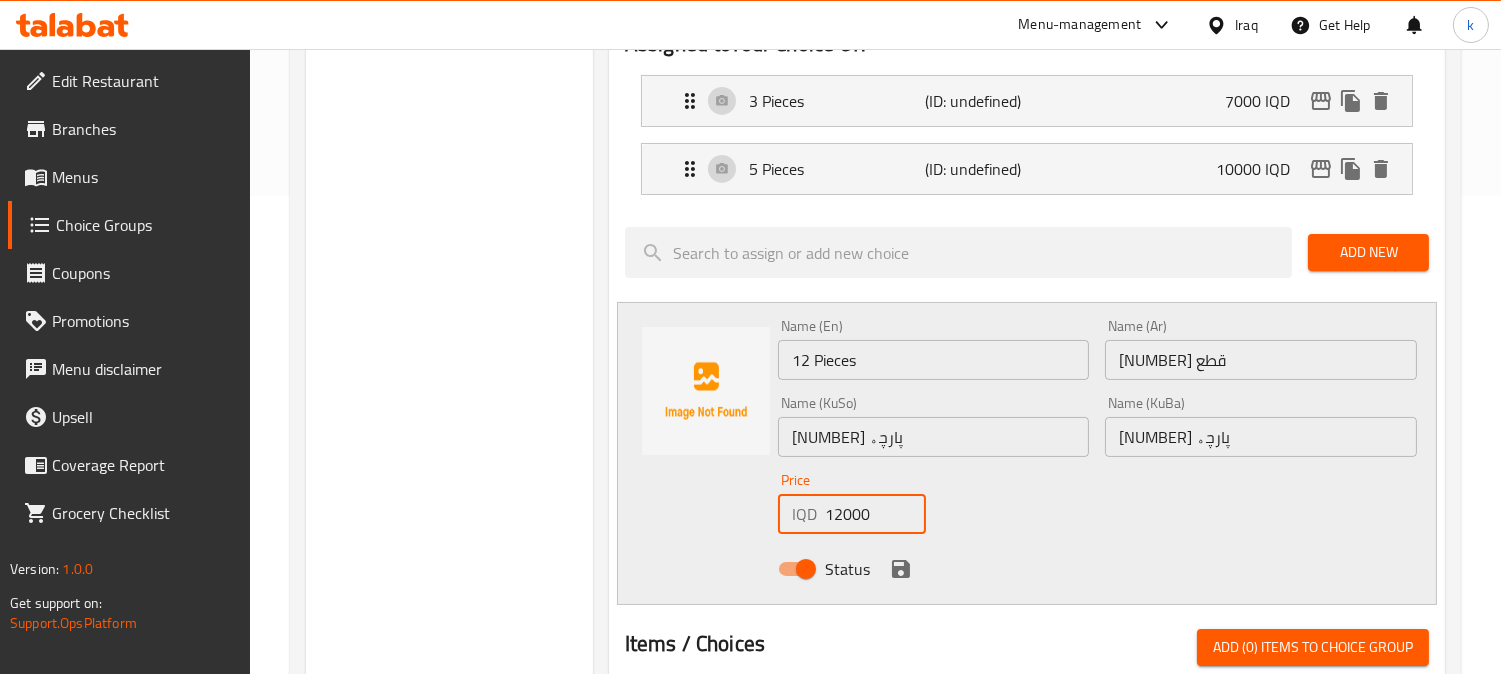 scroll, scrollTop: 555, scrollLeft: 0, axis: vertical 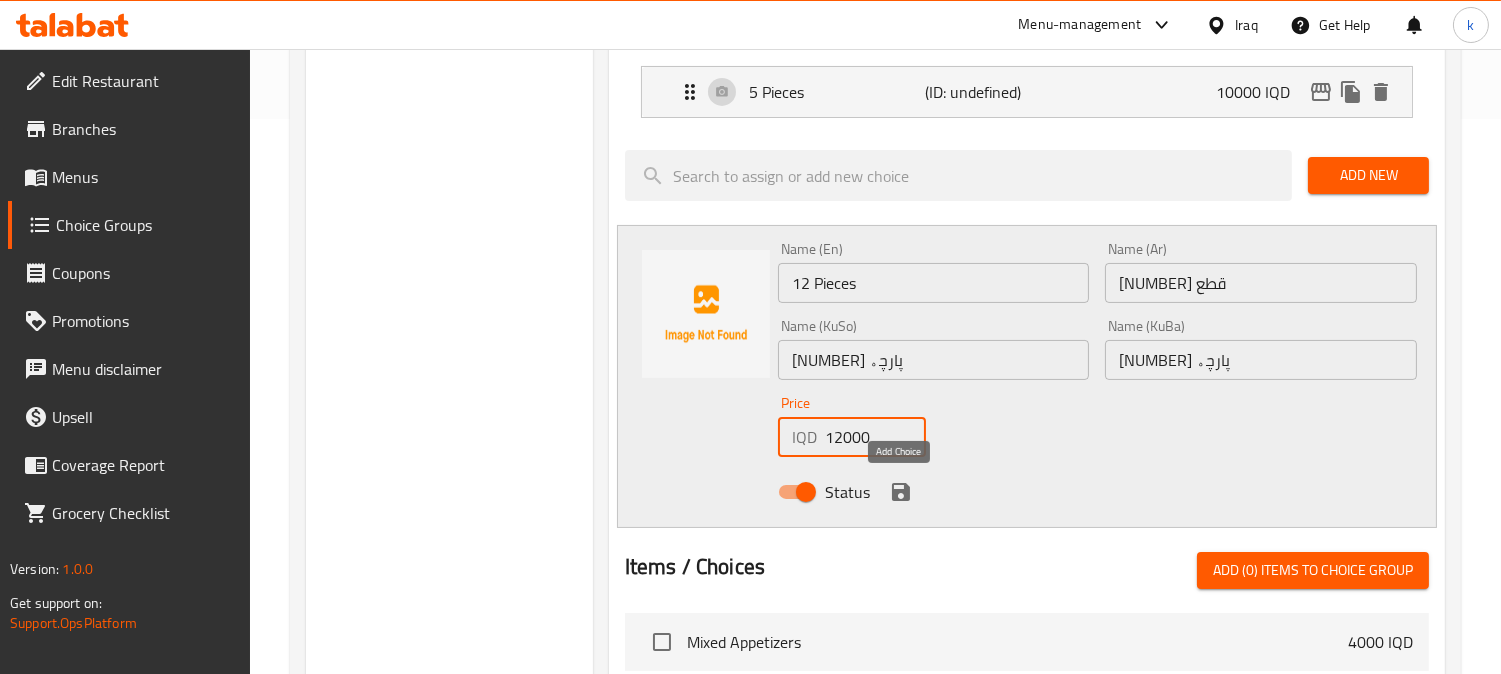 type on "12000" 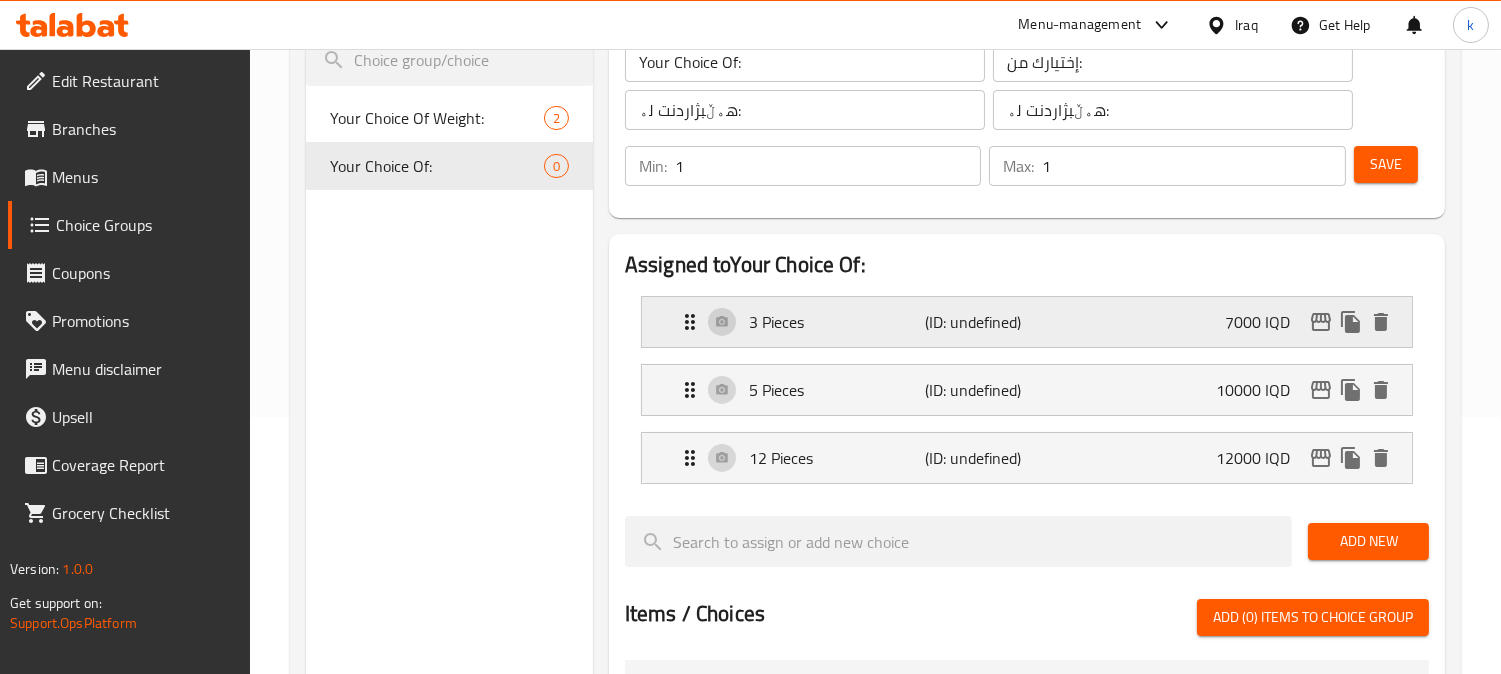 scroll, scrollTop: 185, scrollLeft: 0, axis: vertical 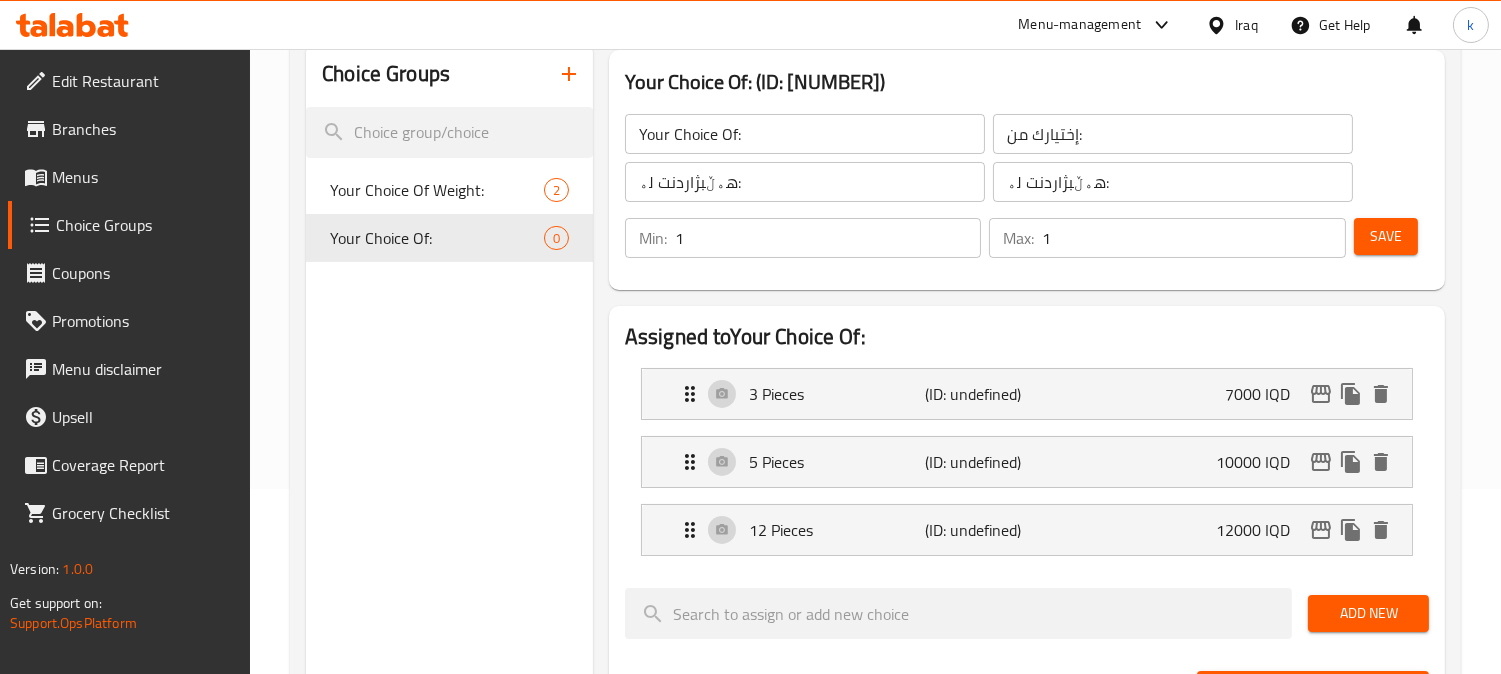 click on "Save" at bounding box center (1386, 236) 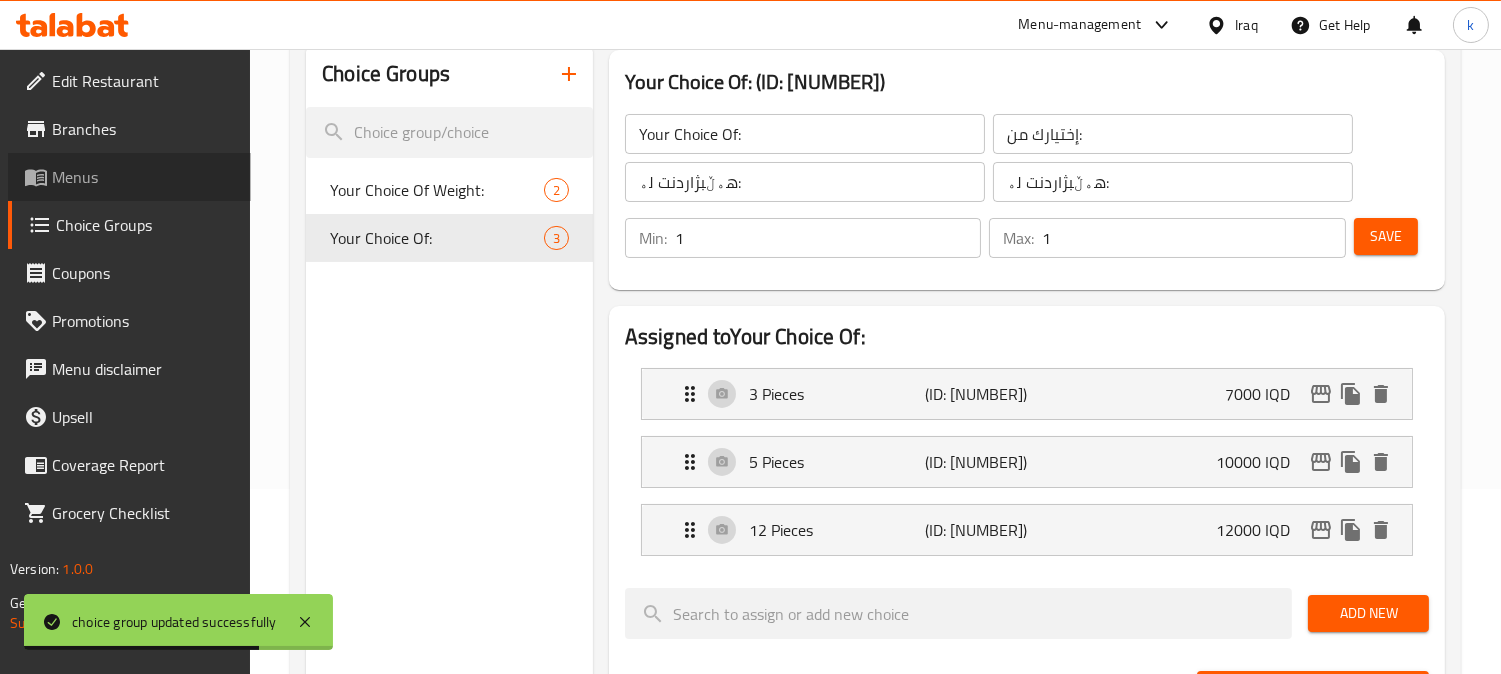 click on "Menus" at bounding box center [143, 177] 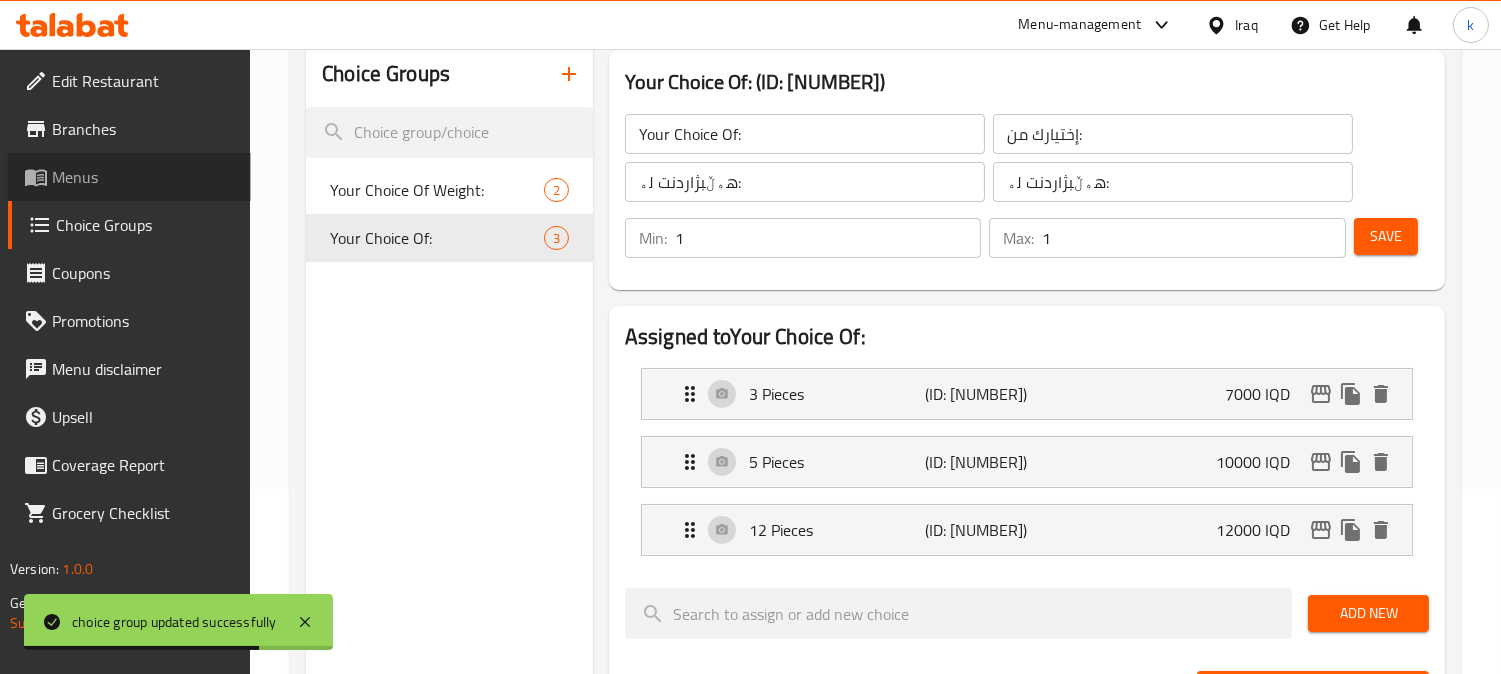 scroll, scrollTop: 0, scrollLeft: 0, axis: both 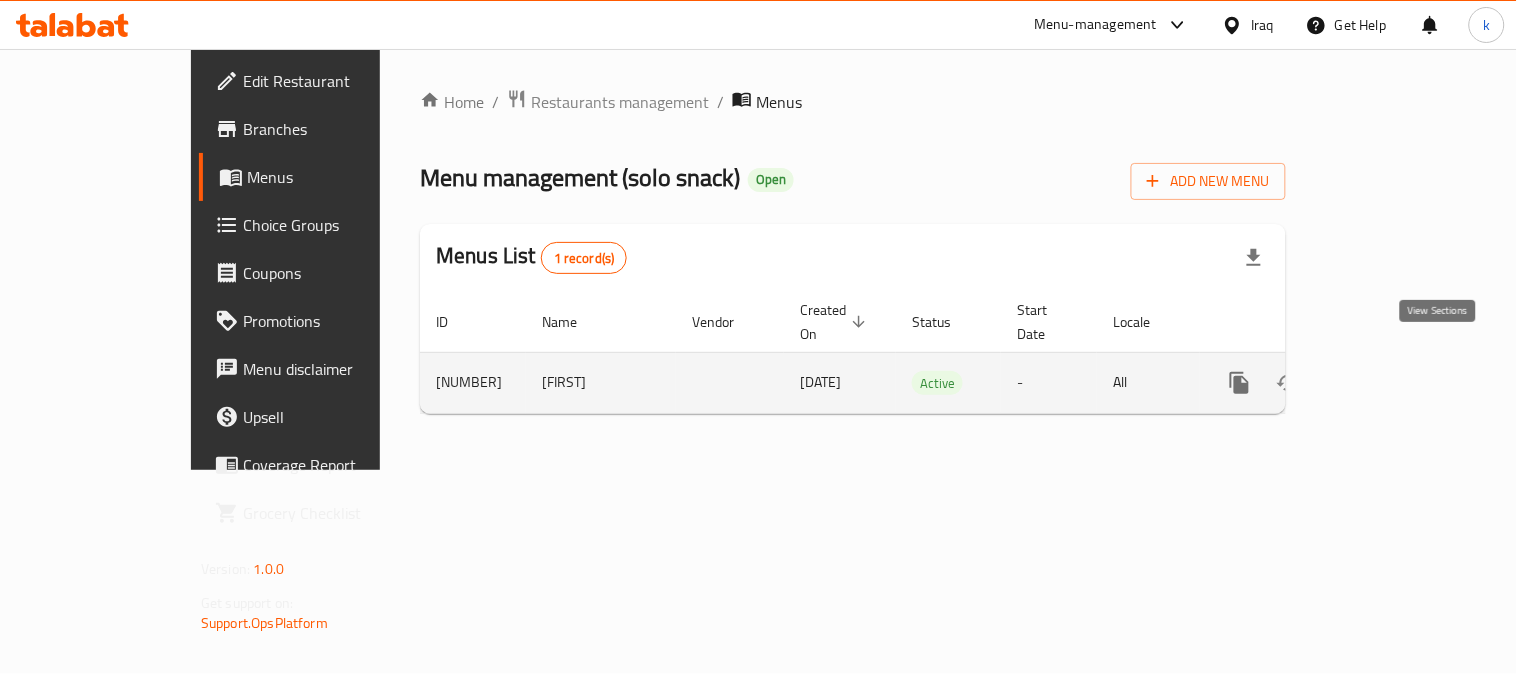 click 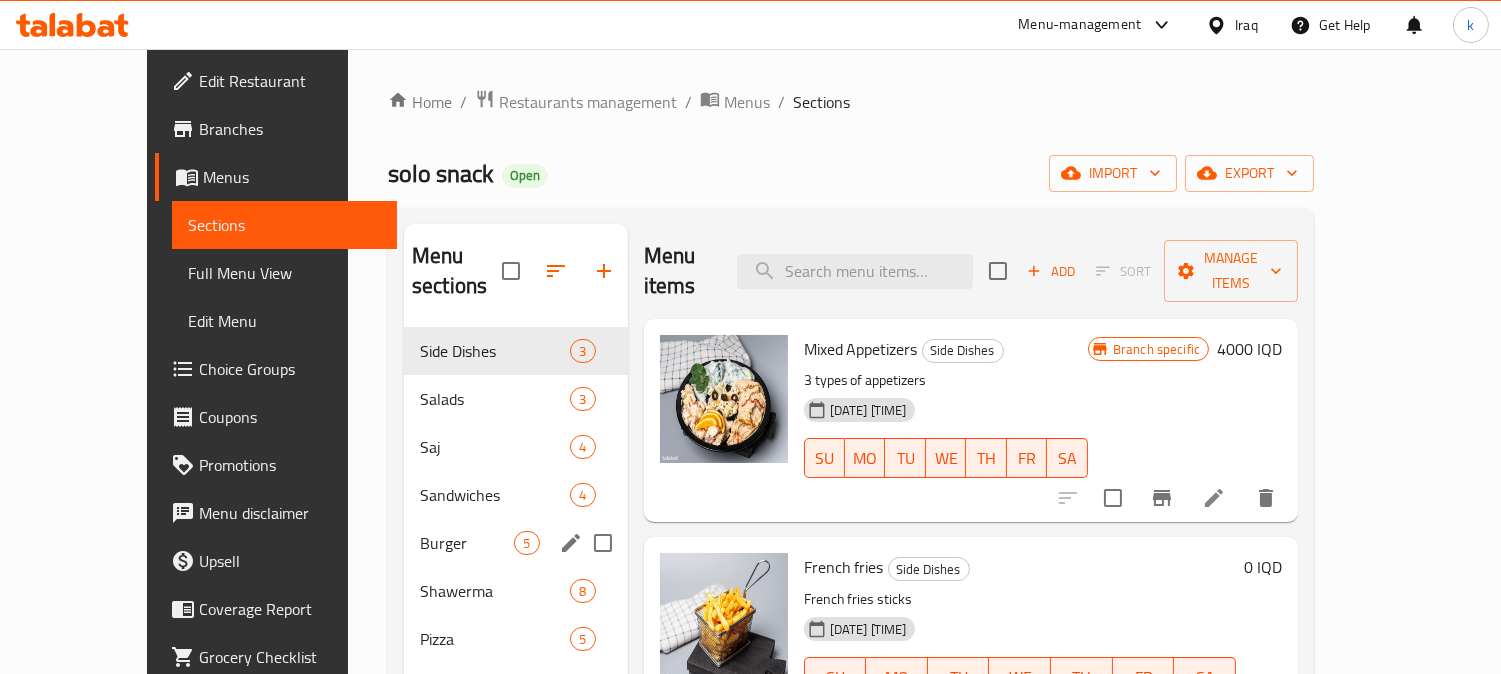 scroll, scrollTop: 358, scrollLeft: 0, axis: vertical 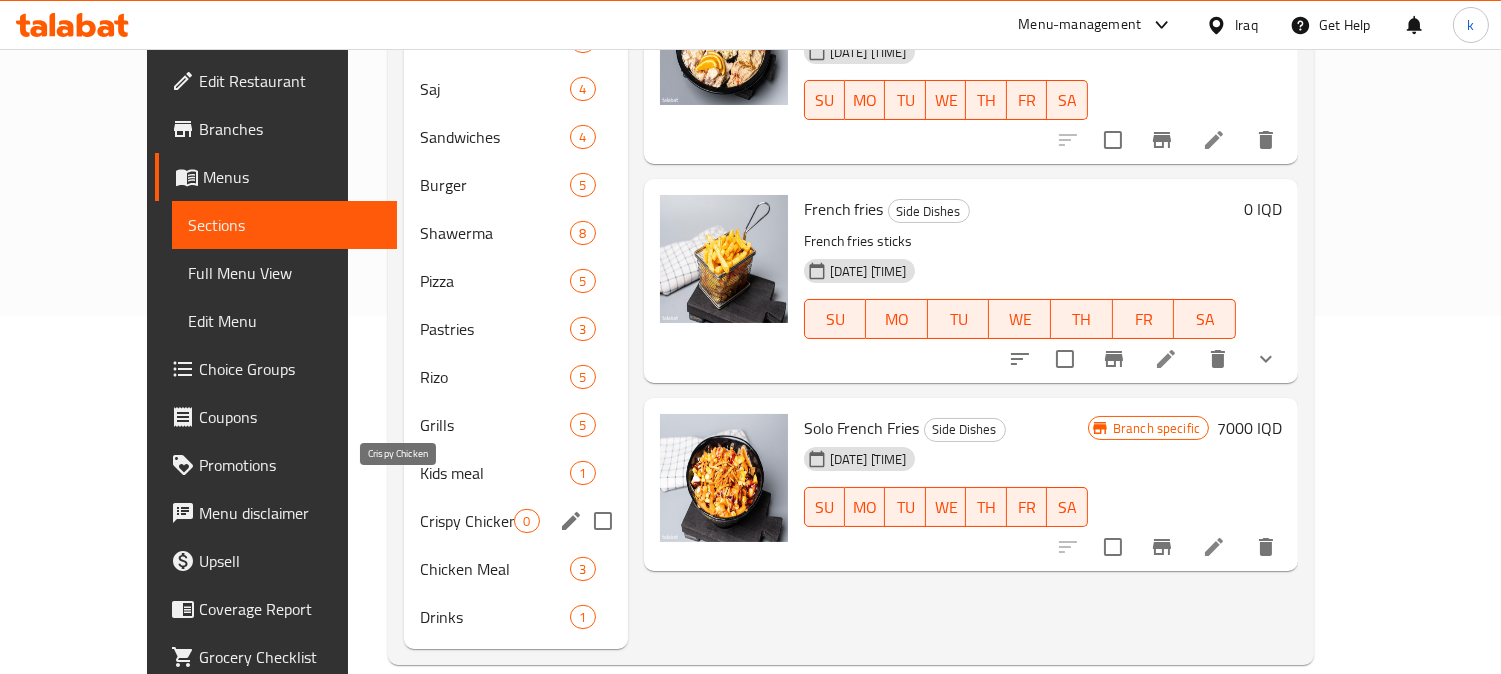 click on "Crispy Chicken" at bounding box center [467, 521] 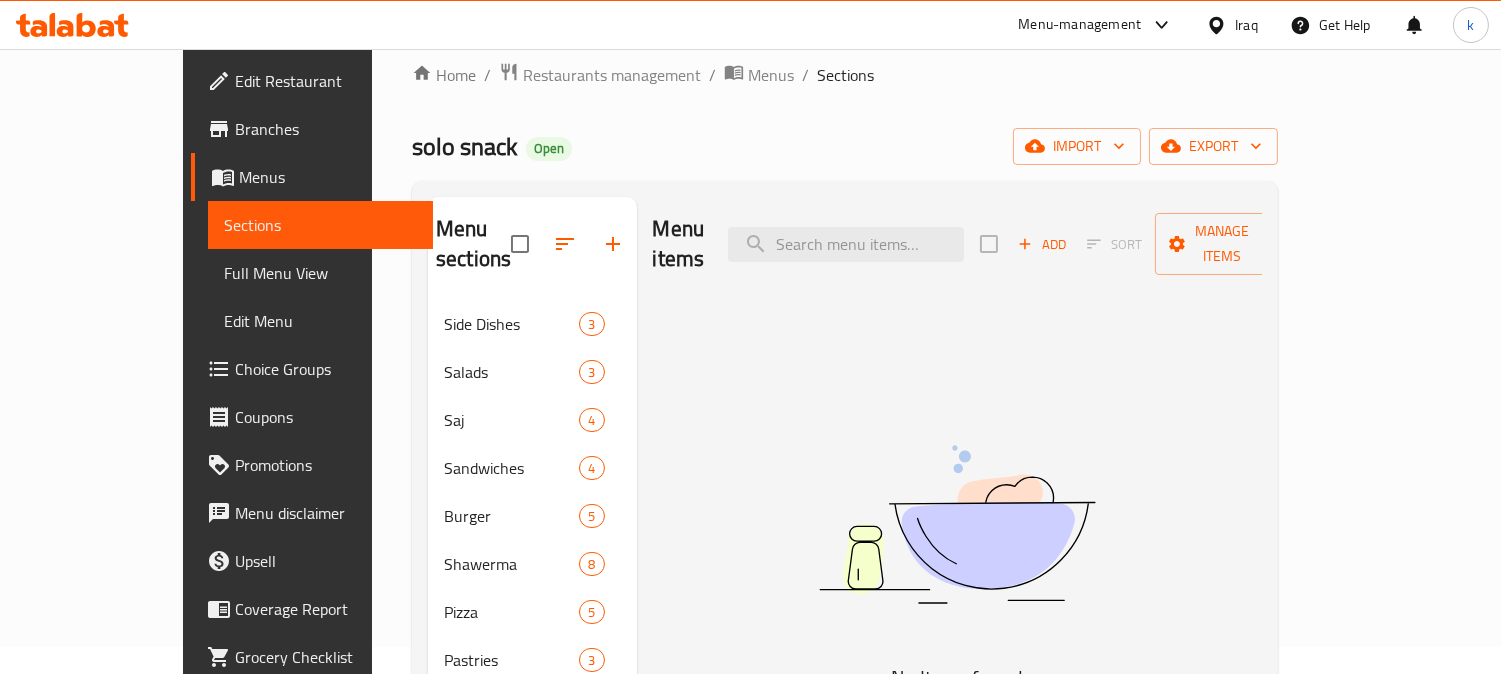 scroll, scrollTop: 358, scrollLeft: 0, axis: vertical 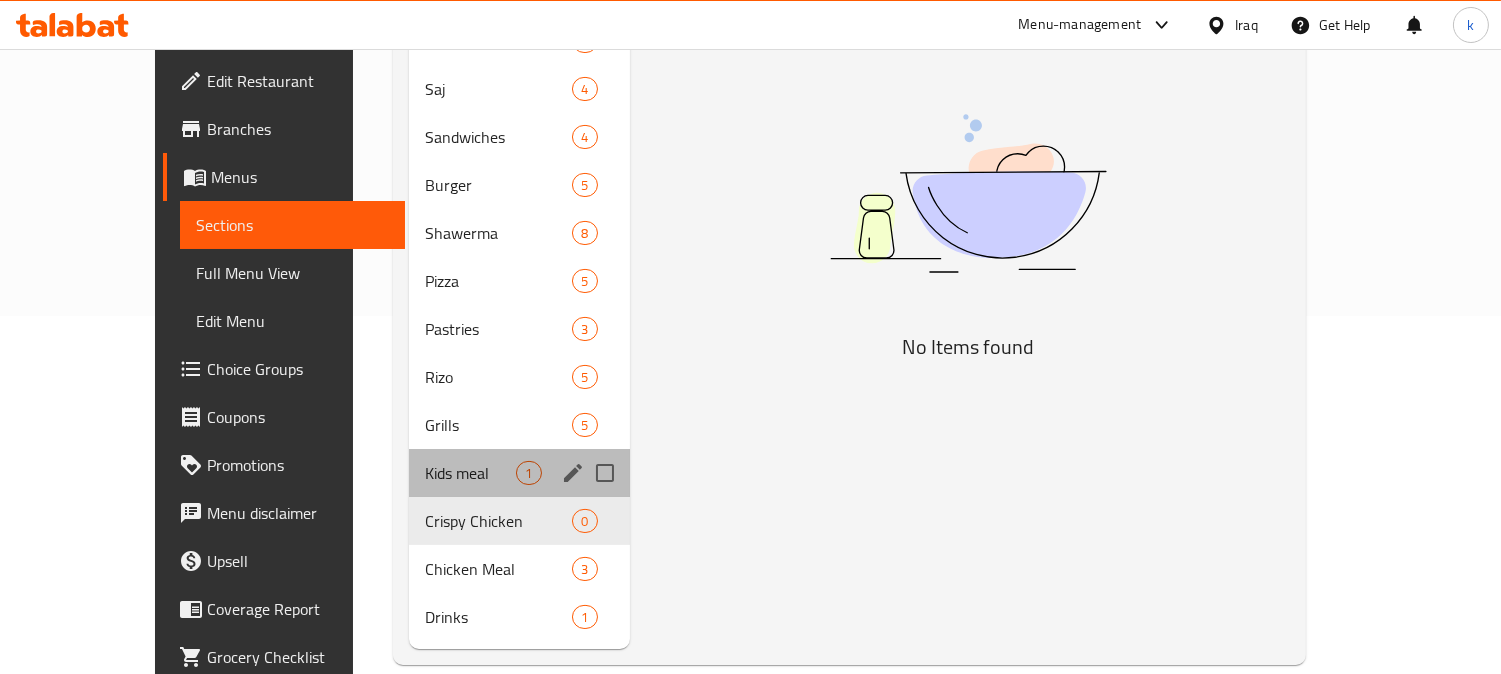 click on "Kids meal 1" at bounding box center [519, 473] 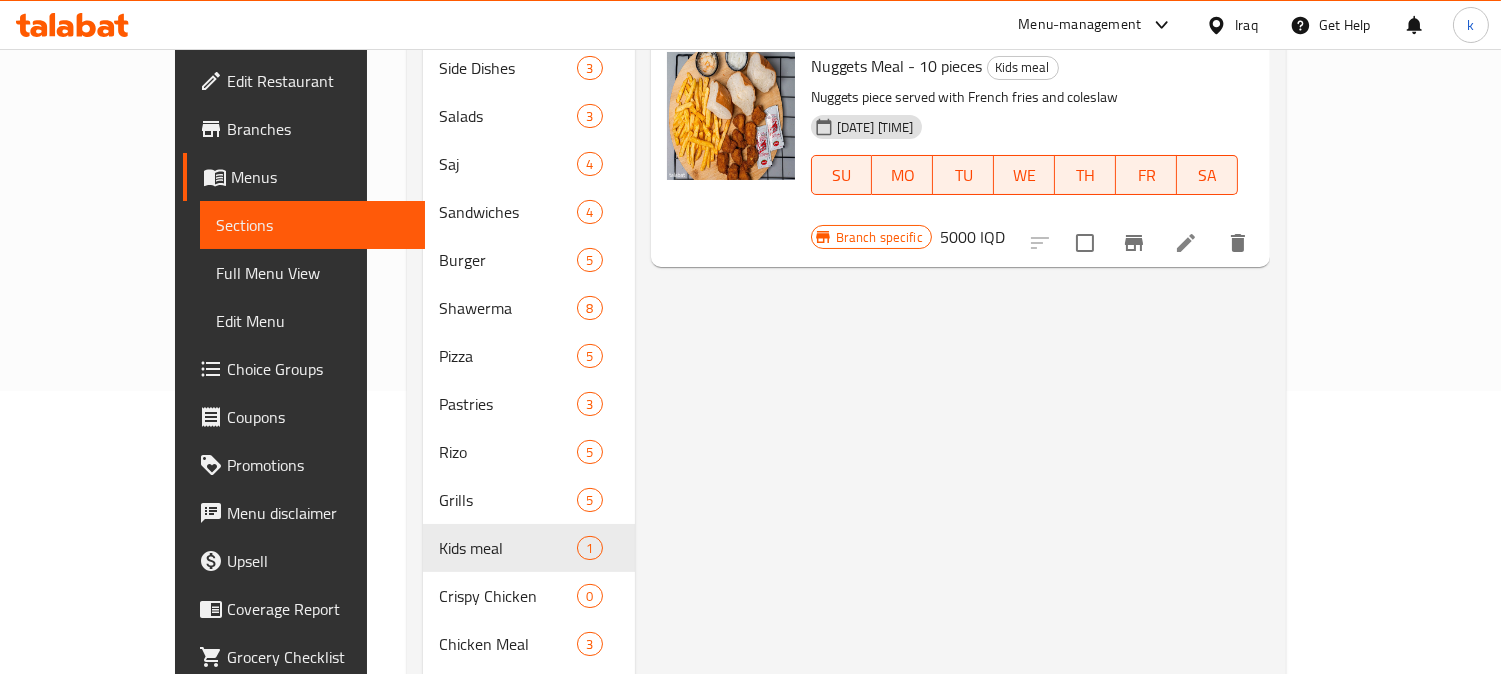 scroll, scrollTop: 358, scrollLeft: 0, axis: vertical 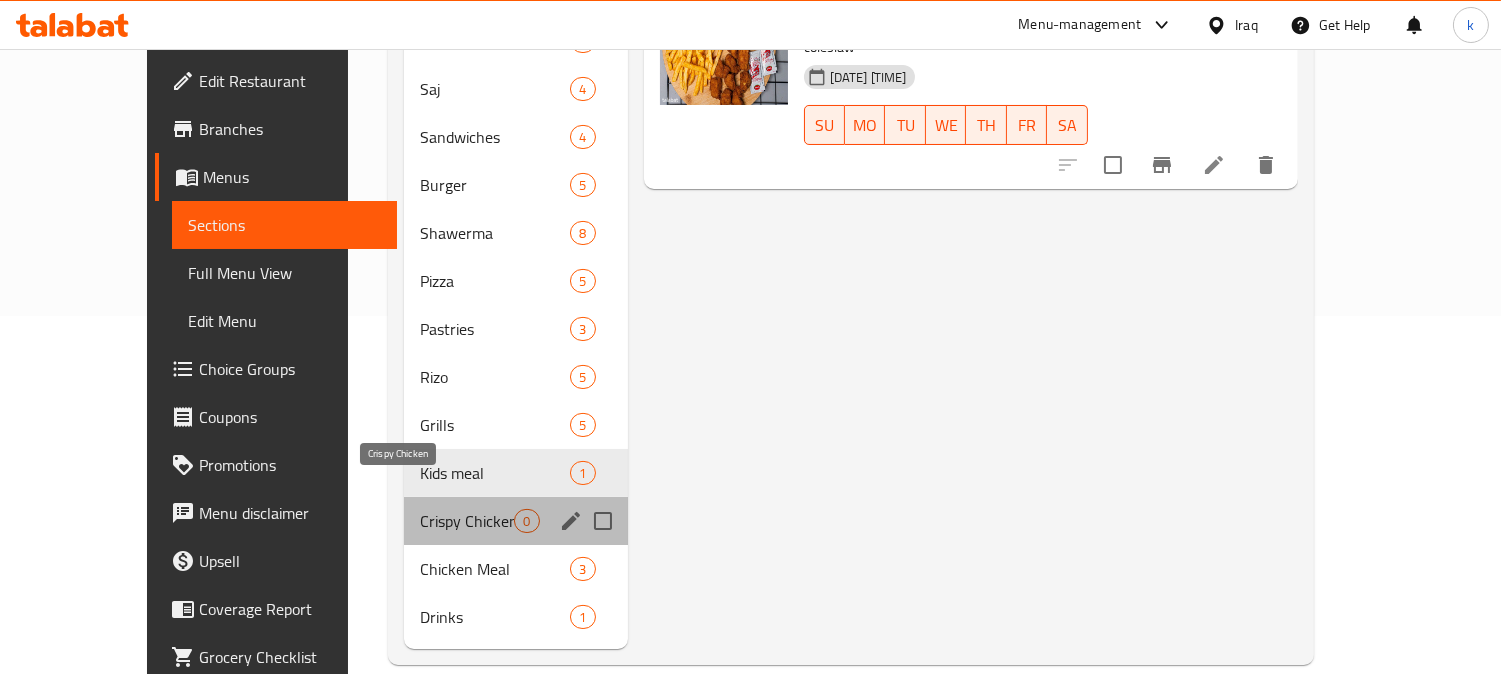 click on "Crispy Chicken" at bounding box center [467, 521] 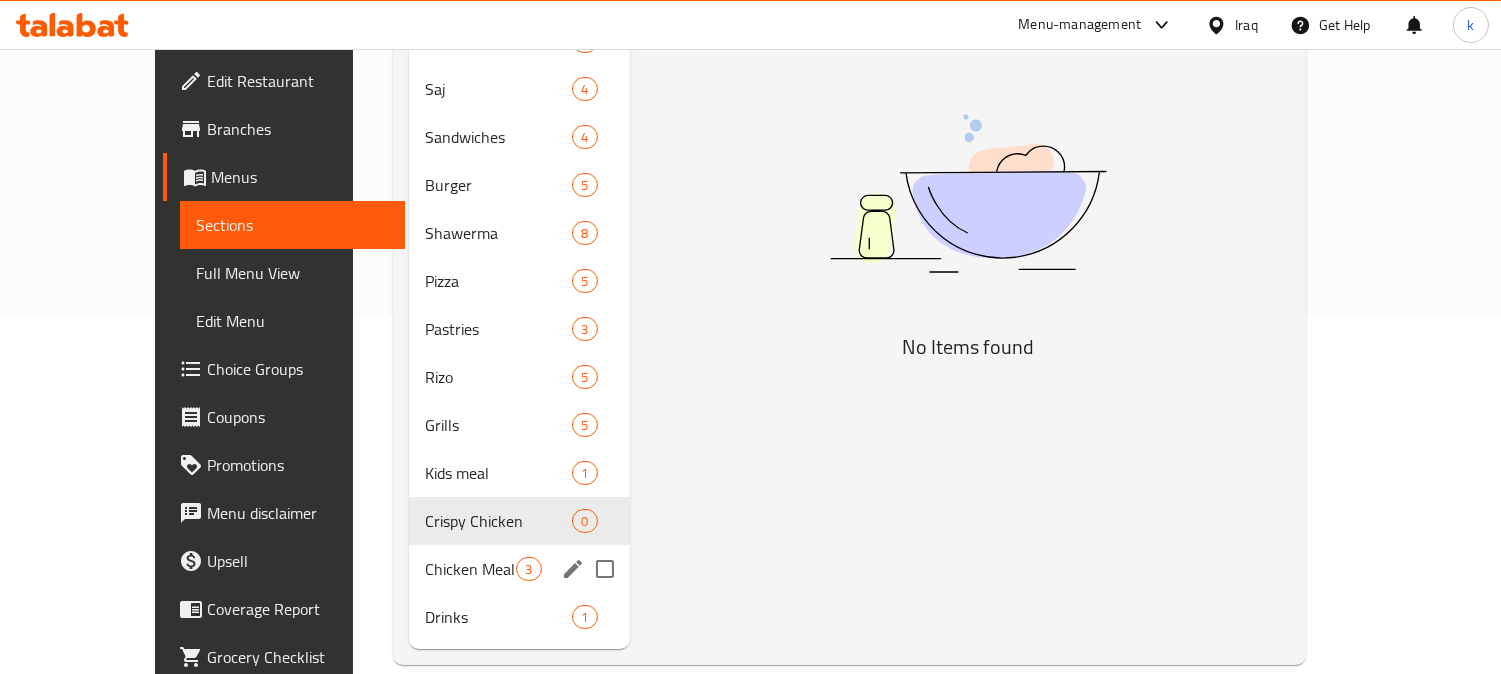 click on "Chicken Meal 3" at bounding box center (519, 569) 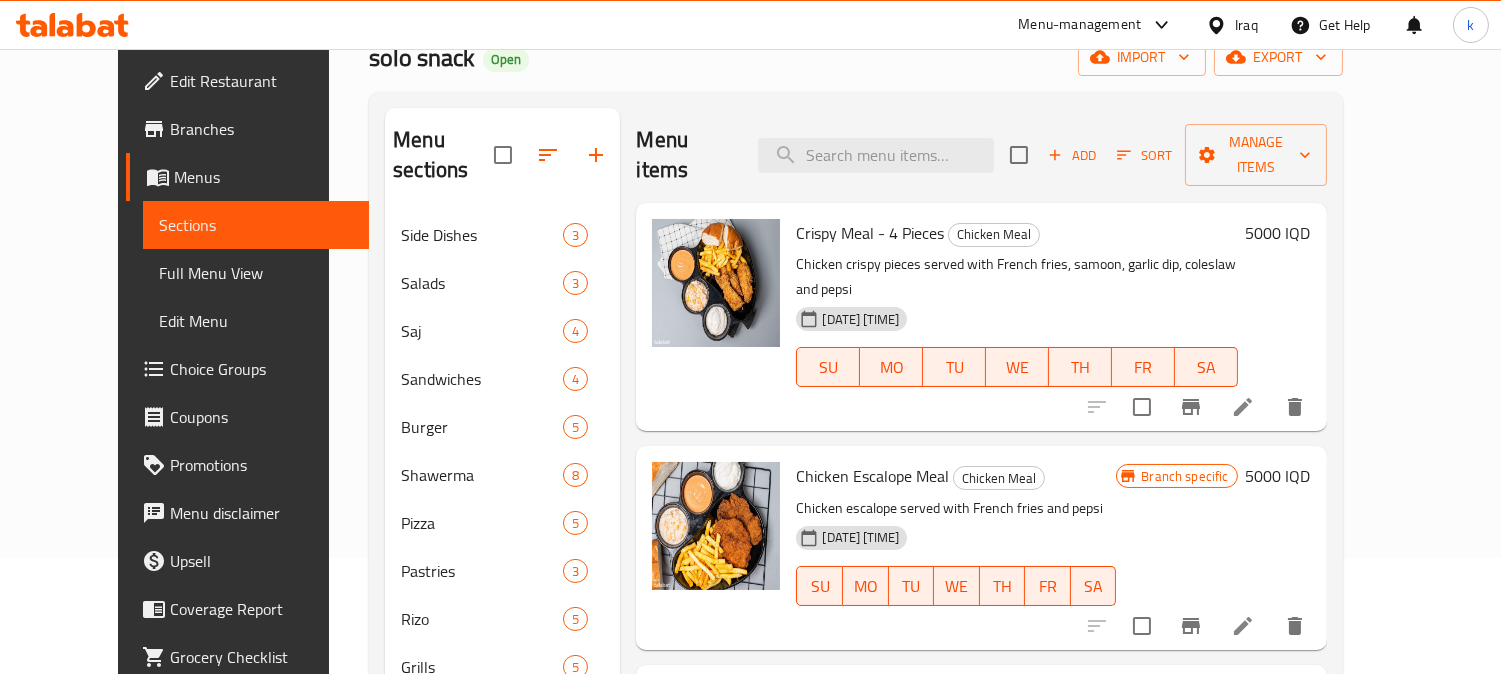 scroll, scrollTop: 0, scrollLeft: 0, axis: both 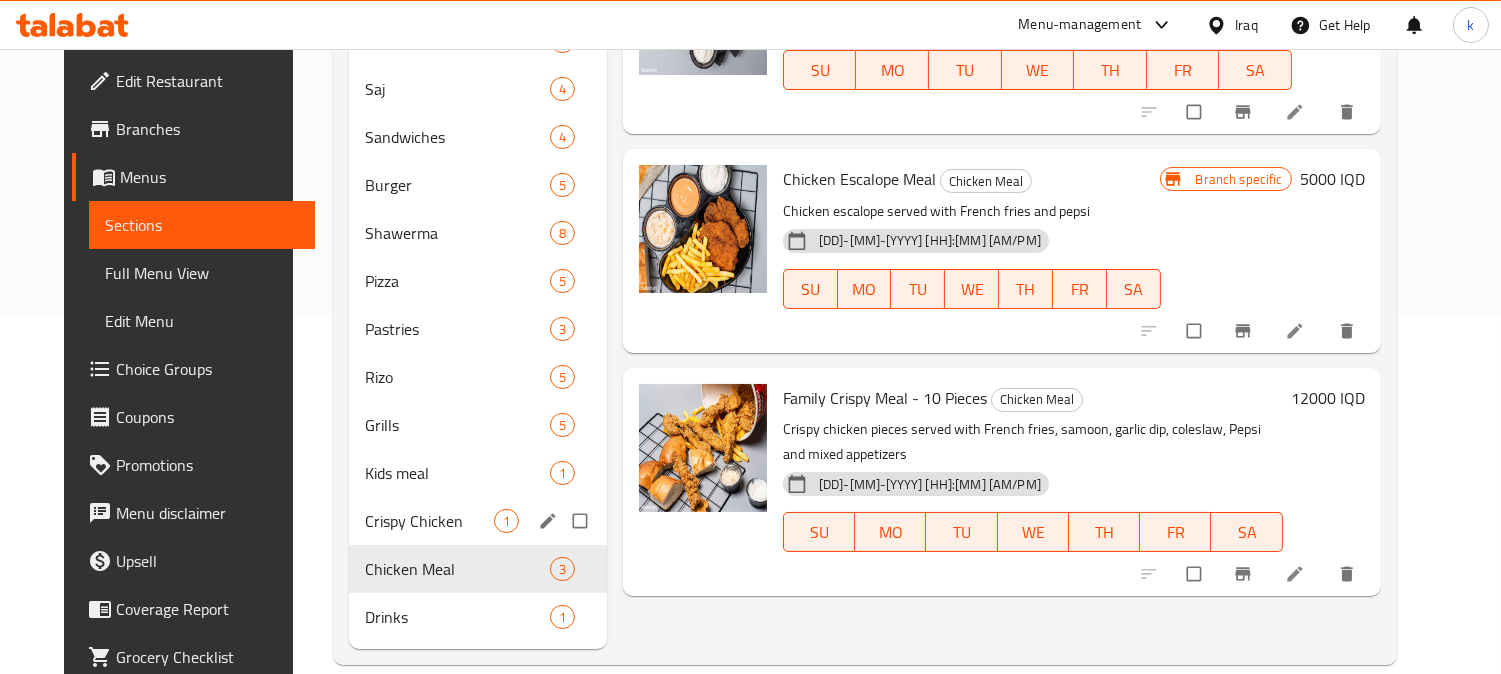 click on "Crispy Chicken" at bounding box center [429, 521] 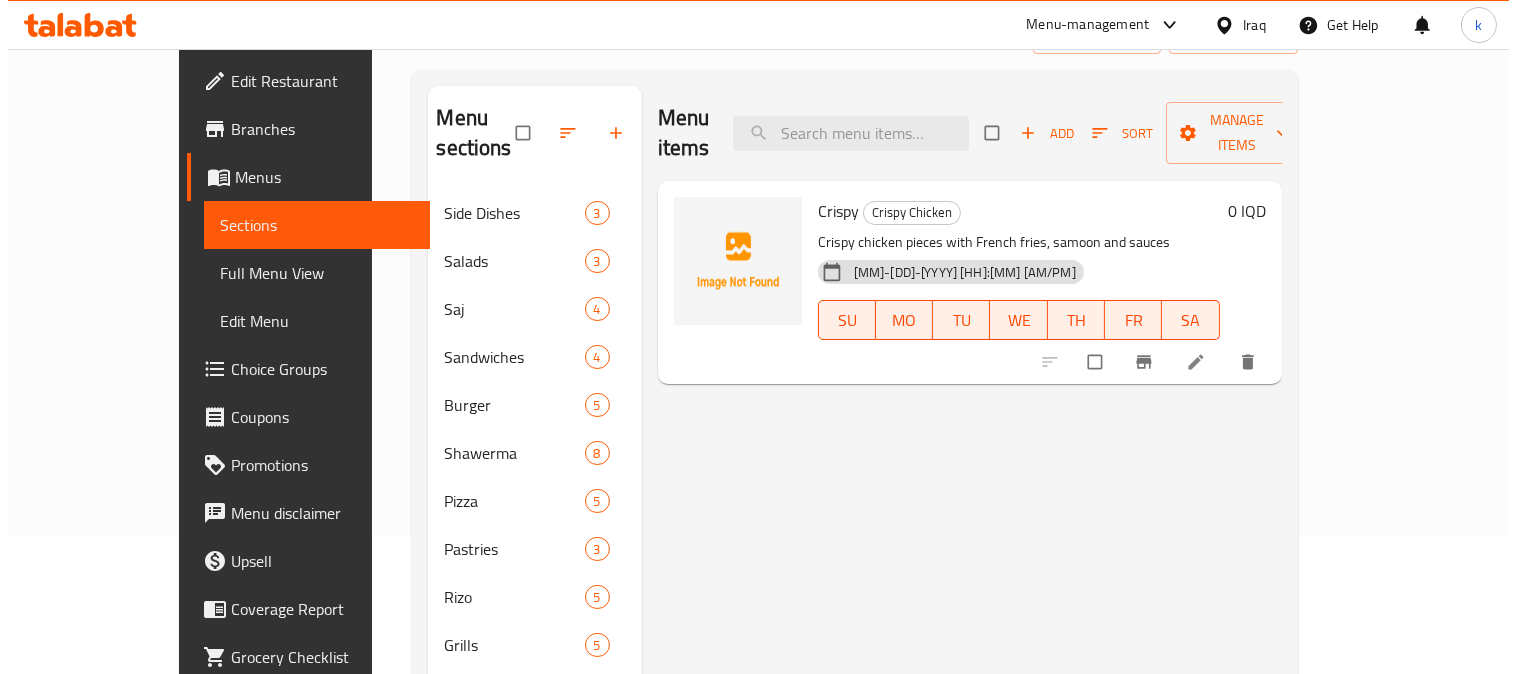 scroll, scrollTop: 0, scrollLeft: 0, axis: both 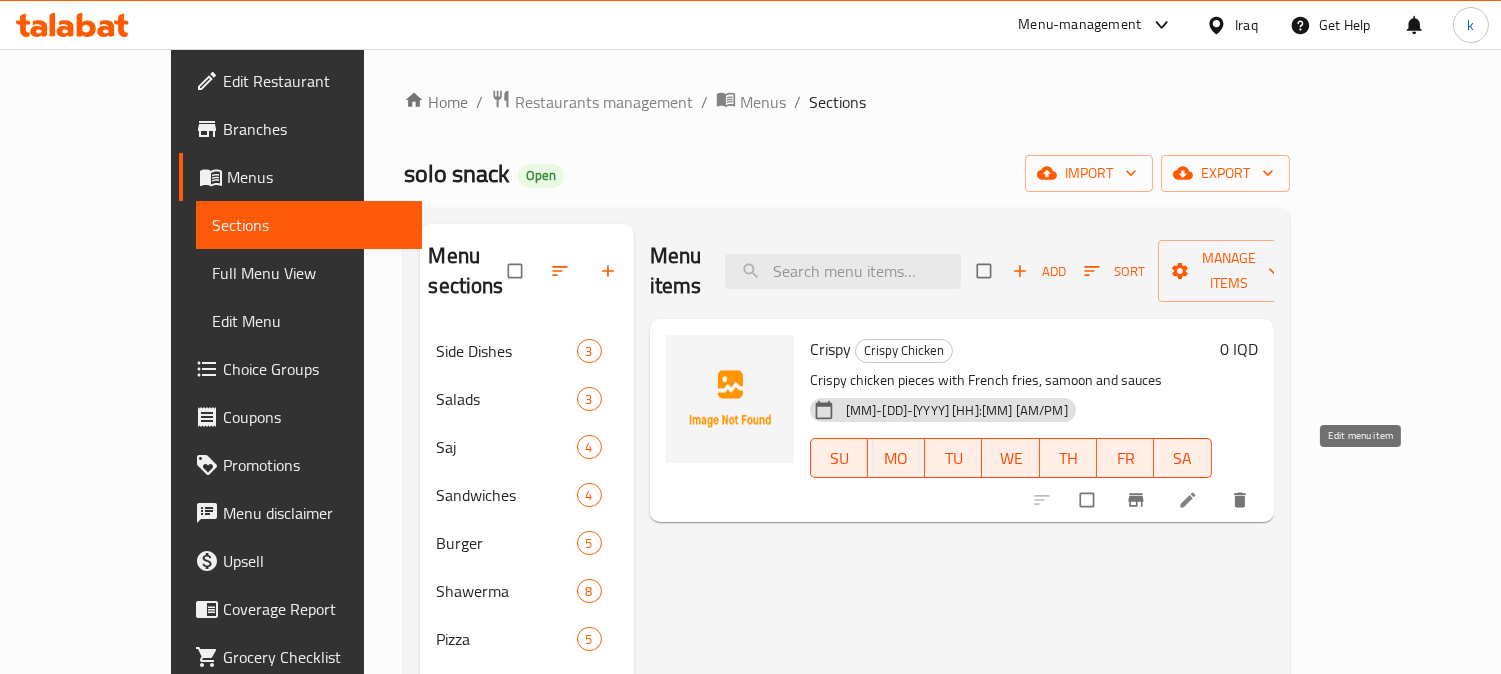 click 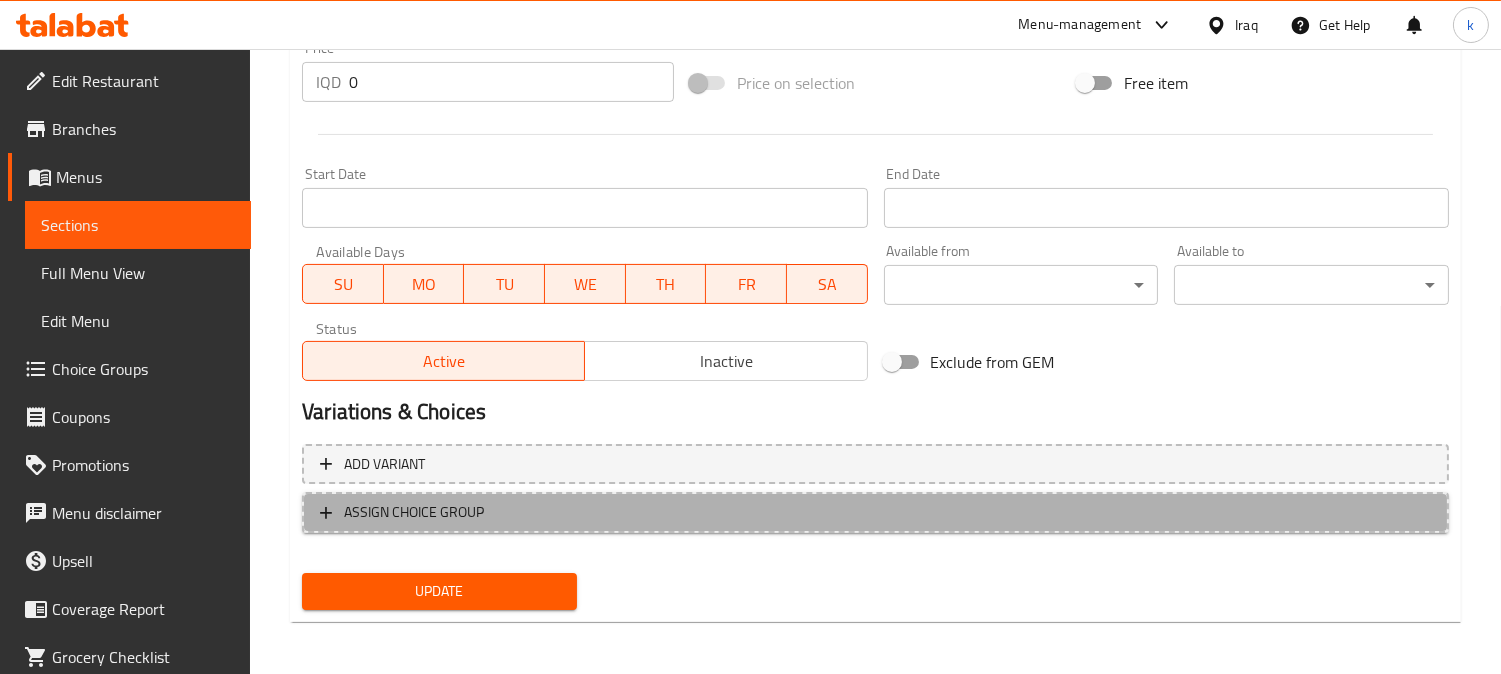 click on "ASSIGN CHOICE GROUP" at bounding box center [875, 512] 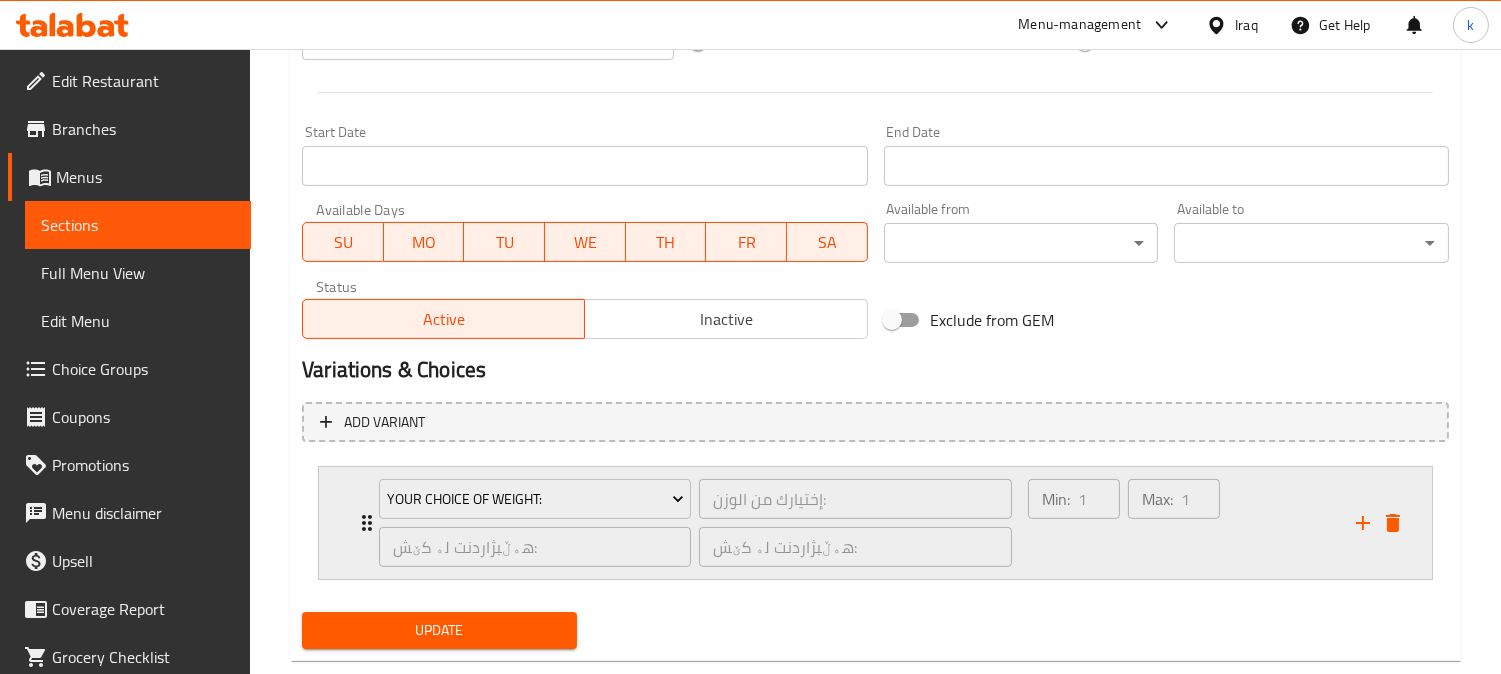 scroll, scrollTop: 1047, scrollLeft: 0, axis: vertical 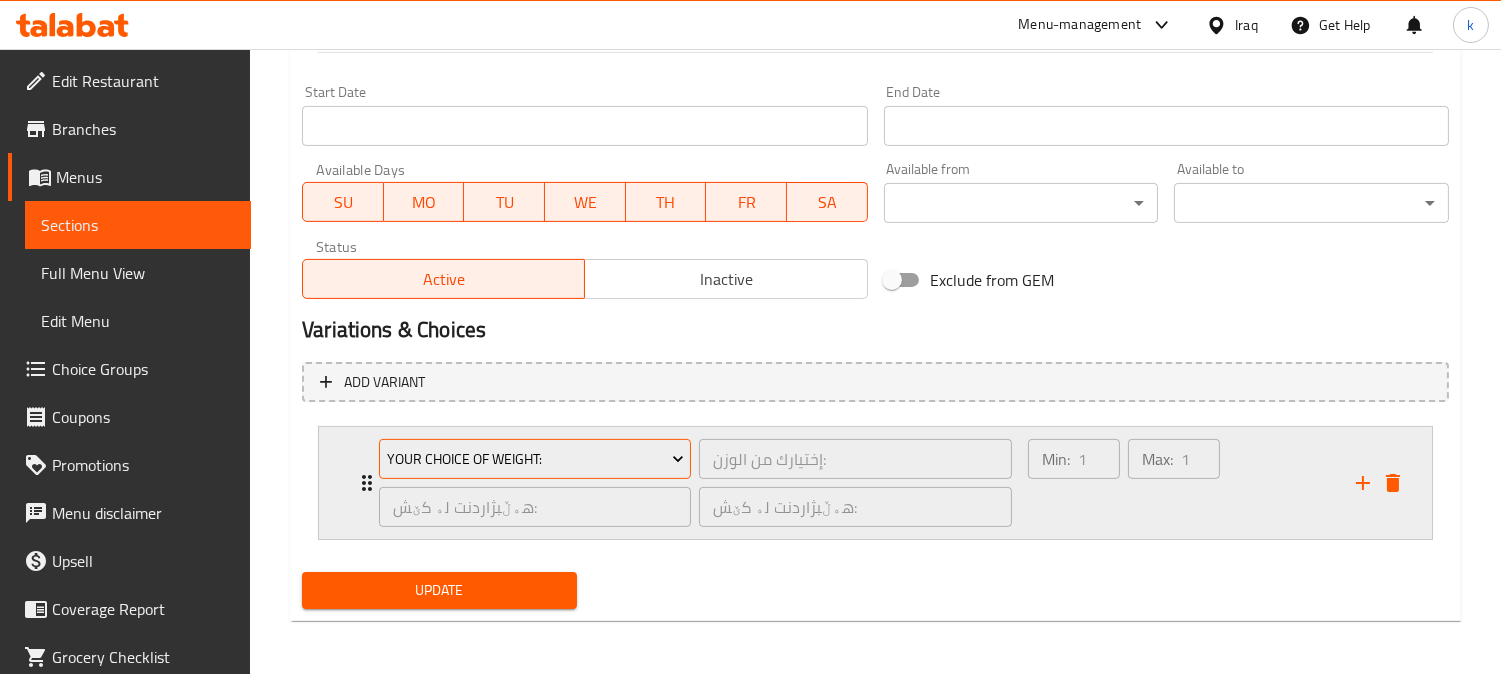 click on "Your Choice Of Weight:" at bounding box center [535, 459] 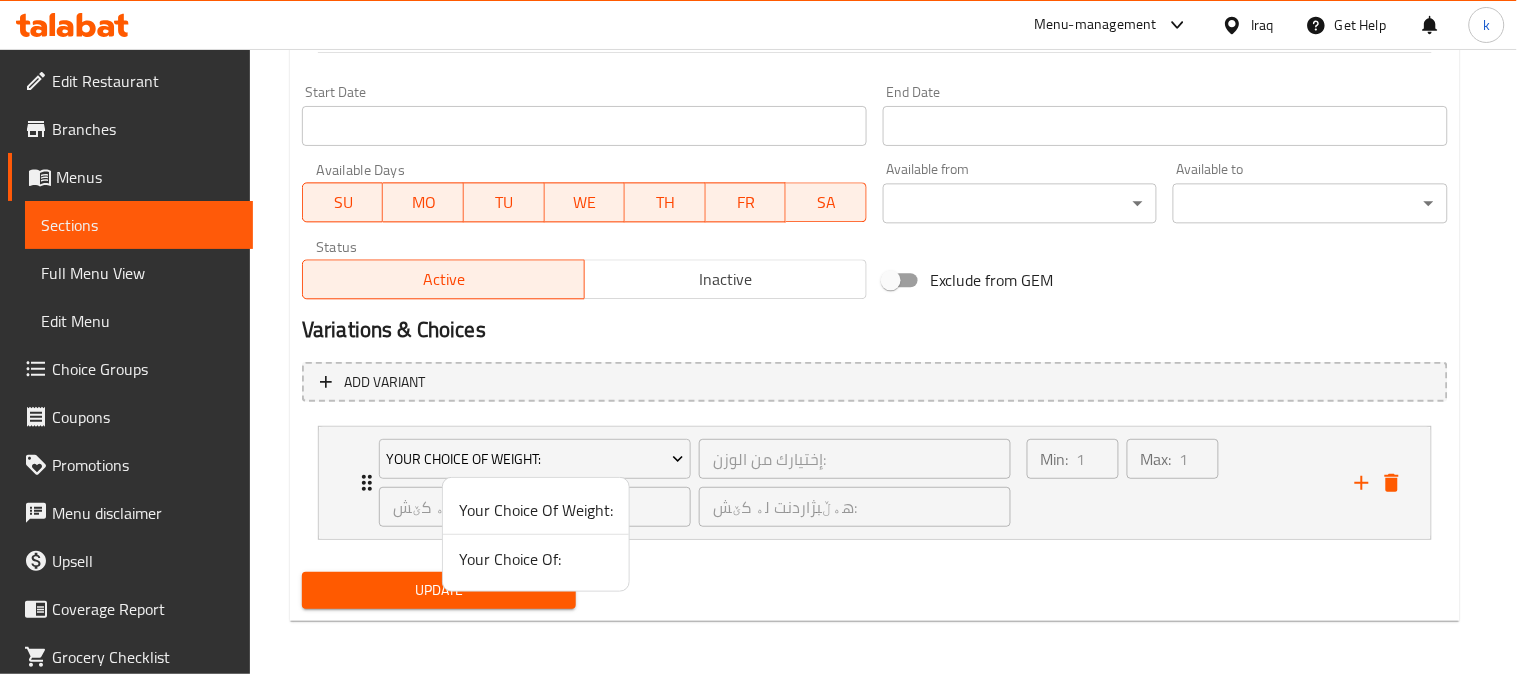 click on "Your Choice Of:" at bounding box center (536, 559) 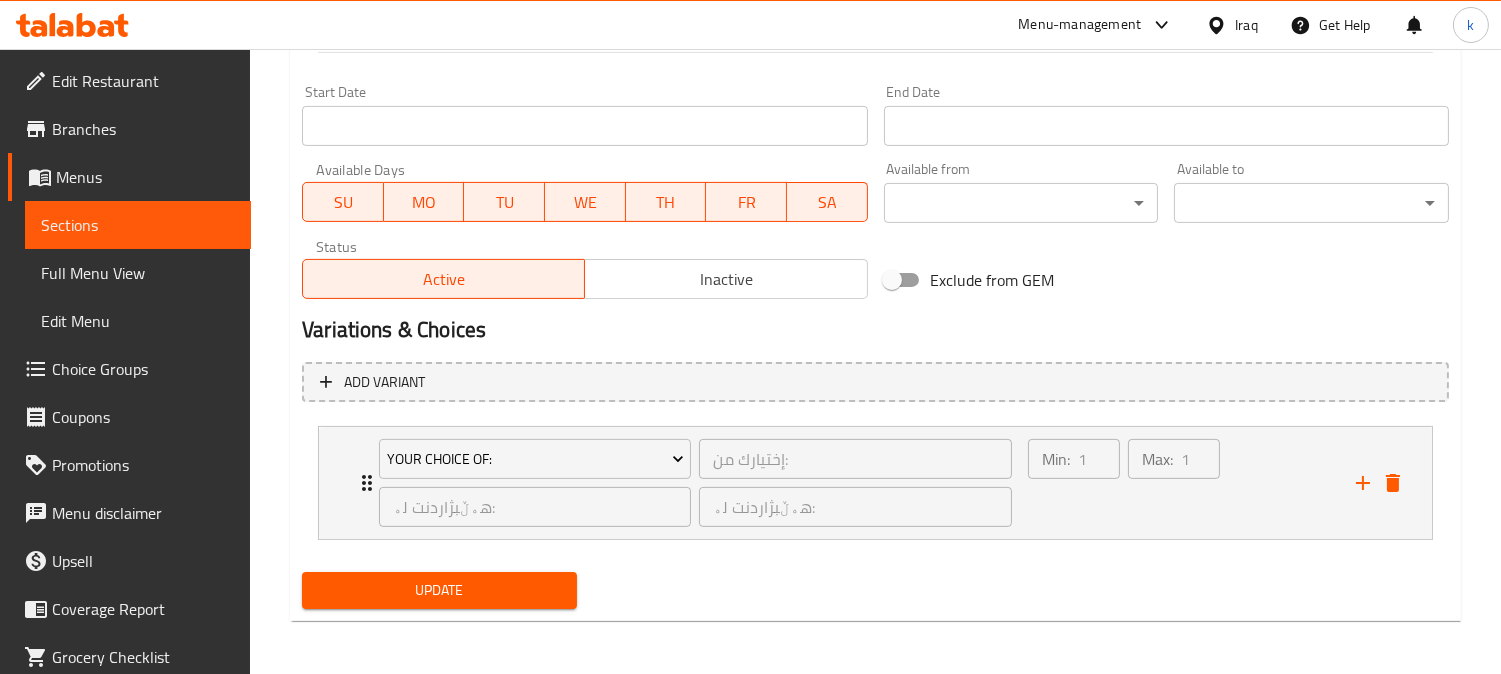 drag, startPoint x: 498, startPoint y: 580, endPoint x: 656, endPoint y: 550, distance: 160.82289 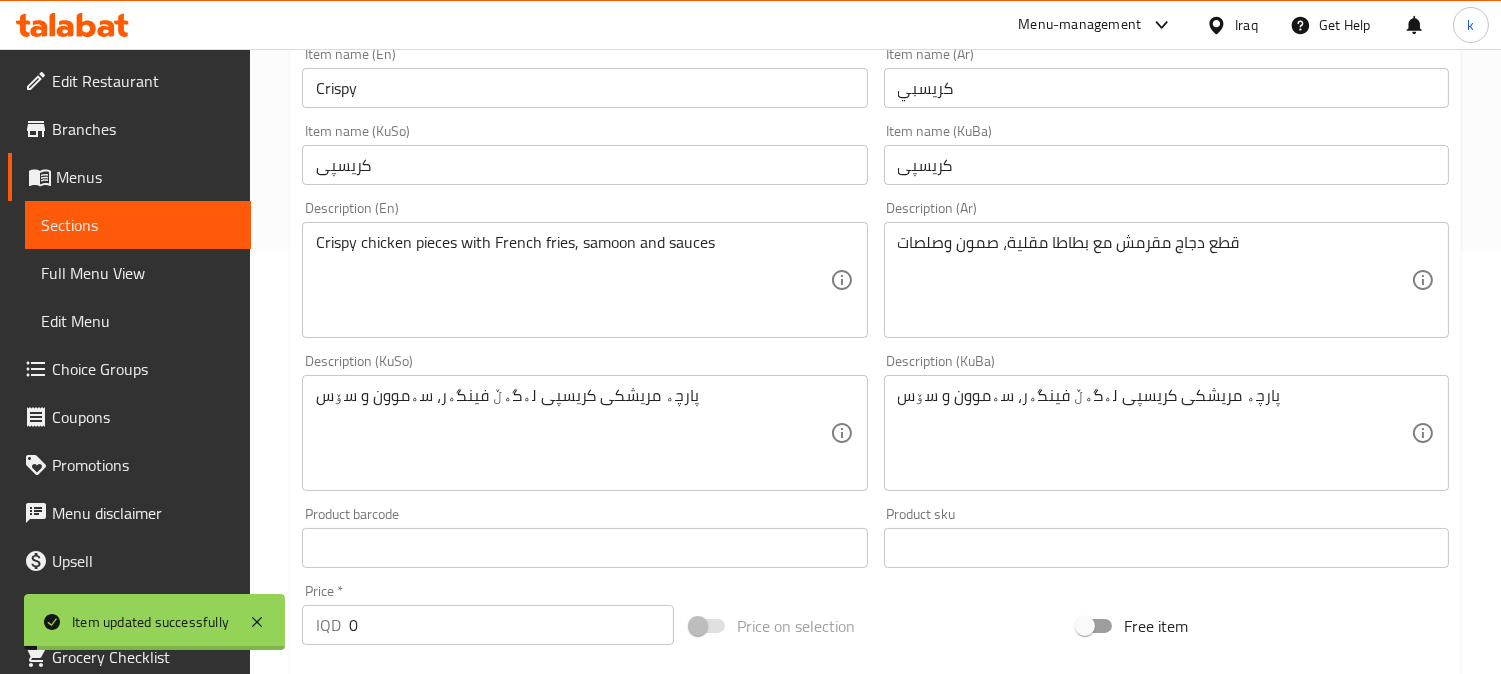 scroll, scrollTop: 0, scrollLeft: 0, axis: both 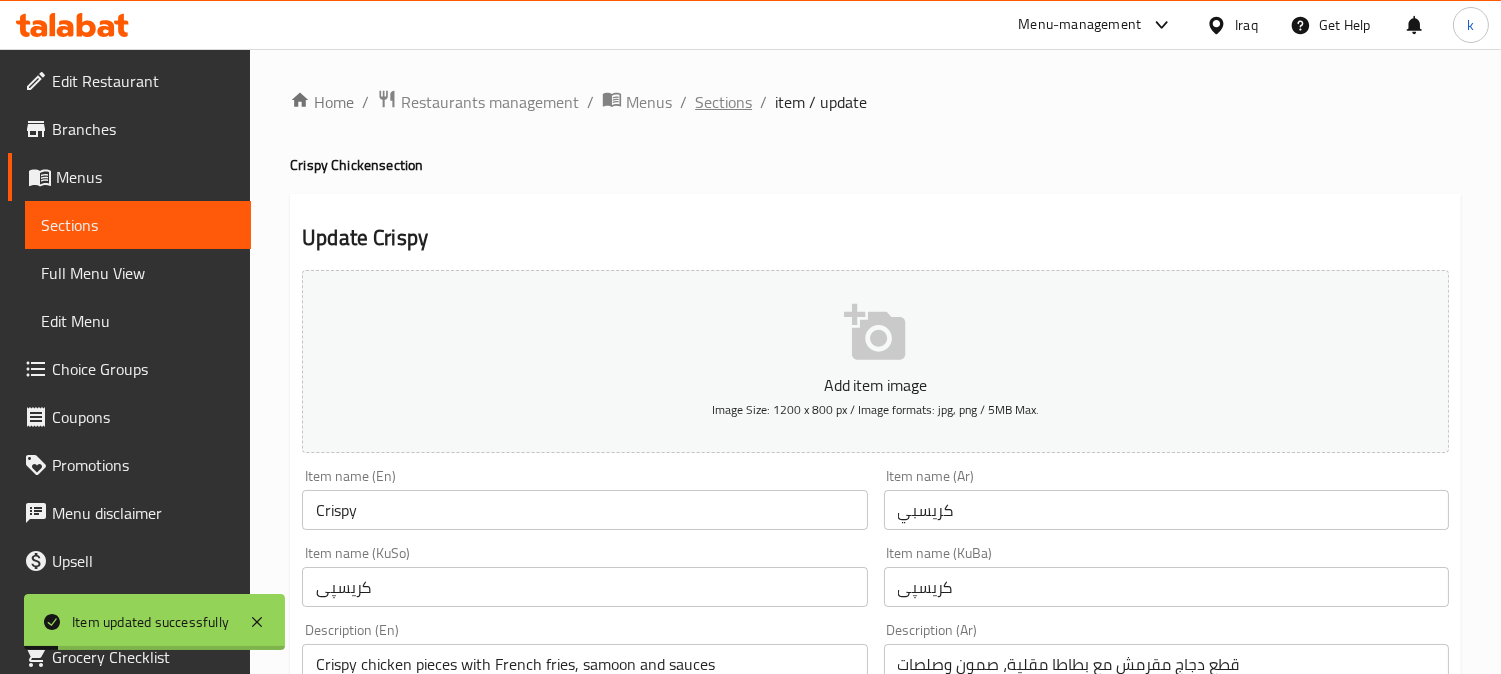 click on "Sections" at bounding box center [723, 102] 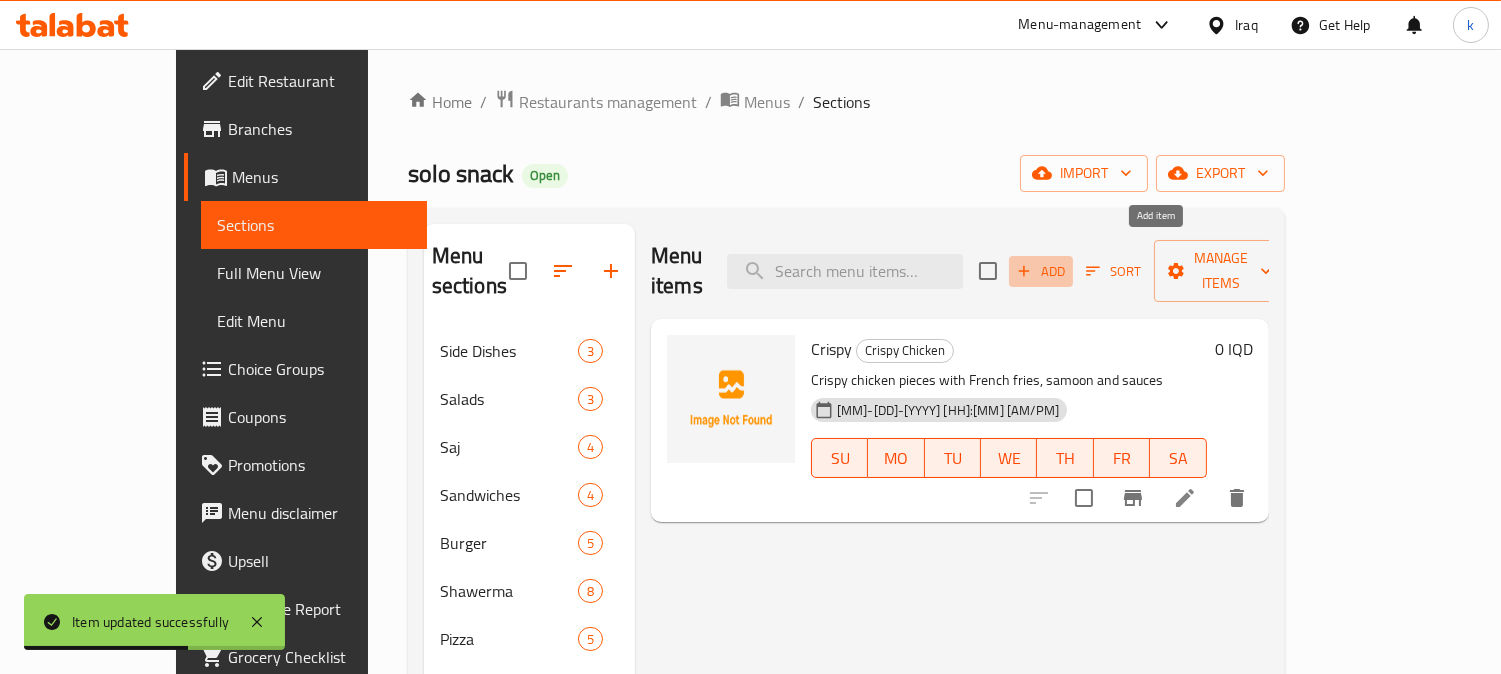 click on "Add" at bounding box center [1041, 271] 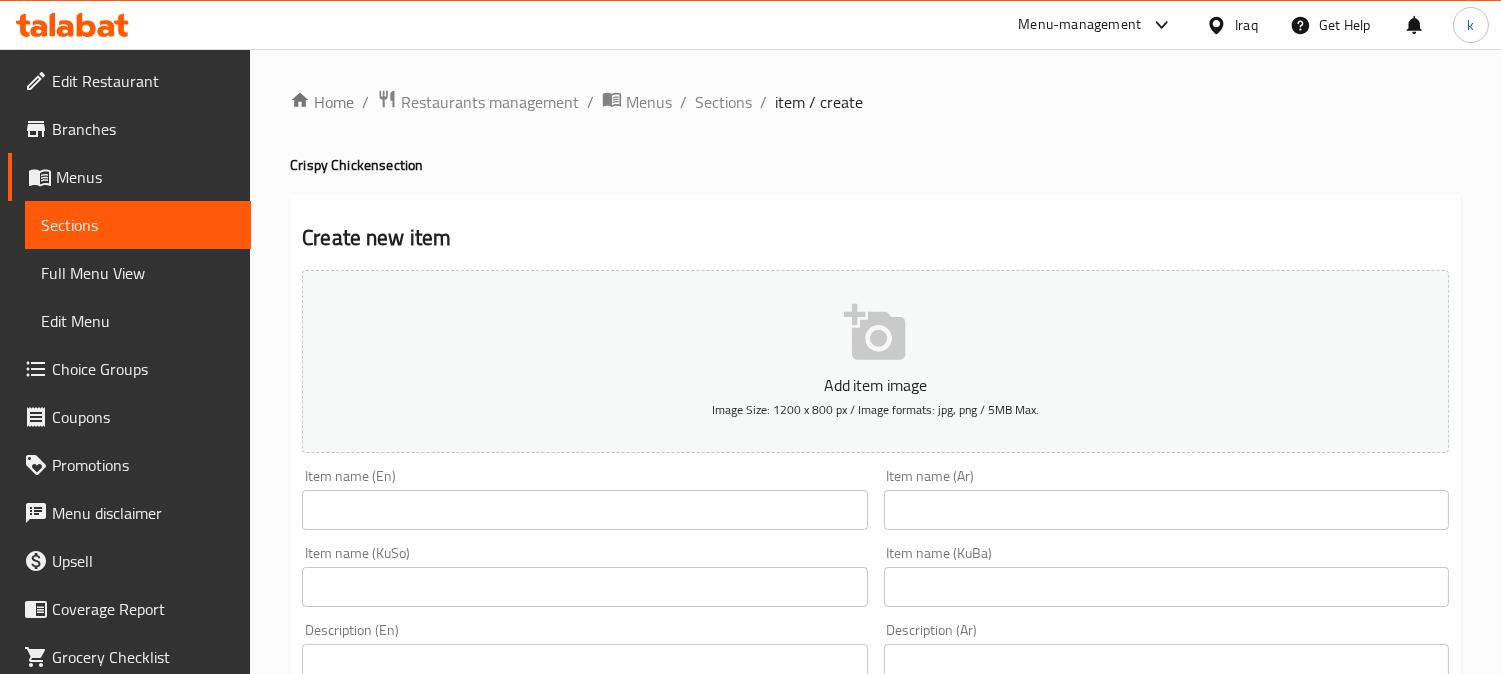 scroll, scrollTop: 185, scrollLeft: 0, axis: vertical 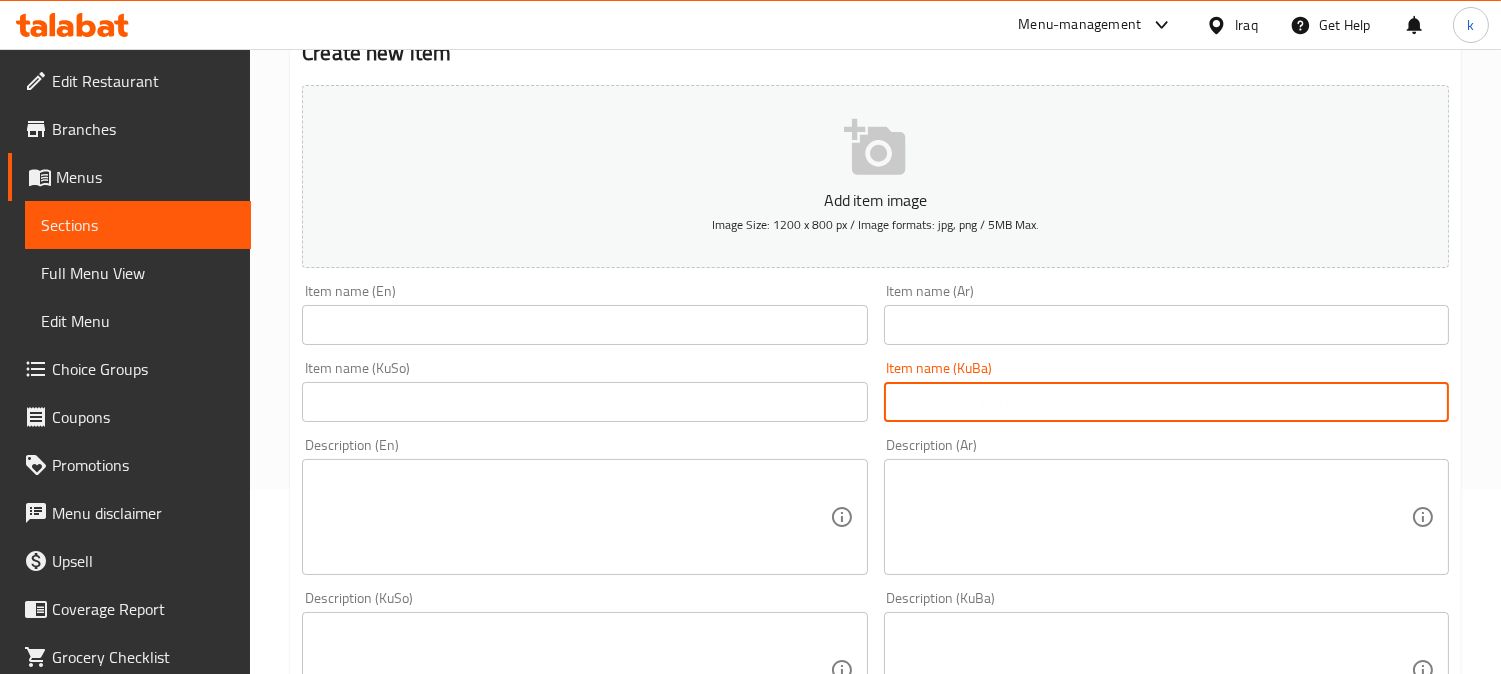 drag, startPoint x: 1018, startPoint y: 406, endPoint x: 794, endPoint y: 406, distance: 224 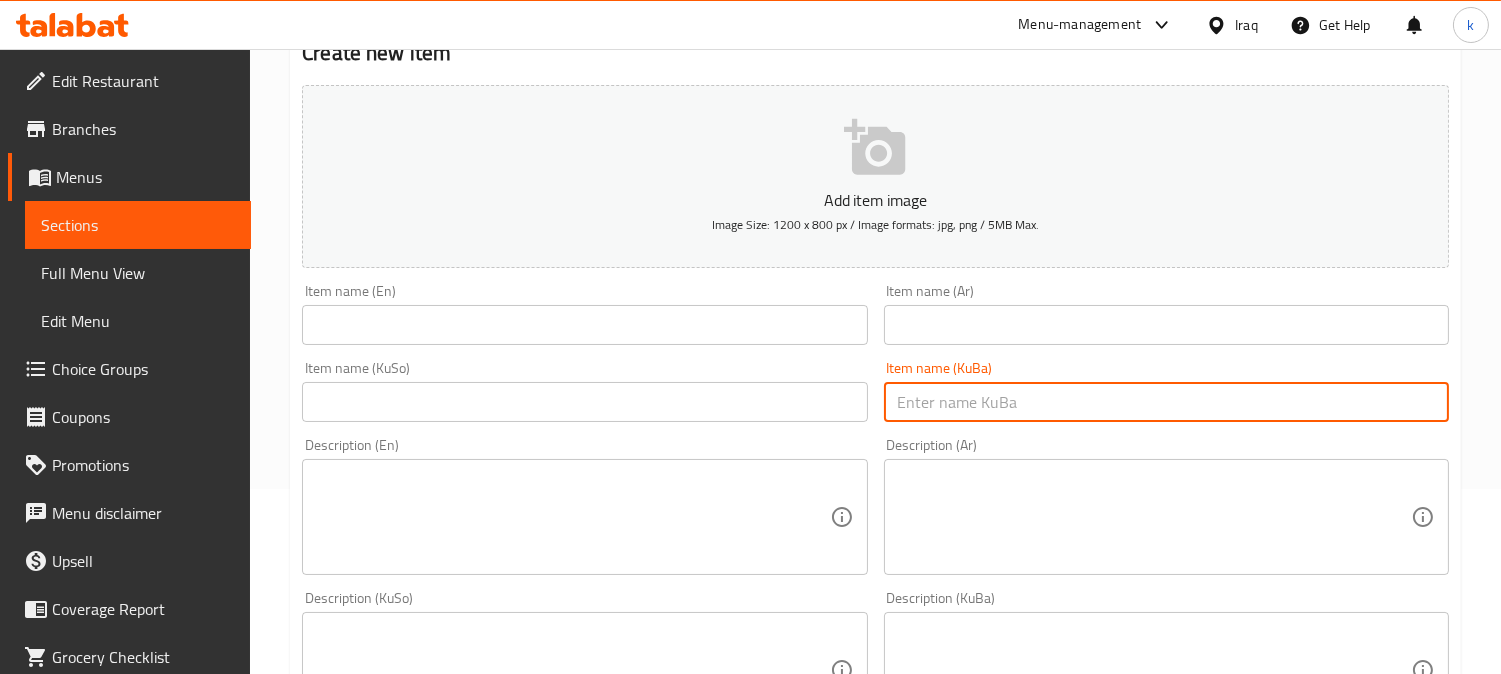 click at bounding box center [1166, 402] 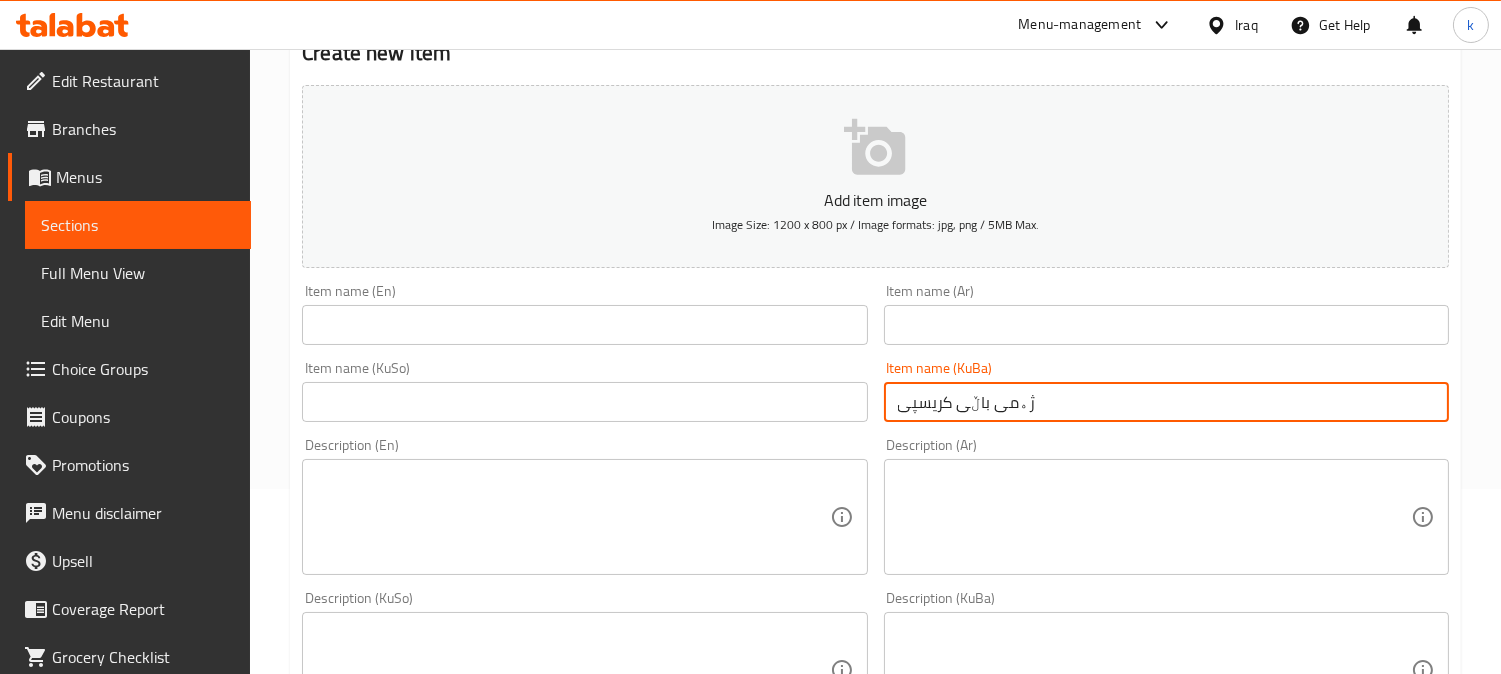 type on "ژەمی باڵی کریسپی" 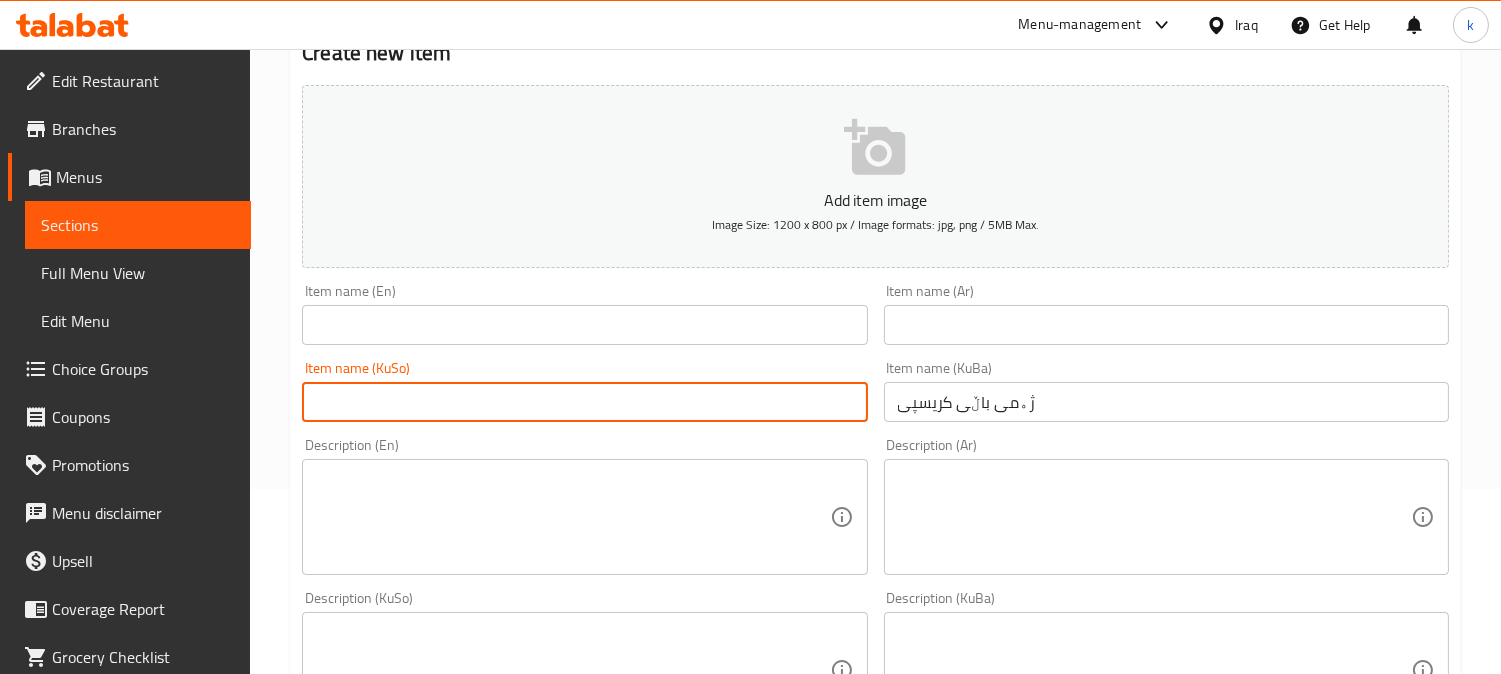 paste on "ژەمی باڵی کریسپی" 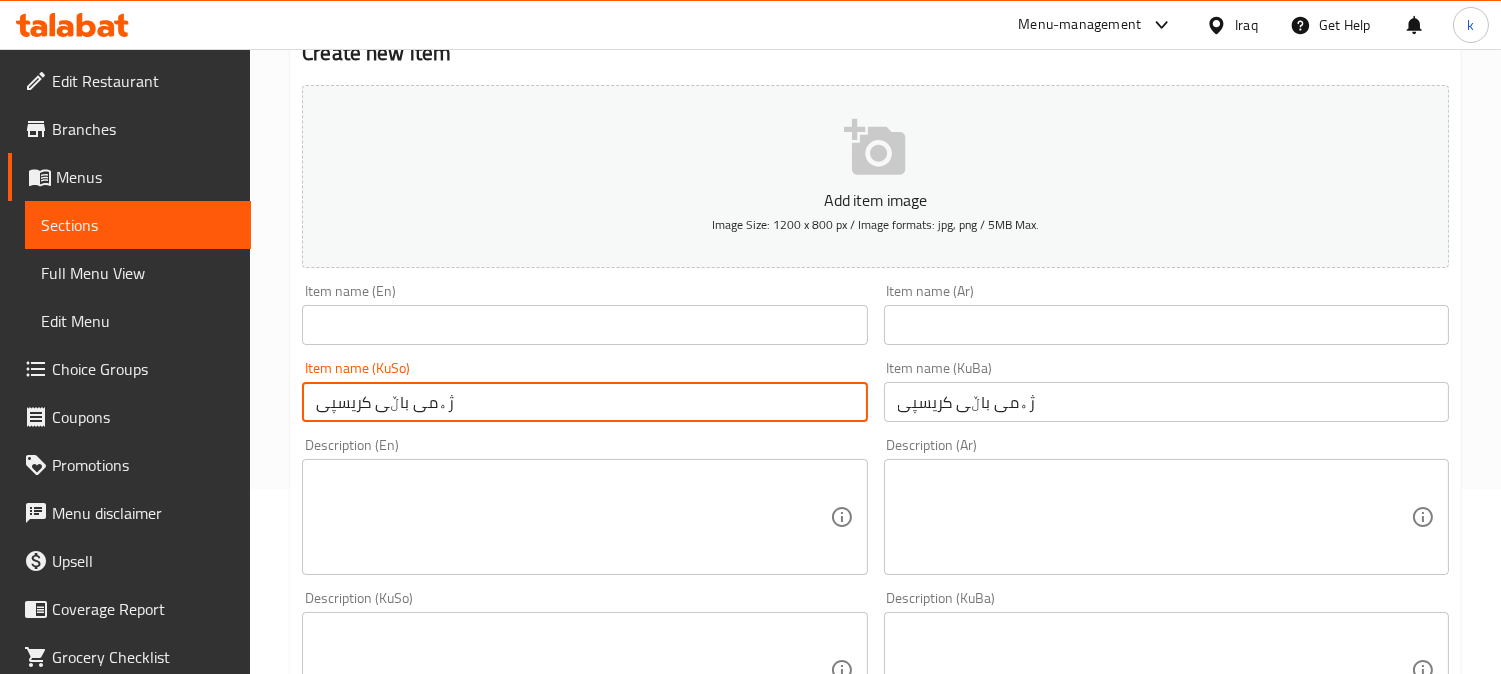type on "ژەمی باڵی کریسپی" 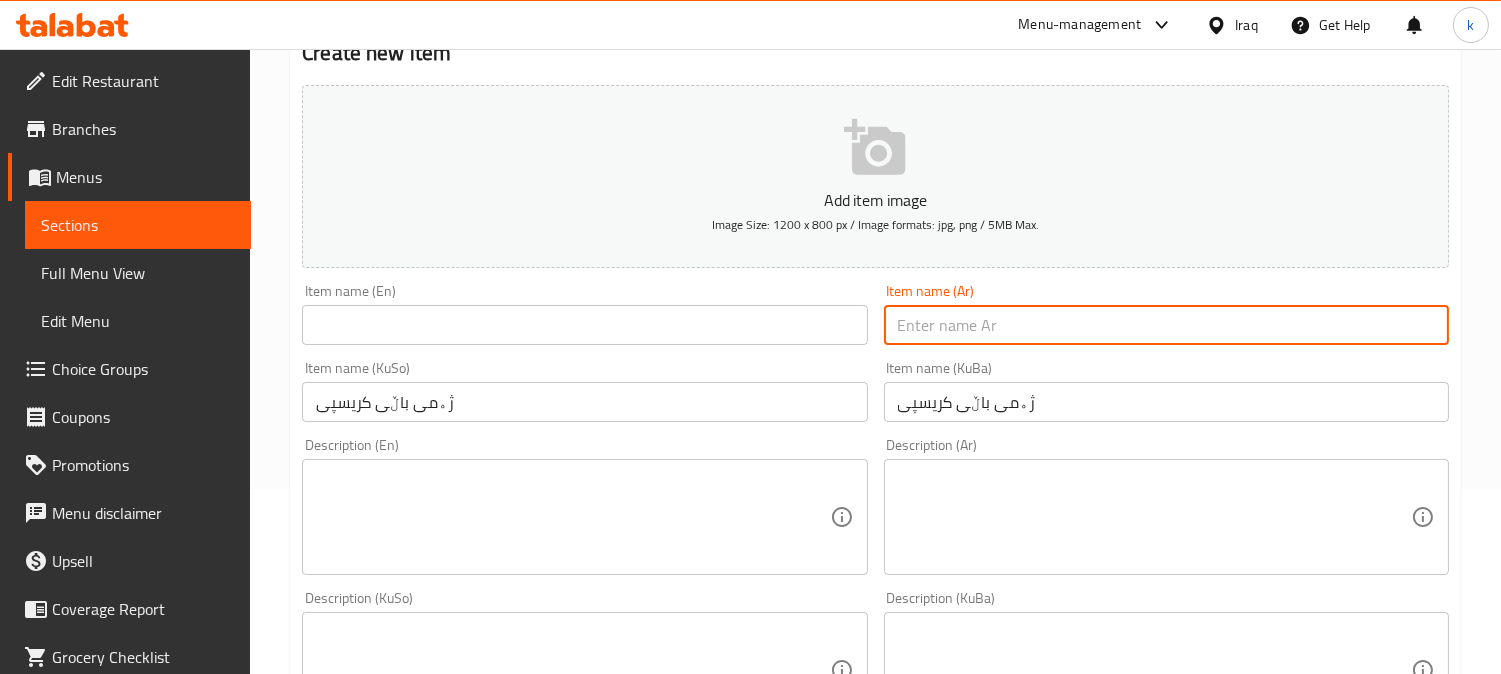 click at bounding box center (1166, 325) 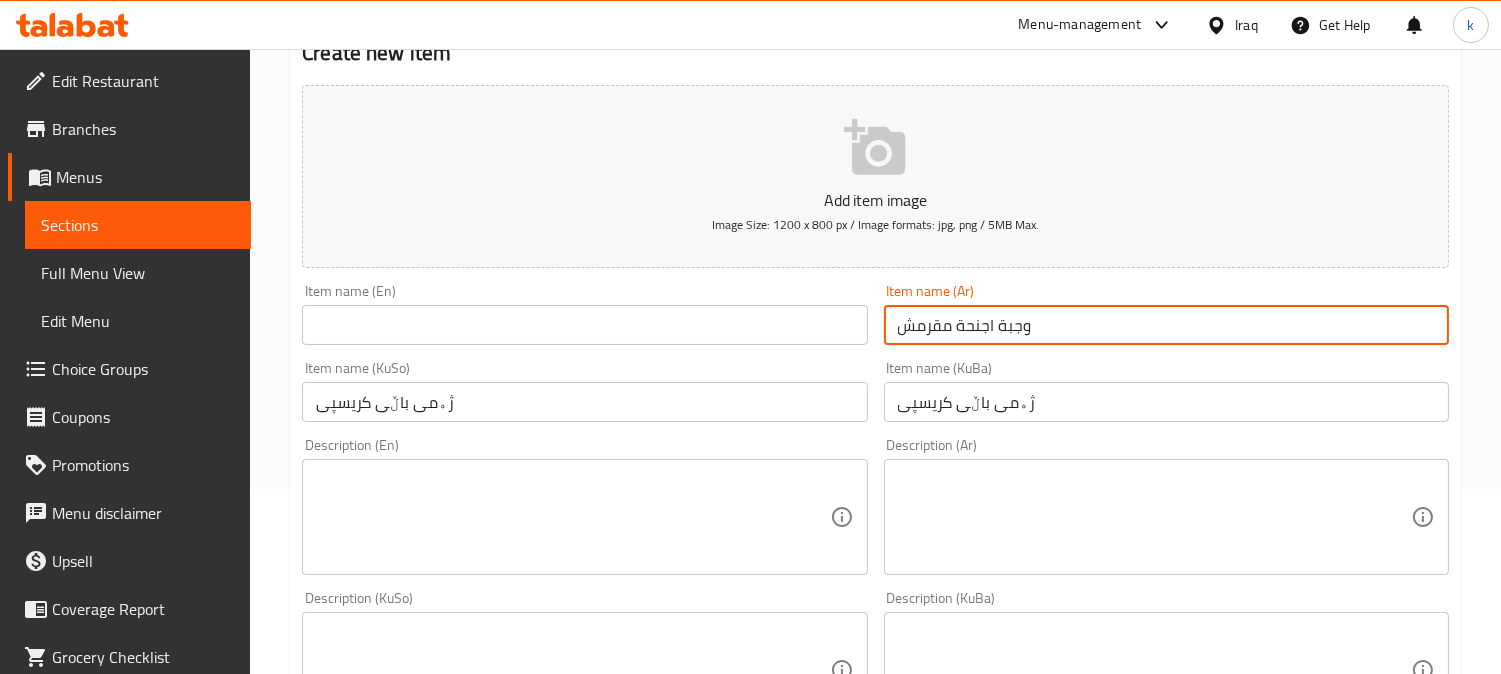 type on "وجبة اجنحة مقرمش" 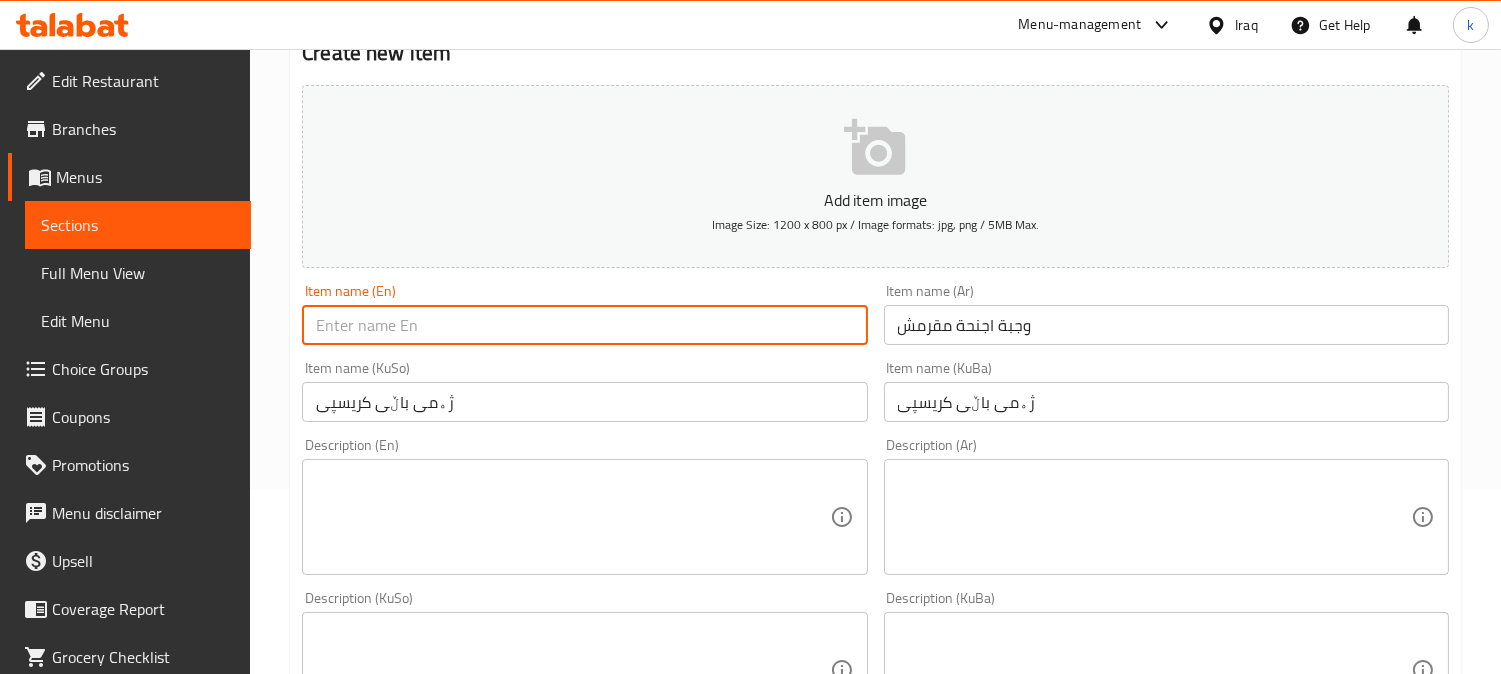 click at bounding box center [584, 325] 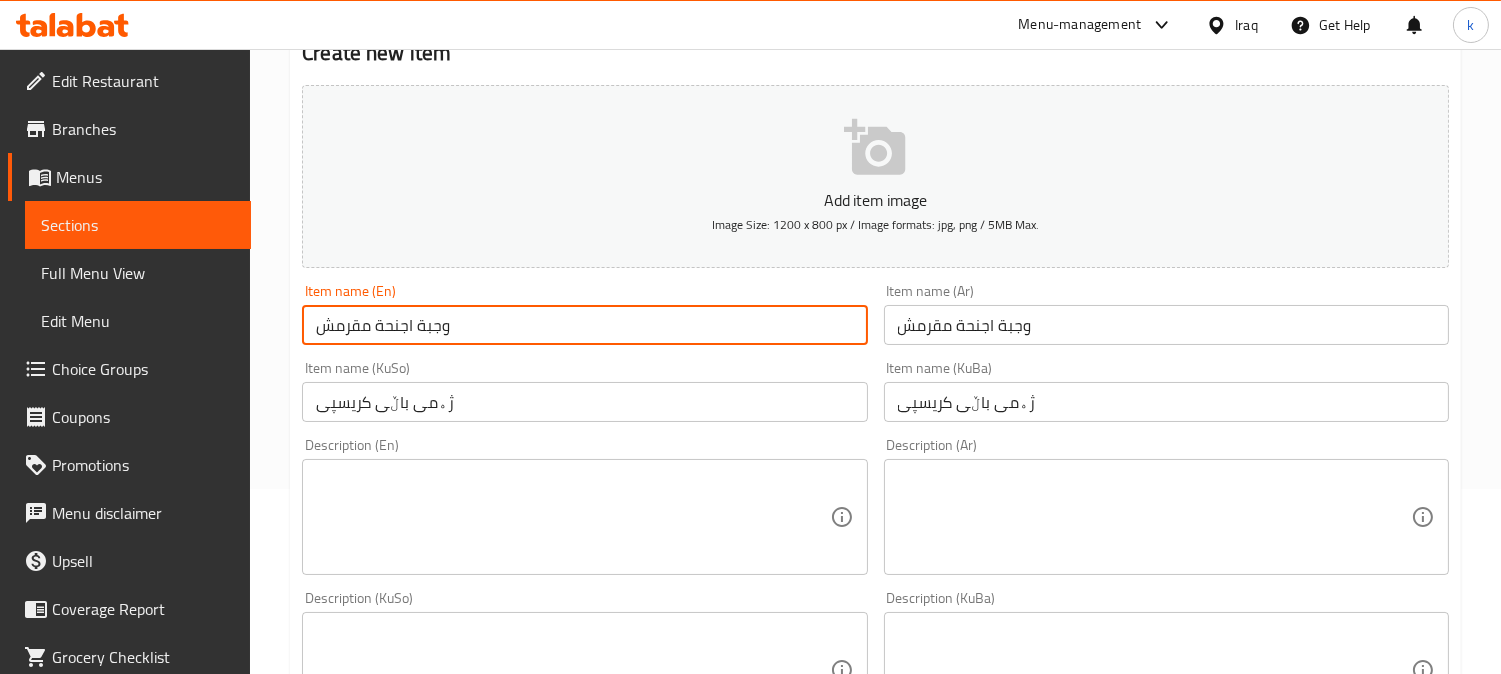 drag, startPoint x: 521, startPoint y: 317, endPoint x: 57, endPoint y: 321, distance: 464.01724 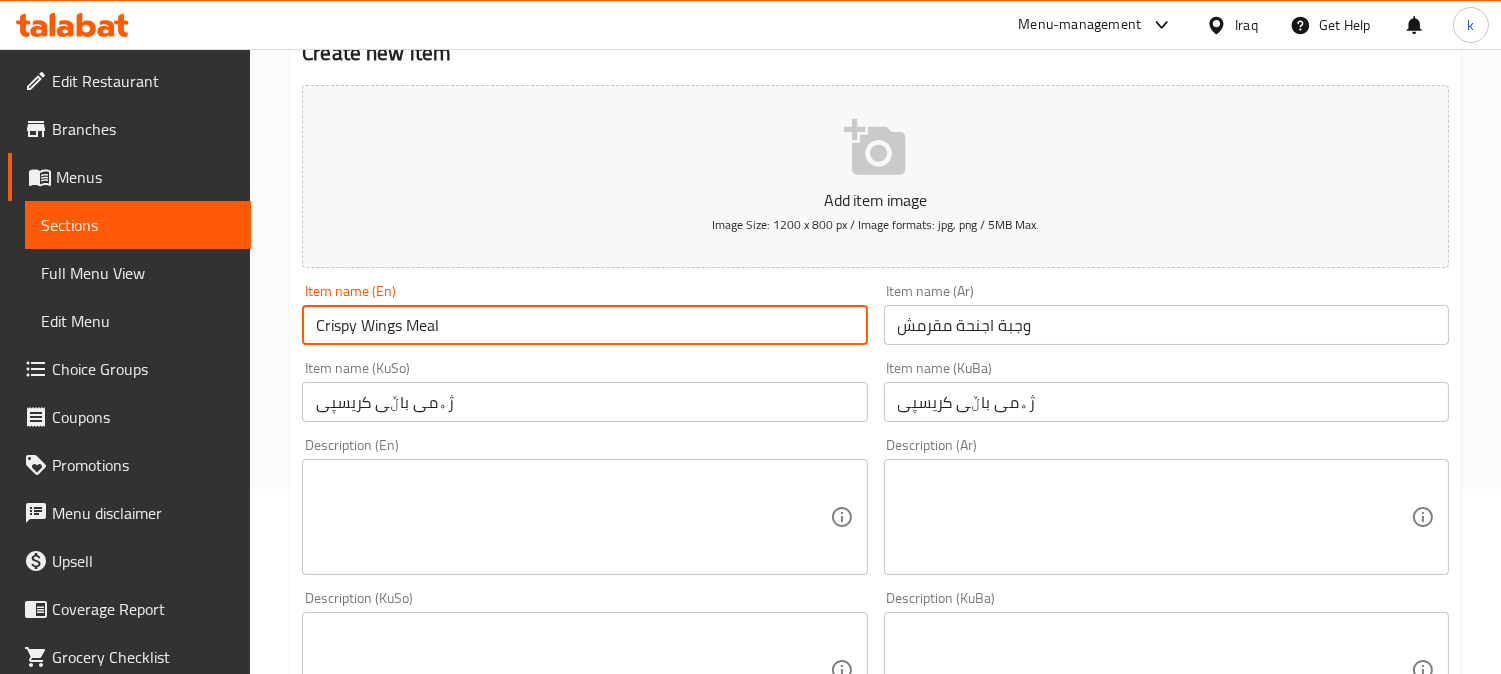 type on "Crispy Wings Meal" 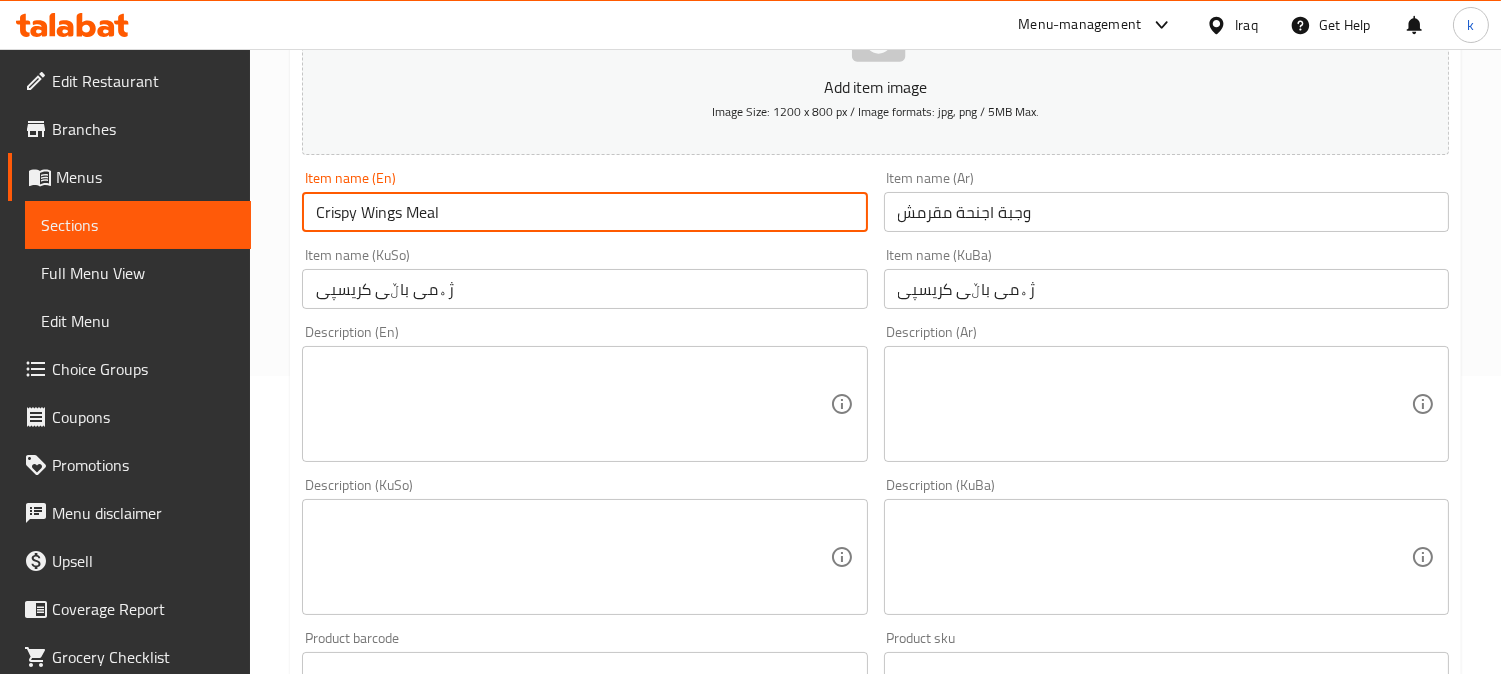 scroll, scrollTop: 370, scrollLeft: 0, axis: vertical 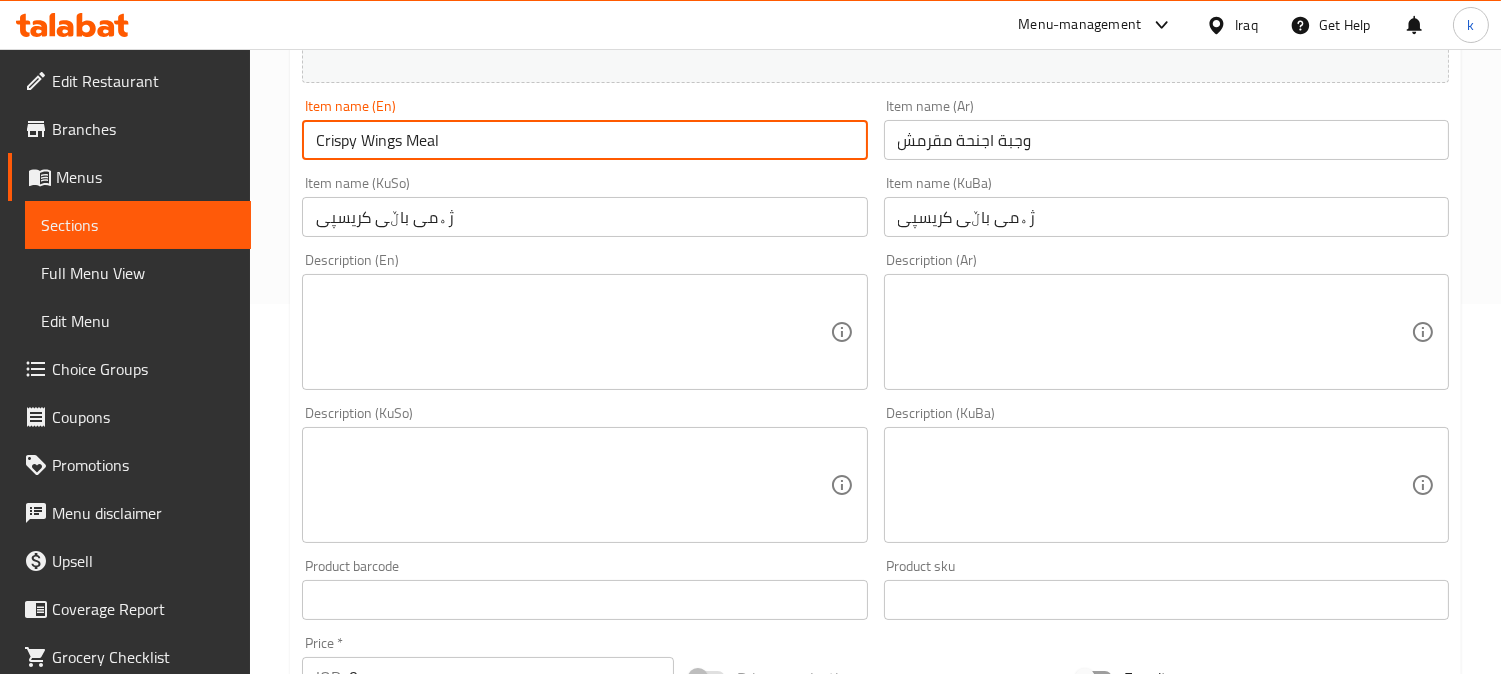 drag, startPoint x: 1075, startPoint y: 484, endPoint x: 856, endPoint y: 504, distance: 219.91135 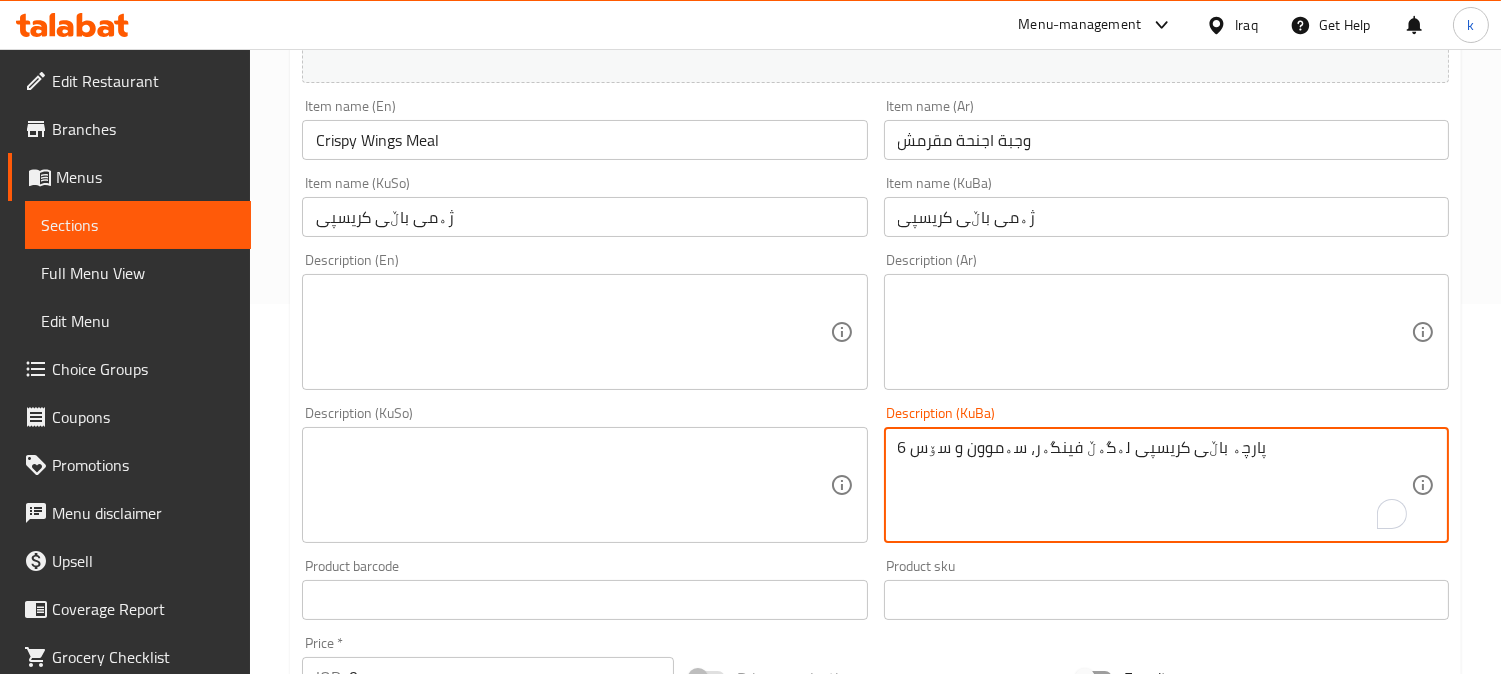 type on "6 پارچە باڵی کریسپی لەگەڵ فینگەر، سەموون و سۆس" 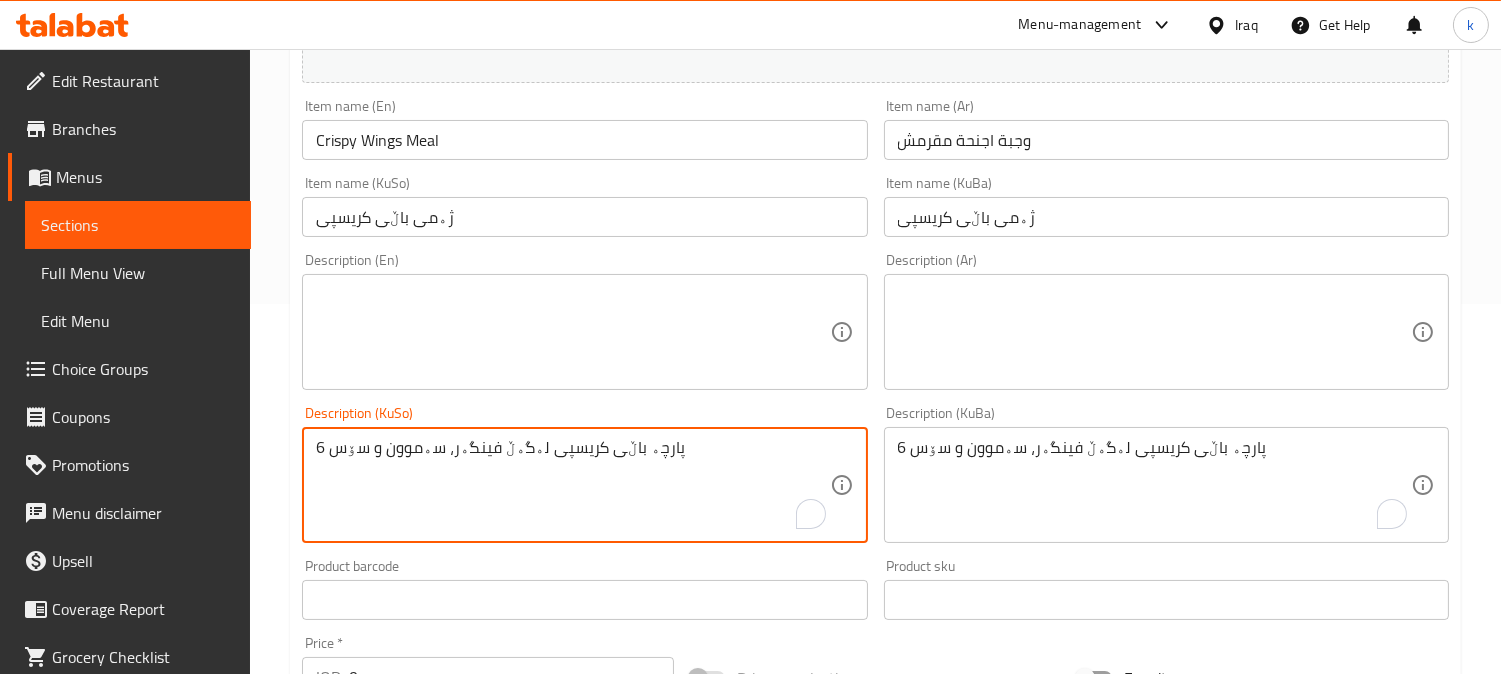 type on "6 پارچە باڵی کریسپی لەگەڵ فینگەر، سەموون و سۆس" 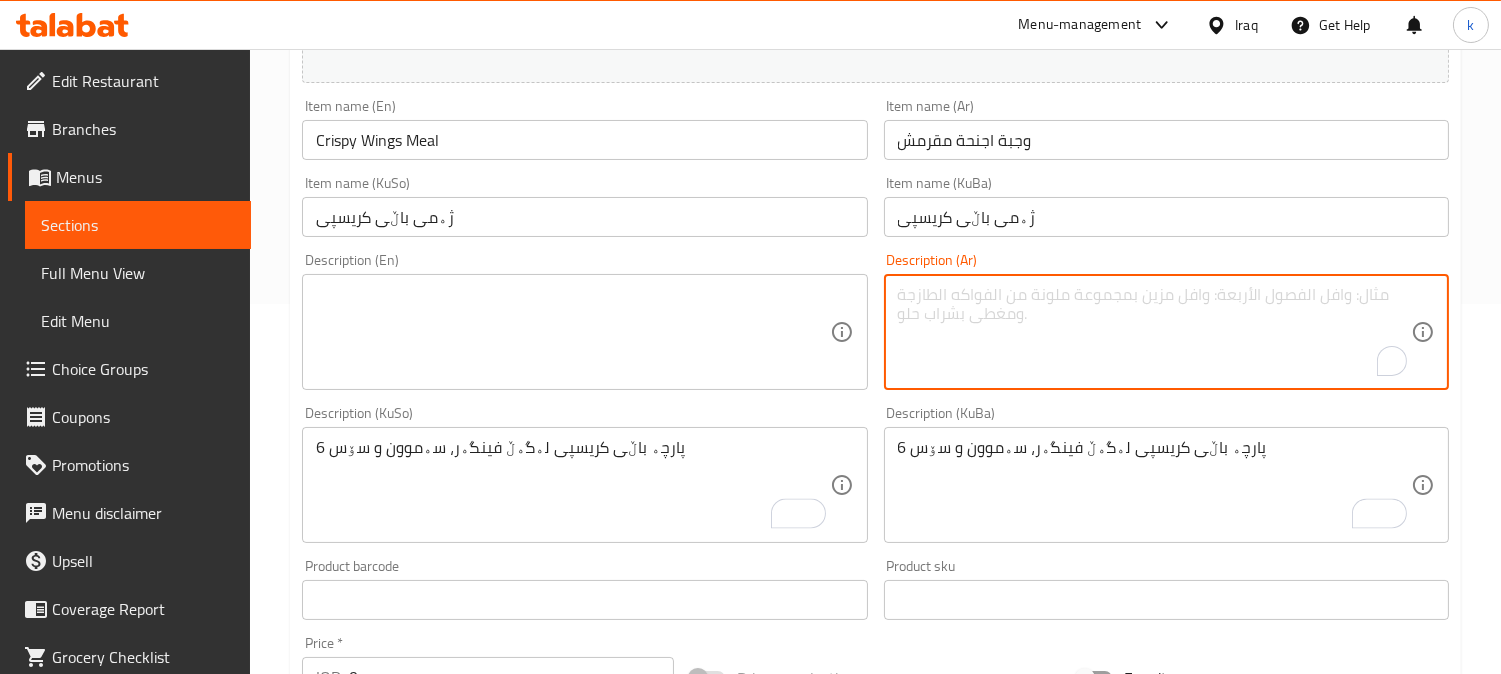 paste on "6 قطع اجنحة مقرمش مع بطاطا مقلية، صمون وصلصات" 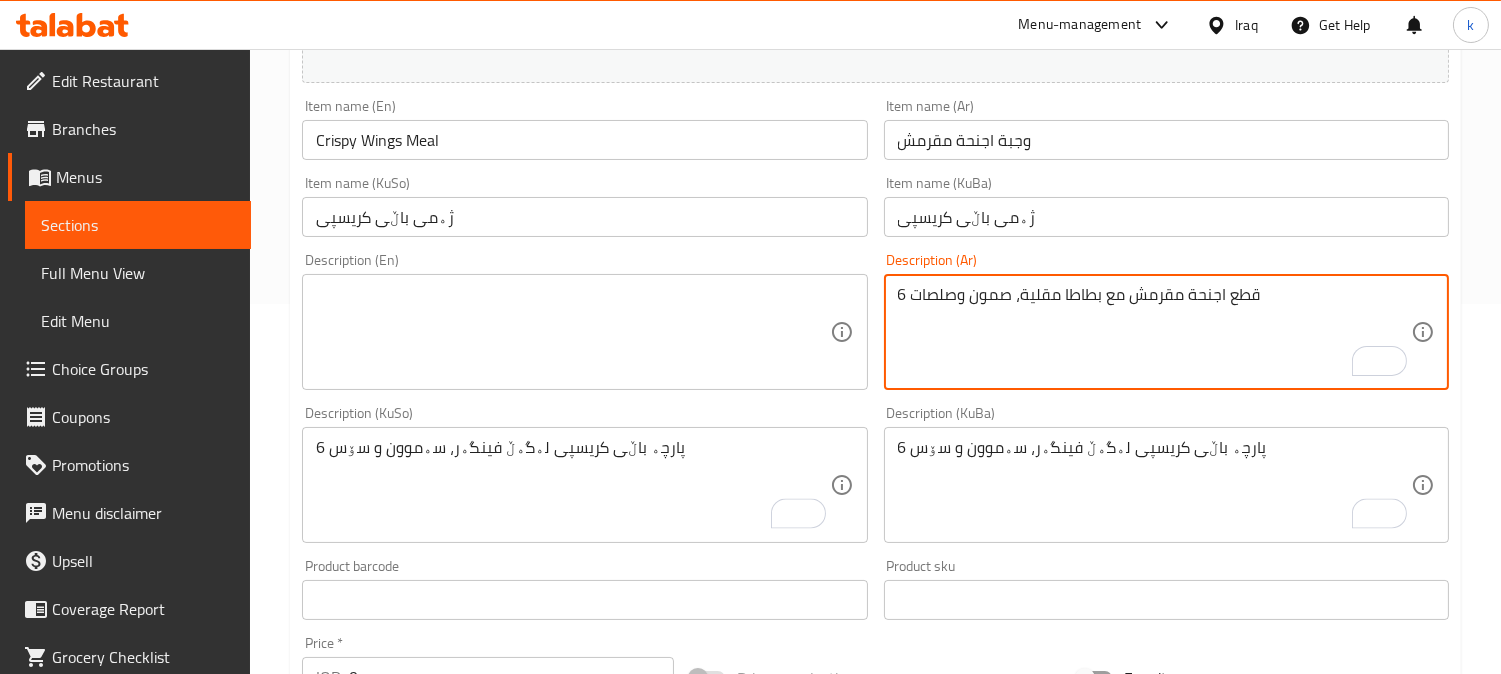 type on "6 قطع اجنحة مقرمش مع بطاطا مقلية، صمون وصلصات" 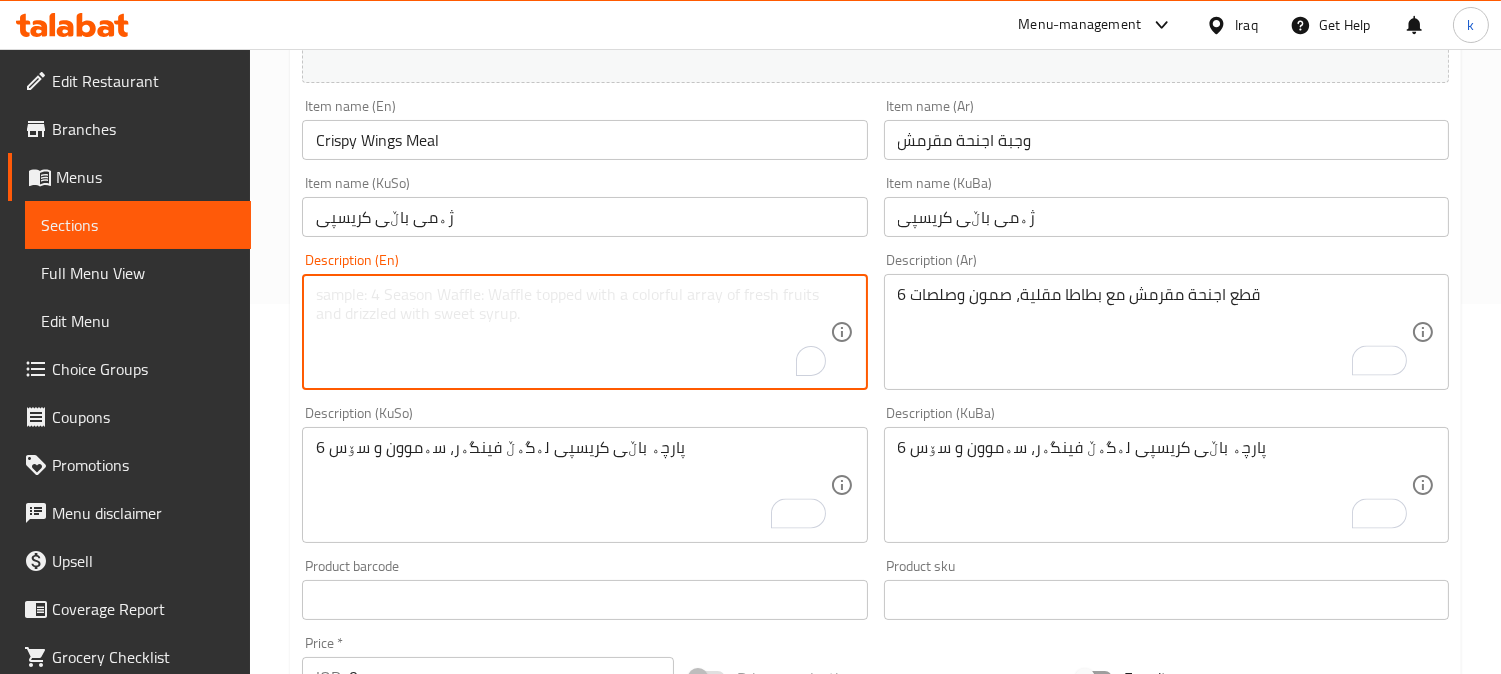 paste on "6 Pieces crispy wings with French fries, samoon and sauces" 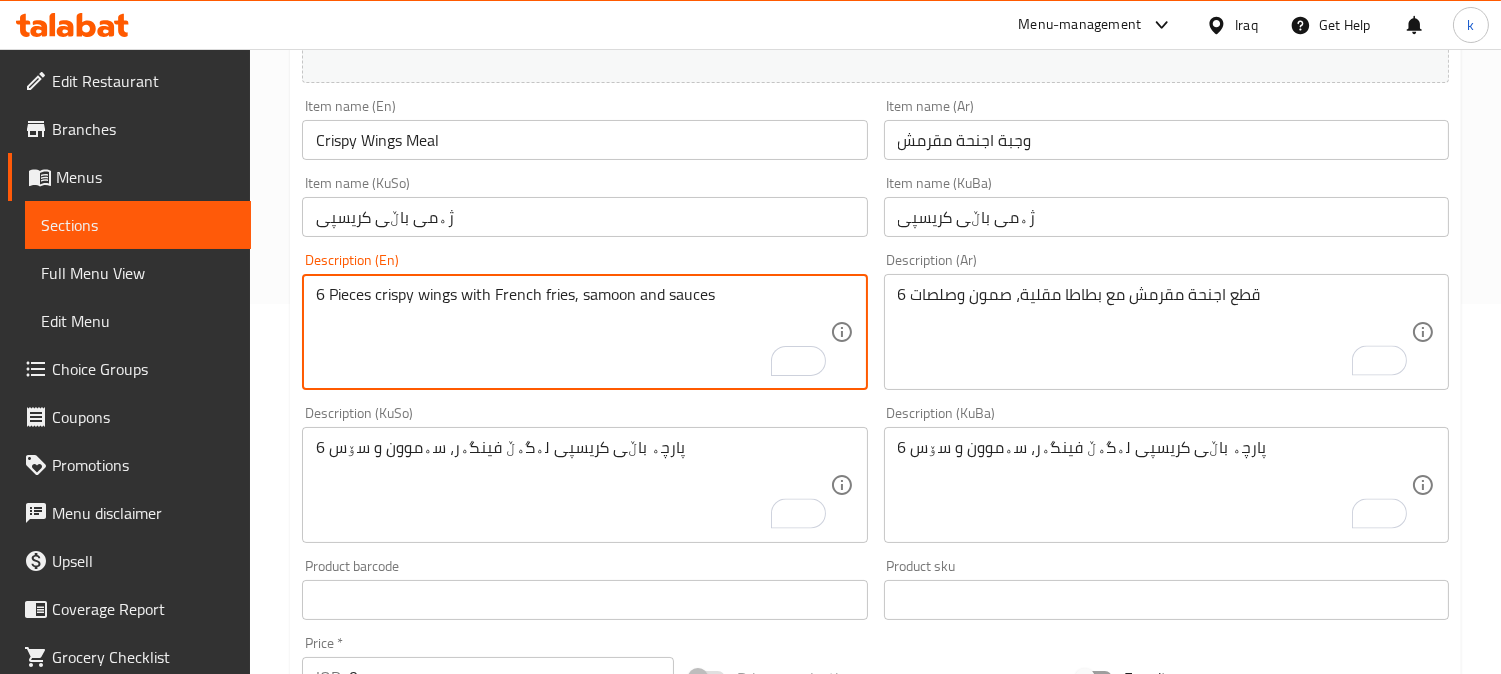 type on "6 Pieces crispy wings with French fries, samoon and sauces" 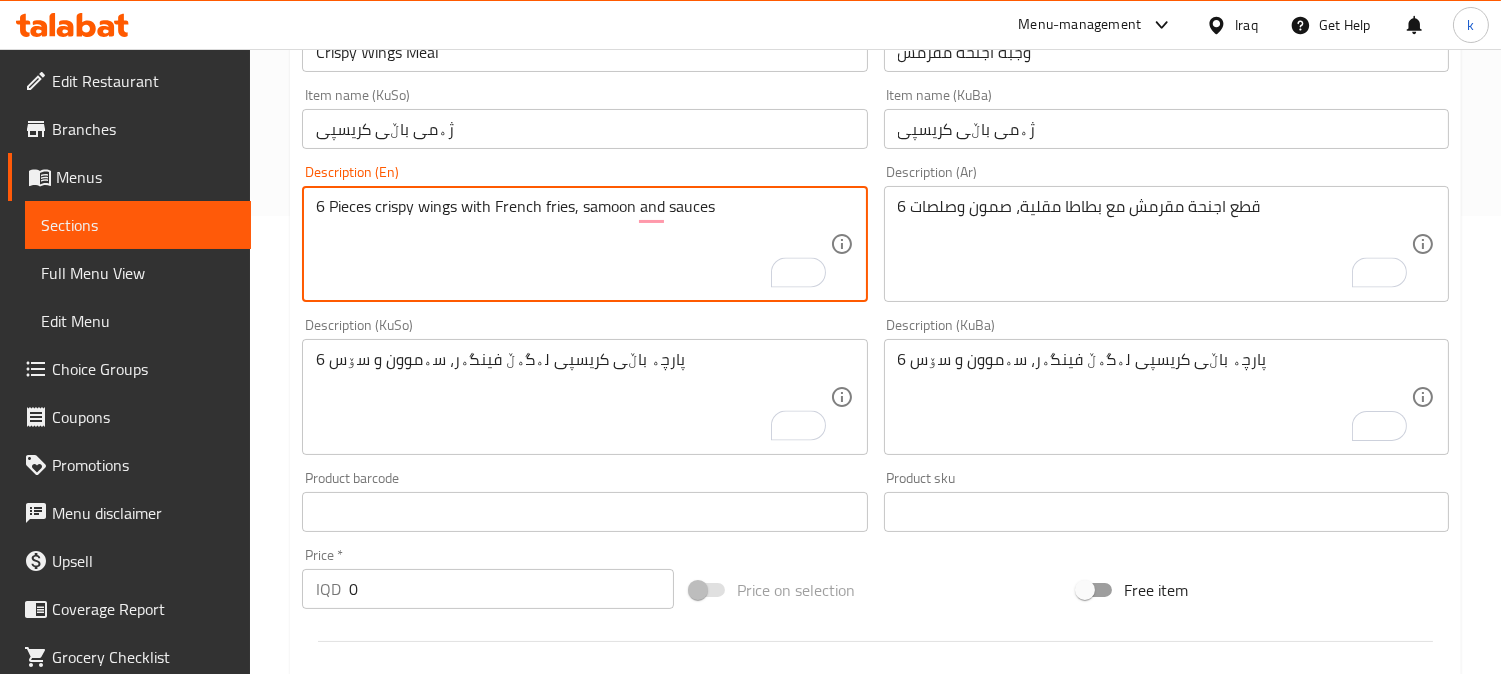 scroll, scrollTop: 555, scrollLeft: 0, axis: vertical 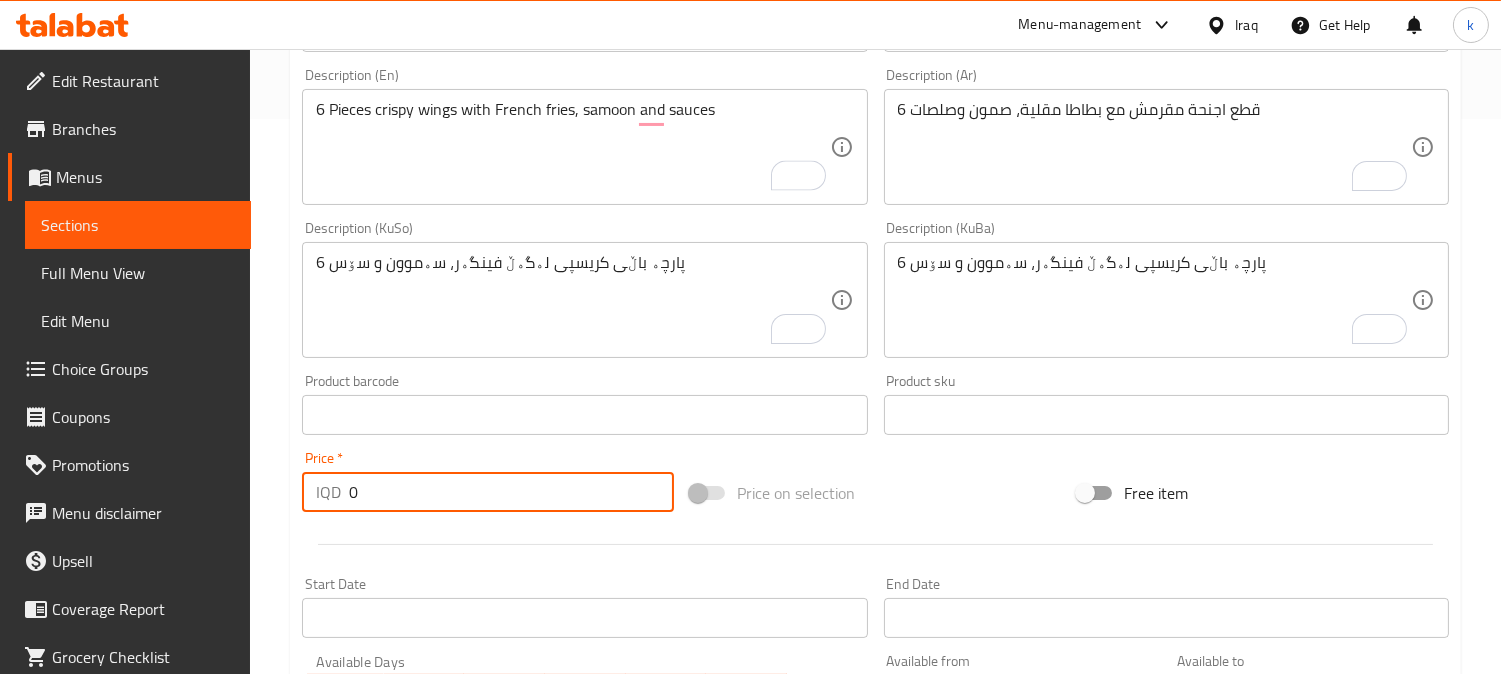 drag, startPoint x: 367, startPoint y: 506, endPoint x: 287, endPoint y: 494, distance: 80.895 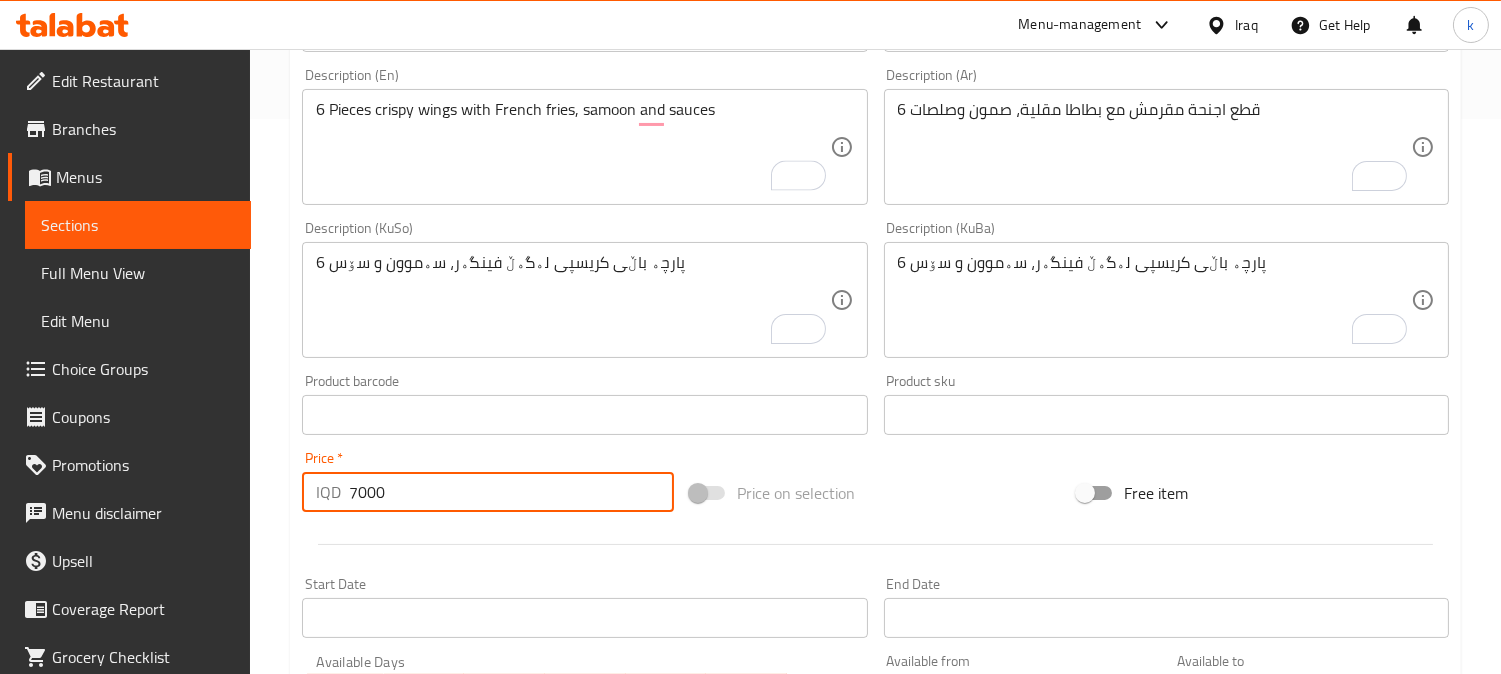 type on "7000" 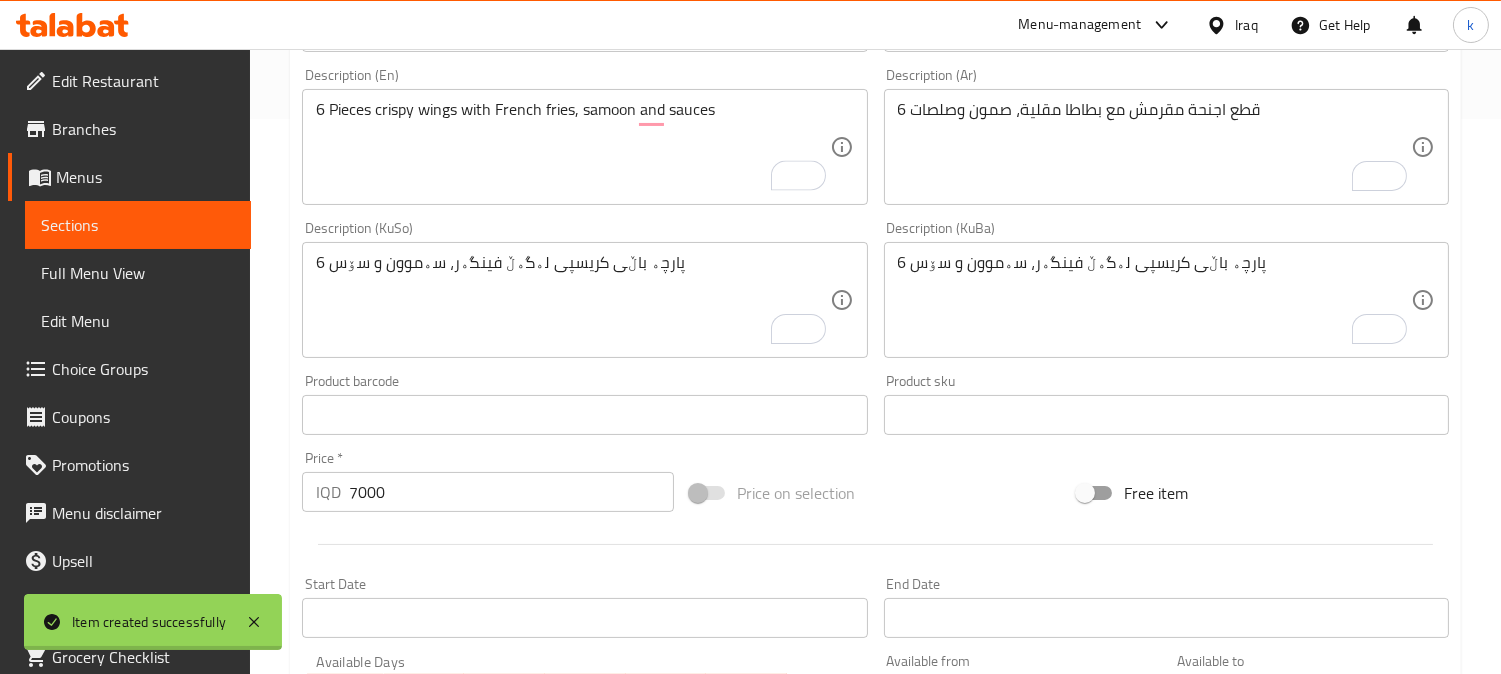 type 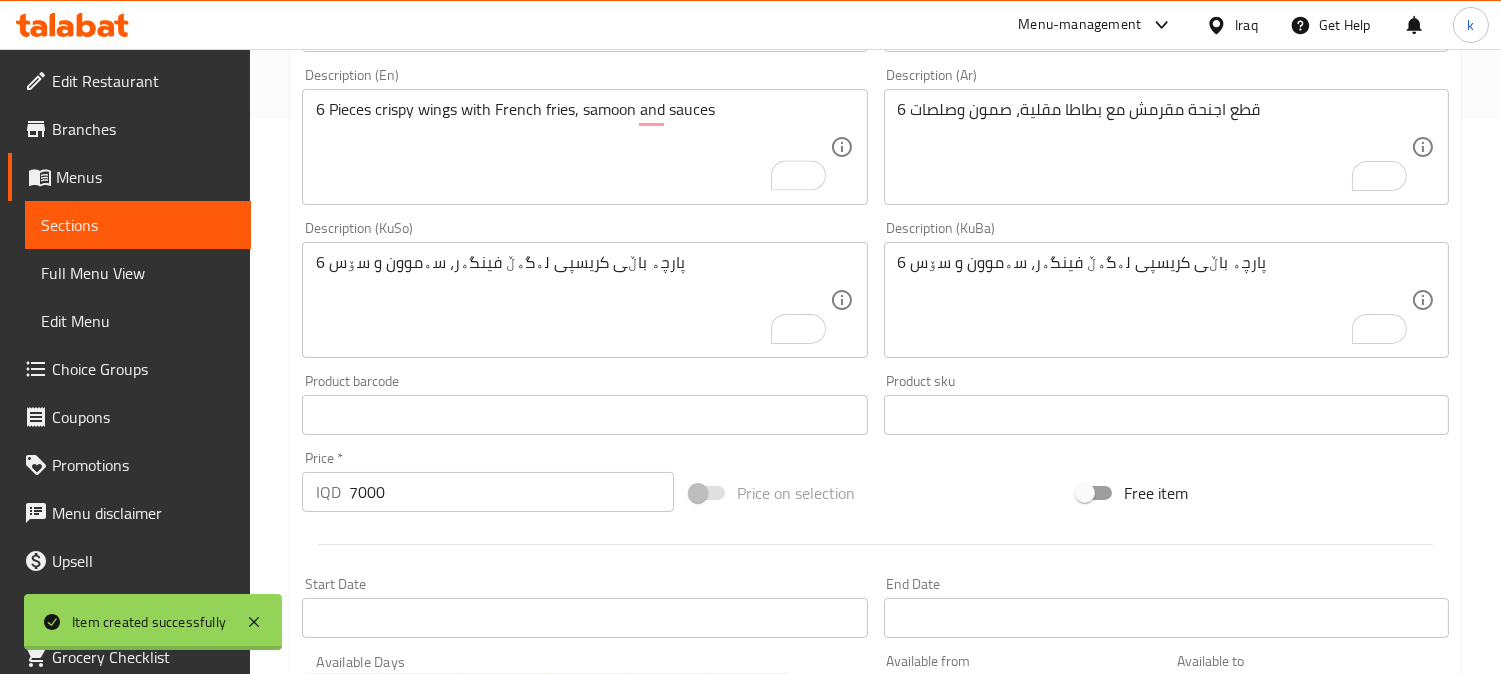type 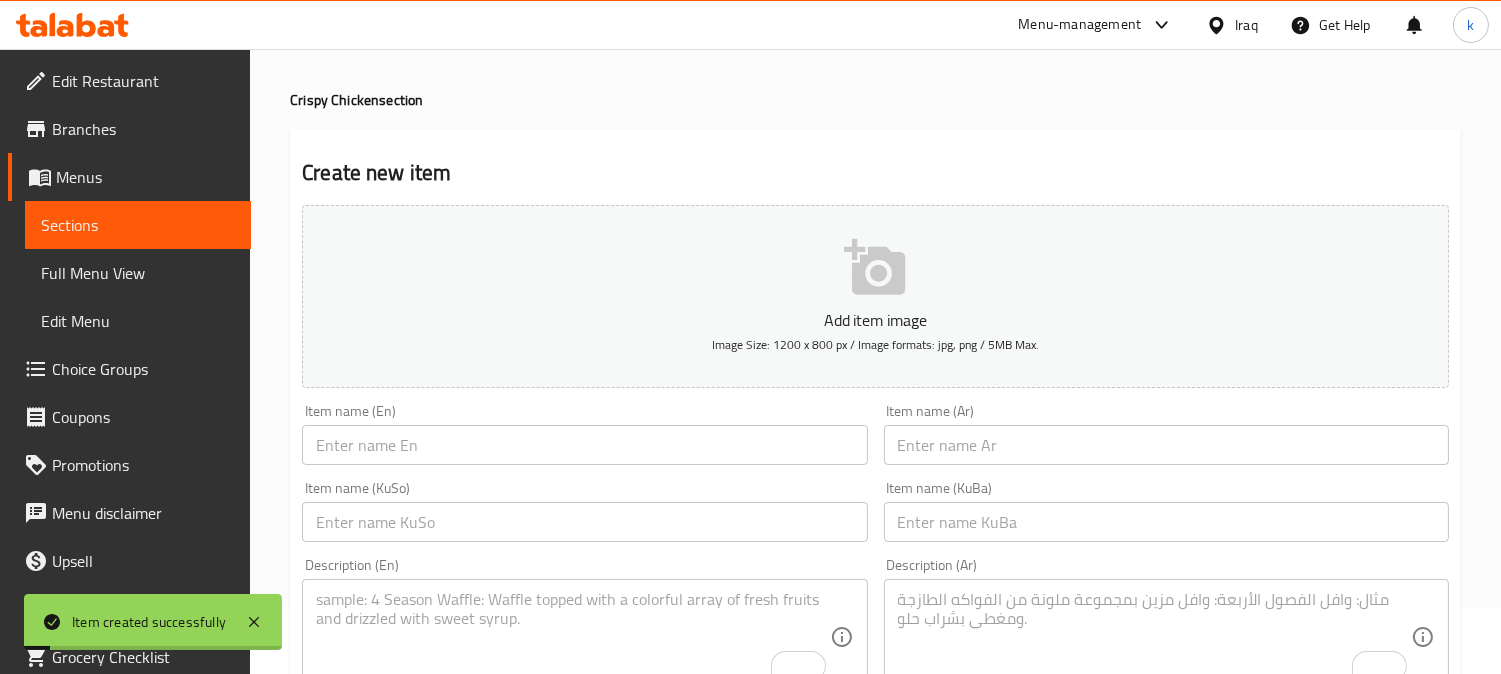 scroll, scrollTop: 0, scrollLeft: 0, axis: both 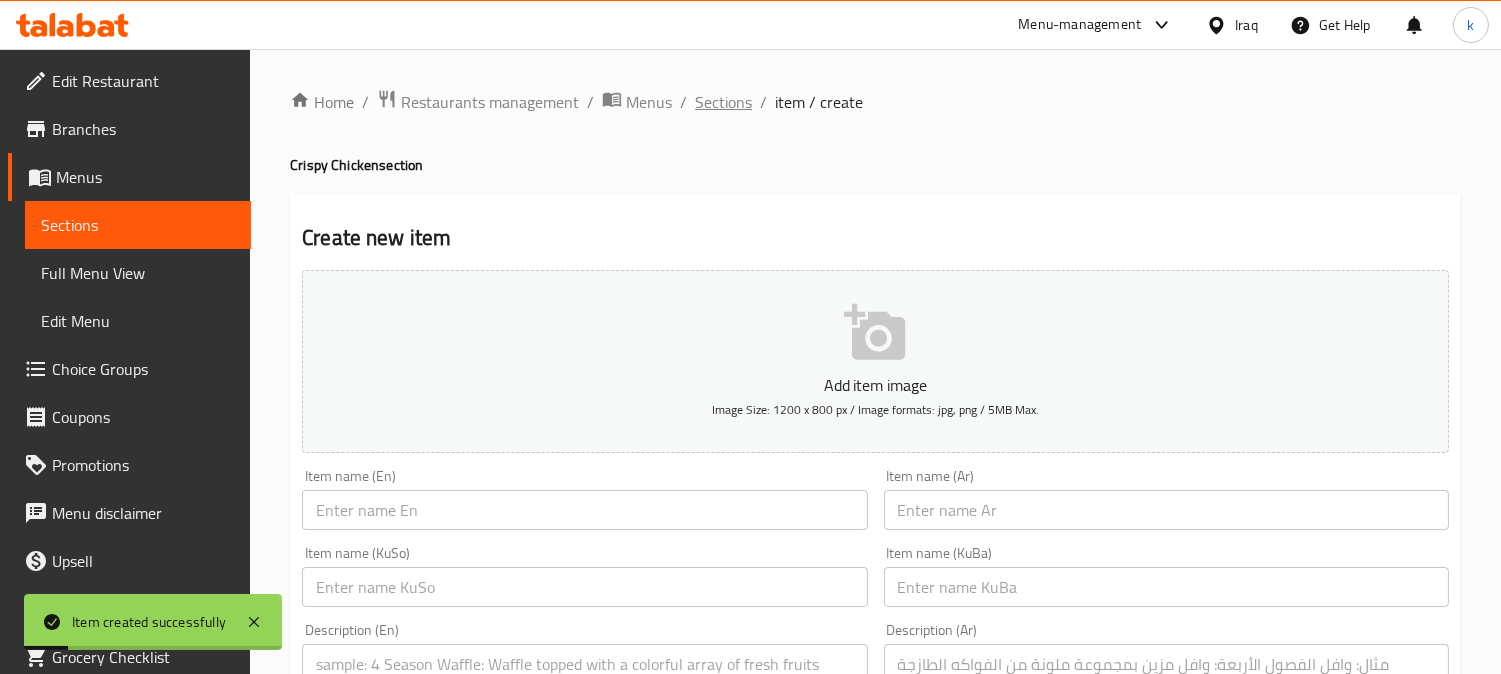 click on "Sections" at bounding box center [723, 102] 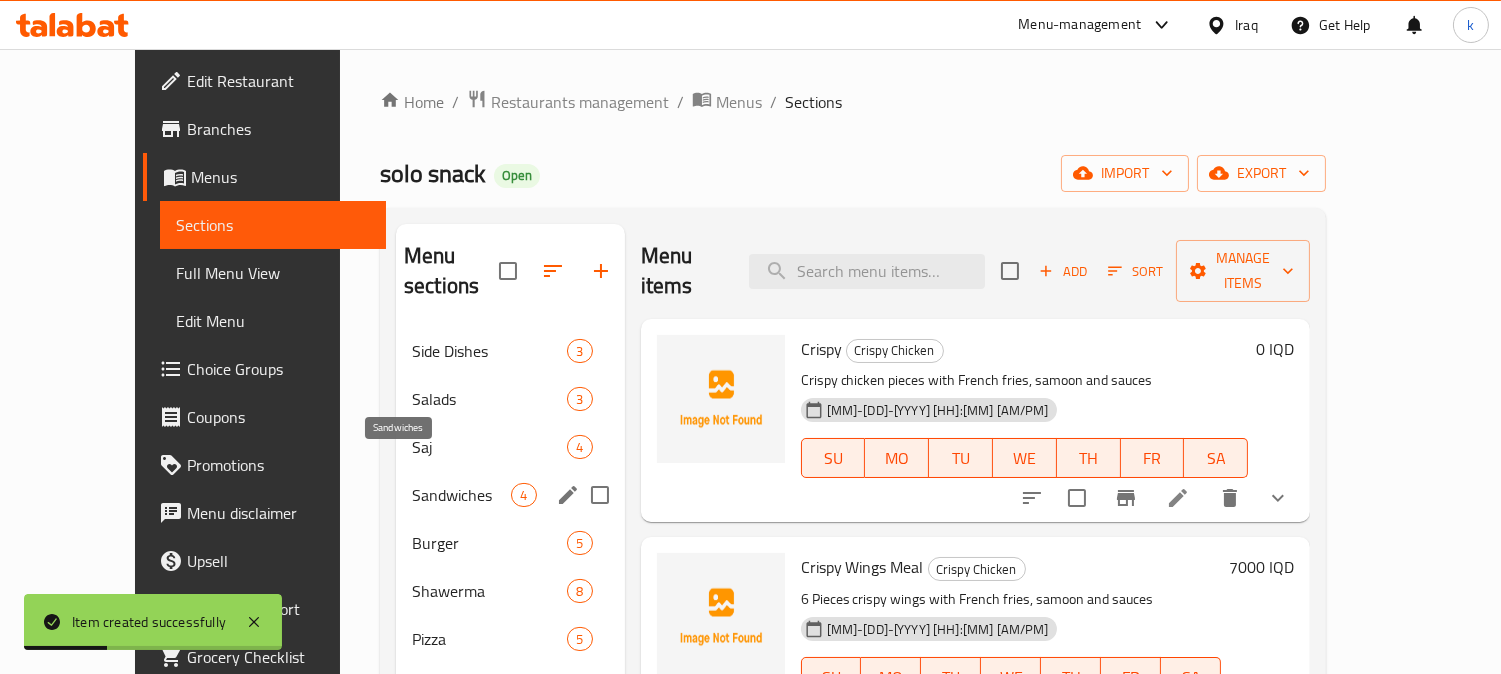 click on "Sandwiches" at bounding box center (461, 495) 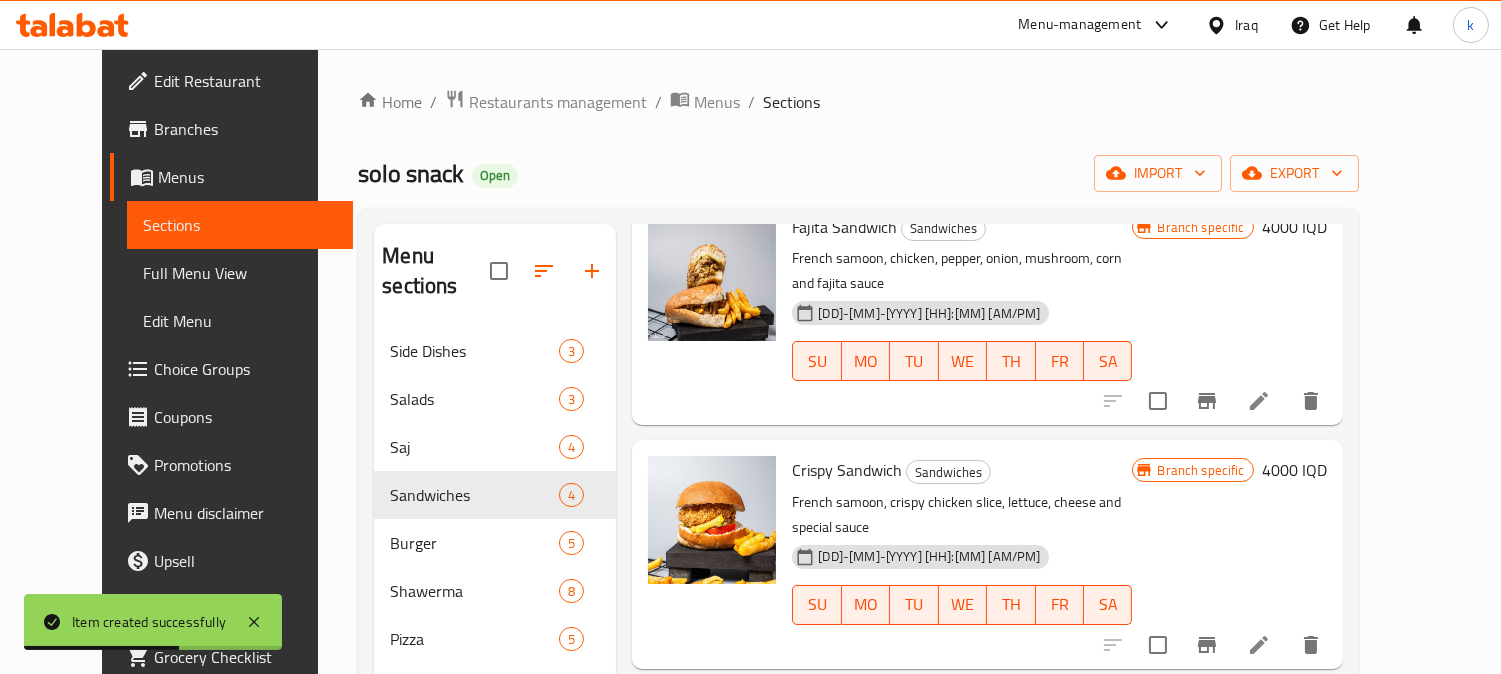 scroll, scrollTop: 171, scrollLeft: 0, axis: vertical 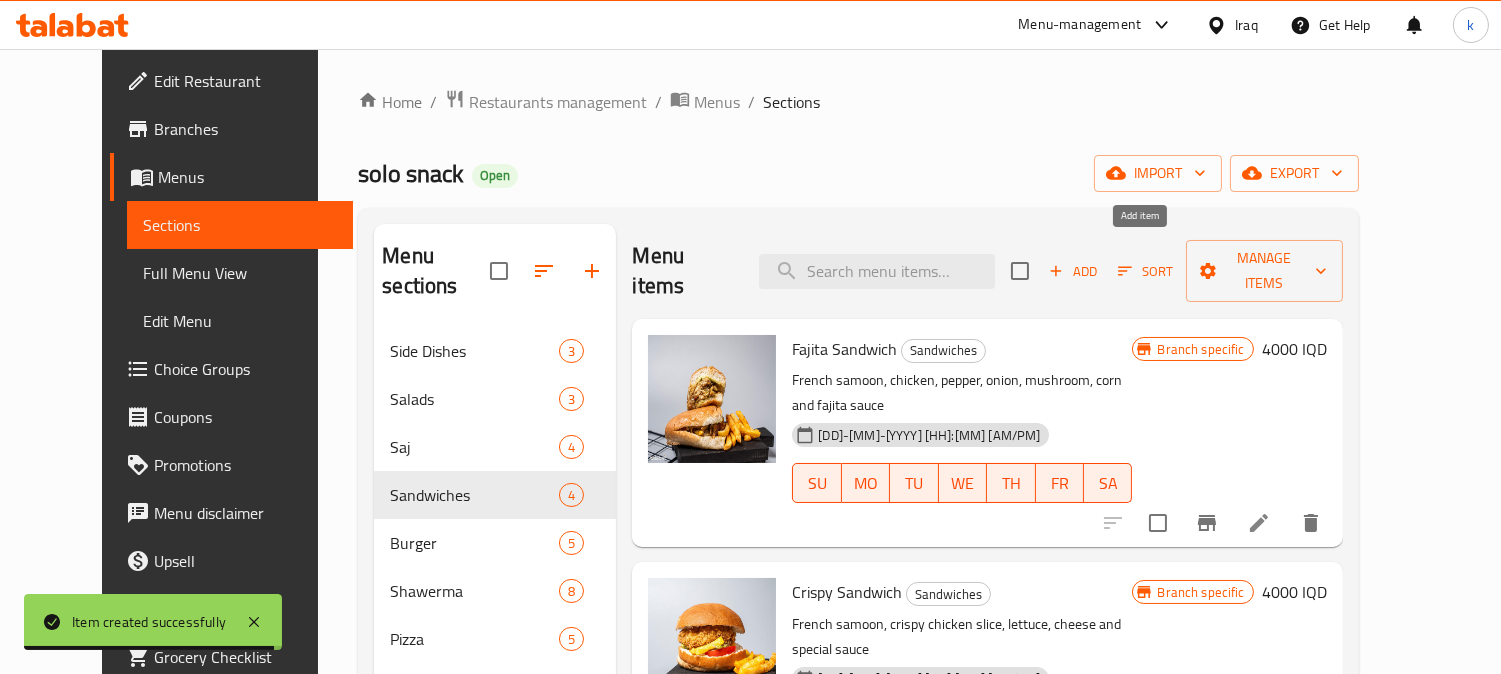 click on "Add" at bounding box center (1073, 271) 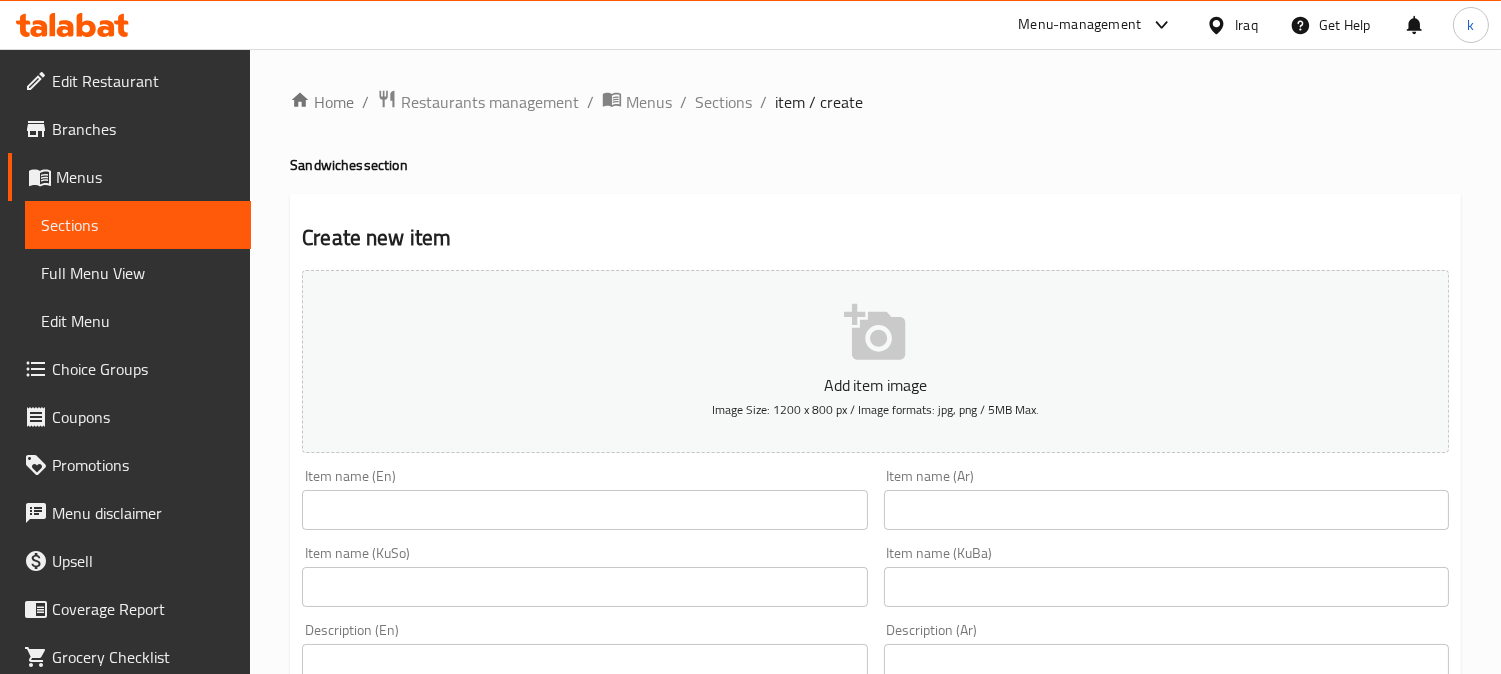 drag, startPoint x: 942, startPoint y: 593, endPoint x: 851, endPoint y: 585, distance: 91.350975 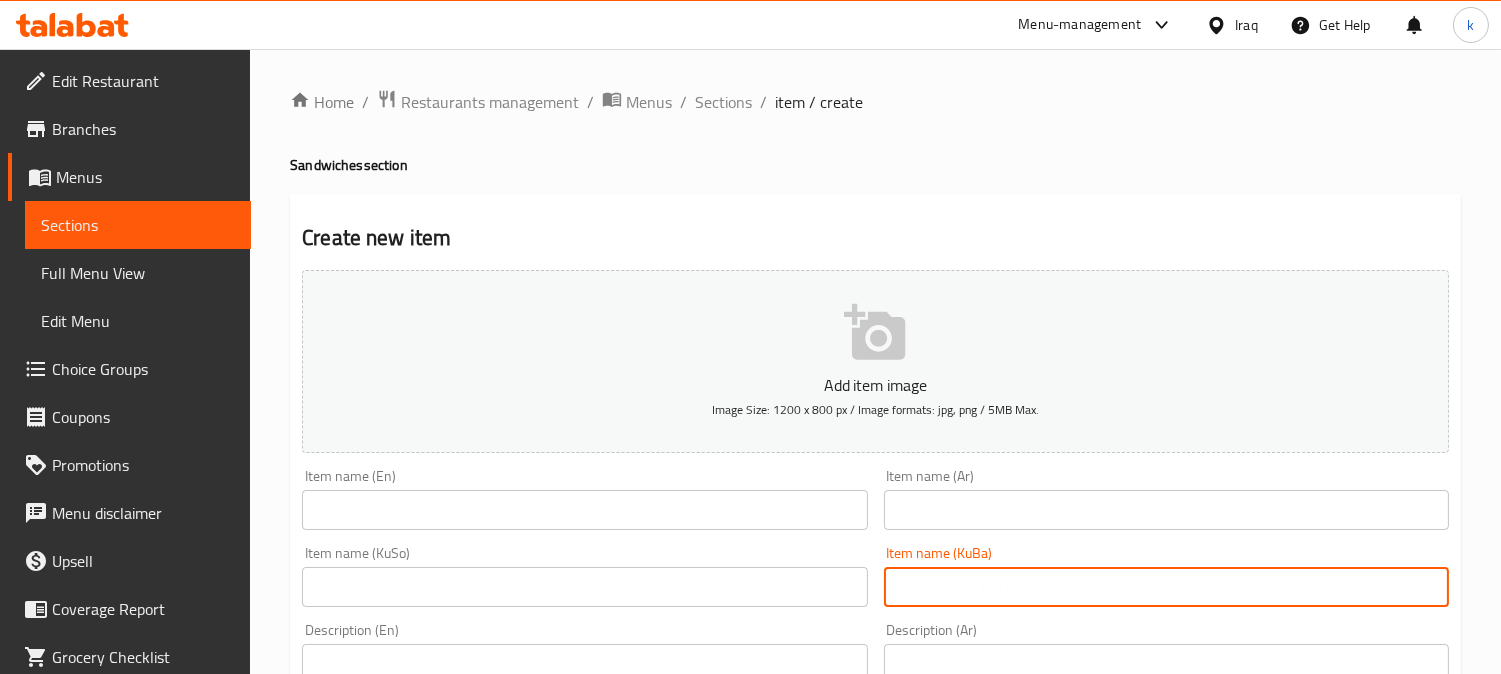 paste on "سەندویچی شیش تاووق" 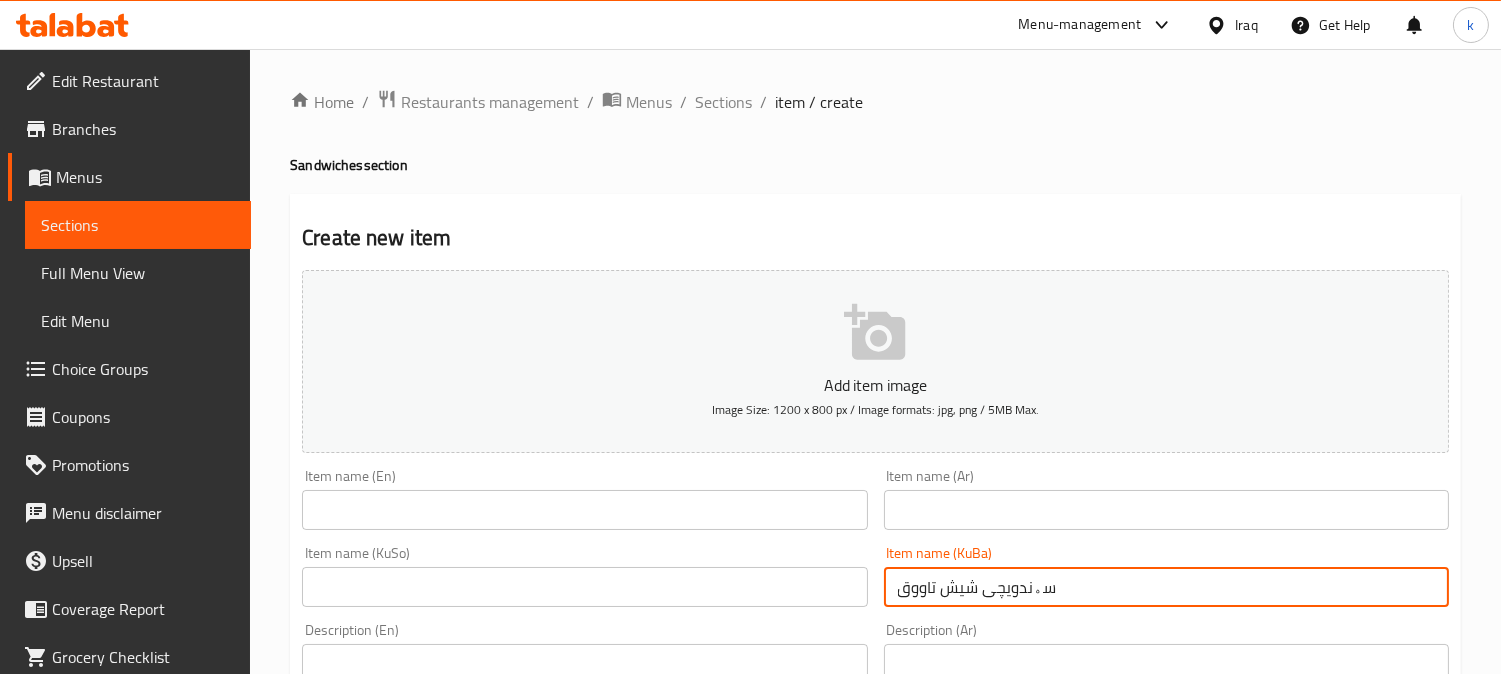 type on "سەندویچی شیش تاووق" 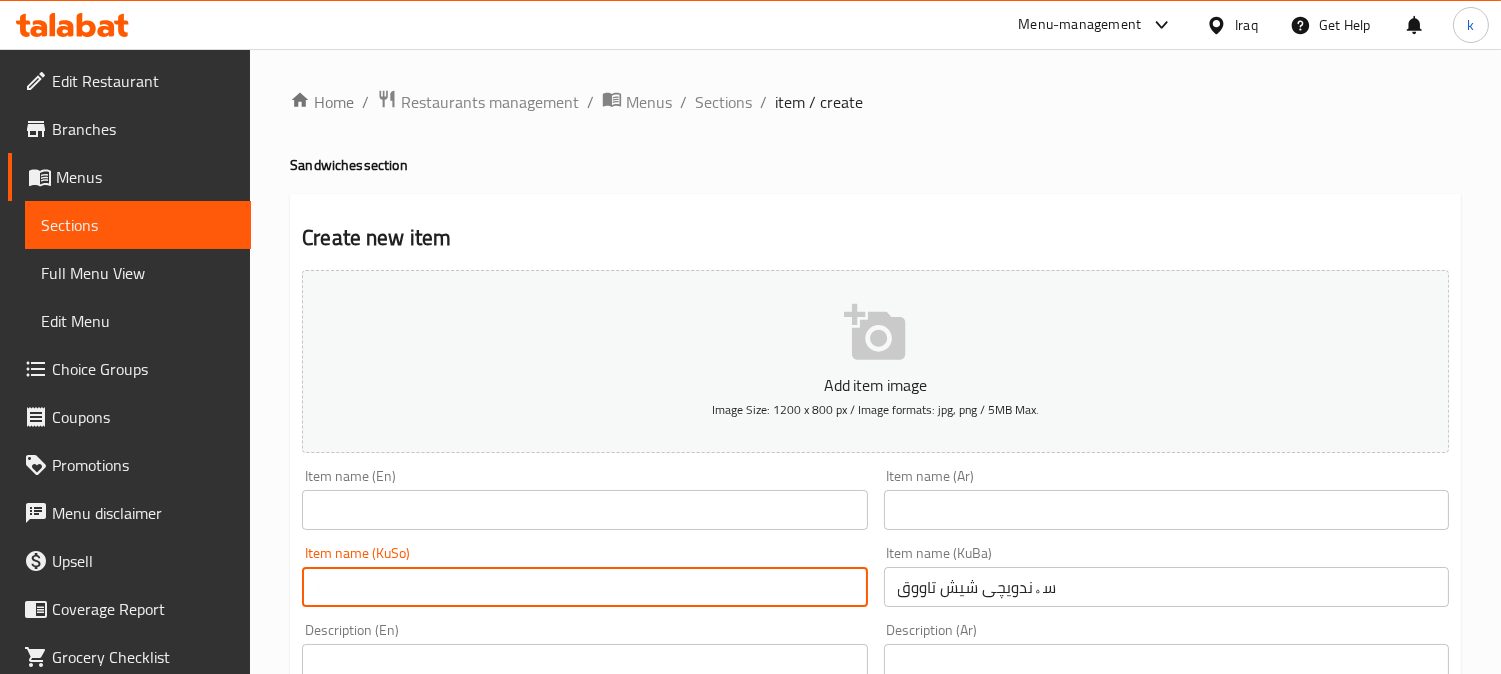 click at bounding box center [584, 587] 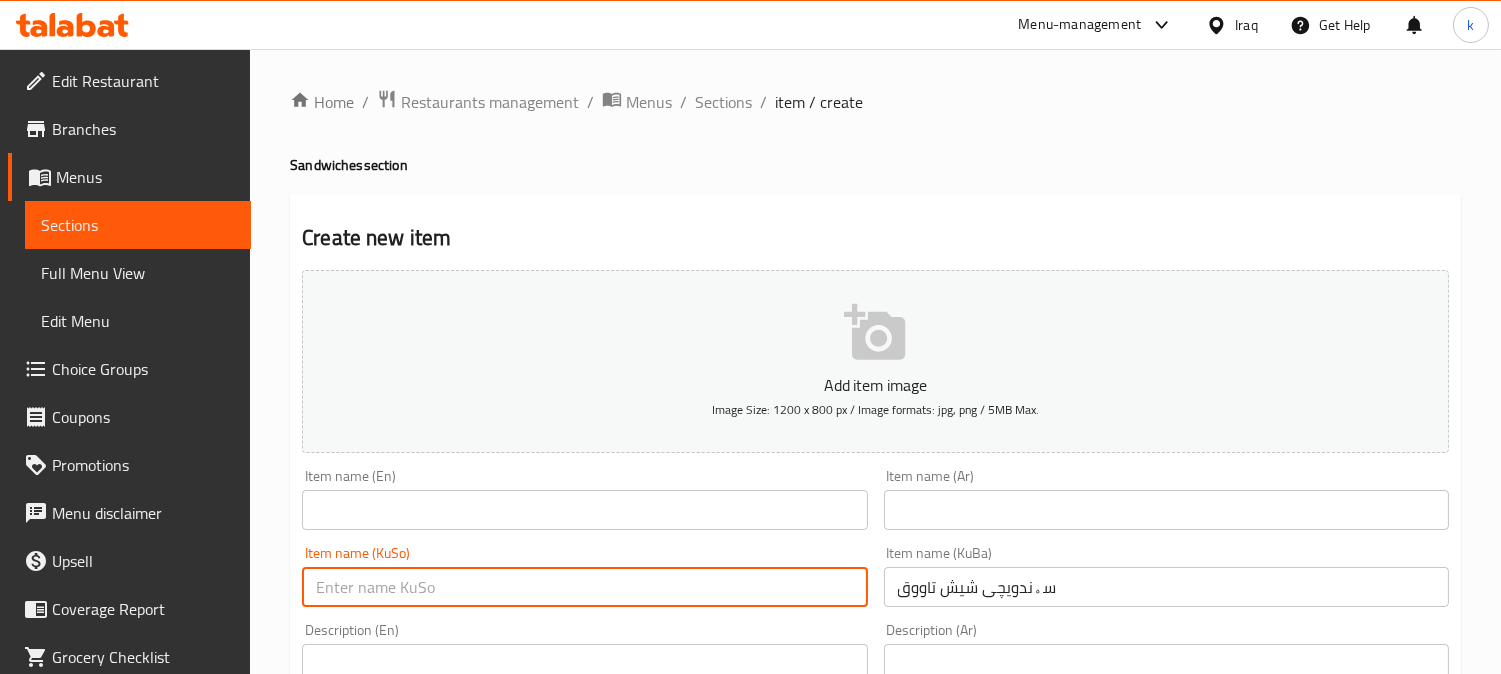 paste on "سەندویچی شیش تاووق" 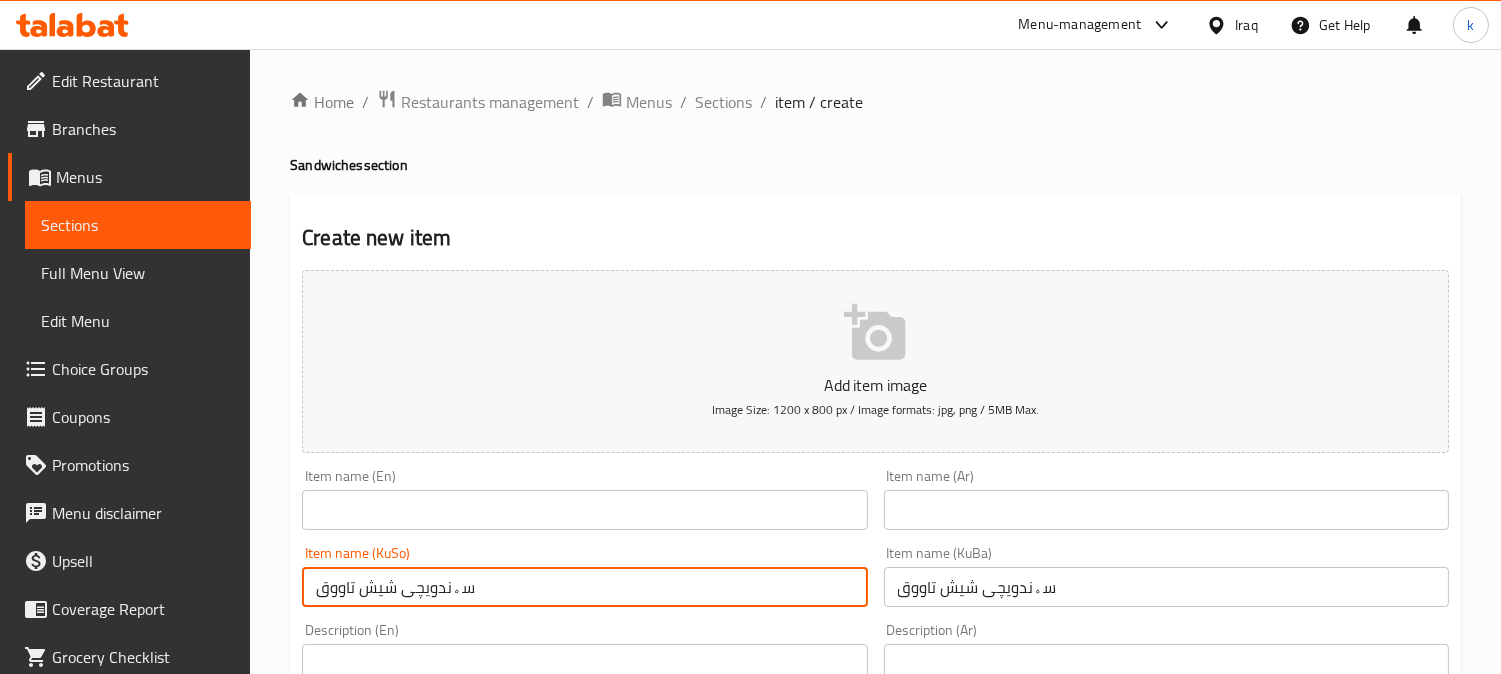 type on "سەندویچی شیش تاووق" 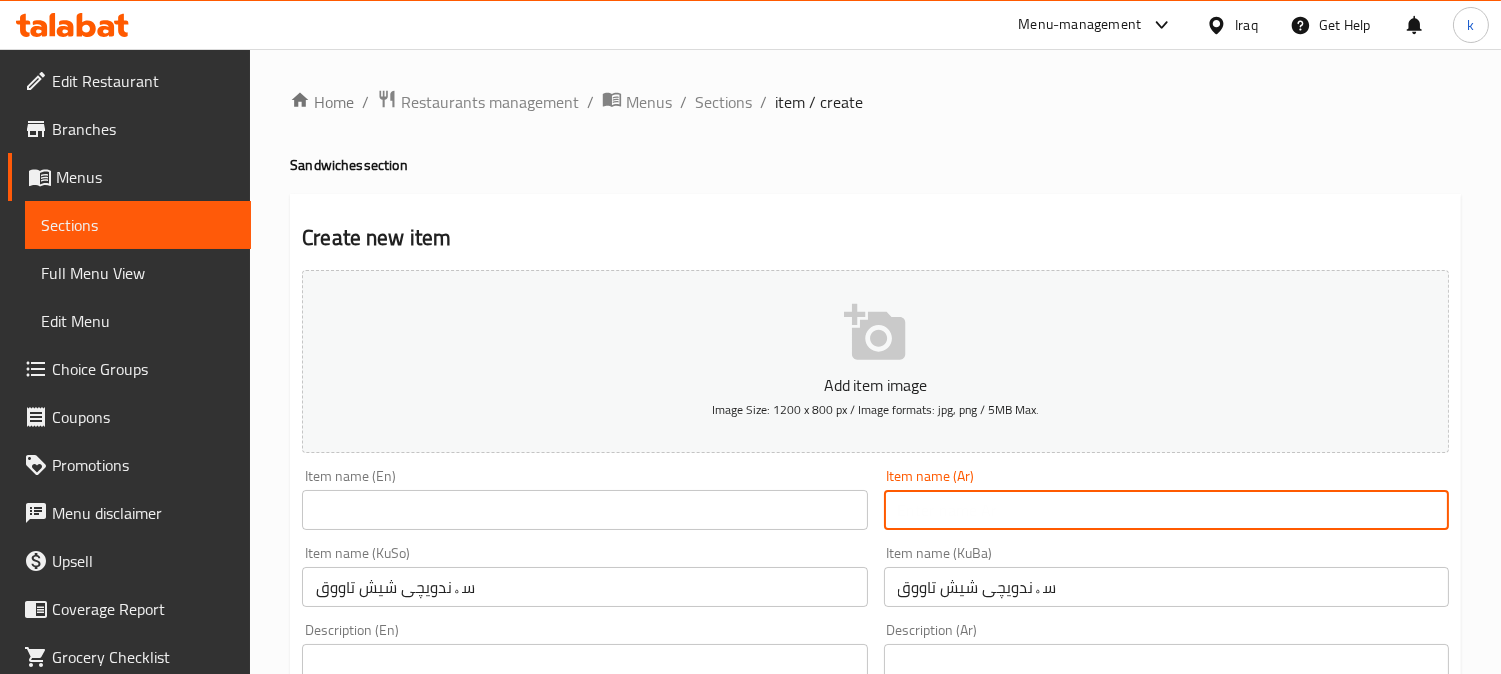 click at bounding box center (1166, 510) 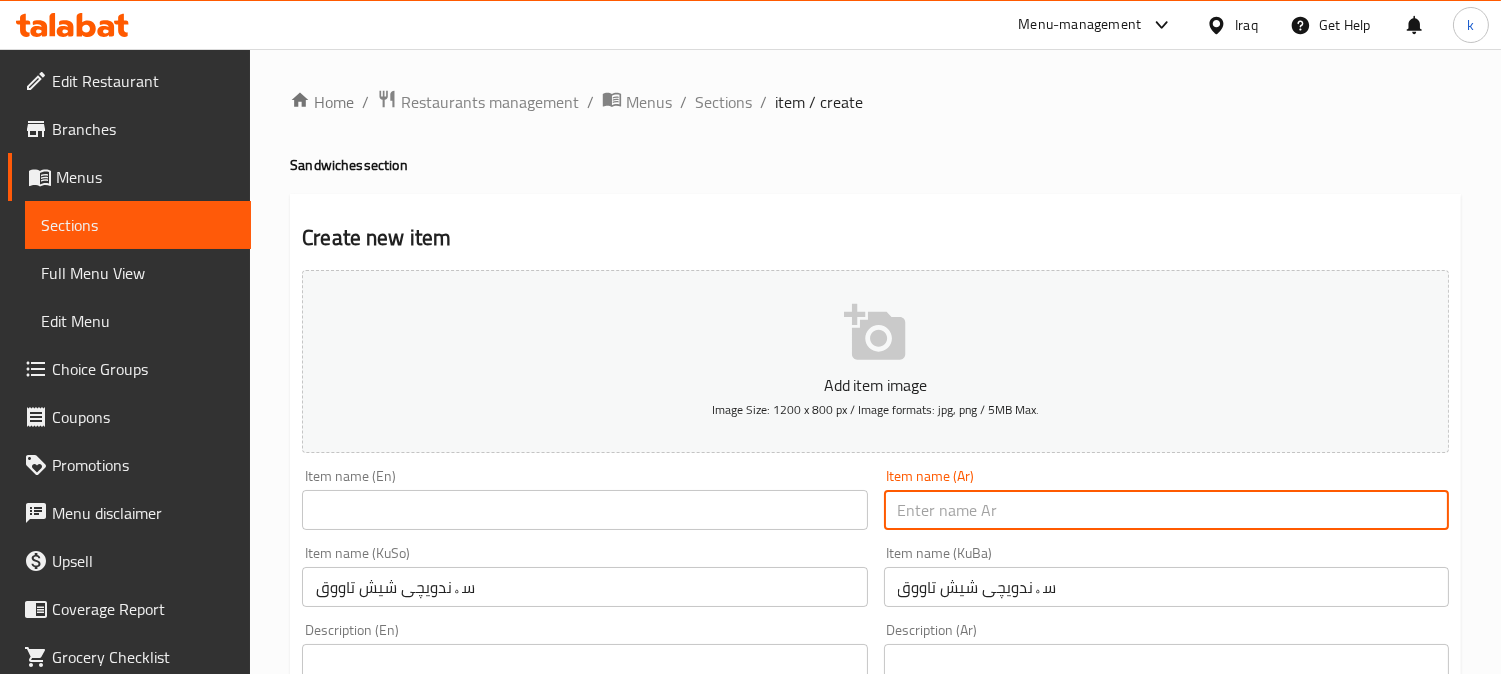 paste on "ساندوش شيش طاووق" 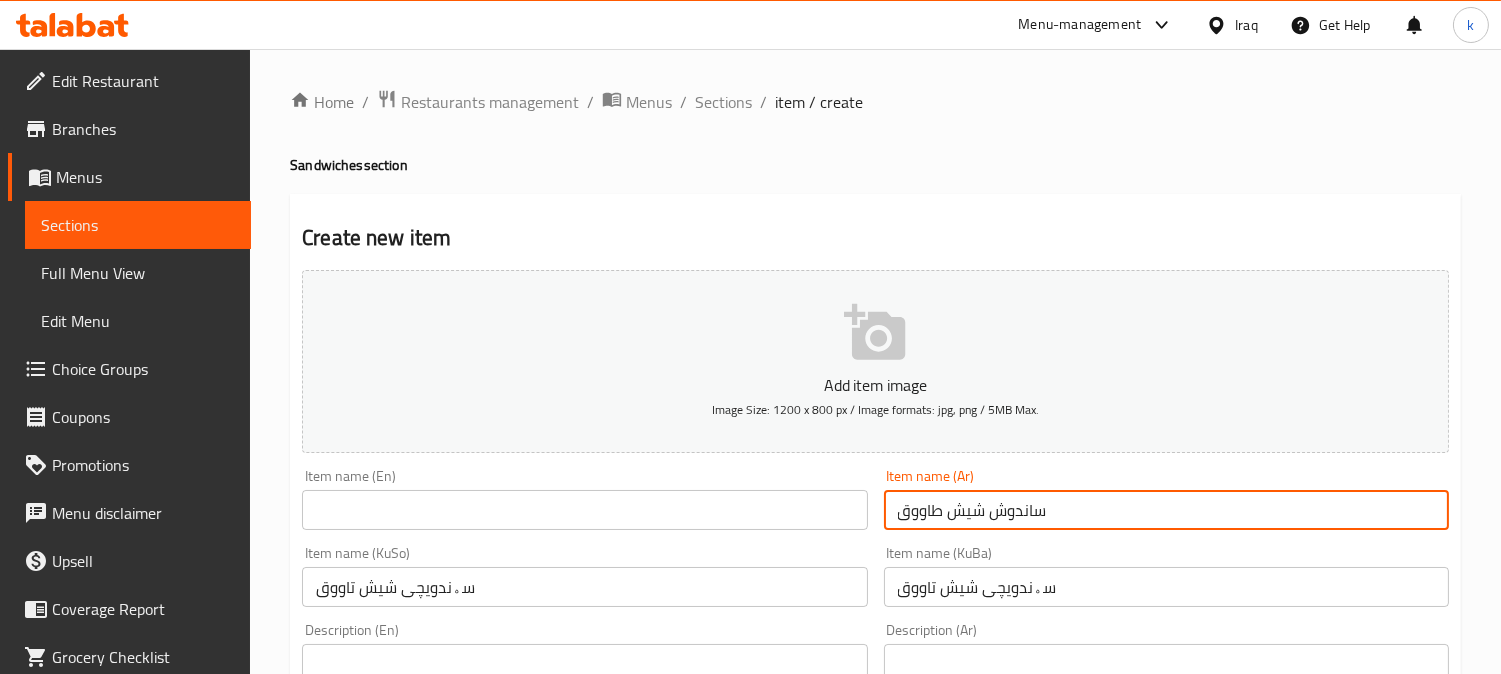 type on "ساندوش شيش طاووق" 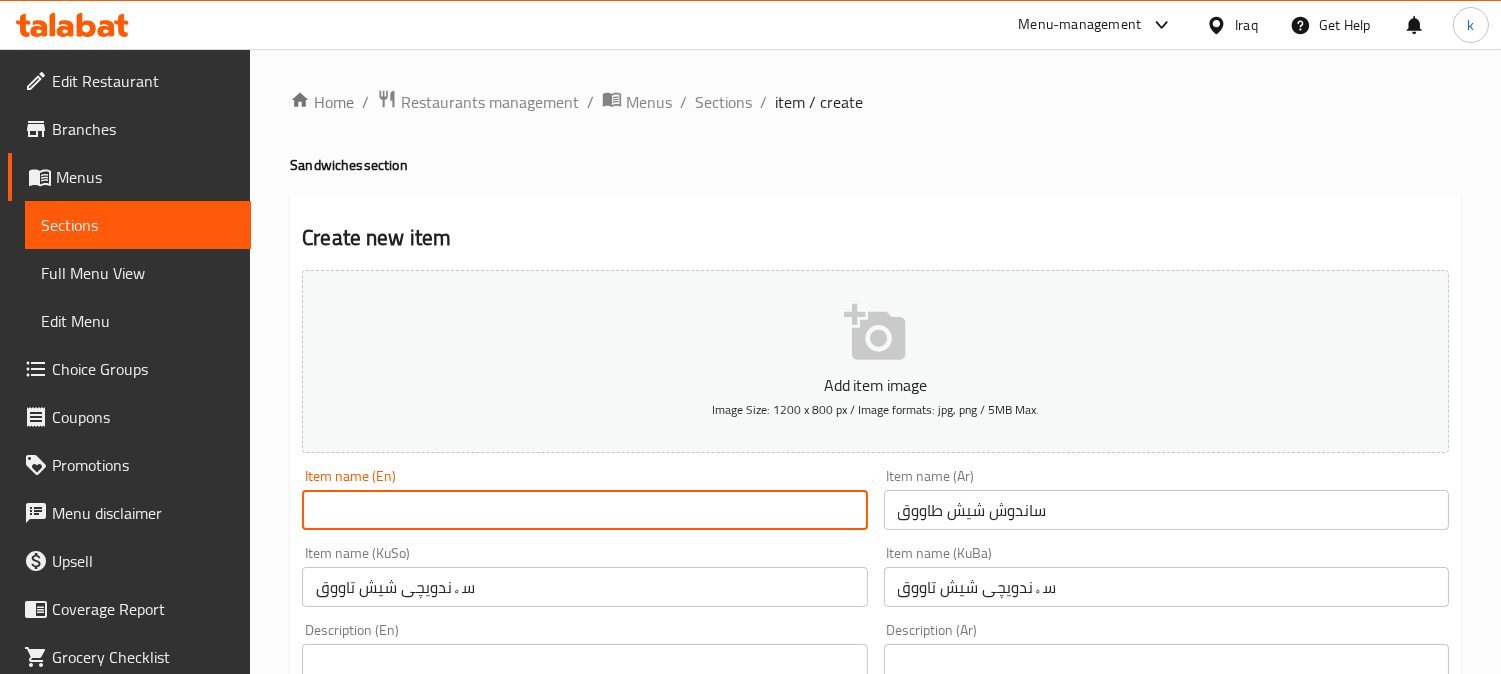 paste on "Shish Tawook Sandwich" 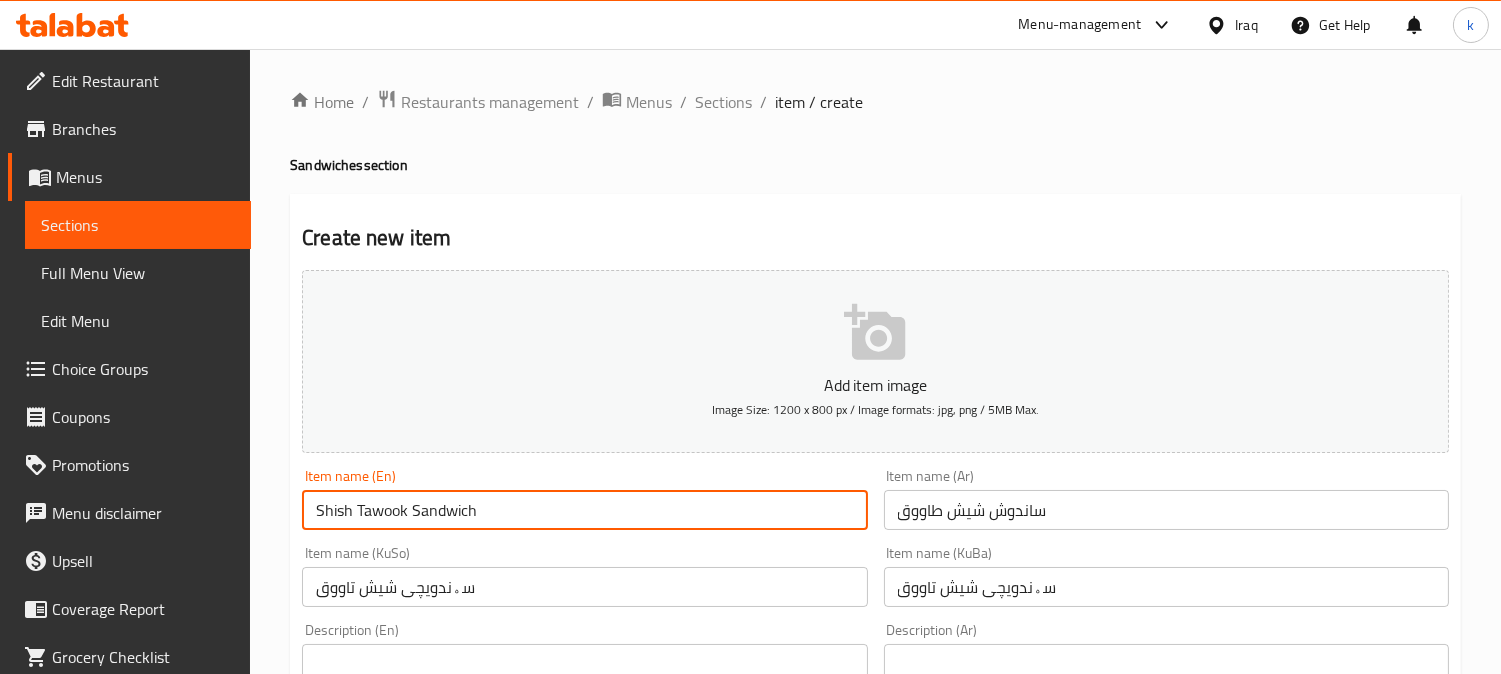 type on "Shish Tawook Sandwich" 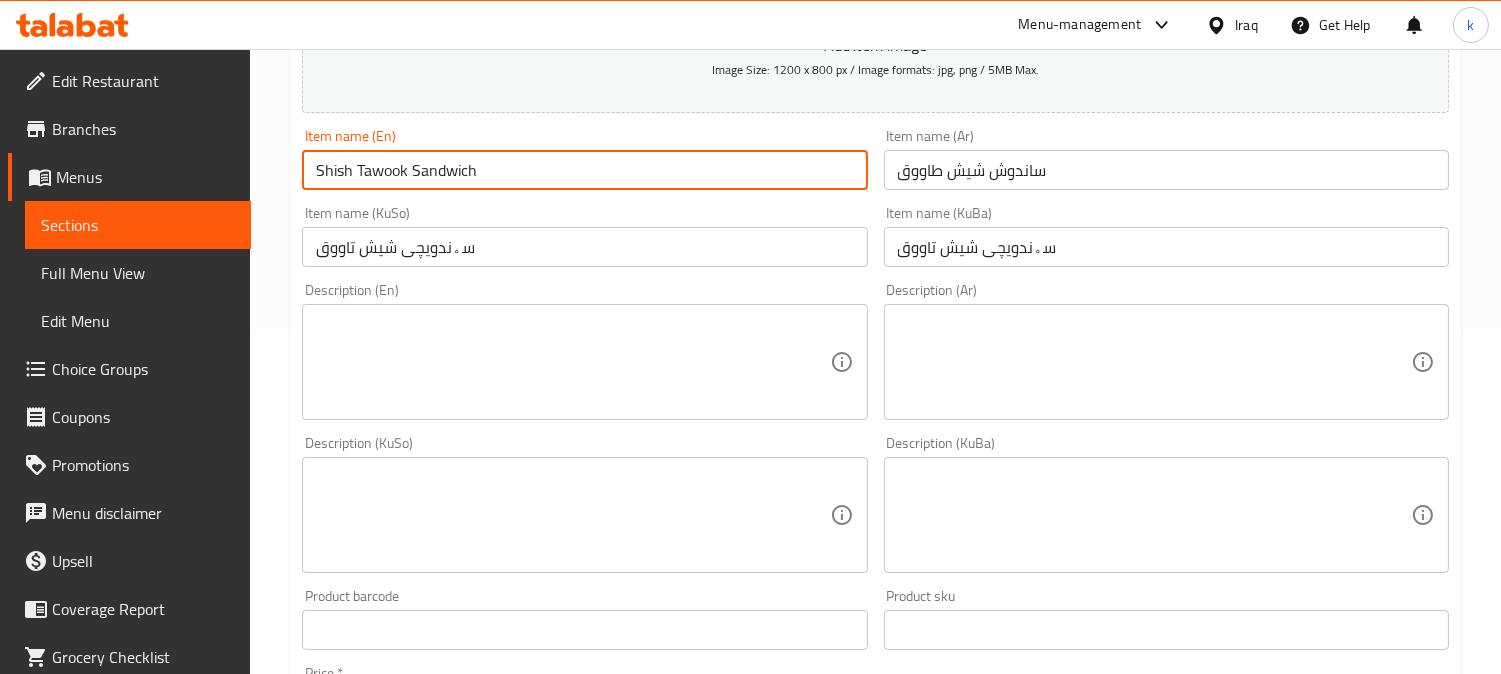 scroll, scrollTop: 370, scrollLeft: 0, axis: vertical 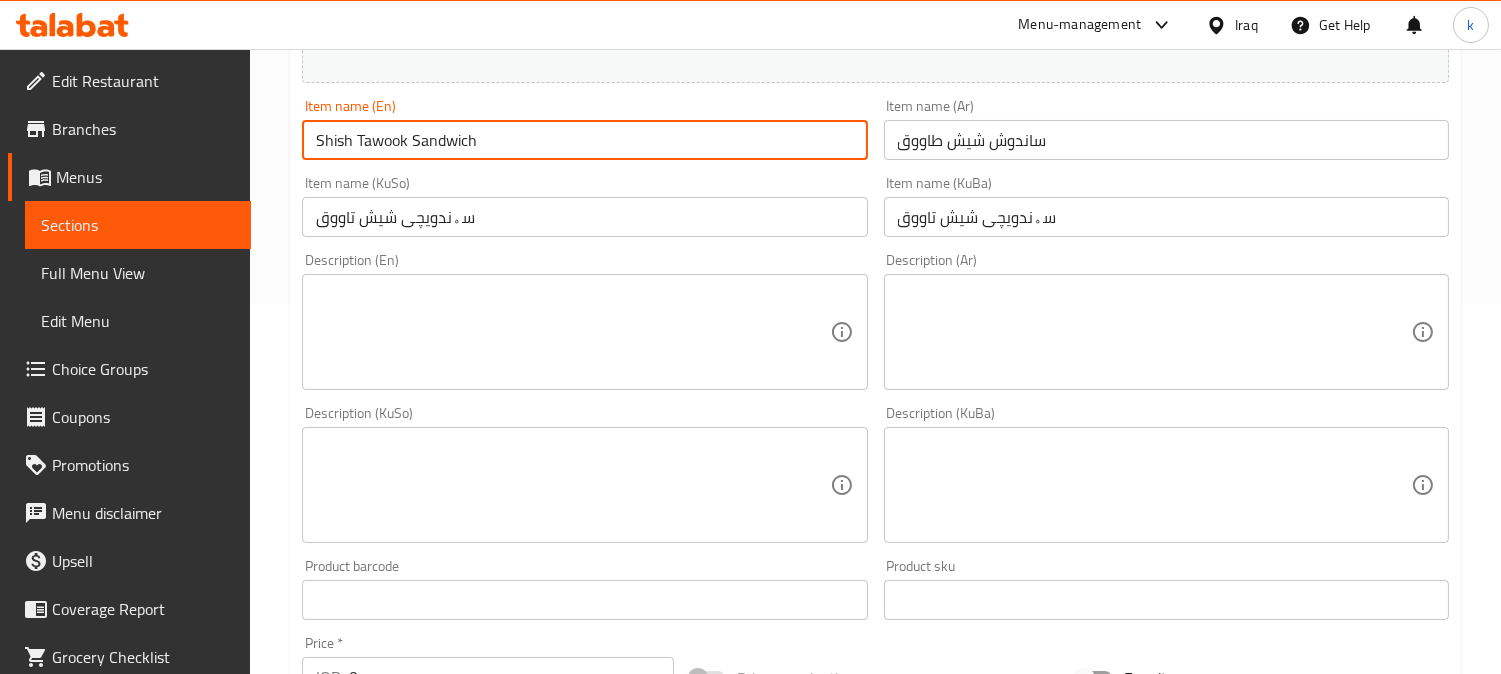 click at bounding box center [1154, 485] 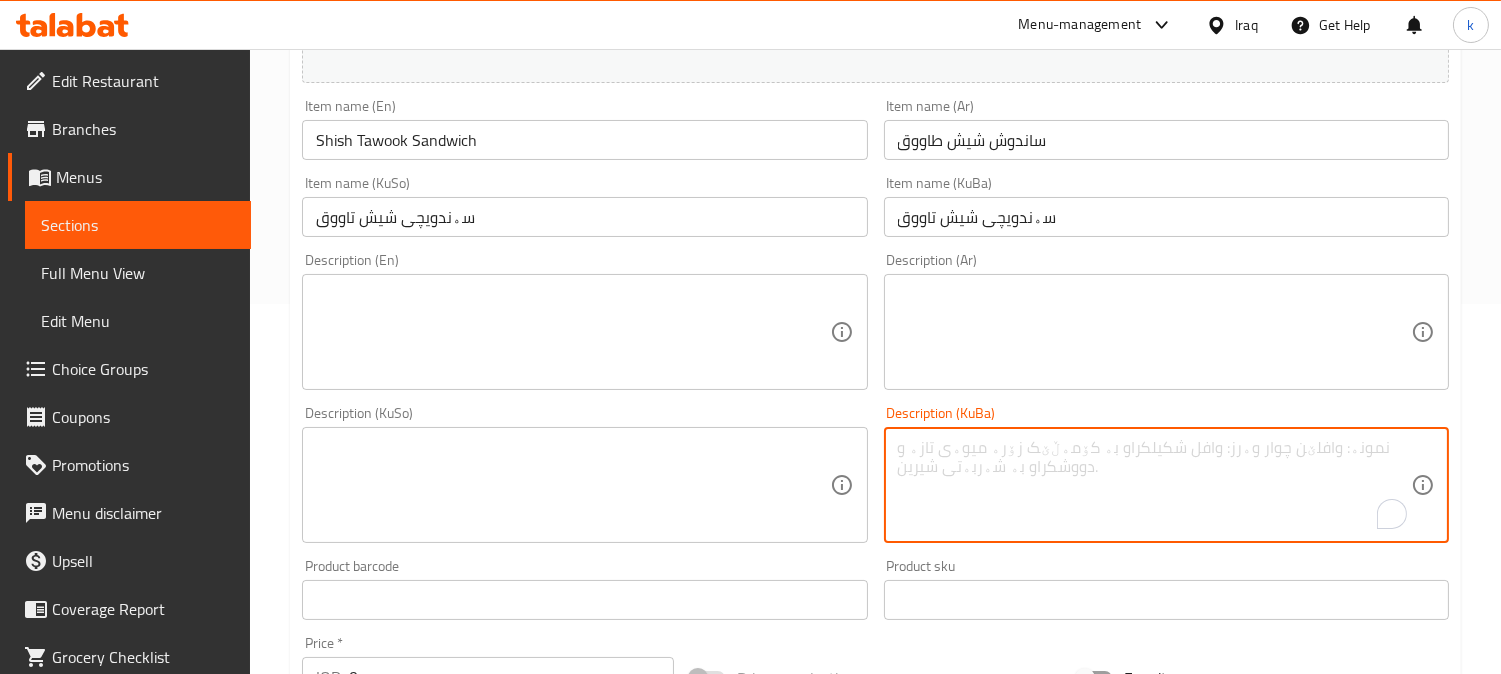 paste on "نانی ساج، شیش تاووق، کاهوو، سۆسی تایبەت و فینگەر" 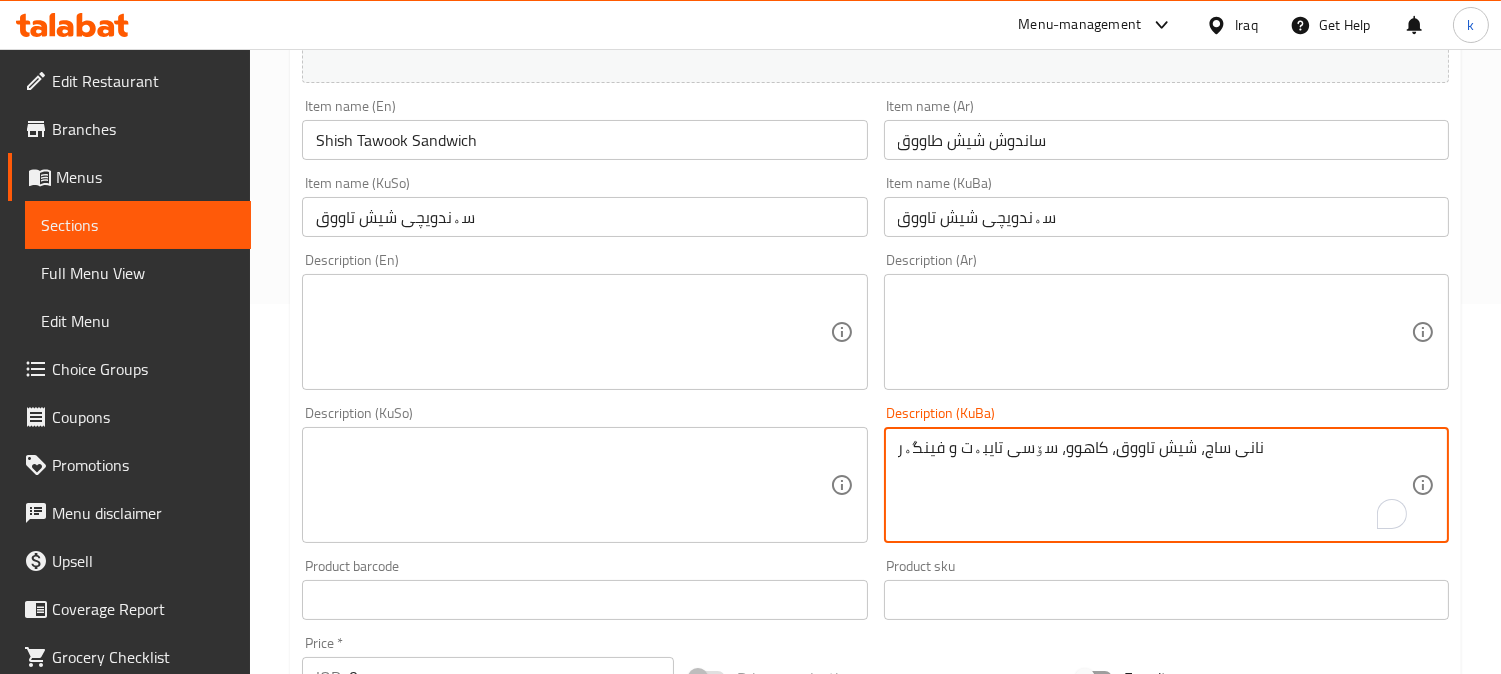 type on "نانی ساج، شیش تاووق، کاهوو، سۆسی تایبەت و فینگەر" 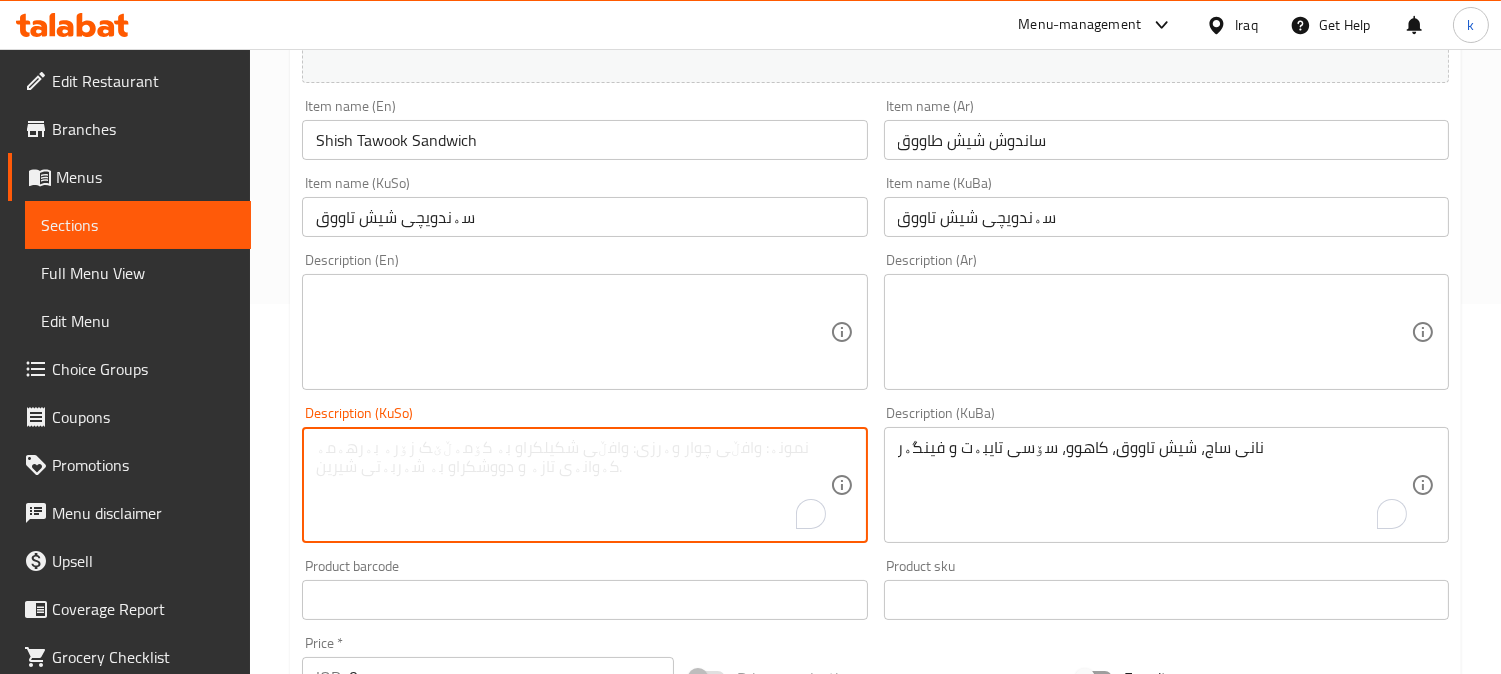 click at bounding box center (572, 485) 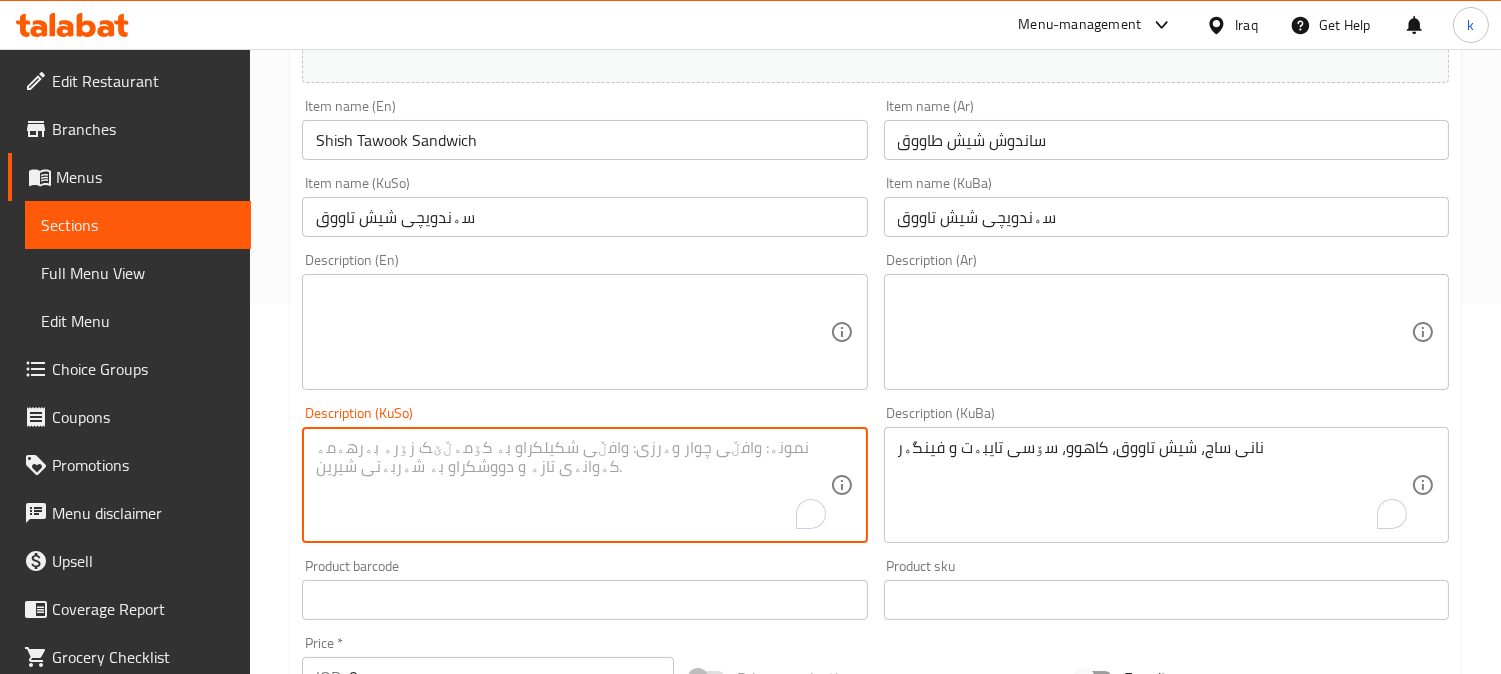 paste on "نانی ساج، شیش تاووق، کاهوو، سۆسی تایبەت و فینگەر" 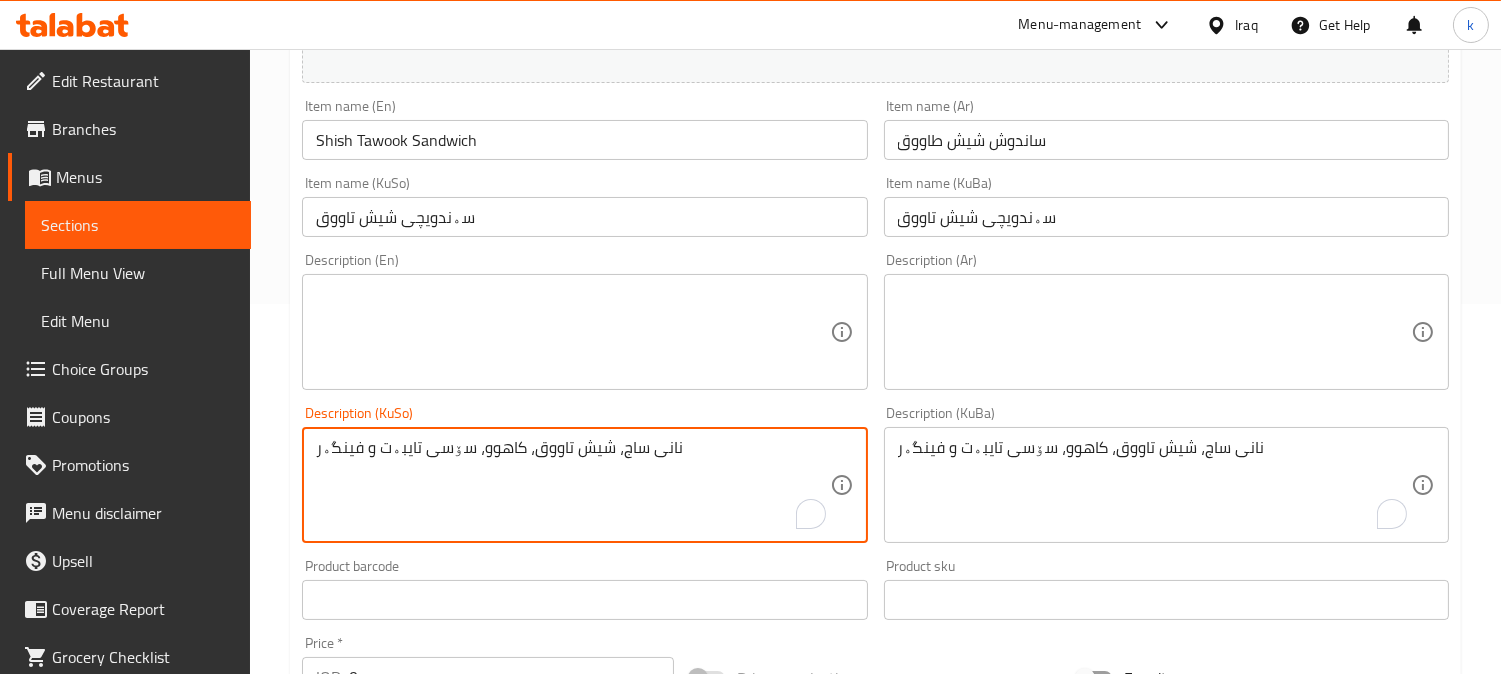 type on "نانی ساج، شیش تاووق، کاهوو، سۆسی تایبەت و فینگەر" 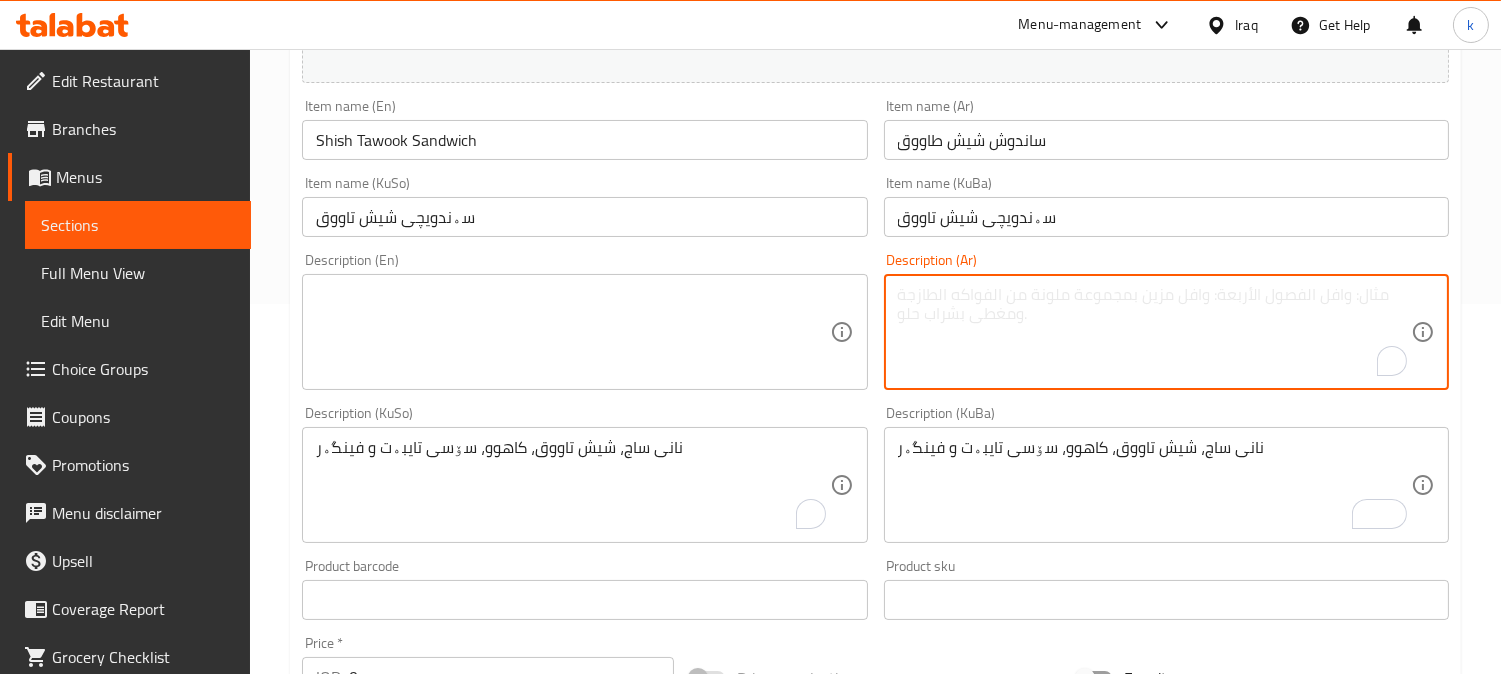 click at bounding box center [1154, 332] 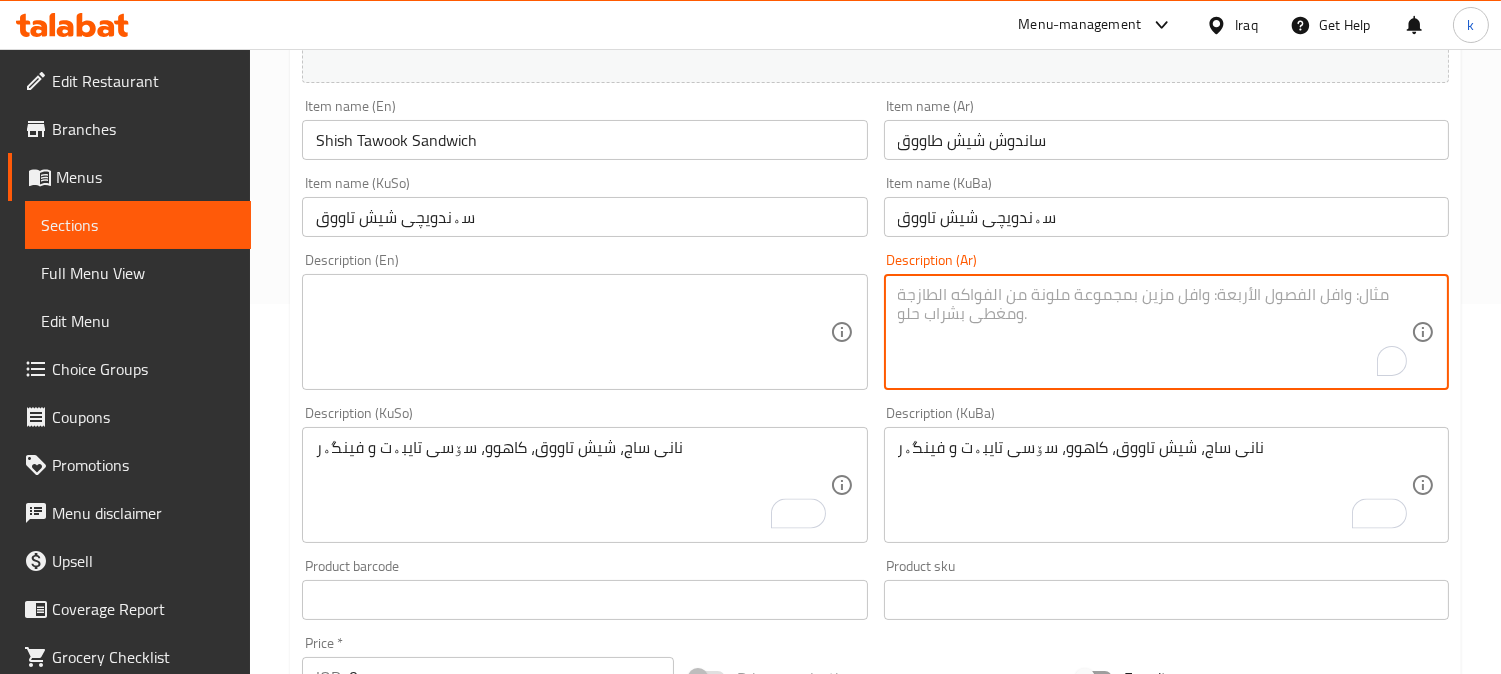 paste on "خبز صاج، شيش طاووق، خس، صلصة خاصة وبطاطا مقلية" 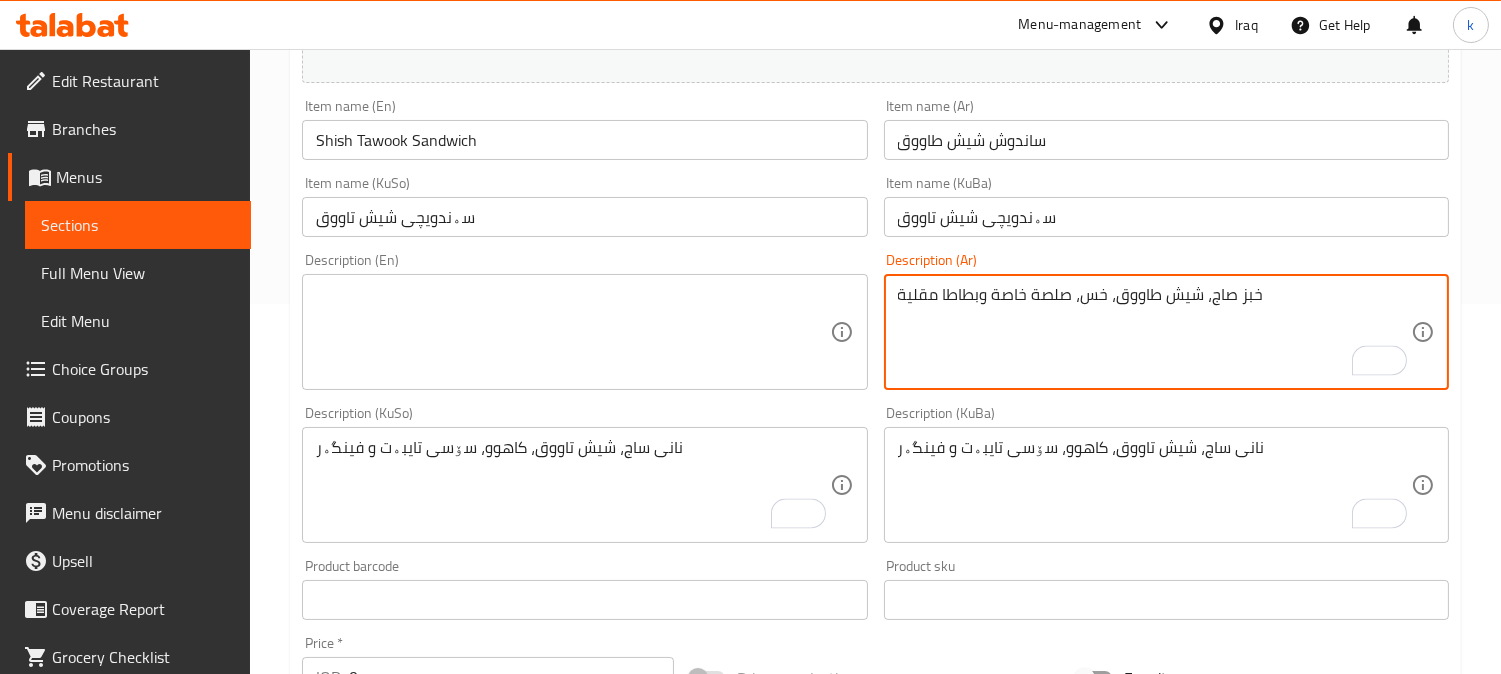 type on "خبز صاج، شيش طاووق، خس، صلصة خاصة وبطاطا مقلية" 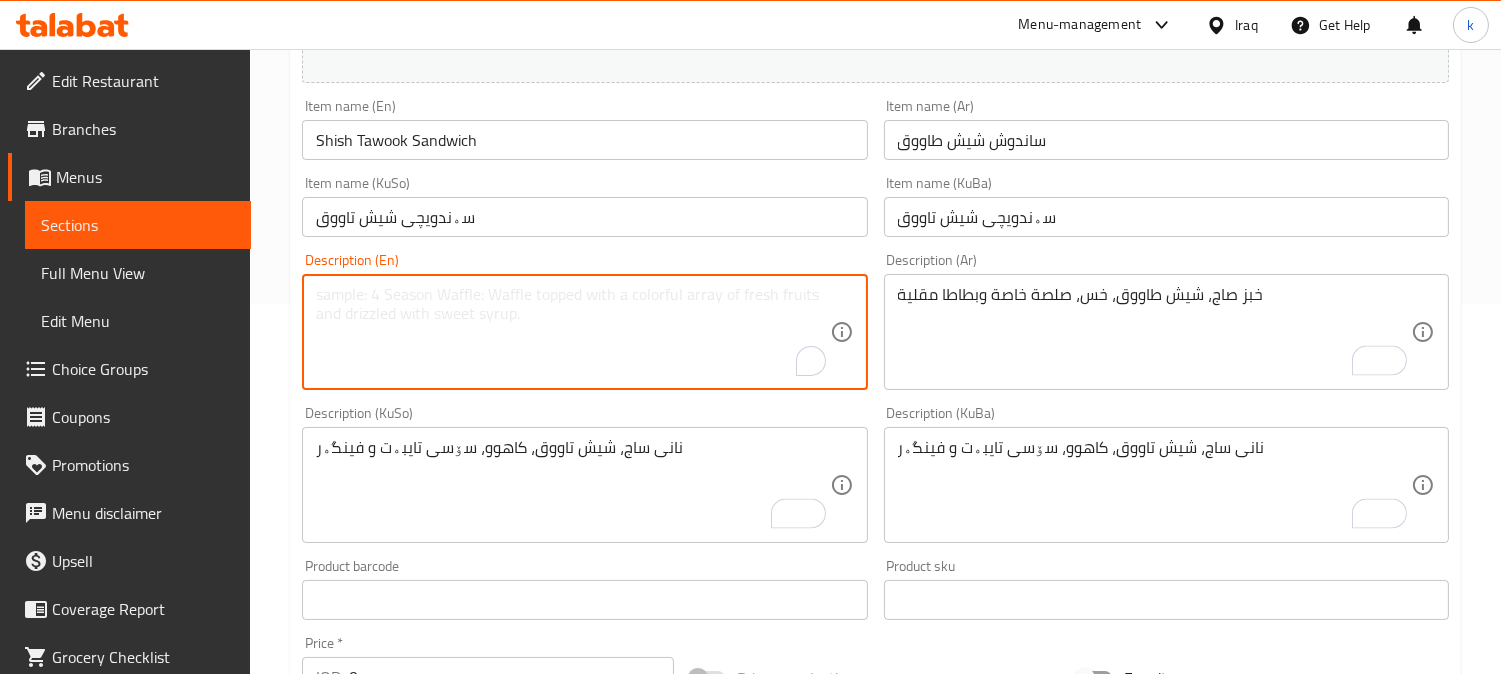 paste on "Saj bread, shish tawook, lettuce, special sauce and French fries" 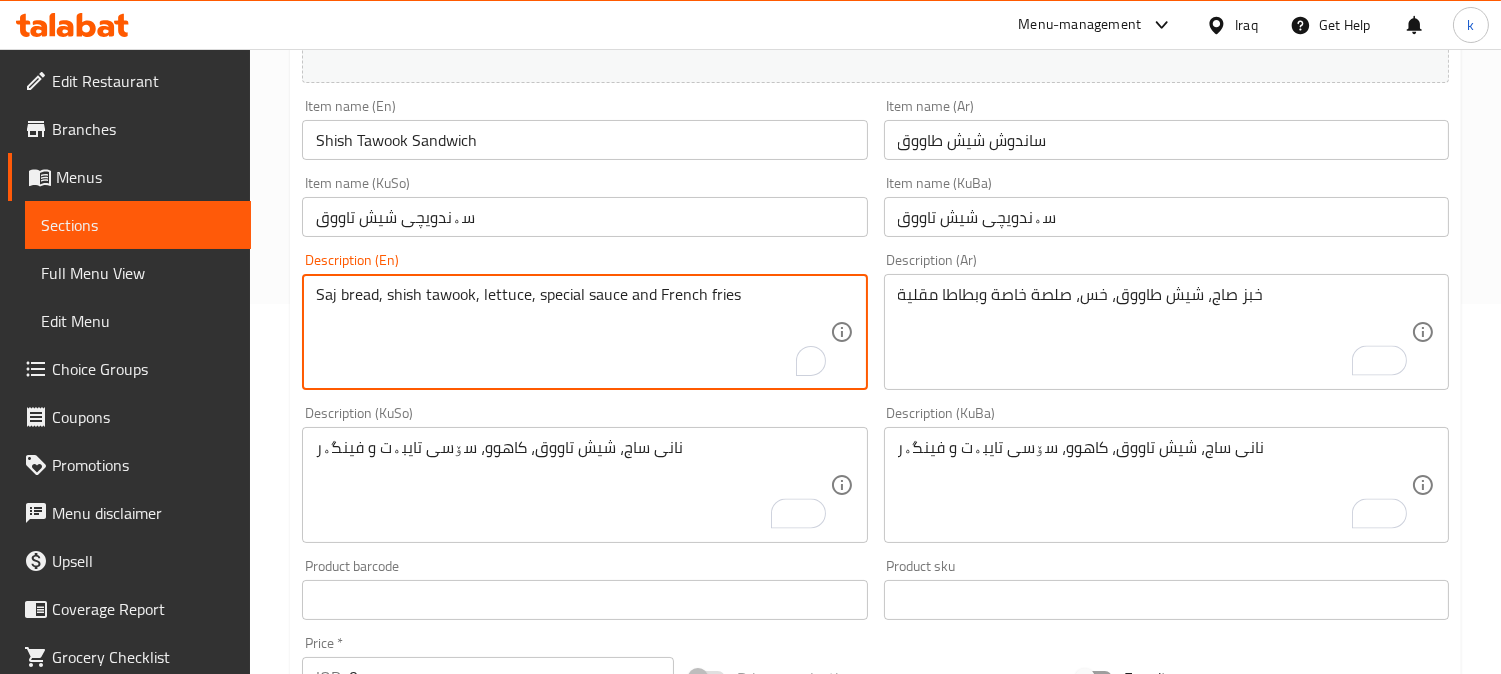 type on "Saj bread, shish tawook, lettuce, special sauce and French fries" 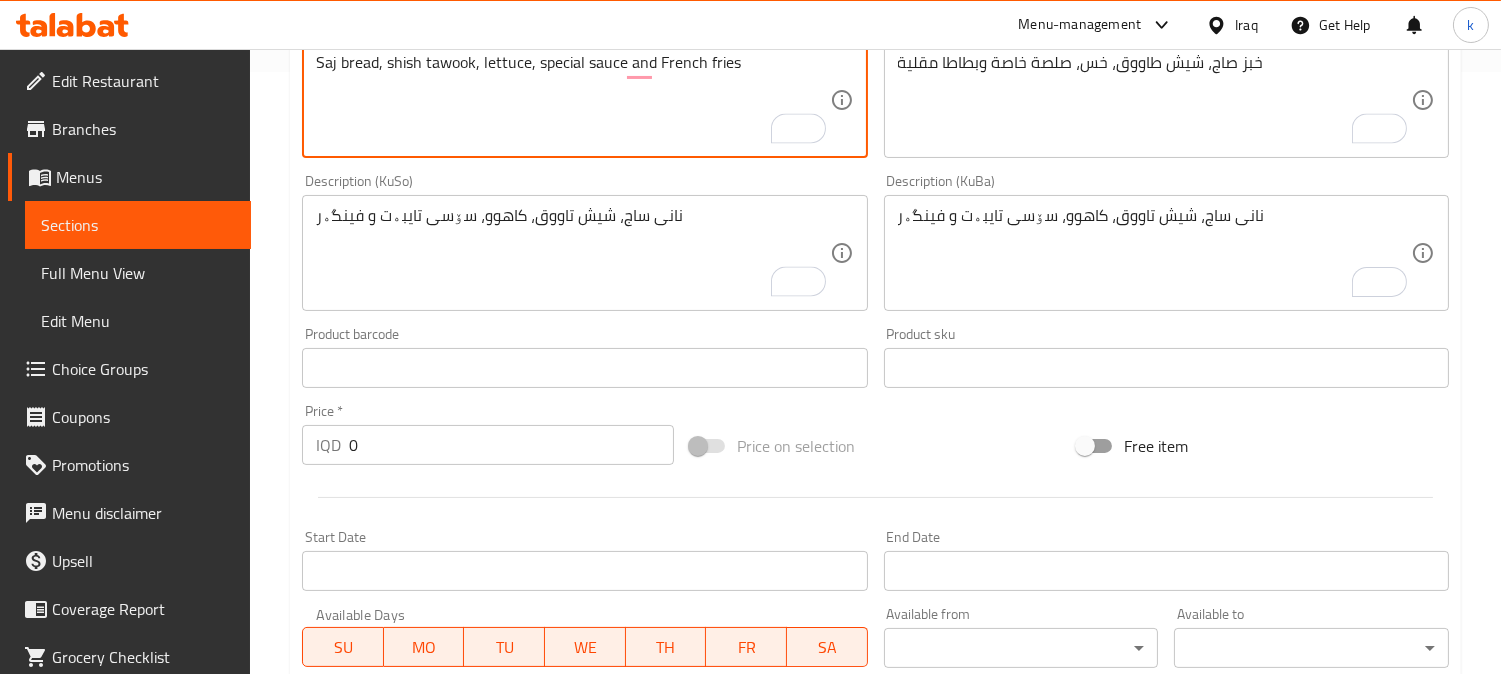 scroll, scrollTop: 741, scrollLeft: 0, axis: vertical 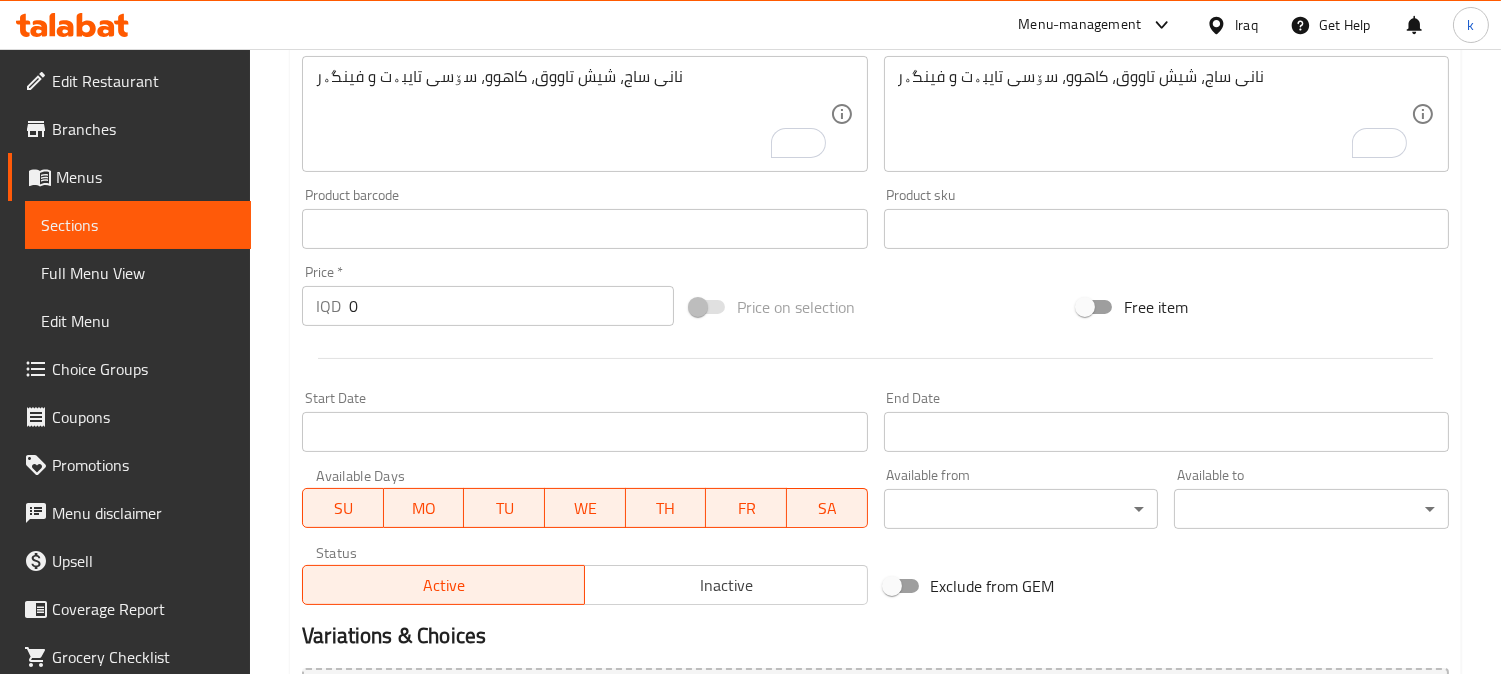 drag, startPoint x: 383, startPoint y: 300, endPoint x: 292, endPoint y: 307, distance: 91.26884 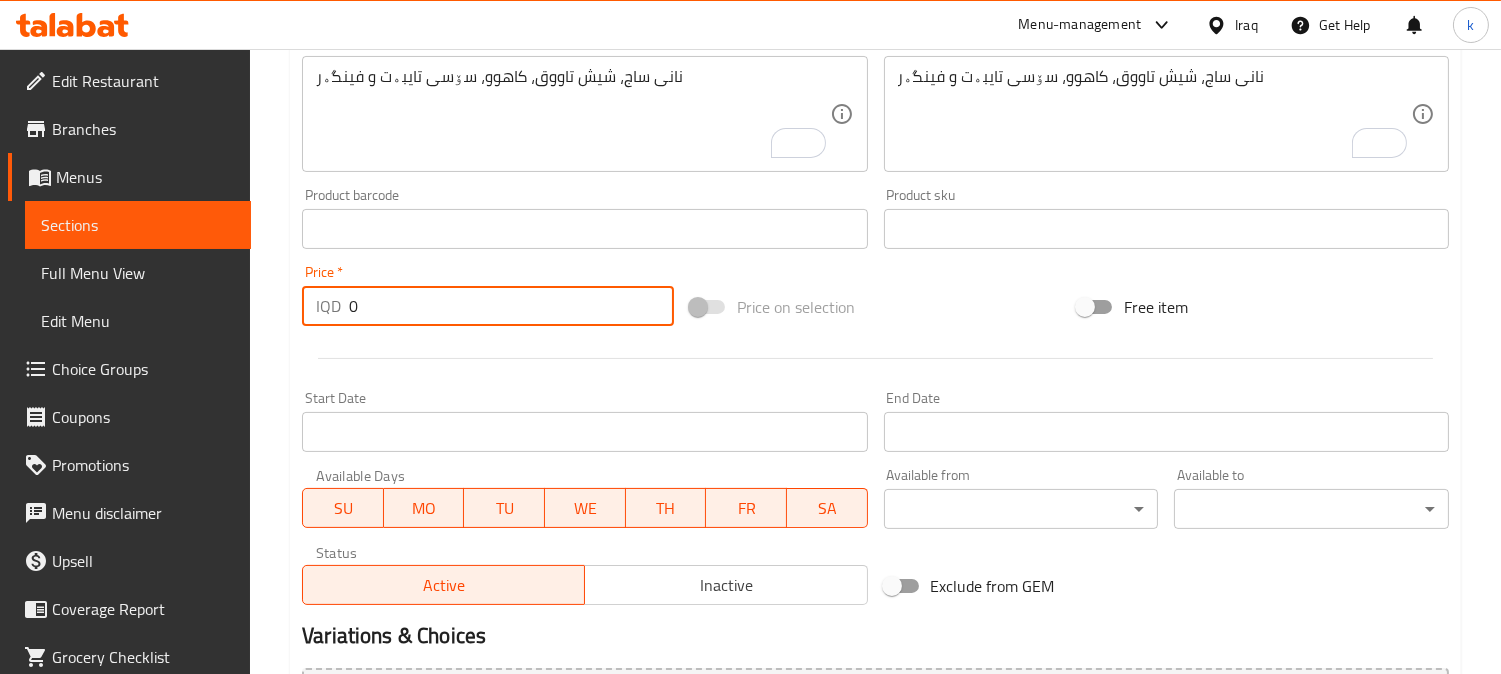 paste on "400" 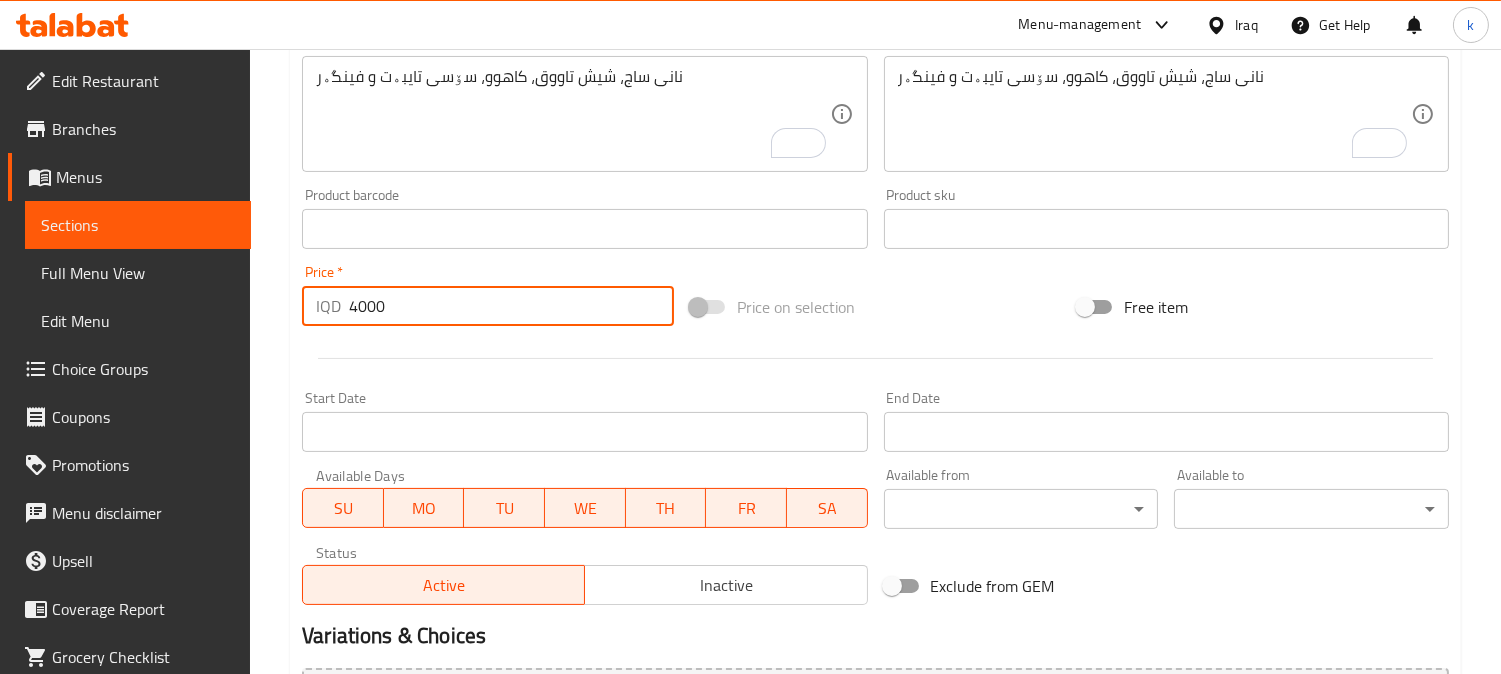 type on "4000" 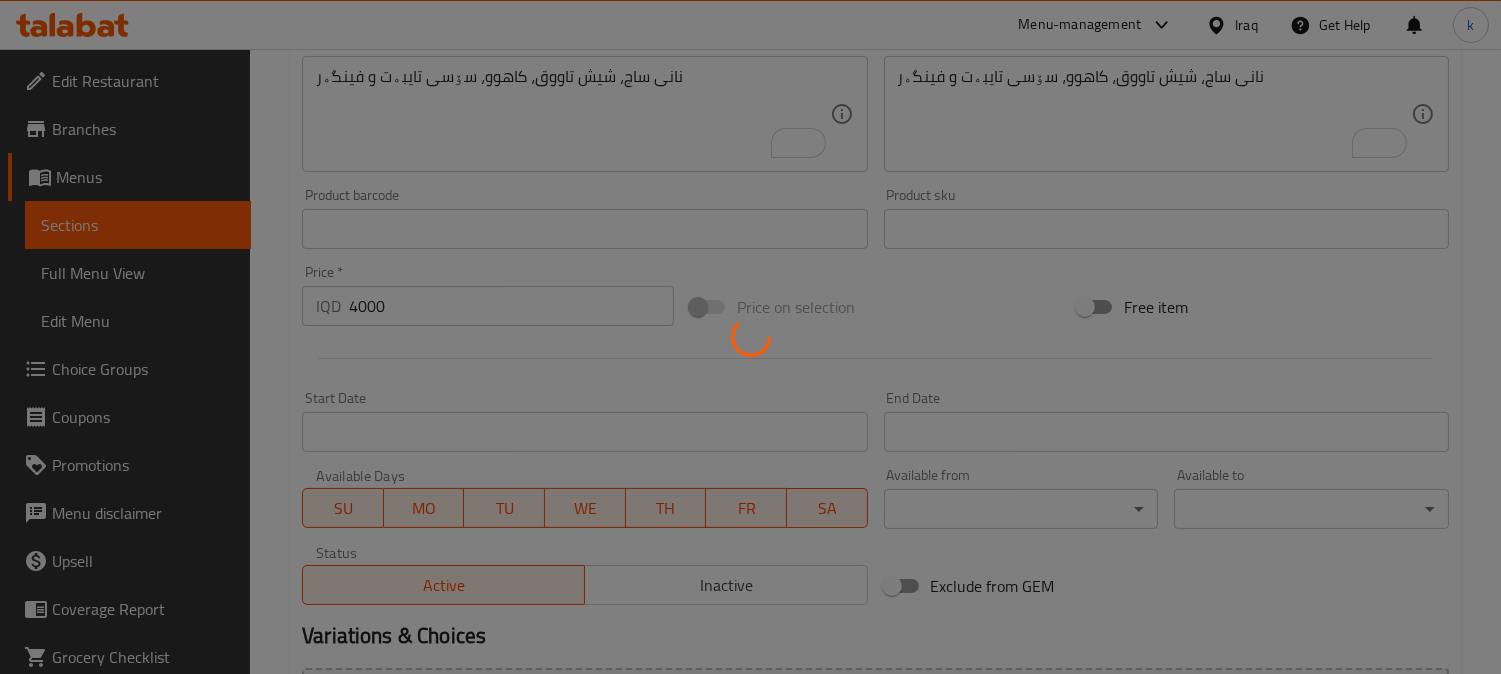 type 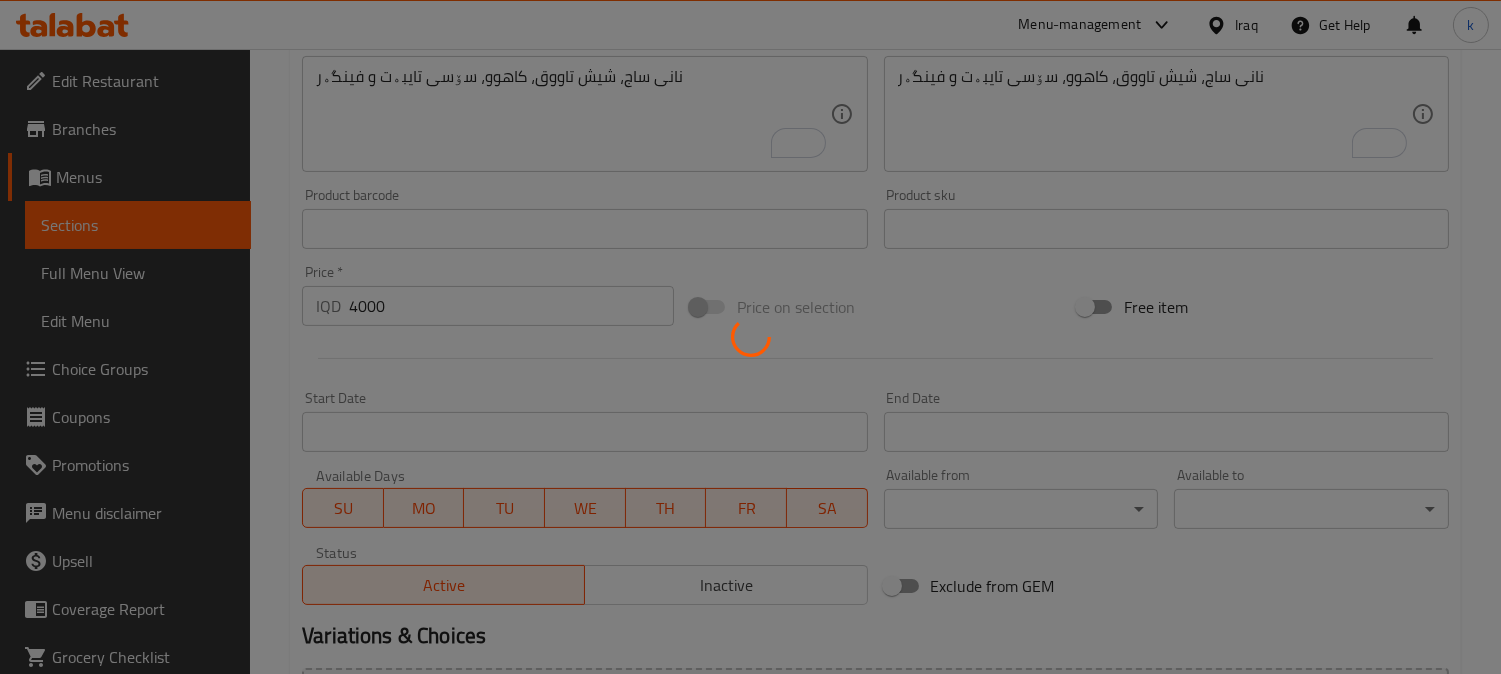 type 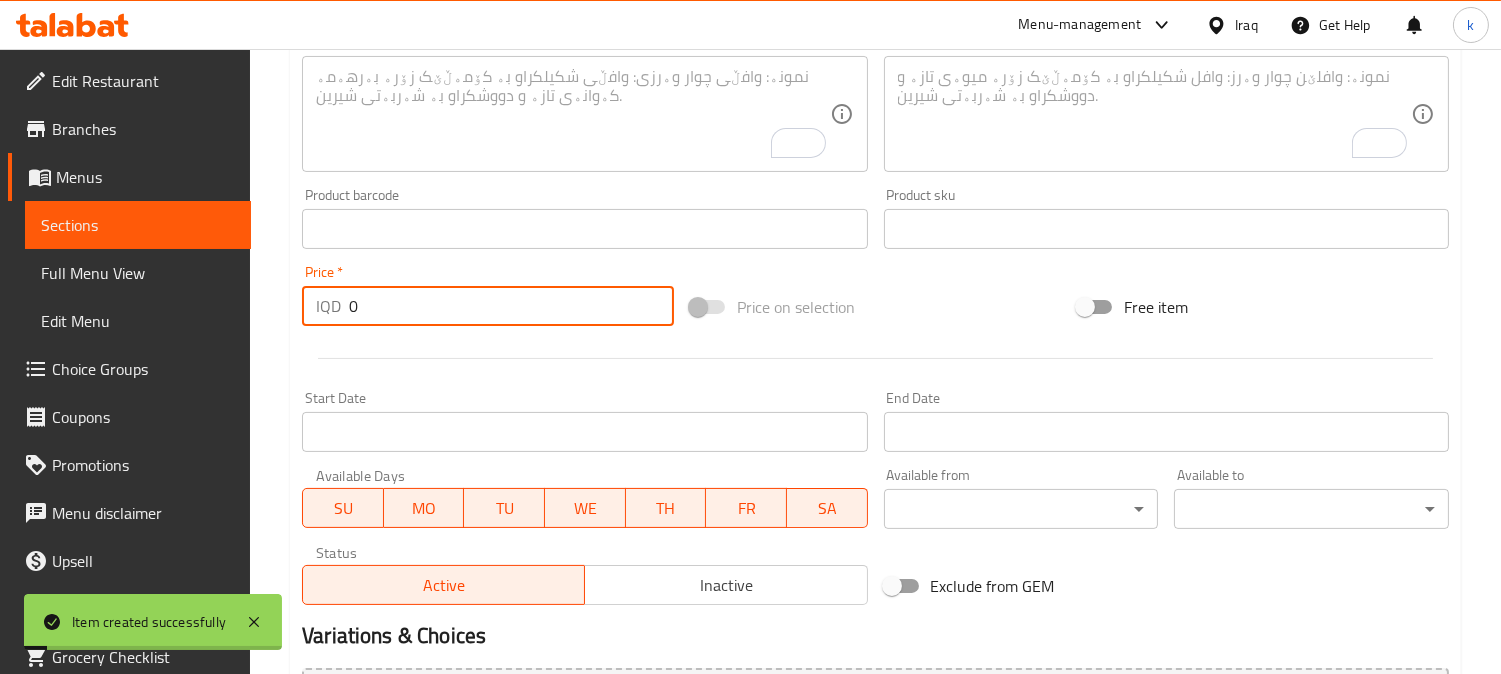 scroll, scrollTop: 370, scrollLeft: 0, axis: vertical 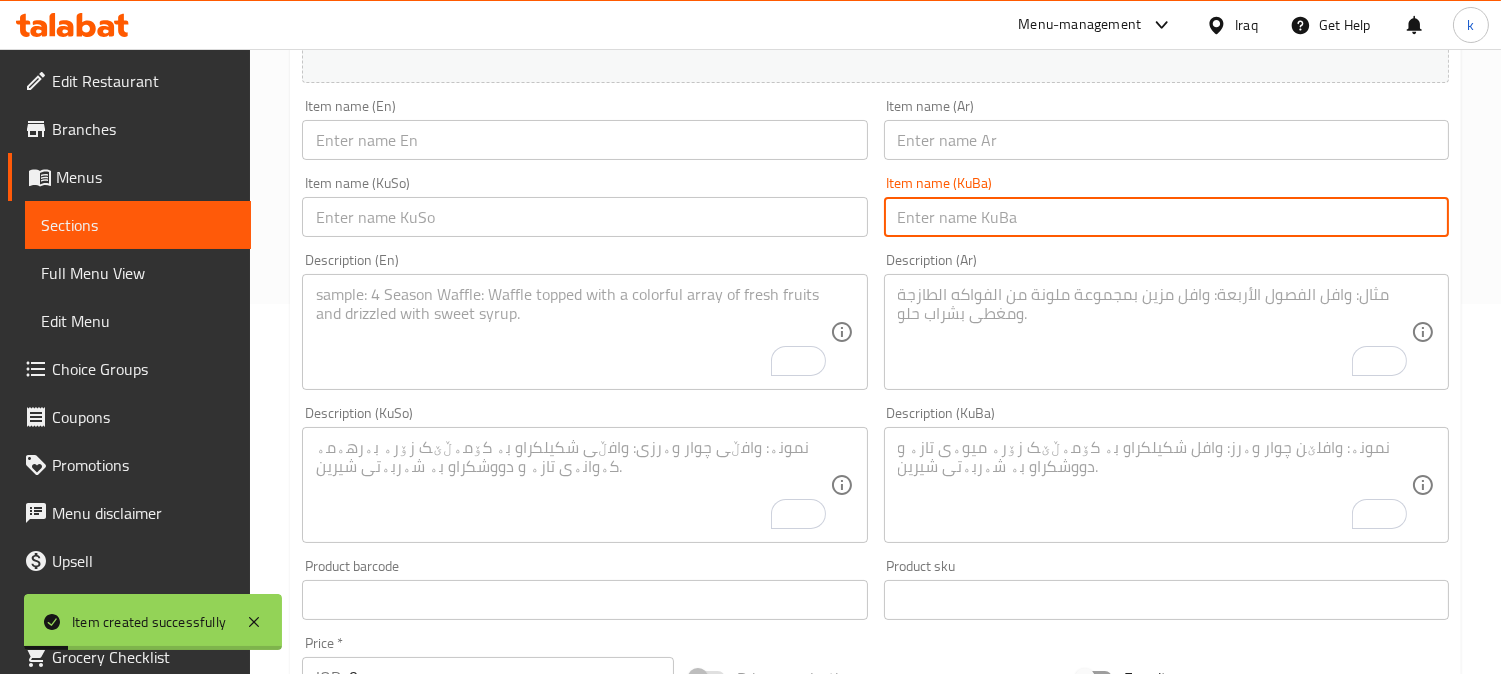 click at bounding box center [1166, 217] 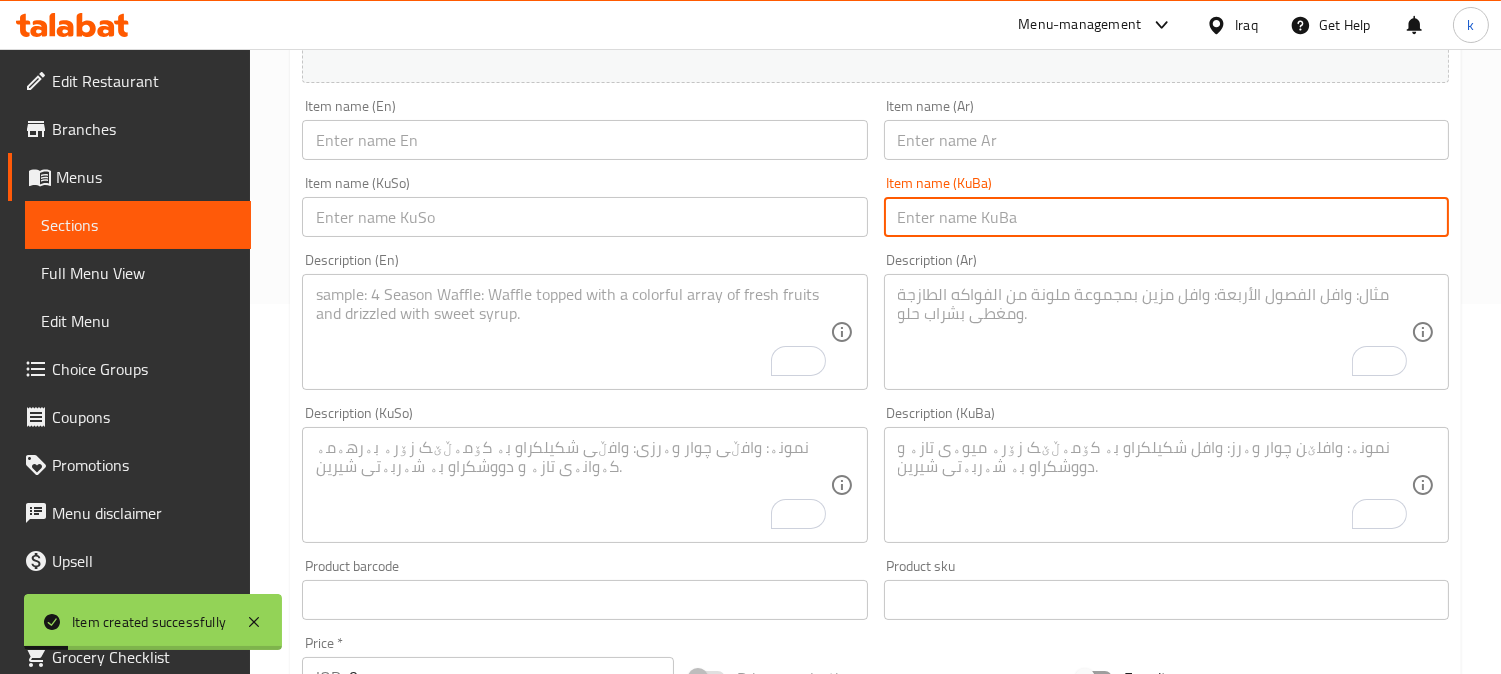 paste on "سەندویچی سۆلۆ" 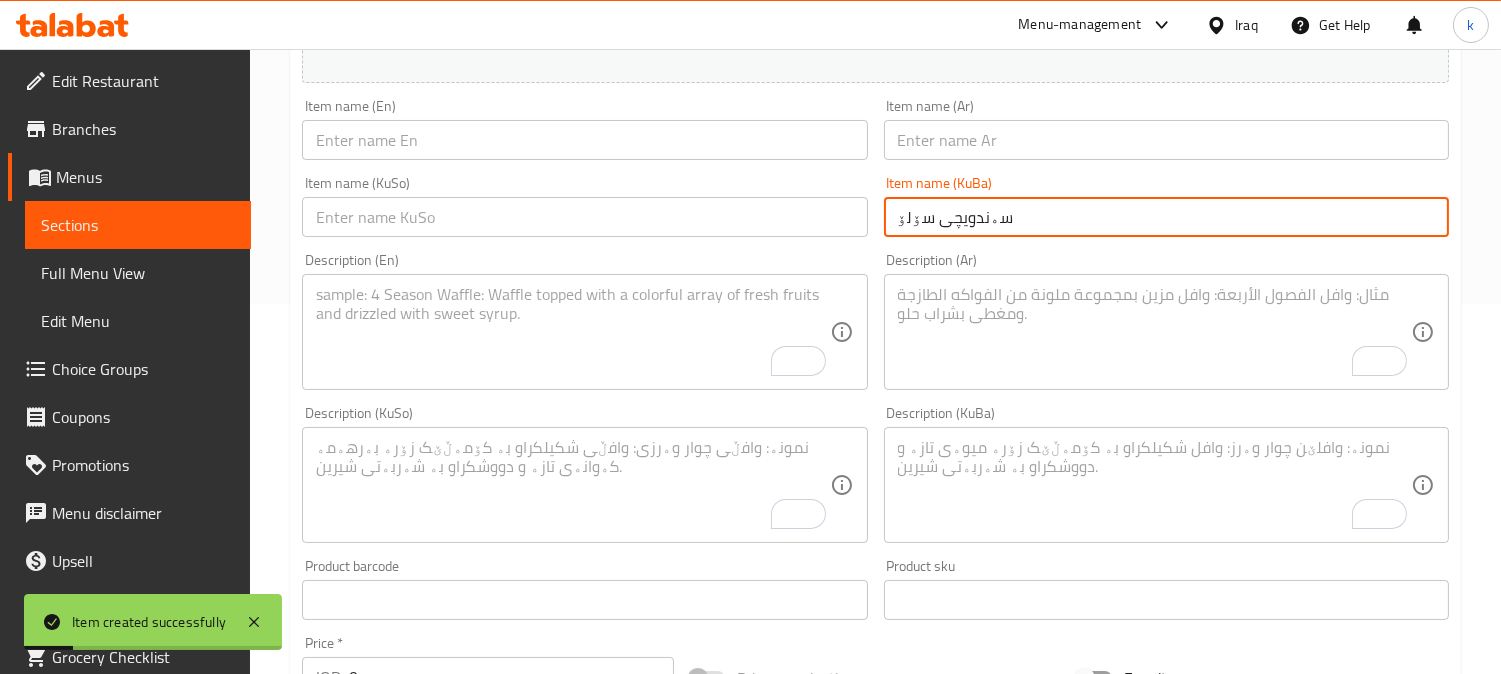 type on "سەندویچی سۆلۆ" 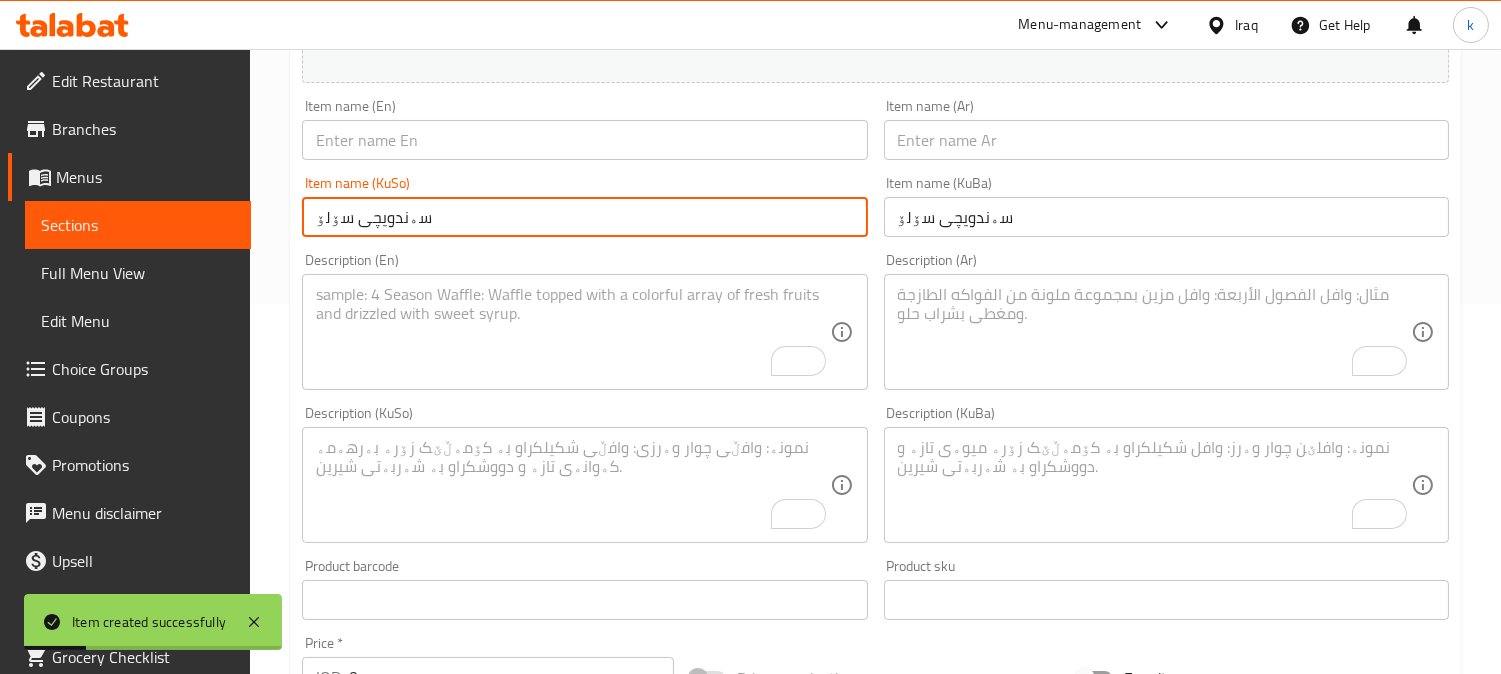 type on "سەندویچی سۆلۆ" 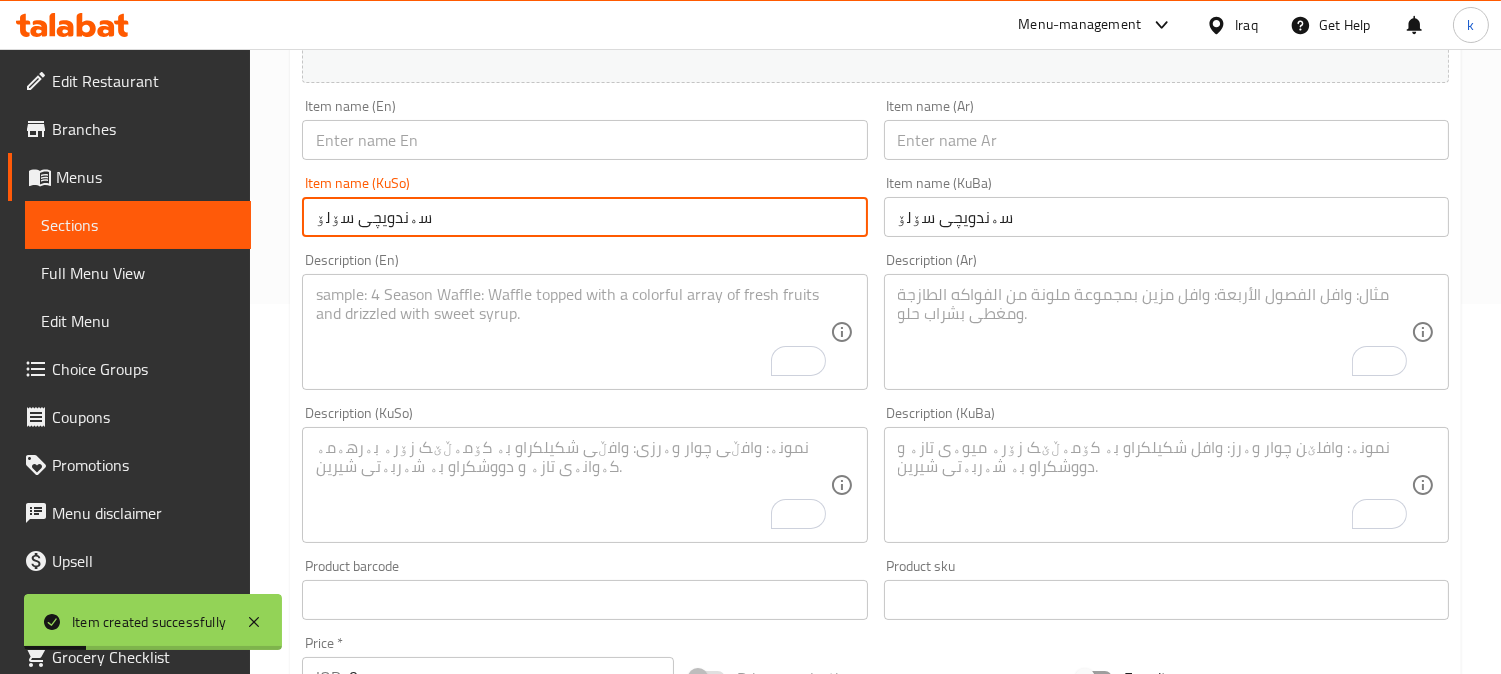 click at bounding box center (1166, 140) 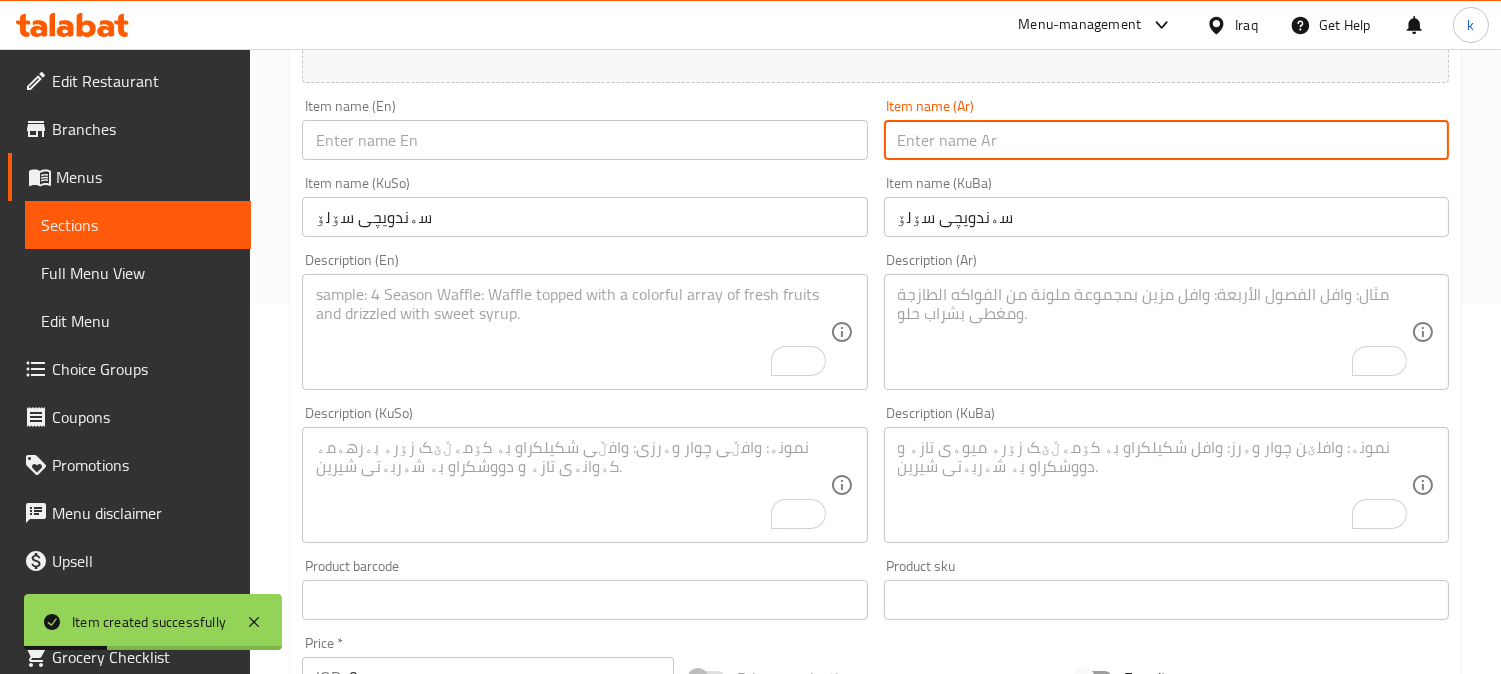 paste on "ساندوش صولو" 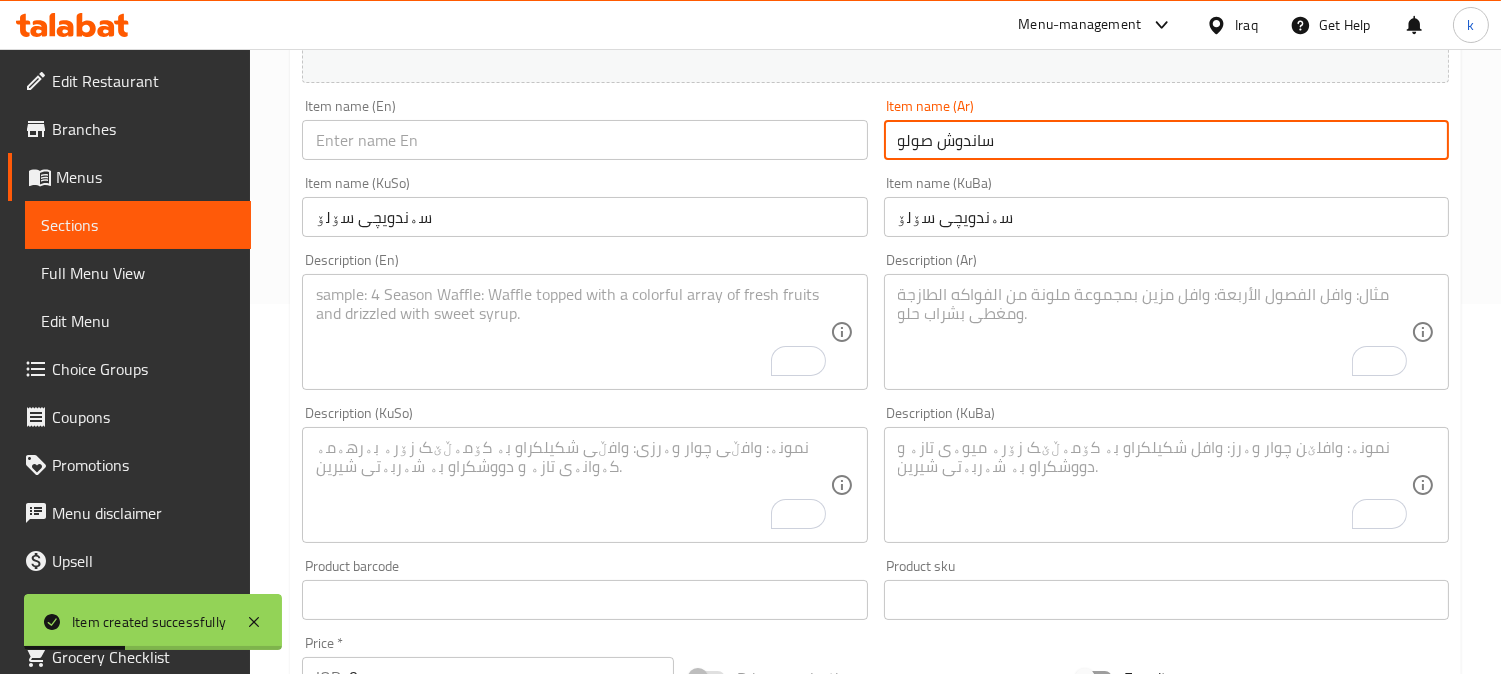 type on "ساندوش صولو" 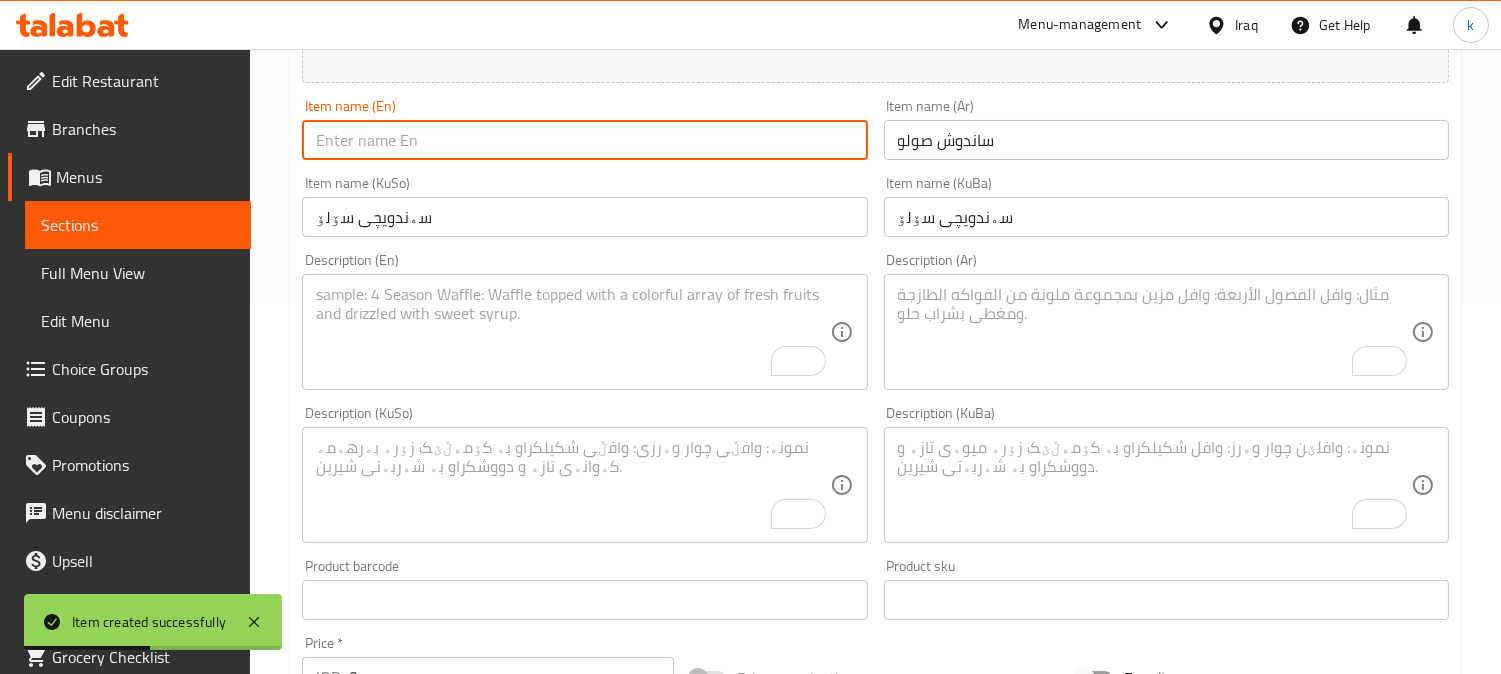 paste on "Solo Sandwich" 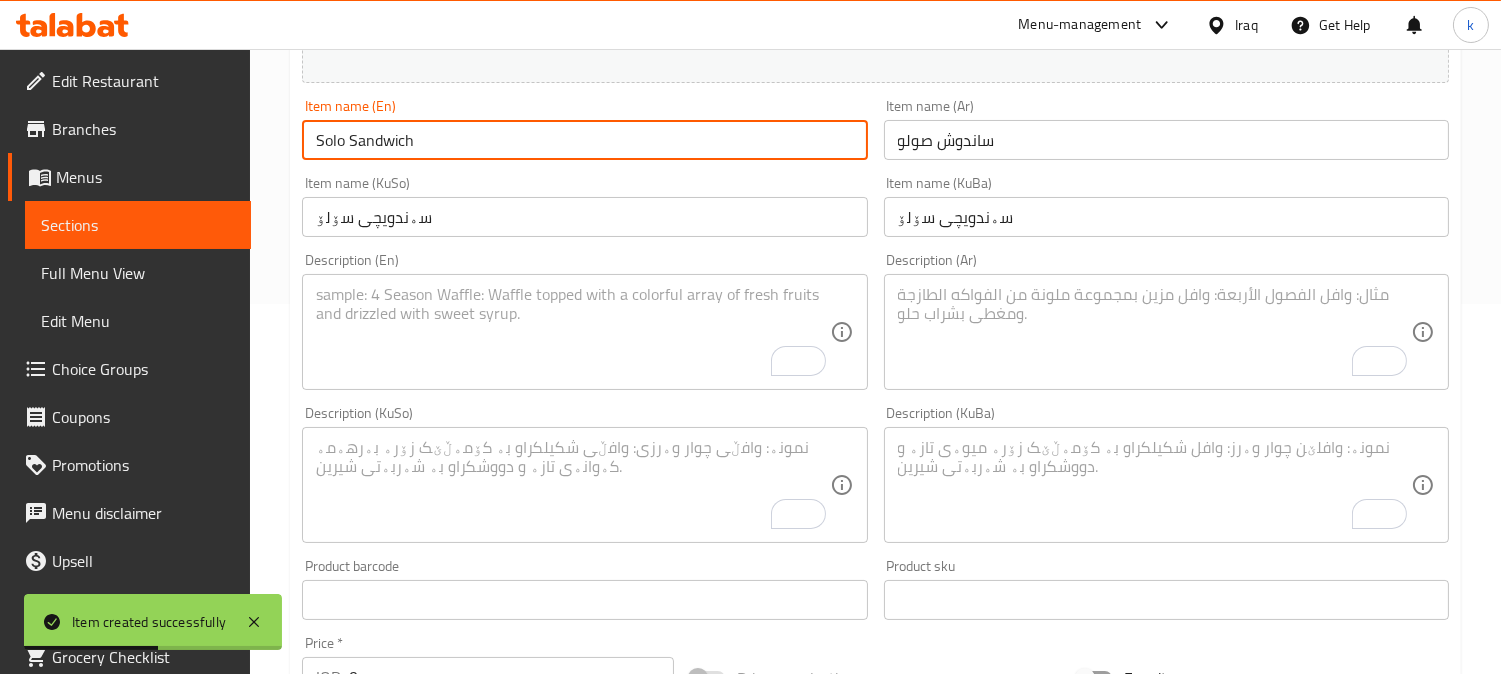 type on "Solo Sandwich" 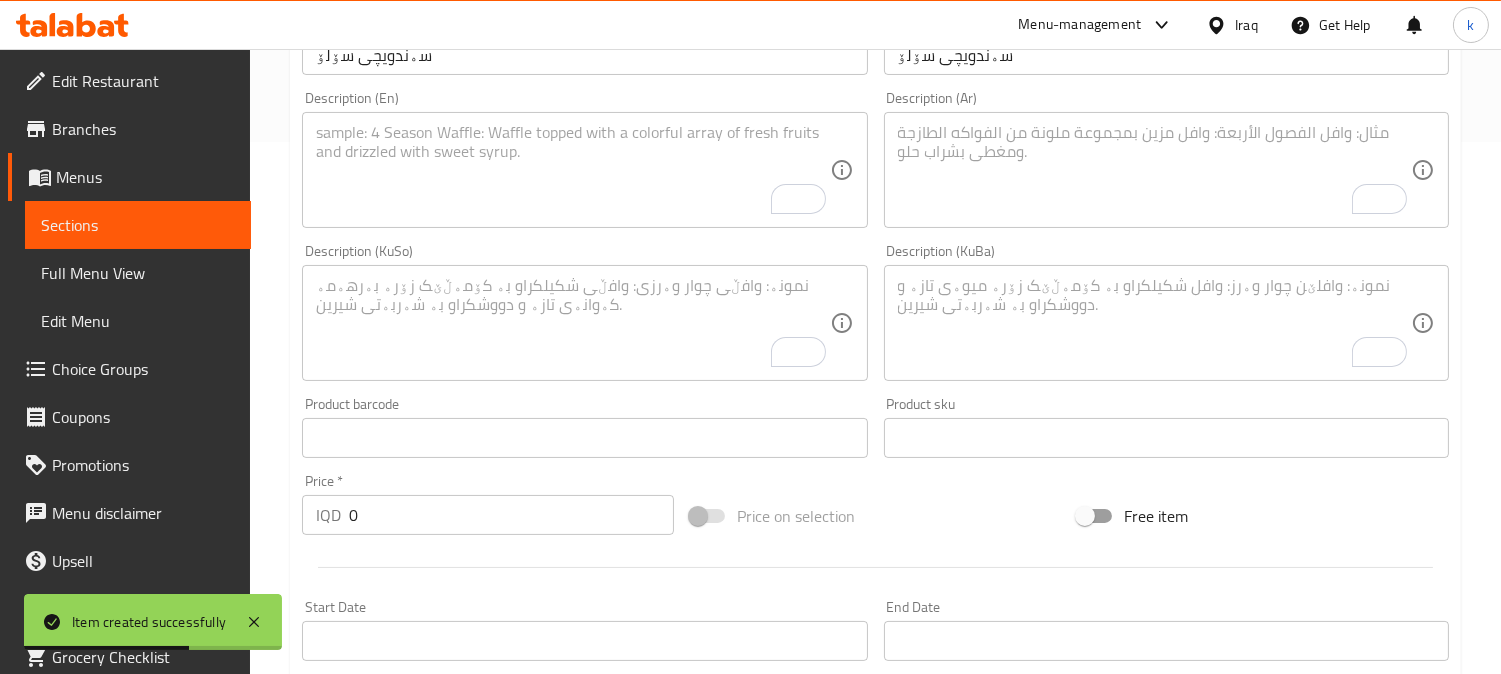 scroll, scrollTop: 555, scrollLeft: 0, axis: vertical 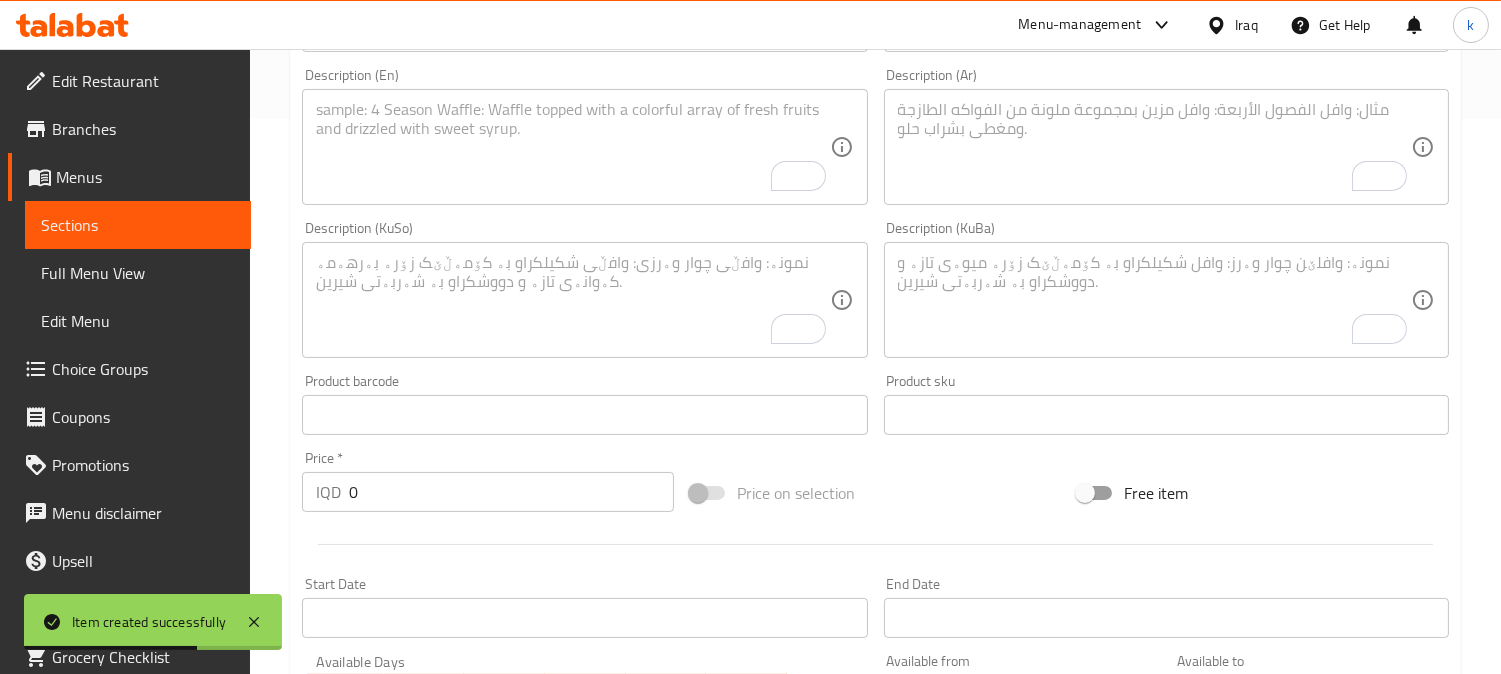 click at bounding box center (1154, 300) 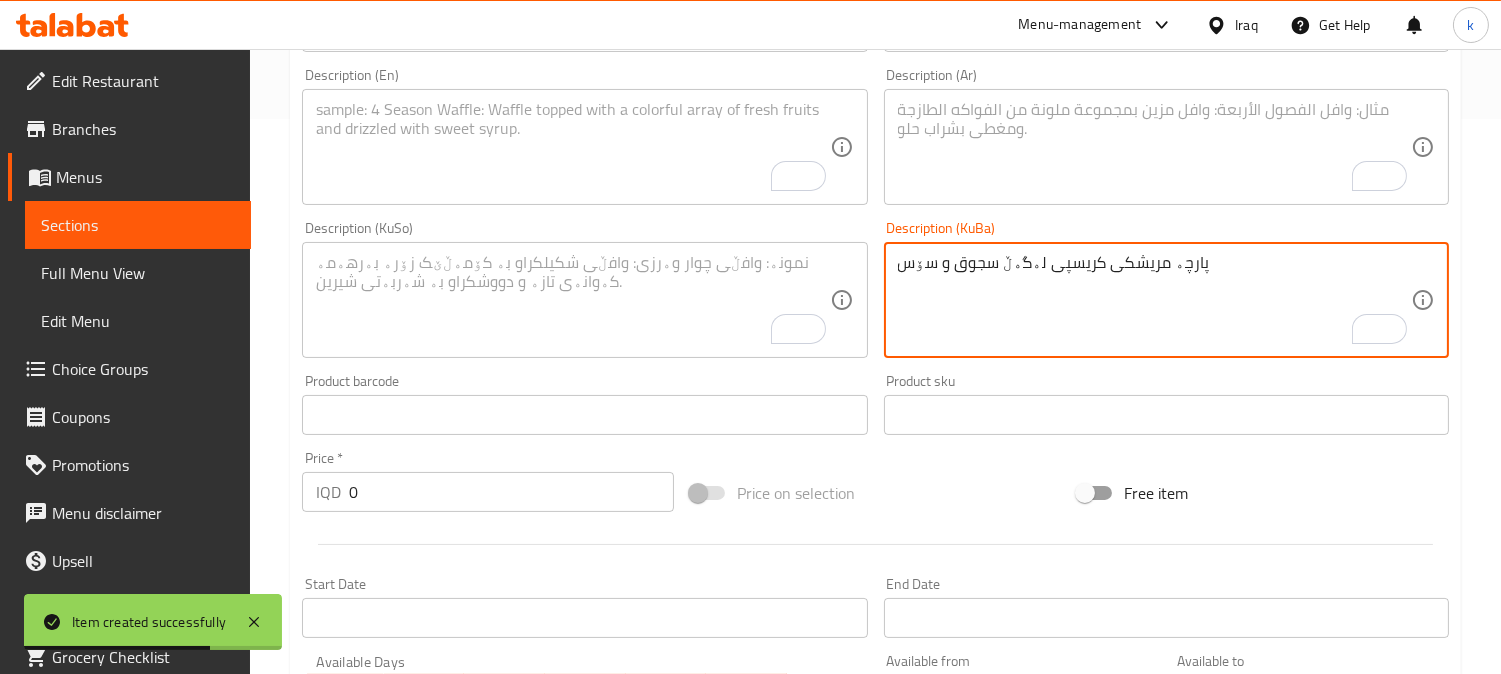 type on "پارچە مریشکی کریسپی لەگەڵ سجوق و سۆس" 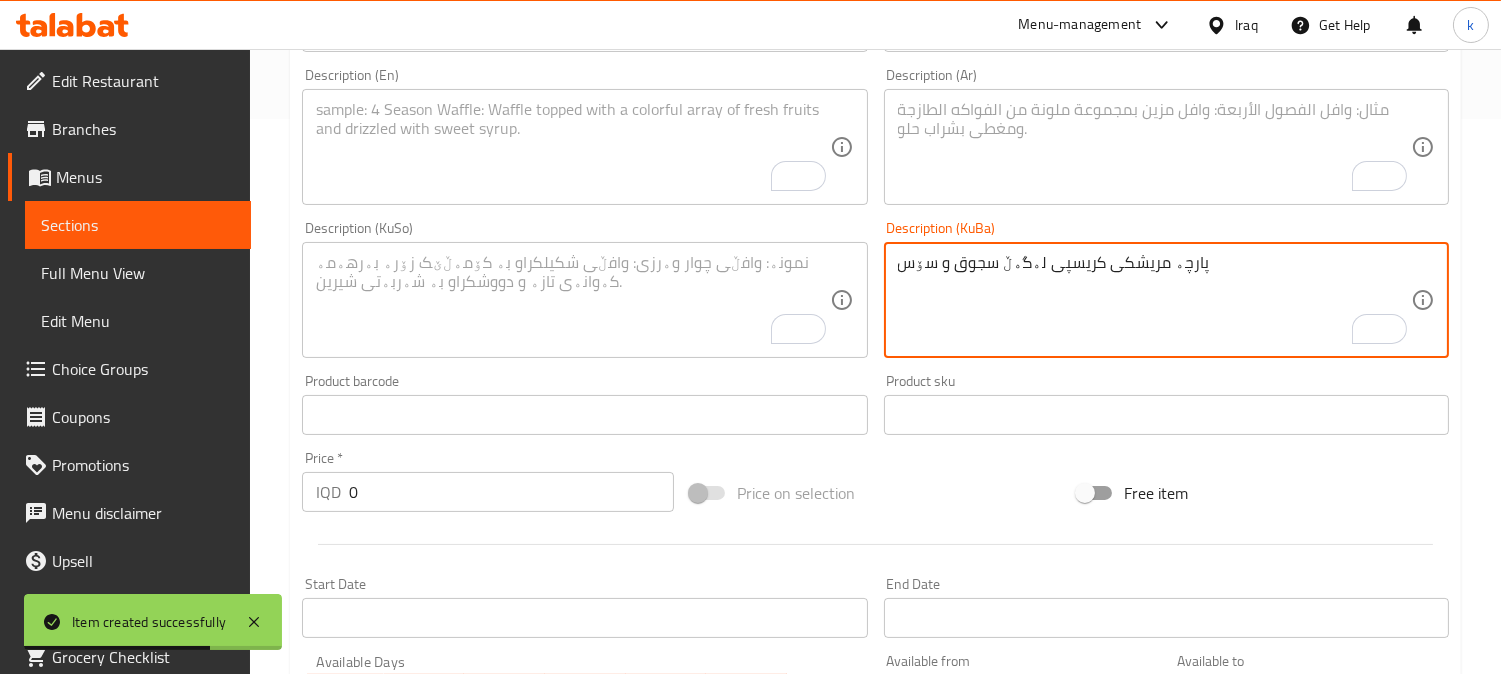 click at bounding box center [572, 300] 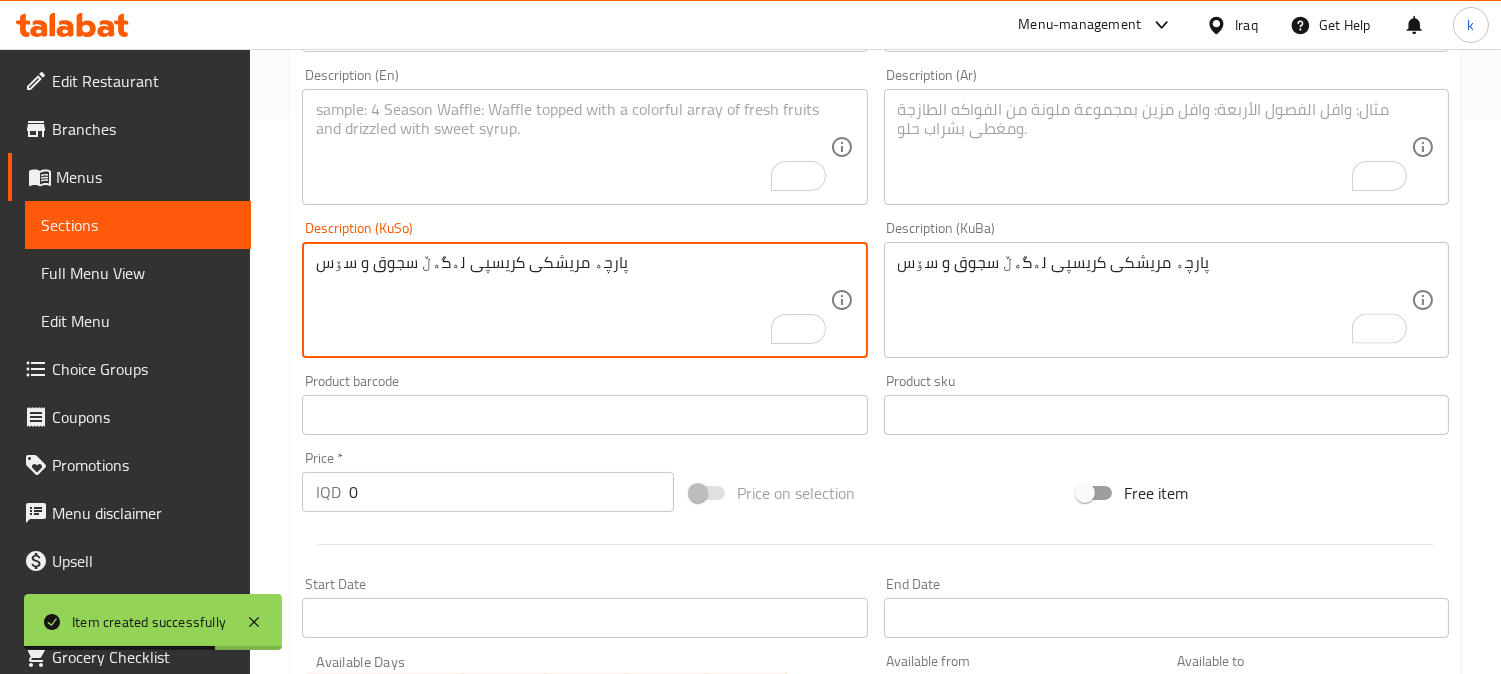 type on "پارچە مریشکی کریسپی لەگەڵ سجوق و سۆس" 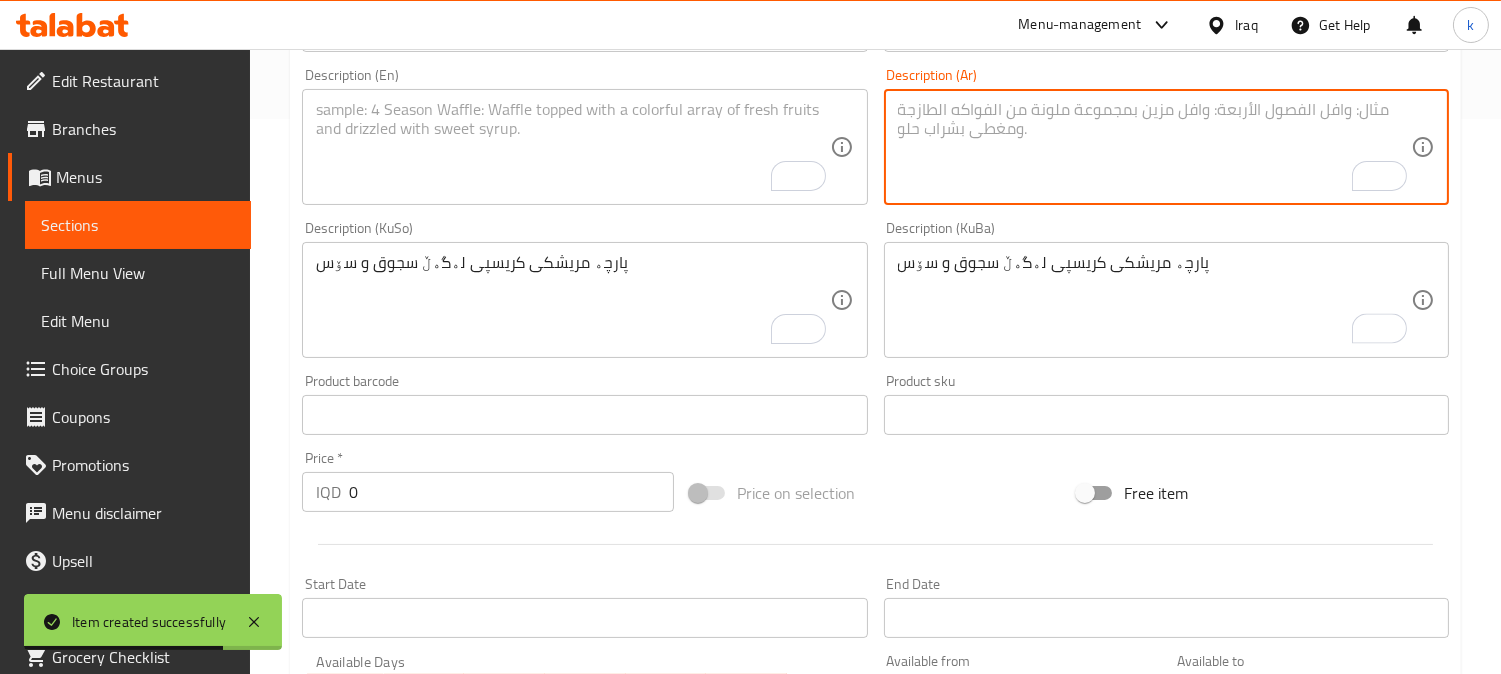 click at bounding box center (1154, 147) 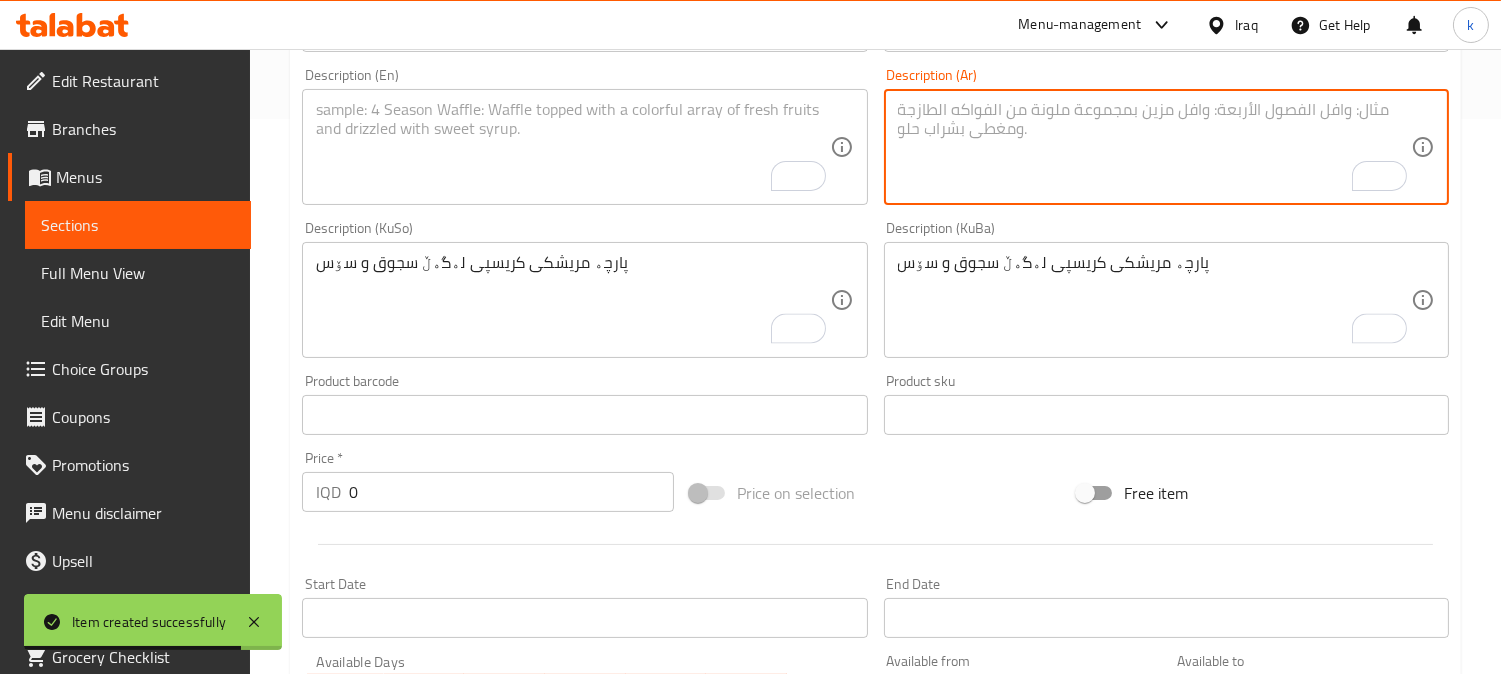 paste on "قطع دجاج مقرمش مع صوصج وصلصات" 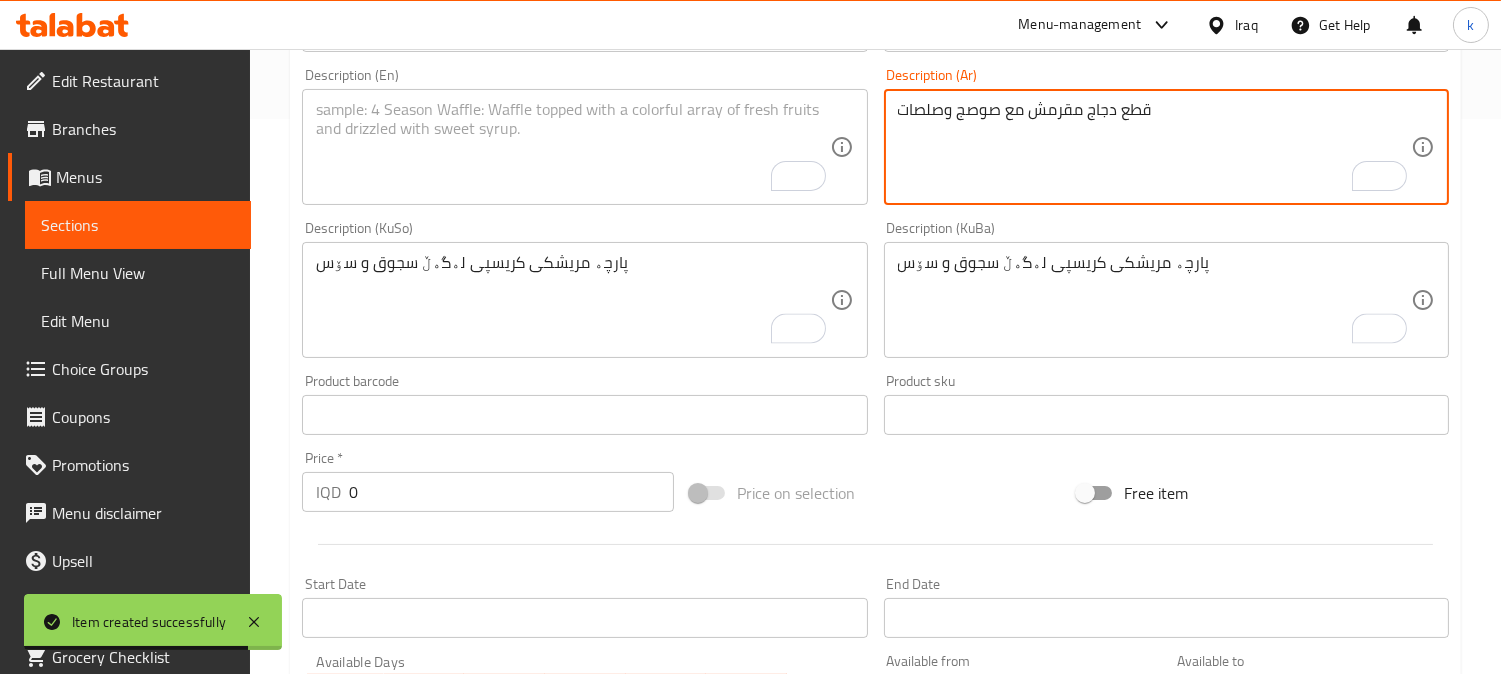 type on "قطع دجاج مقرمش مع صوصج وصلصات" 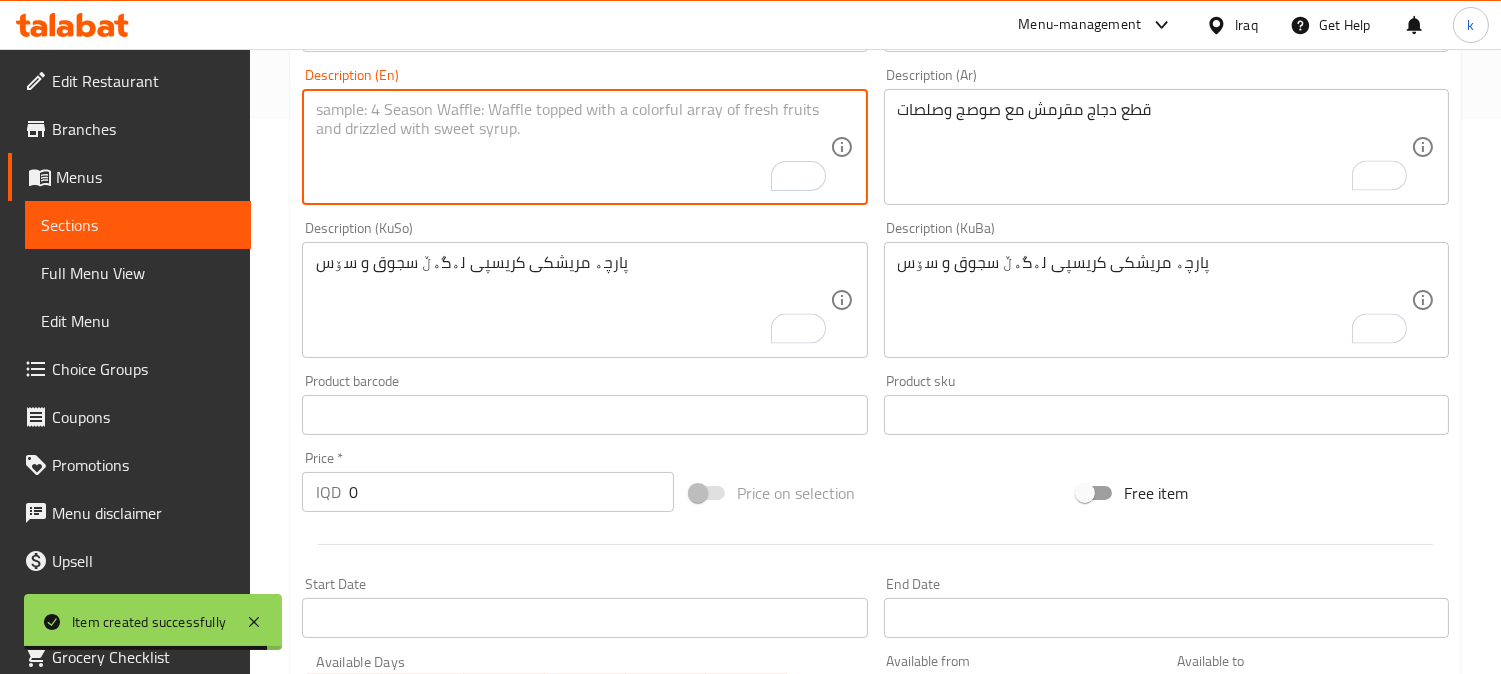 paste on "Crispy chicken pieces with sausage and sauces" 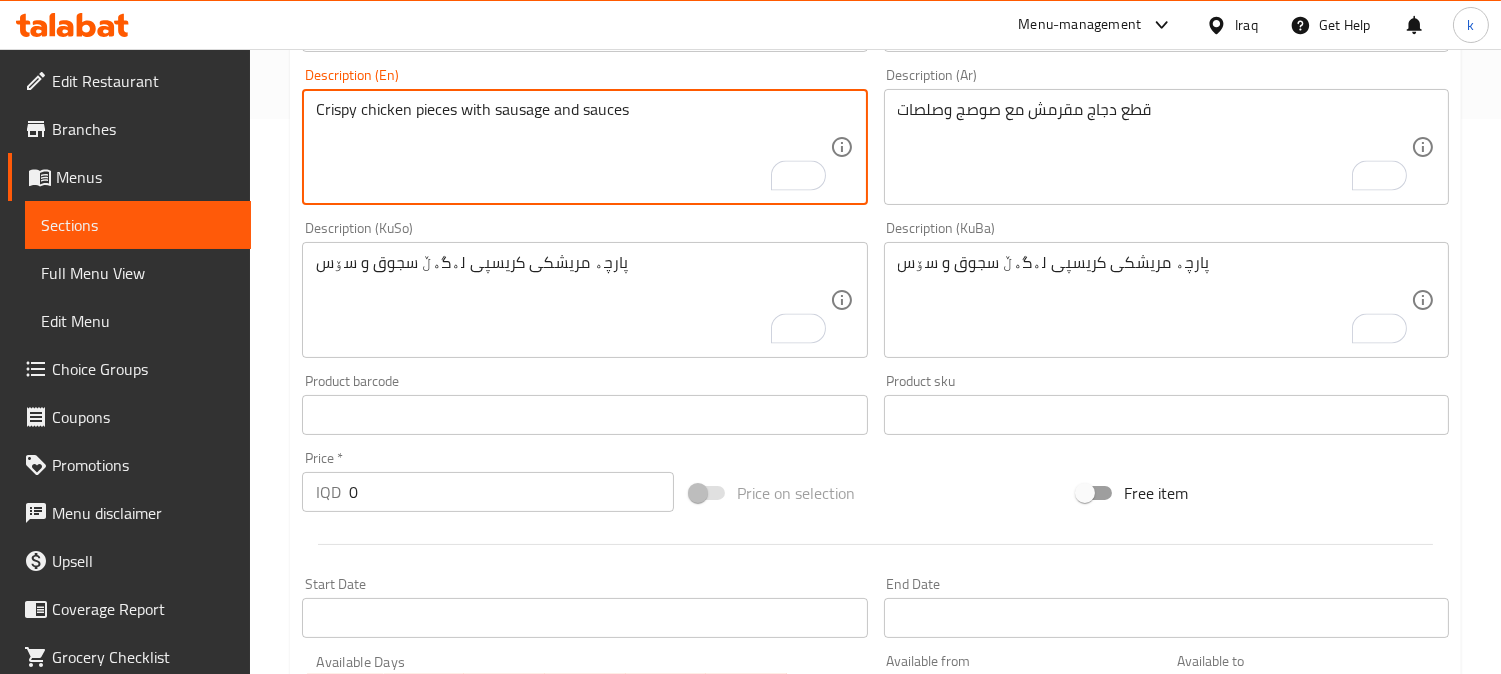 type on "Crispy chicken pieces with sausage and sauces" 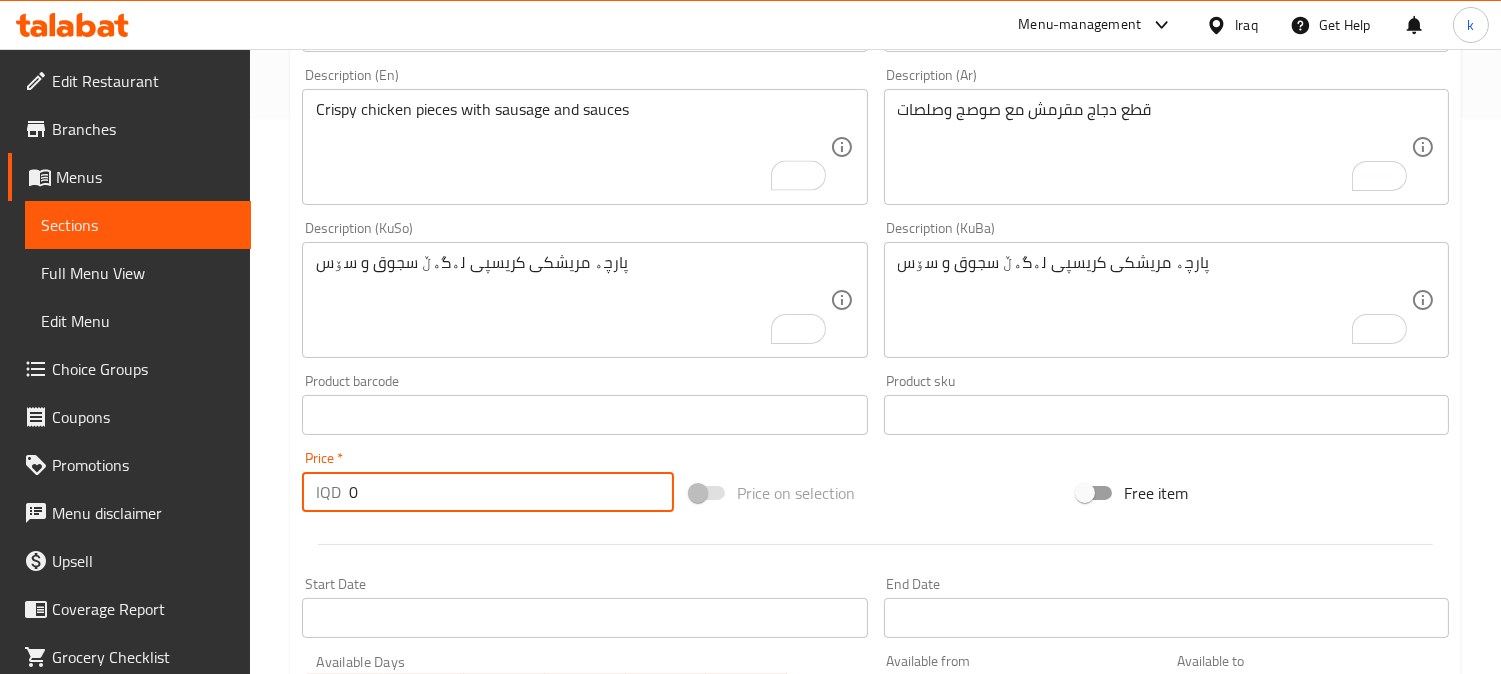 drag, startPoint x: 361, startPoint y: 481, endPoint x: 244, endPoint y: 476, distance: 117.10679 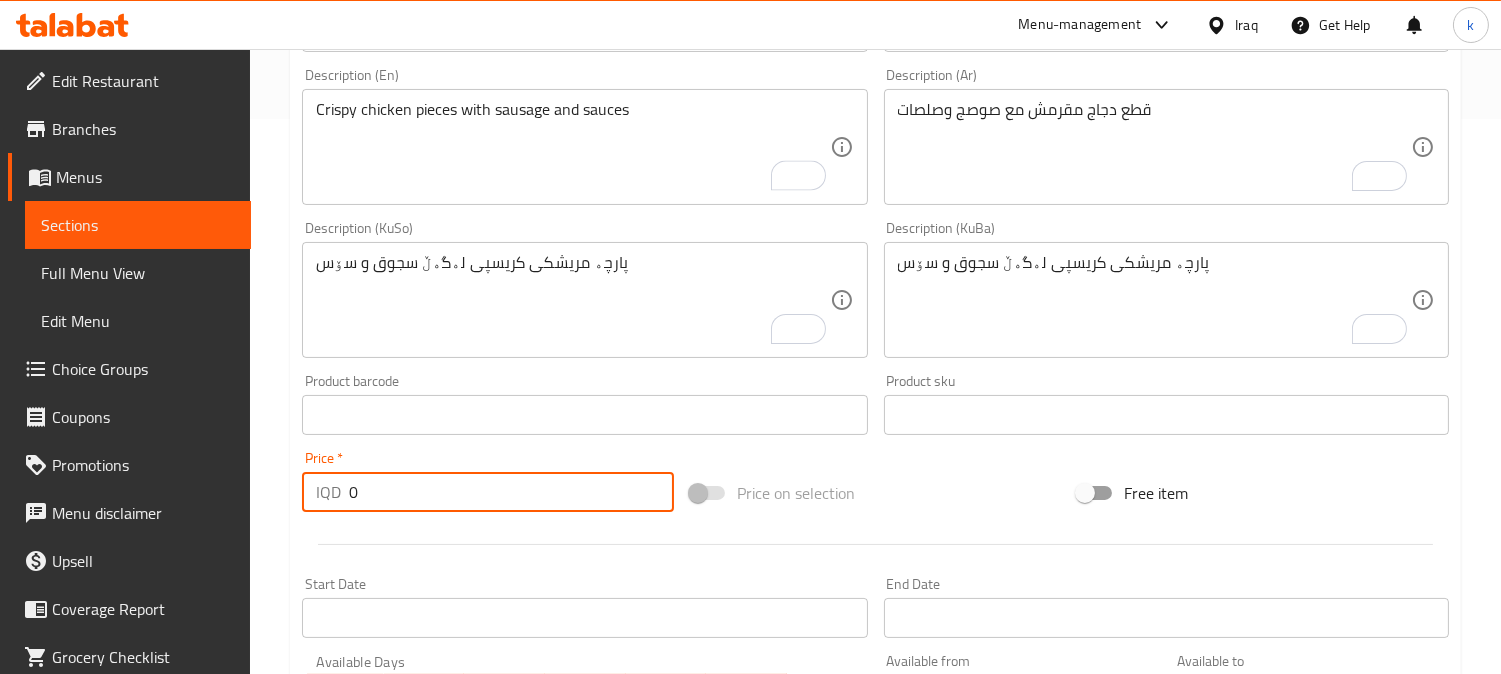 click on "Edit Restaurant   Branches   Menus   Sections   Full Menu View   Edit Menu   Choice Groups   Coupons   Promotions   Menu disclaimer   Upsell   Coverage Report   Grocery Checklist  Version:    1.0.0  Get support on:    Support.OpsPlatform Home / Restaurants management / Menus / Sections / item / create Sandwiches  section Create new item Add item image Image Size: 1200 x 800 px / Image formats: jpg, png / 5MB Max. Item name (En) Solo Sandwich Item name (En) Item name (Ar) ساندوش صولو Item name (Ar) Item name (KuSo) سەندویچی سۆلۆ Item name (KuSo) Item name (KuBa) سەندویچی سۆلۆ Item name (KuBa) Description (En) Crispy chicken pieces with sausage and sauces
Description (En) Description (Ar) قطع دجاج مقرمش مع صوصج وصلصات
Description (Ar) Description (KuSo) پارچە مریشکی کریسپی لەگەڵ سجوق و سۆس
Description (KuSo) Description (KuBa) پارچە مریشکی کریسپی لەگەڵ سجوق و سۆس
Description (KuBa) Price *" at bounding box center (750, 291) 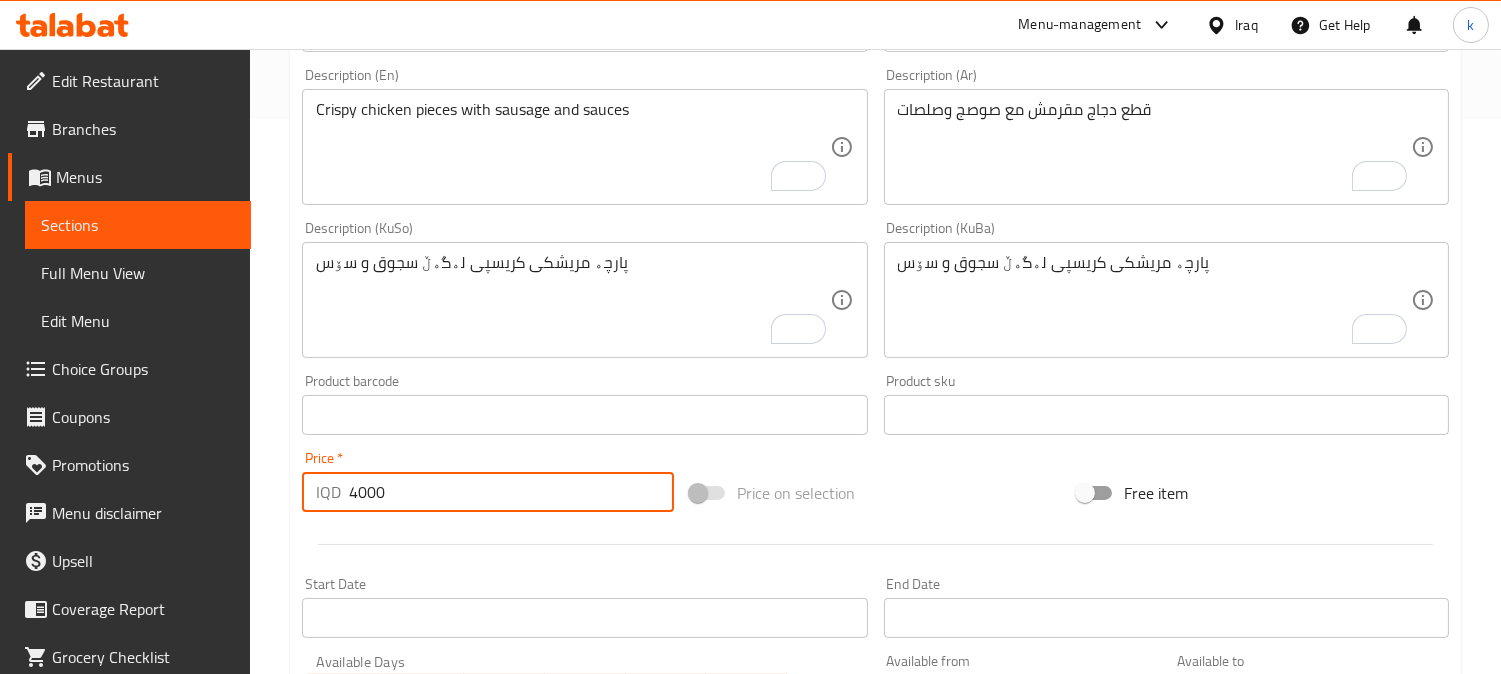 type on "4000" 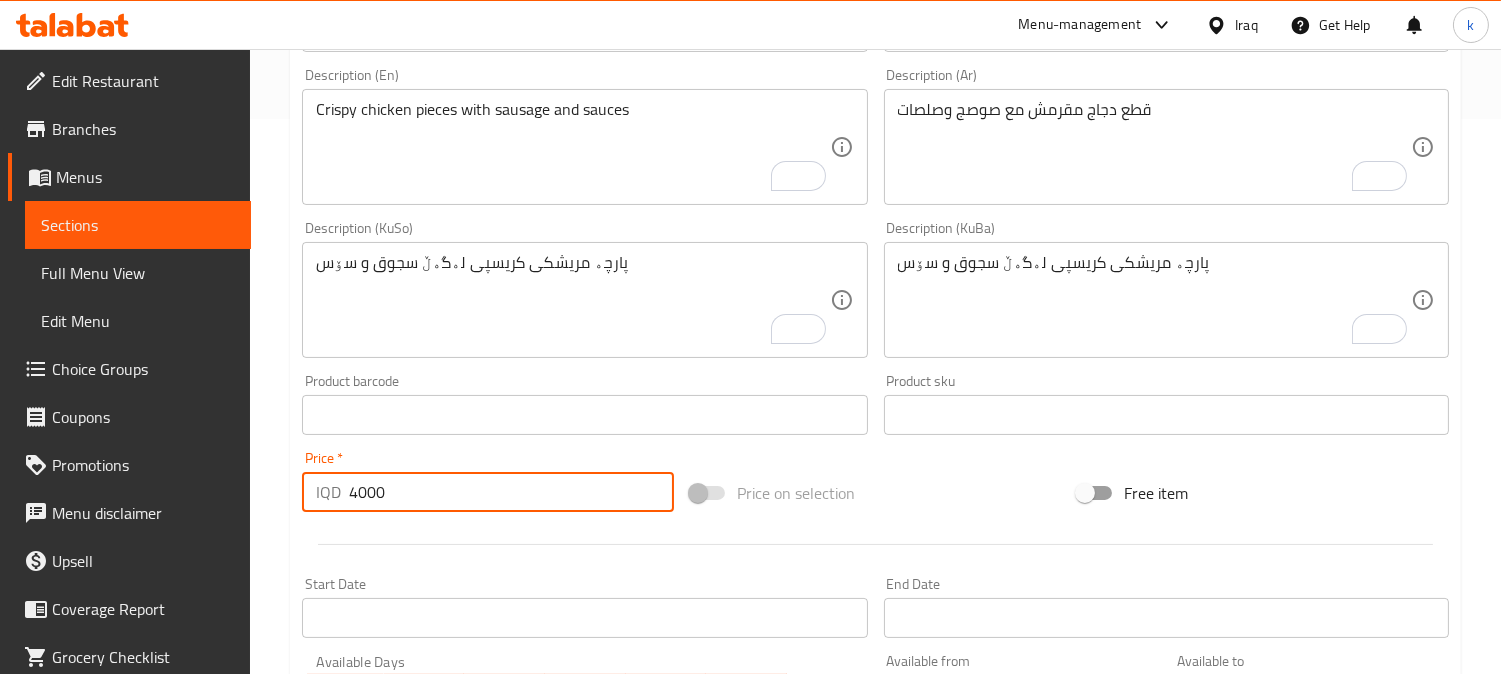 click on "Create" at bounding box center (439, 1001) 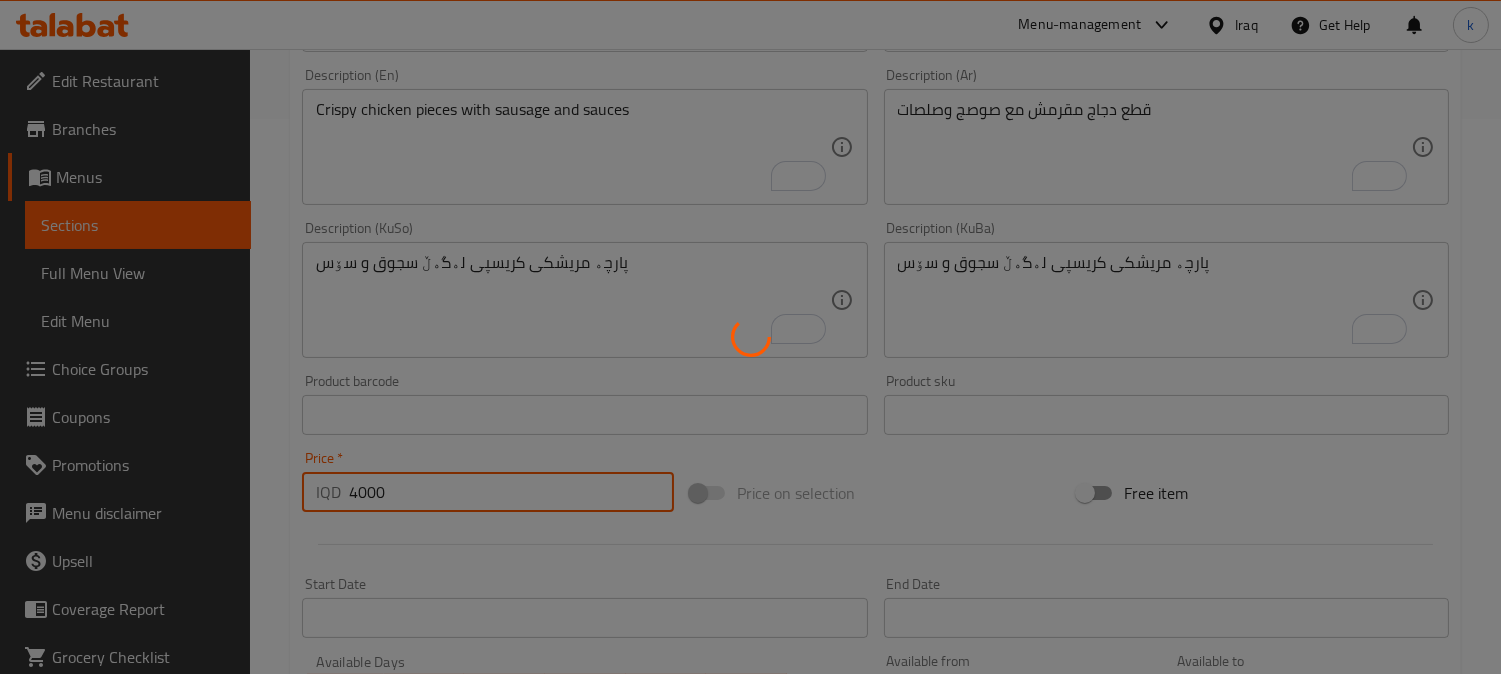type 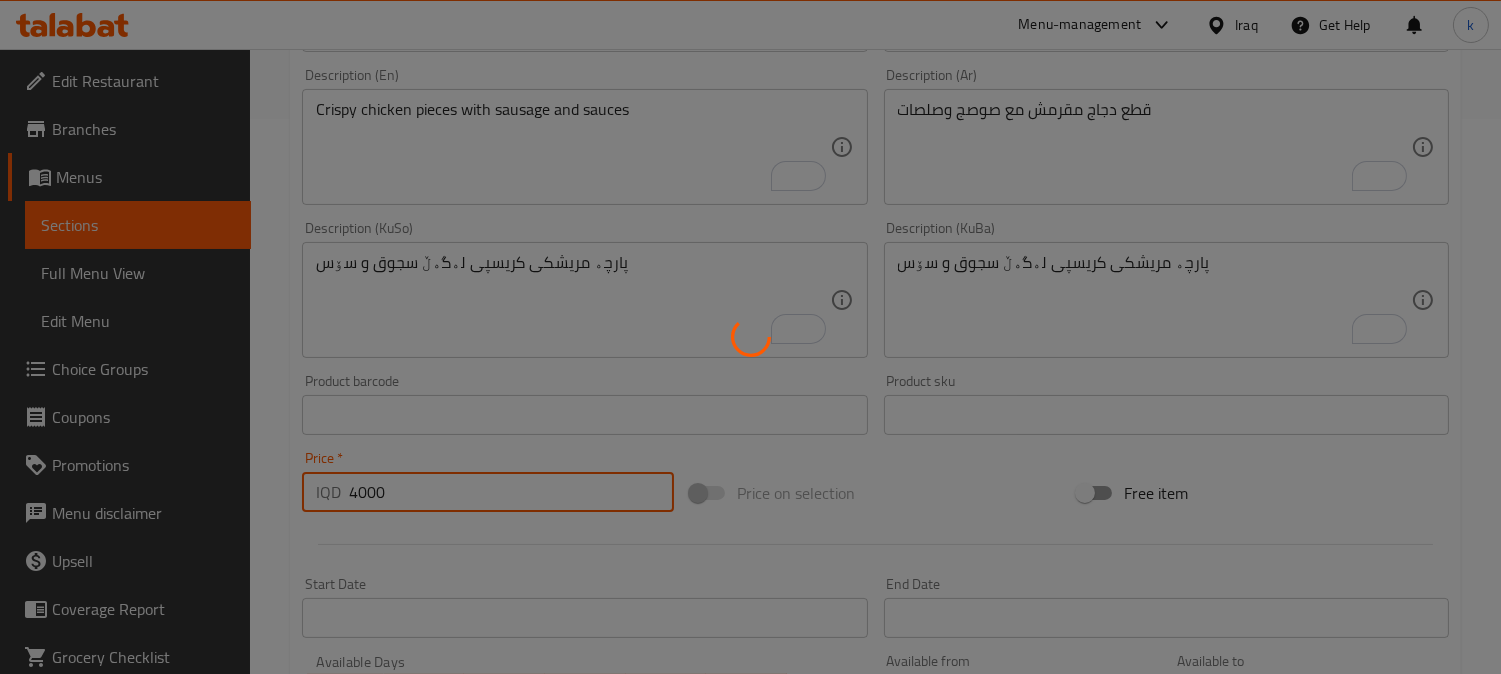 type 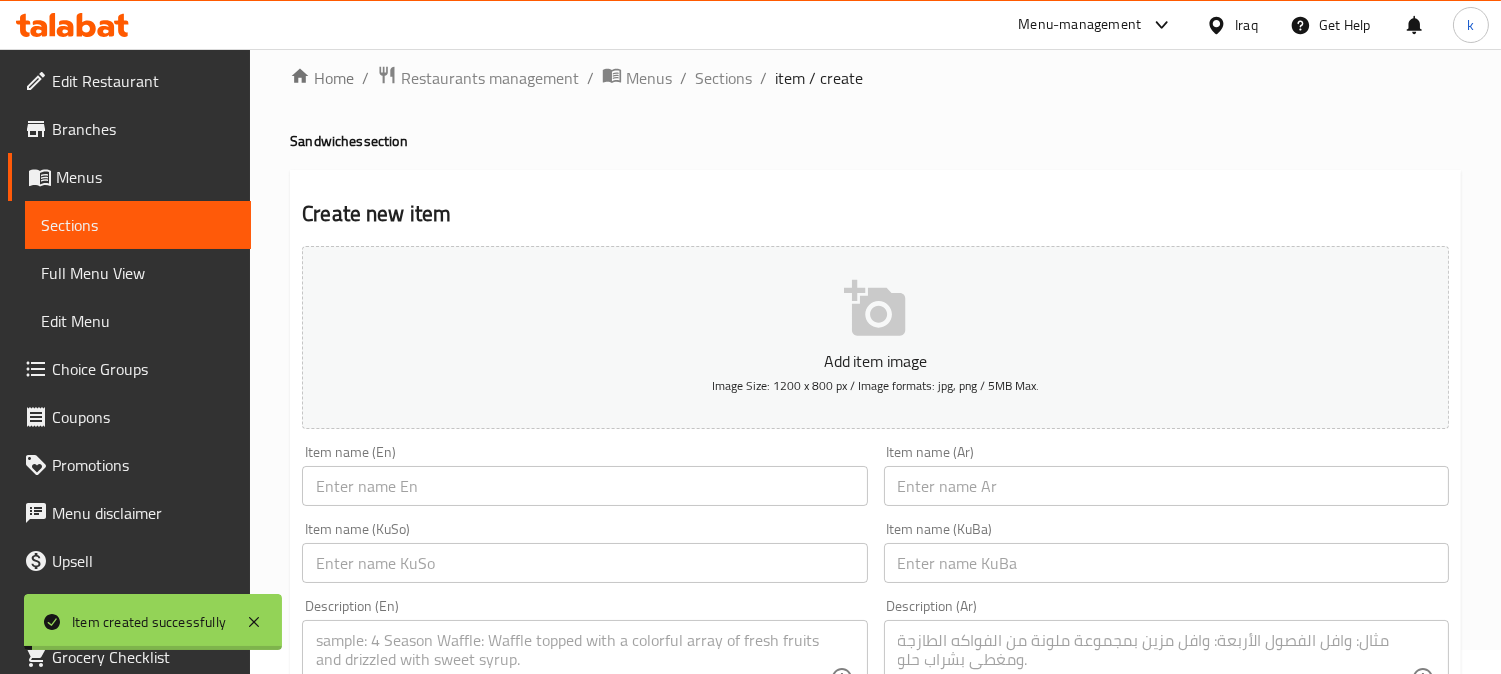 scroll, scrollTop: 0, scrollLeft: 0, axis: both 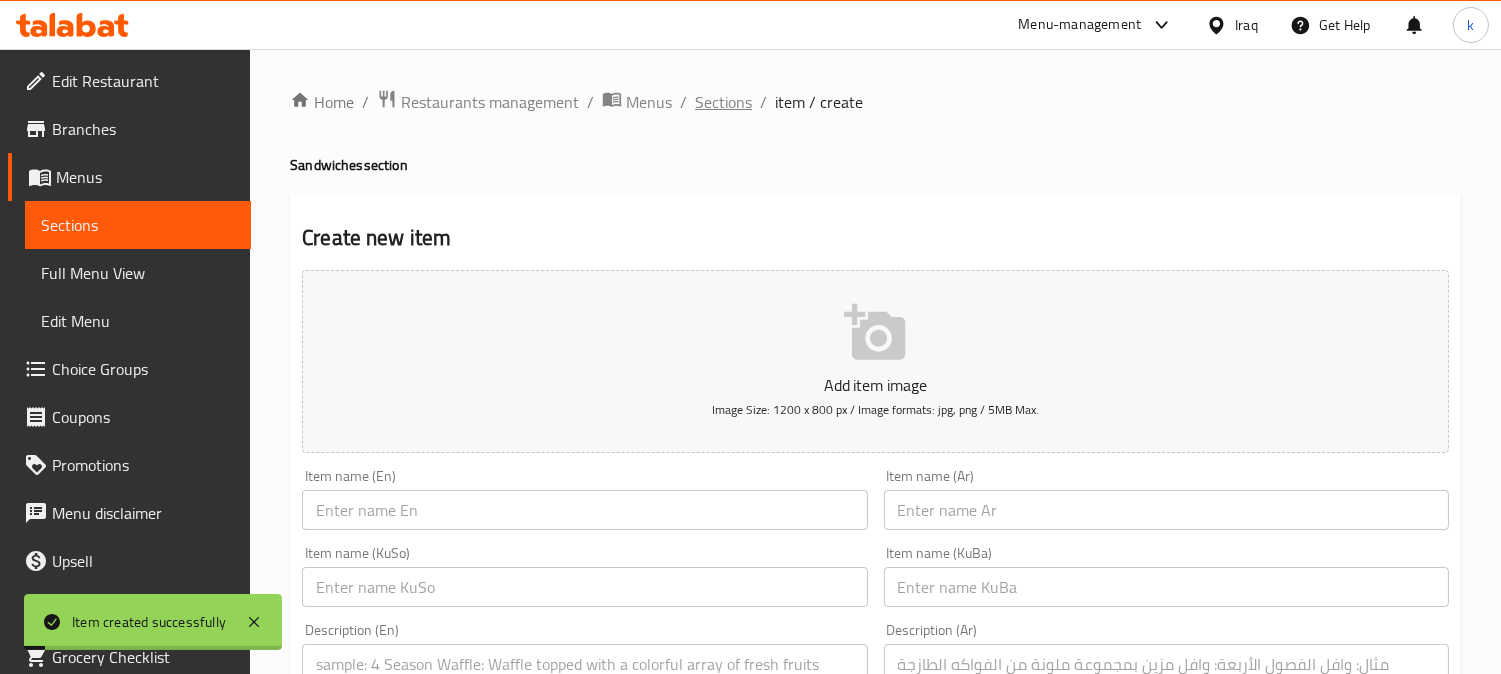 click on "Sections" at bounding box center (723, 102) 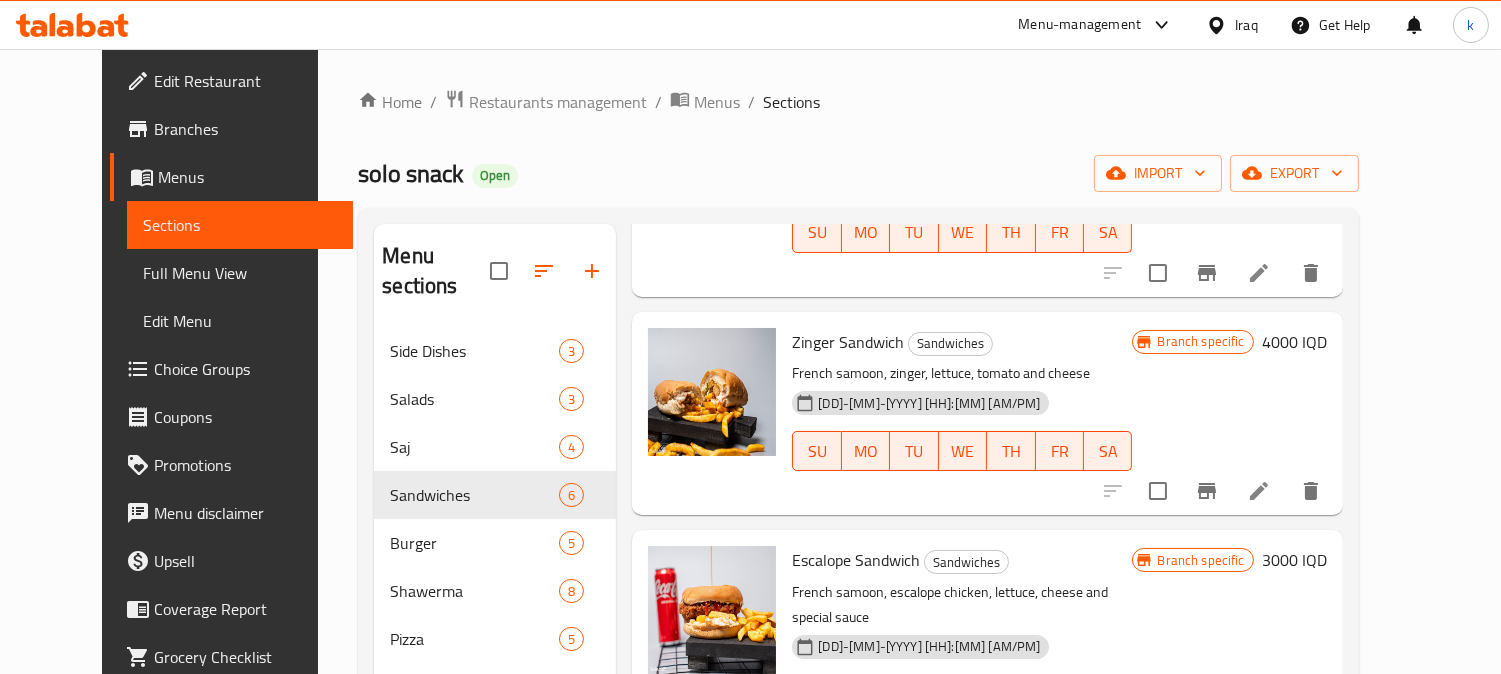 scroll, scrollTop: 607, scrollLeft: 0, axis: vertical 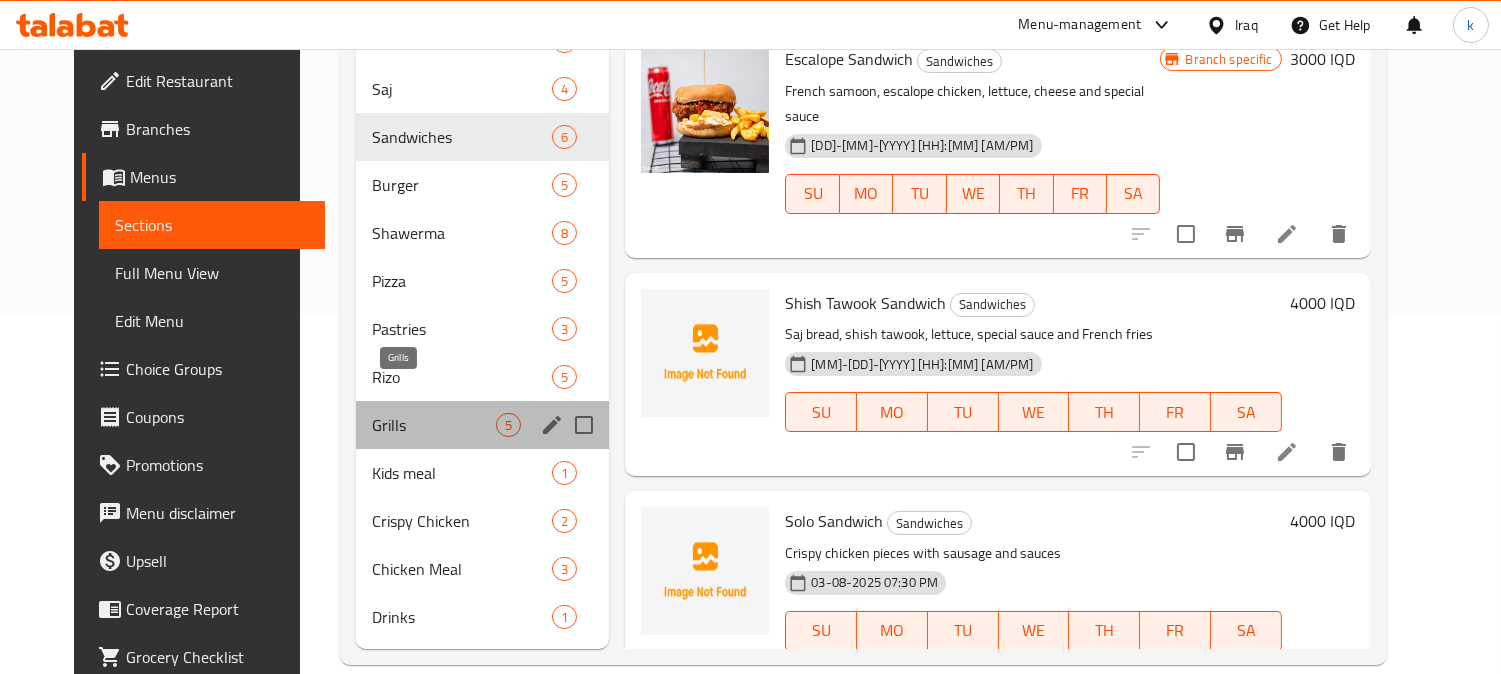click on "Grills" at bounding box center [434, 425] 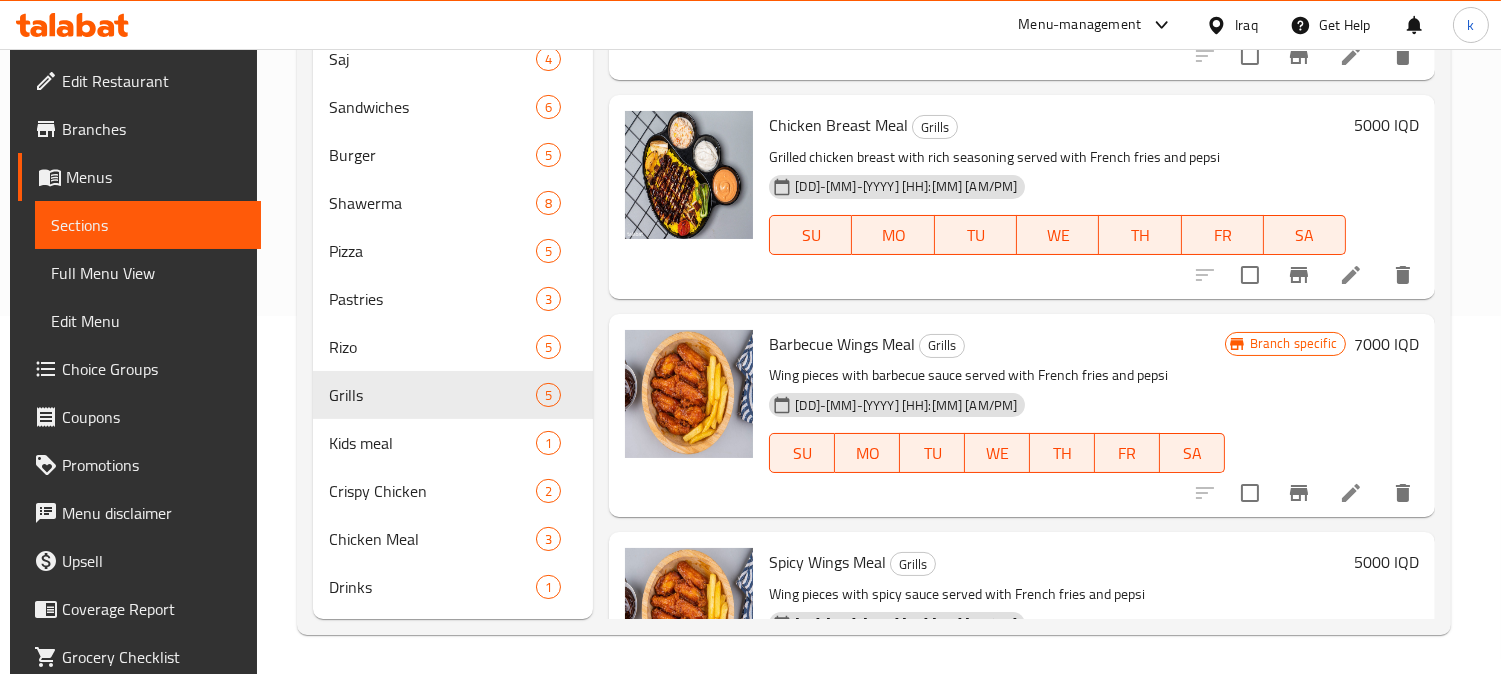 scroll, scrollTop: 0, scrollLeft: 0, axis: both 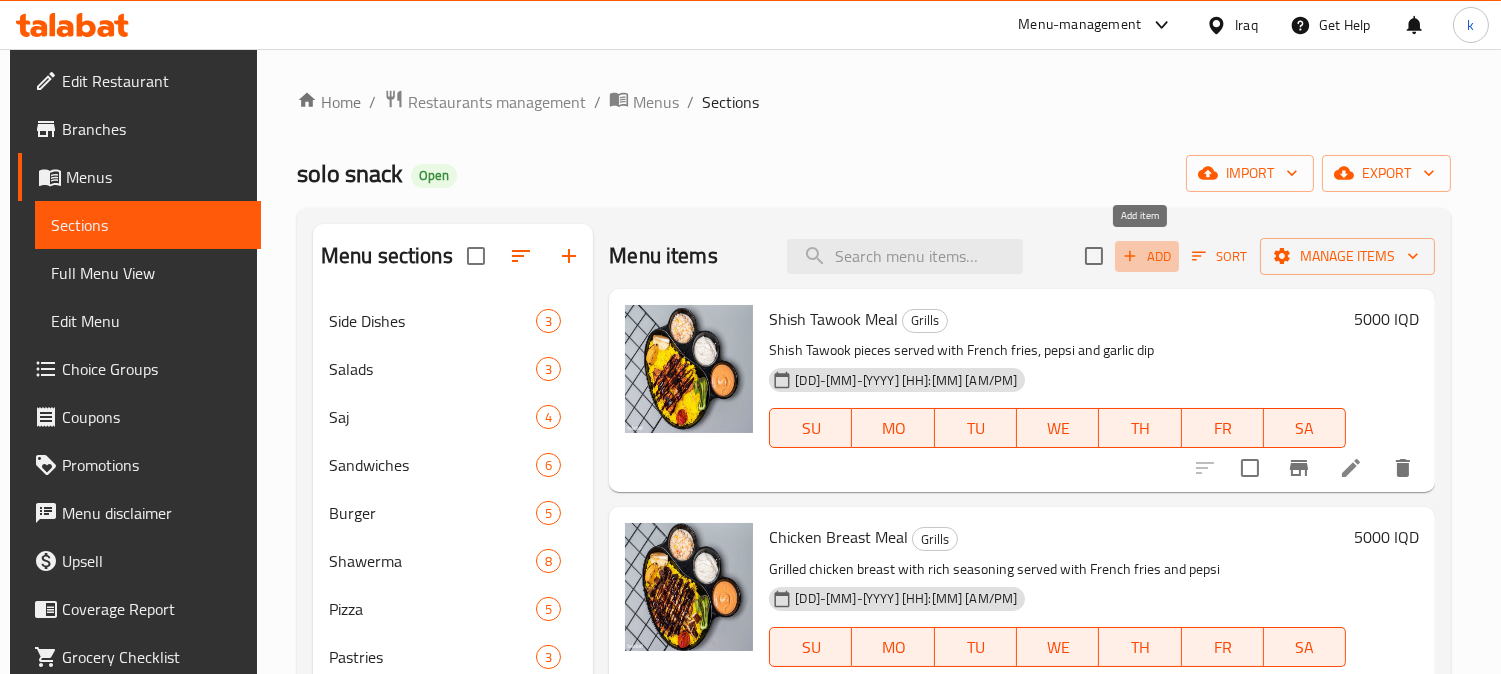 click 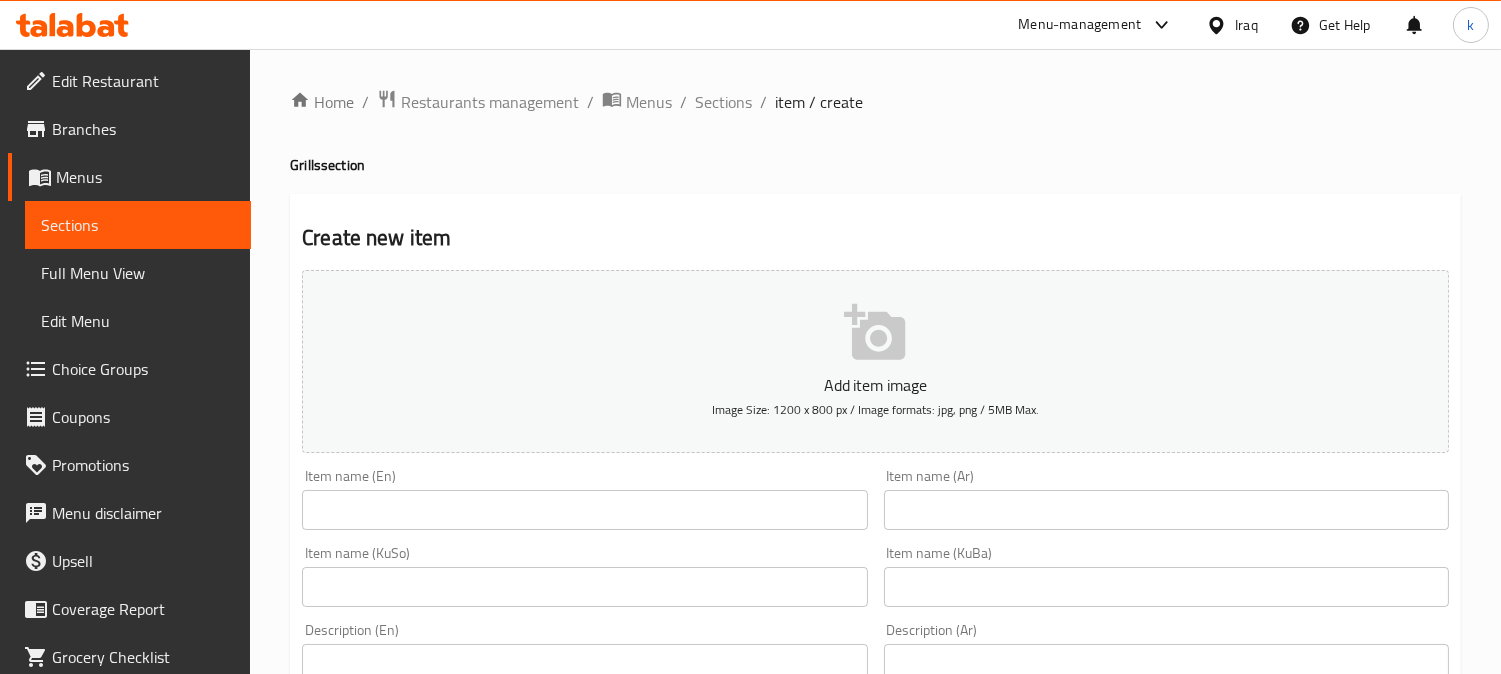 click at bounding box center [584, 510] 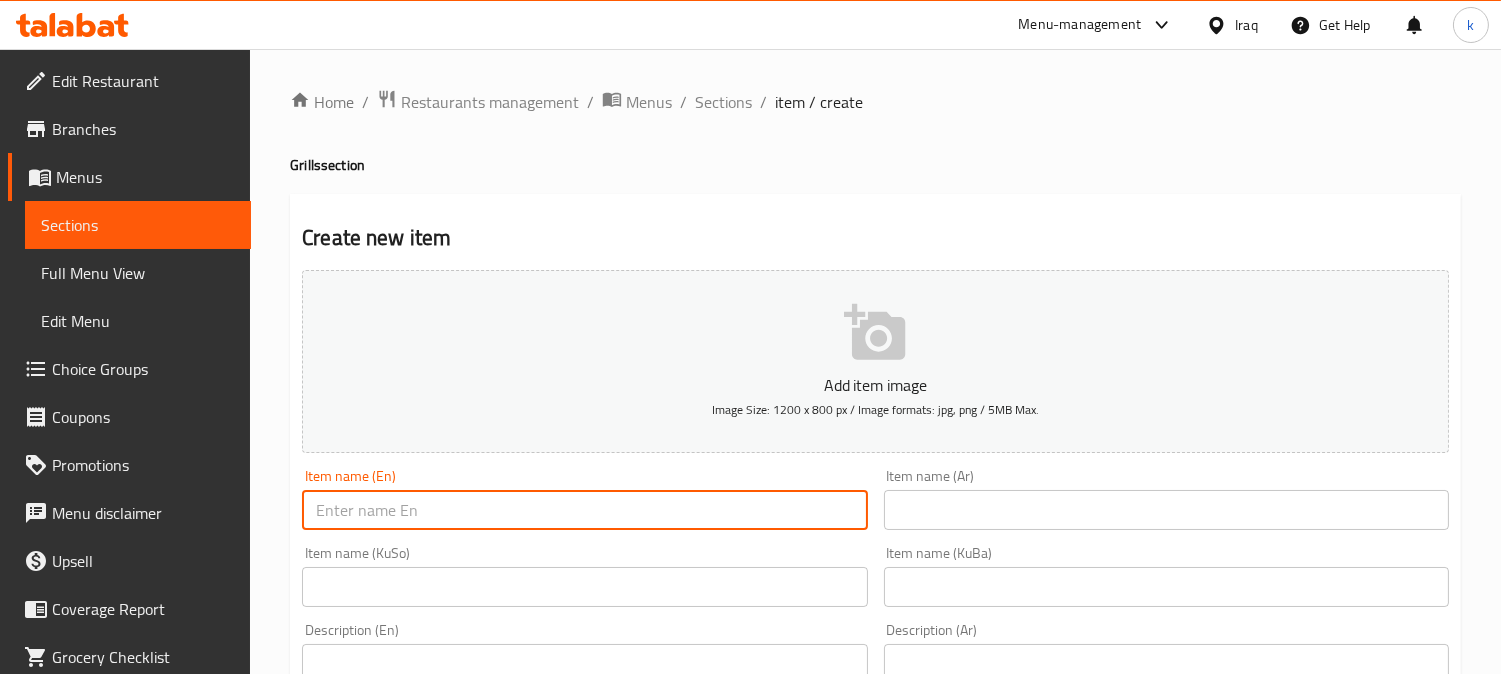 click at bounding box center [584, 510] 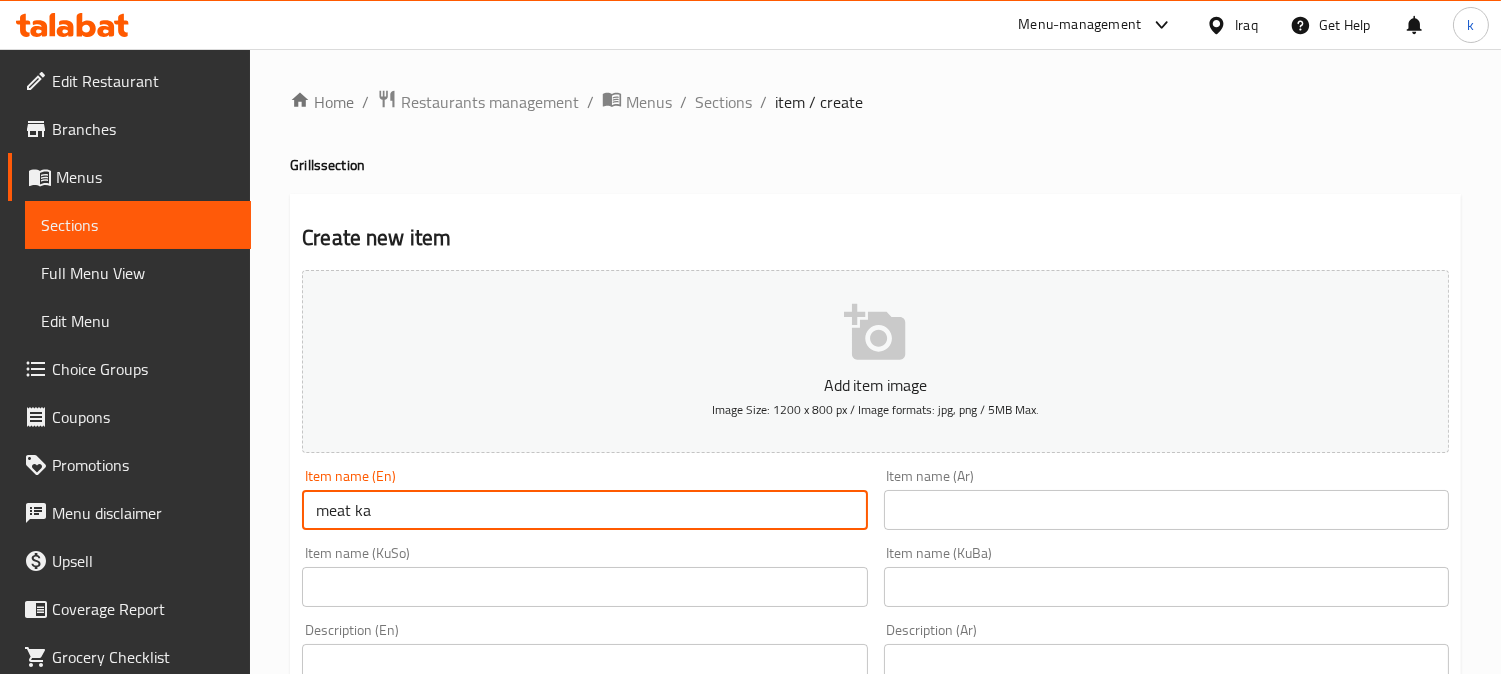 type on "Meat Kabsa" 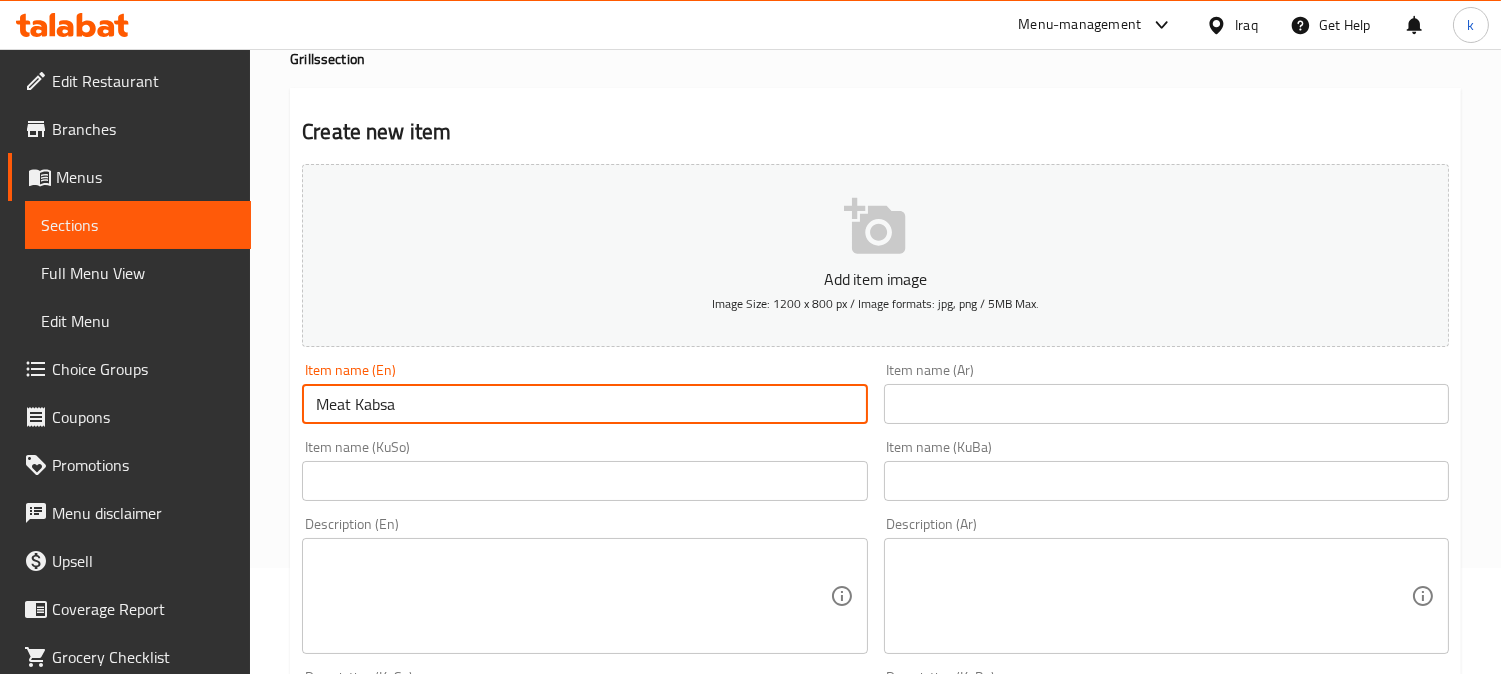 scroll, scrollTop: 185, scrollLeft: 0, axis: vertical 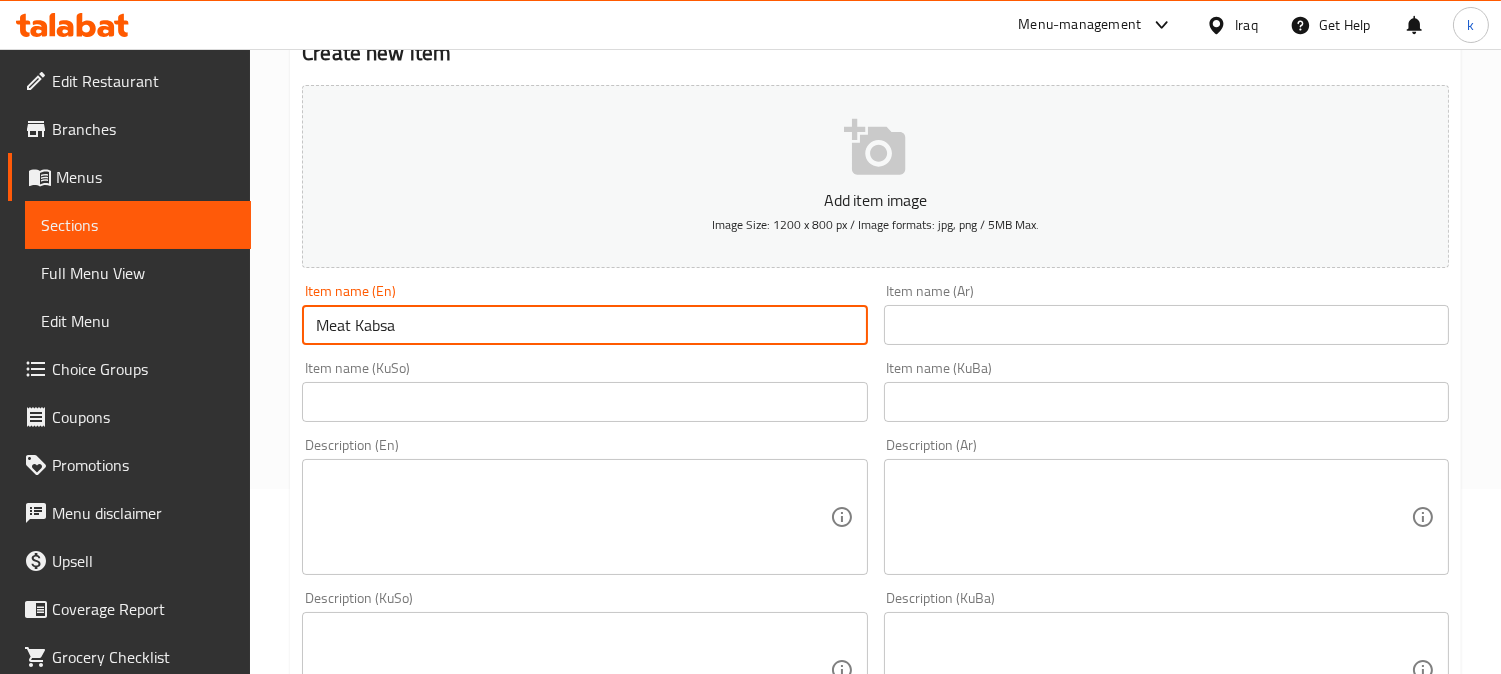 drag, startPoint x: 1048, startPoint y: 403, endPoint x: 943, endPoint y: 408, distance: 105.11898 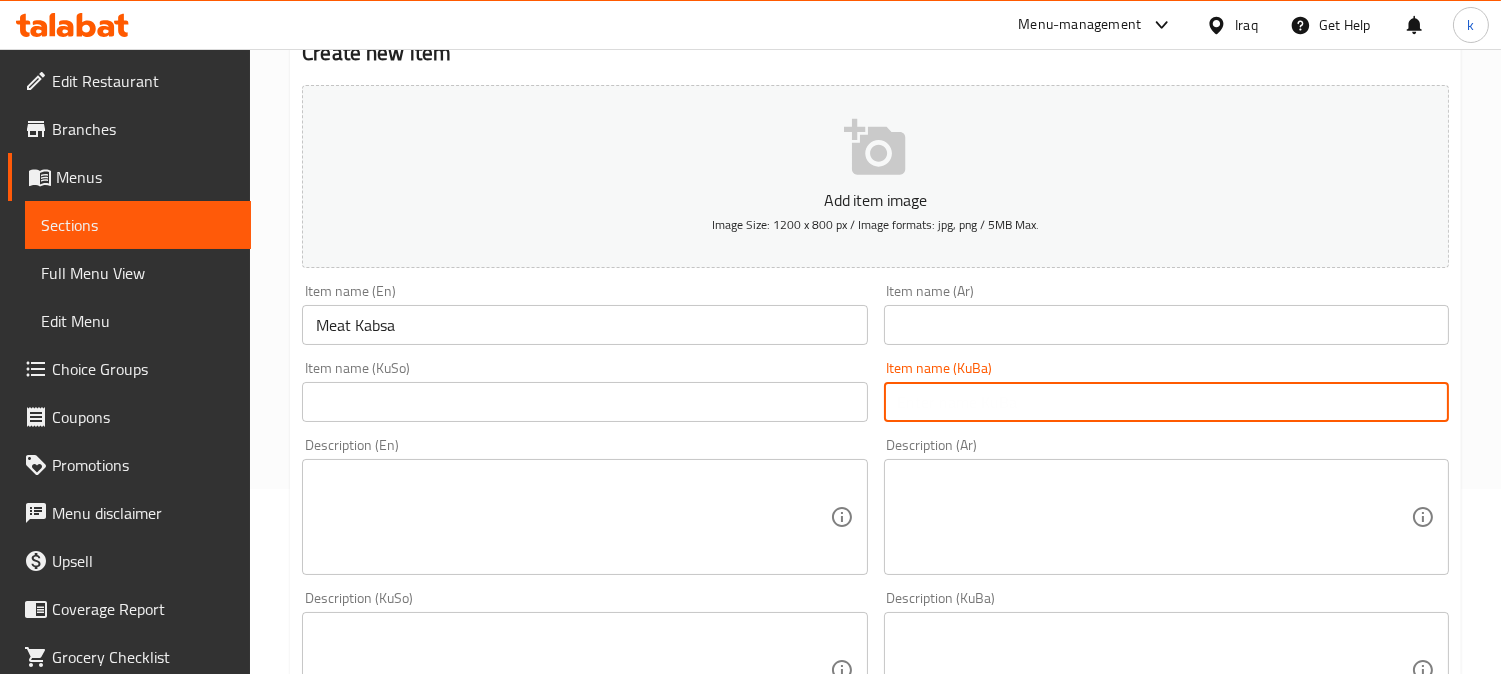 paste on "کەبابی گۆشت" 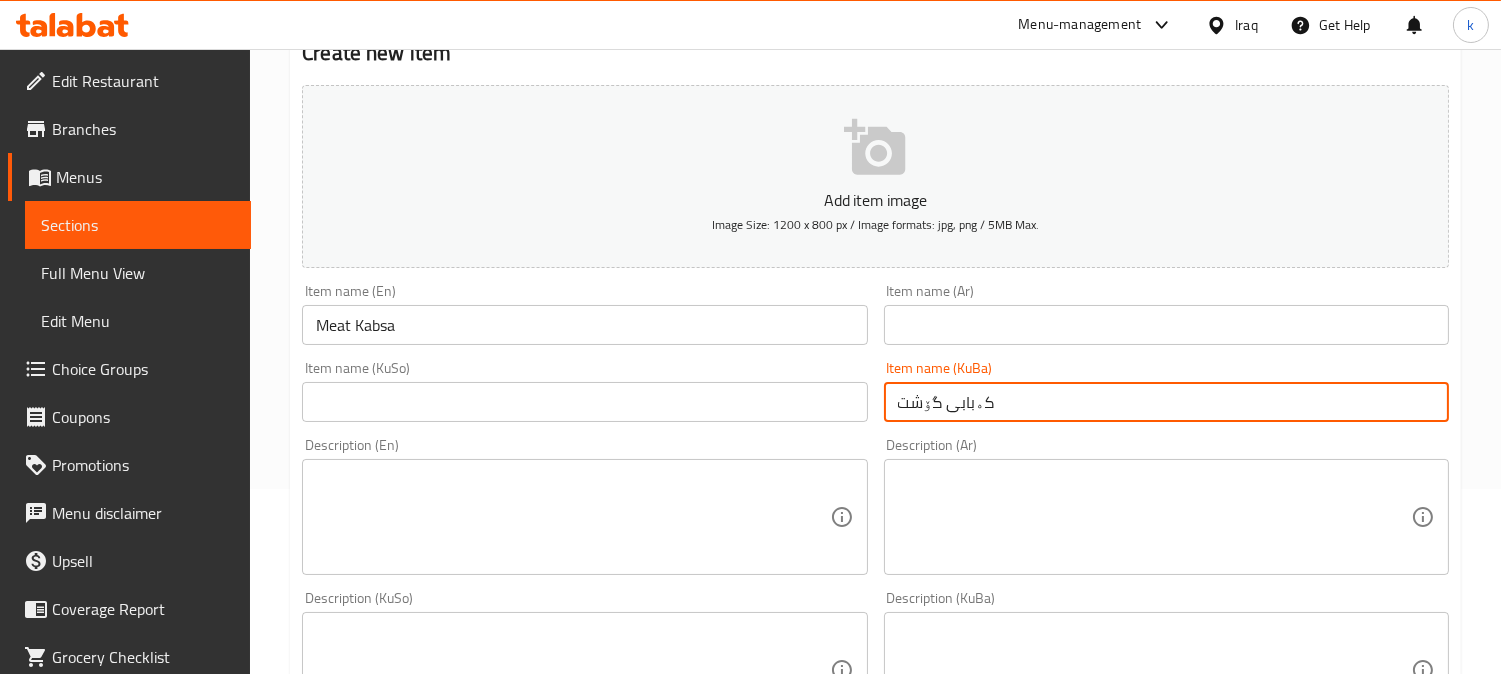 type on "کەبابی گۆشت" 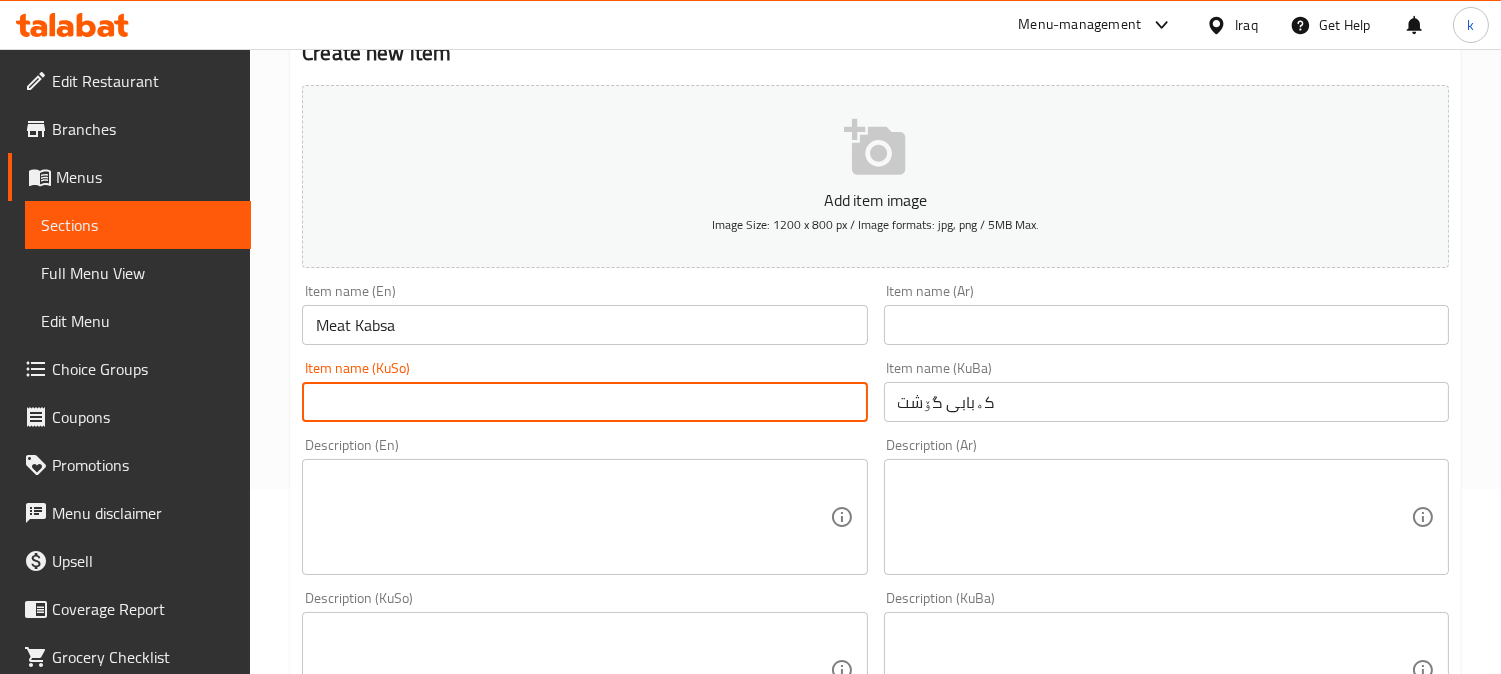 drag, startPoint x: 830, startPoint y: 415, endPoint x: 820, endPoint y: 414, distance: 10.049875 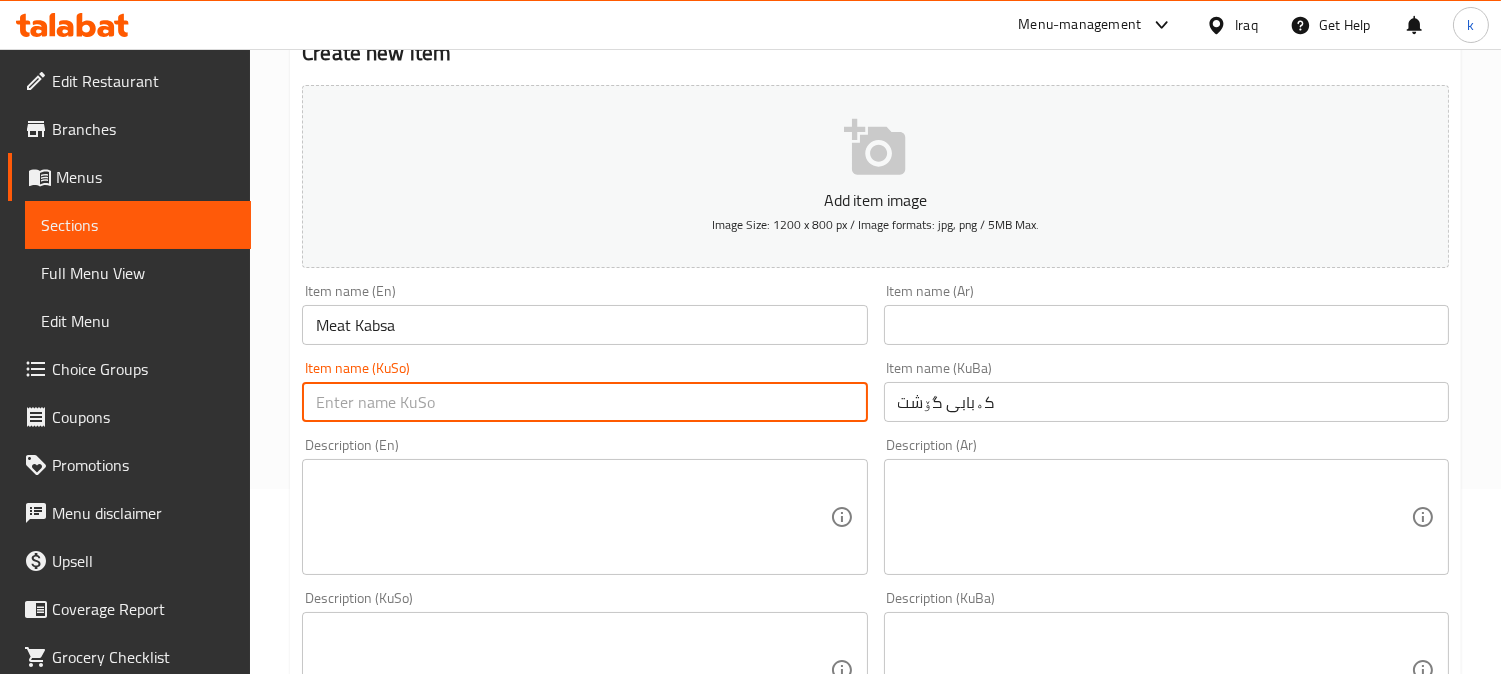 click at bounding box center (584, 402) 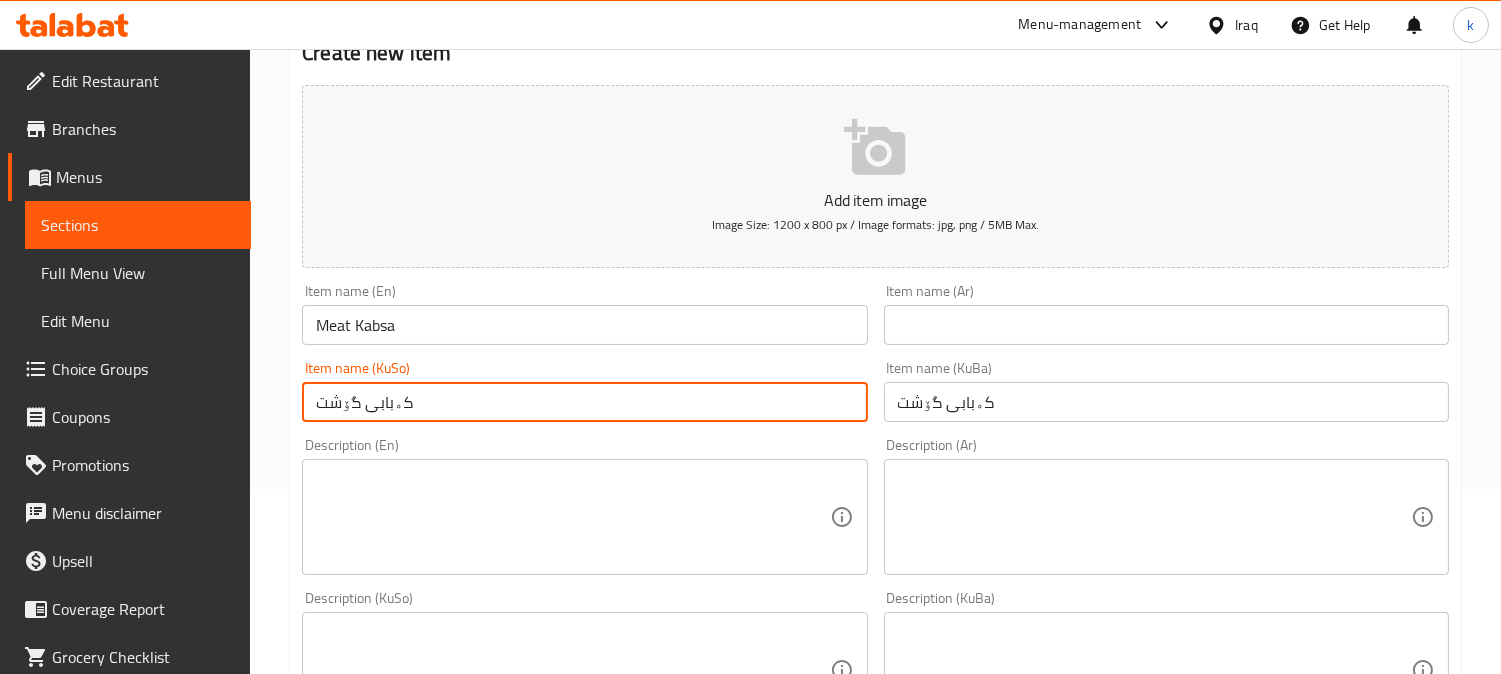 type on "کەبابی گۆشت" 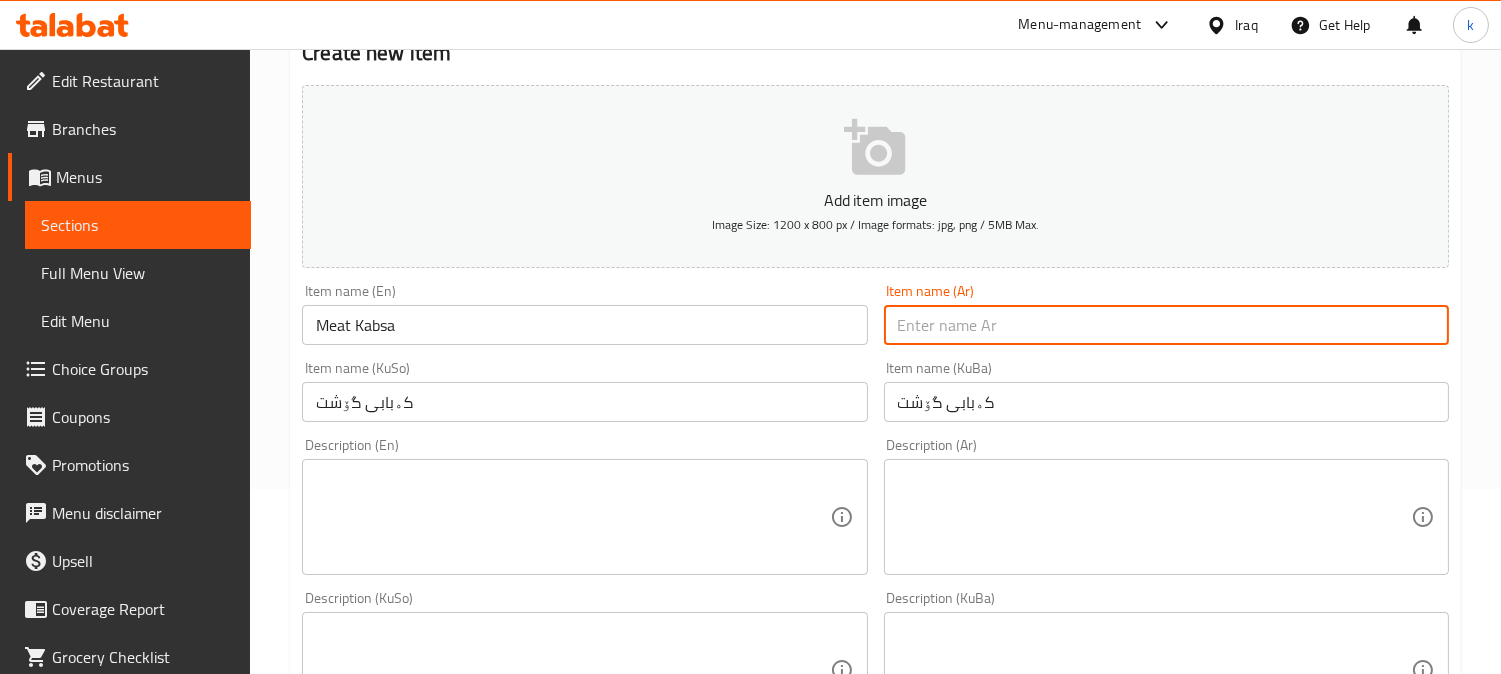 click at bounding box center [1166, 325] 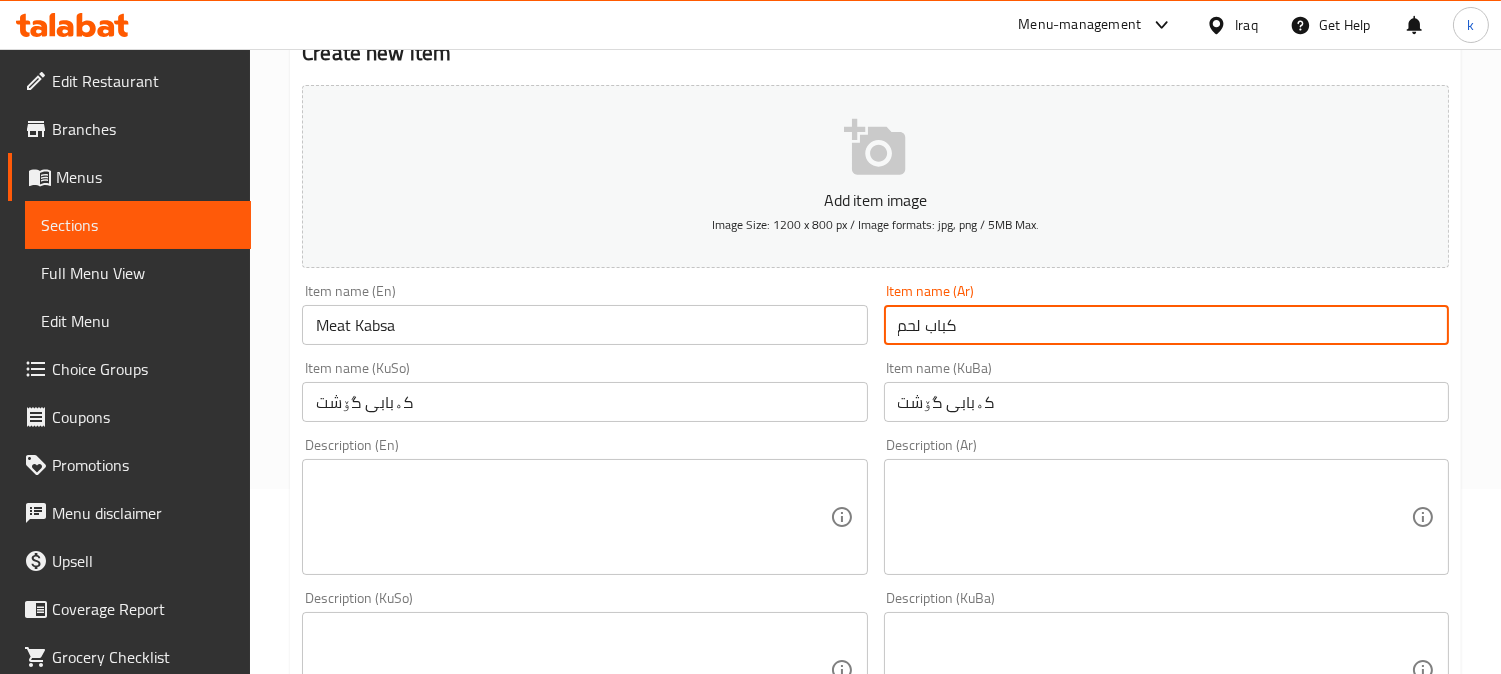 type on "كباب لحم" 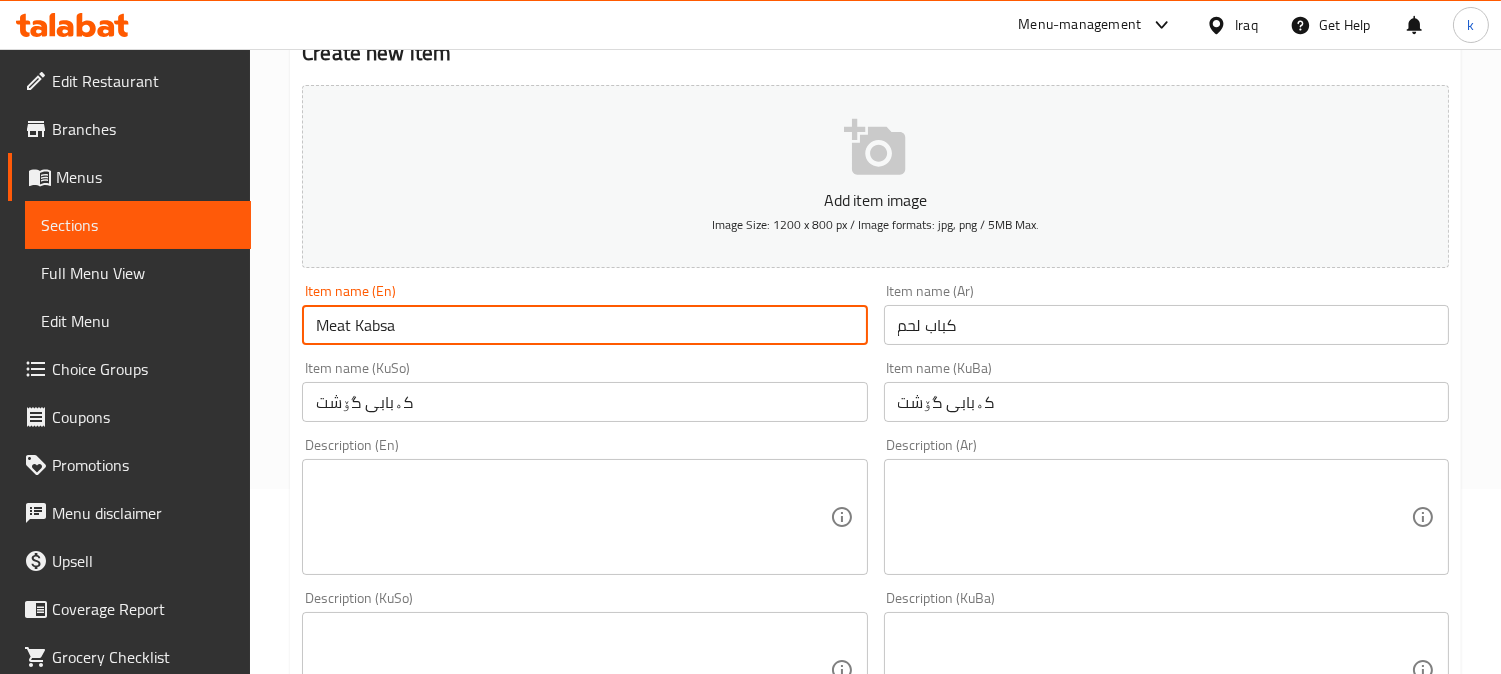 drag, startPoint x: 536, startPoint y: 324, endPoint x: 207, endPoint y: 325, distance: 329.00153 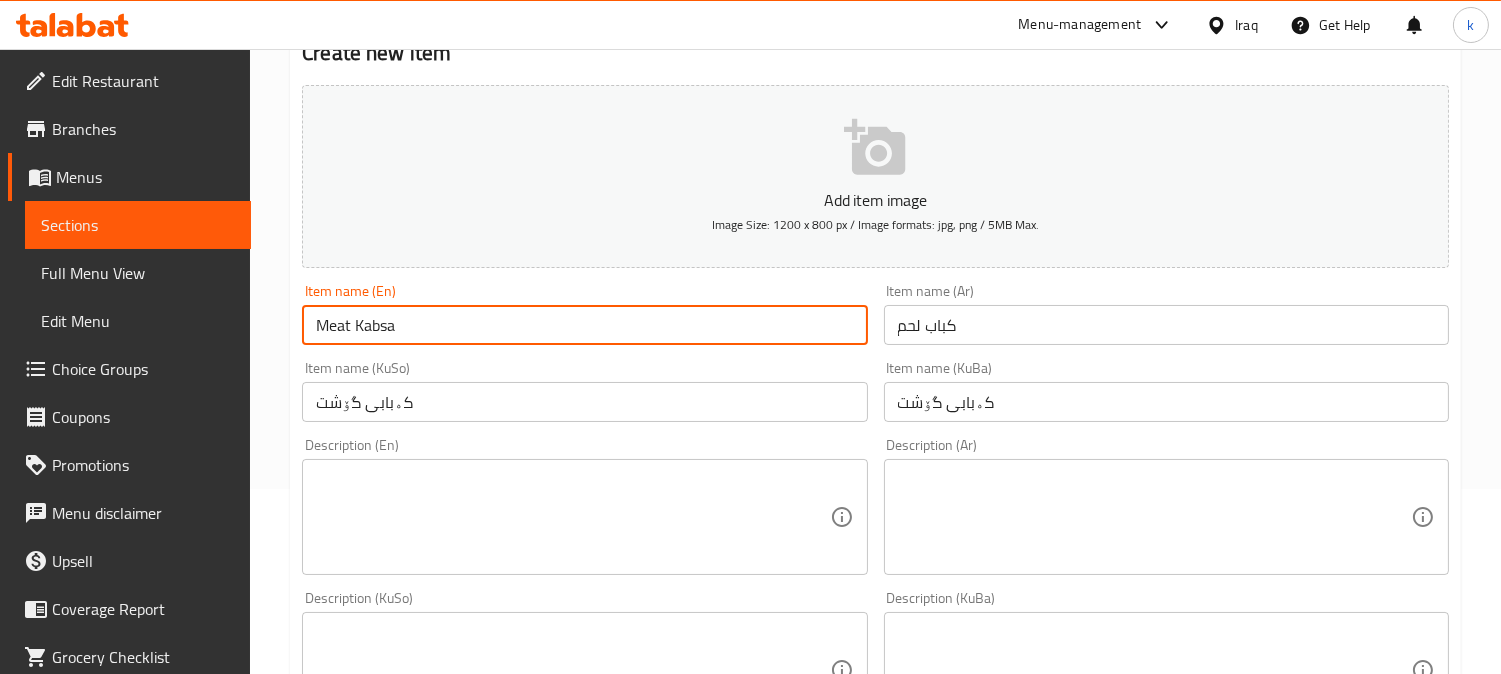 paste on "ebab" 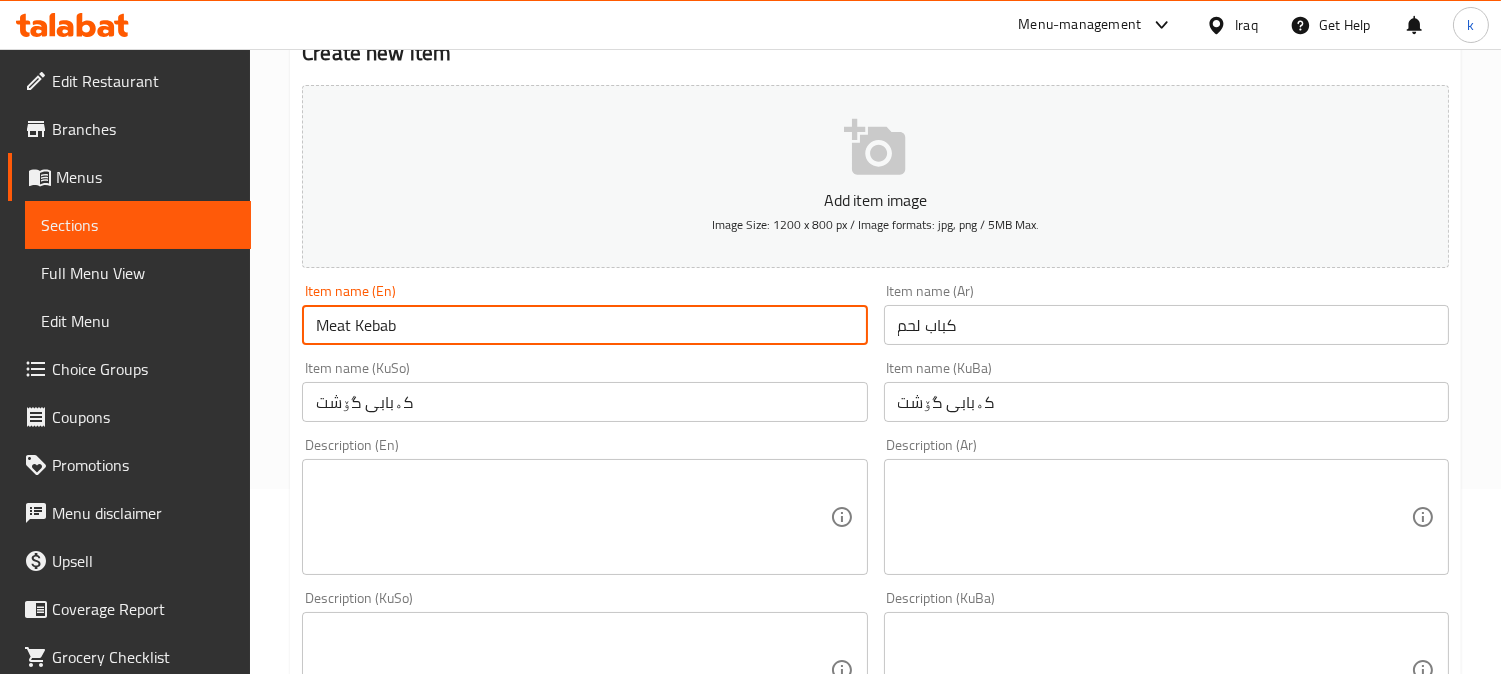 type on "Meat Kebab" 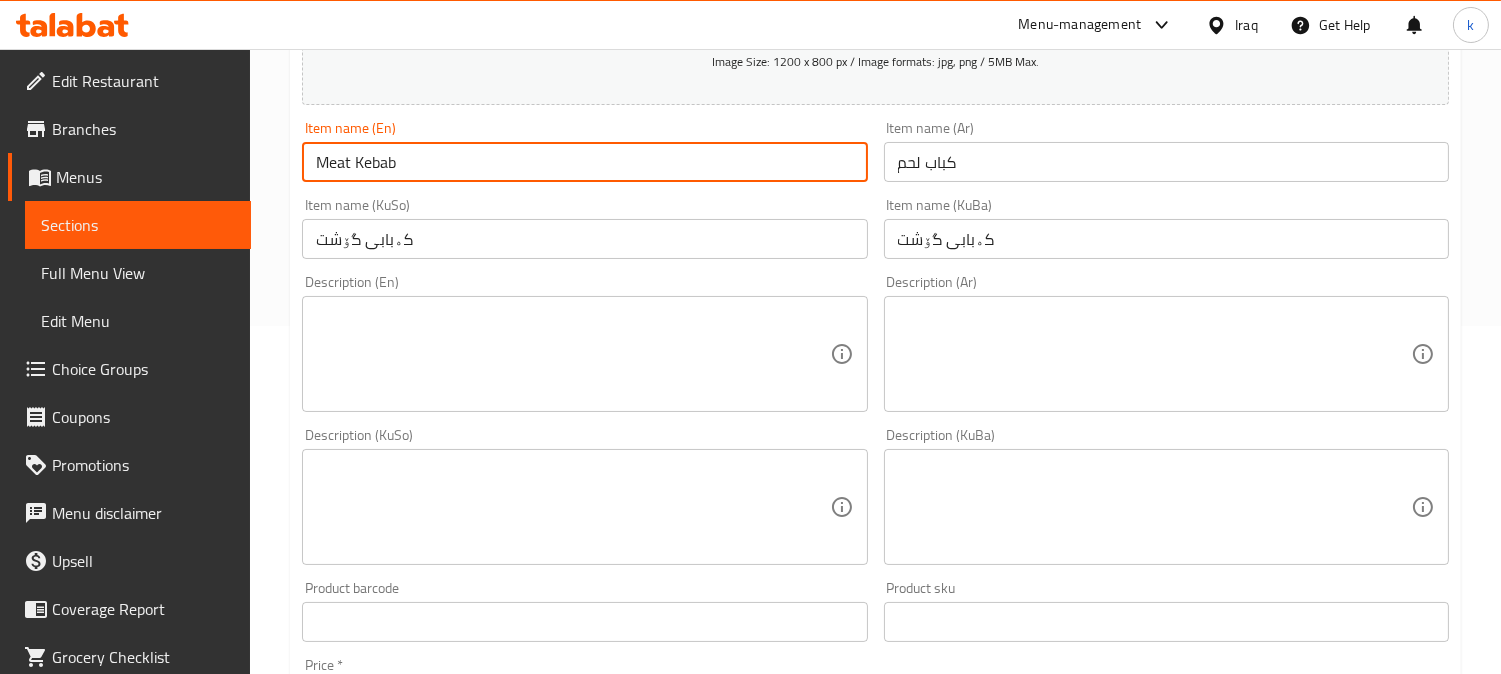 scroll, scrollTop: 555, scrollLeft: 0, axis: vertical 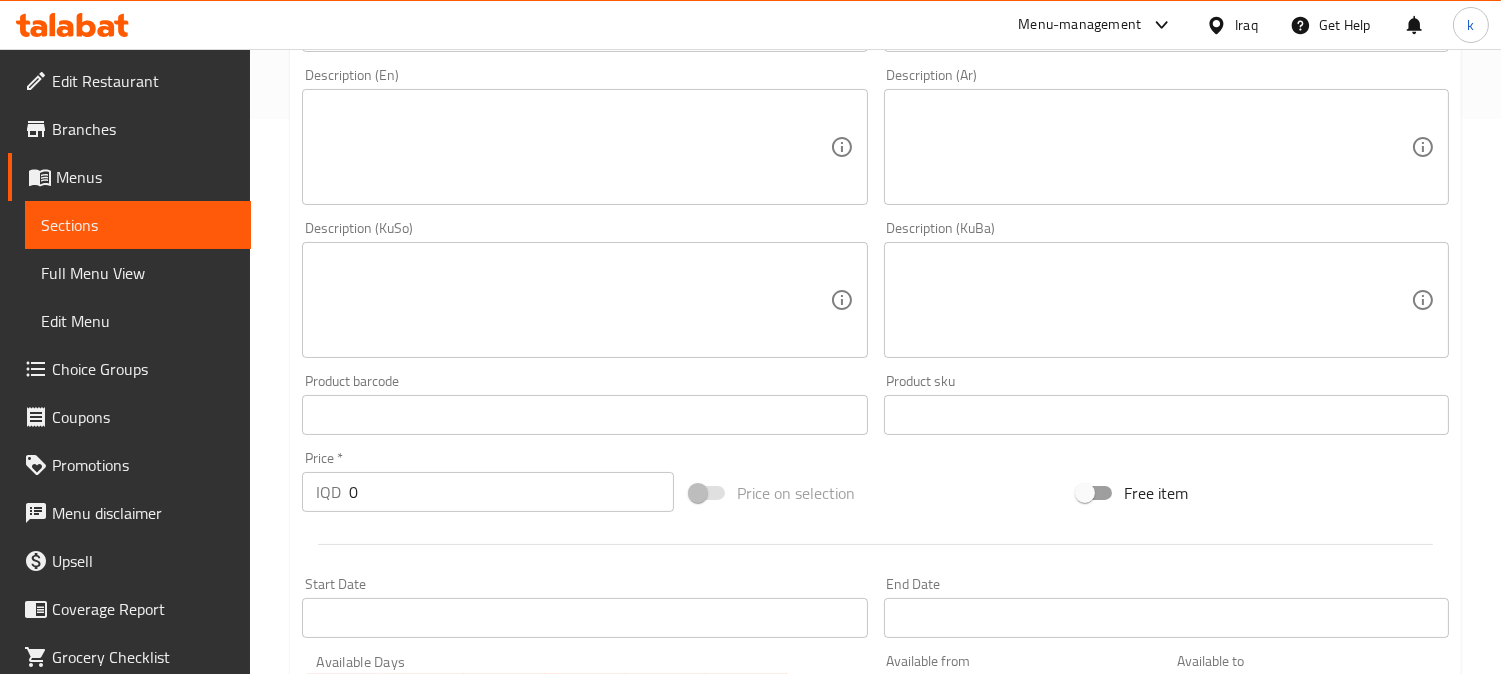 click at bounding box center (1154, 300) 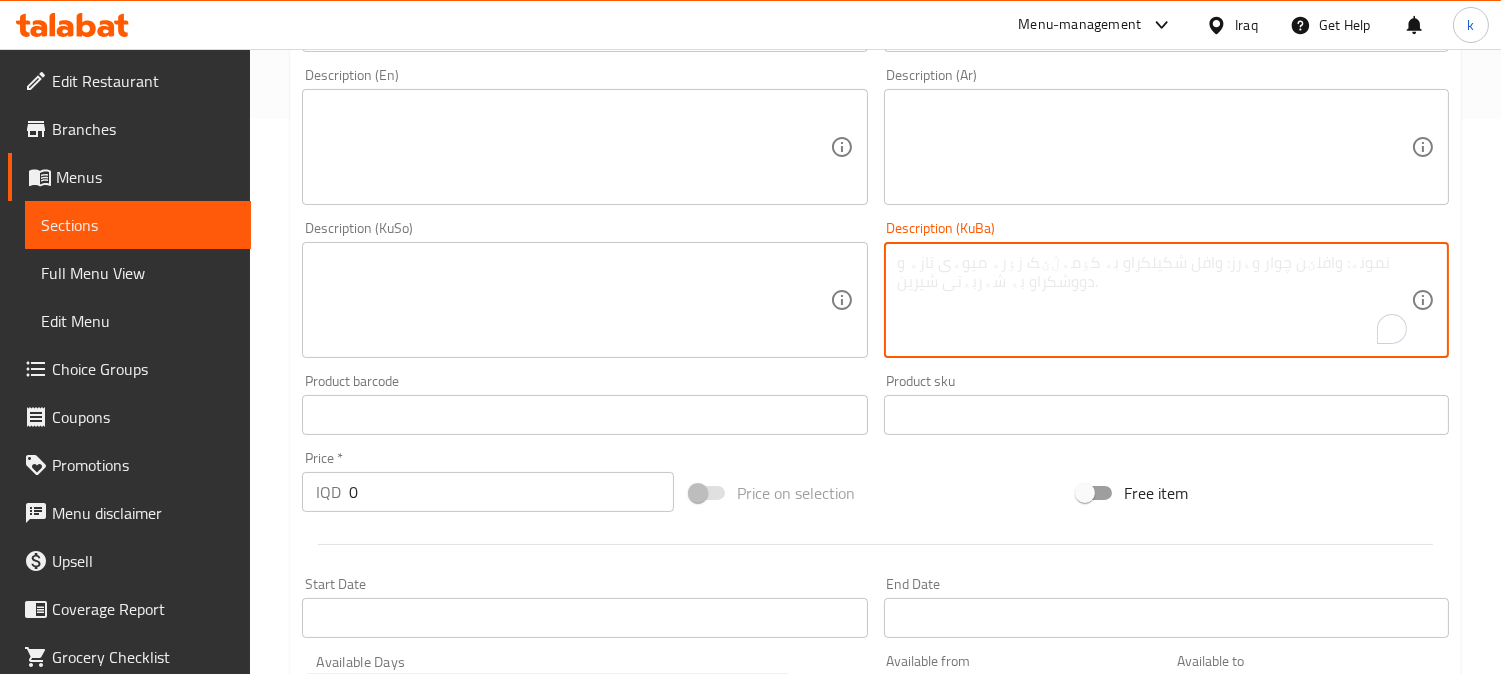 paste on "کەبابی گۆشت لەگەڵ تەماتەی برژاو، پیازی برژاو، سەوزەی گەڵا و موقەبیلاتی موشەکەل" 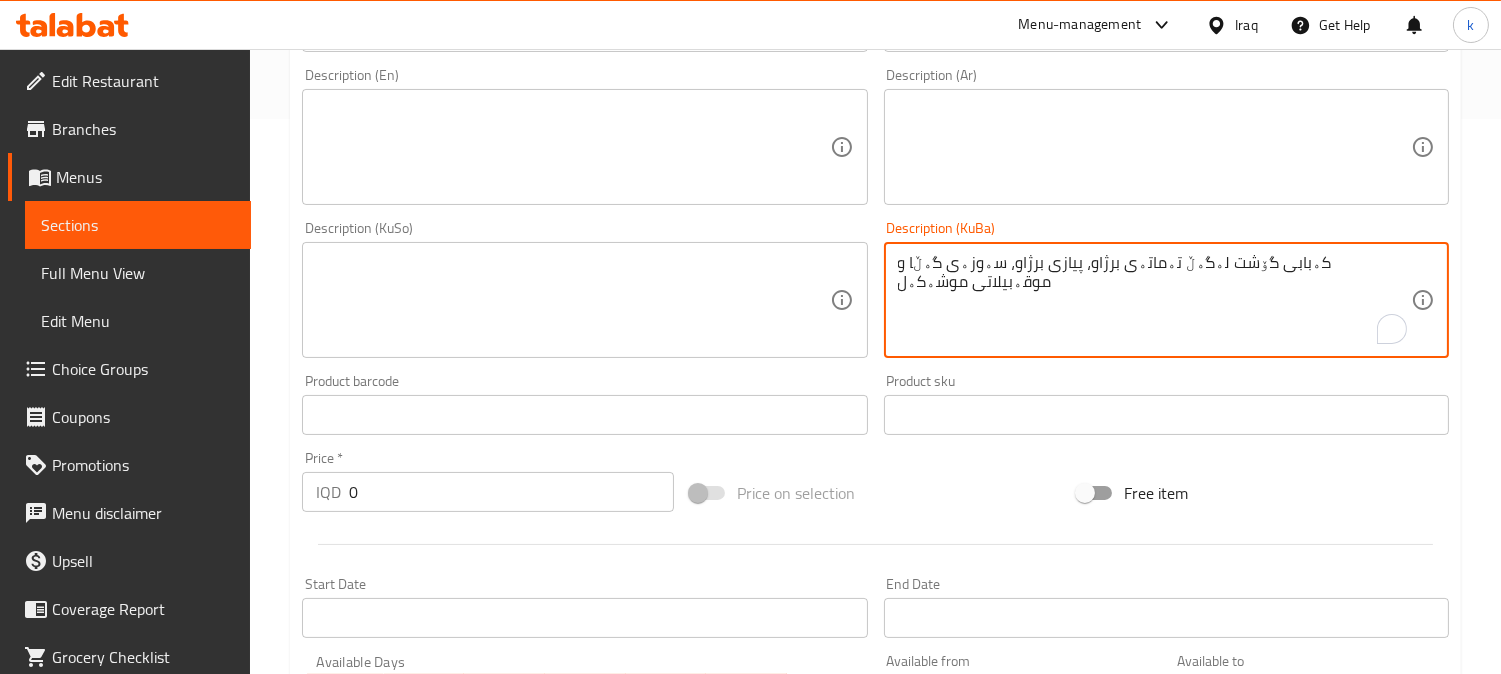 type on "کەبابی گۆشت لەگەڵ تەماتەی برژاو، پیازی برژاو، سەوزەی گەڵا و موقەبیلاتی موشەکەل" 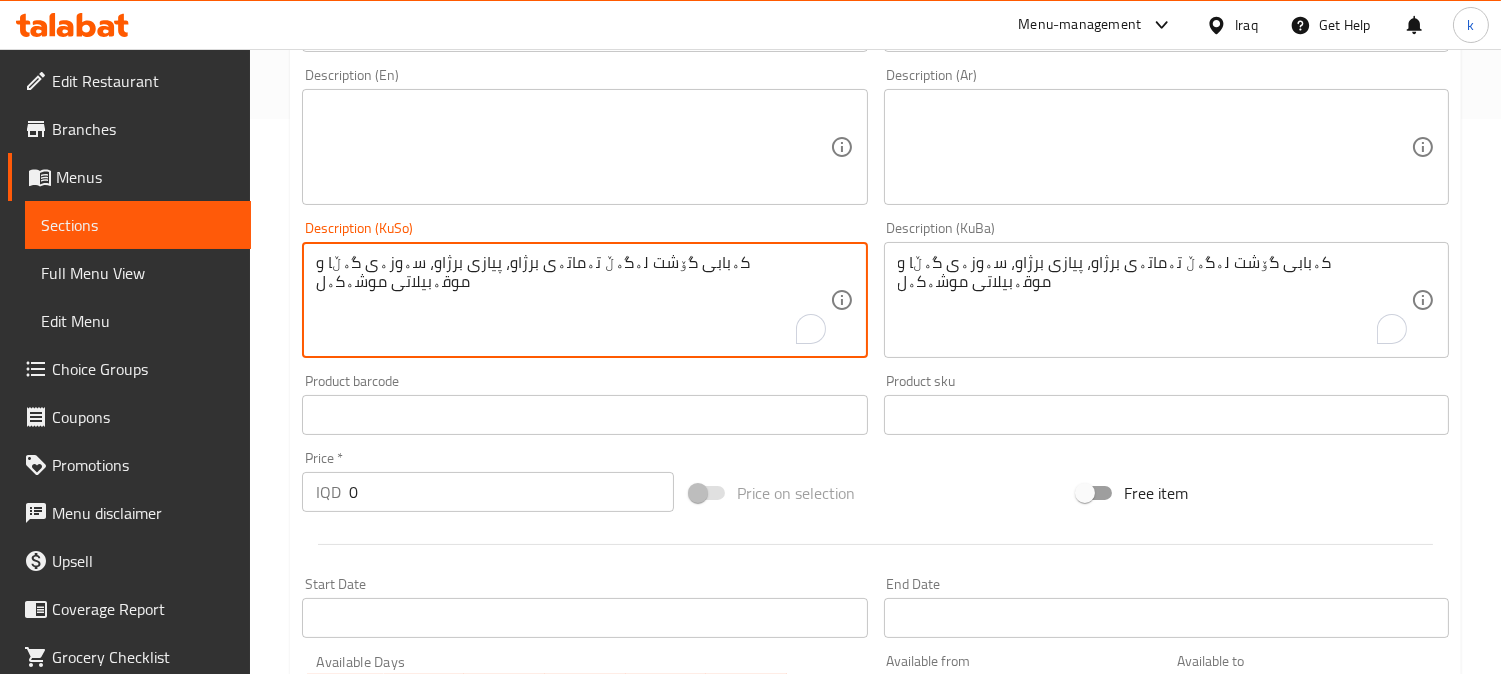 type on "کەبابی گۆشت لەگەڵ تەماتەی برژاو، پیازی برژاو، سەوزەی گەڵا و موقەبیلاتی موشەکەل" 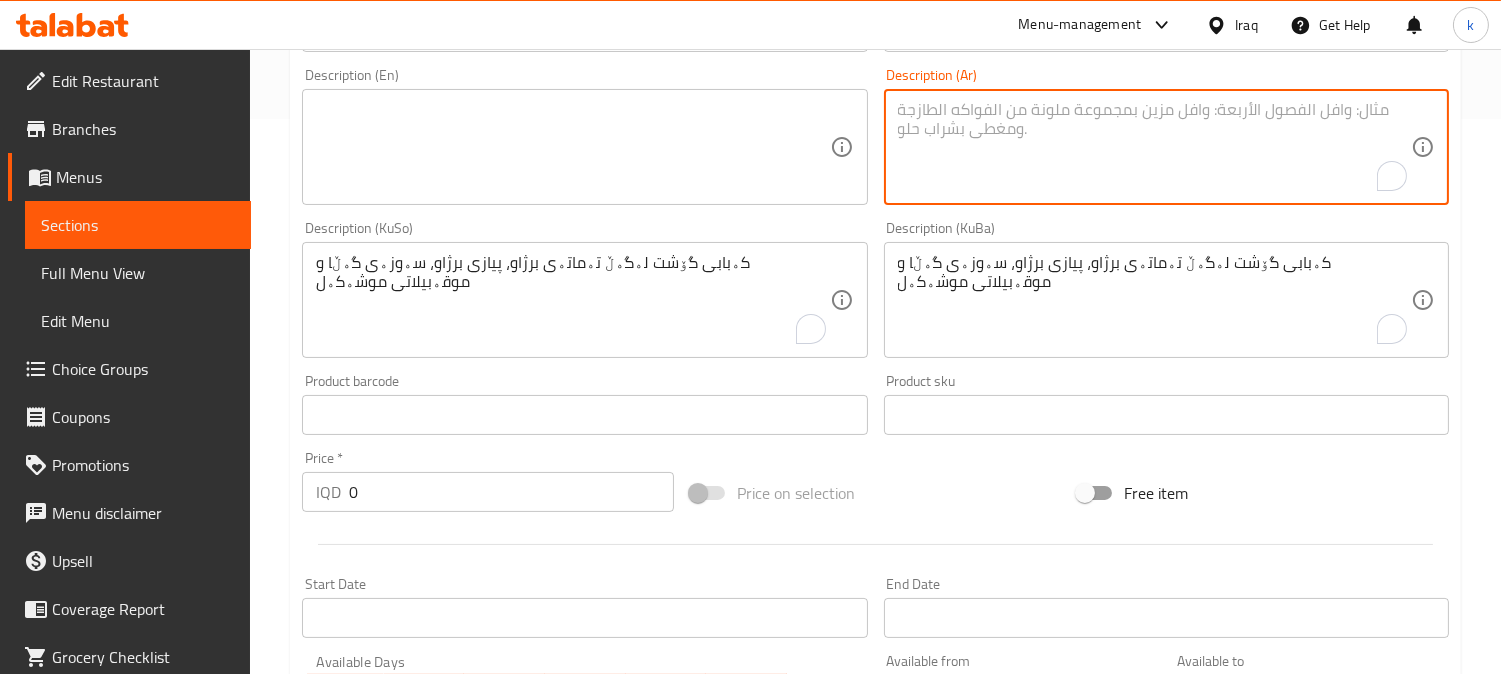 click at bounding box center (1154, 147) 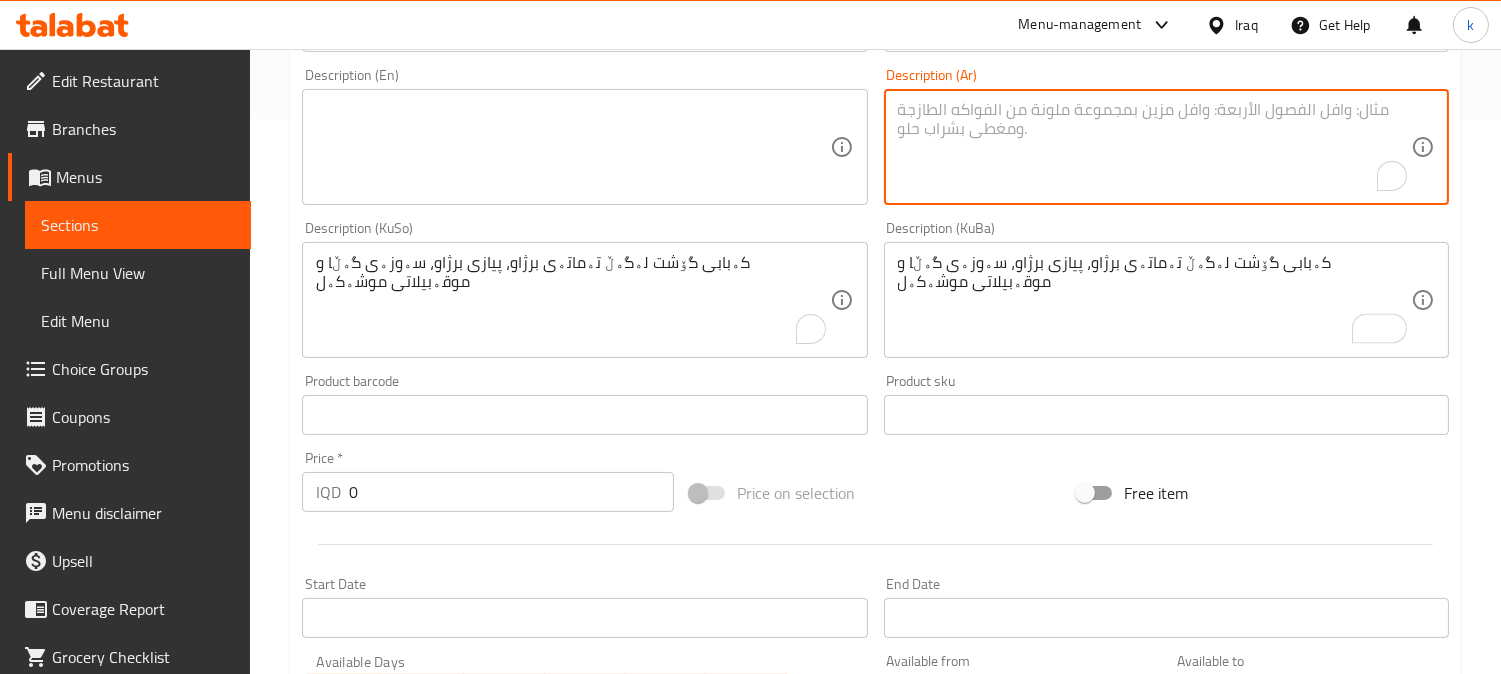 paste on "كباب لحم مع طماطم مشوي، بصل مشوي، خضروات ورقية ومقبلات مشكلة" 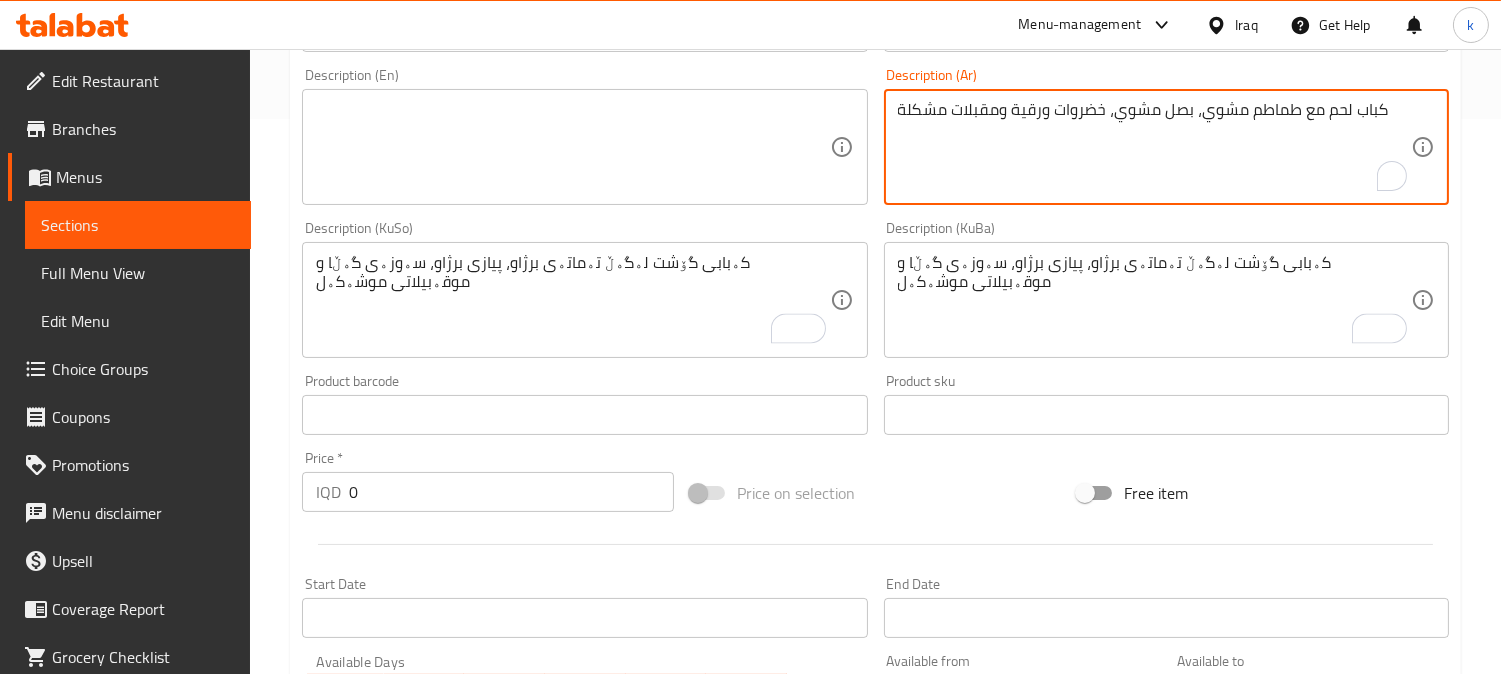 type on "كباب لحم مع طماطم مشوي، بصل مشوي، خضروات ورقية ومقبلات مشكلة" 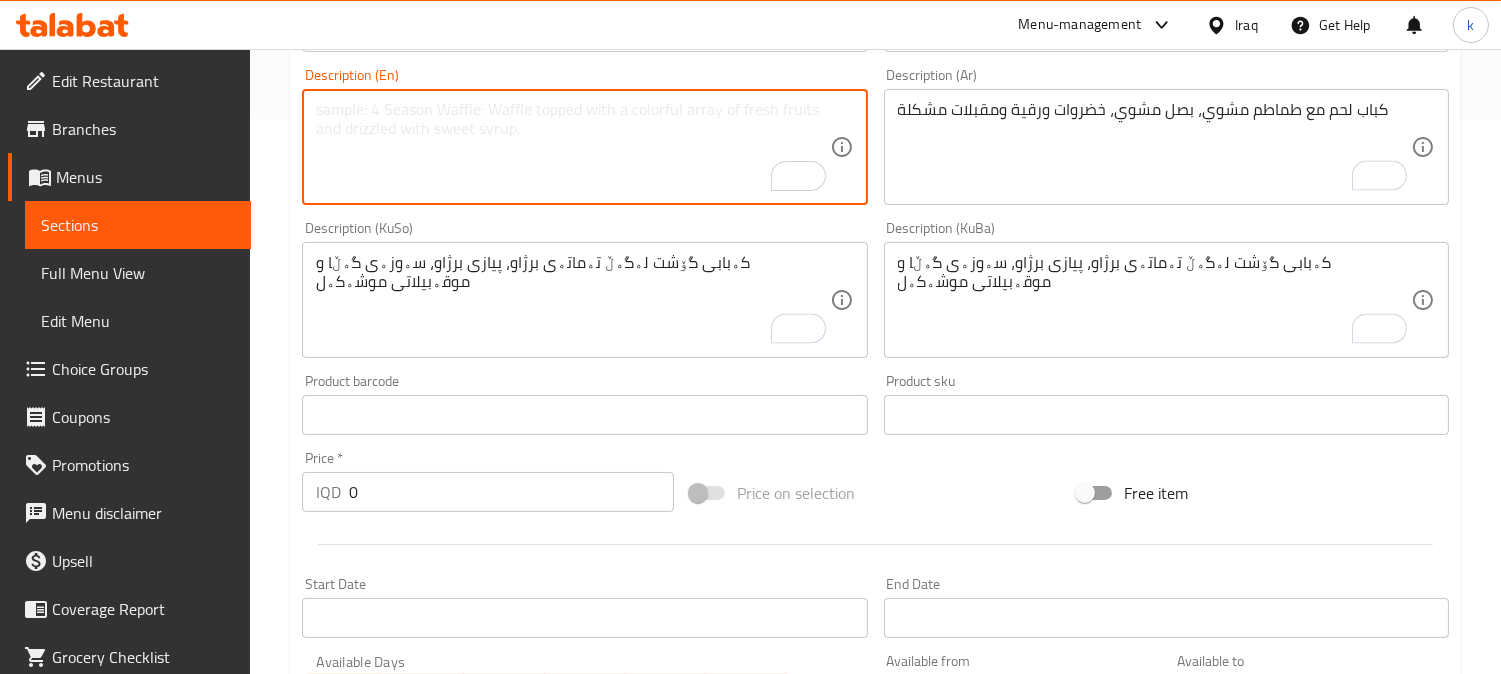 paste on "Meat kebab with grilled tomatoes, grilled onions, leafy vegetables and mixed appetizers" 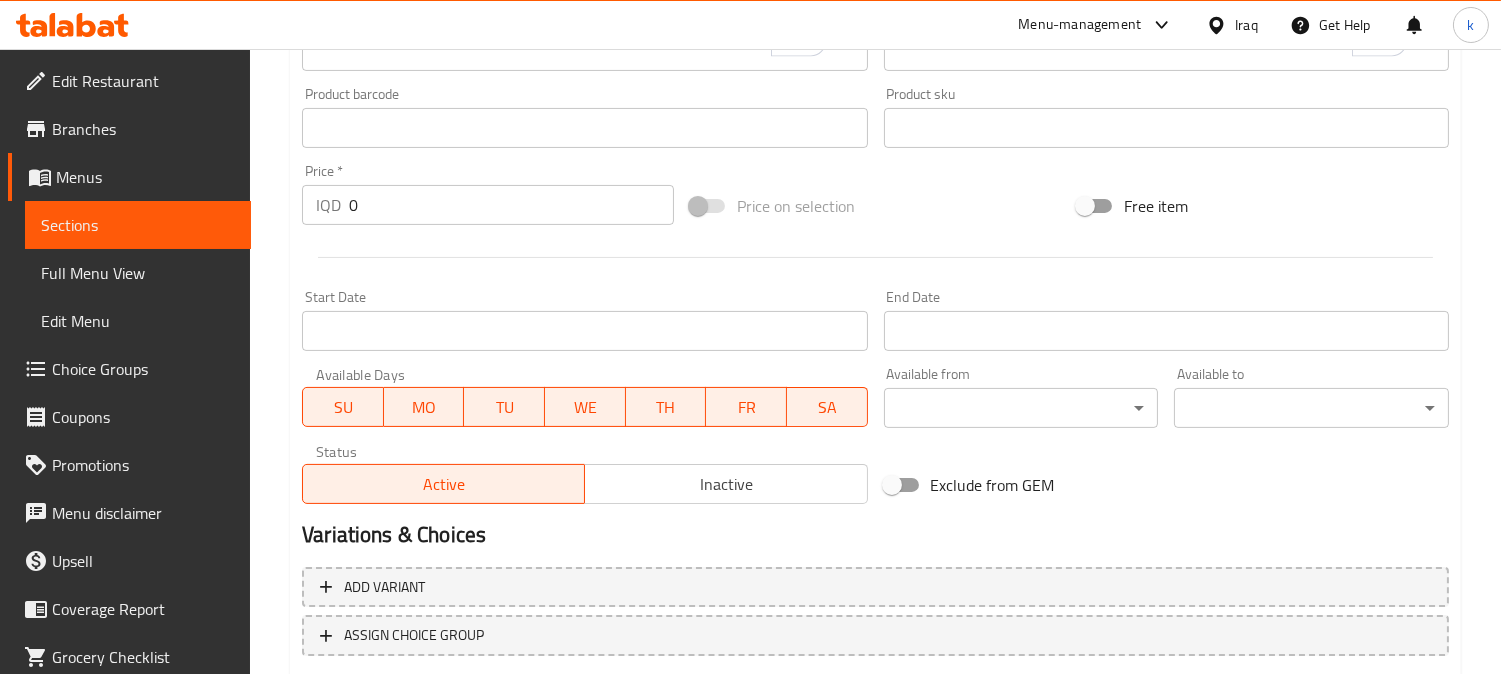 scroll, scrollTop: 965, scrollLeft: 0, axis: vertical 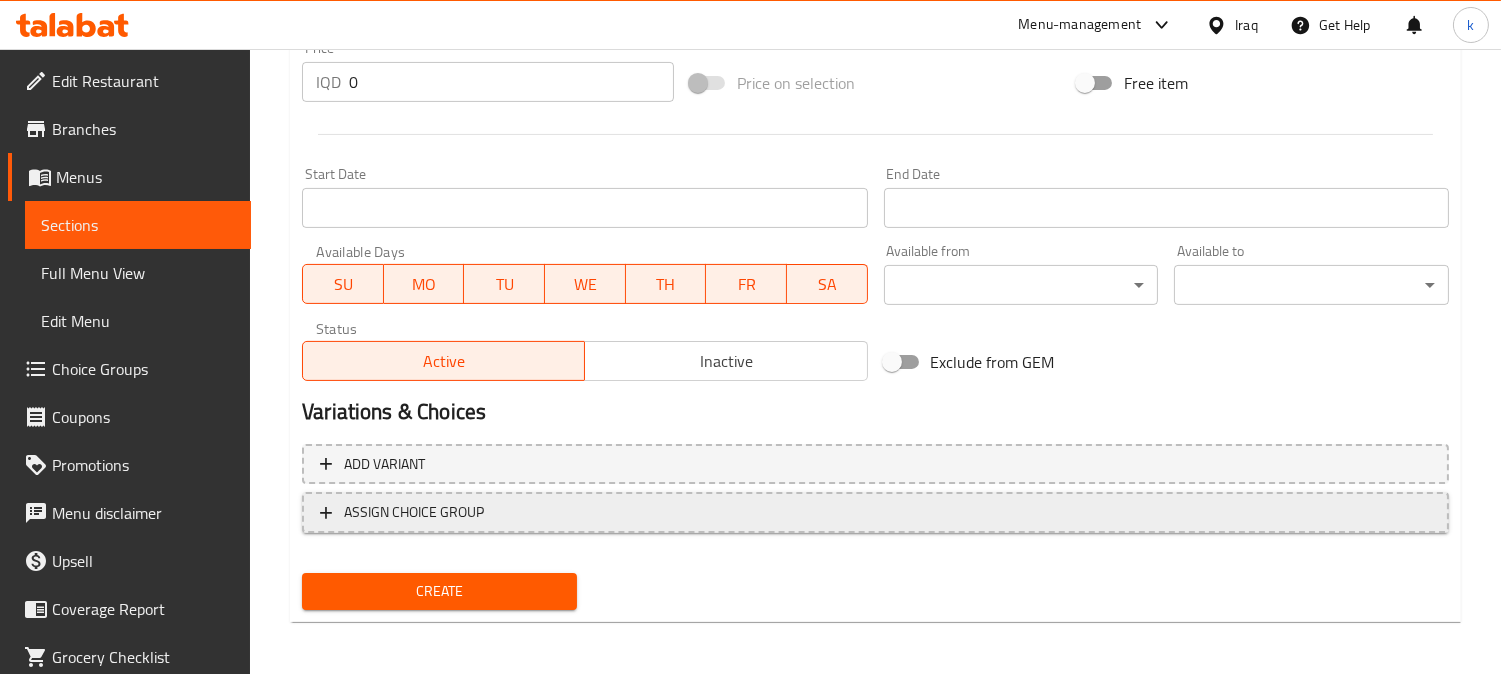 type on "Meat kebab with grilled tomatoes, grilled onions, leafy vegetables and mixed appetizers" 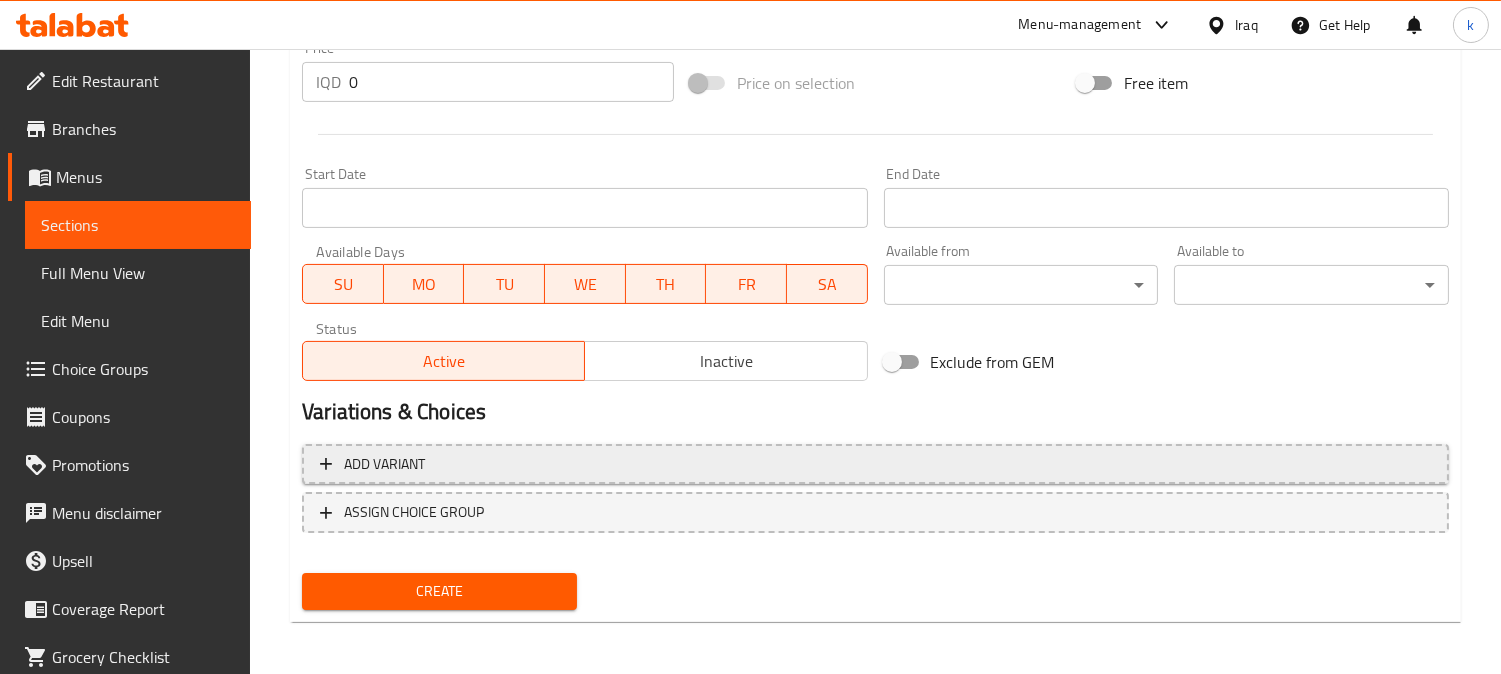 click on "ASSIGN CHOICE GROUP" at bounding box center [875, 512] 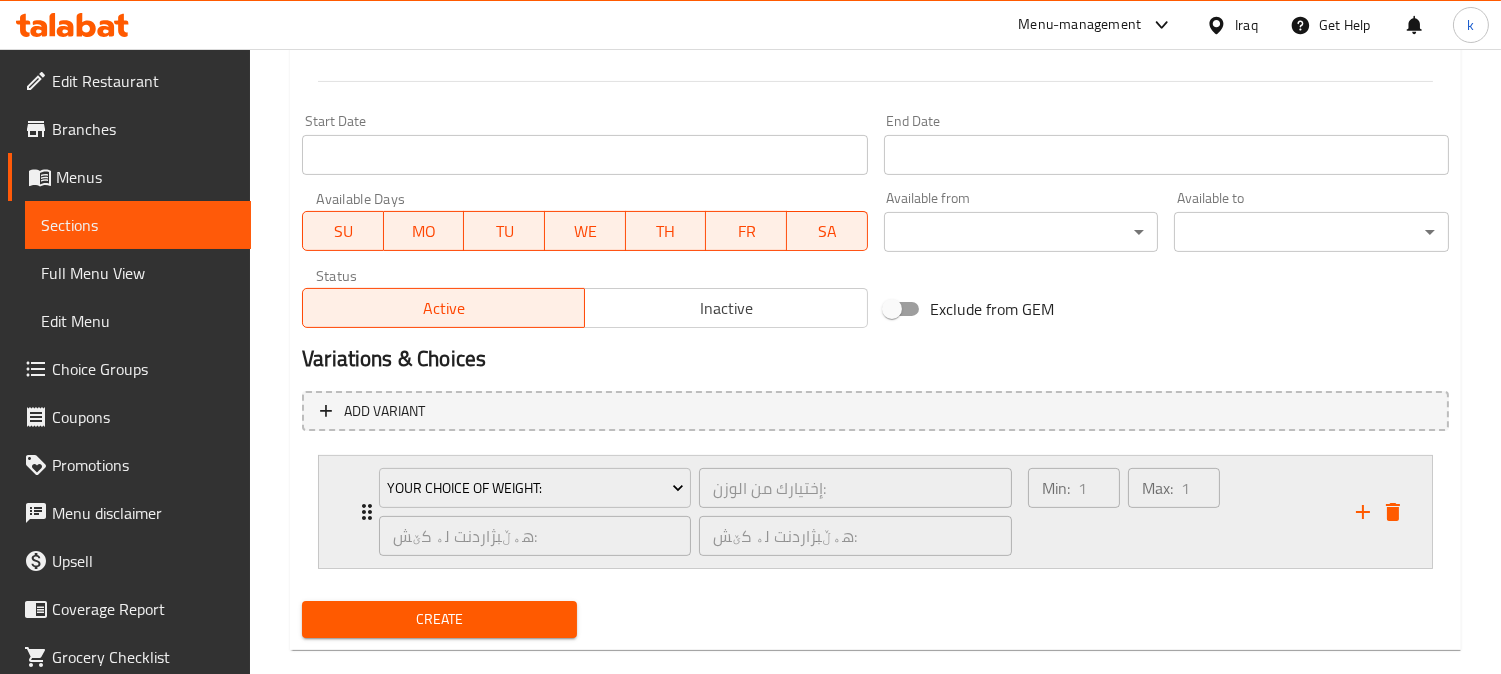 scroll, scrollTop: 1047, scrollLeft: 0, axis: vertical 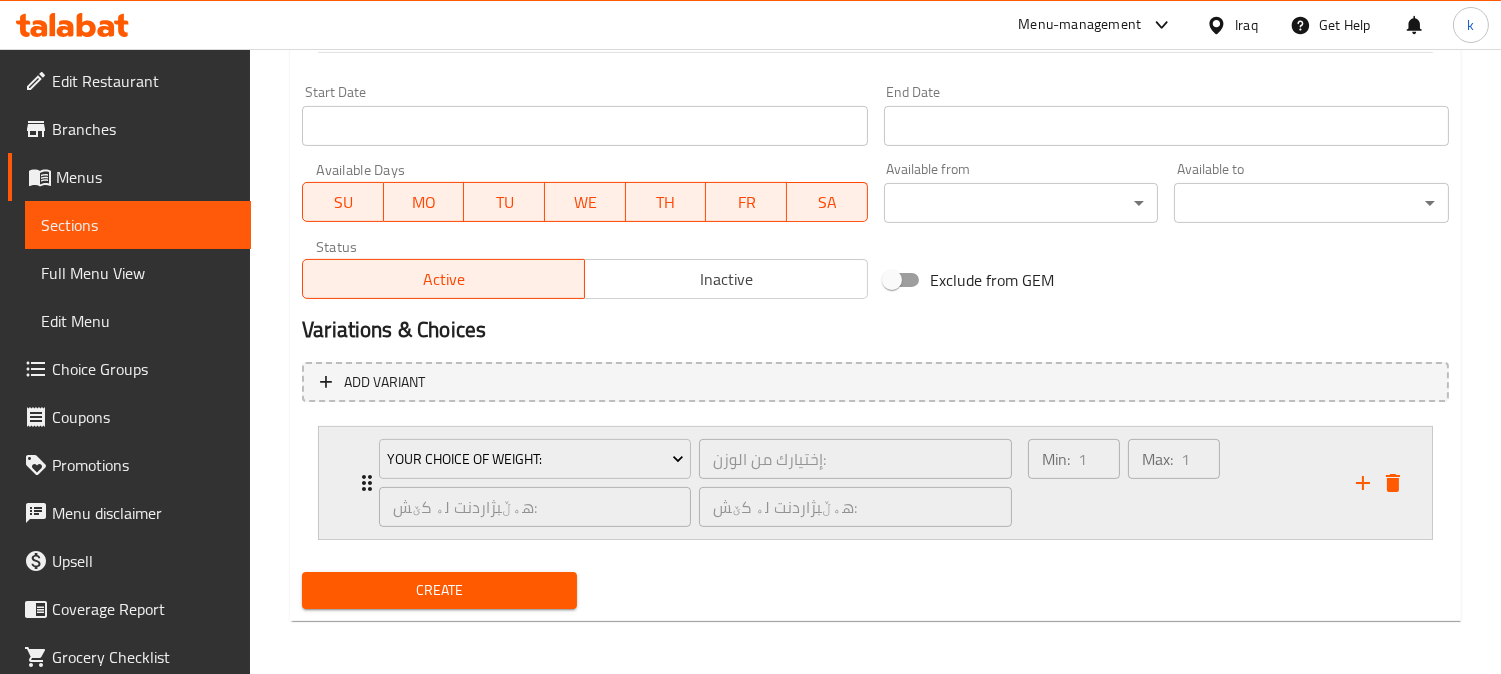 click on "Min: 1 ​" at bounding box center (1074, 483) 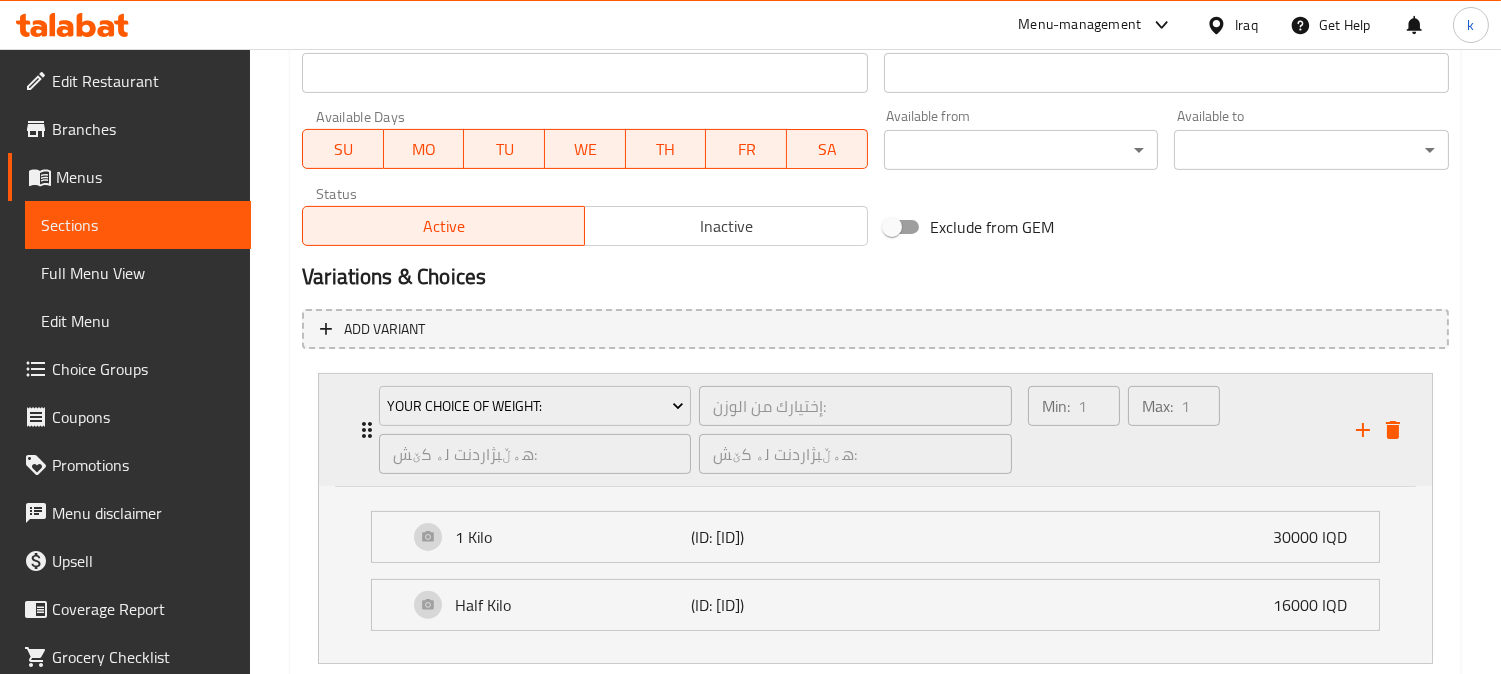 scroll, scrollTop: 1225, scrollLeft: 0, axis: vertical 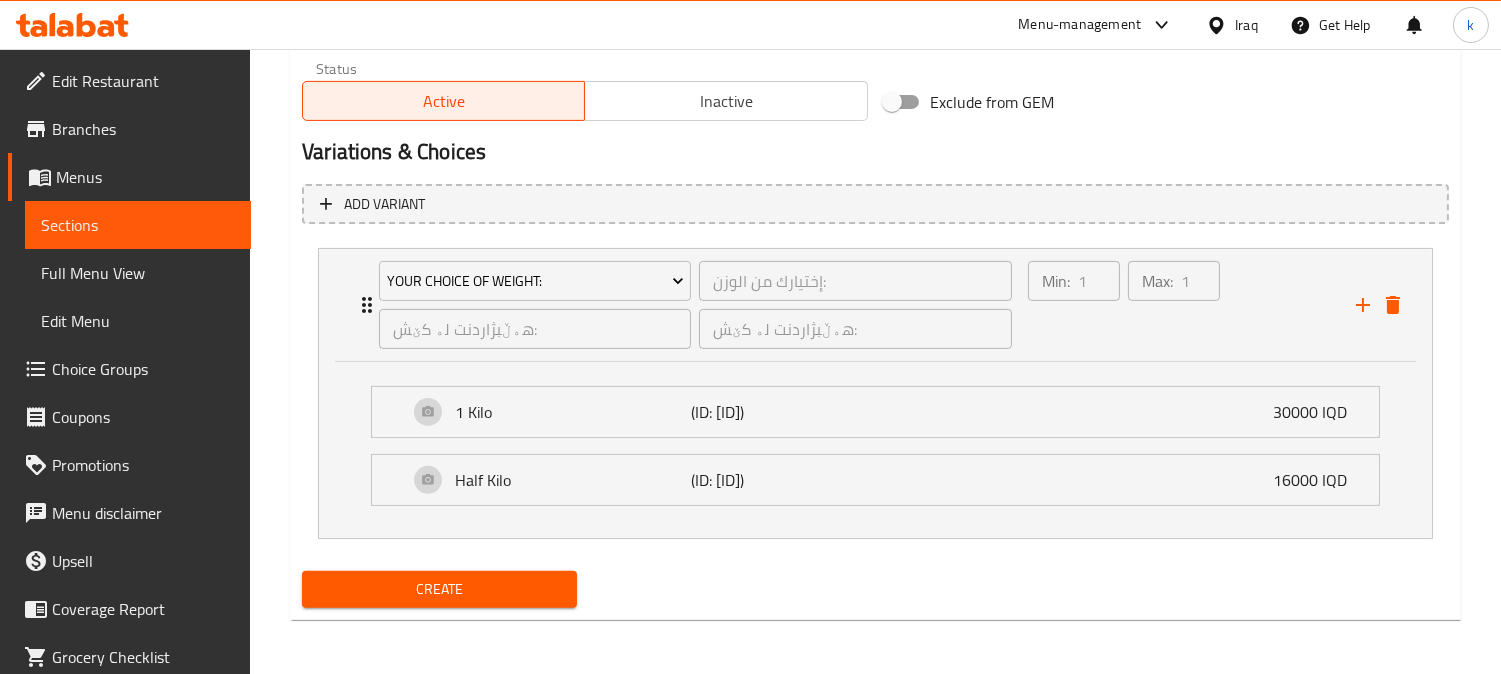 click on "Create" at bounding box center (439, 589) 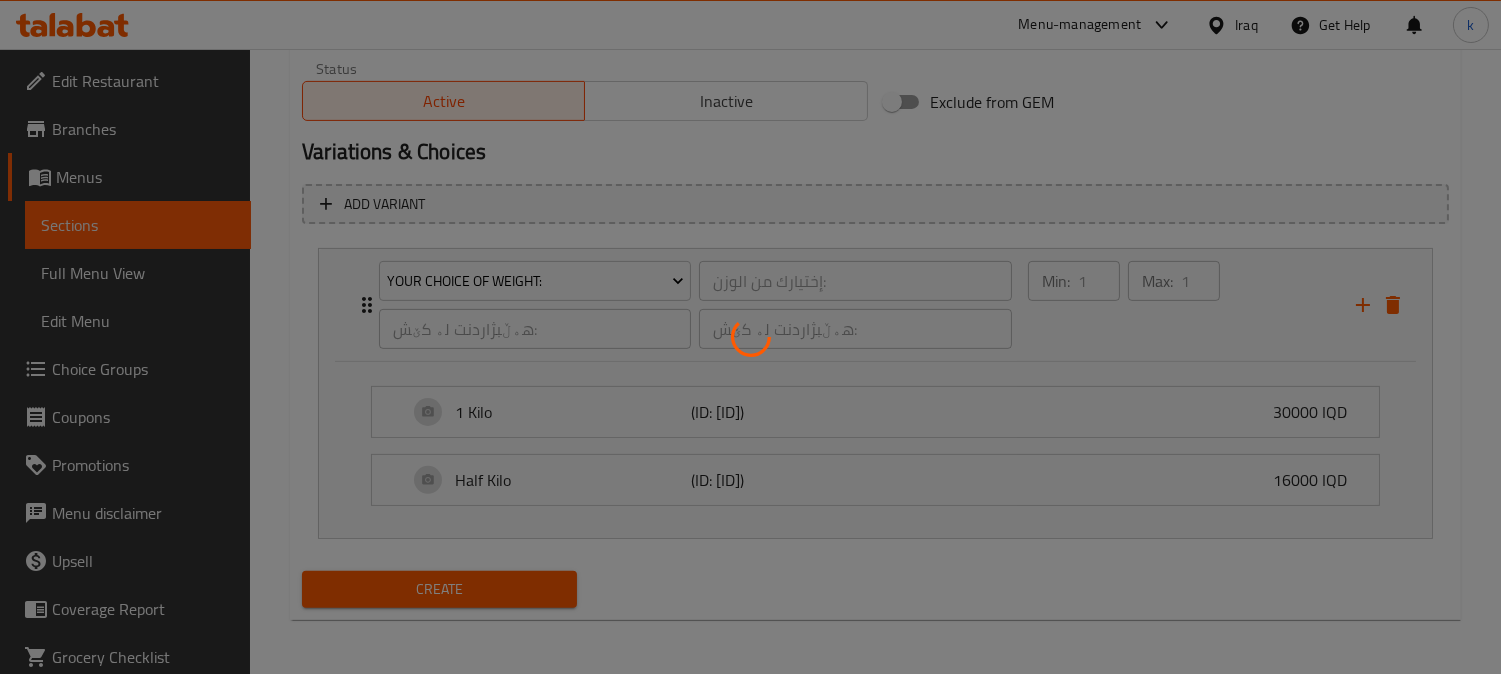 scroll, scrollTop: 484, scrollLeft: 0, axis: vertical 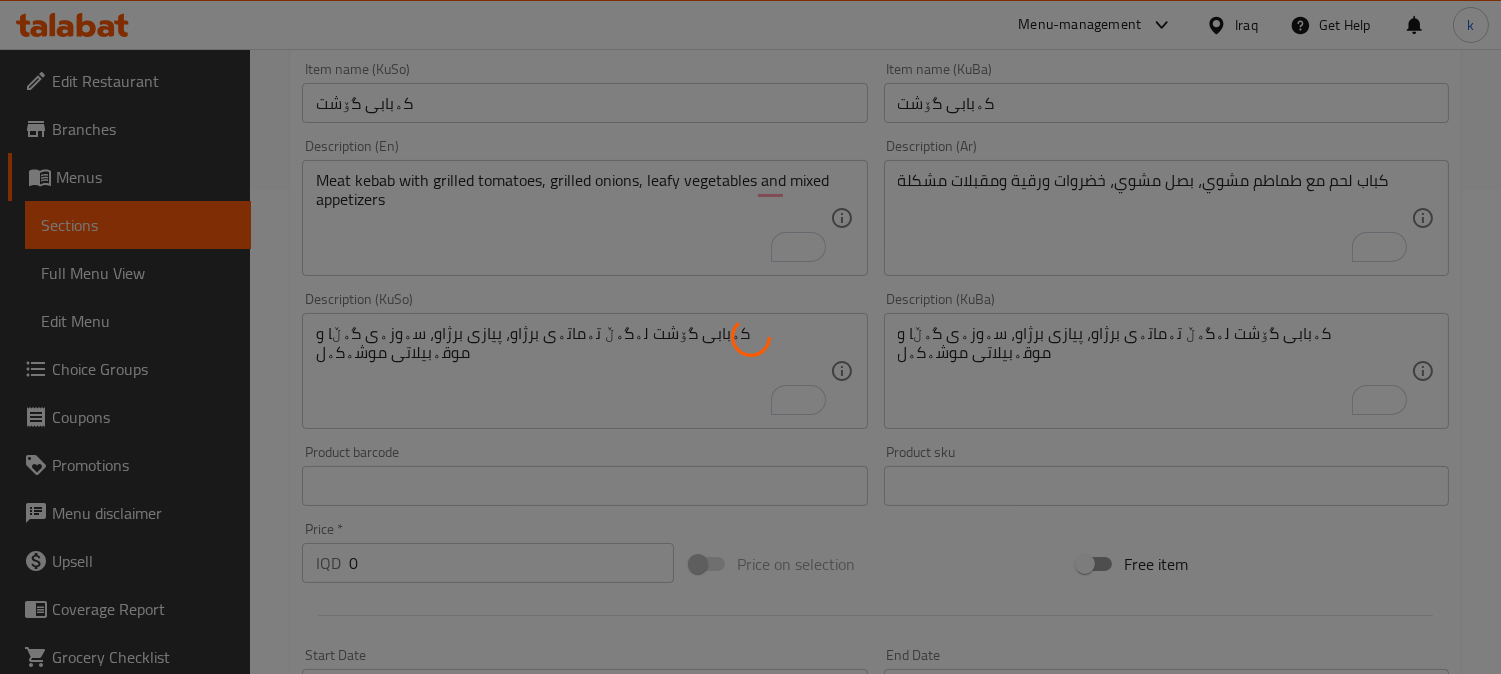 type 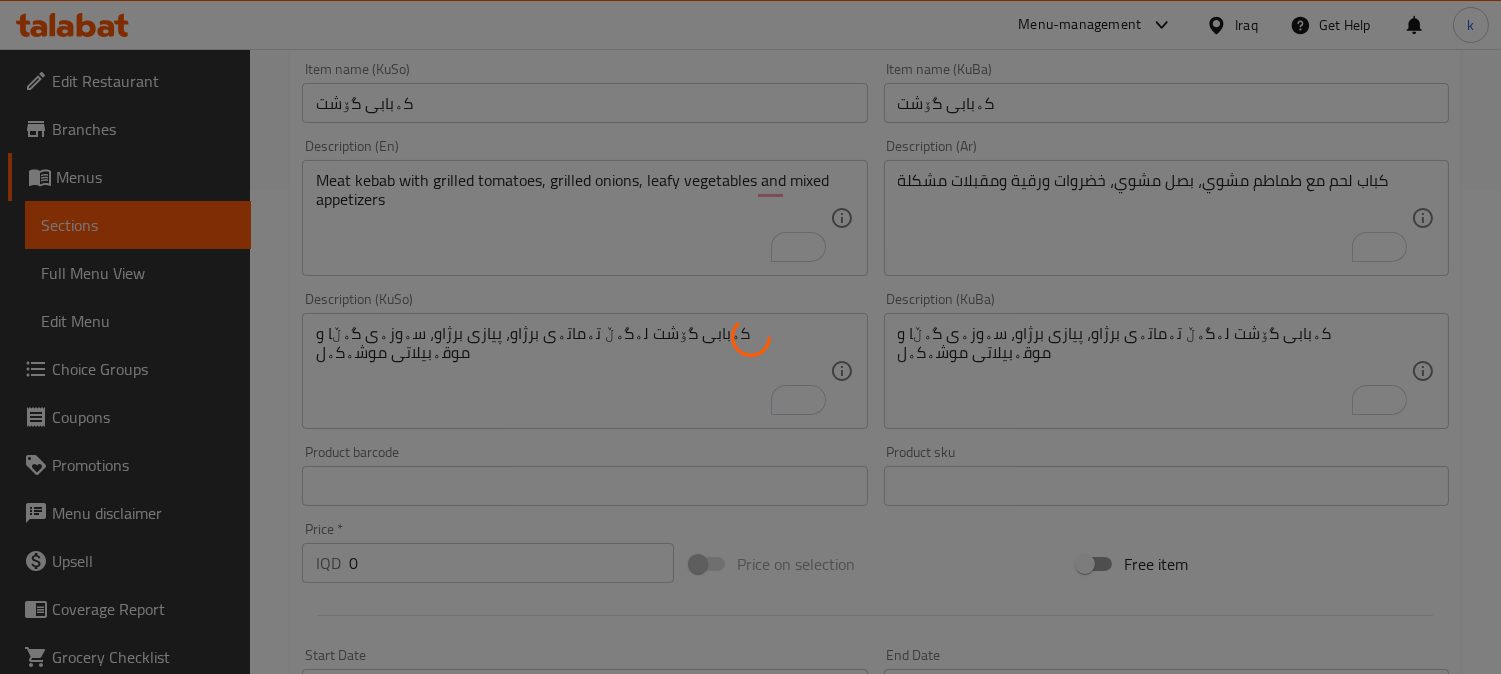 type 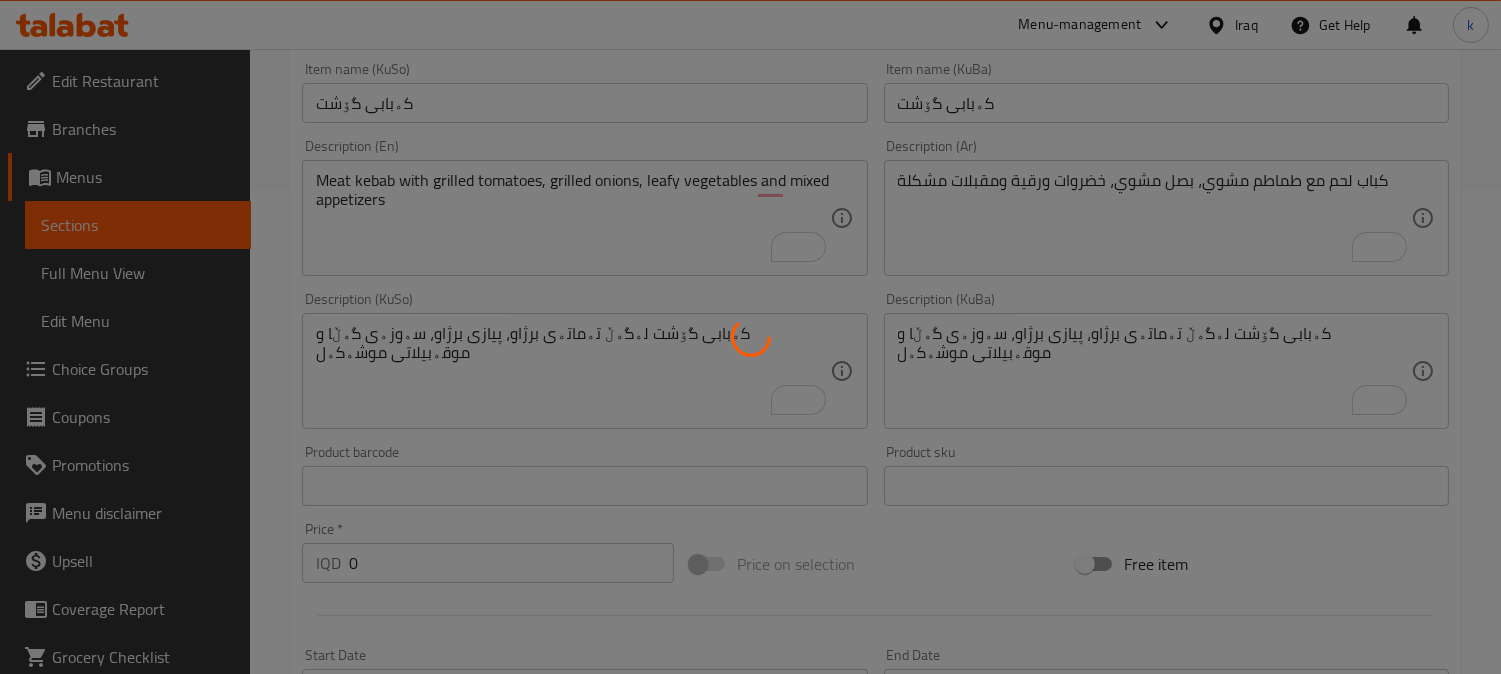 type 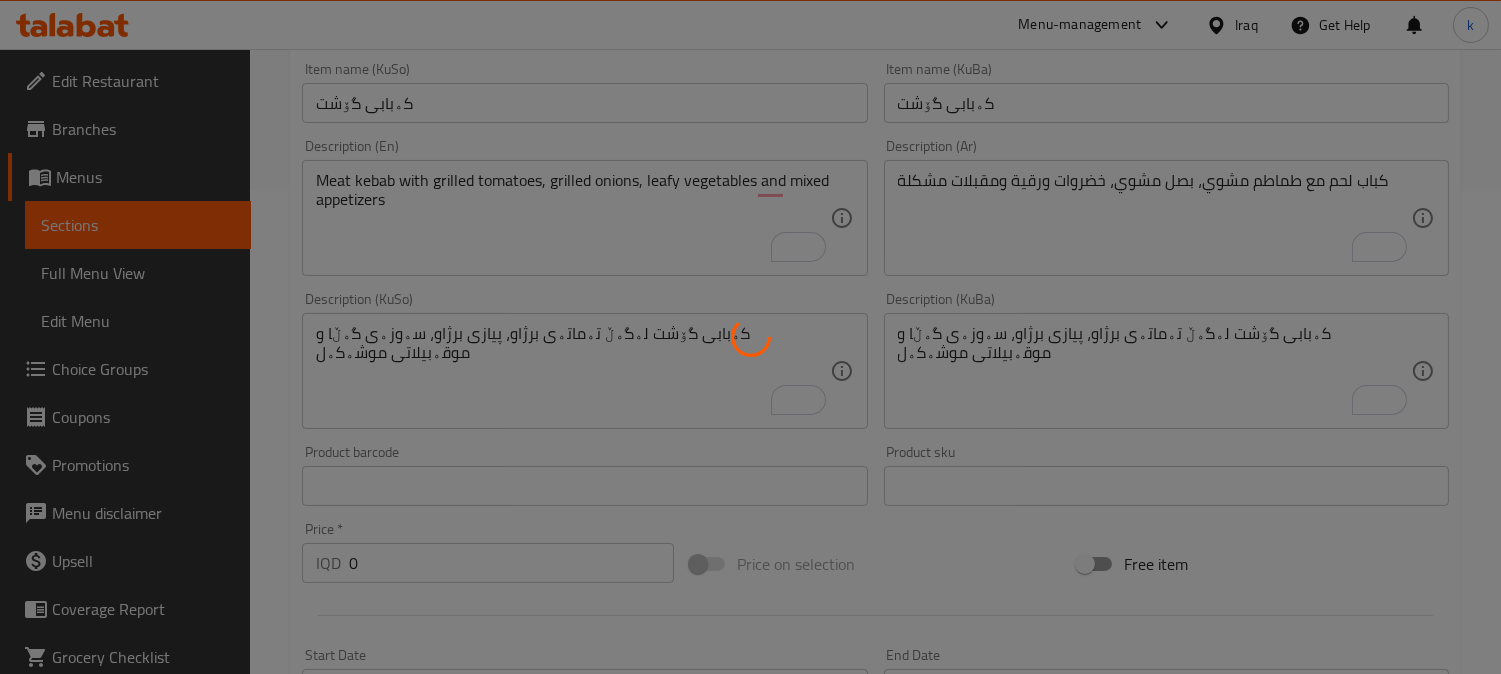 type 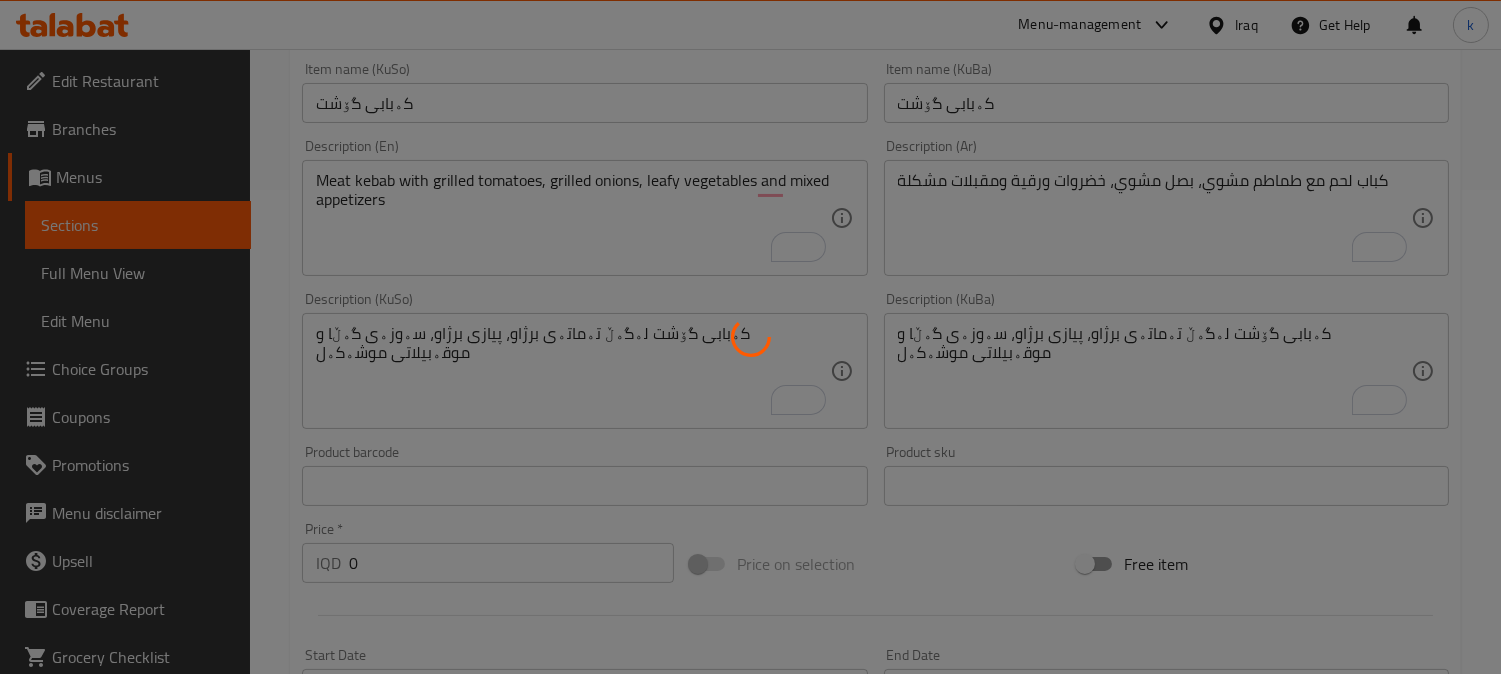 type 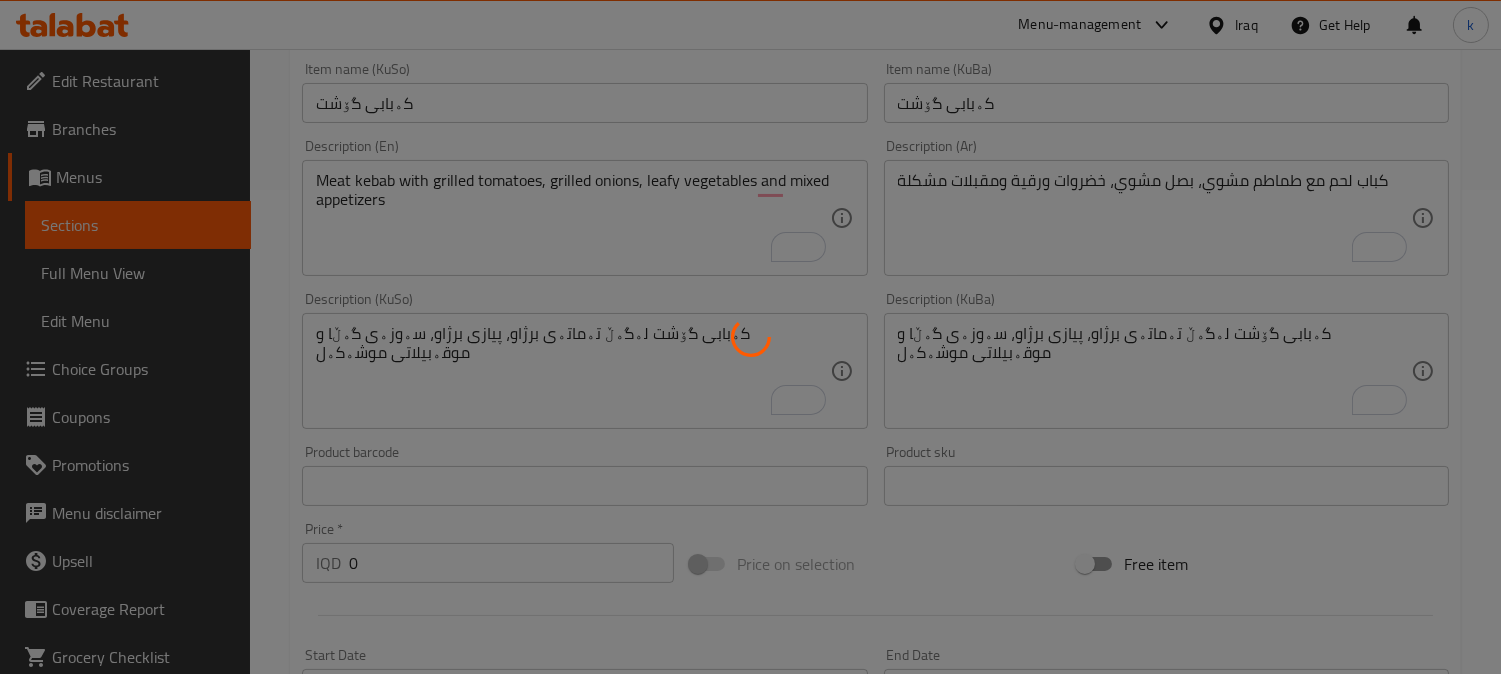 type 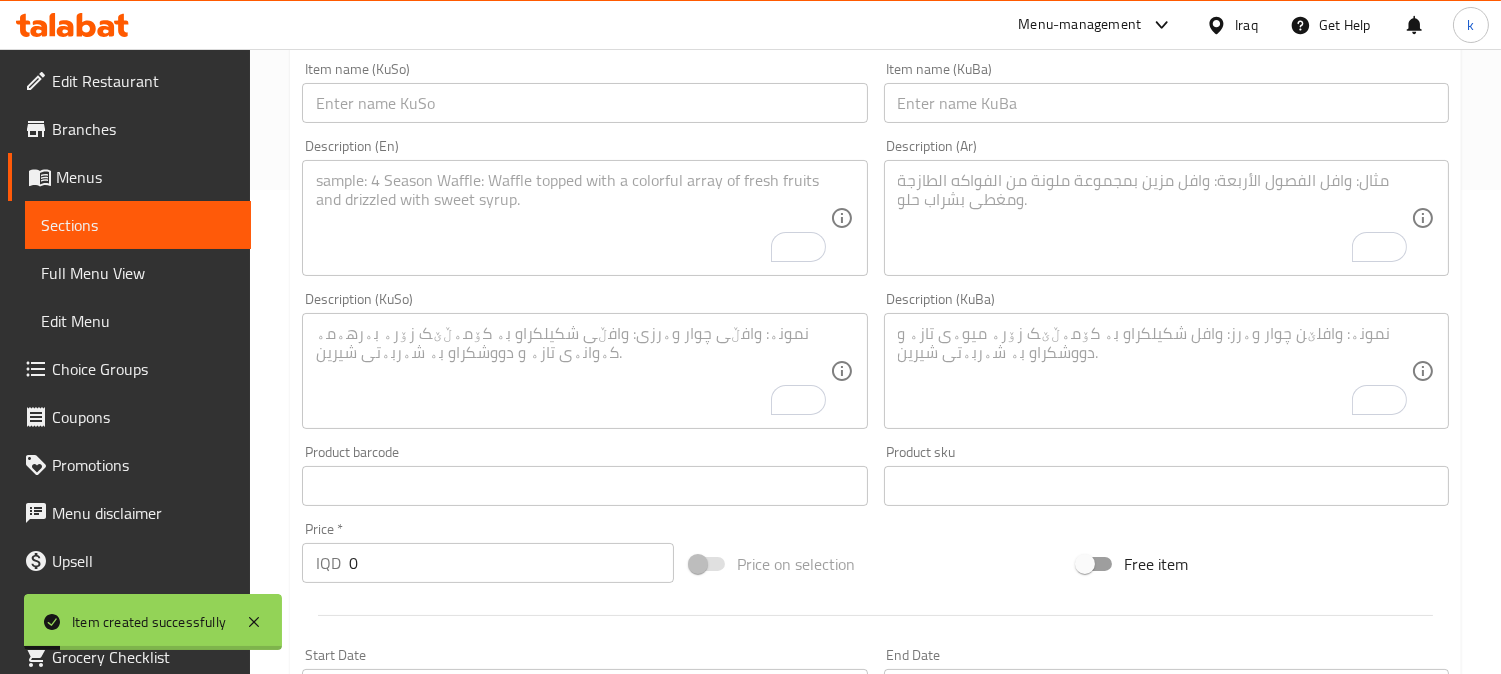 click on "Choice Groups" at bounding box center (143, 369) 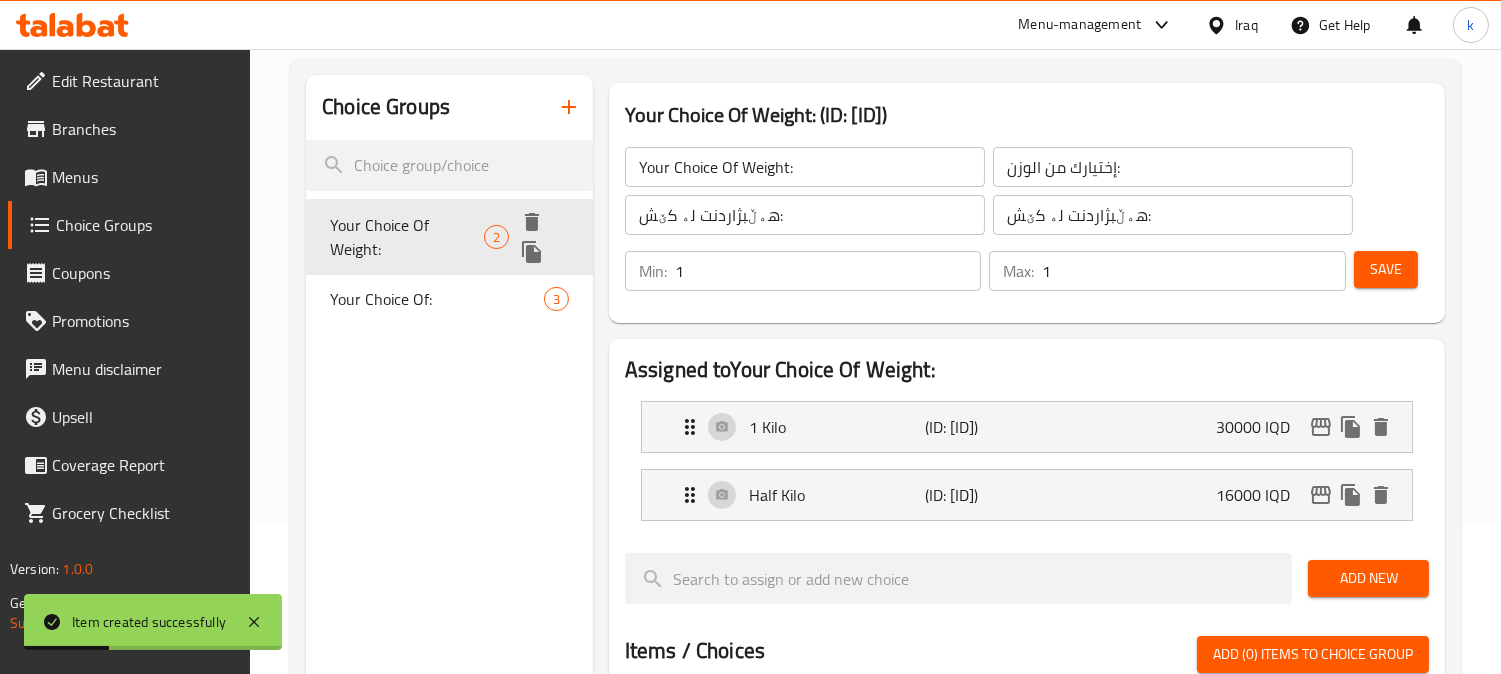 scroll, scrollTop: 98, scrollLeft: 0, axis: vertical 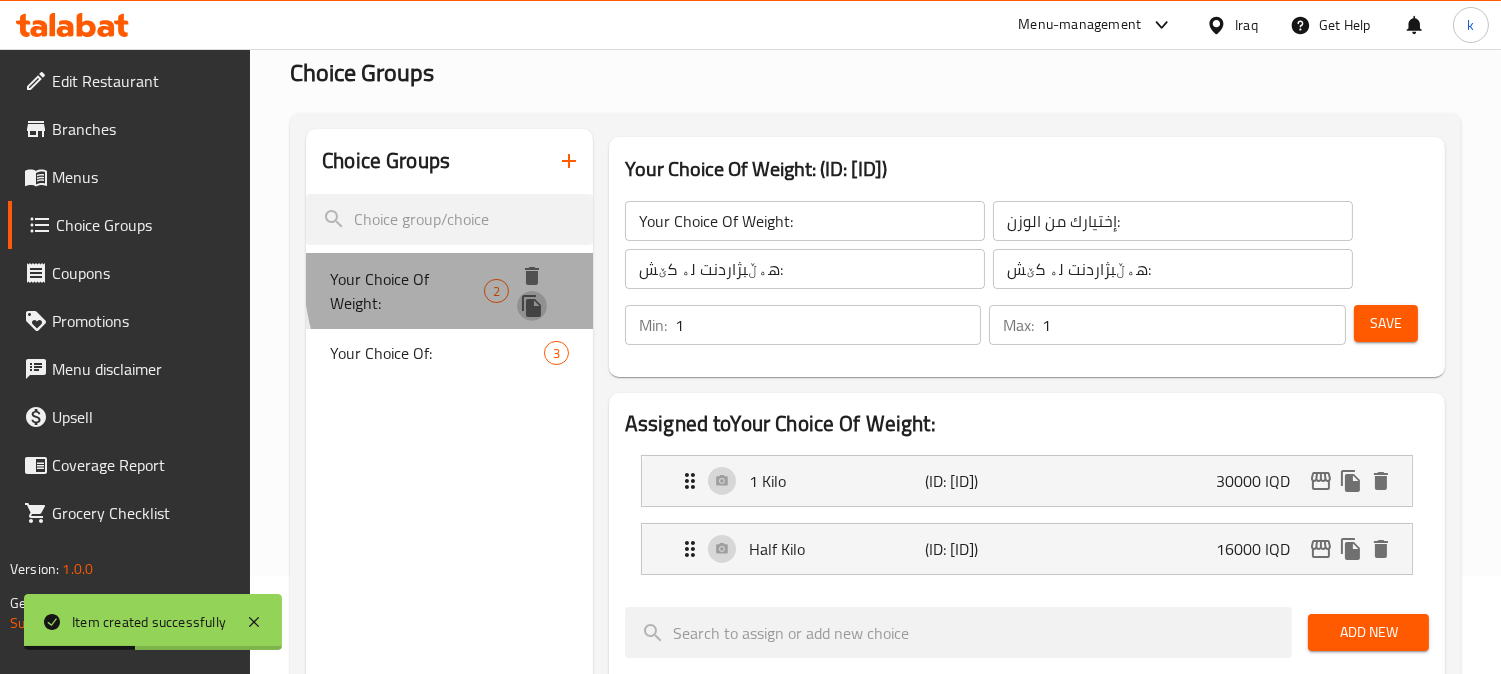 click 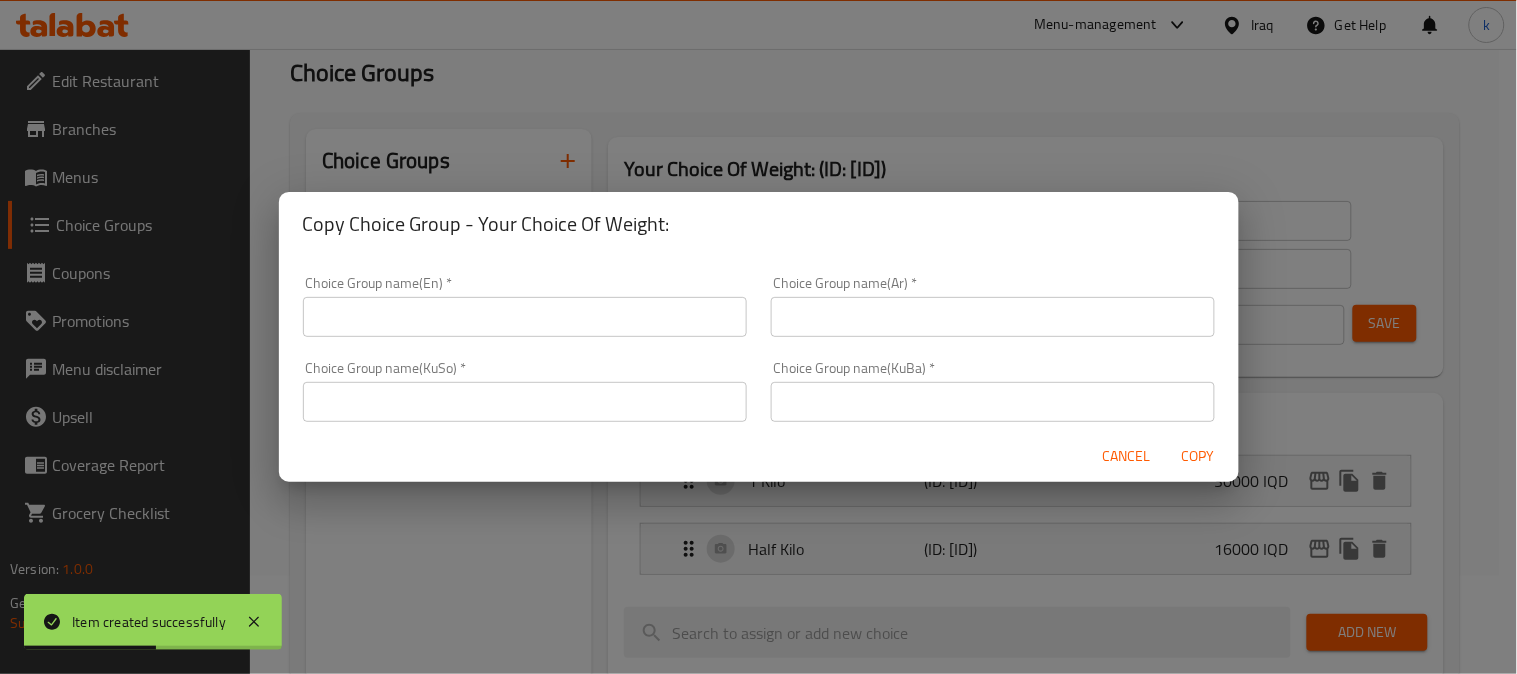 click at bounding box center (525, 317) 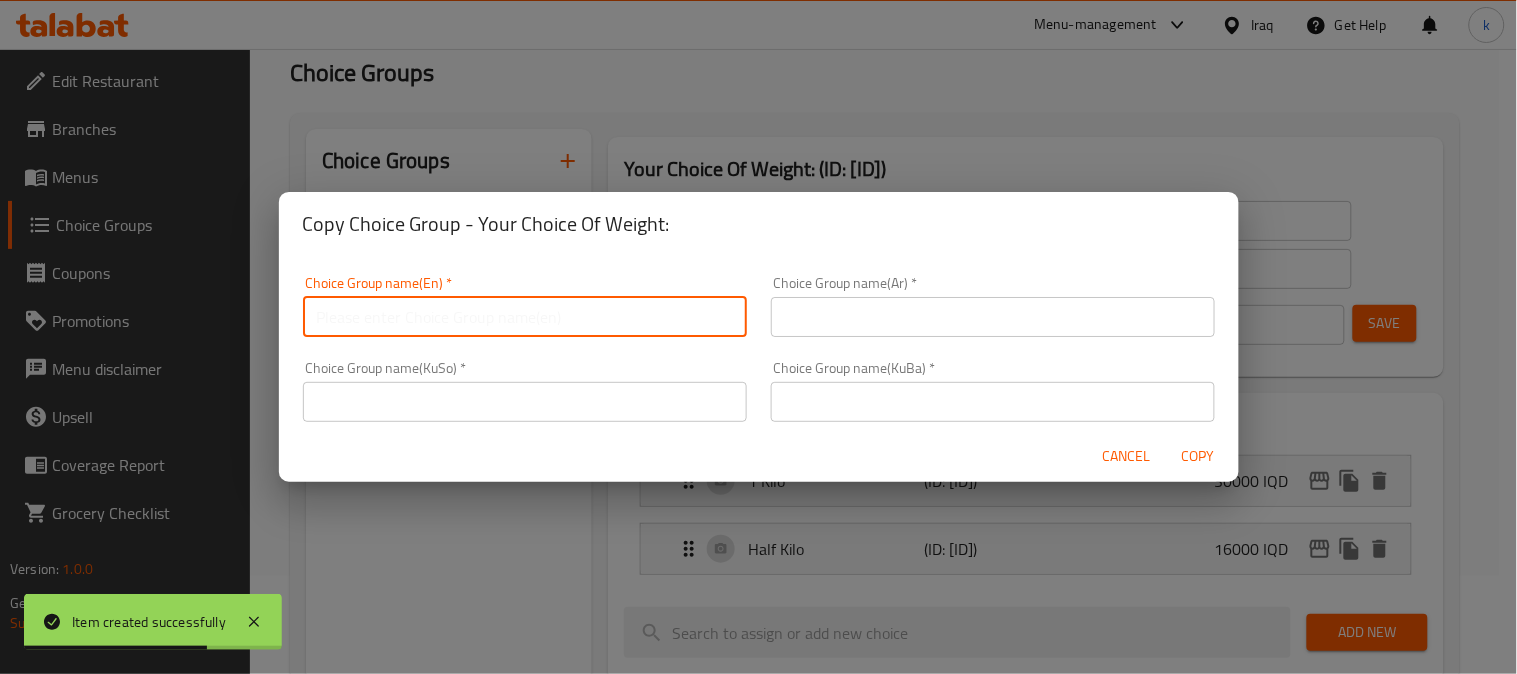 type on "Your Choice Of Weight:5" 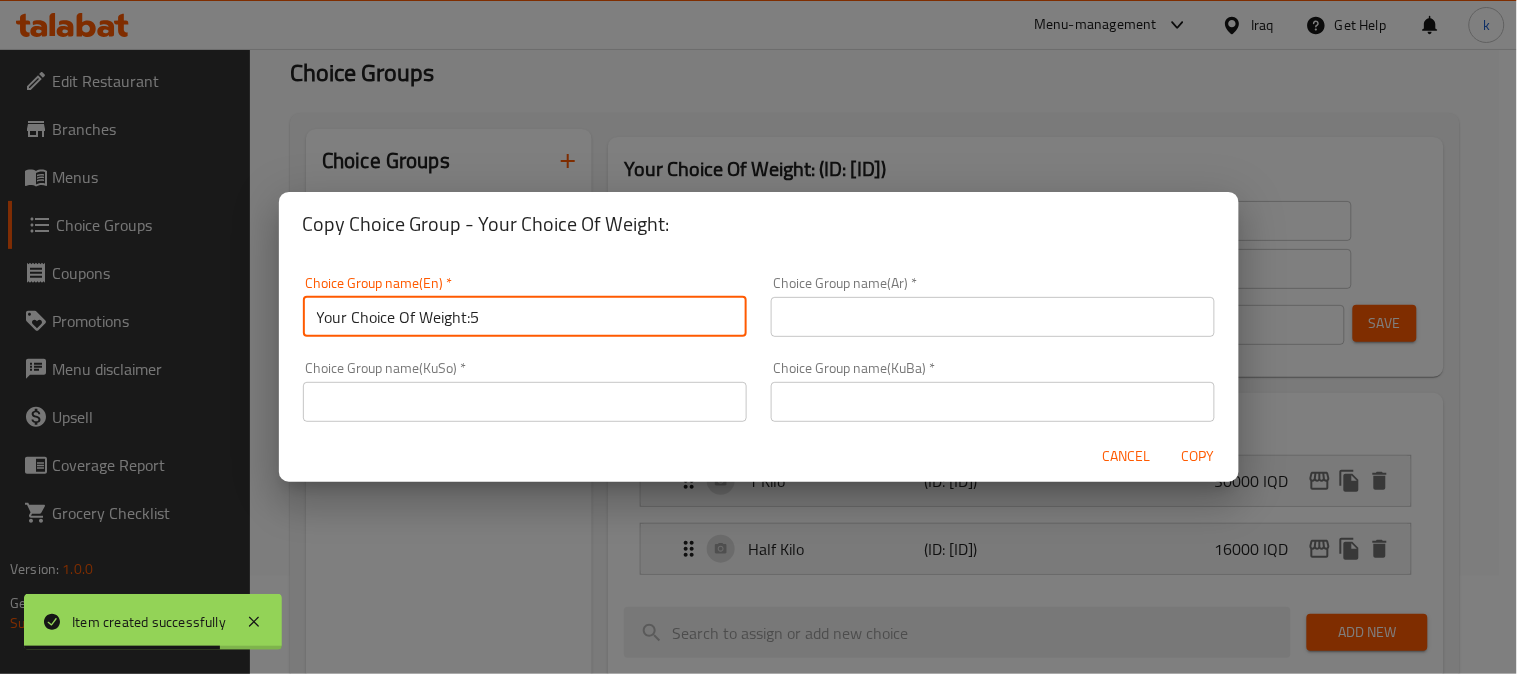 click at bounding box center (993, 317) 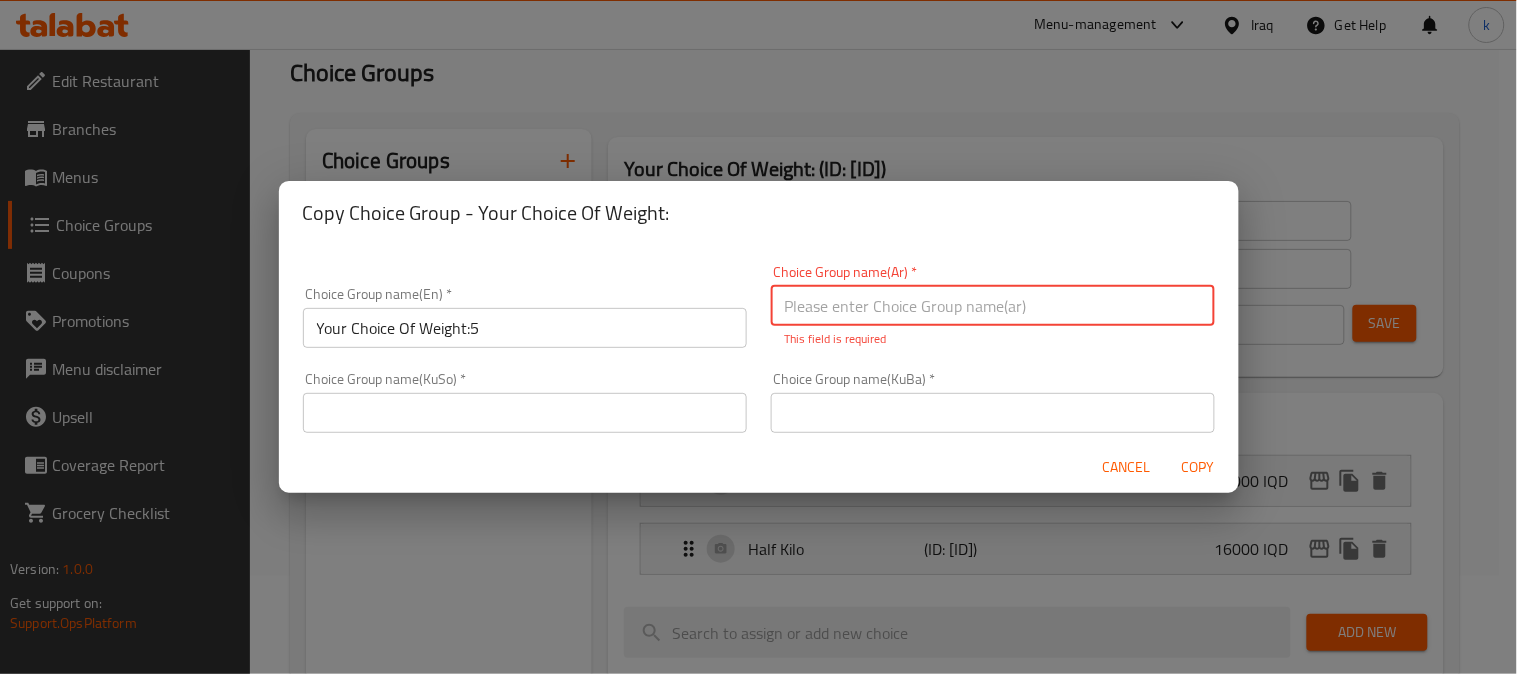 click at bounding box center [993, 413] 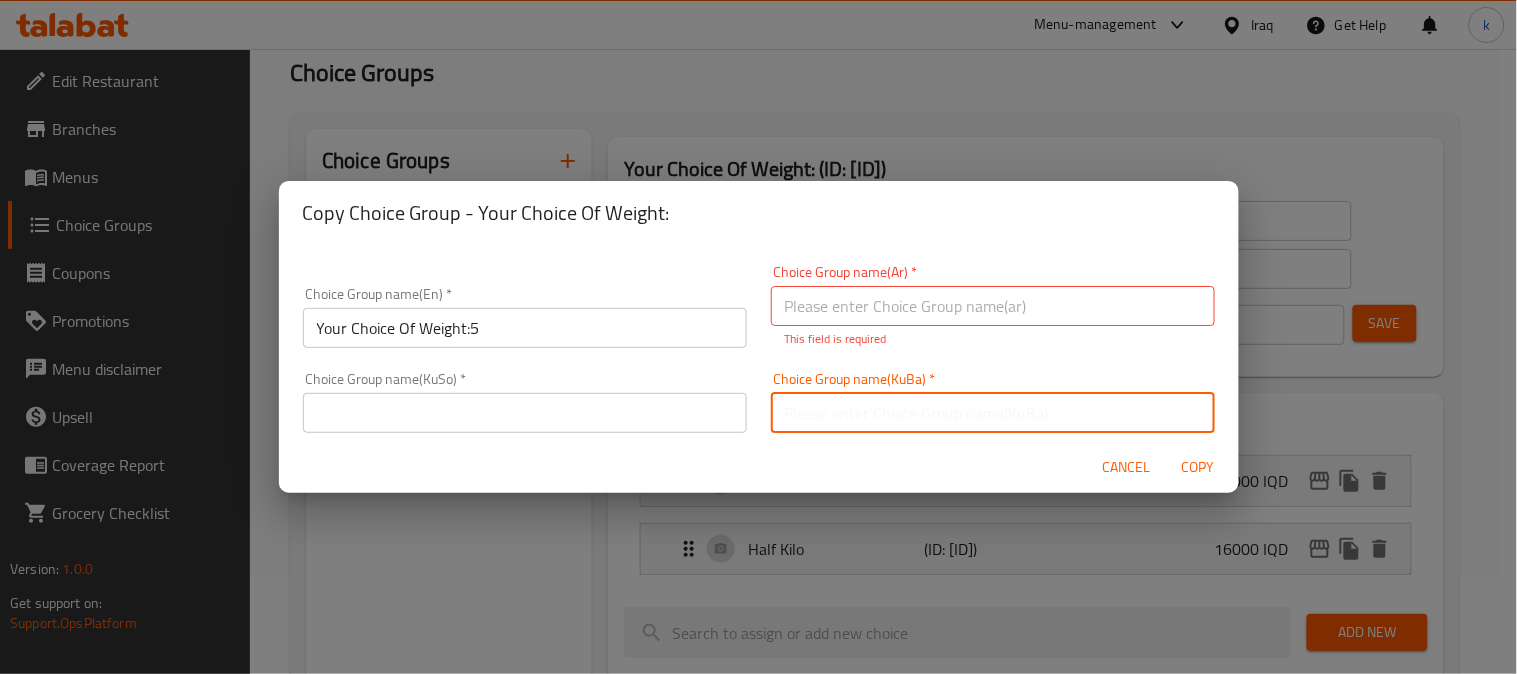 paste on "هەڵبژاردنت لە کێش:" 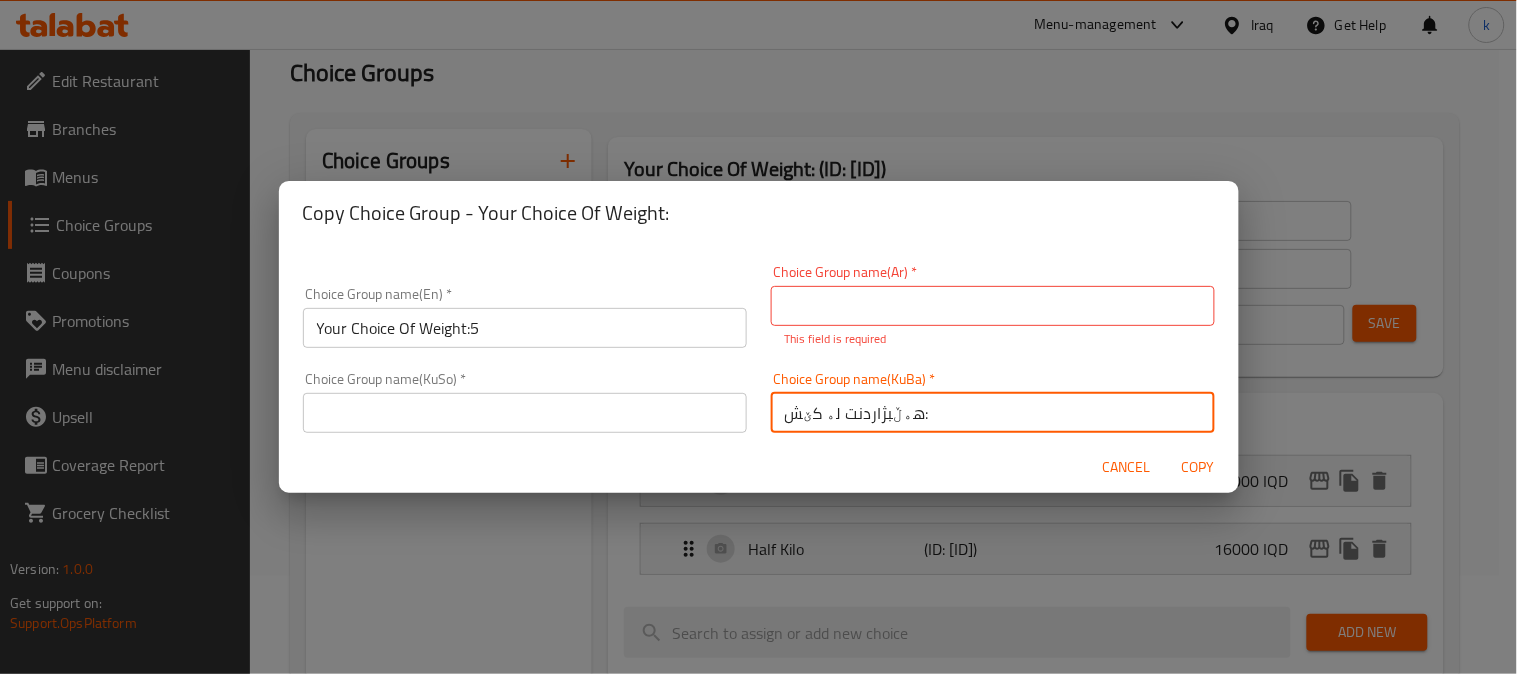 type on "هەڵبژاردنت لە کێش:" 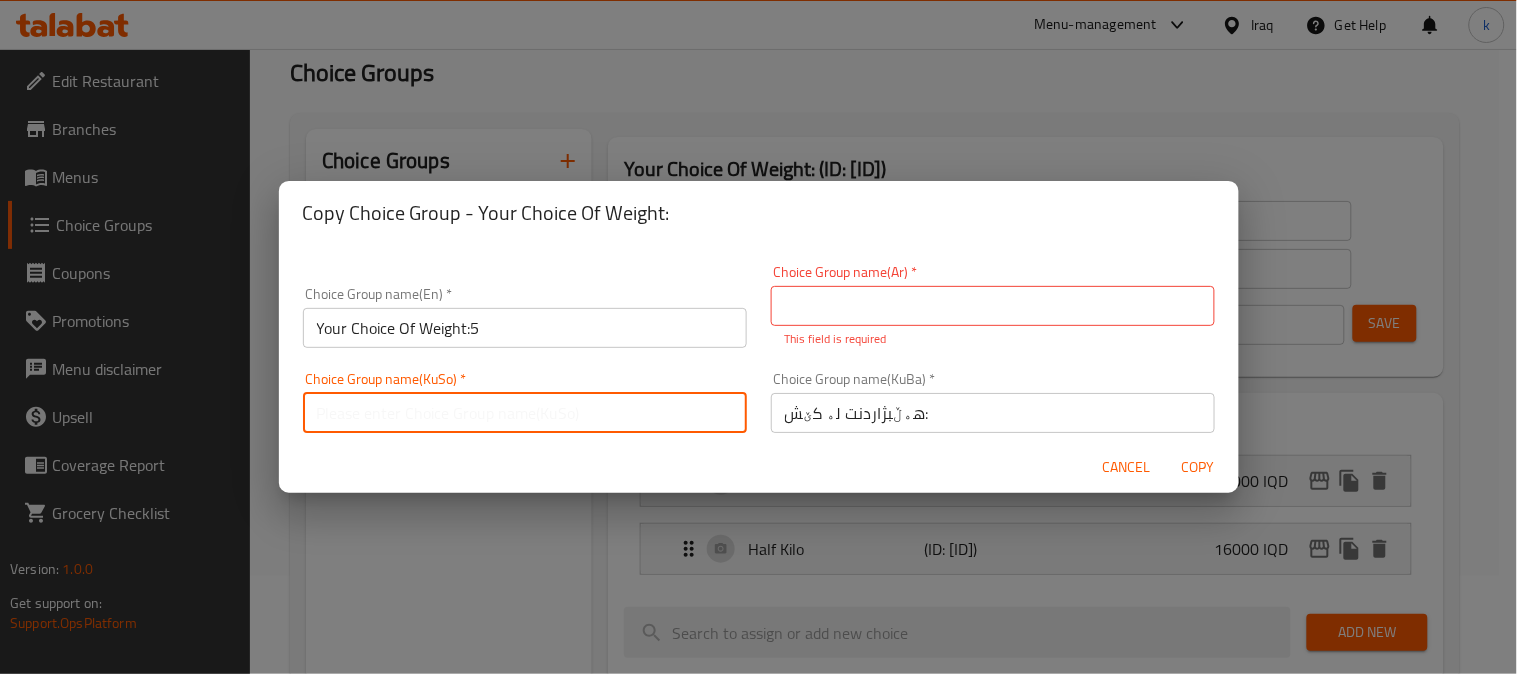 paste on "هەڵبژاردنت لە کێش:" 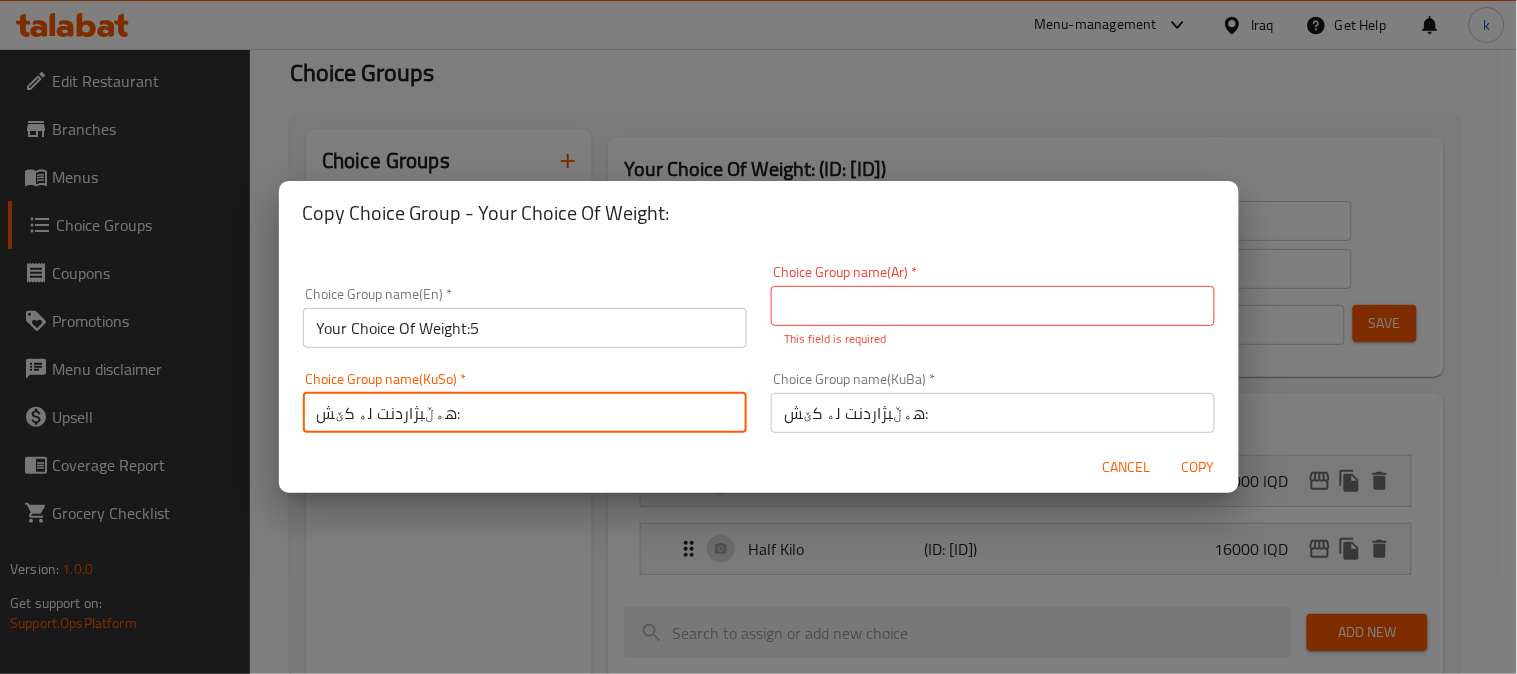 type on "هەڵبژاردنت لە کێش:" 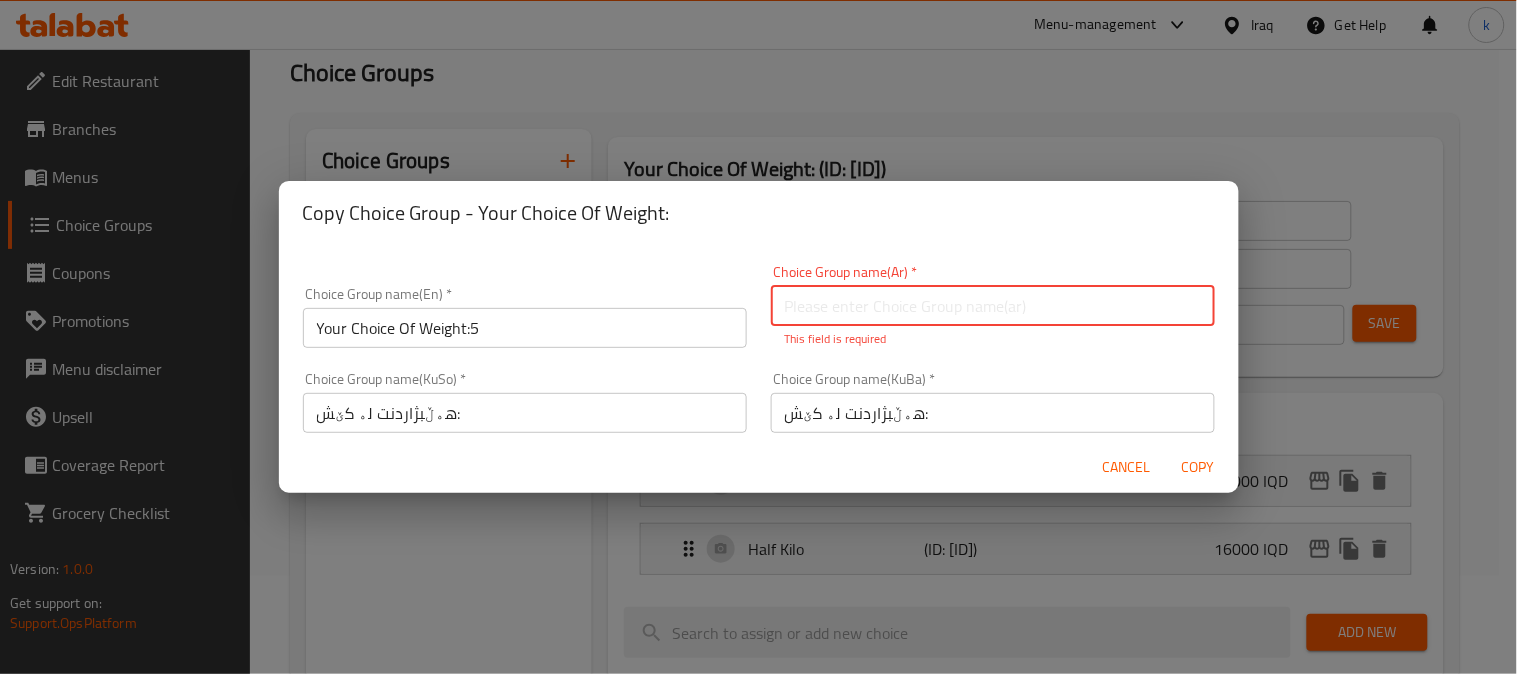 paste on "إختيارك من الوزن:" 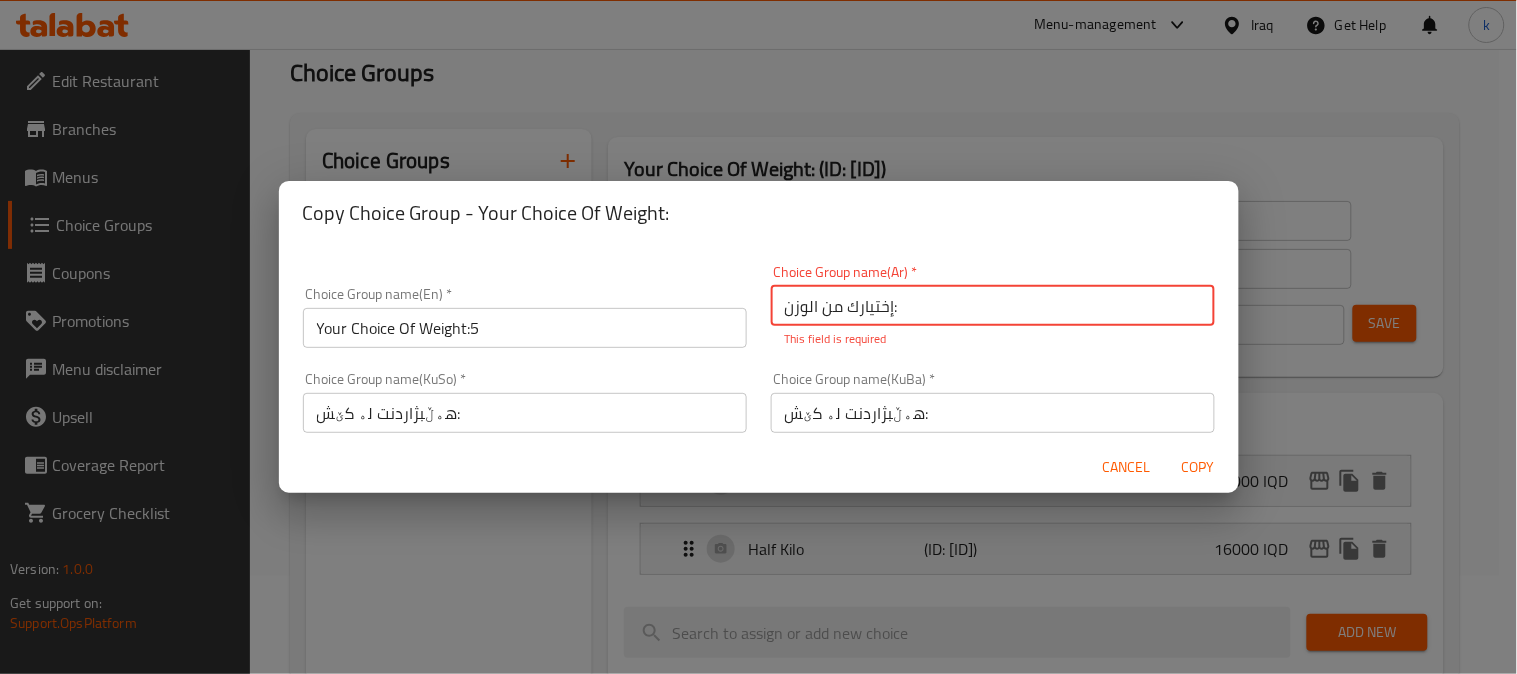 type on "إختيارك من الوزن:" 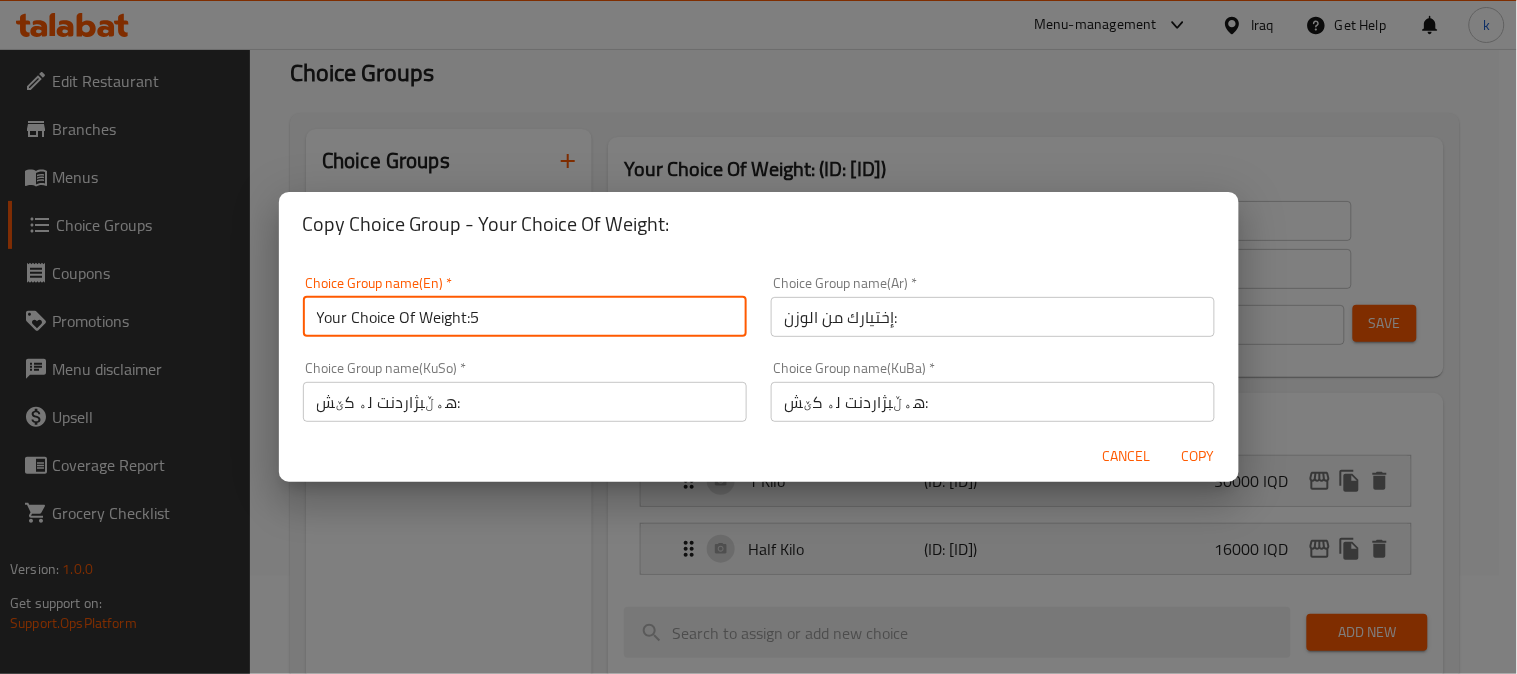 drag, startPoint x: 563, startPoint y: 324, endPoint x: 176, endPoint y: 326, distance: 387.00516 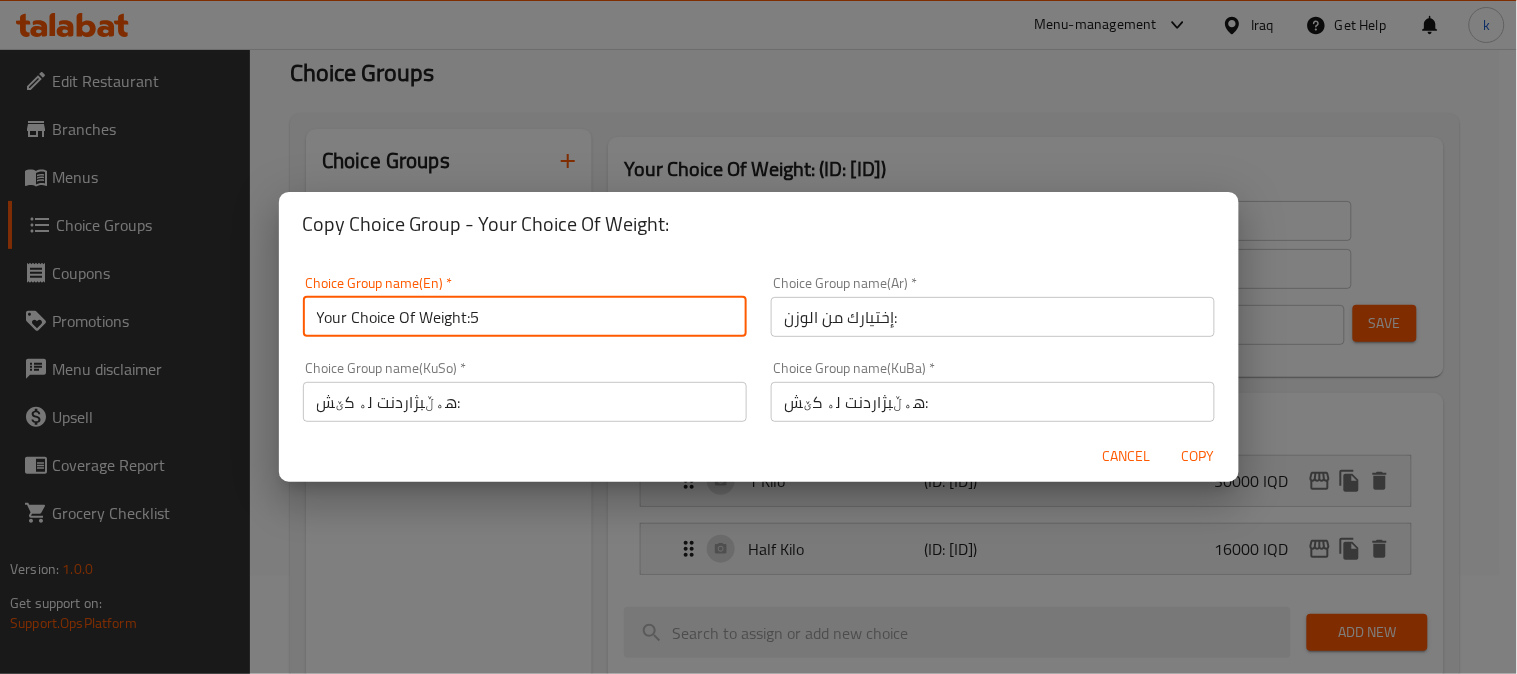 click on "Copy Choice Group - Your Choice Of Weight: Choice Group name(En)   * Your Choice Of Weight:5 Choice Group name(En)  * Choice Group name(Ar)   * إختيارك من الوزن: Choice Group name(Ar)  * Choice Group name(KuSo)   * هەڵبژاردنت لە کێش: Choice Group name(KuSo)  * Choice Group name(KuBa)   * هەڵبژاردنت لە کێش: Choice Group name(KuBa)  * Cancel Copy" at bounding box center [758, 337] 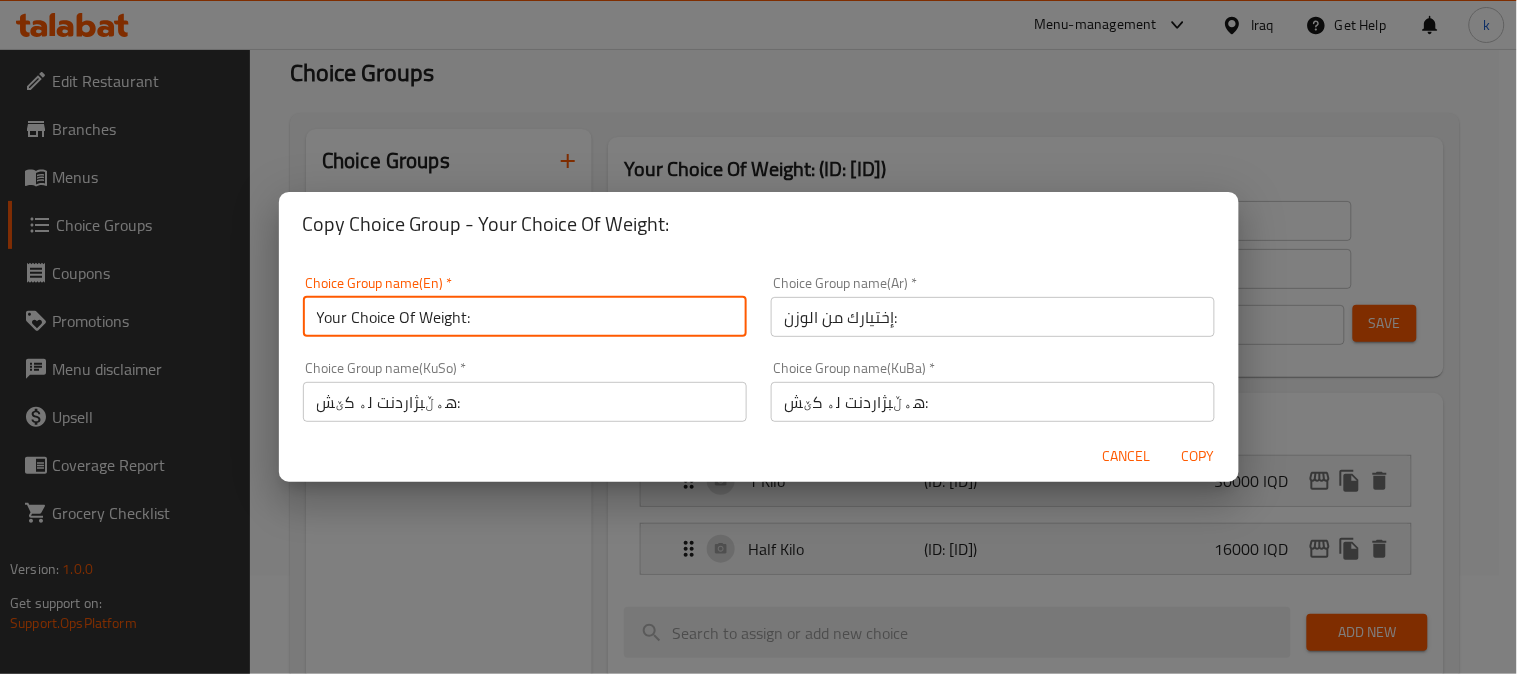 type on "Your Choice Of Weight:" 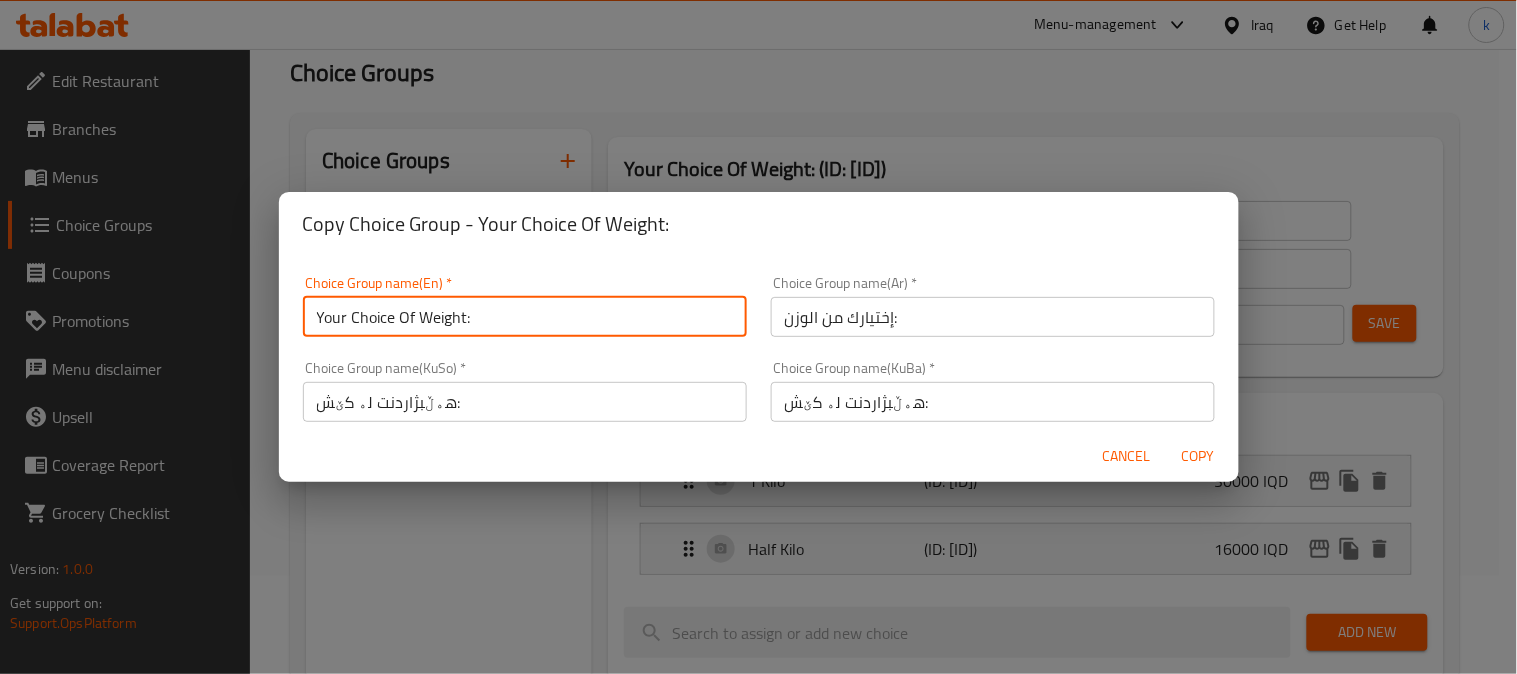 click on "Copy" at bounding box center (1199, 456) 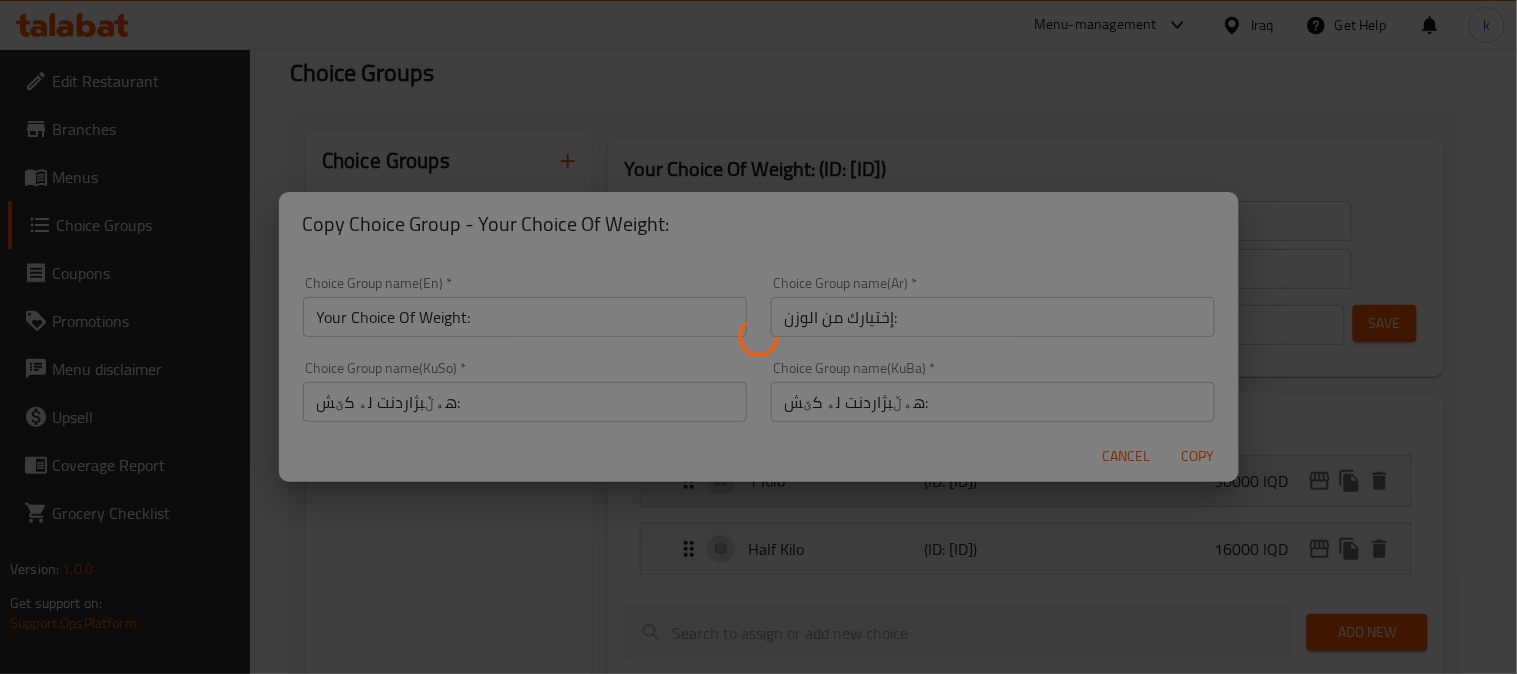 type on "Your Choice Of Weight:" 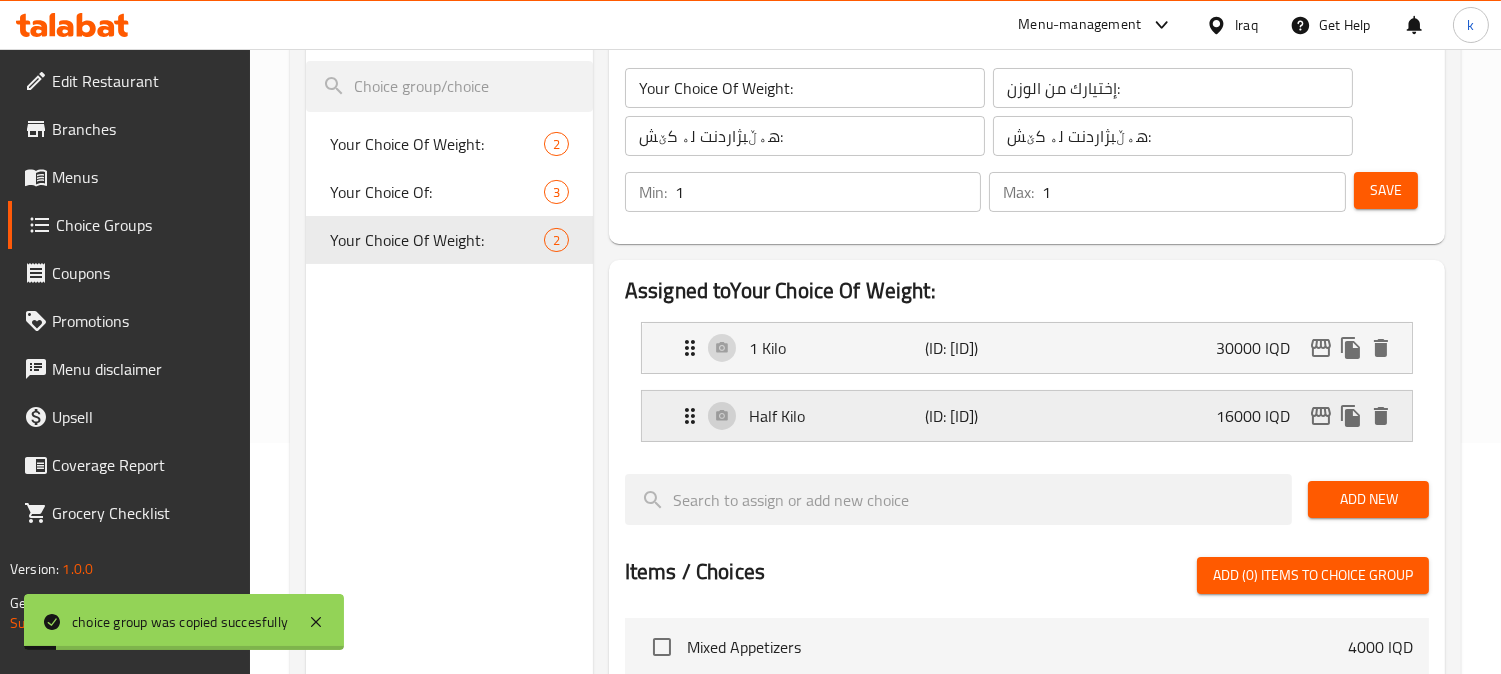 scroll, scrollTop: 283, scrollLeft: 0, axis: vertical 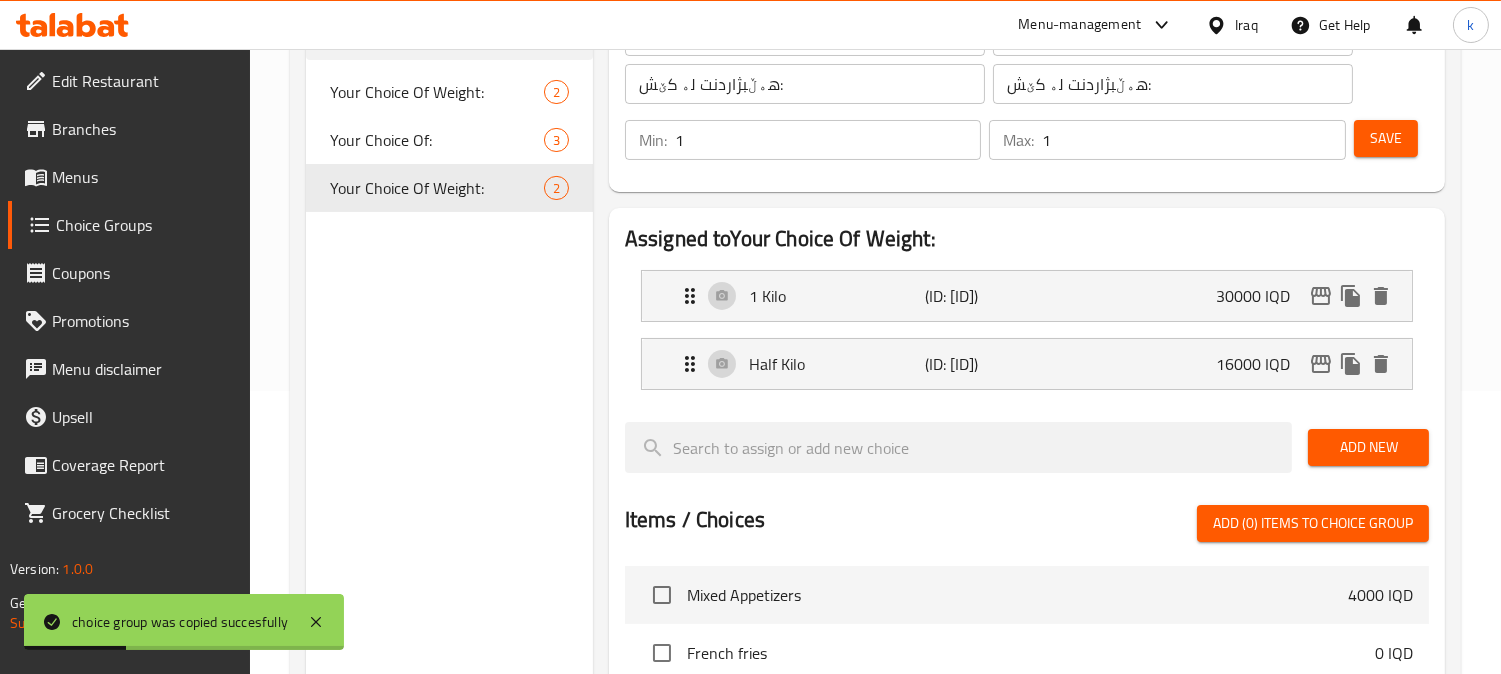 click on "1 Kilo (ID: 2214028692) 30000 IQD Name (En) 1 Kilo Name (En) Name (Ar) 1 كيلو Name (Ar) Name (KuSo) 1 کیلۆ Name (KuSo) Name (KuBa) 1 کیلۆ Name (KuBa) Price IQD 30000 Price Status" at bounding box center (1027, 296) 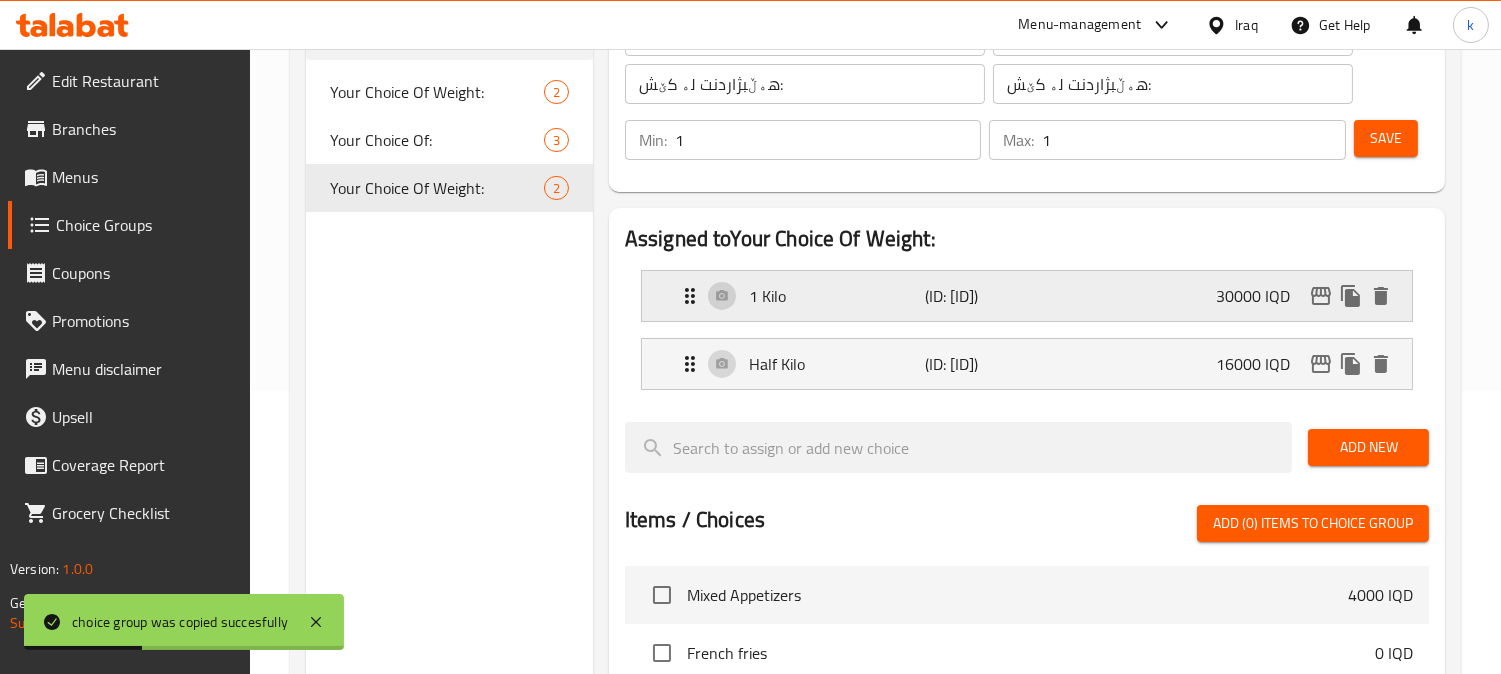 click on "1 Kilo (ID: 2214028692) 30000 IQD" at bounding box center (1033, 296) 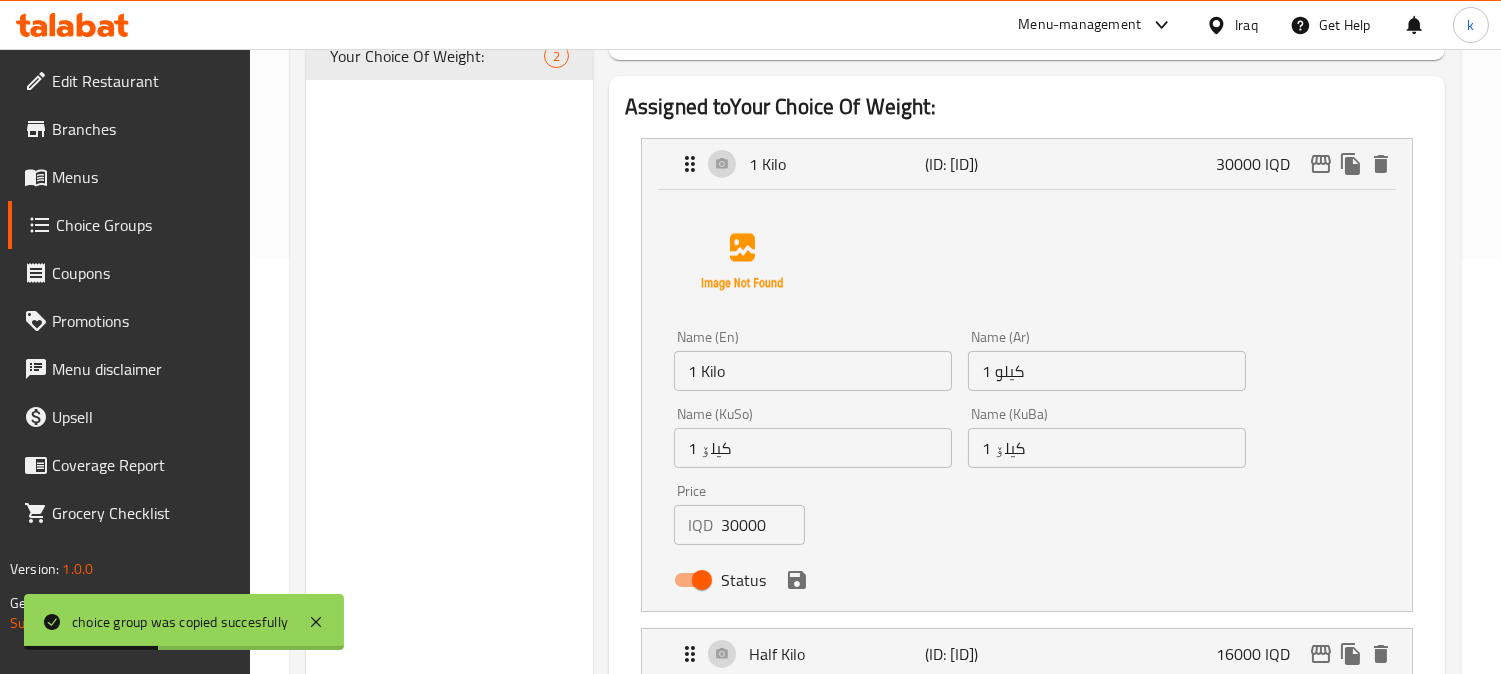 scroll, scrollTop: 468, scrollLeft: 0, axis: vertical 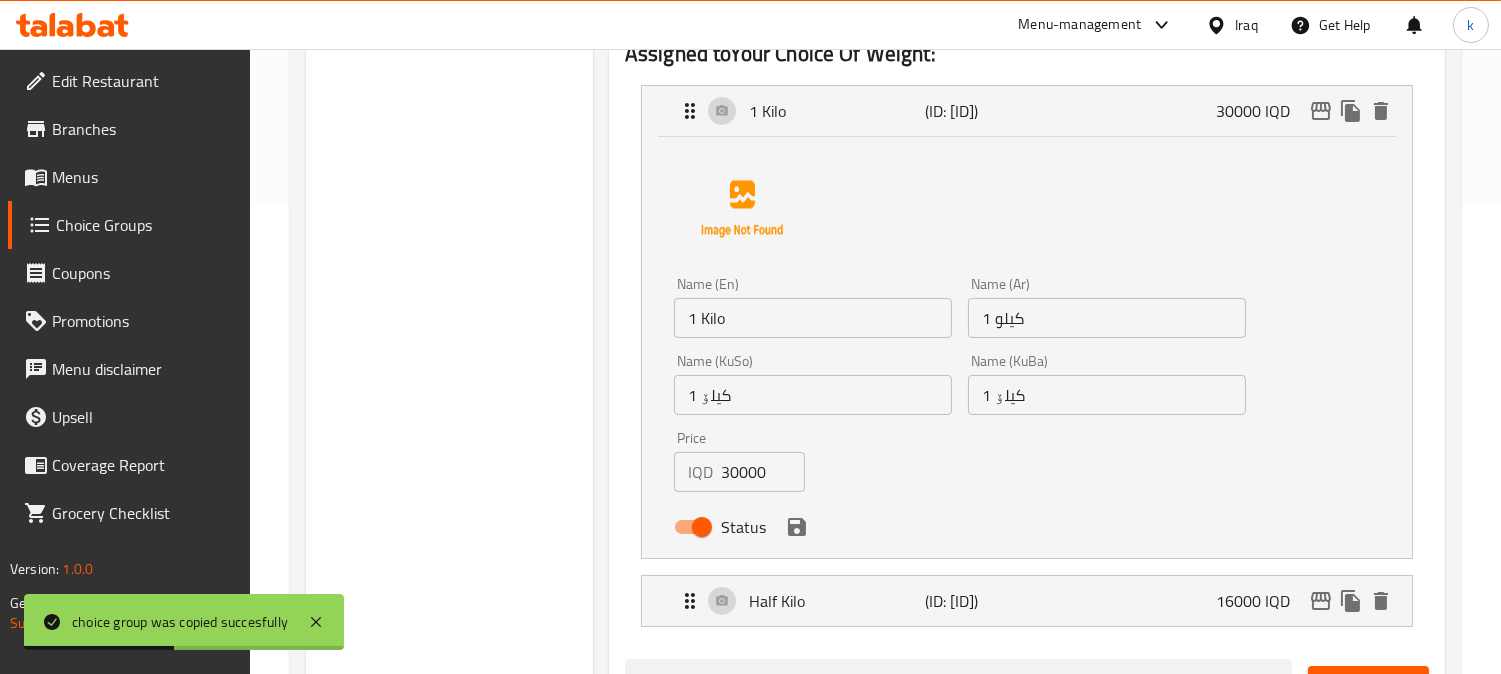 click on "30000" at bounding box center (763, 472) 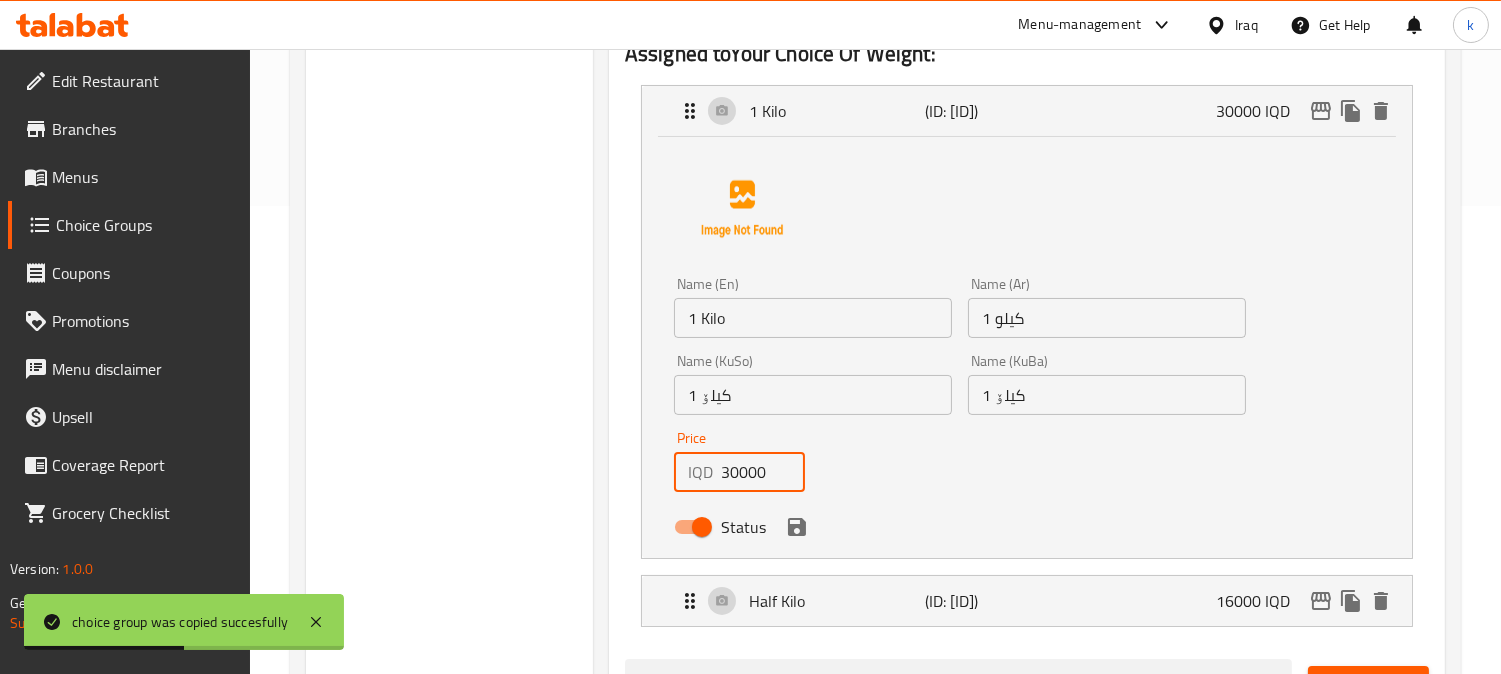 click on "30000" at bounding box center [763, 472] 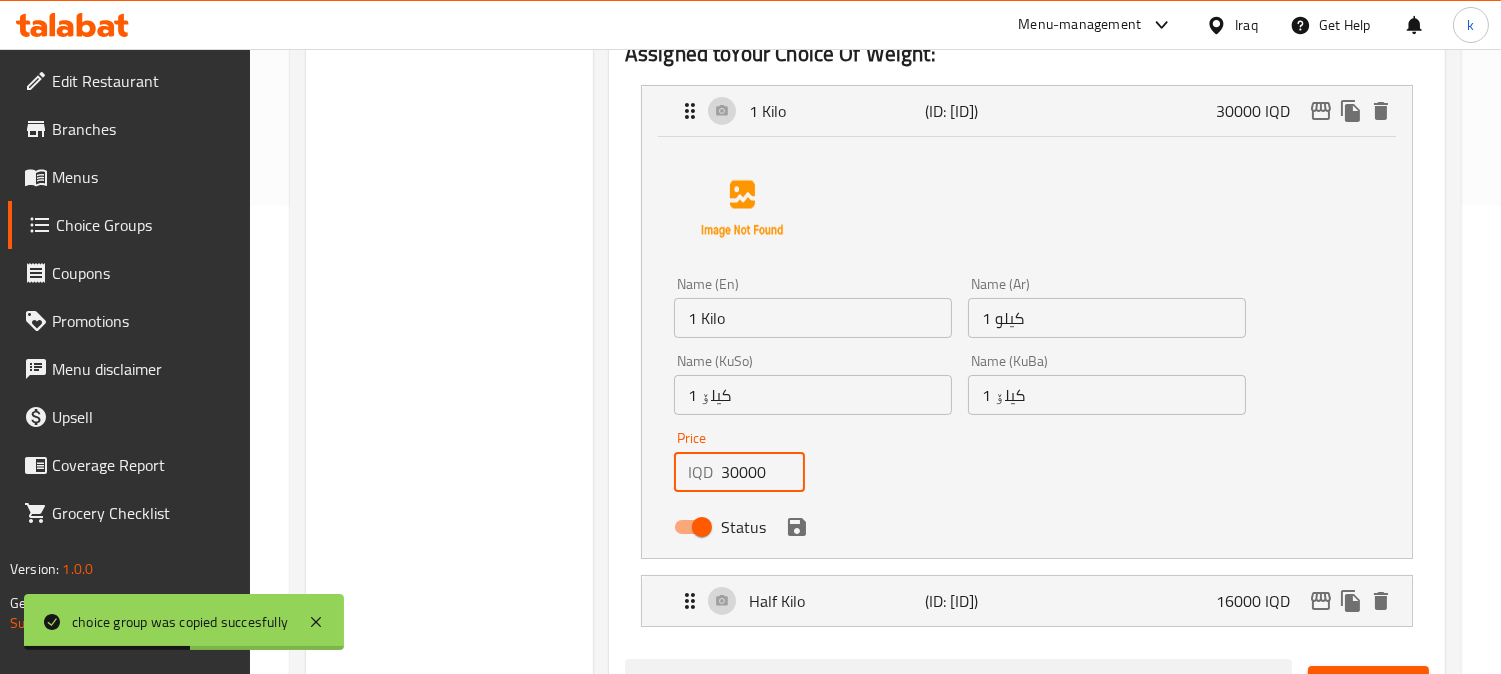 paste on "23" 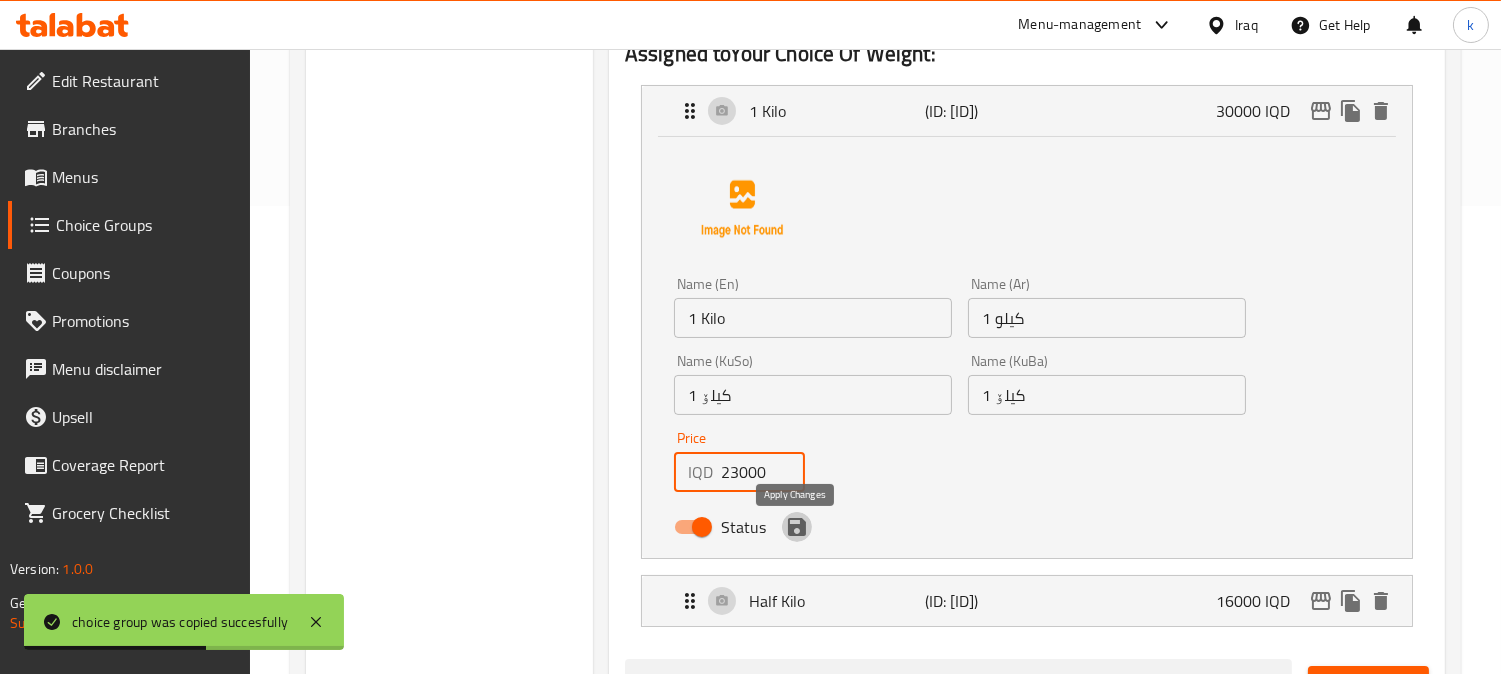 click 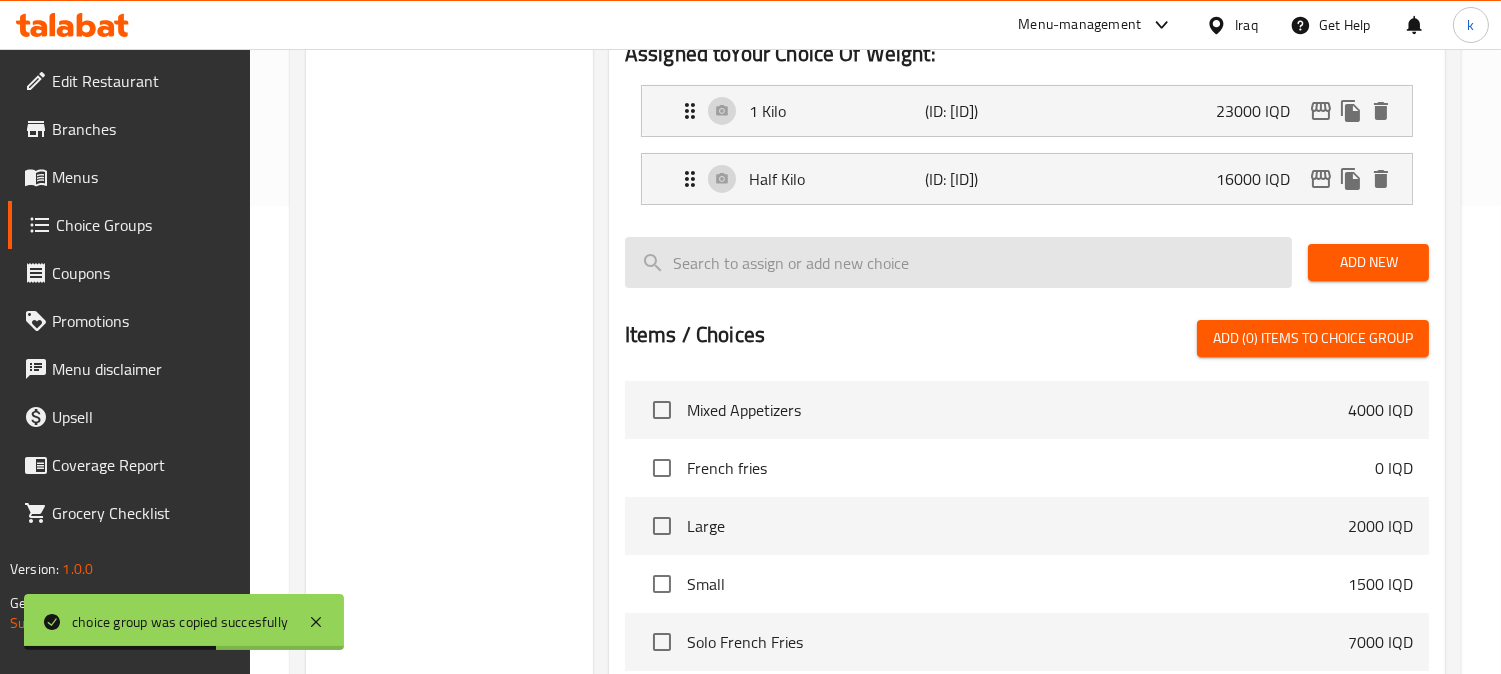 type on "23000" 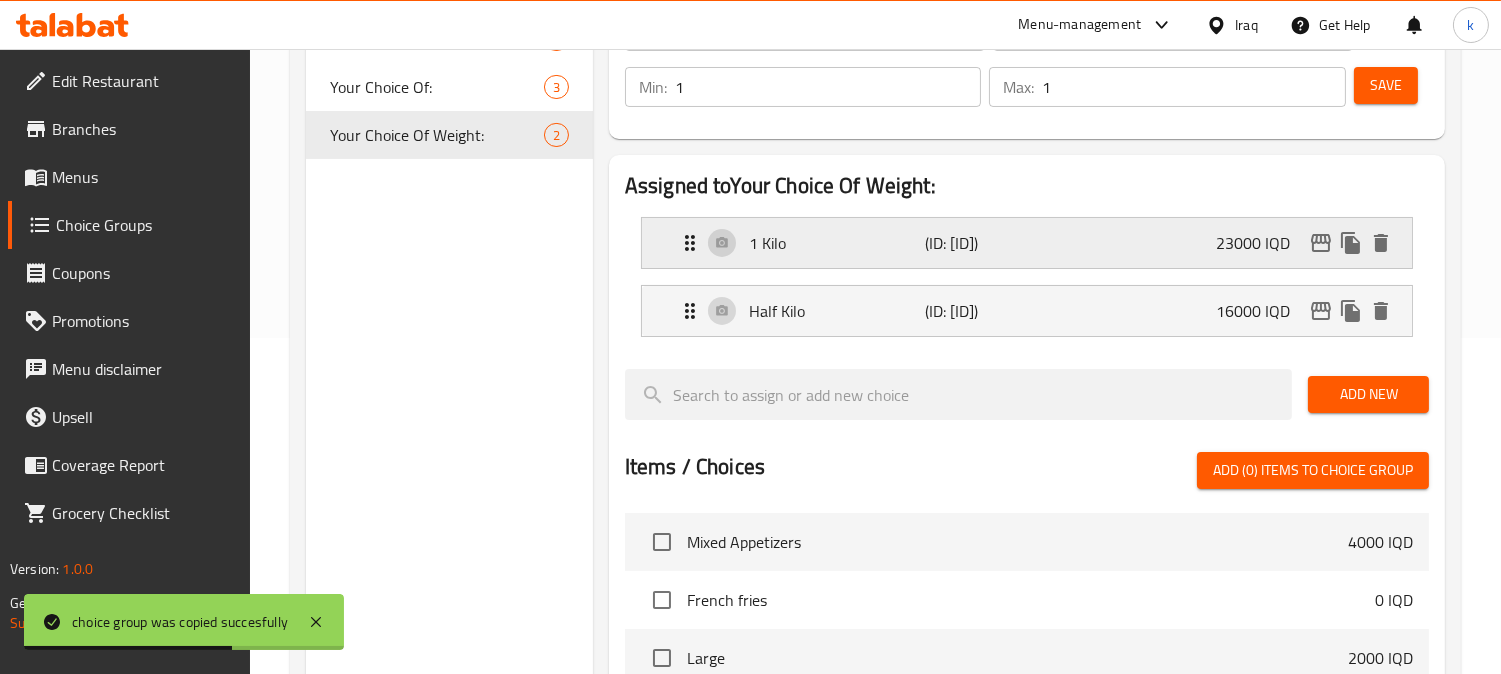 scroll, scrollTop: 283, scrollLeft: 0, axis: vertical 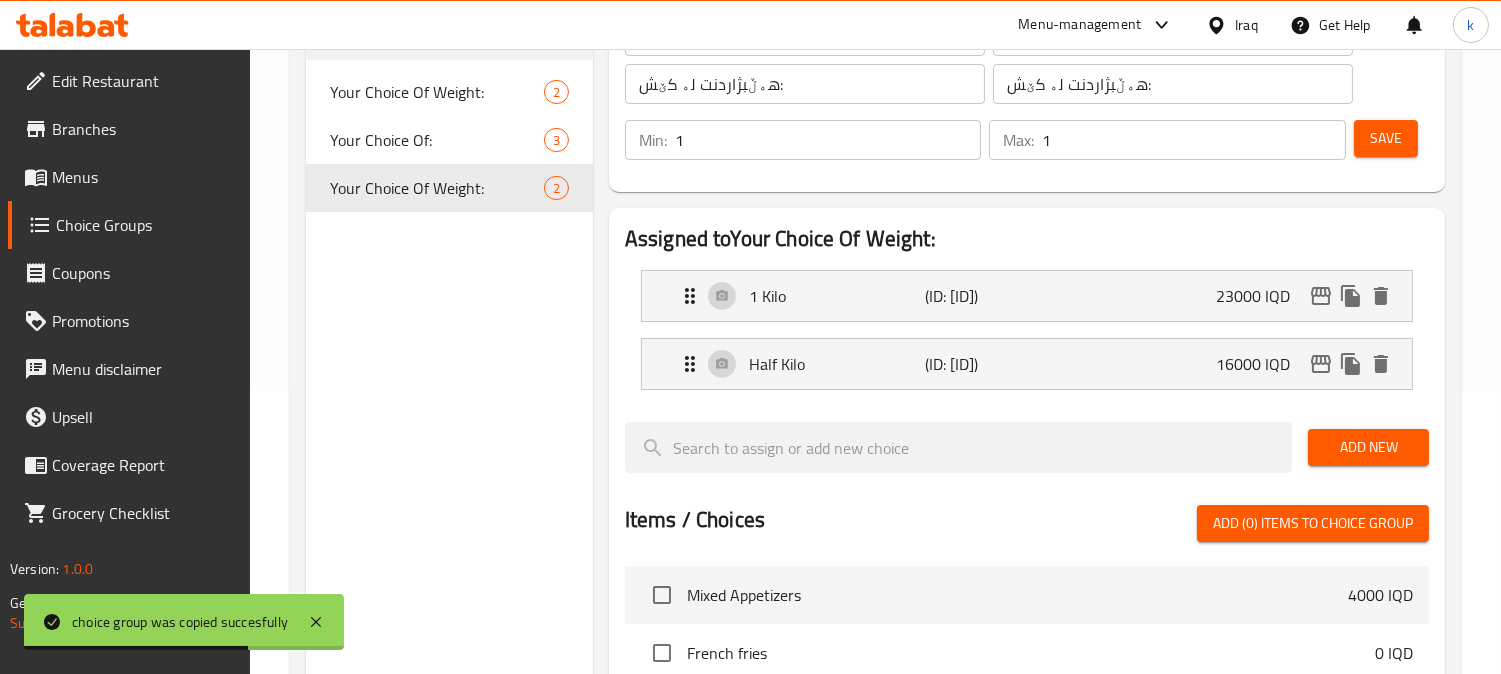 click on "Save" at bounding box center [1386, 138] 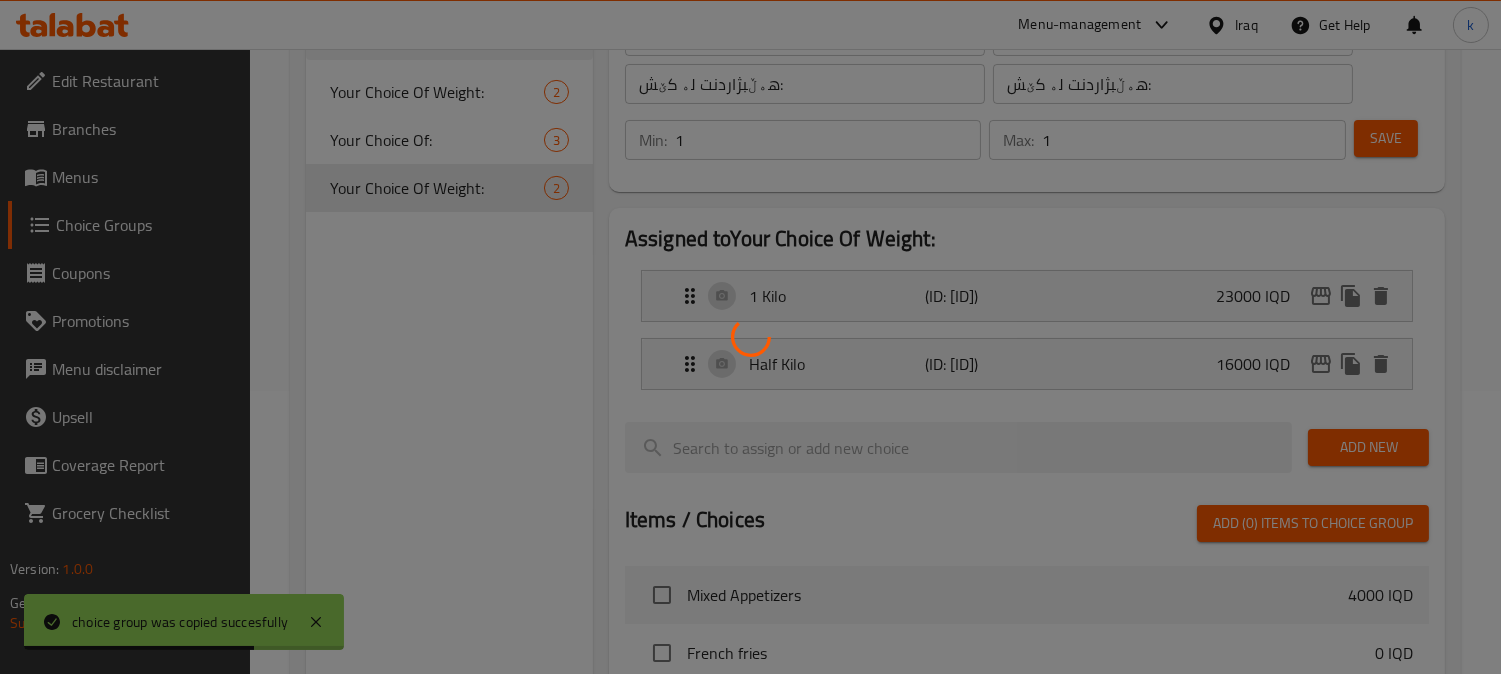 type 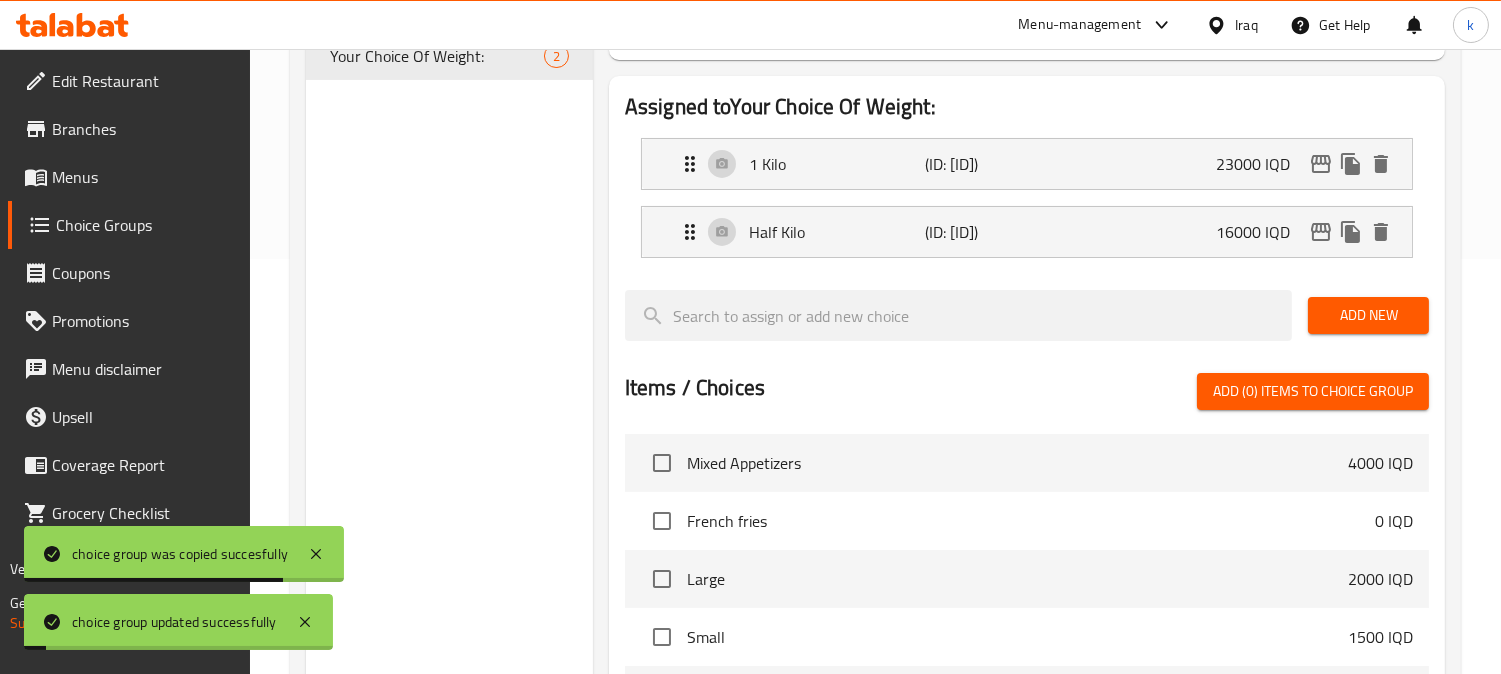 scroll, scrollTop: 468, scrollLeft: 0, axis: vertical 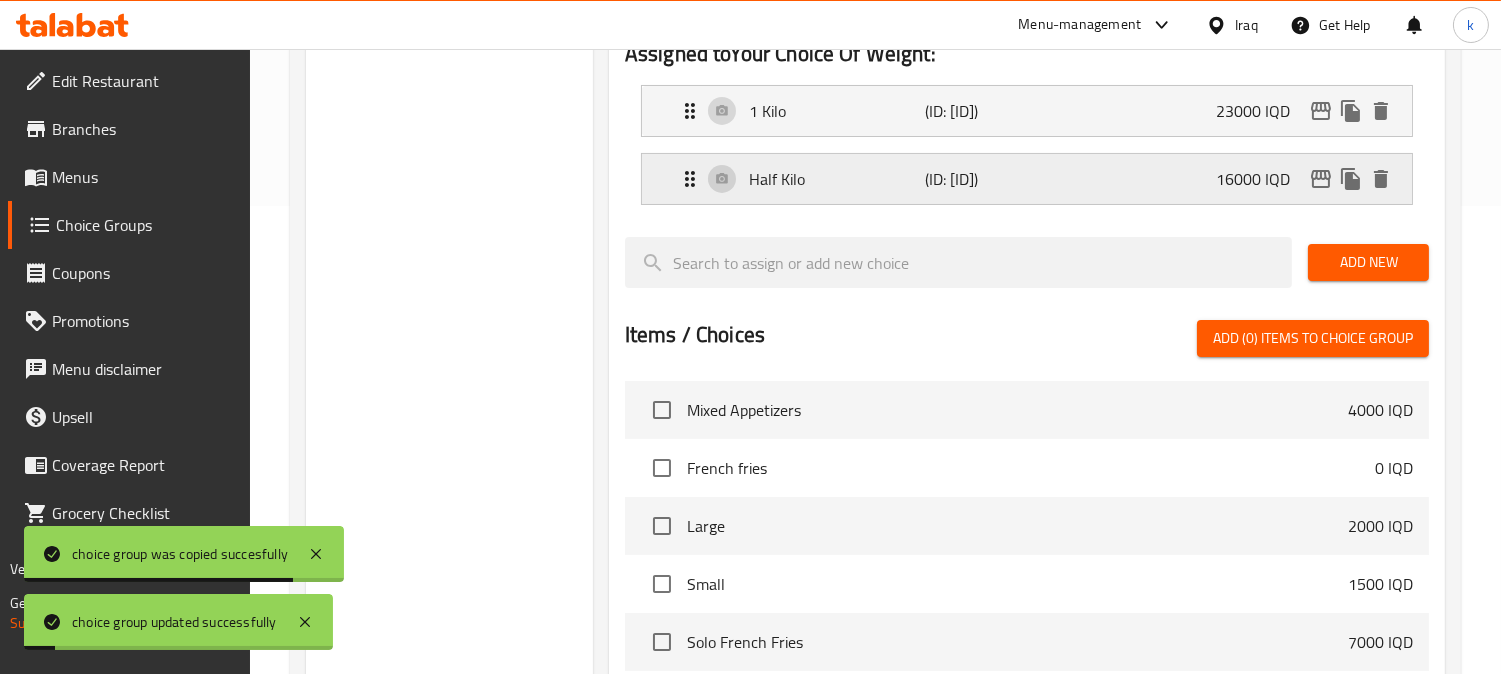 click on "Half Kilo (ID: 2214028693) 16000 IQD" at bounding box center (1033, 179) 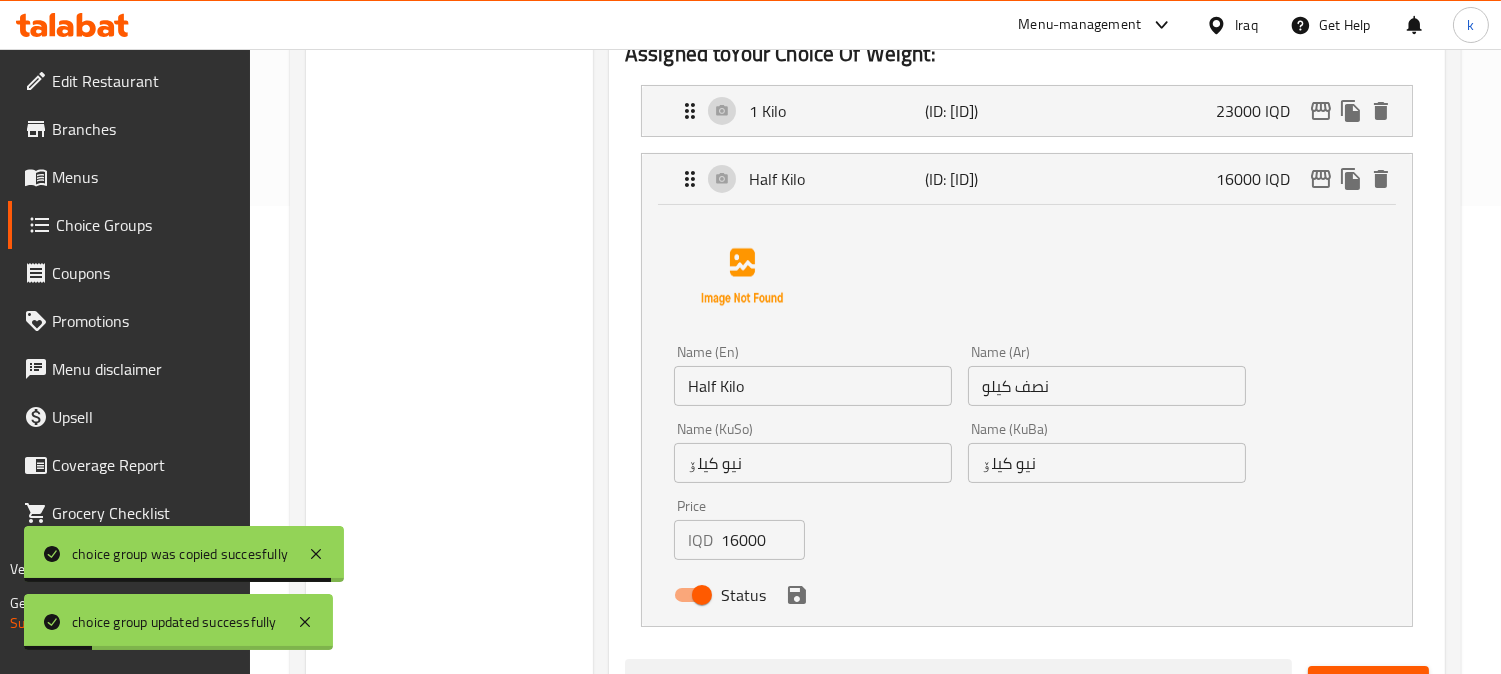 click on "16000" at bounding box center [763, 540] 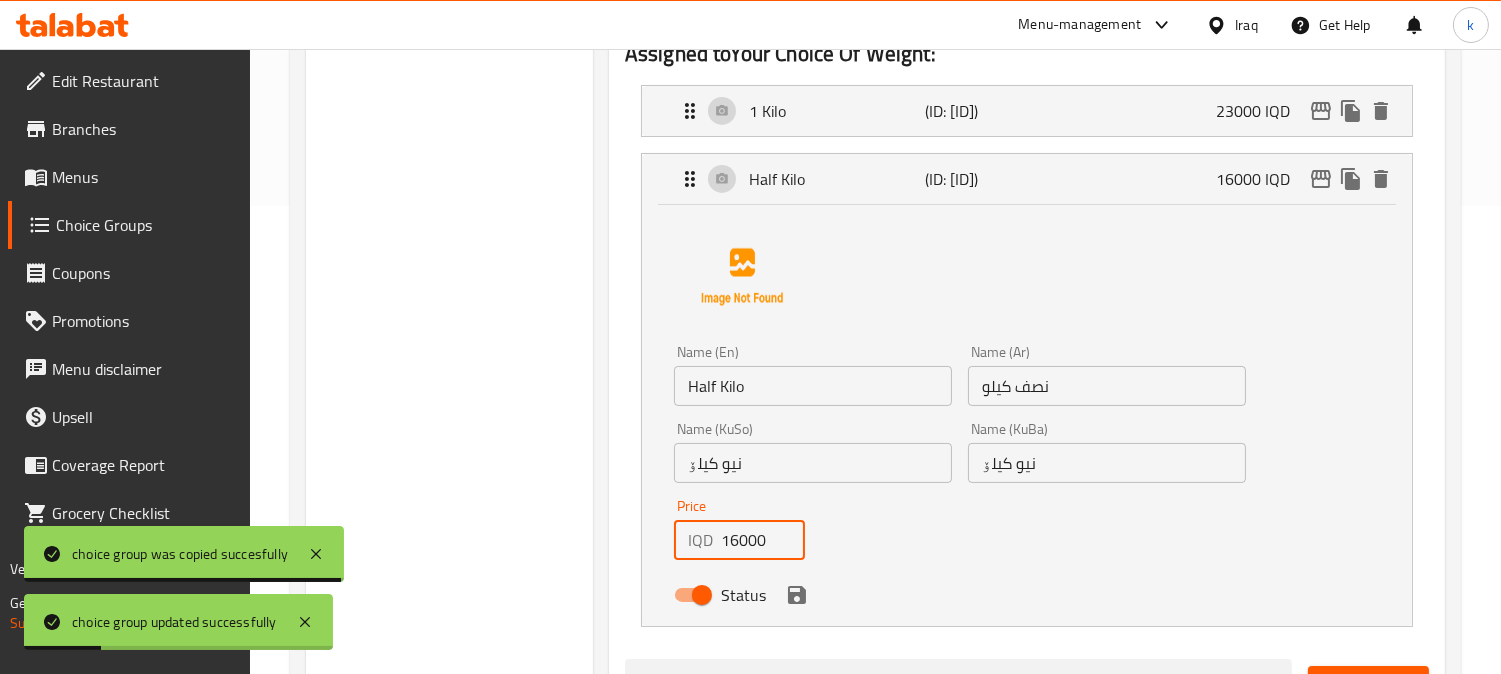 click on "16000" at bounding box center (763, 540) 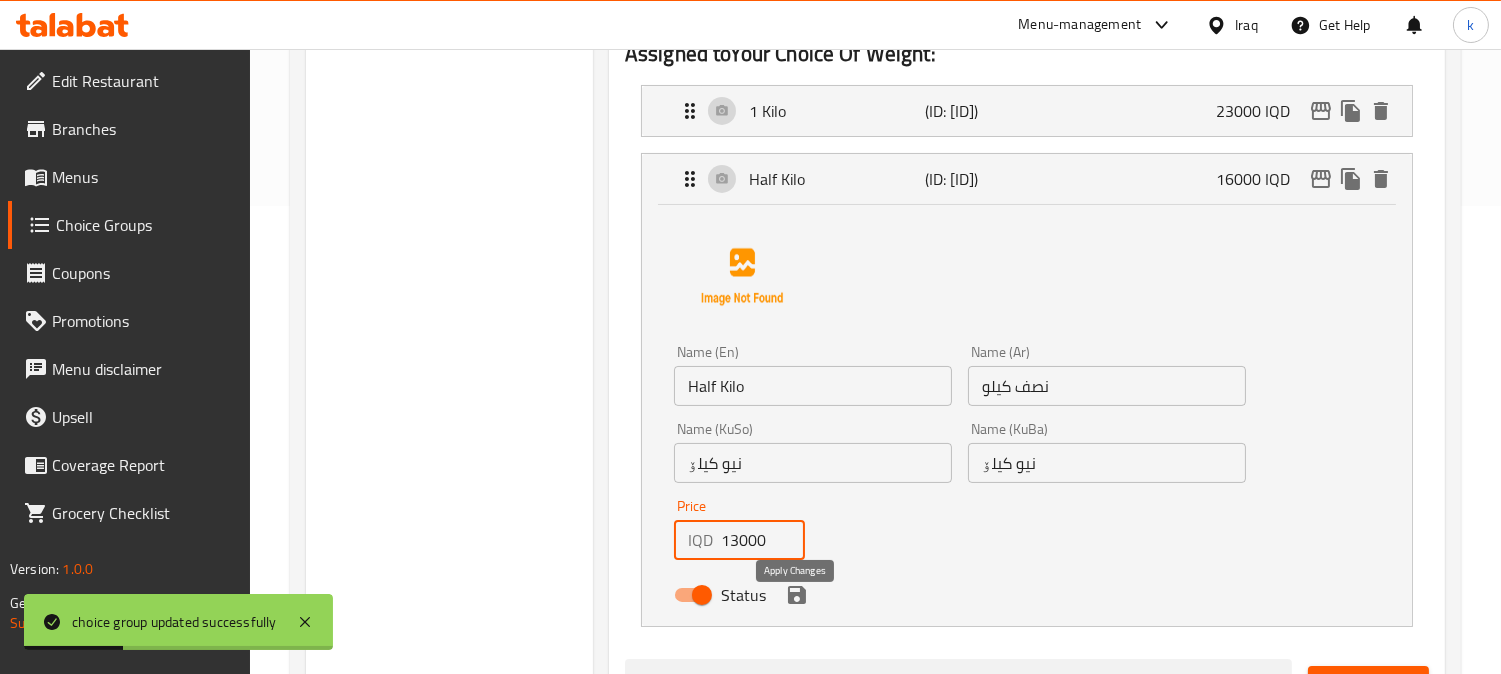 click 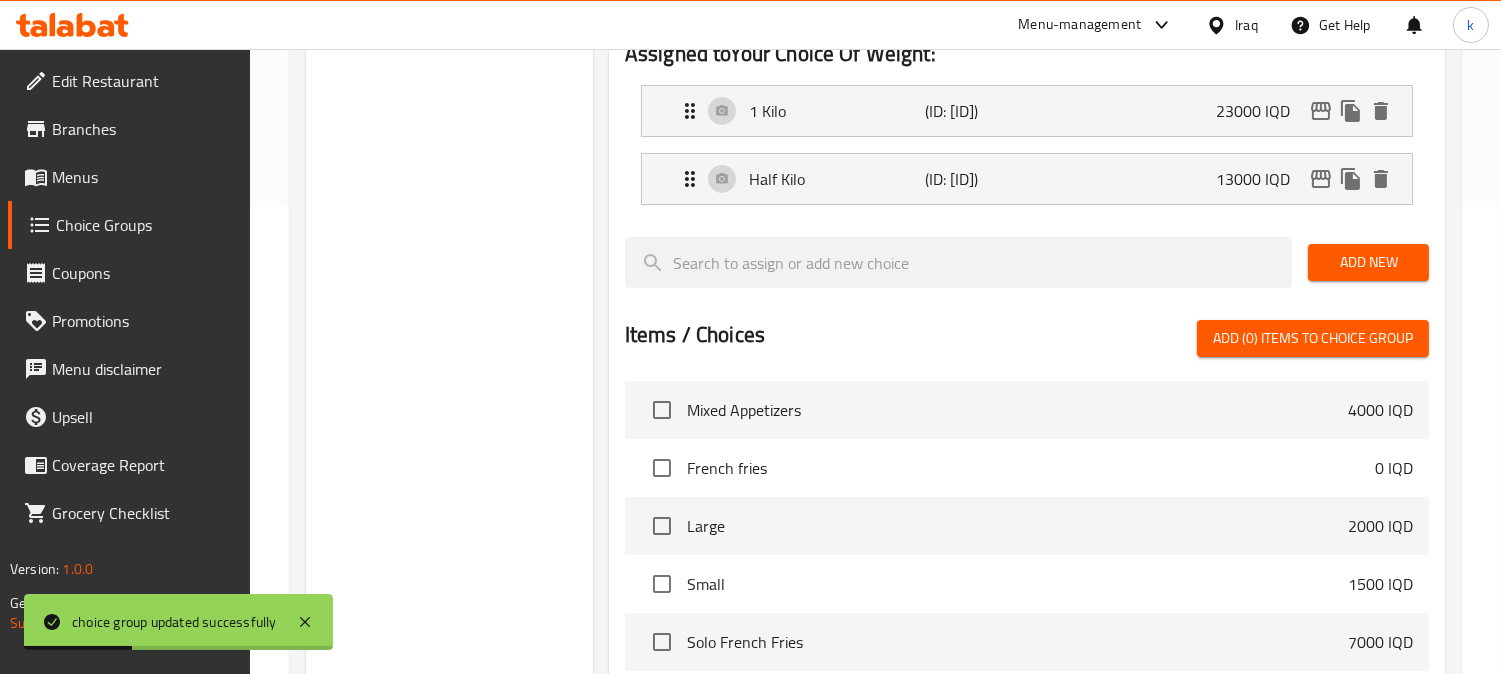 type on "13000" 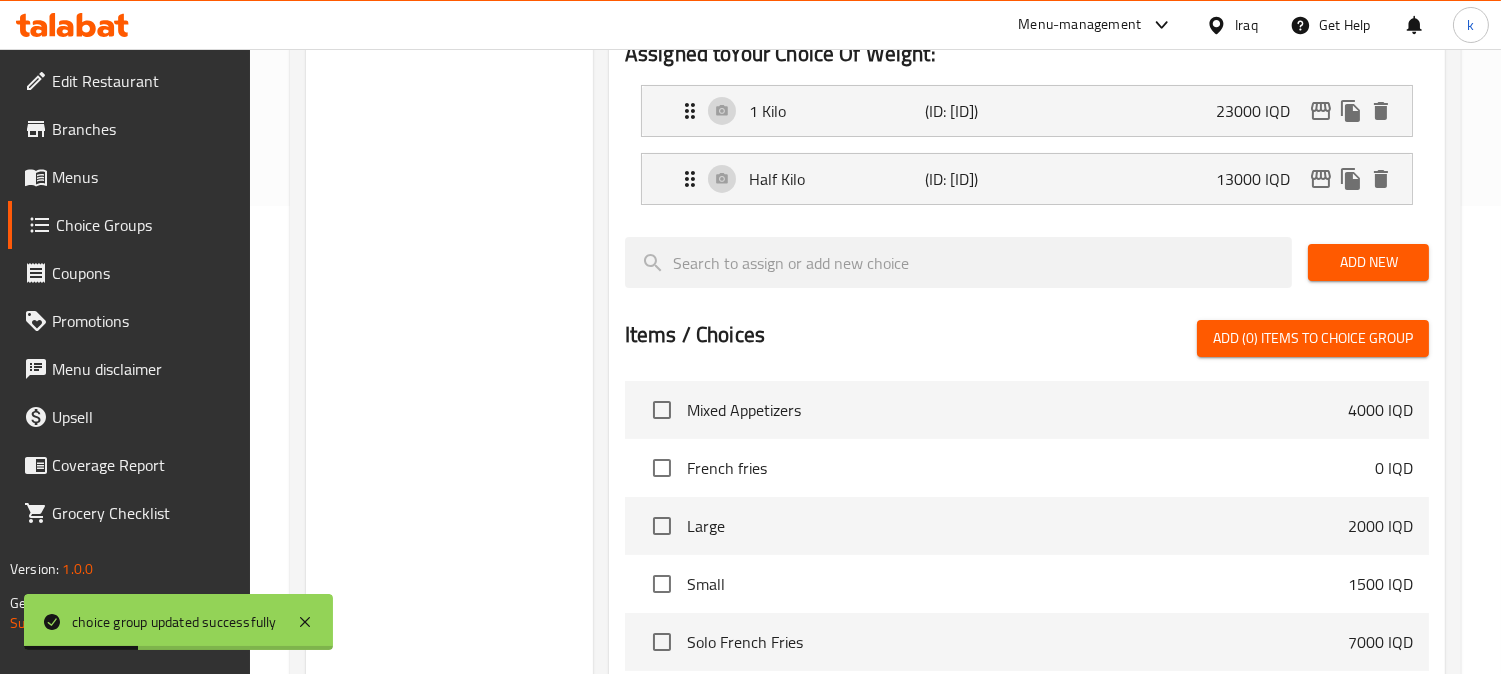 scroll, scrollTop: 98, scrollLeft: 0, axis: vertical 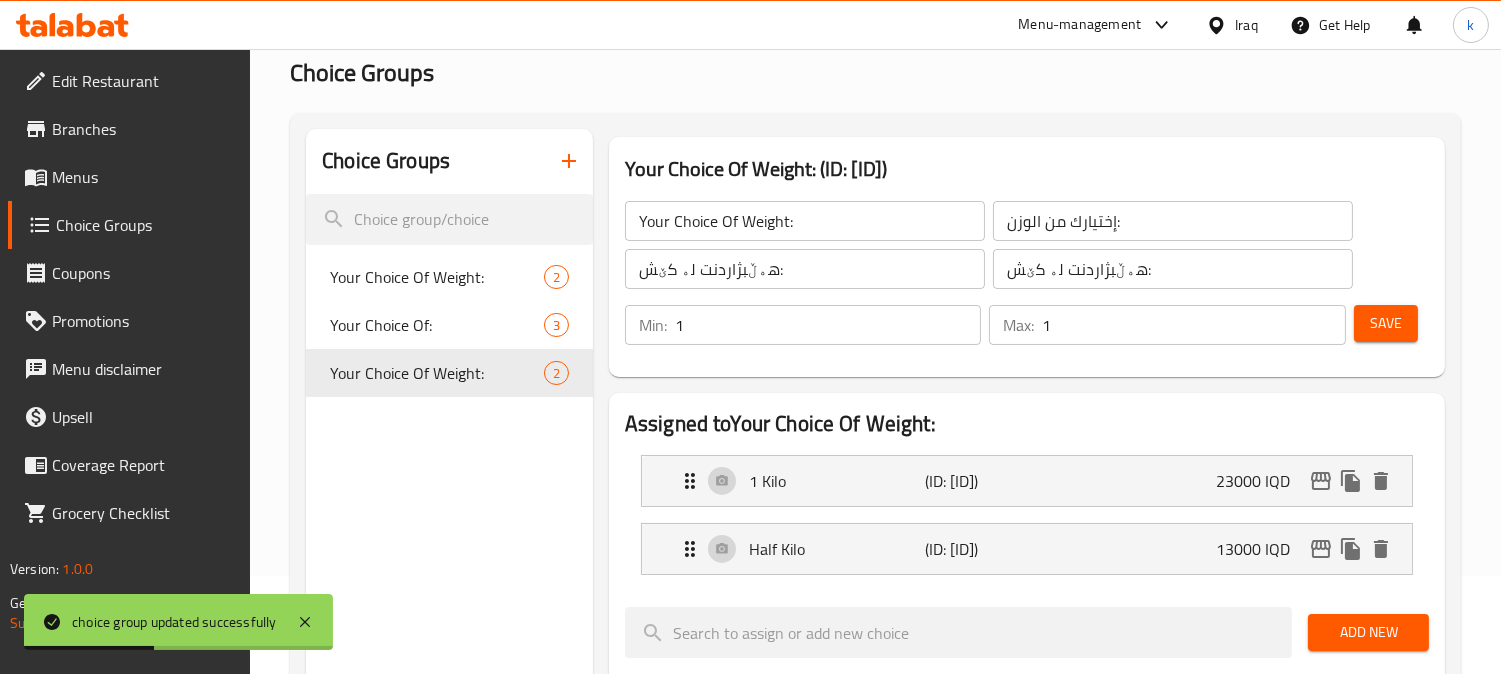 click on "Save" at bounding box center [1386, 323] 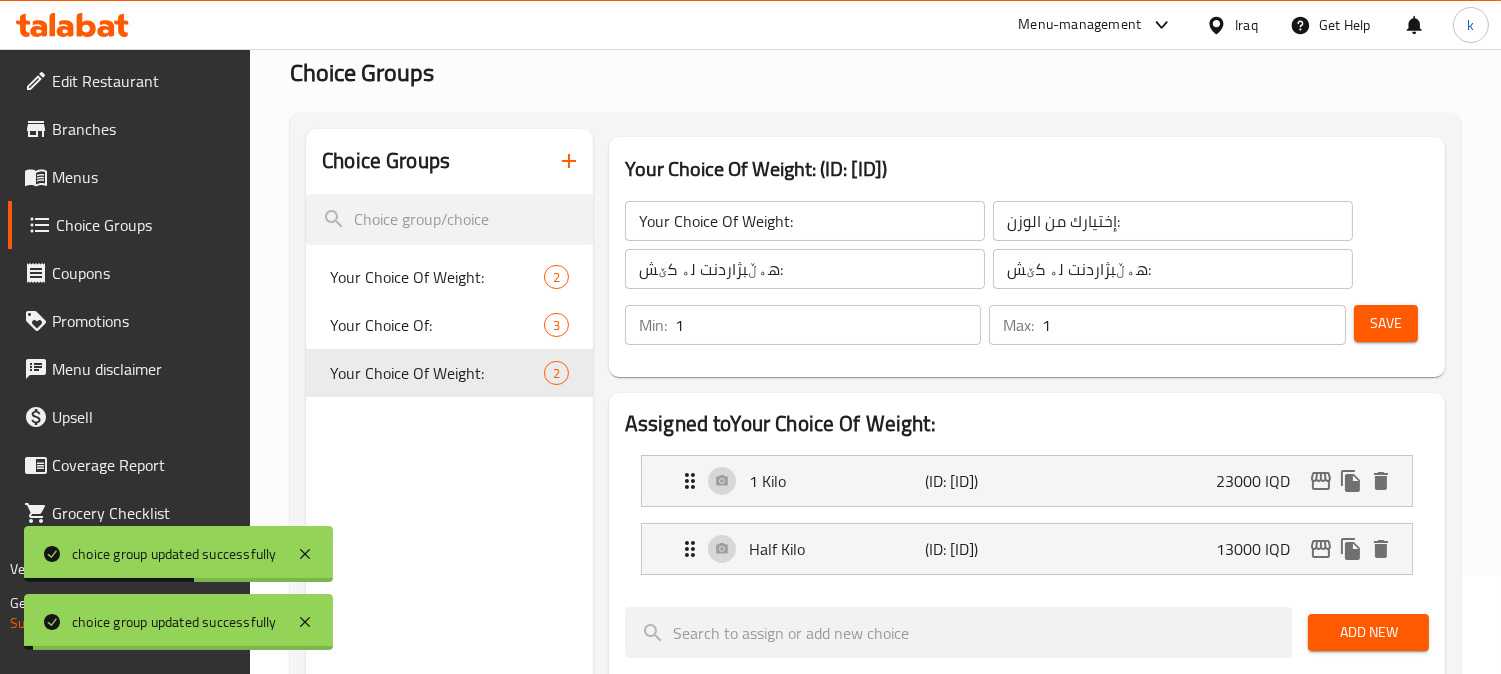 click 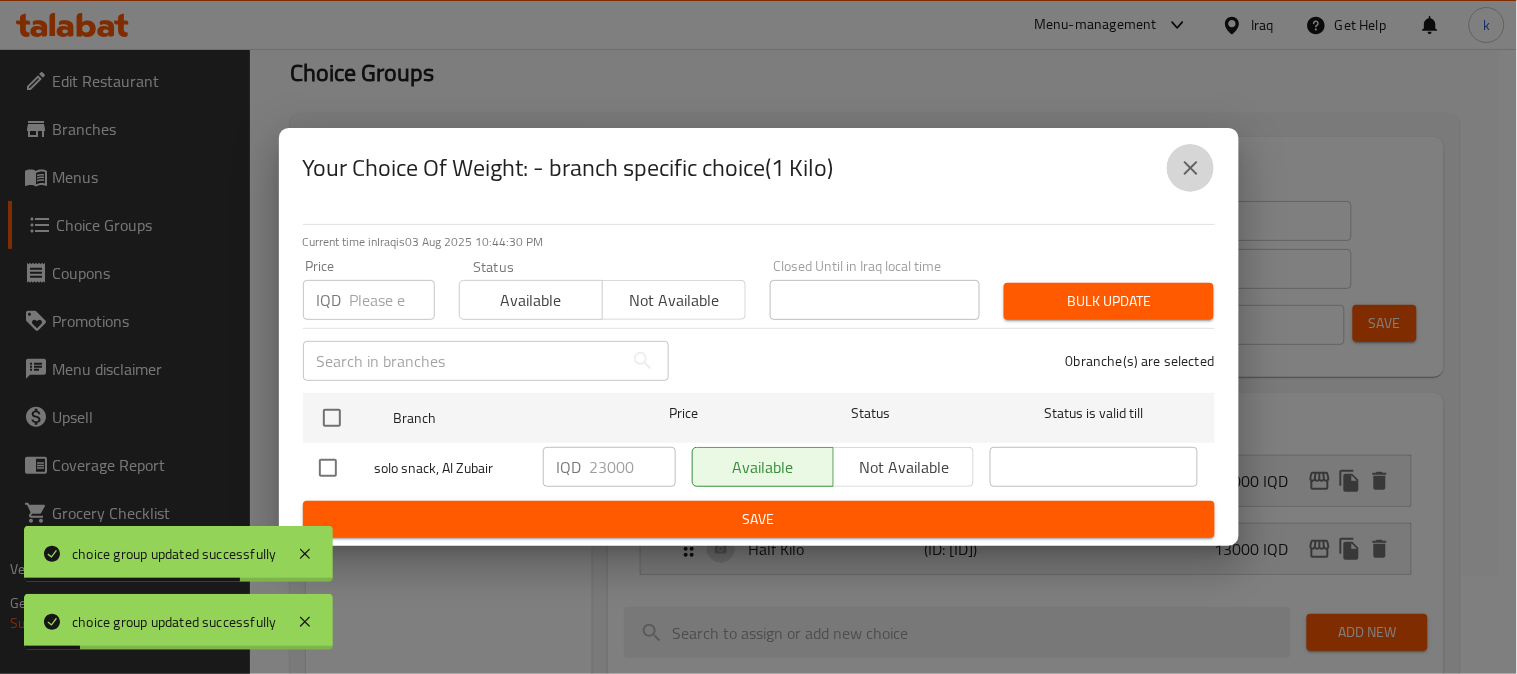 click at bounding box center (1191, 168) 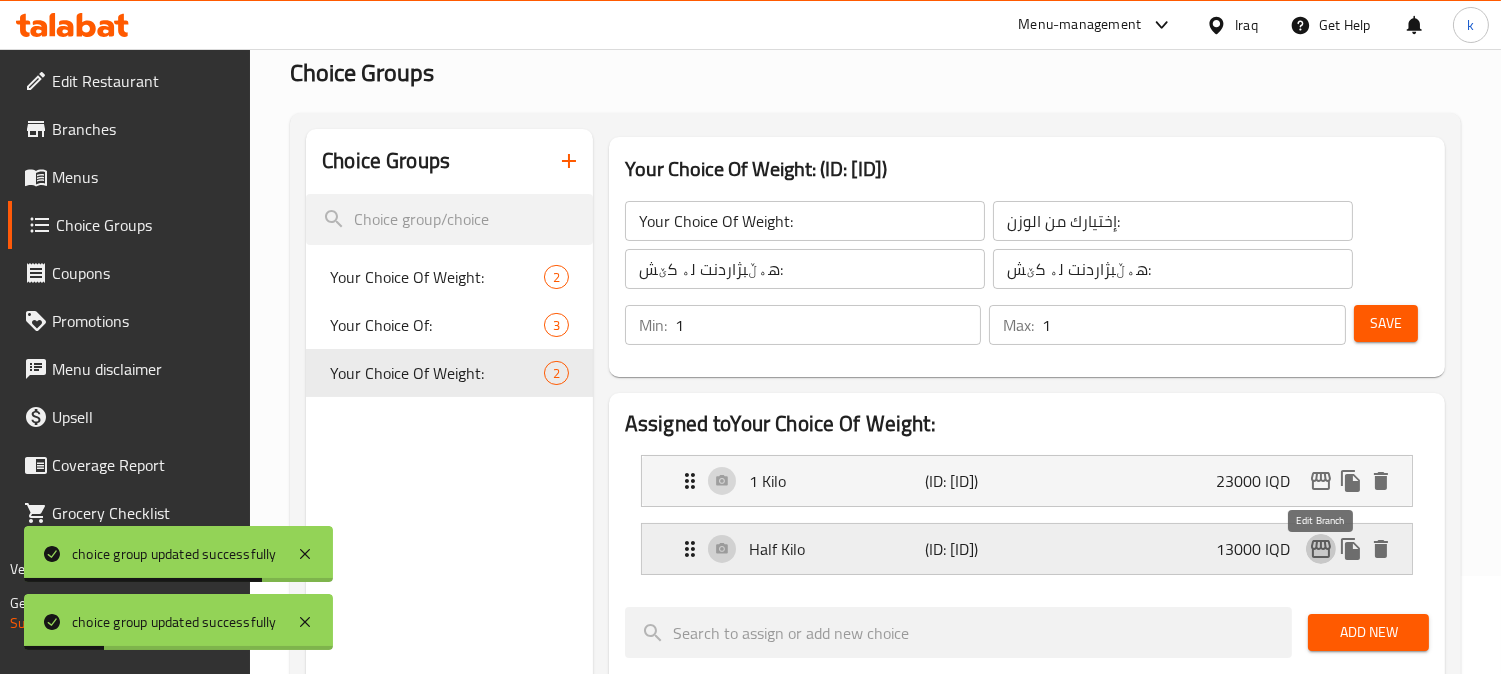 click 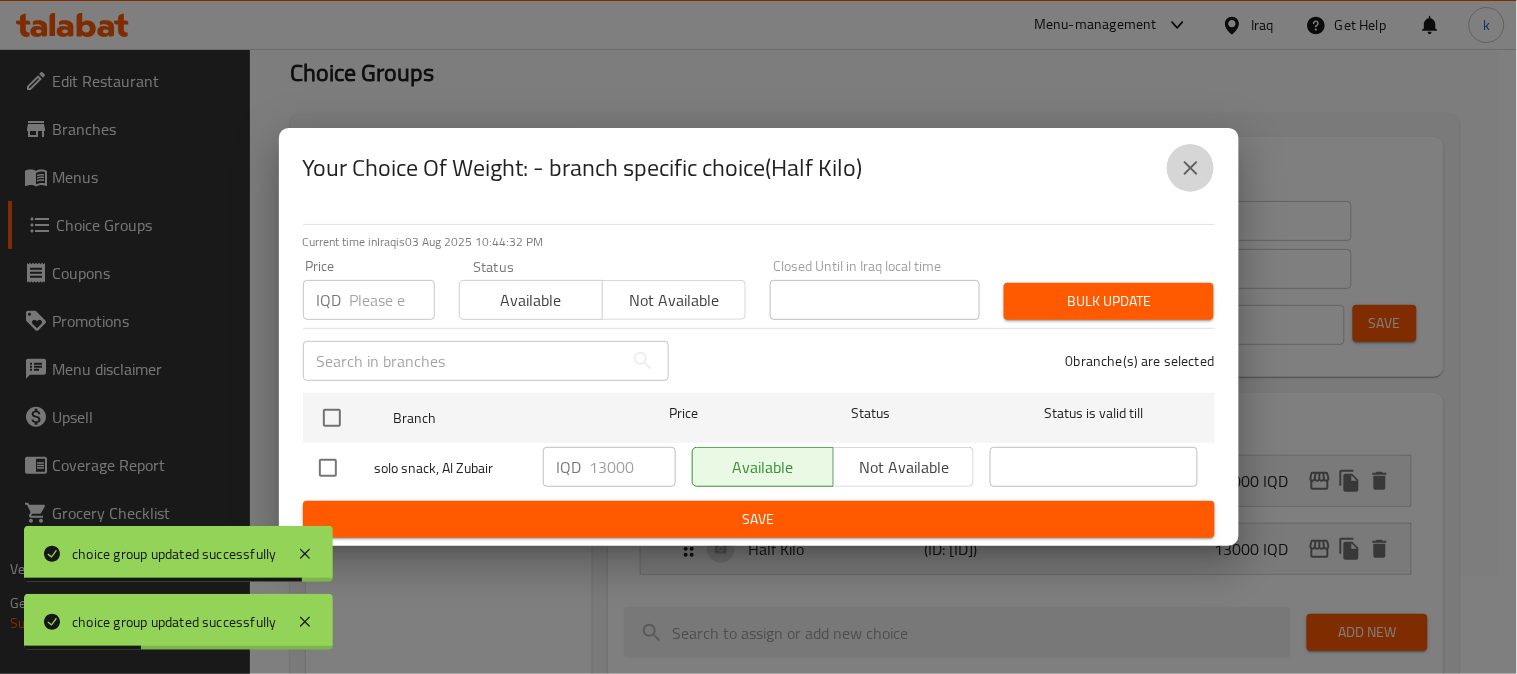 click at bounding box center [1191, 168] 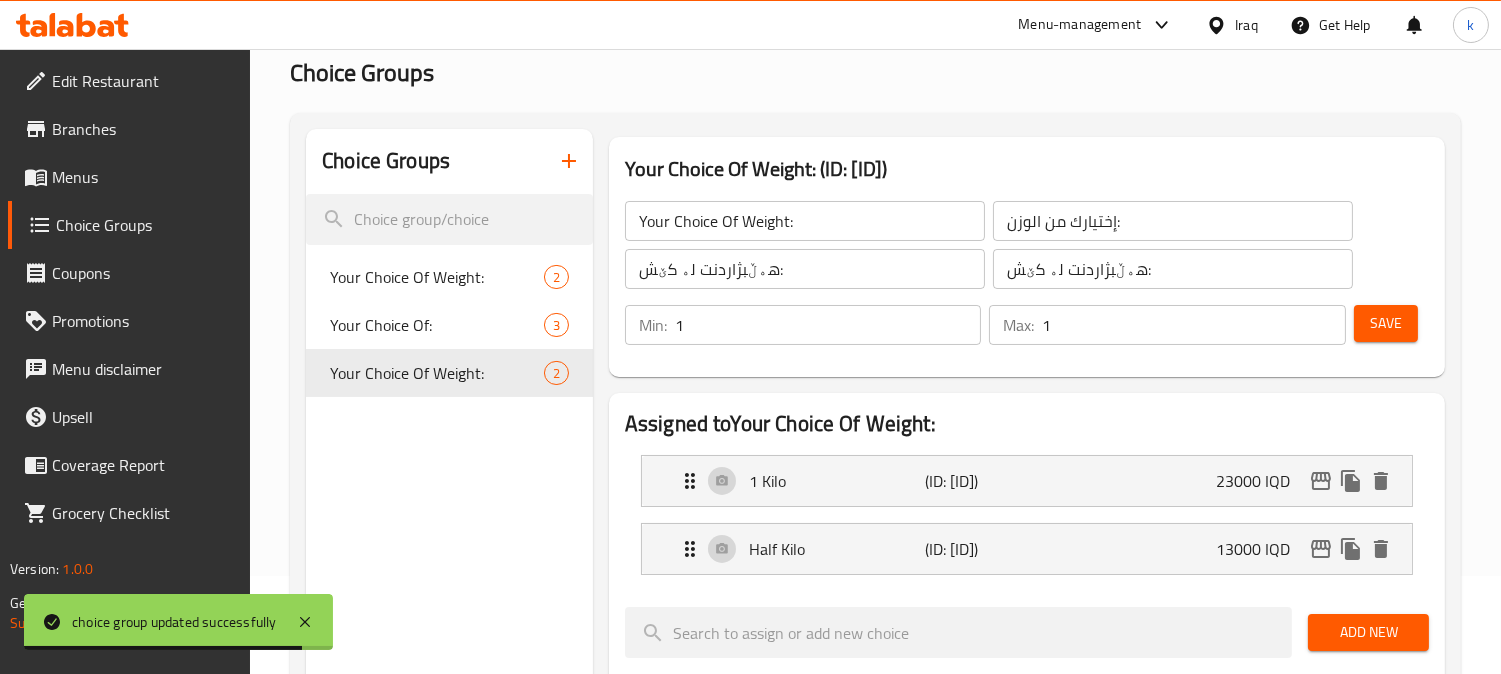 click on "Menus" at bounding box center (143, 177) 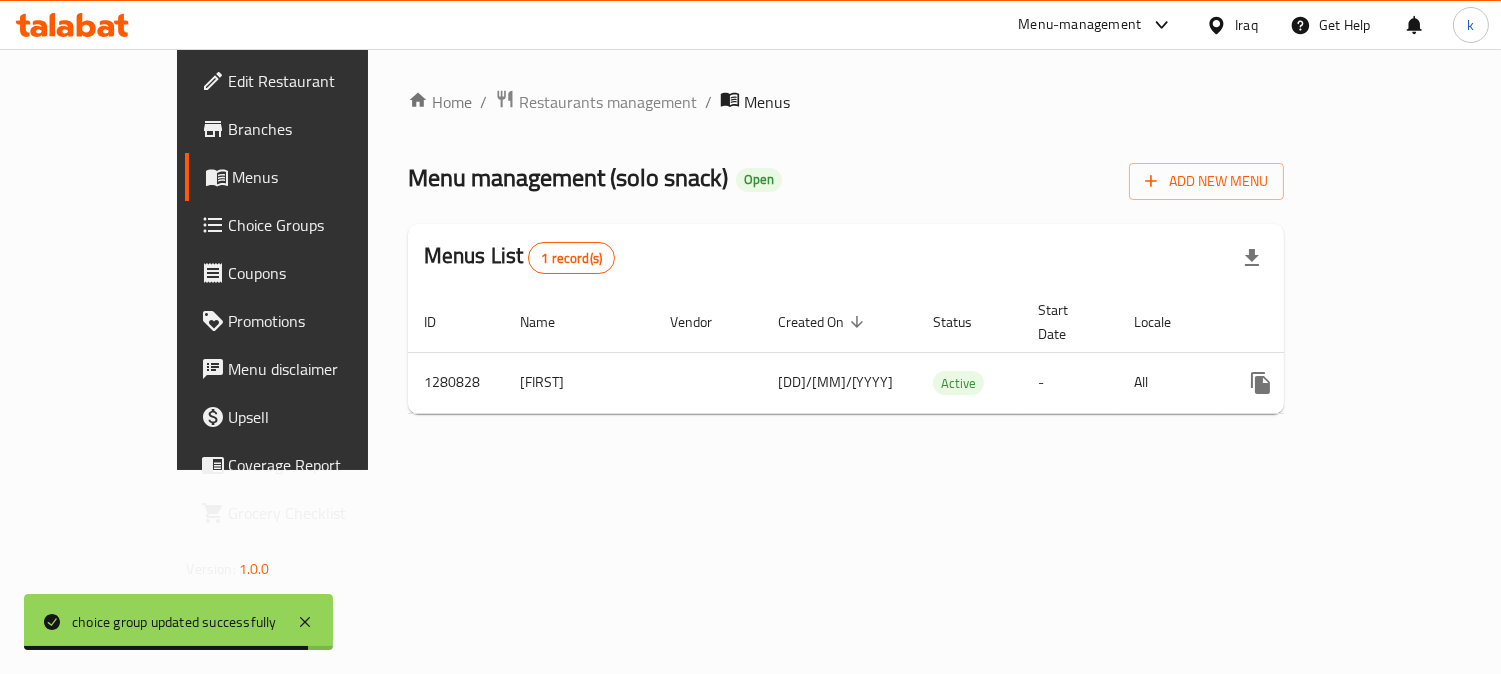 scroll, scrollTop: 0, scrollLeft: 0, axis: both 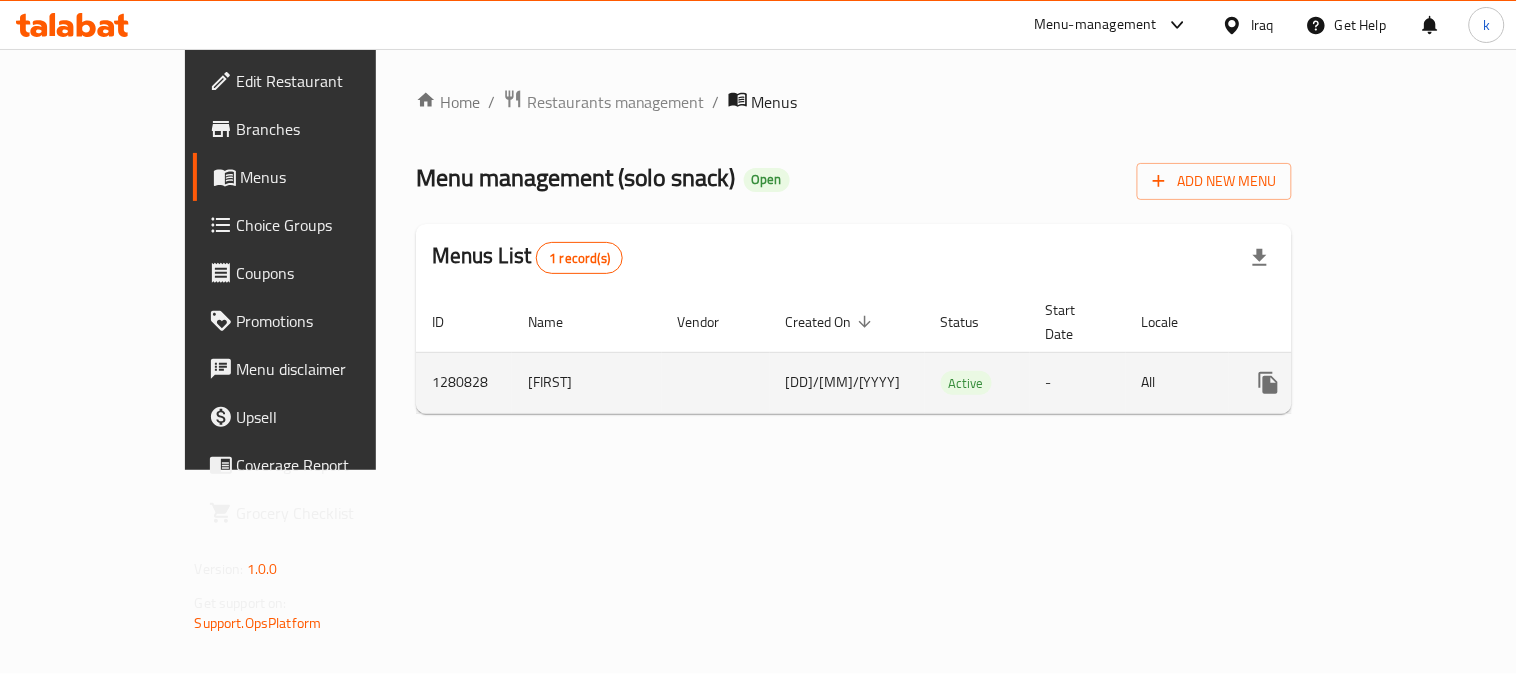 click 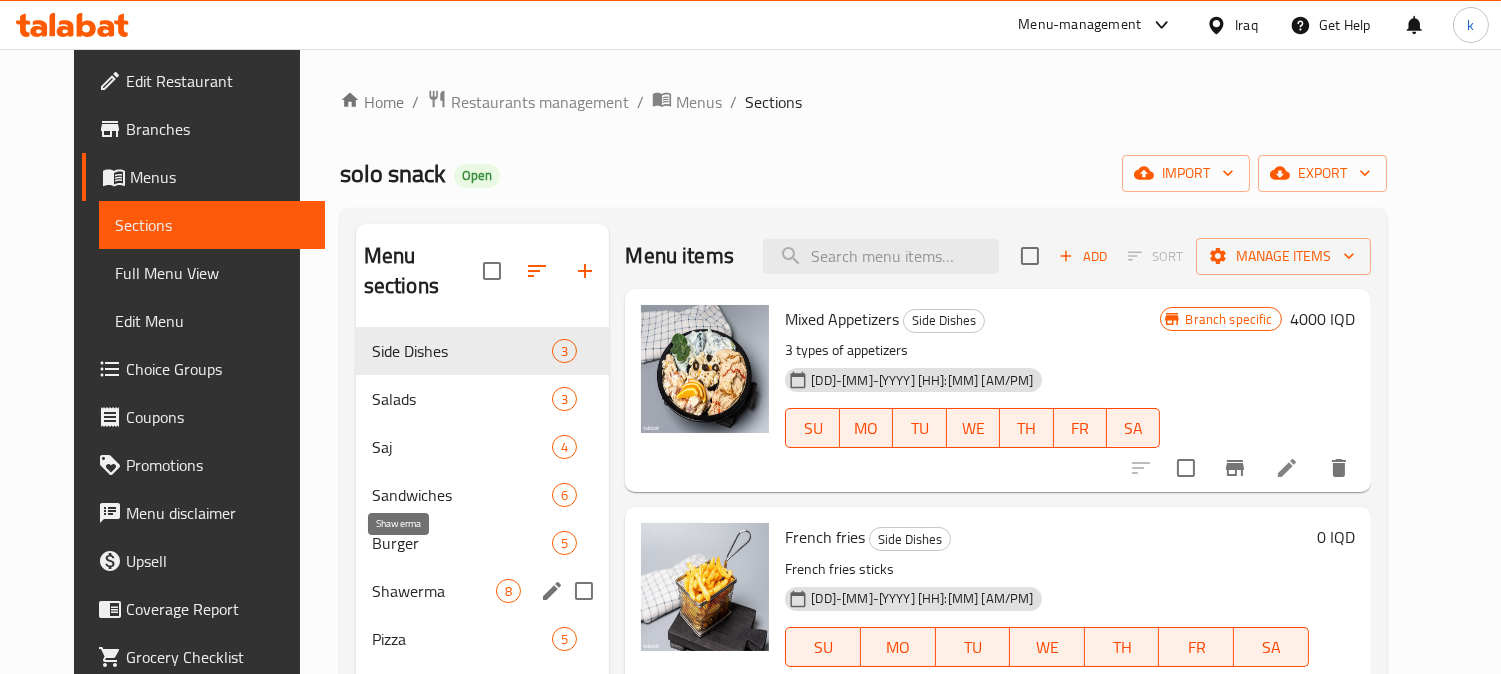 scroll, scrollTop: 185, scrollLeft: 0, axis: vertical 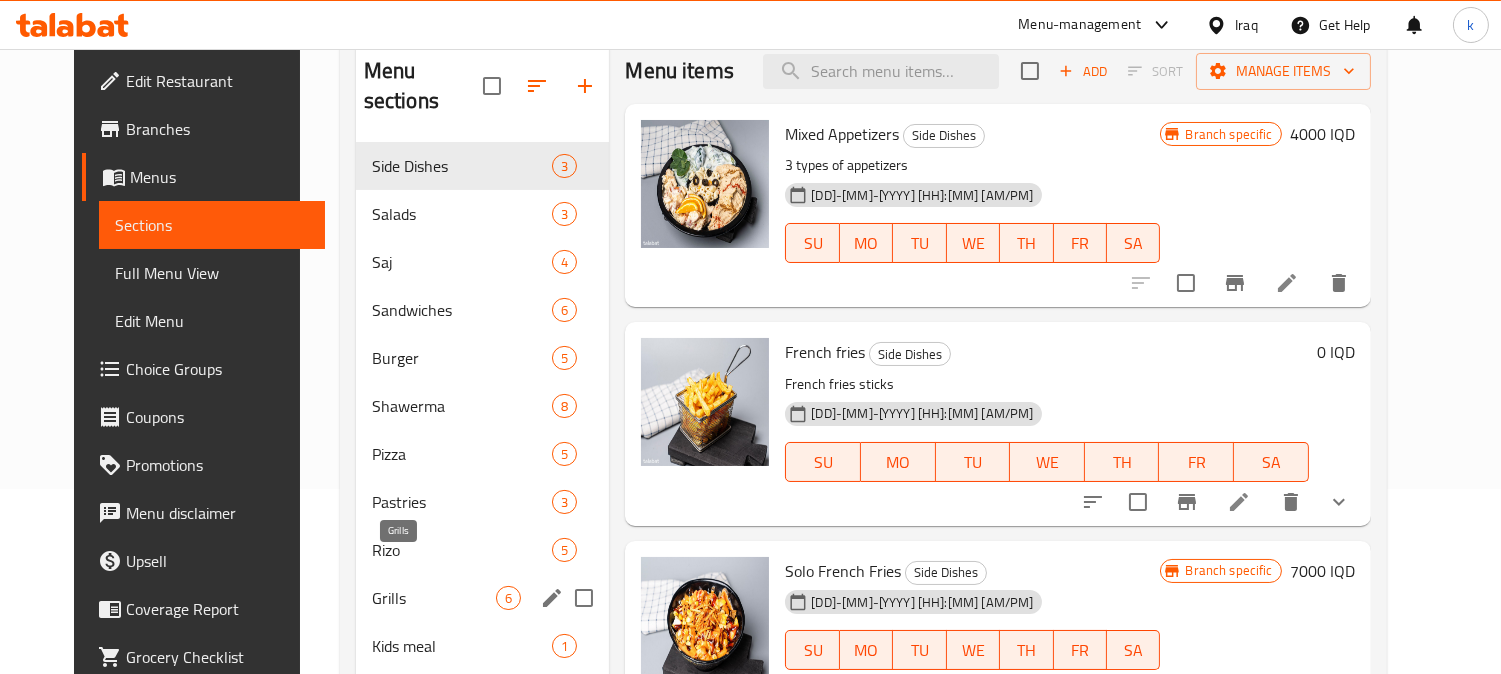 click on "Grills" at bounding box center [434, 598] 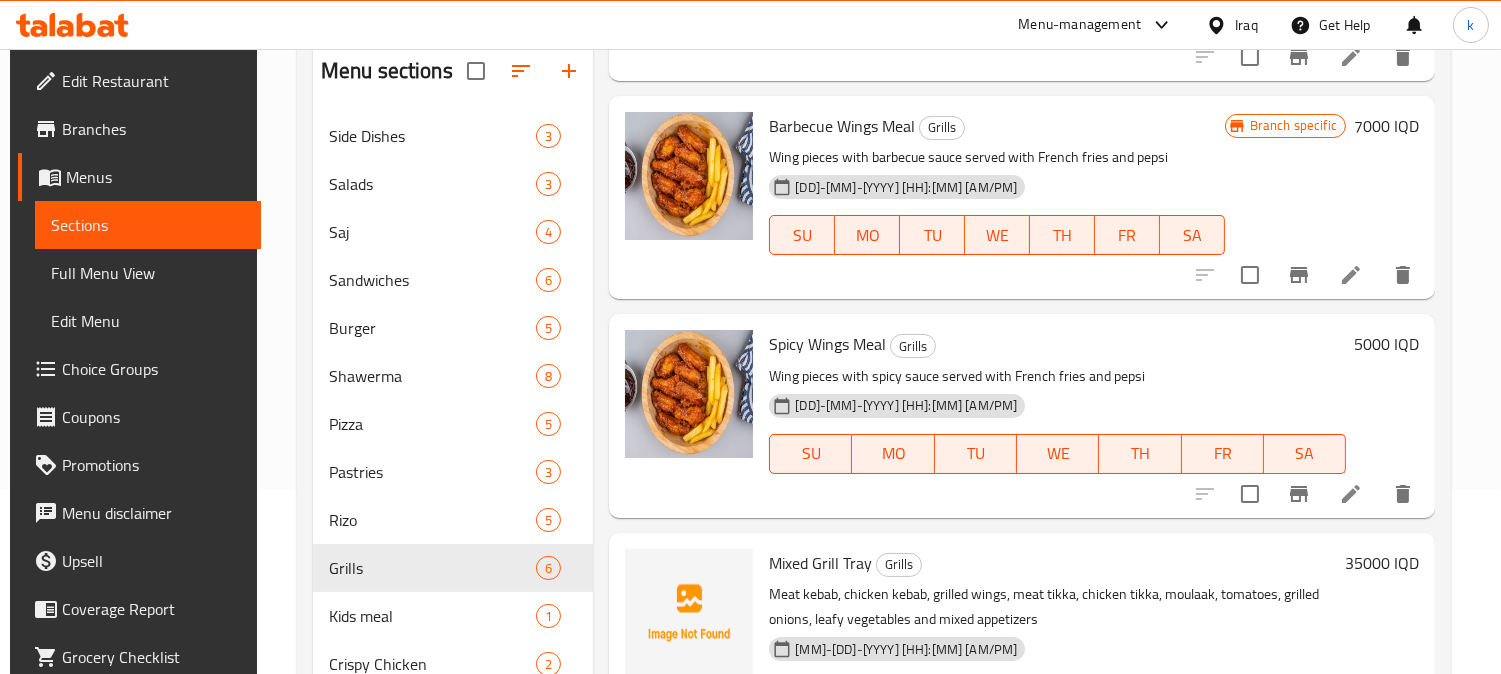 scroll, scrollTop: 632, scrollLeft: 0, axis: vertical 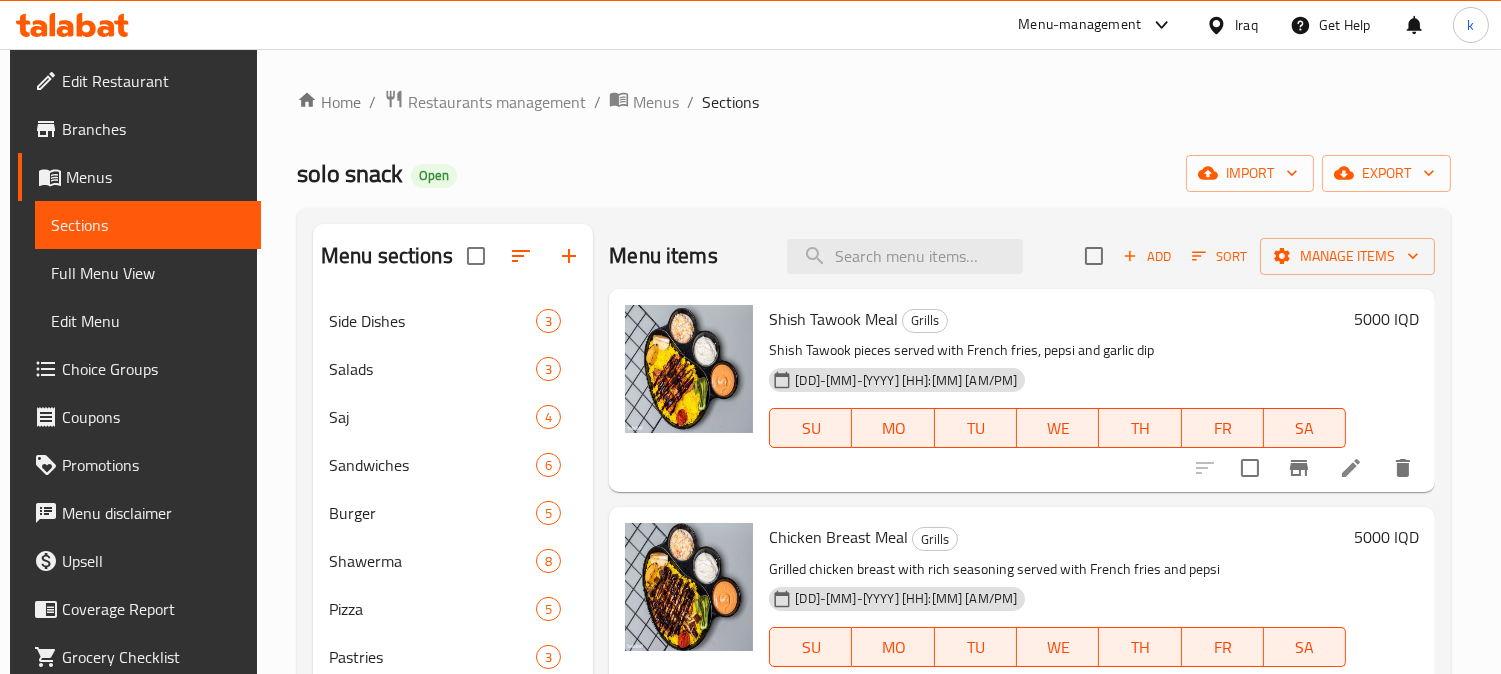 click 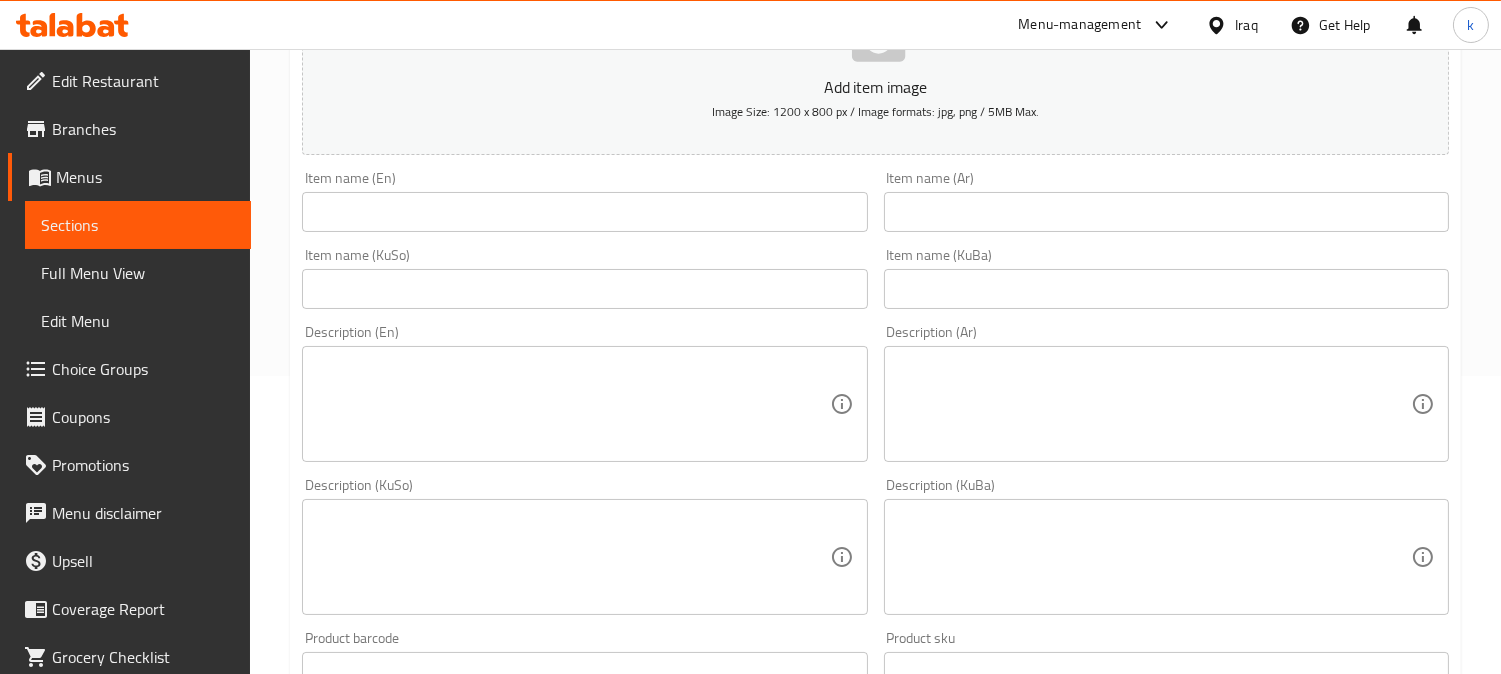 scroll, scrollTop: 370, scrollLeft: 0, axis: vertical 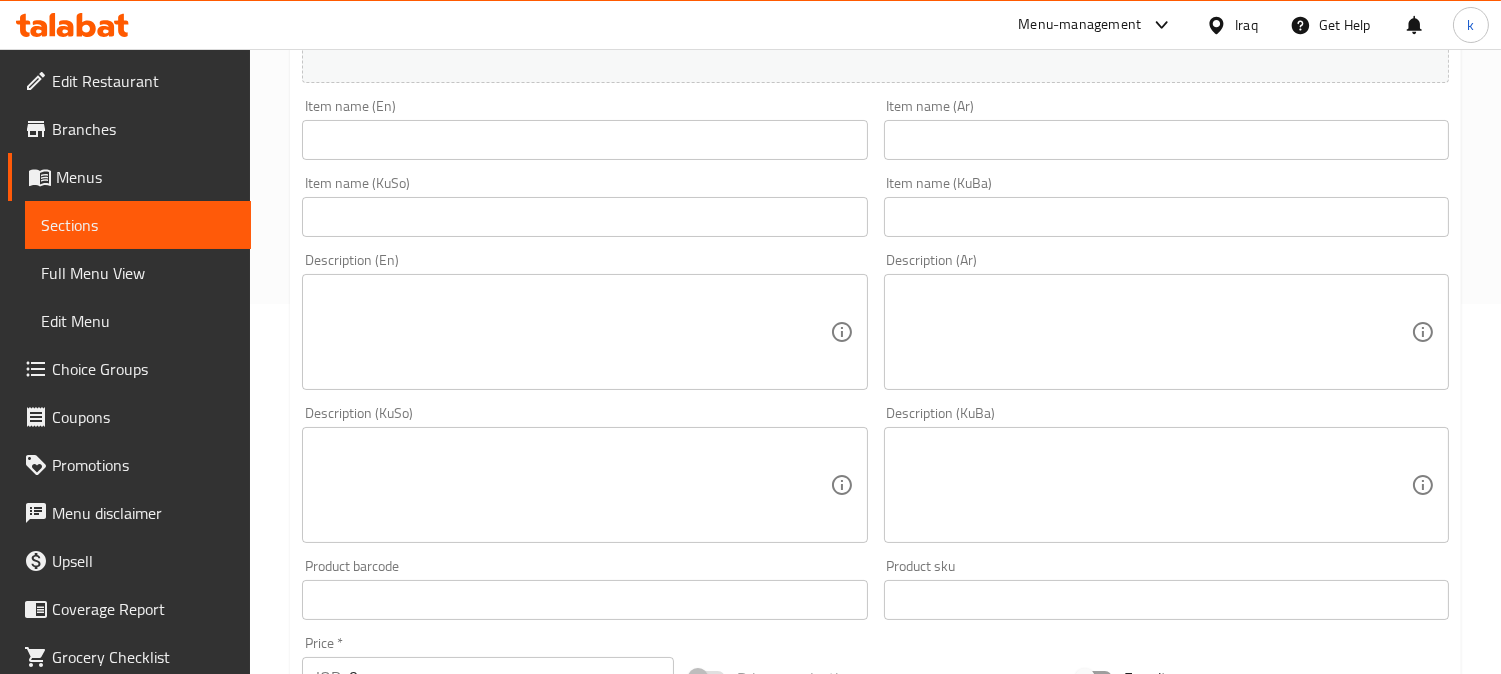 click at bounding box center (1166, 217) 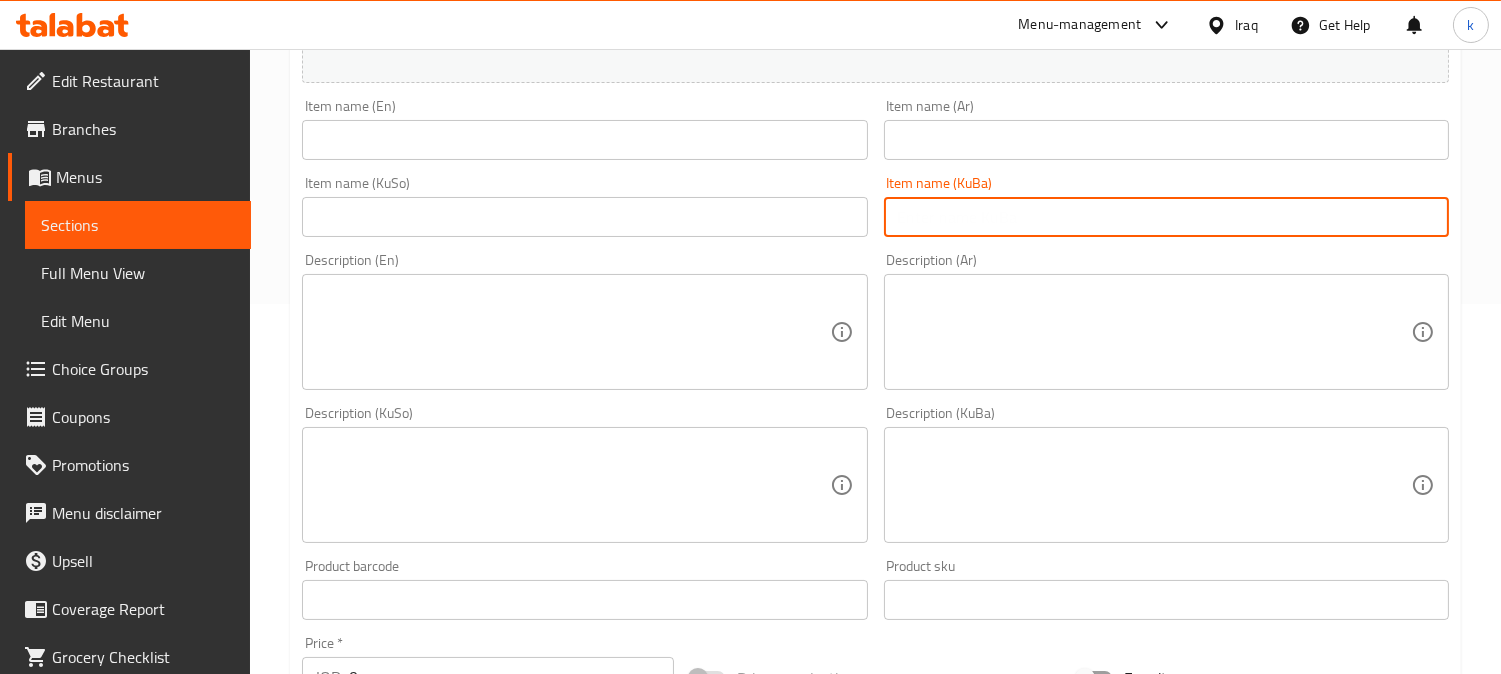 paste on "کەبابی مریشک" 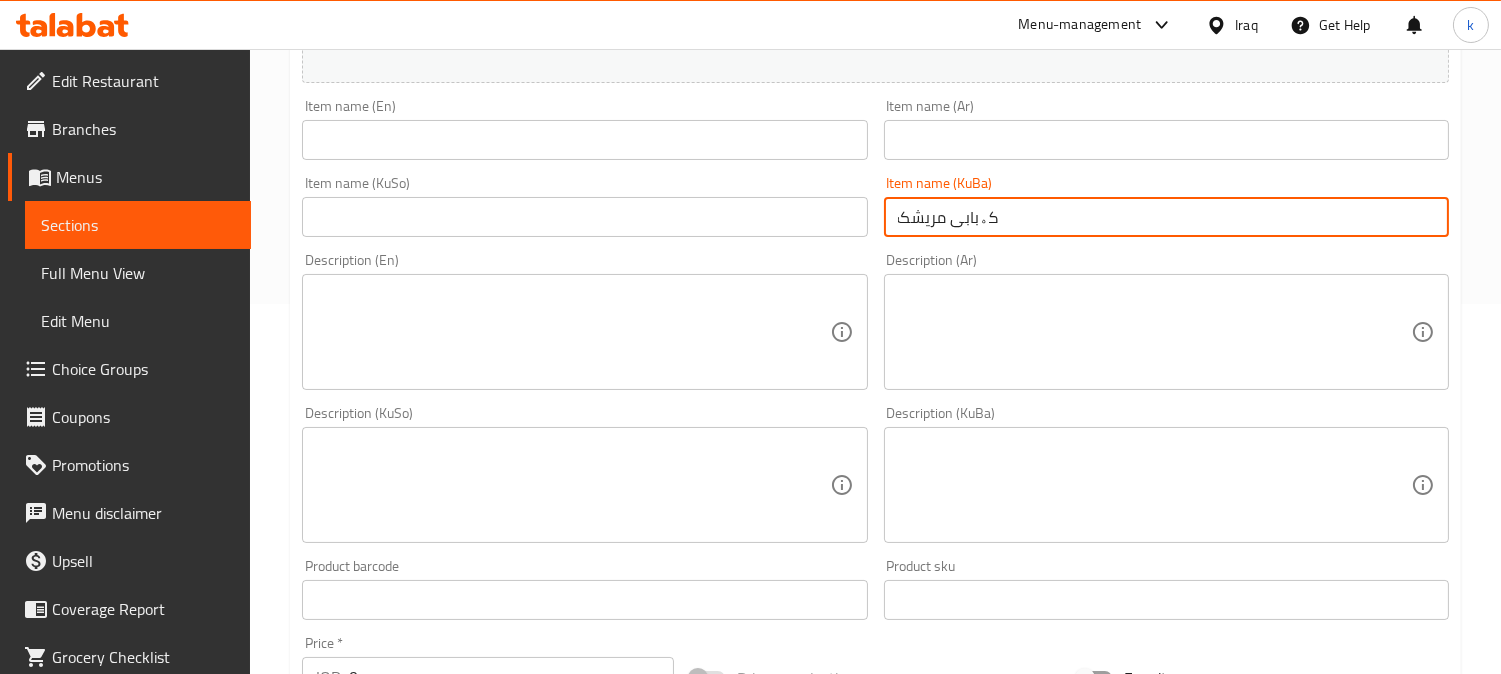 type on "کەبابی مریشک" 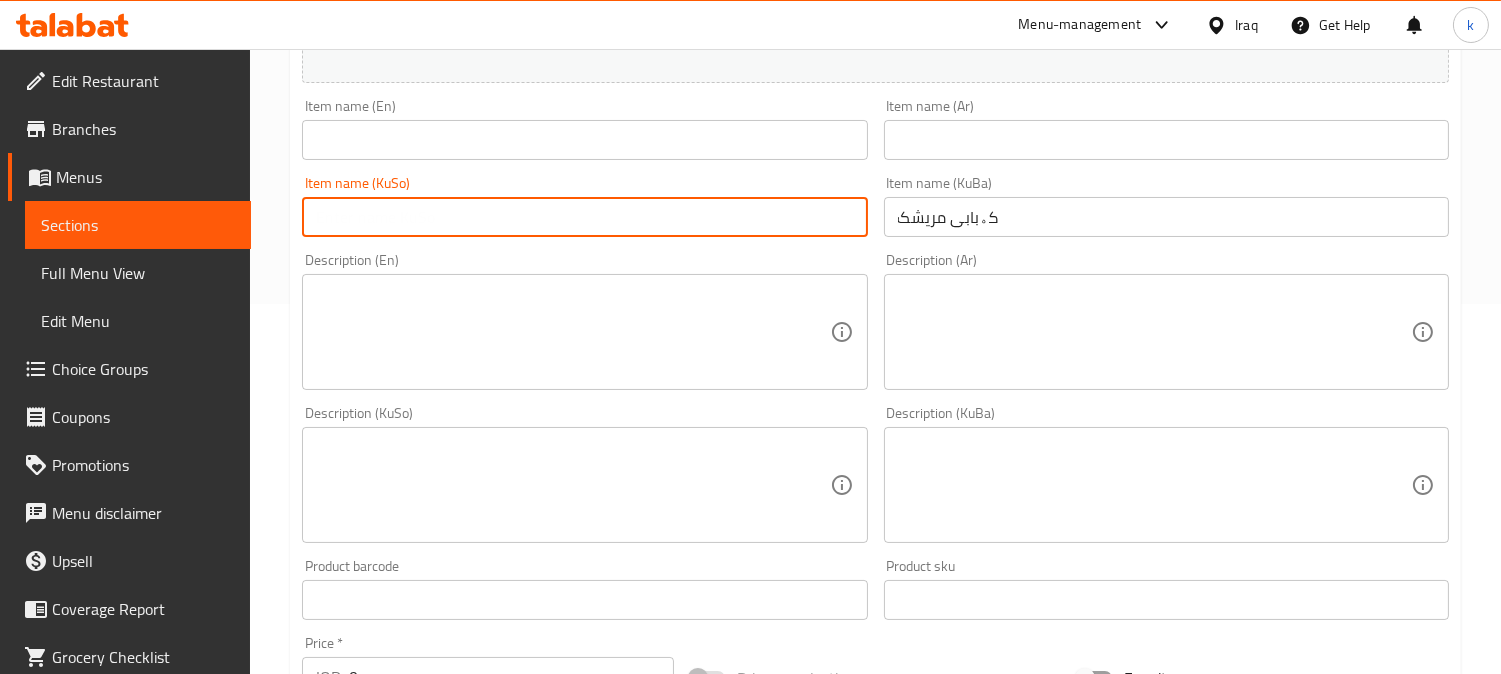 paste on "کەبابی مریشک" 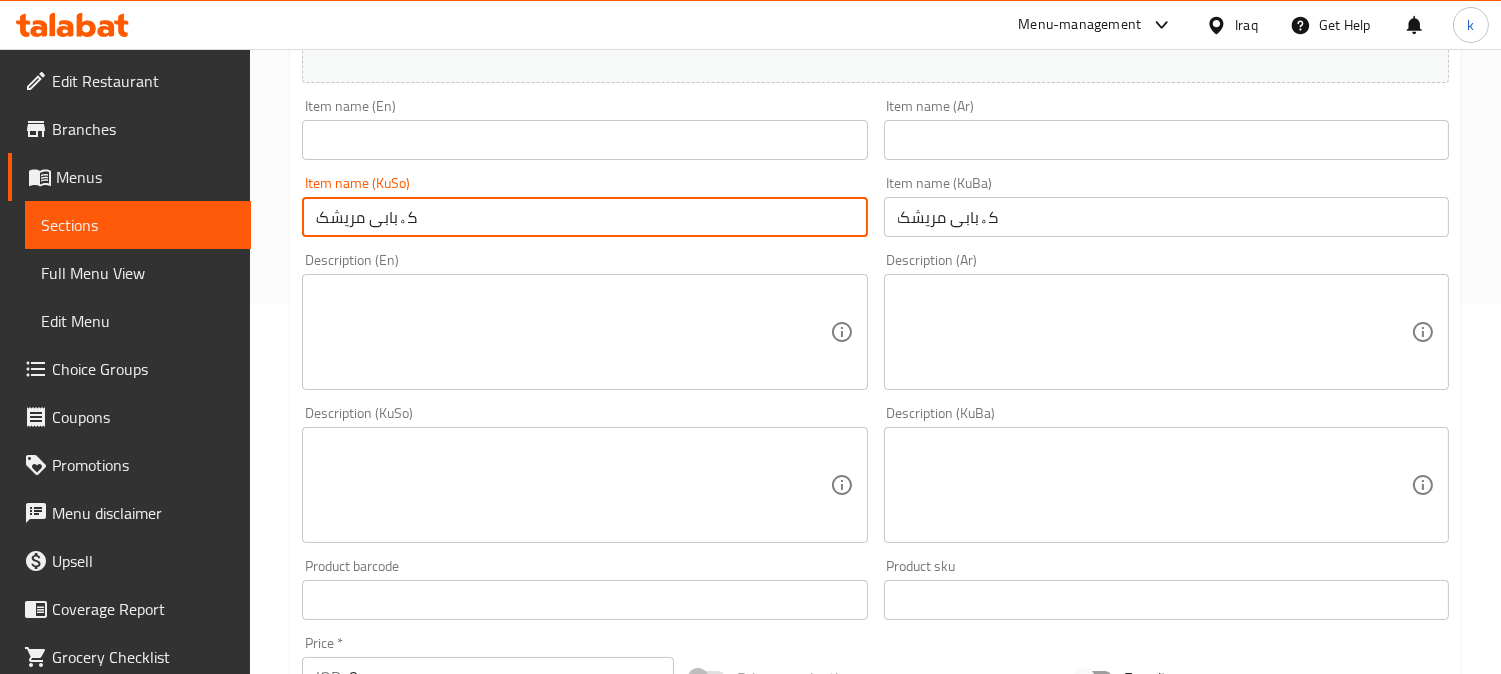 type on "کەبابی مریشک" 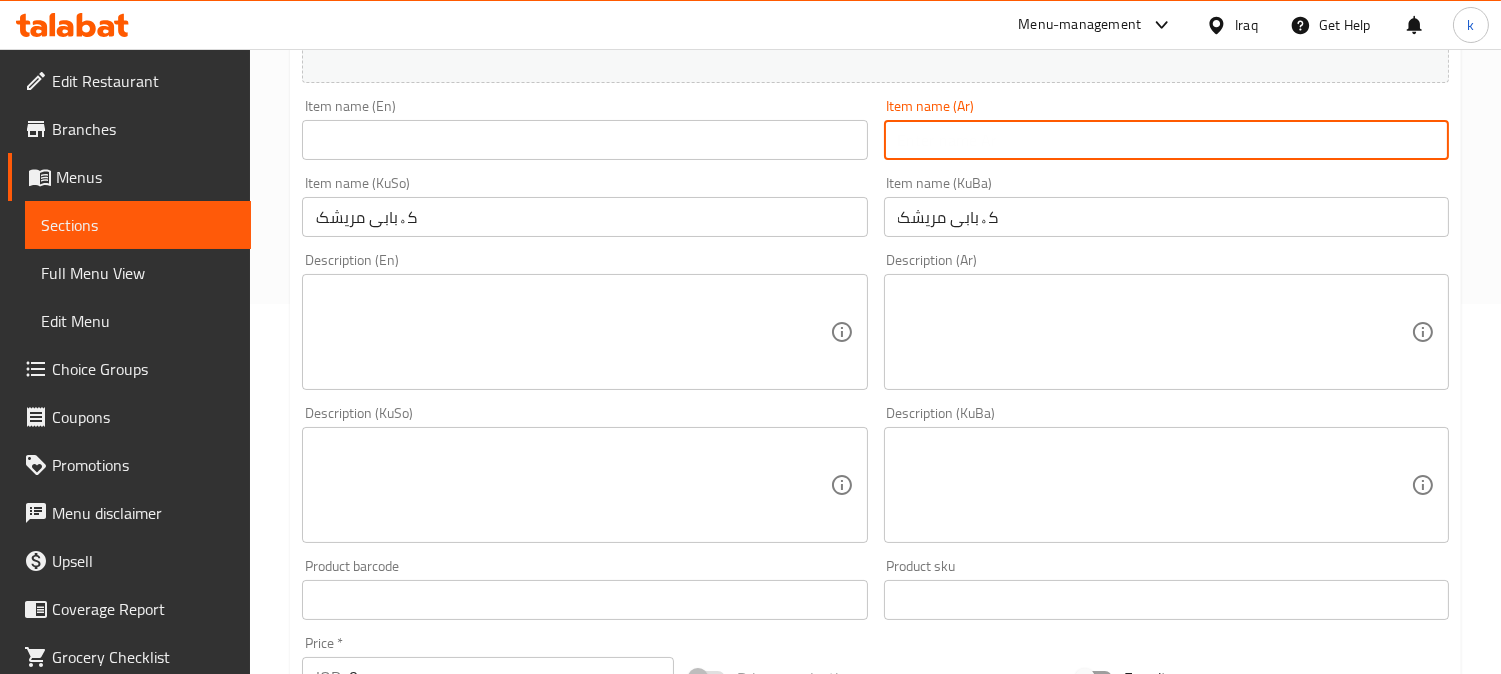 paste on "كباب دجاج" 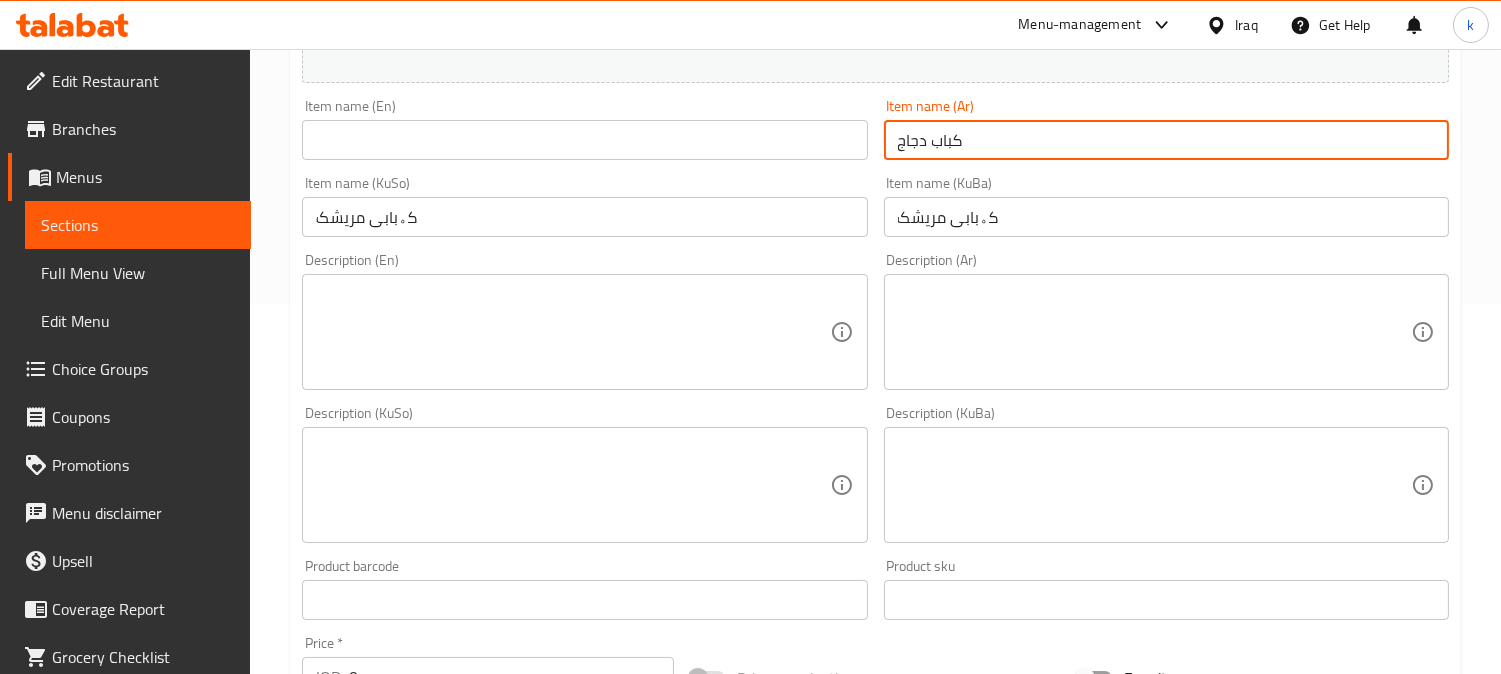 type on "كباب دجاج" 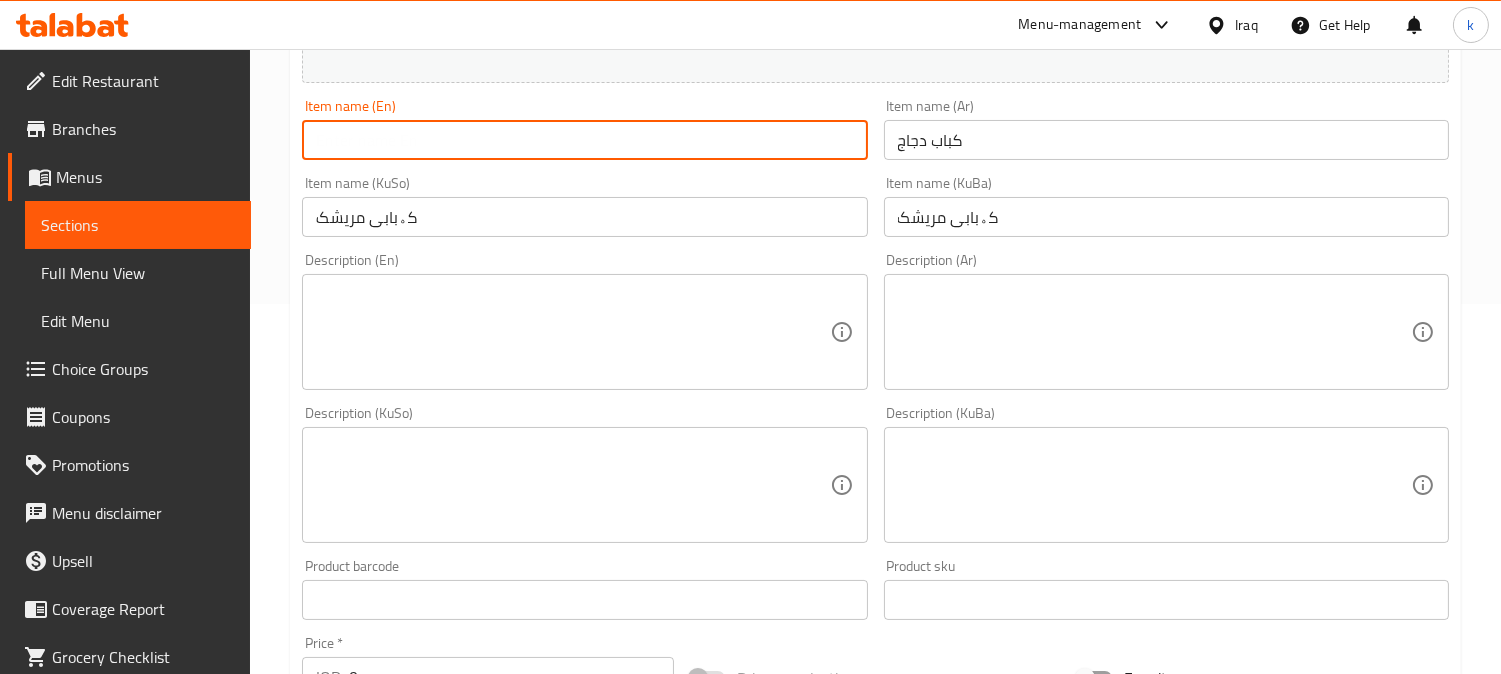 paste on "Chicken Kebab" 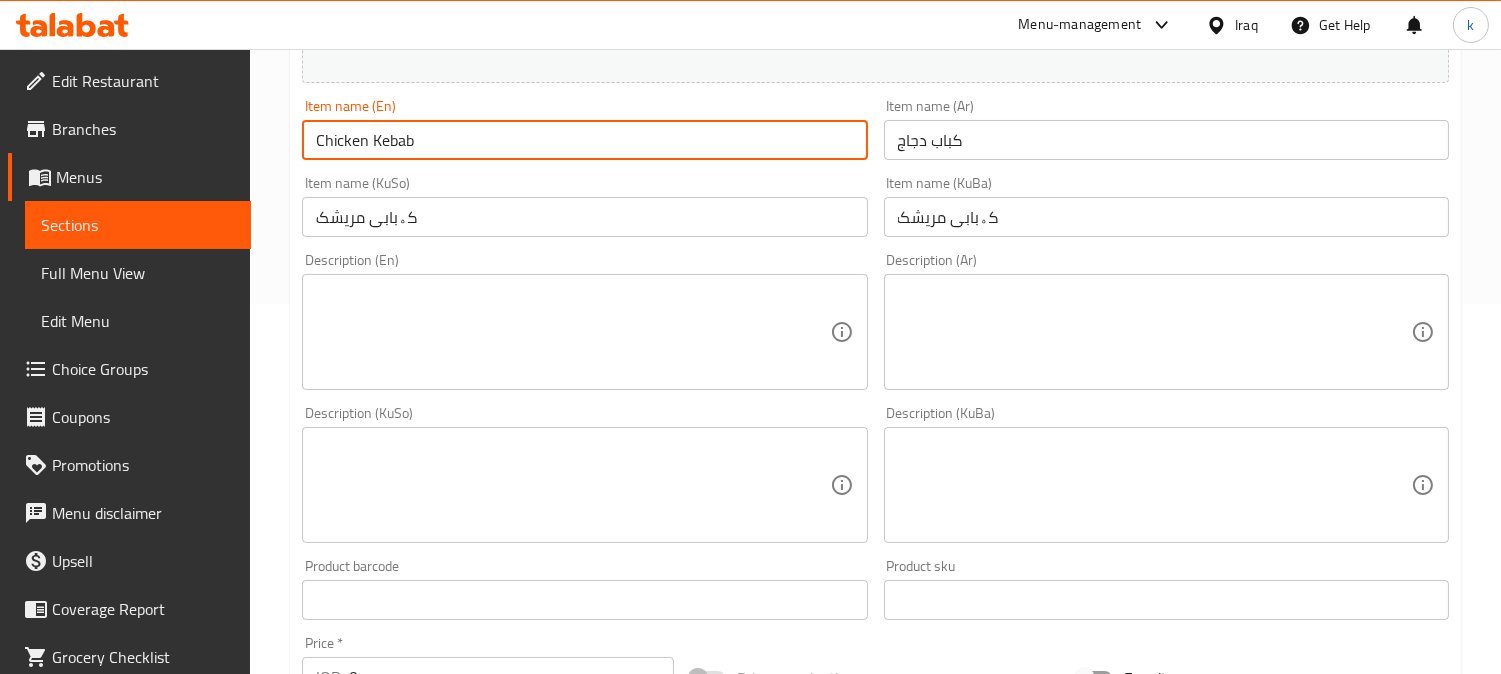 type on "Chicken Kebab" 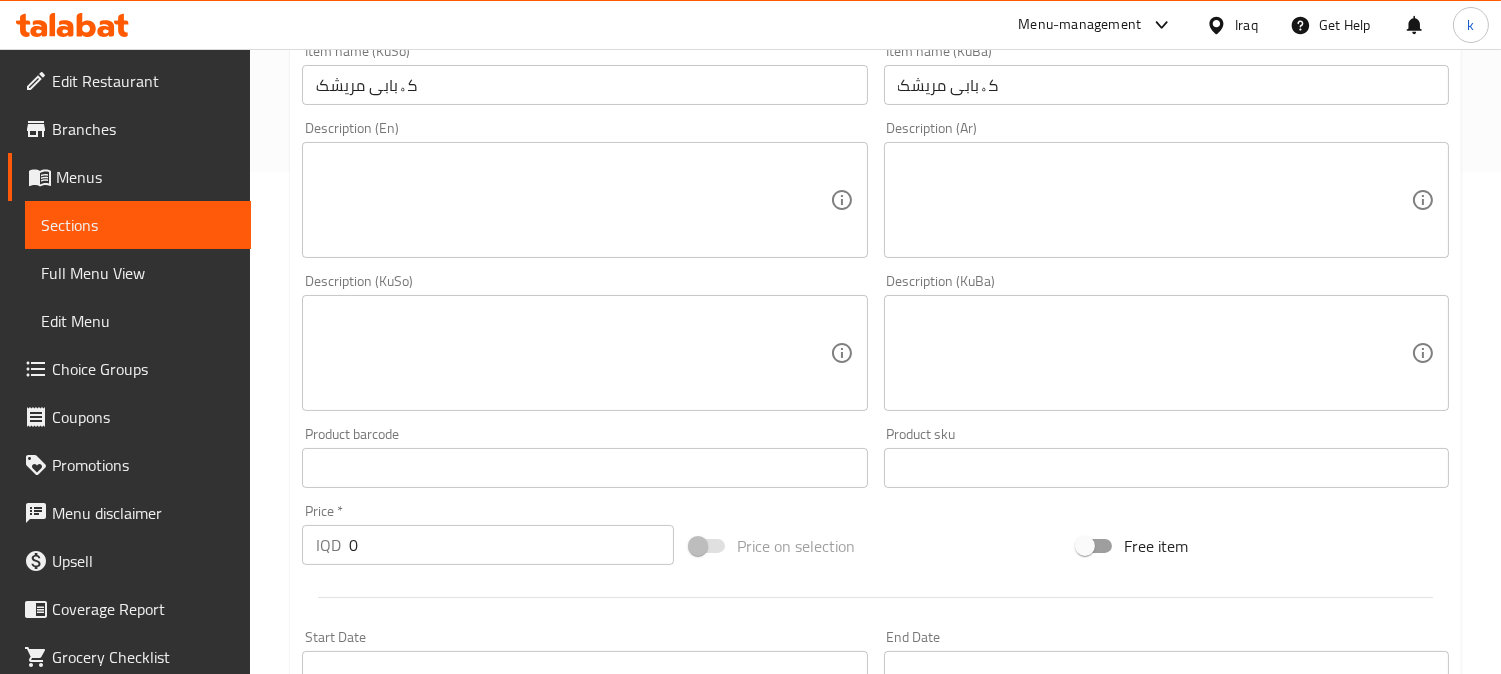 scroll, scrollTop: 555, scrollLeft: 0, axis: vertical 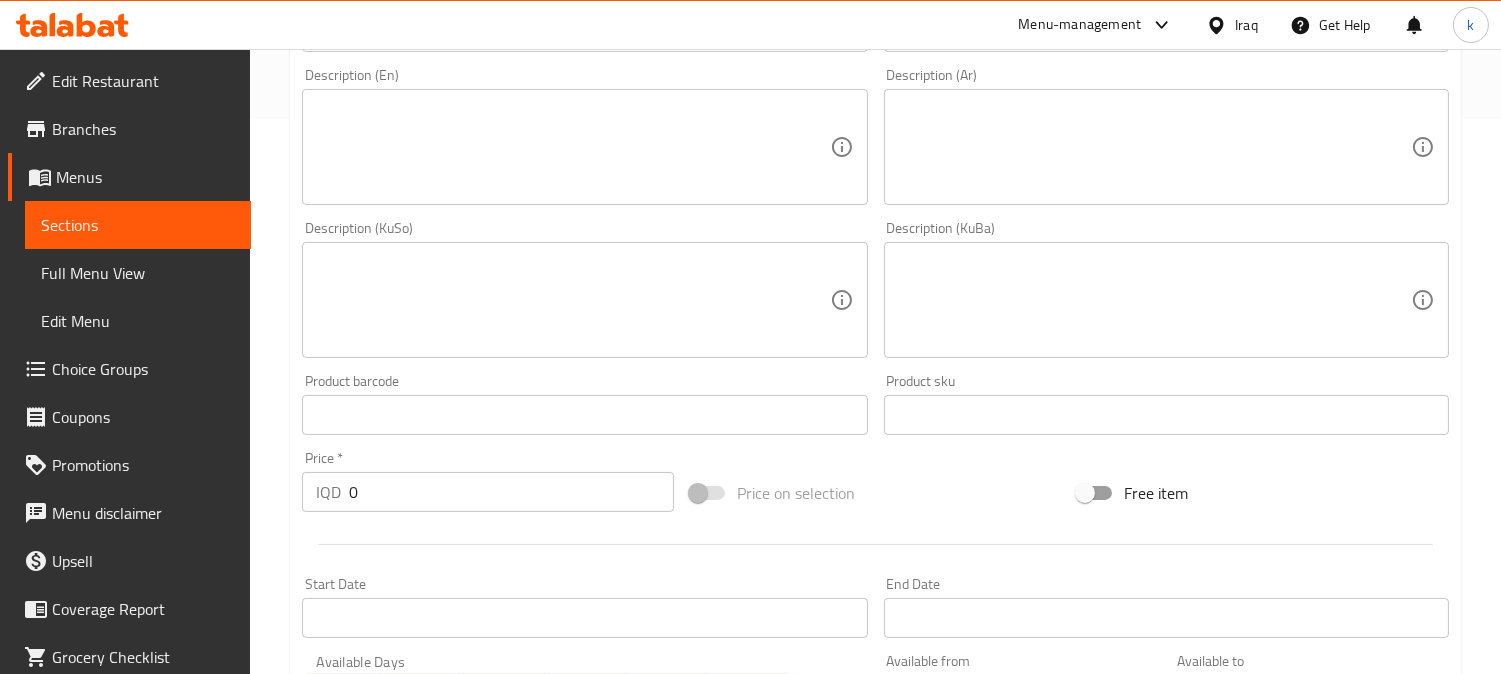 click at bounding box center (1154, 300) 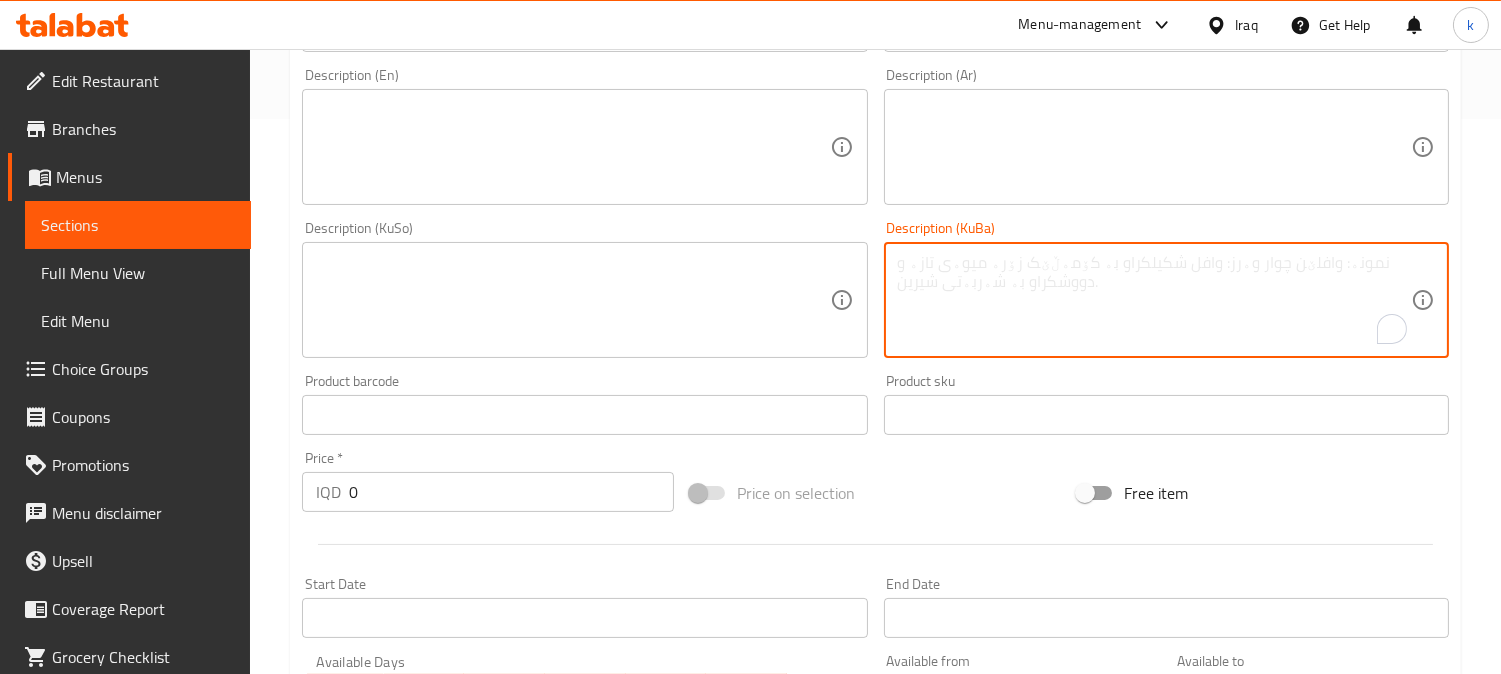 paste on "کەبابی مریشک لەگەڵ تەماتەی برژاو، پیازی برژاو، سەوزەی گەڵا و موقەبیلاتی موشەکەل" 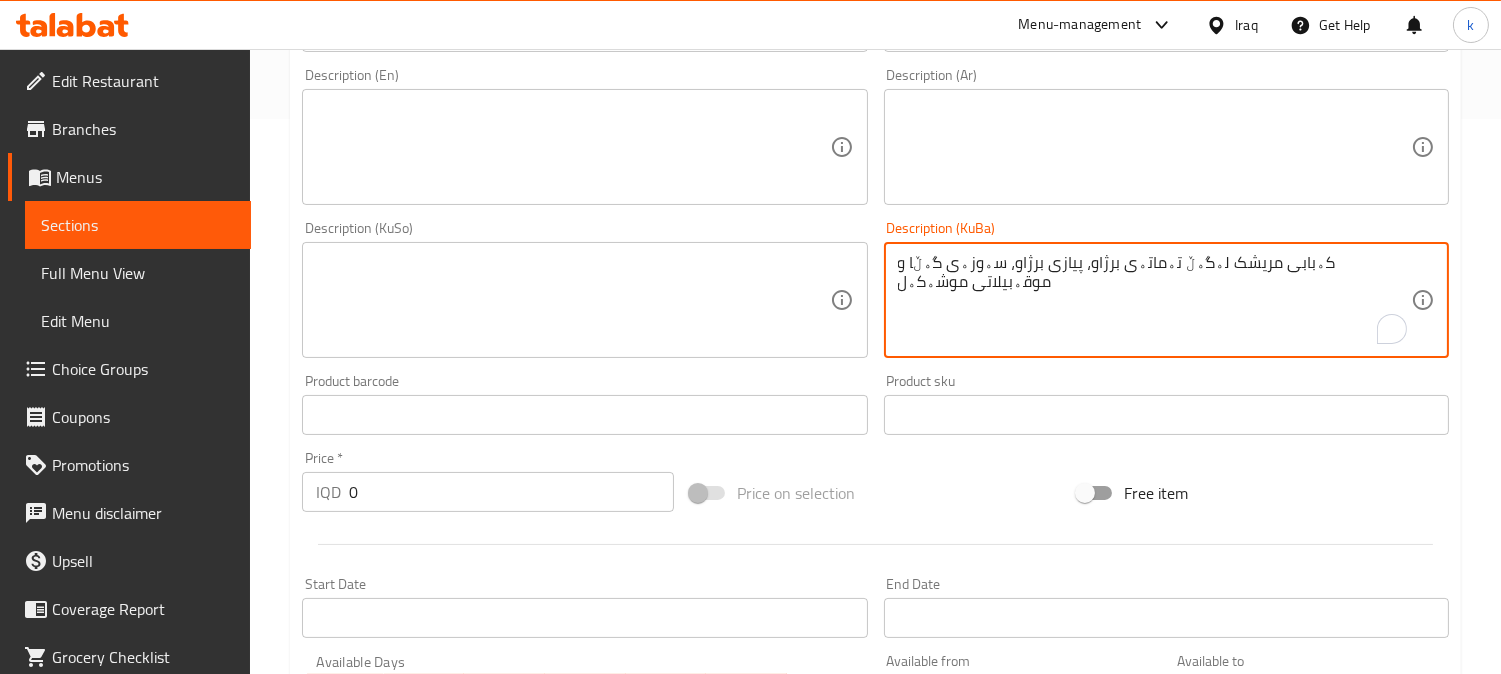 type on "کەبابی مریشک لەگەڵ تەماتەی برژاو، پیازی برژاو، سەوزەی گەڵا و موقەبیلاتی موشەکەل" 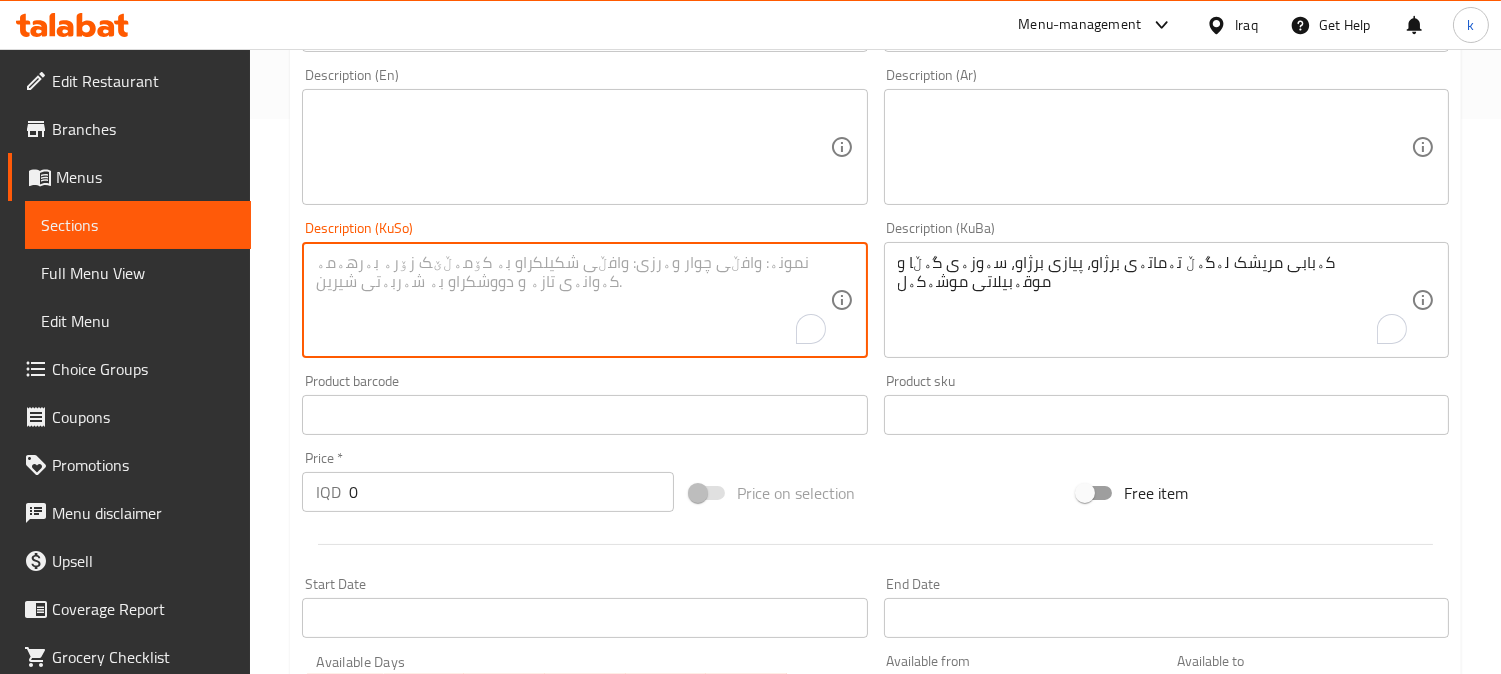 drag, startPoint x: 682, startPoint y: 298, endPoint x: 988, endPoint y: 163, distance: 334.45627 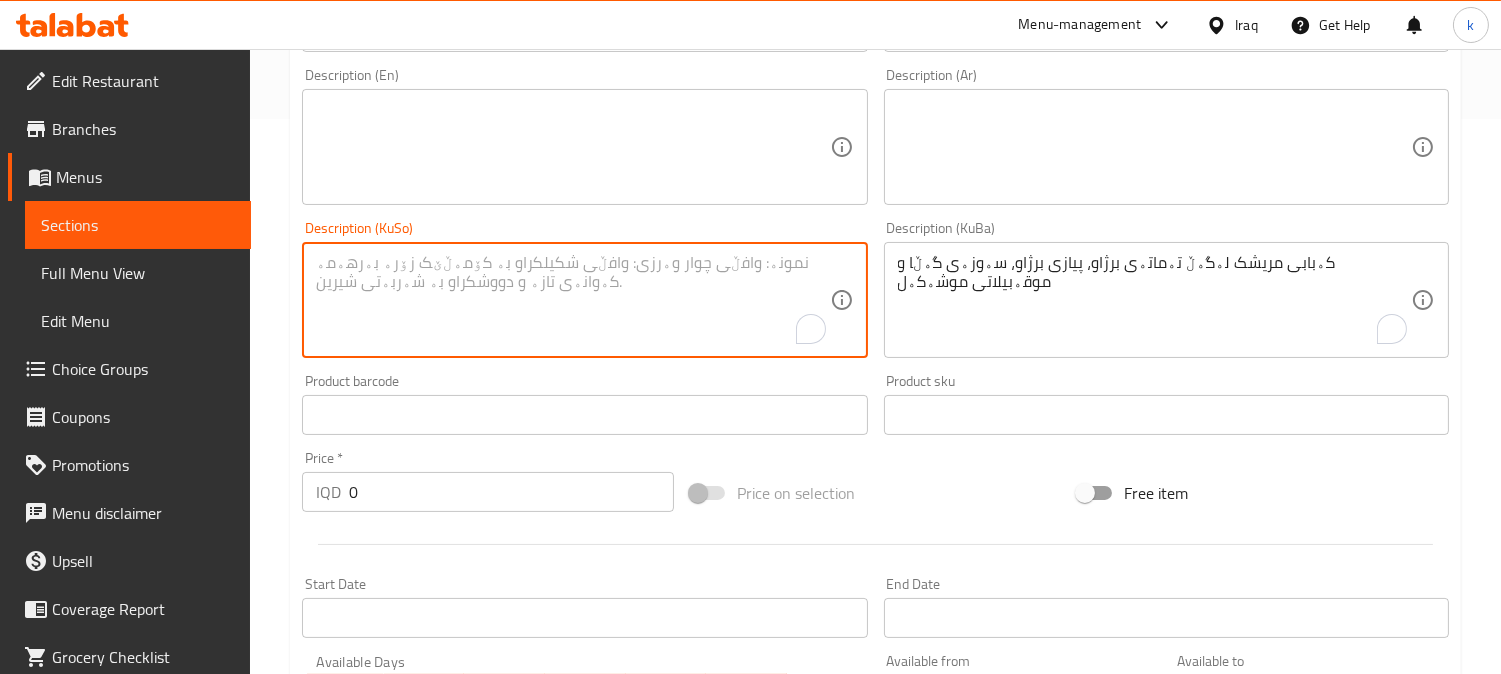 click at bounding box center (572, 300) 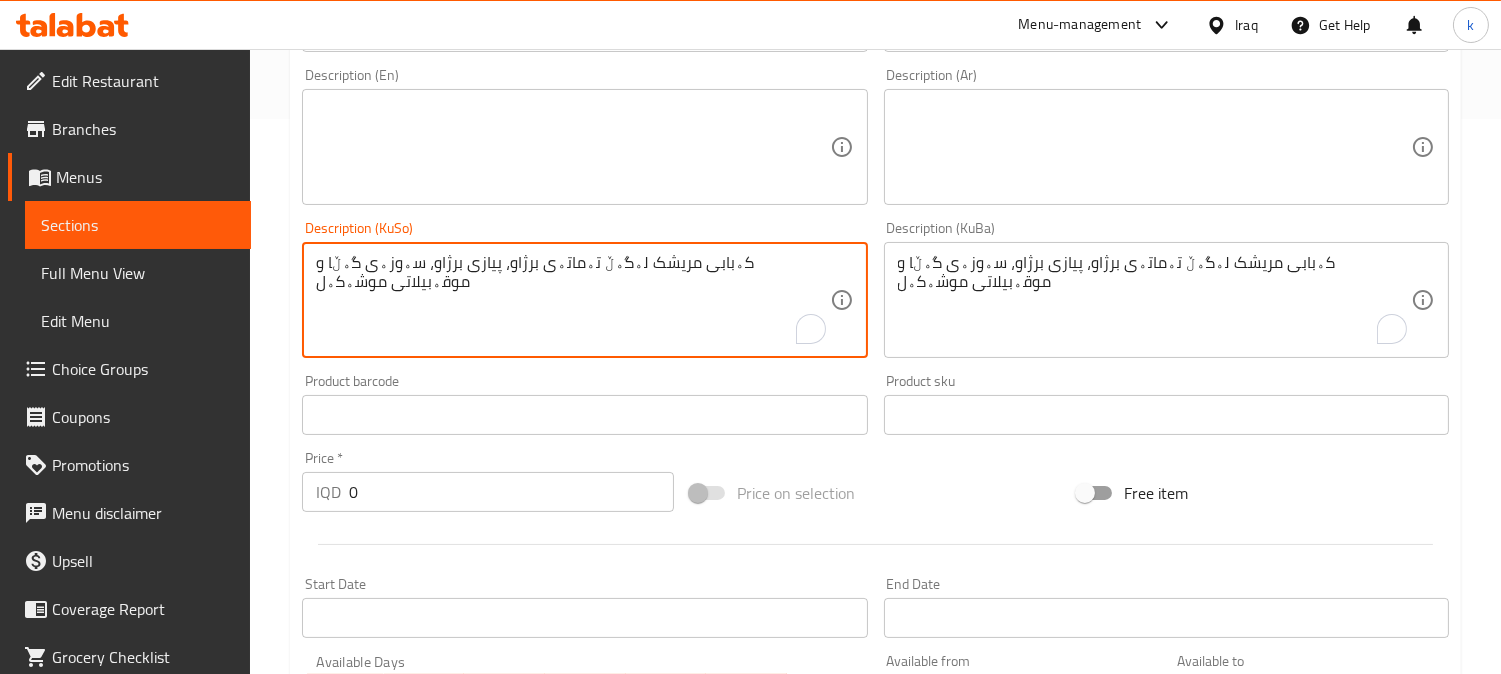 type on "کەبابی مریشک لەگەڵ تەماتەی برژاو، پیازی برژاو، سەوزەی گەڵا و موقەبیلاتی موشەکەل" 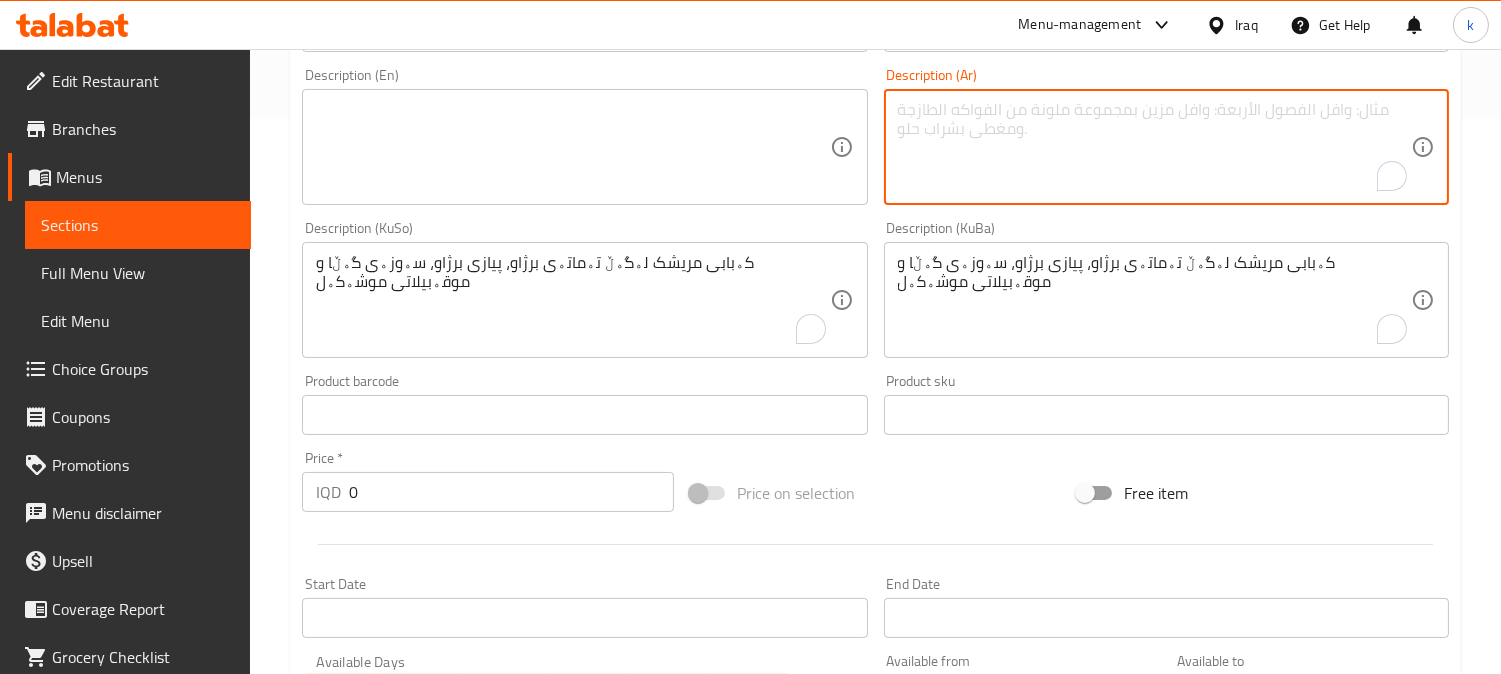 paste on "كباب دجاج مع طماطم مشوي، بصل مشوي، خضروات ورقية ومقبلات مشكلة" 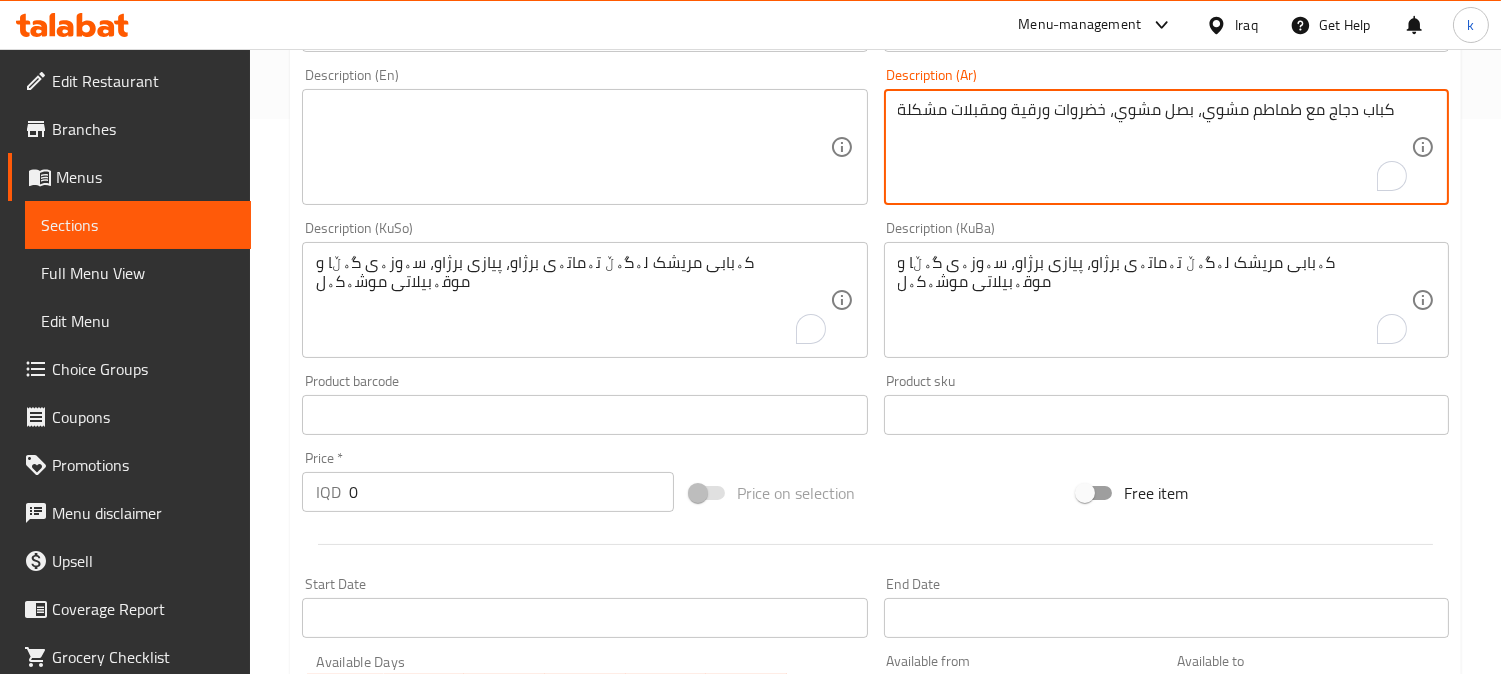 type on "كباب دجاج مع طماطم مشوي، بصل مشوي، خضروات ورقية ومقبلات مشكلة" 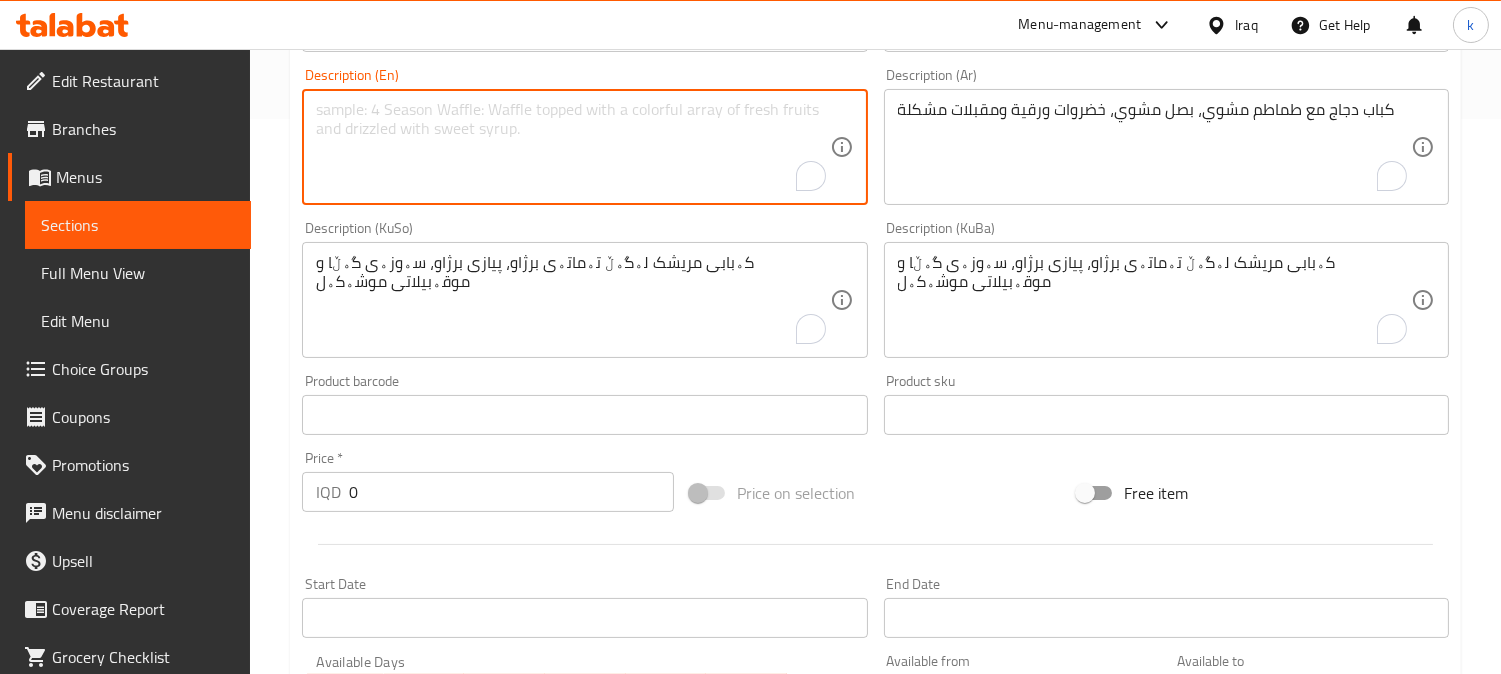 click at bounding box center [572, 147] 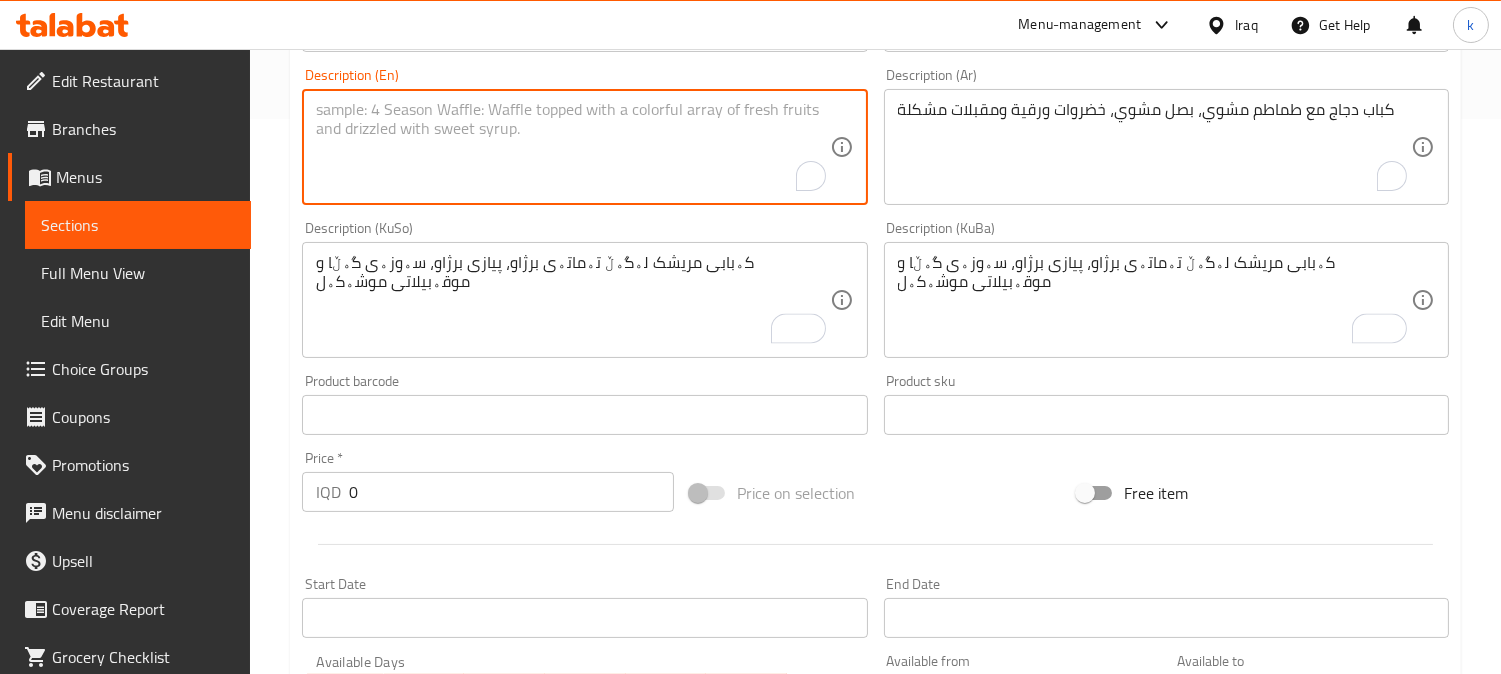 paste on "Chicken kebab with grilled tomatoes, grilled onions, leafy vegetables and mixed appetizers" 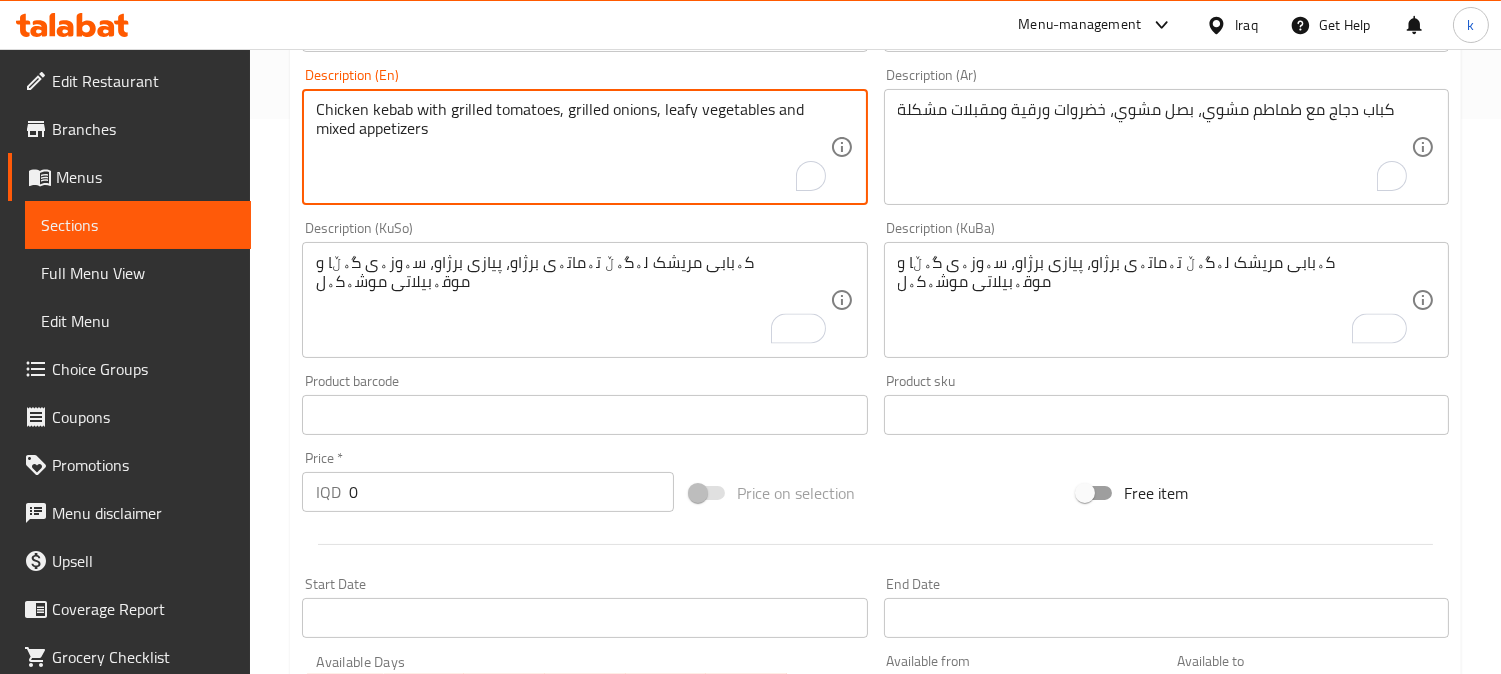 type on "Chicken kebab with grilled tomatoes, grilled onions, leafy vegetables and mixed appetizers" 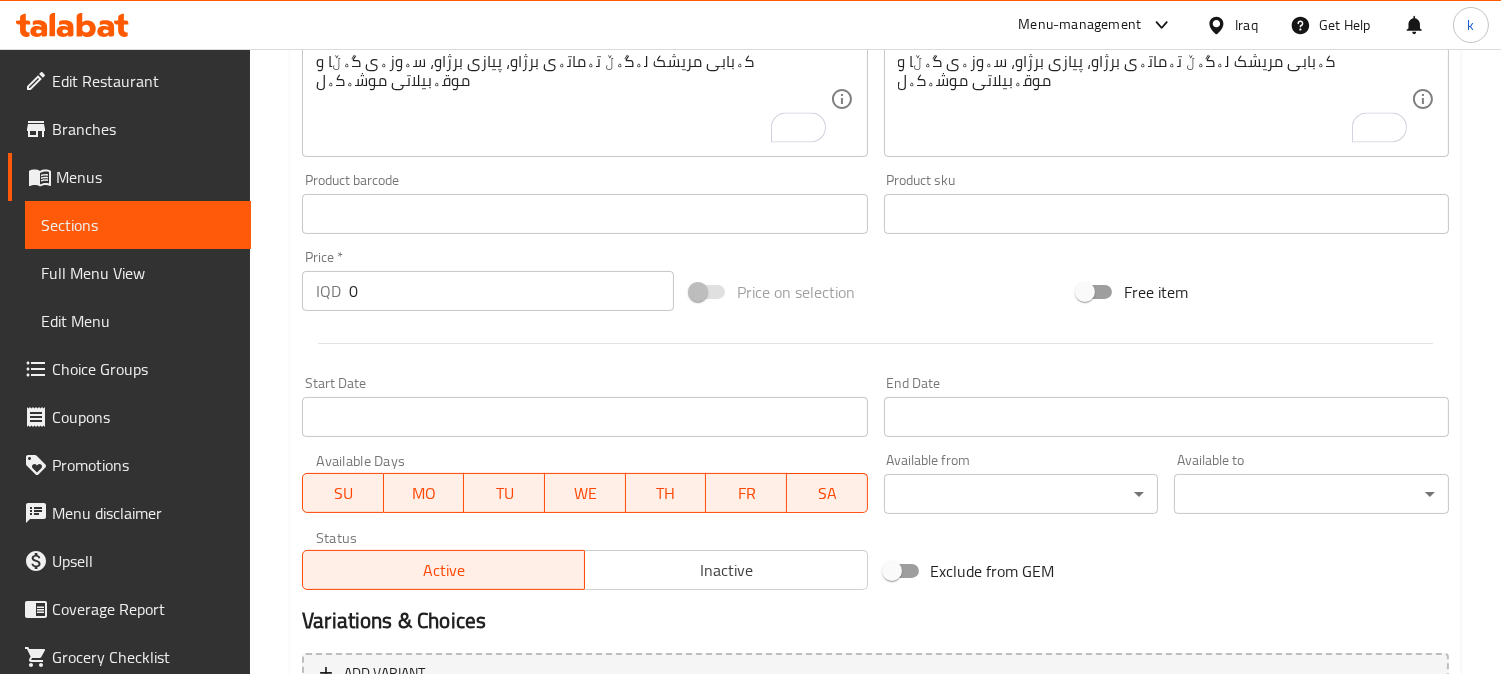 scroll, scrollTop: 925, scrollLeft: 0, axis: vertical 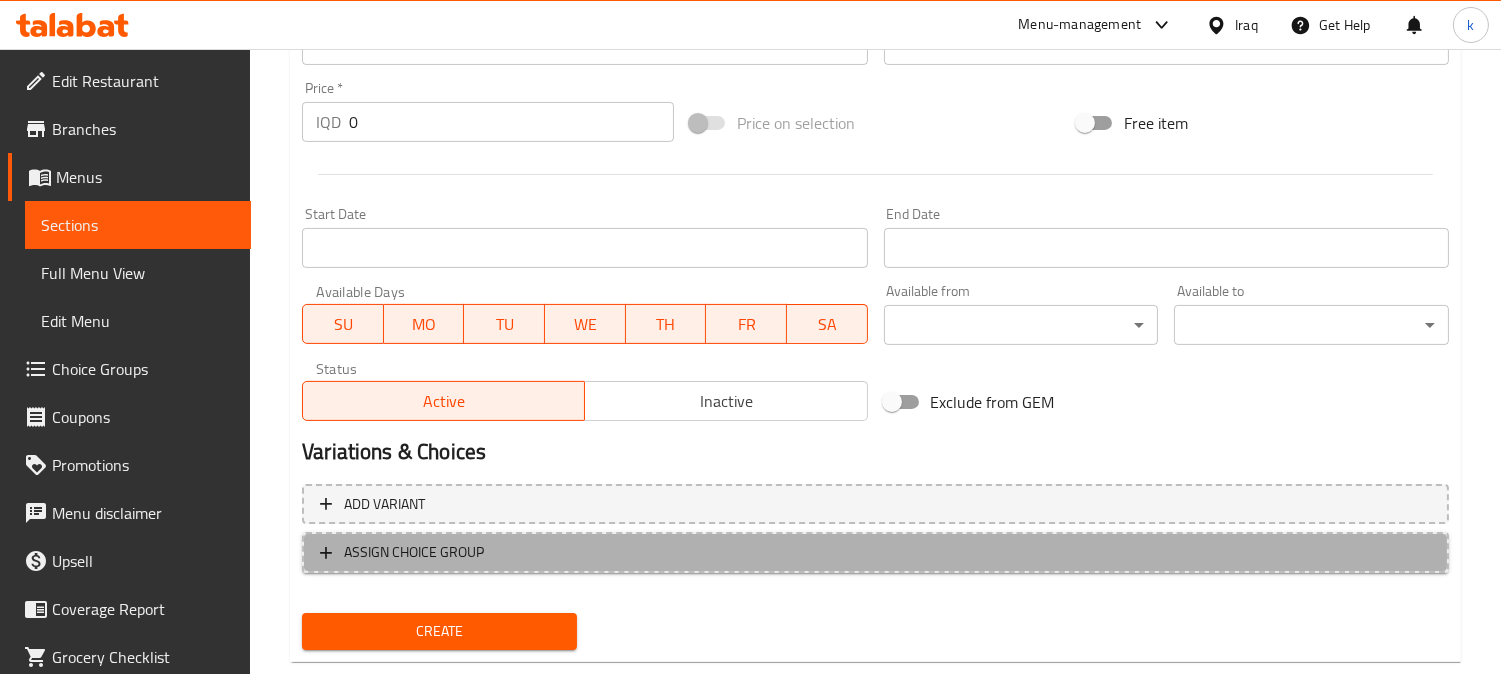 click on "ASSIGN CHOICE GROUP" at bounding box center (875, 552) 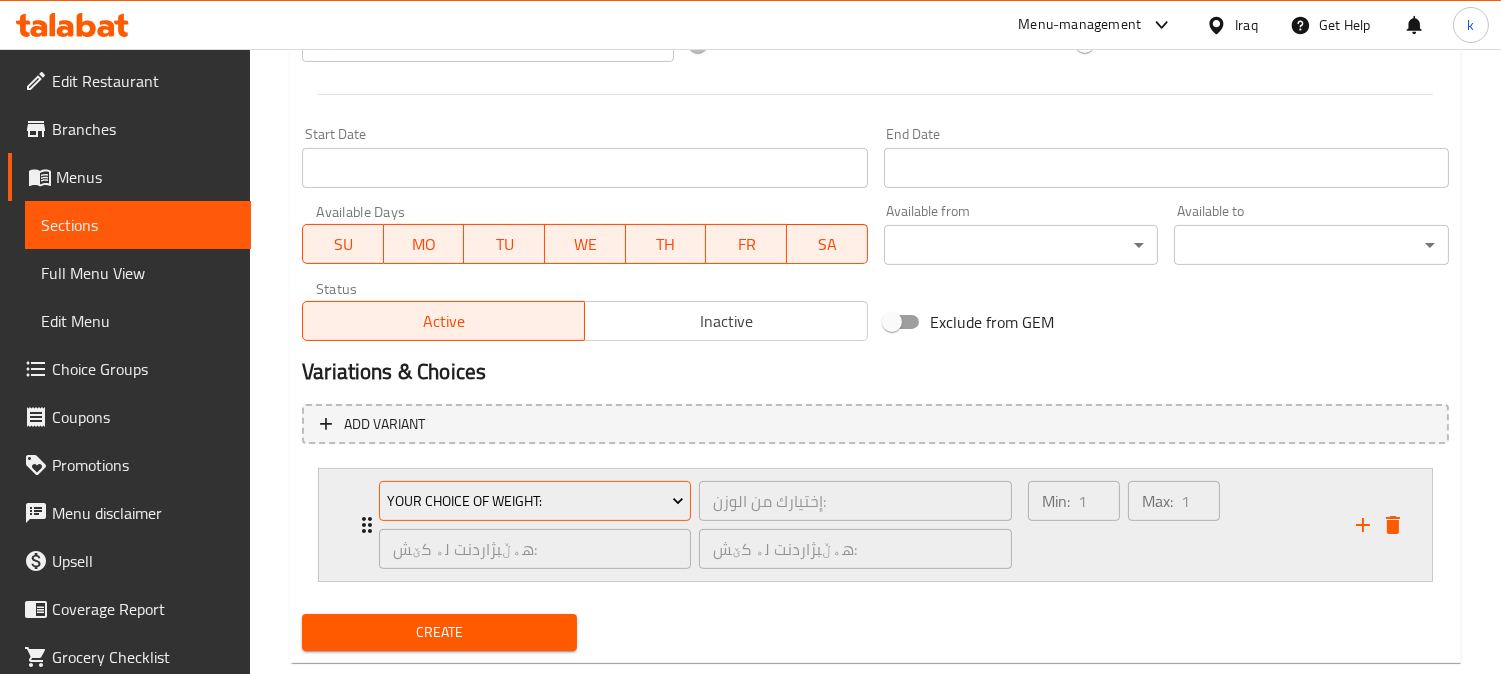 scroll, scrollTop: 1047, scrollLeft: 0, axis: vertical 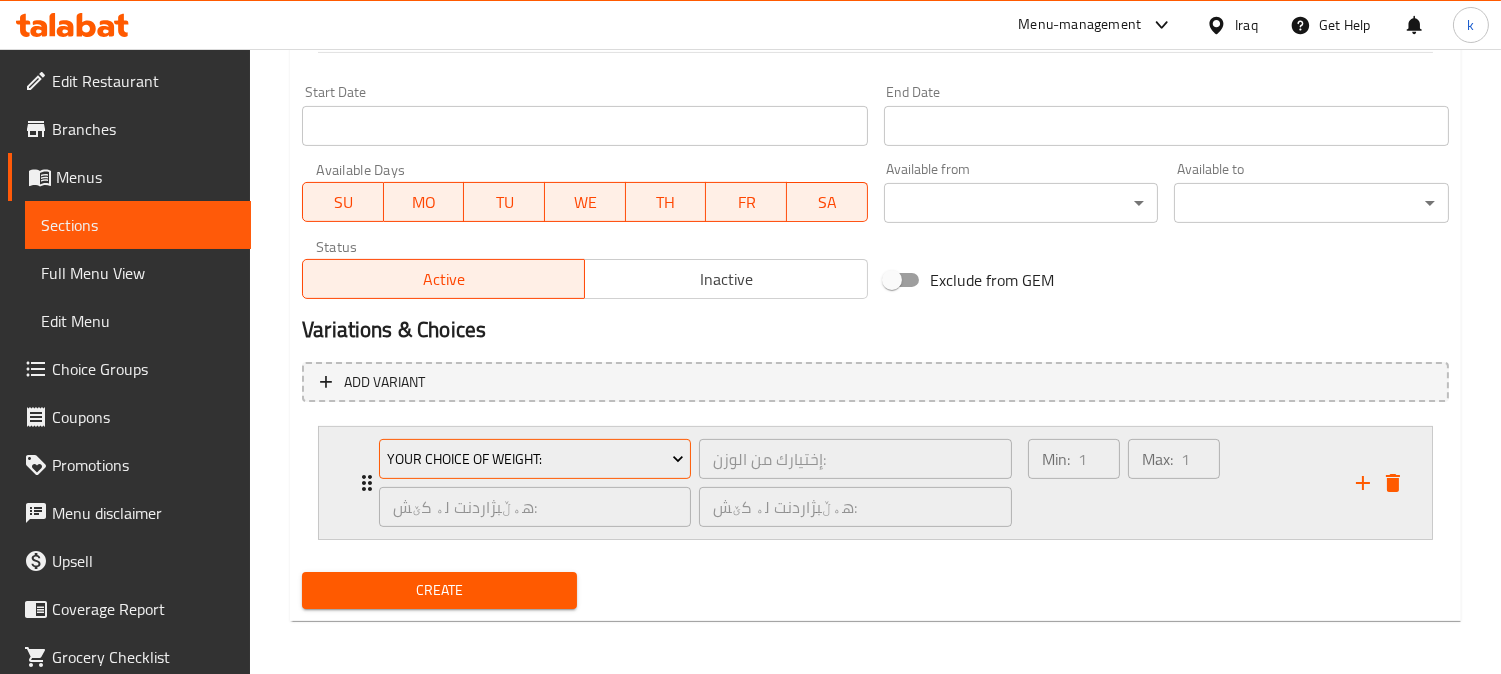 click on "Your Choice Of Weight:" at bounding box center [535, 459] 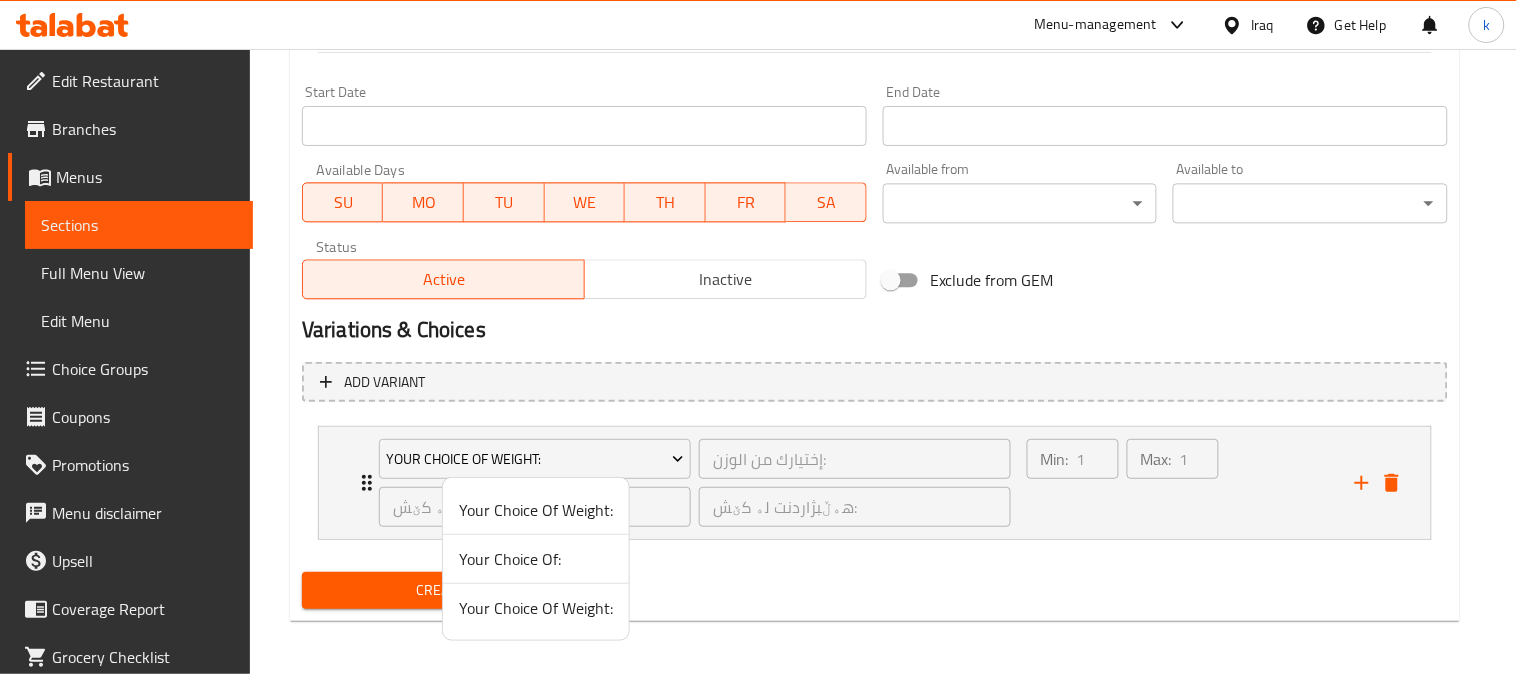 click on "Your Choice Of Weight:" at bounding box center (536, 608) 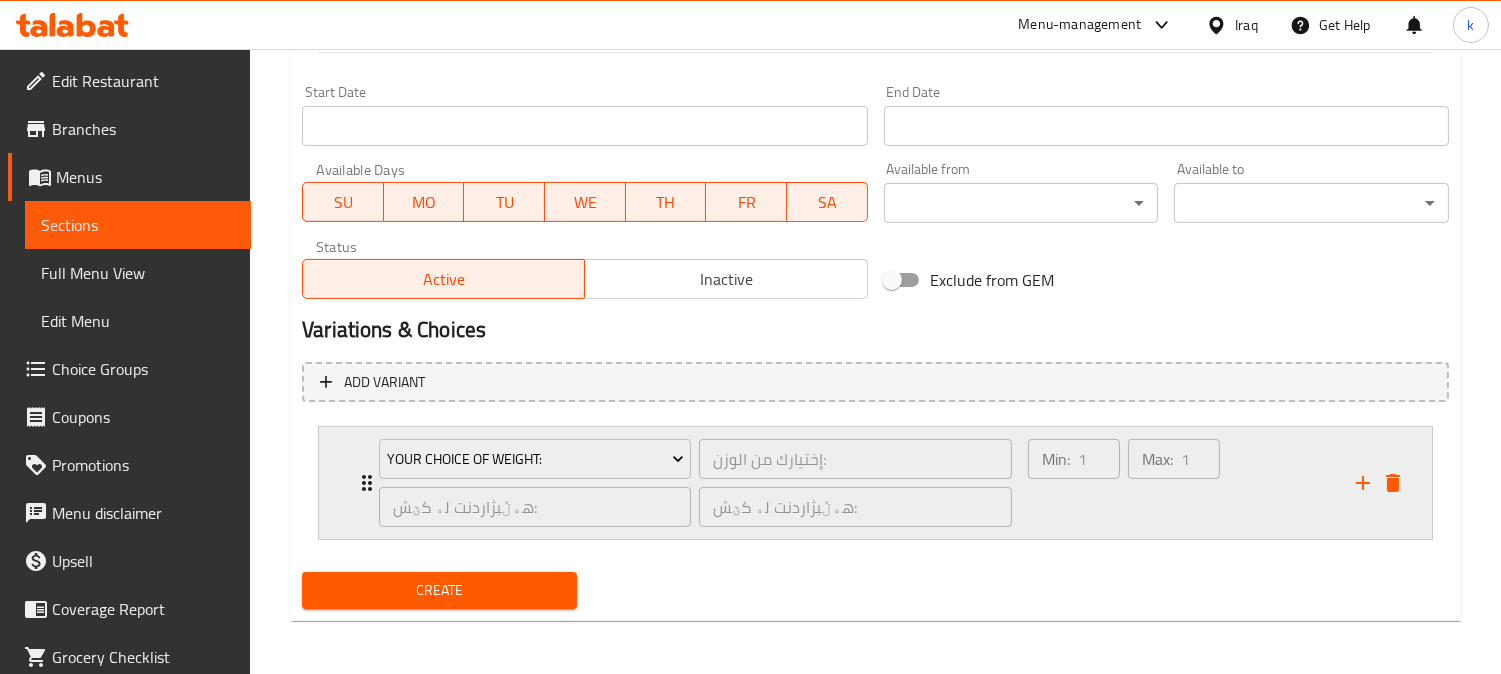 click on "Min: 1 ​" at bounding box center (1074, 483) 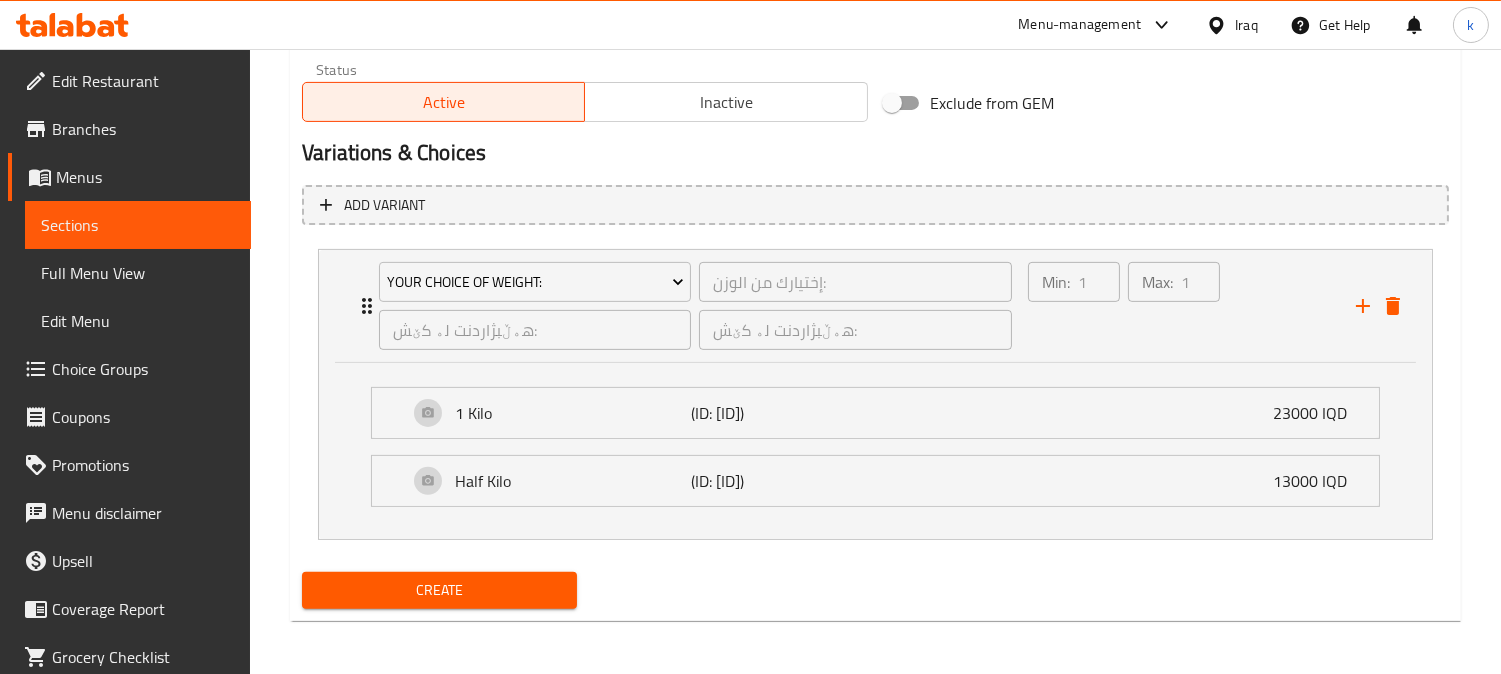 scroll, scrollTop: 1225, scrollLeft: 0, axis: vertical 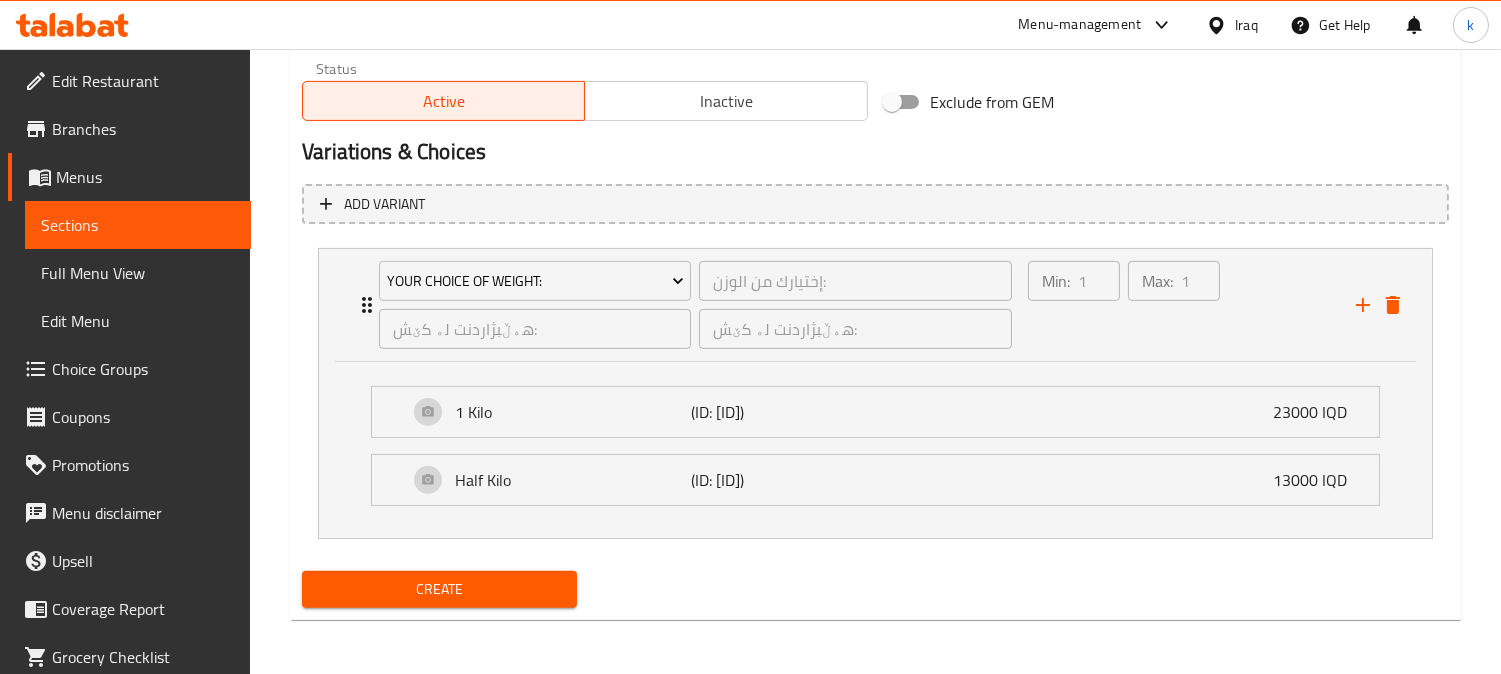 click on "Create" at bounding box center (439, 589) 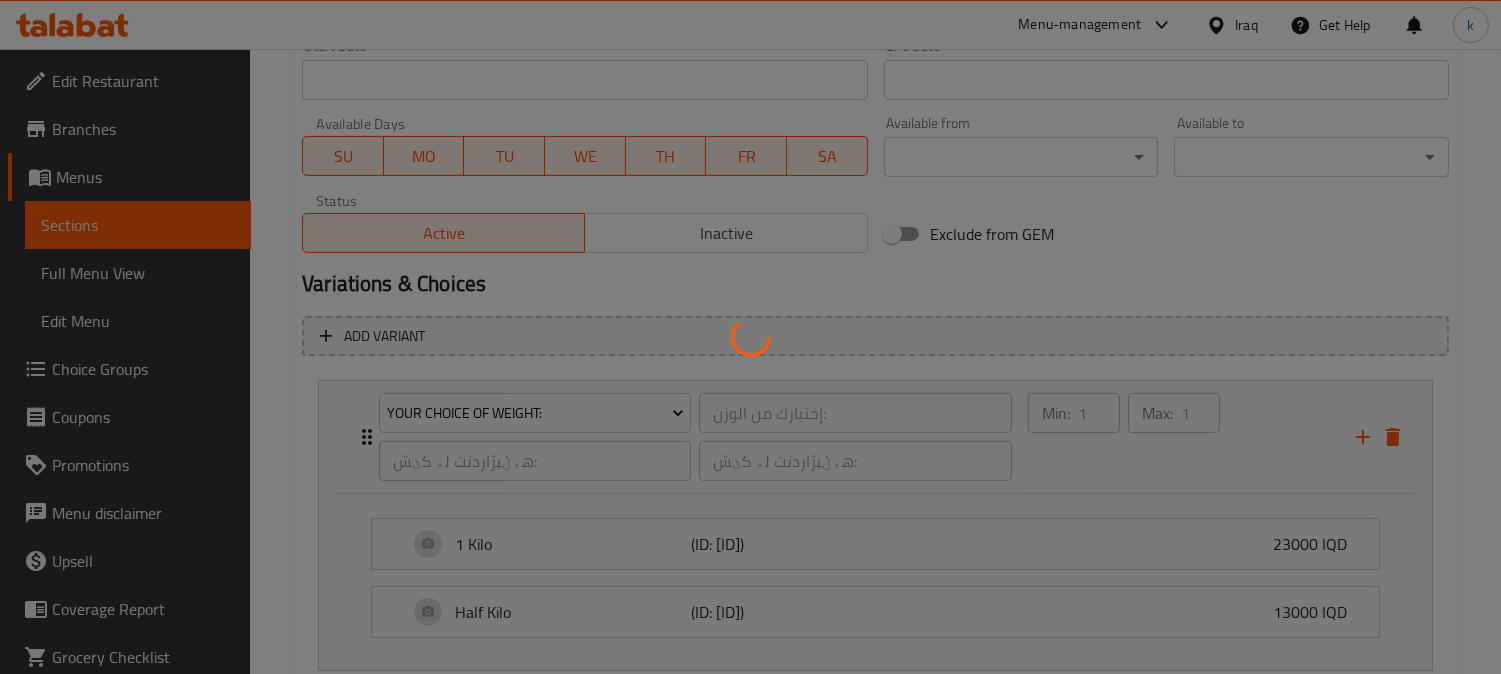 scroll, scrollTop: 1040, scrollLeft: 0, axis: vertical 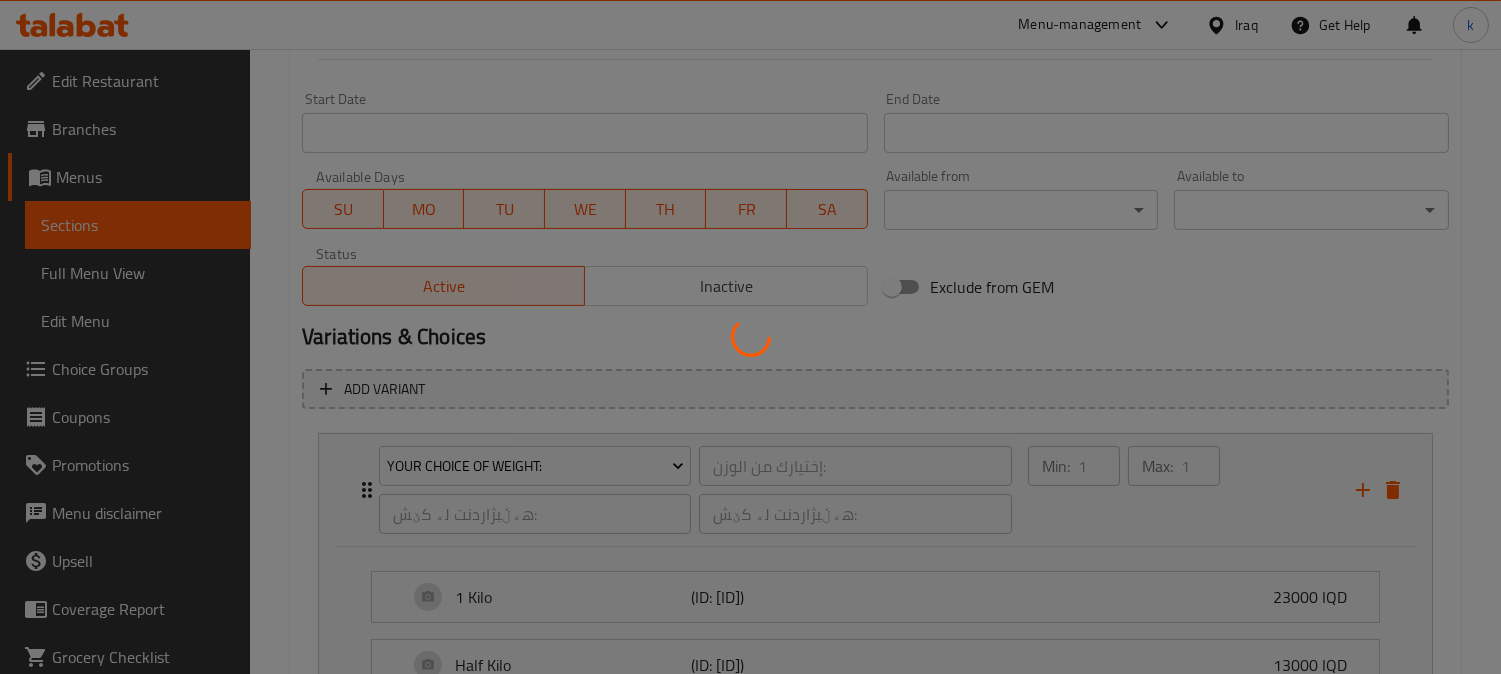 type 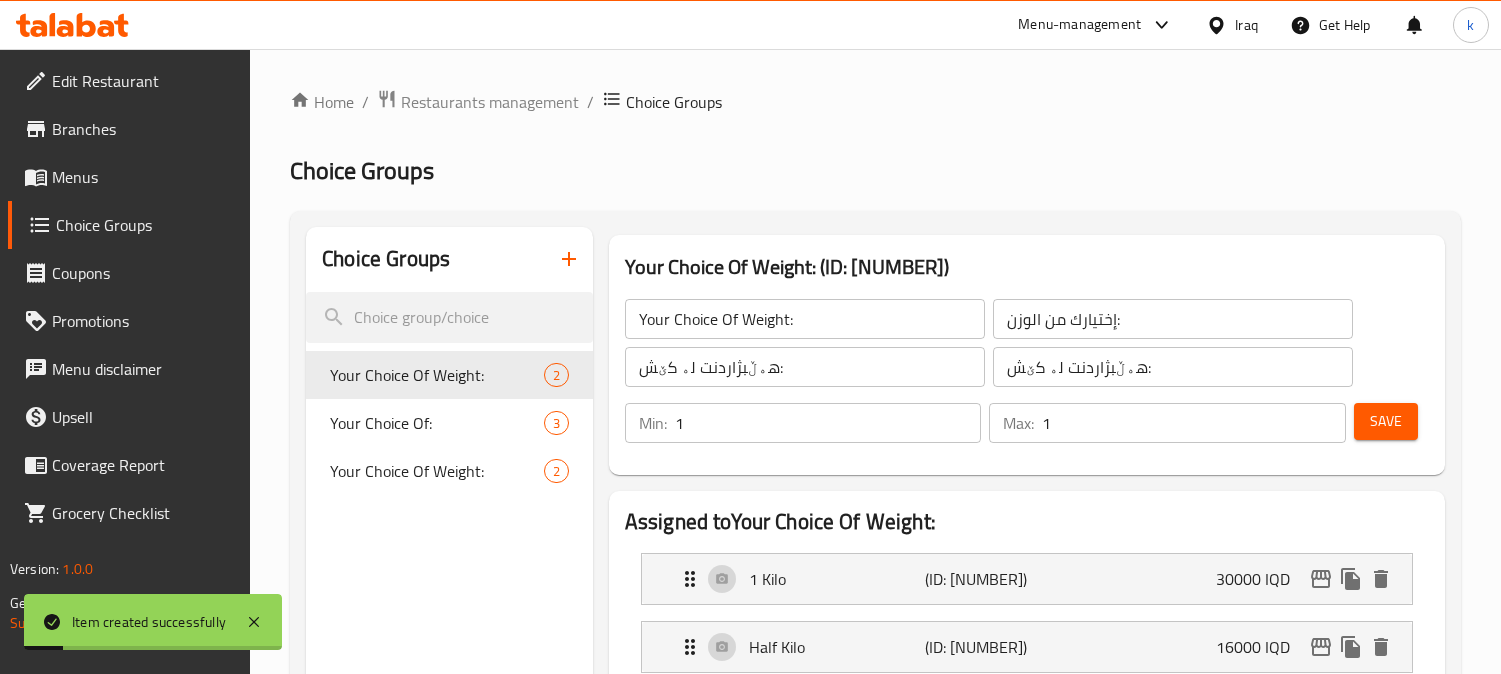 scroll, scrollTop: 283, scrollLeft: 0, axis: vertical 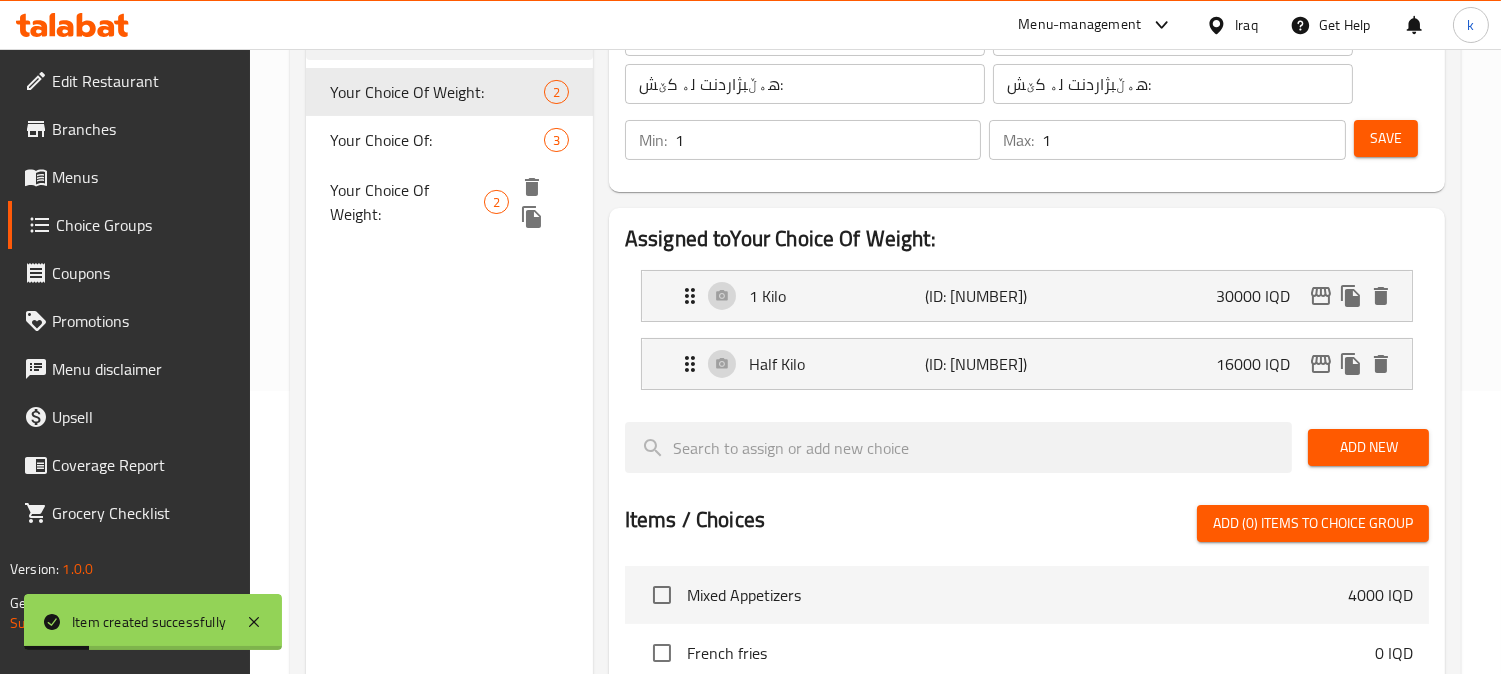 click 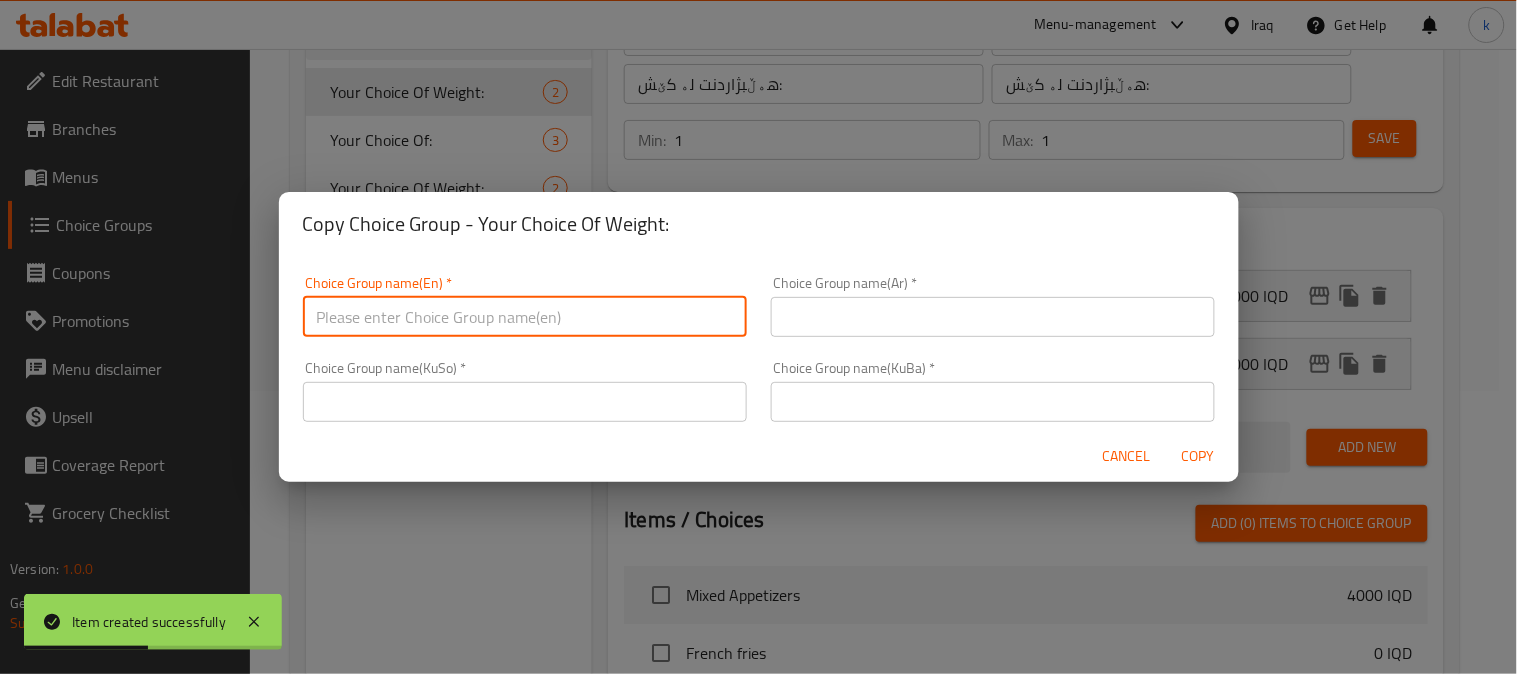 click at bounding box center (525, 317) 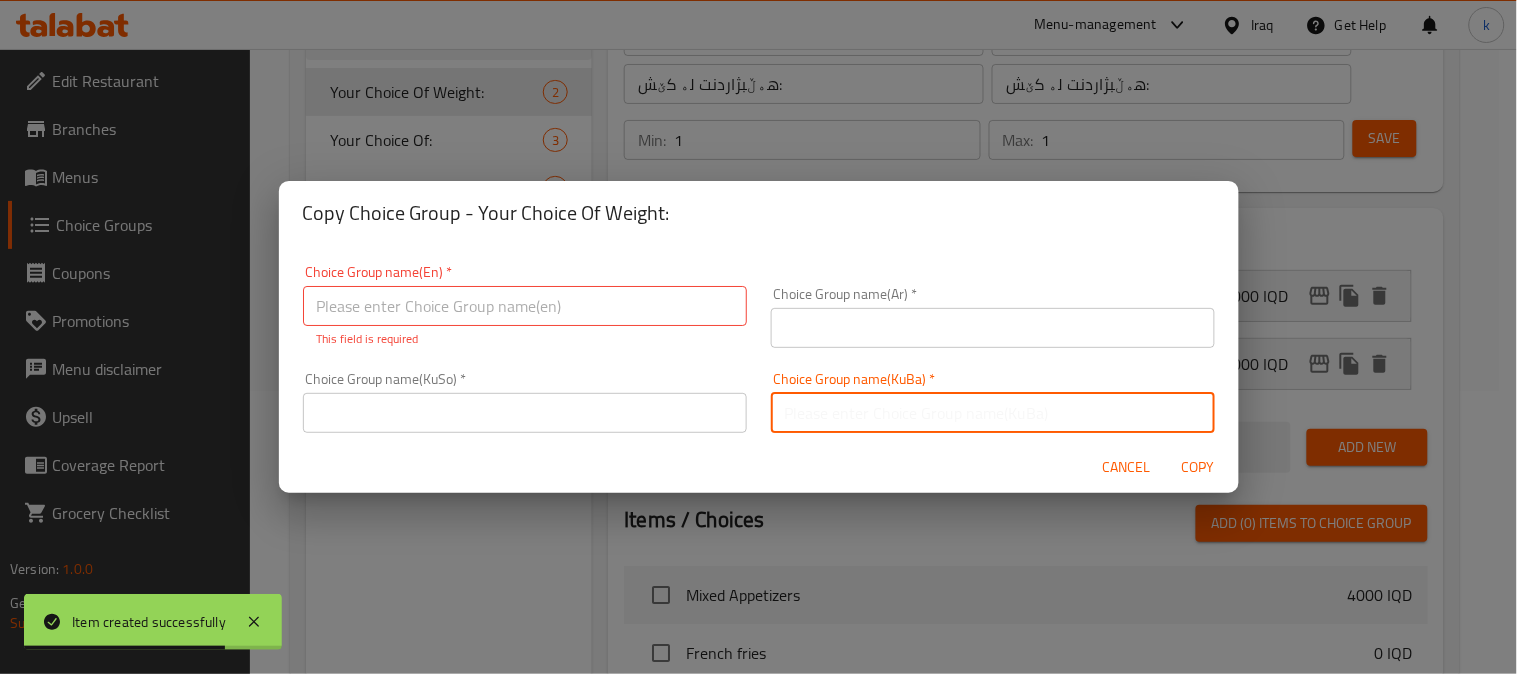 drag, startPoint x: 975, startPoint y: 417, endPoint x: 747, endPoint y: 413, distance: 228.03508 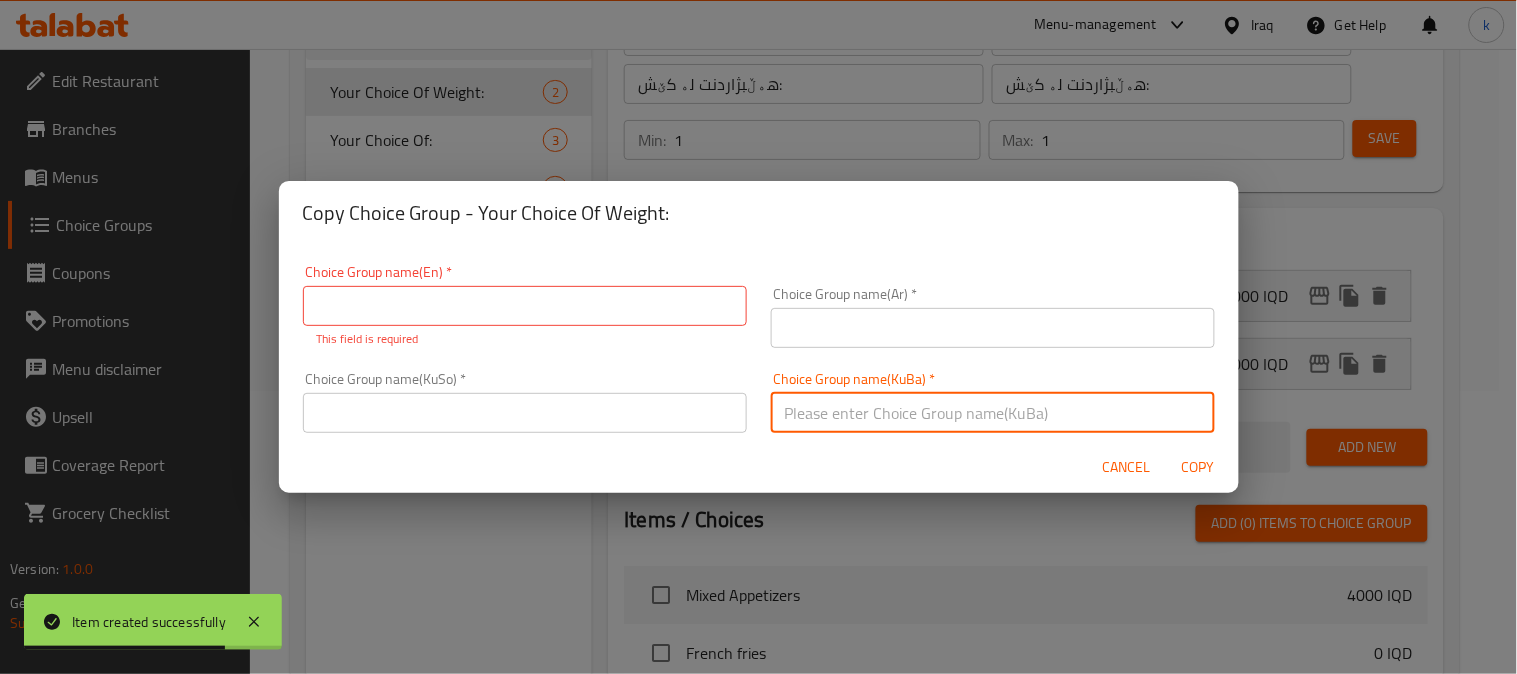 click at bounding box center (993, 413) 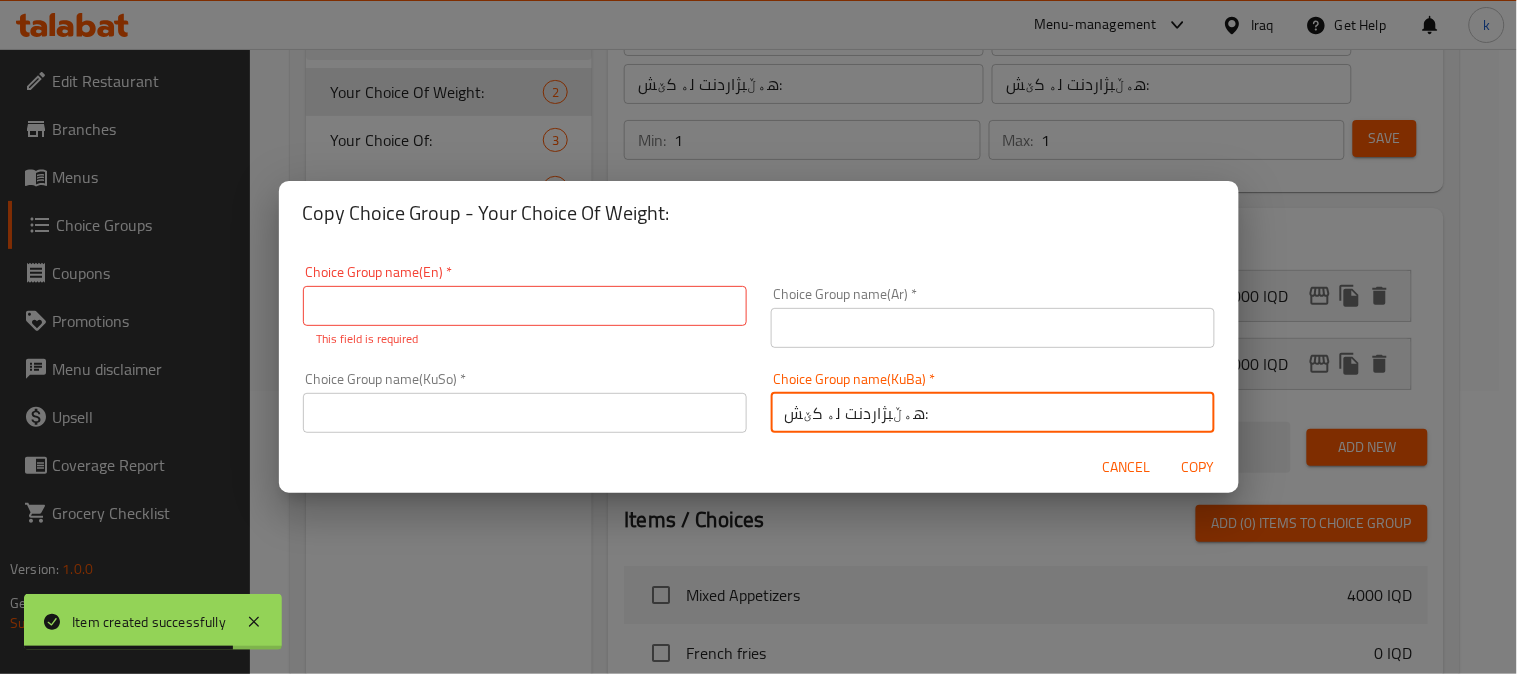type on "هەڵبژاردنت لە کێش:" 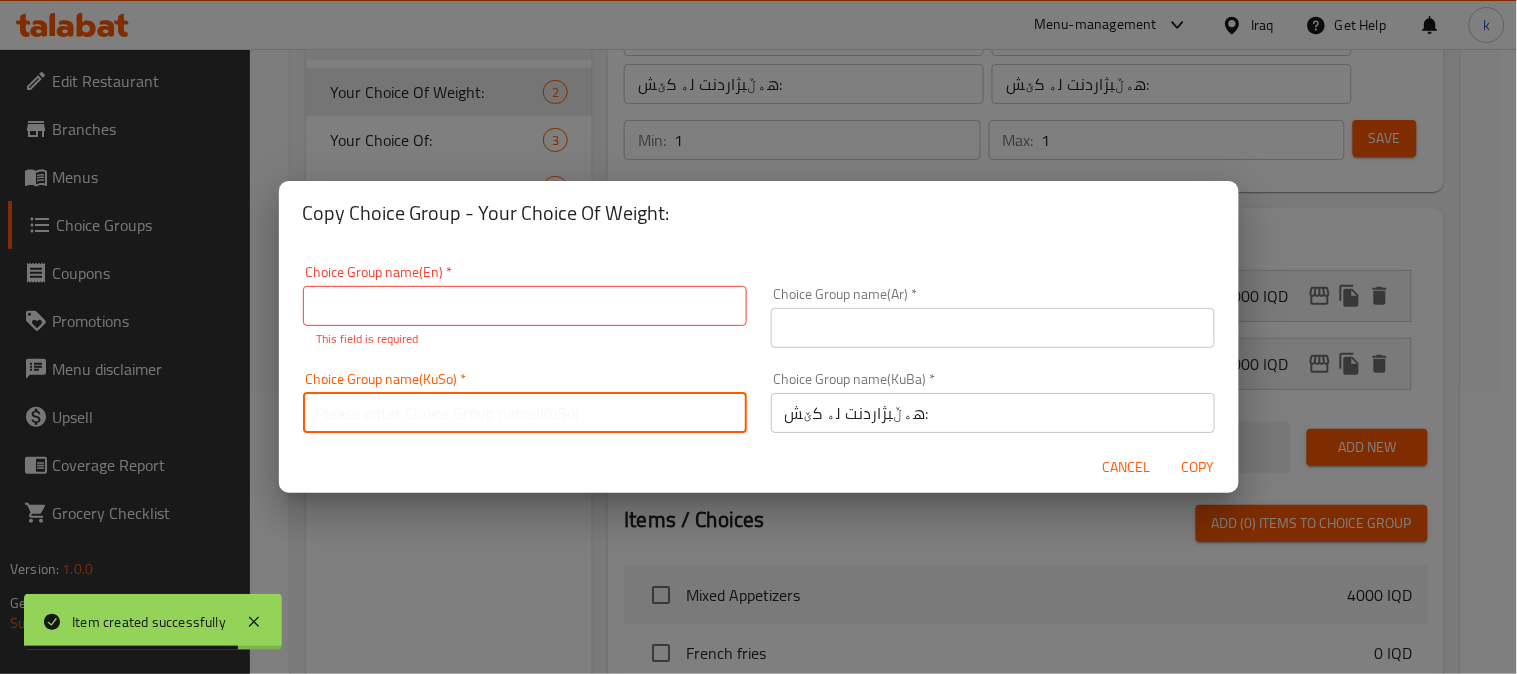 paste on "هەڵبژاردنت لە کێش:" 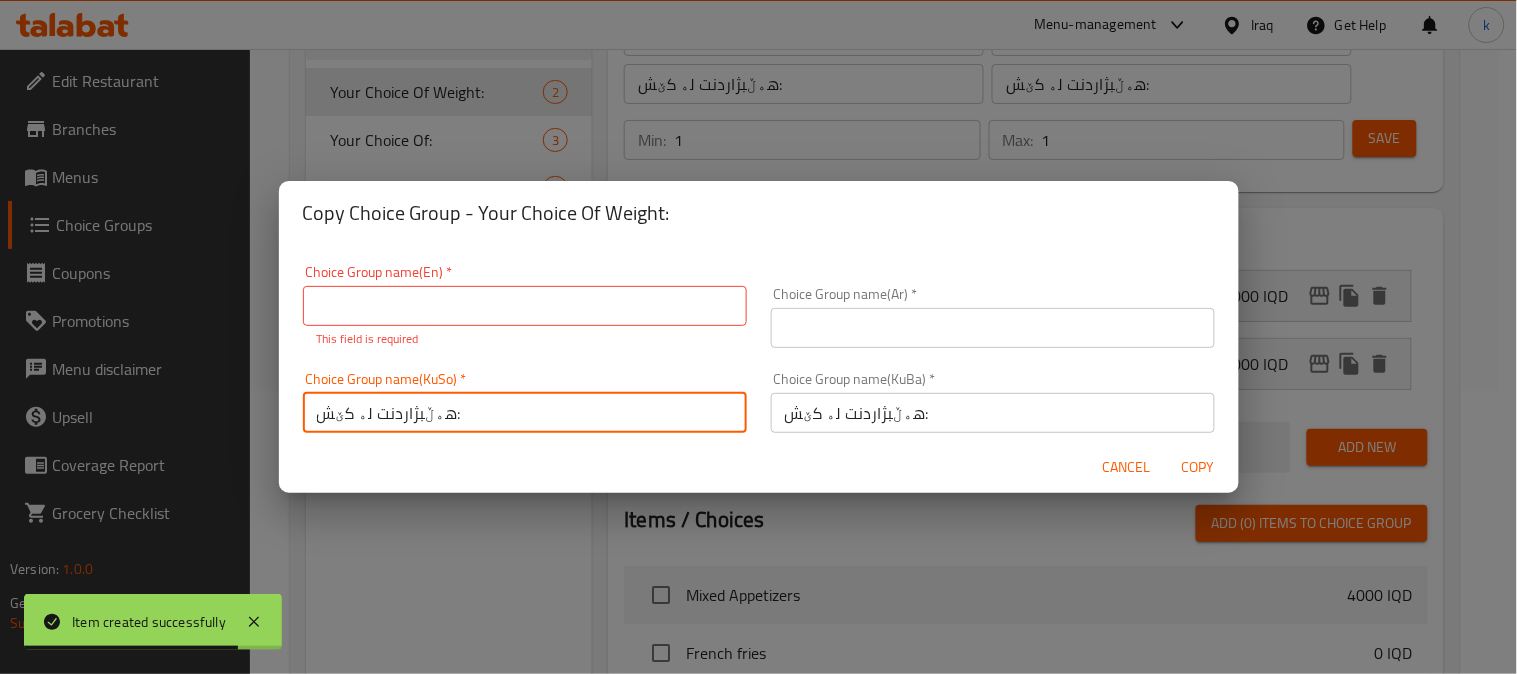 type on "هەڵبژاردنت لە کێش:" 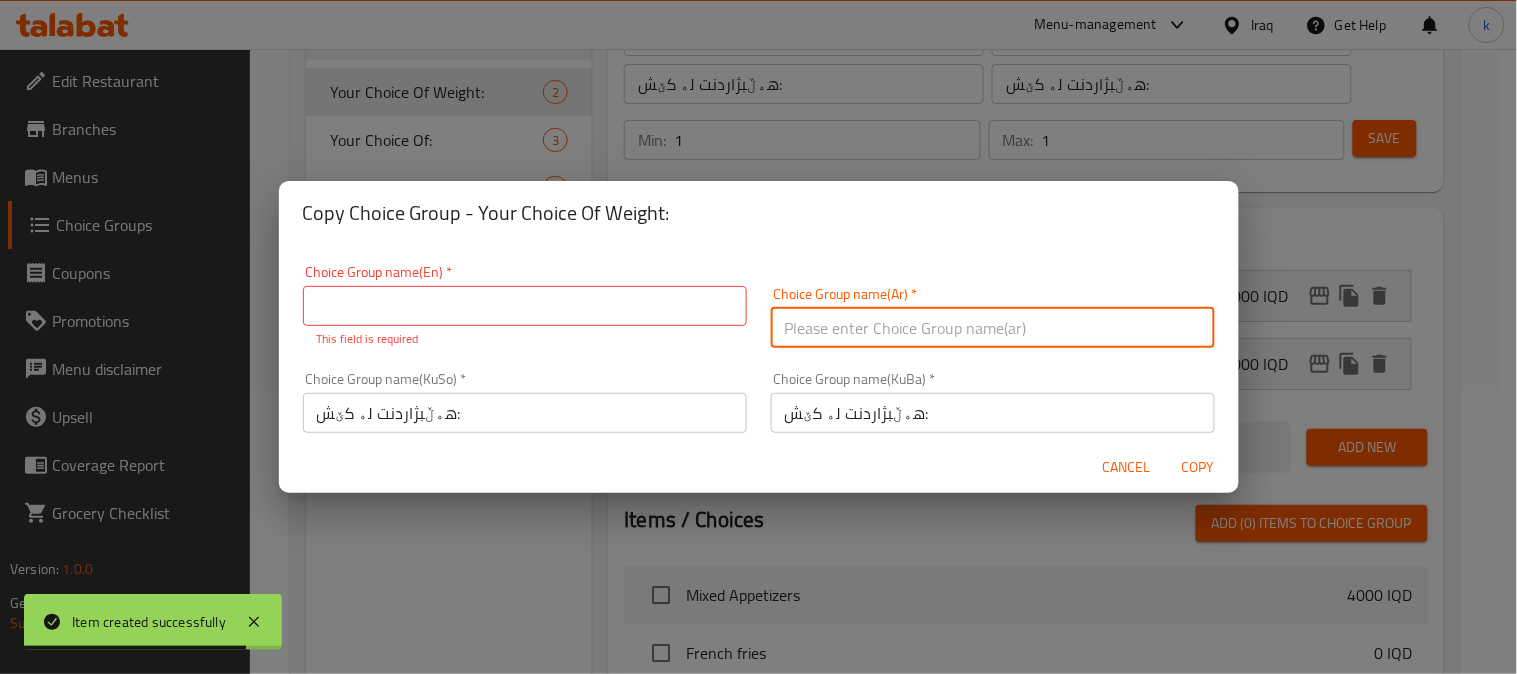click at bounding box center [993, 328] 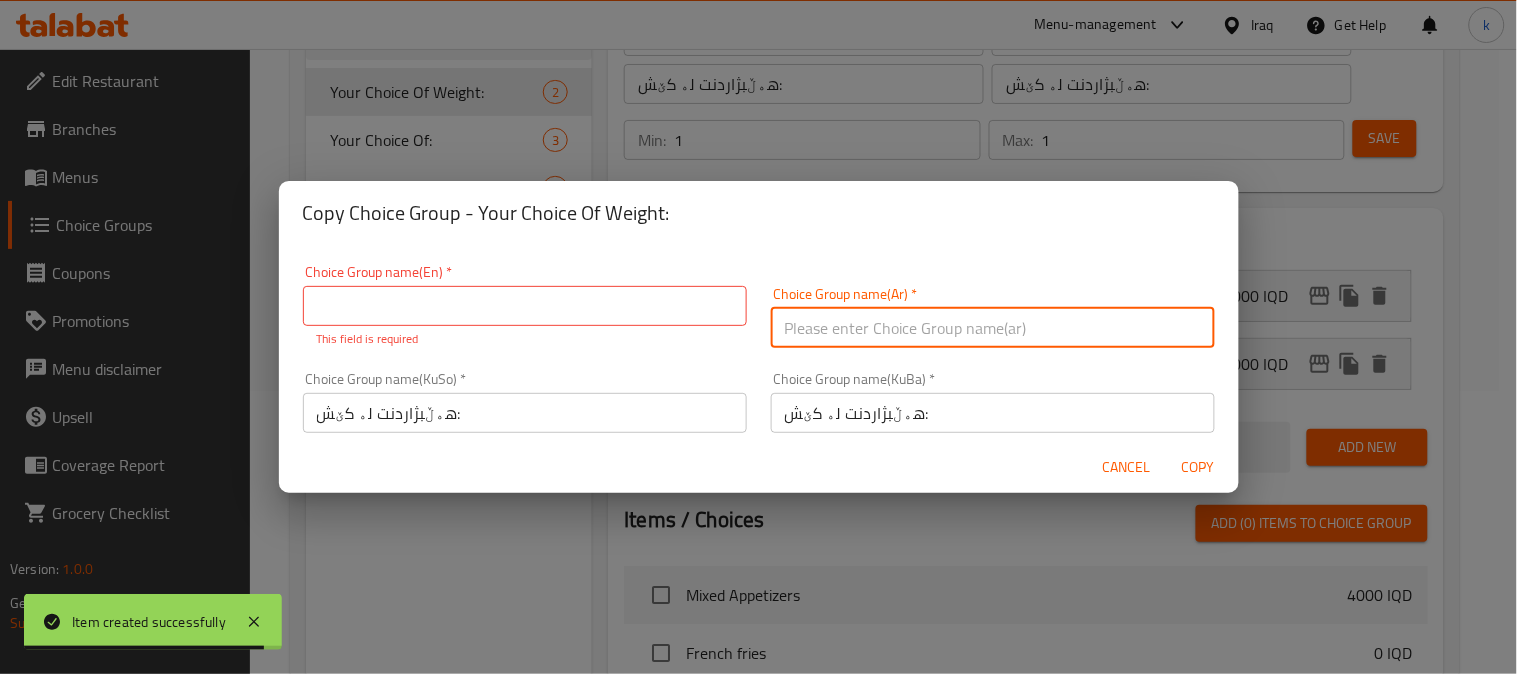 paste on "إختيارك من الوزن:" 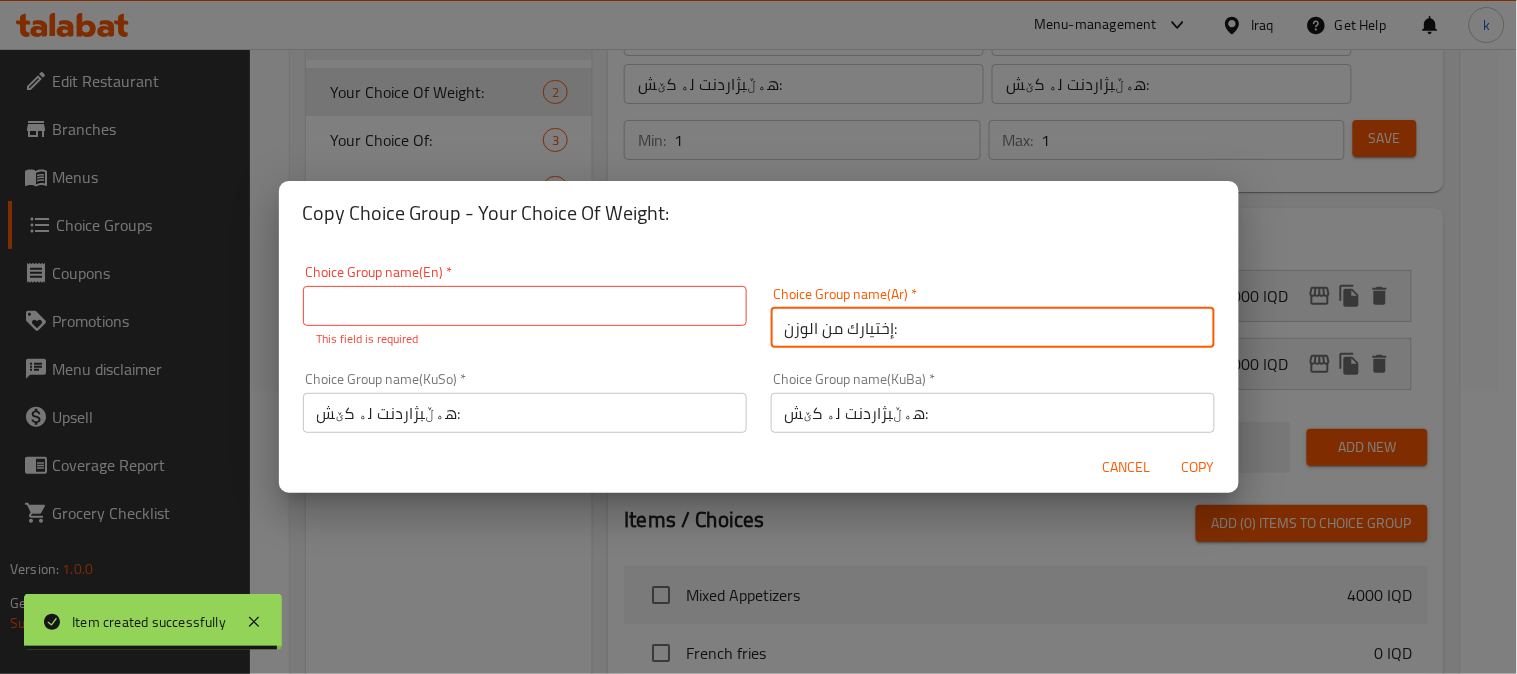 type on "إختيارك من الوزن:" 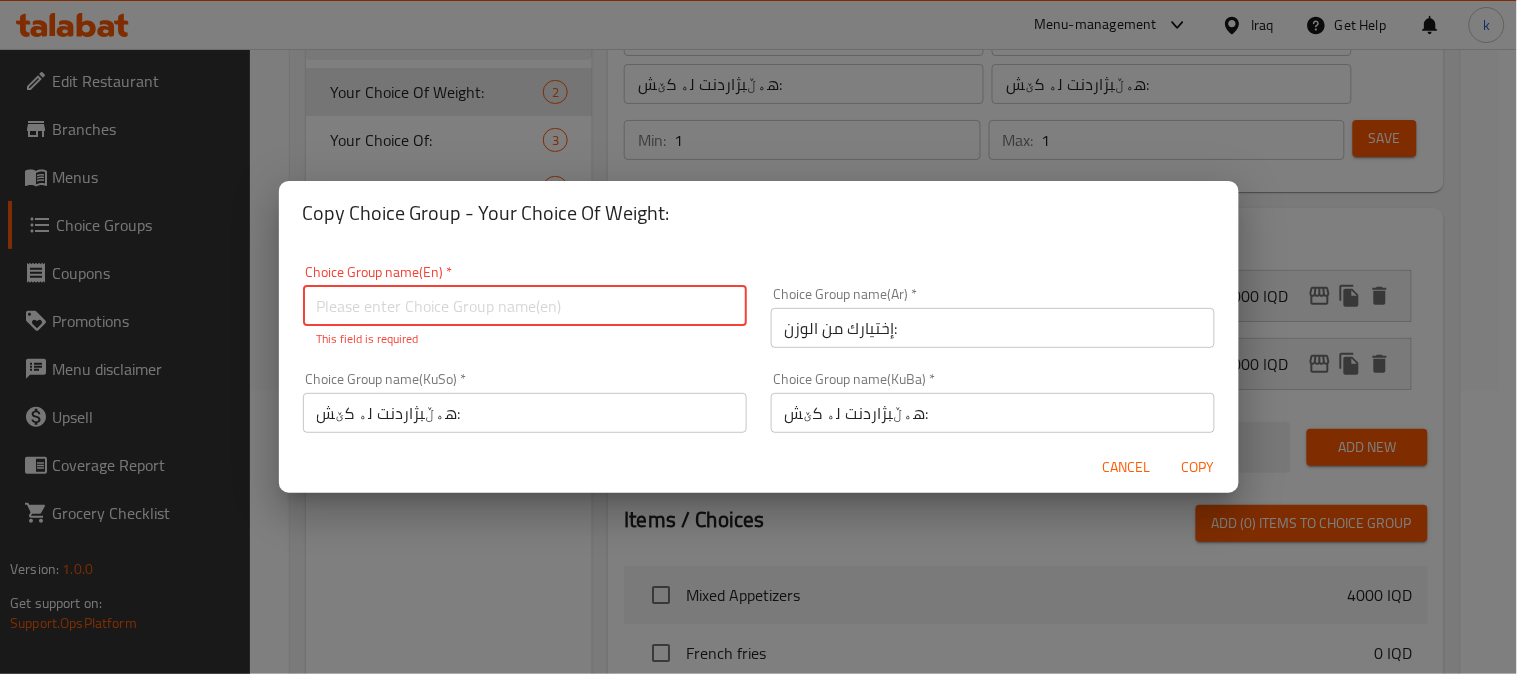 paste on "Your Choice Of Weight:" 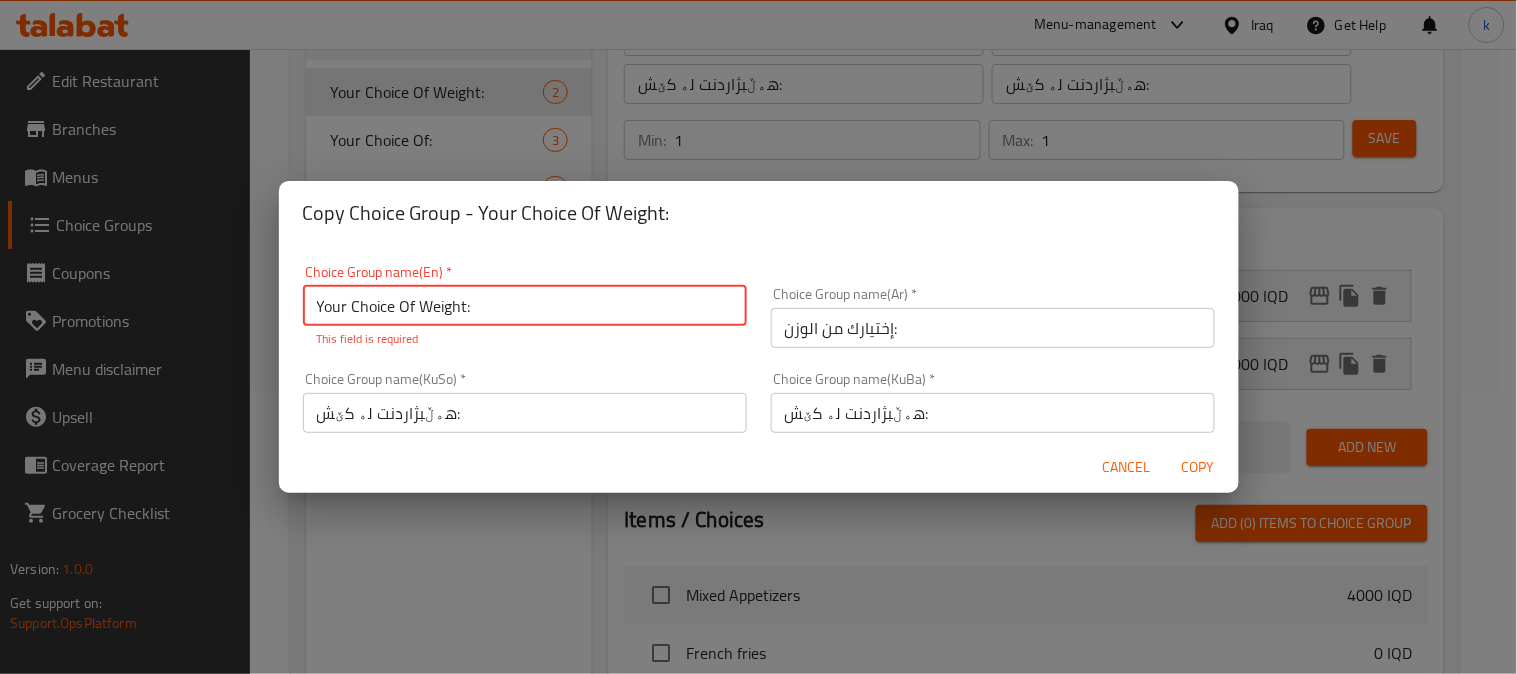 type on "Your Choice Of Weight:" 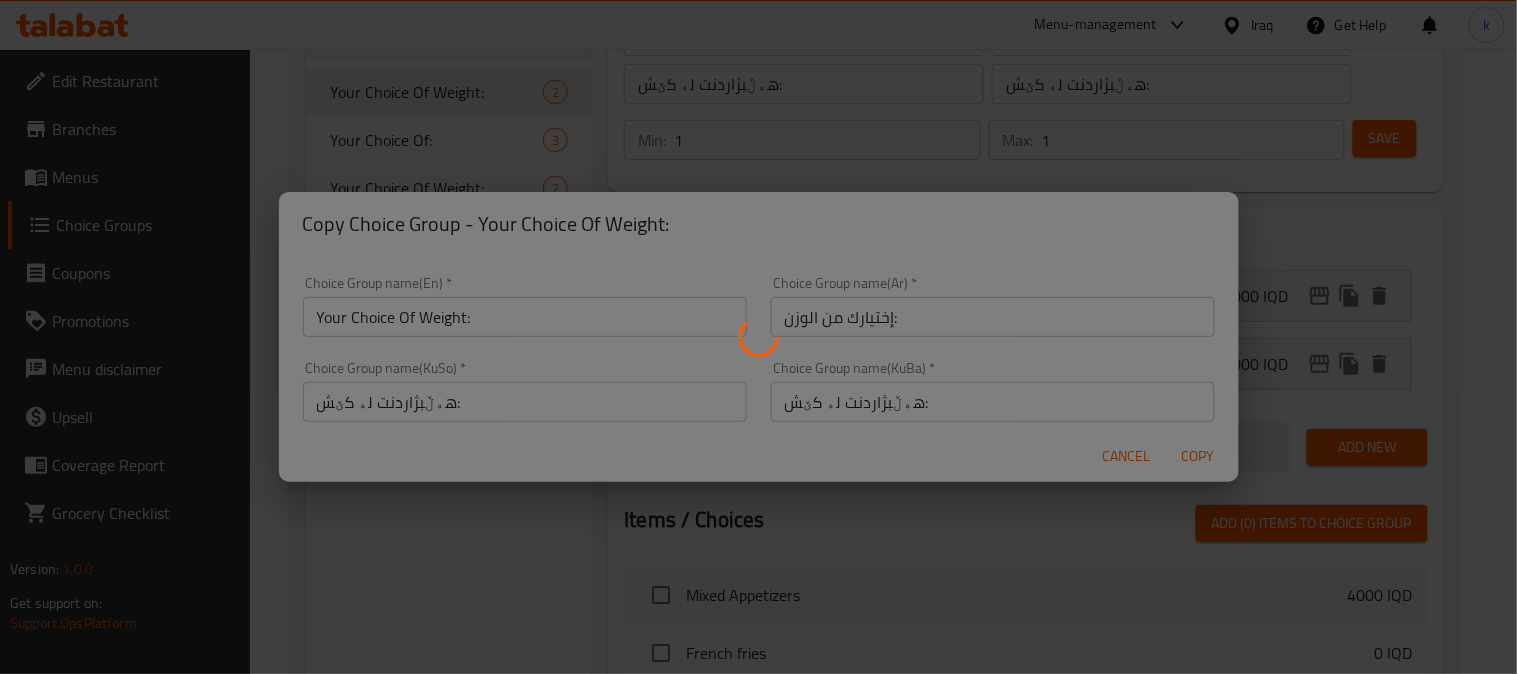 type on "Your Choice Of Weight:" 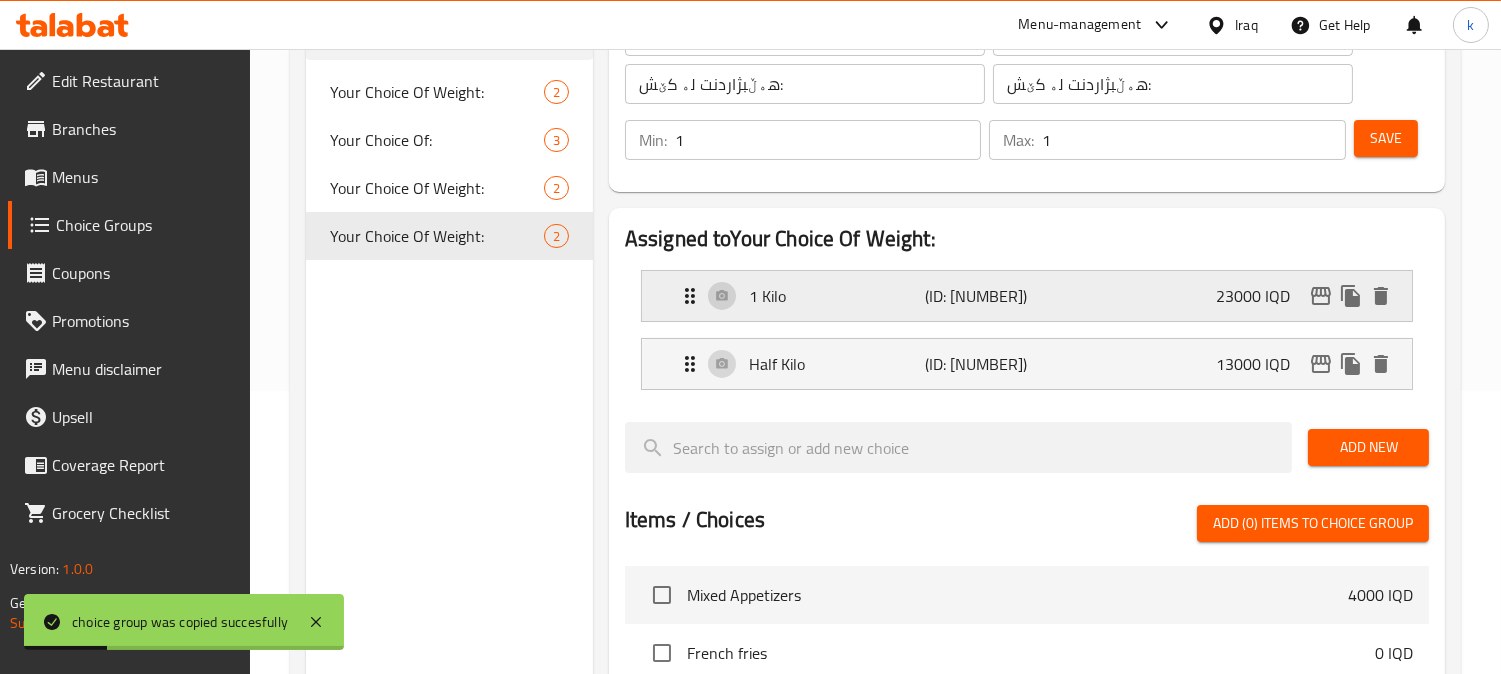 click on "1 Kilo" at bounding box center [837, 296] 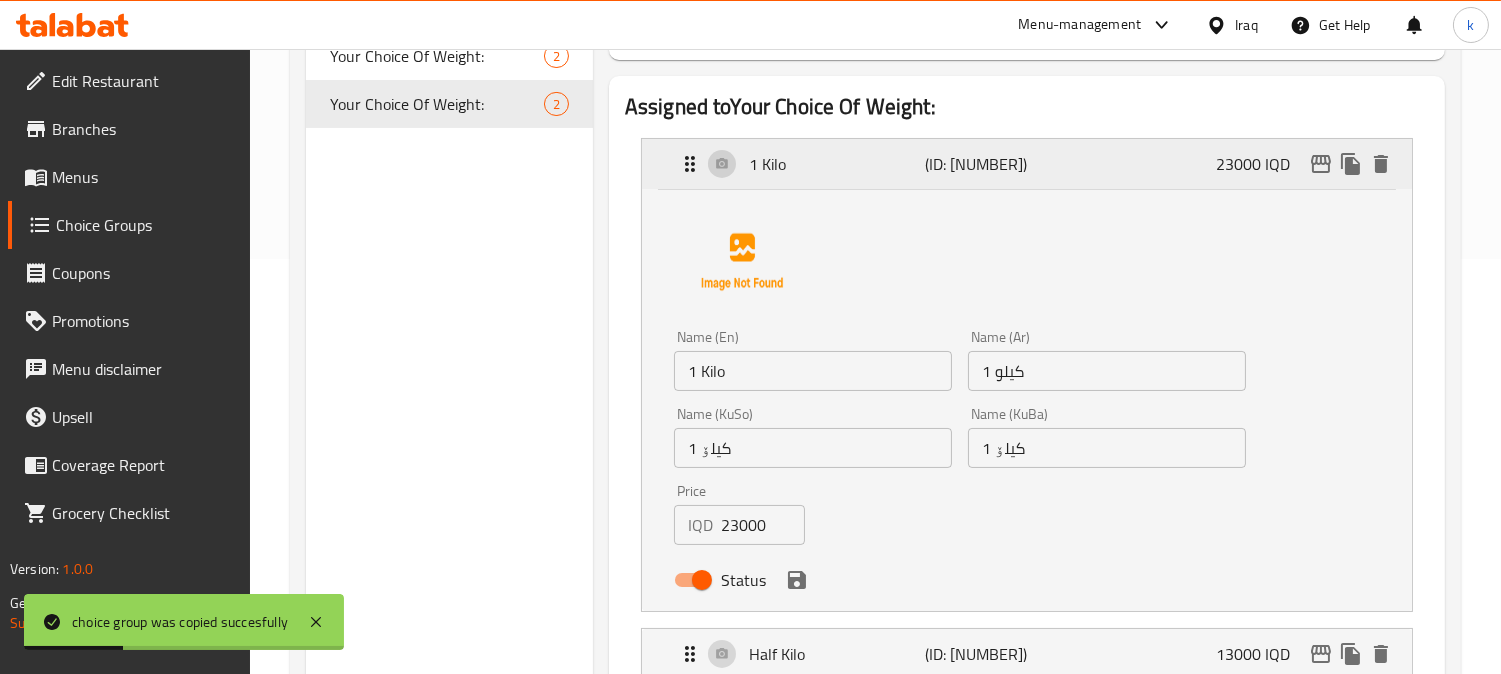 scroll, scrollTop: 468, scrollLeft: 0, axis: vertical 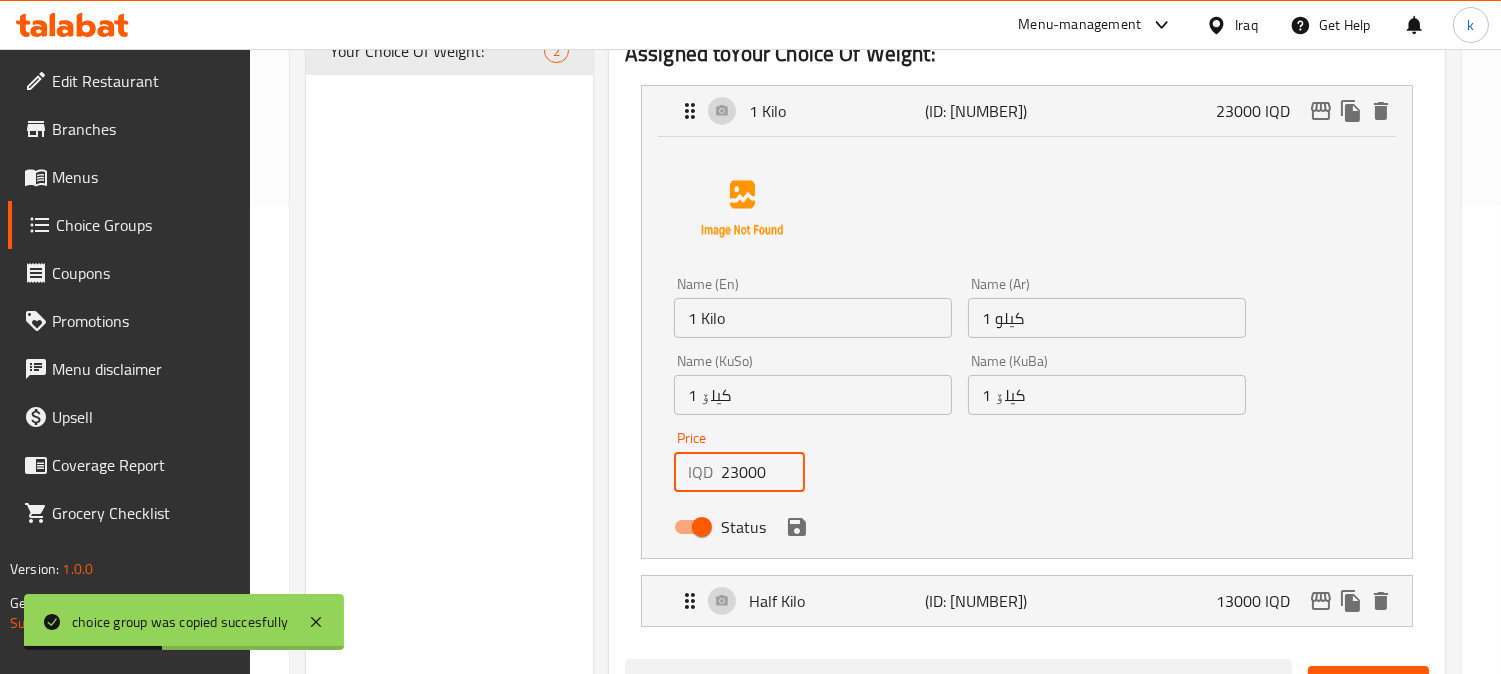 click on "23000" at bounding box center (763, 472) 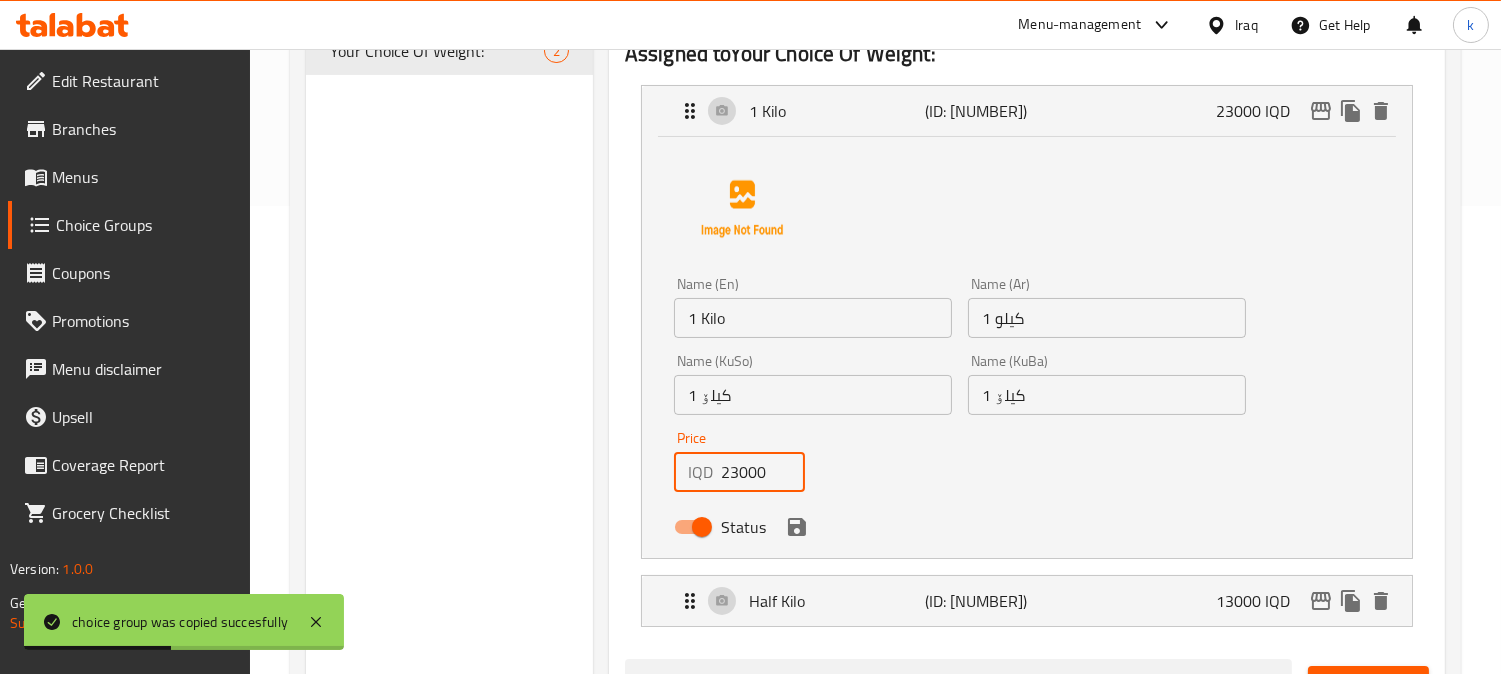 paste on "10" 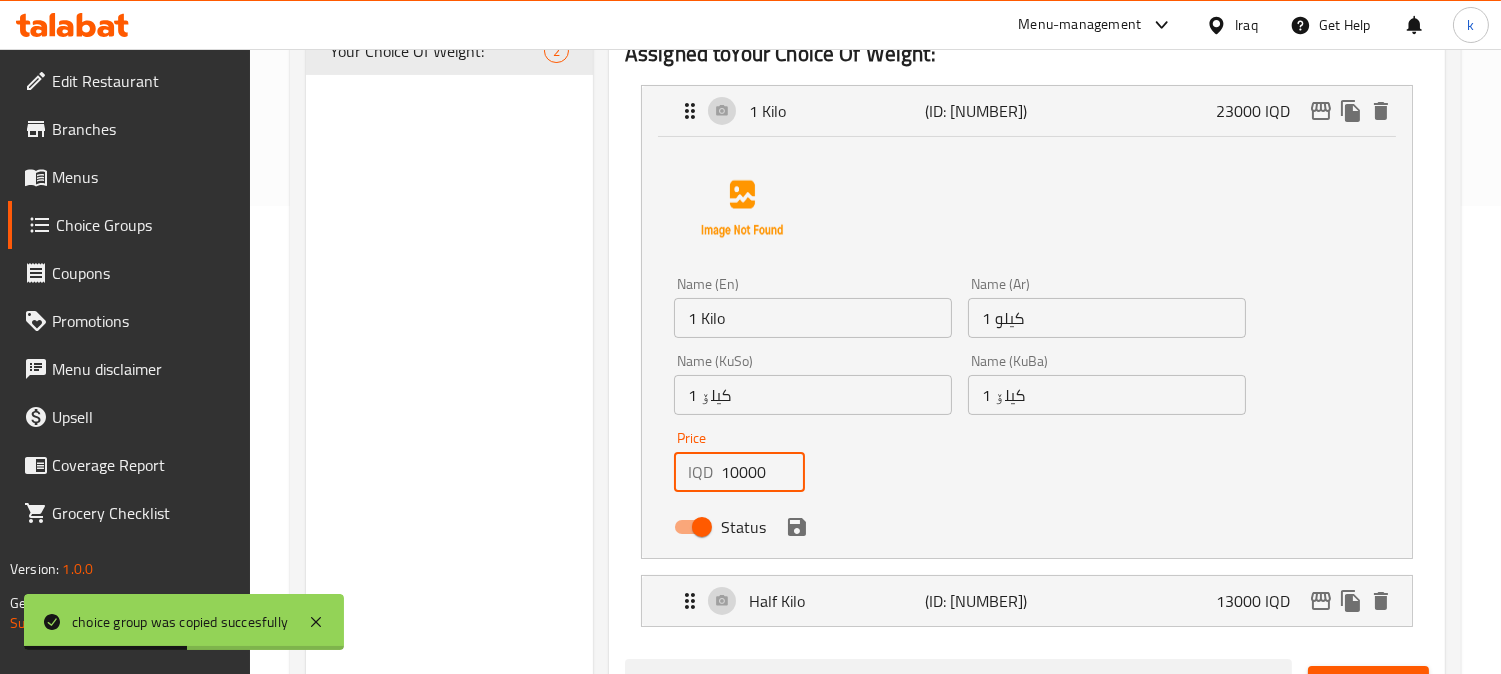 click on "Status" at bounding box center (960, 527) 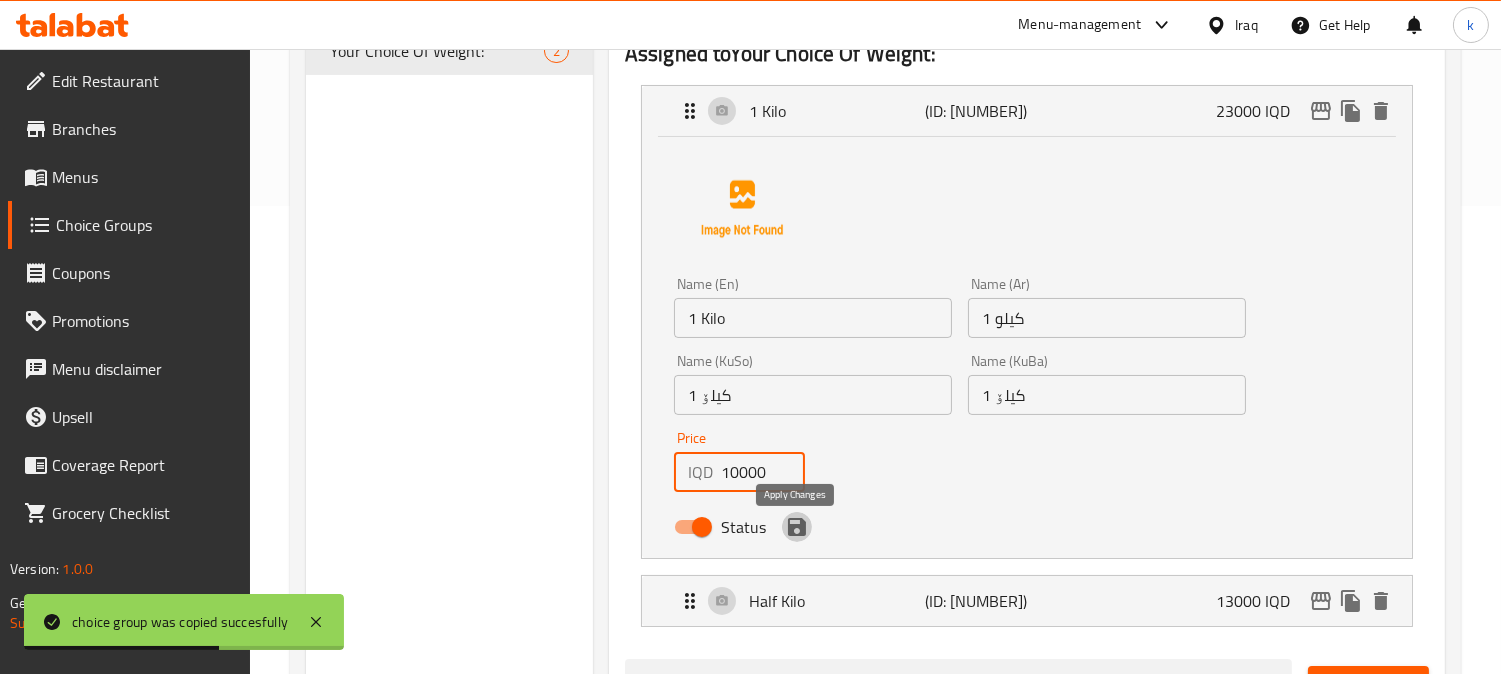 click 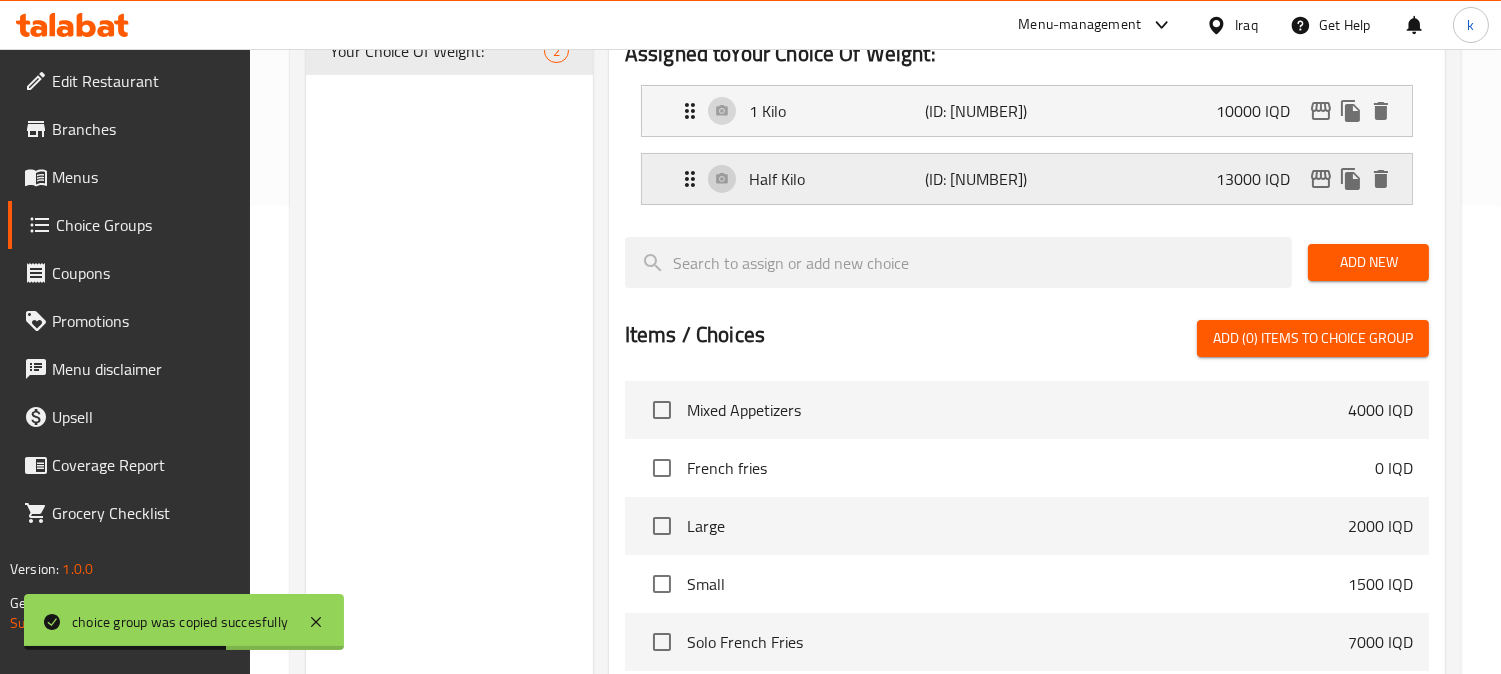type on "10000" 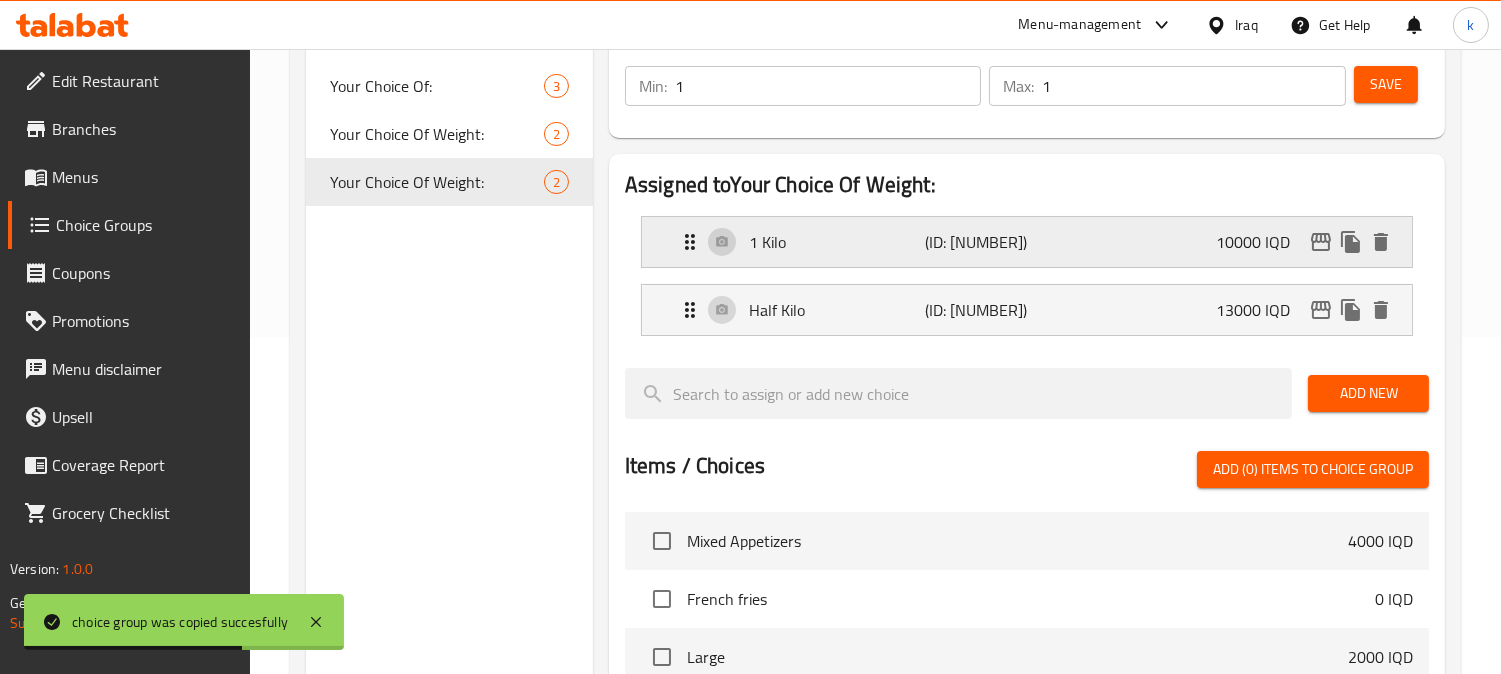 scroll, scrollTop: 283, scrollLeft: 0, axis: vertical 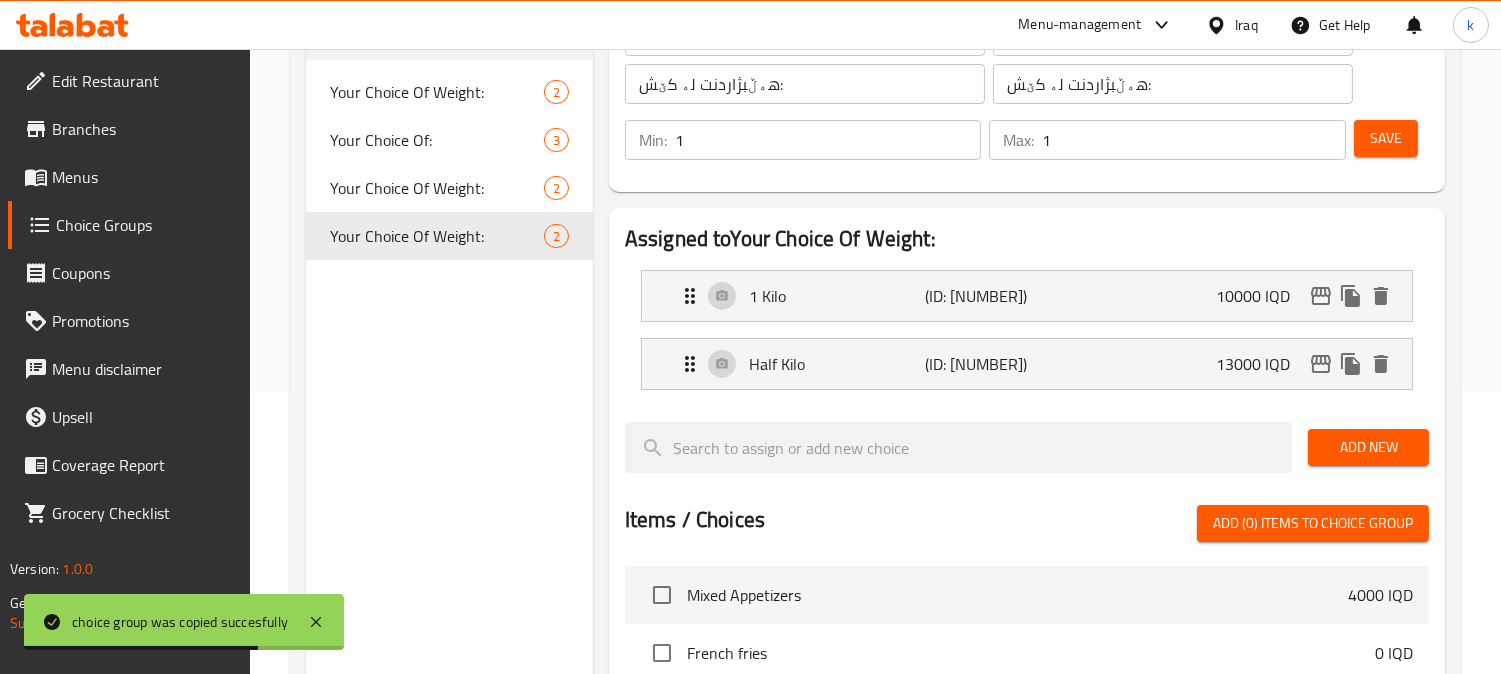 click on "Save" at bounding box center (1386, 138) 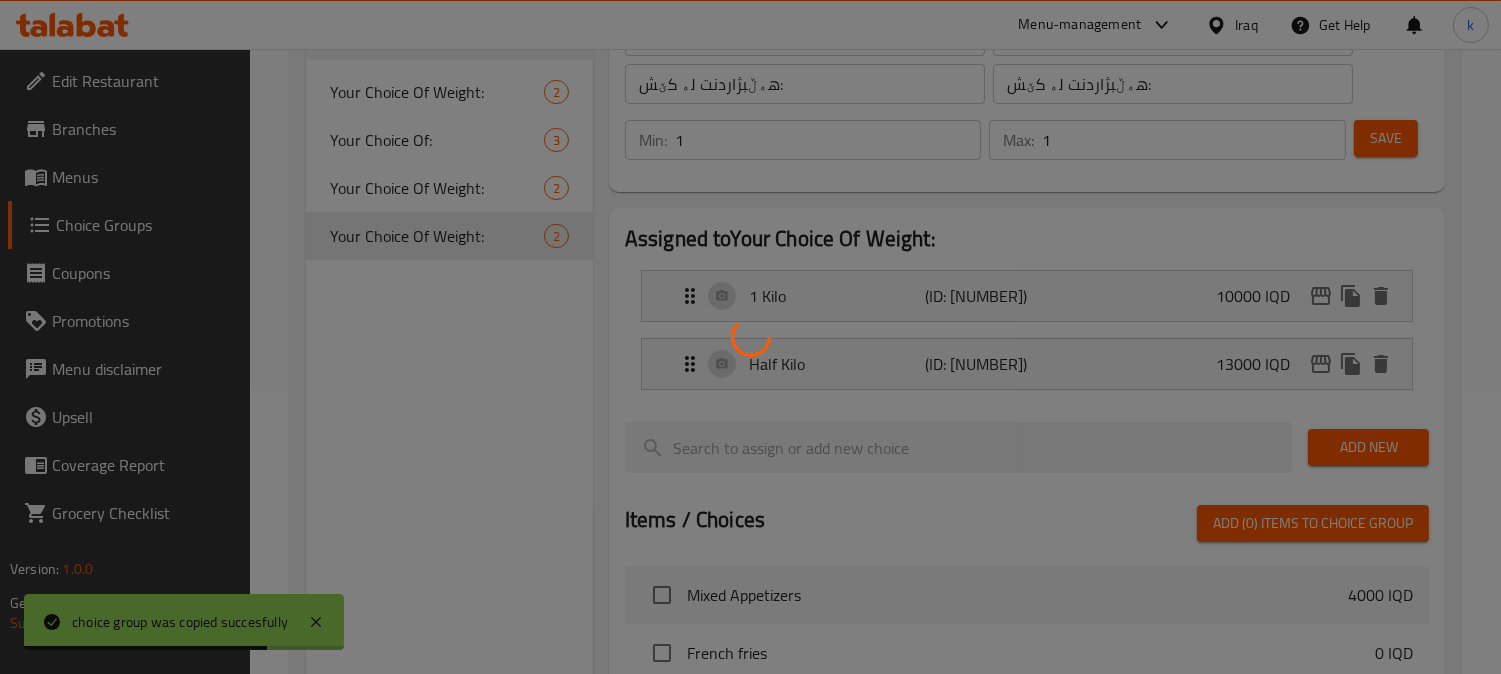 type 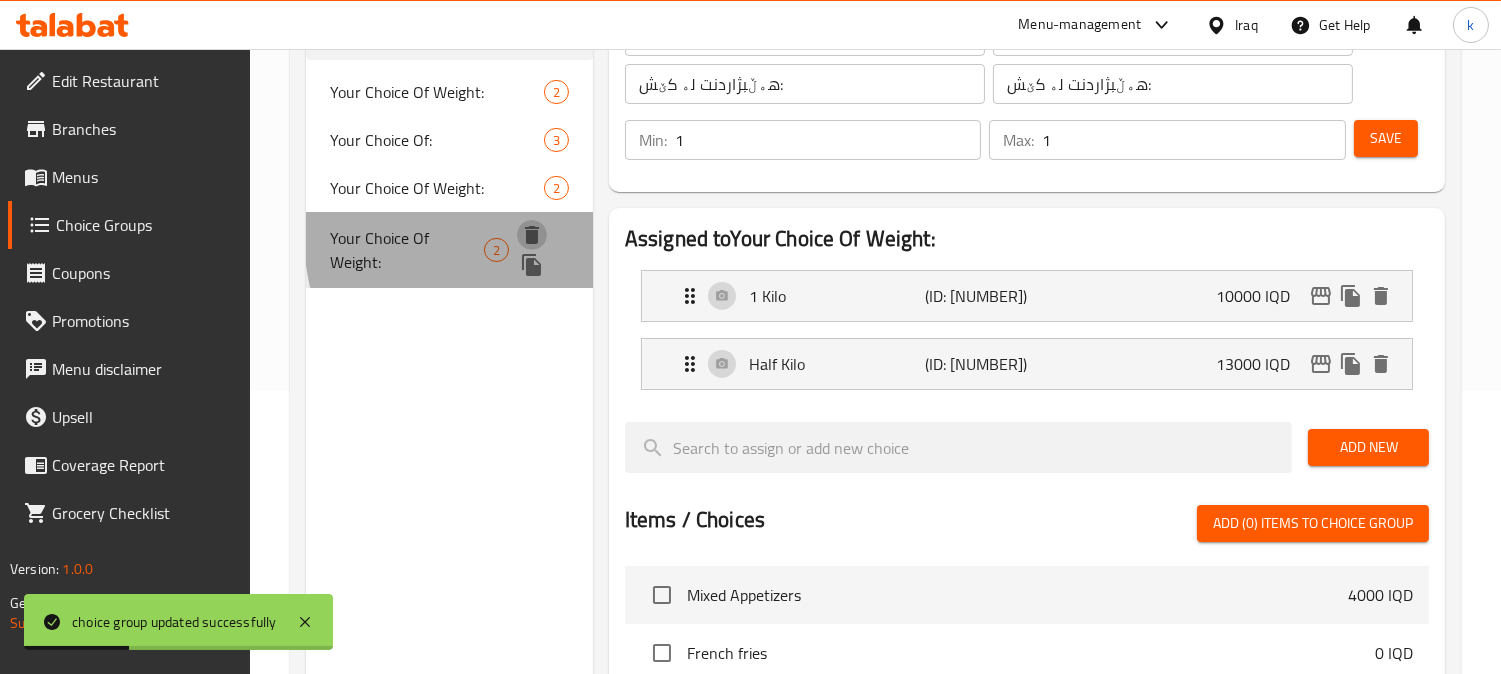 click 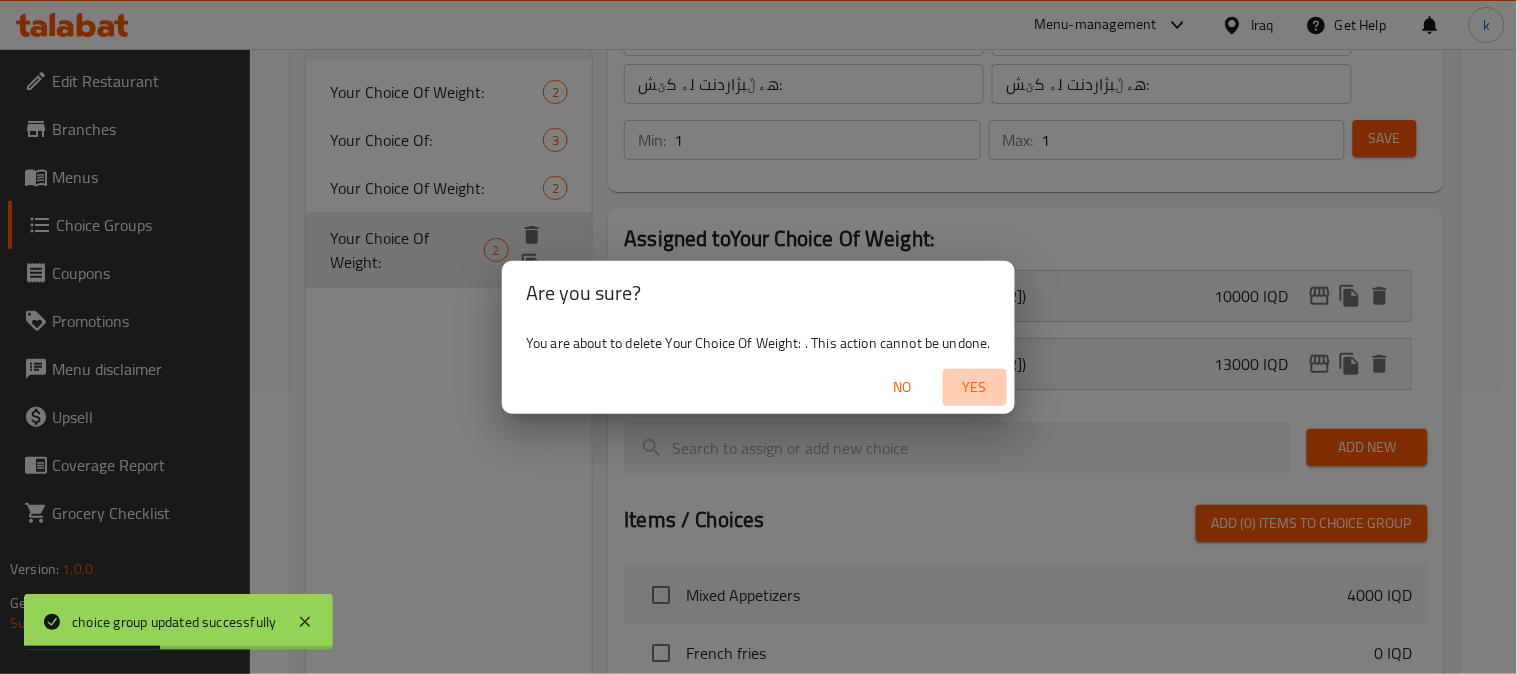 click on "Yes" at bounding box center (975, 387) 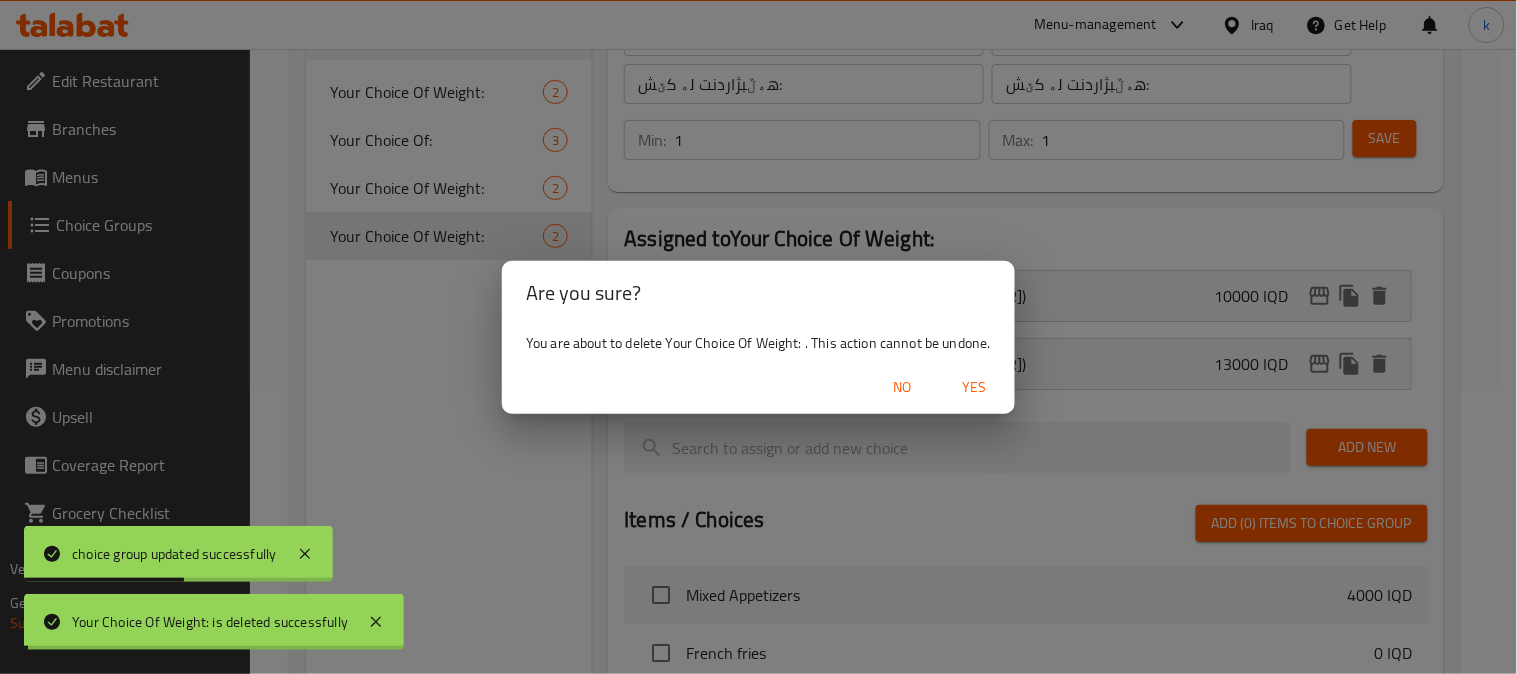 type on "Your Choice Of Weight:" 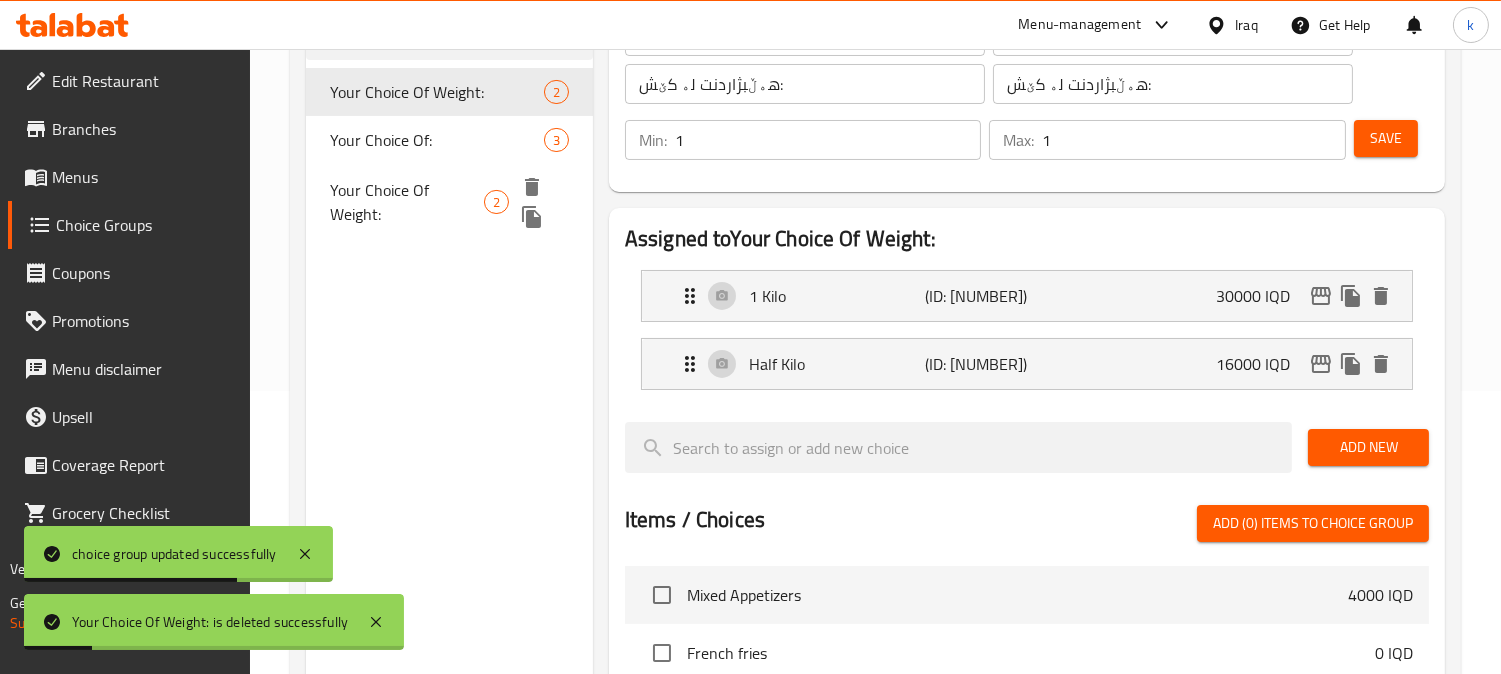 scroll, scrollTop: 98, scrollLeft: 0, axis: vertical 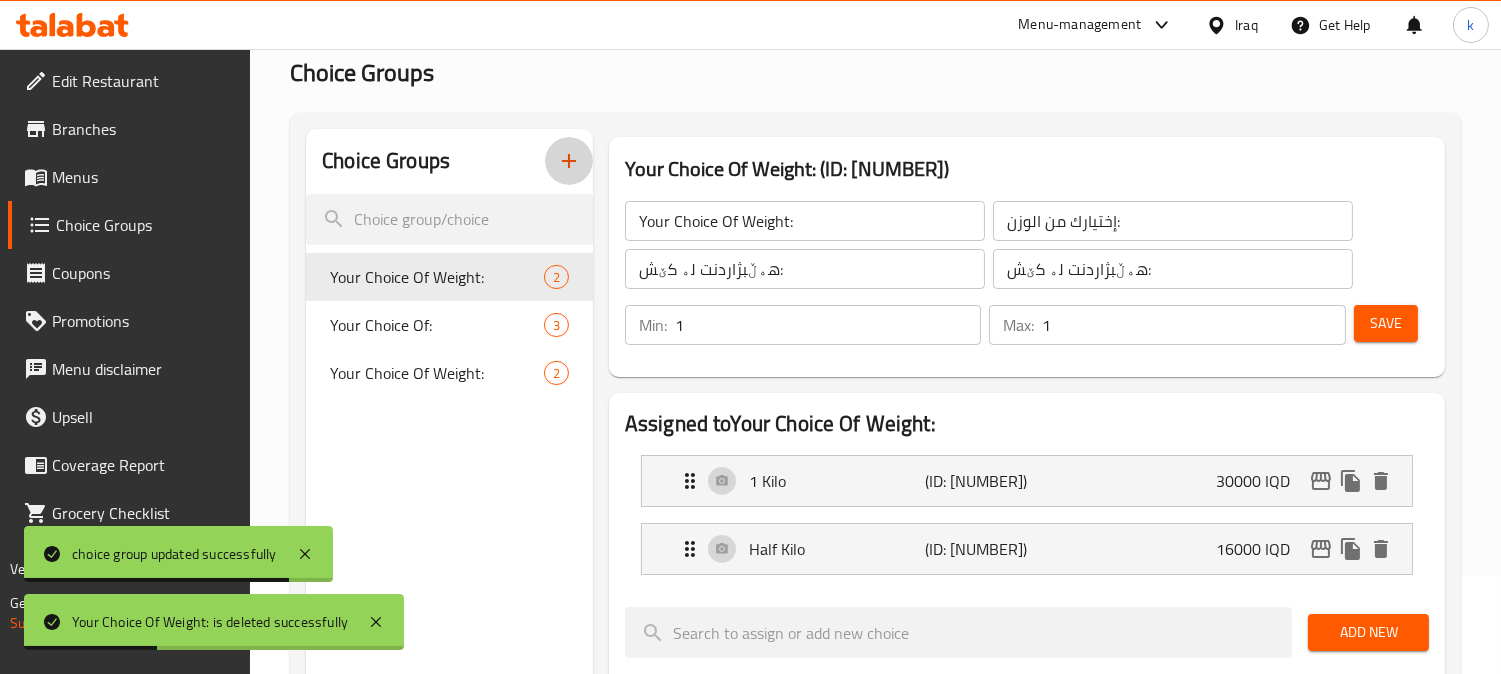 click 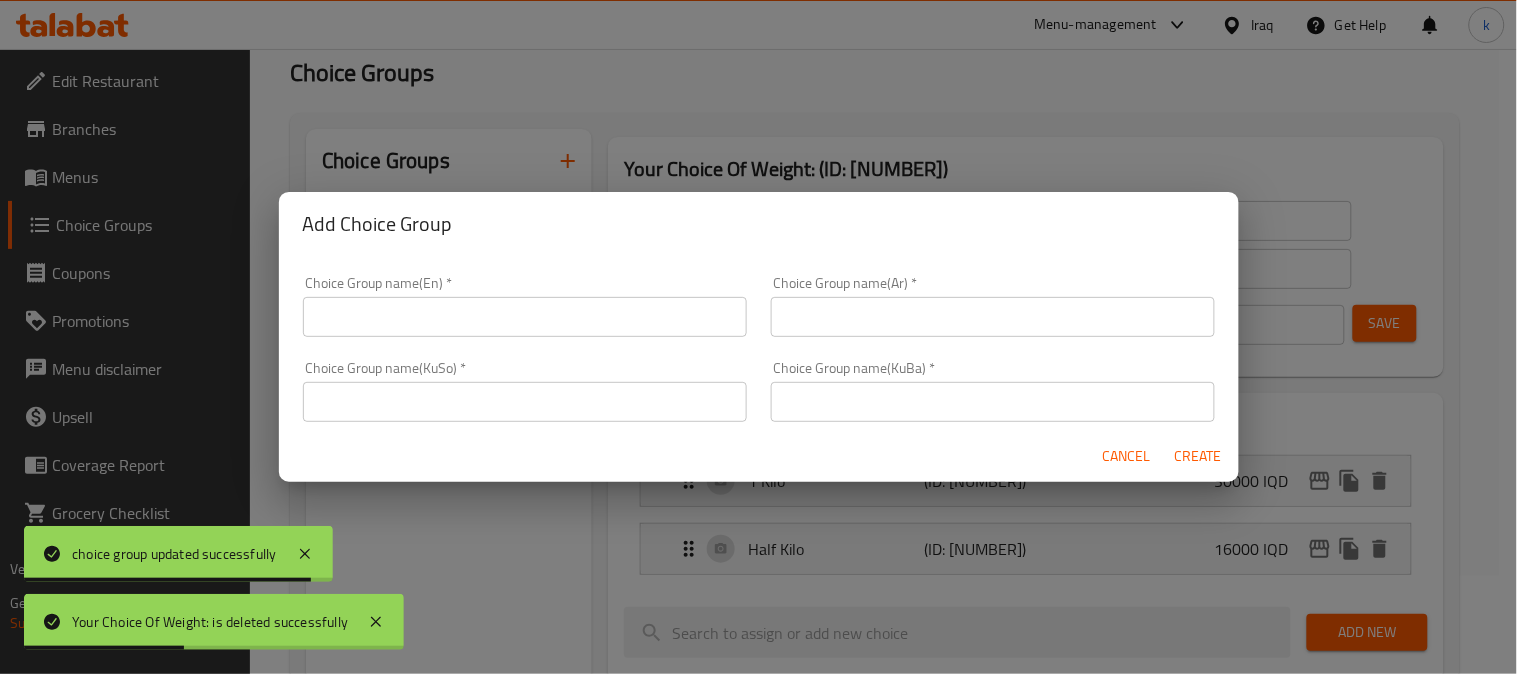 click on "Choice Group name(En)   * Choice Group name(En)  *" at bounding box center [525, 306] 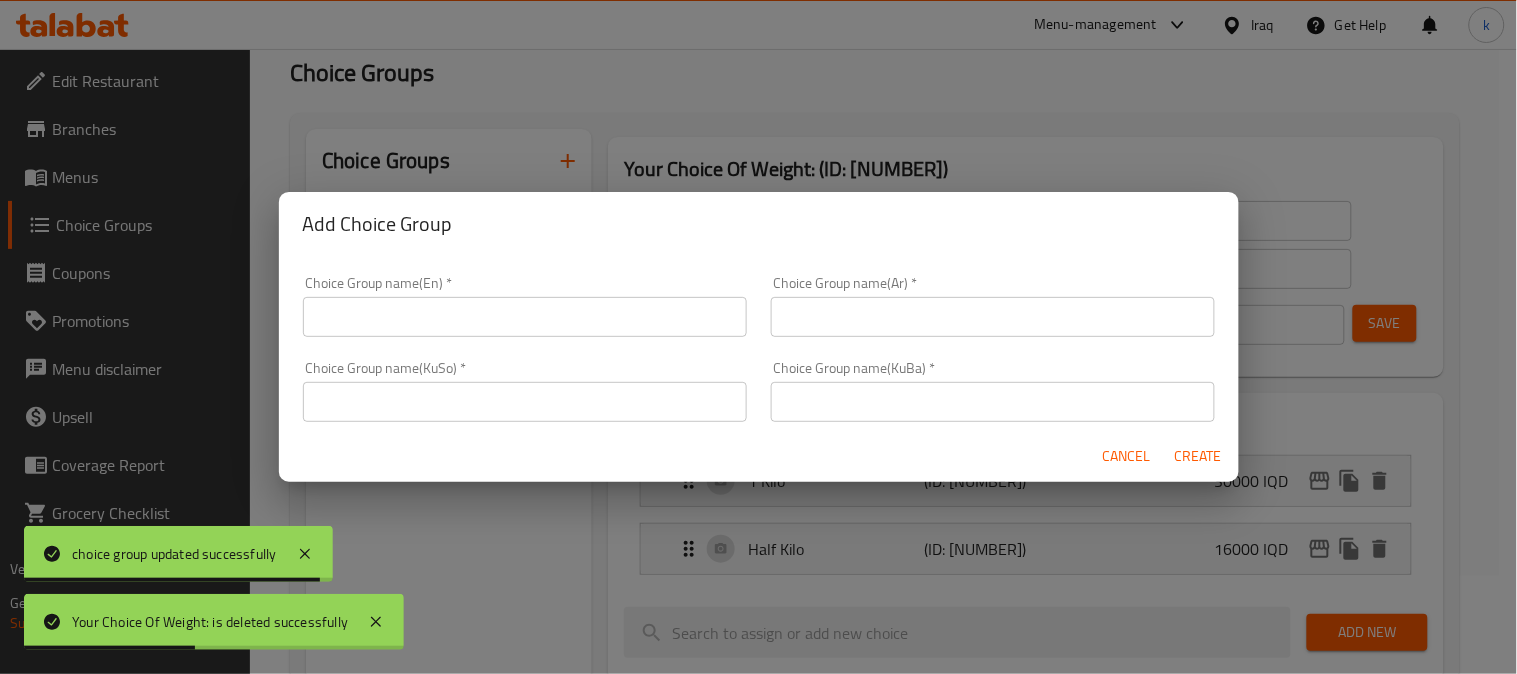 click at bounding box center (525, 317) 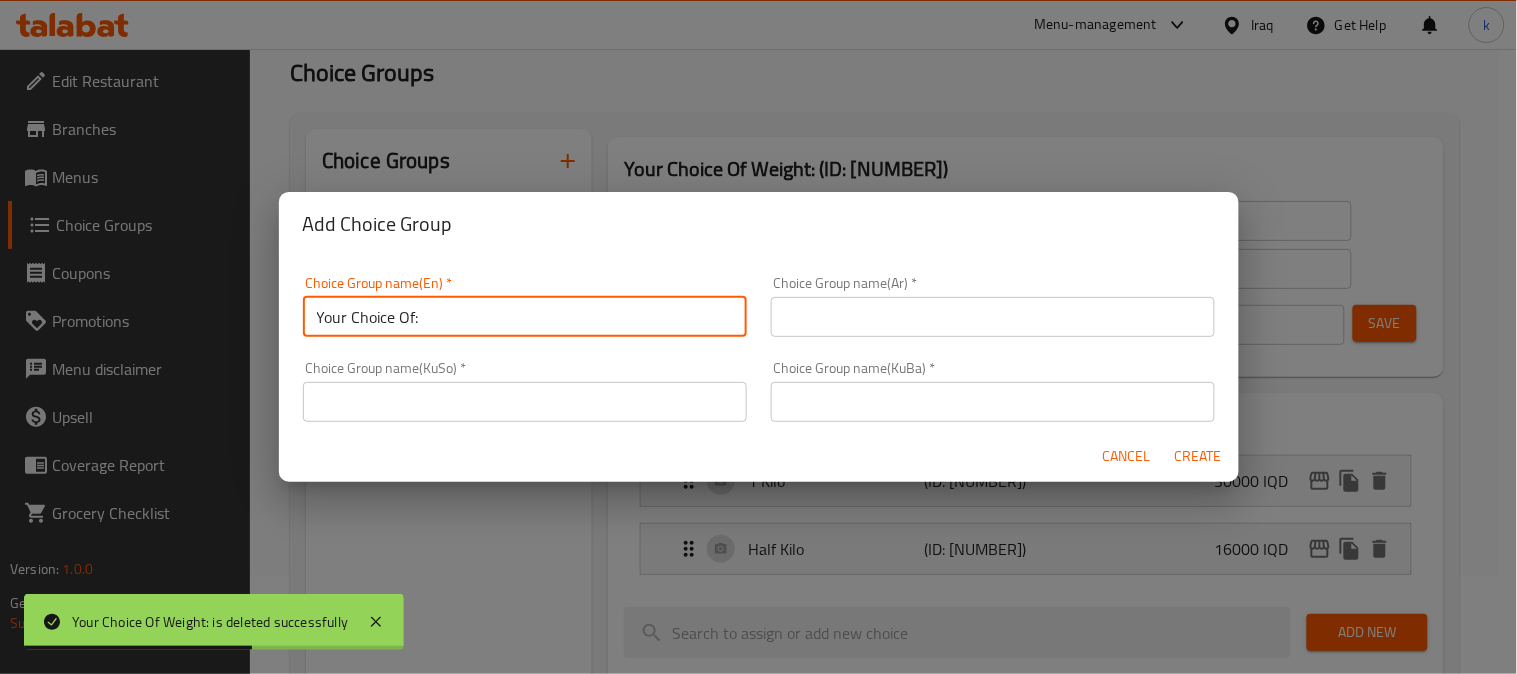 type on "Your Choice Of:" 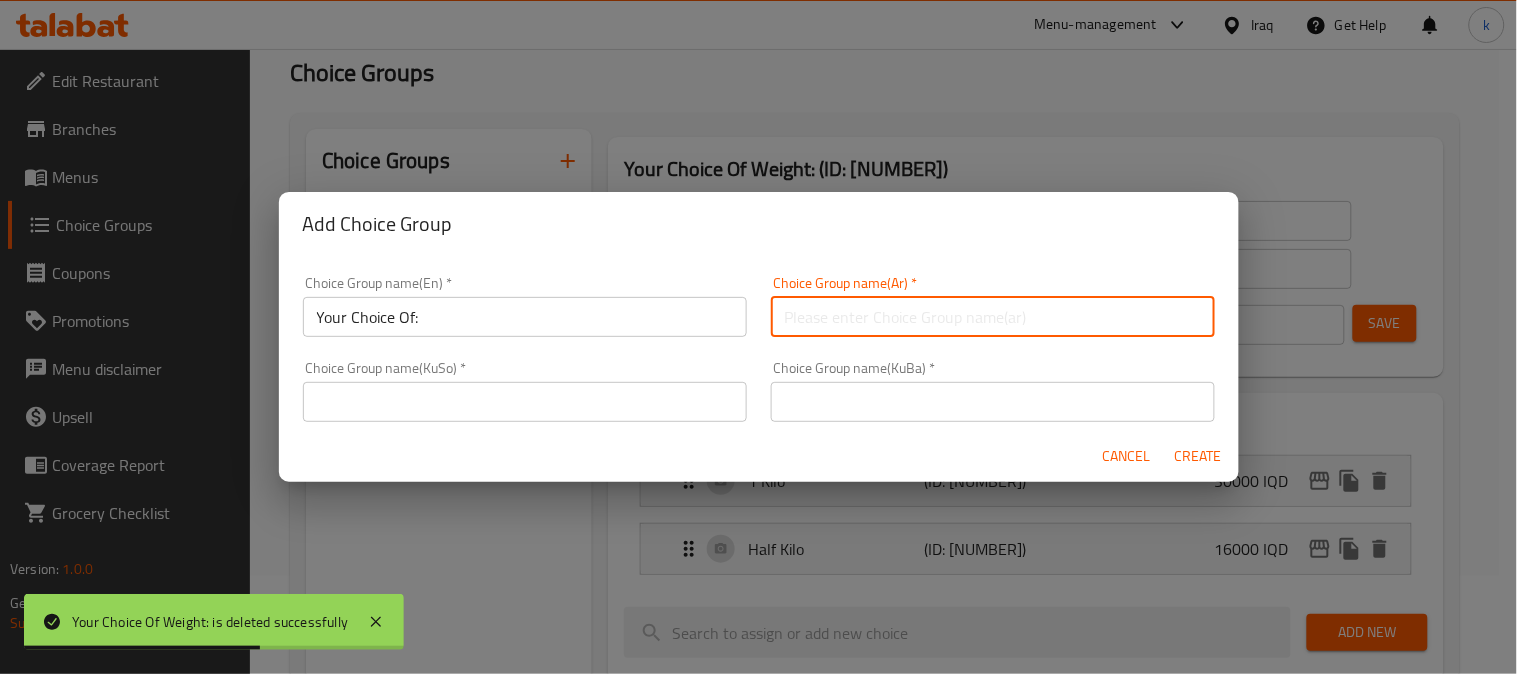 click at bounding box center (993, 317) 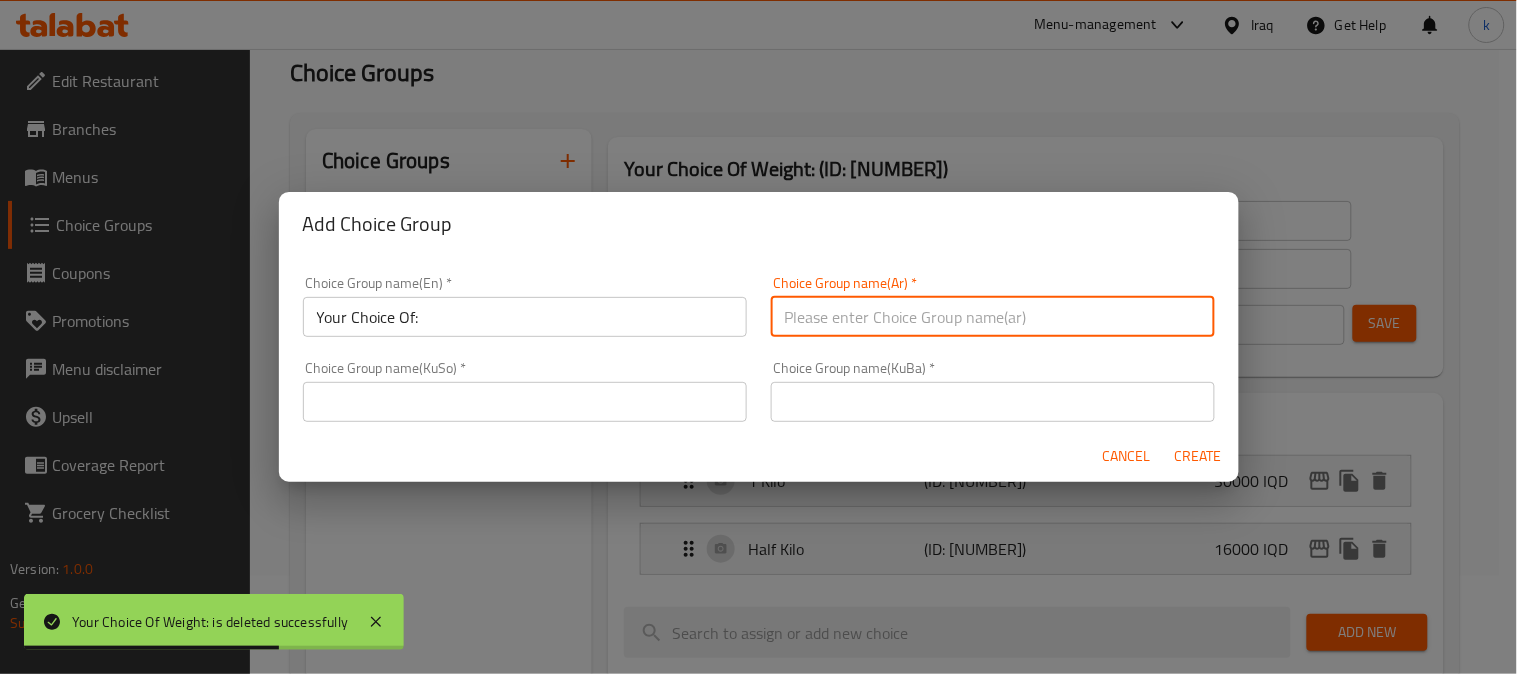 type on "إختيارك من:" 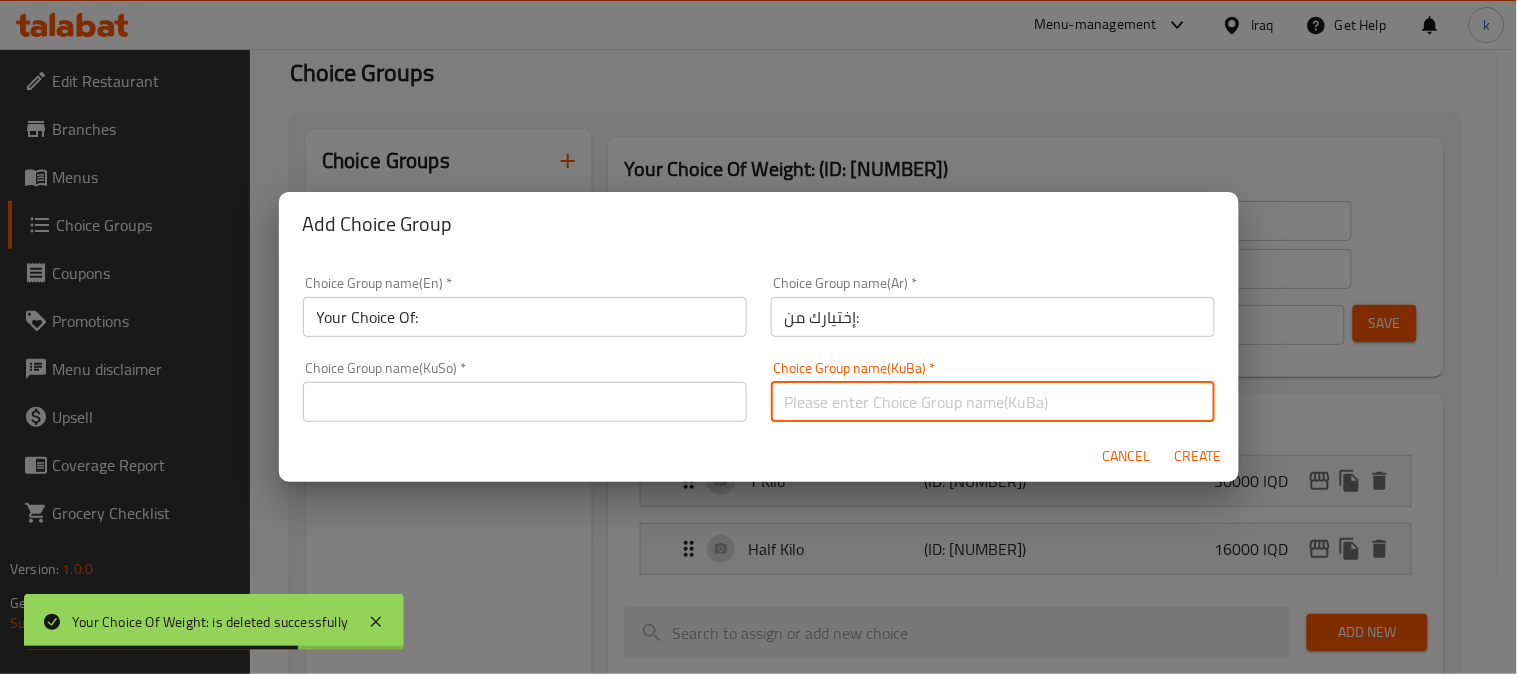 drag, startPoint x: 841, startPoint y: 398, endPoint x: 862, endPoint y: 324, distance: 76.922035 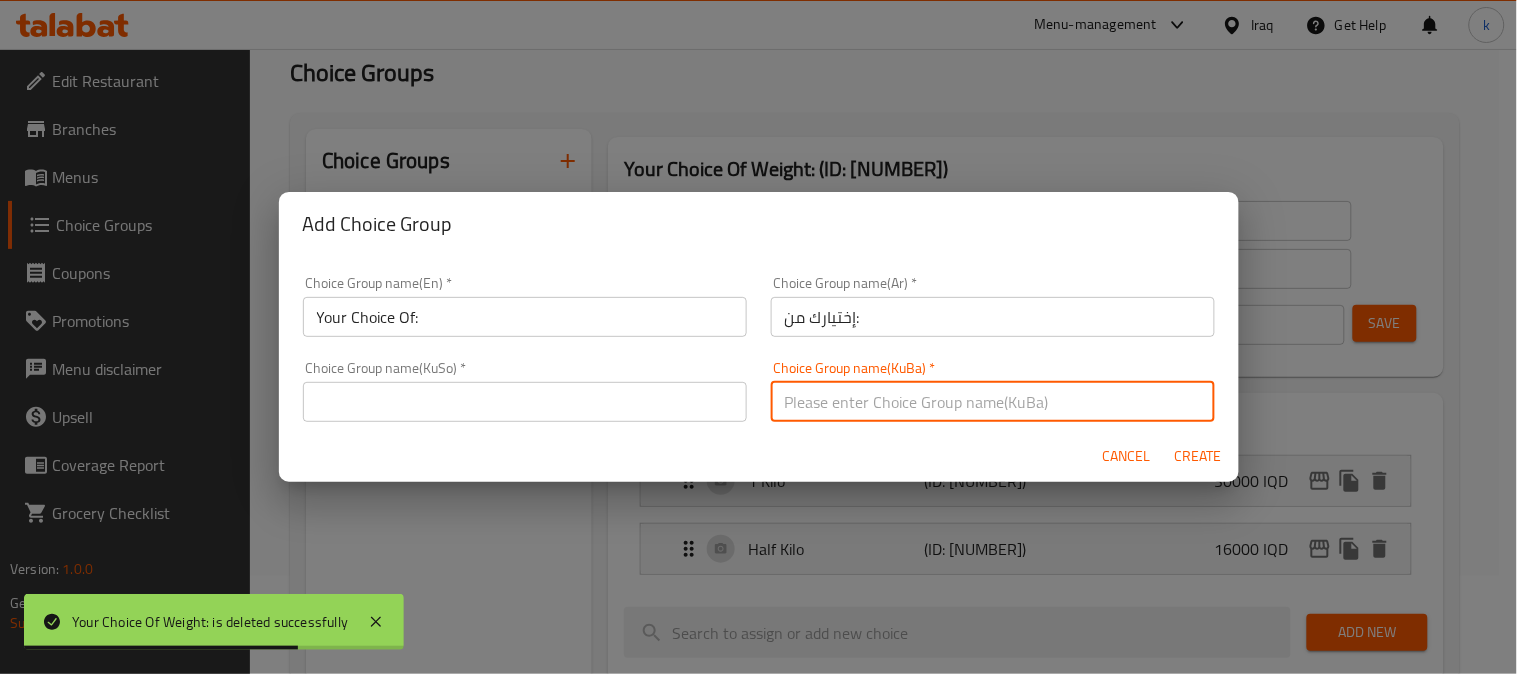 click at bounding box center [993, 402] 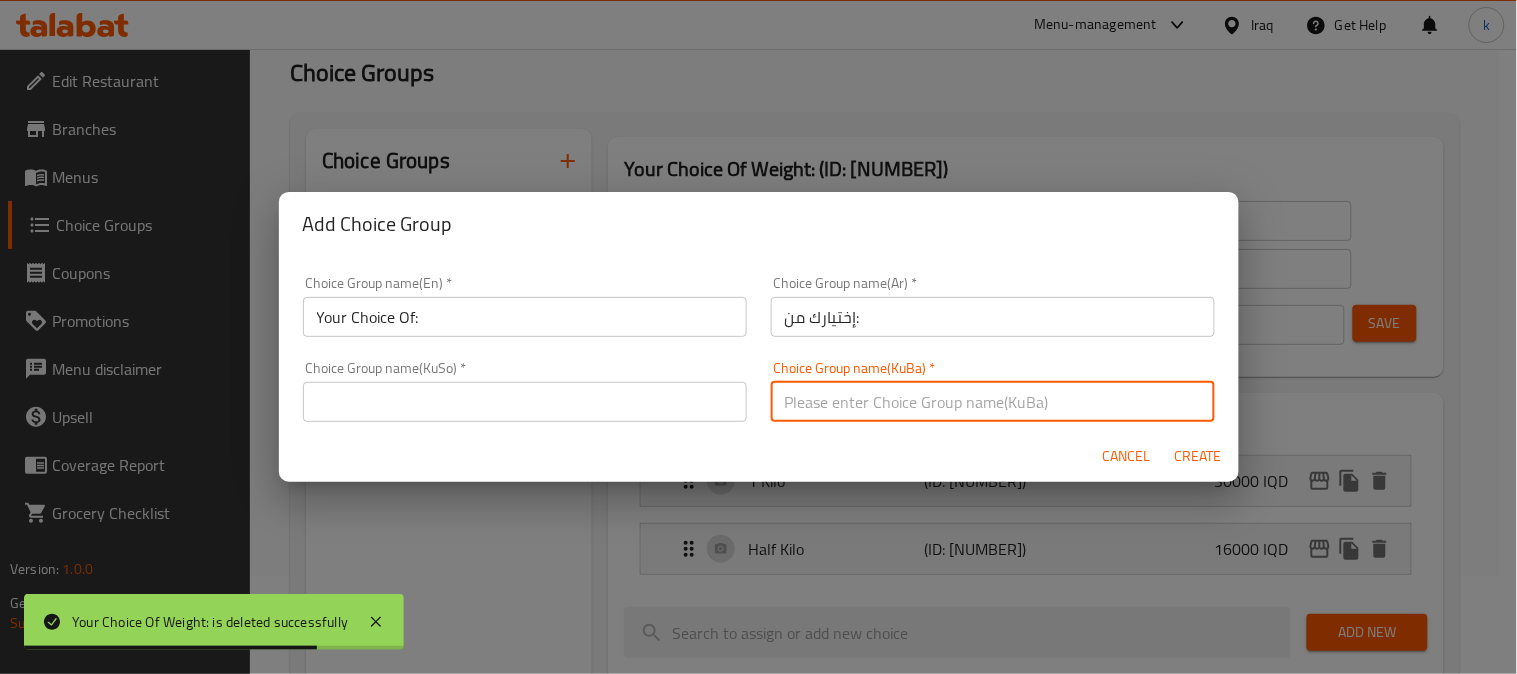 type on "هەڵبژاردنت لە:" 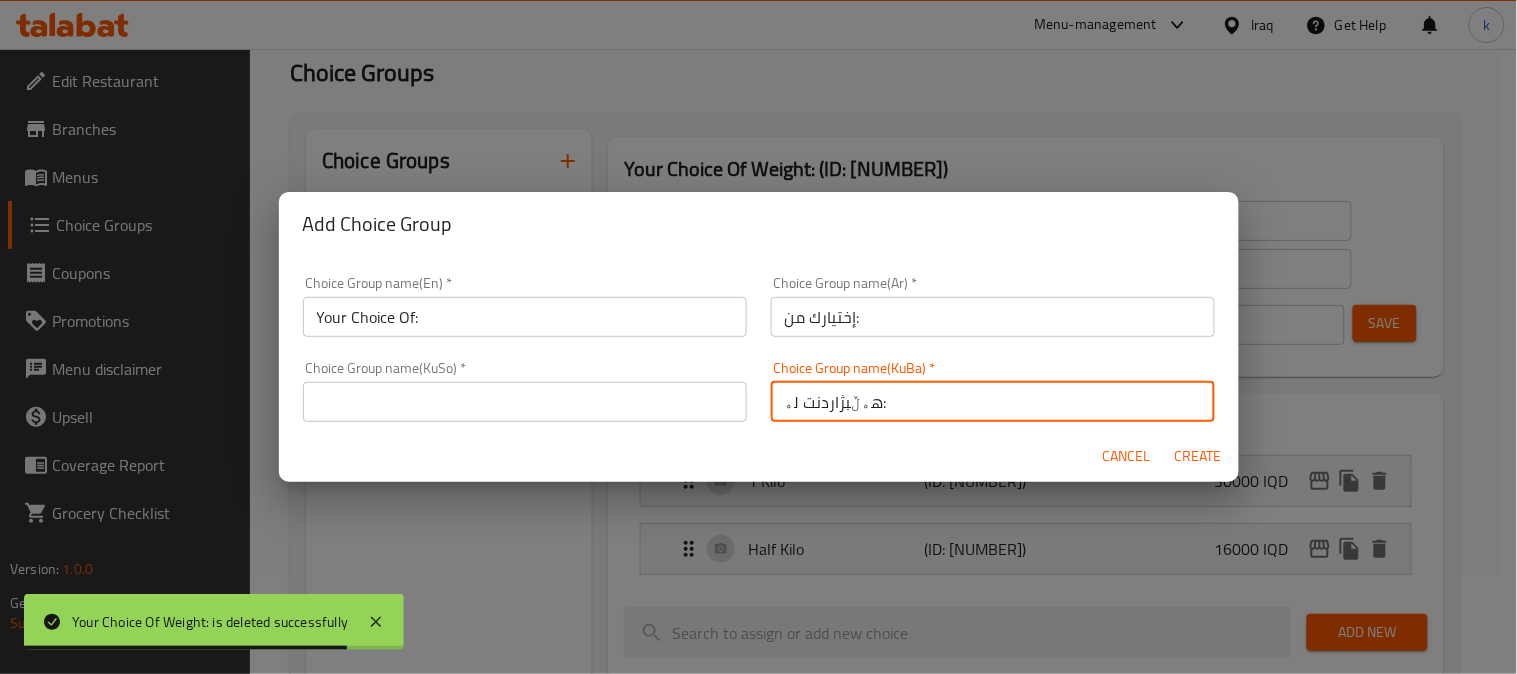click at bounding box center (525, 402) 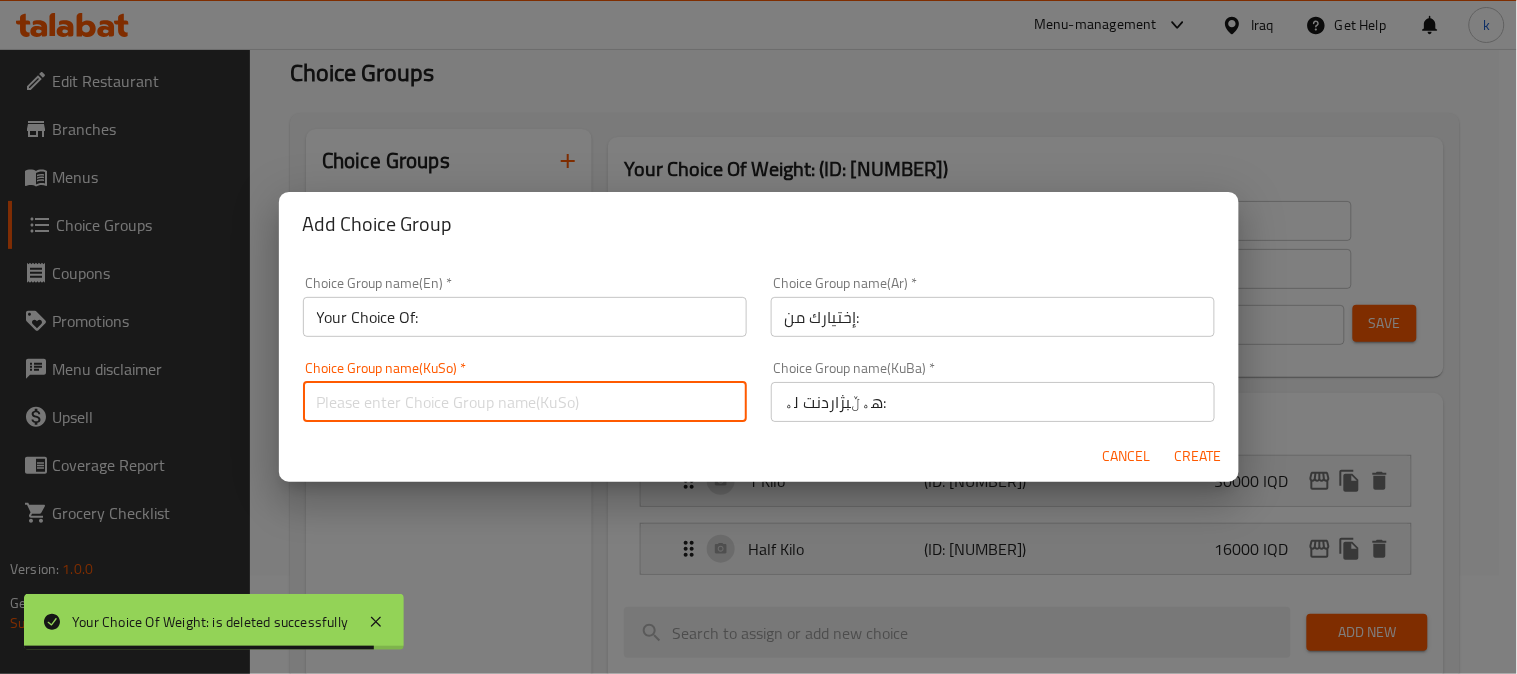type on "هەڵبژاردنت لە:" 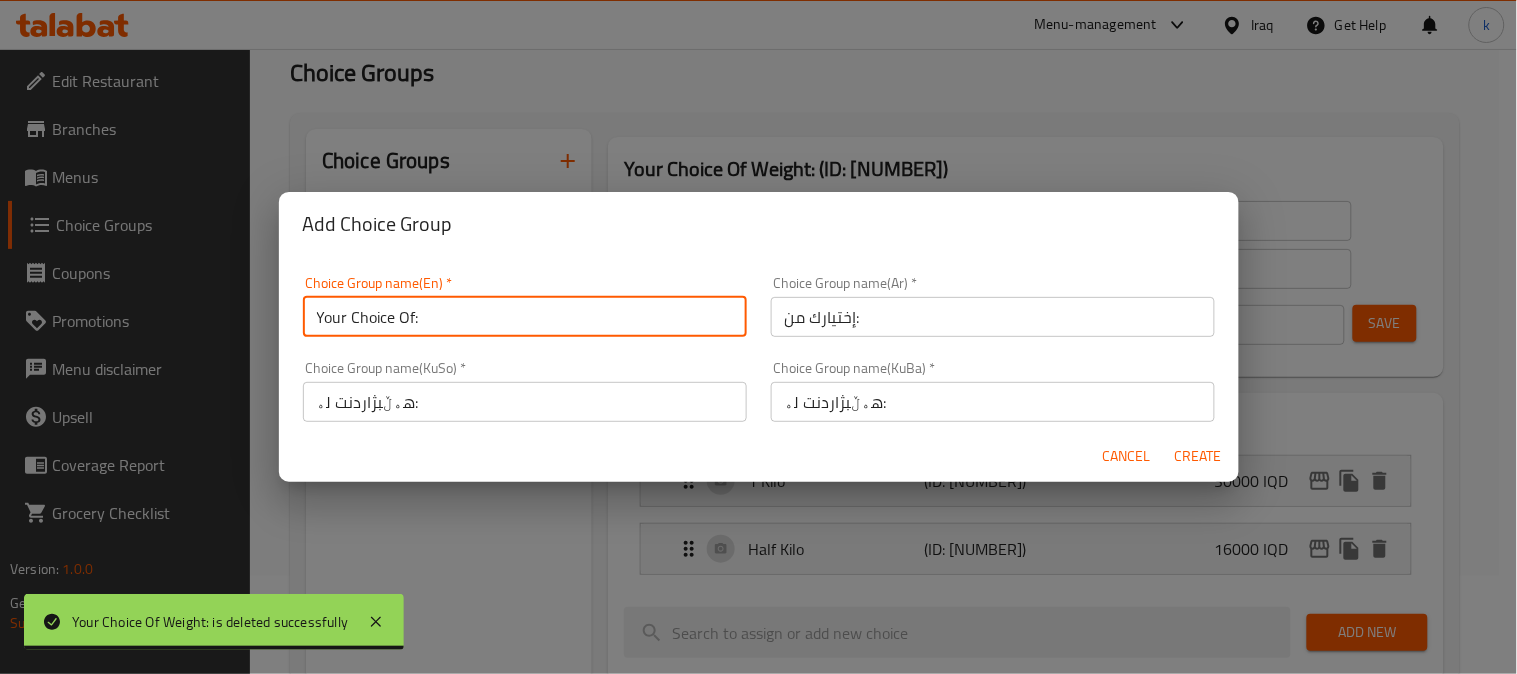 click on "Your Choice Of:" at bounding box center [525, 317] 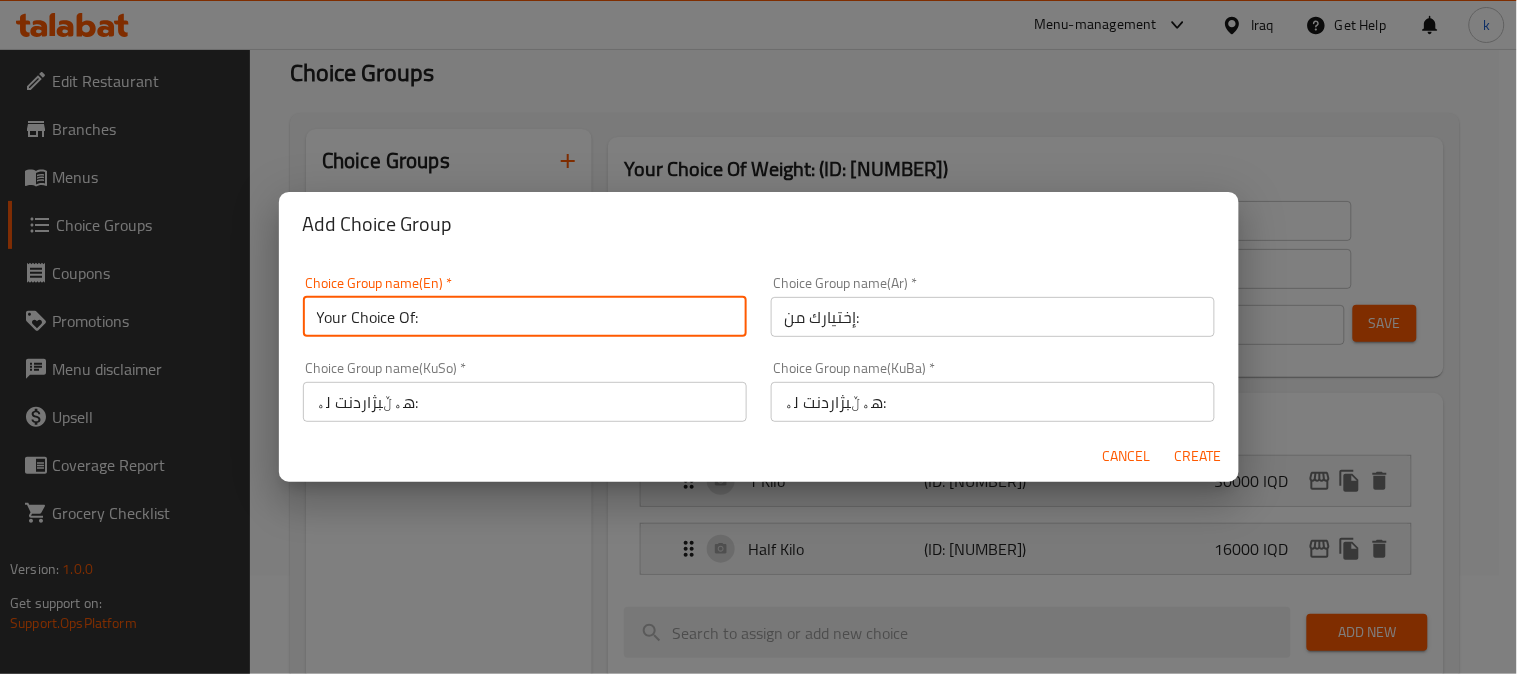 type on "Your Choice Of:" 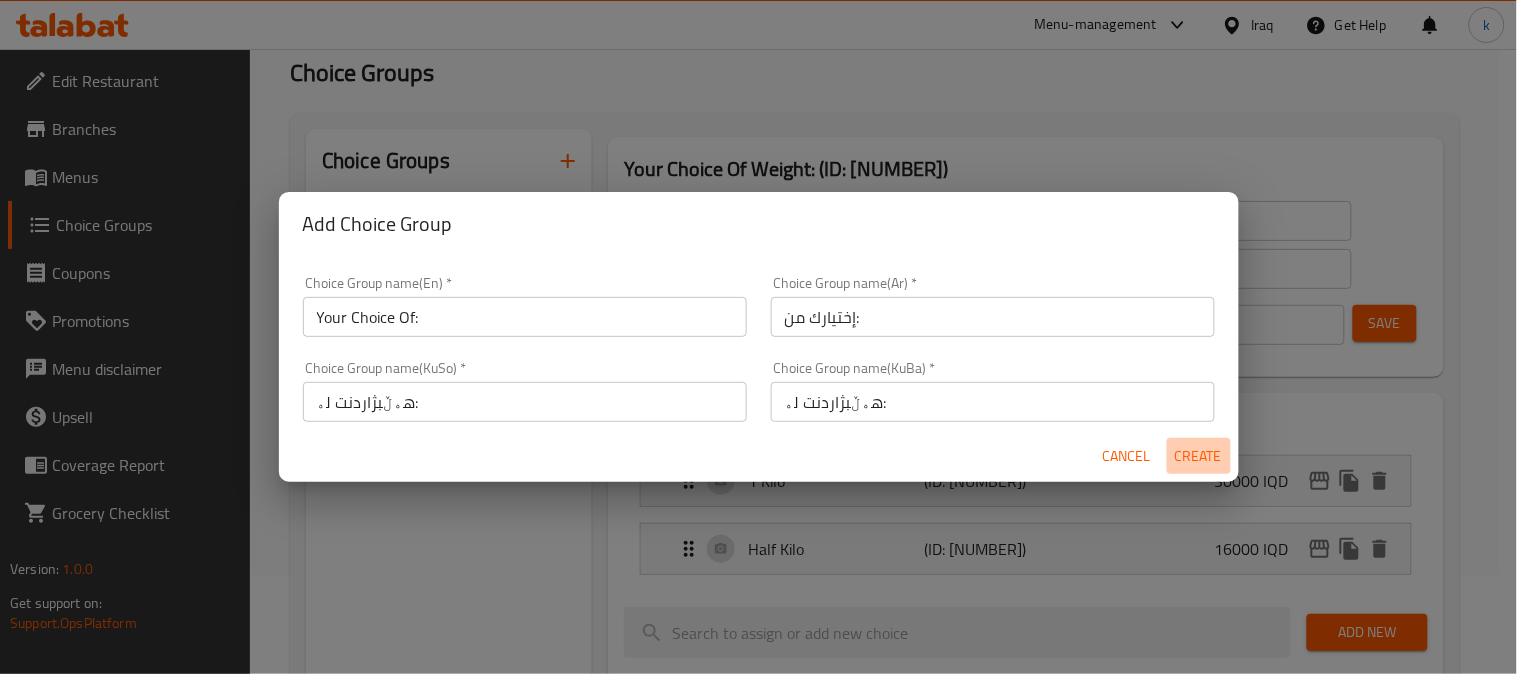 click on "Create" at bounding box center [1199, 456] 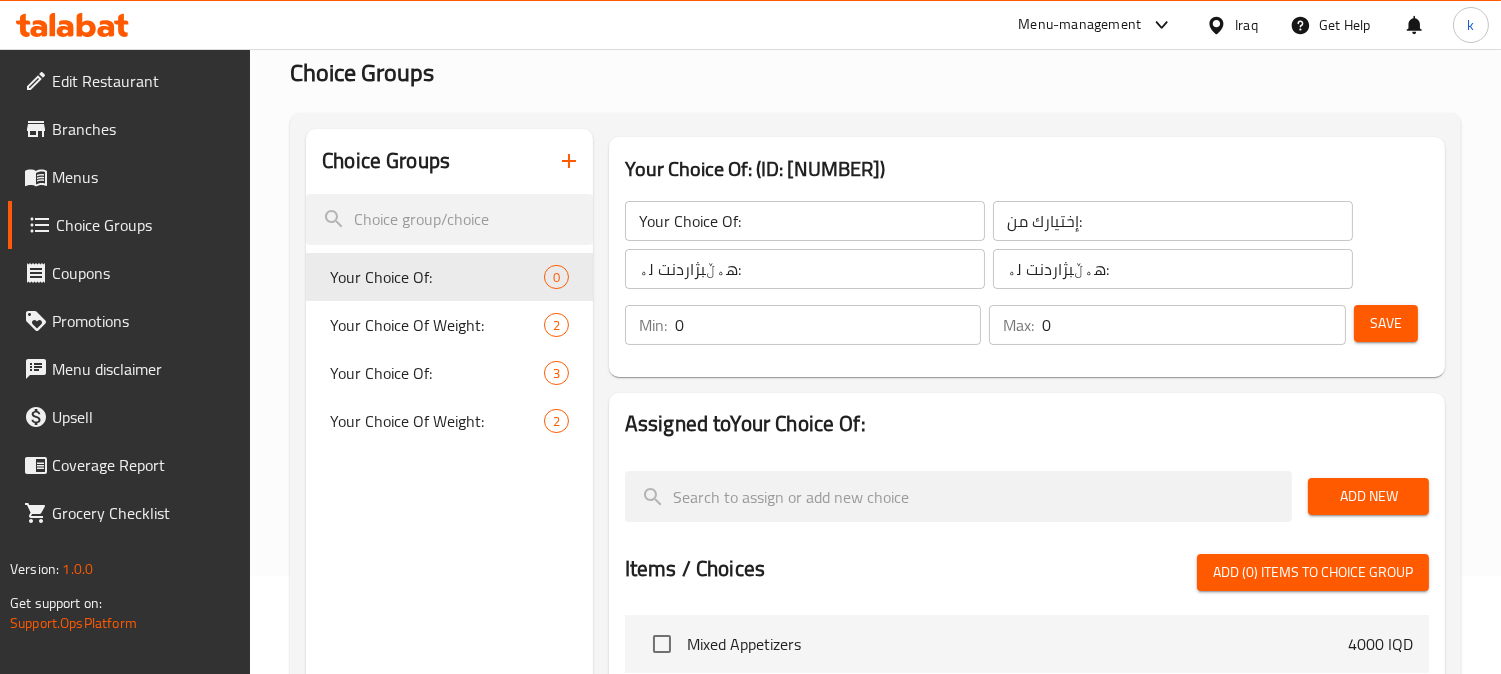 type 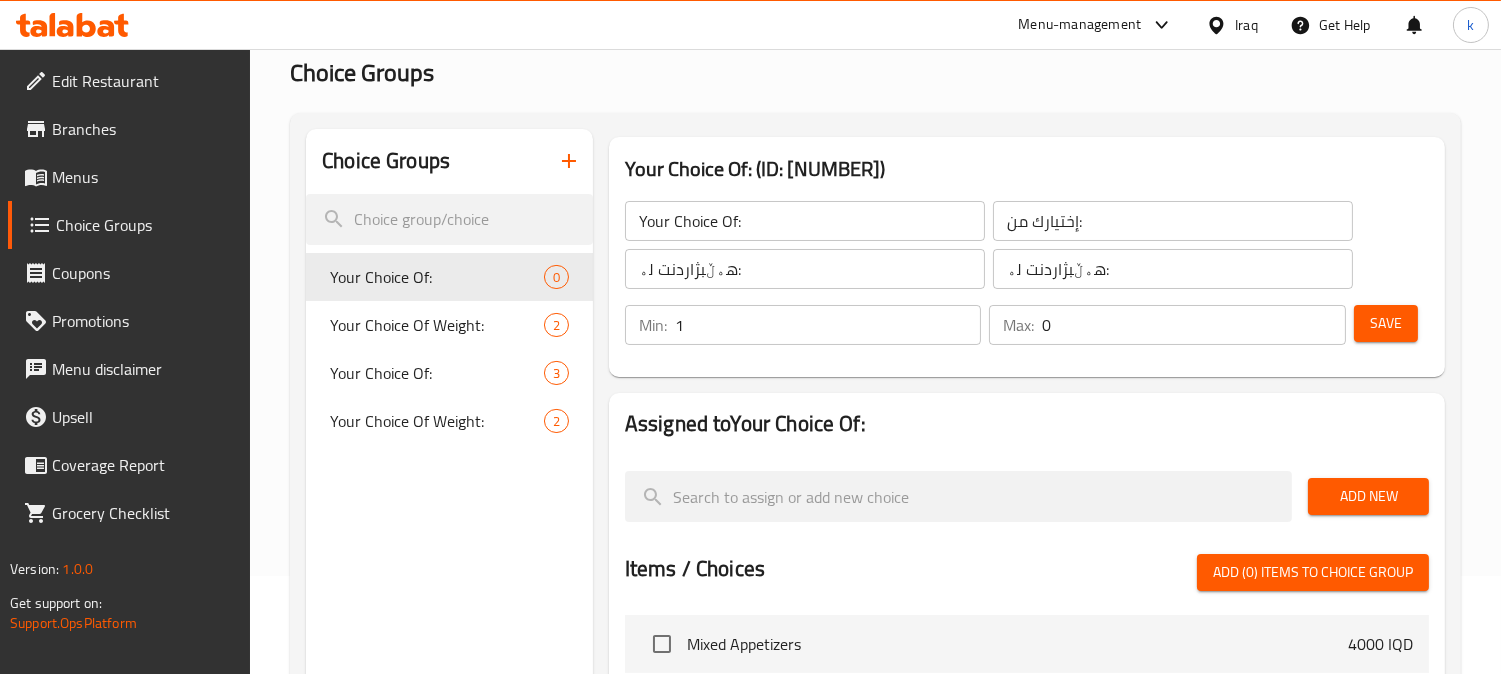 type on "1" 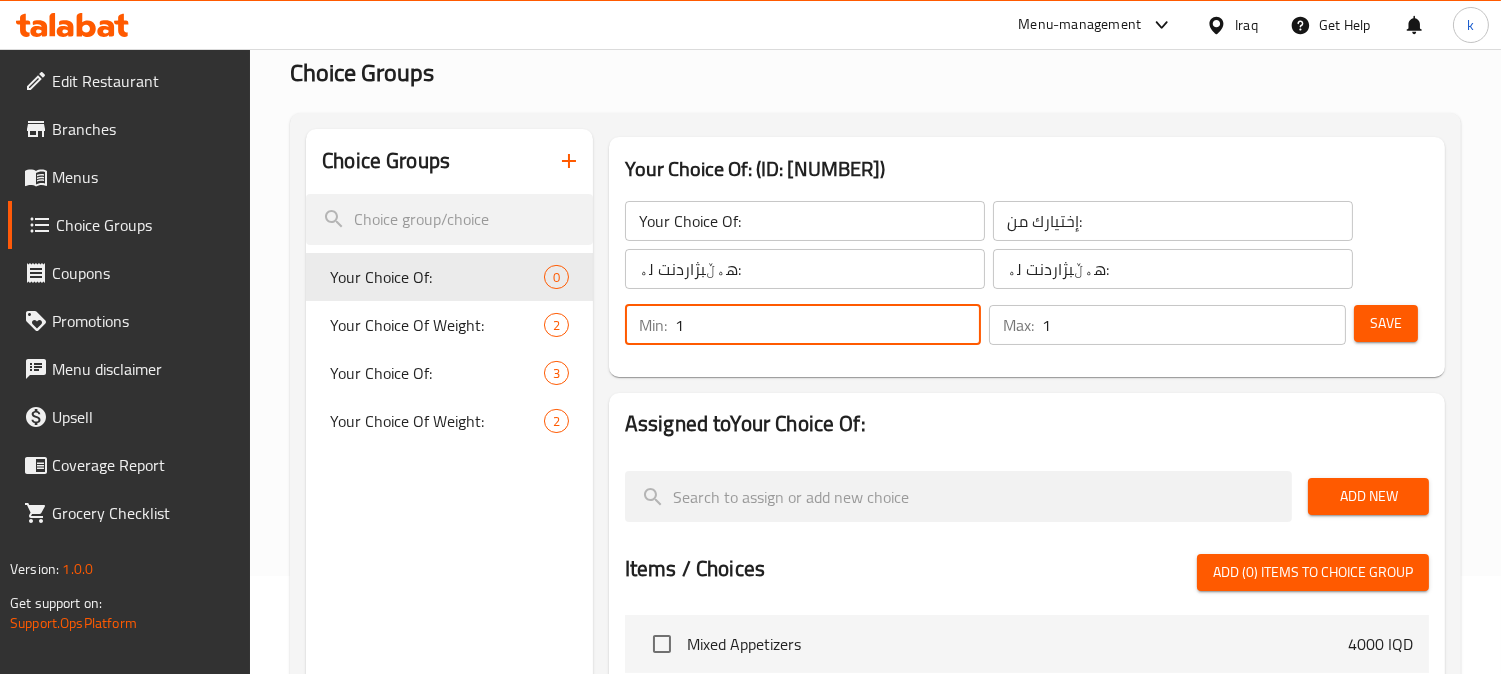 type on "1" 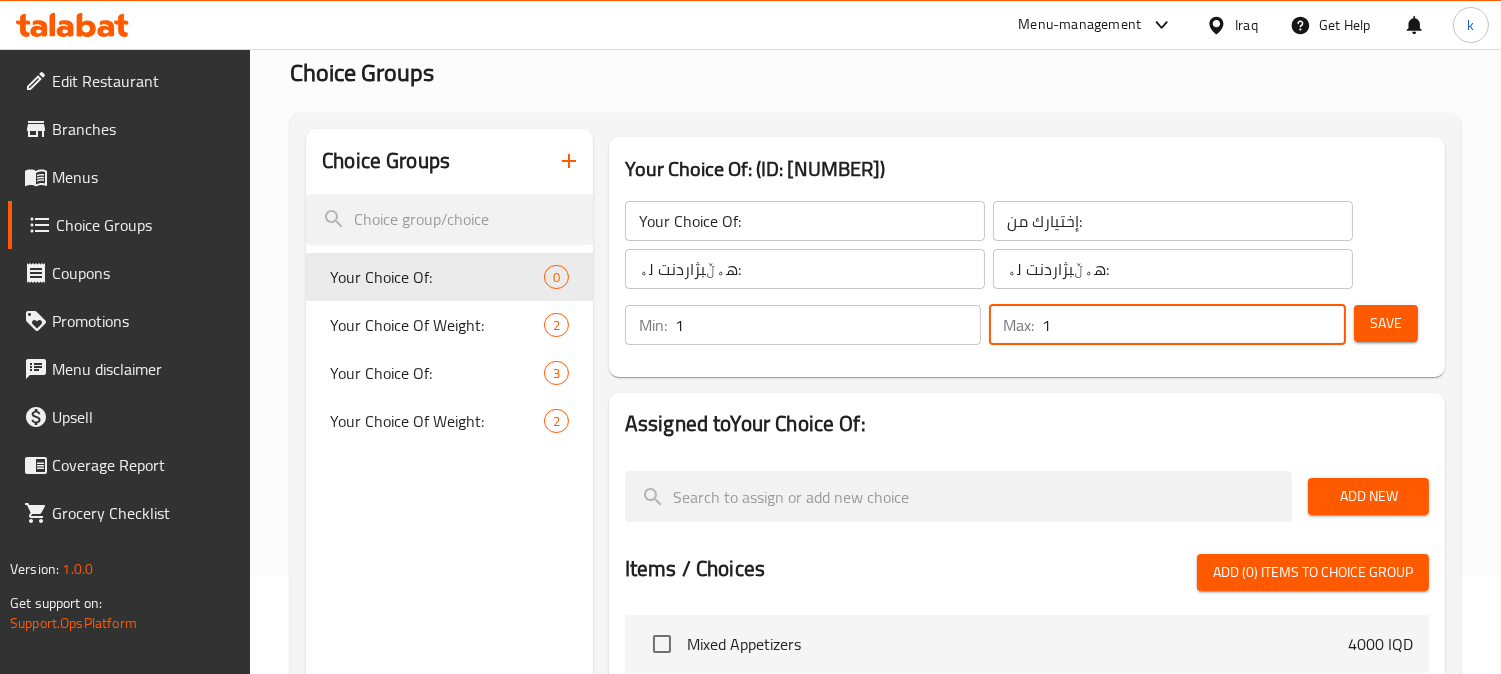 drag, startPoint x: 1407, startPoint y: 320, endPoint x: 1374, endPoint y: 327, distance: 33.734257 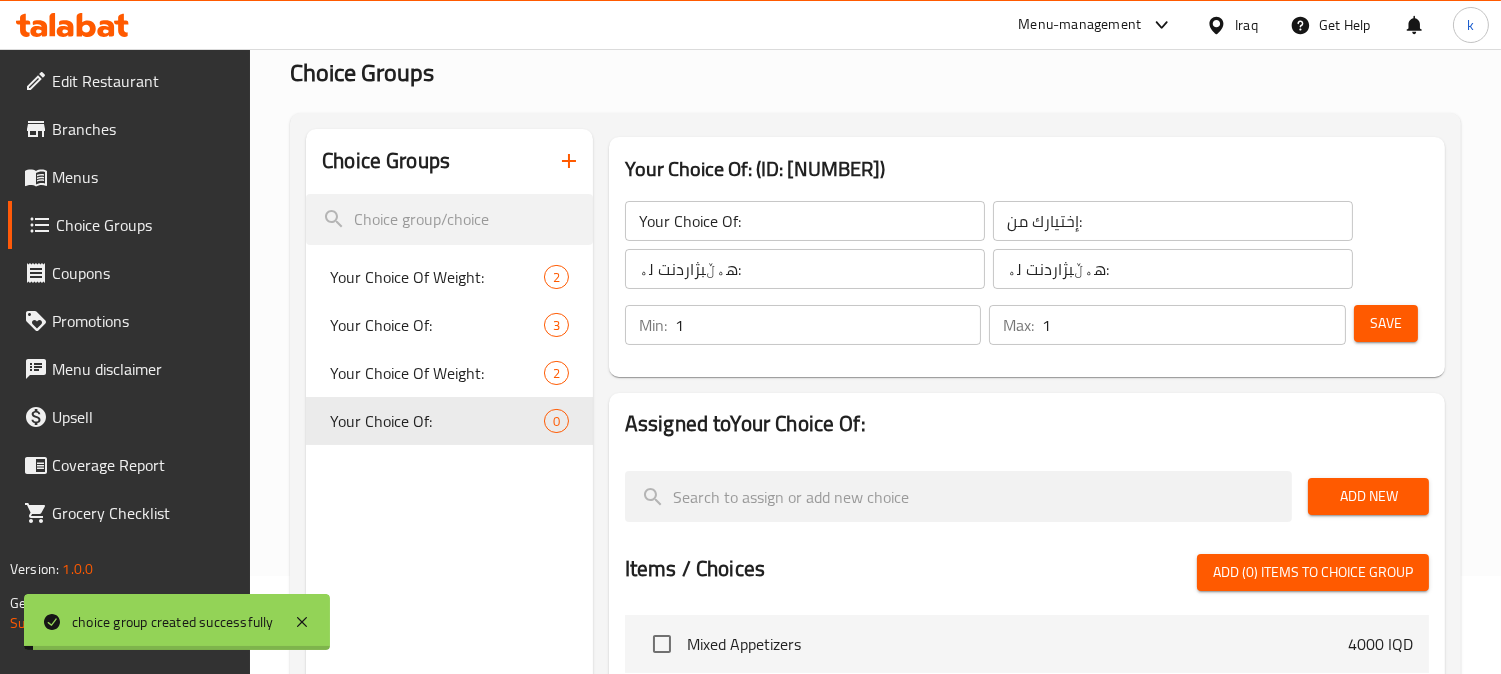 click on "Add New" at bounding box center (1368, 496) 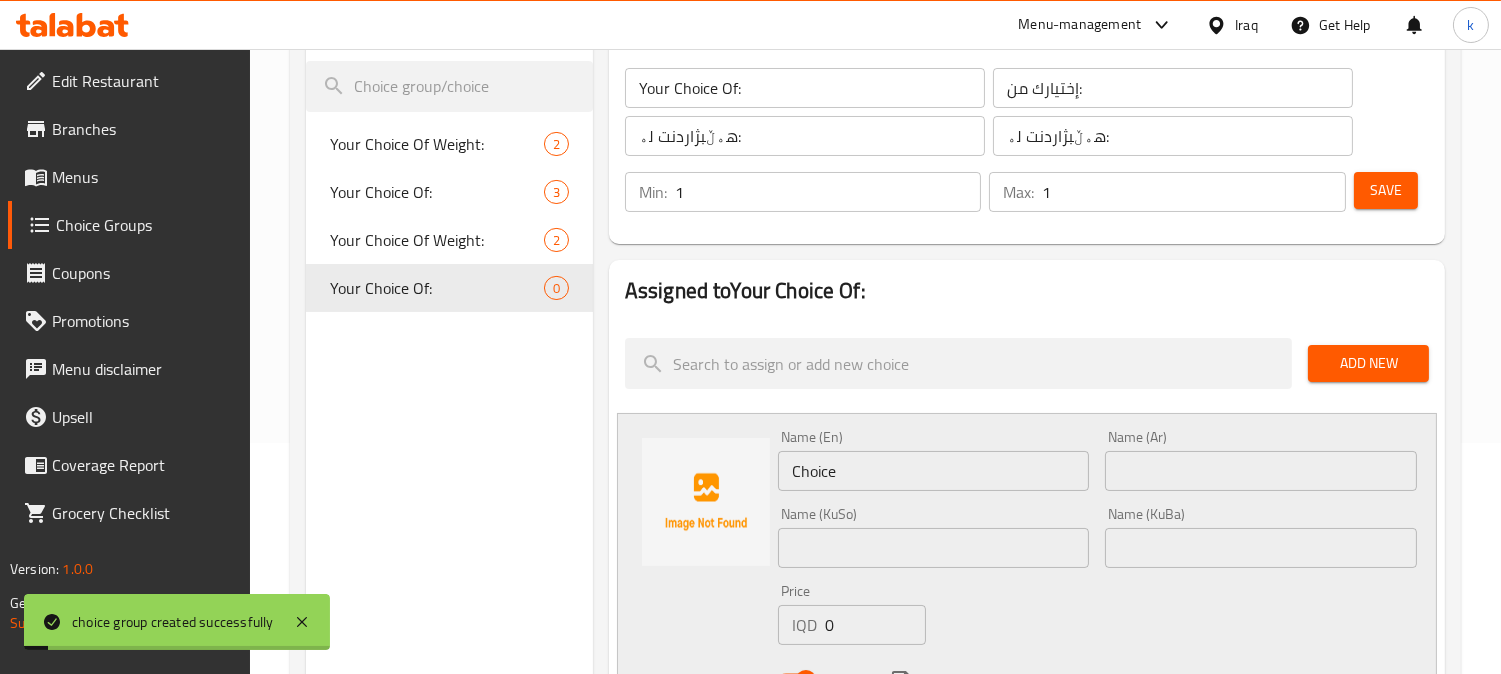 scroll, scrollTop: 283, scrollLeft: 0, axis: vertical 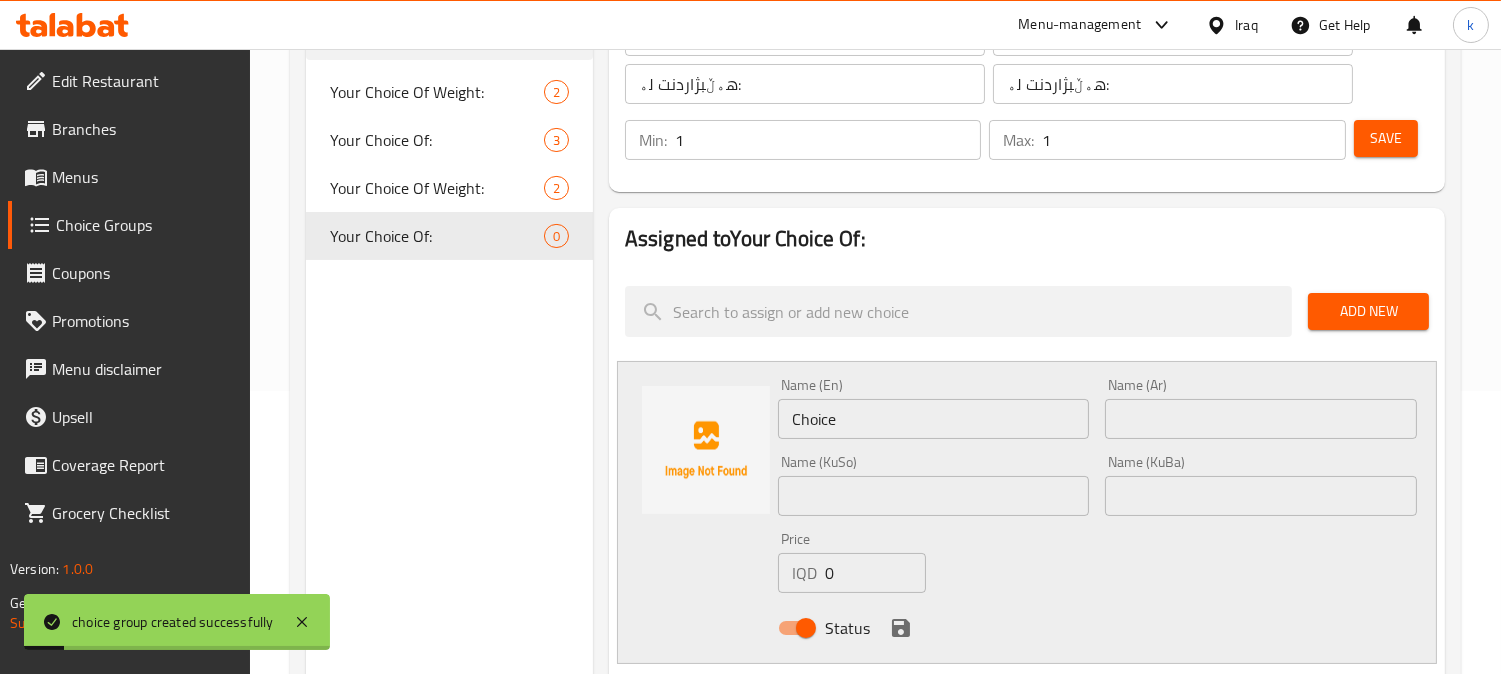 click on "Choice" at bounding box center [934, 419] 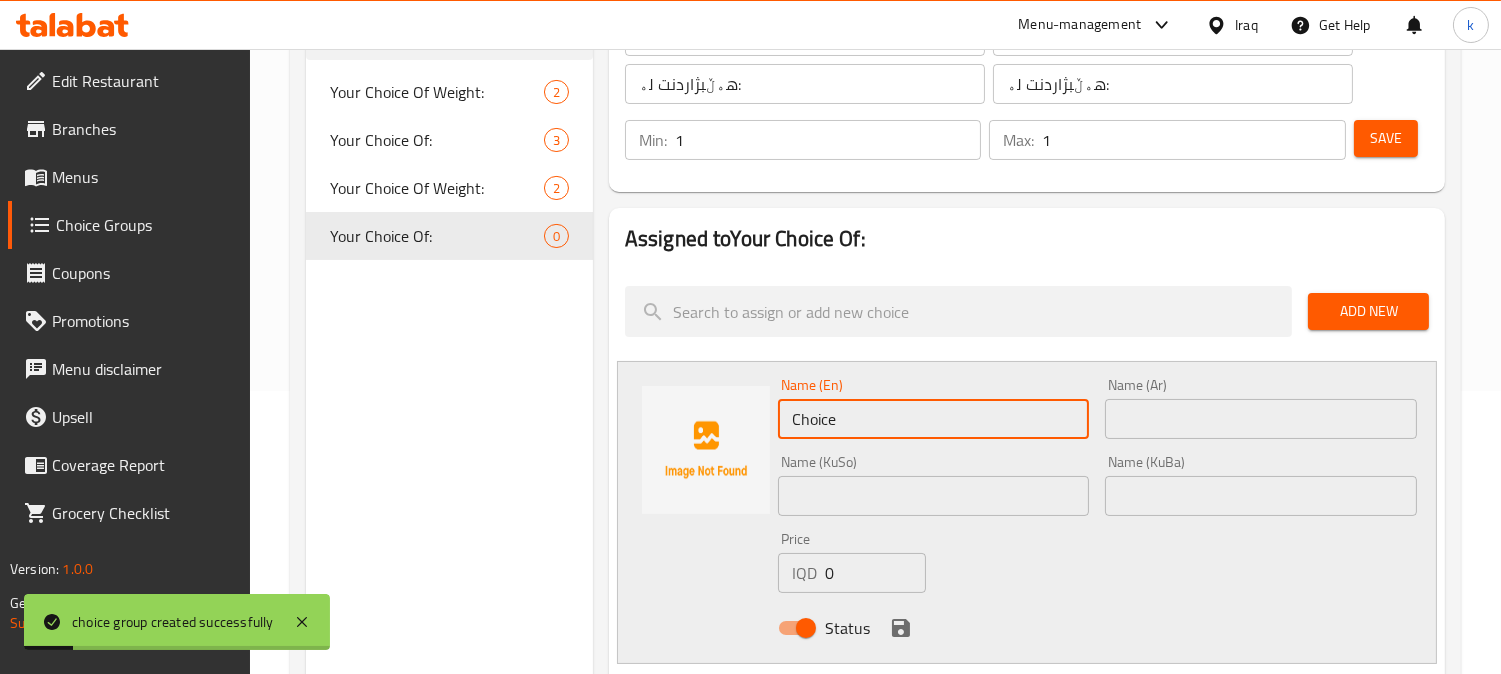 click on "Choice" at bounding box center (934, 419) 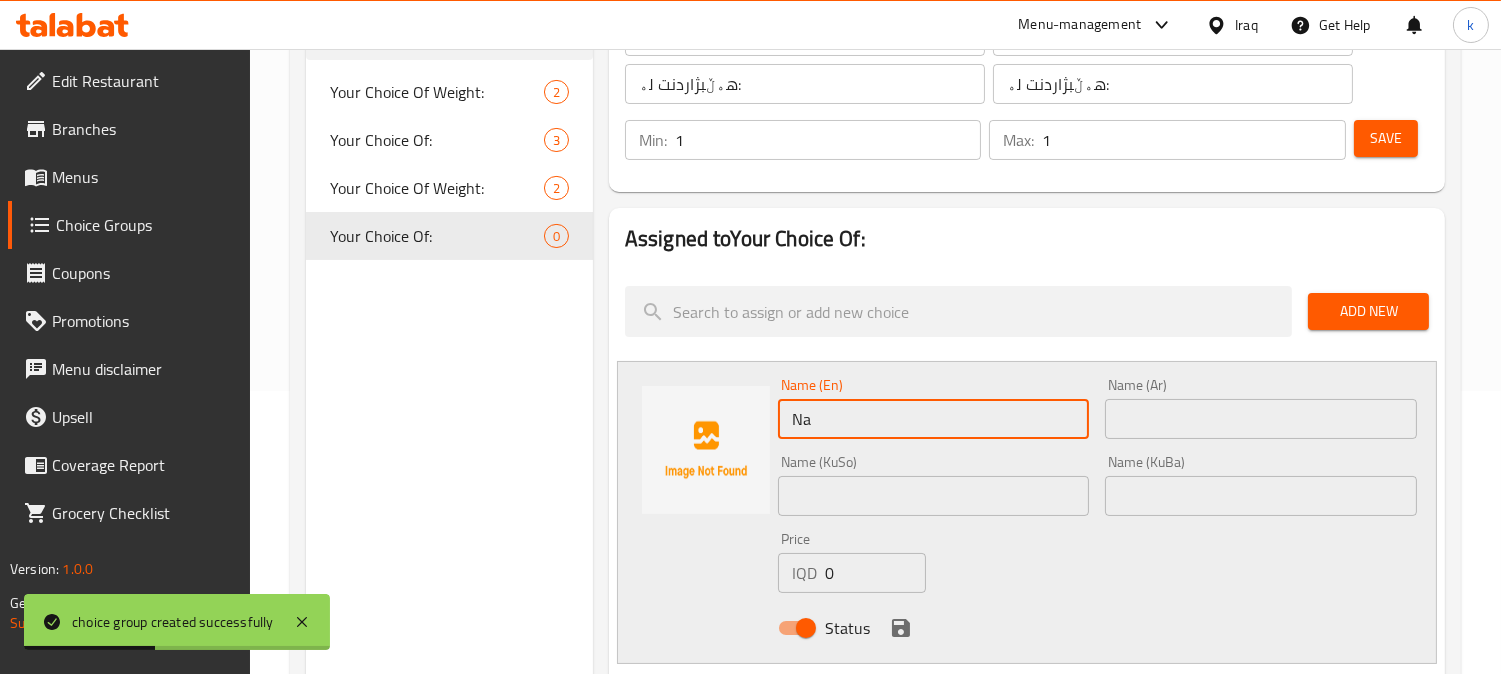 type on "Nafar" 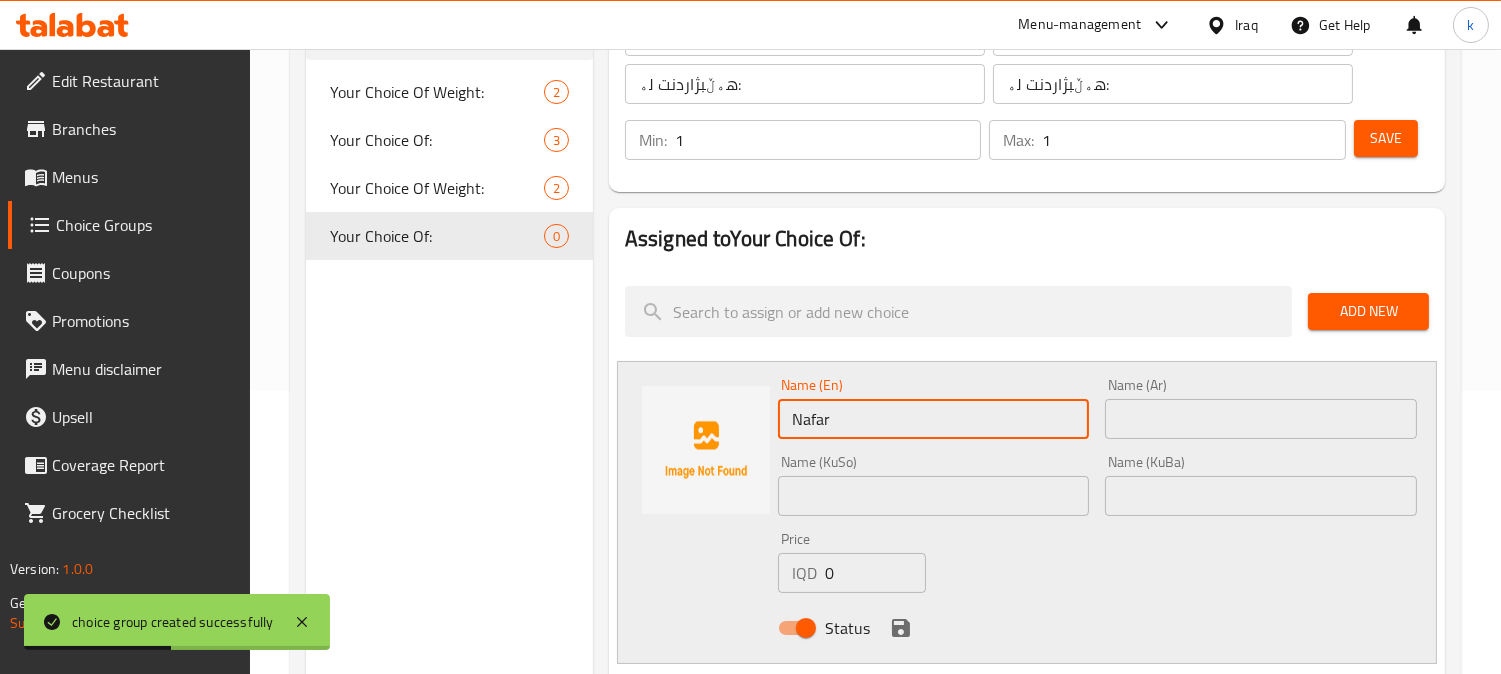 click at bounding box center (1261, 419) 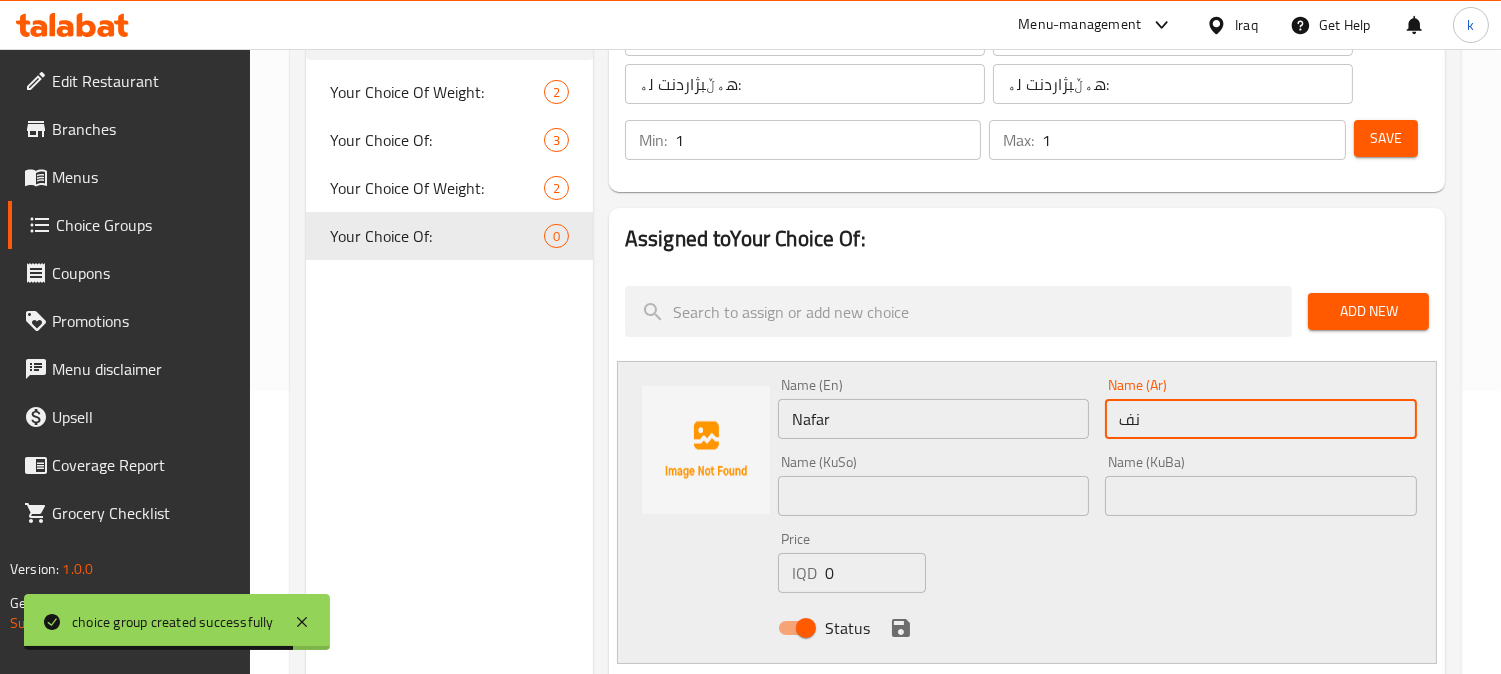 type on "نفر" 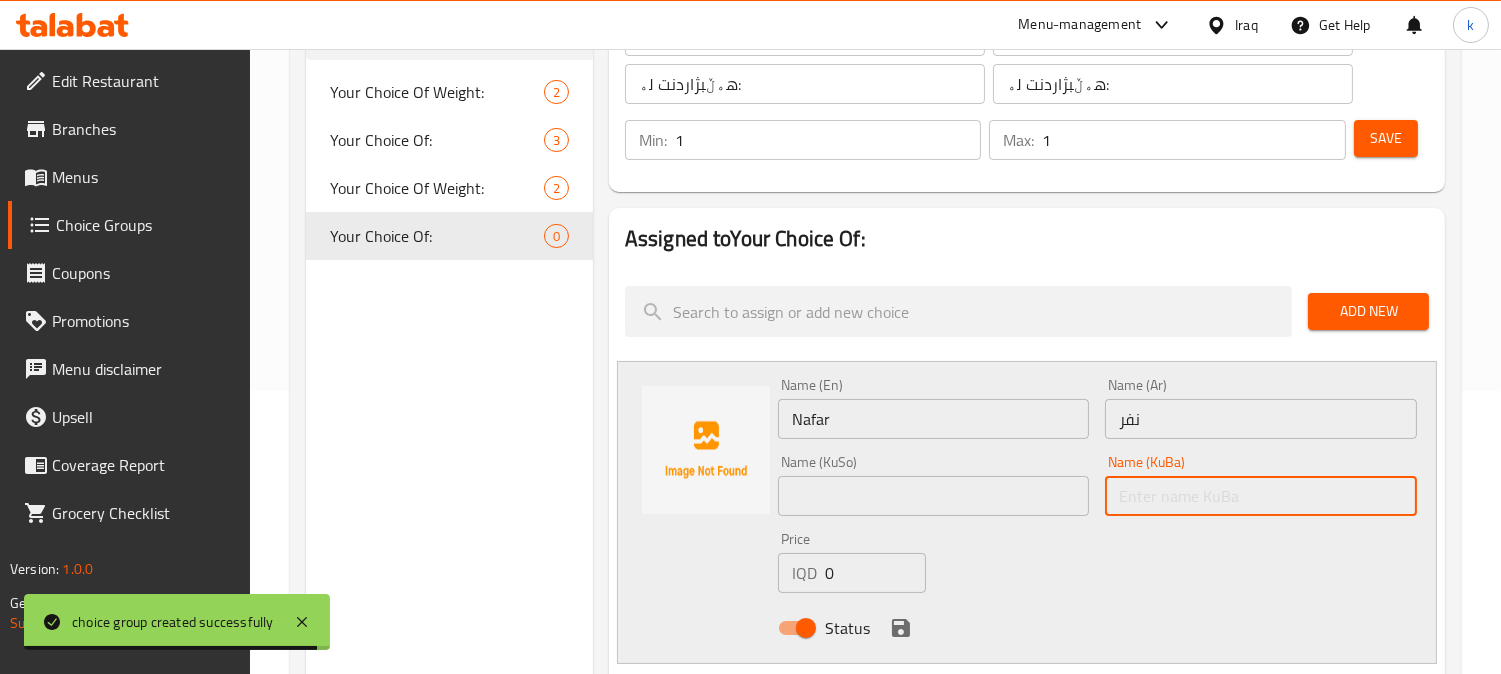 click at bounding box center [1261, 496] 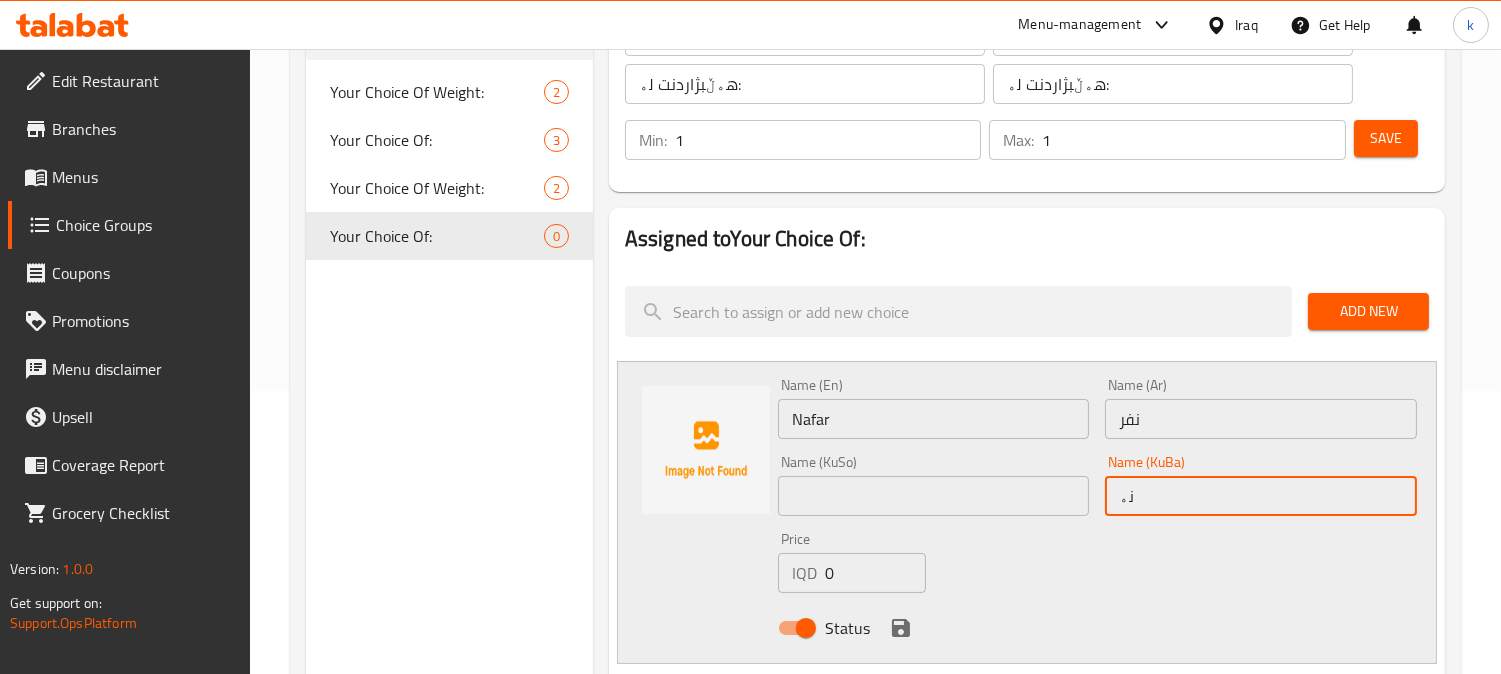 type on "نەفەرێک" 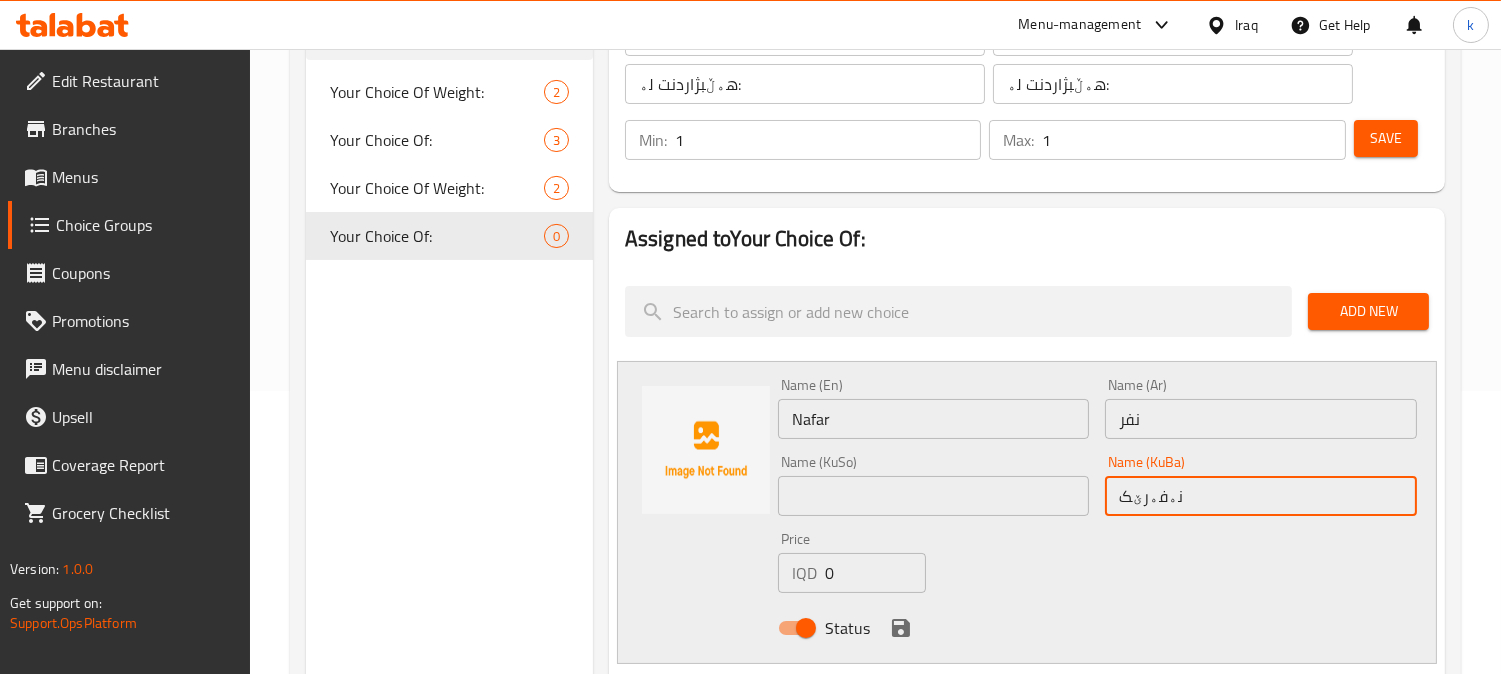 click on "نەفەرێک" at bounding box center [1261, 496] 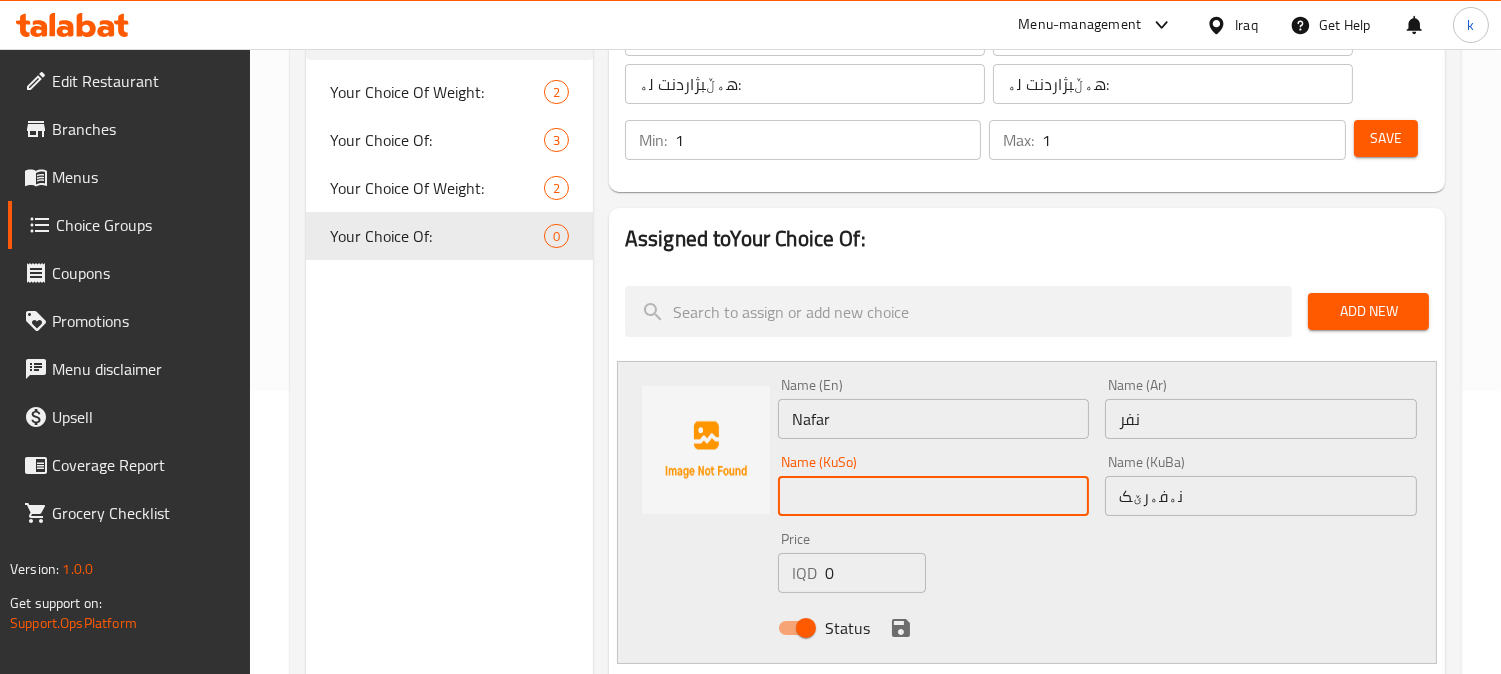click at bounding box center (934, 496) 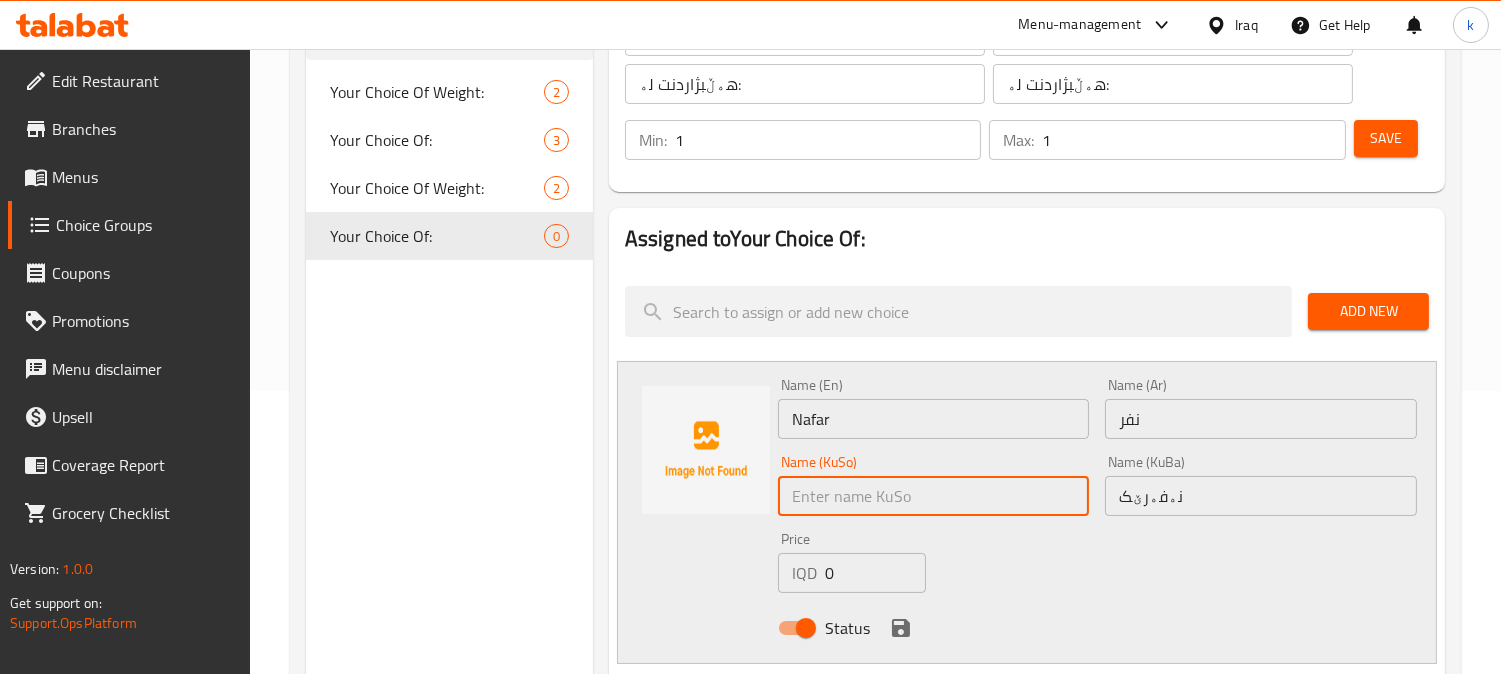 paste on "نەفەرێک" 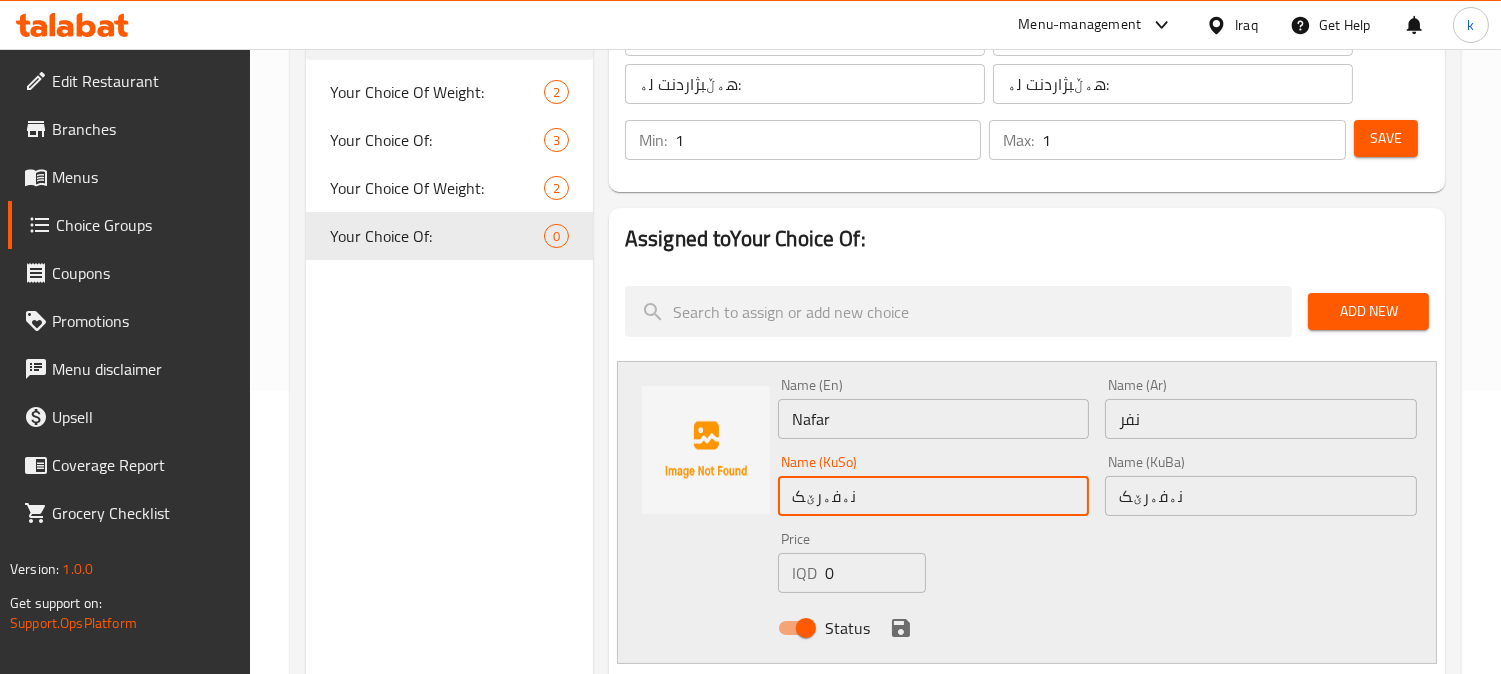 type on "نەفەرێک" 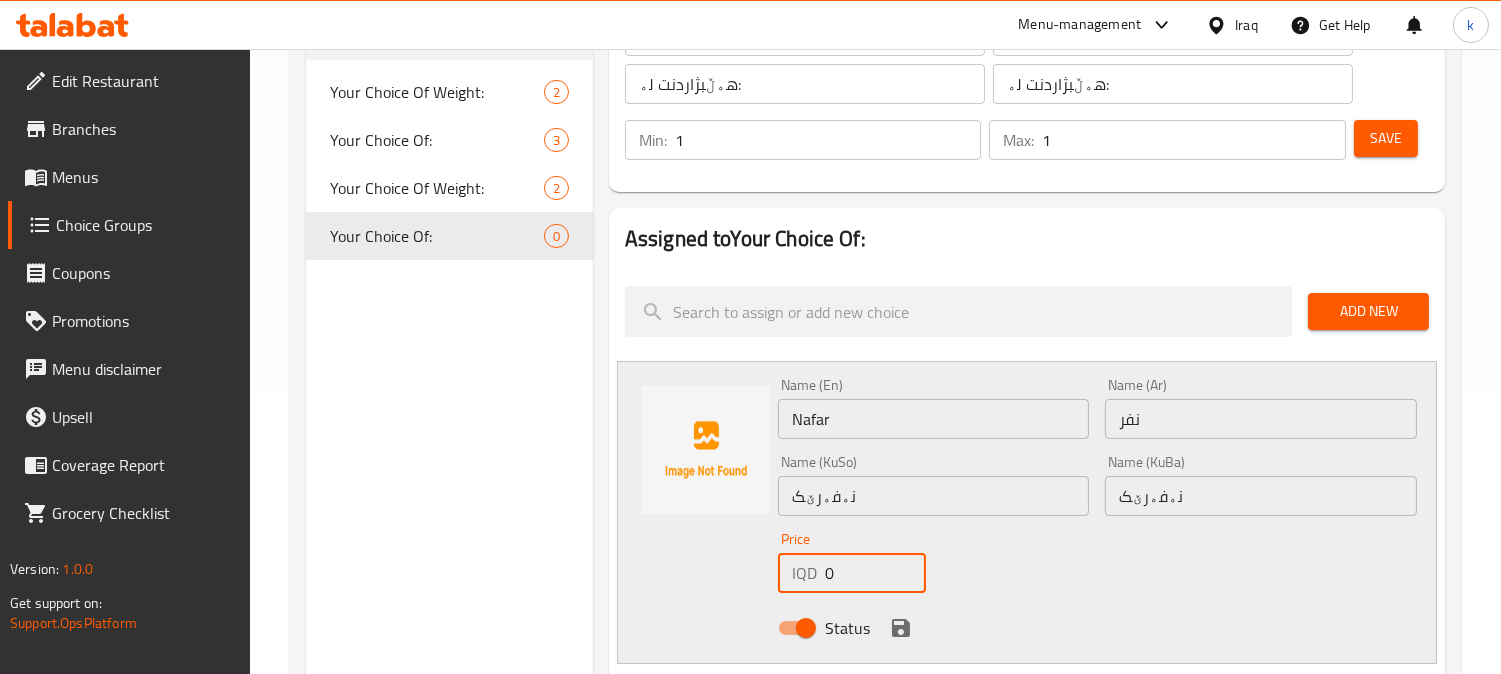 drag, startPoint x: 816, startPoint y: 570, endPoint x: 771, endPoint y: 585, distance: 47.434166 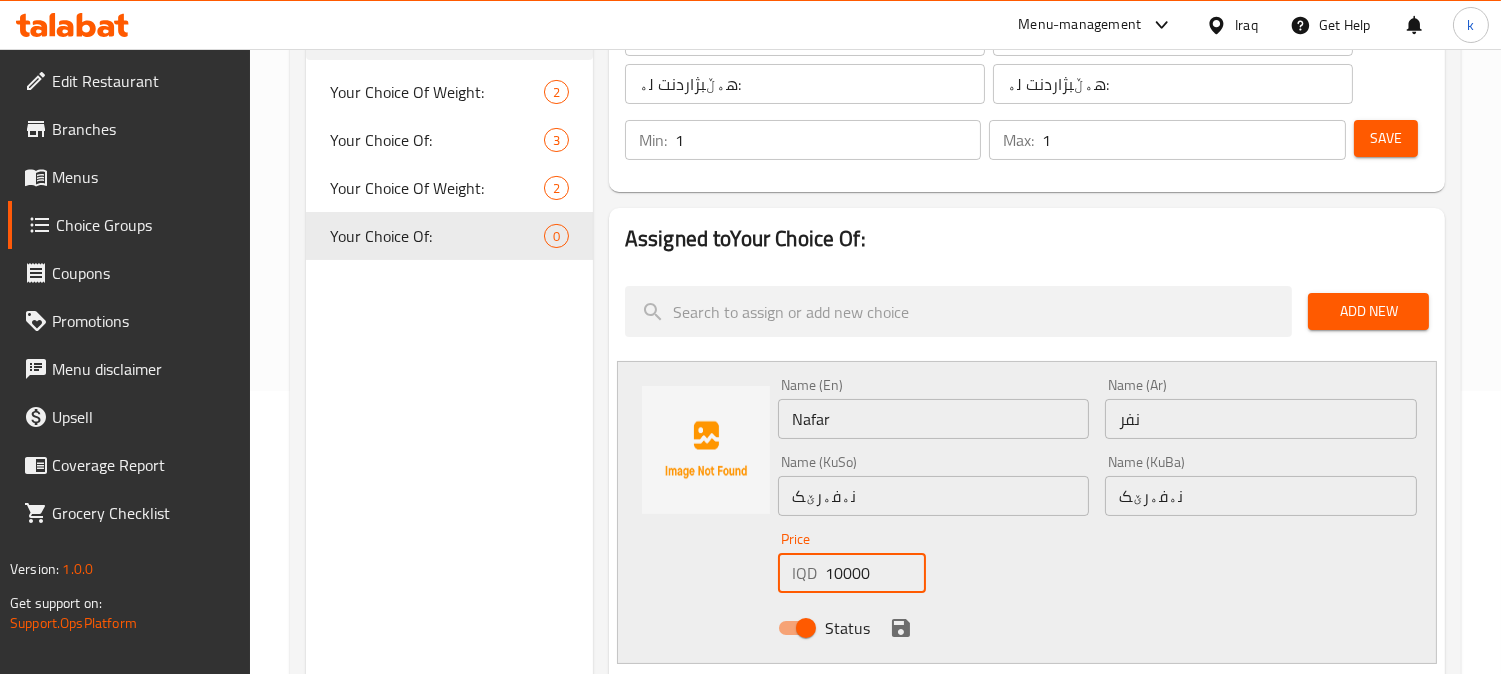 type on "10000" 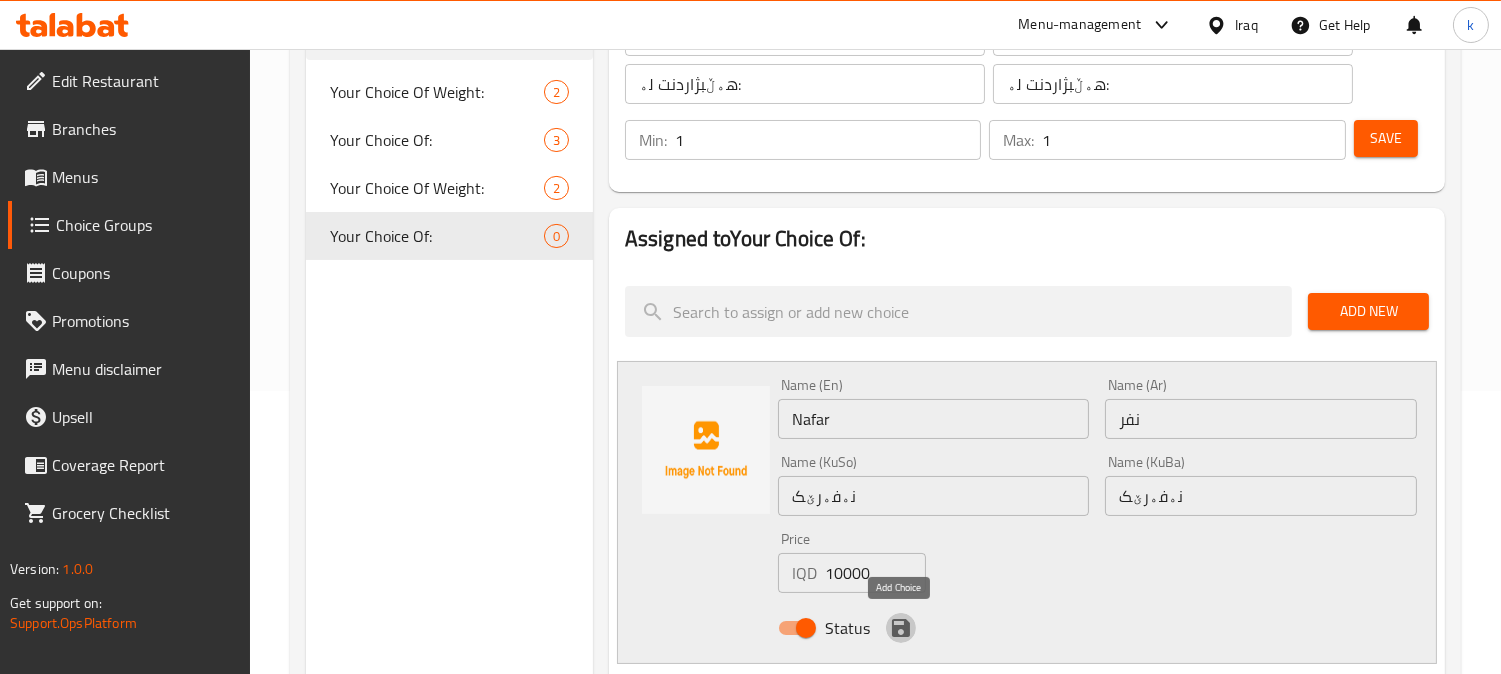 click 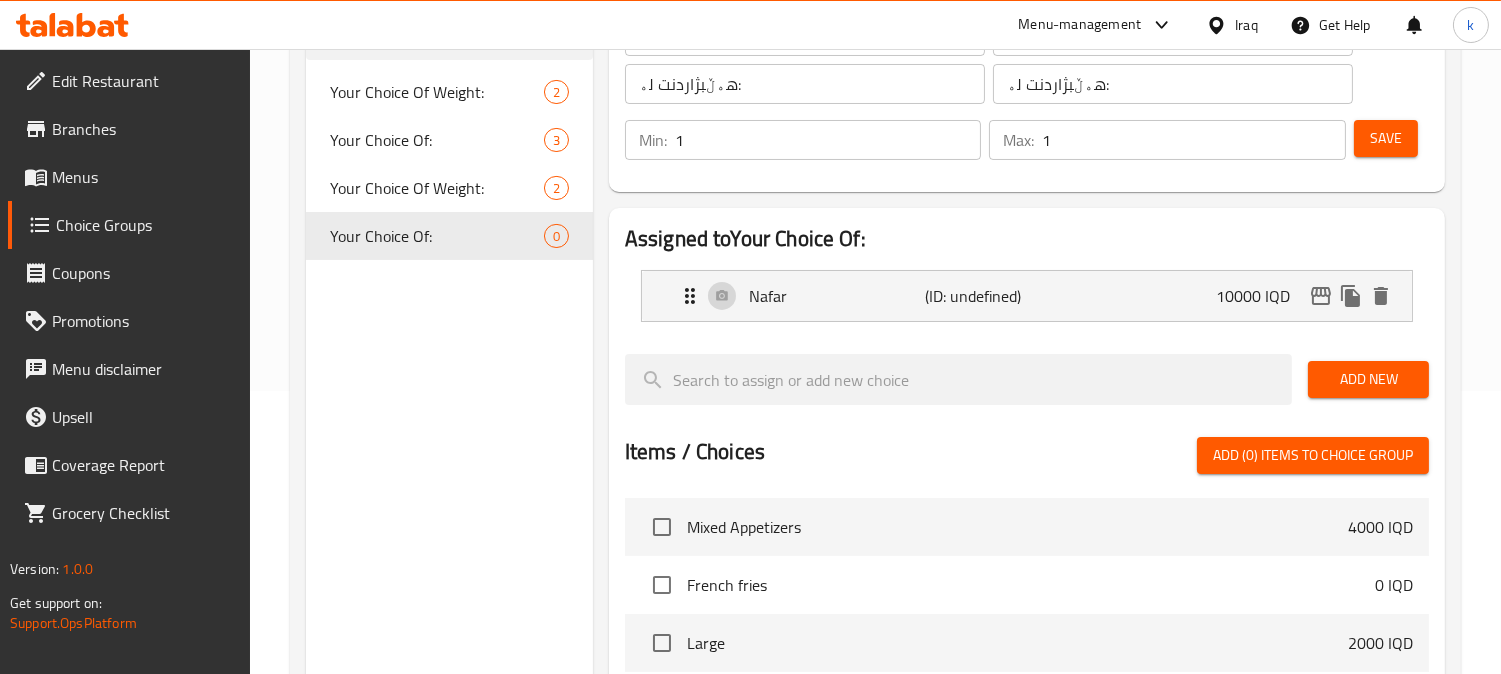click on "Add New" at bounding box center [1368, 379] 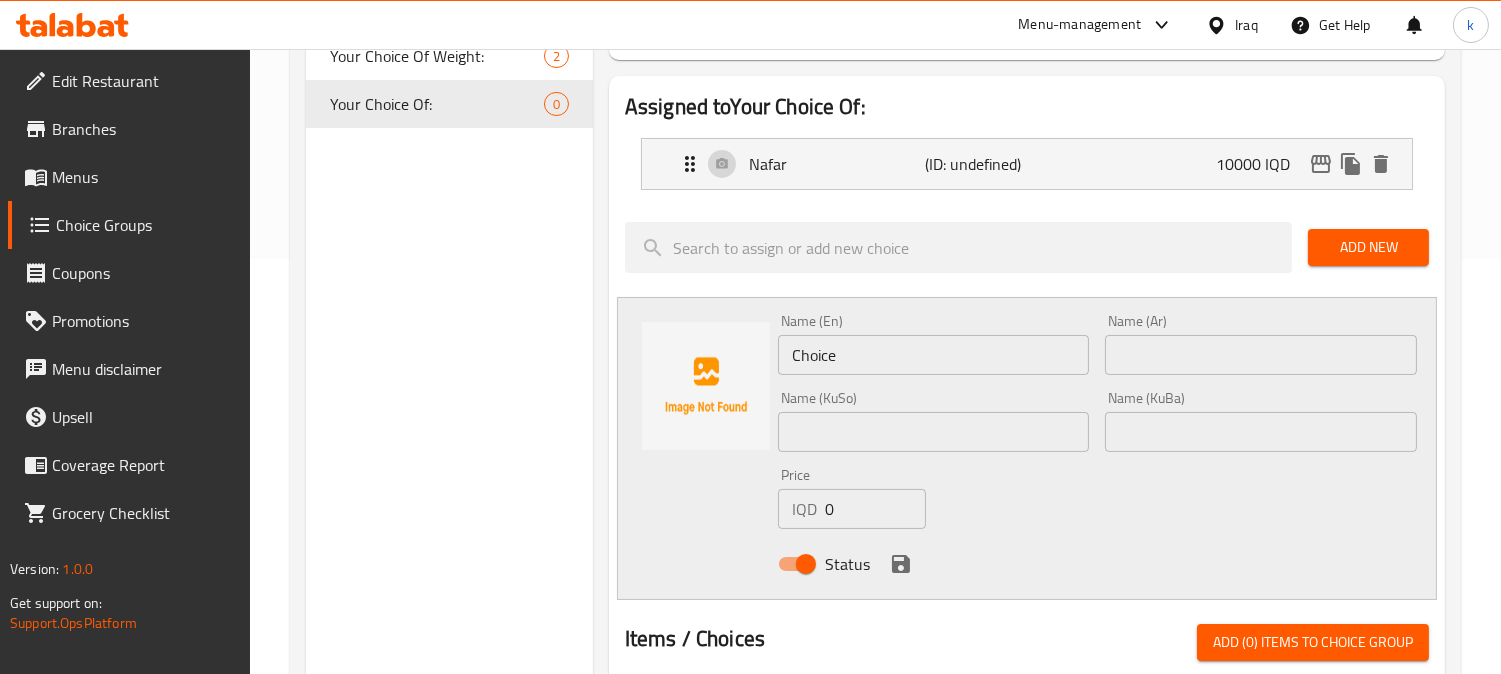 scroll, scrollTop: 468, scrollLeft: 0, axis: vertical 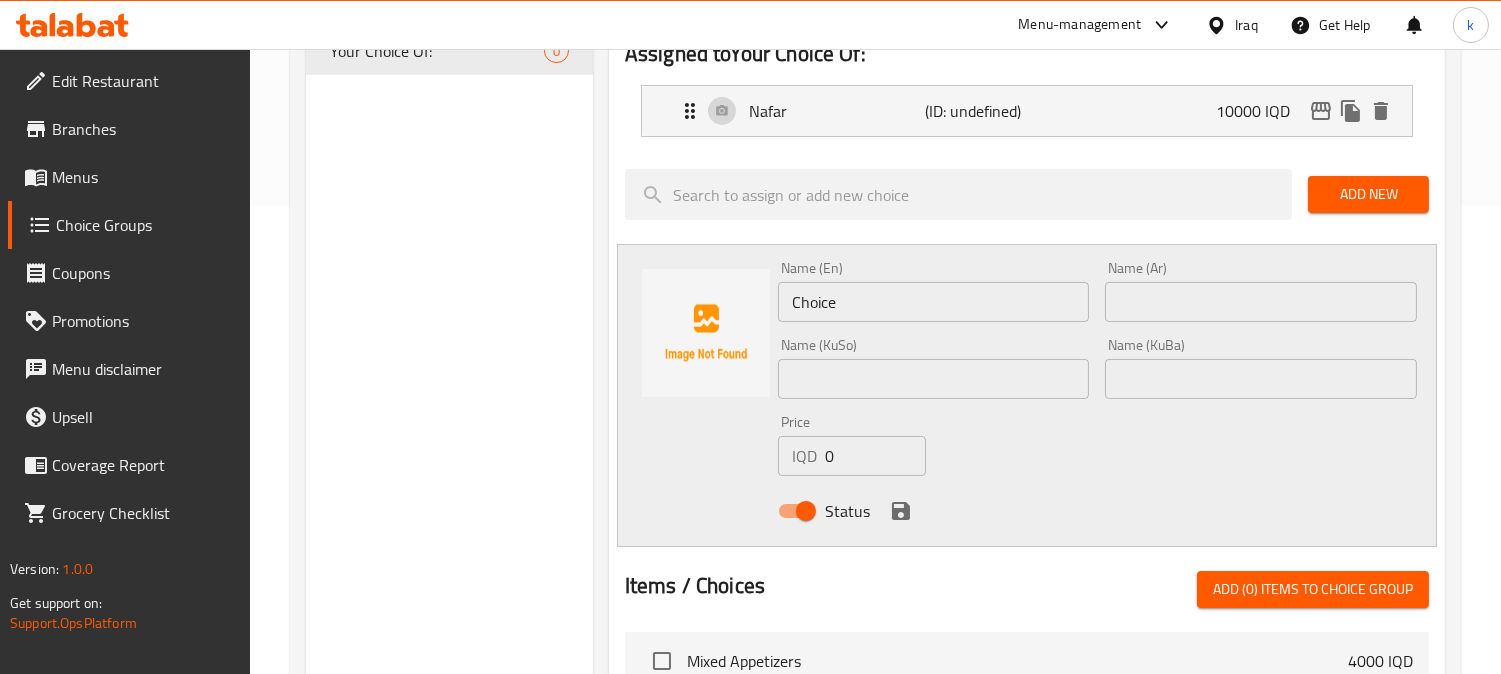 click on "Choice" at bounding box center [934, 302] 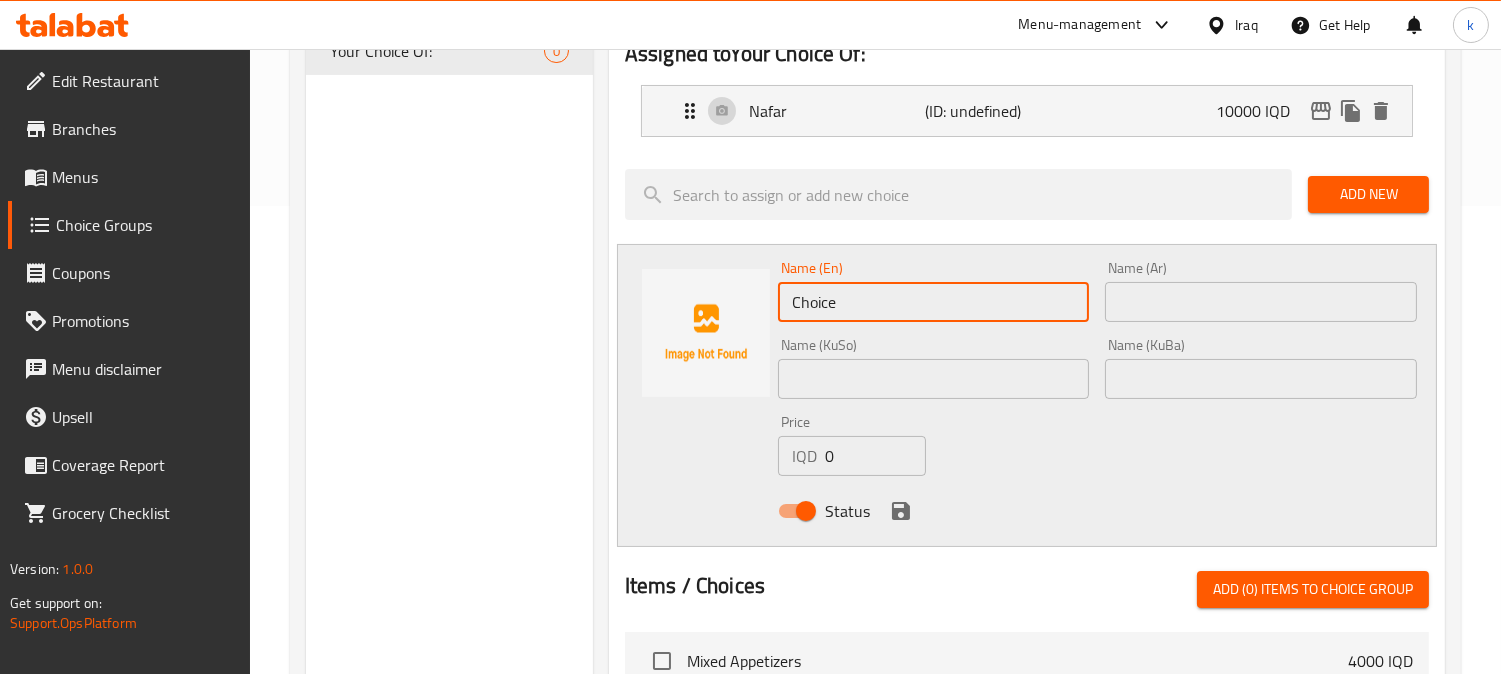click on "Choice" at bounding box center [934, 302] 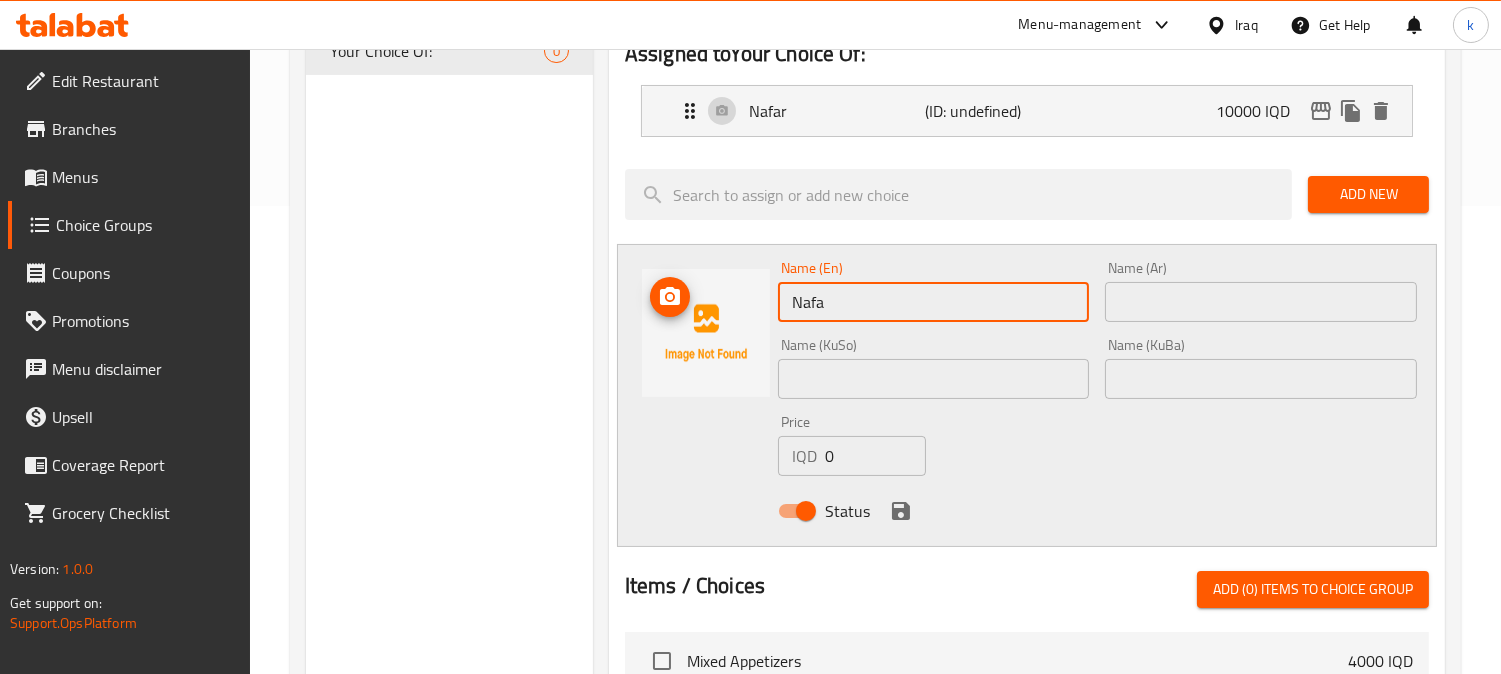 drag, startPoint x: 784, startPoint y: 301, endPoint x: 748, endPoint y: 306, distance: 36.345562 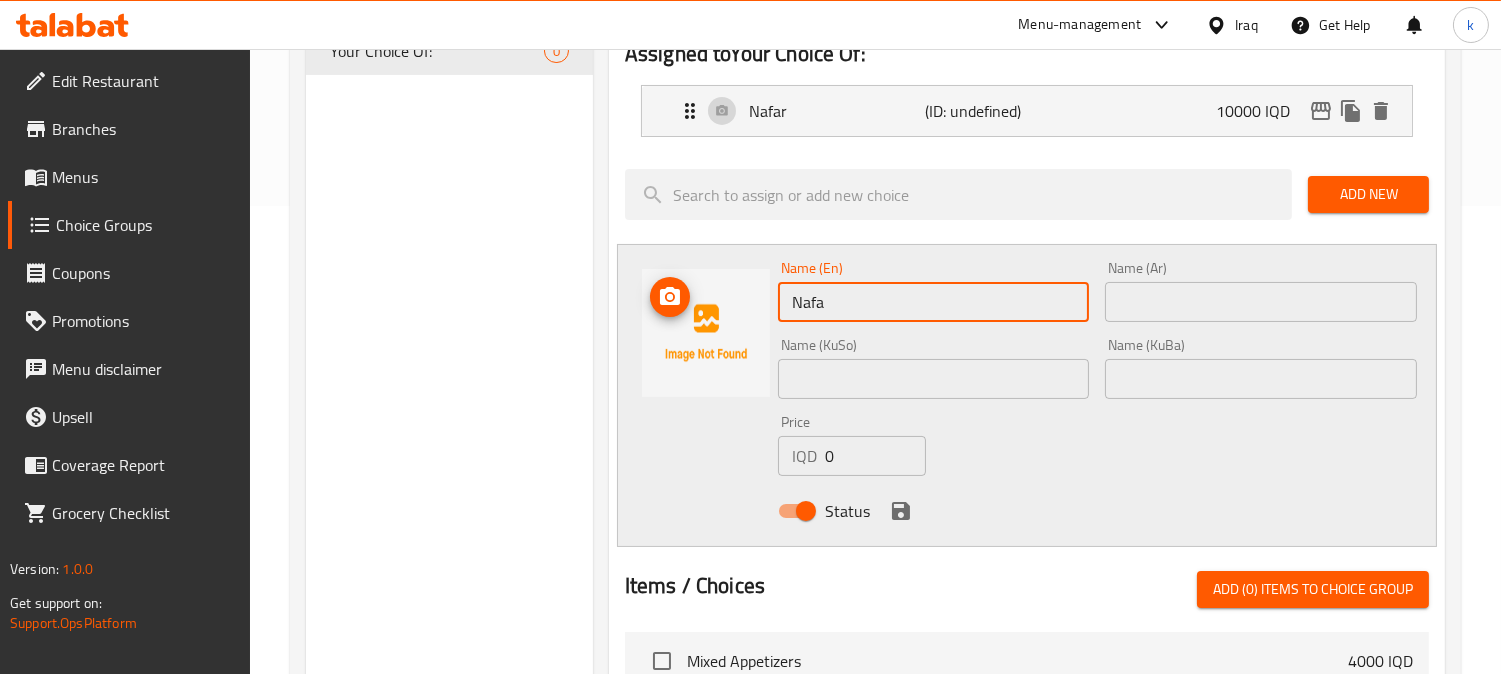 click on "Name (En) Nafa Name (En) Name (Ar) Name (Ar) Name (KuSo) Name (KuSo) Name (KuBa) Name (KuBa) Price IQD 0 Price Status" at bounding box center [1027, 395] 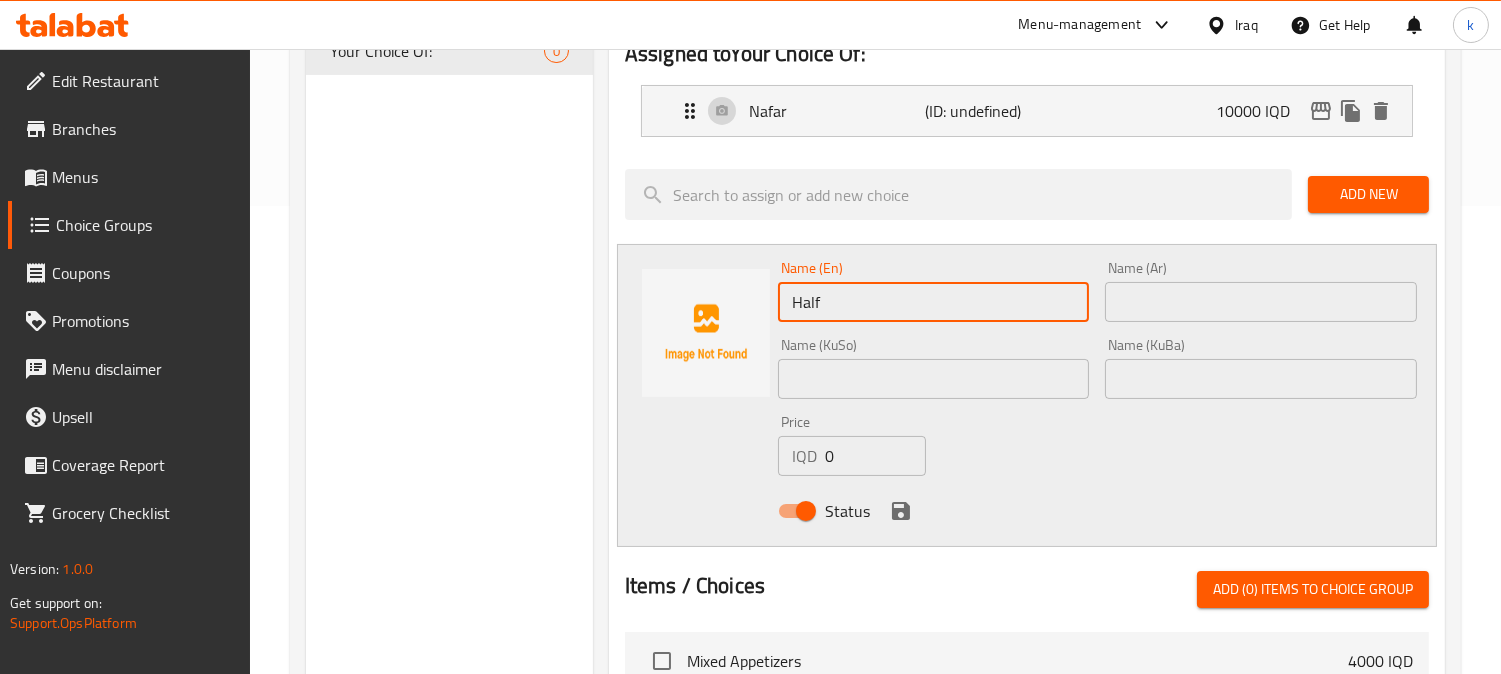 type on "Half Nafar" 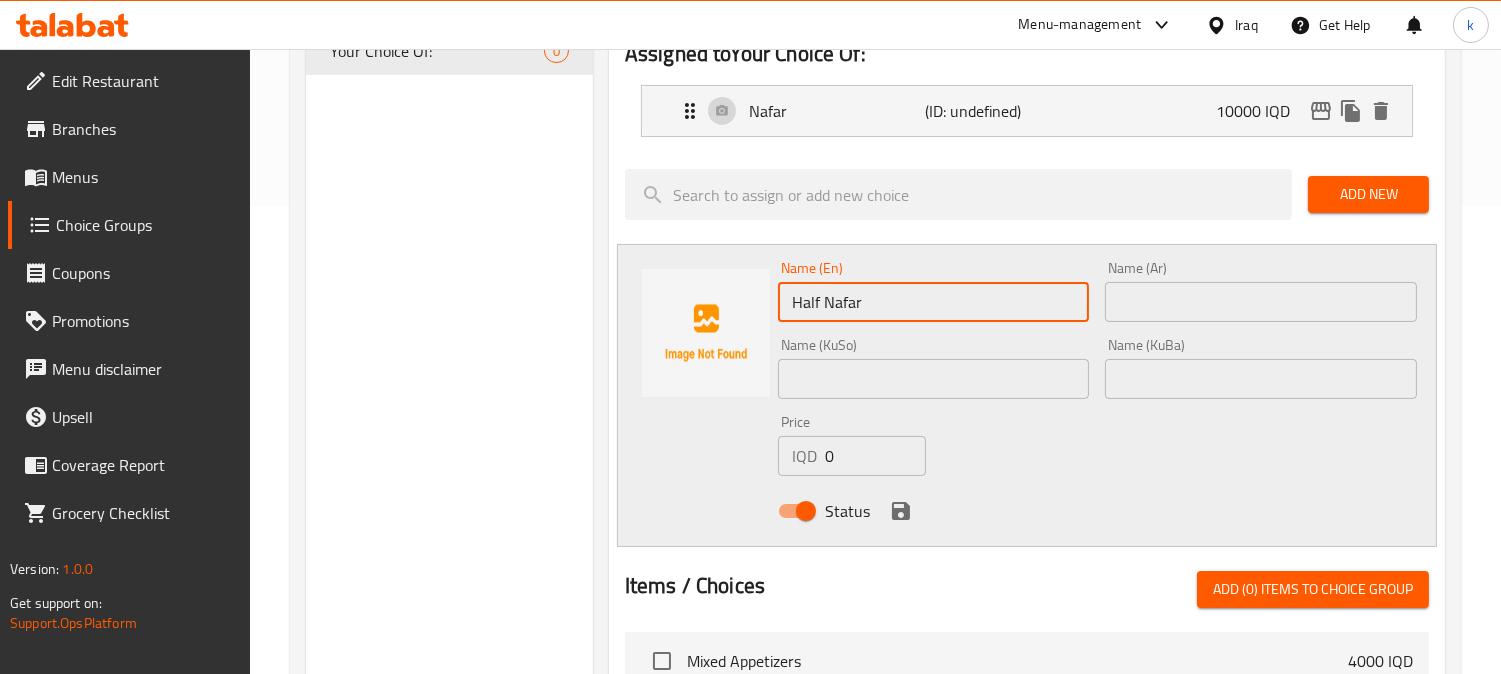 click at bounding box center (1261, 302) 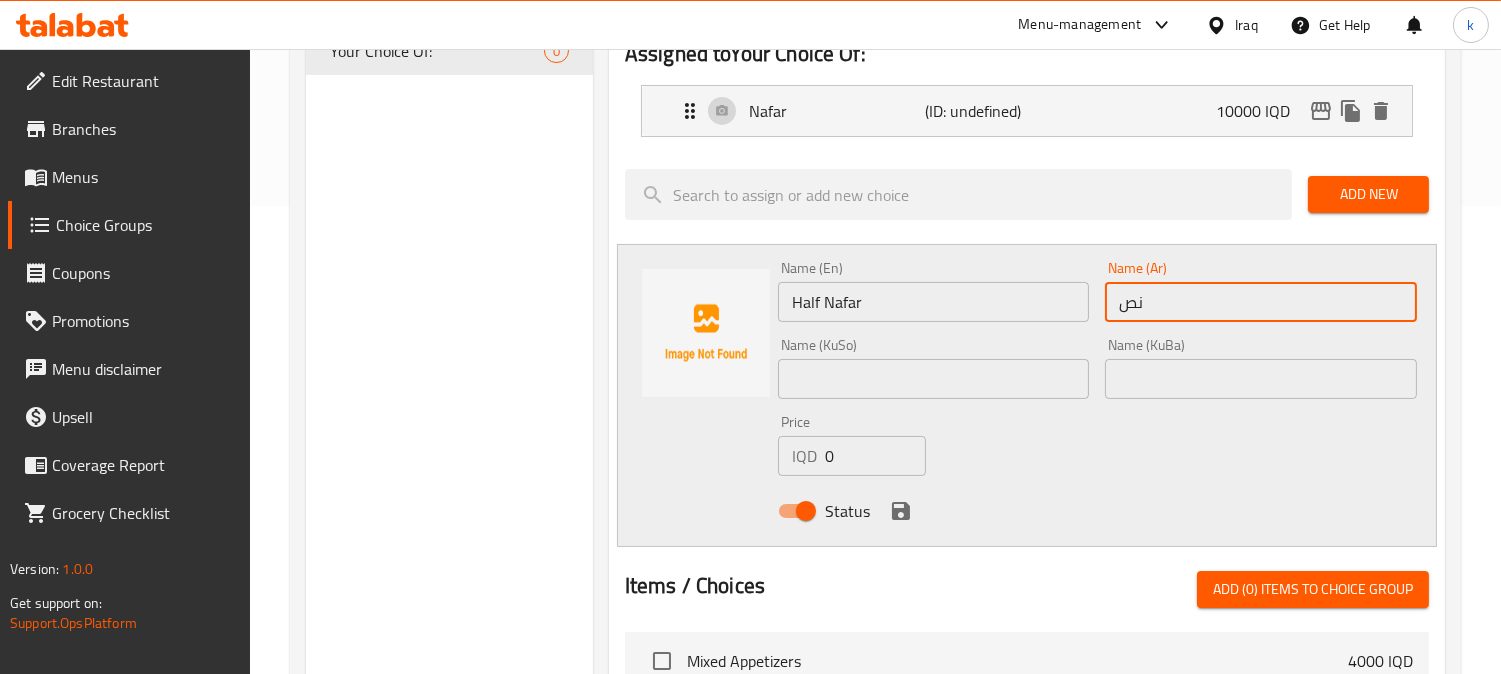 type on "نصف نفر" 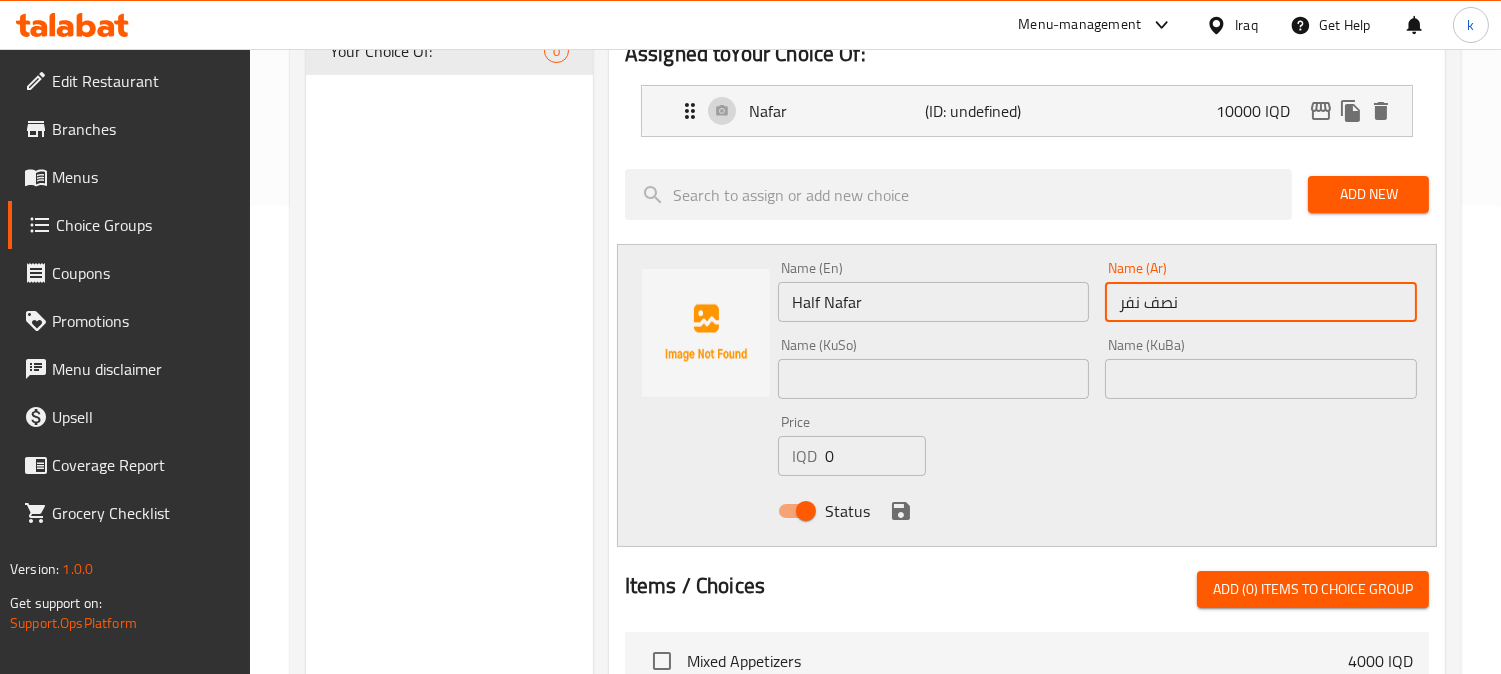 click at bounding box center [1261, 379] 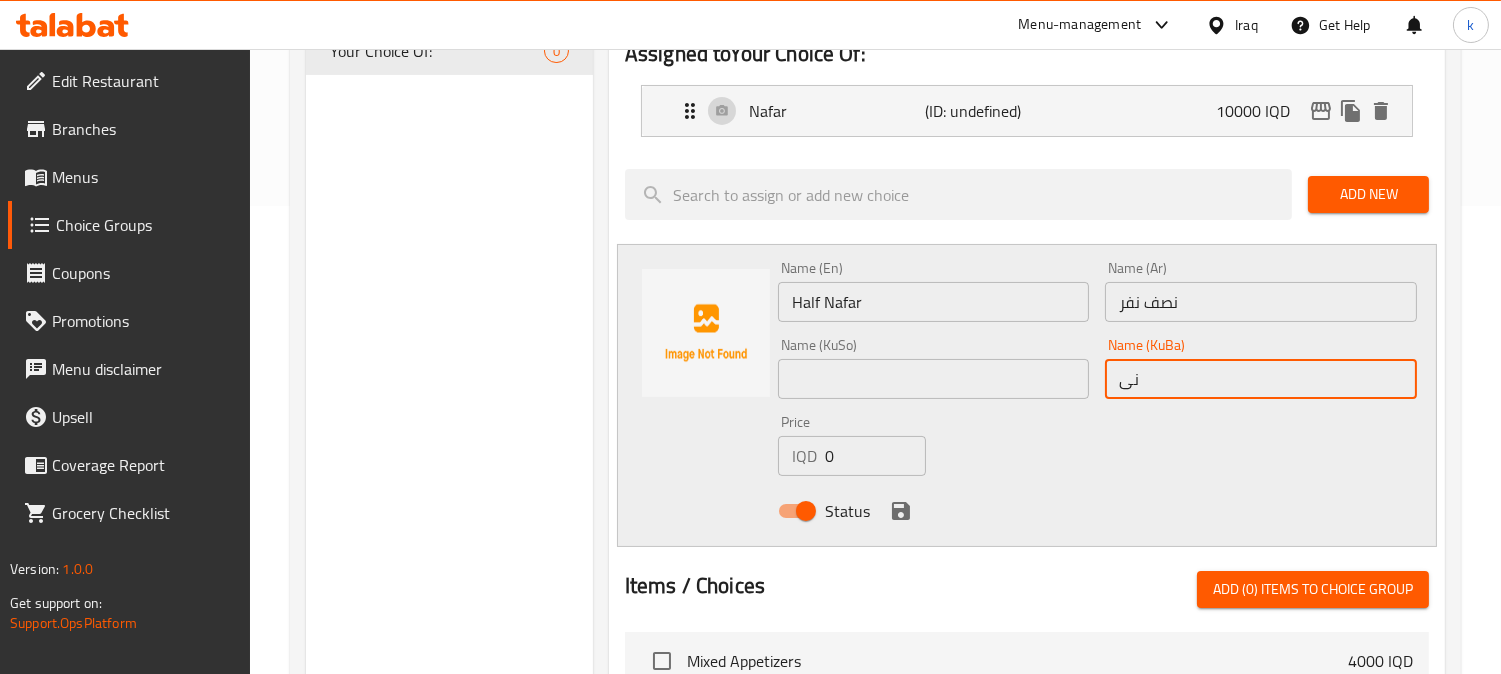 type on "نیو نەفەر" 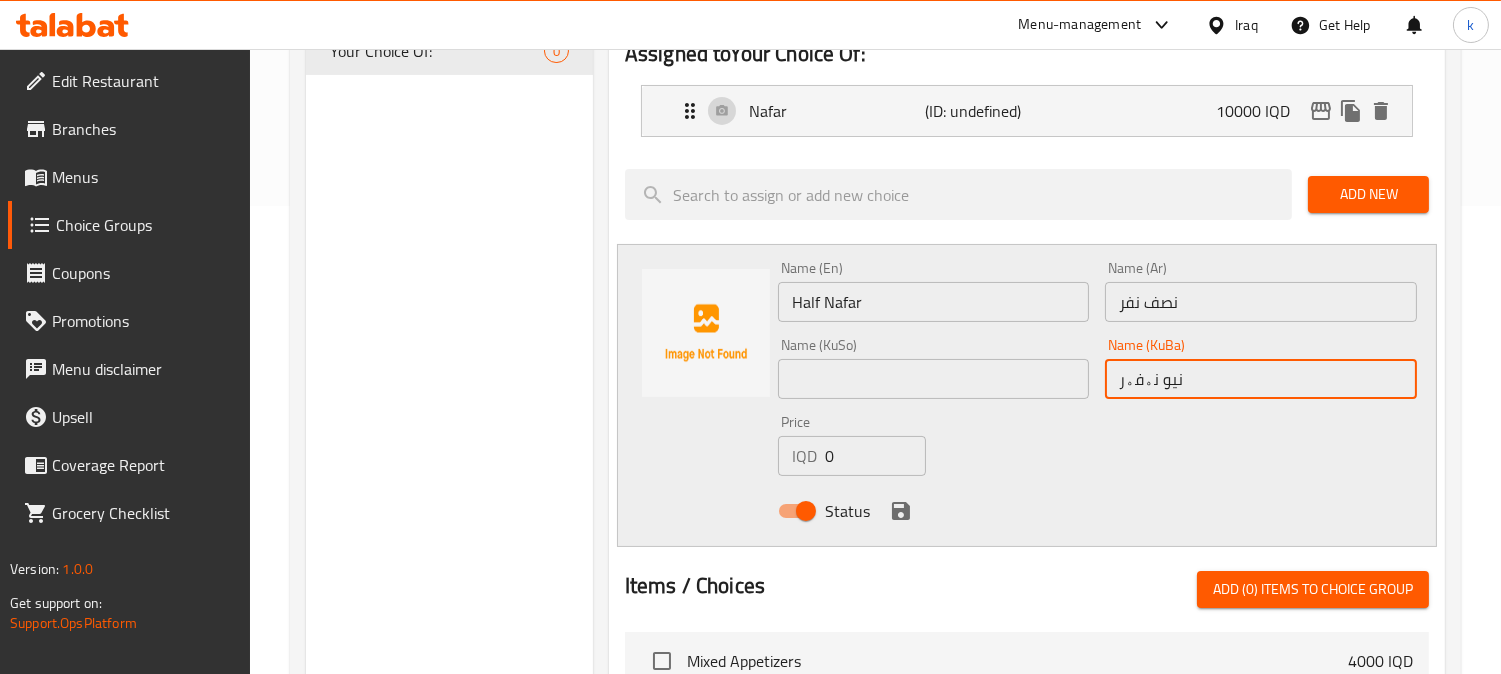 drag, startPoint x: 1205, startPoint y: 382, endPoint x: 1087, endPoint y: 382, distance: 118 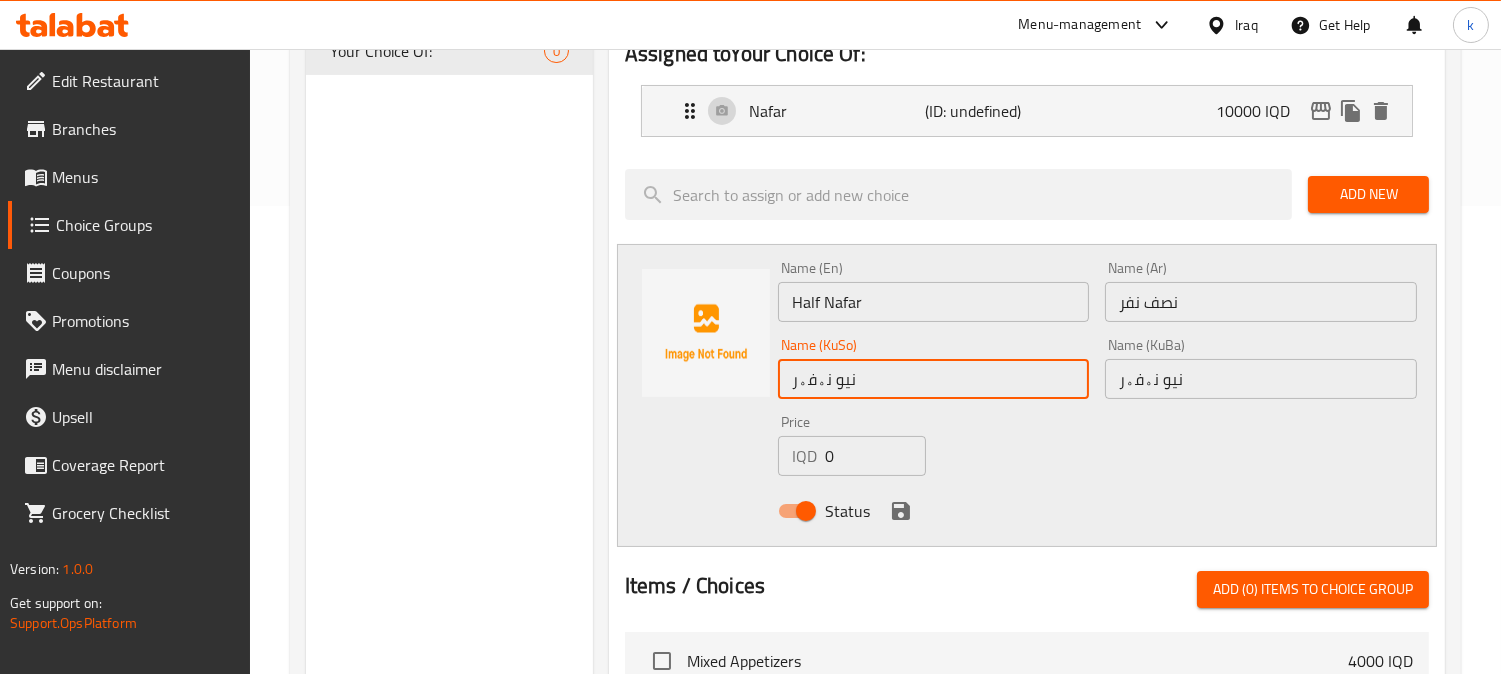 type on "نیو نەفەر" 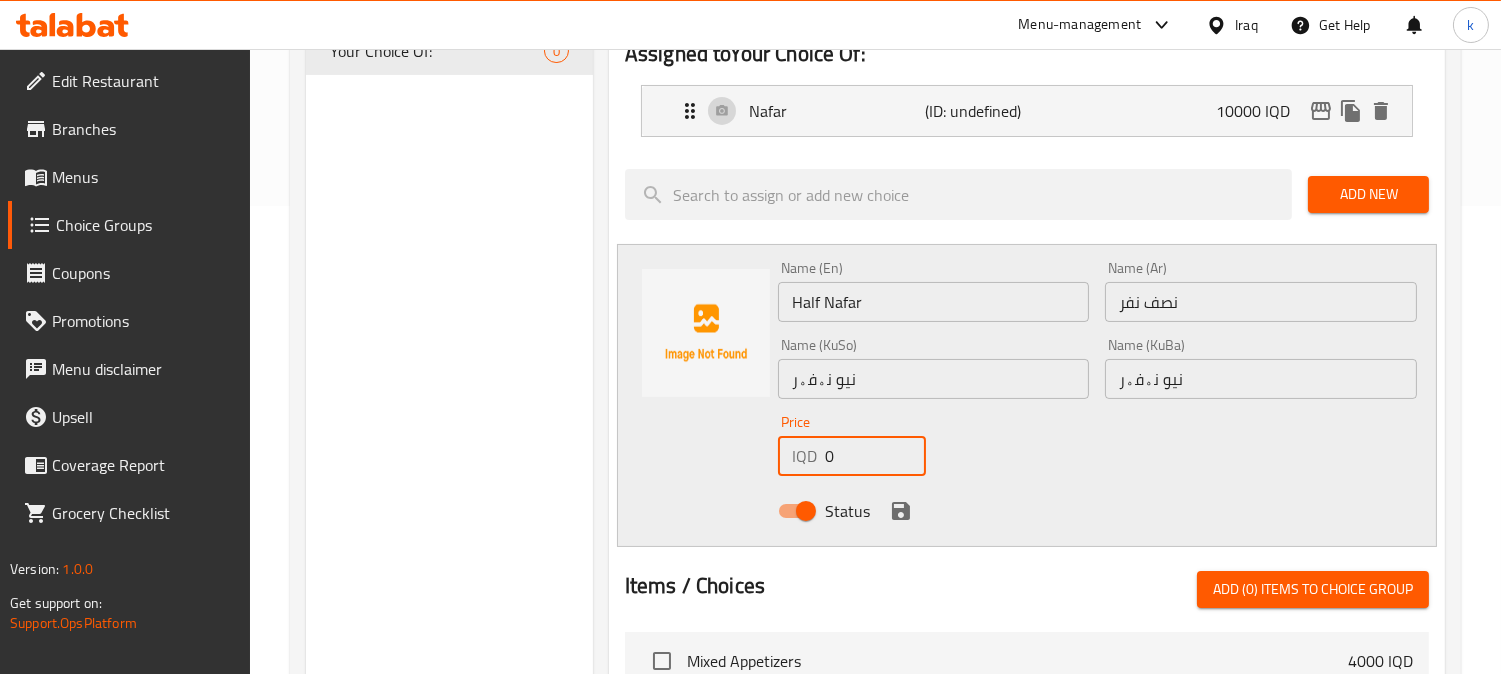 drag, startPoint x: 843, startPoint y: 452, endPoint x: 764, endPoint y: 454, distance: 79.025314 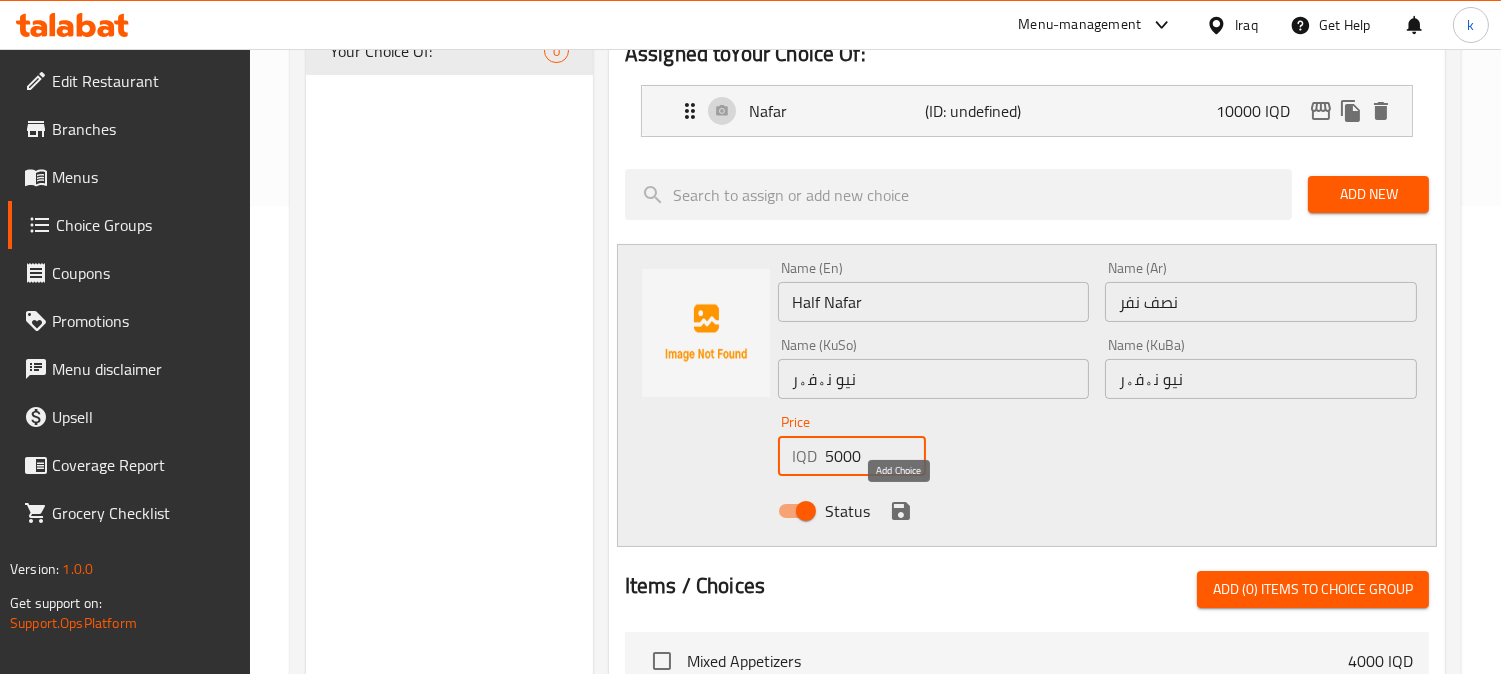 type on "5000" 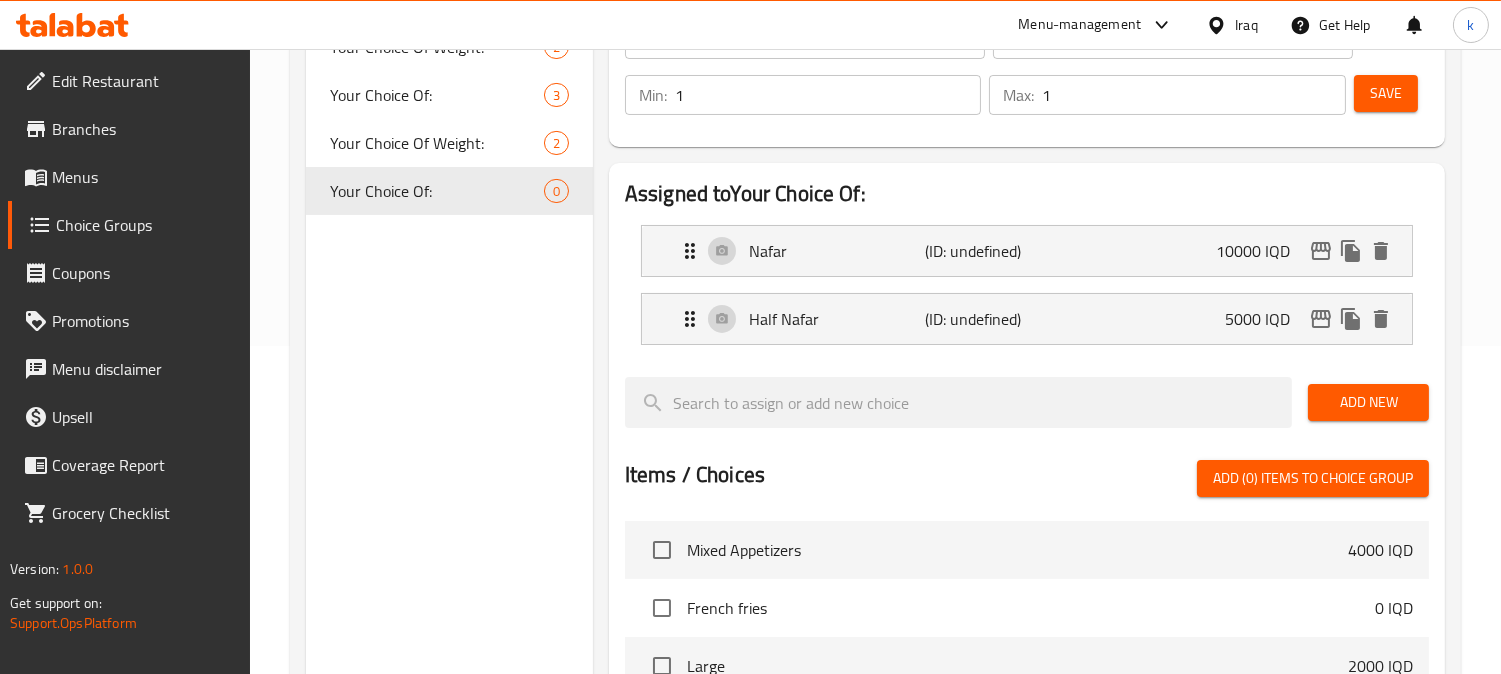 scroll, scrollTop: 283, scrollLeft: 0, axis: vertical 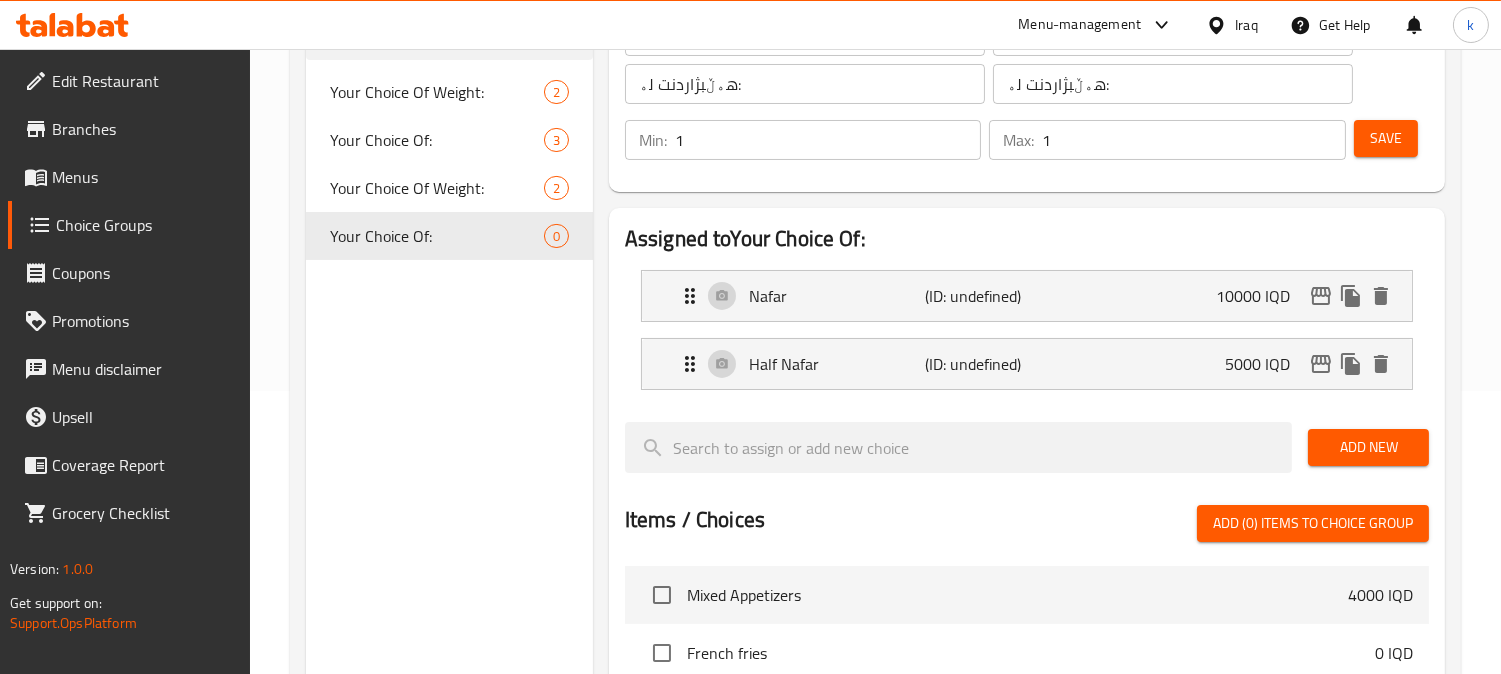 click on "Save" at bounding box center [1386, 138] 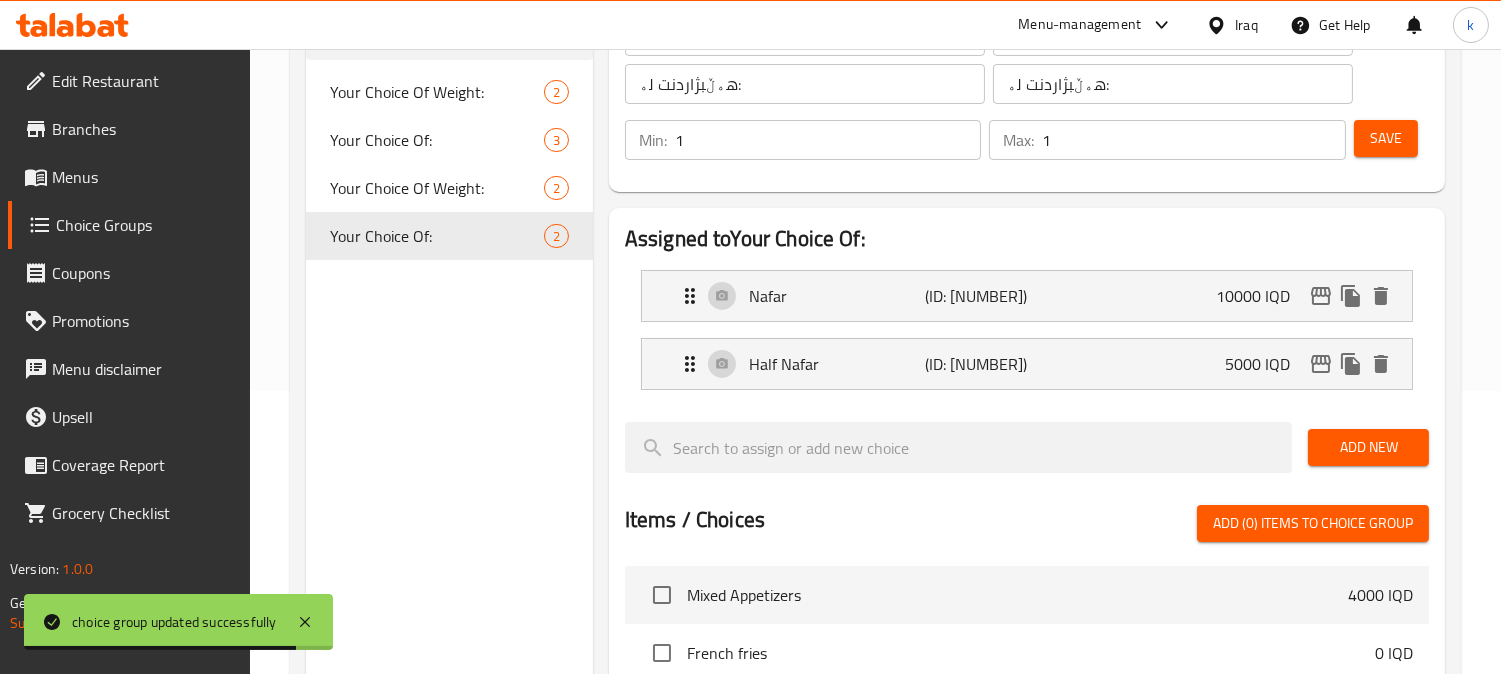click on "Menus" at bounding box center (143, 177) 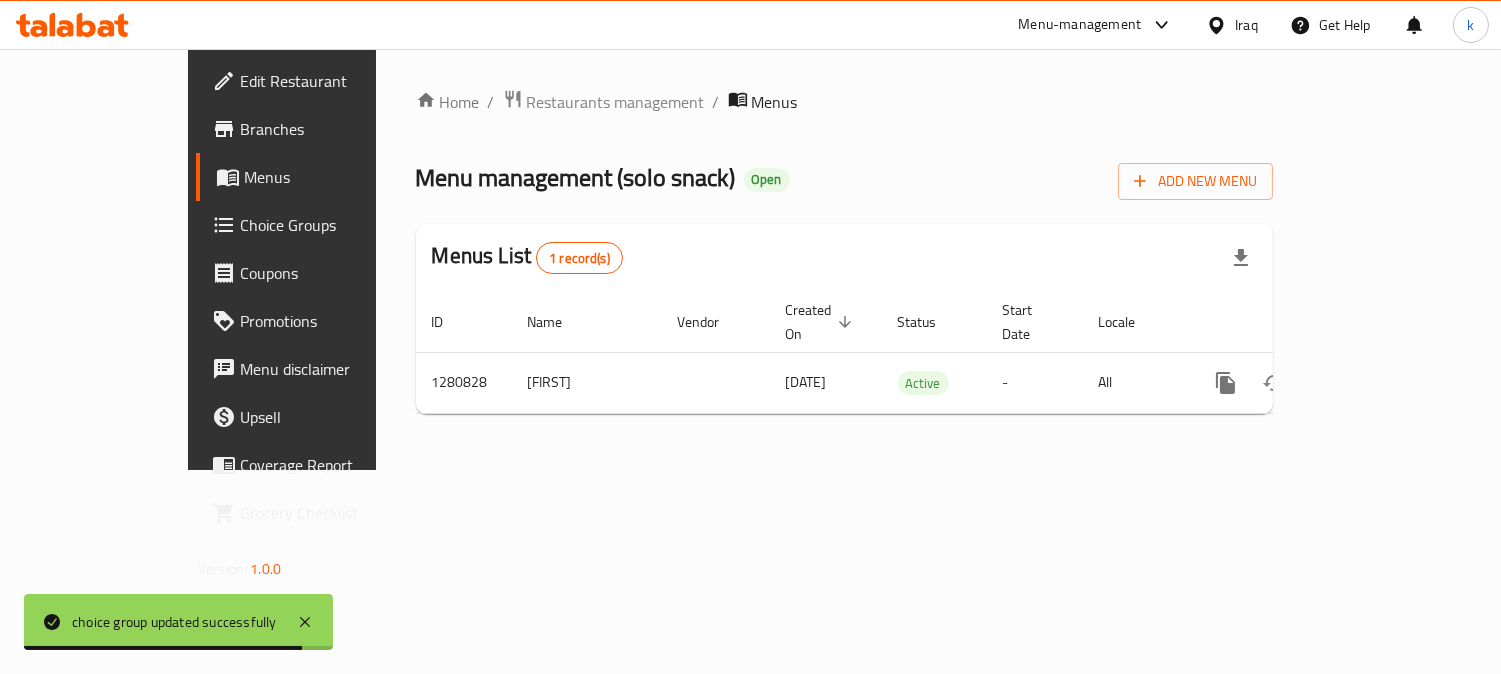 scroll, scrollTop: 0, scrollLeft: 0, axis: both 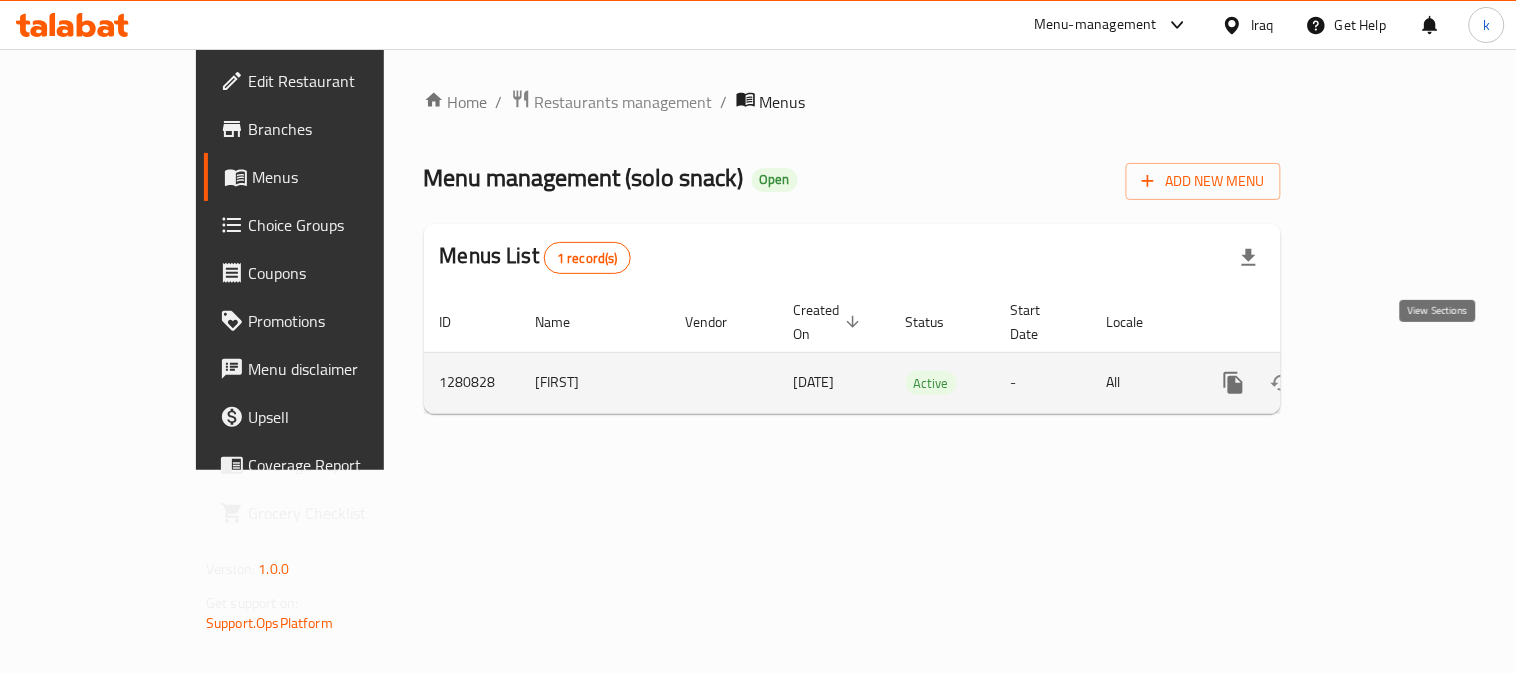 click at bounding box center (1378, 383) 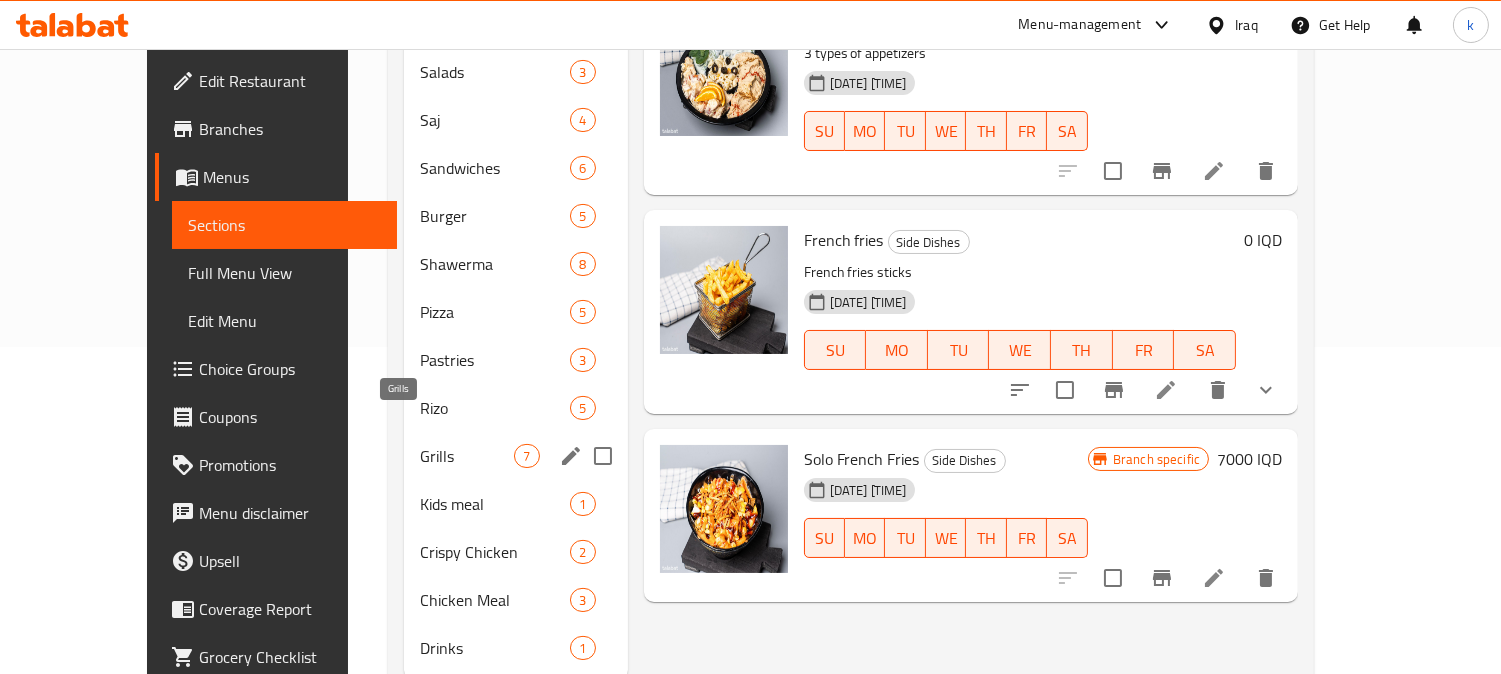 scroll, scrollTop: 358, scrollLeft: 0, axis: vertical 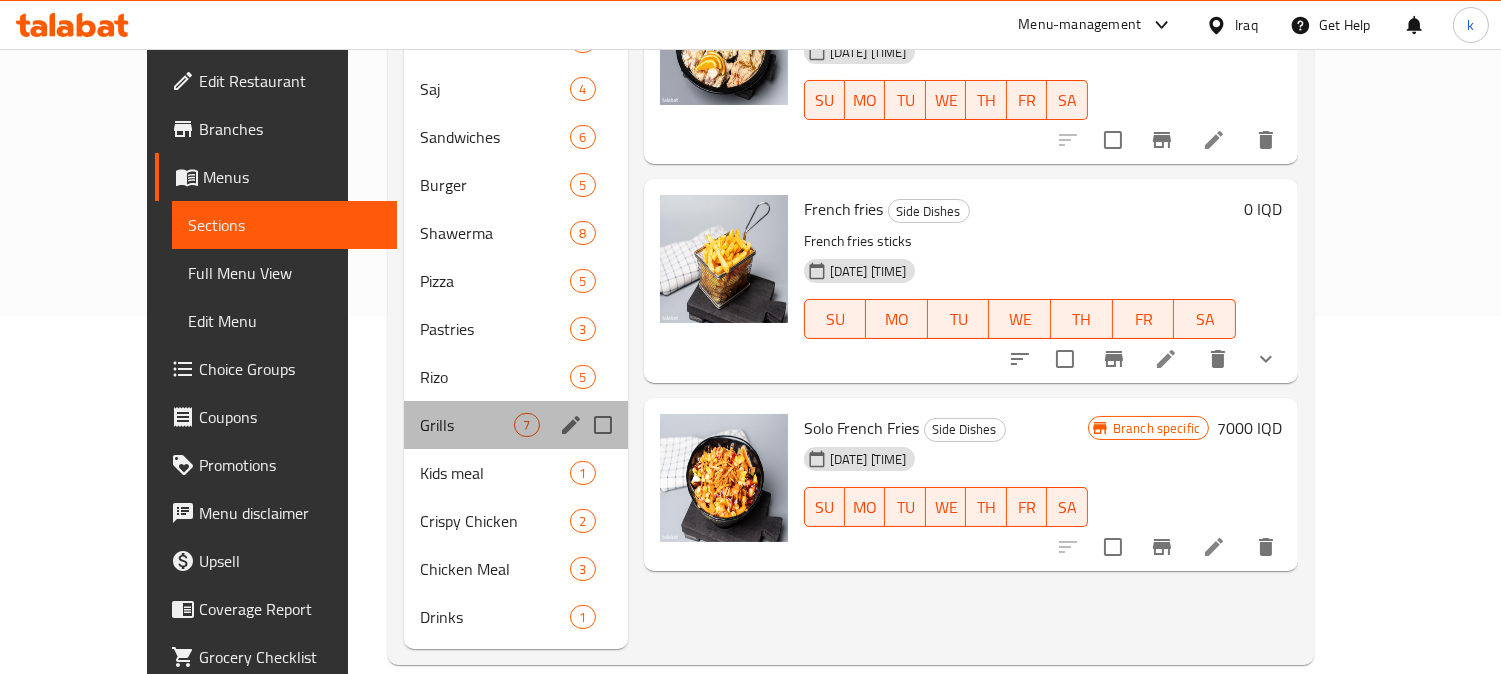click on "Grills 7" at bounding box center (516, 425) 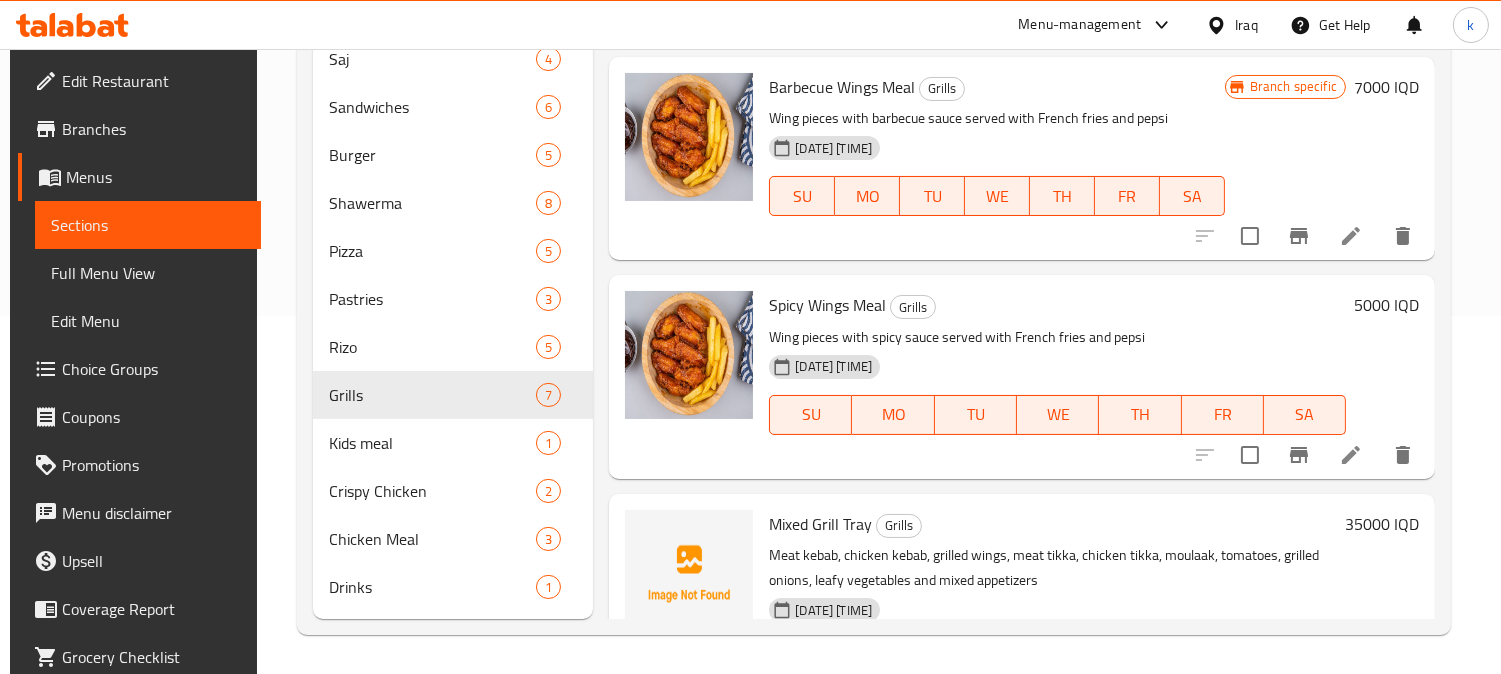 scroll, scrollTop: 0, scrollLeft: 0, axis: both 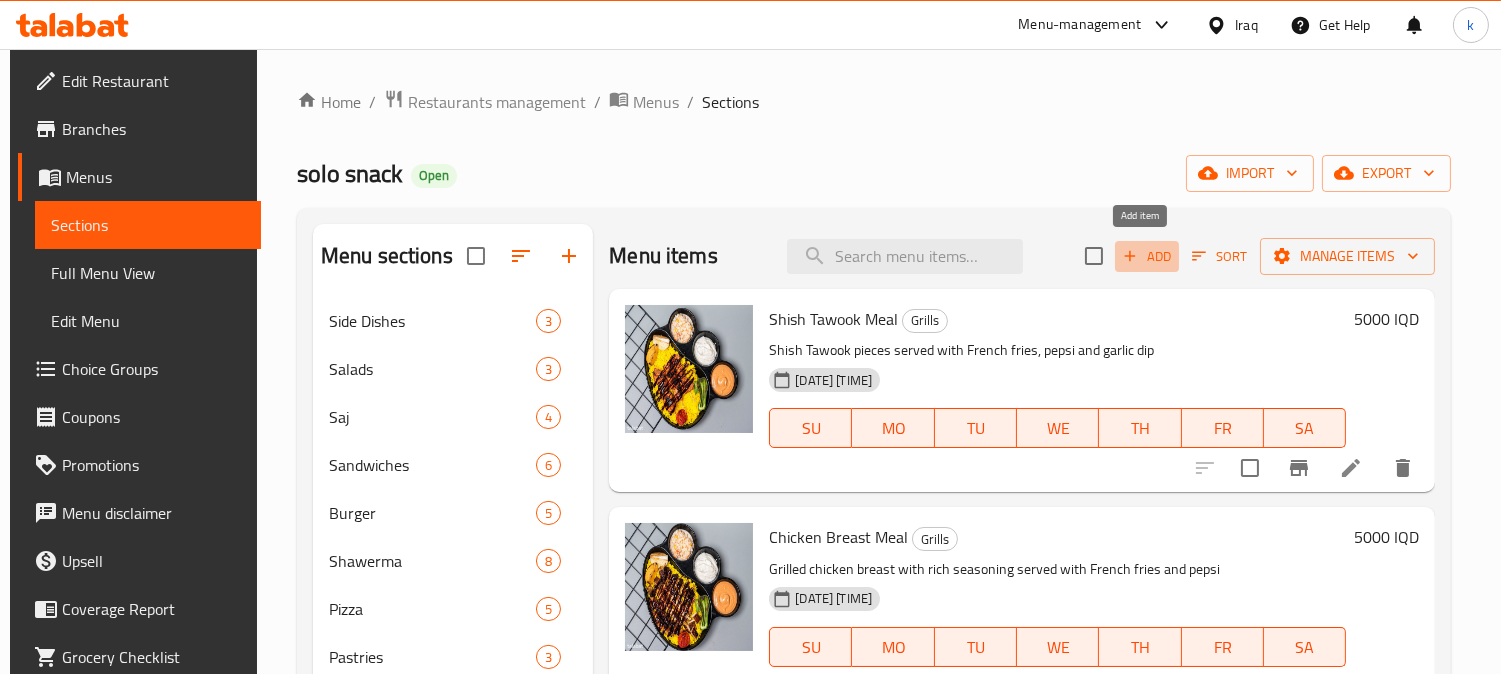 click on "Add" at bounding box center [1147, 256] 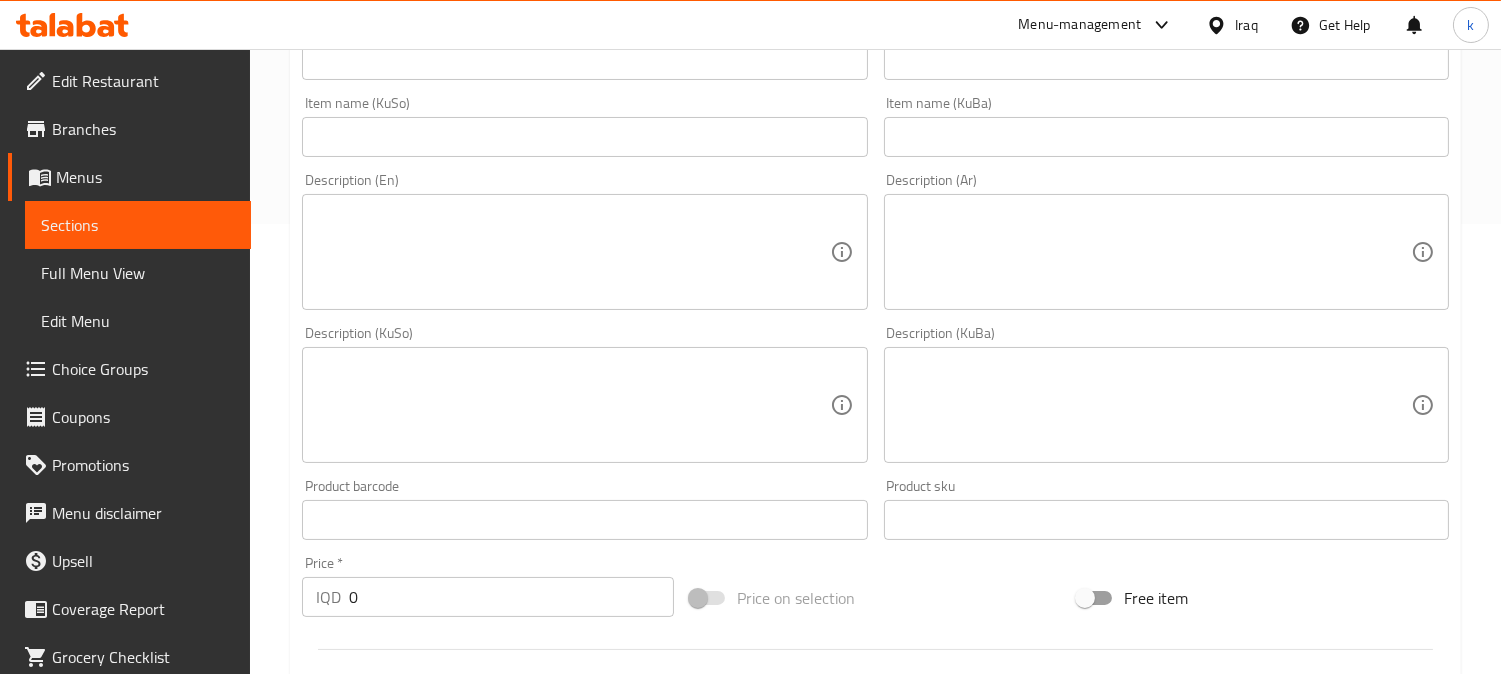 scroll, scrollTop: 370, scrollLeft: 0, axis: vertical 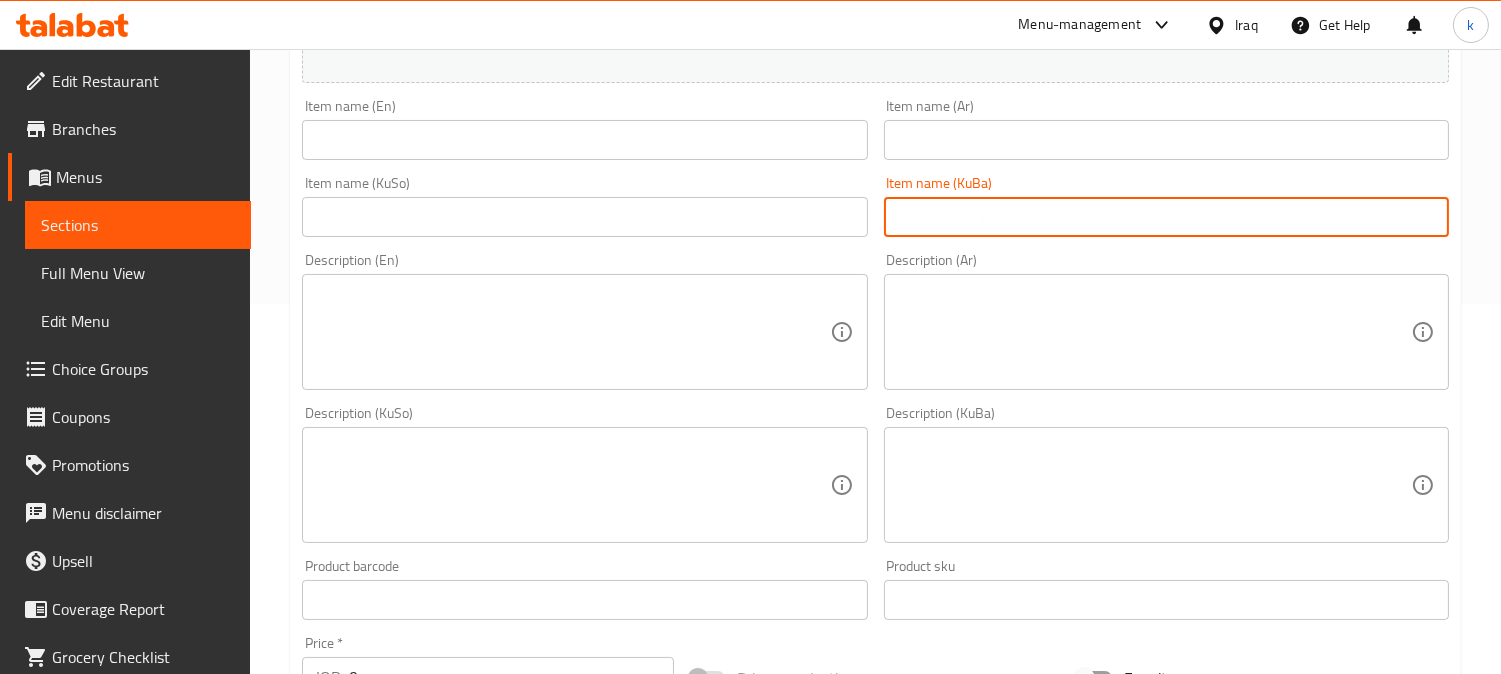 drag, startPoint x: 976, startPoint y: 212, endPoint x: 770, endPoint y: 213, distance: 206.00243 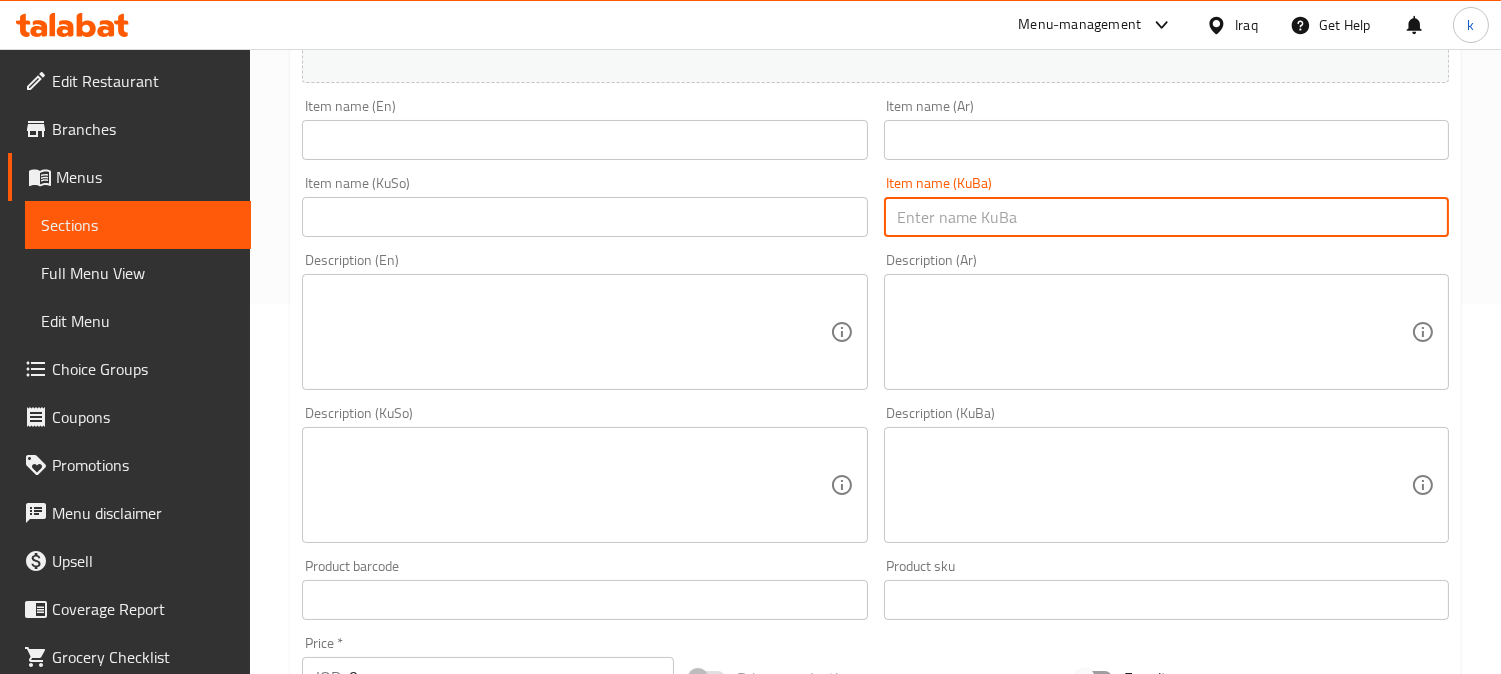 click at bounding box center (1166, 217) 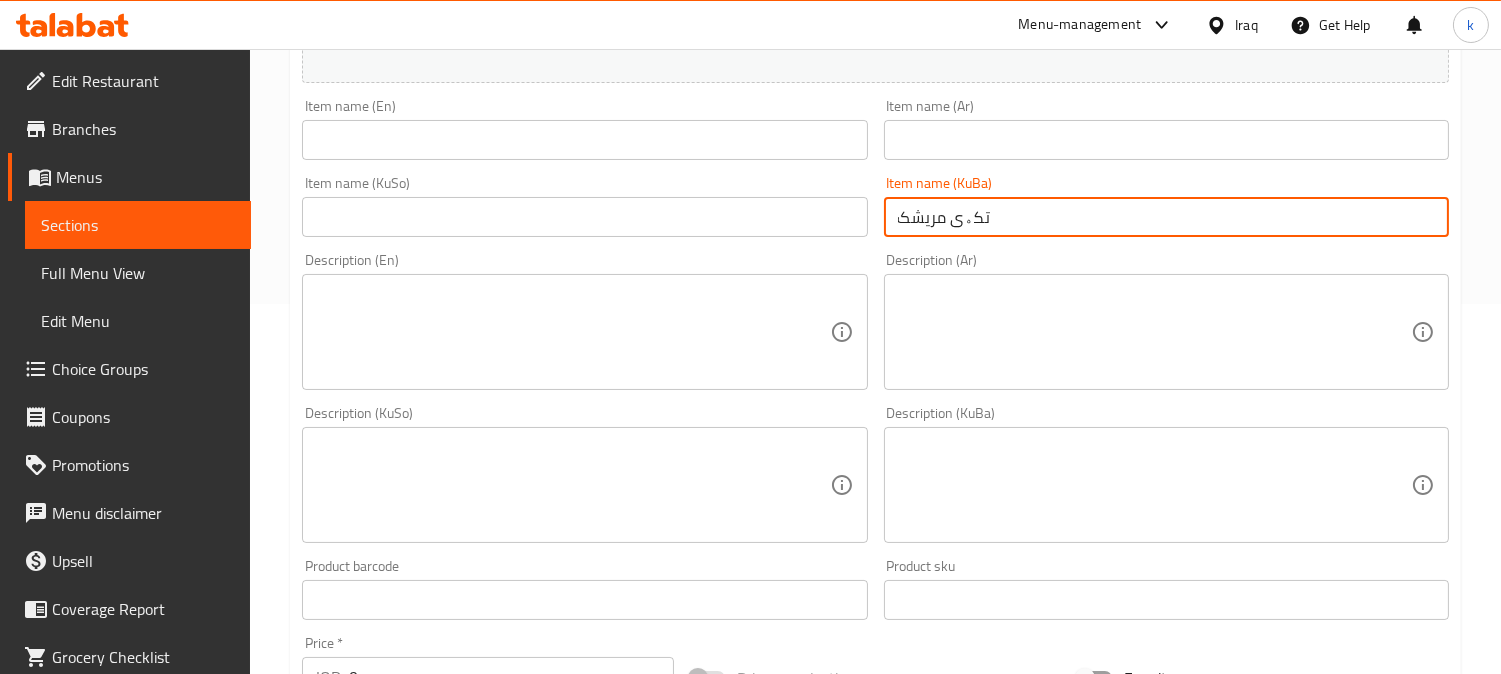 type on "تکەی مریشک" 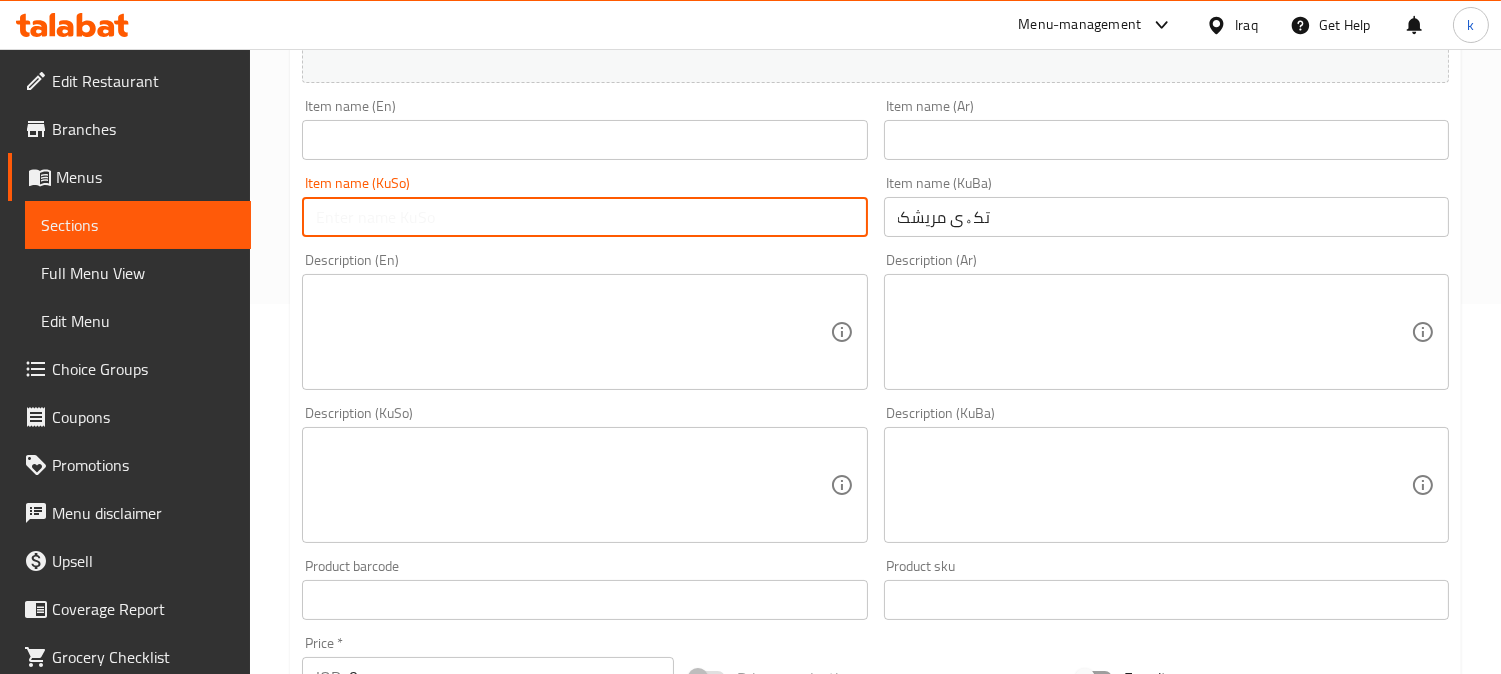 paste on "تکەی مریشک" 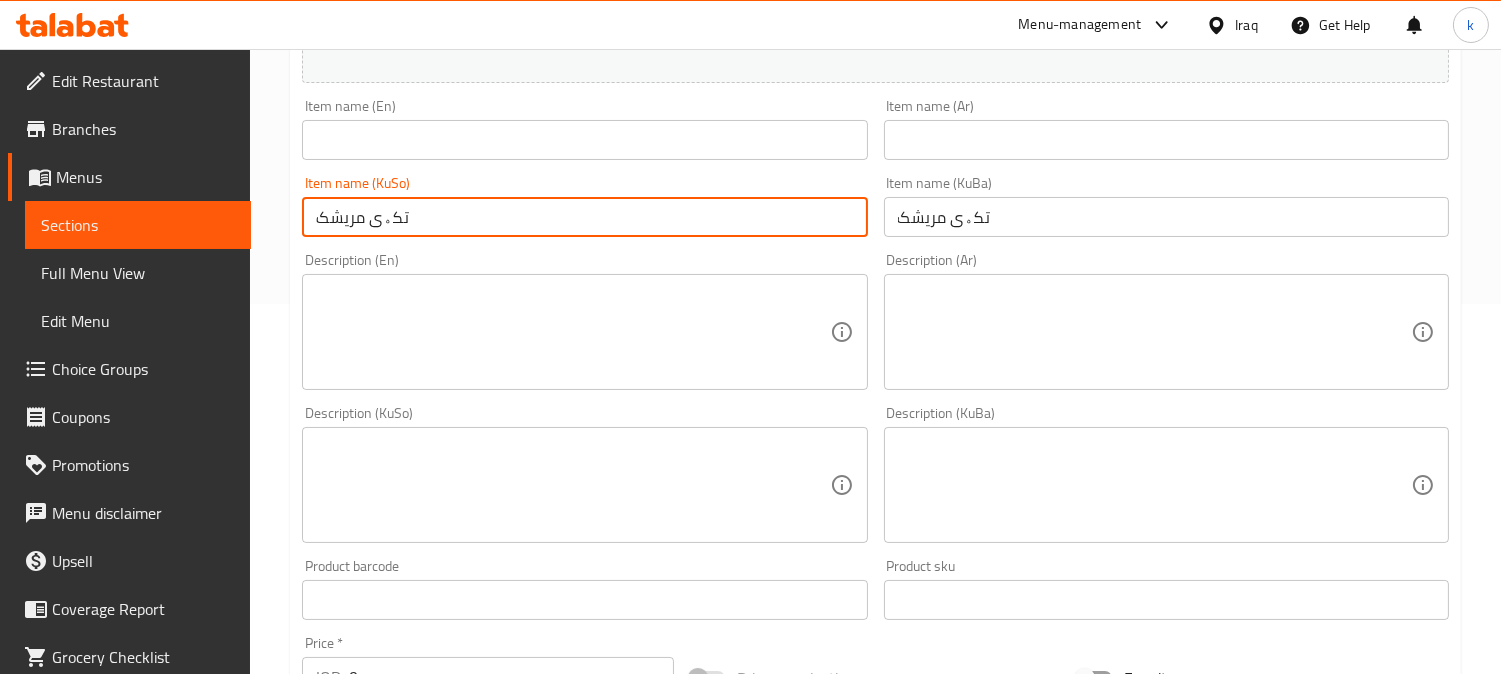 type on "تکەی مریشک" 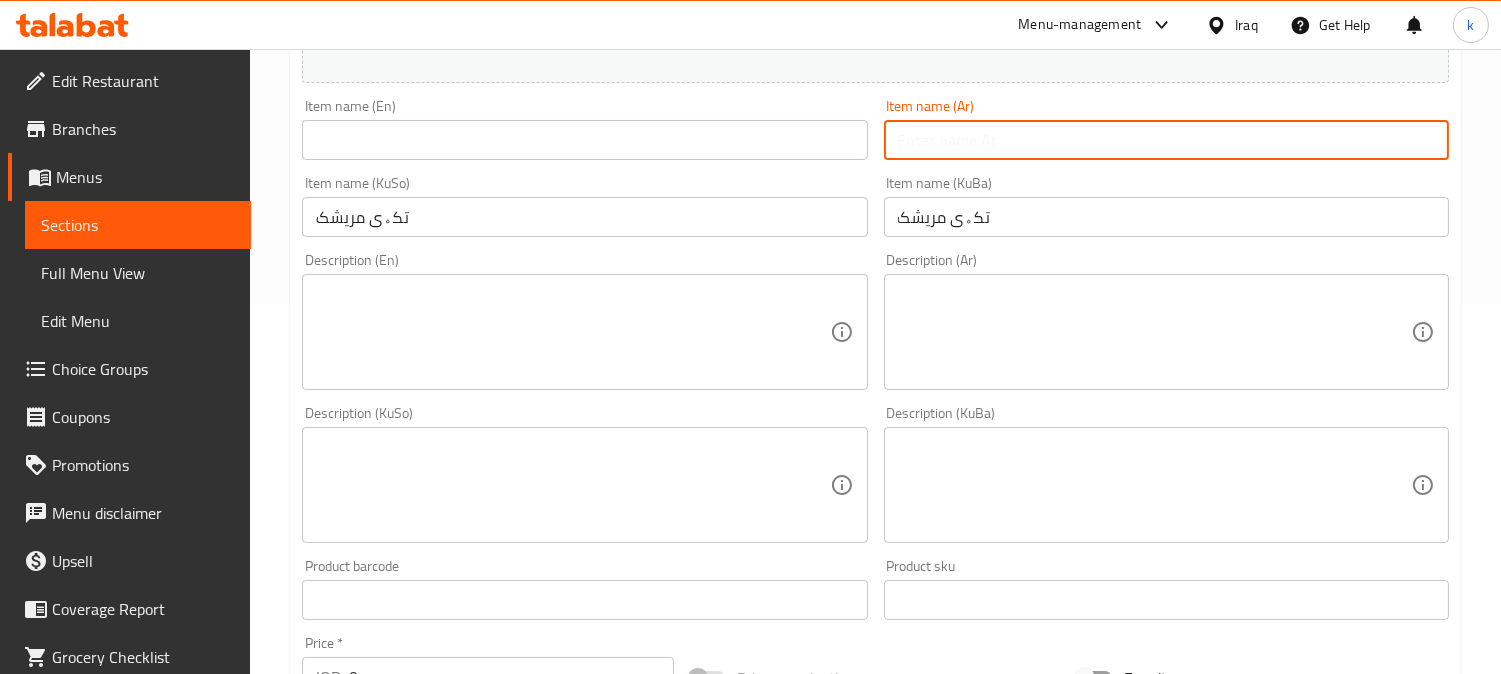 paste on "تكة دجاج" 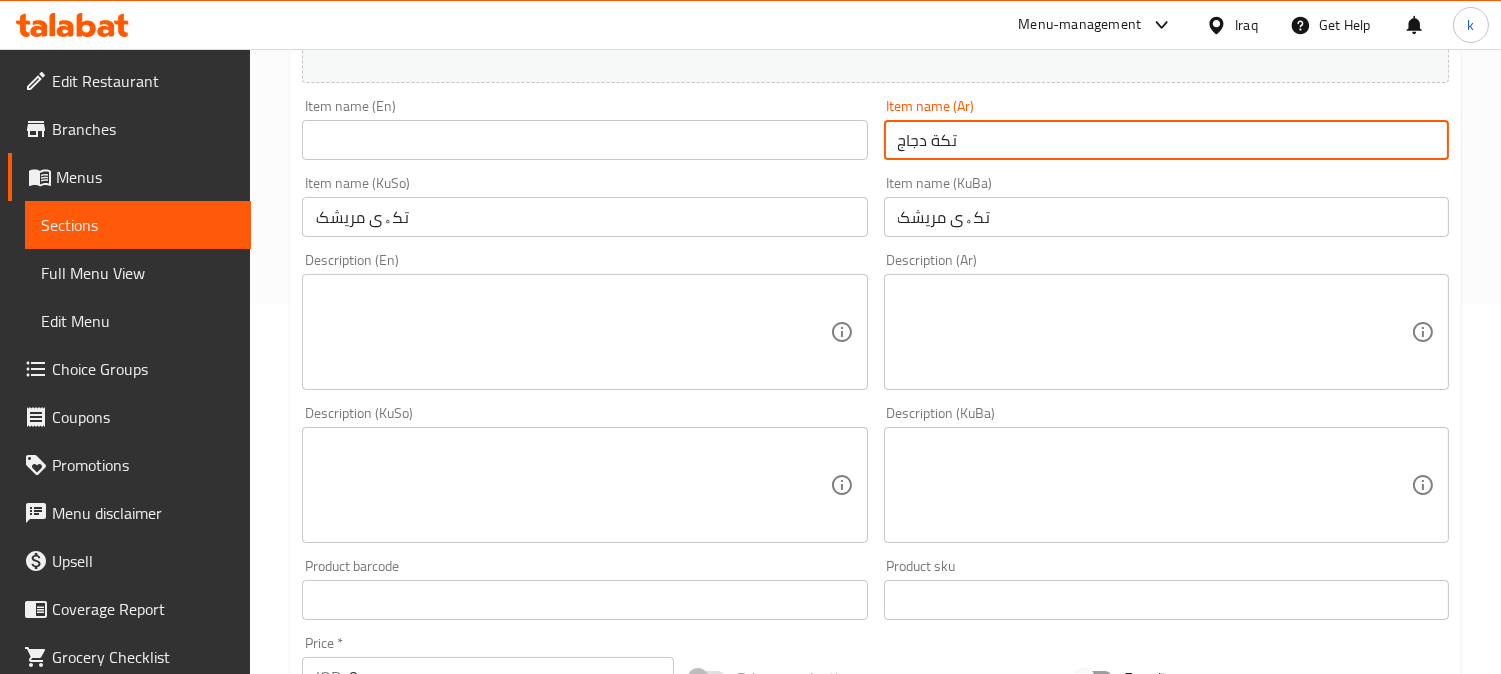 type on "تكة دجاج" 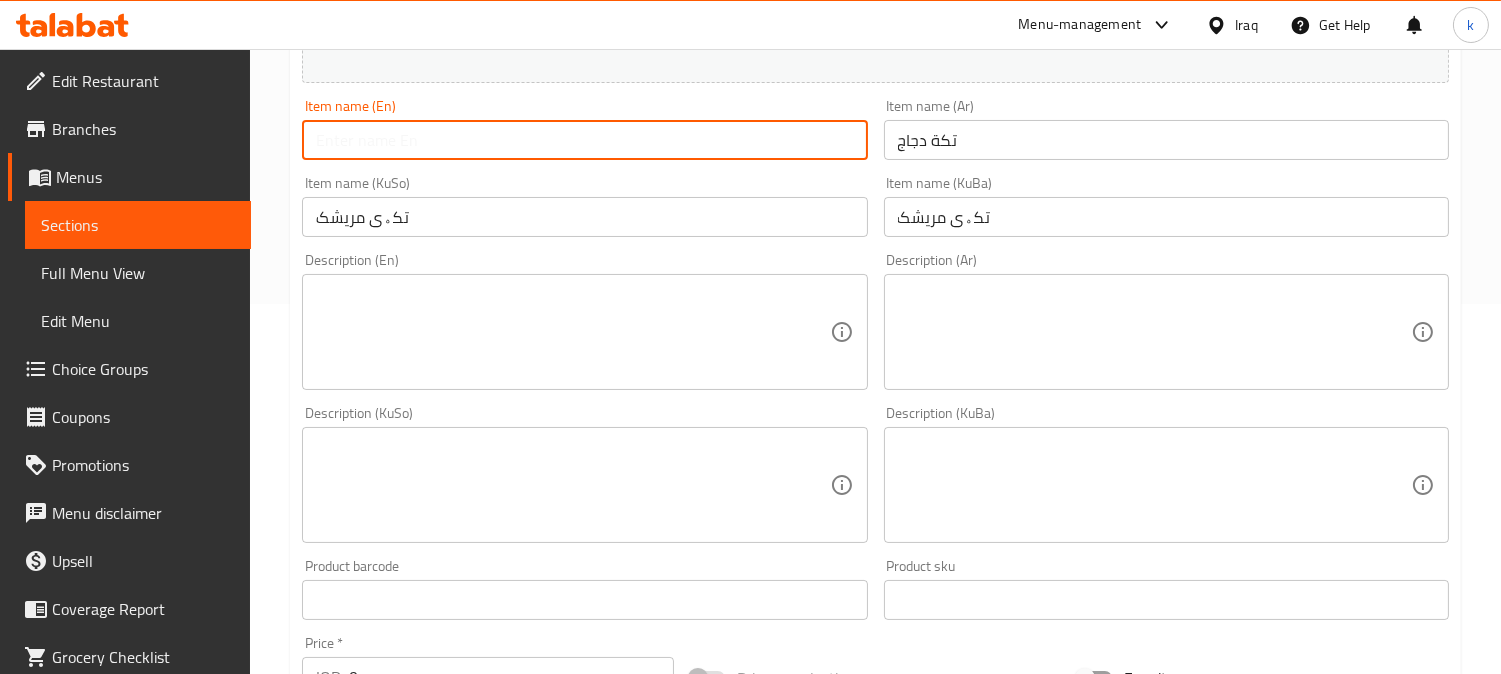 paste on "Chicken Tikka" 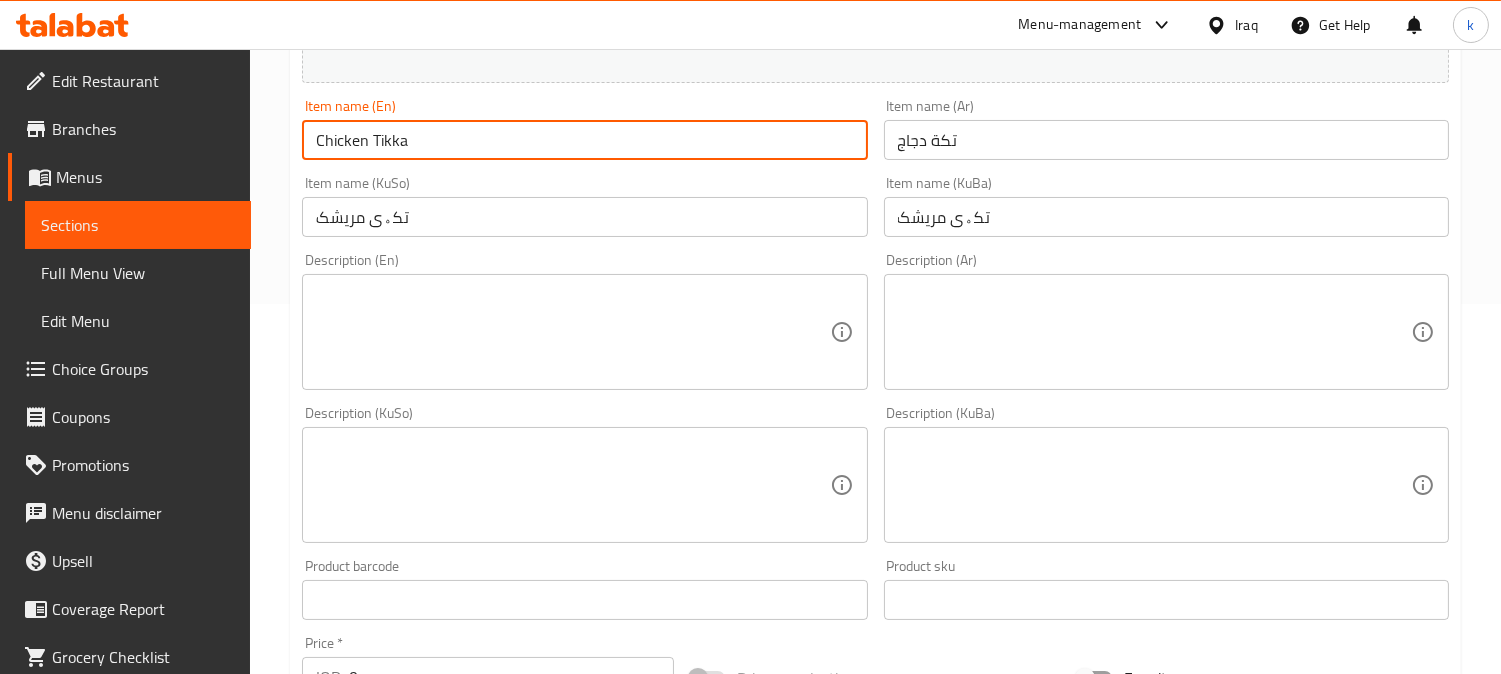 type on "Chicken Tikka" 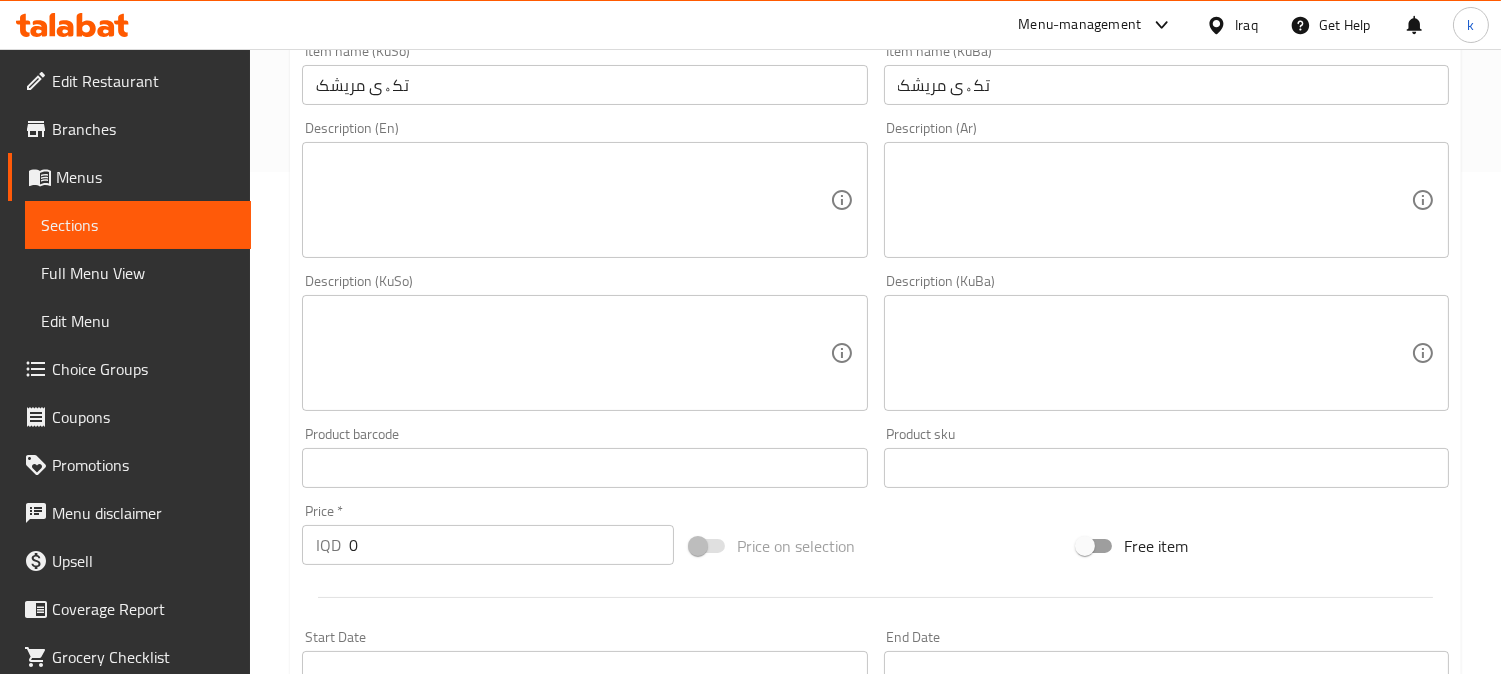 scroll, scrollTop: 555, scrollLeft: 0, axis: vertical 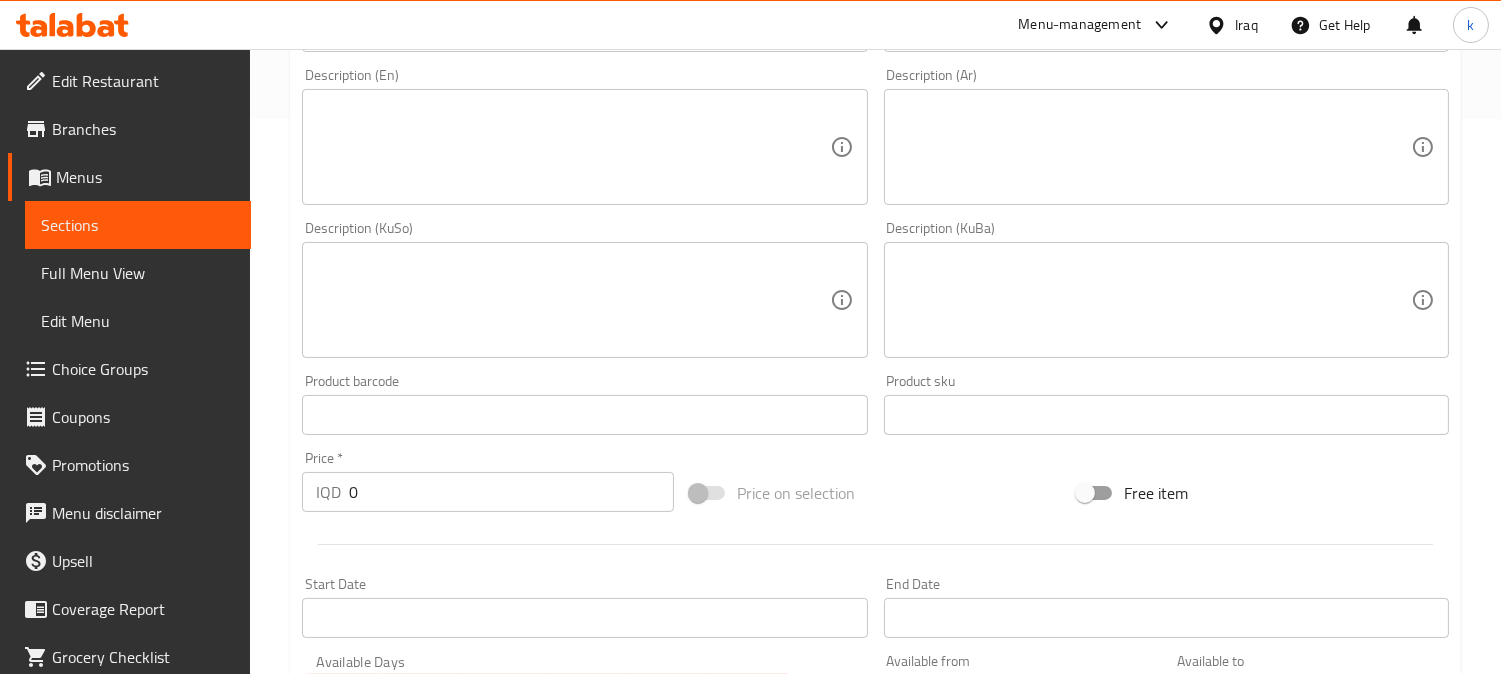 click at bounding box center [1154, 300] 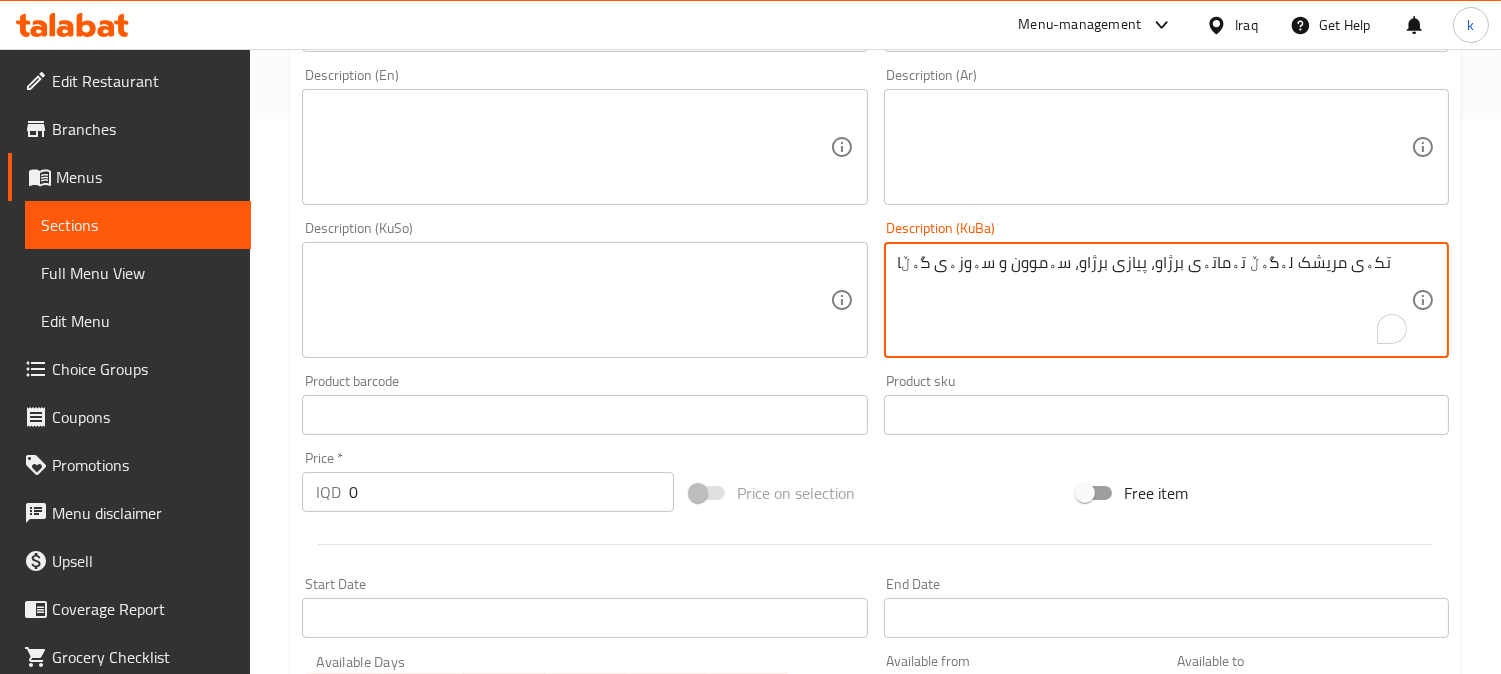 type on "تکەی مریشک لەگەڵ تەماتەی برژاو، پیازی برژاو، سەموون و سەوزەی گەڵا" 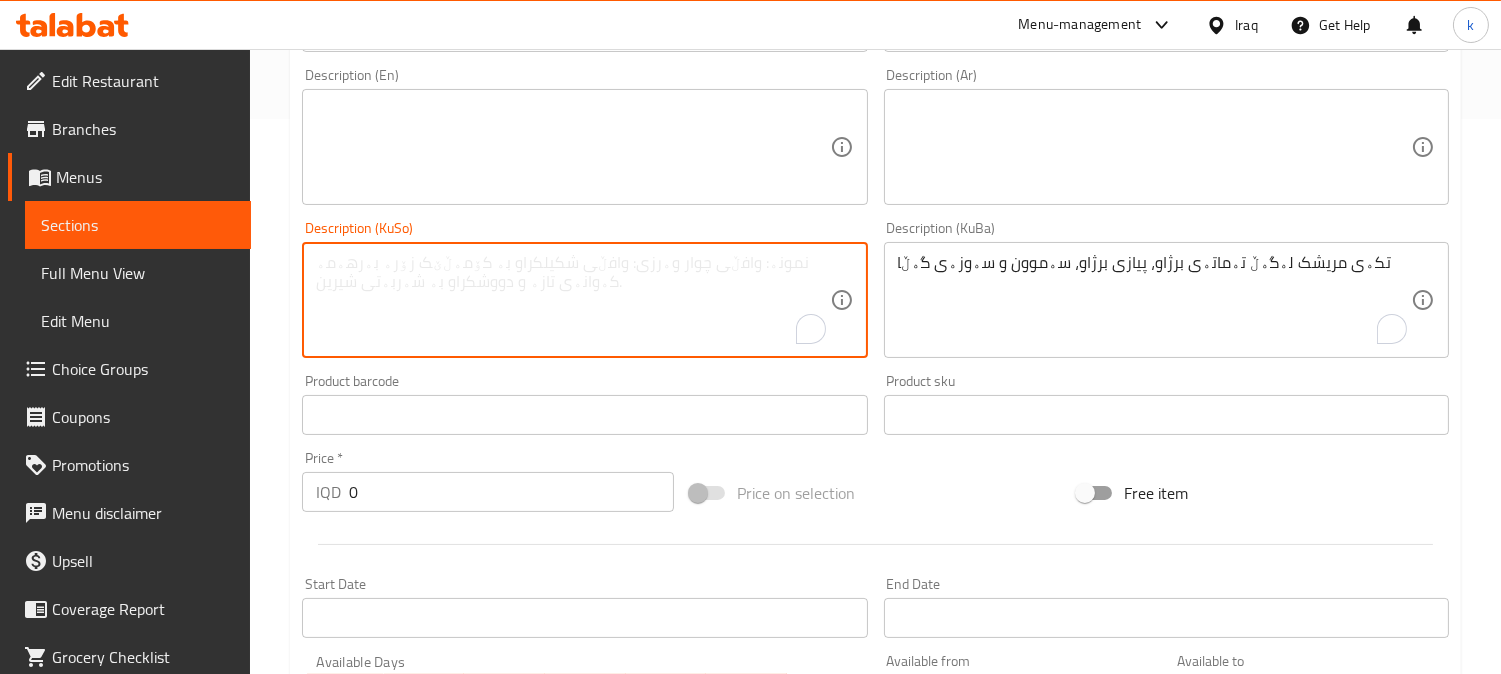 paste on "تکەی مریشک لەگەڵ تەماتەی برژاو، پیازی برژاو، سەموون و سەوزەی گەڵا" 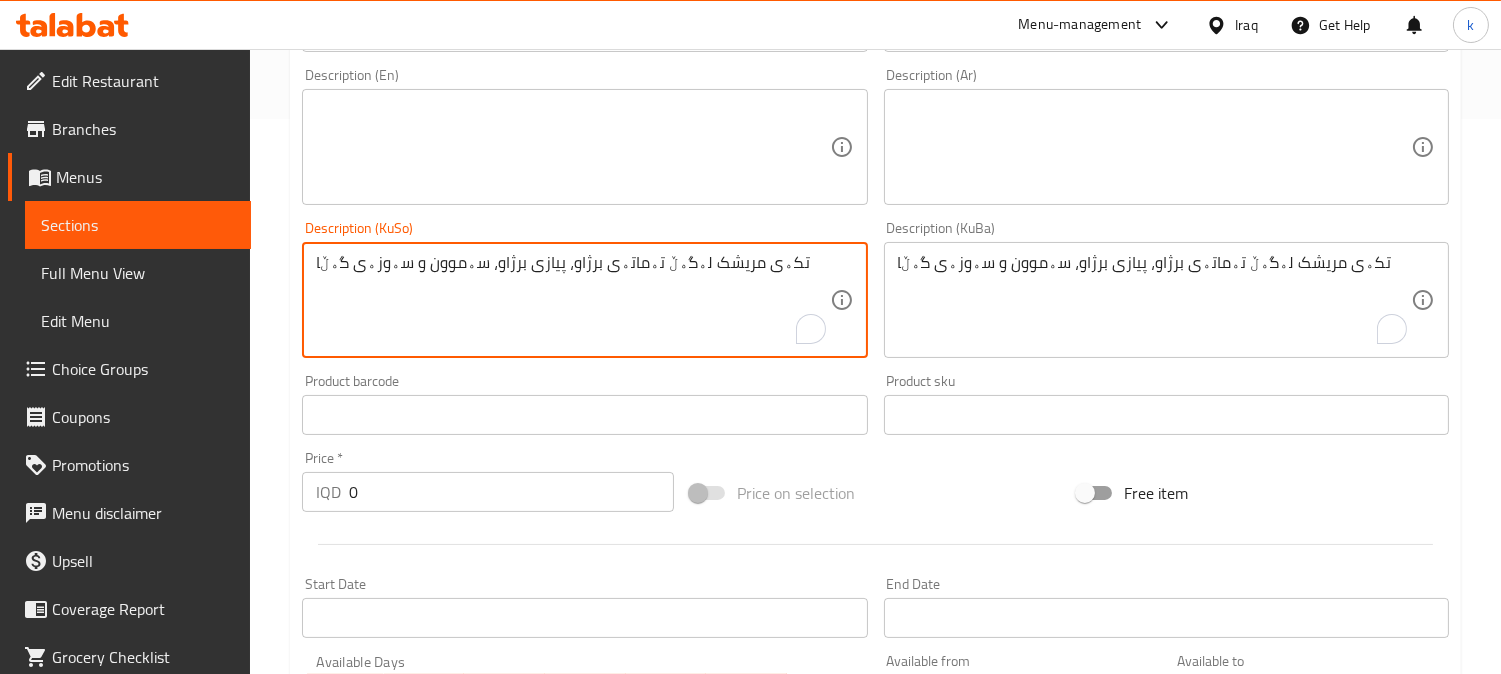 type on "تکەی مریشک لەگەڵ تەماتەی برژاو، پیازی برژاو، سەموون و سەوزەی گەڵا" 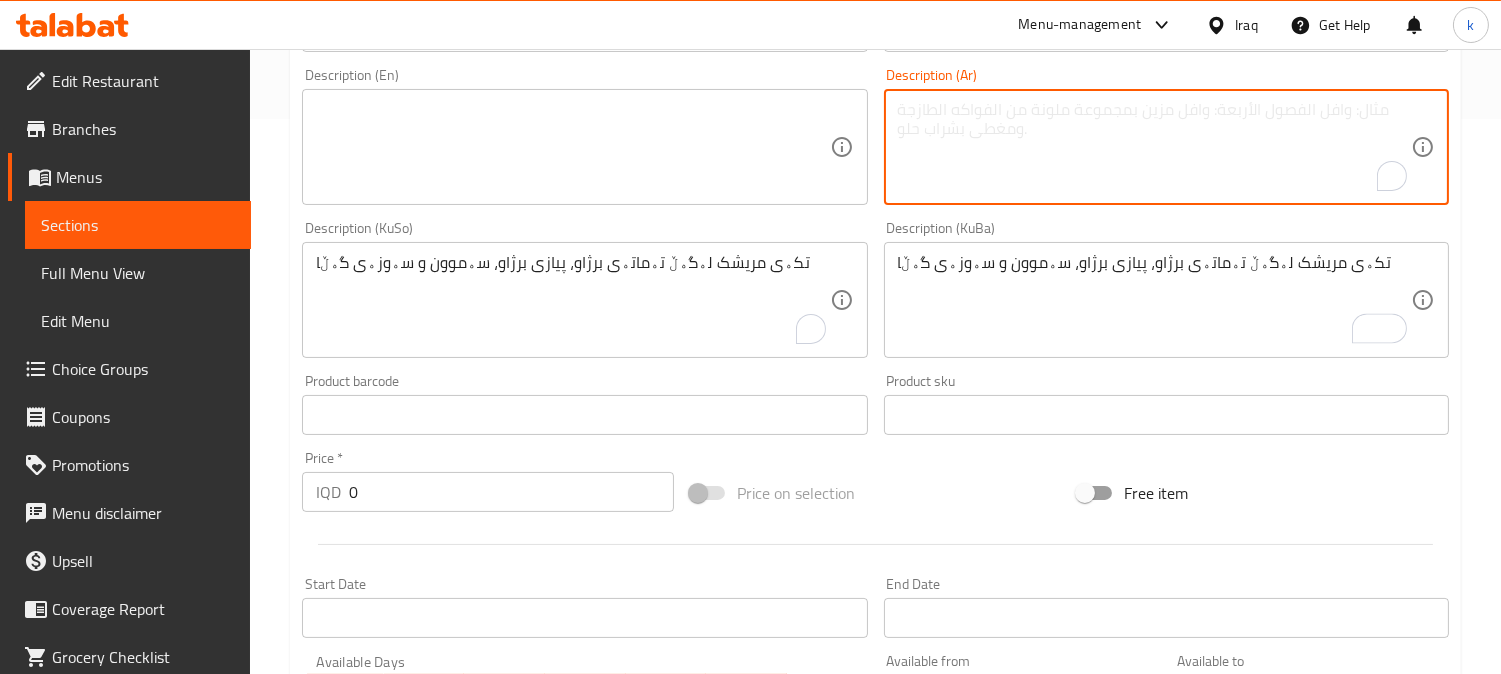 paste on "تكة دجاج مع طماطة شوي، بصل شوي، صمون وخضروات ورقية" 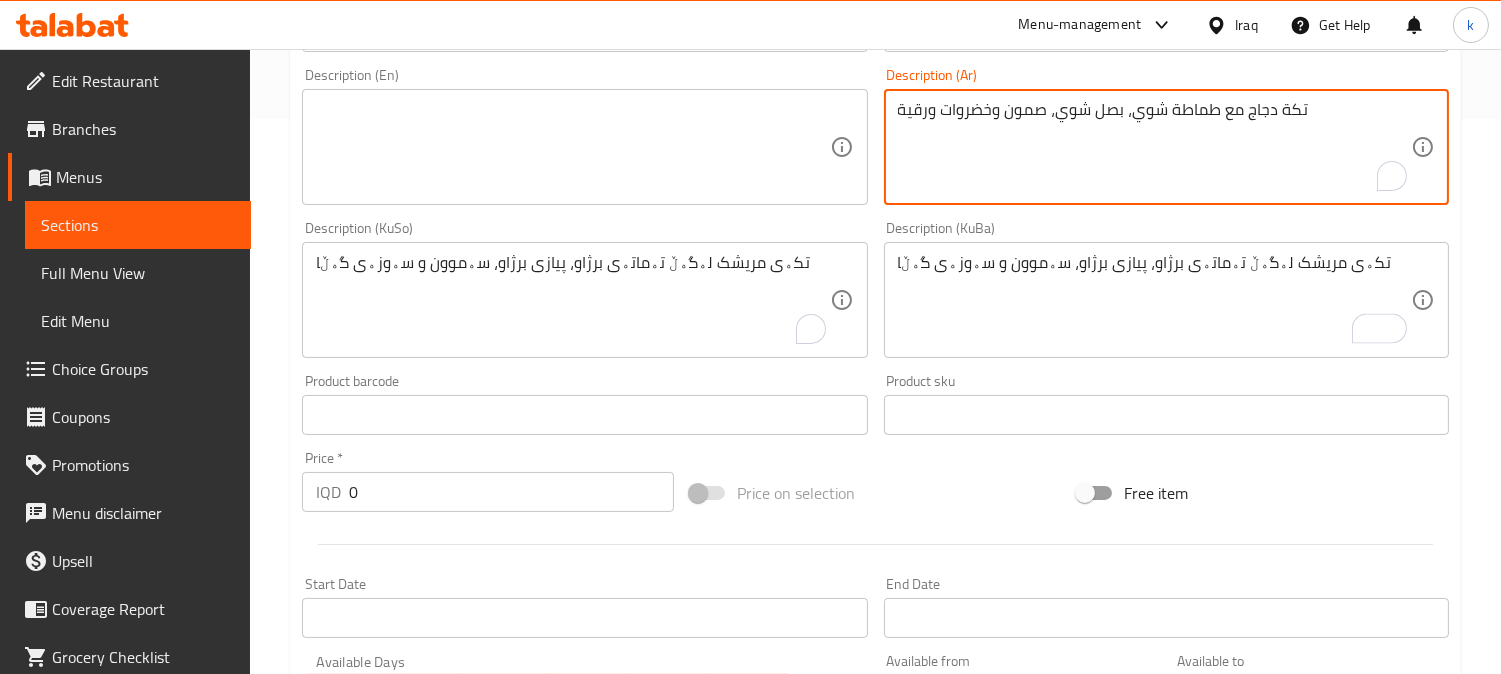 type on "تكة دجاج مع طماطة شوي، بصل شوي، صمون وخضروات ورقية" 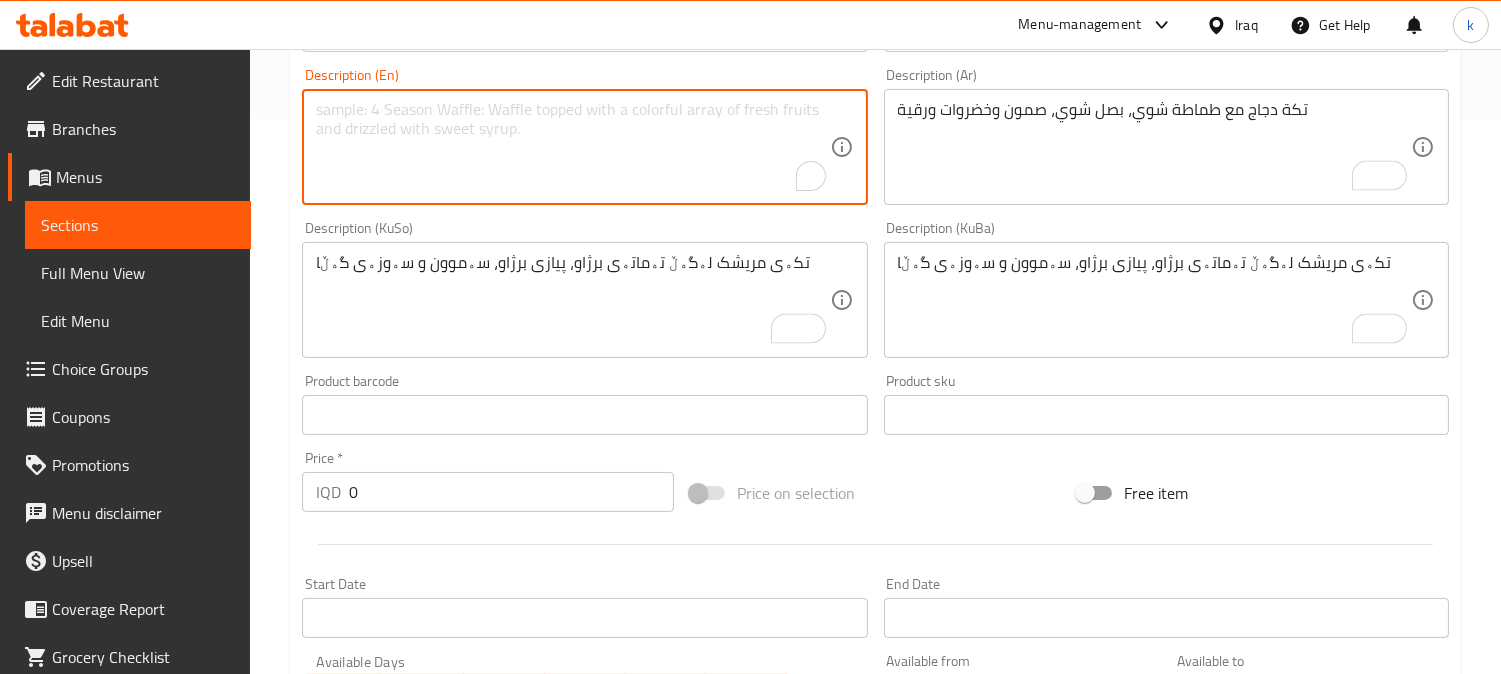 paste on "Chicken tikka with grilled tomatoes, grilled onions, samoon and leafy vegetables" 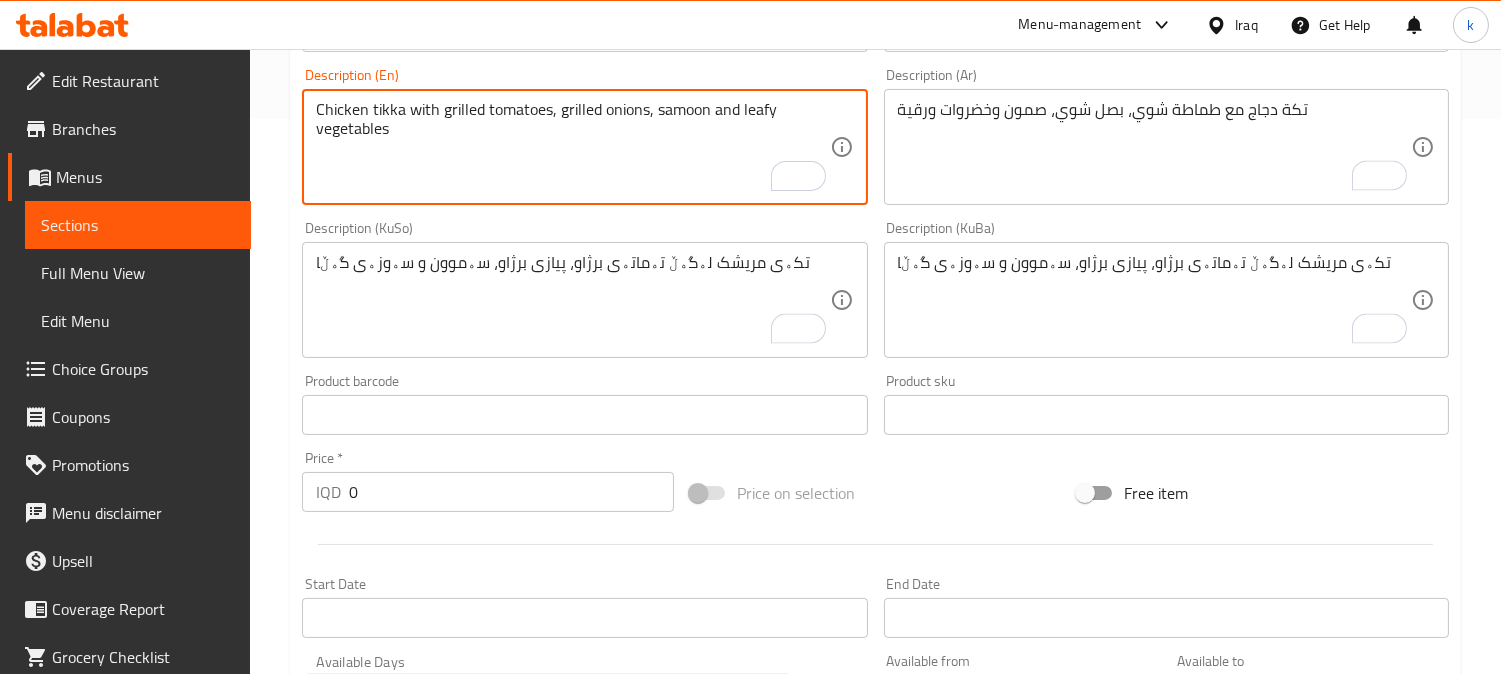 type on "Chicken tikka with grilled tomatoes, grilled onions, samoon and leafy vegetables" 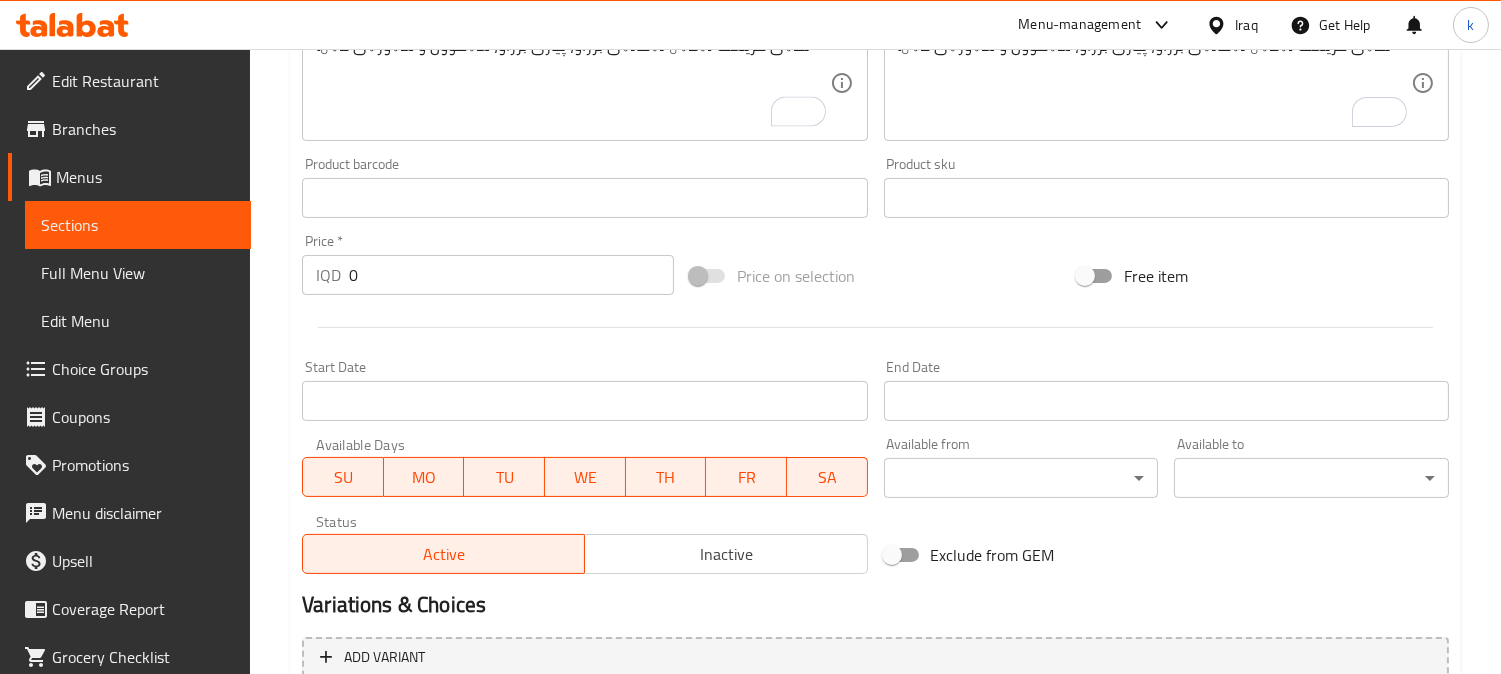 scroll, scrollTop: 965, scrollLeft: 0, axis: vertical 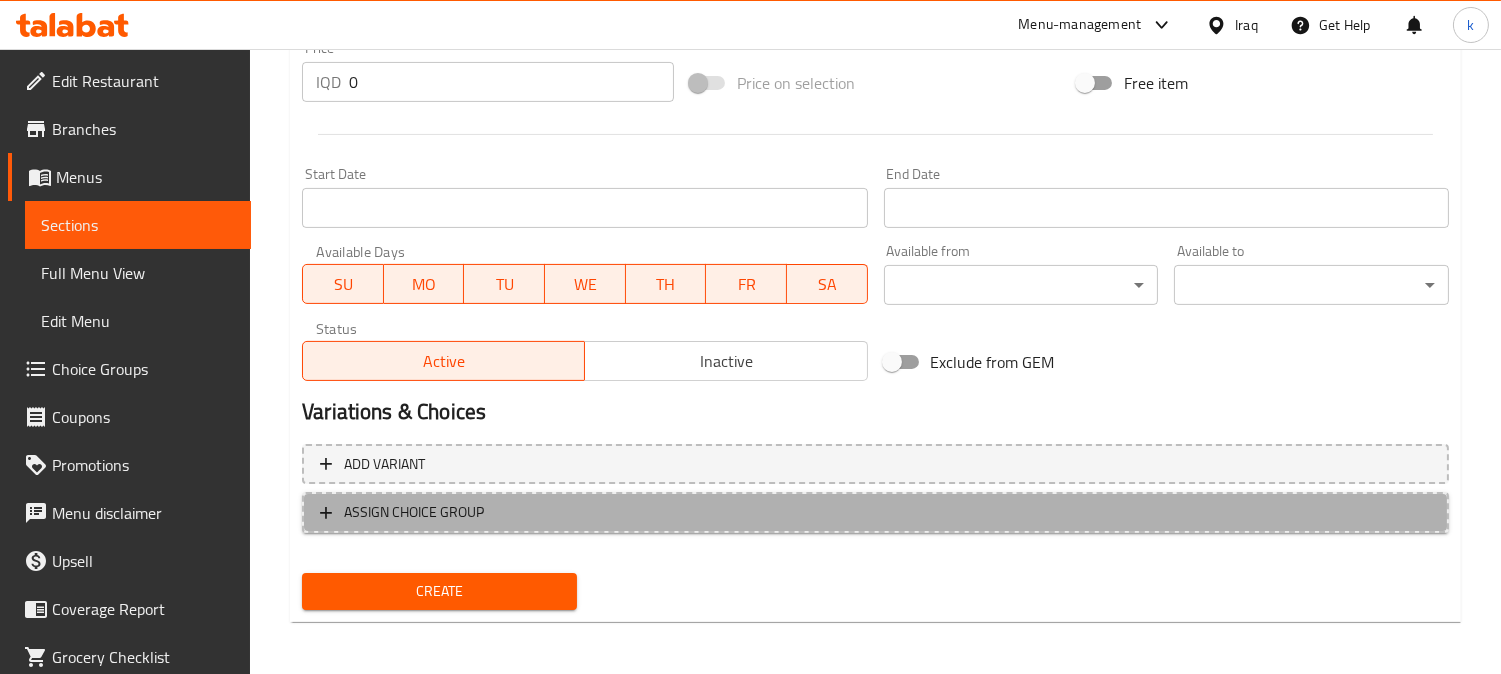 click on "ASSIGN CHOICE GROUP" at bounding box center (875, 512) 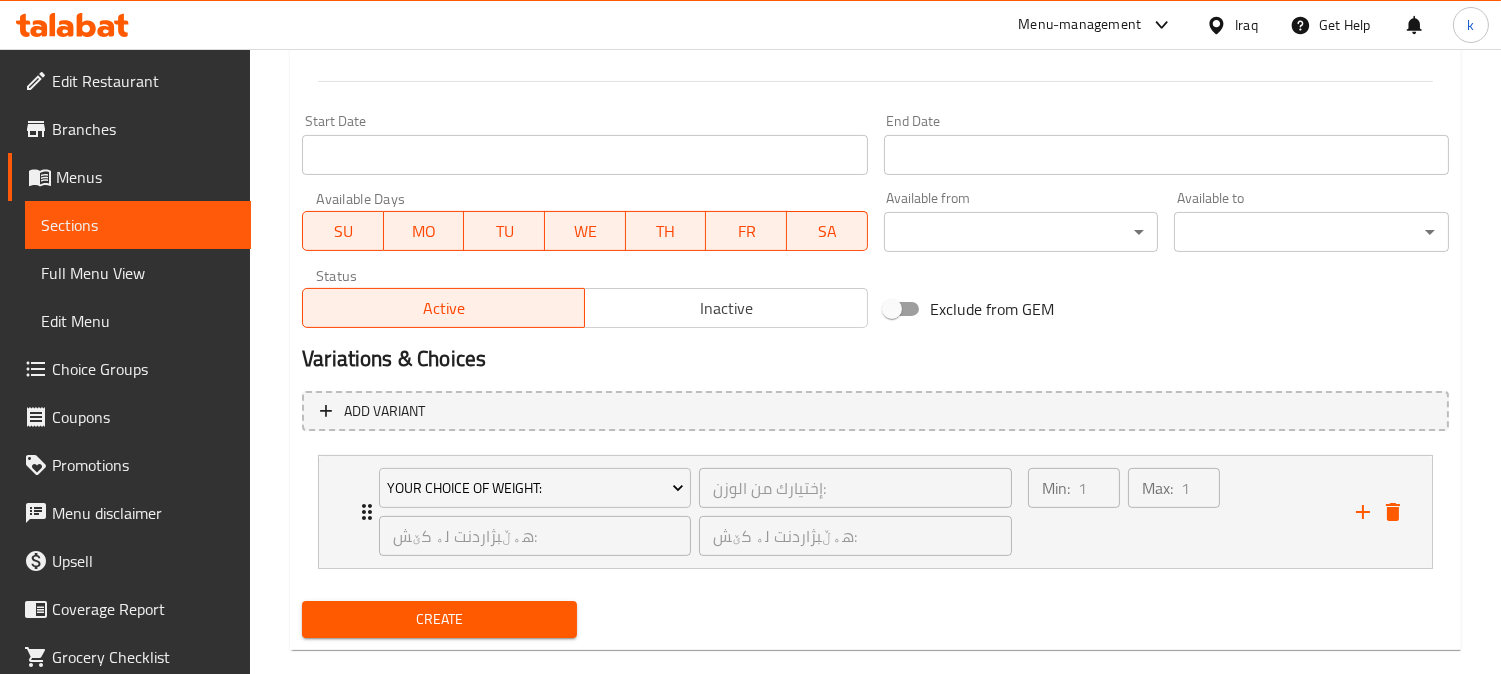 scroll, scrollTop: 1047, scrollLeft: 0, axis: vertical 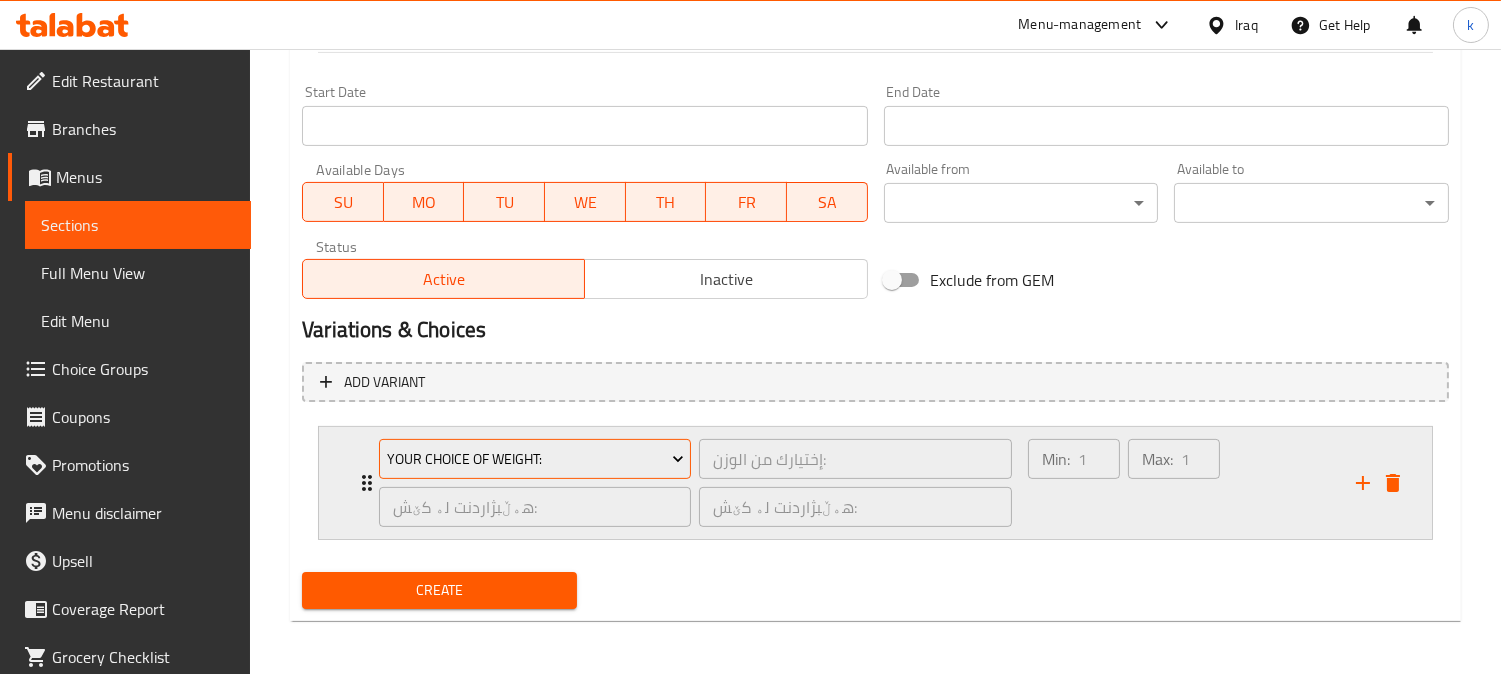 click on "Your Choice Of Weight:" at bounding box center (535, 459) 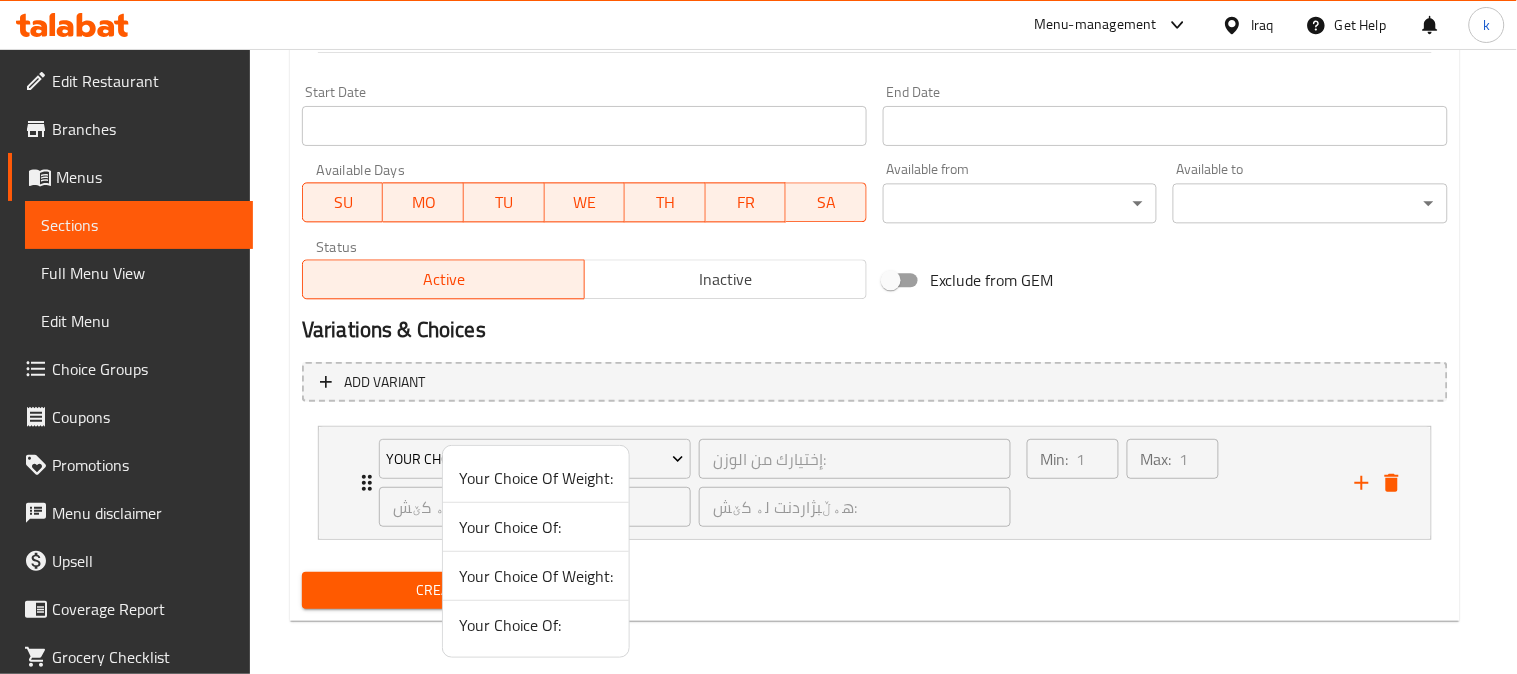 drag, startPoint x: 534, startPoint y: 623, endPoint x: 644, endPoint y: 606, distance: 111.305885 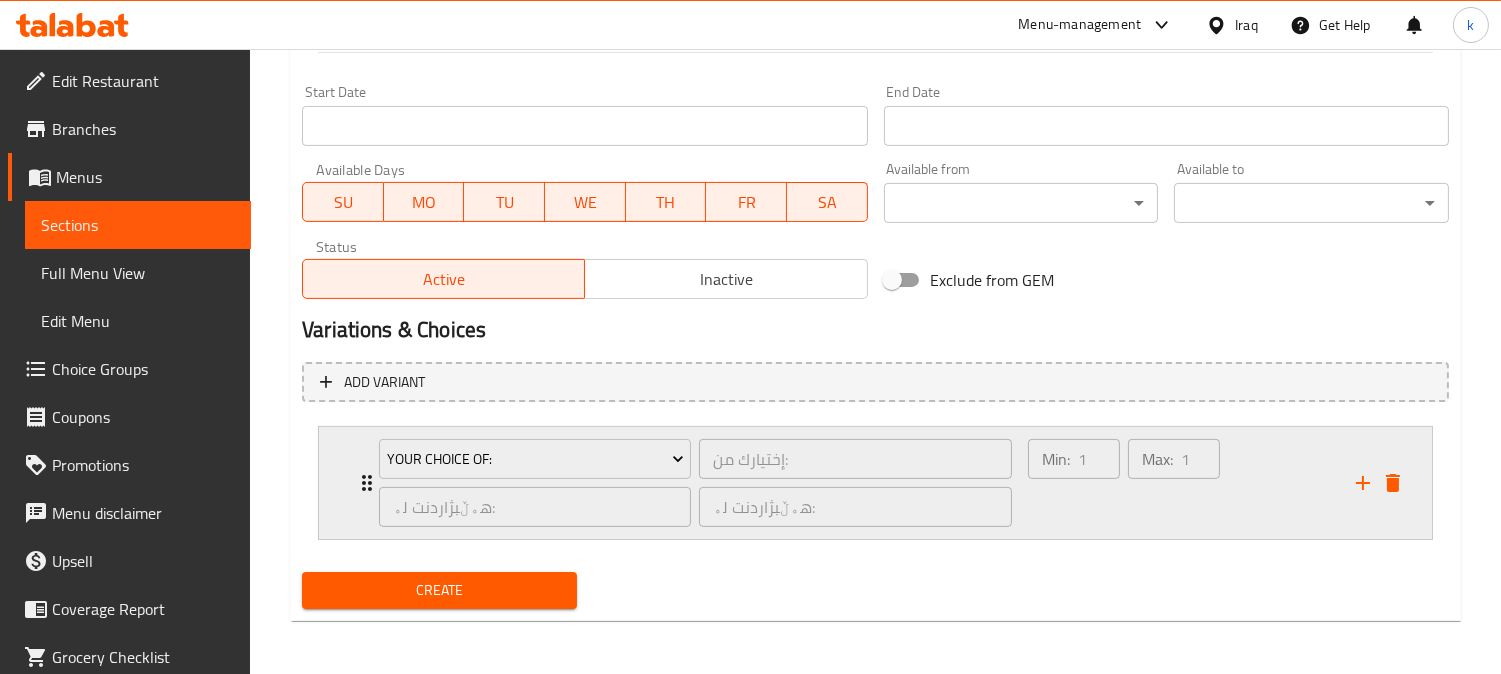 click on "Min: 1 ​" at bounding box center [1074, 483] 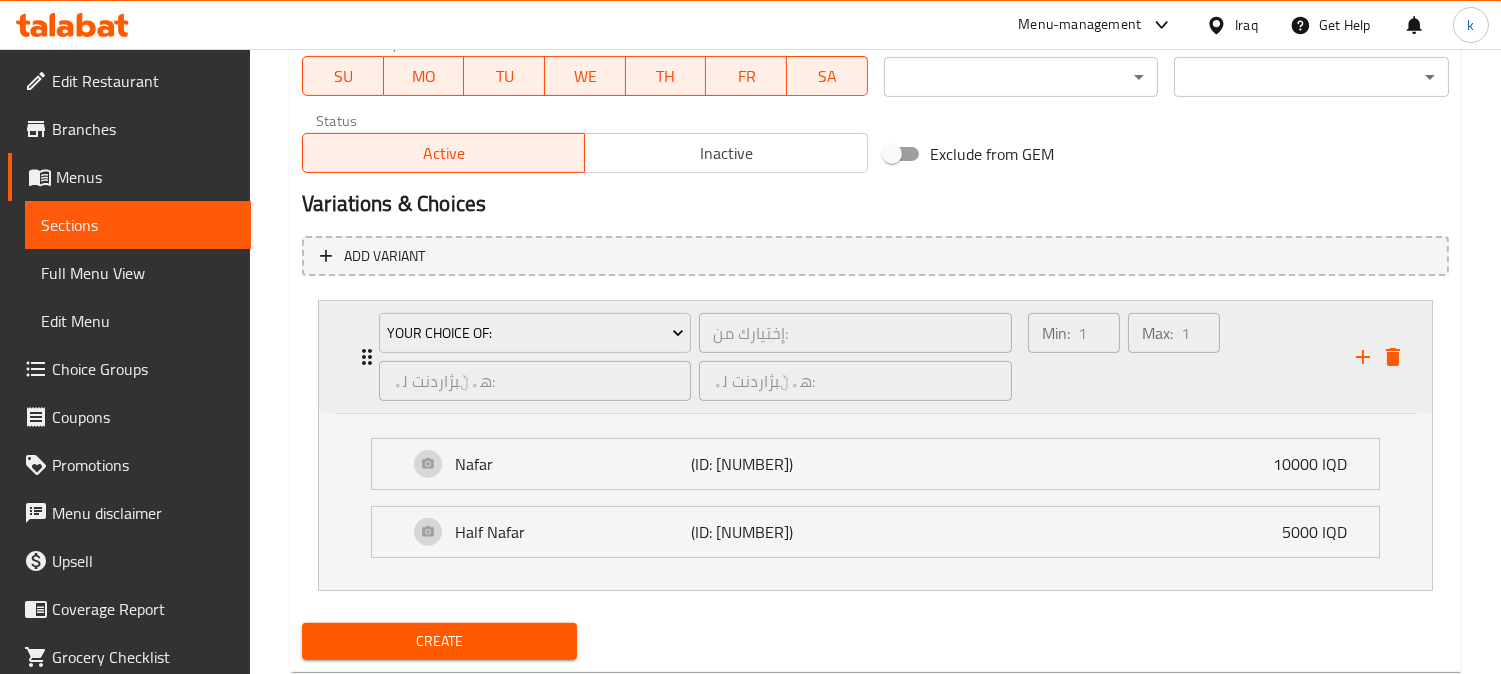 scroll, scrollTop: 1225, scrollLeft: 0, axis: vertical 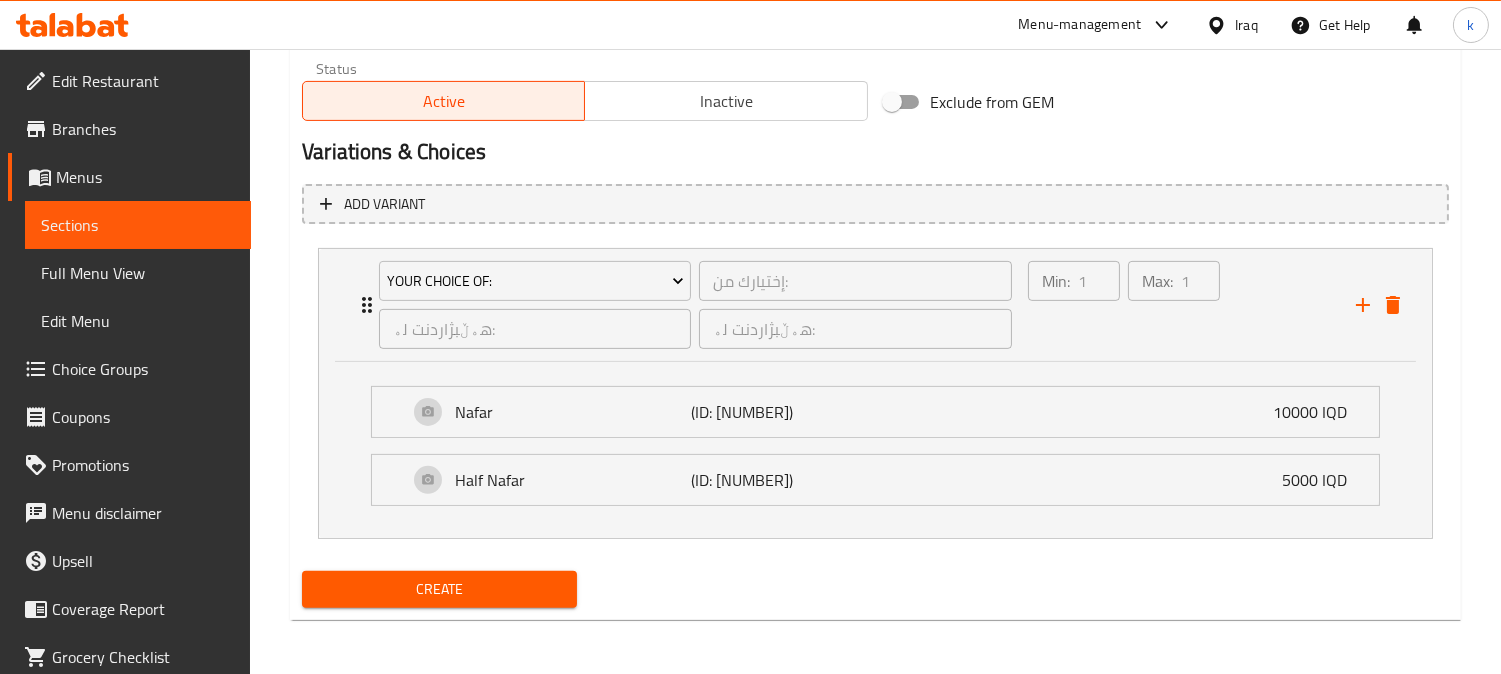 click on "Create" at bounding box center [439, 589] 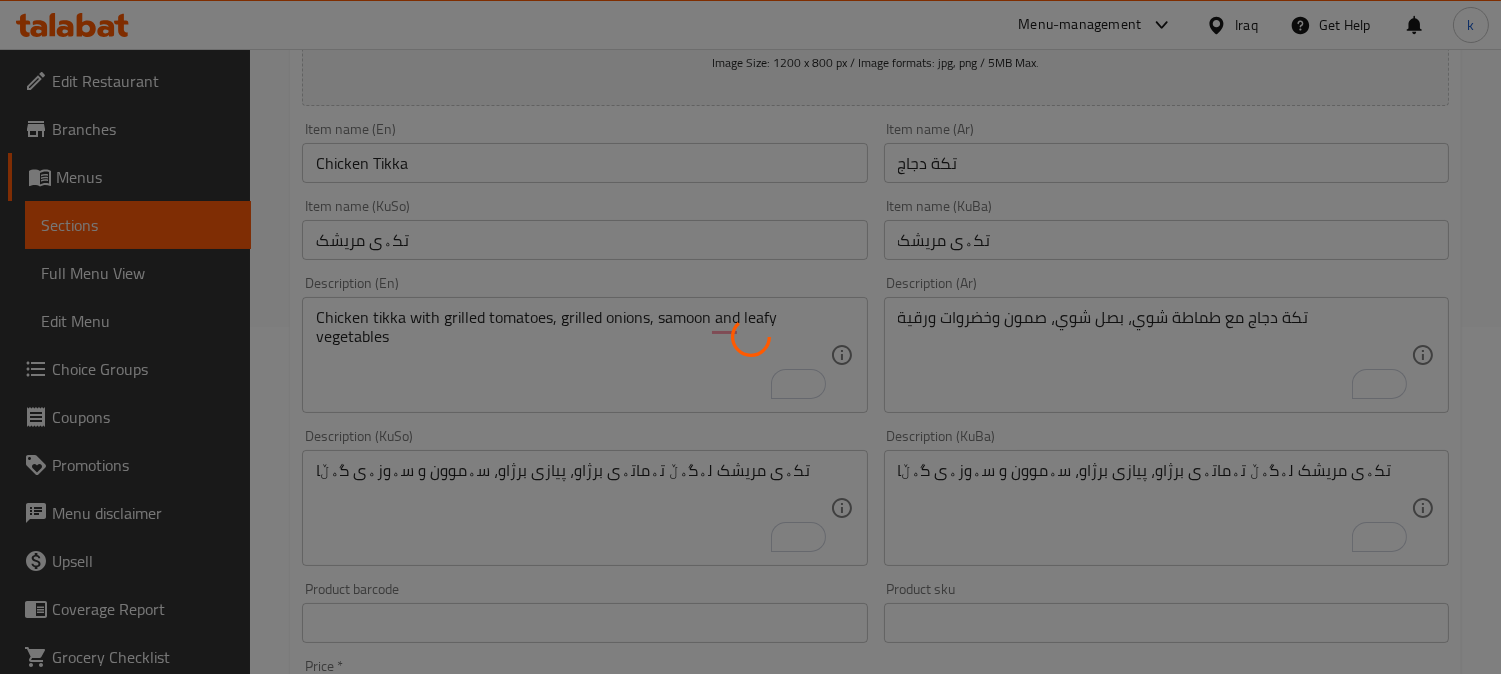 scroll, scrollTop: 300, scrollLeft: 0, axis: vertical 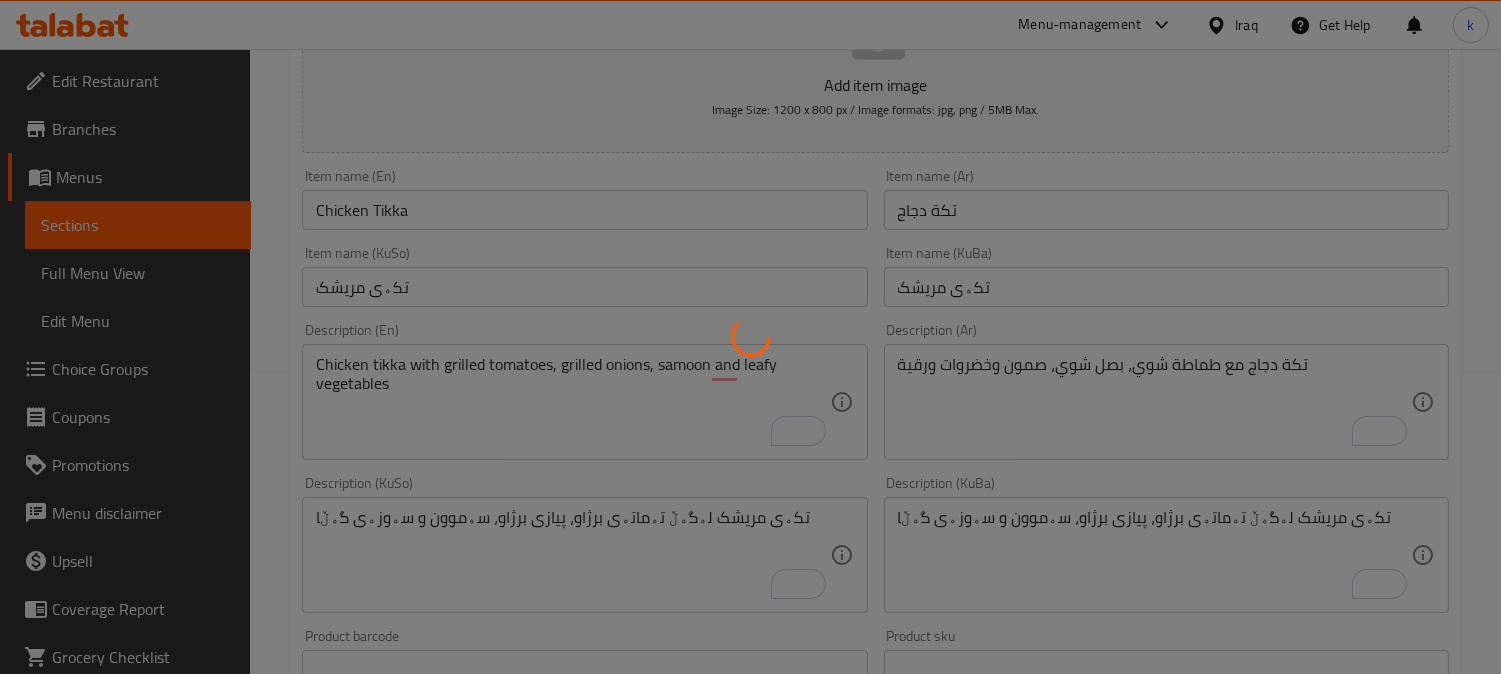 type 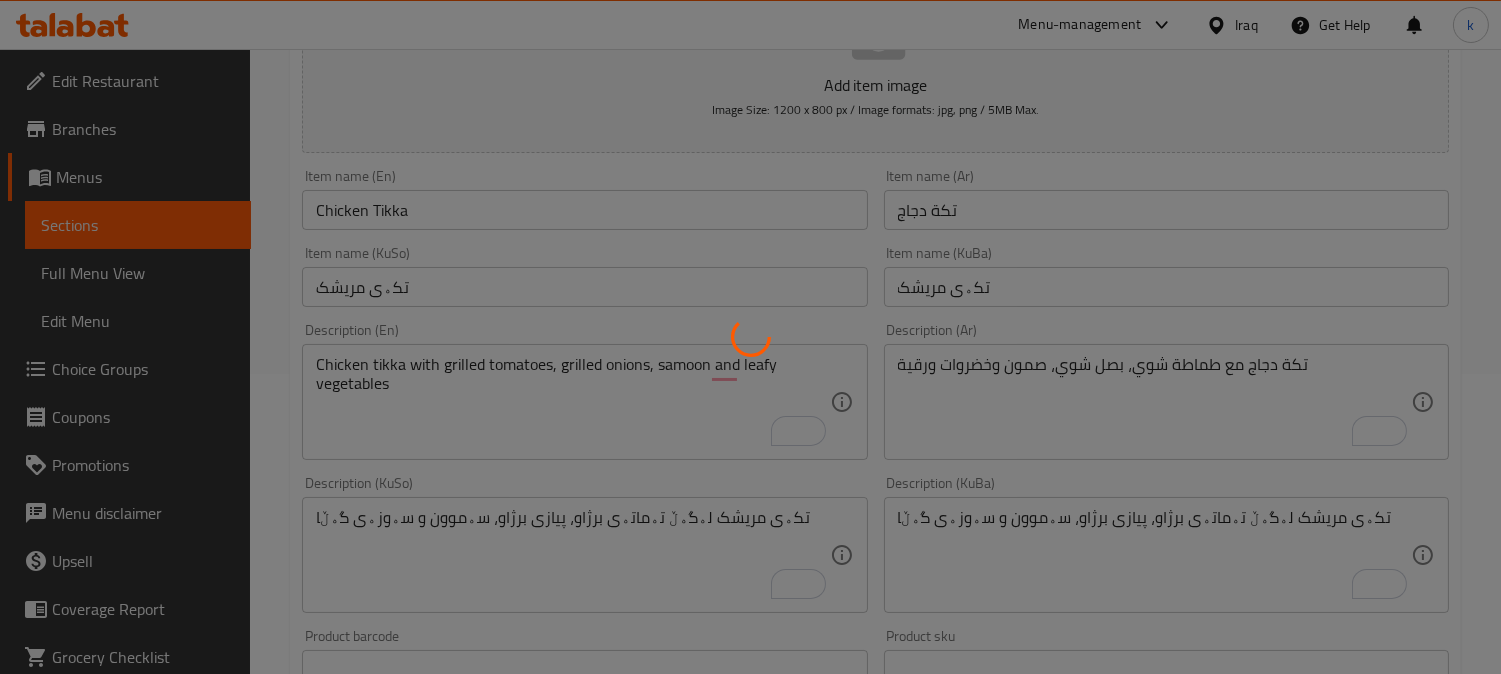 type 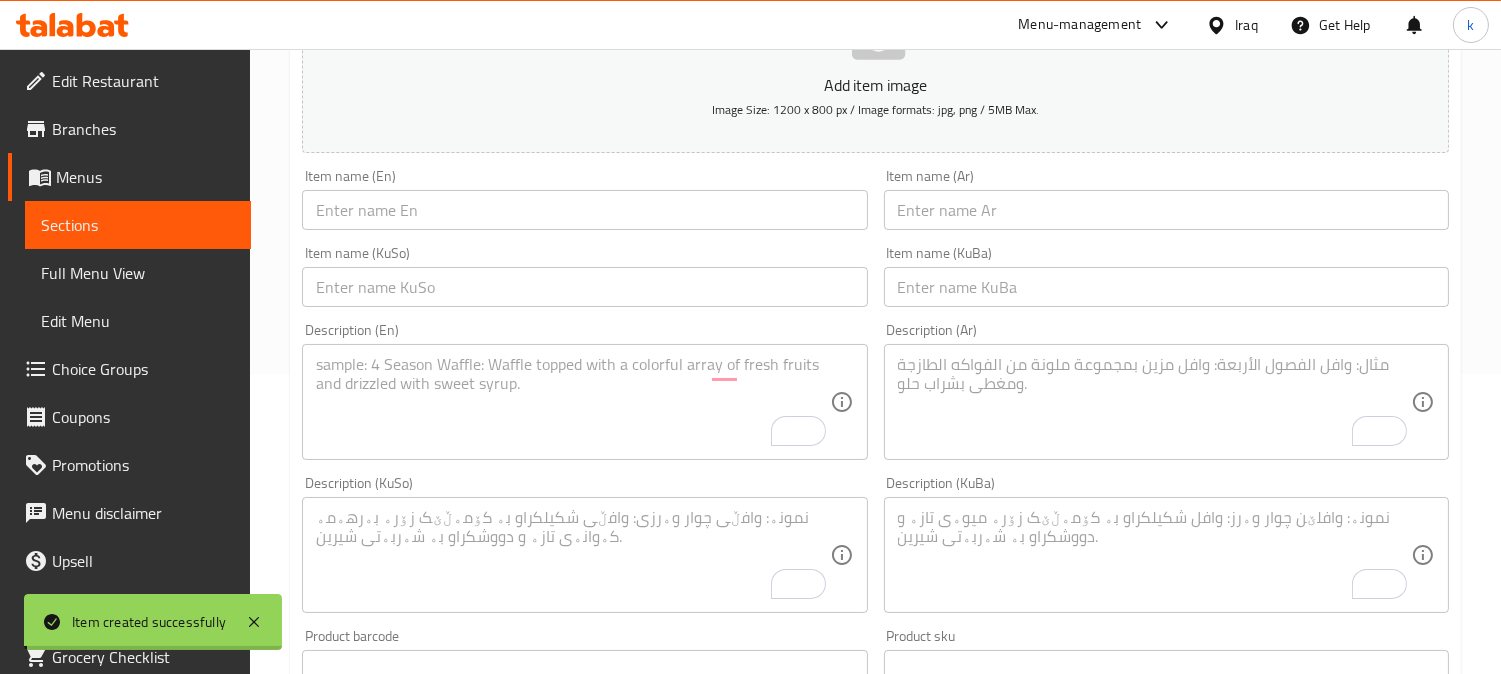 scroll, scrollTop: 0, scrollLeft: 0, axis: both 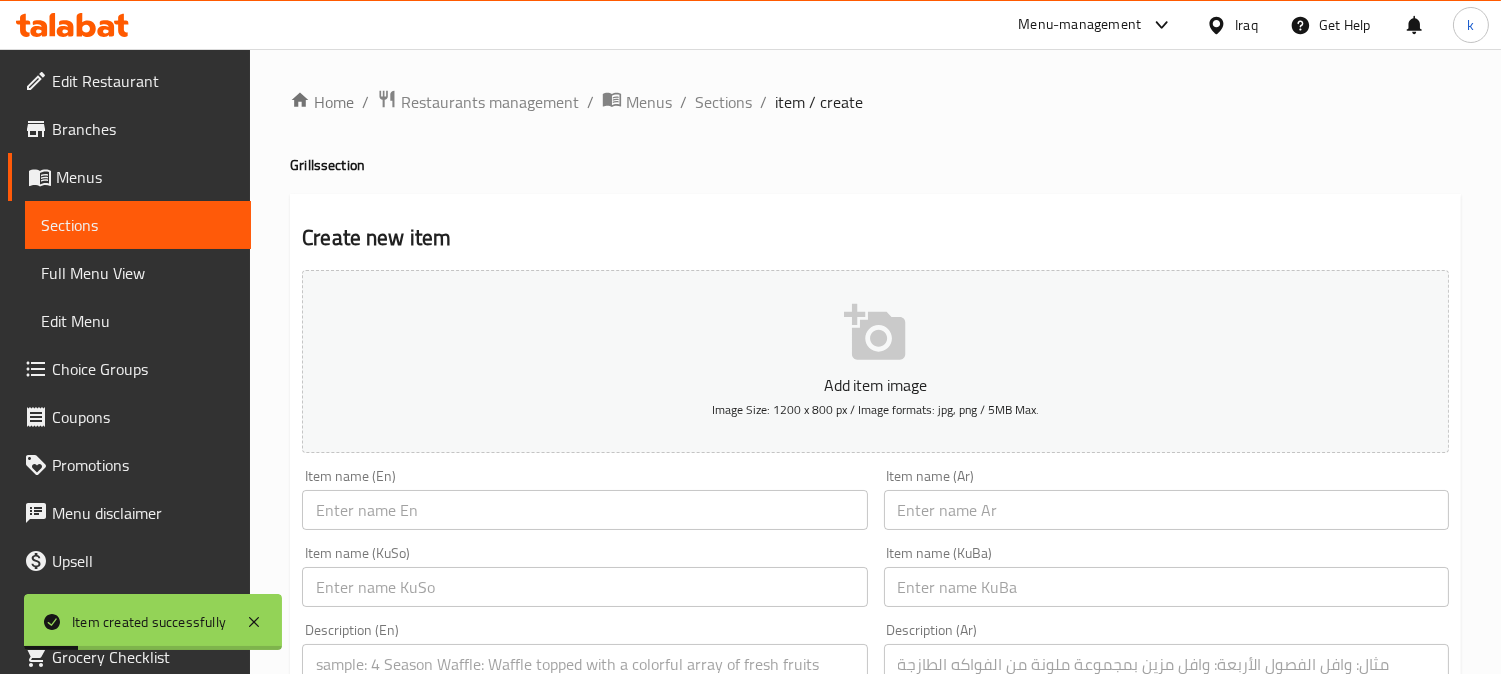 type 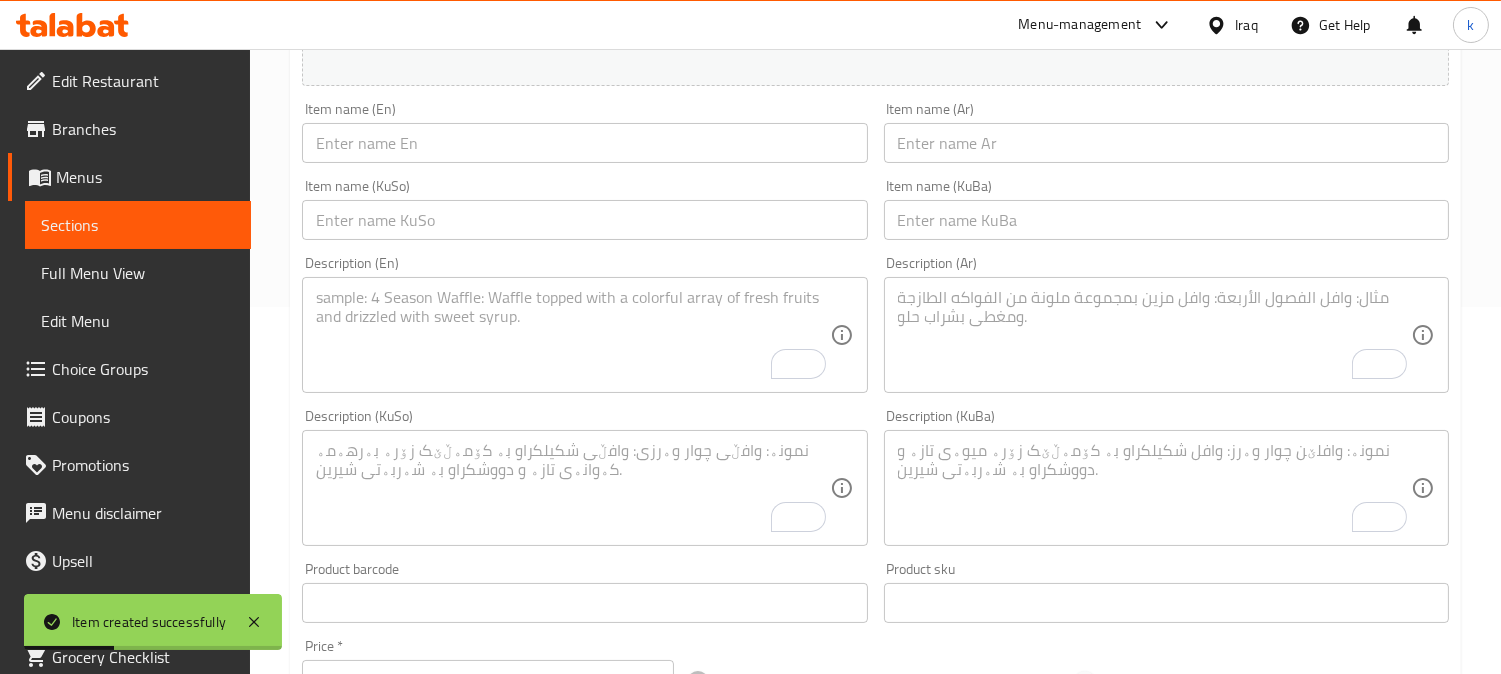 scroll, scrollTop: 370, scrollLeft: 0, axis: vertical 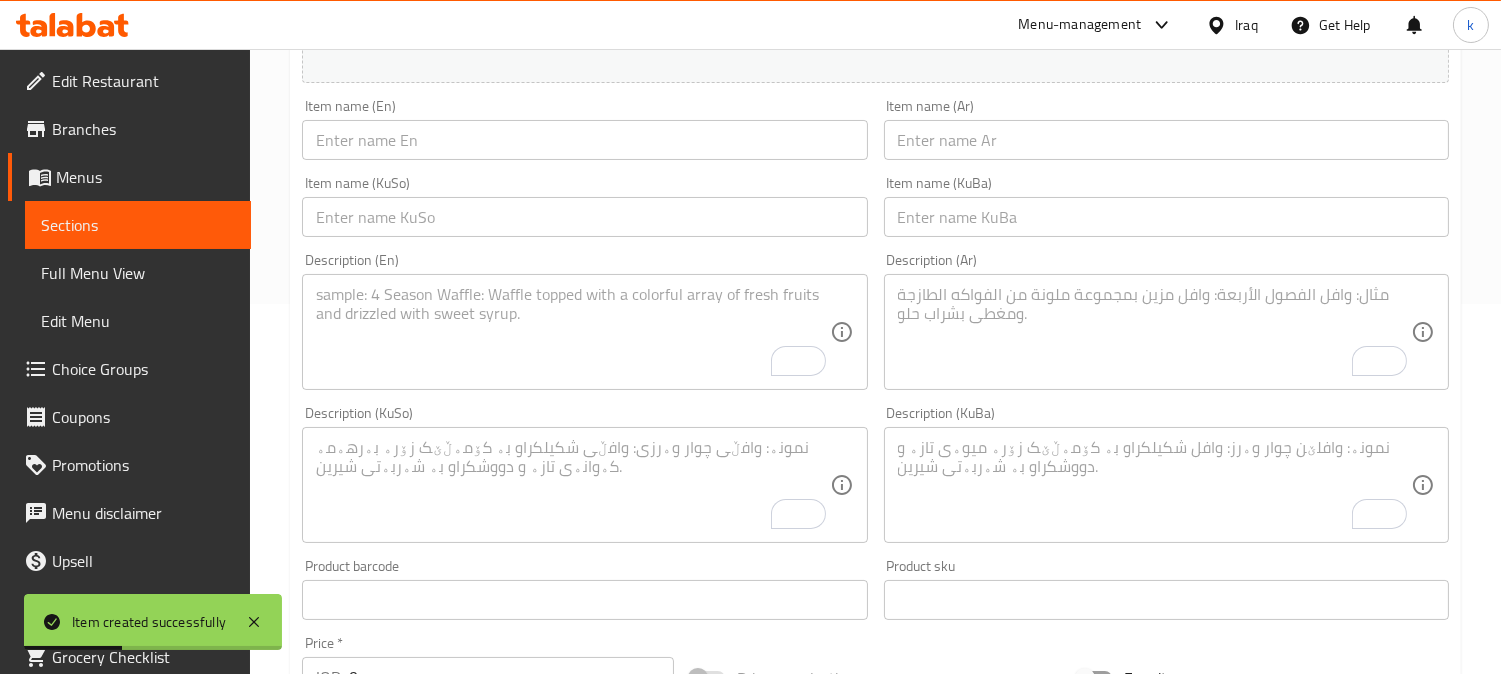 click at bounding box center (1166, 217) 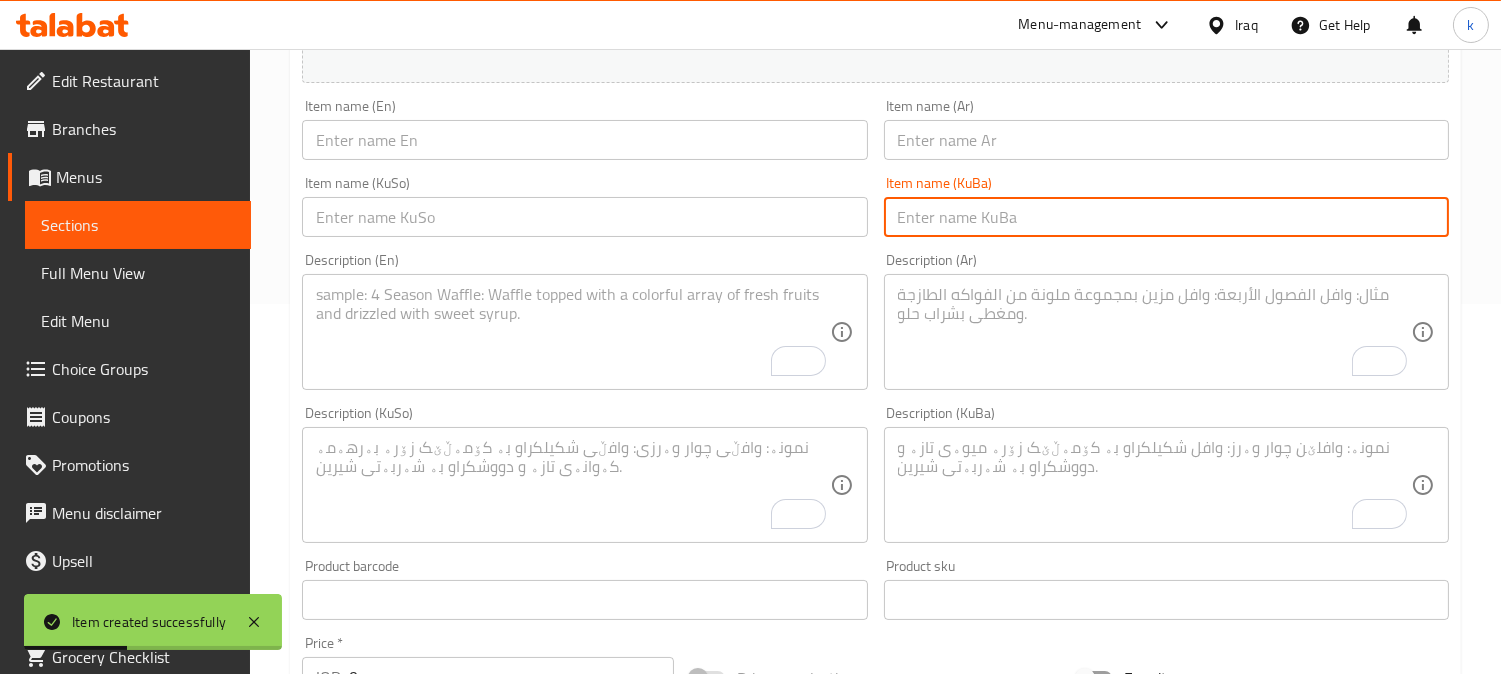 paste on "تکەی گۆشت" 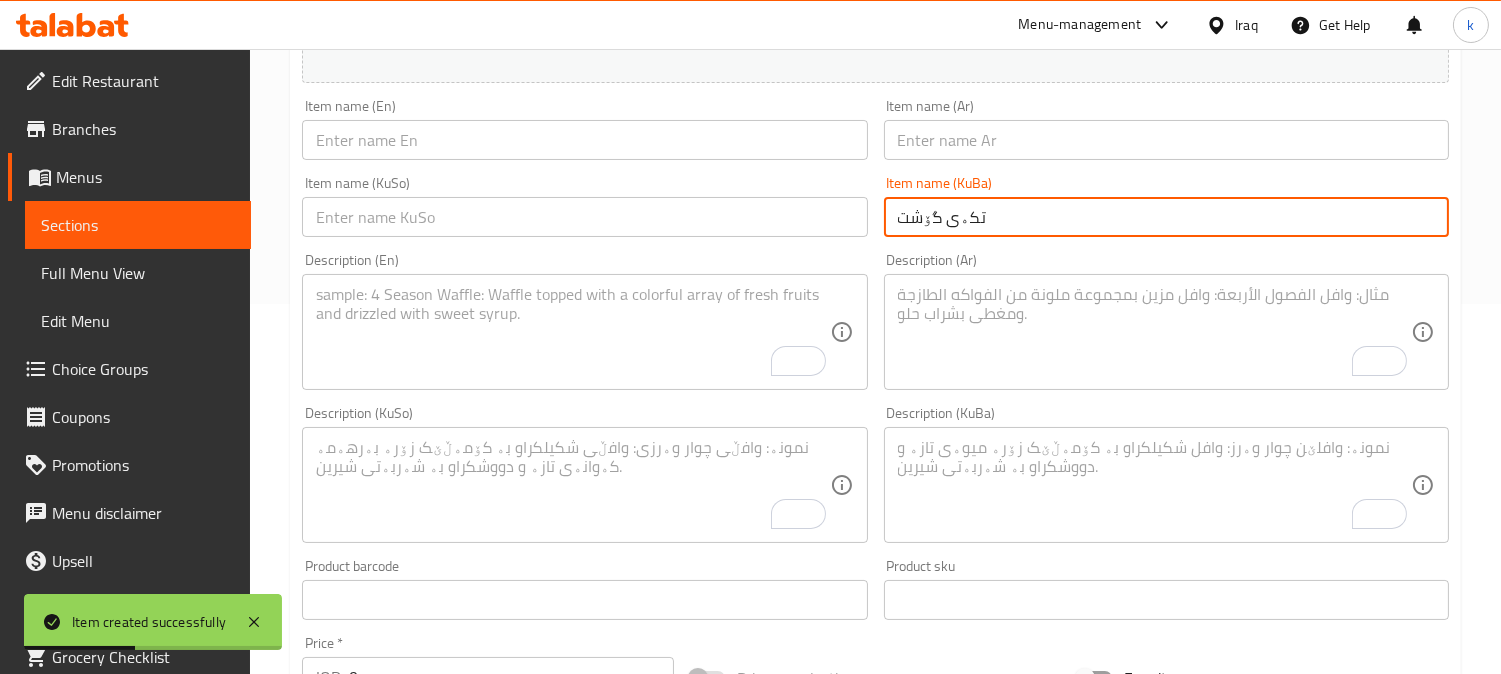 type on "تکەی گۆشت" 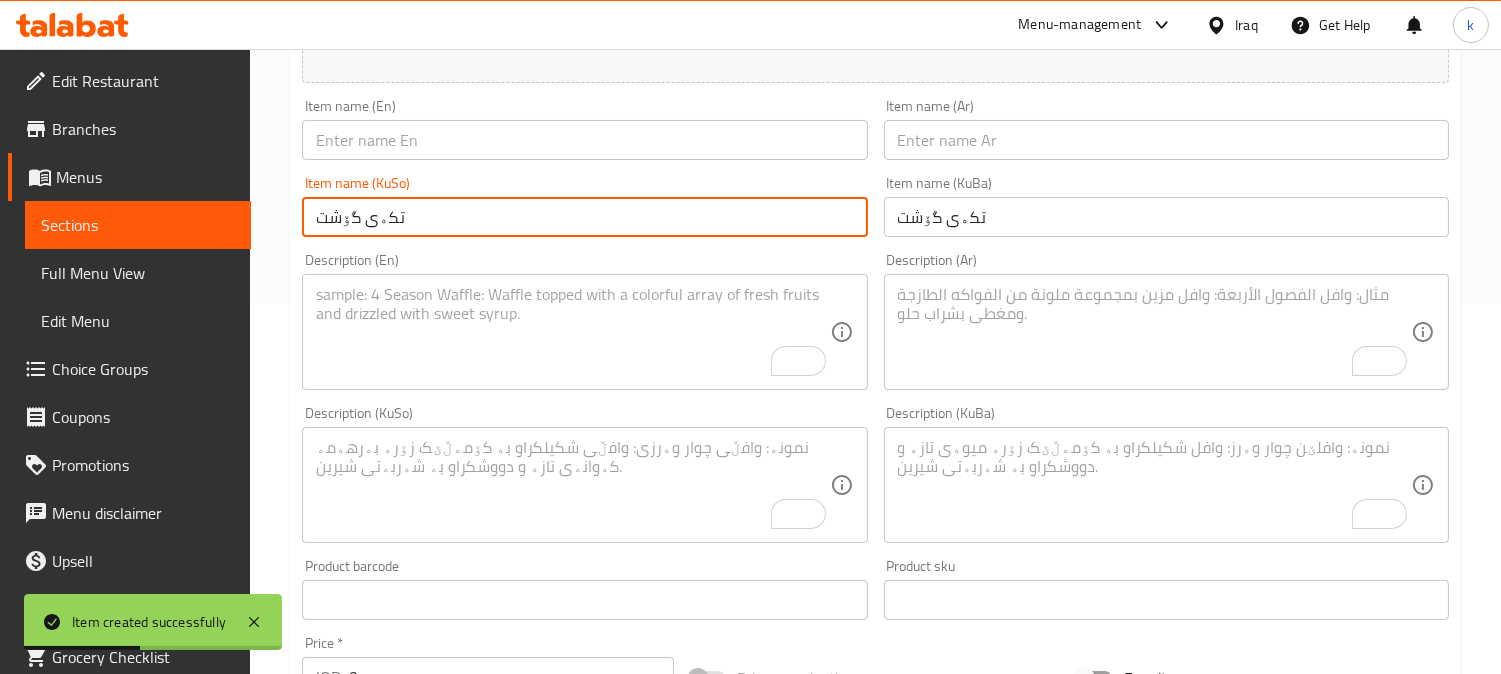 type on "تکەی گۆشت" 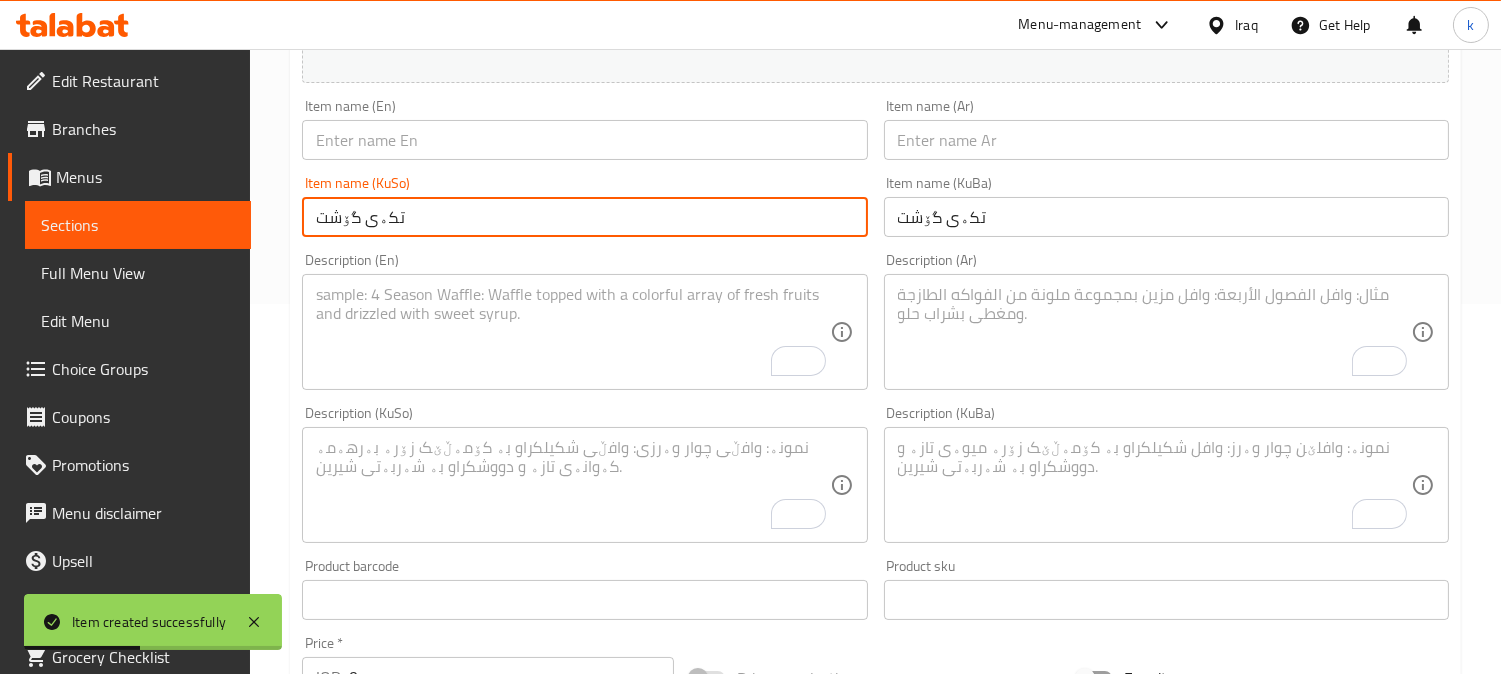 click at bounding box center [1166, 140] 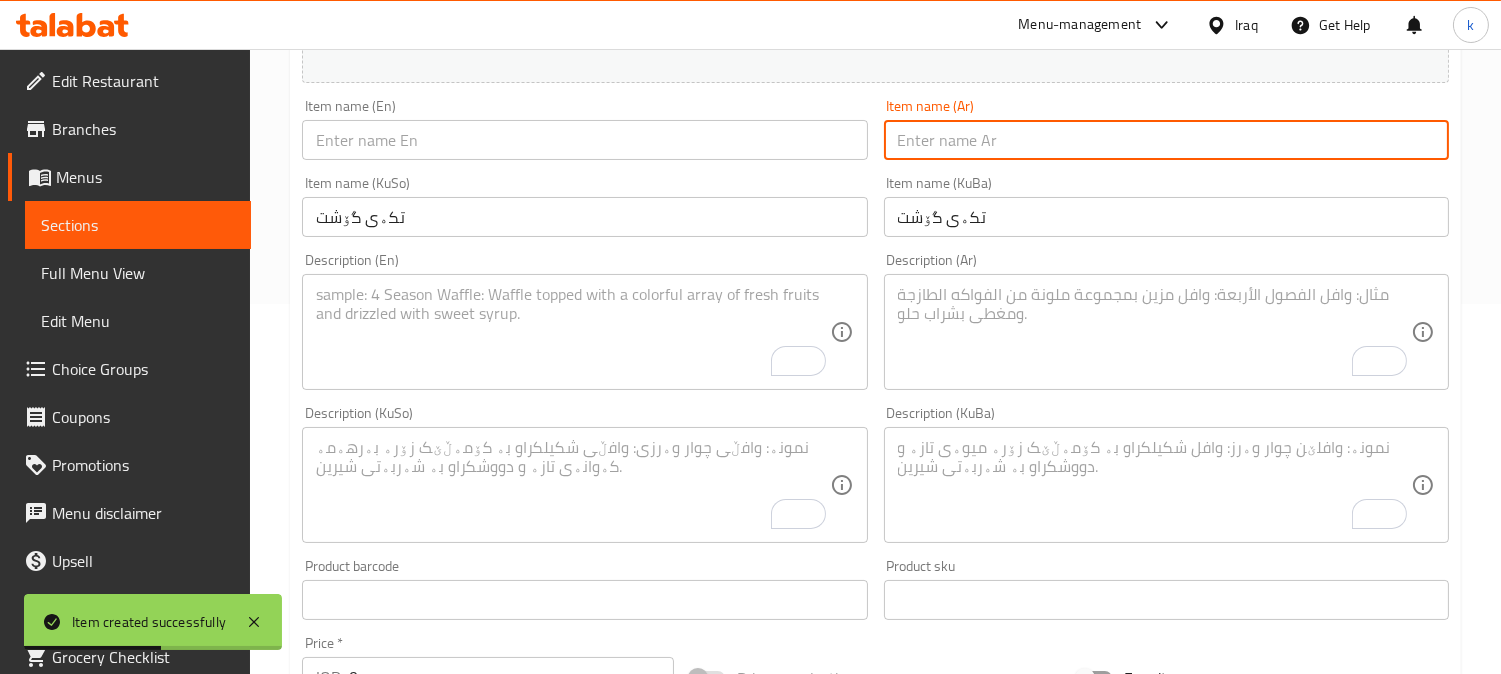 paste on "تكة لحم" 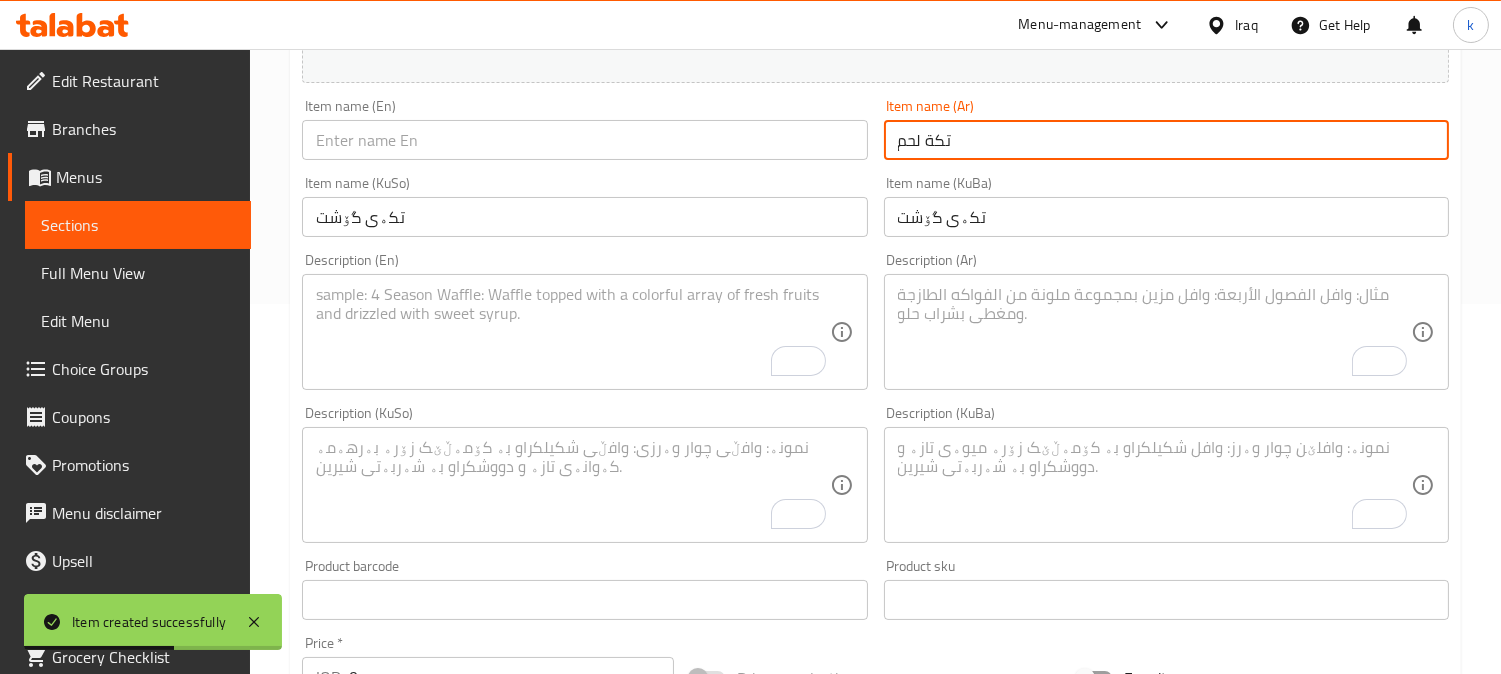 type on "تكة لحم" 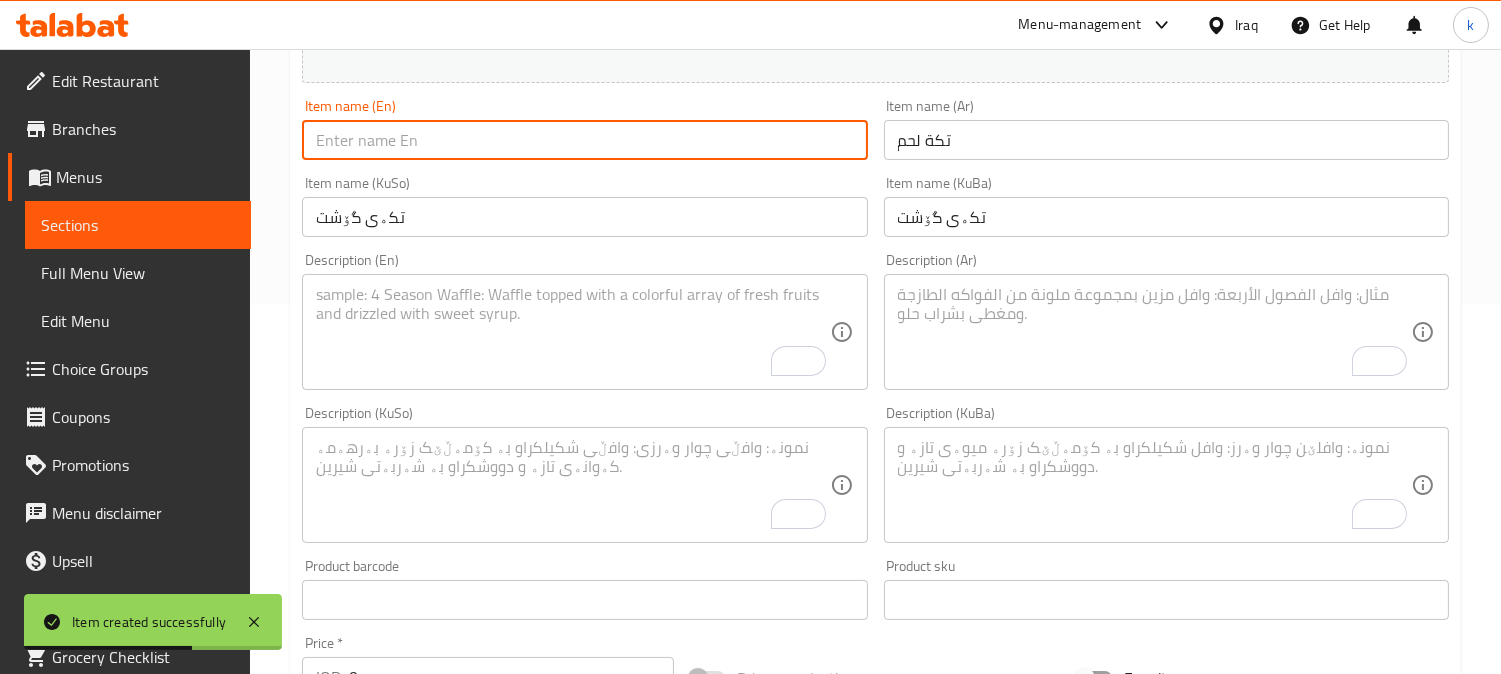 paste on "Meat Tikka" 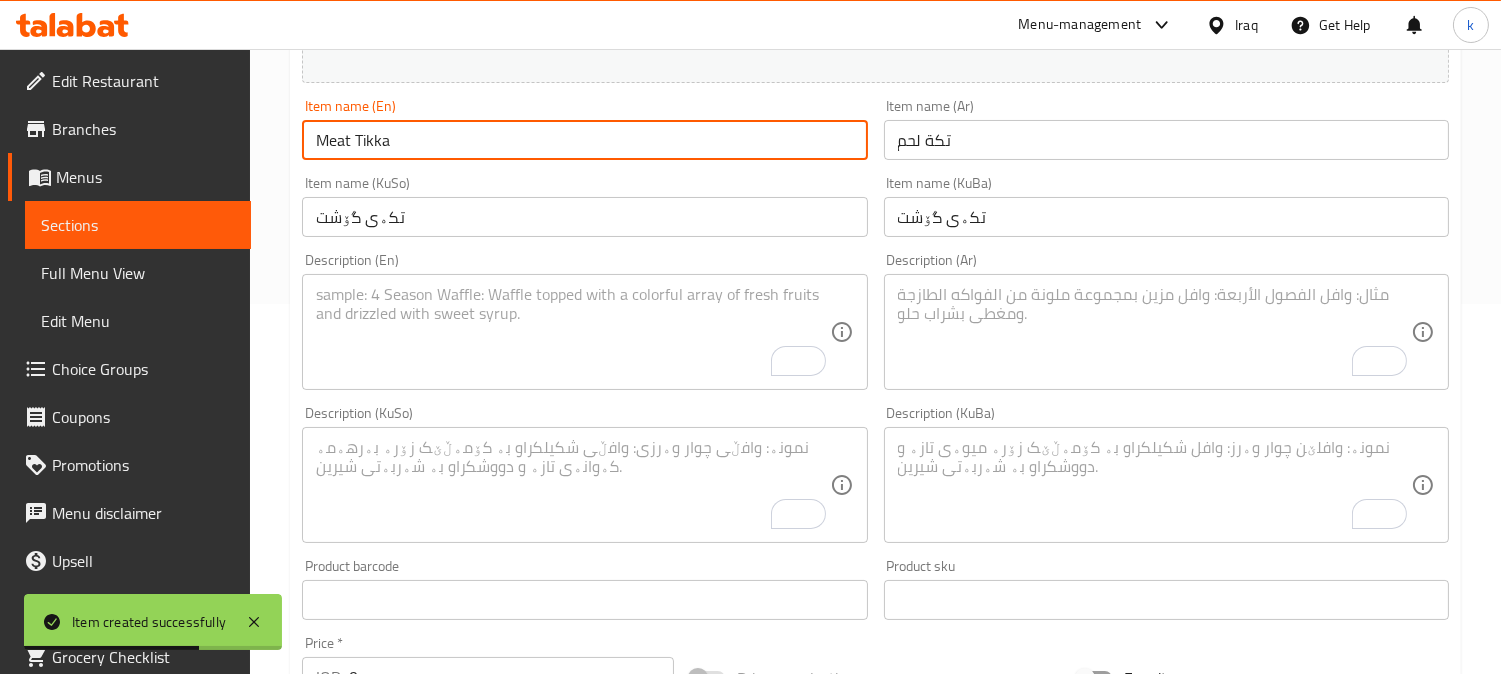 type on "Meat Tikka" 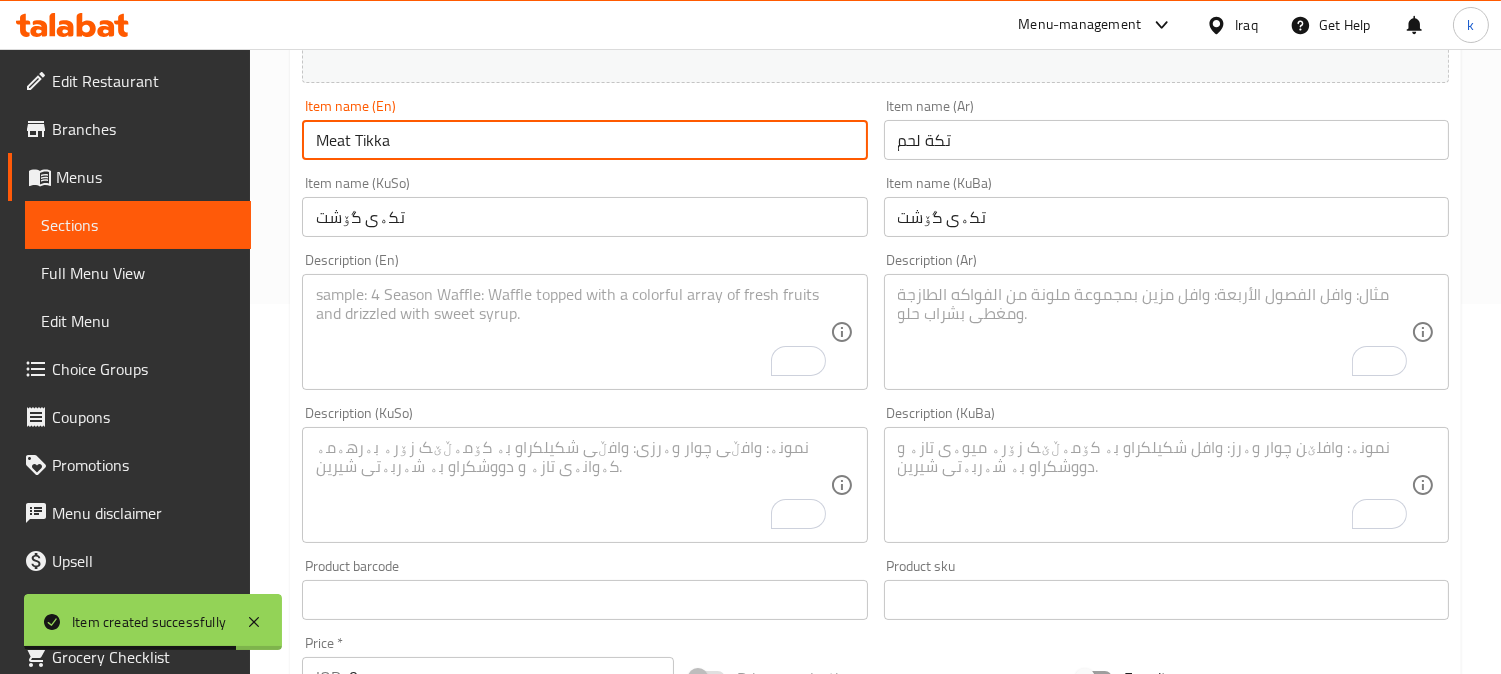 drag, startPoint x: 1065, startPoint y: 516, endPoint x: 993, endPoint y: 500, distance: 73.756355 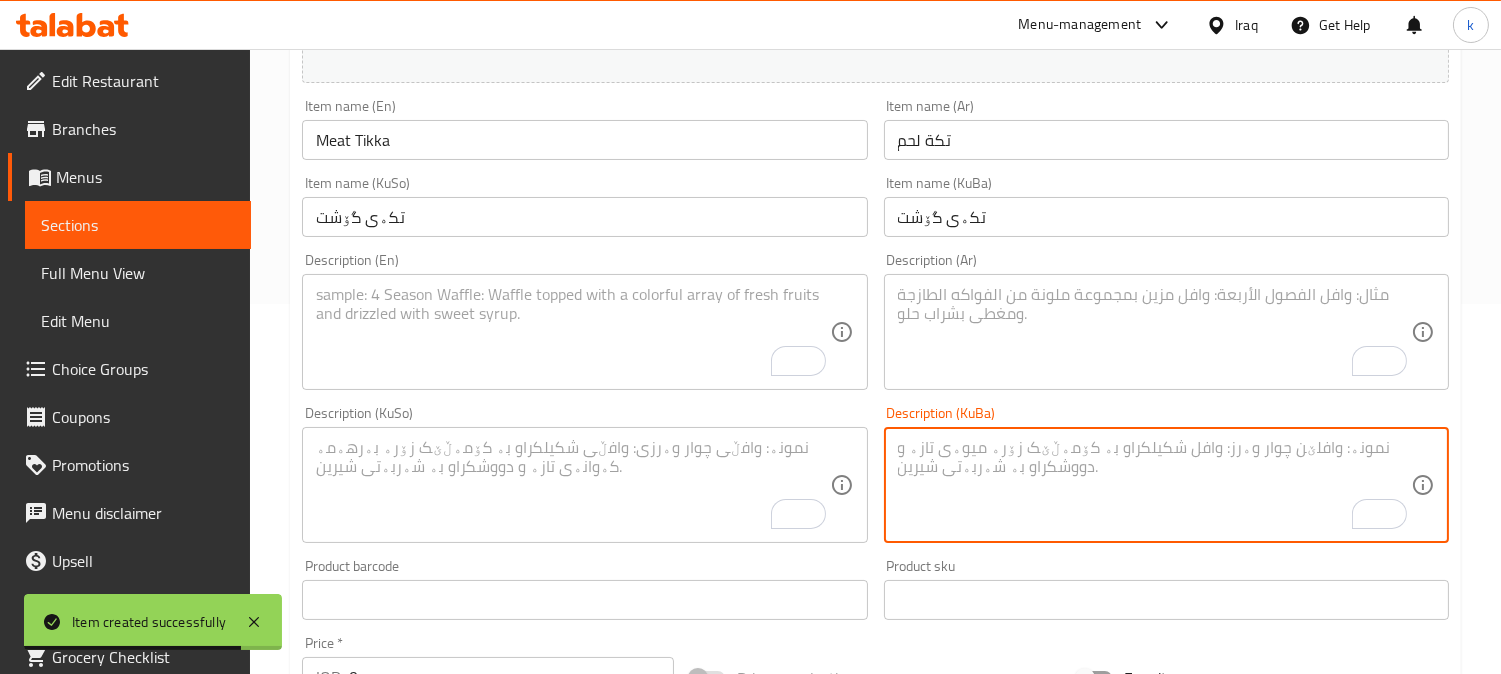paste on "تکەی گۆشت لەگەڵ تەماتەی برژاو، پیازی برژاو، سەموون و سەوزەی گەڵا" 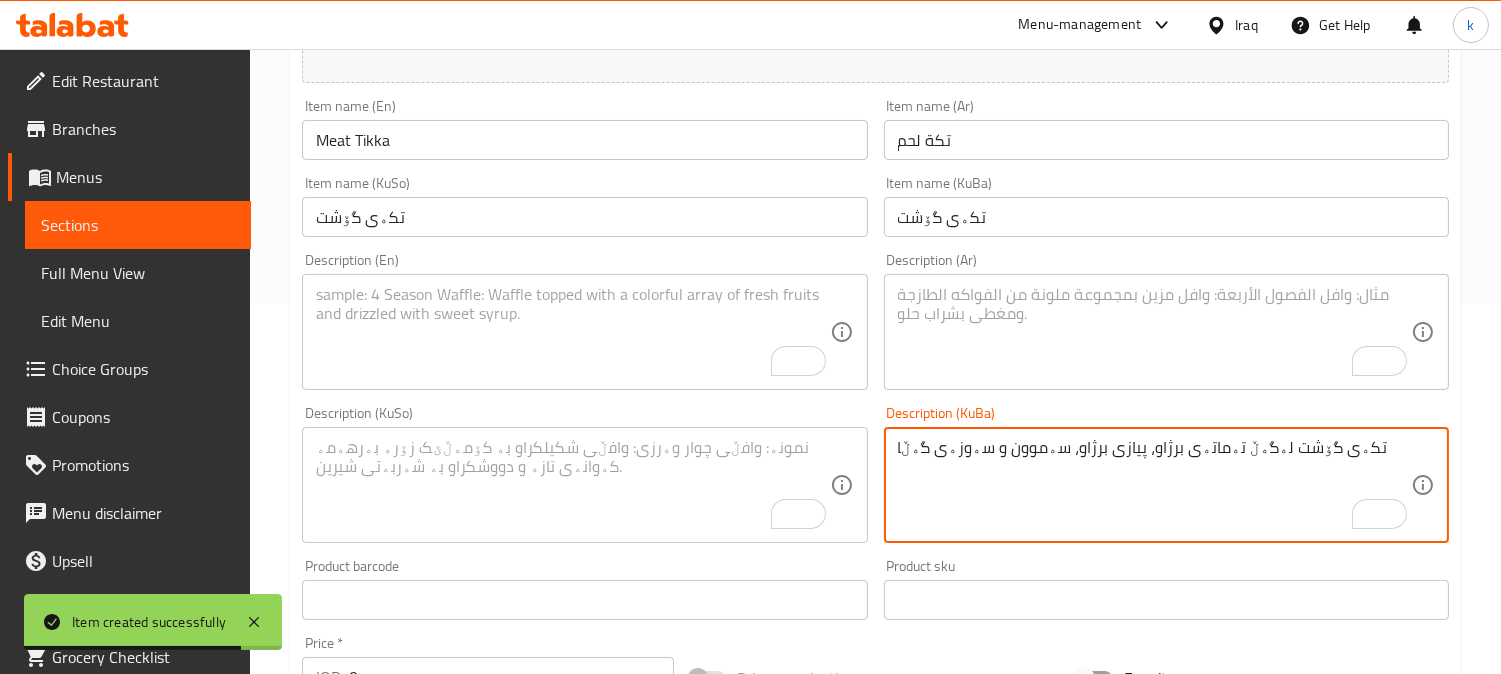 type on "تکەی گۆشت لەگەڵ تەماتەی برژاو، پیازی برژاو، سەموون و سەوزەی گەڵا" 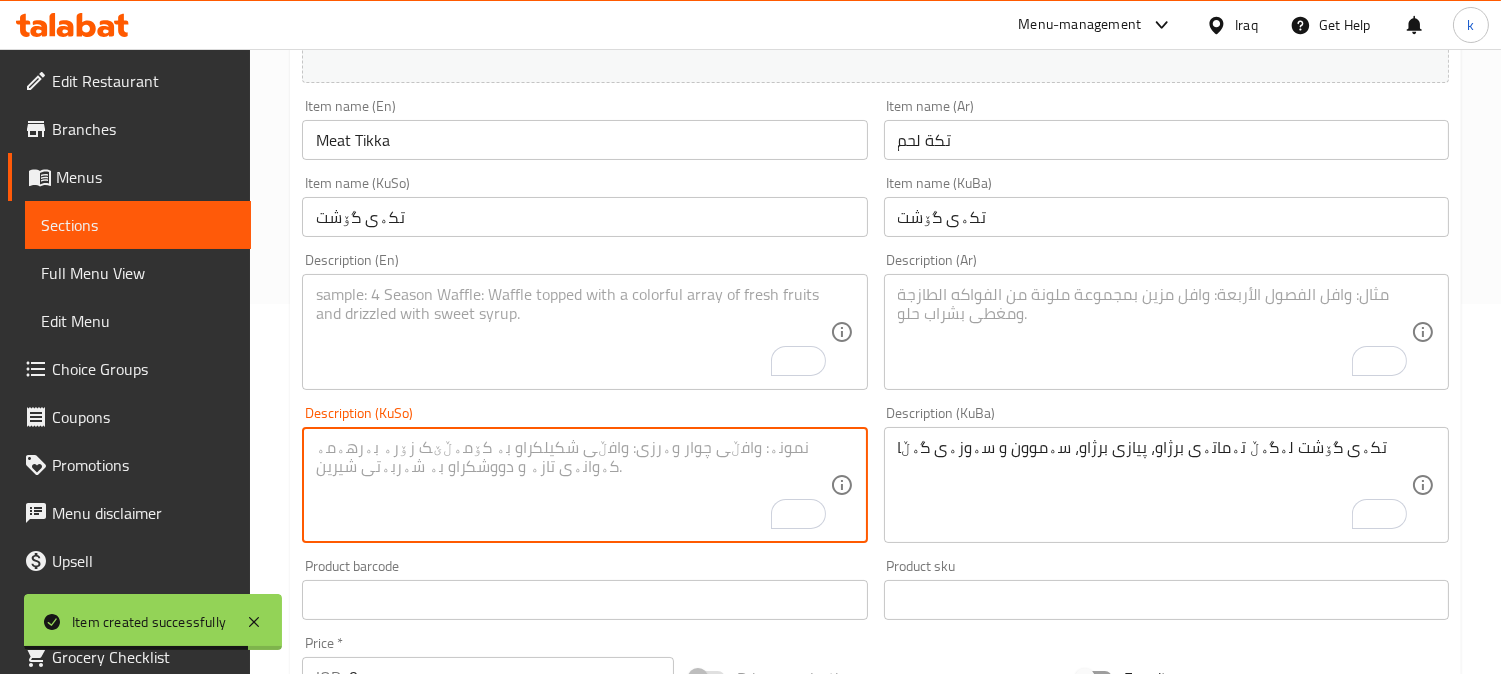 click at bounding box center [572, 485] 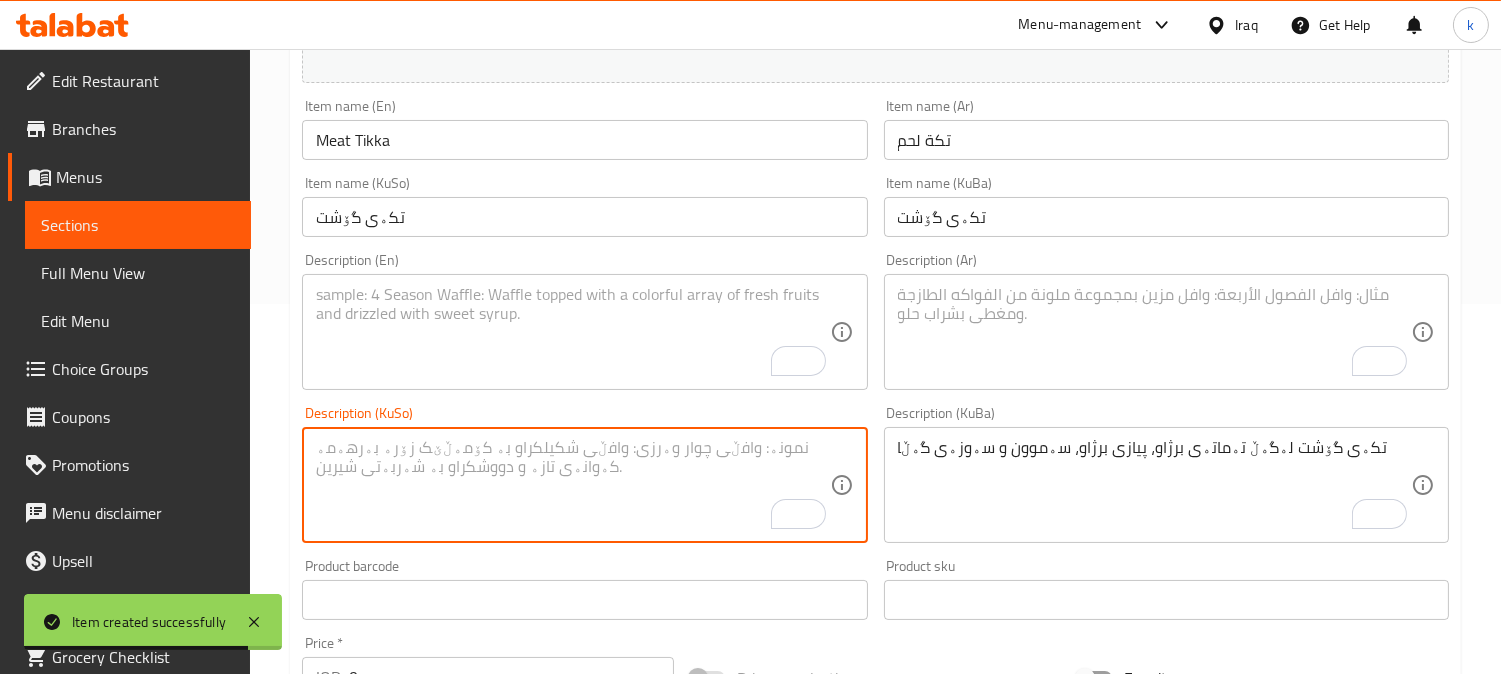 paste on "تکەی گۆشت لەگەڵ تەماتەی برژاو، پیازی برژاو، سەموون و سەوزەی گەڵا" 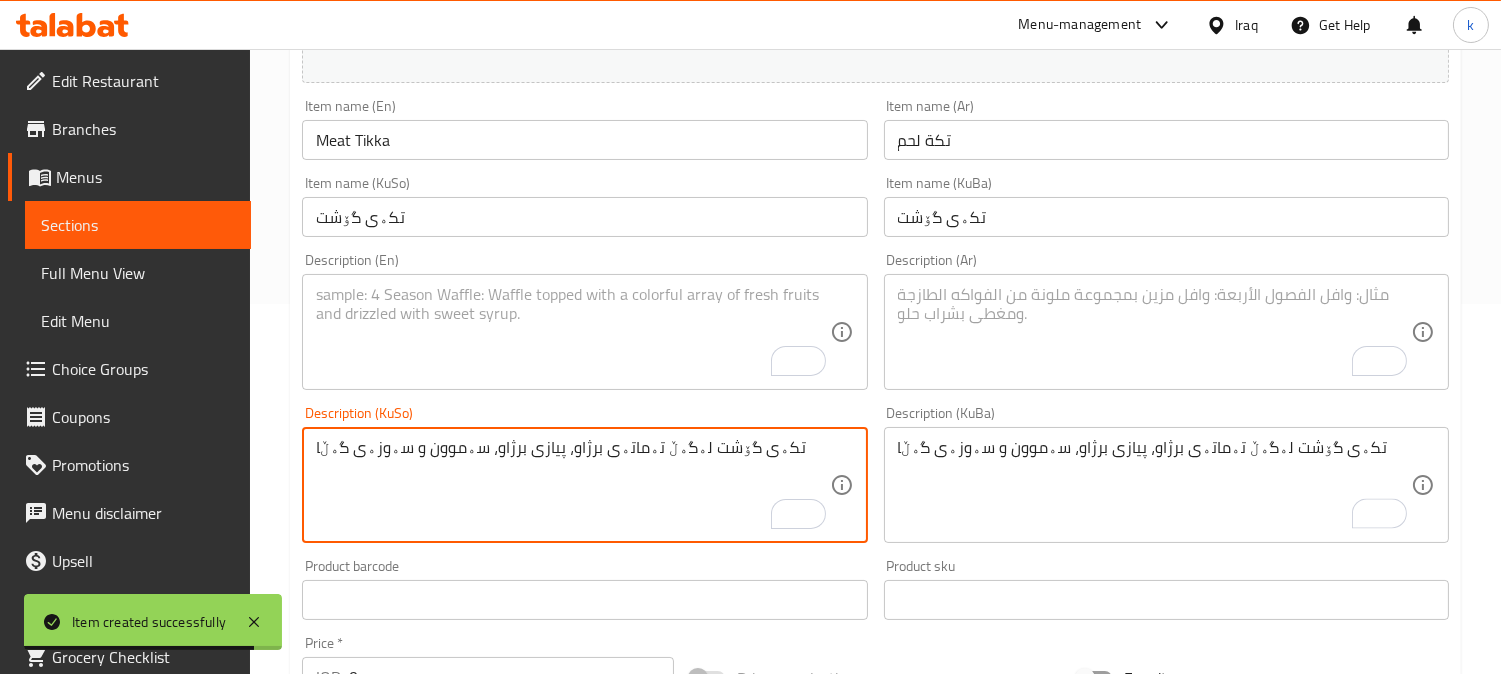 type on "تکەی گۆشت لەگەڵ تەماتەی برژاو، پیازی برژاو، سەموون و سەوزەی گەڵا" 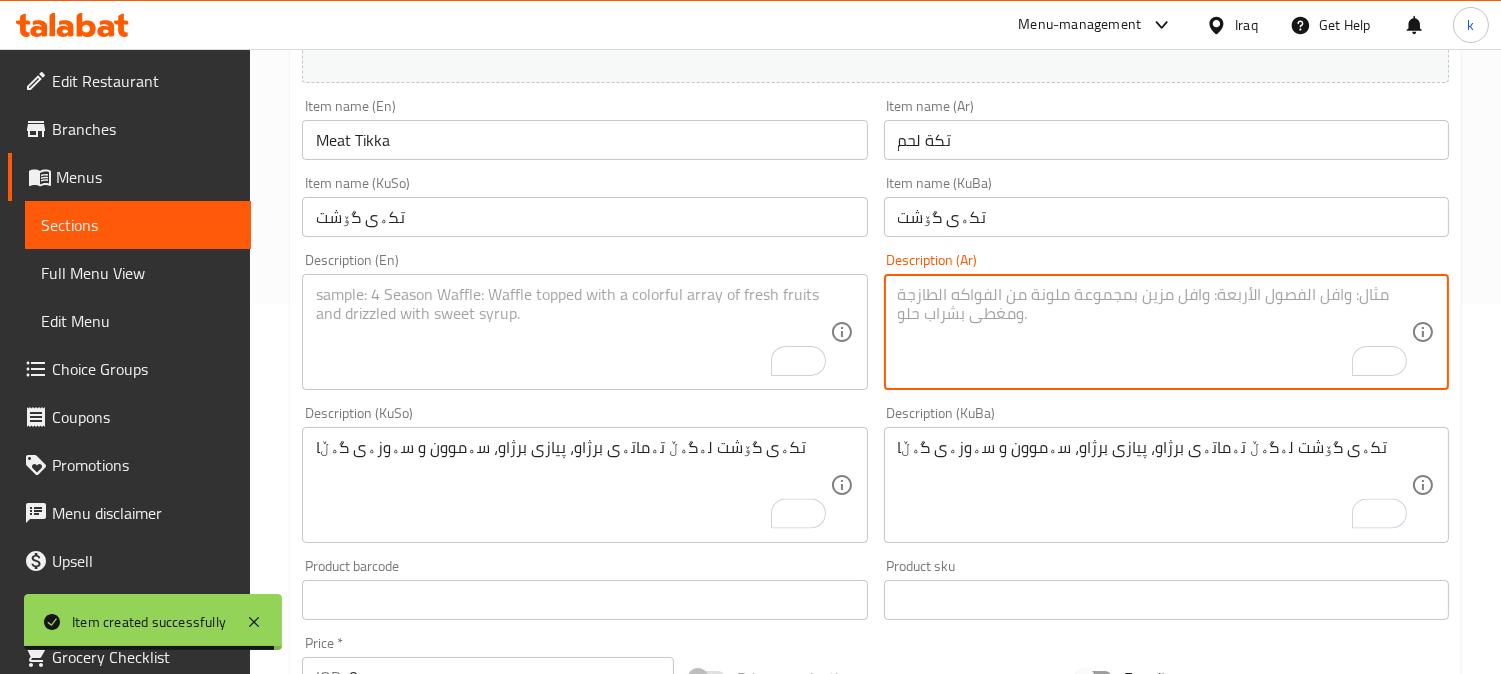 paste on "تكة لحم مع طماطة شوي، بصل شوي، صمون وخضروات ورقية" 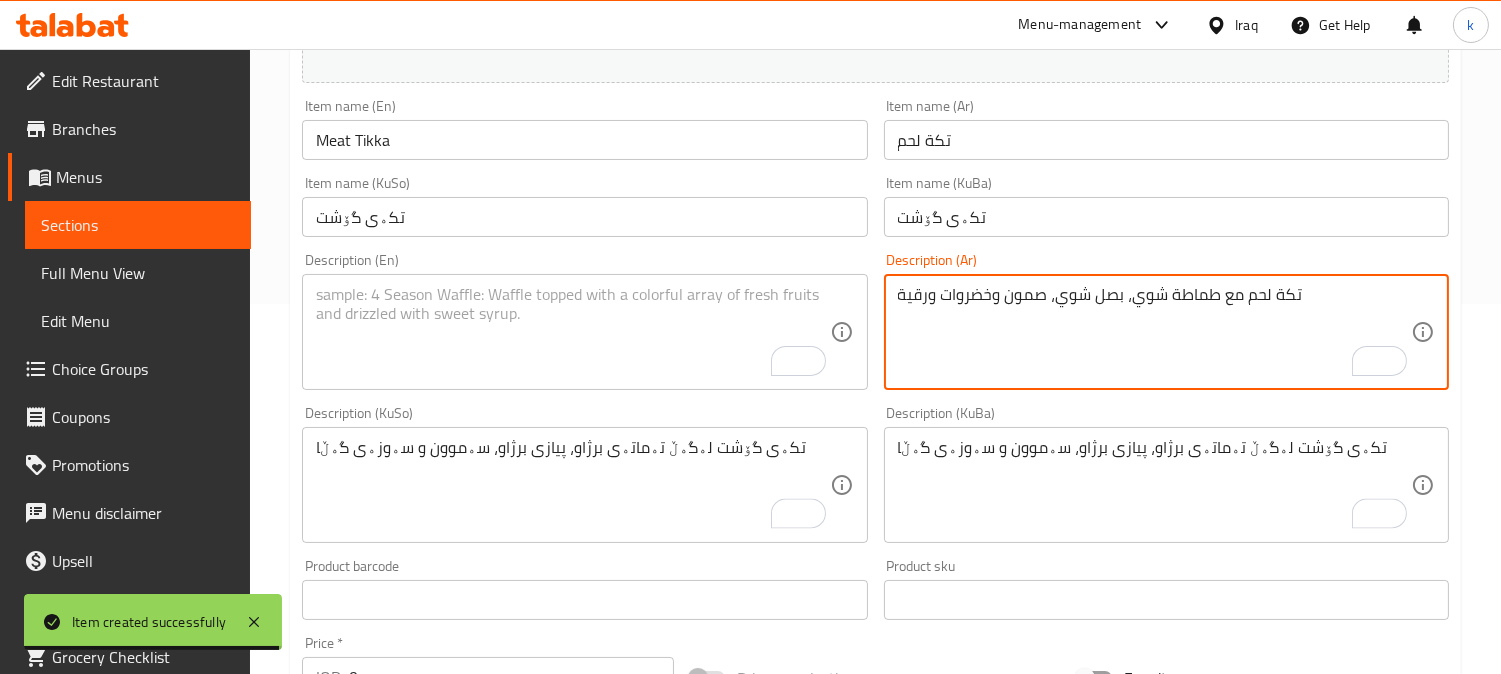 type on "تكة لحم مع طماطة شوي، بصل شوي، صمون وخضروات ورقية" 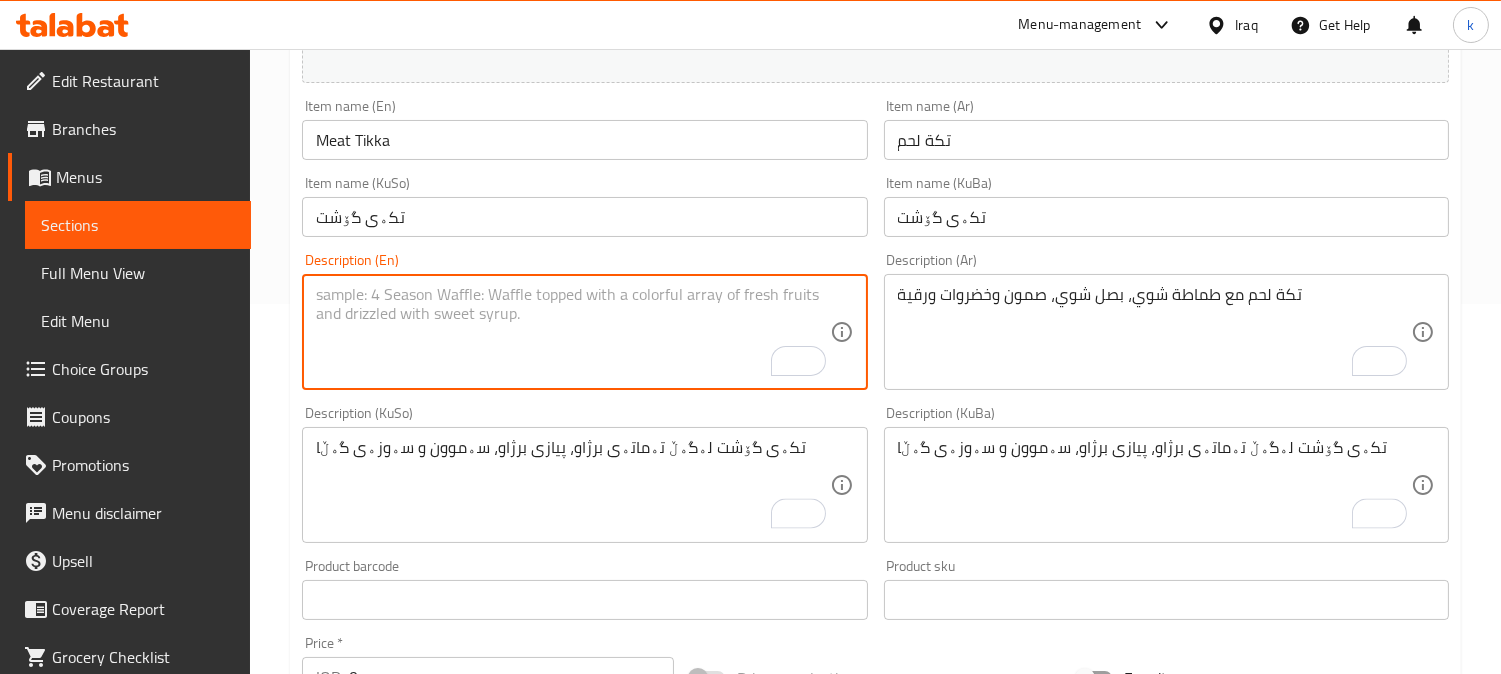 click at bounding box center [572, 332] 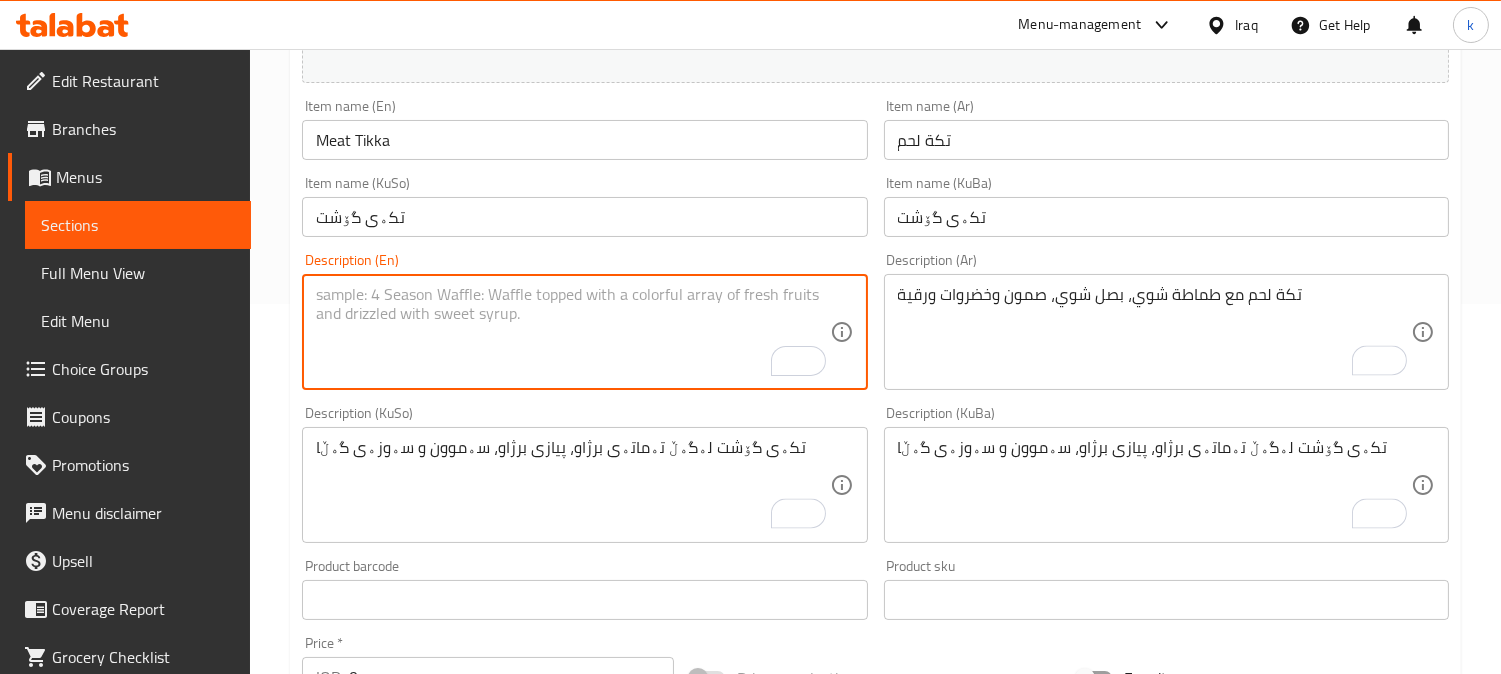 paste on "Meat tikka with grilled tomatoes, grilled onions, samoon and leafy vegetables" 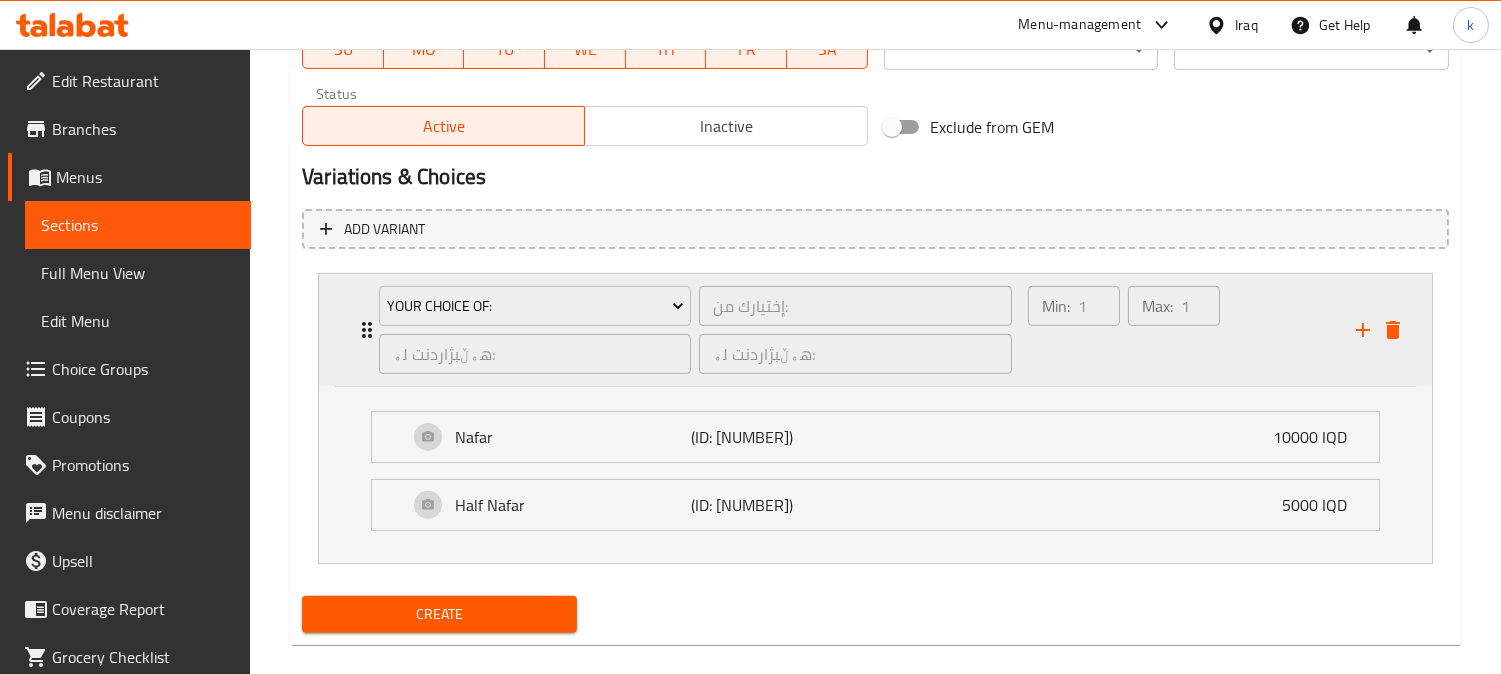 scroll, scrollTop: 1225, scrollLeft: 0, axis: vertical 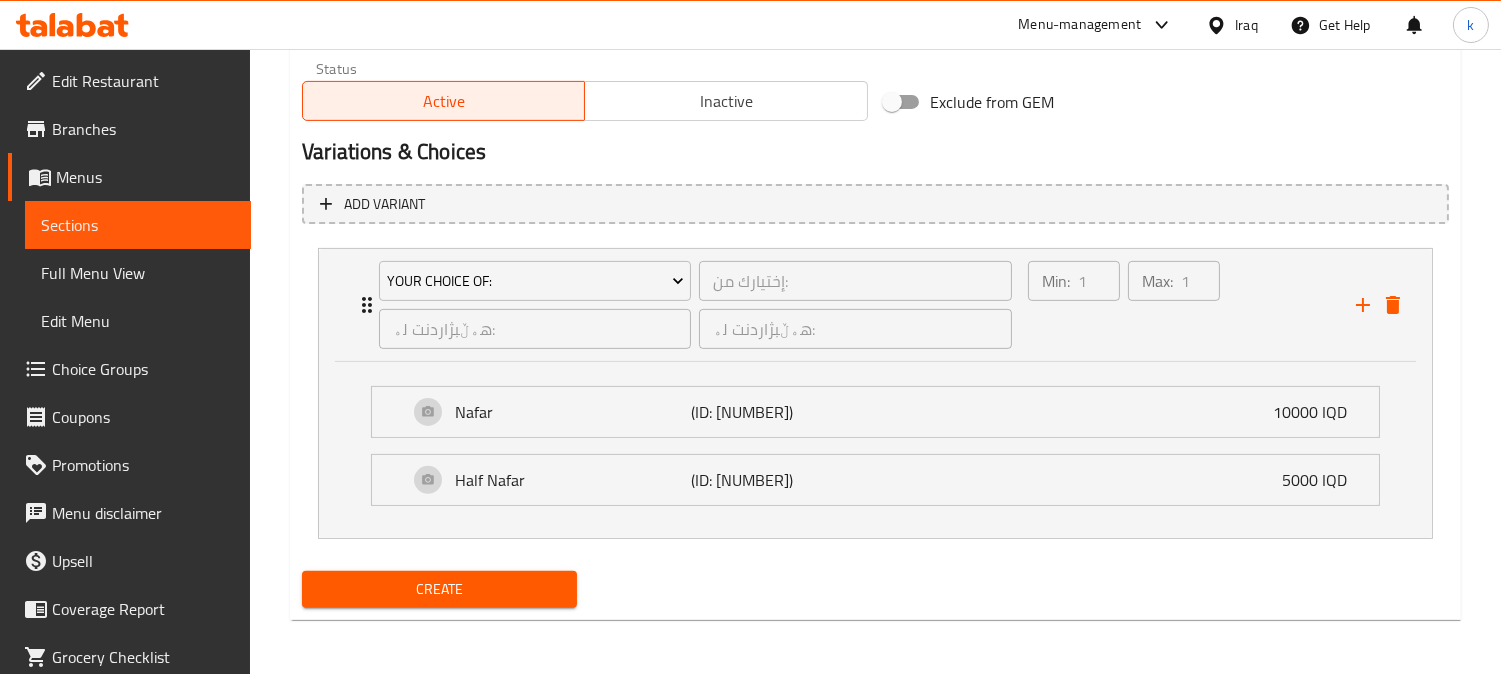 type on "Meat tikka with grilled tomatoes, grilled onions, samoon and leafy vegetables" 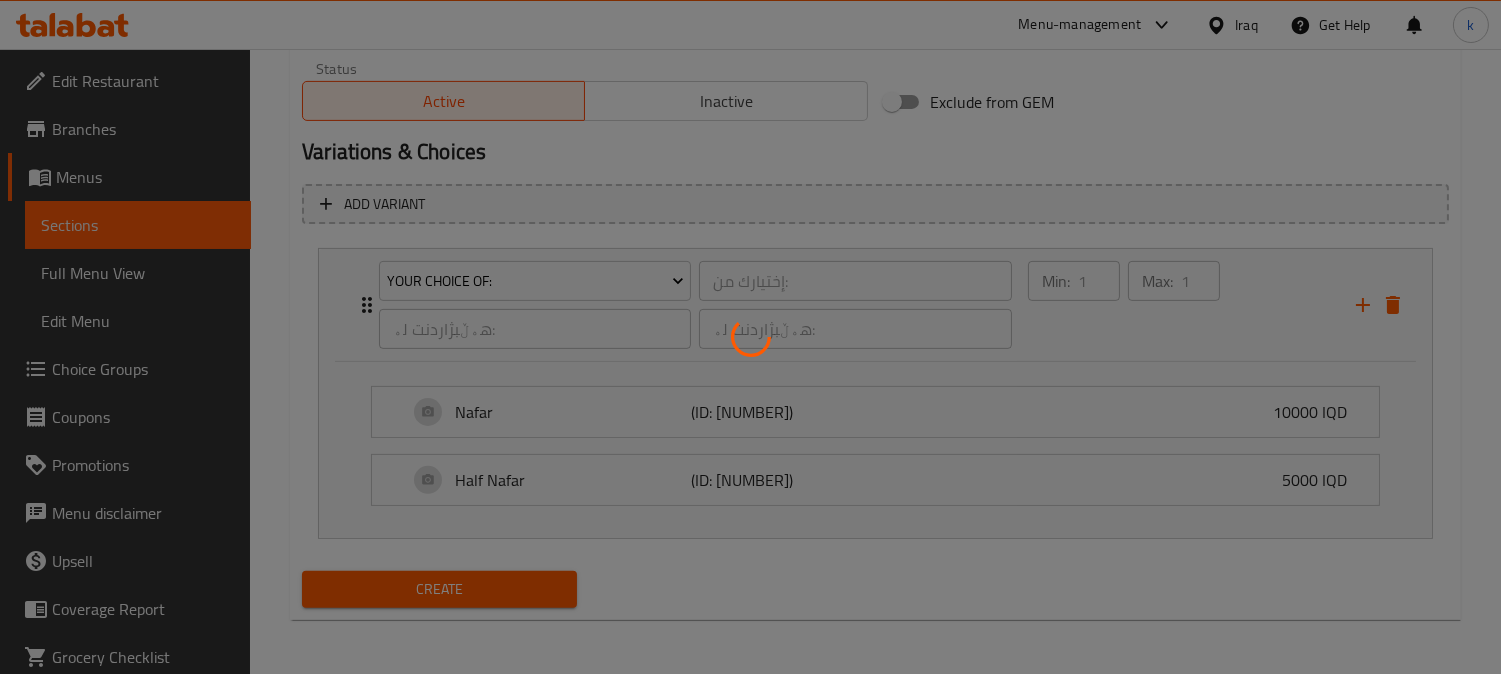 type 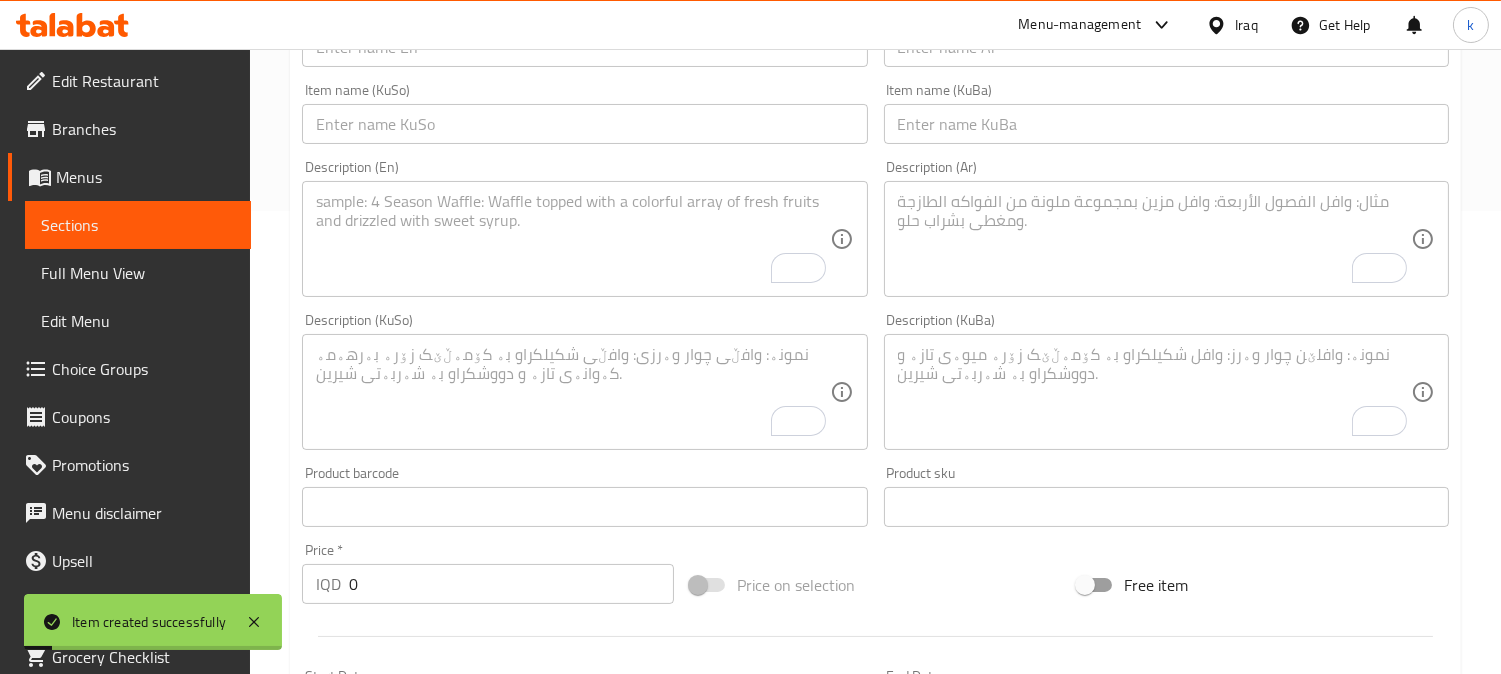 scroll, scrollTop: 114, scrollLeft: 0, axis: vertical 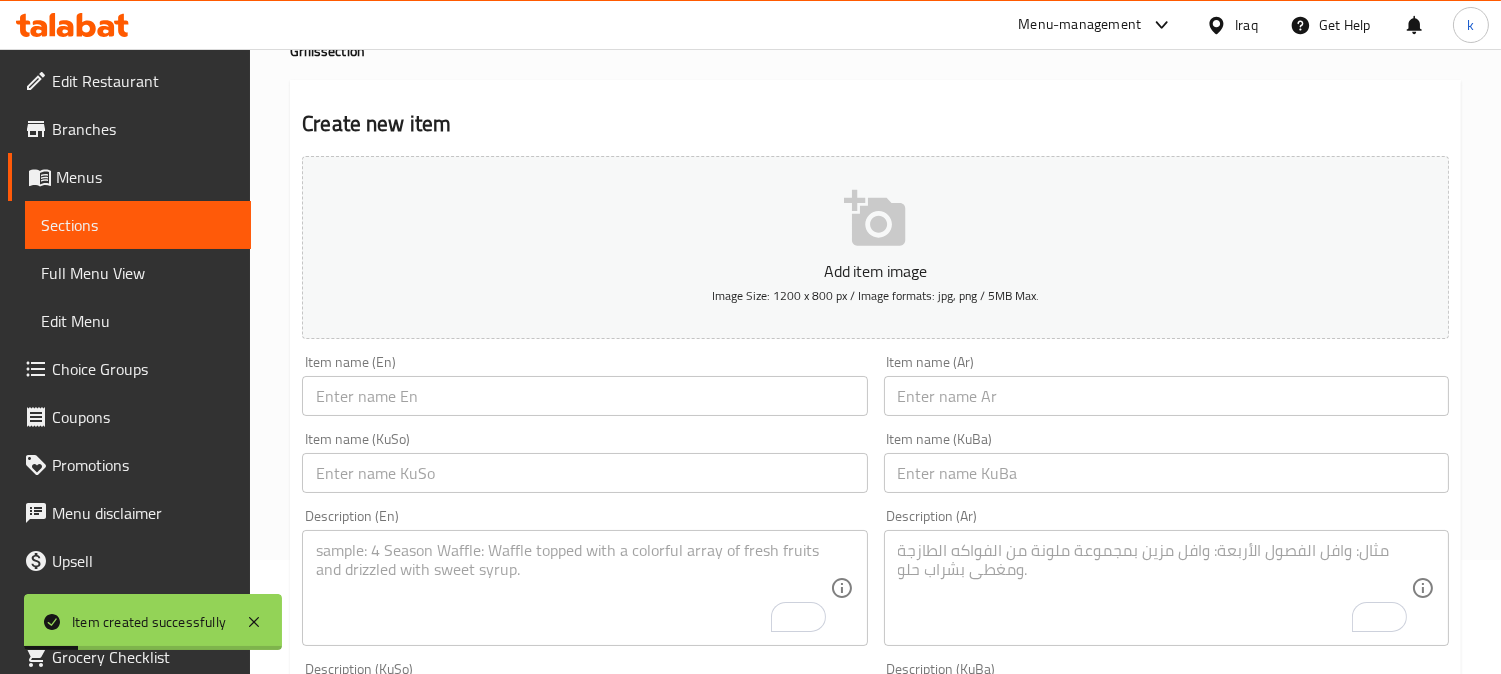 click on "Choice Groups" at bounding box center [143, 369] 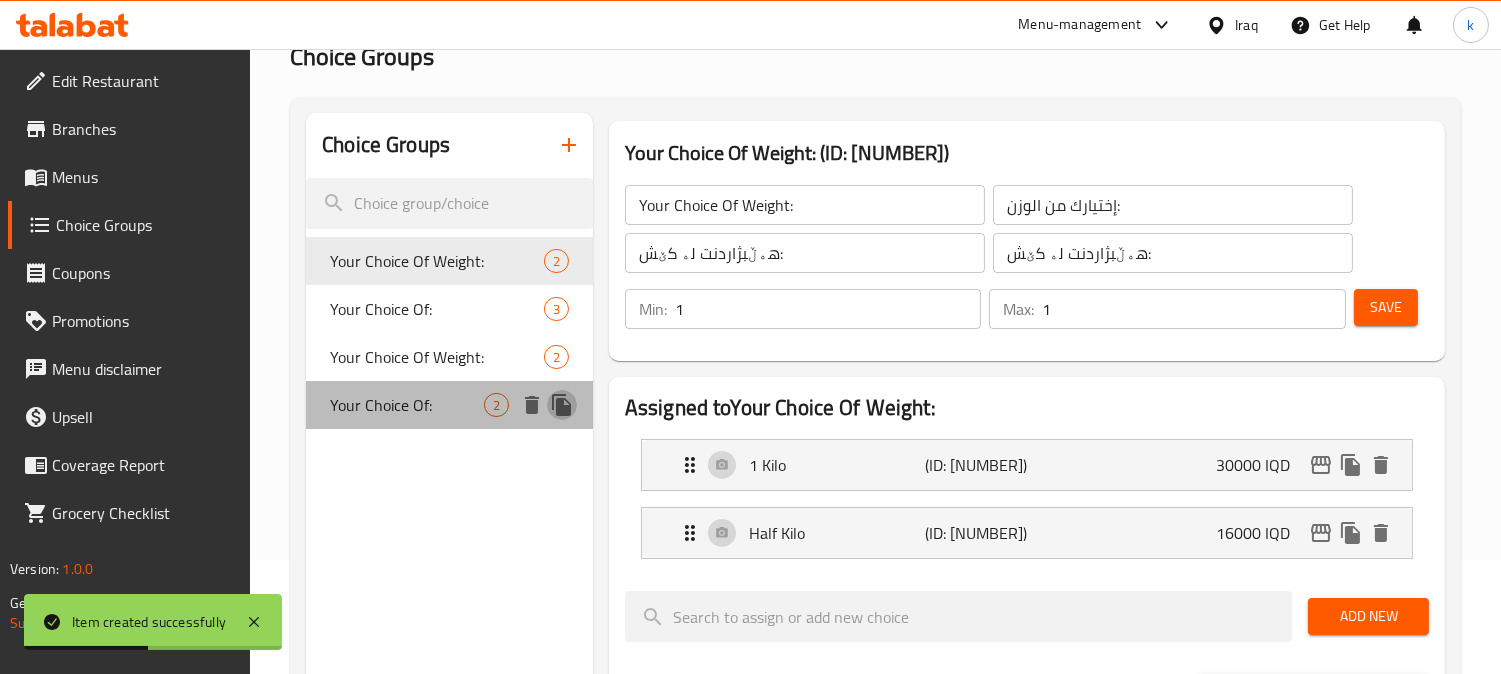click 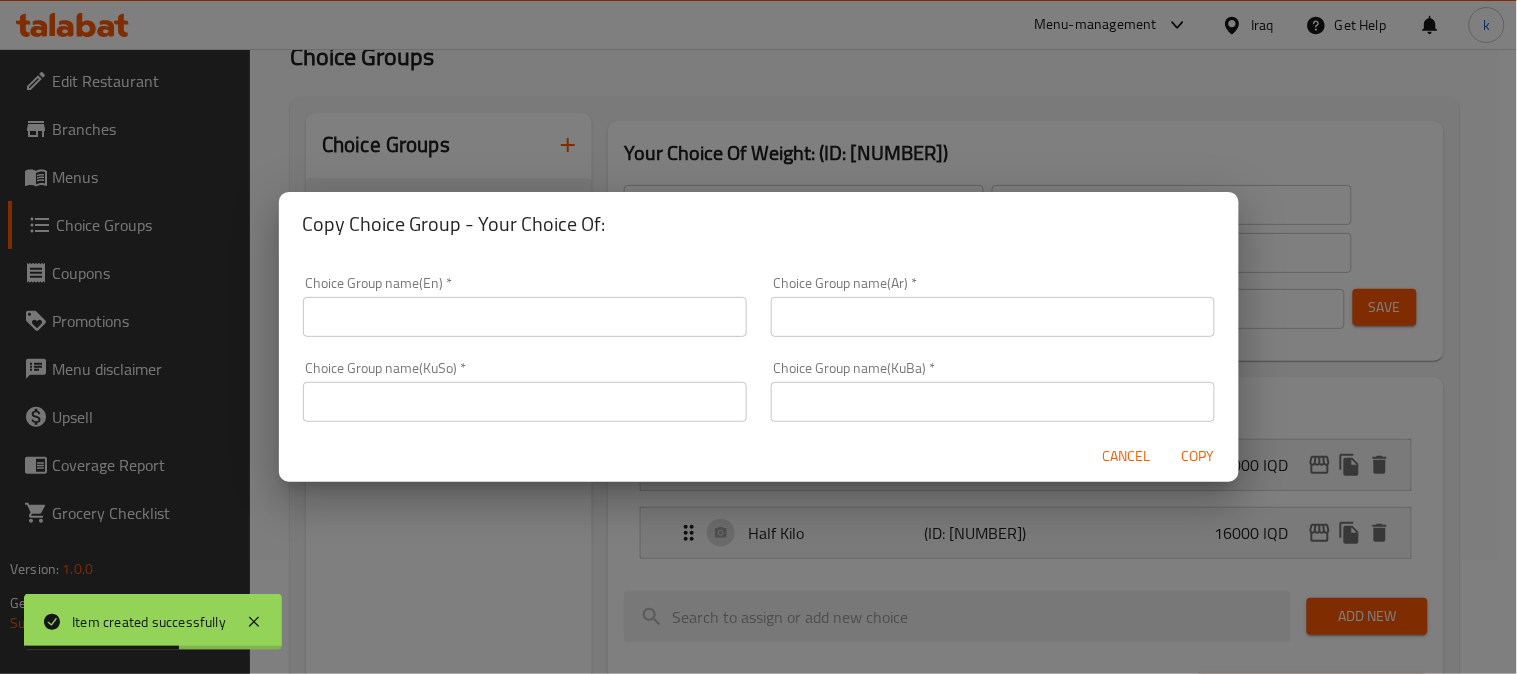 click at bounding box center [525, 317] 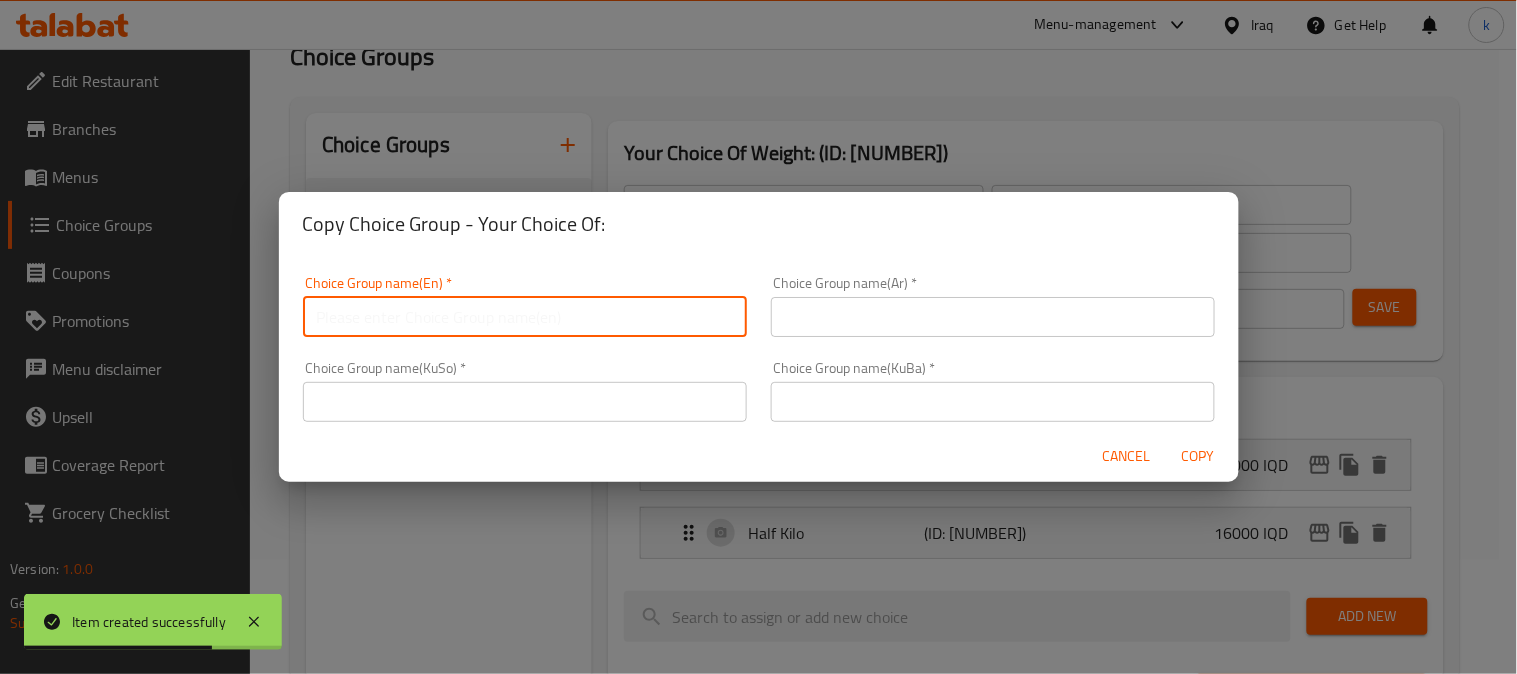 type on "Your Choice Of:5" 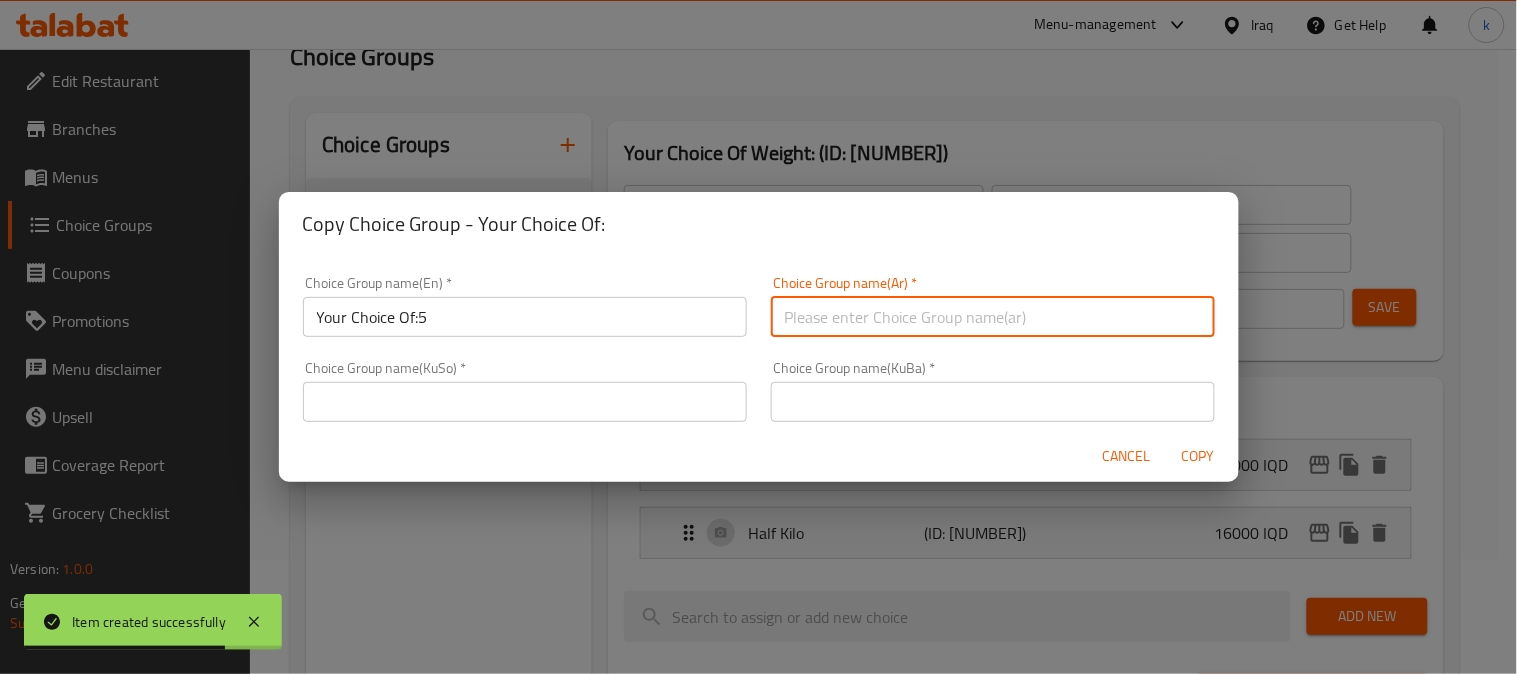 click at bounding box center (993, 317) 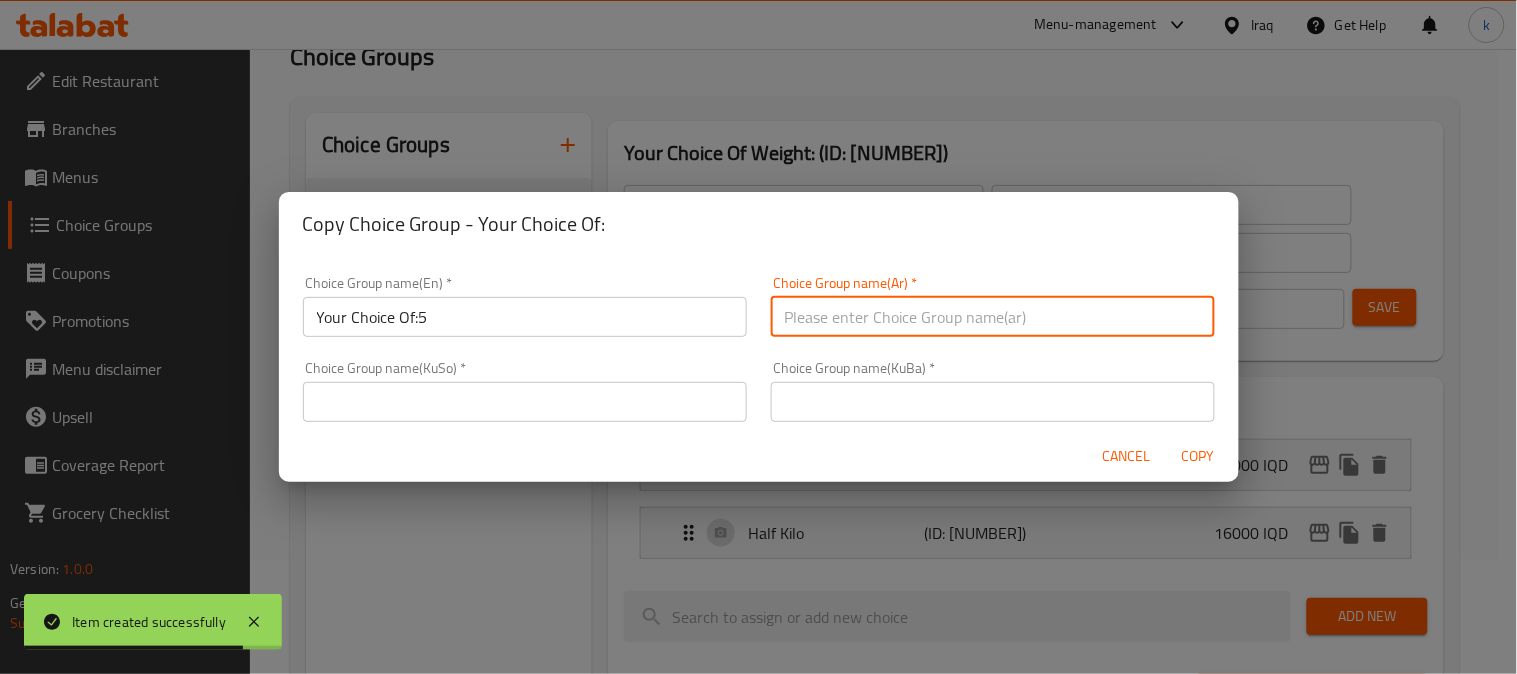 type on "إختيارك من:" 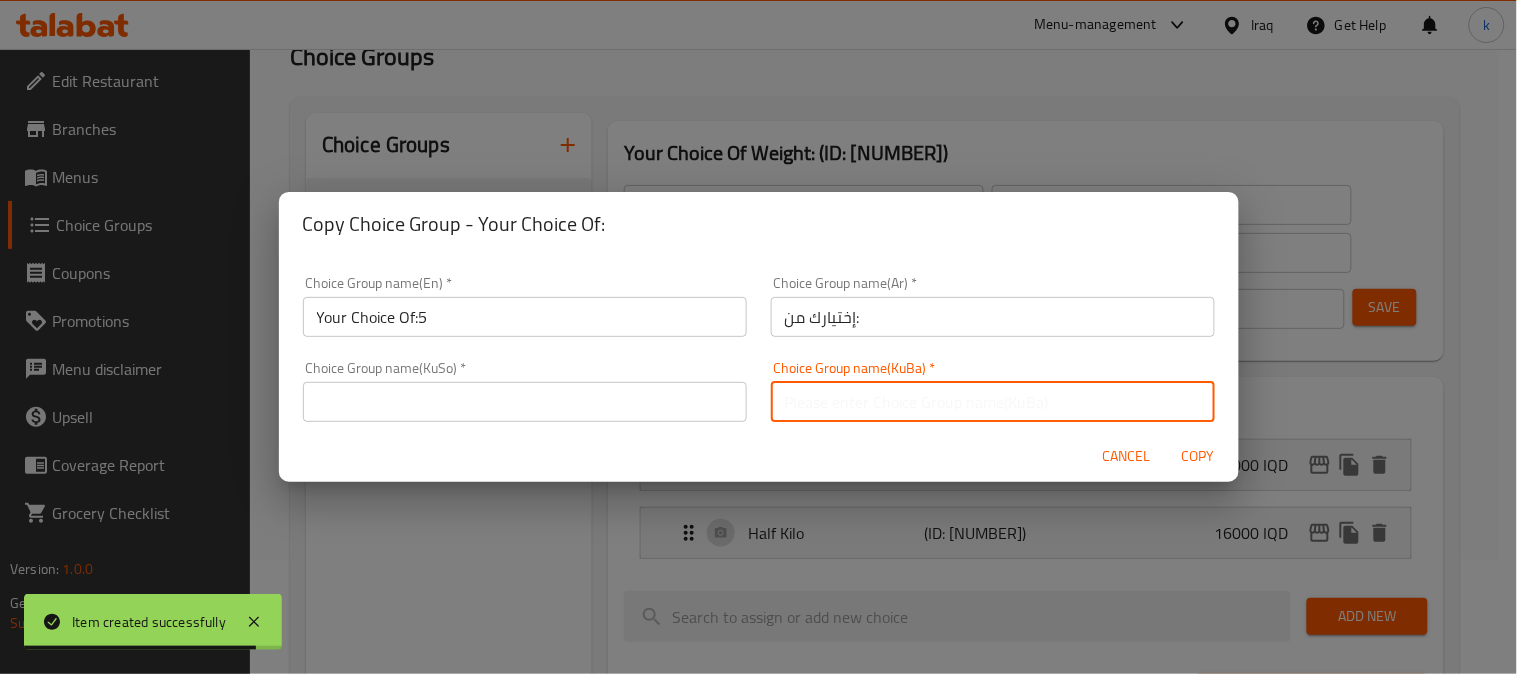 click at bounding box center [993, 402] 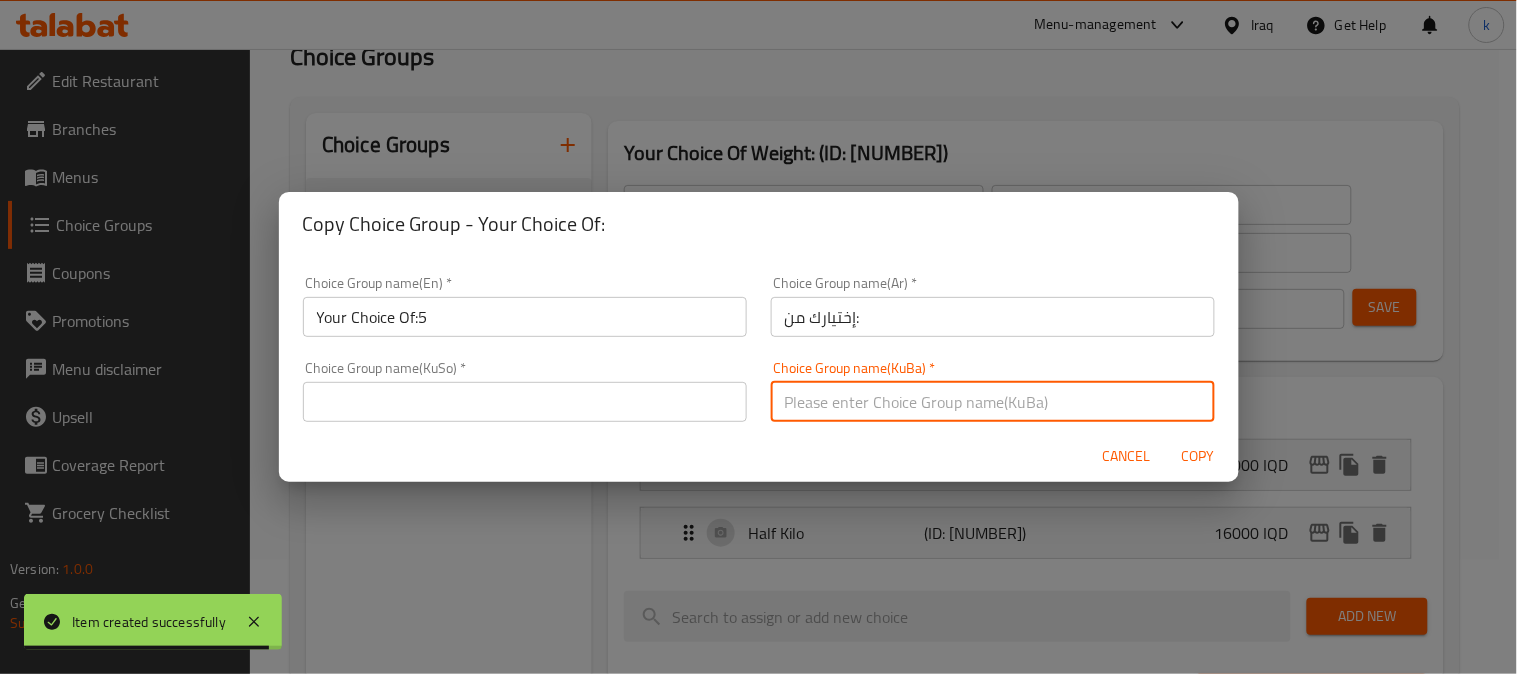 type on "هەڵبژاردنت لە:" 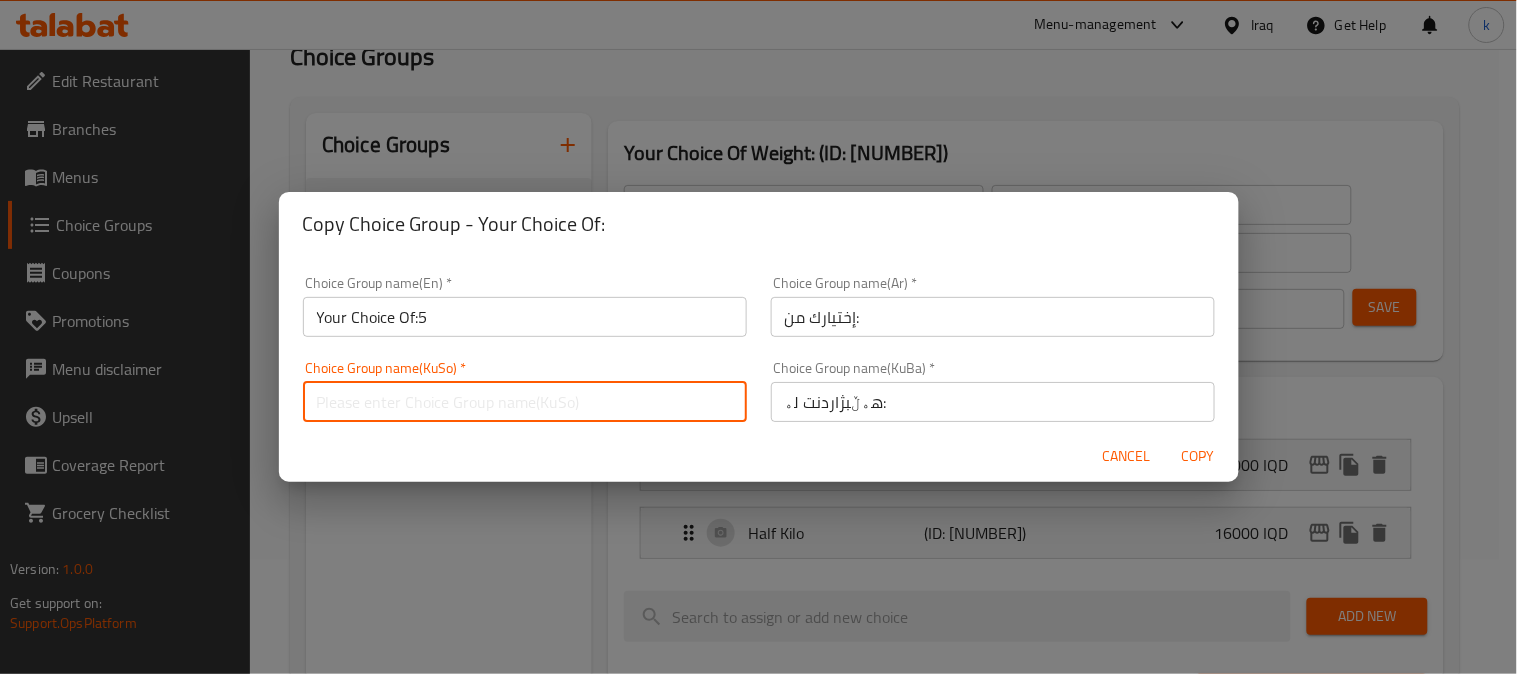 drag, startPoint x: 435, startPoint y: 406, endPoint x: 437, endPoint y: 386, distance: 20.09975 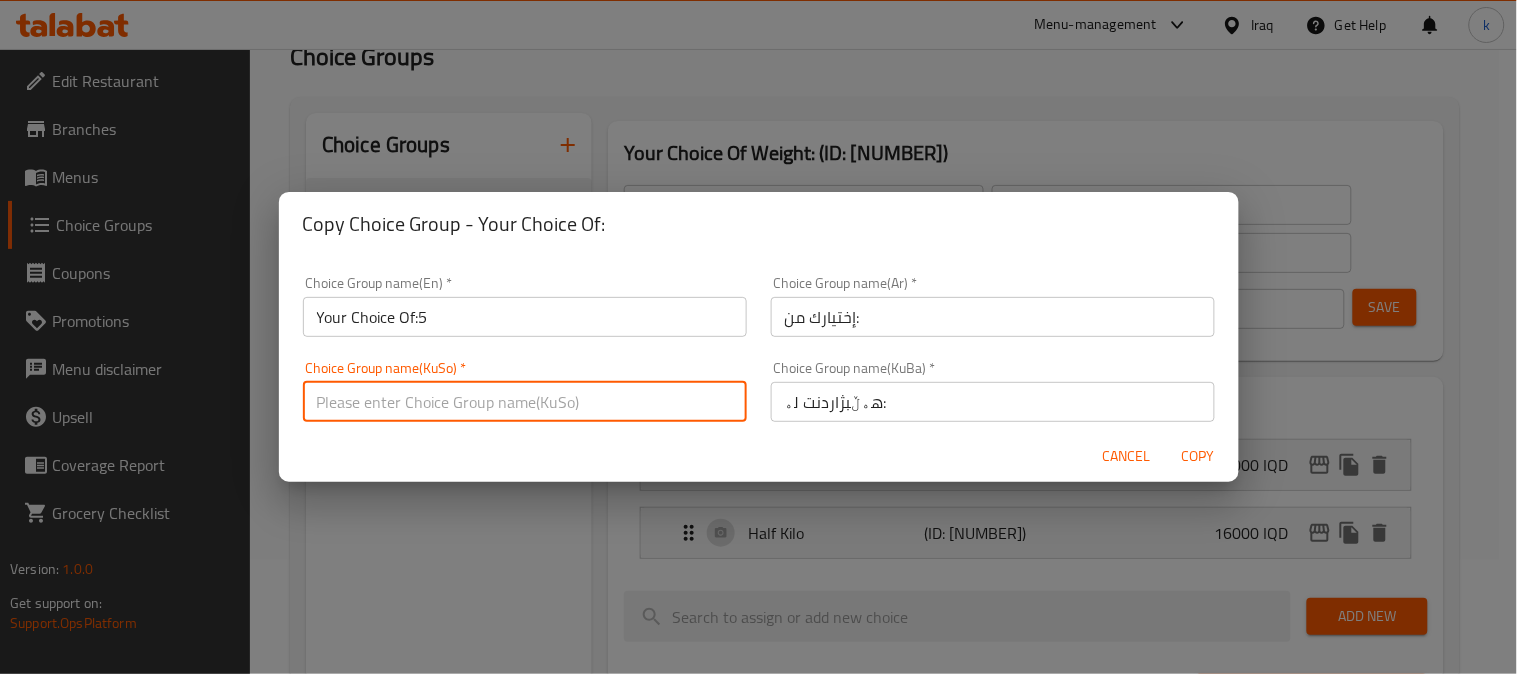 click at bounding box center [525, 402] 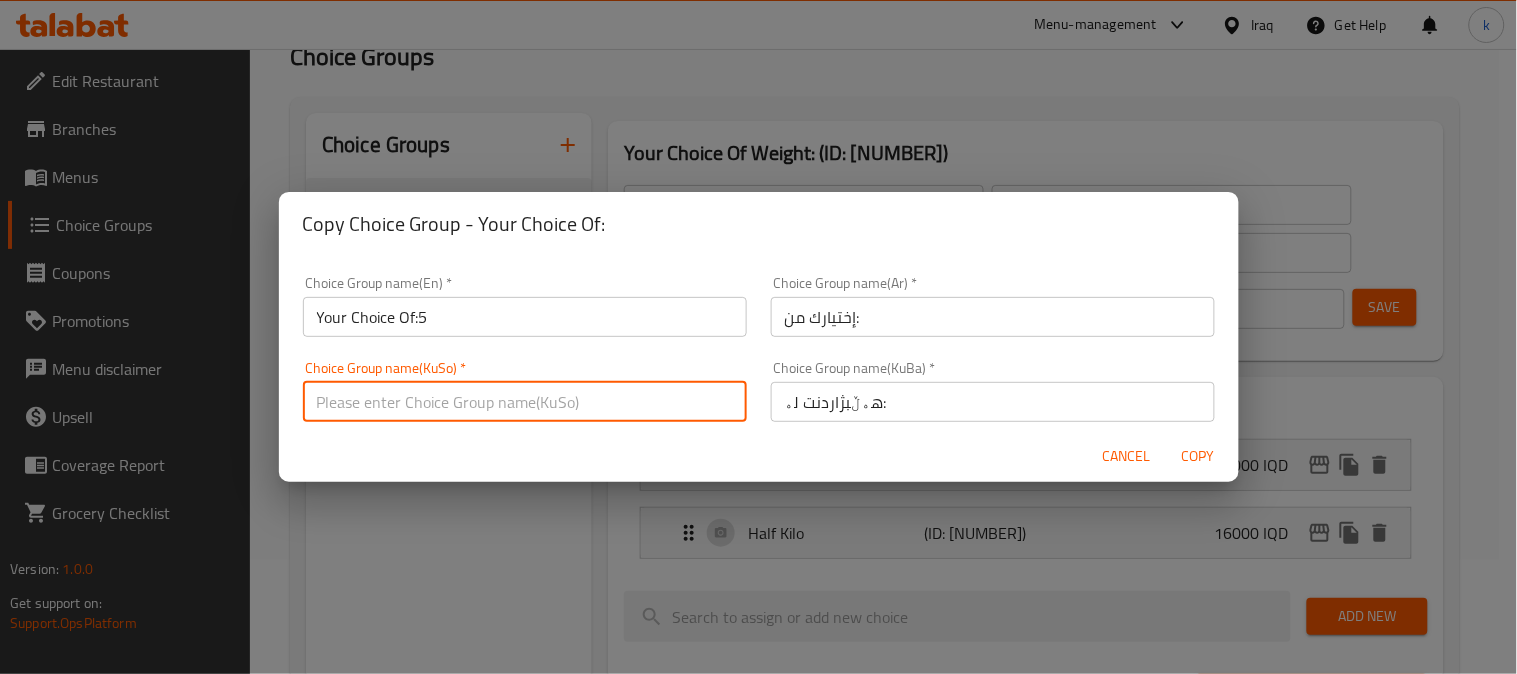 type on "هەڵبژاردنت لە:" 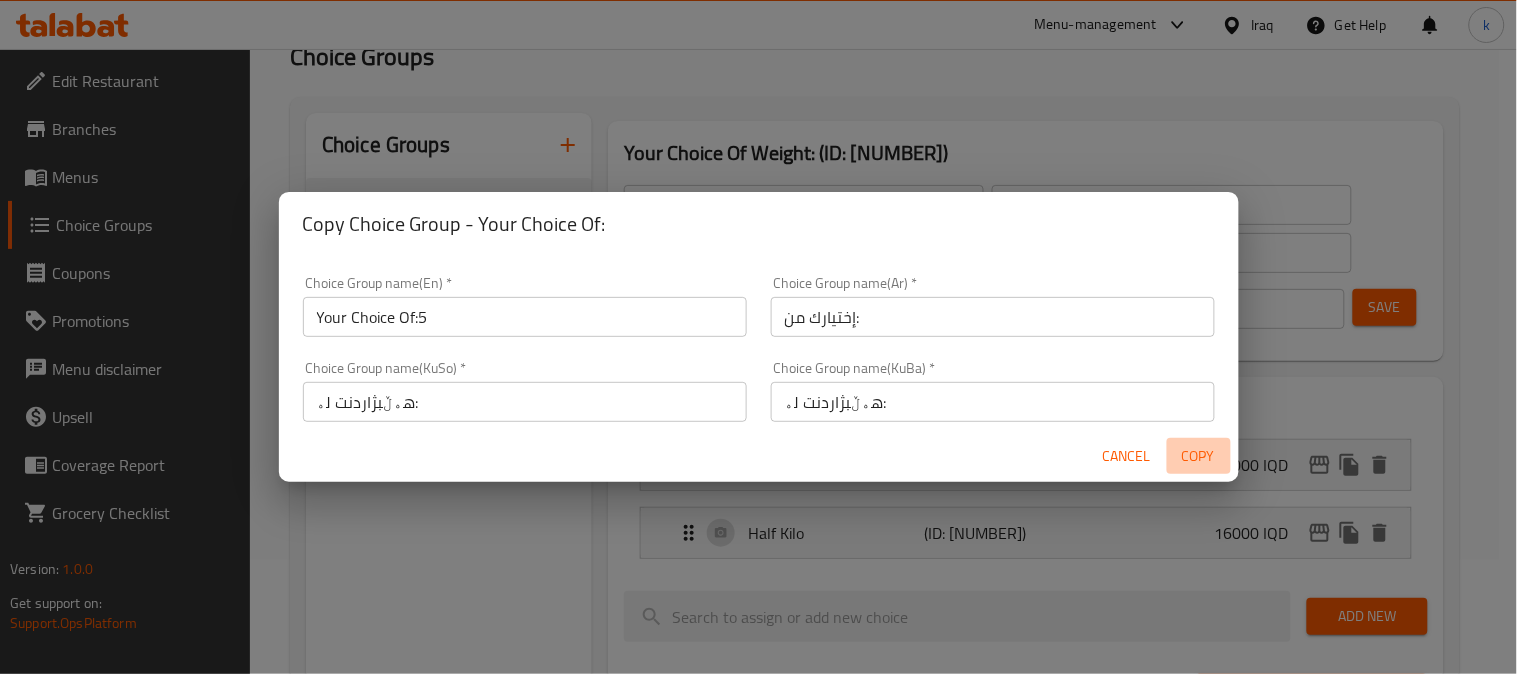 click on "Copy" at bounding box center (1199, 456) 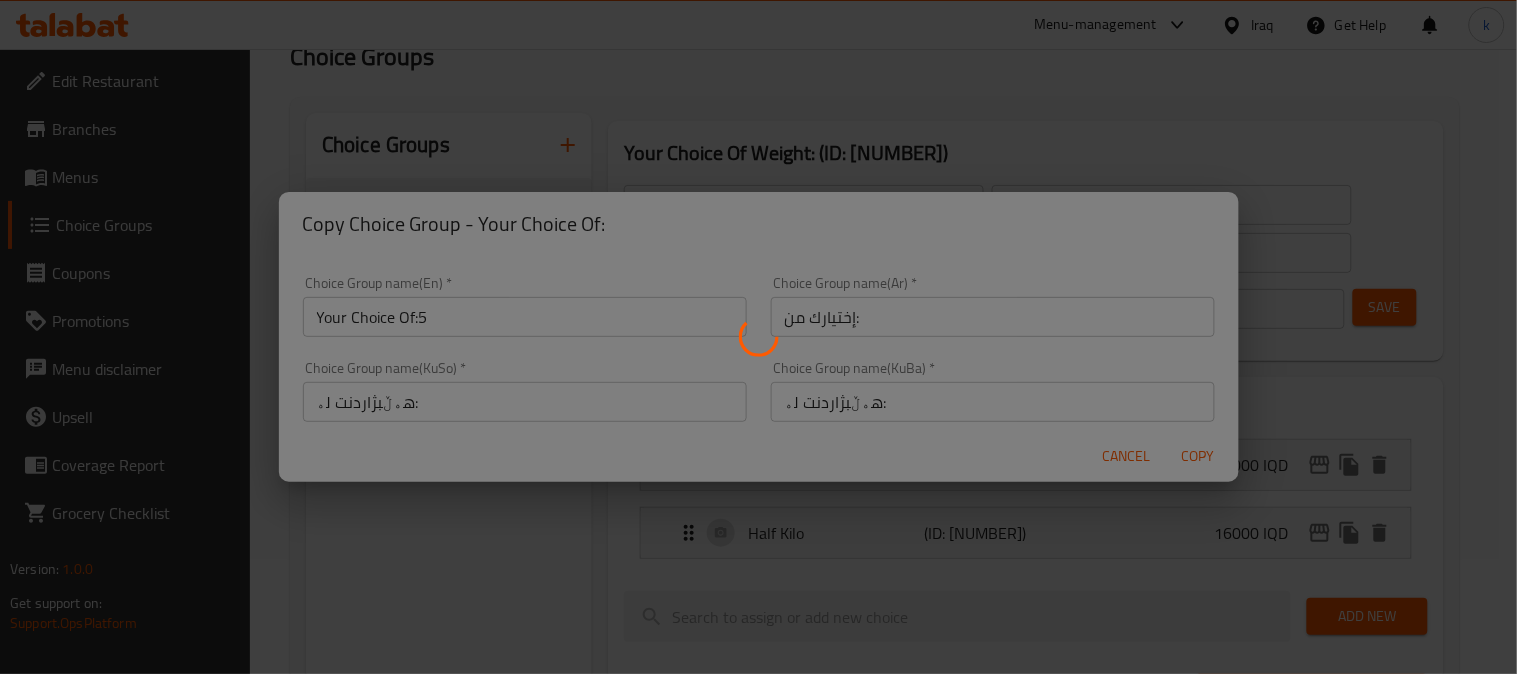 type on "Your Choice Of:5" 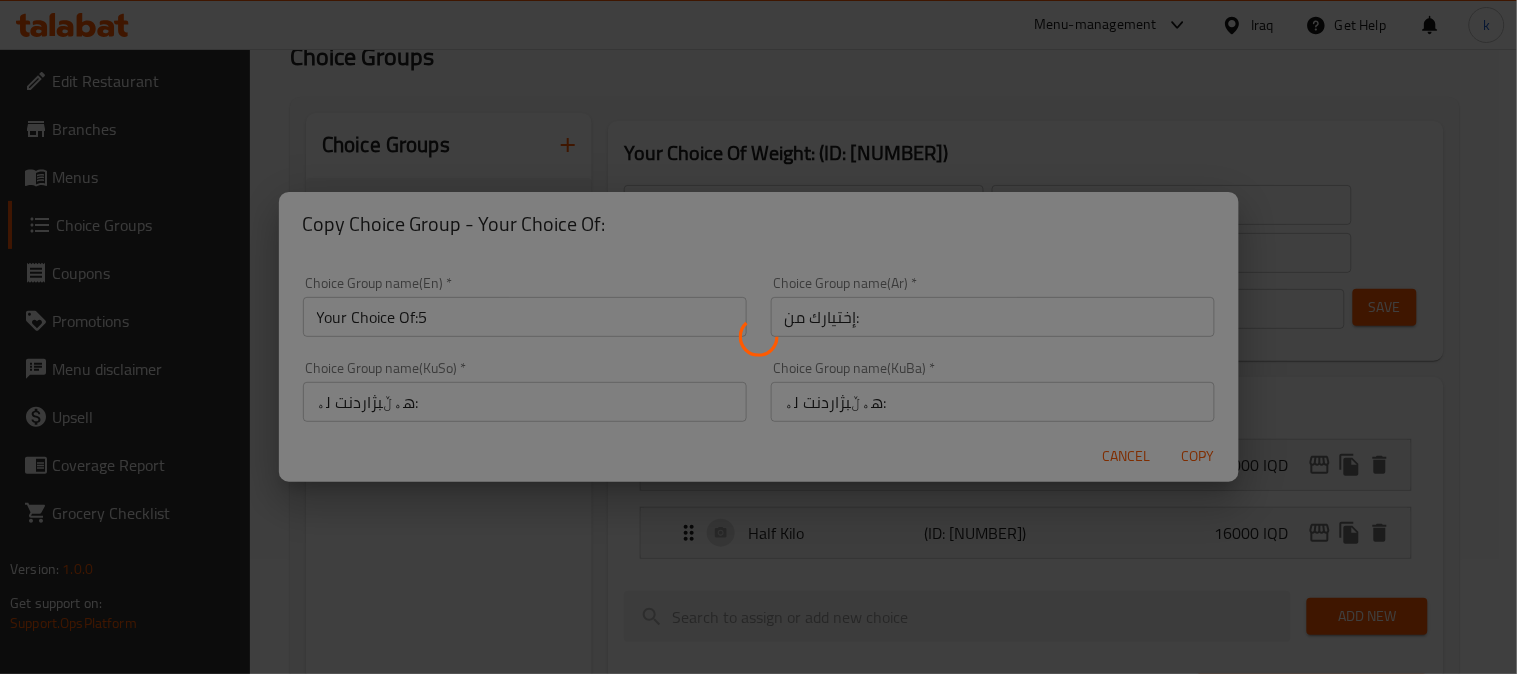 type on "إختيارك من:" 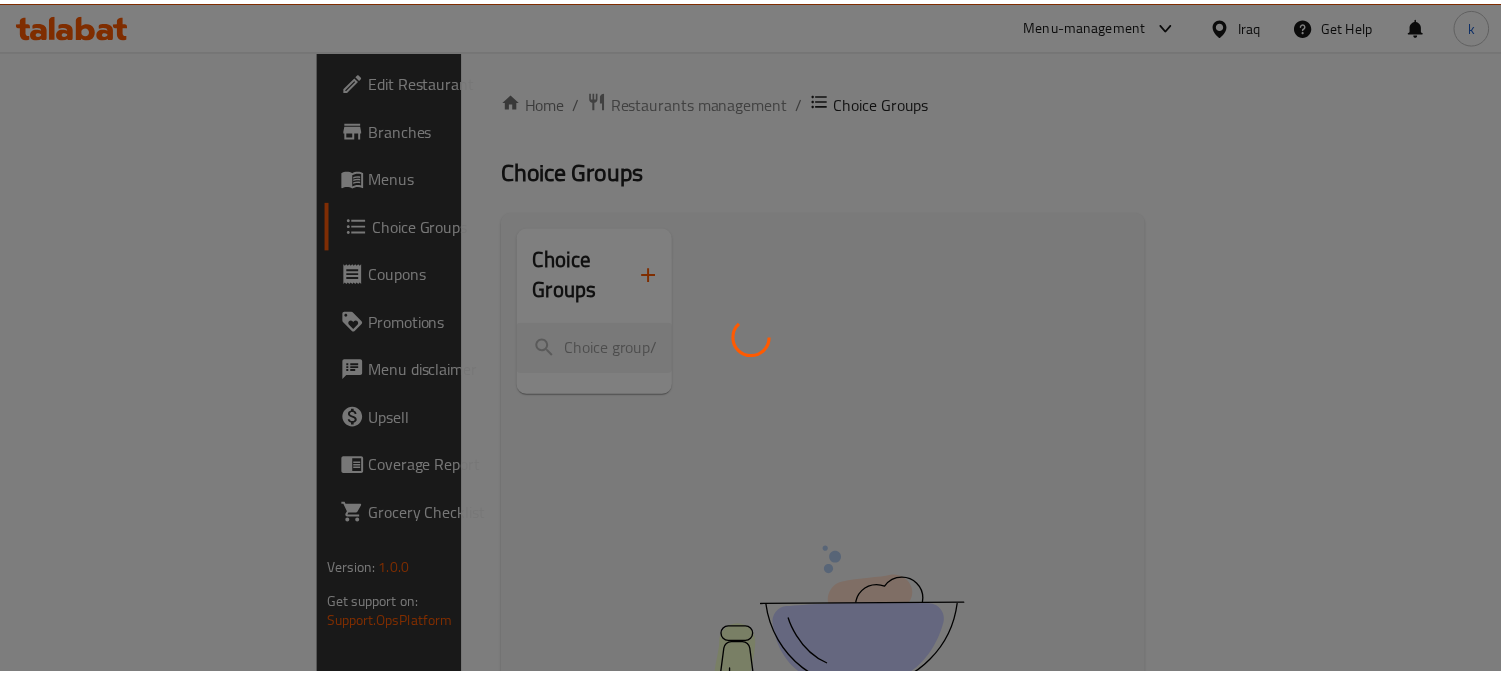 scroll, scrollTop: 0, scrollLeft: 0, axis: both 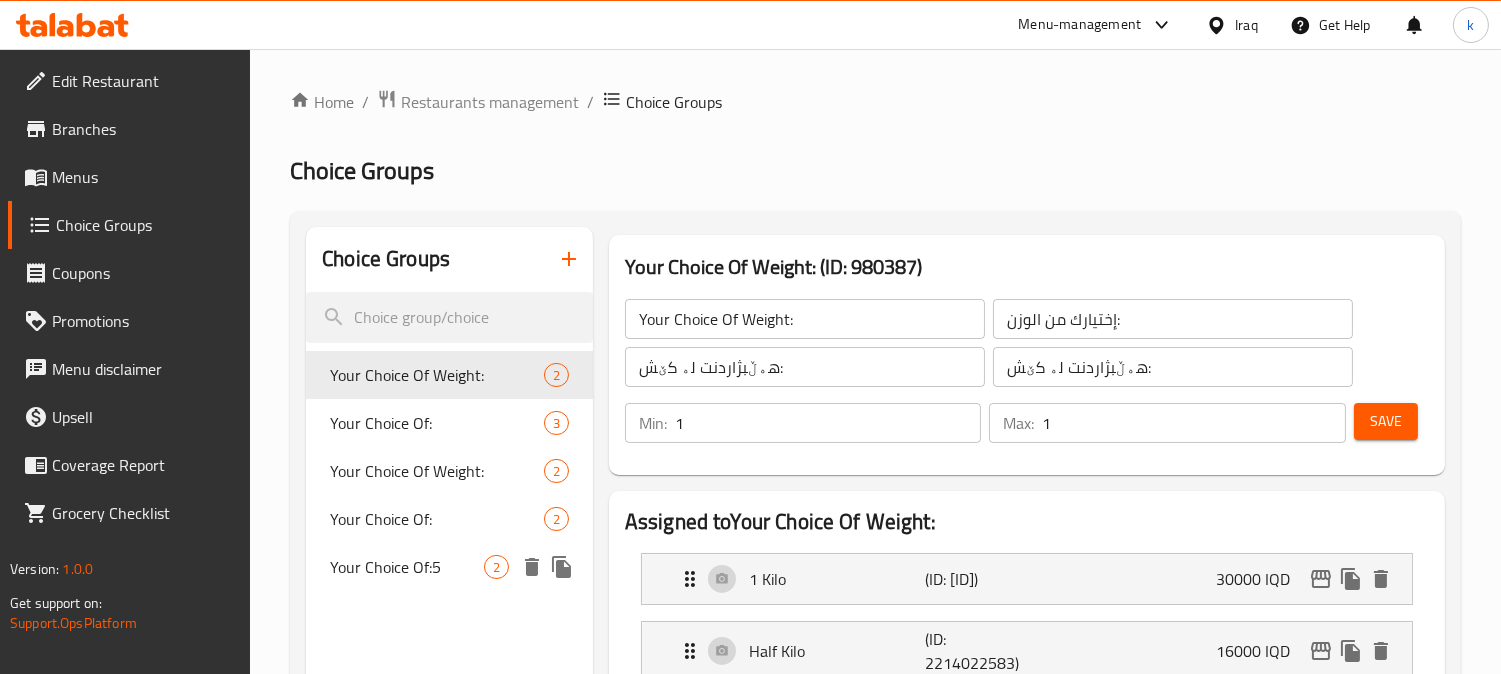 click on "Your Choice Of:5" at bounding box center [407, 567] 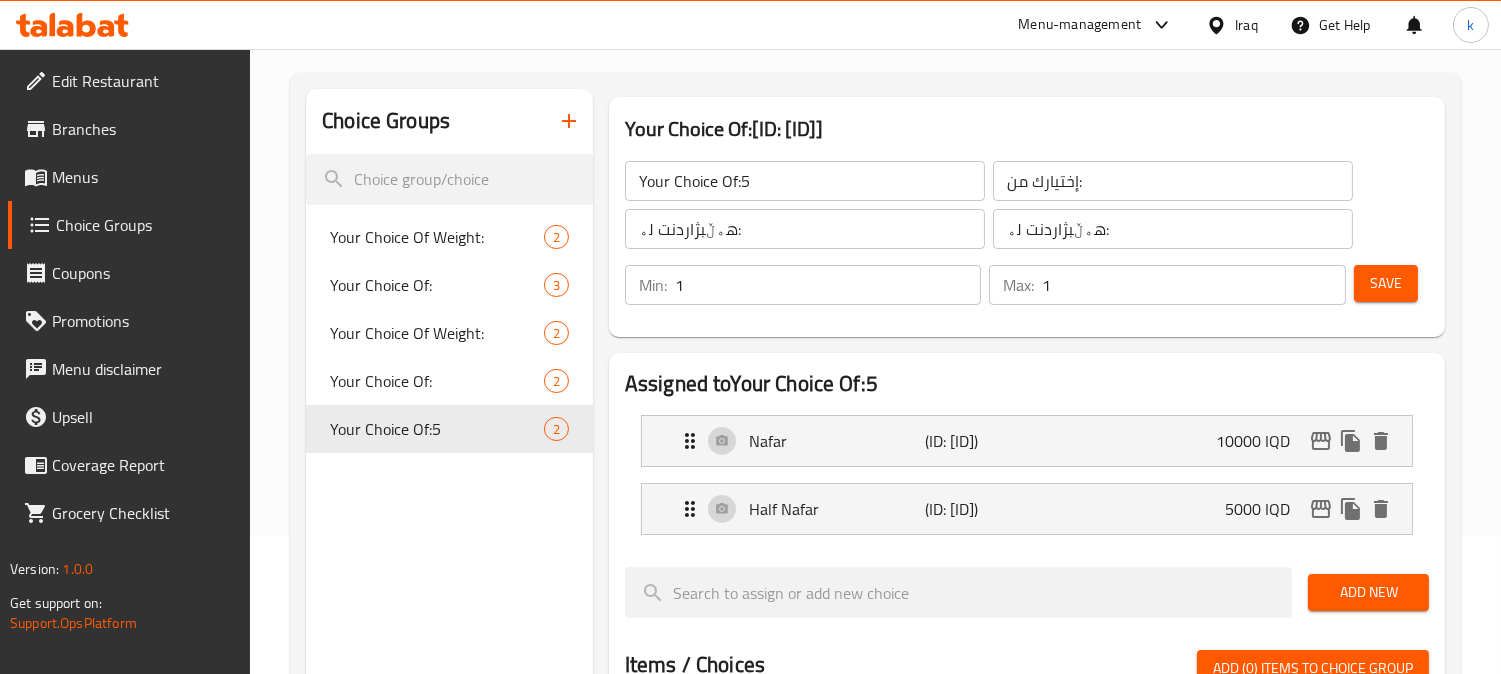 scroll, scrollTop: 185, scrollLeft: 0, axis: vertical 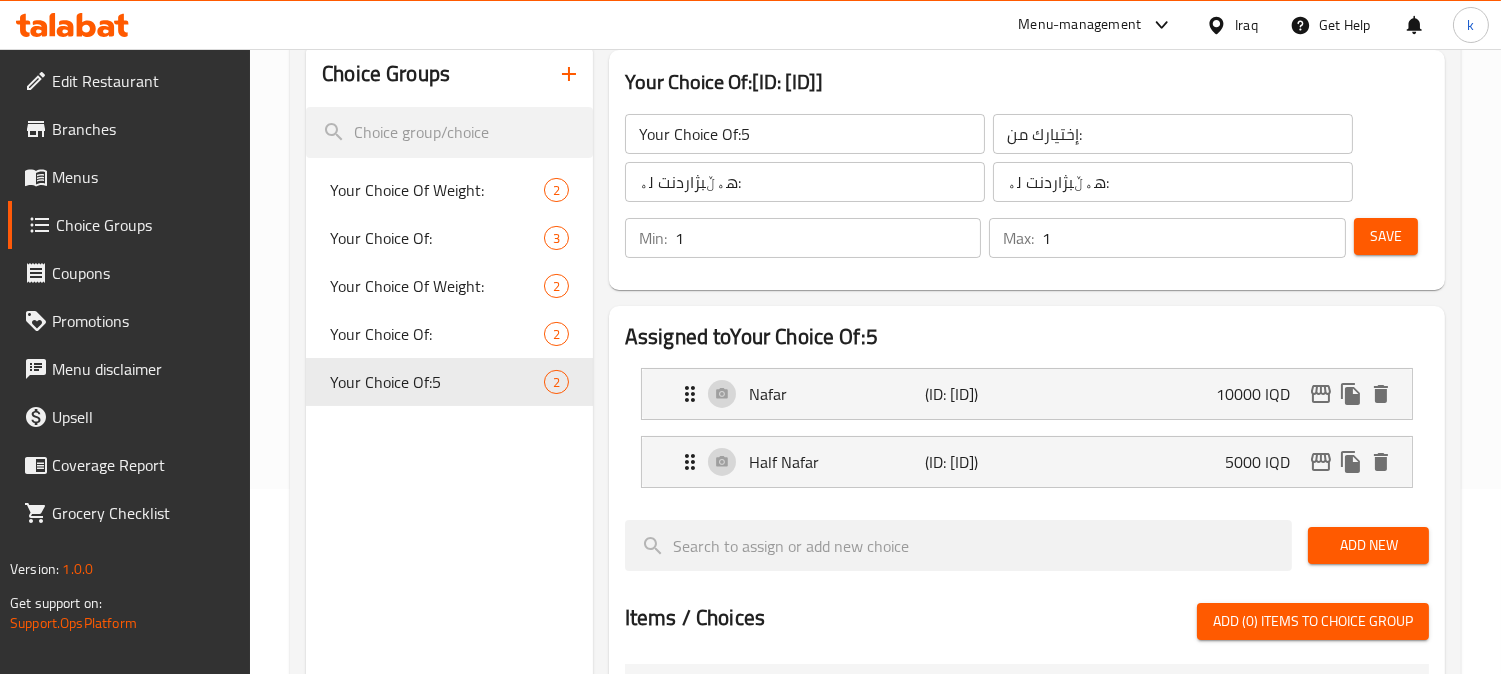 click on "Your Choice Of:5" 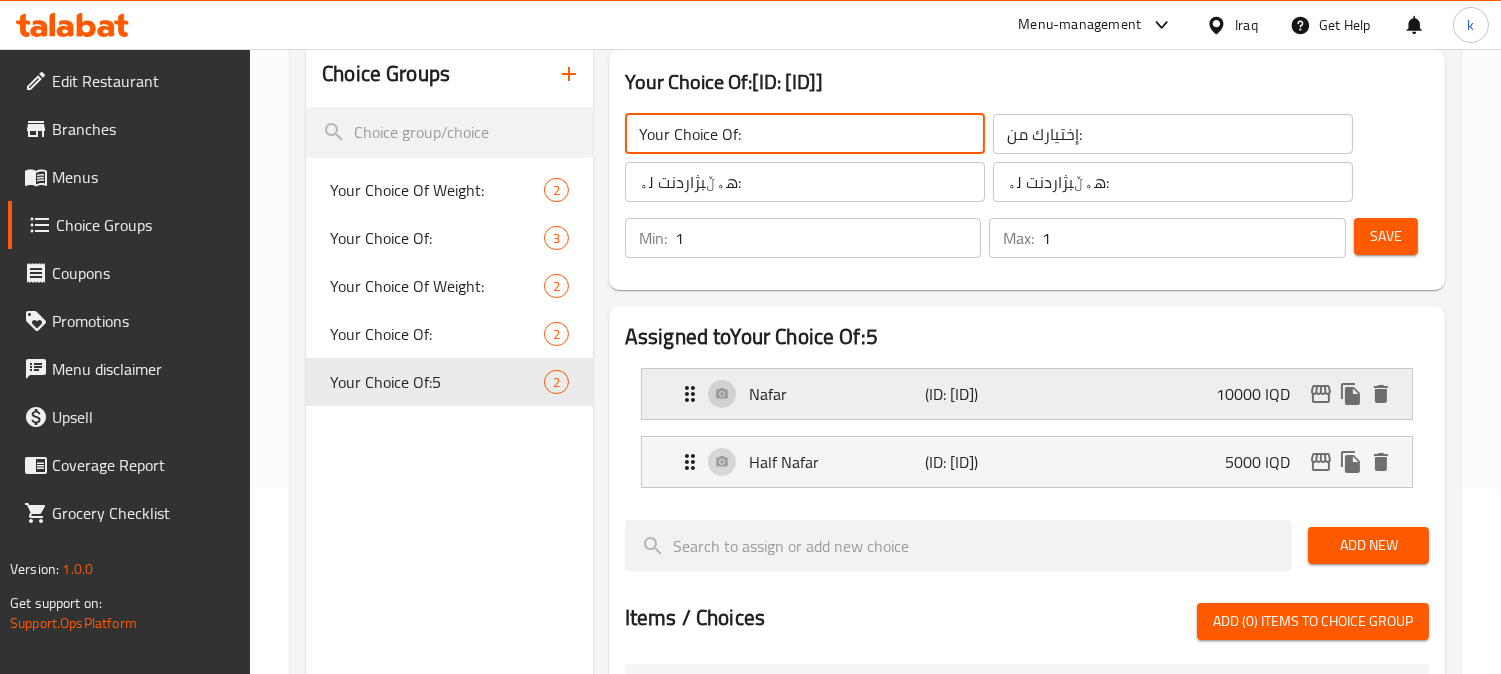 type on "Your Choice Of:" 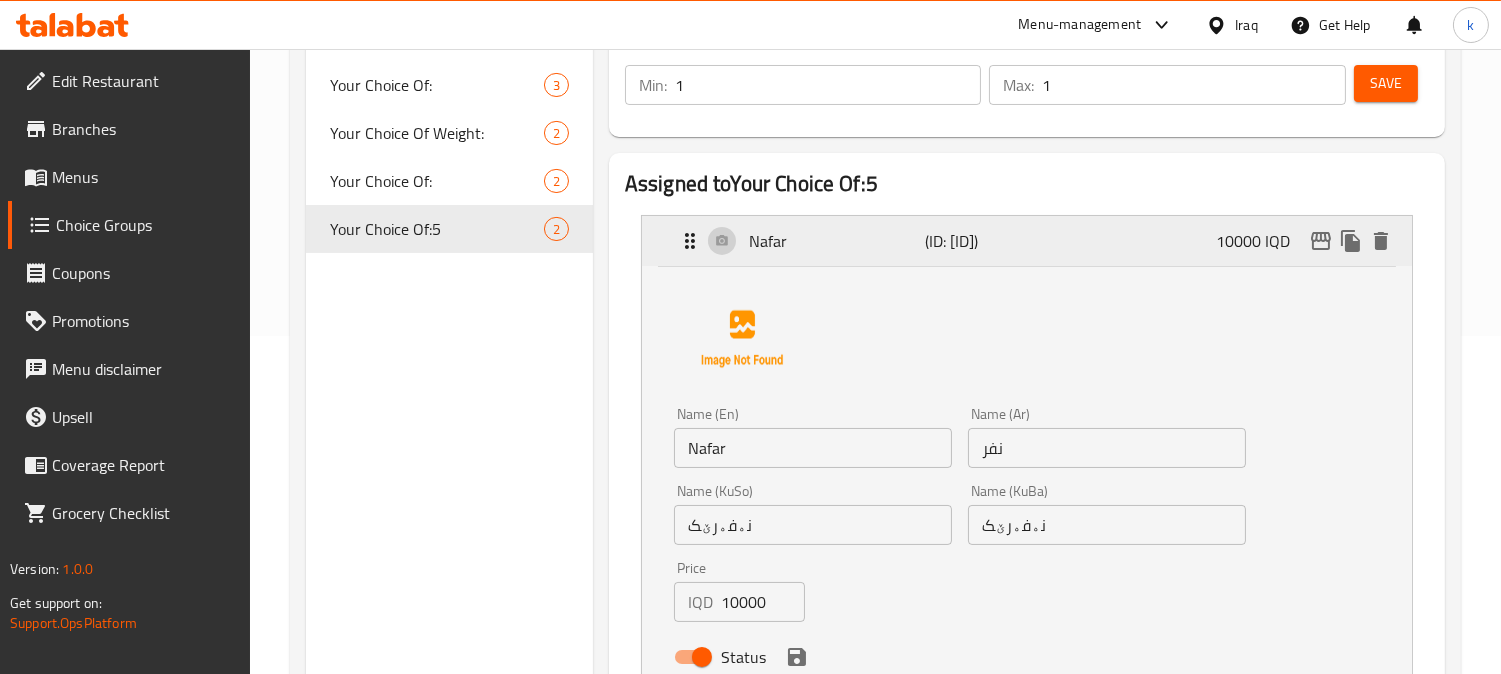scroll, scrollTop: 370, scrollLeft: 0, axis: vertical 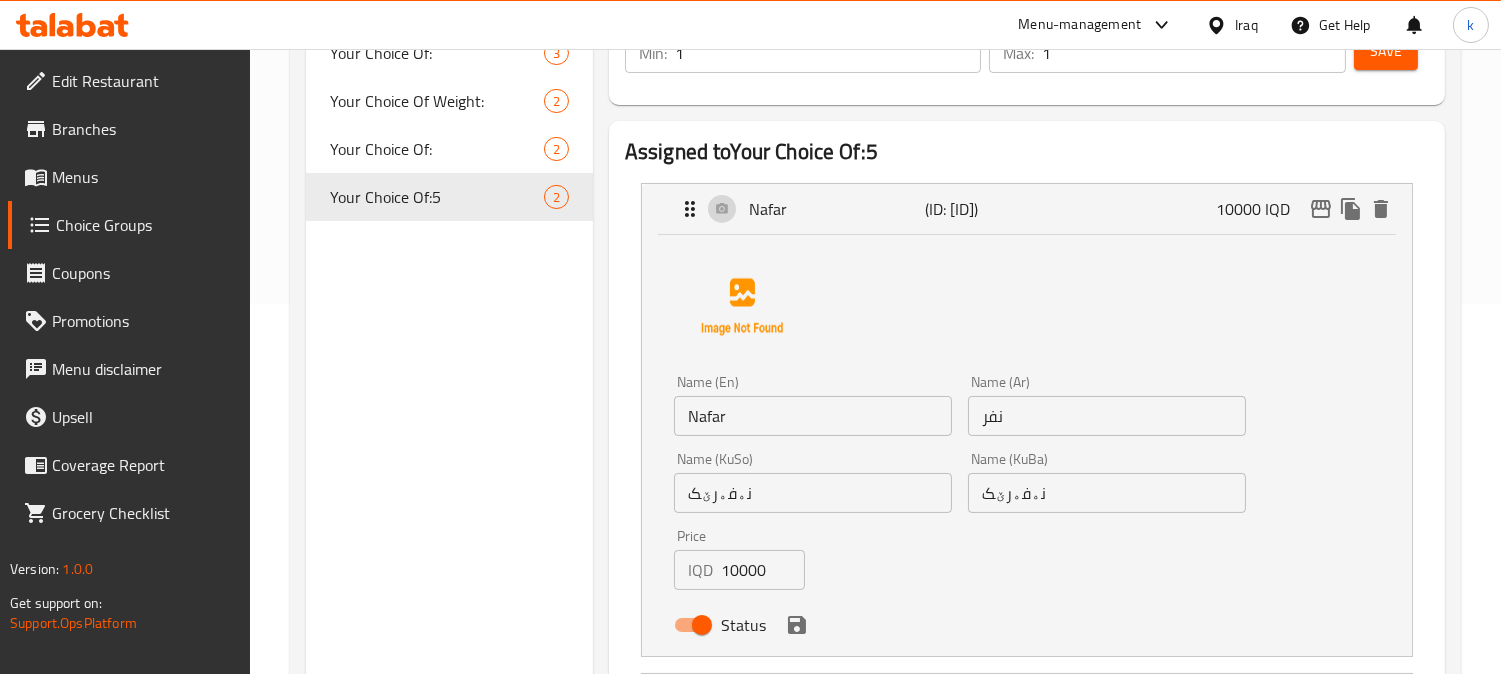 click on "10000" at bounding box center [763, 570] 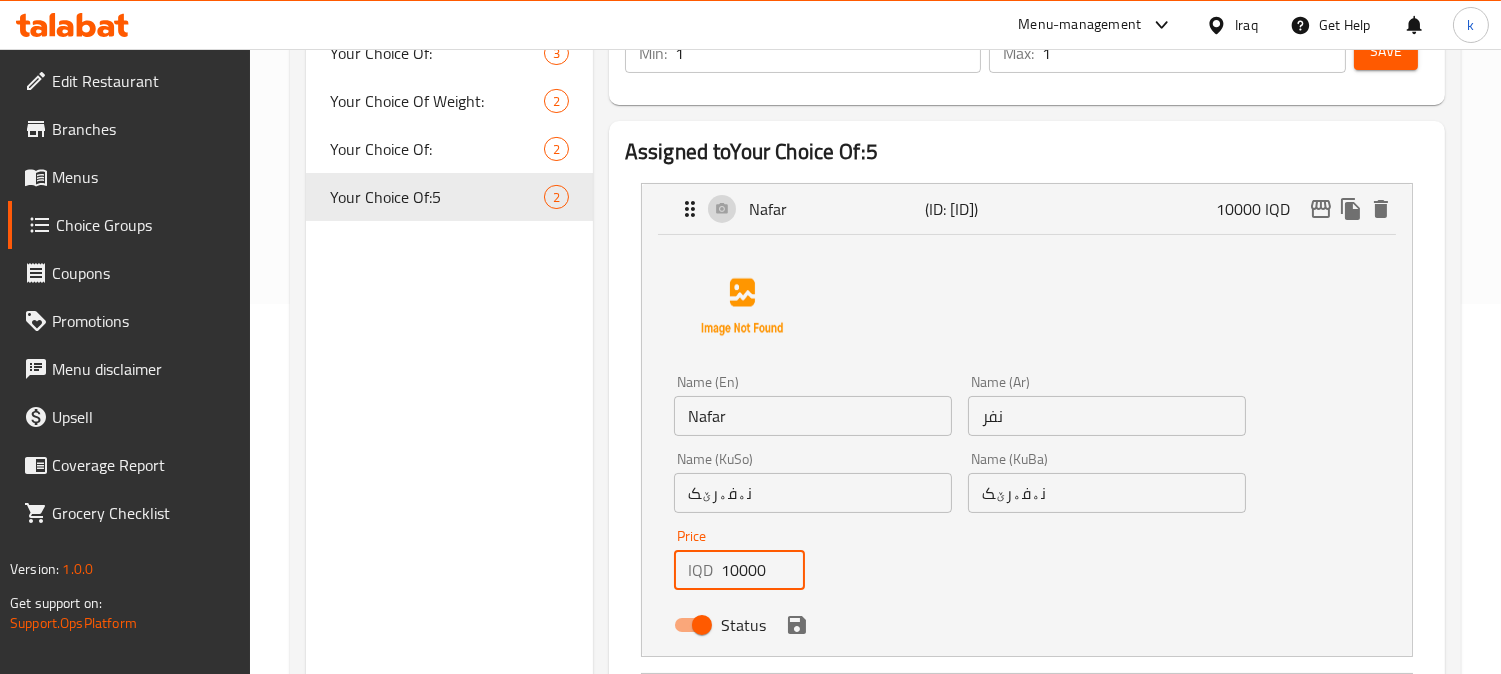 click on "10000" at bounding box center [763, 570] 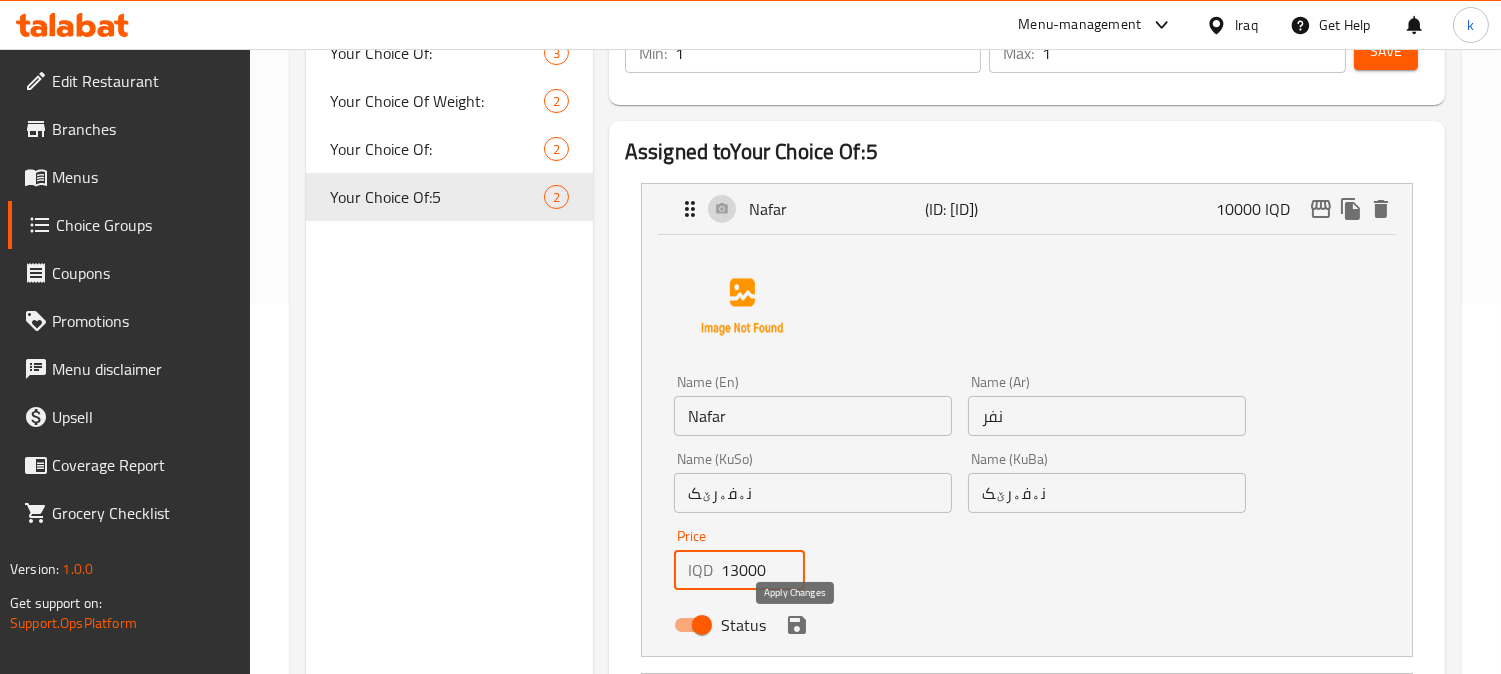 click 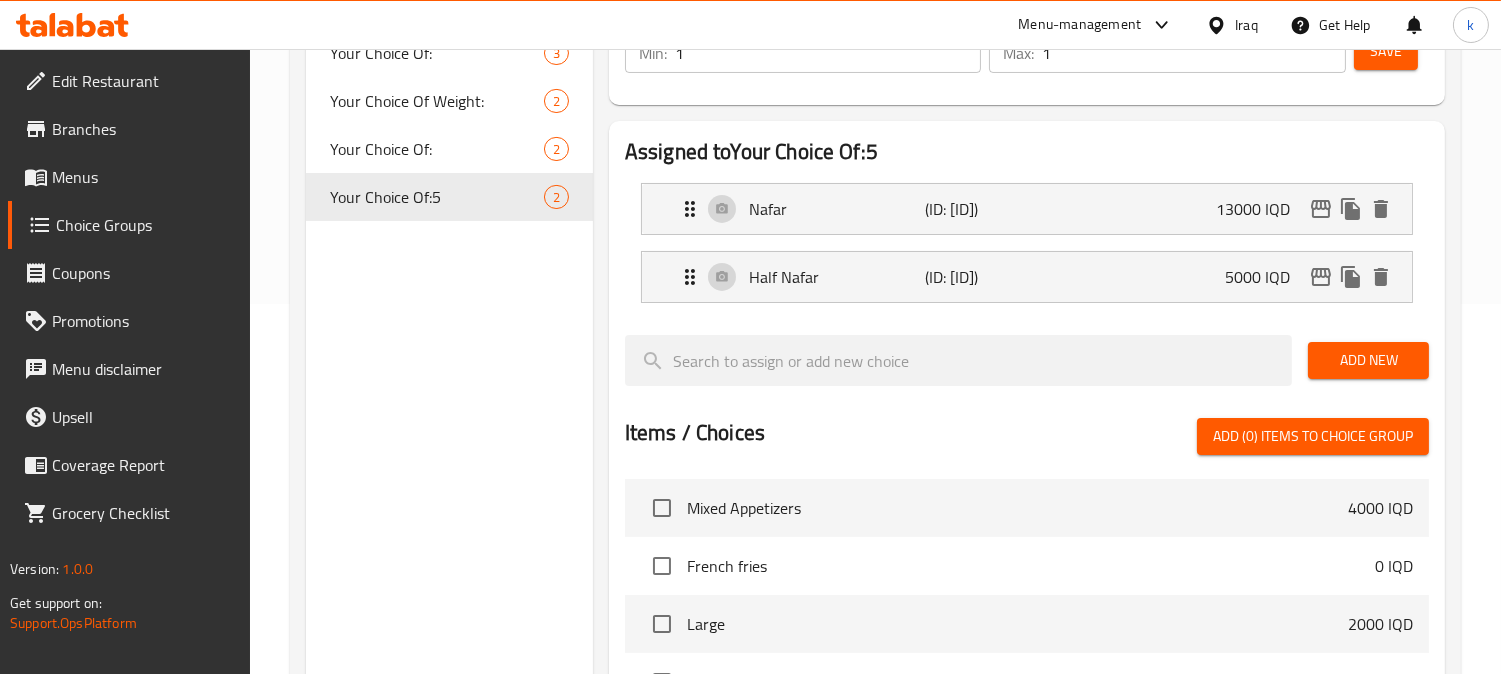 type on "13000" 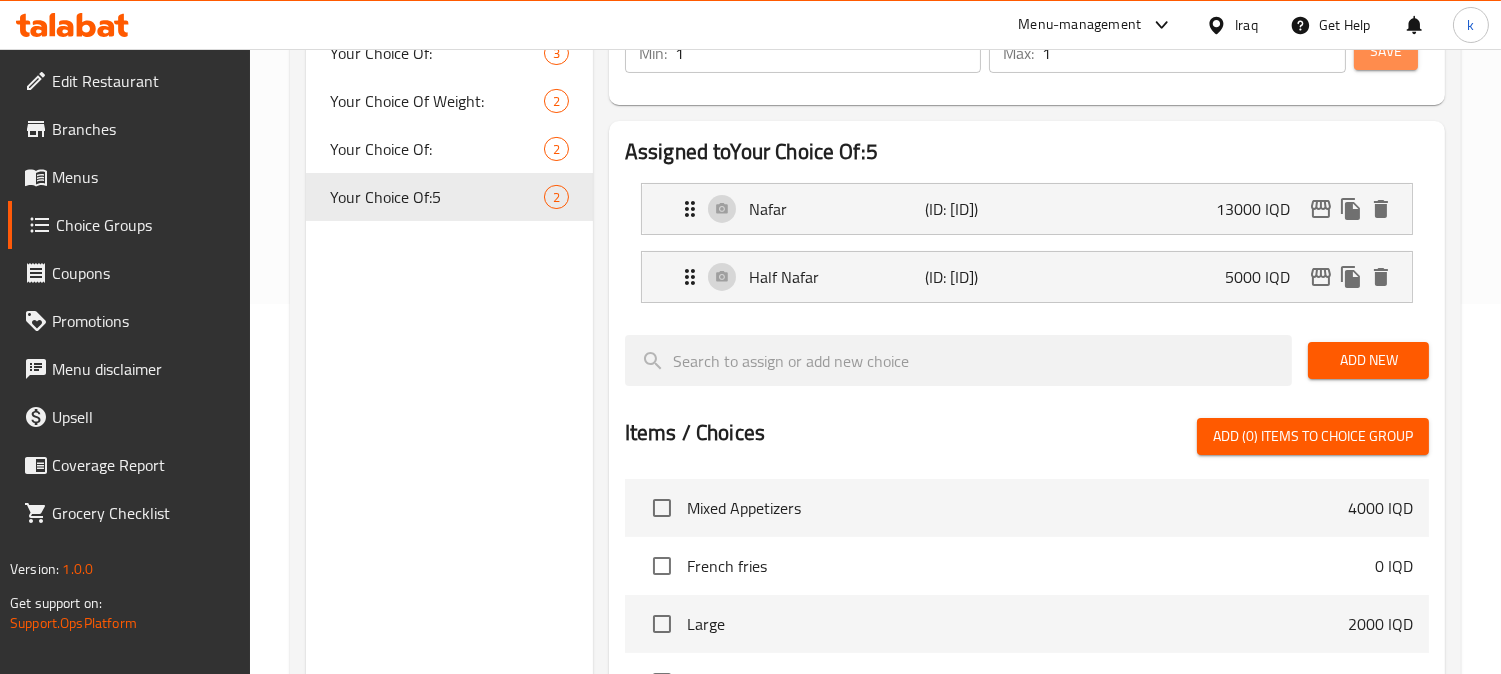click on "Save" at bounding box center (1386, 51) 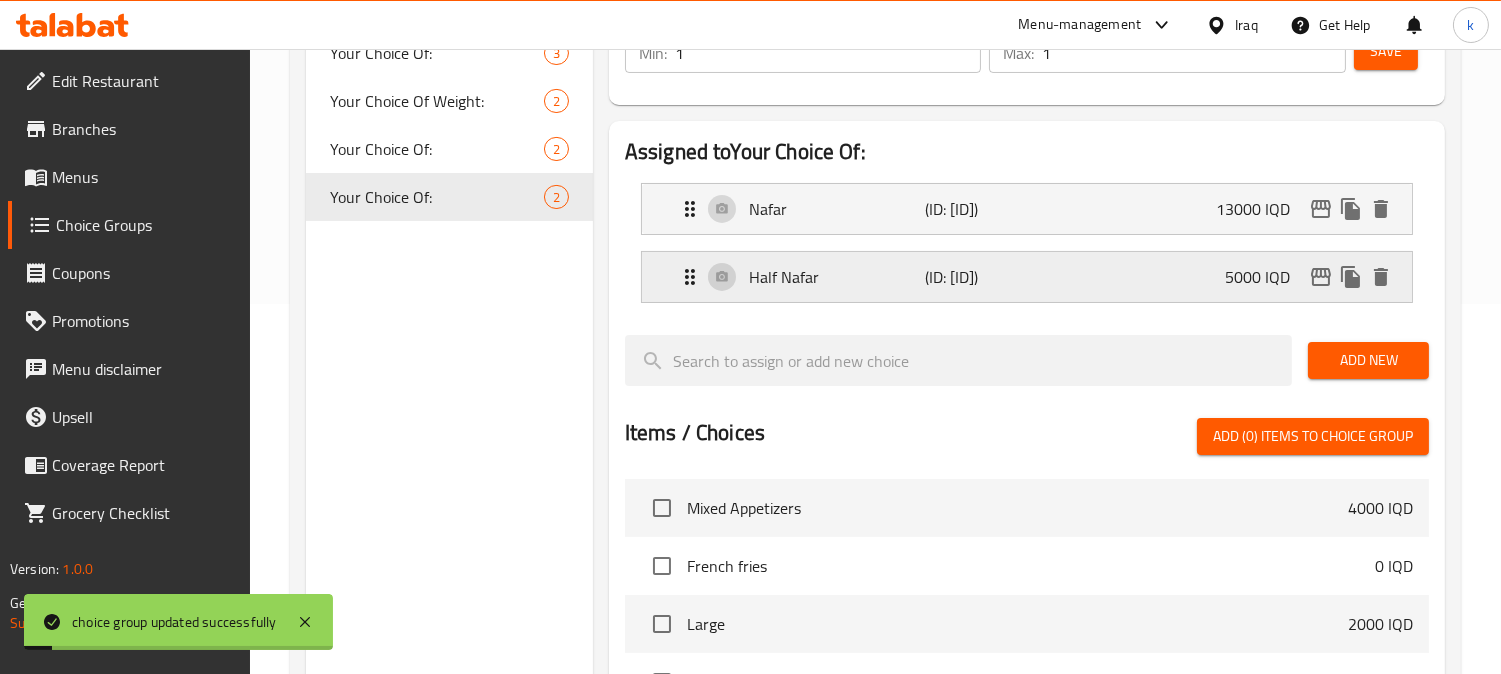 click on "Half Nafar" at bounding box center [837, 277] 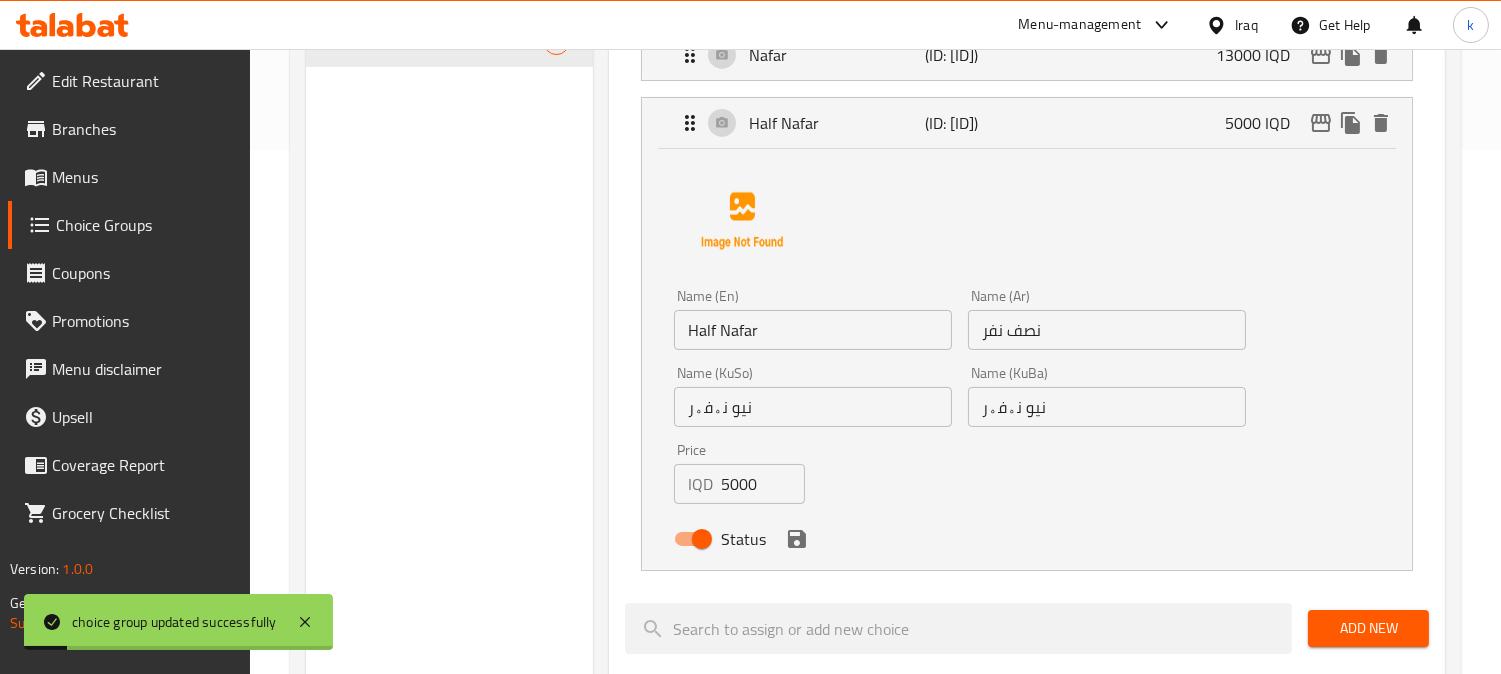 scroll, scrollTop: 555, scrollLeft: 0, axis: vertical 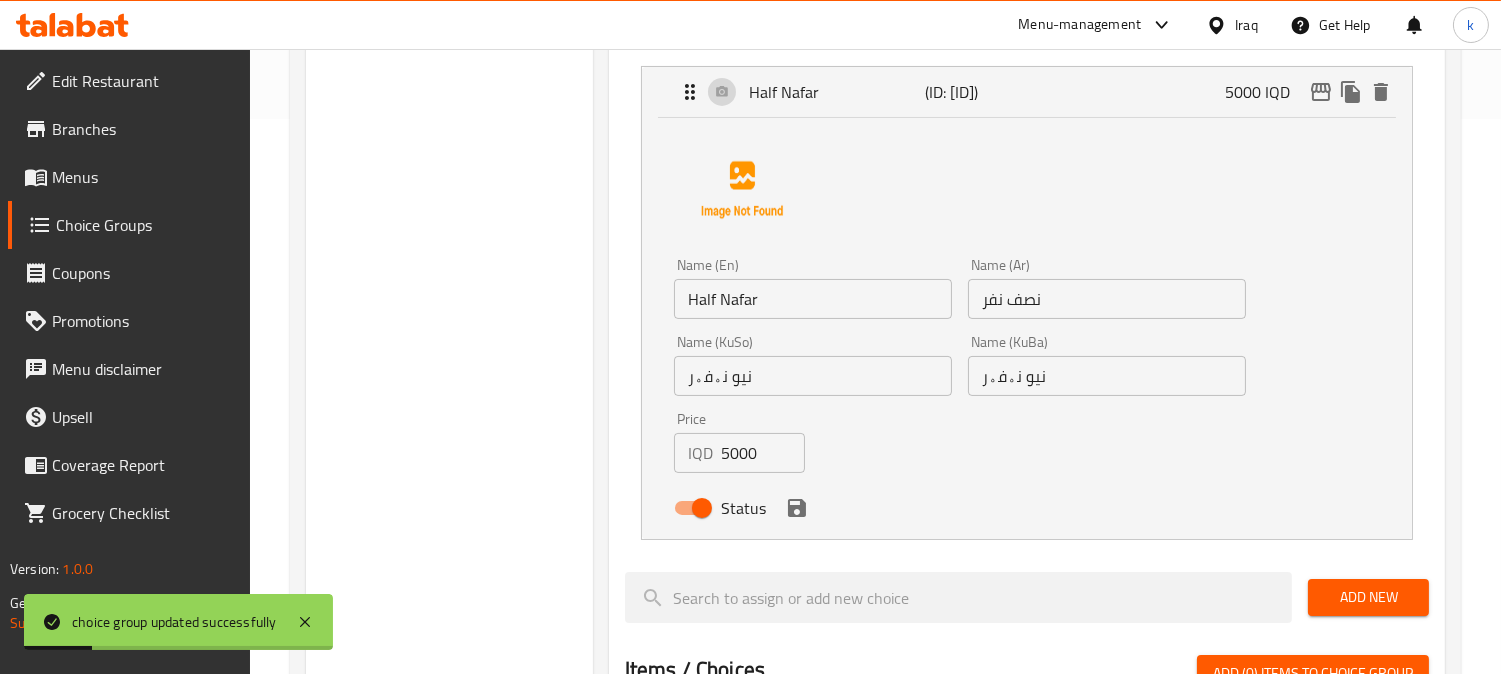 click on "5000" at bounding box center (763, 453) 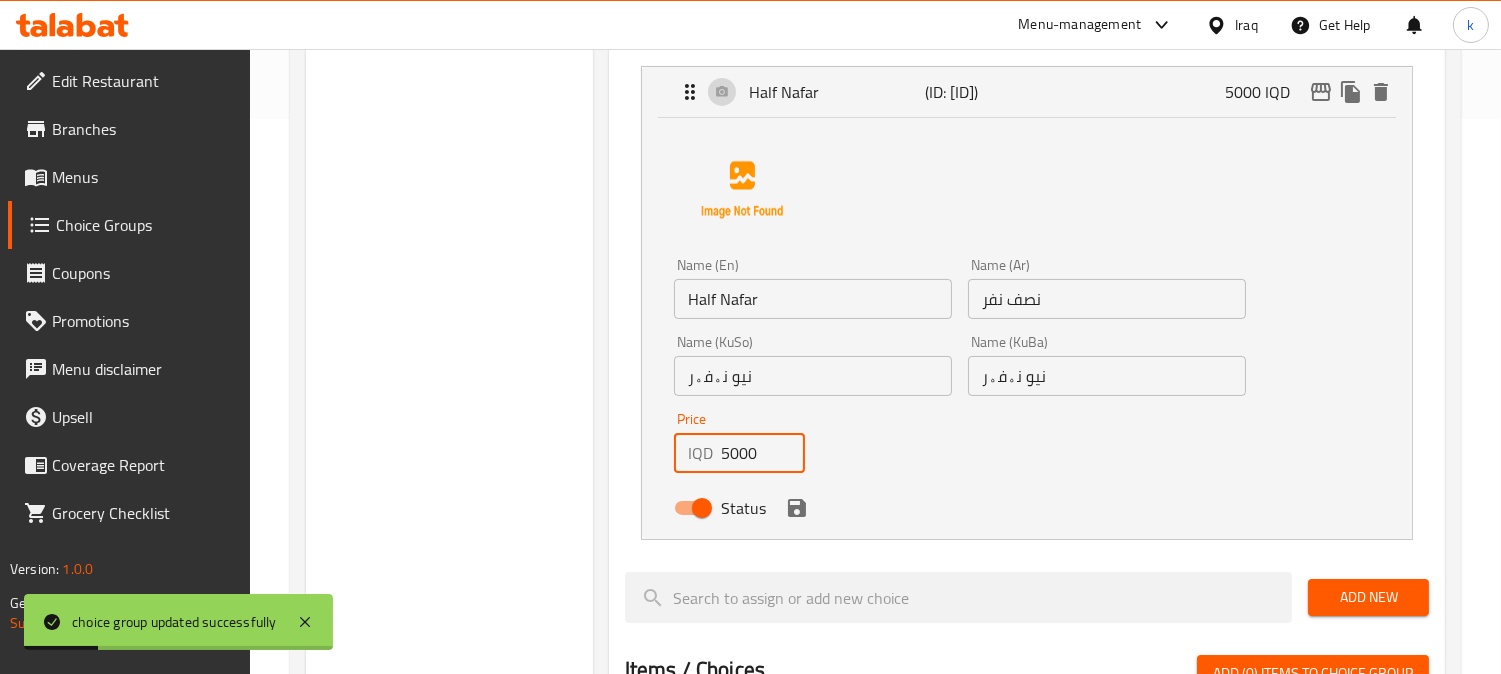 drag, startPoint x: 740, startPoint y: 464, endPoint x: 770, endPoint y: 526, distance: 68.8767 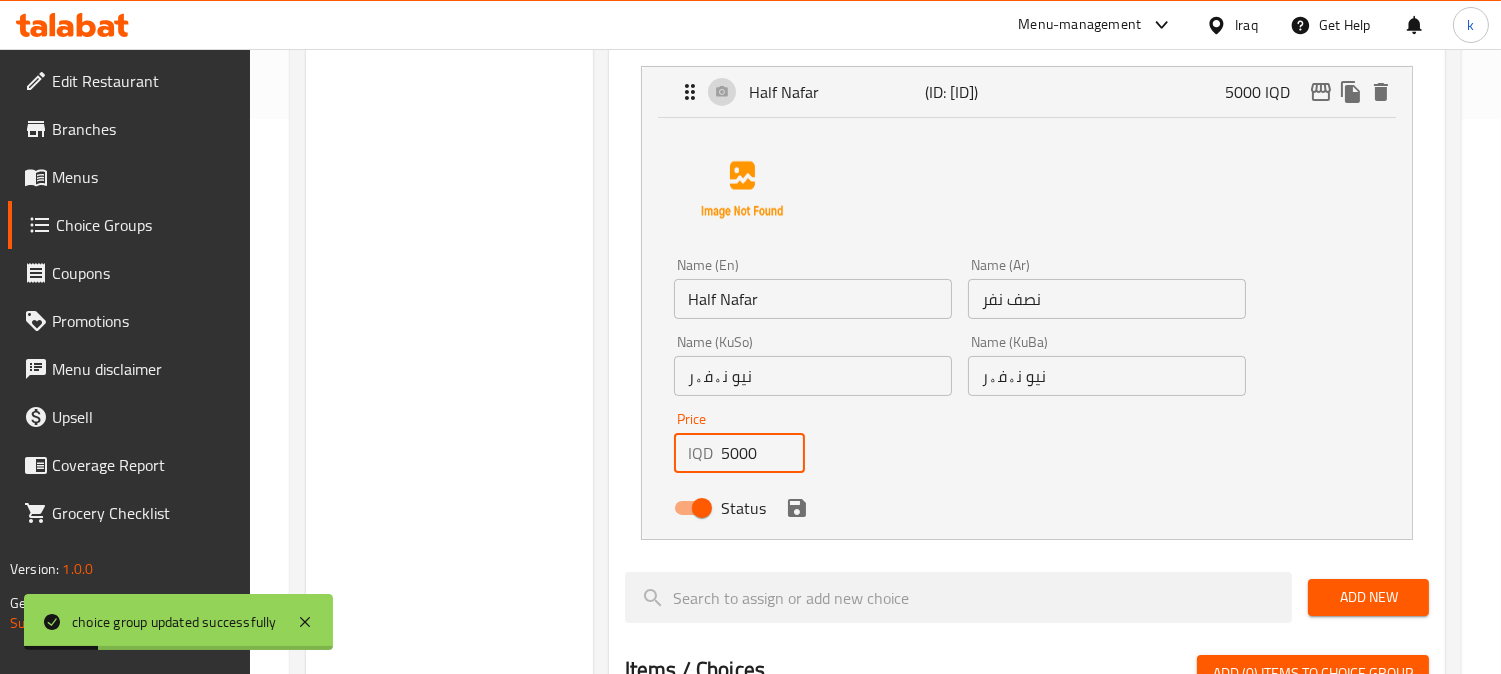 click on "5000" at bounding box center [763, 453] 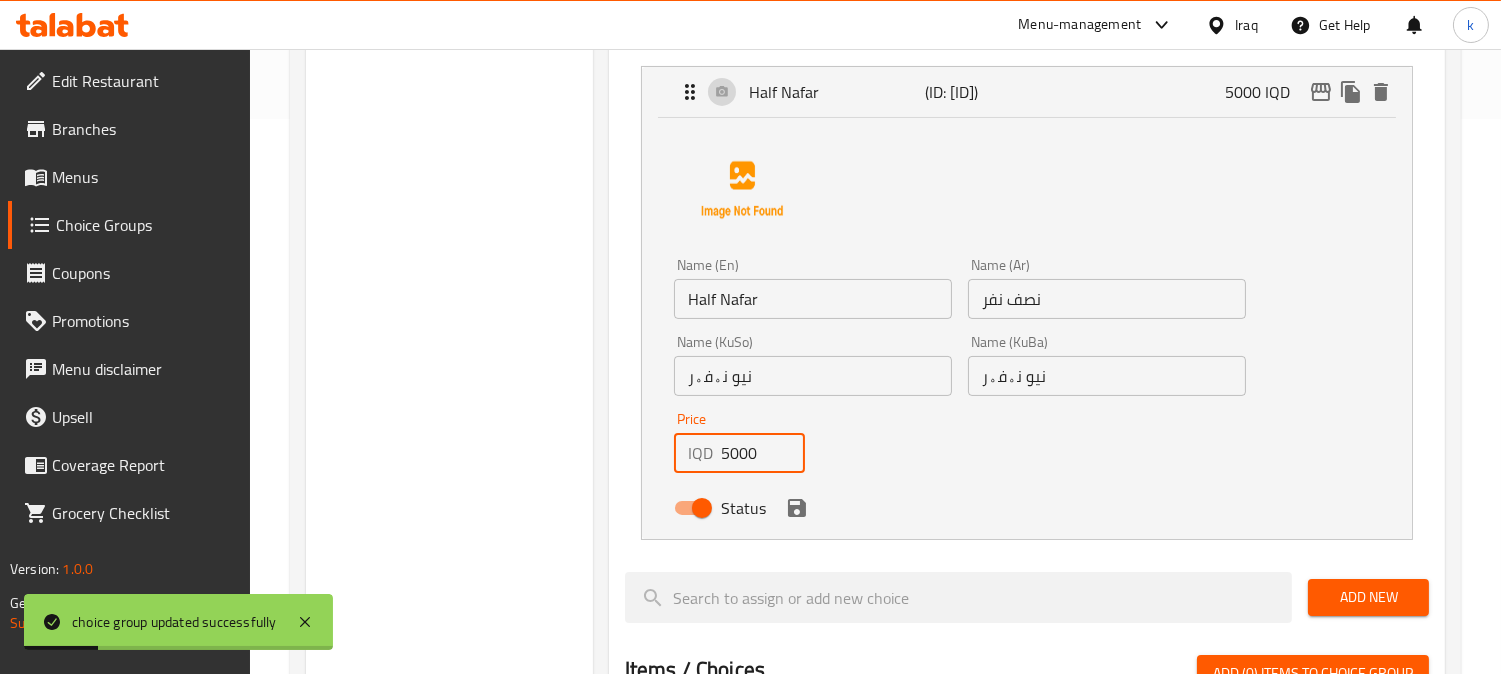 paste on "7" 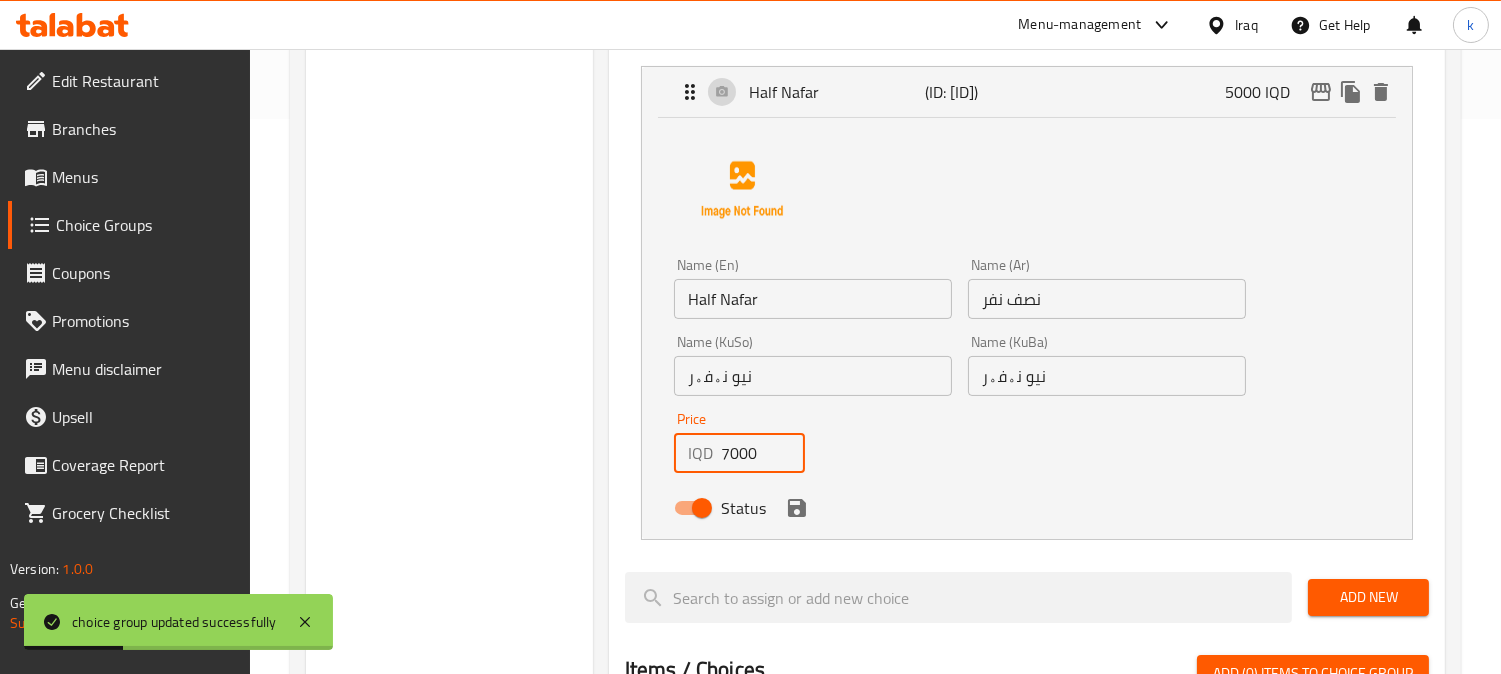 click on "Status" at bounding box center [960, 508] 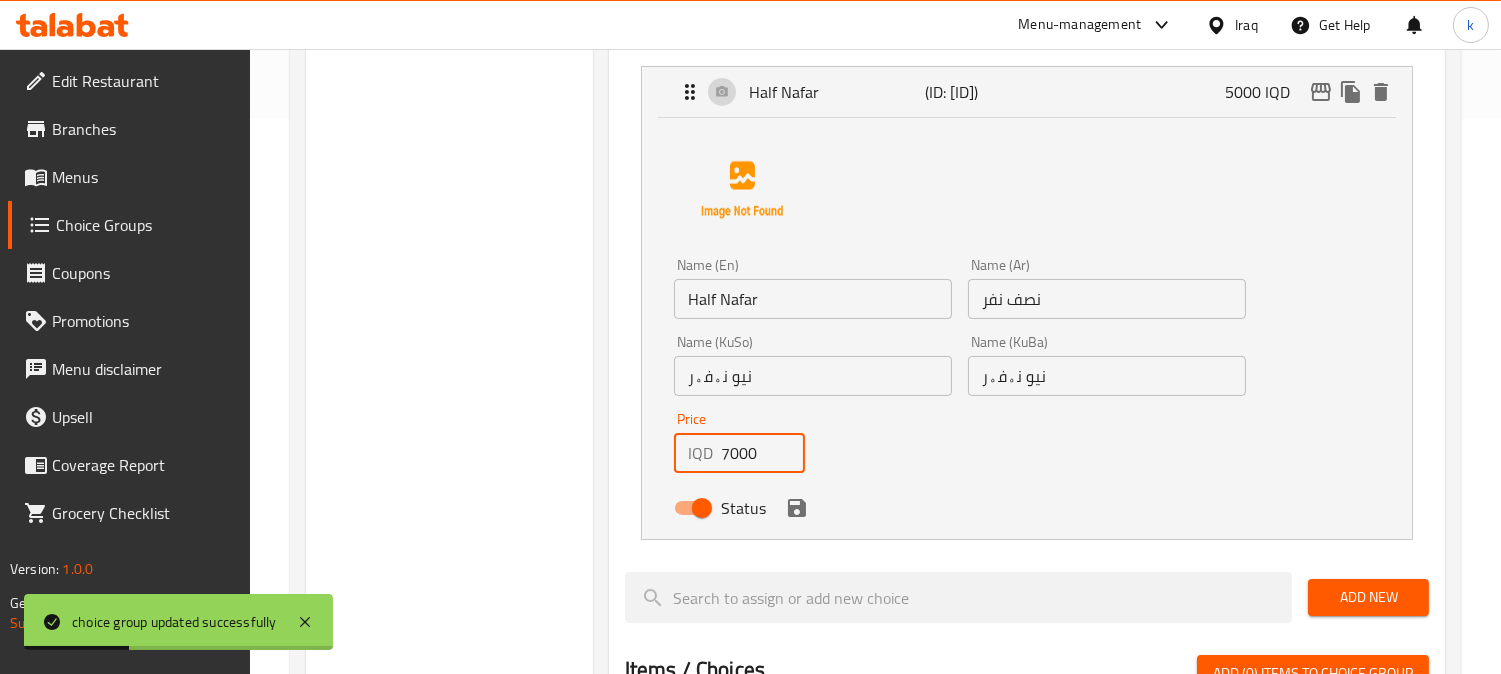 click 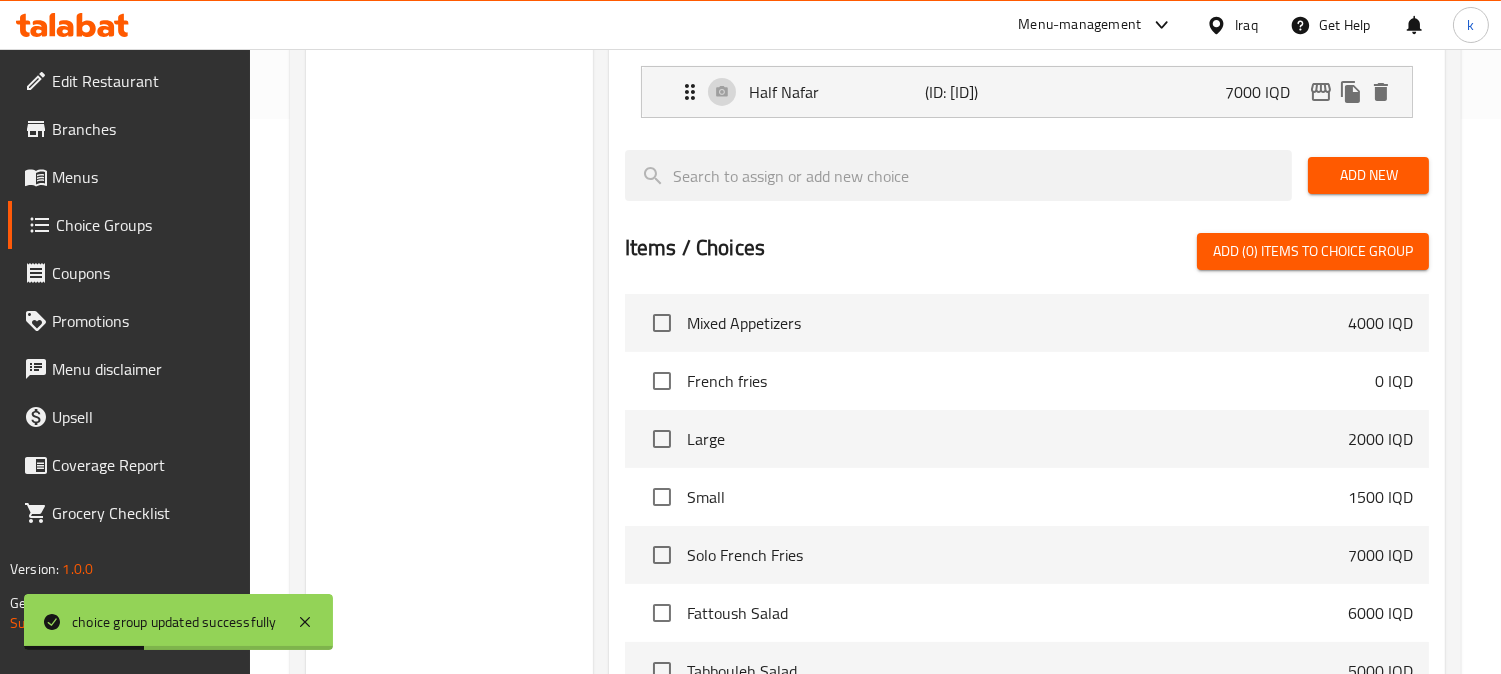 type on "7000" 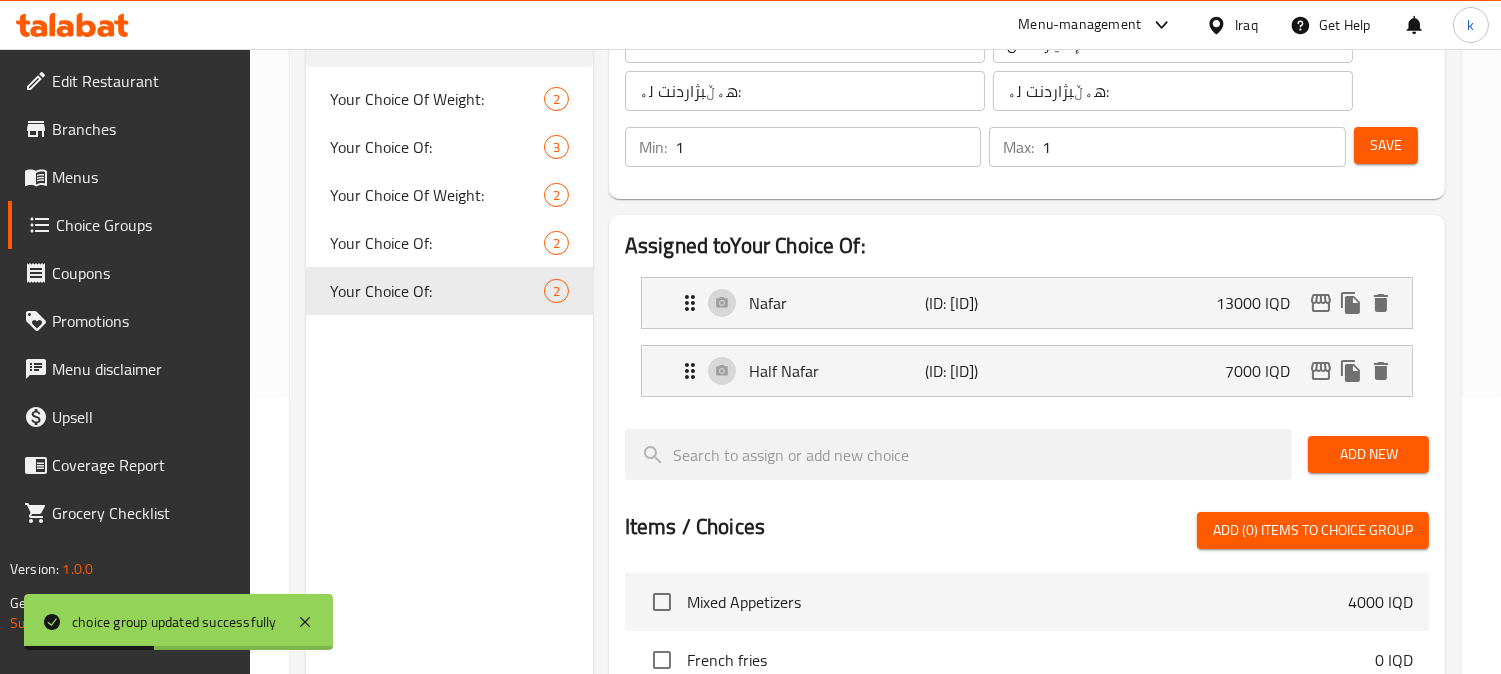scroll, scrollTop: 185, scrollLeft: 0, axis: vertical 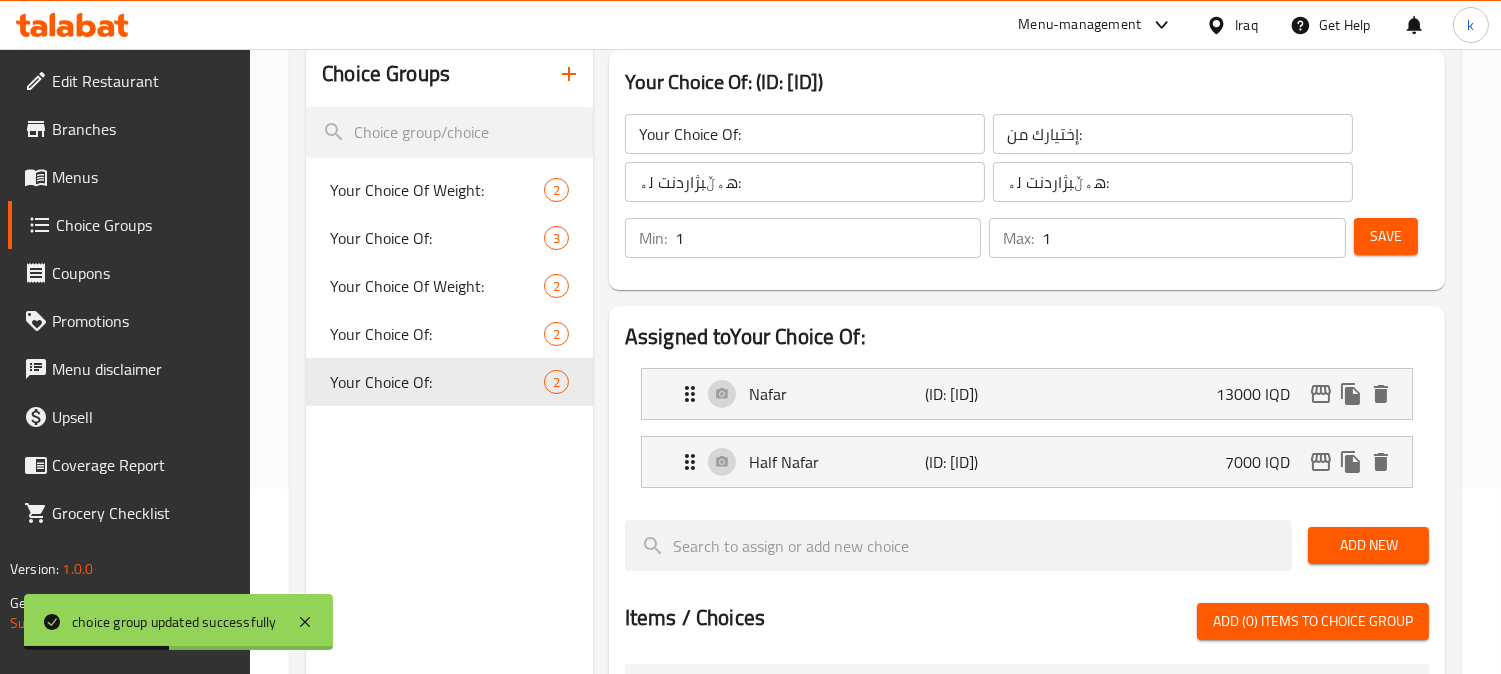 drag, startPoint x: 1362, startPoint y: 232, endPoint x: 1371, endPoint y: 241, distance: 12.727922 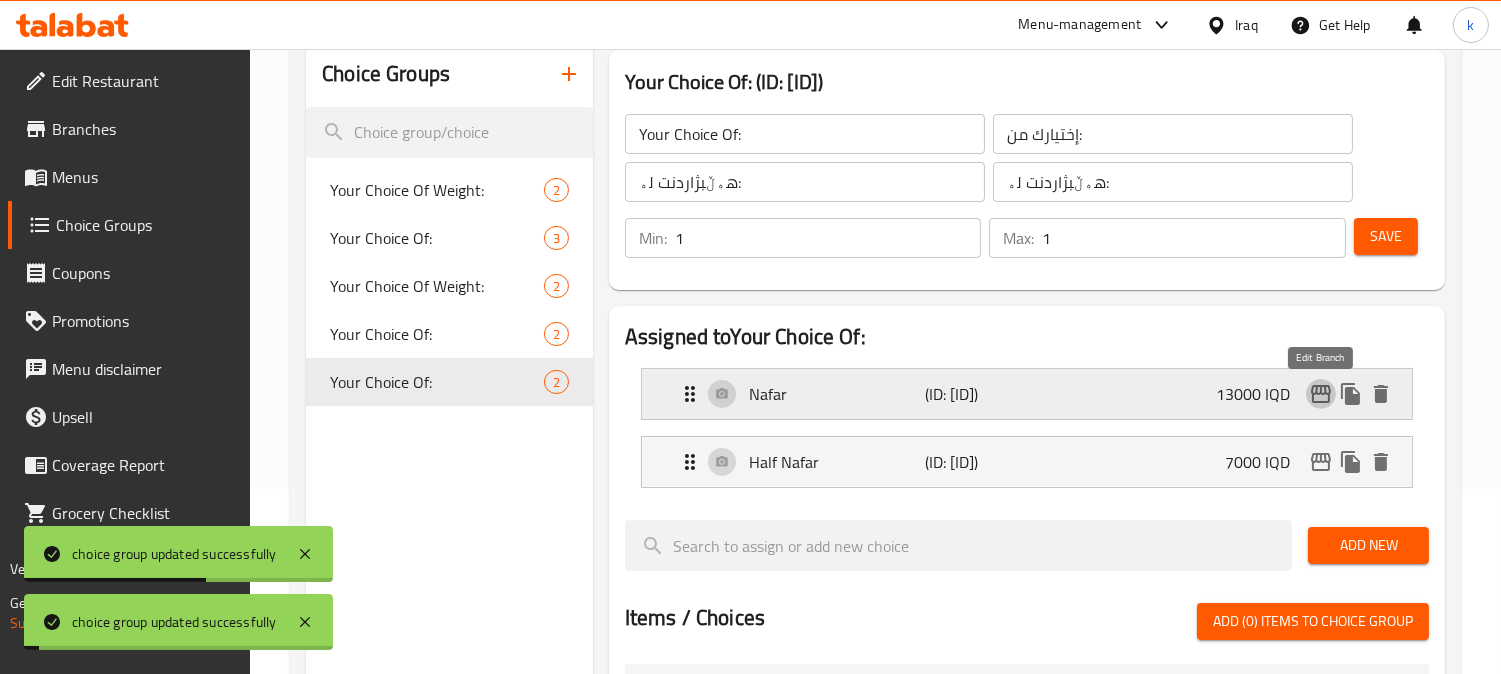 click 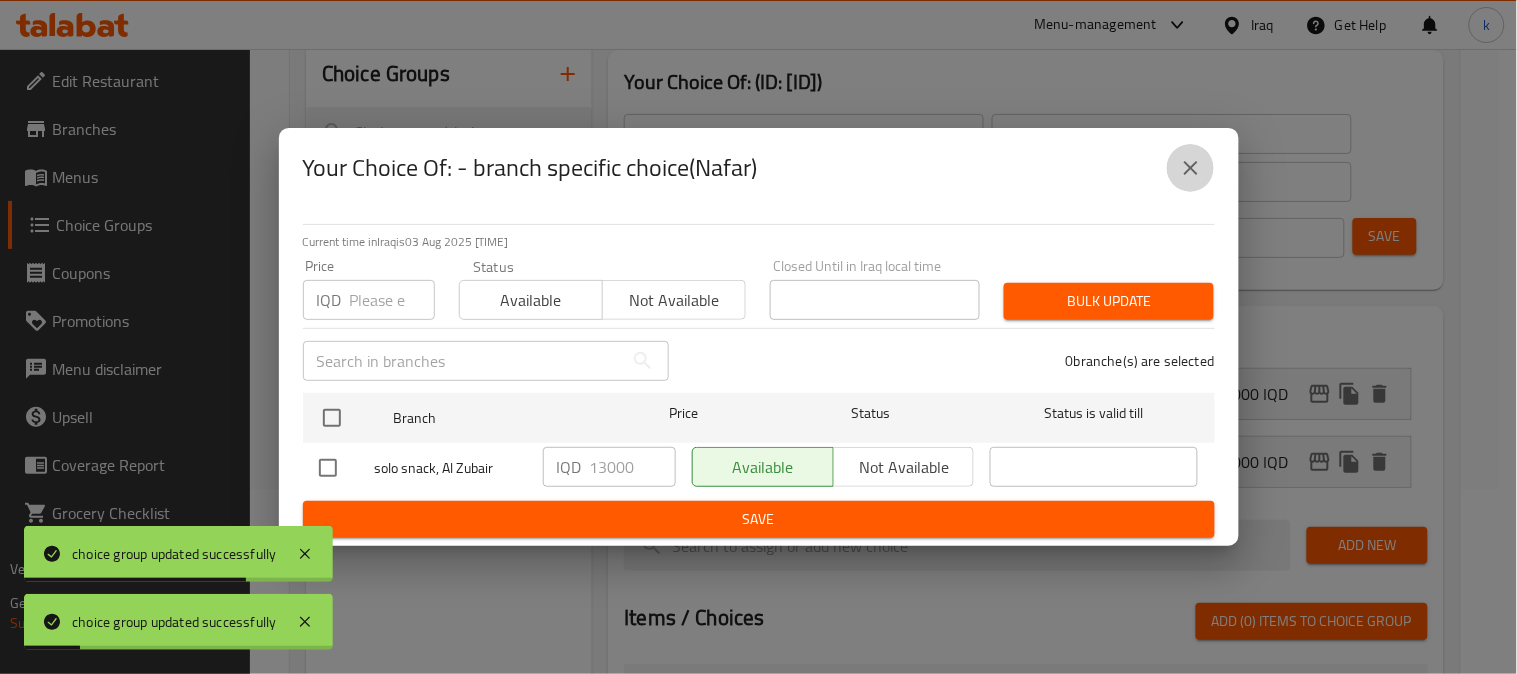 click 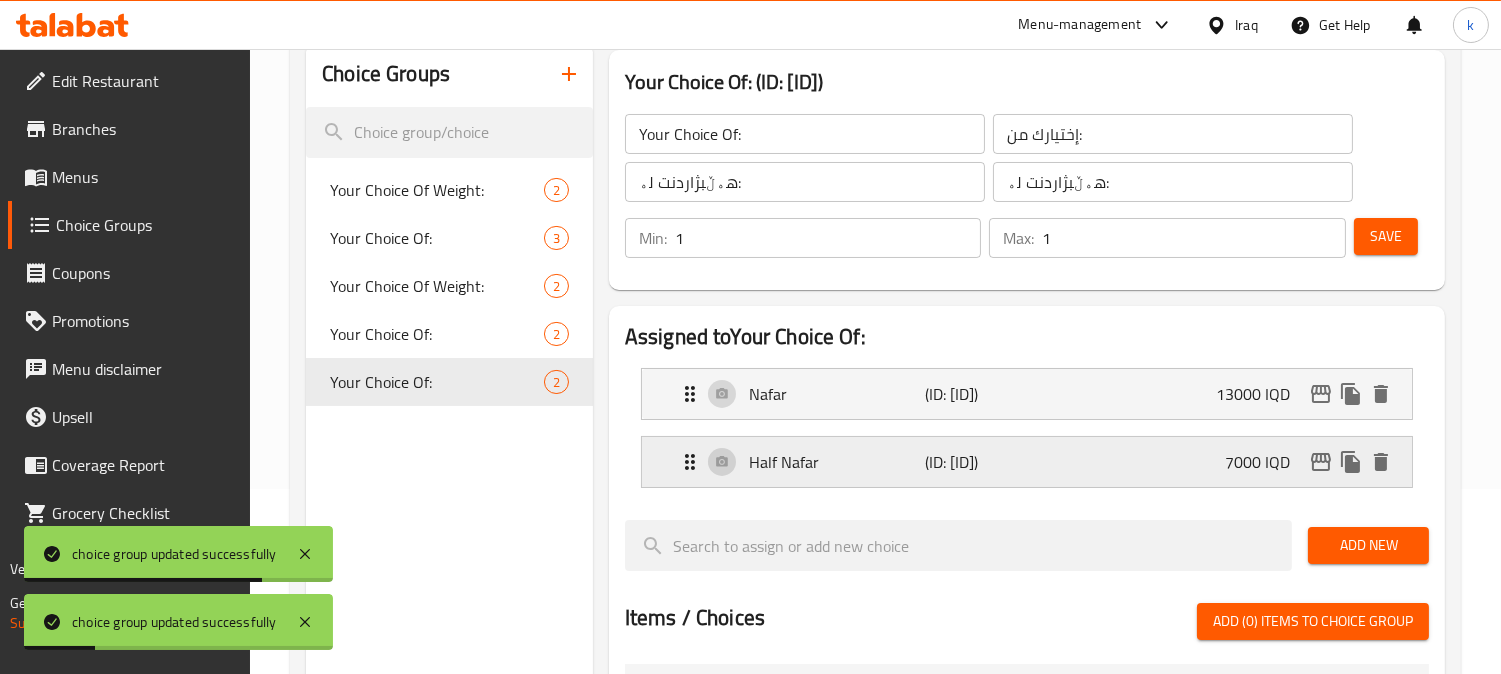 click 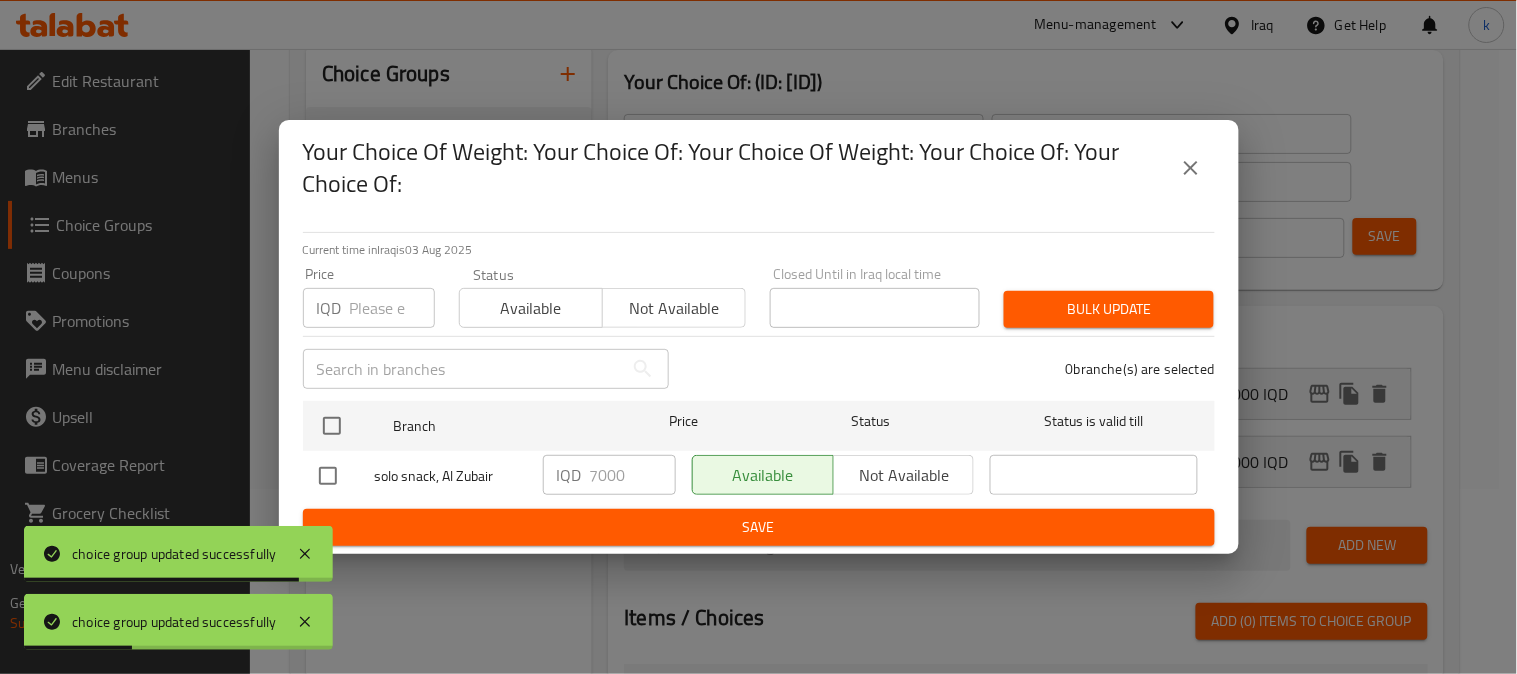 click 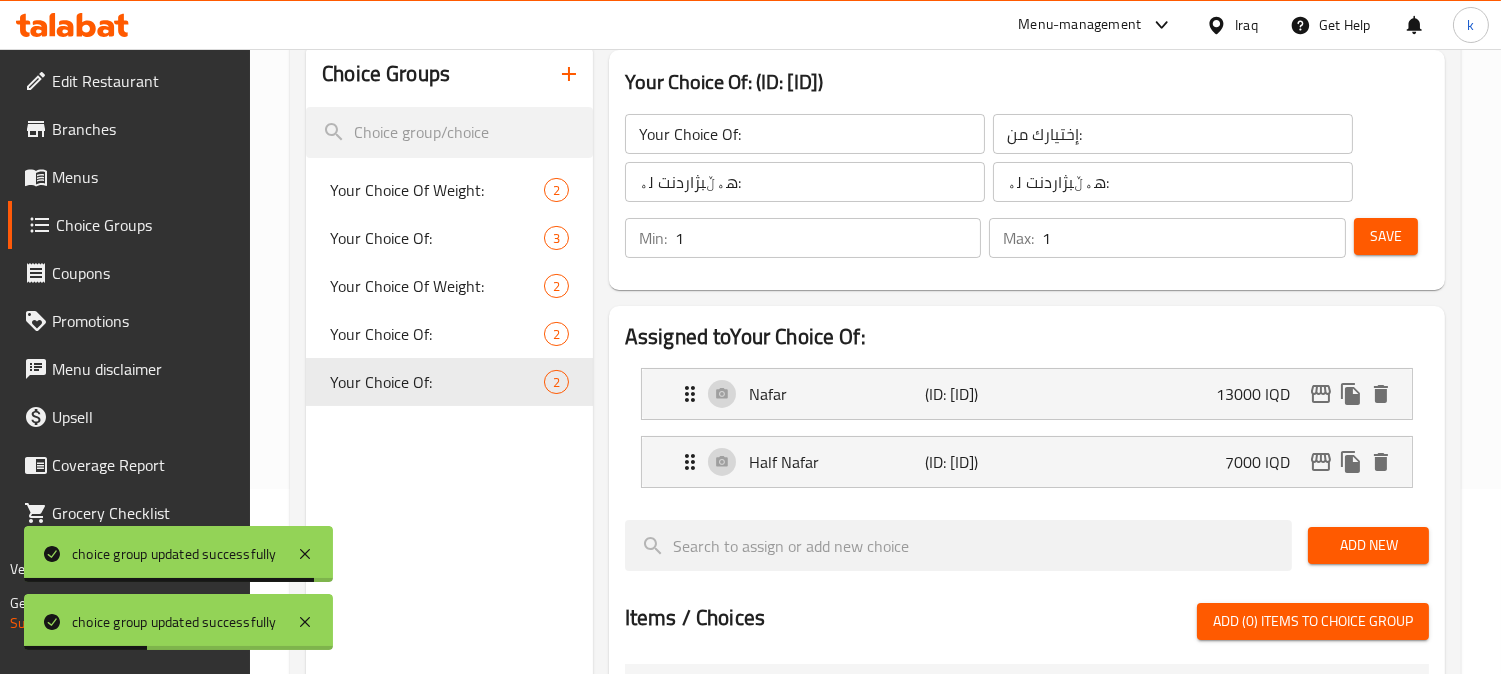 click on "Min: 1 ​ Max: 1 ​ Save" at bounding box center [1023, 238] 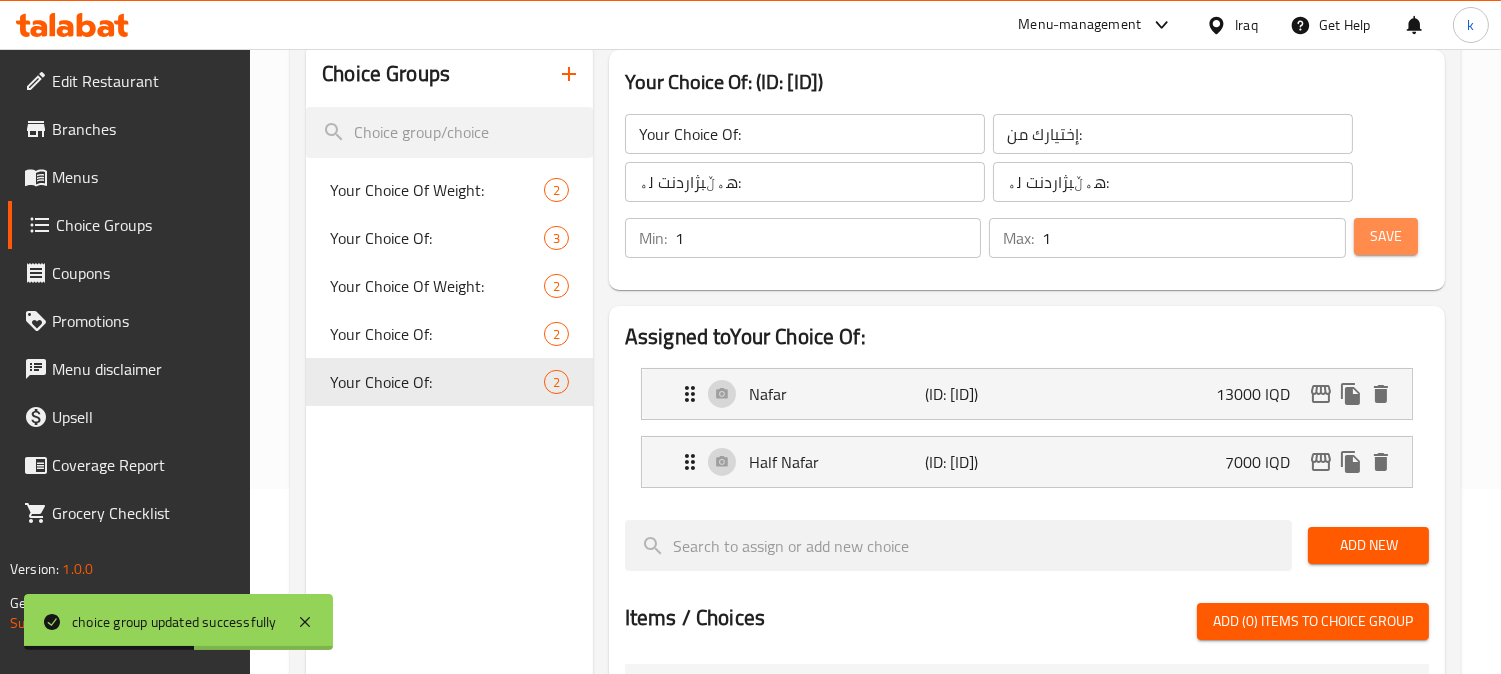 click on "Save" at bounding box center [1386, 236] 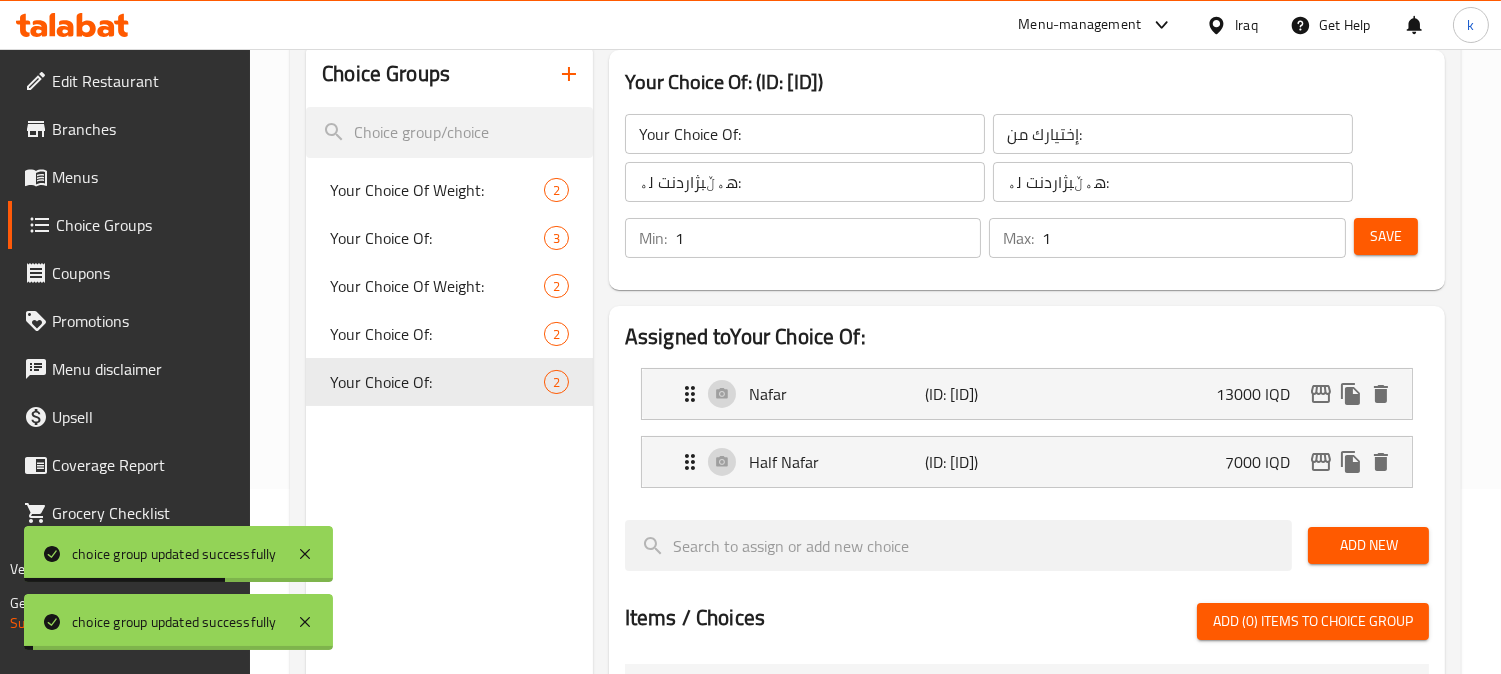click on "Menus" at bounding box center [143, 177] 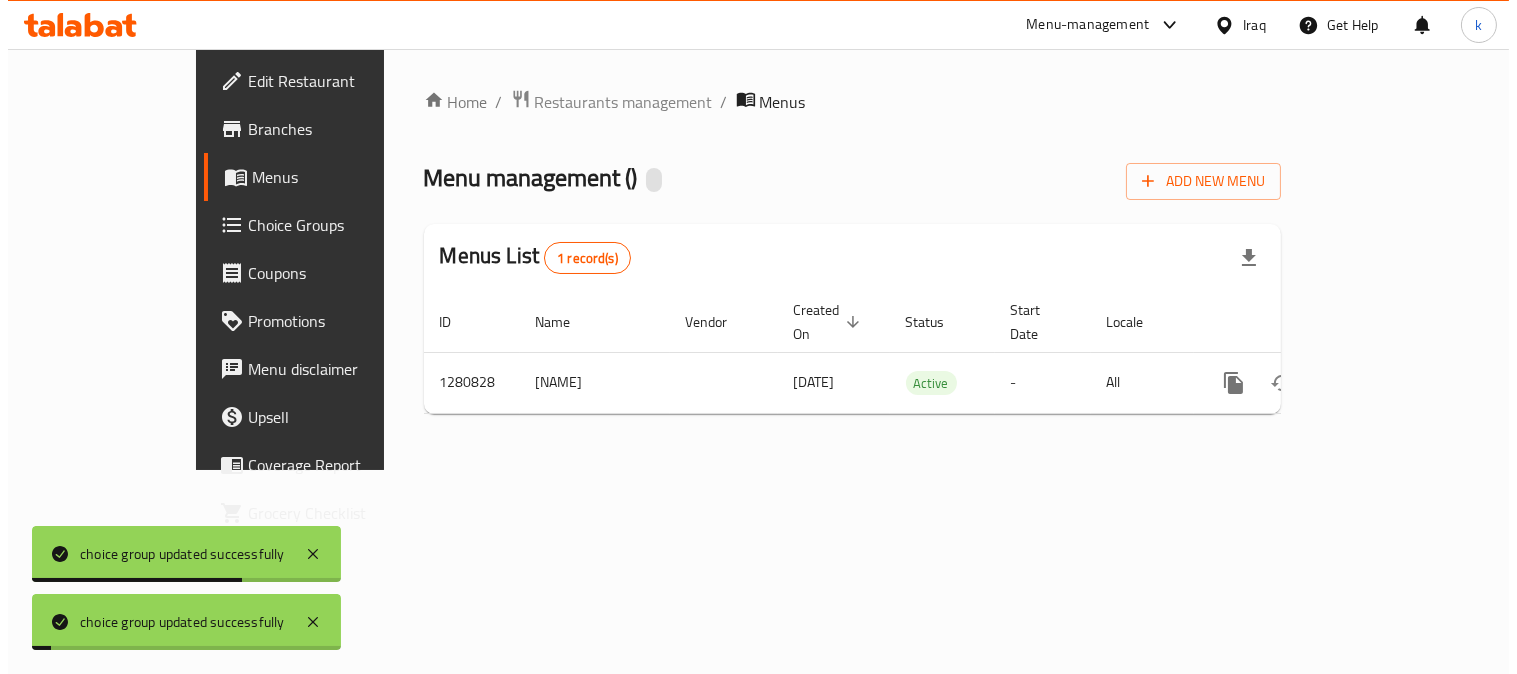 scroll, scrollTop: 0, scrollLeft: 0, axis: both 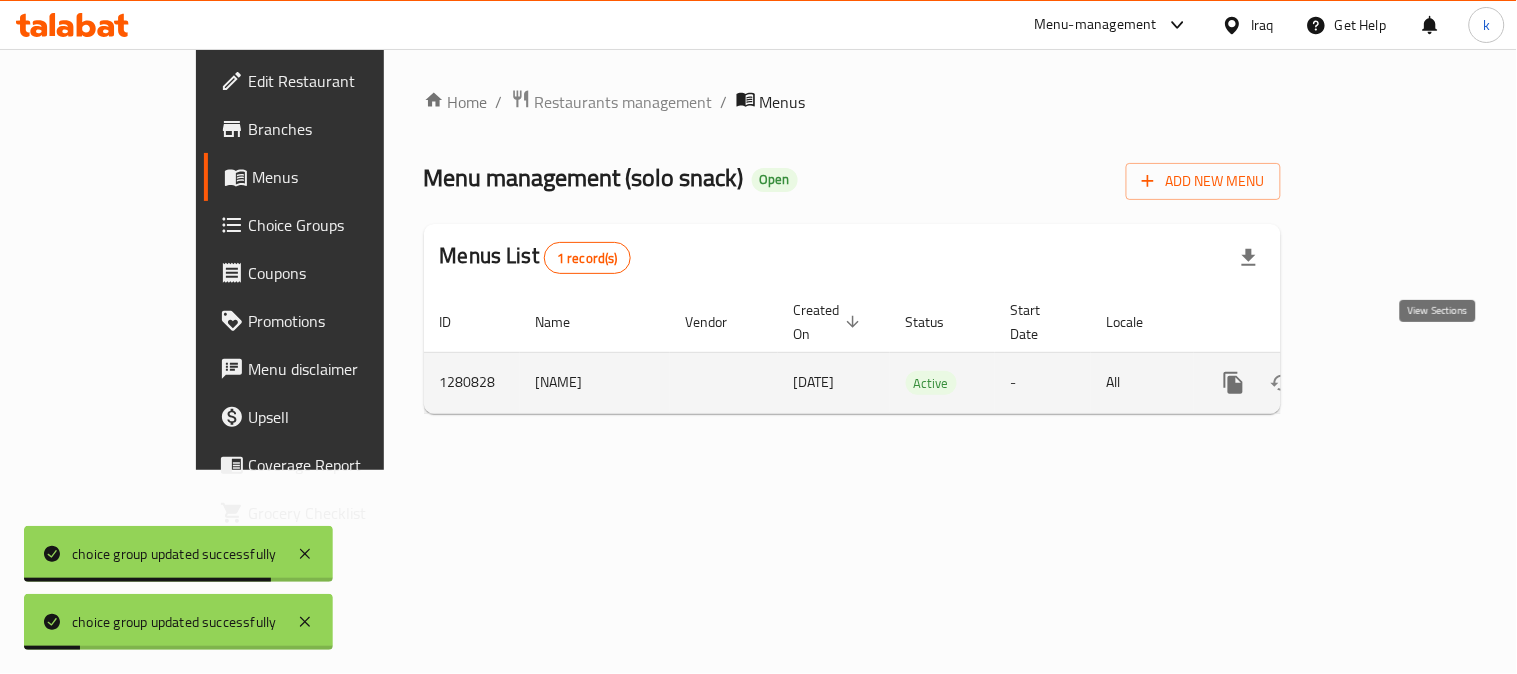 click 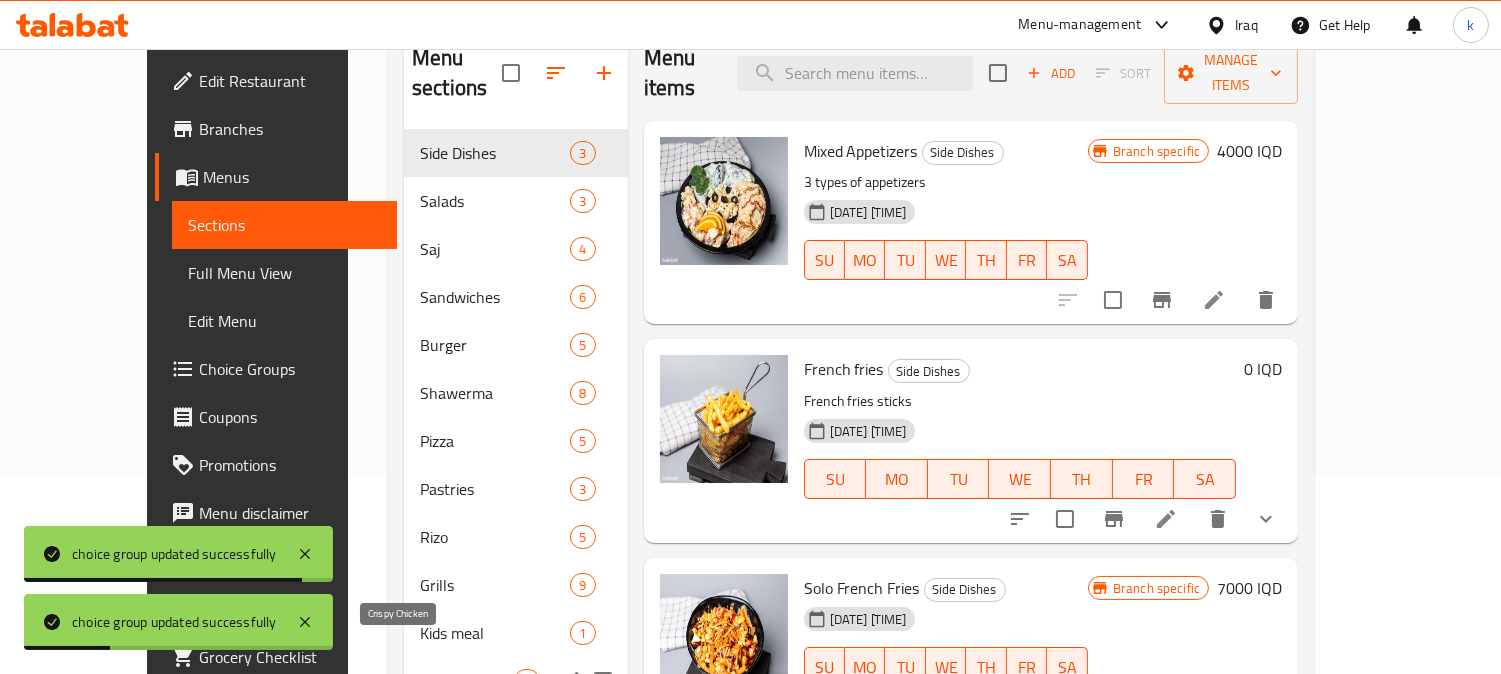 scroll, scrollTop: 358, scrollLeft: 0, axis: vertical 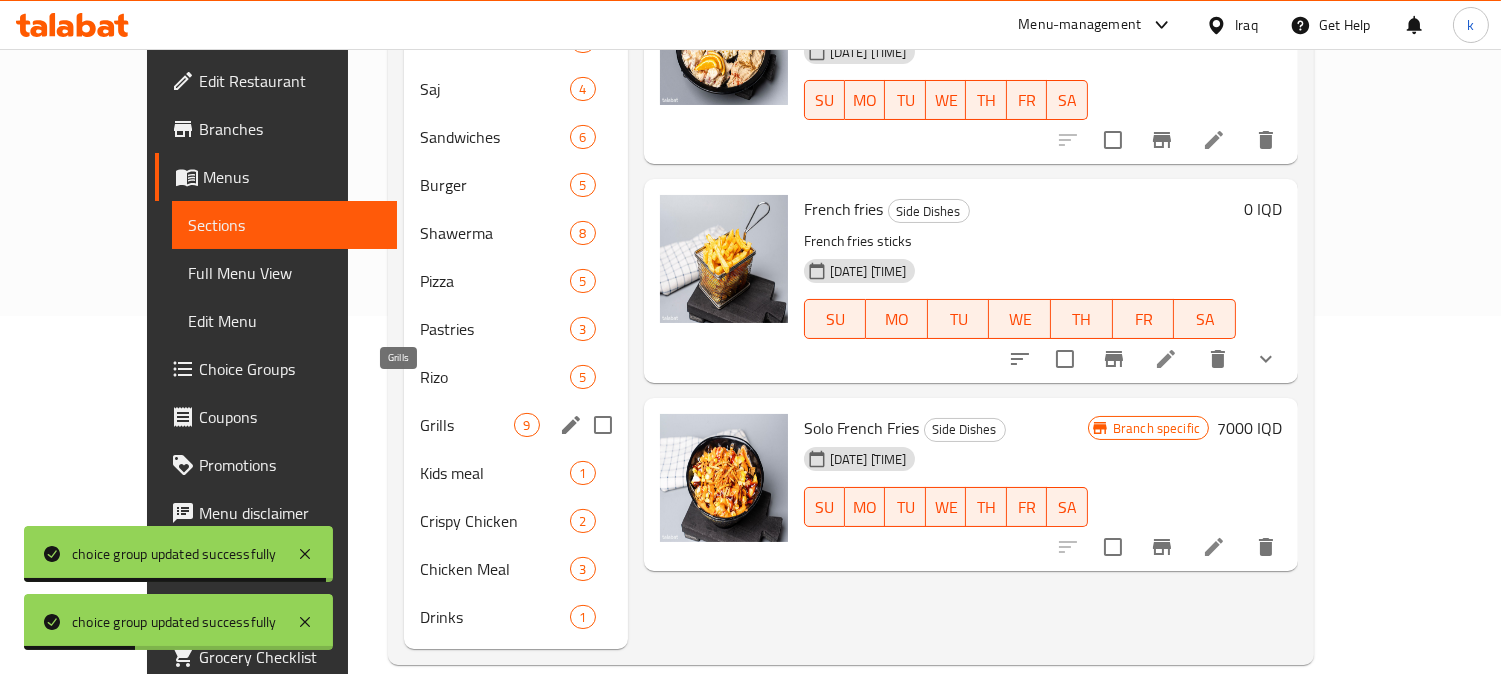 click on "Grills" at bounding box center [467, 425] 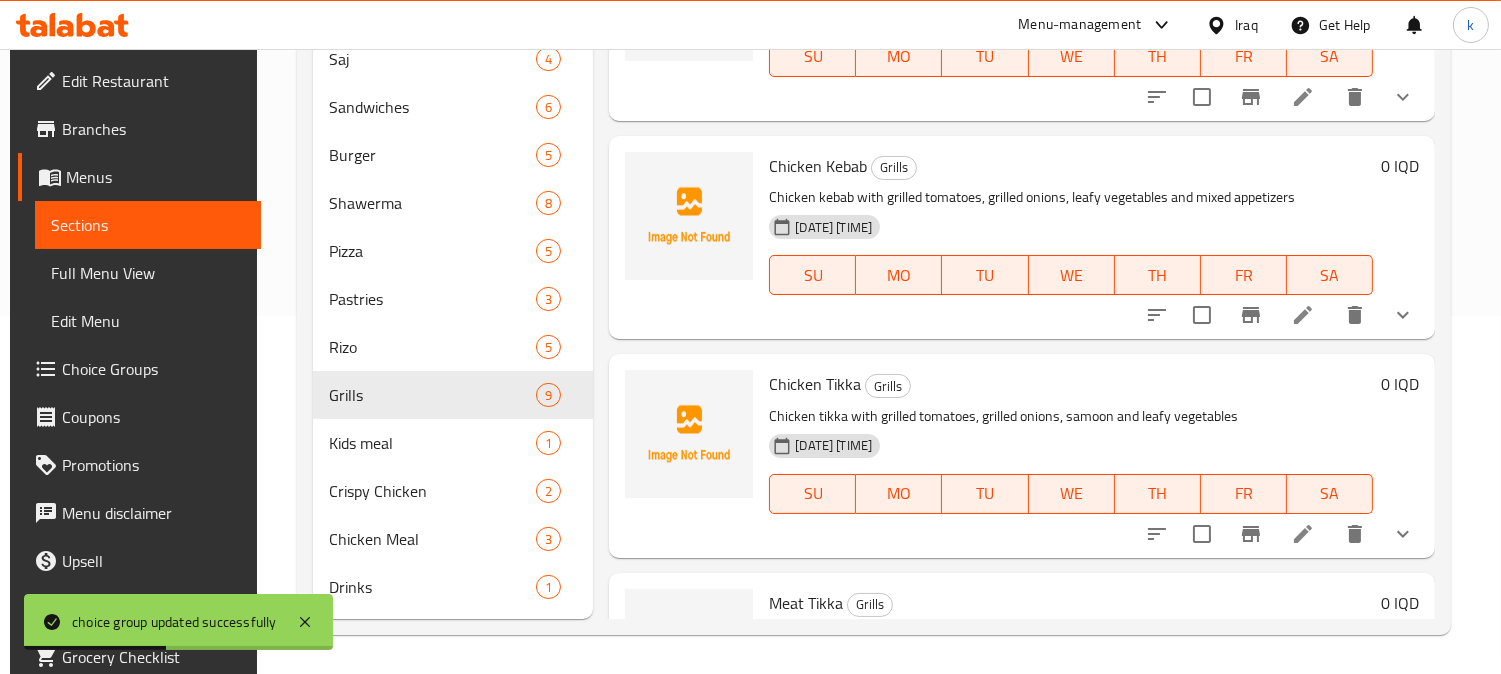 scroll, scrollTop: 1287, scrollLeft: 0, axis: vertical 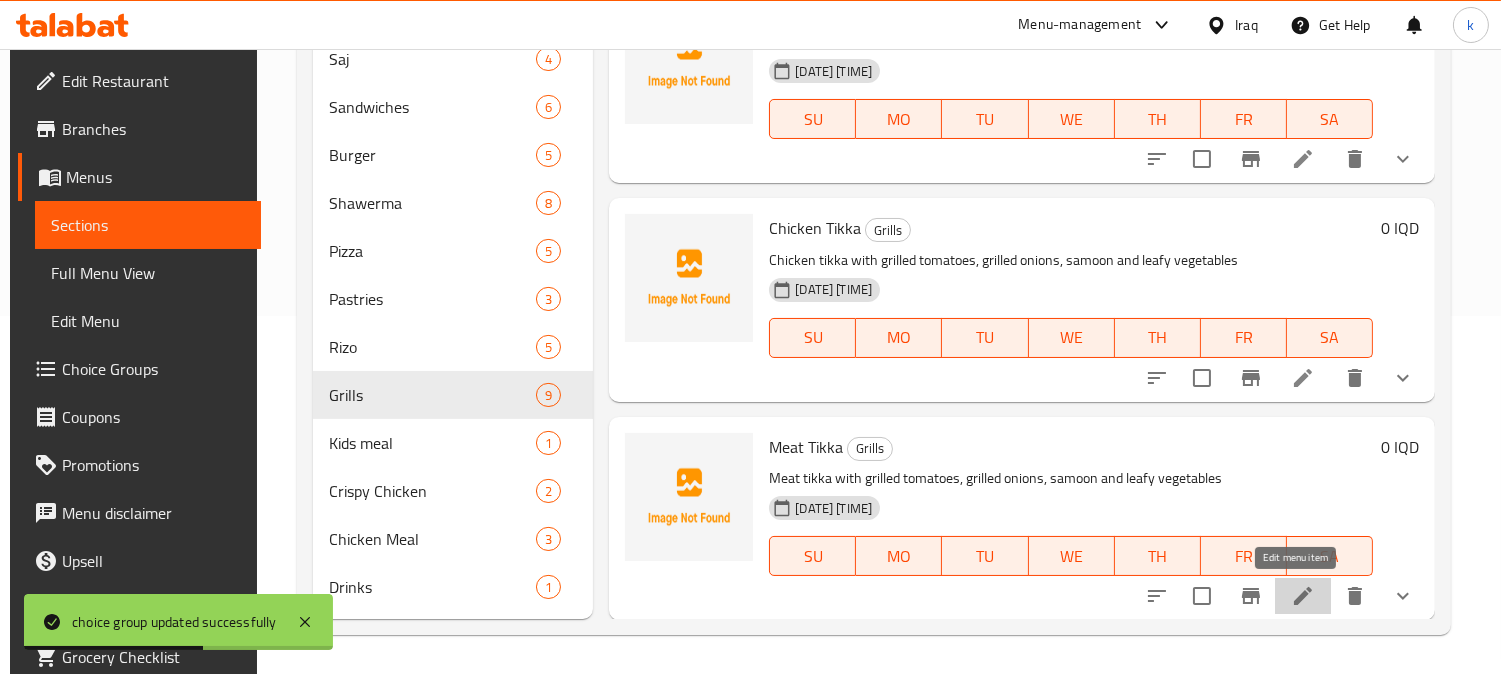 click 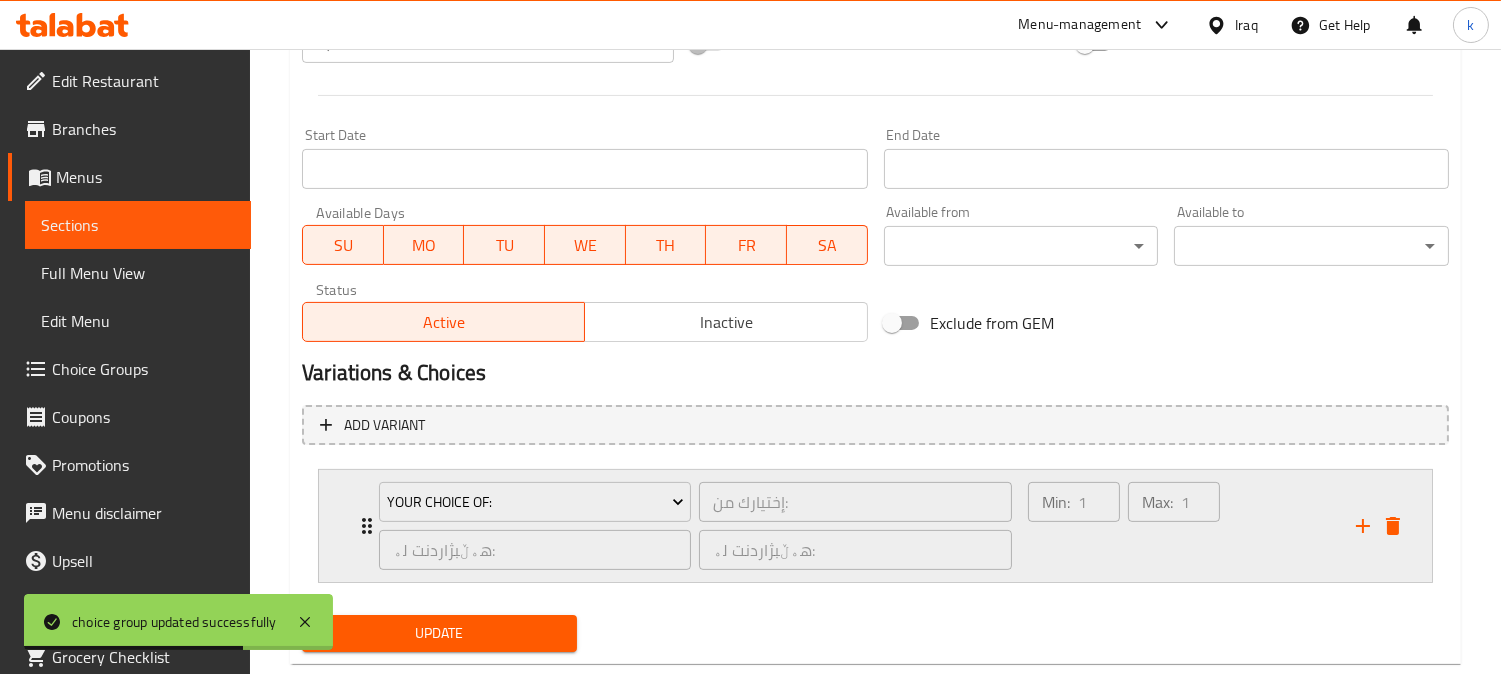 scroll, scrollTop: 1047, scrollLeft: 0, axis: vertical 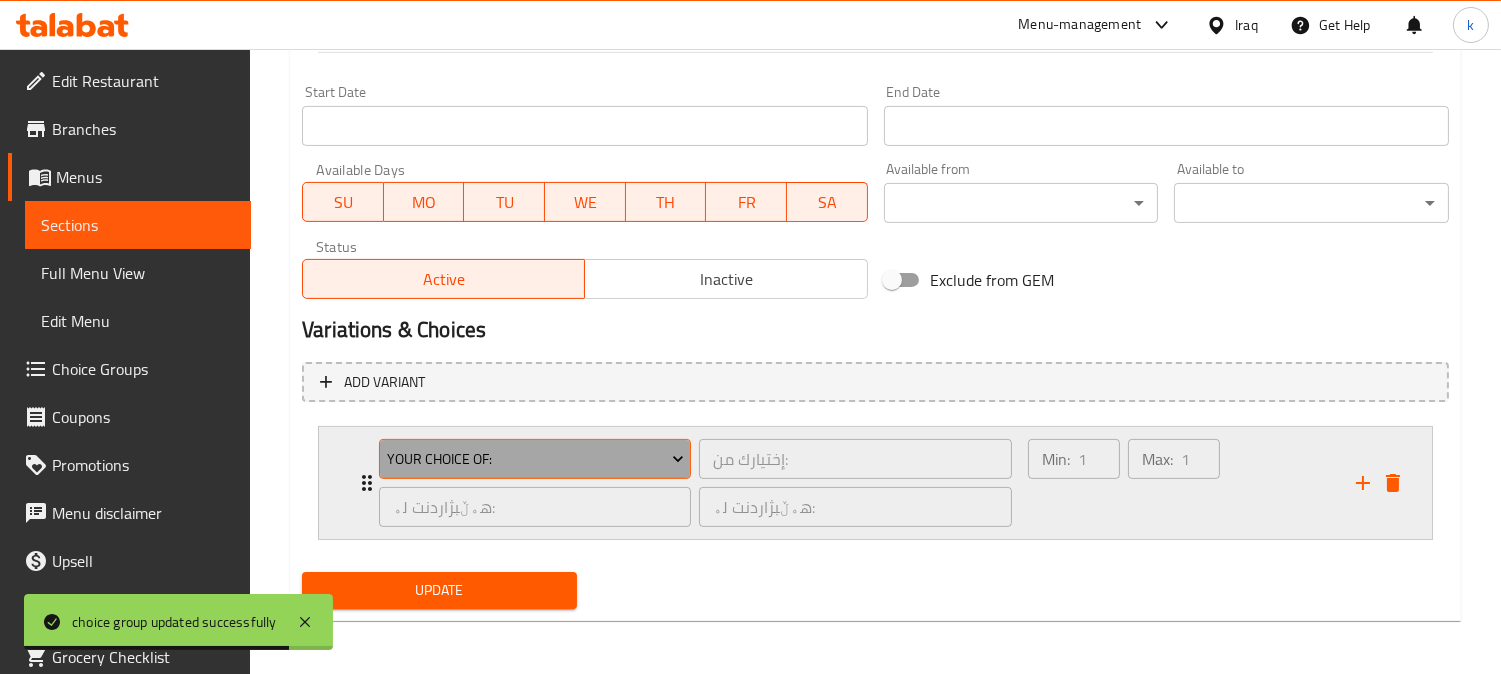 click on "Your Choice Of:" at bounding box center [535, 459] 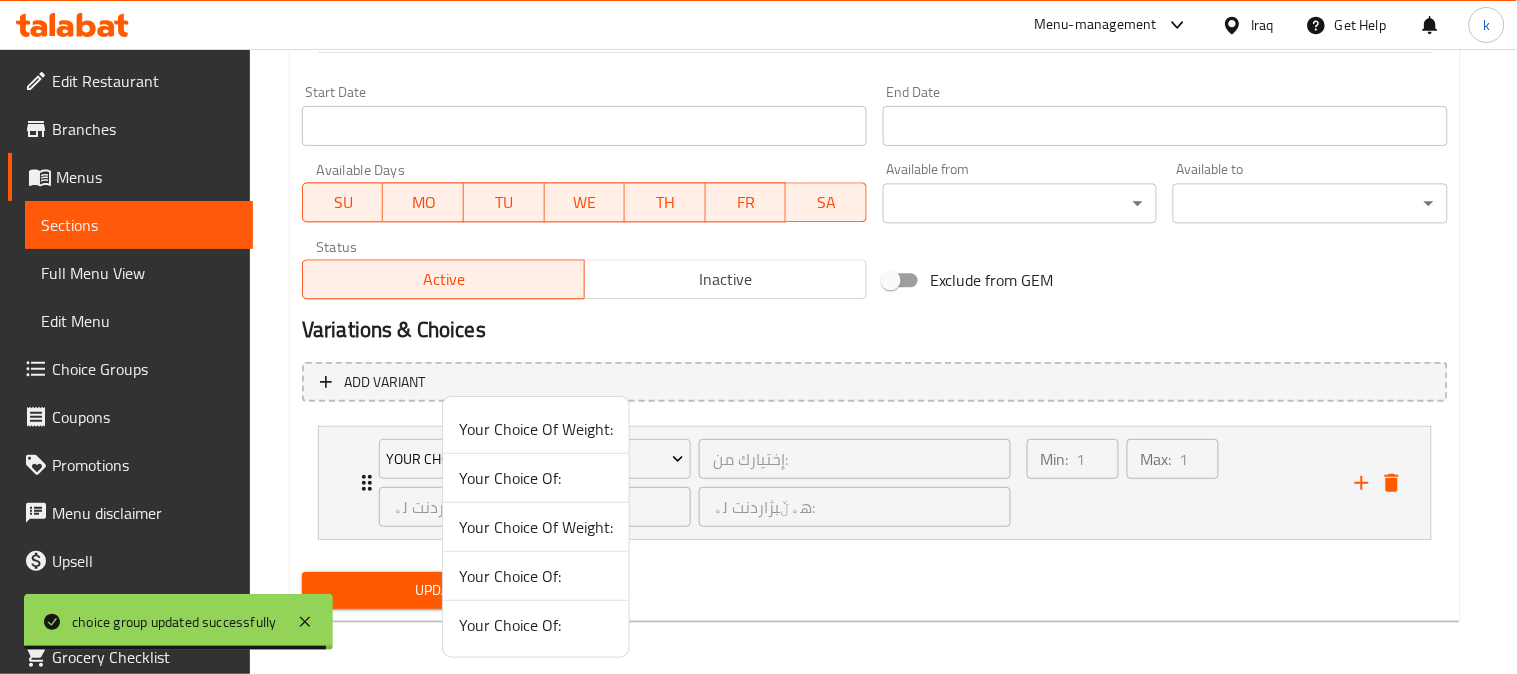 click on "Your Choice Of:" at bounding box center [536, 625] 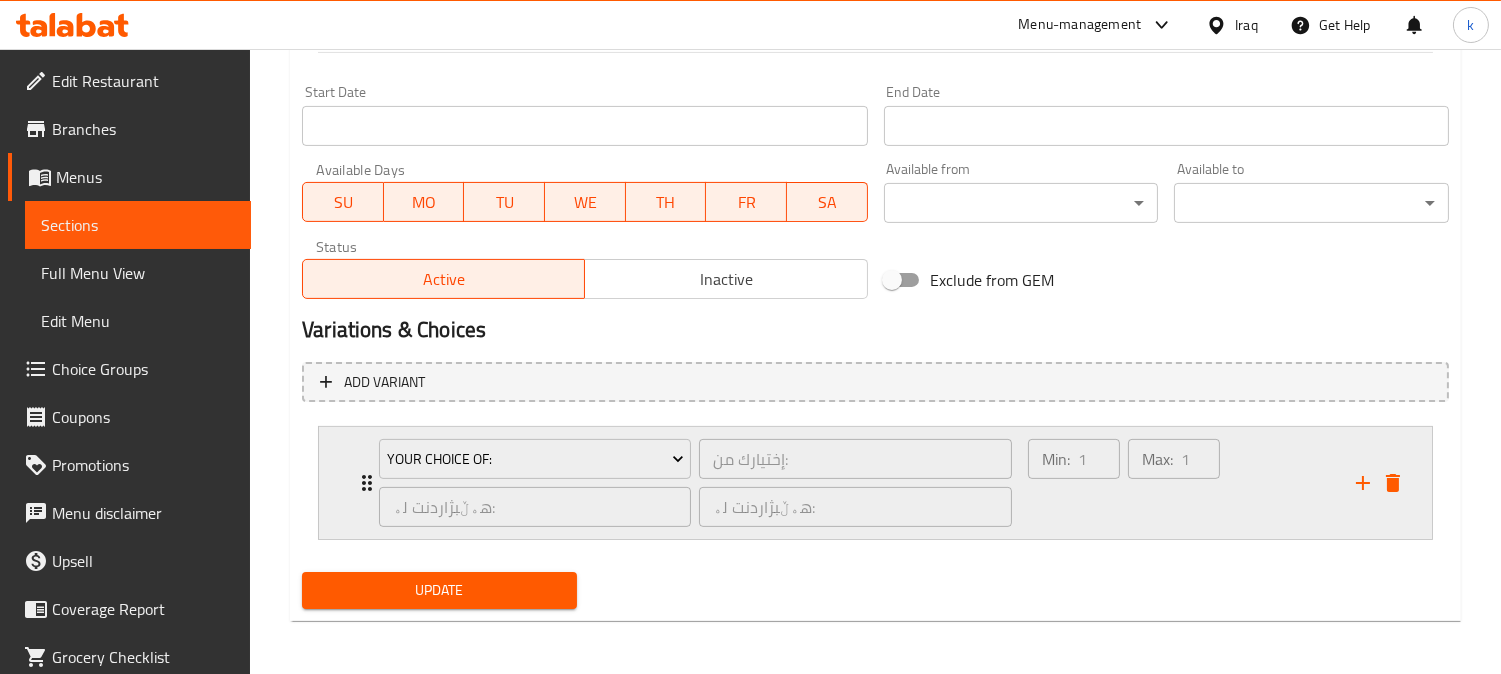 click on "Min: 1 ​" at bounding box center [1074, 483] 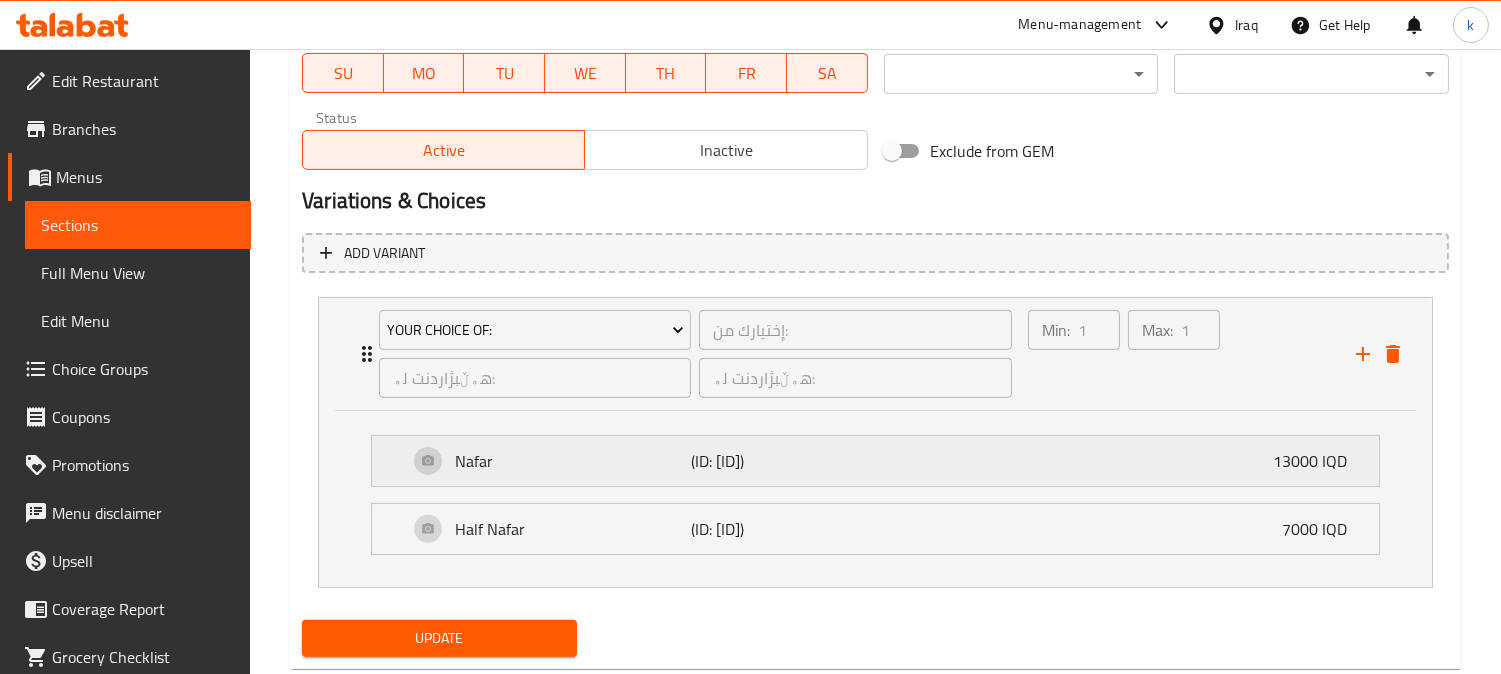 scroll, scrollTop: 1225, scrollLeft: 0, axis: vertical 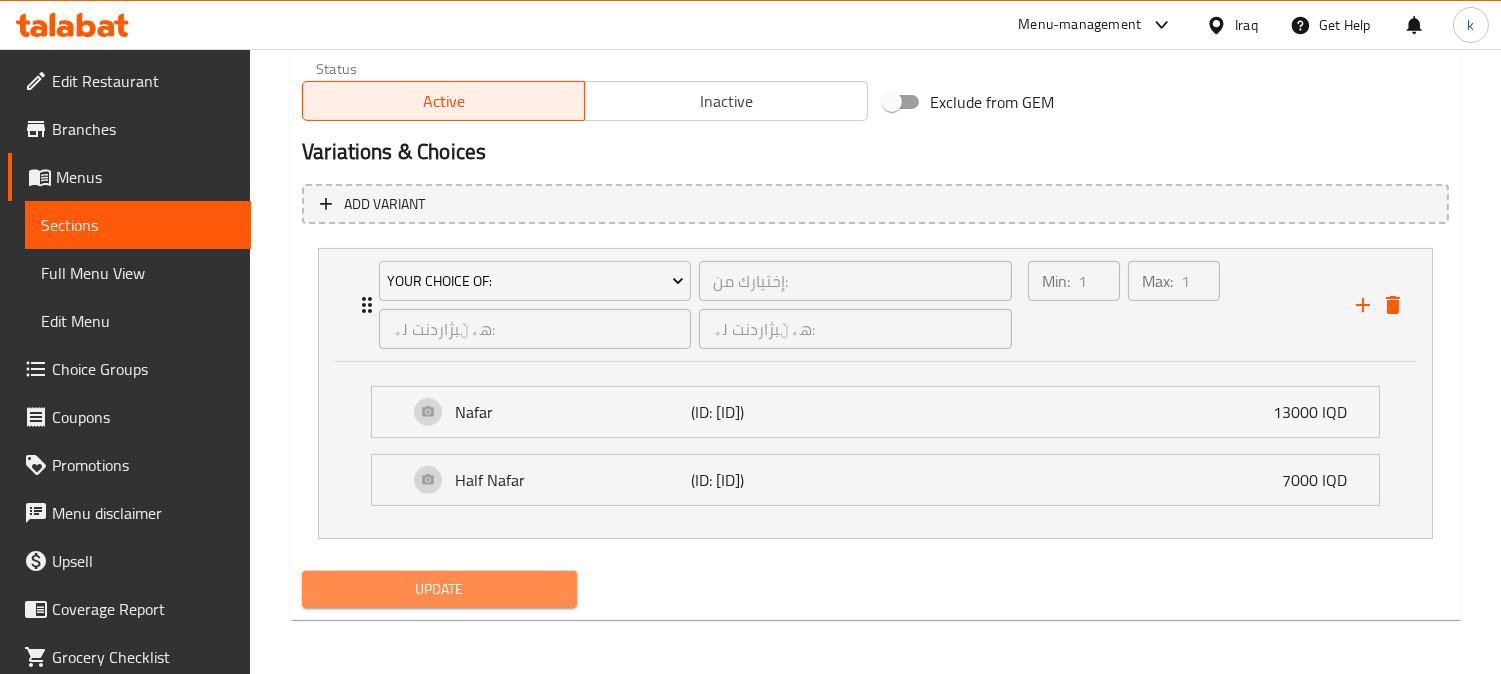 click on "Update" at bounding box center (439, 589) 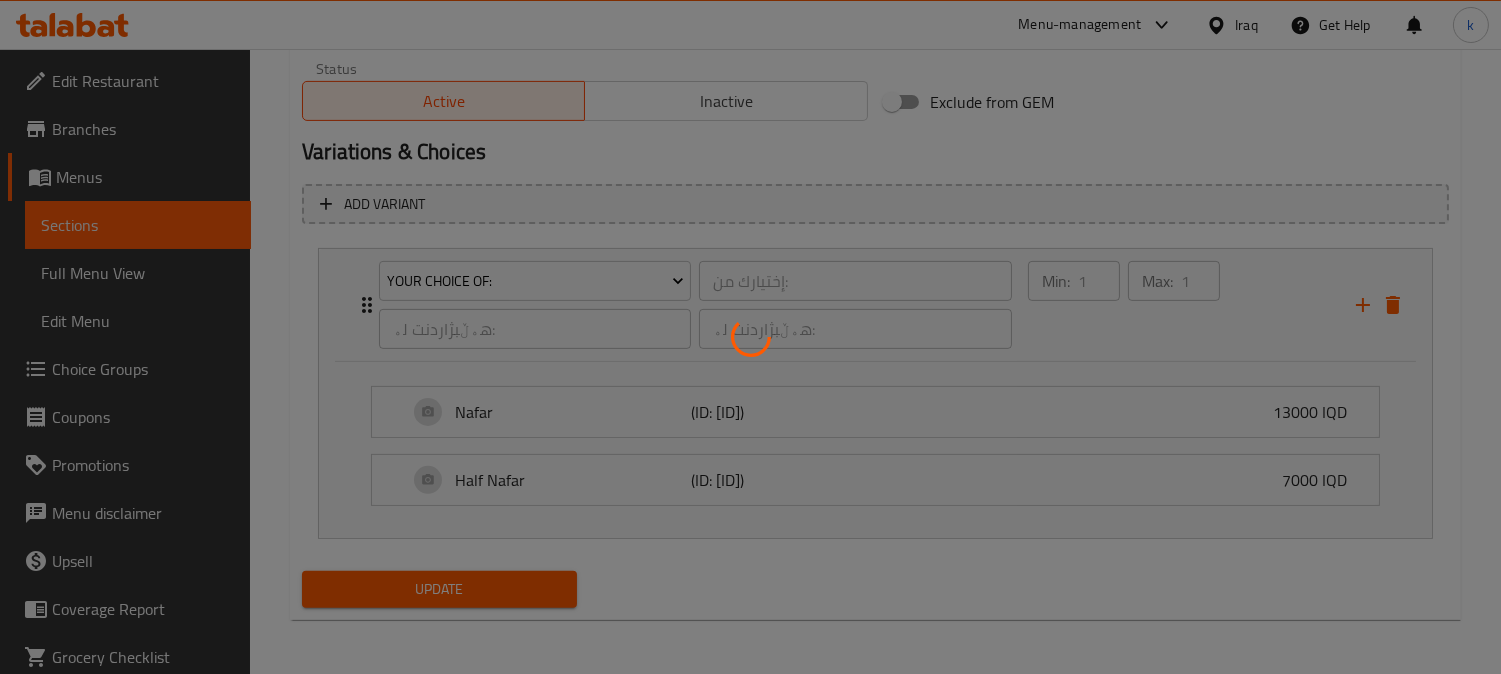 type 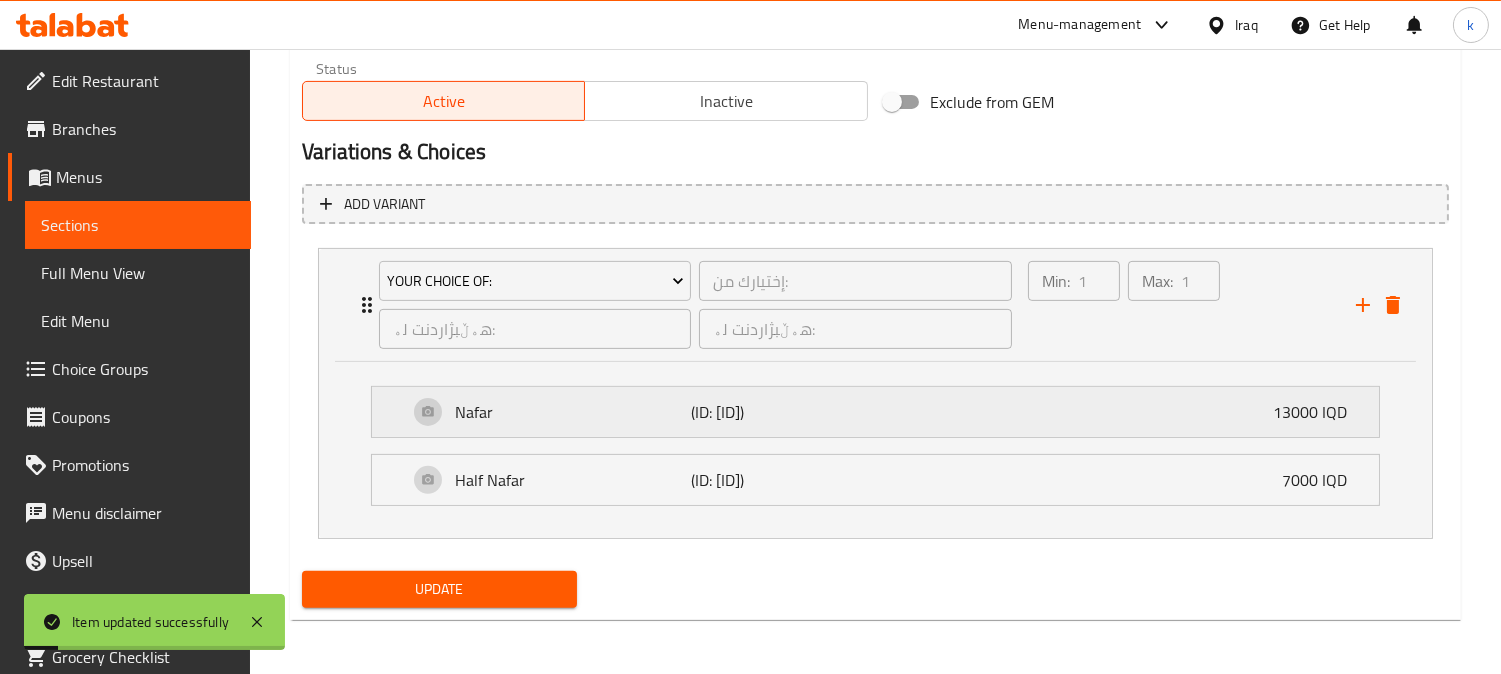 scroll, scrollTop: 0, scrollLeft: 0, axis: both 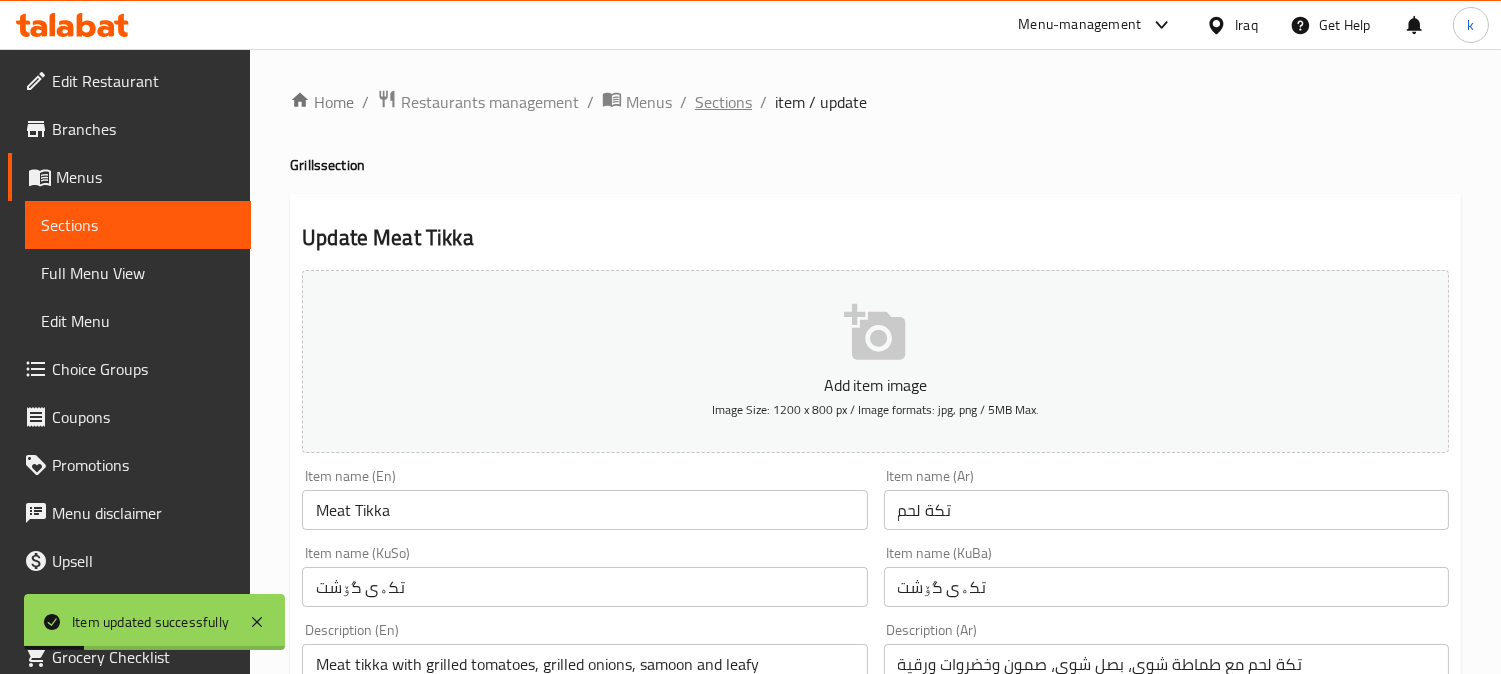 click on "Sections" at bounding box center (723, 102) 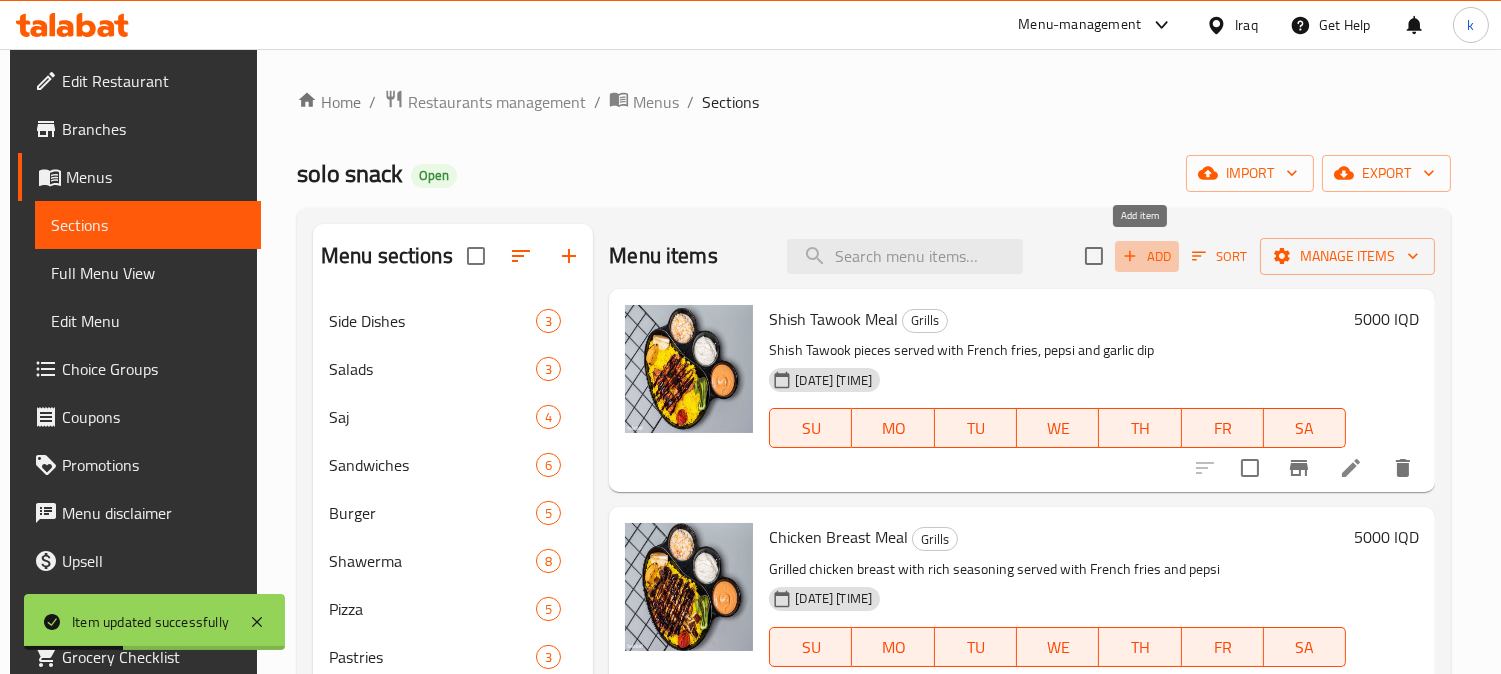 click on "Add" at bounding box center (1147, 256) 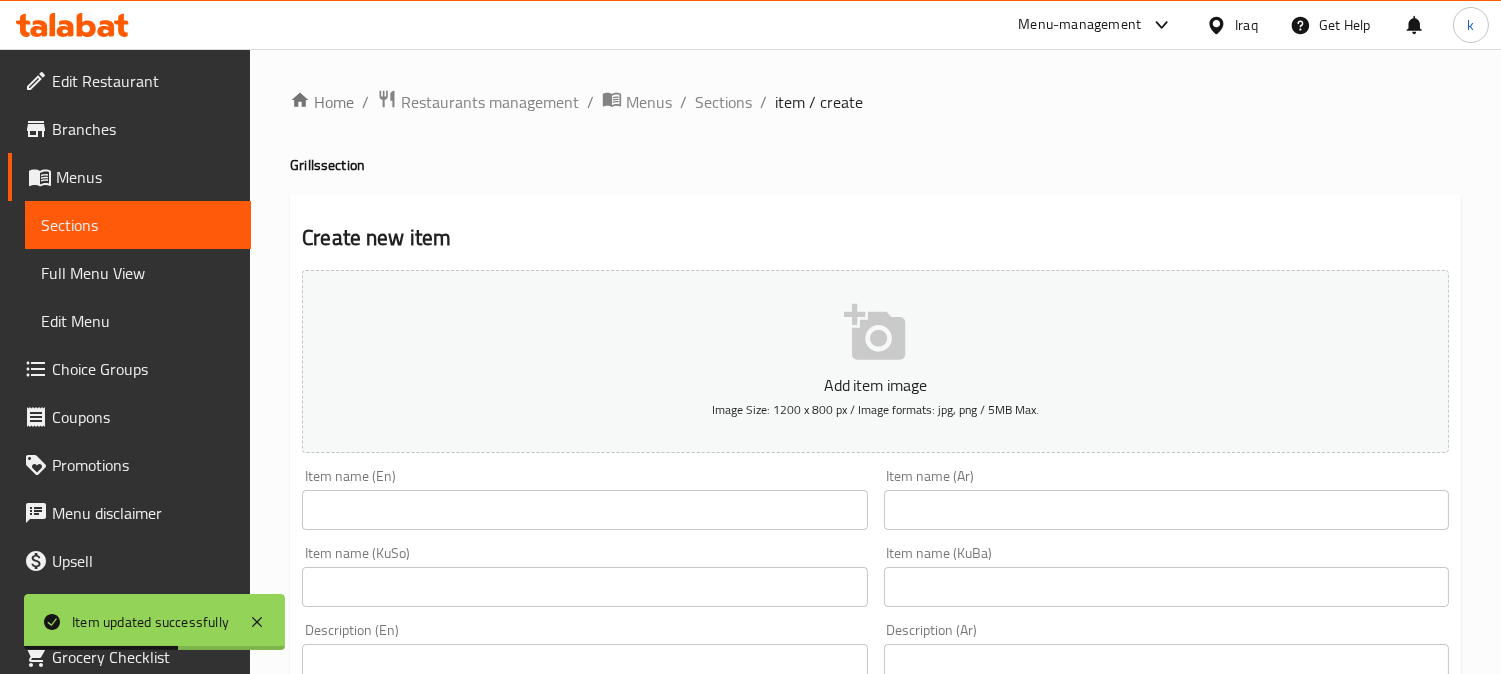 click at bounding box center [1166, 587] 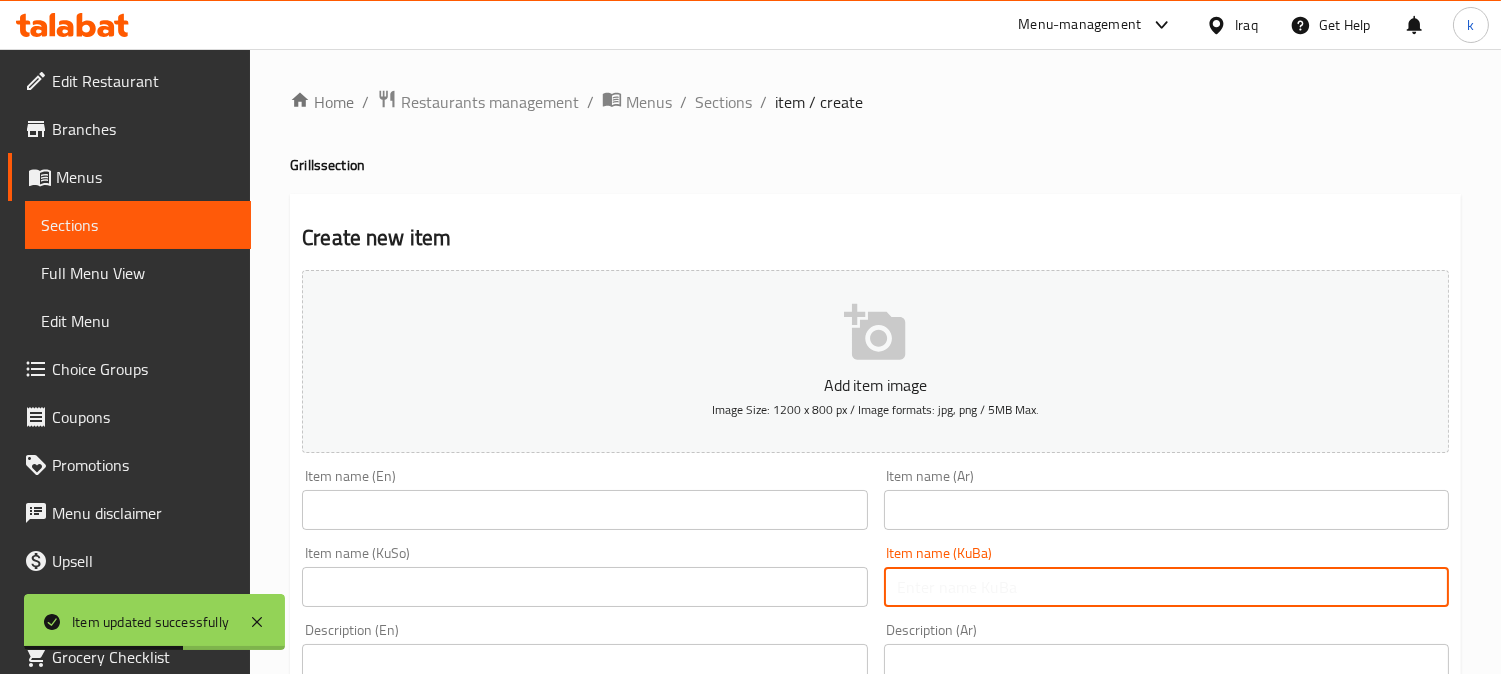 paste on "جەرگ" 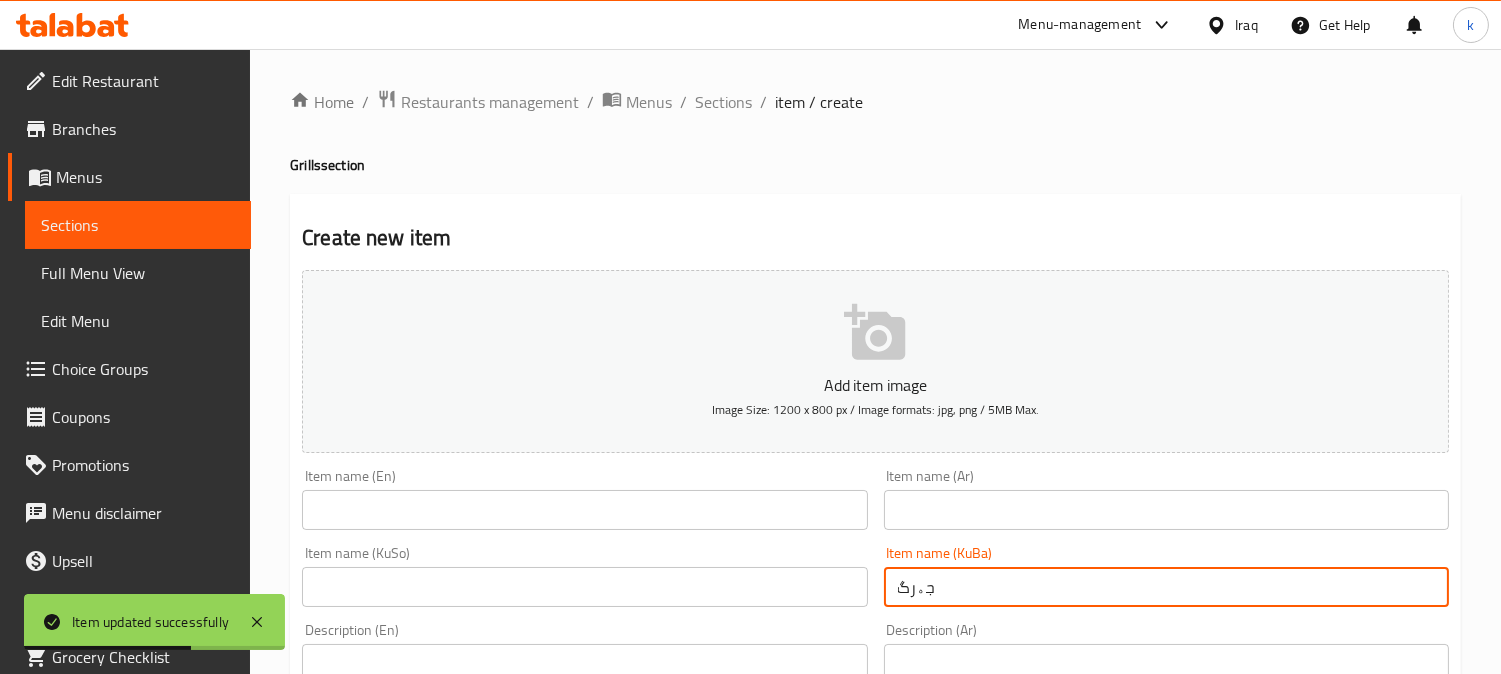 type on "جەرگ" 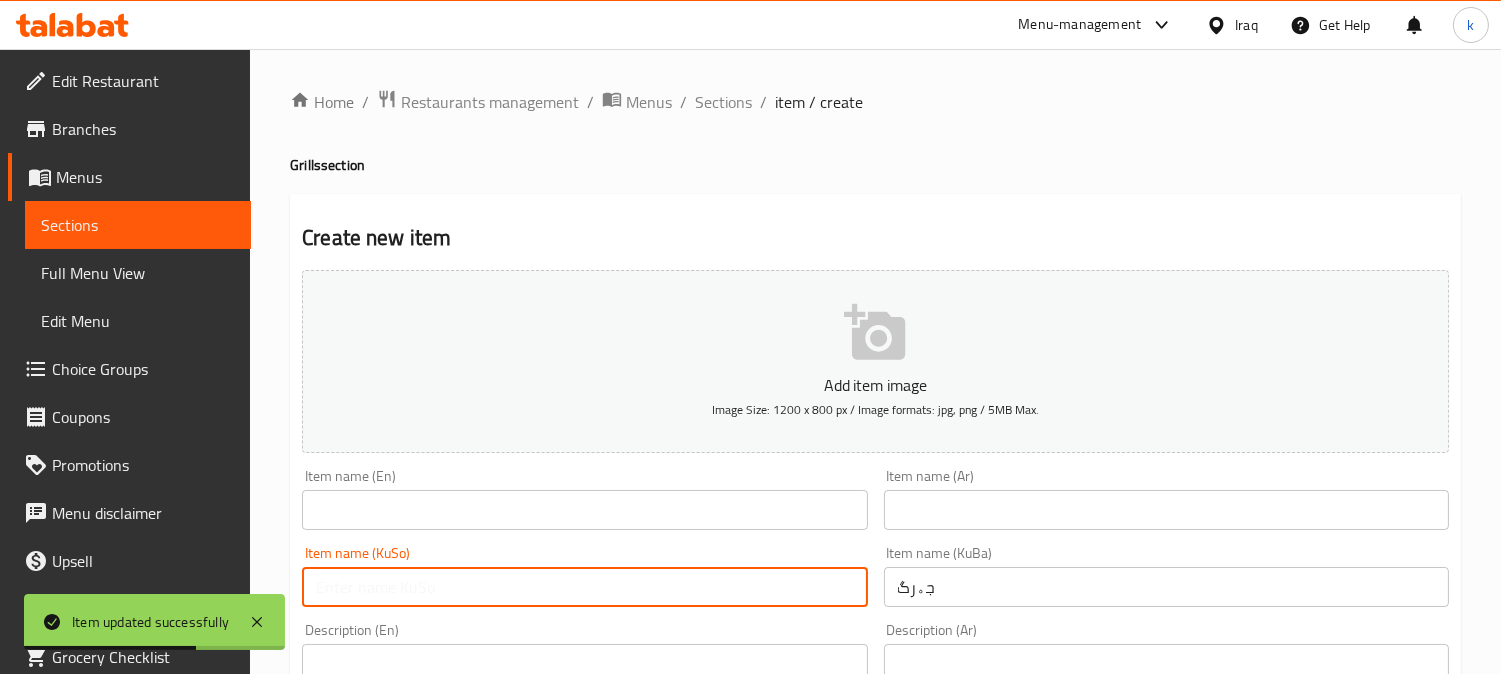 paste on "جەرگ" 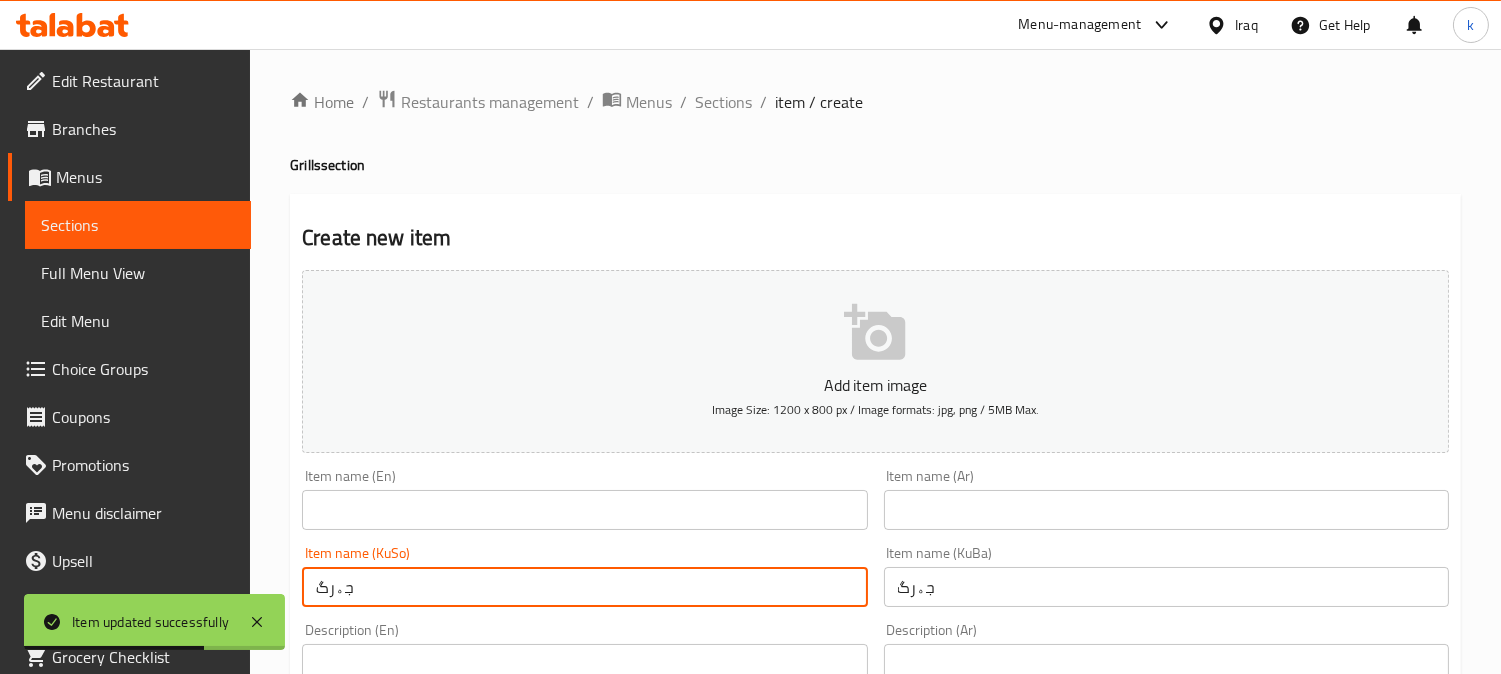 type on "جەرگ" 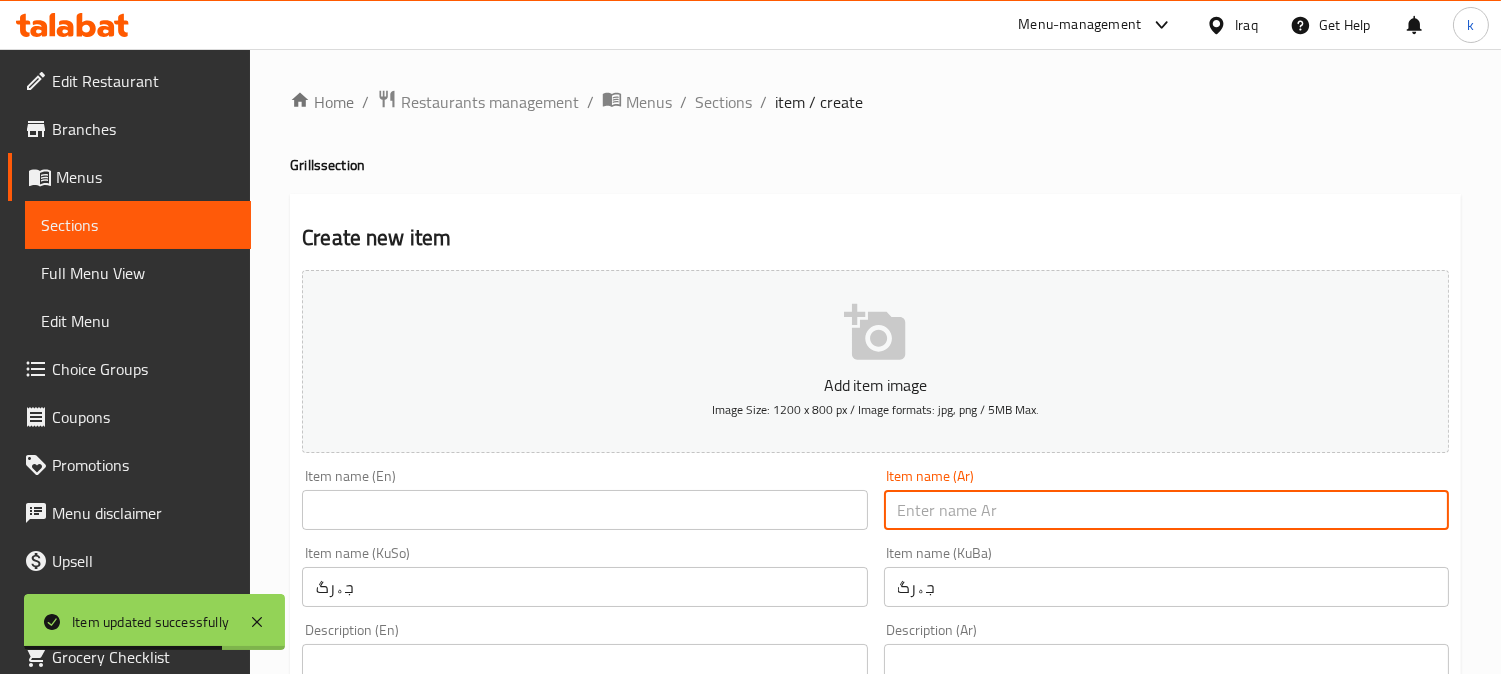 paste on "معلاك" 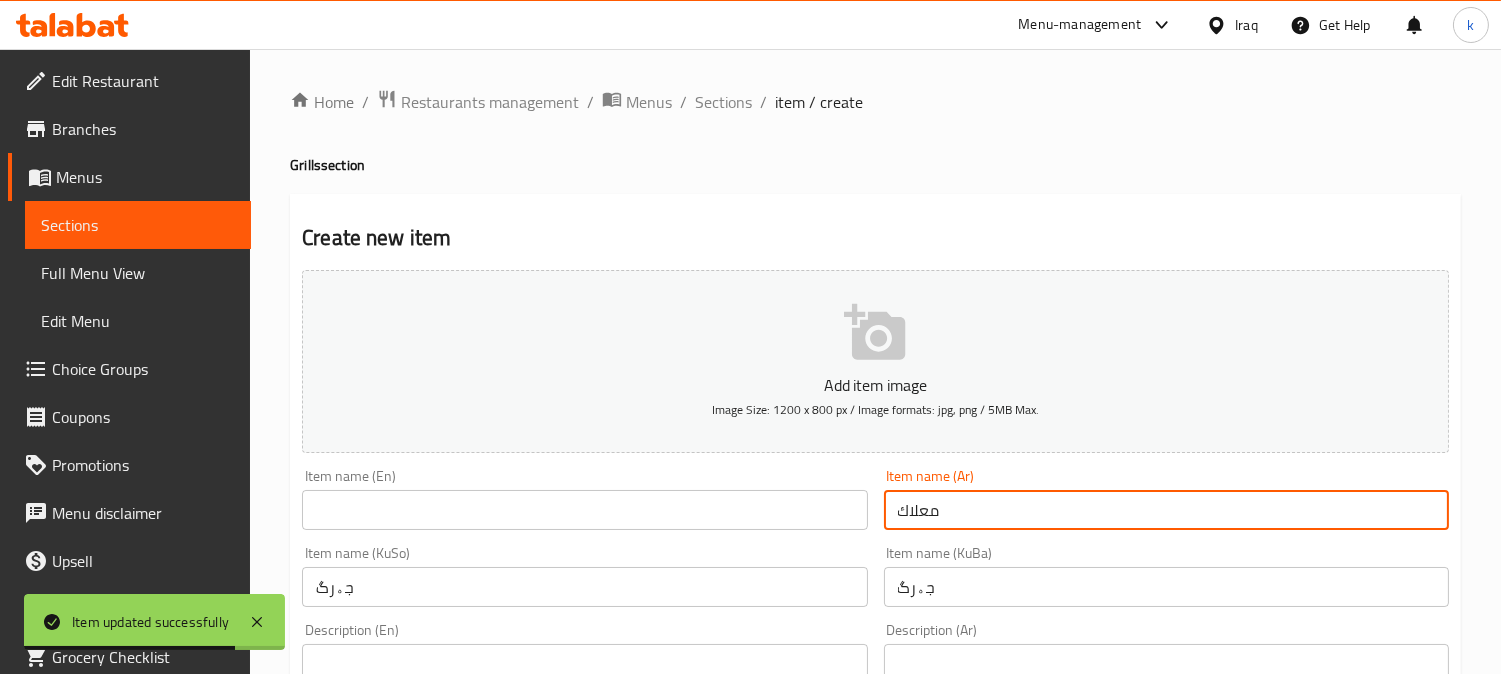 type on "معلاك" 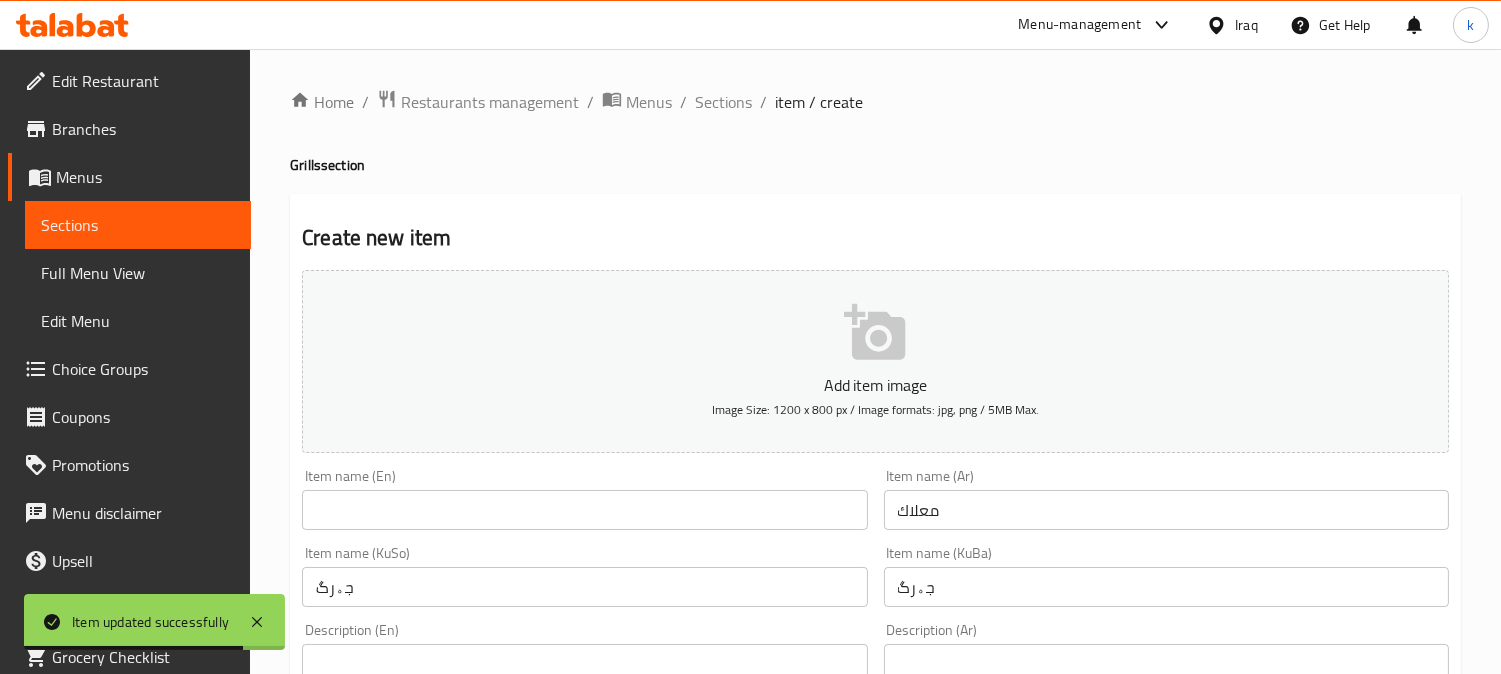 click on "Item name (En) Item name (En)" at bounding box center (584, 499) 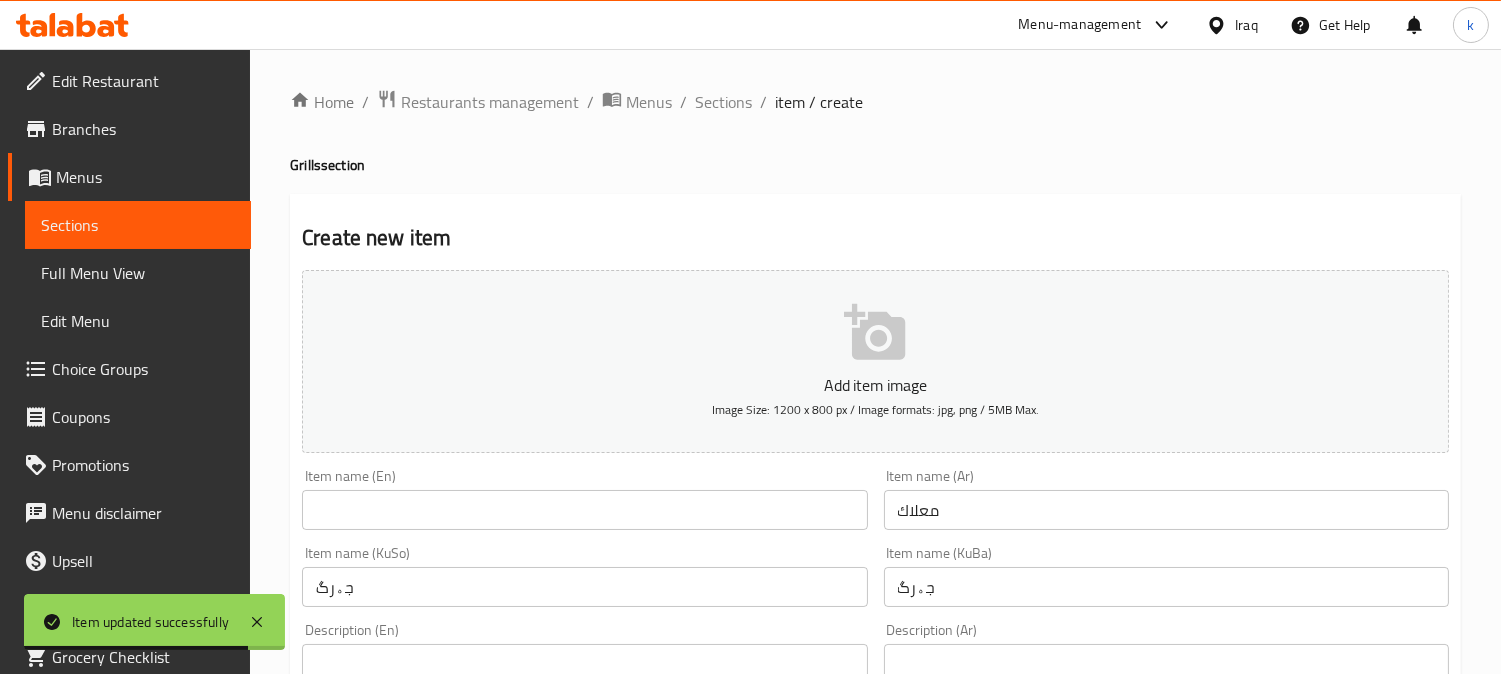 click at bounding box center [584, 510] 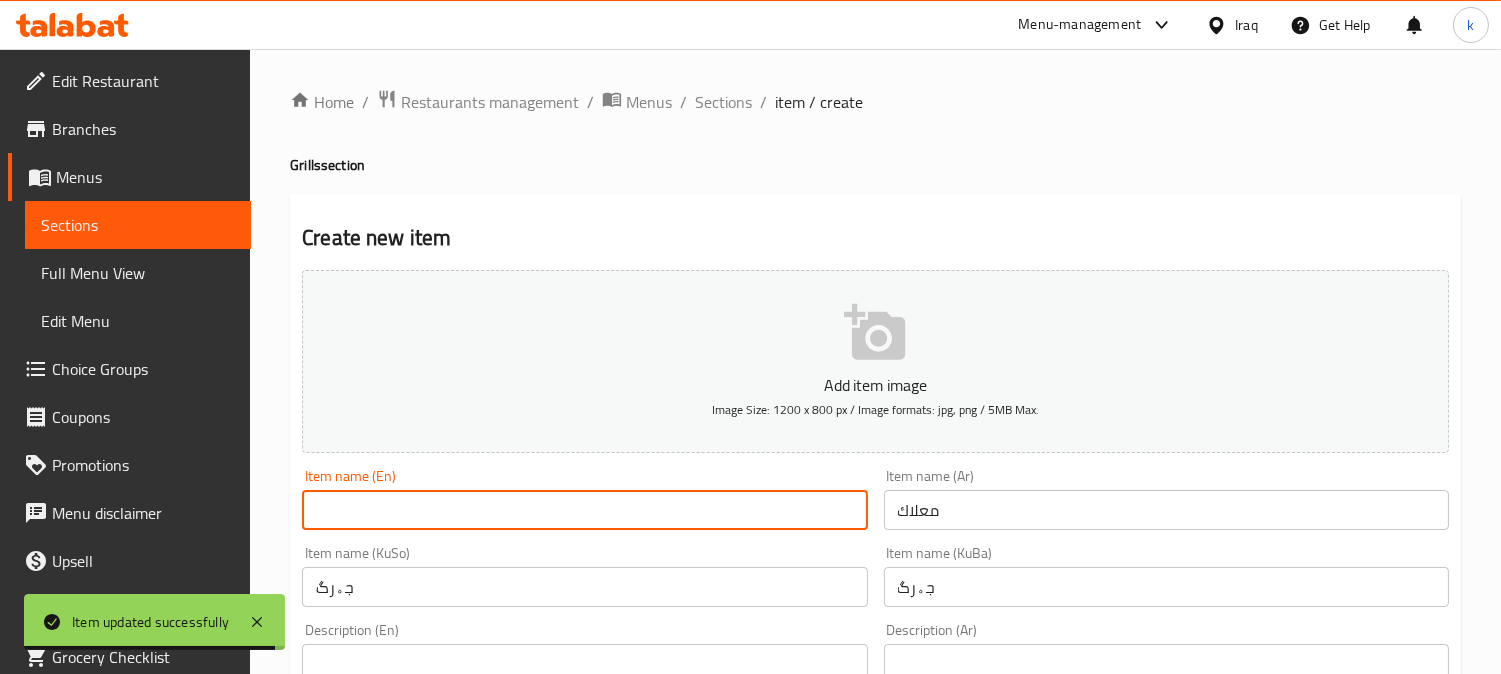 paste on "Moulaak" 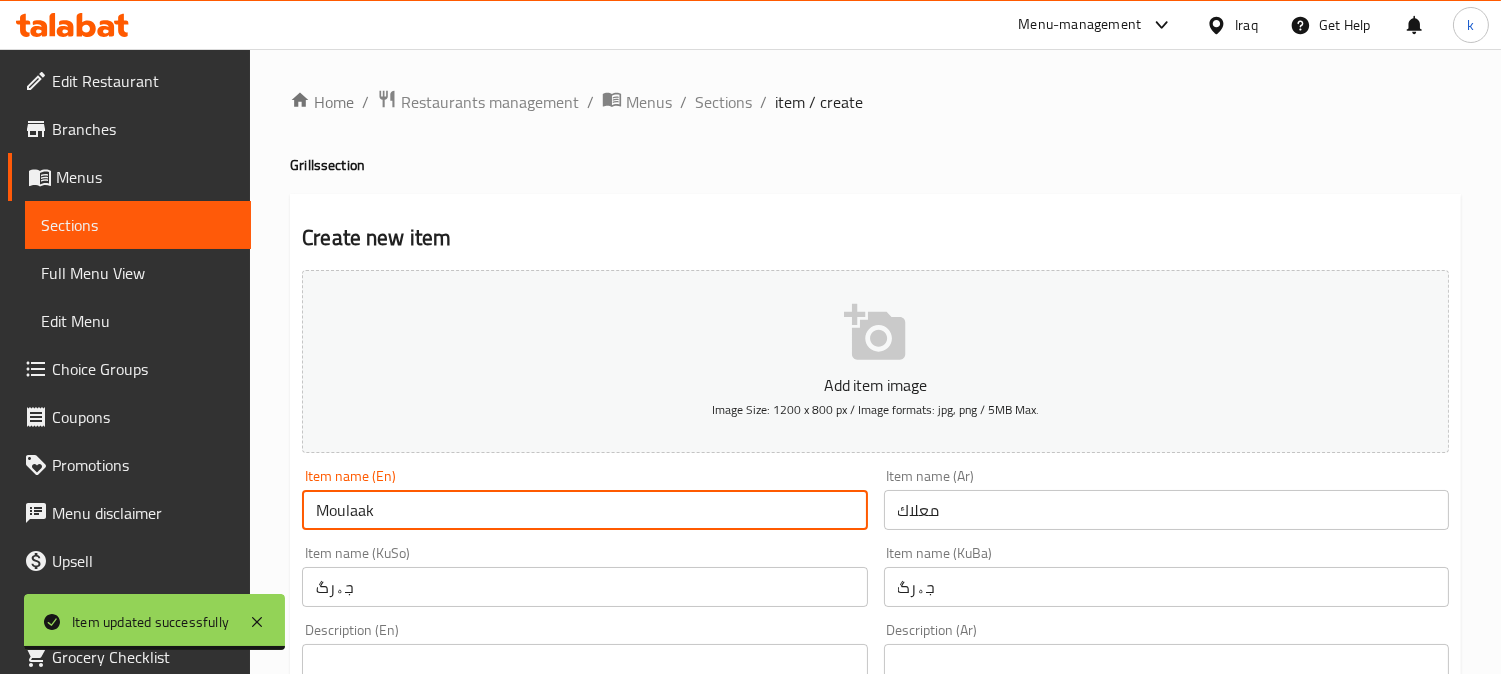 type on "Moulaak" 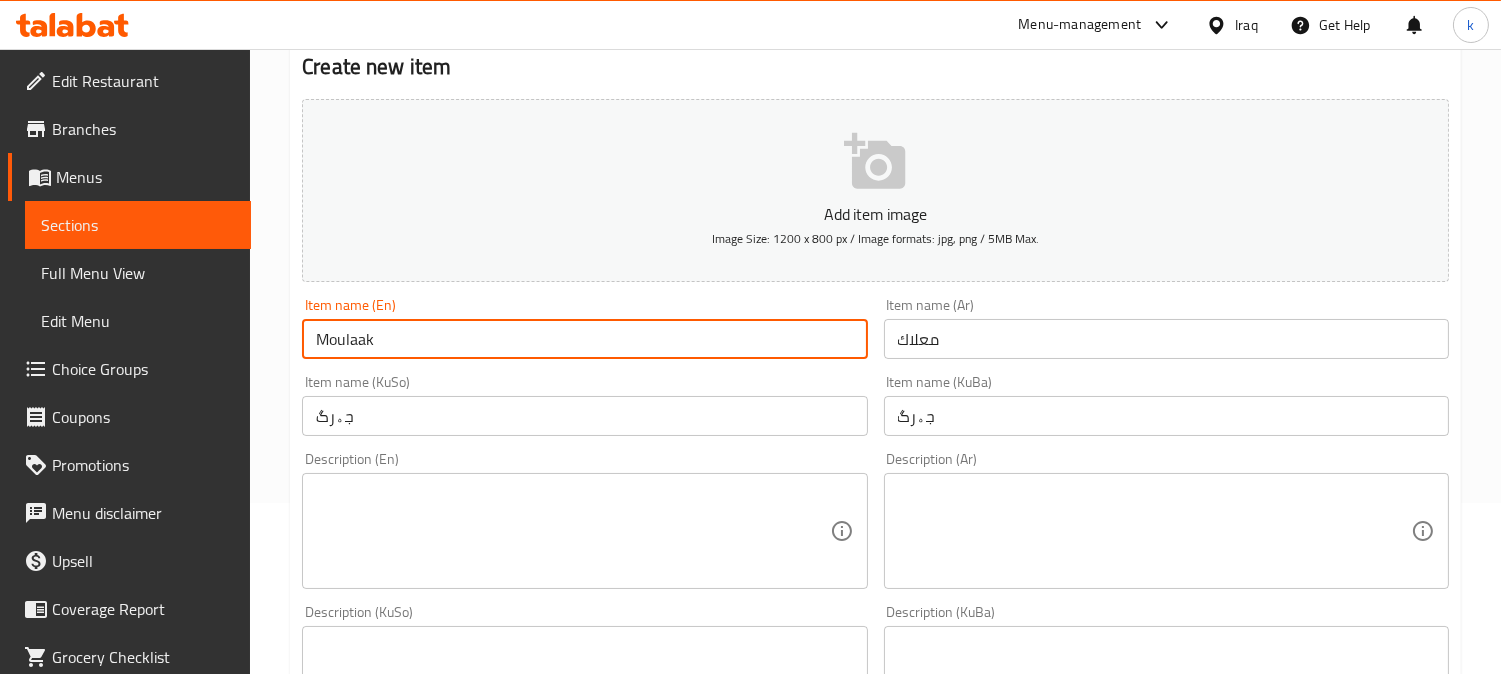 scroll, scrollTop: 370, scrollLeft: 0, axis: vertical 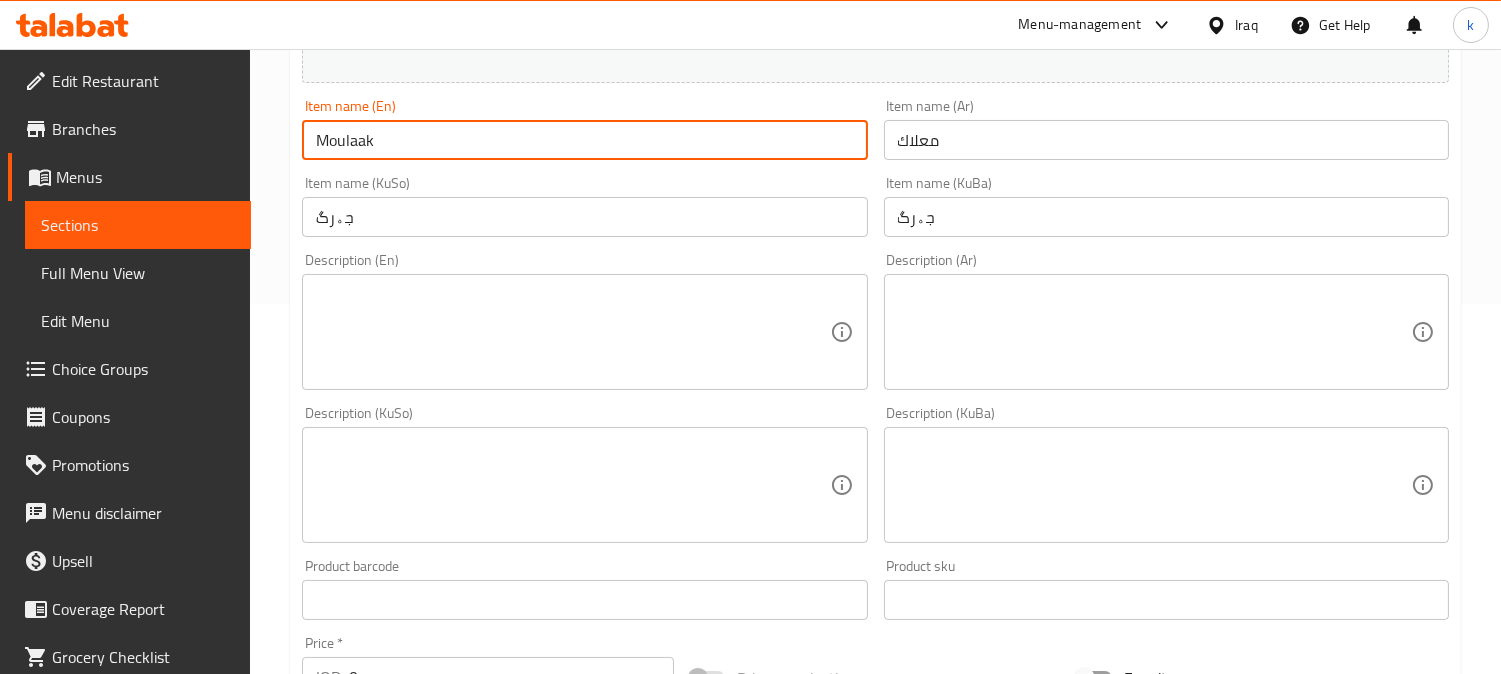 click at bounding box center (1154, 485) 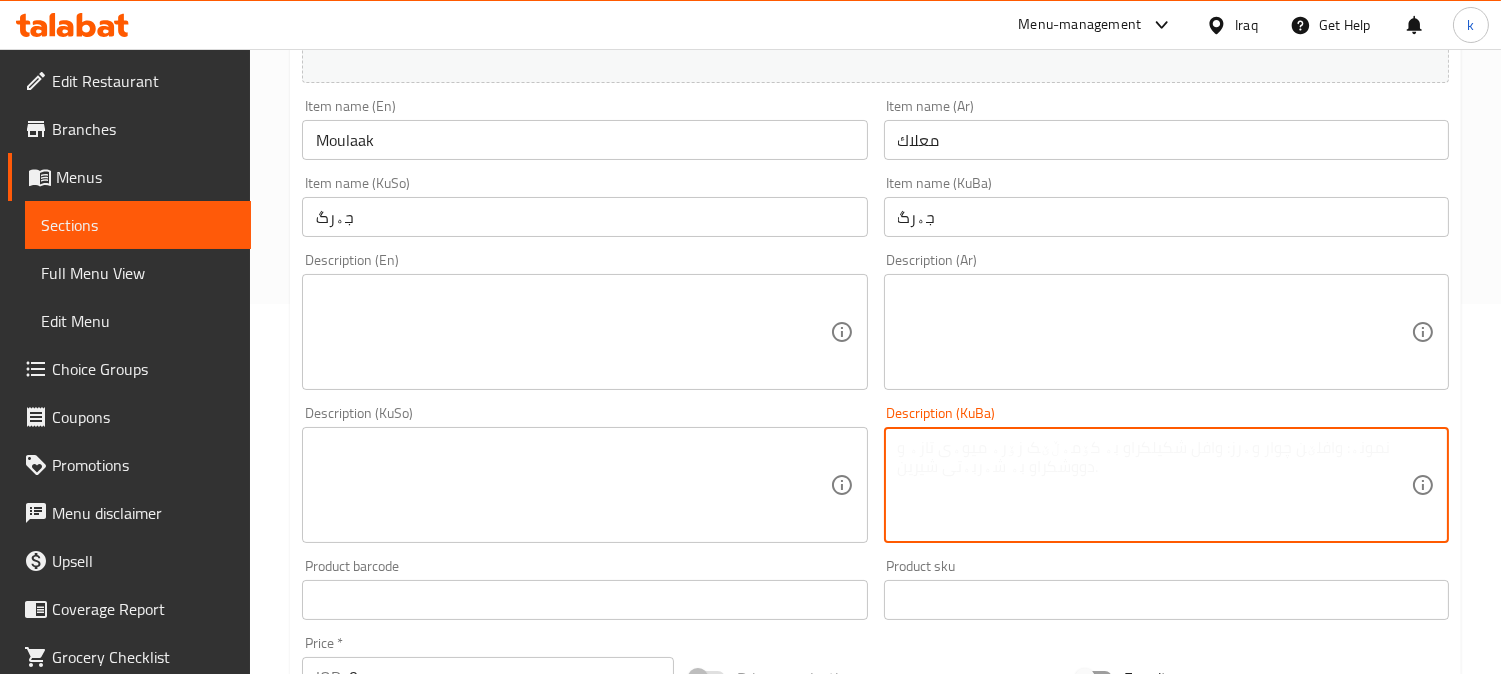 paste on "جەرگ لەگەڵ تەماتەی برژاو، پیازی برژاو، سەموون و سەوزەی گەڵا" 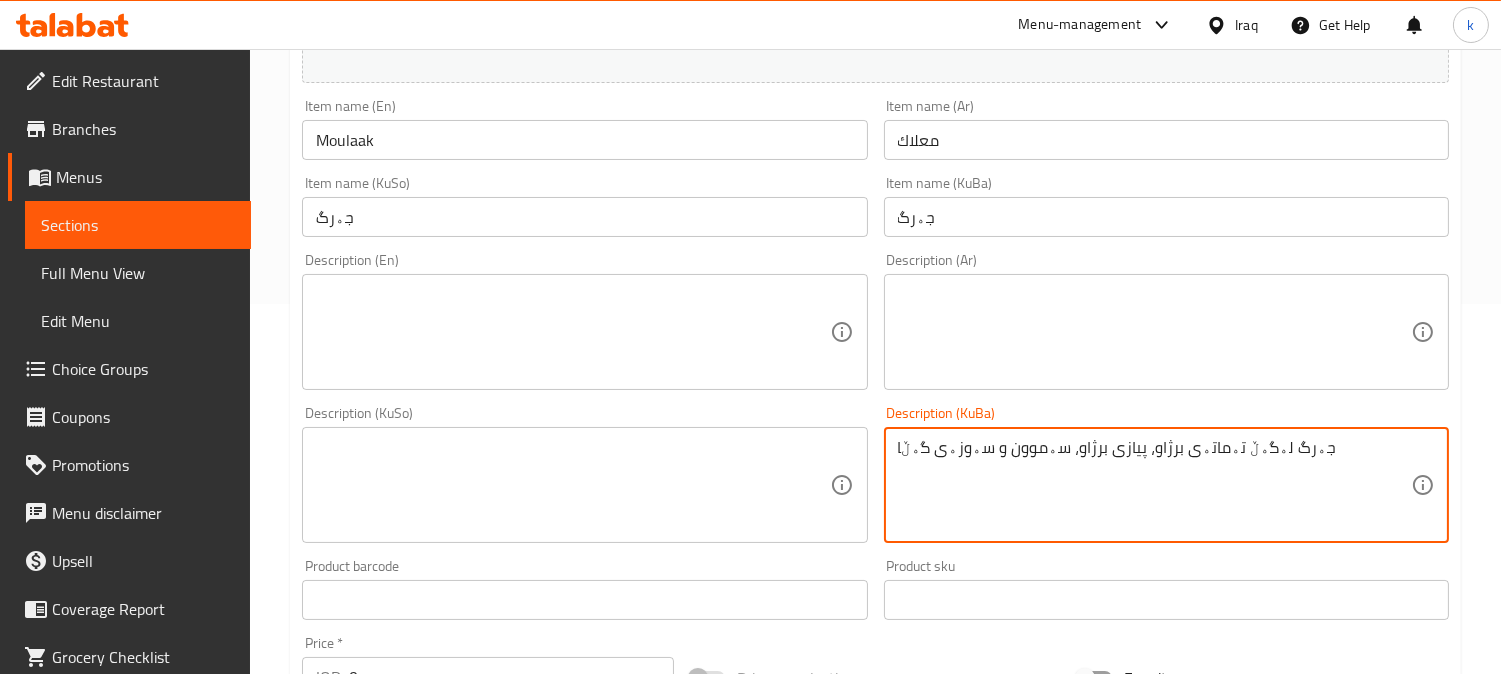 type on "جەرگ لەگەڵ تەماتەی برژاو، پیازی برژاو، سەموون و سەوزەی گەڵا" 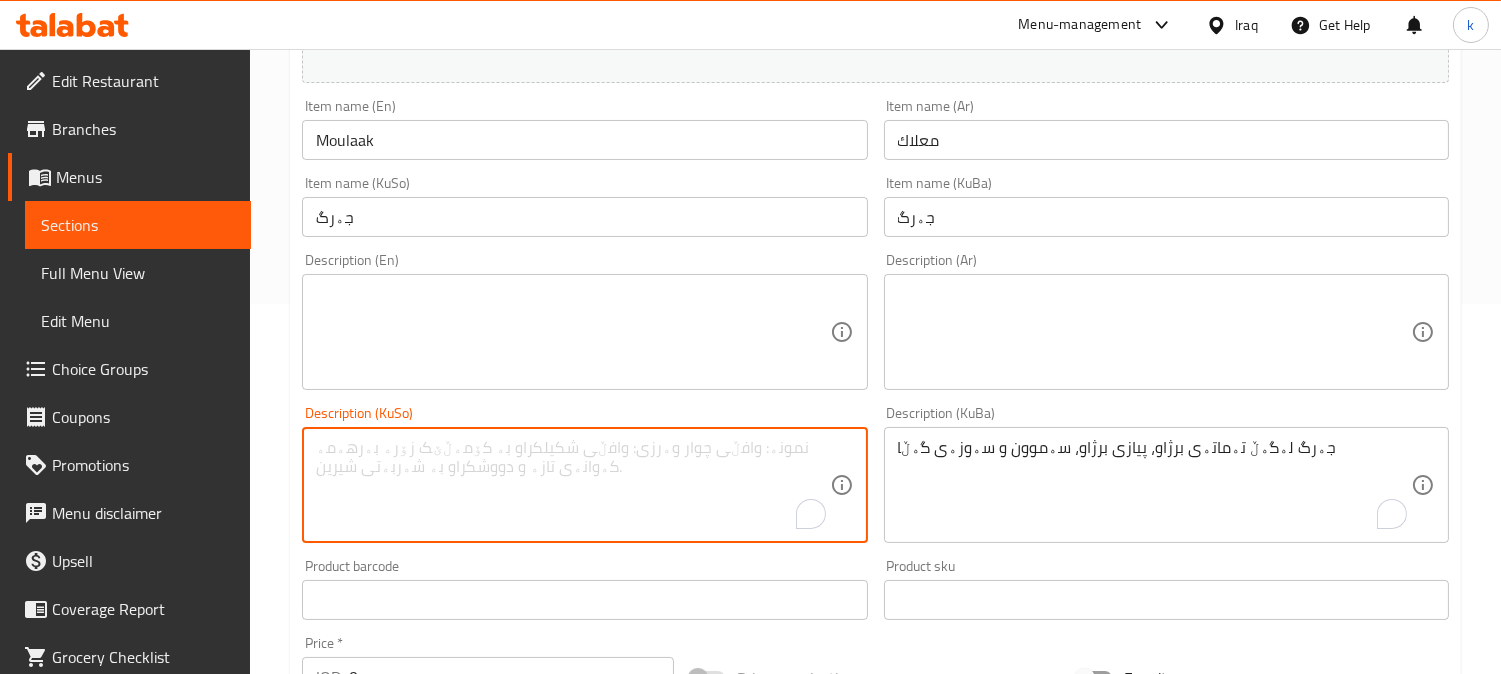 paste on "جەرگ لەگەڵ تەماتەی برژاو، پیازی برژاو، سەموون و سەوزەی گەڵا" 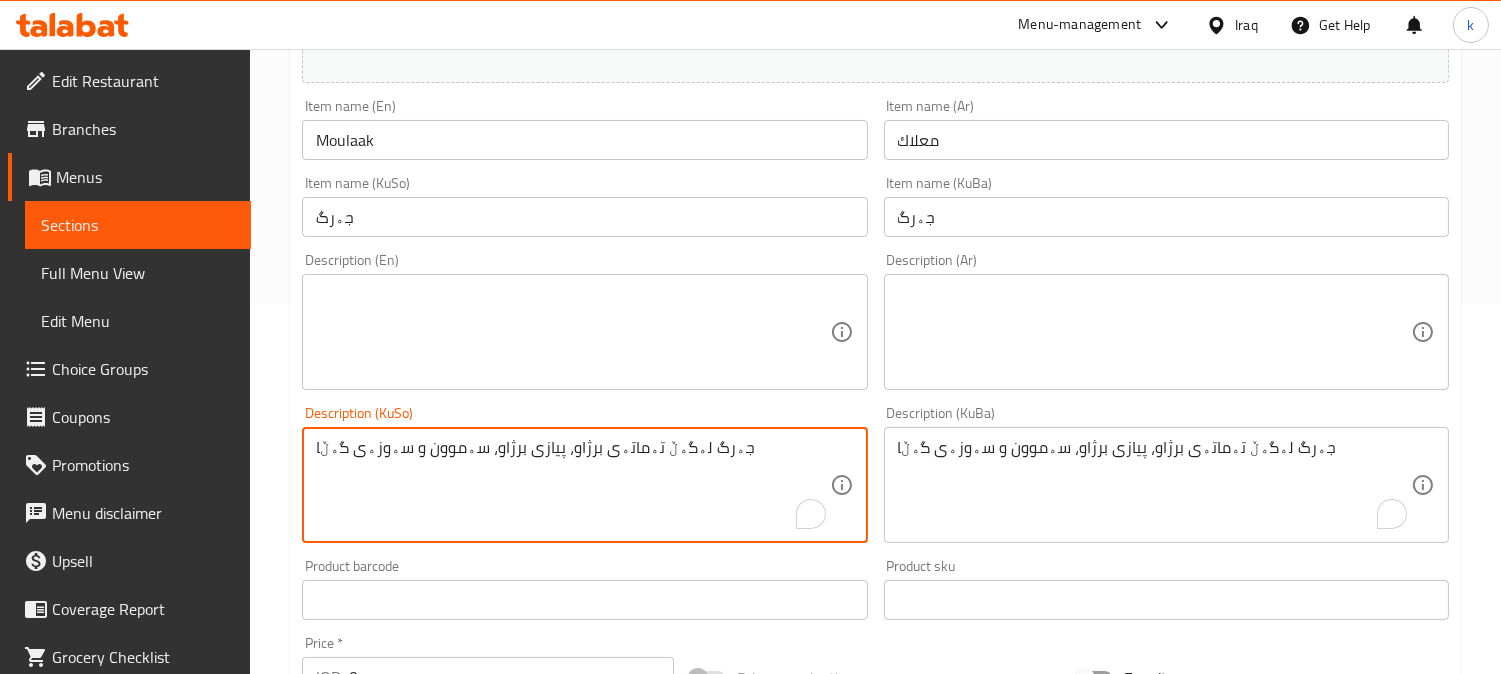 type on "جەرگ لەگەڵ تەماتەی برژاو، پیازی برژاو، سەموون و سەوزەی گەڵا" 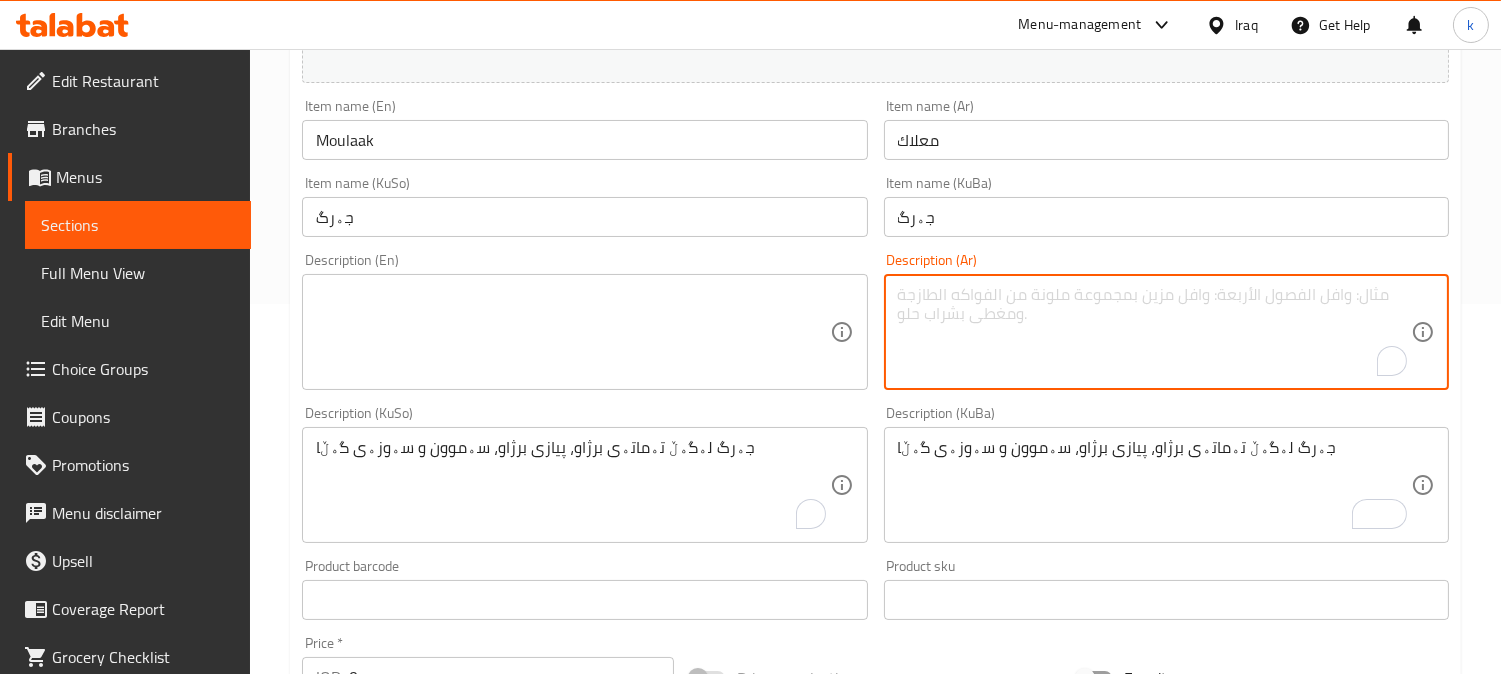 paste on "معلاك مع طماطة شوي، بصل شوي، صمون وخضروات ورقية" 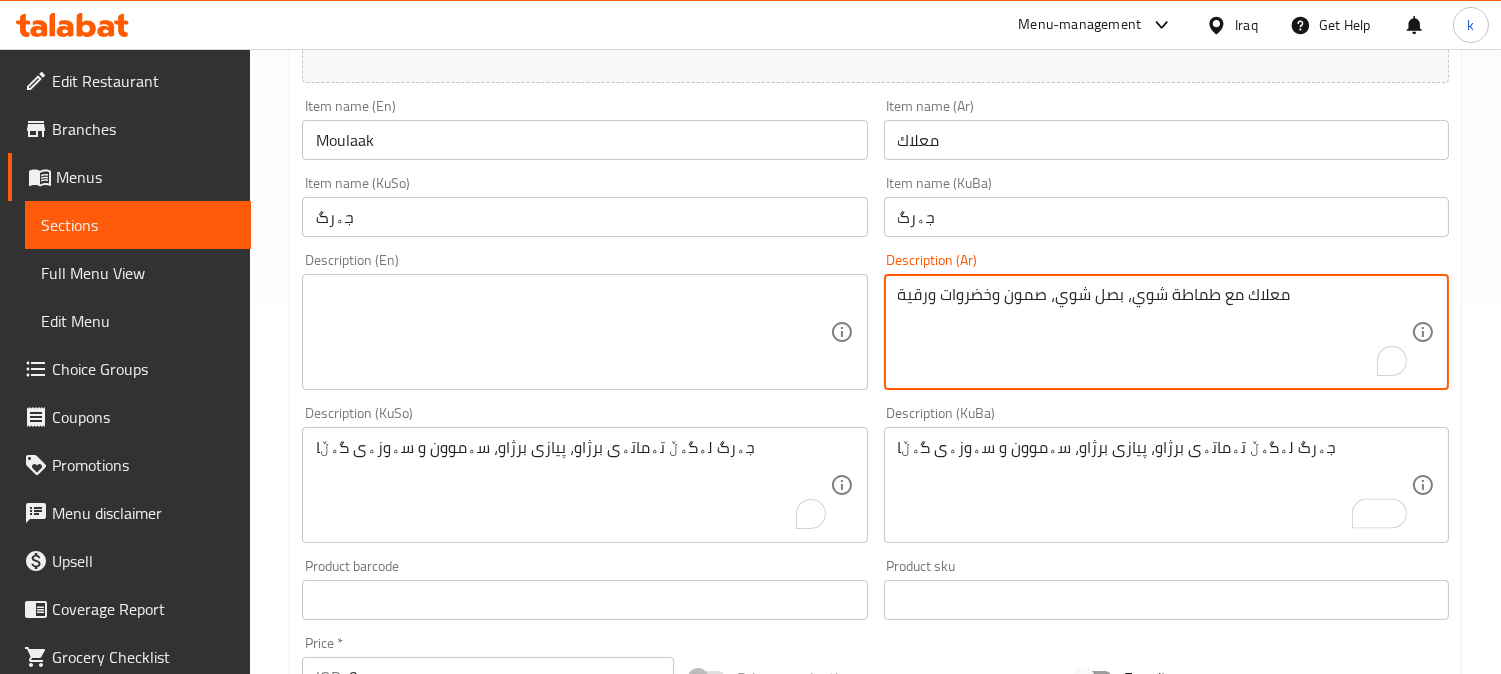 type on "معلاك مع طماطة شوي، بصل شوي، صمون وخضروات ورقية" 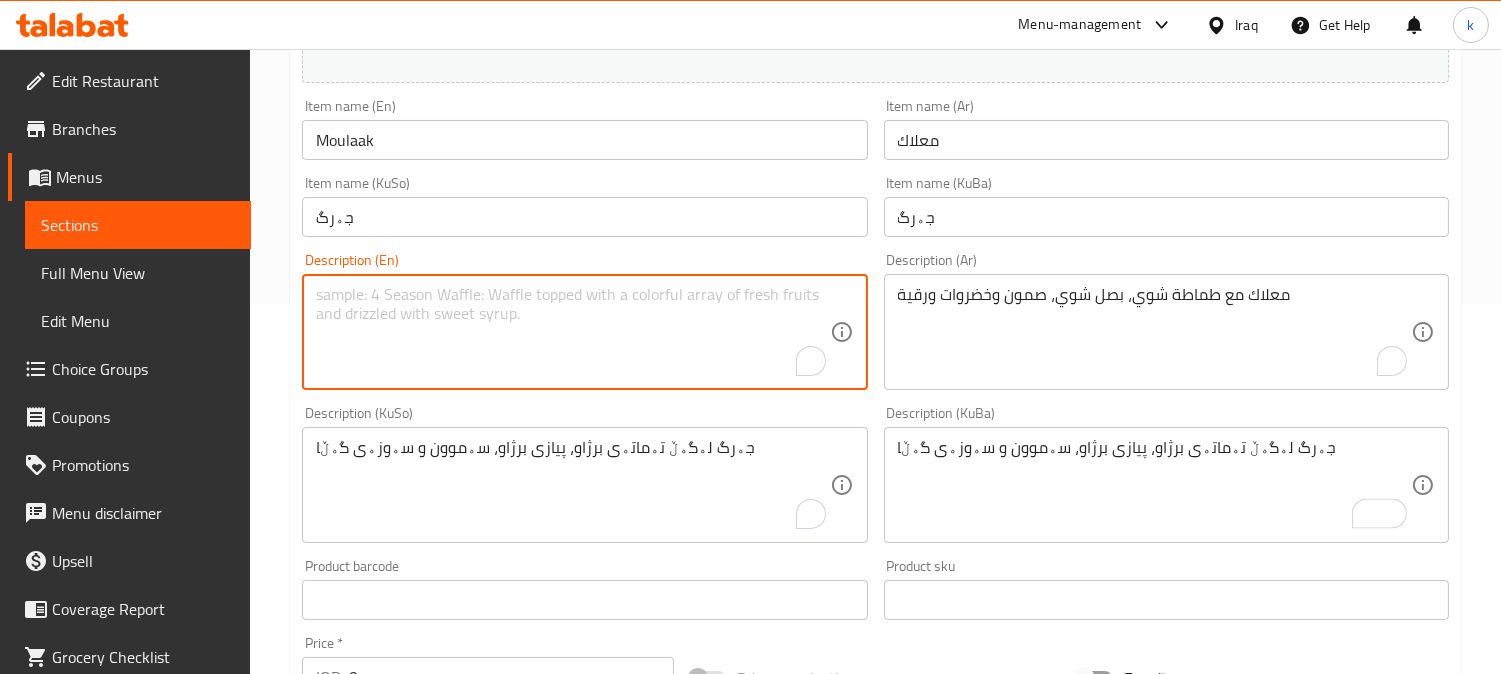 click at bounding box center (572, 332) 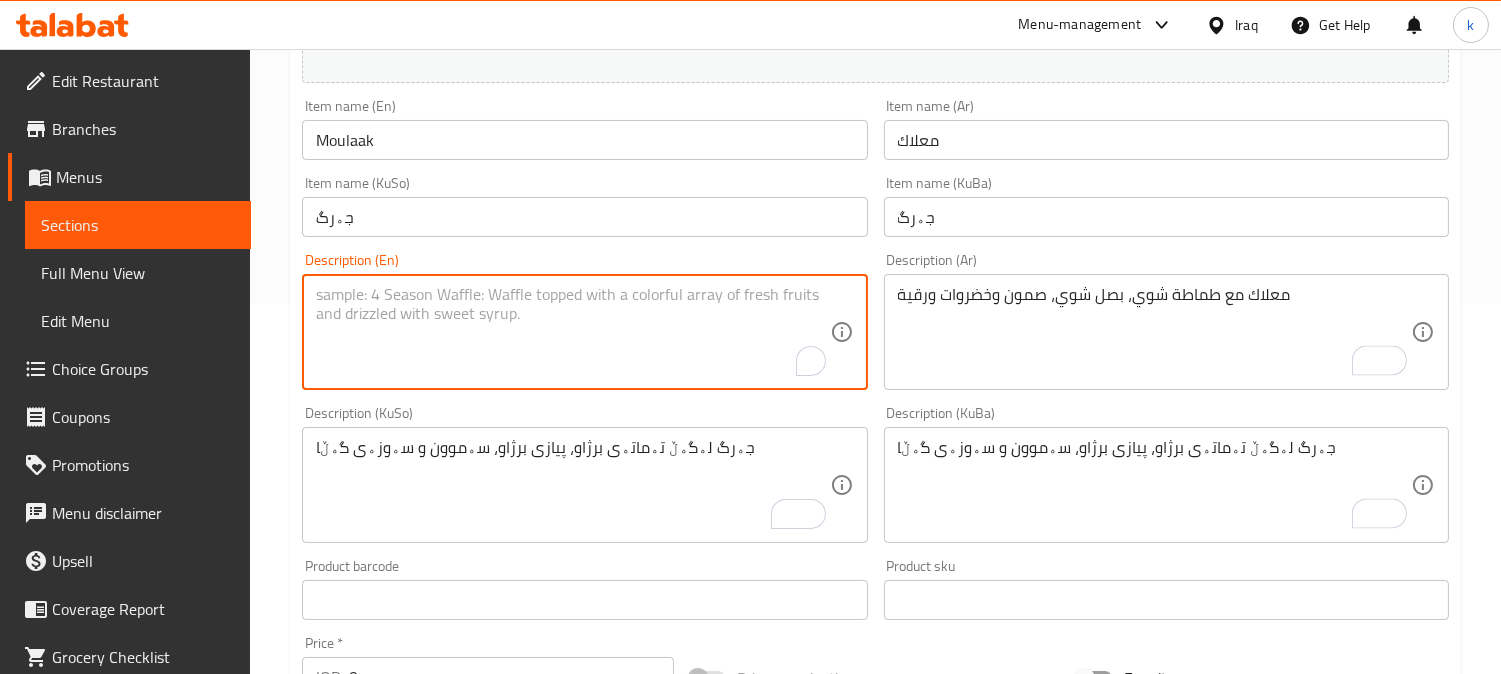 paste on "[FOOD_ITEM] with grilled tomatoes, grilled onions, [BREAD_ITEM] and leafy vegetables" 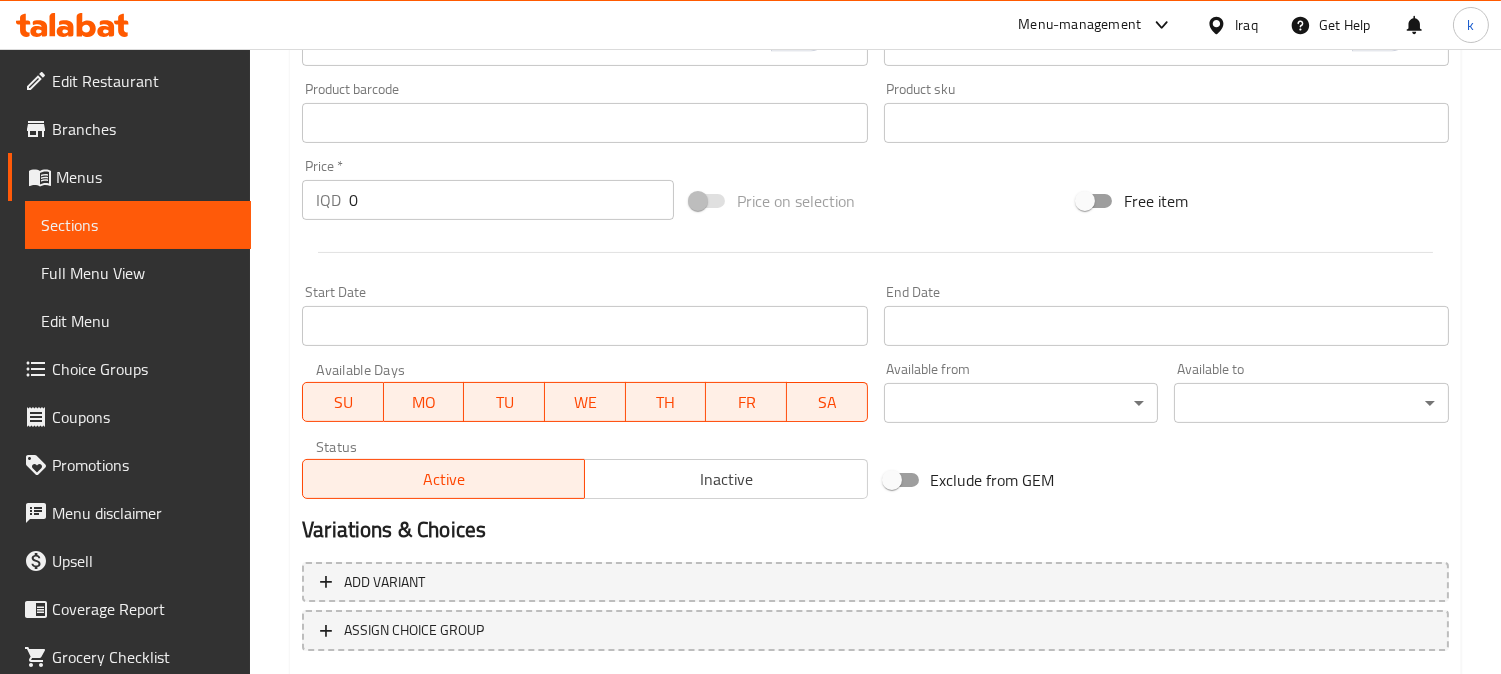 scroll, scrollTop: 965, scrollLeft: 0, axis: vertical 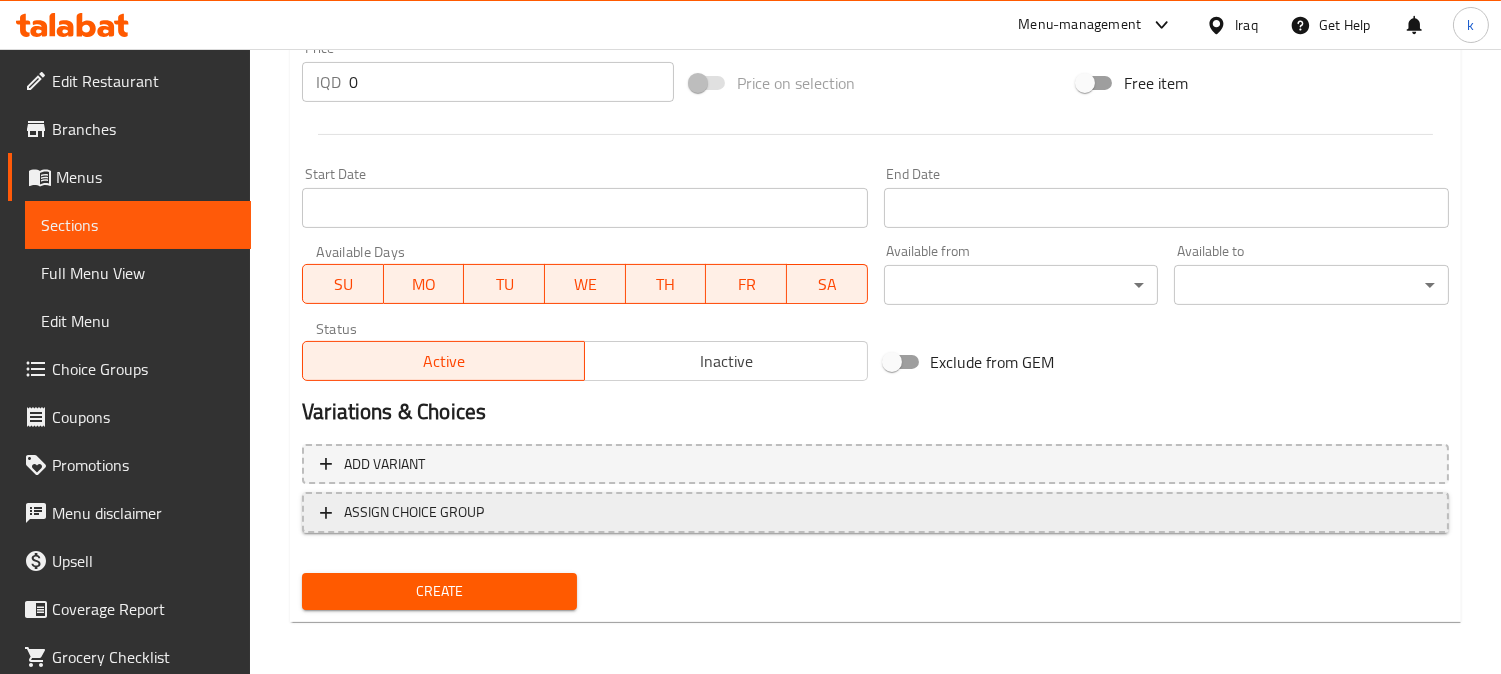 type on "[FOOD_ITEM] with grilled tomatoes, grilled onions, [BREAD_ITEM] and leafy vegetables" 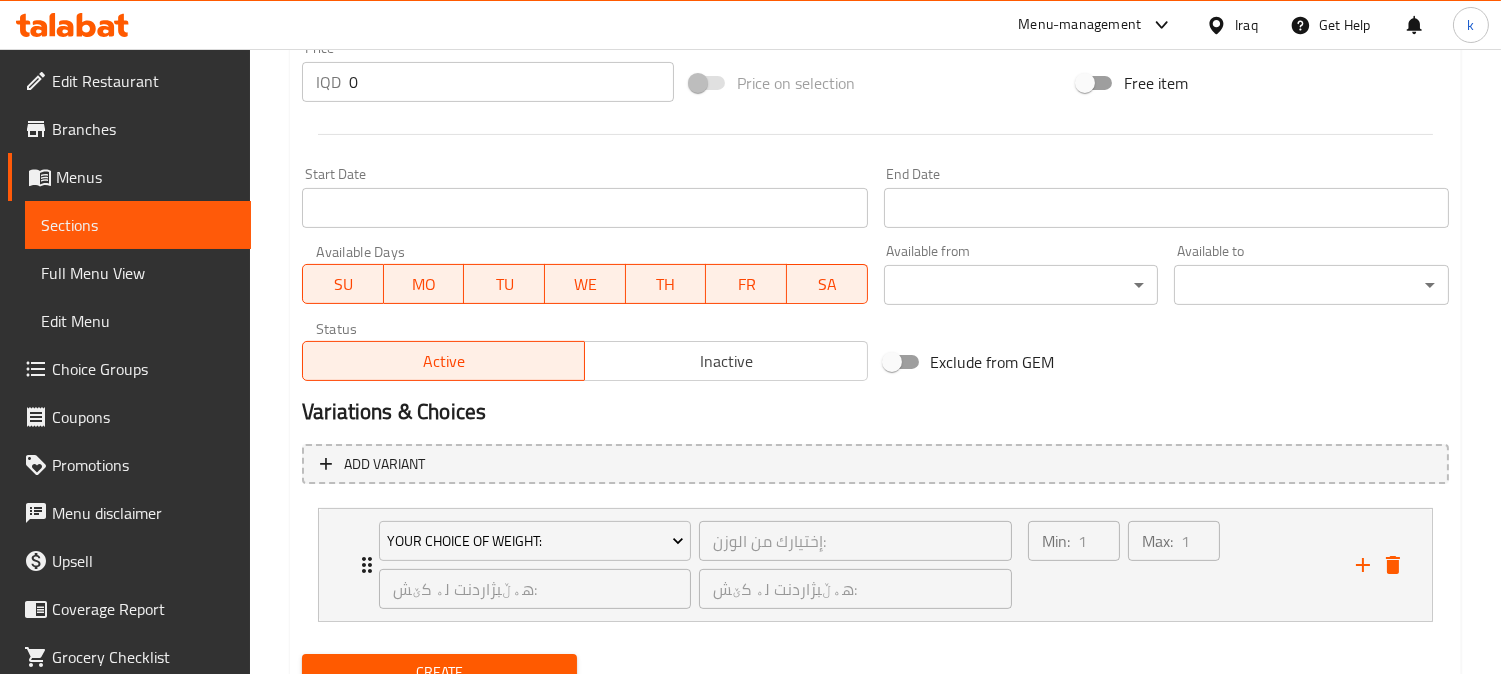 scroll, scrollTop: 1047, scrollLeft: 0, axis: vertical 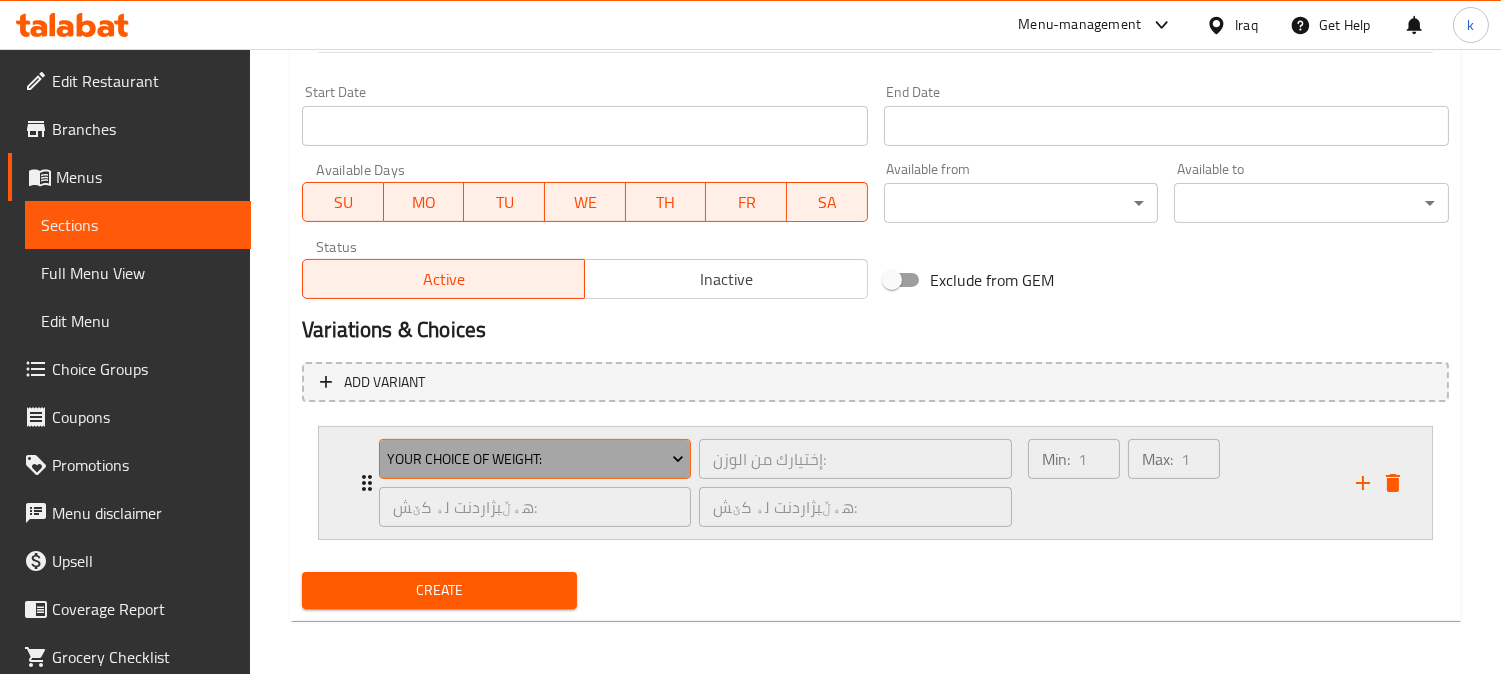 click 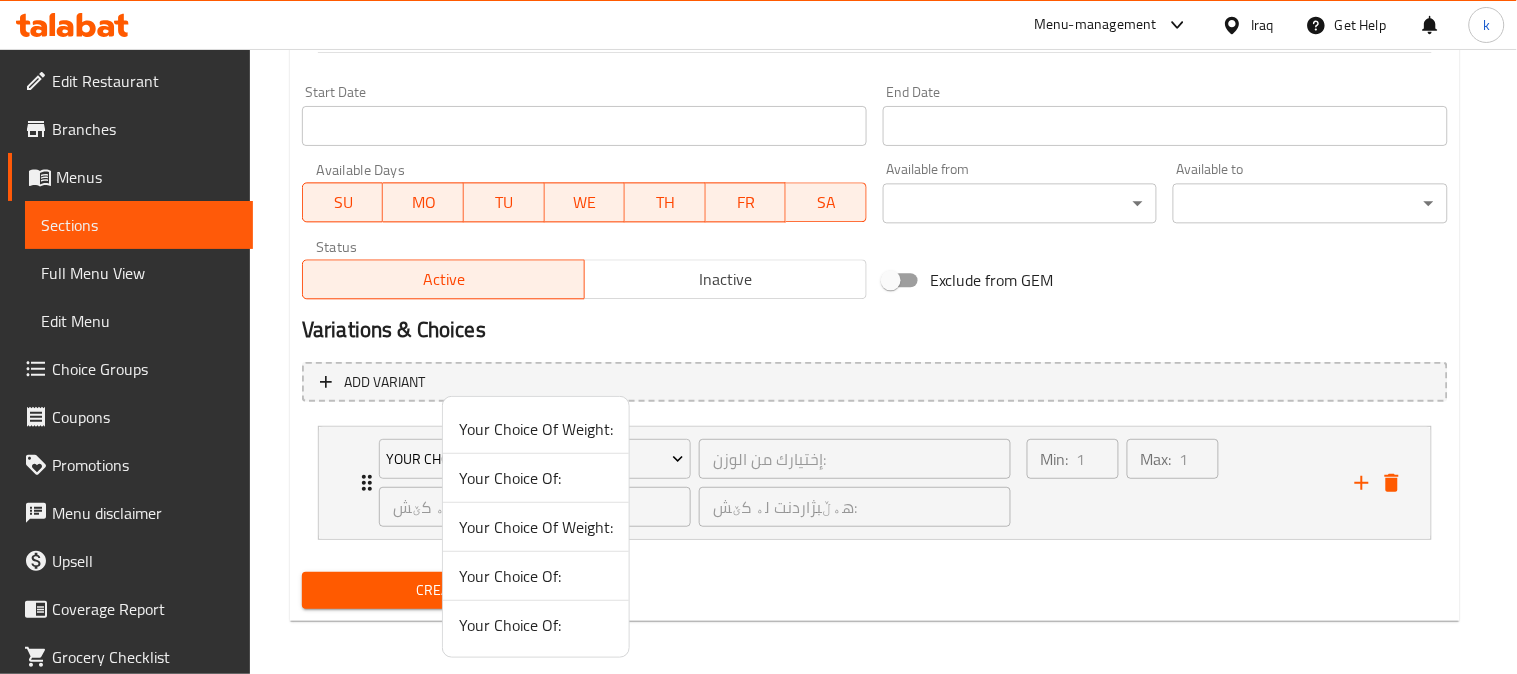click on "Your Choice Of:" at bounding box center [536, 576] 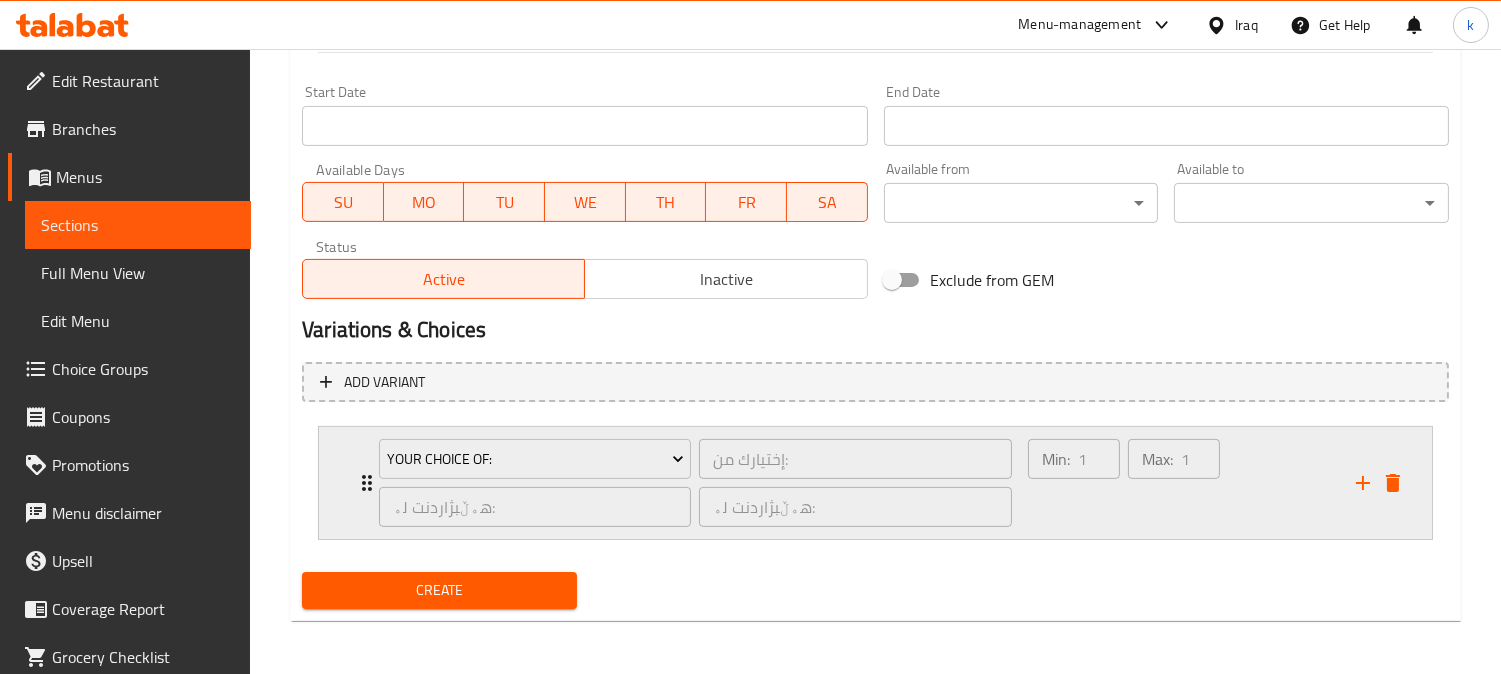 click on "Min: 1 ​" at bounding box center [1074, 483] 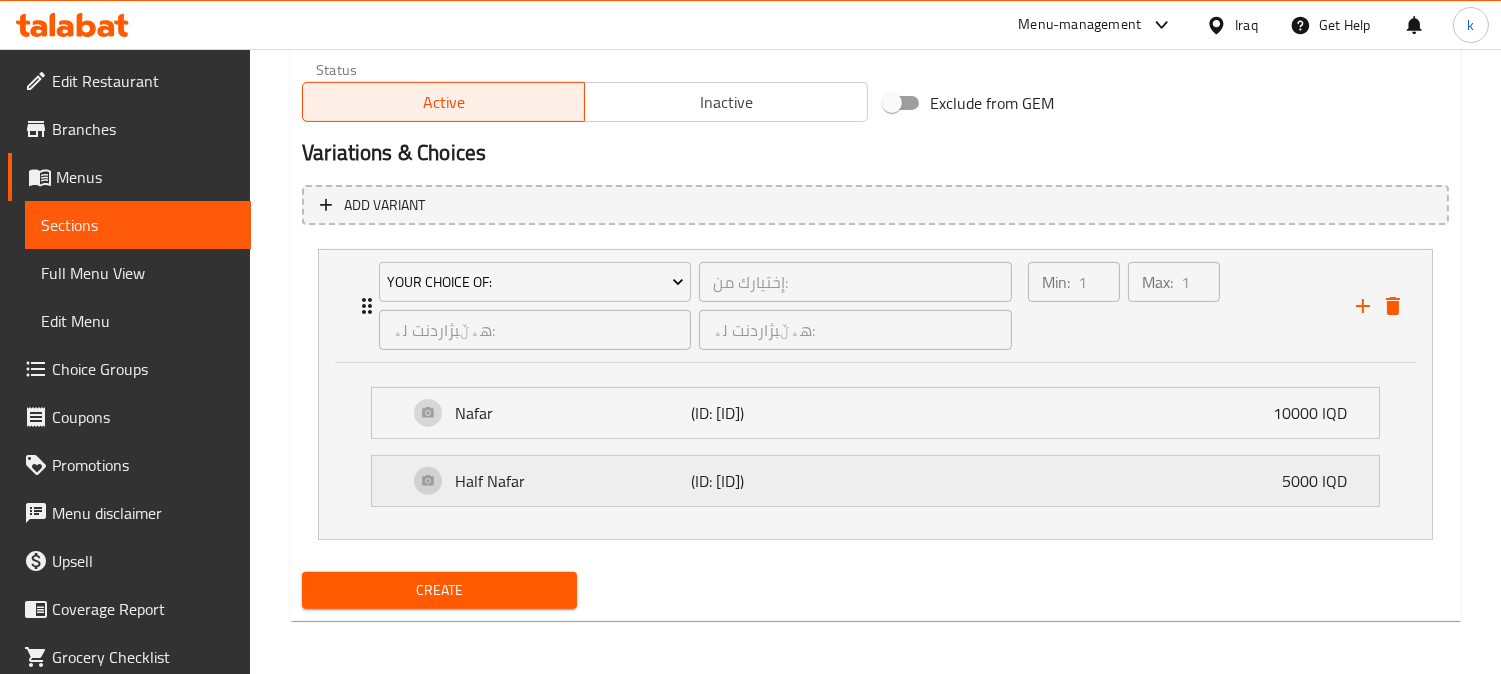 scroll, scrollTop: 1225, scrollLeft: 0, axis: vertical 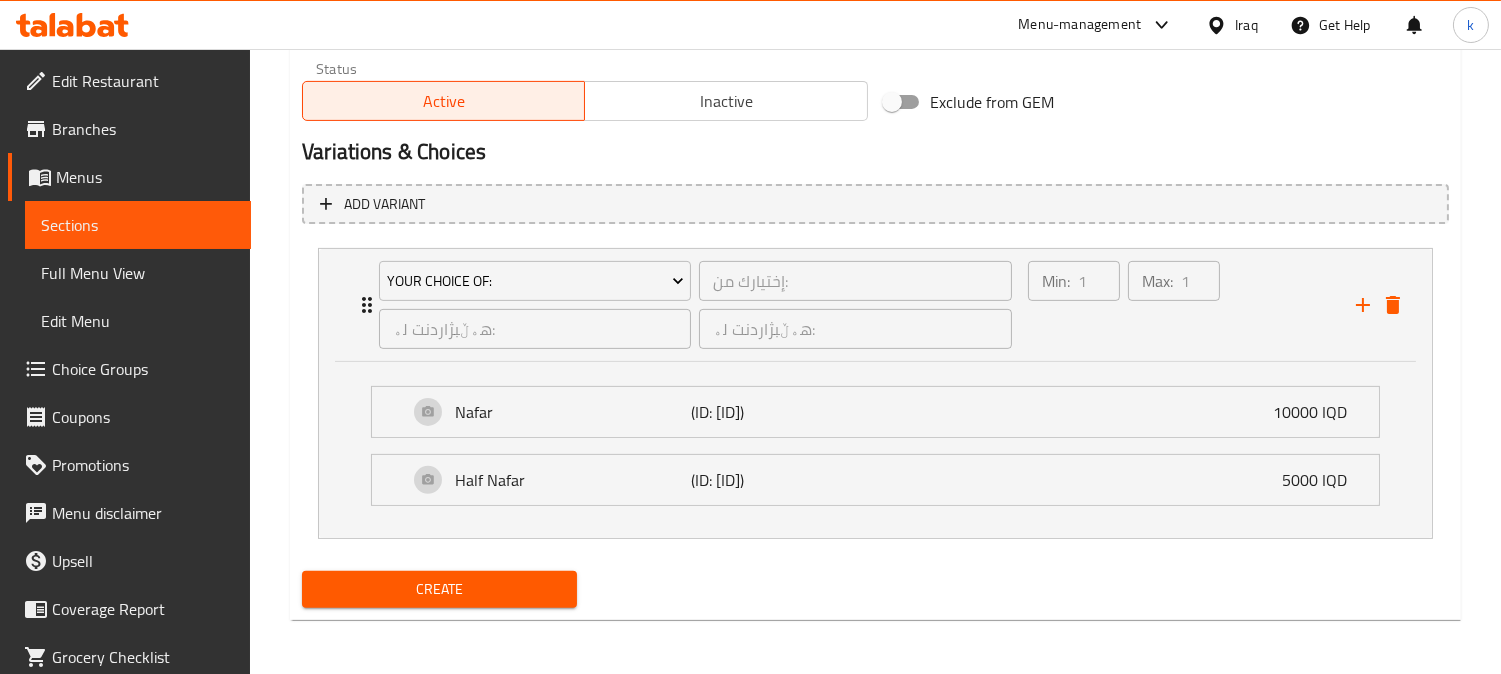 click on "Create" at bounding box center (439, 589) 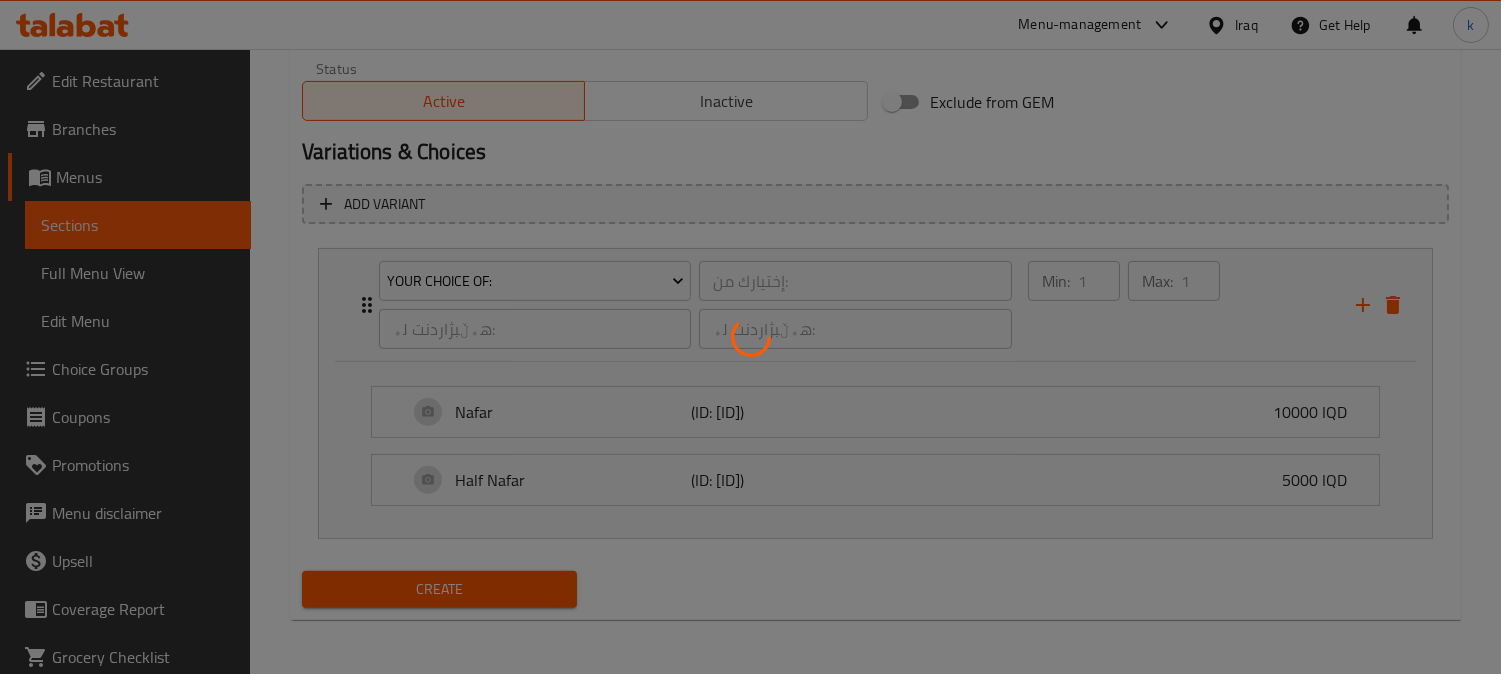 type 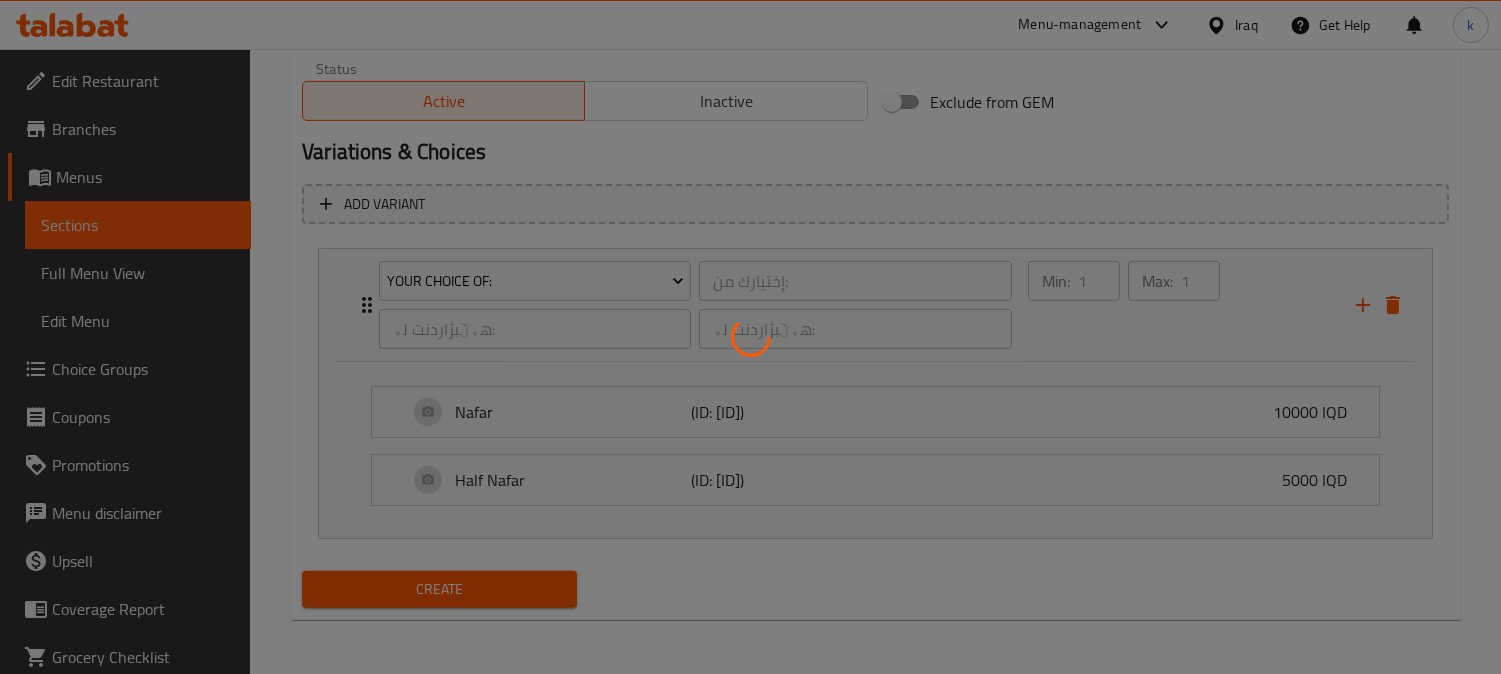 type 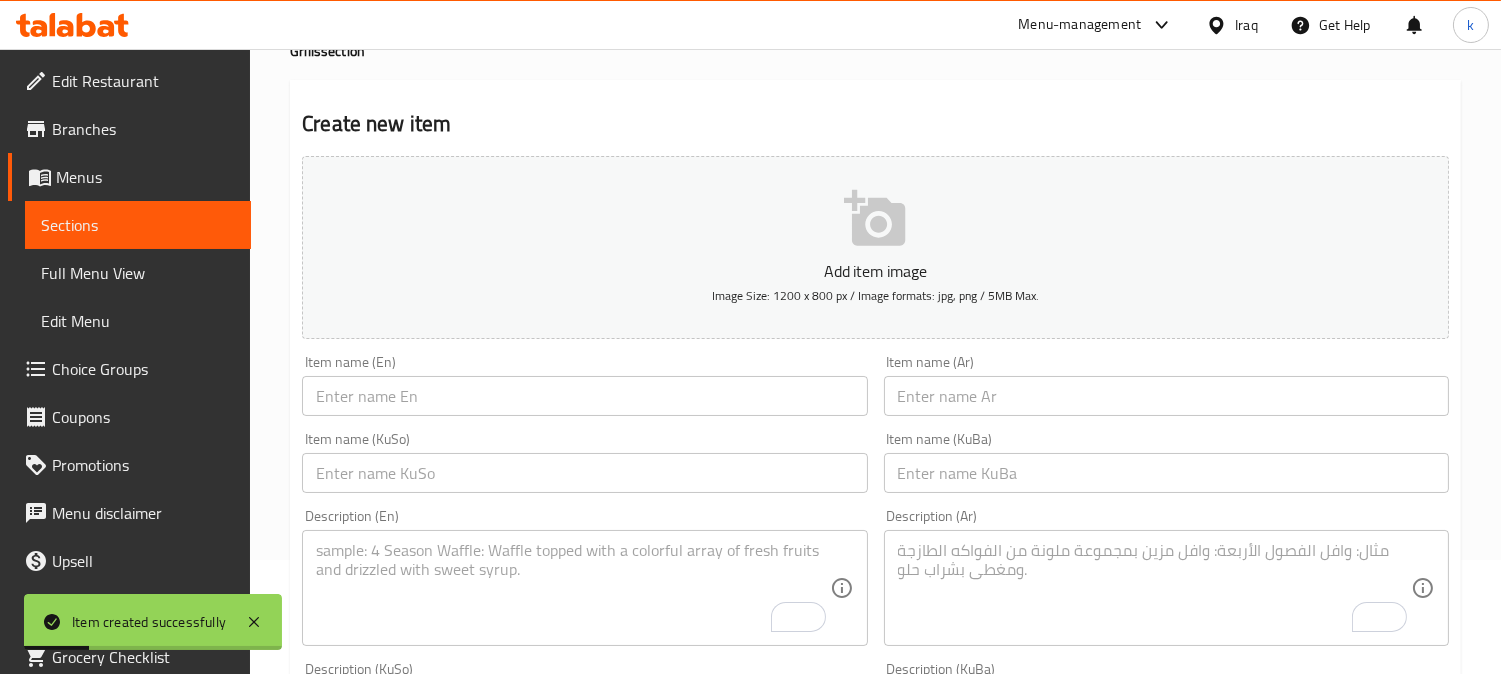 scroll, scrollTop: 0, scrollLeft: 0, axis: both 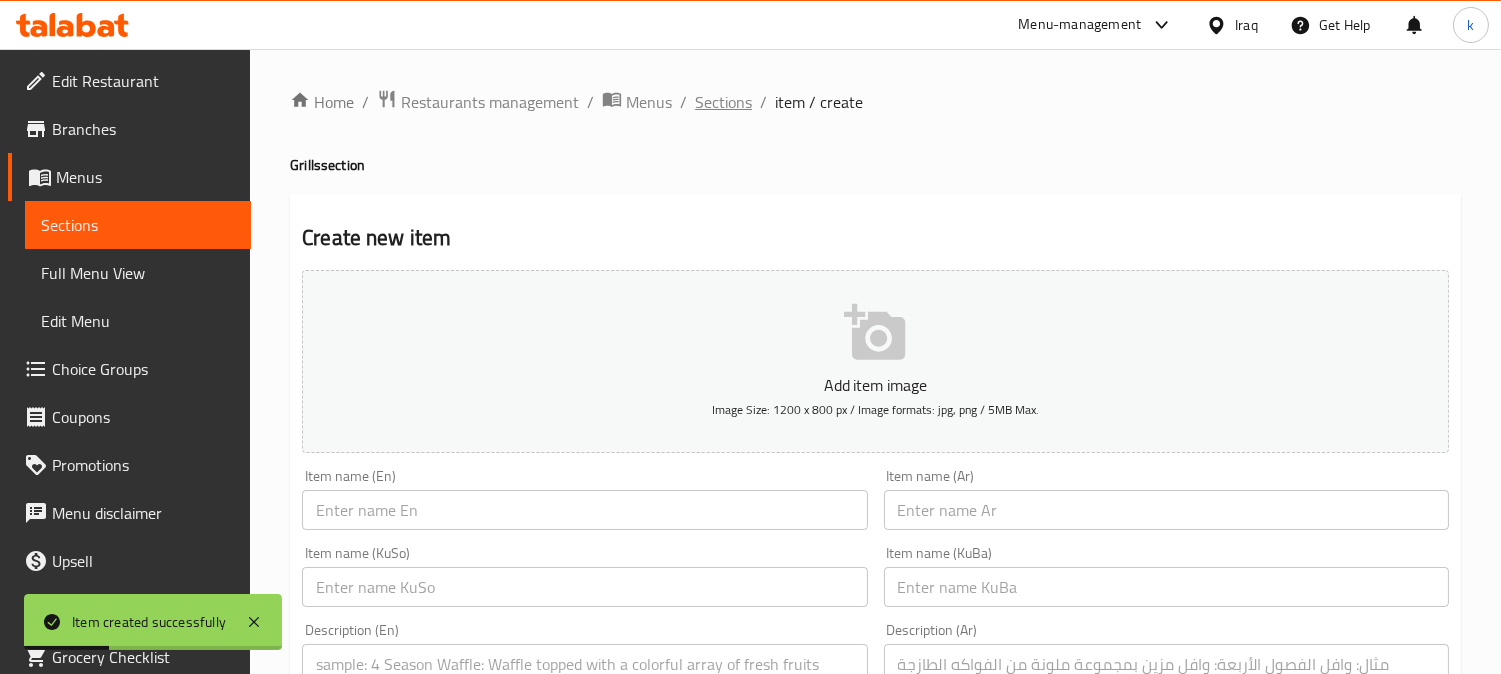 click on "Sections" at bounding box center (723, 102) 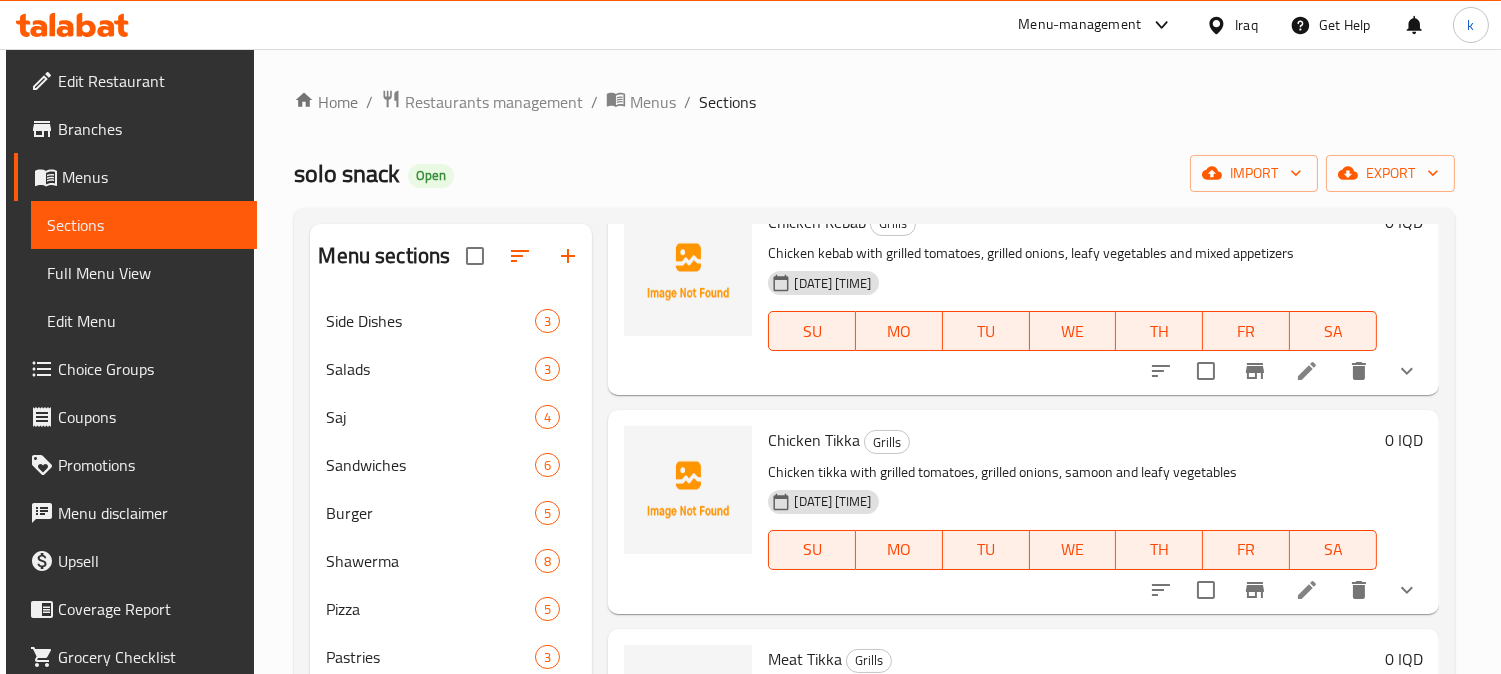 scroll, scrollTop: 1506, scrollLeft: 0, axis: vertical 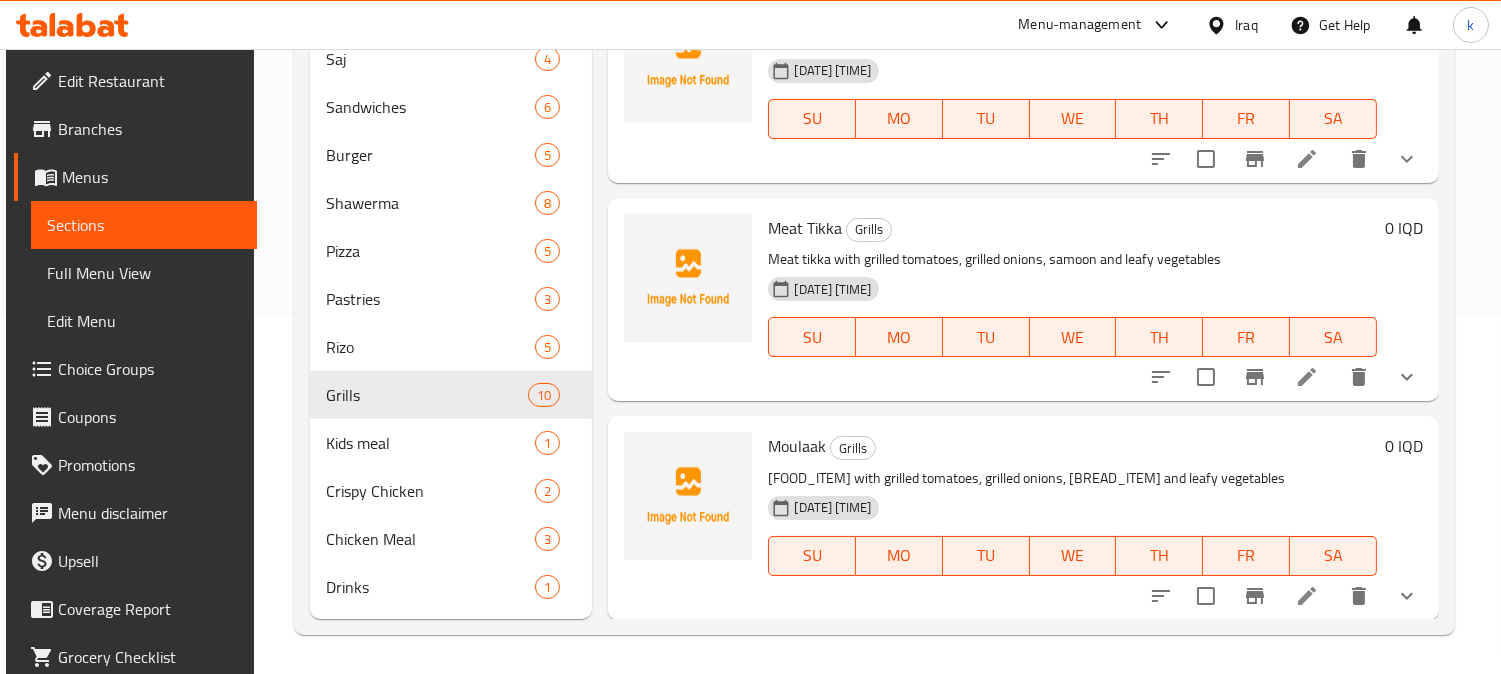 click on "Full Menu View" at bounding box center [144, 273] 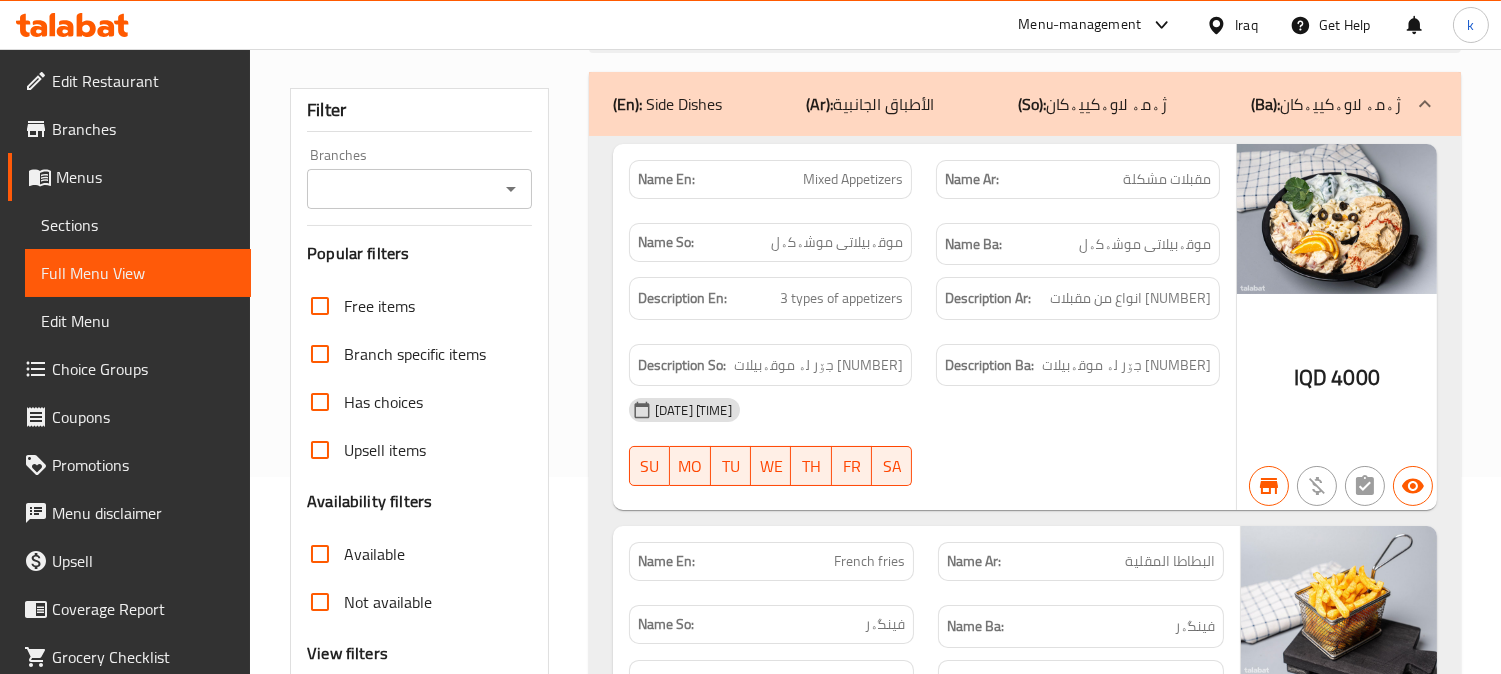 scroll, scrollTop: 0, scrollLeft: 0, axis: both 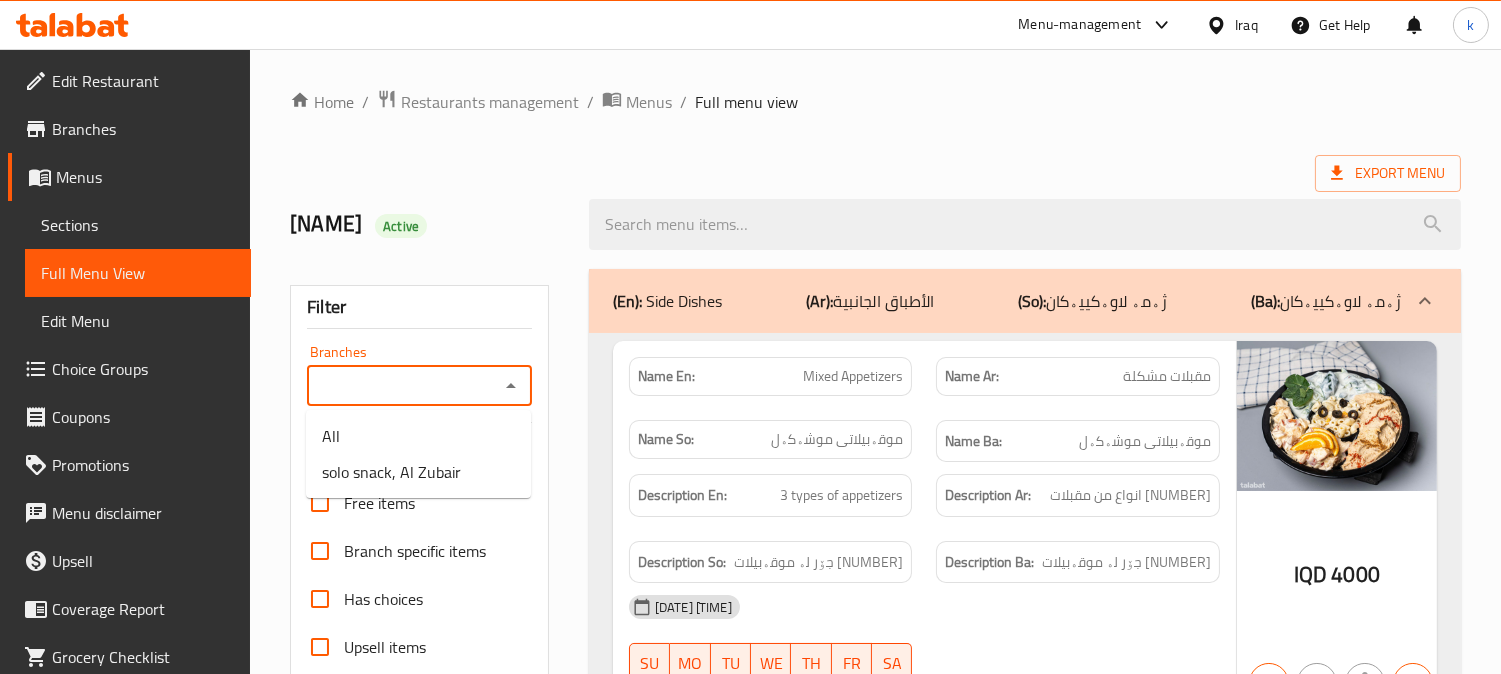 click on "Branches" at bounding box center (403, 386) 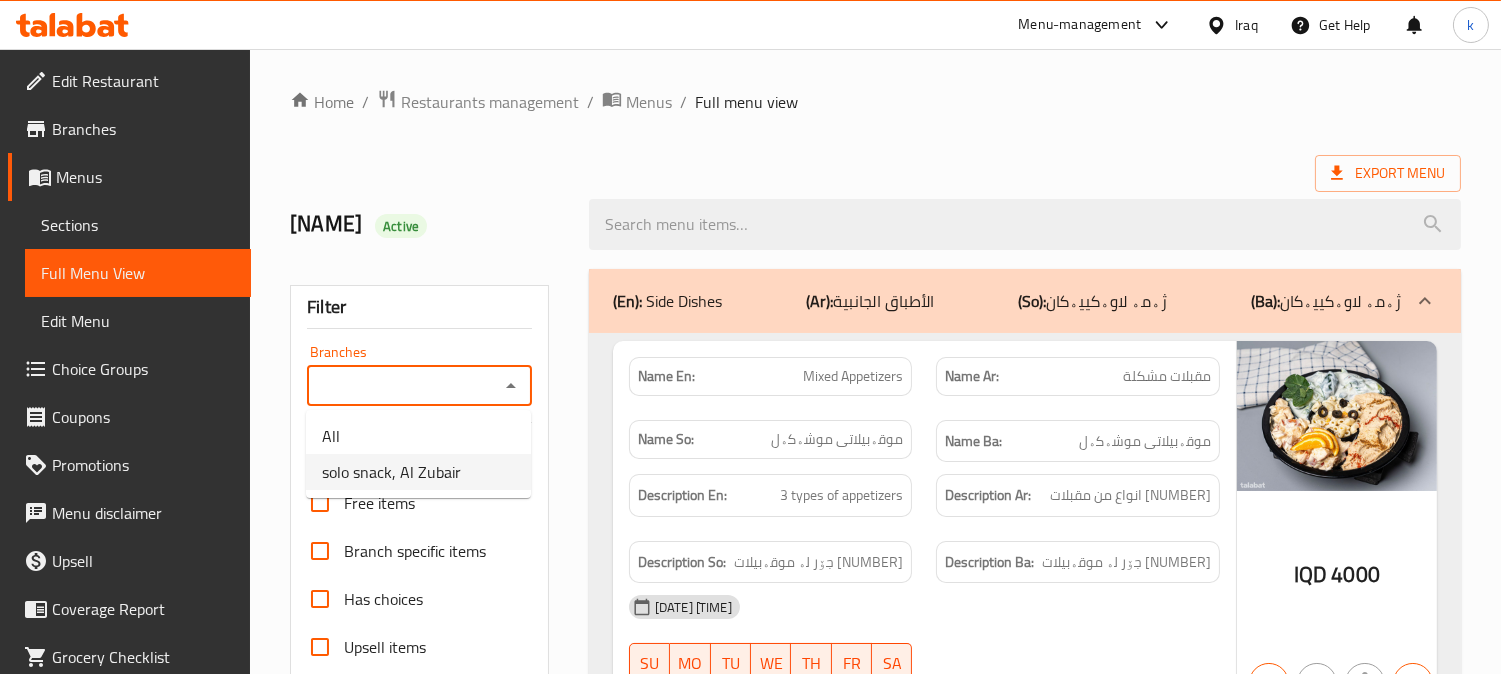 click on "solo snack, Al Zubair" at bounding box center [391, 472] 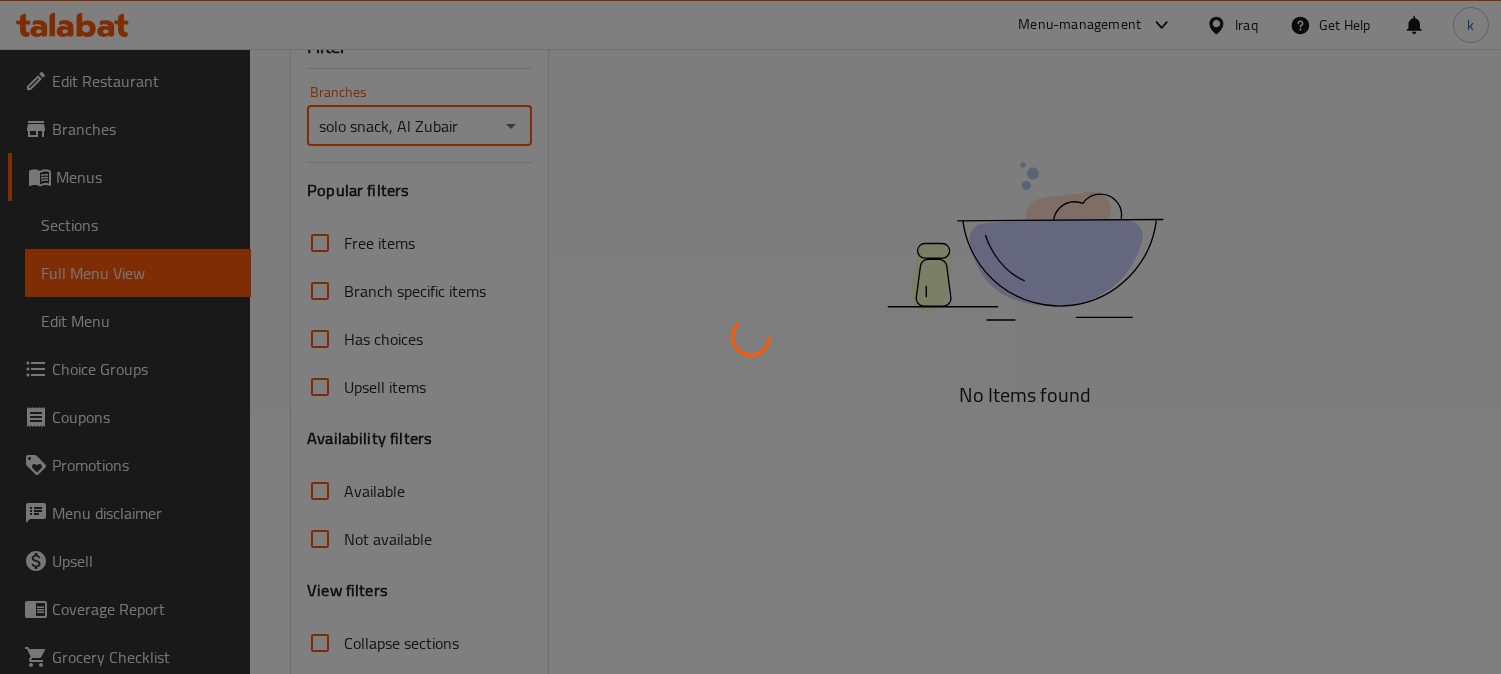 scroll, scrollTop: 390, scrollLeft: 0, axis: vertical 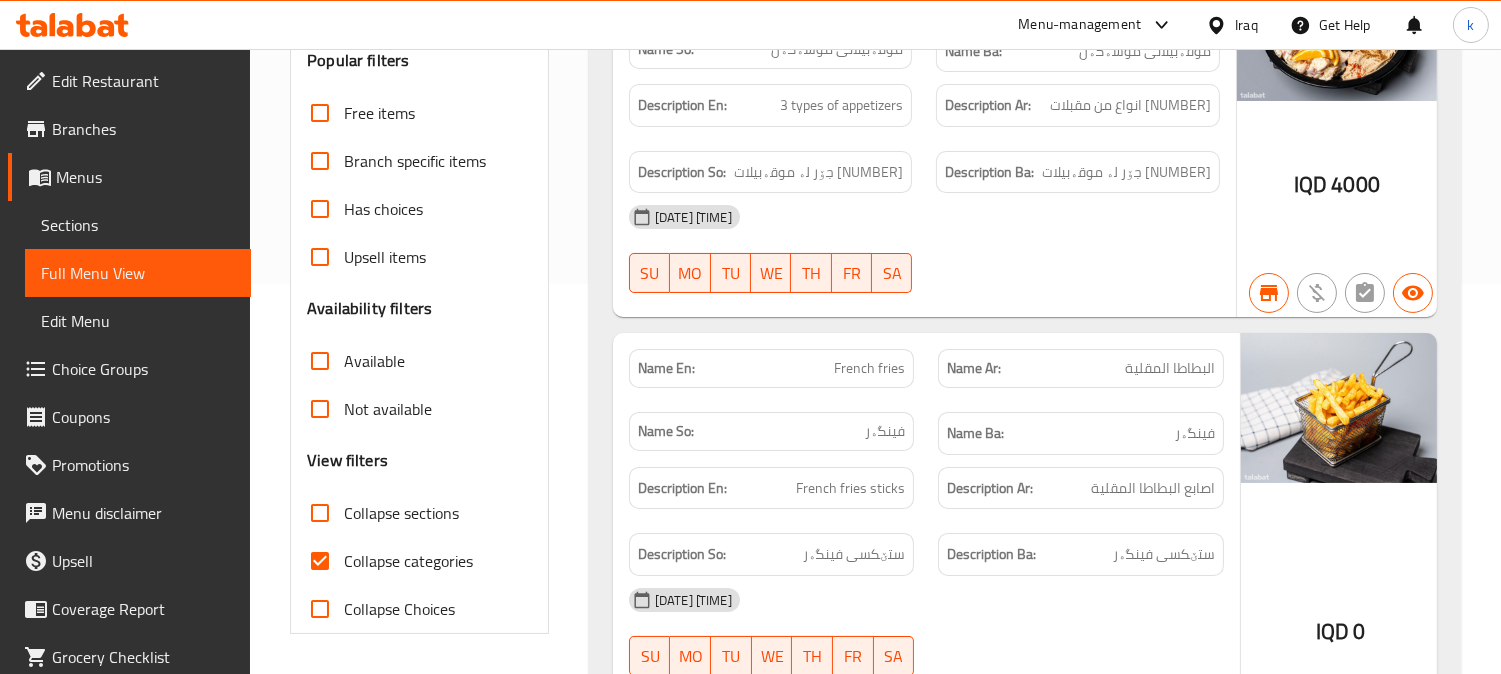 click on "Collapse categories" at bounding box center [320, 561] 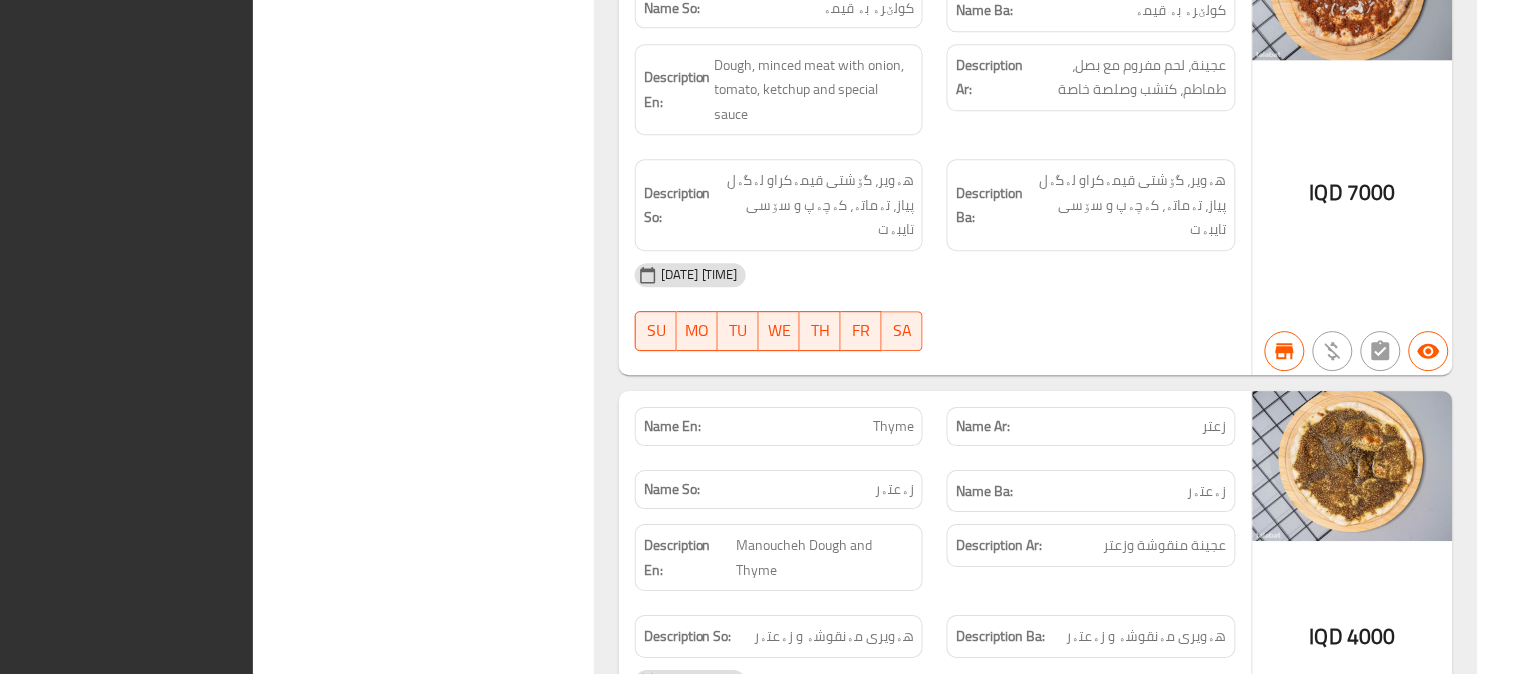 scroll, scrollTop: 19352, scrollLeft: 0, axis: vertical 